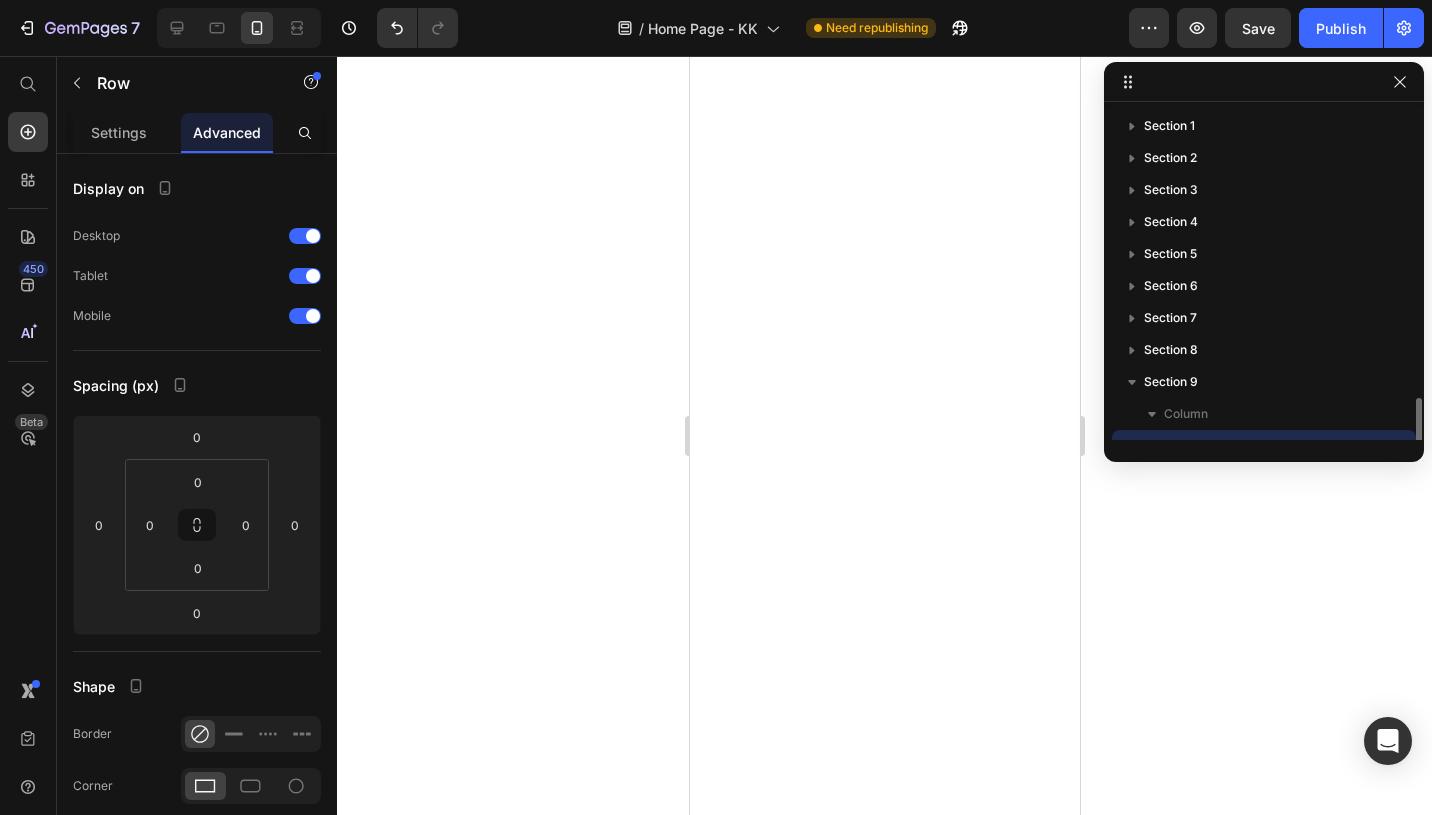 scroll, scrollTop: 0, scrollLeft: 0, axis: both 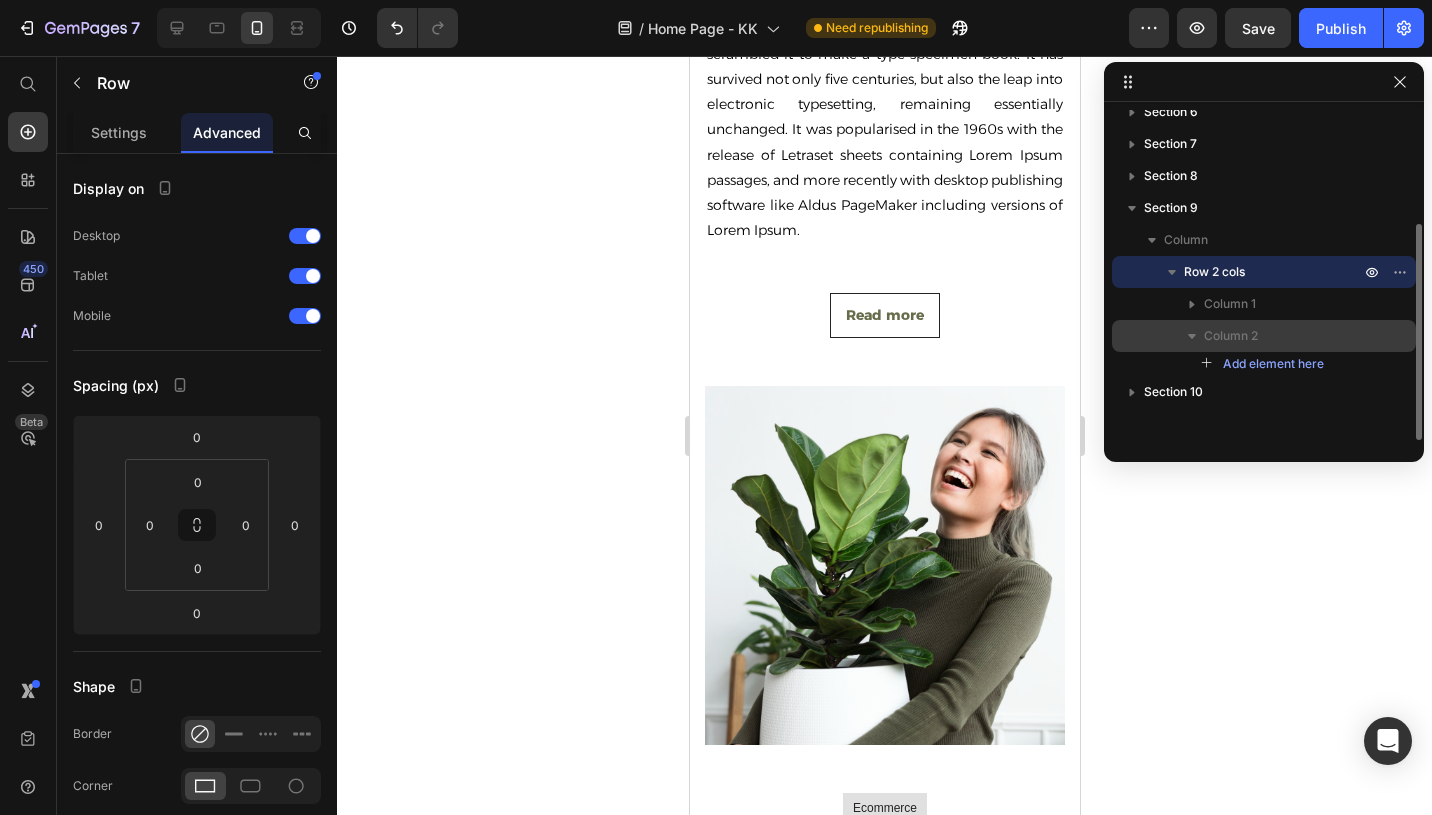 click 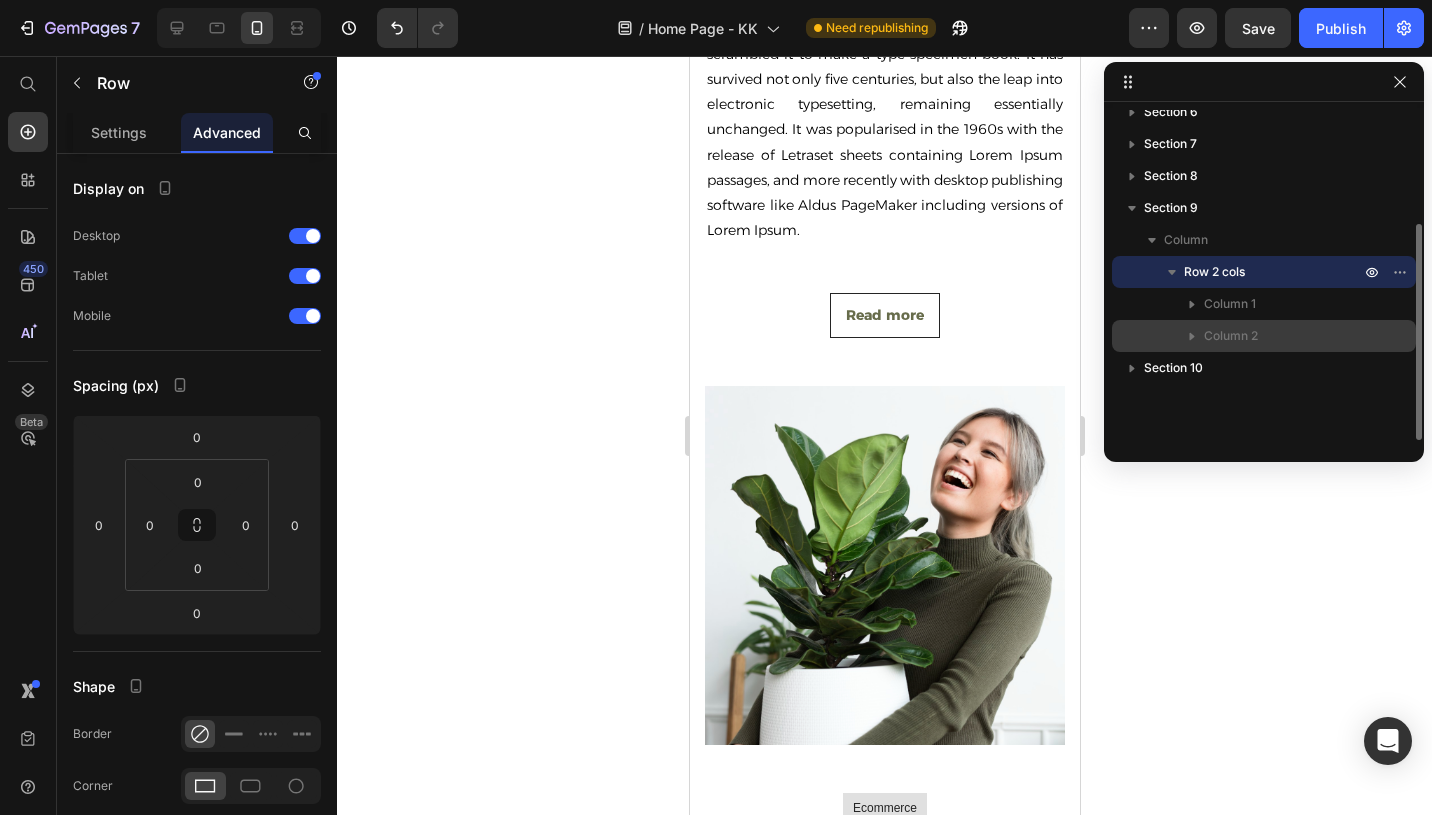 click on "Column 2" at bounding box center [1231, 336] 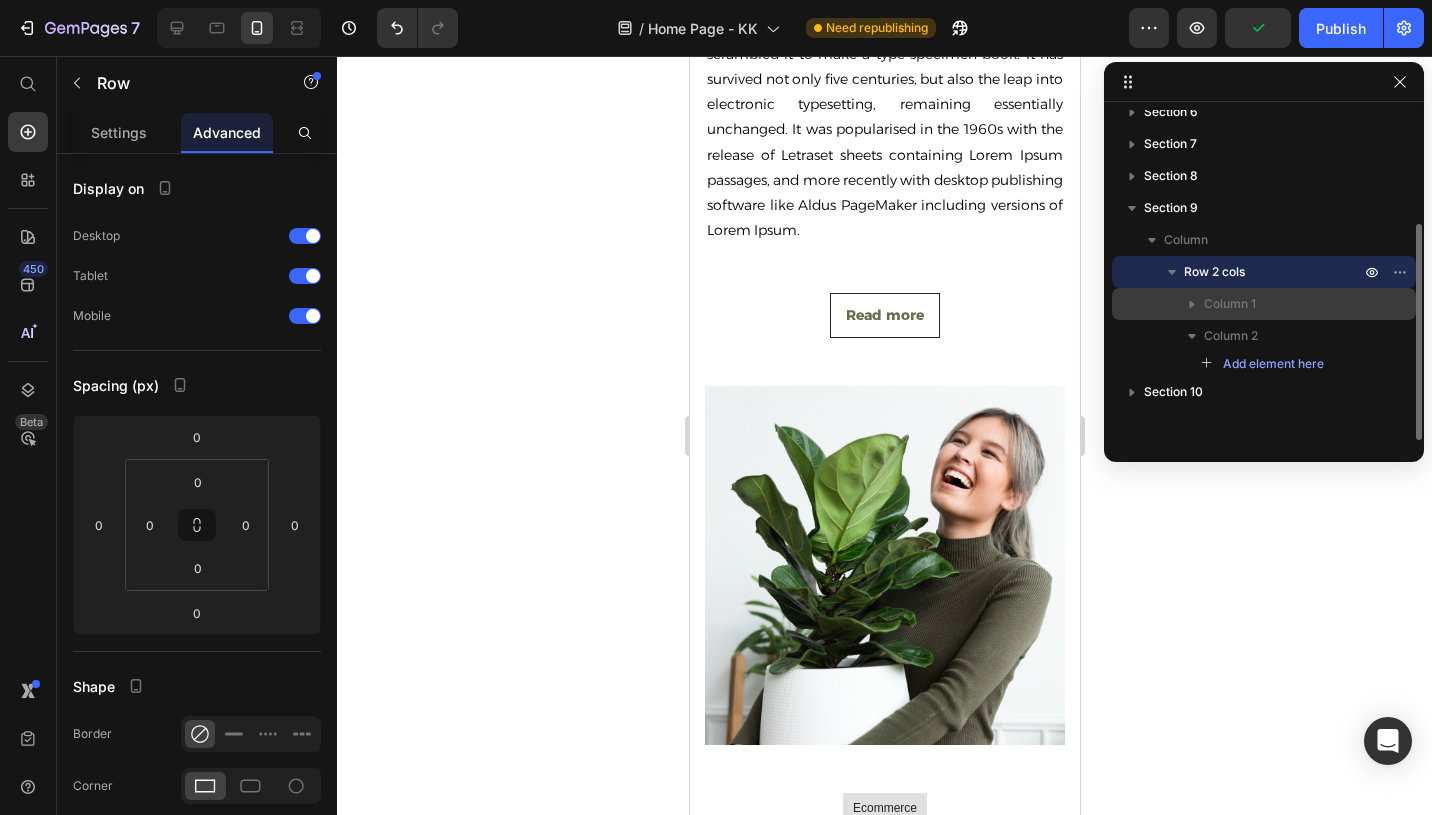 click 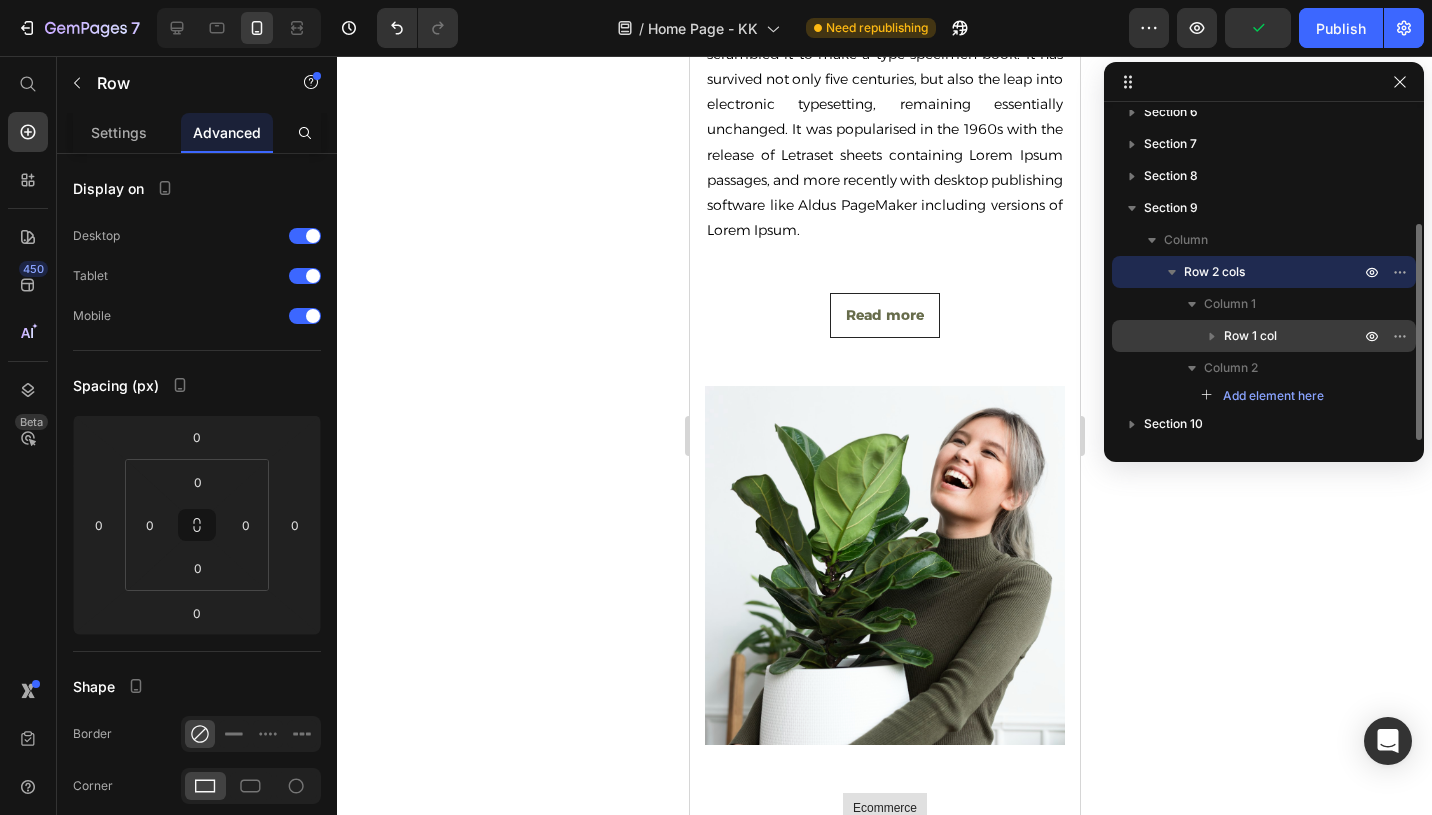 click on "Row 1 col" at bounding box center (1250, 336) 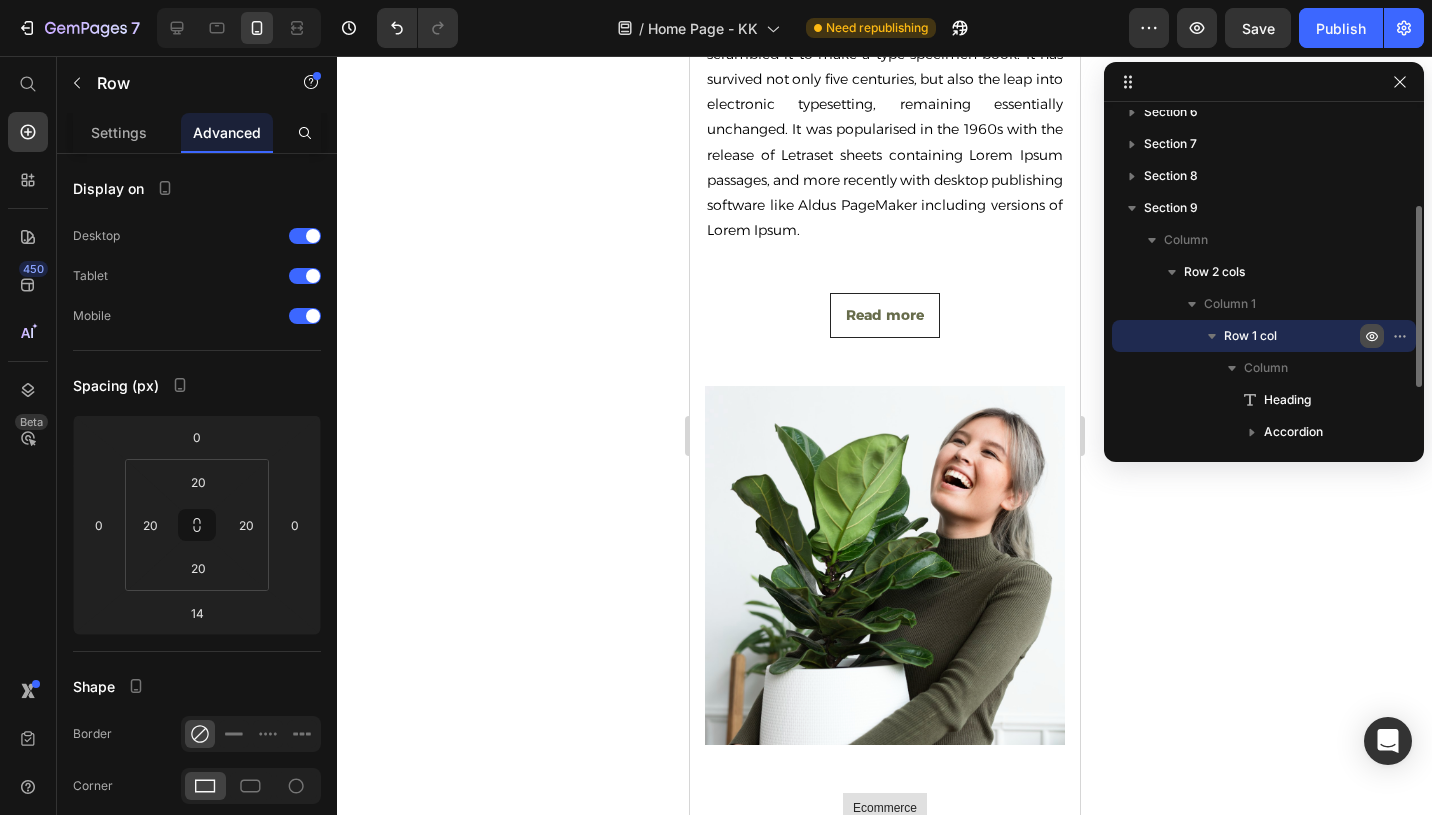 click 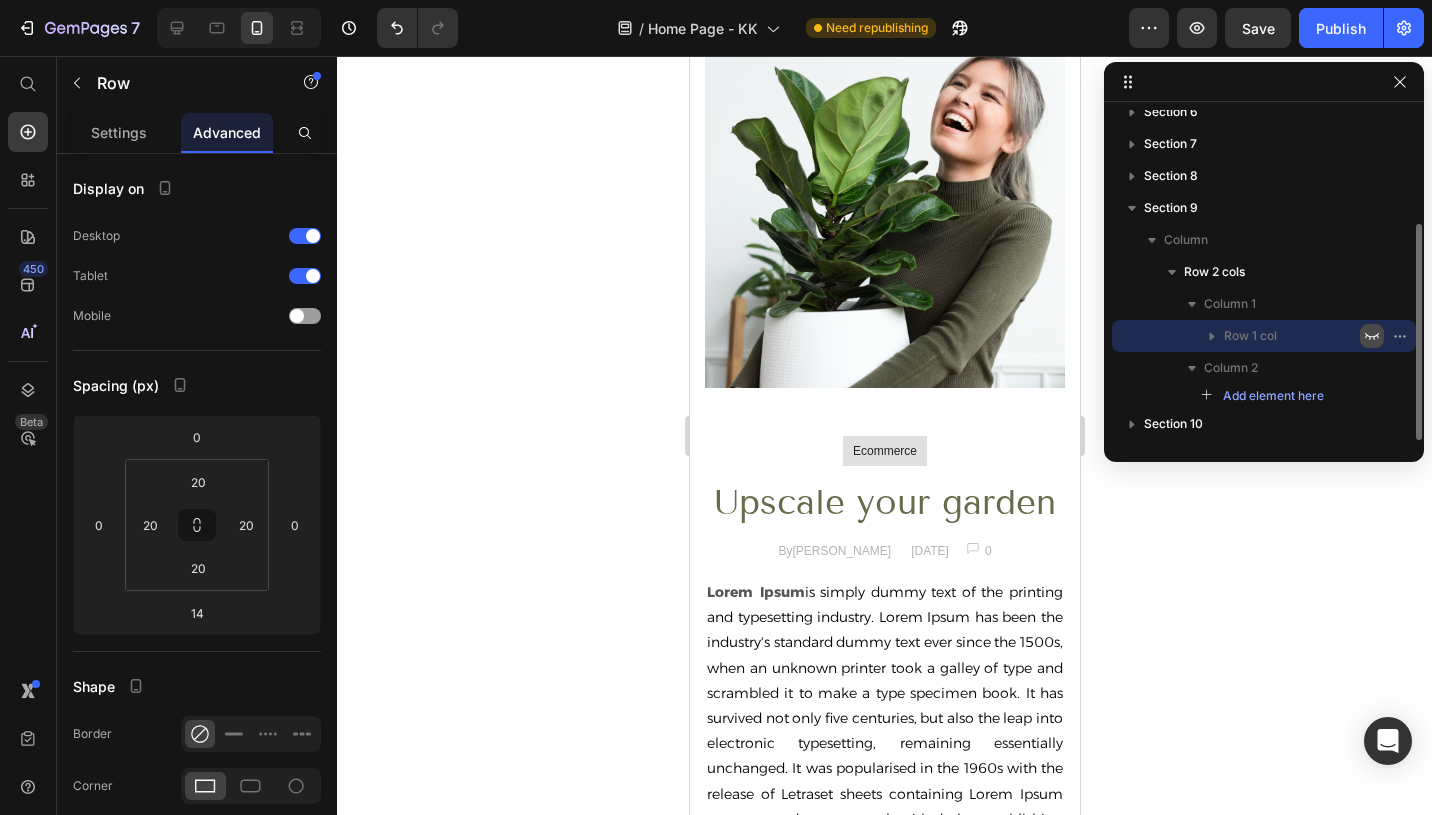 click 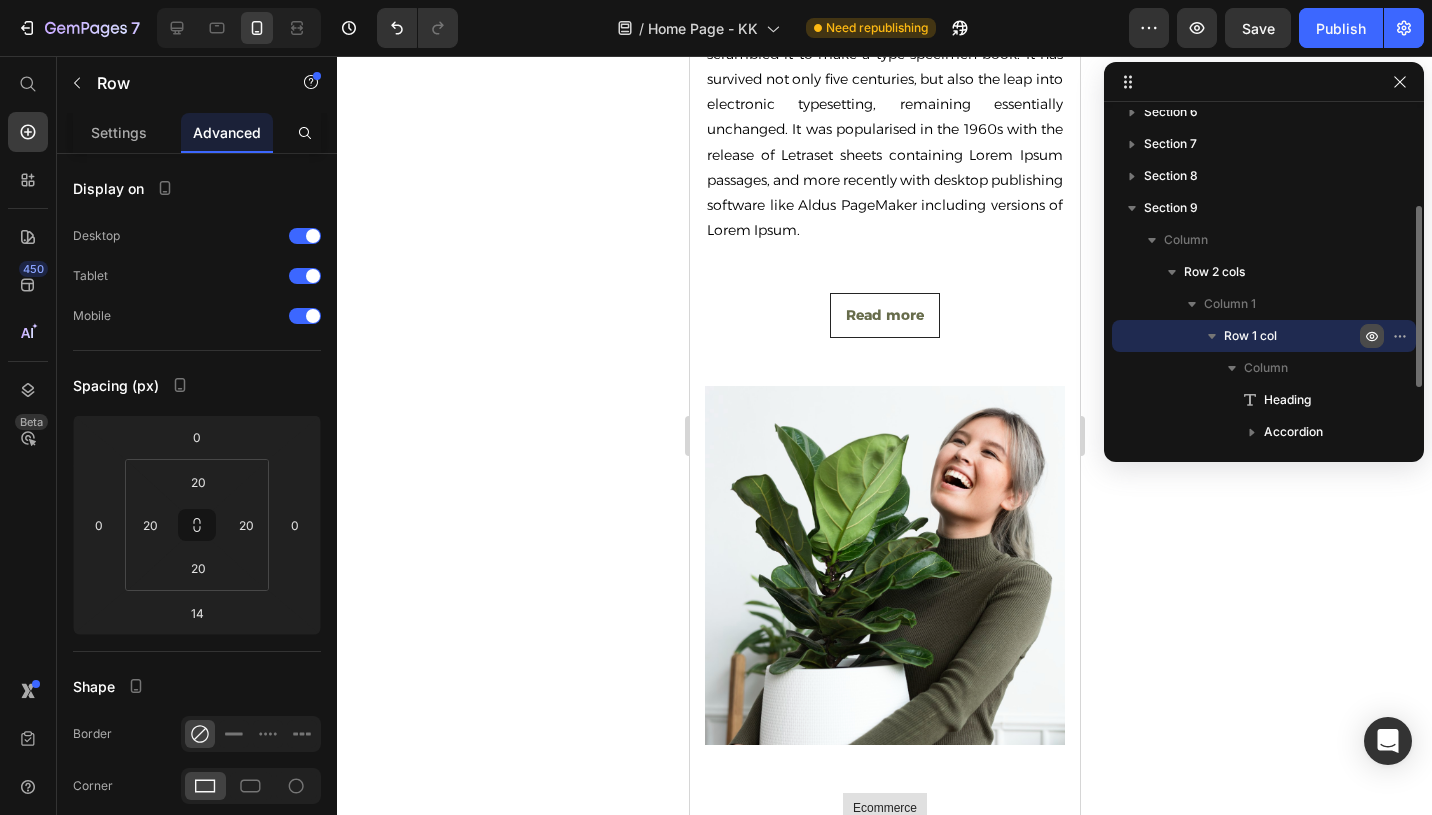 click 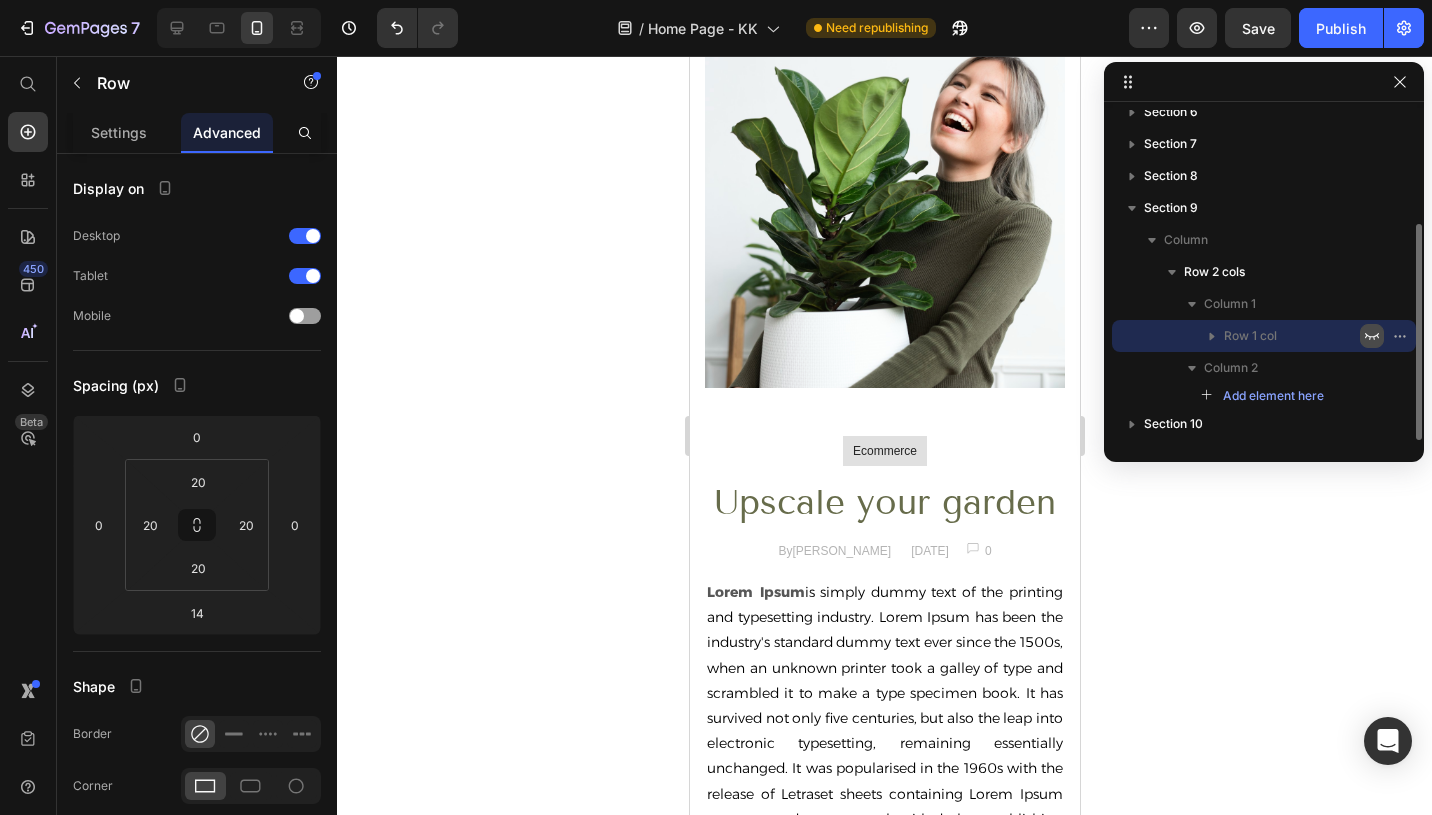 click on "Drop element here" at bounding box center [884, -829] 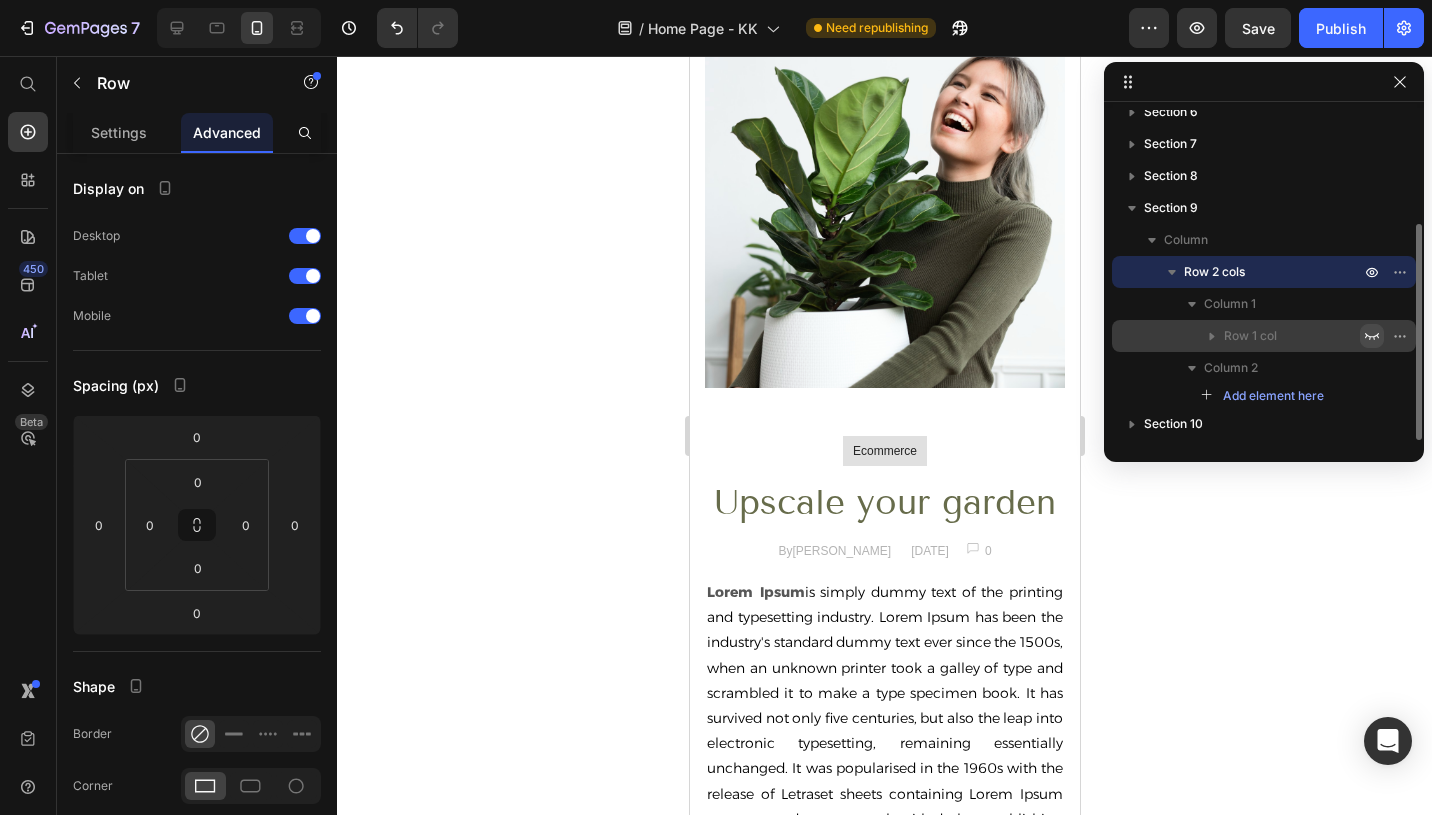 click 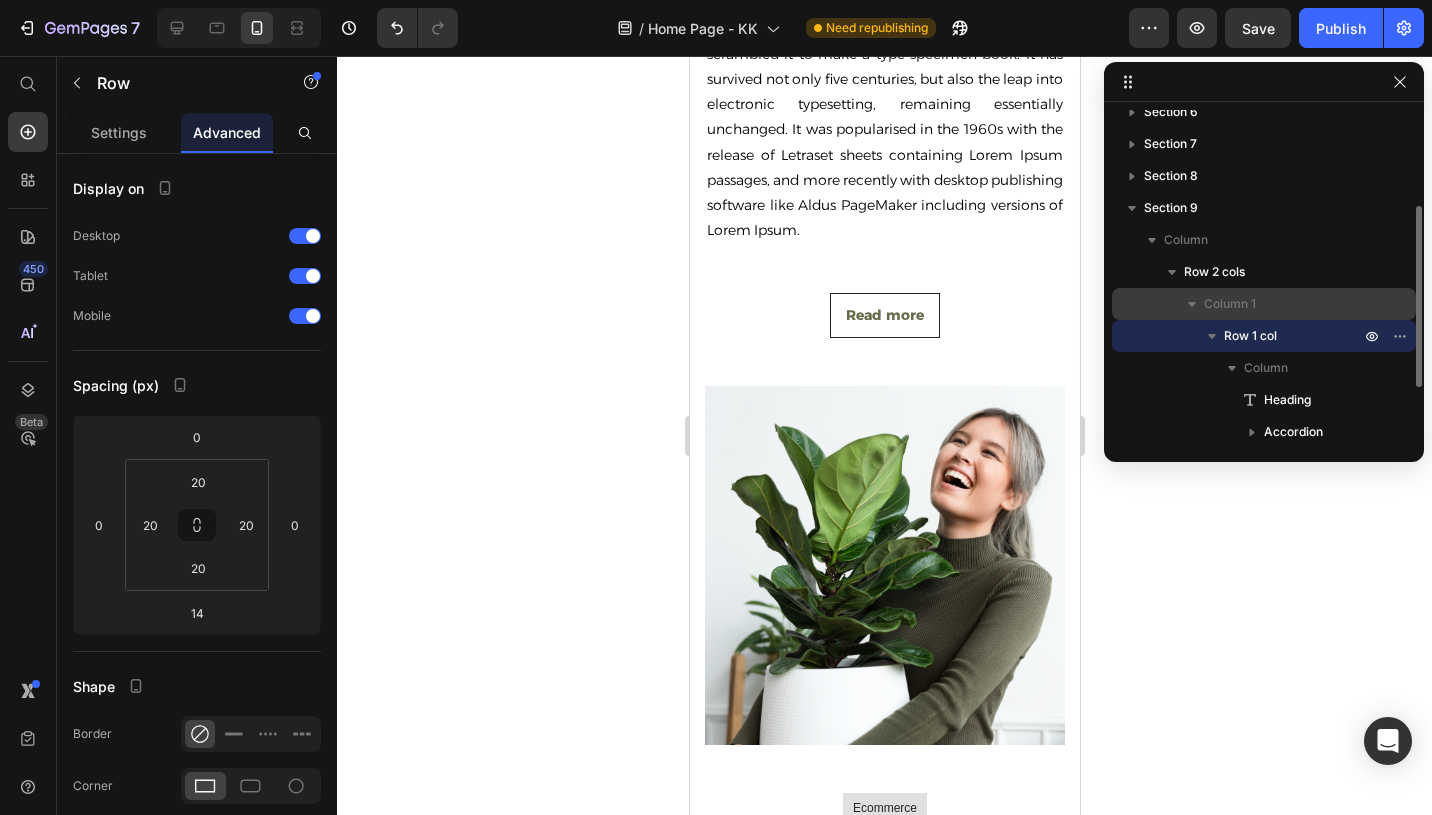 drag, startPoint x: 1270, startPoint y: 336, endPoint x: 1218, endPoint y: 304, distance: 61.05735 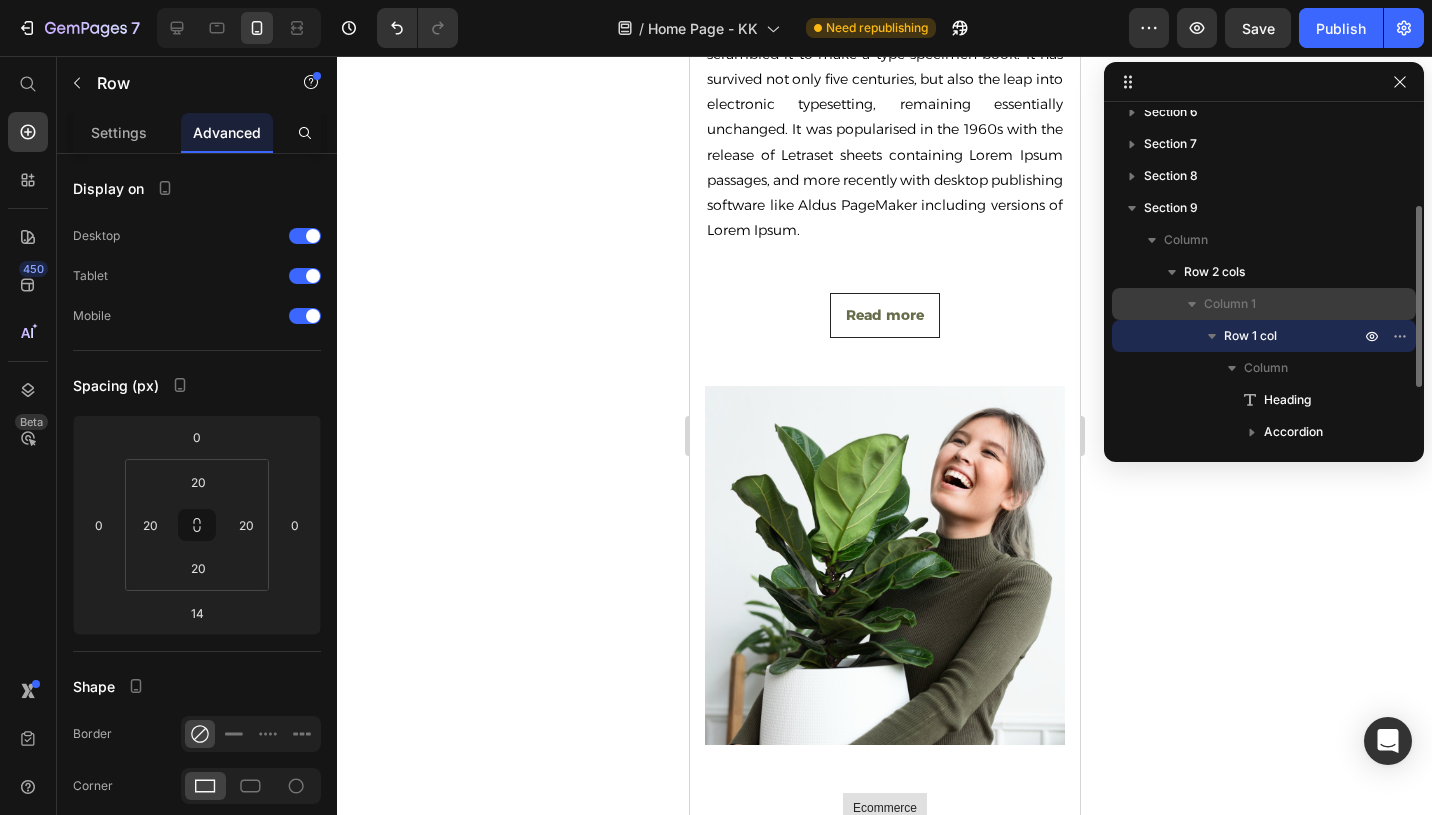 click on "Column 1 Row 1 col Column  Heading Accordion" at bounding box center [1264, 432] 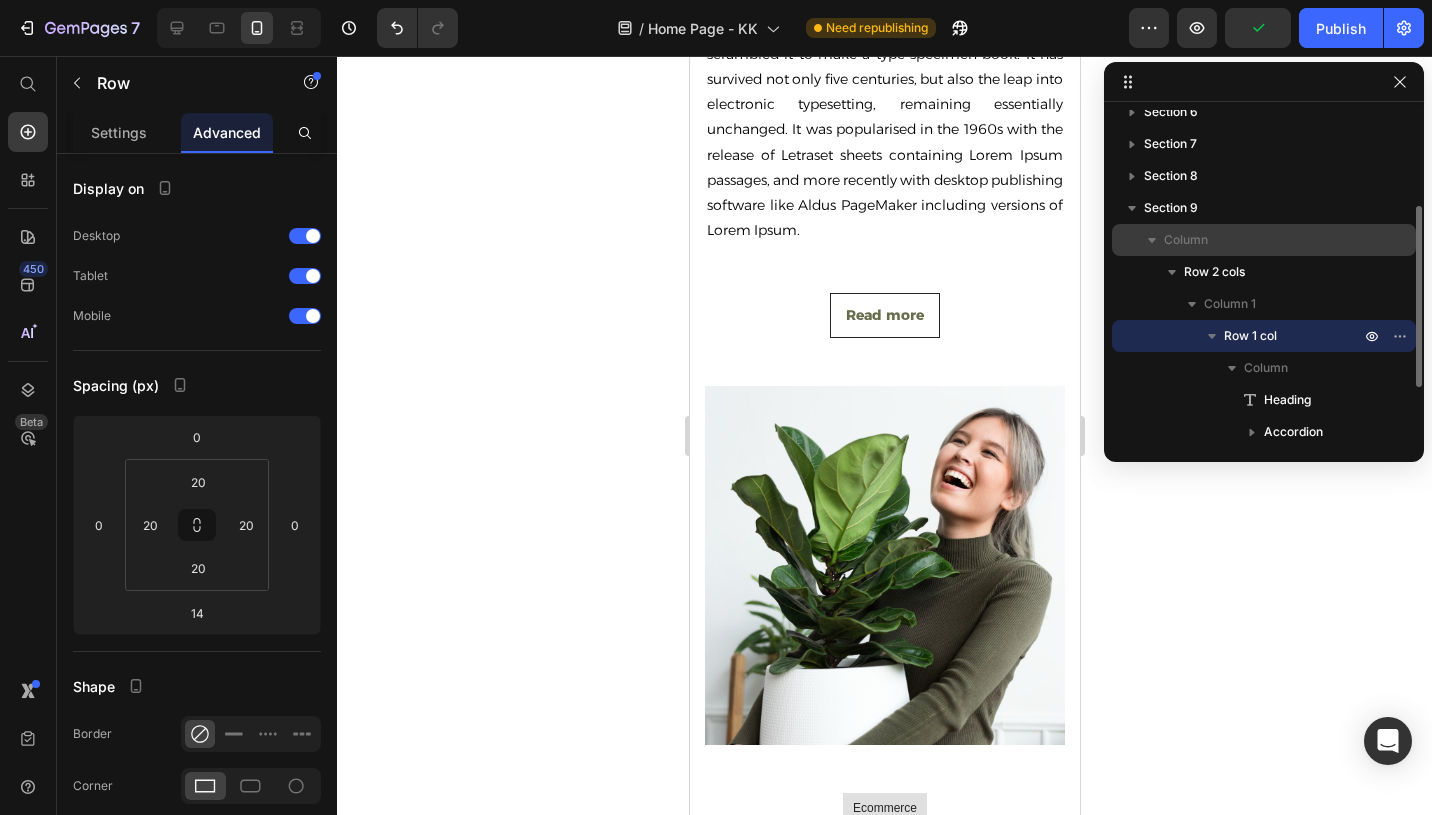 drag, startPoint x: 1394, startPoint y: 333, endPoint x: 1320, endPoint y: 253, distance: 108.97706 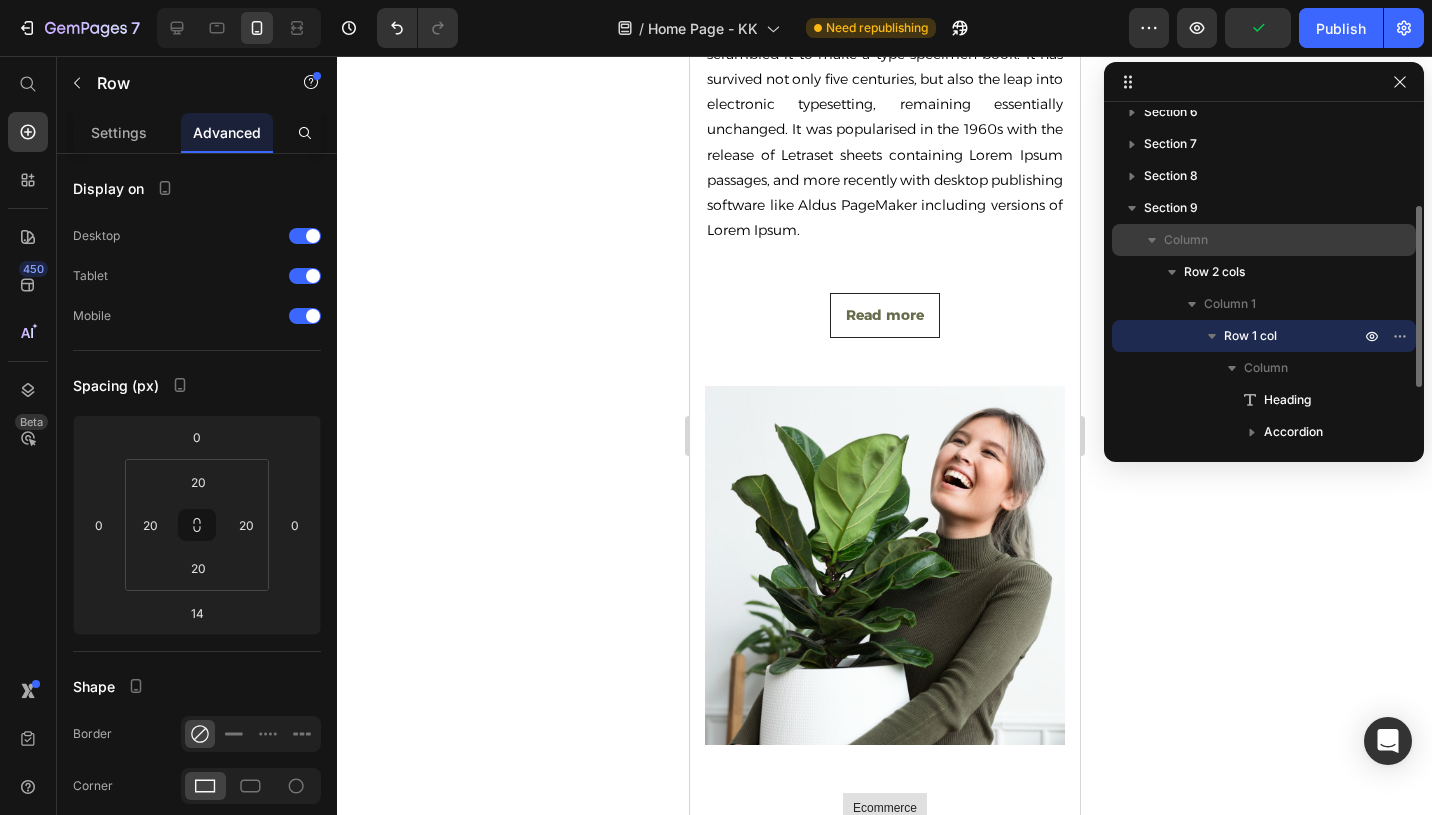 click on "Column  Row 2 cols Column 1 Row 1 col Column  Heading Accordion Column 2 Add element here" at bounding box center (1264, 476) 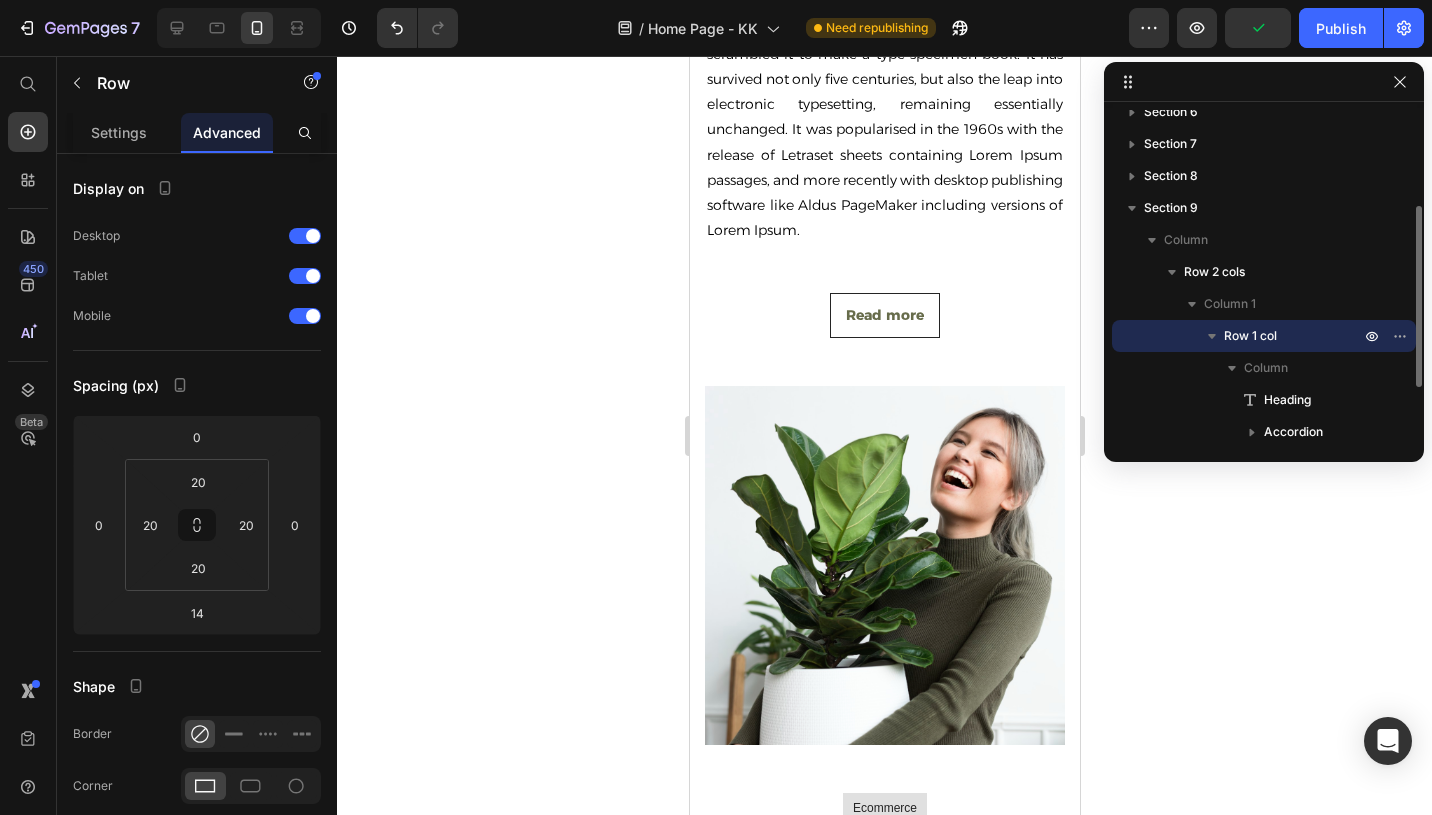 click on "Row 1 col" at bounding box center (1294, 336) 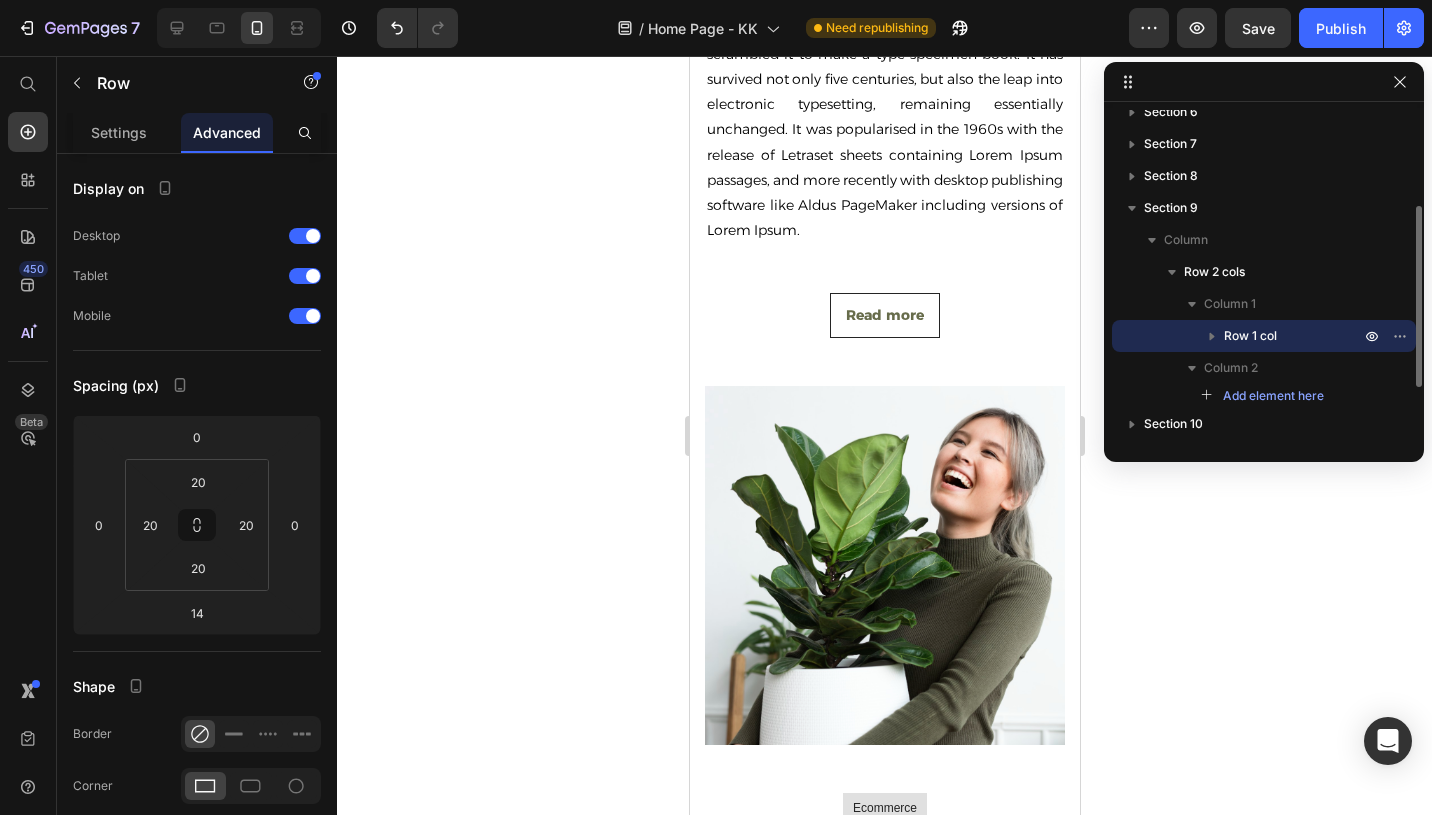 click 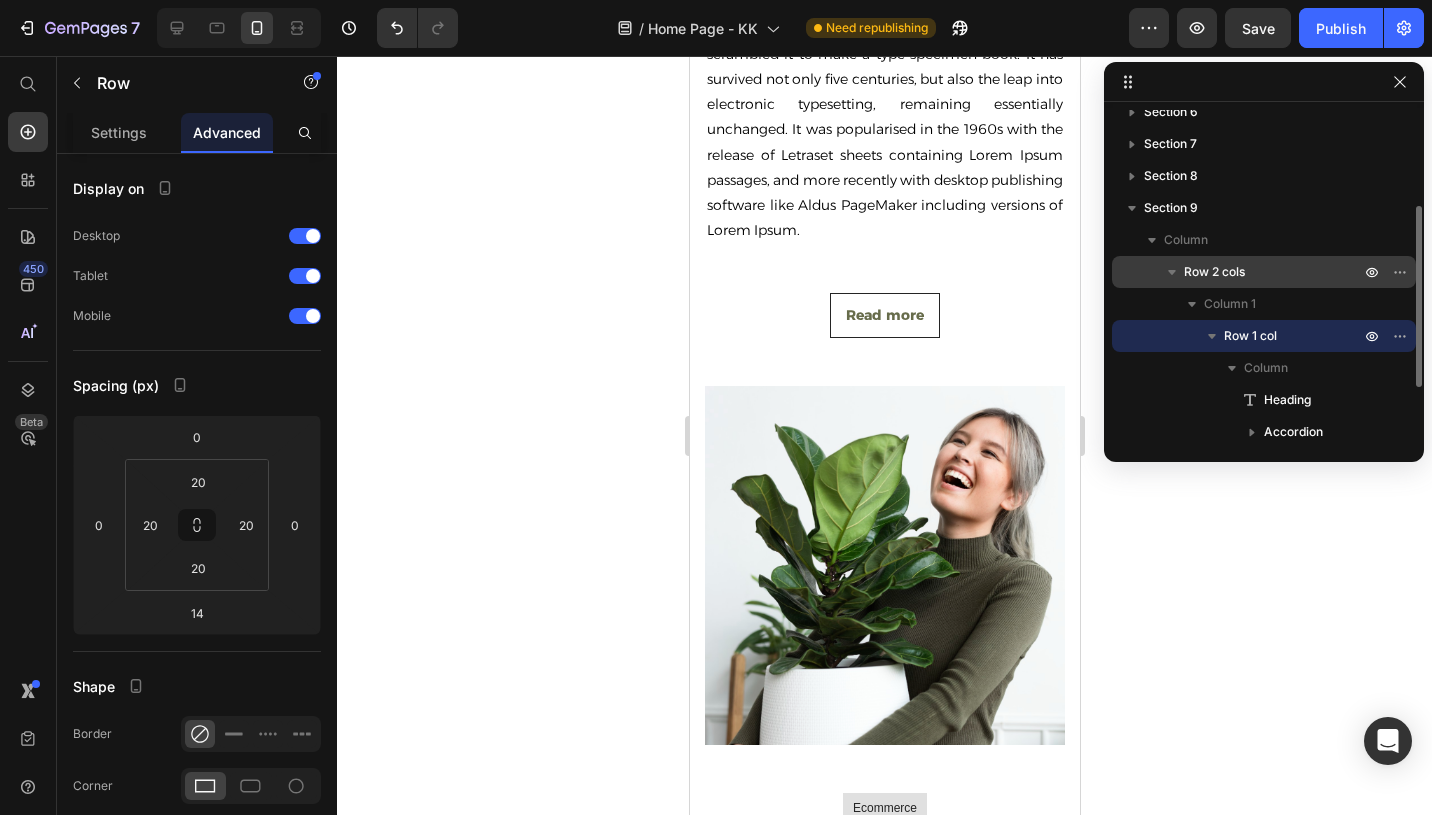 drag, startPoint x: 1228, startPoint y: 322, endPoint x: 1183, endPoint y: 285, distance: 58.258045 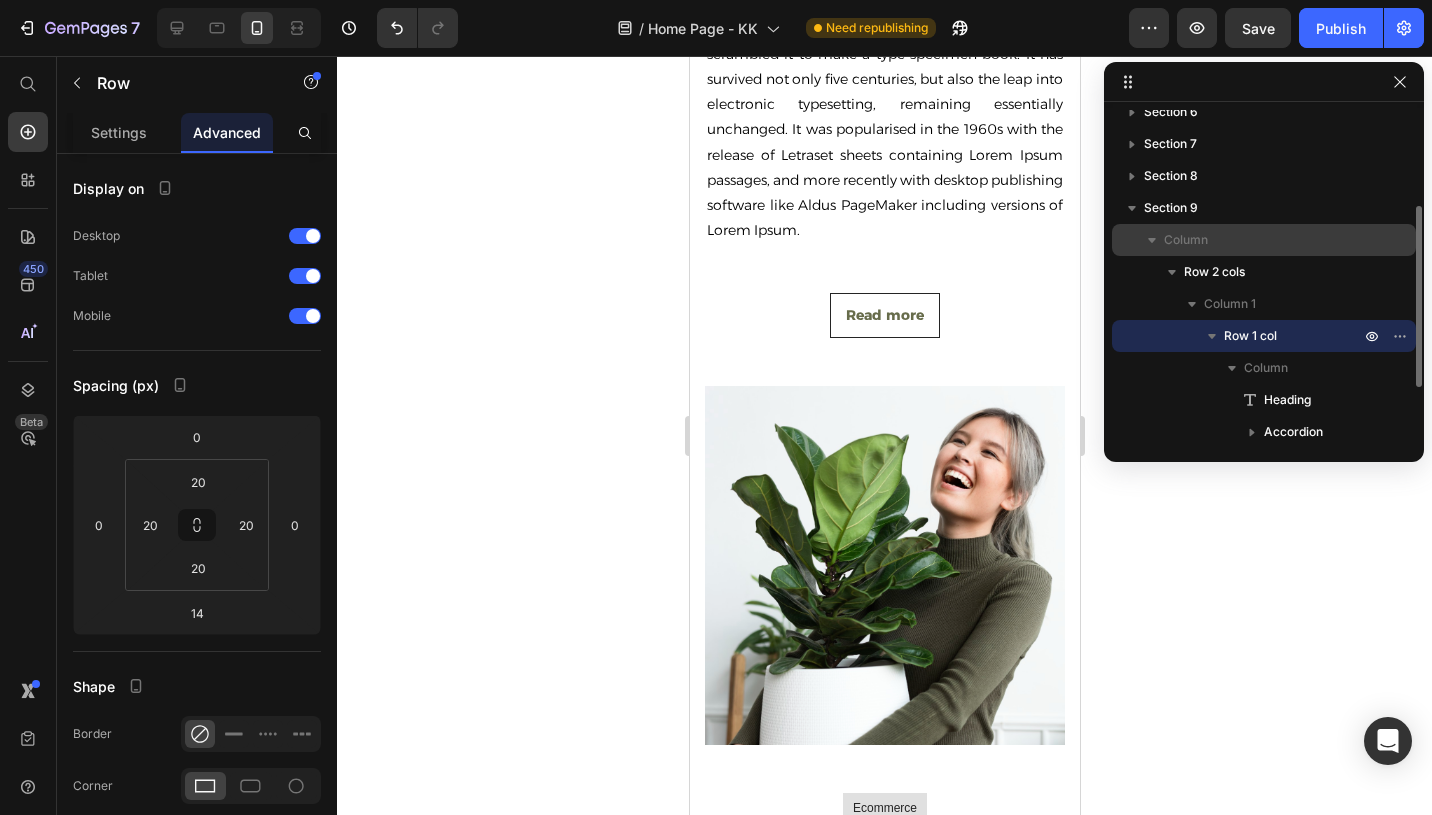 drag, startPoint x: 1228, startPoint y: 304, endPoint x: 1188, endPoint y: 253, distance: 64.815125 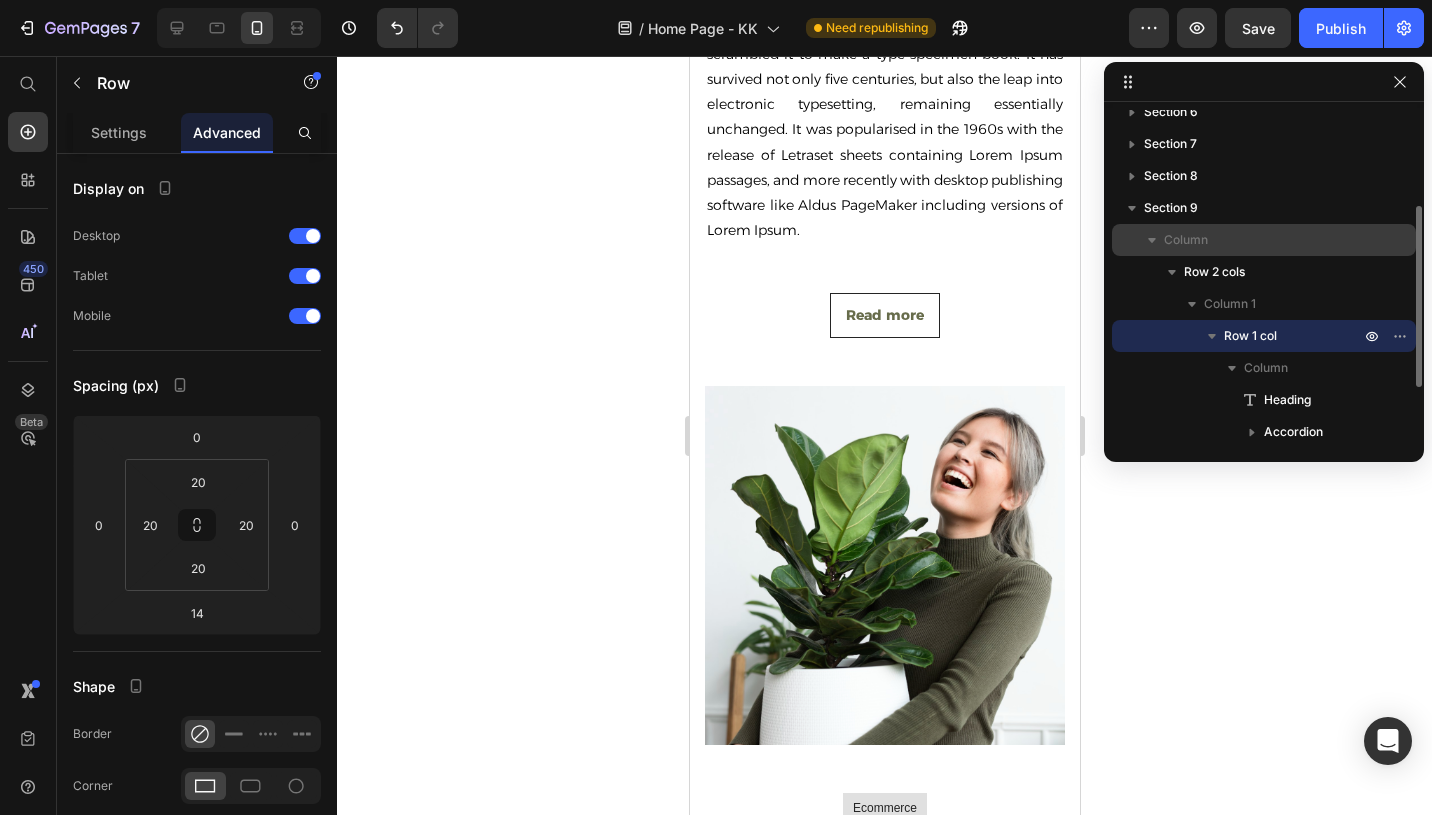 click on "Column  Row 2 cols Column 1 Row 1 col Column  Heading Accordion Column 2 Add element here" at bounding box center (1264, 476) 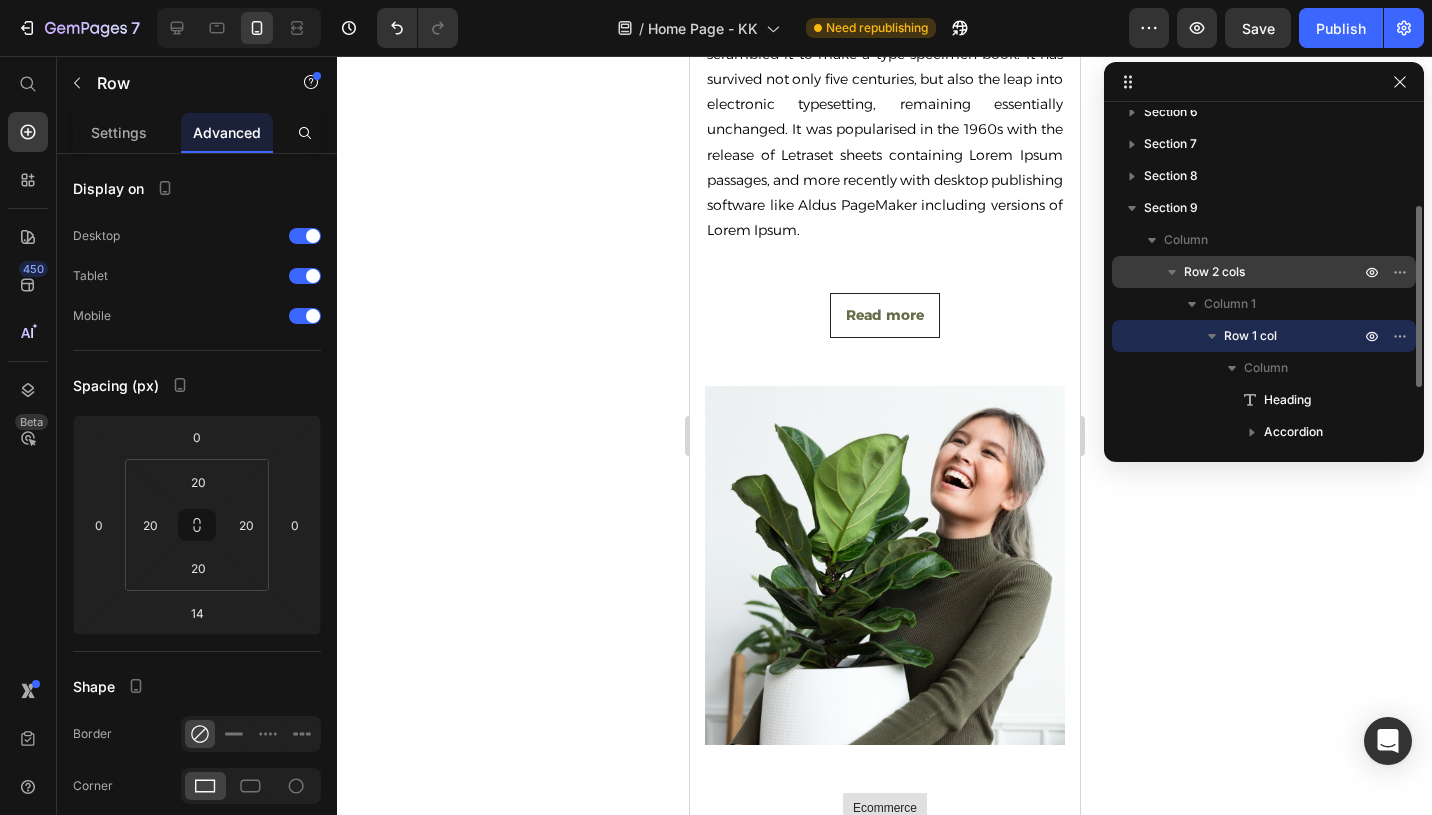 click on "Row 2 cols" at bounding box center [1214, 272] 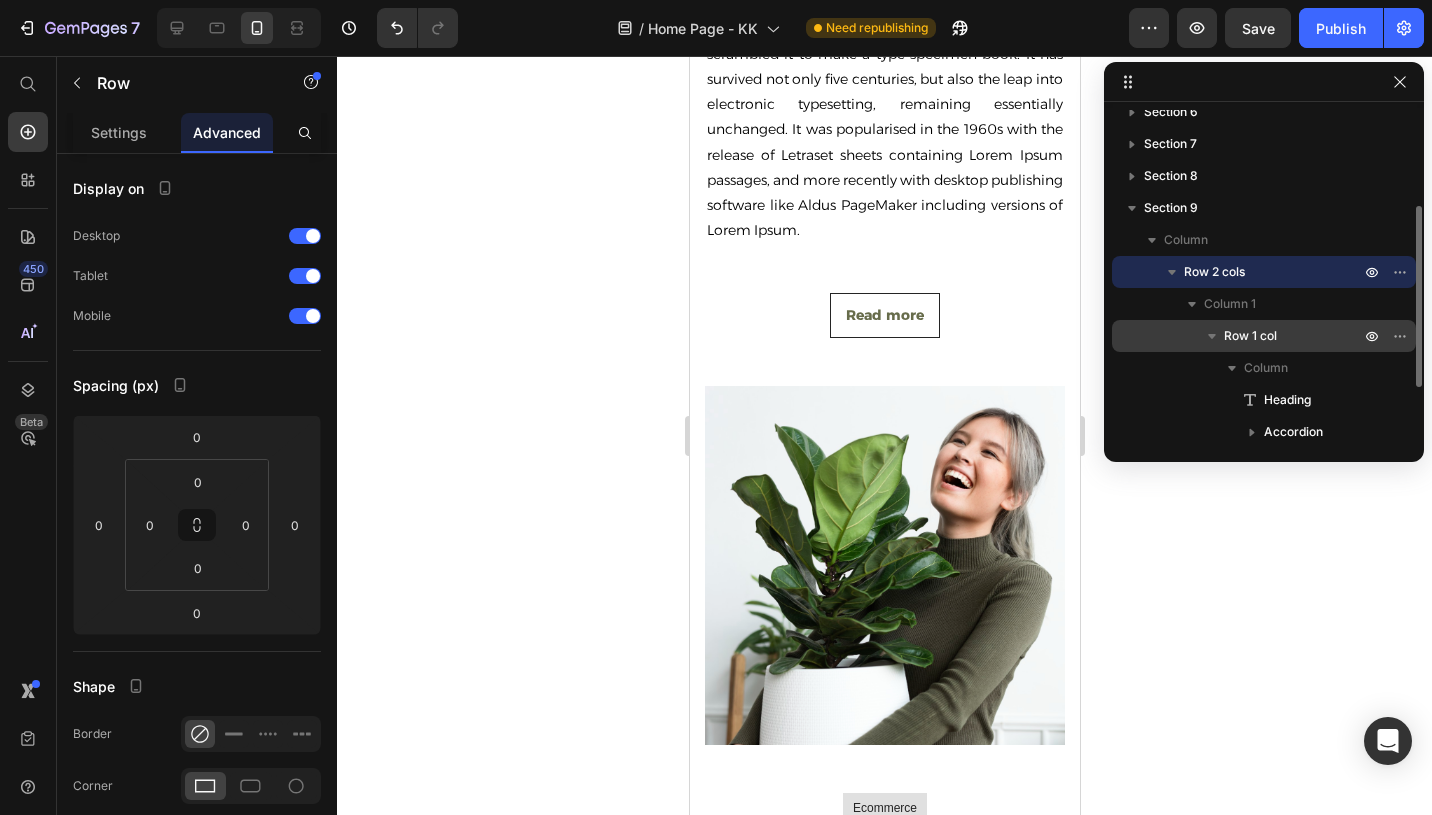 click on "Row 1 col" at bounding box center [1250, 336] 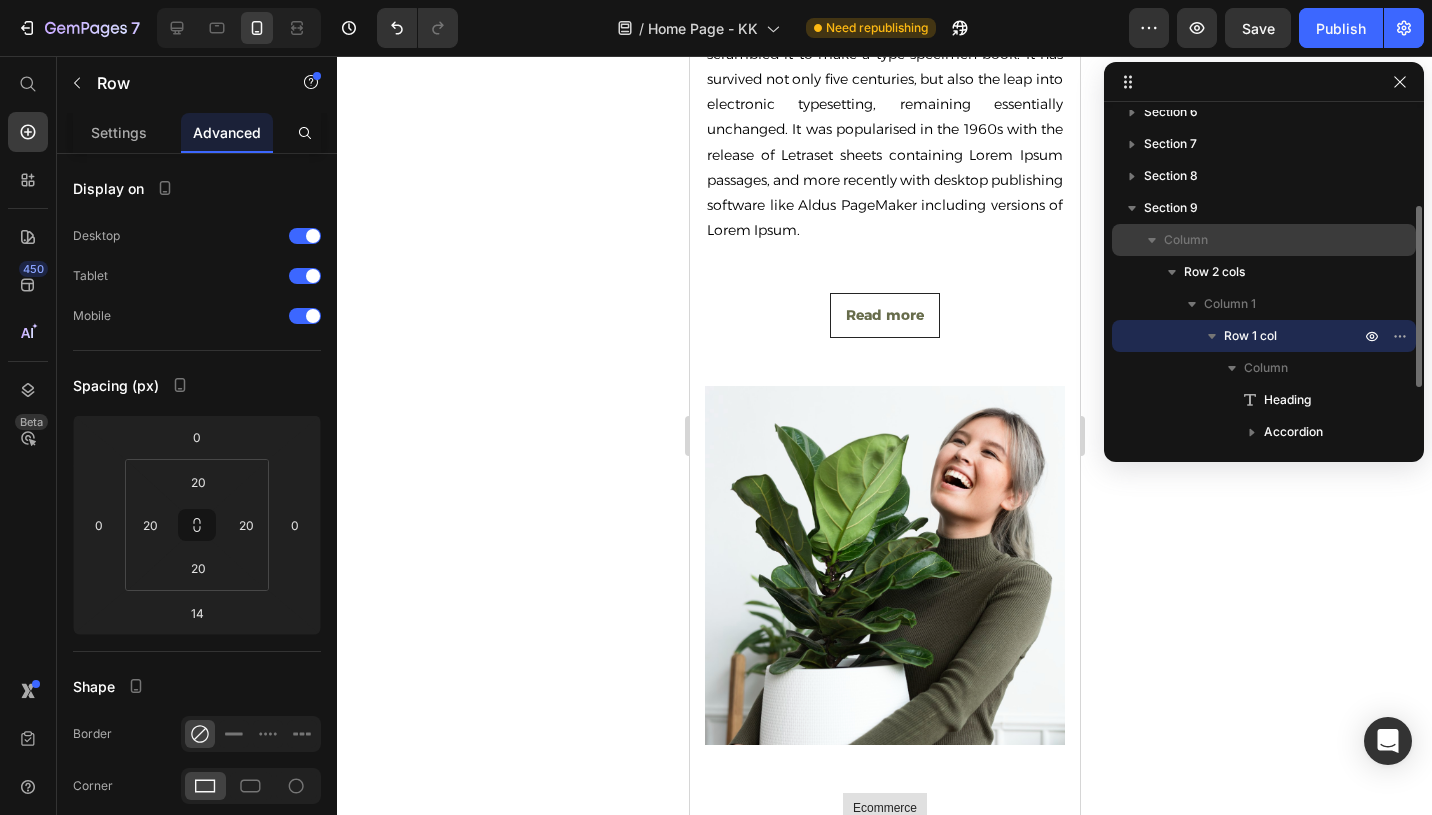 drag, startPoint x: 1265, startPoint y: 335, endPoint x: 1236, endPoint y: 235, distance: 104.120125 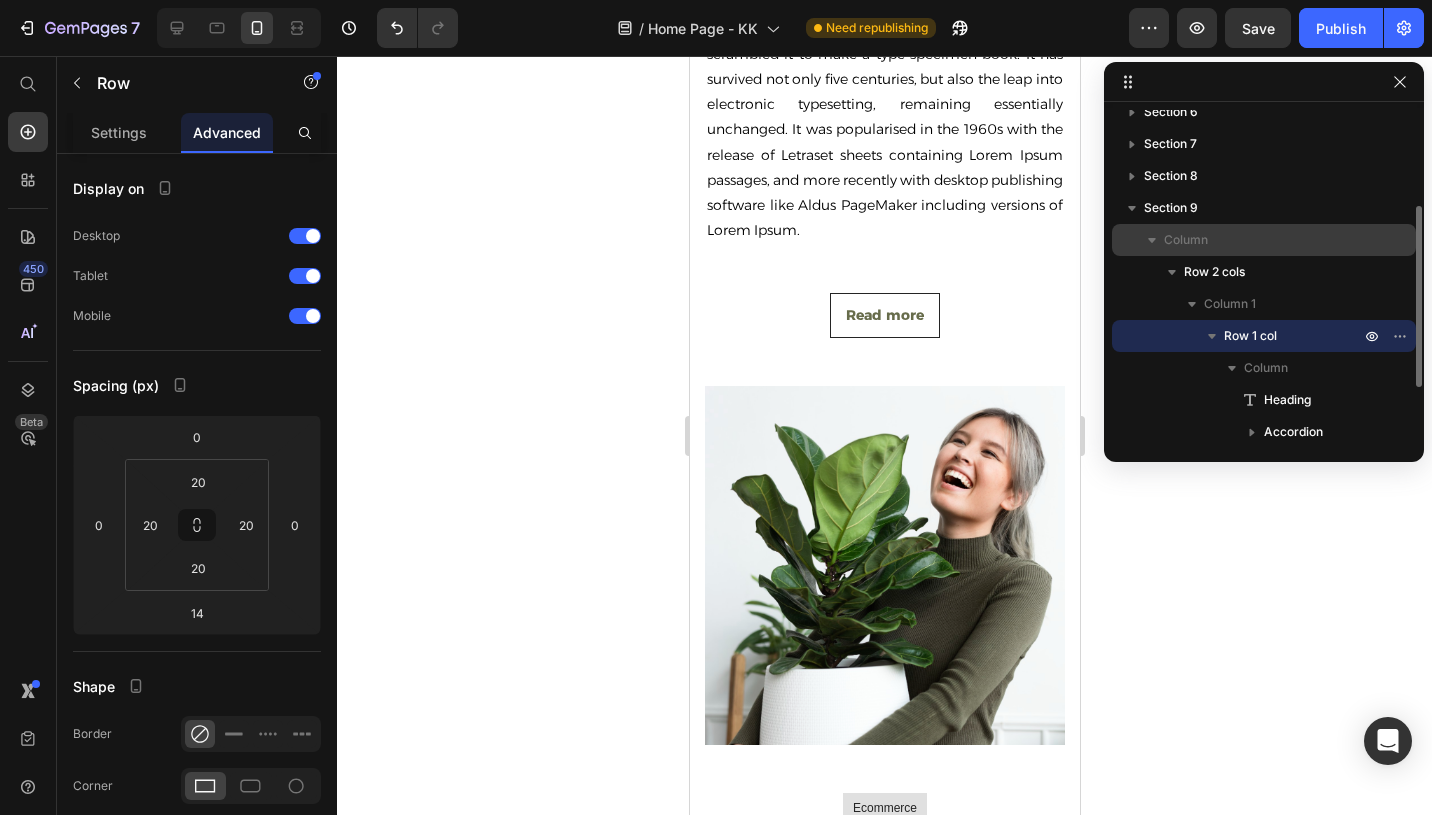 click on "Column  Row 2 cols Column 1 Row 1 col Column  Heading Accordion Column 2 Add element here" at bounding box center (1264, 476) 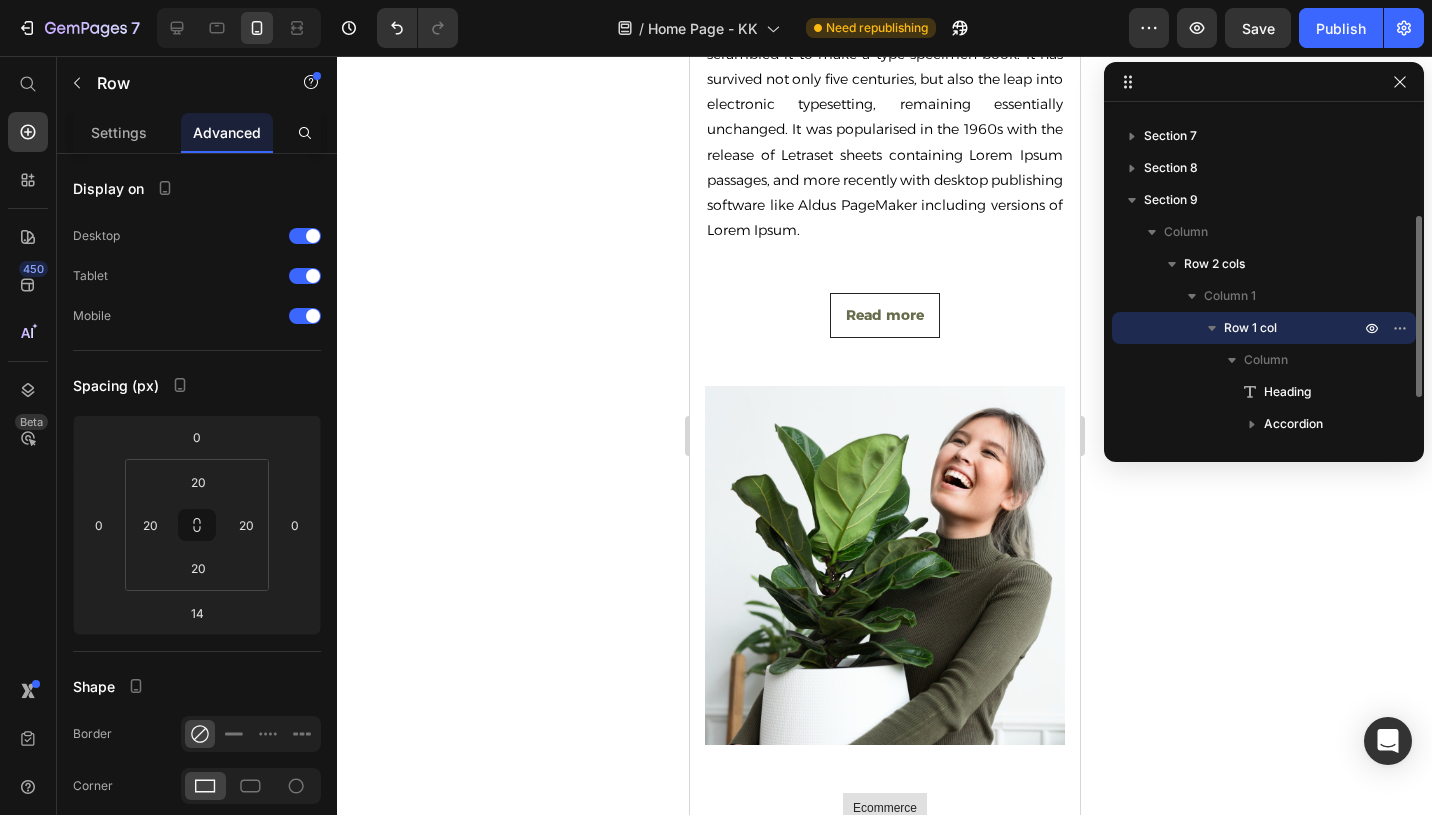 scroll, scrollTop: 270, scrollLeft: 0, axis: vertical 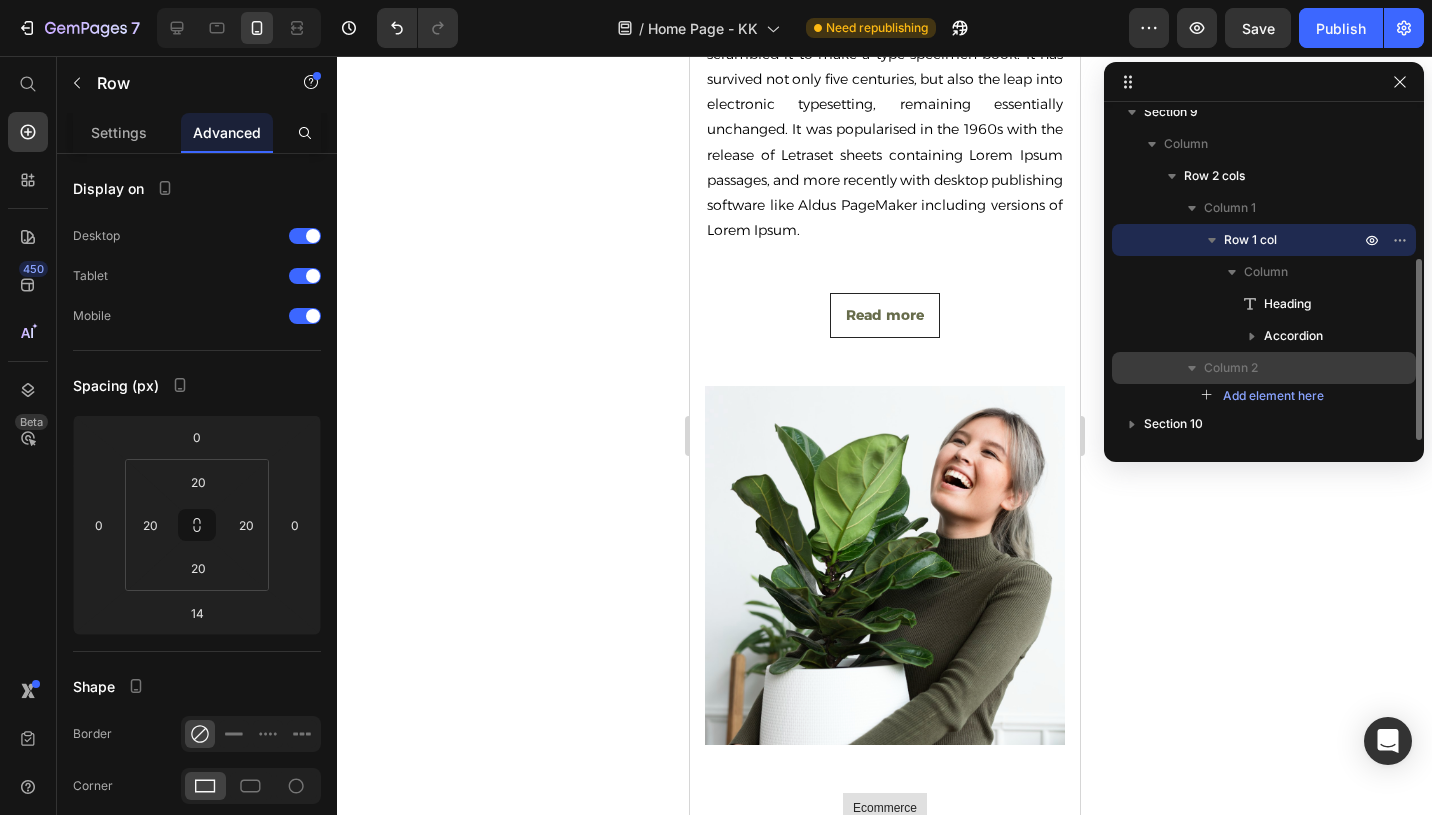 click on "Column 2" at bounding box center (1231, 368) 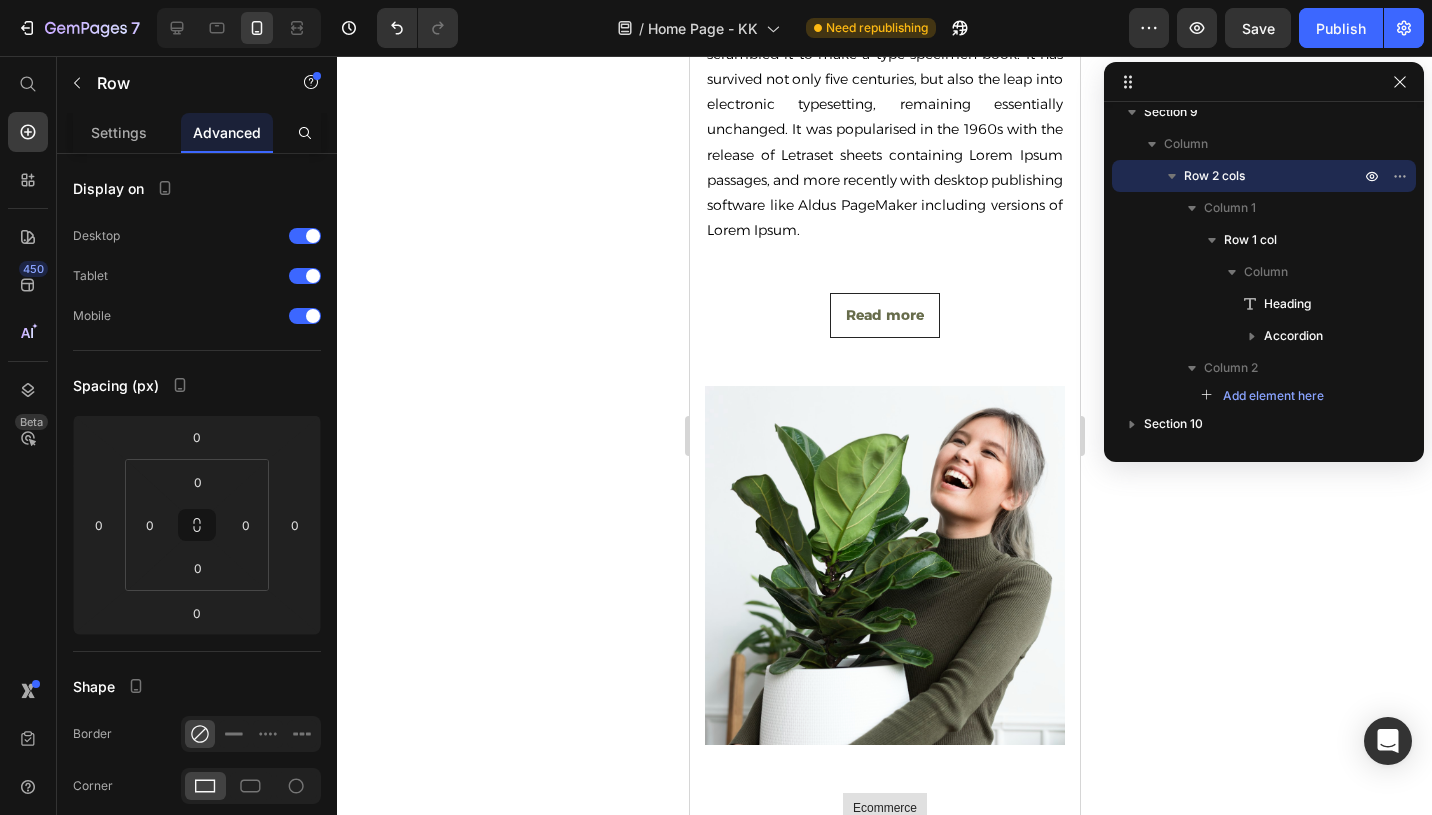 click 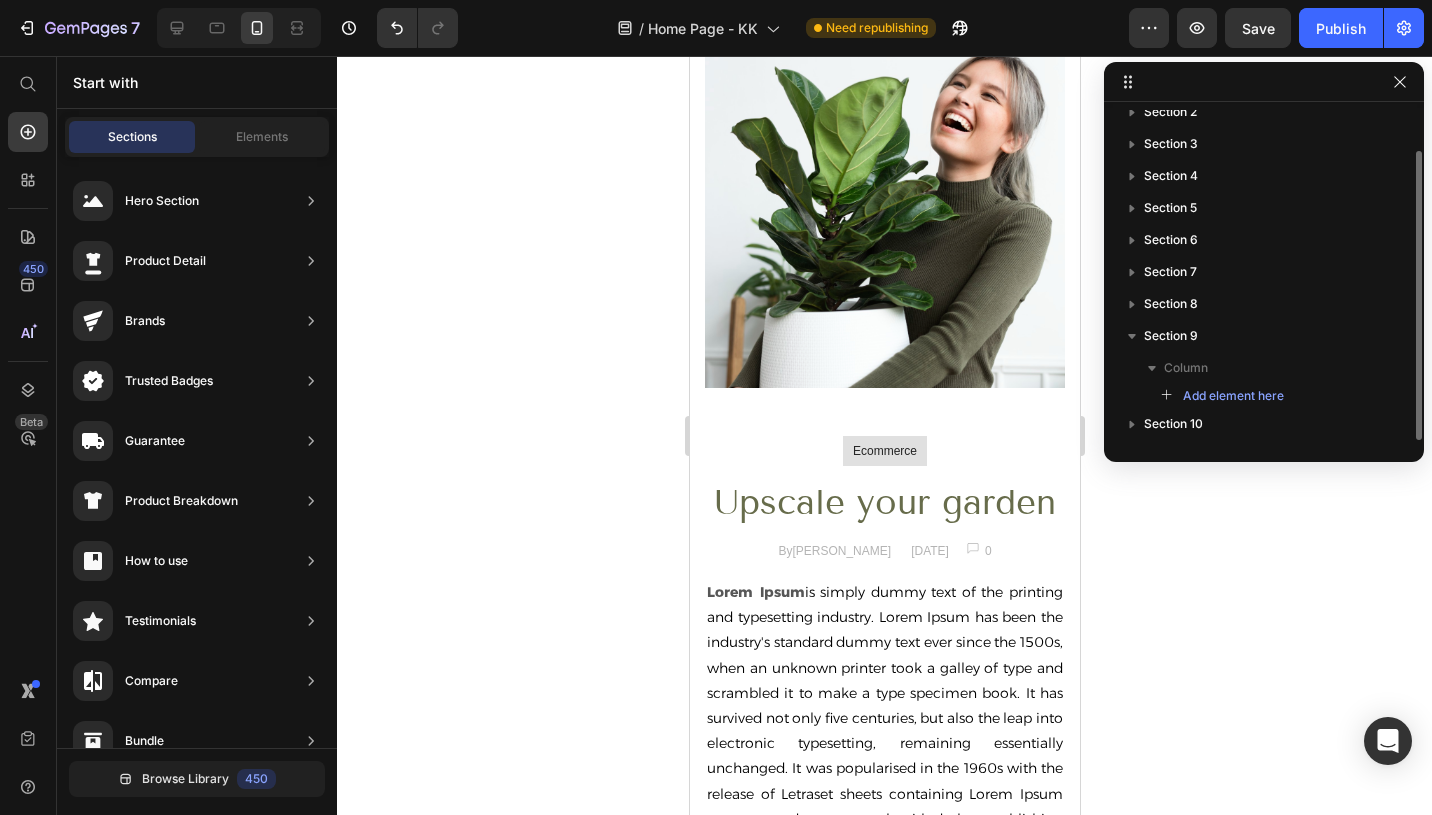 scroll, scrollTop: 46, scrollLeft: 0, axis: vertical 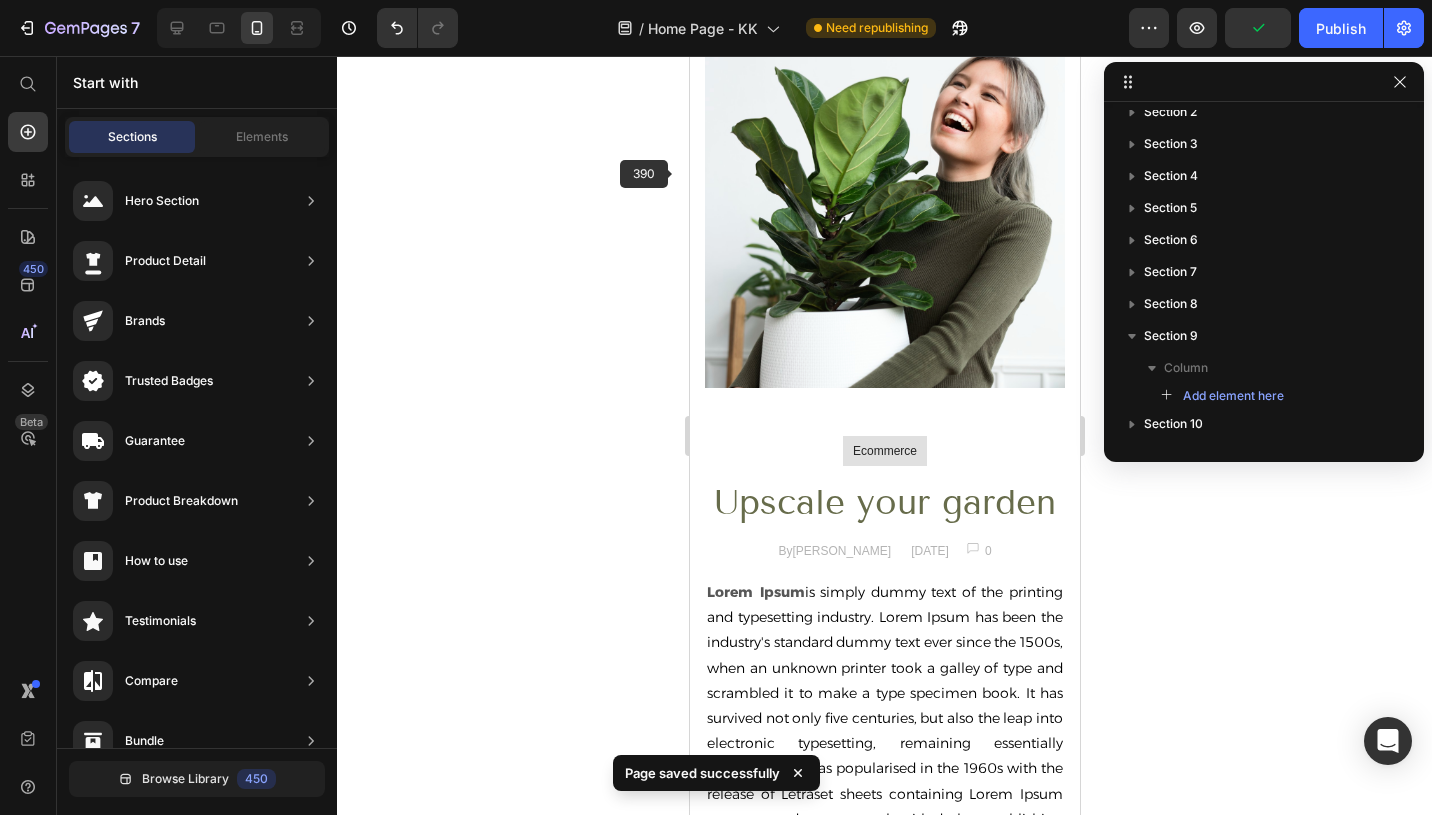 click 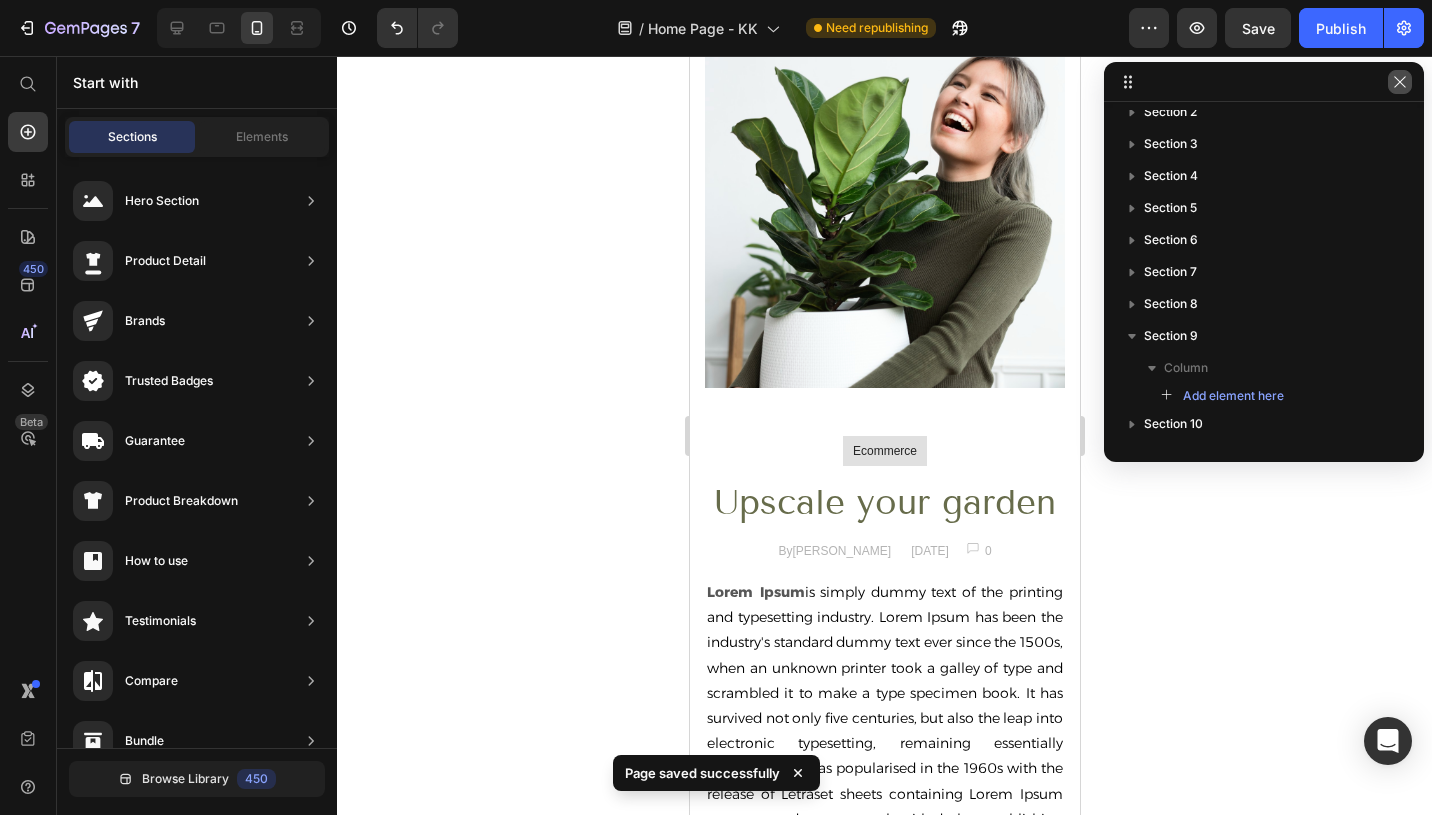 click 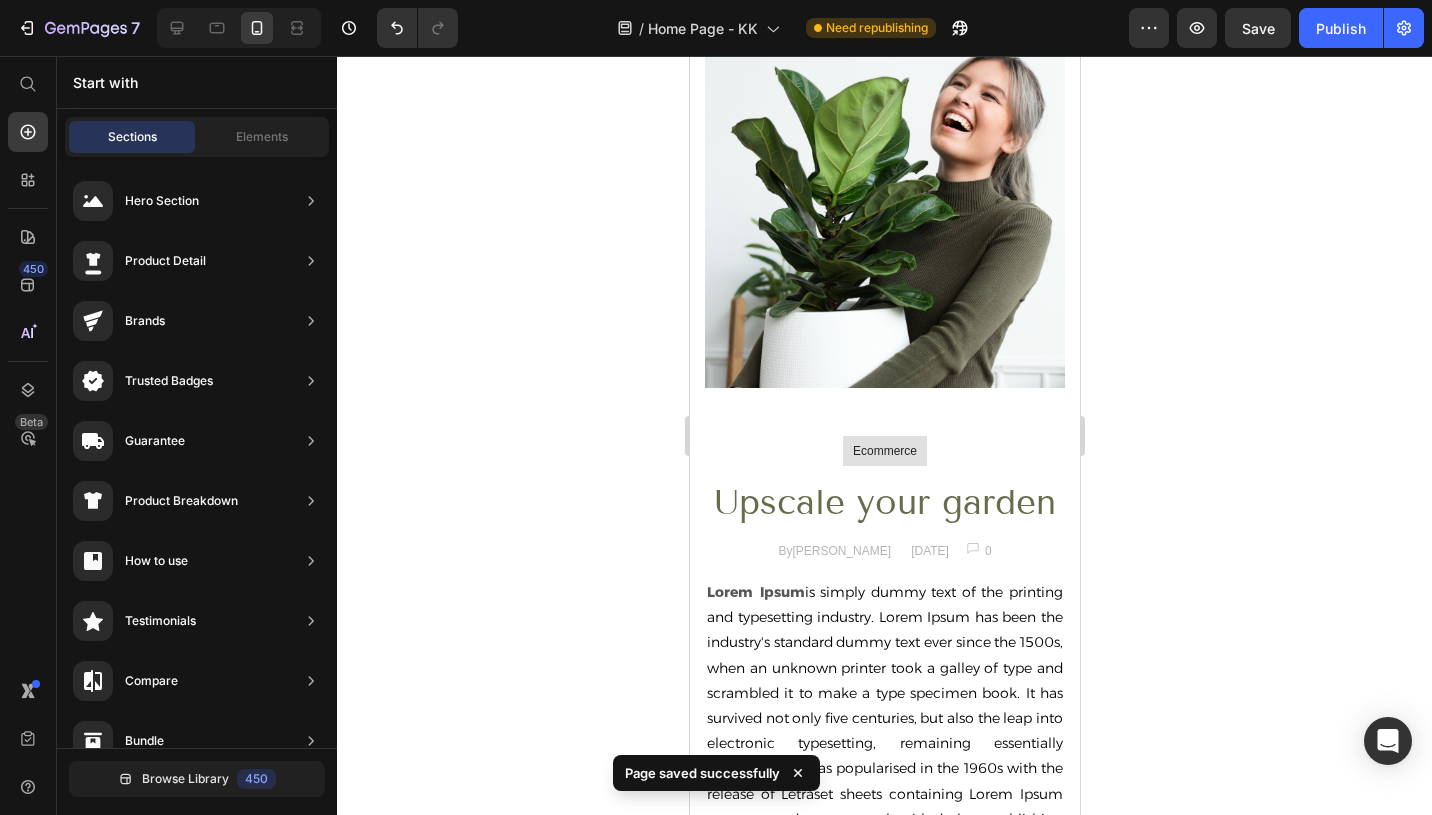 click 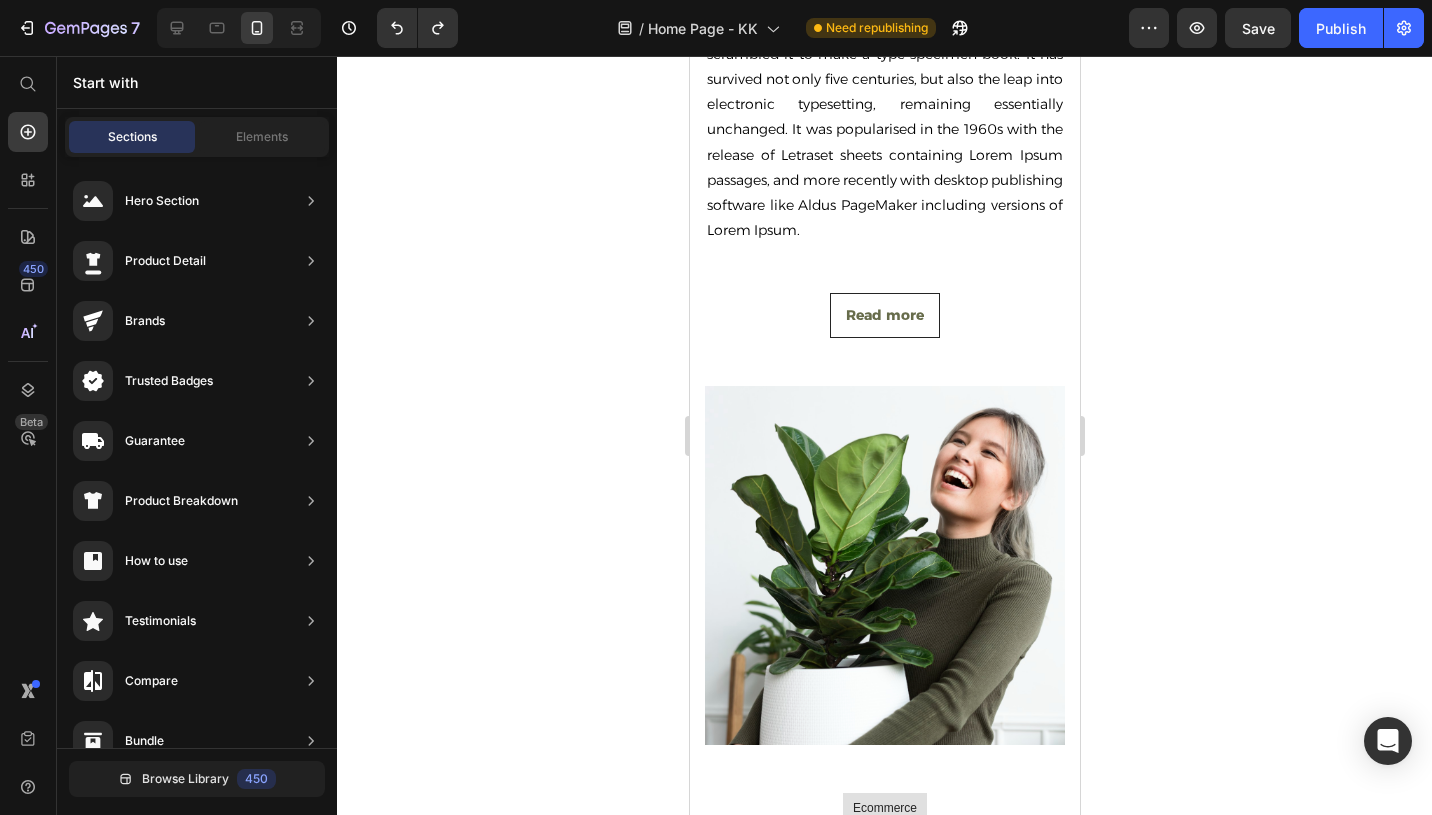 click on "Accordion" at bounding box center [746, -733] 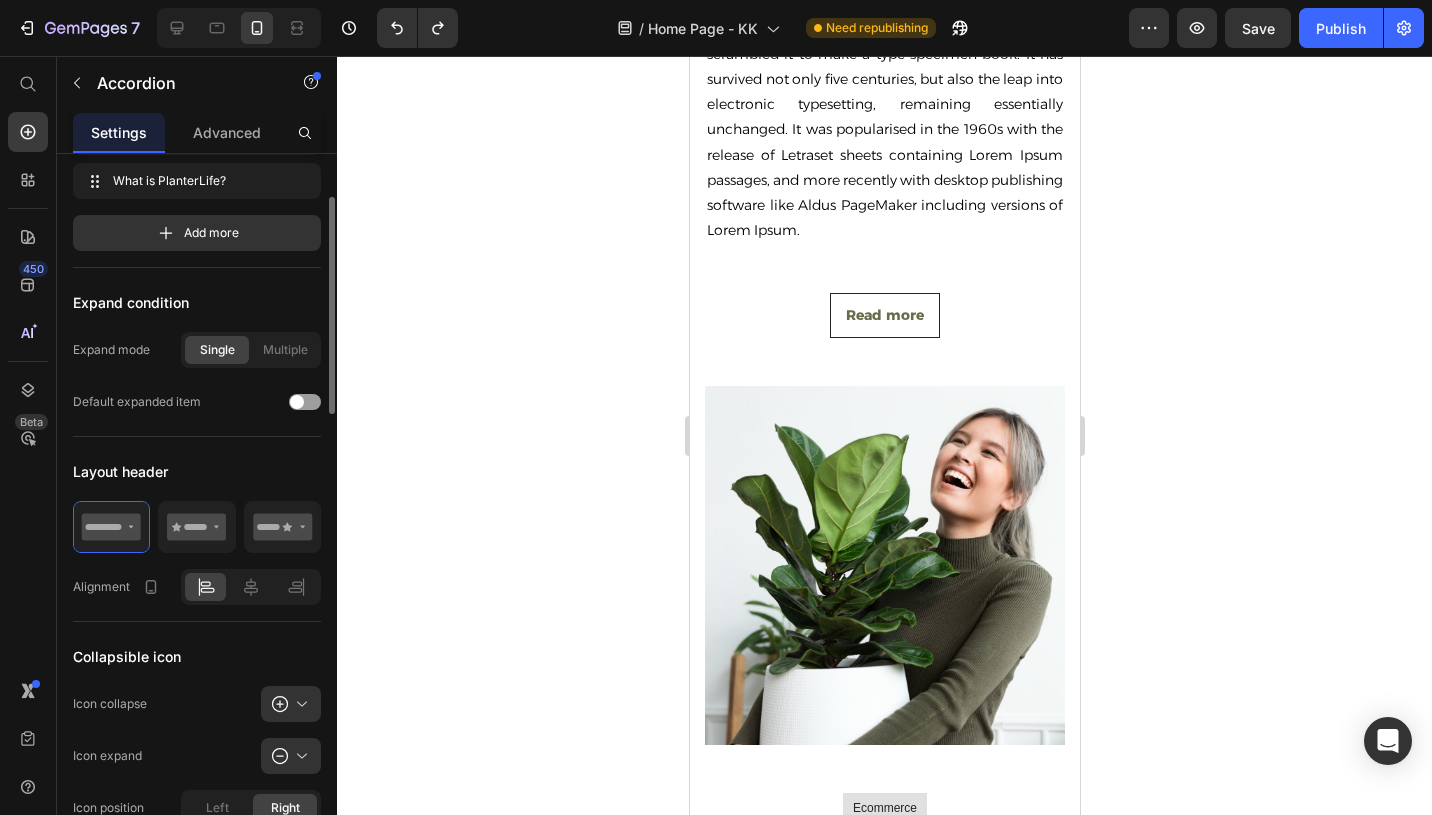 scroll, scrollTop: 0, scrollLeft: 0, axis: both 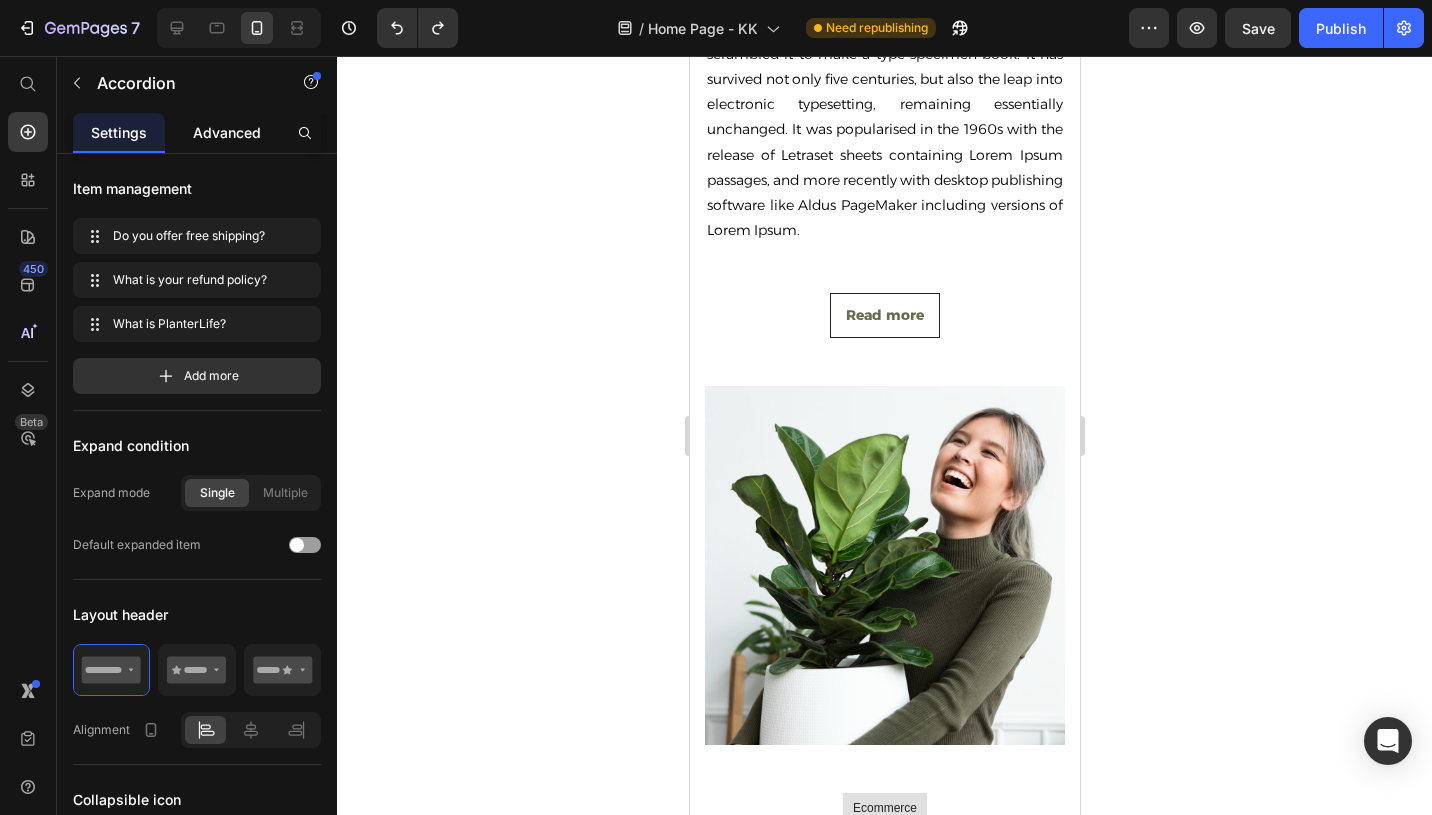 click on "Advanced" at bounding box center [227, 132] 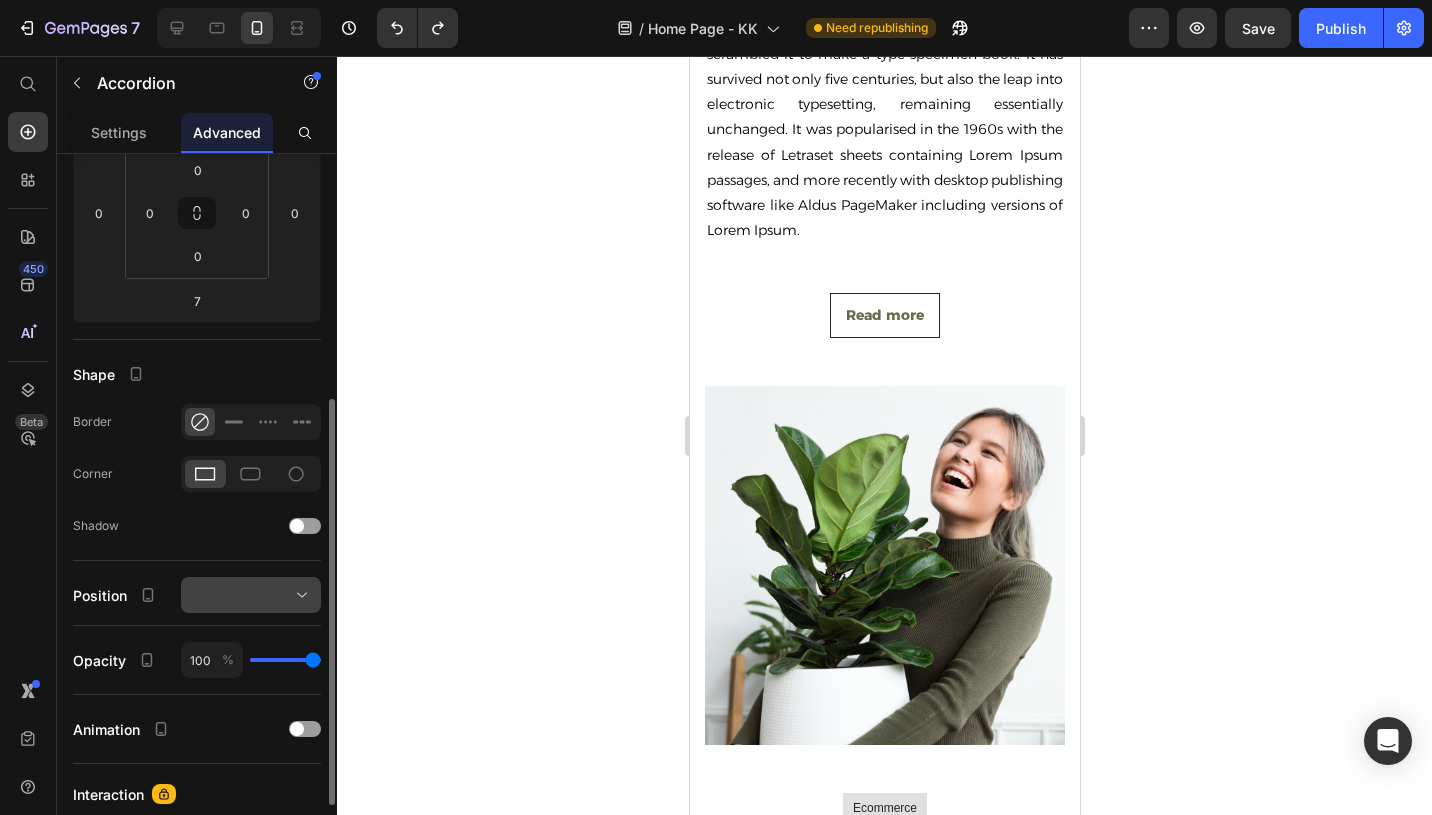 scroll, scrollTop: 551, scrollLeft: 0, axis: vertical 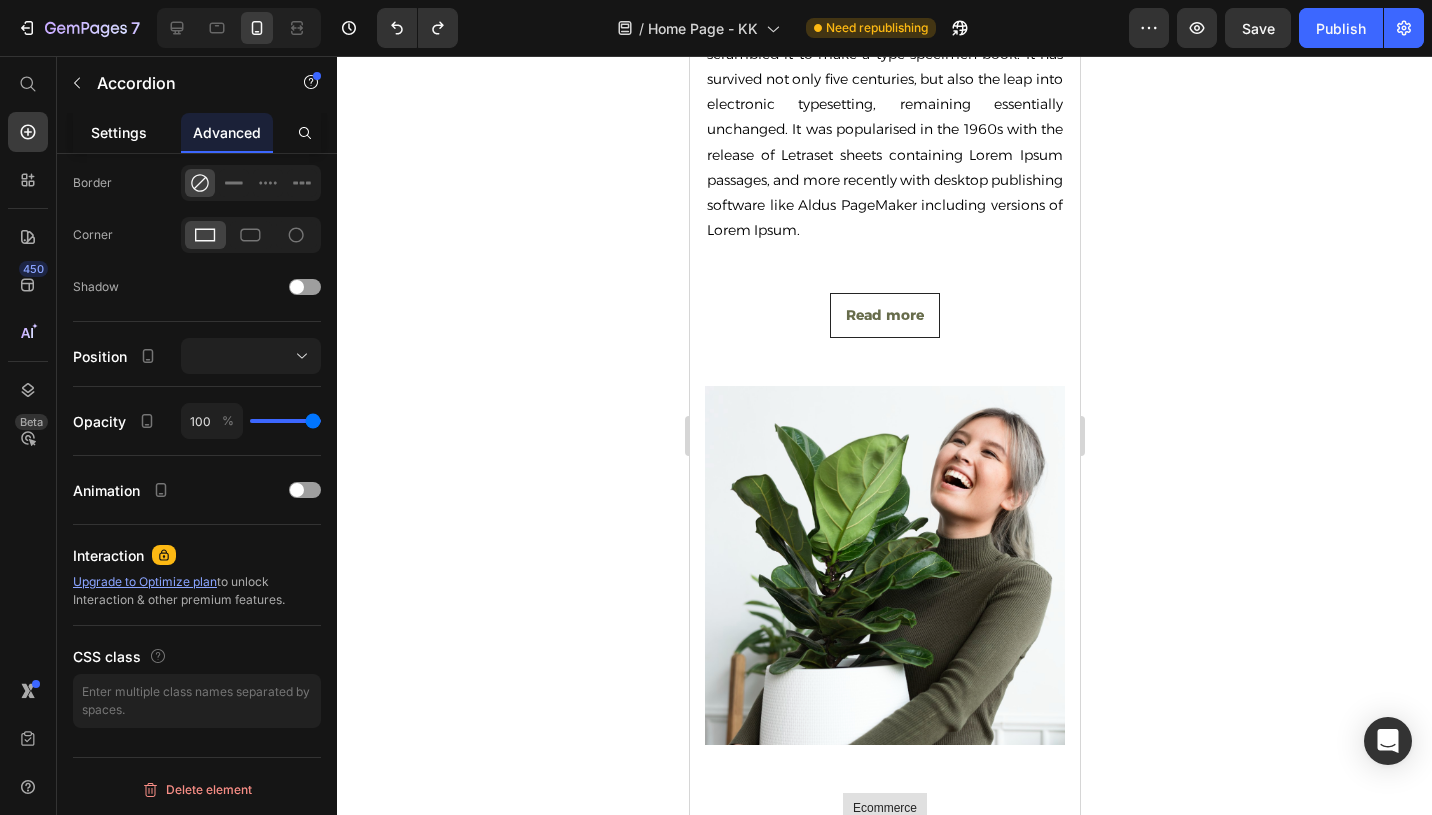 click on "Settings" at bounding box center [119, 132] 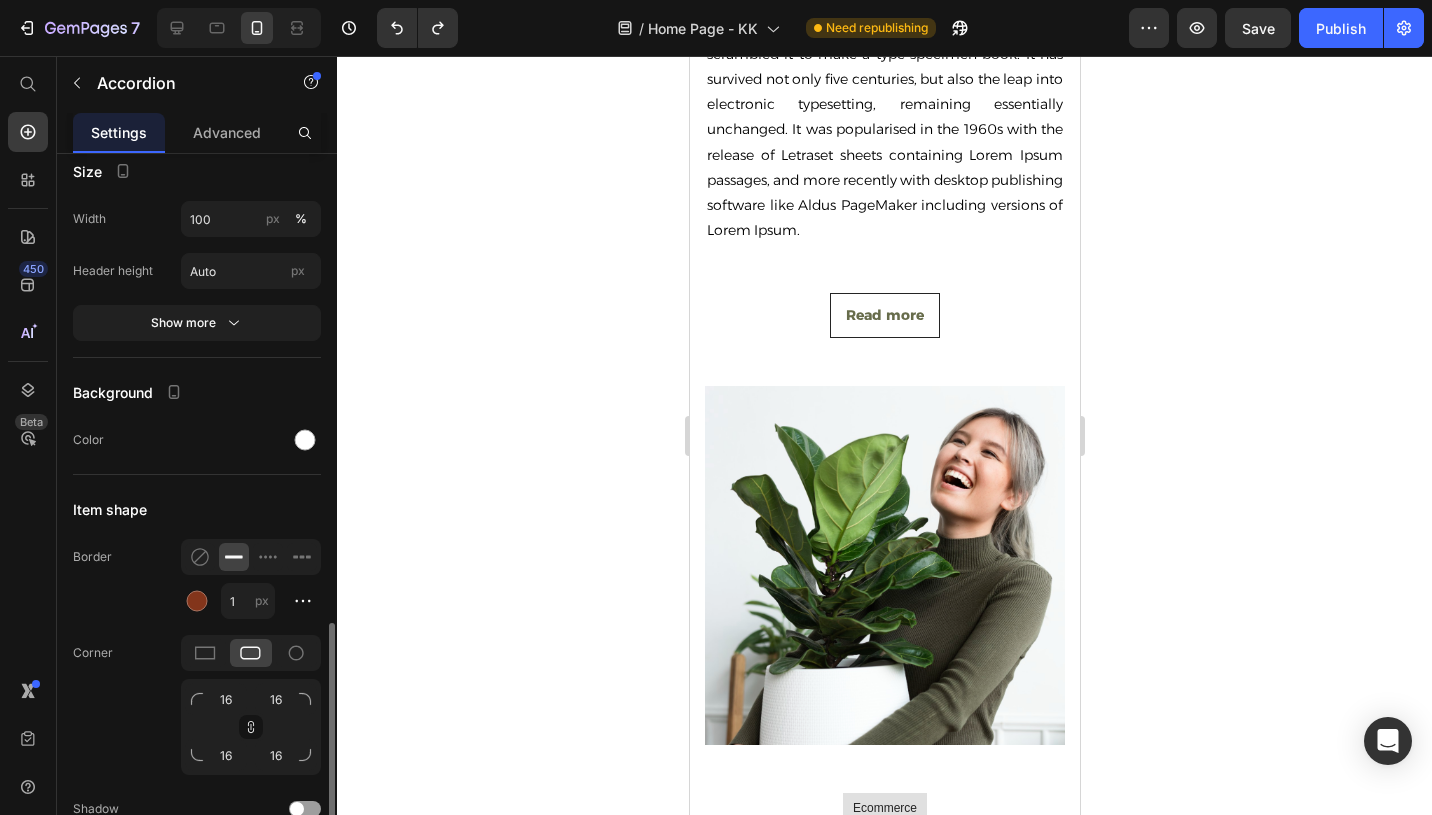 scroll, scrollTop: 1650, scrollLeft: 0, axis: vertical 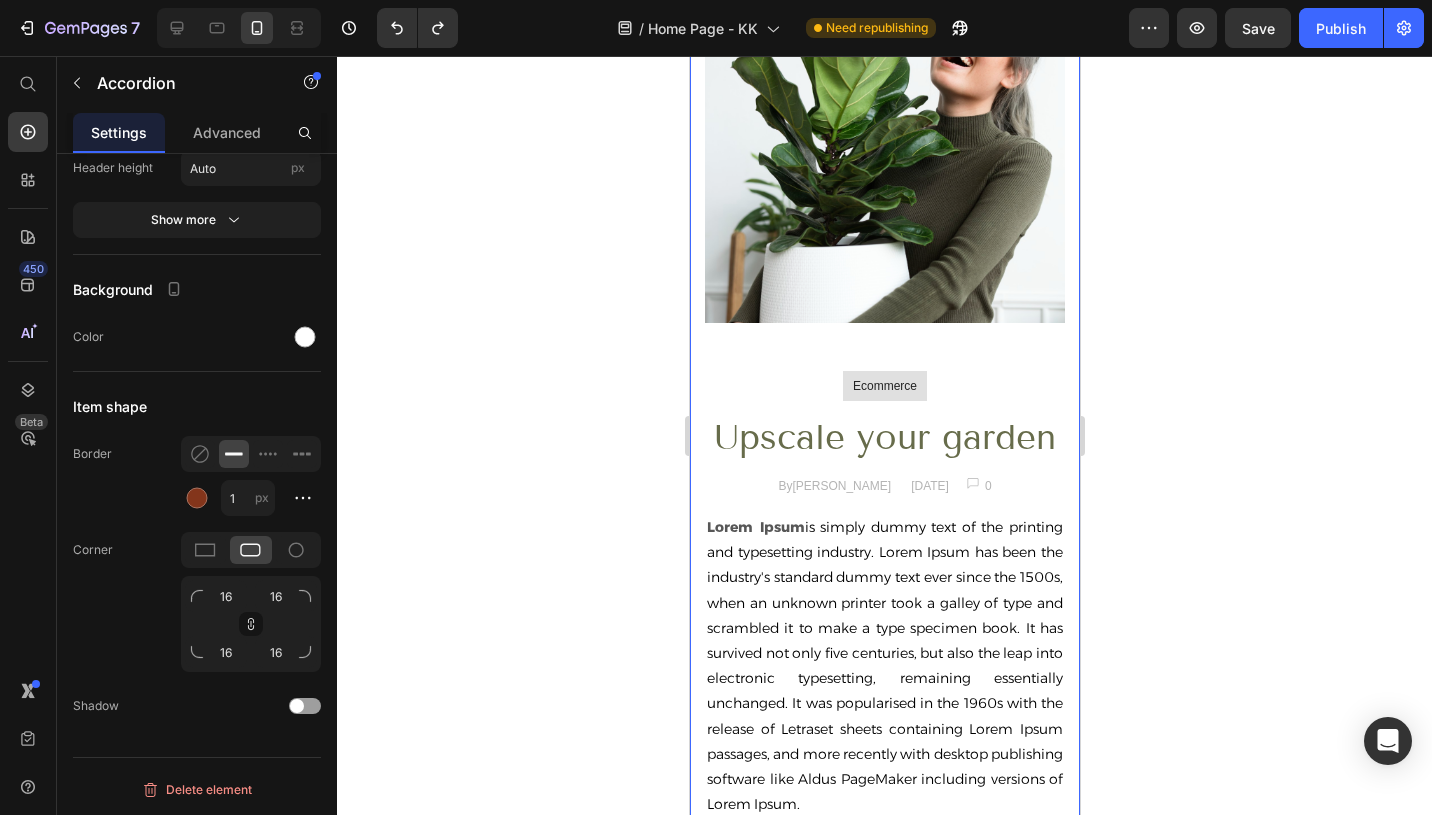 click on "WEEKLY BLOG" at bounding box center (884, -752) 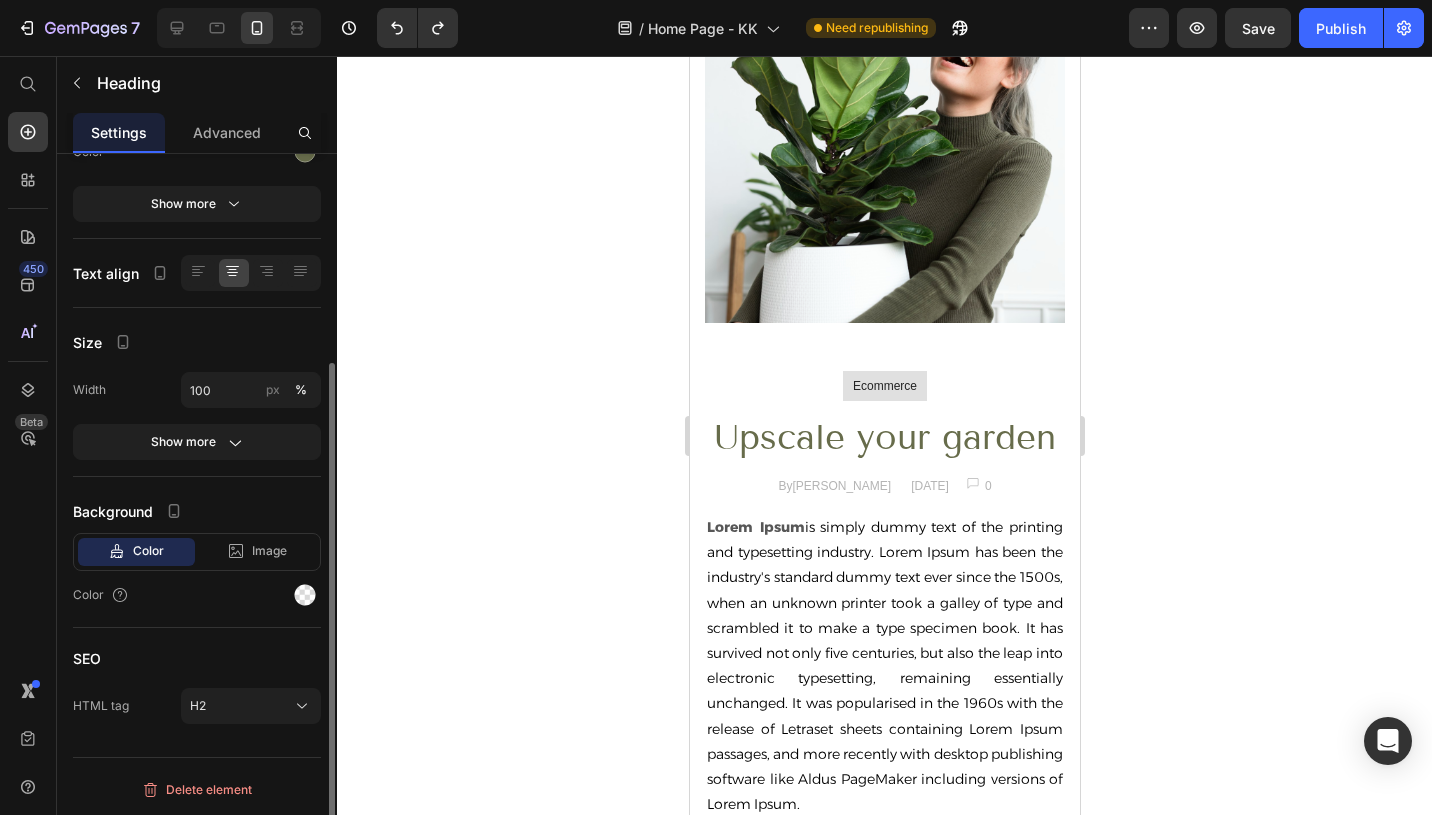 scroll, scrollTop: 0, scrollLeft: 0, axis: both 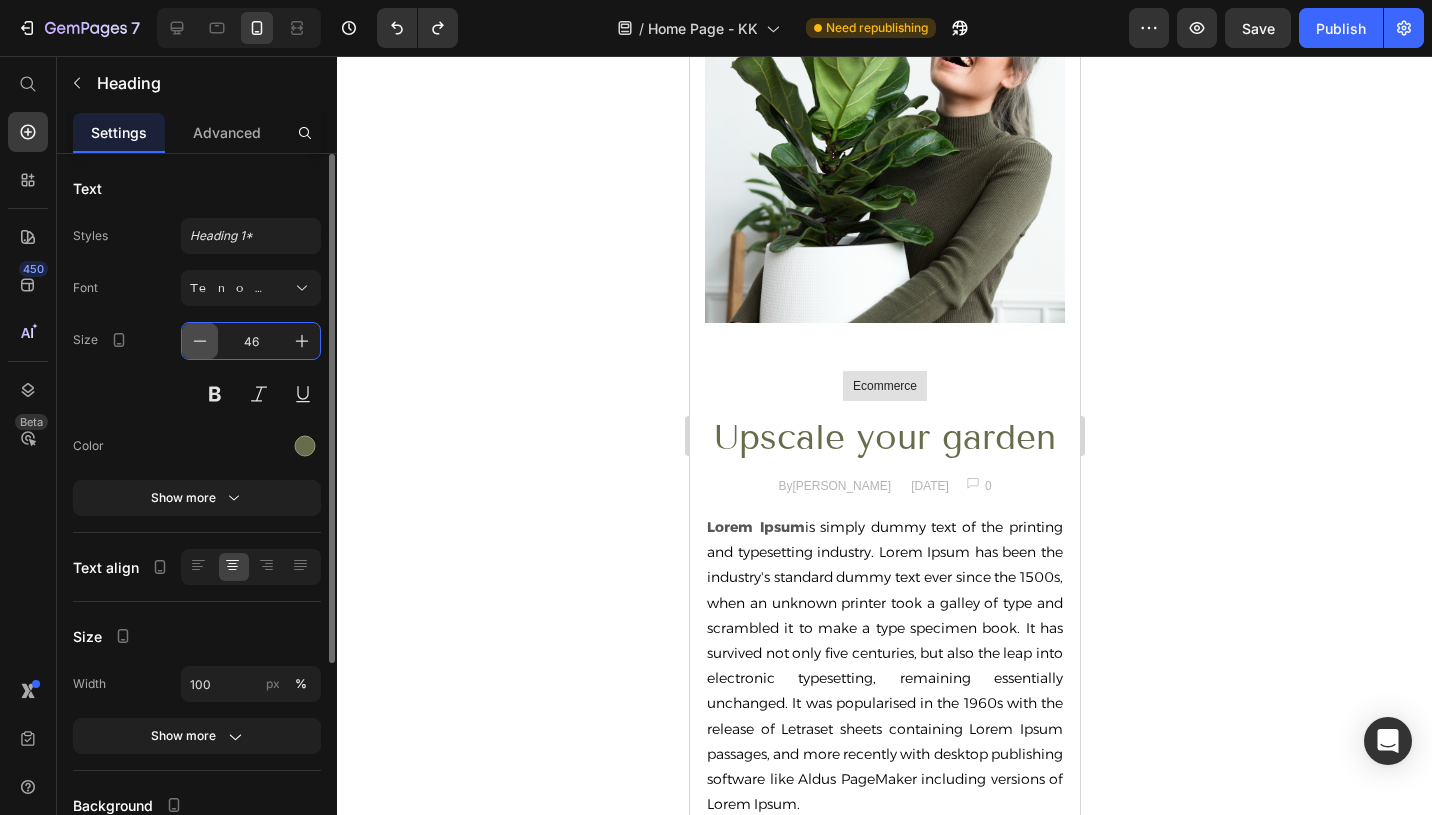 drag, startPoint x: 271, startPoint y: 348, endPoint x: 209, endPoint y: 337, distance: 62.968246 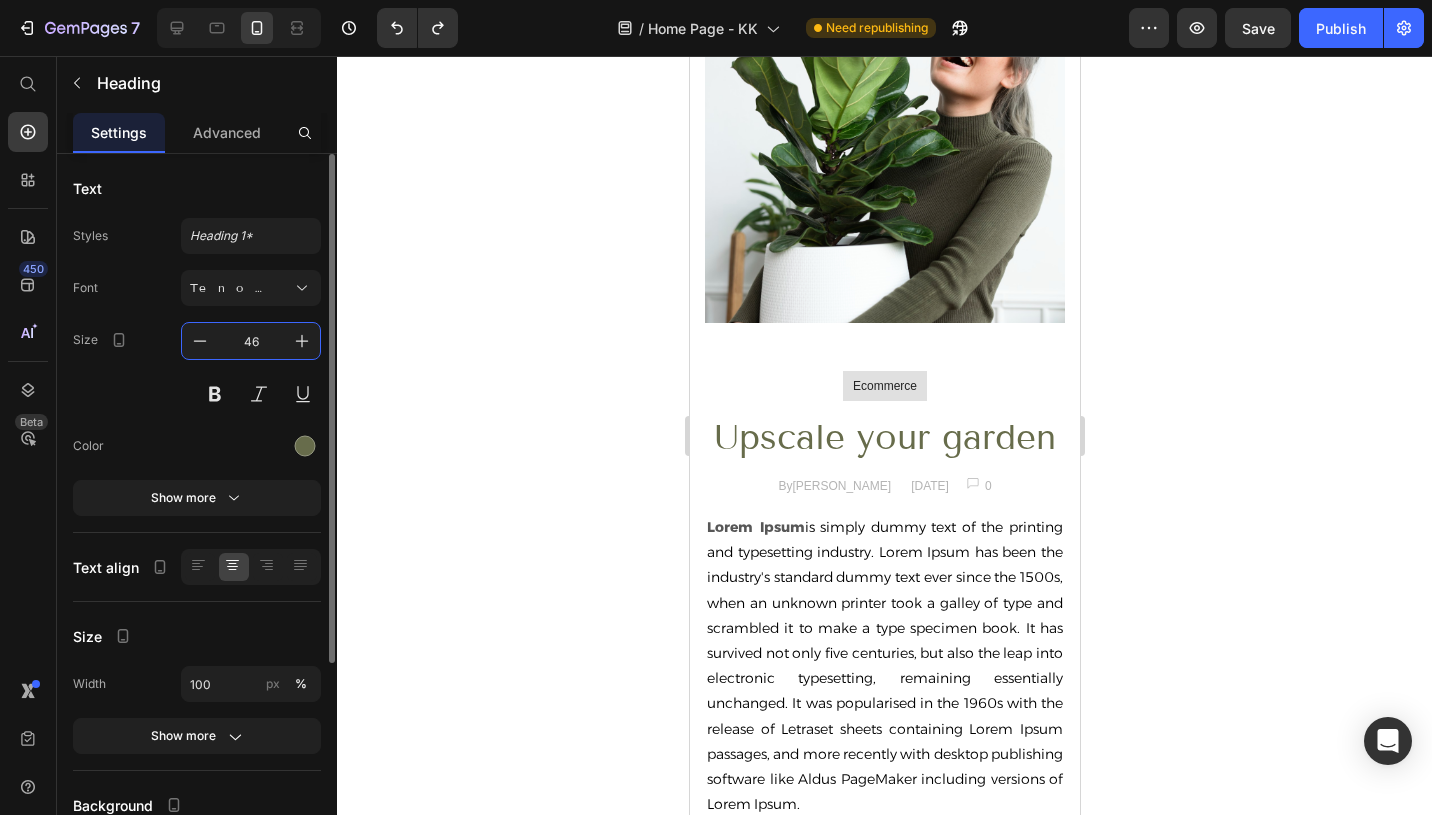 click on "46" at bounding box center (251, 341) 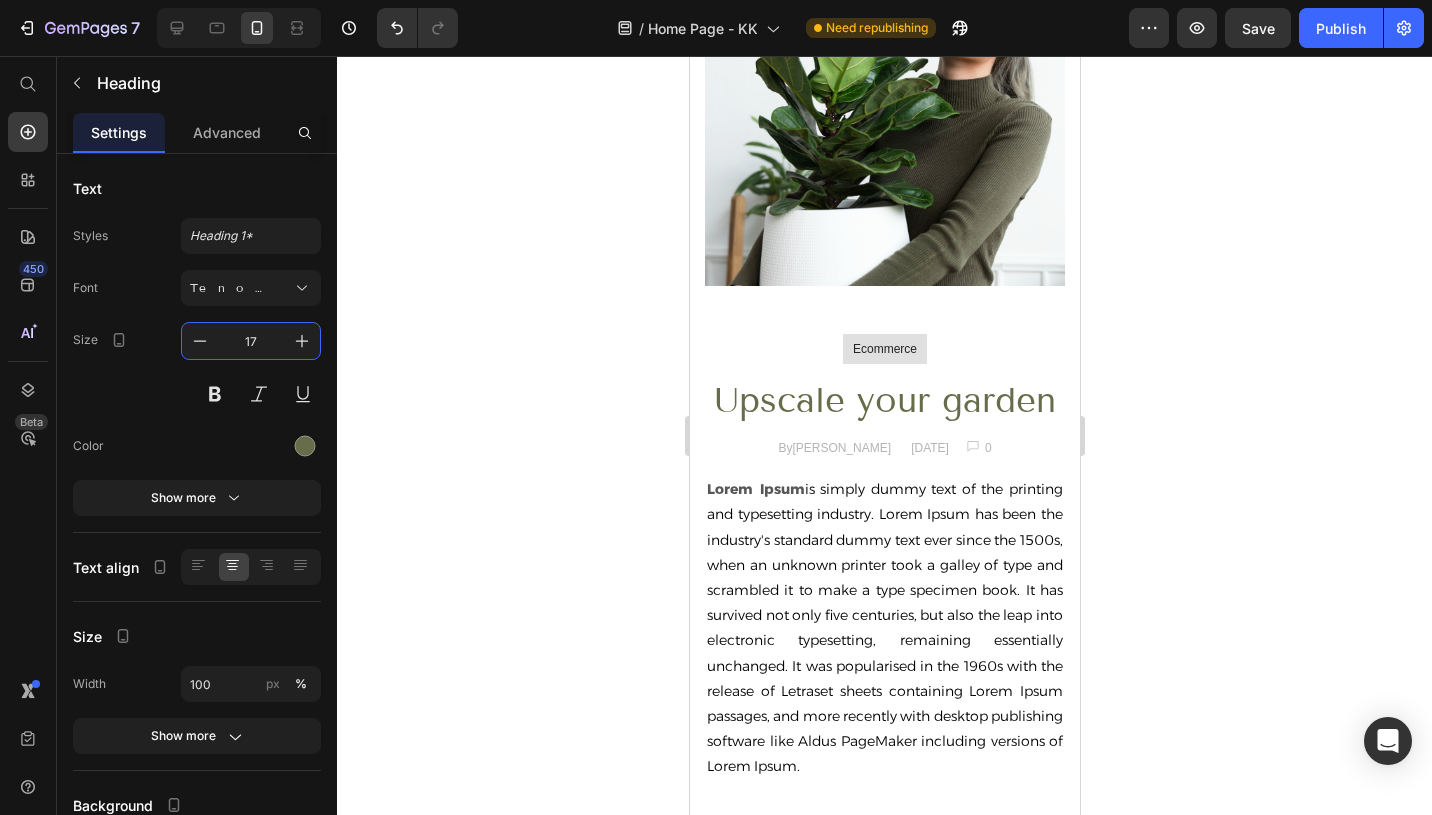 type on "17" 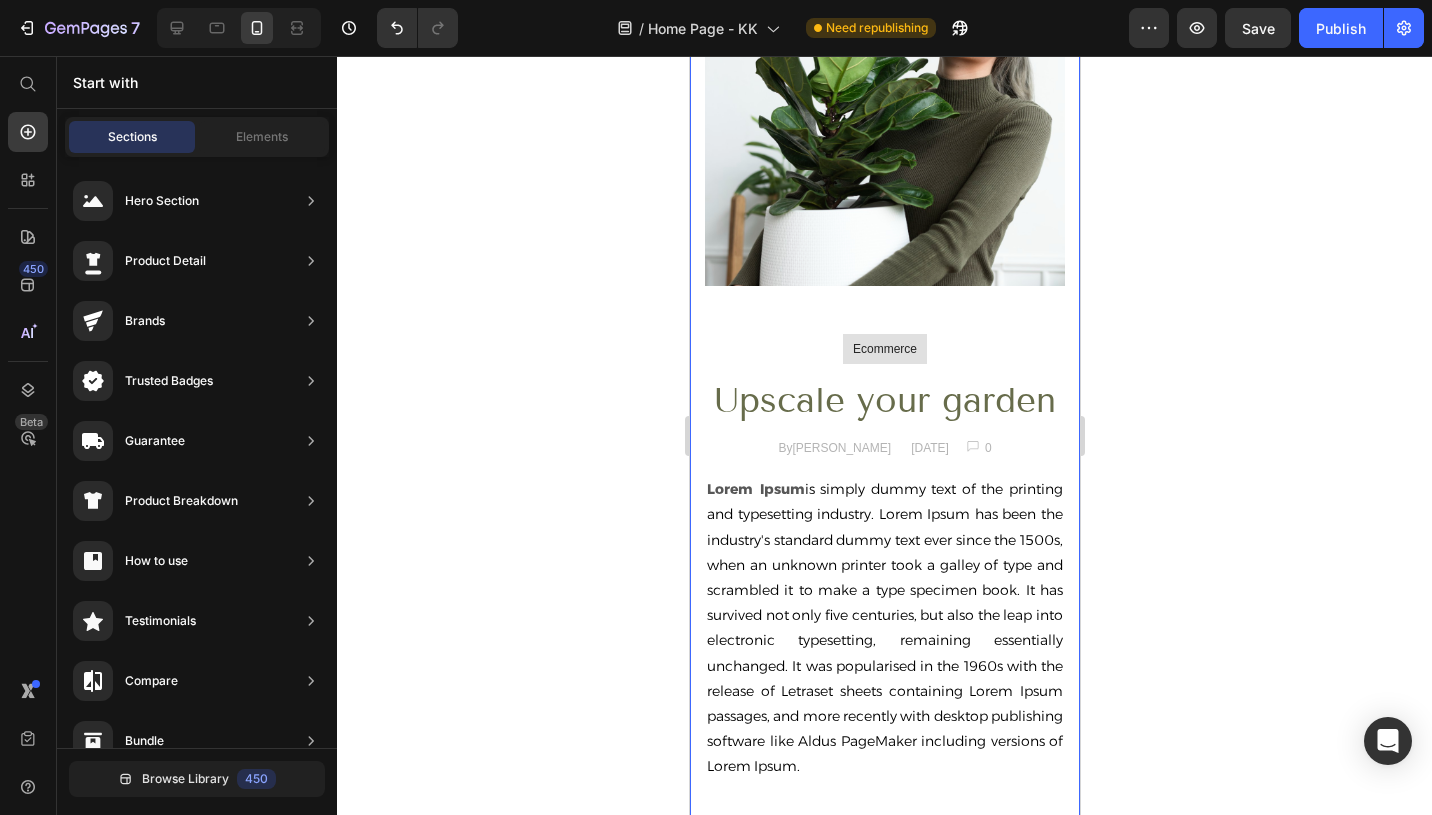 click on "WEEKLY BLOG Heading Row Image Tips & Trick Text block Row How's your plant? Heading By  Jonh Doe  Text block June 29, 2025 Text block Image 0 Text block Row Row Lorem Ipsum  is simply dummy text of the printing and typesetting industry. Lorem Ipsum has been the industry's standard dummy text ever since the 1500s, when an unknown printer took a galley of type and scrambled it to make a type specimen book. It has survived not only five centuries, but also the leap into electronic typesetting, remaining essentially unchanged. It was popularised in the 1960s with the release of Letraset sheets containing Lorem Ipsum passages, and more recently with desktop publishing software like Aldus PageMaker including versions of Lorem Ipsum. Text block Read more Button Row Ecommerce Text block Row Upscale your garden Heading By  Jonh Doe  Text block June 29, 2025 Text block Image 0 Text block Row Row Lorem Ipsum Text block Read more Button Image Row" at bounding box center (884, 45) 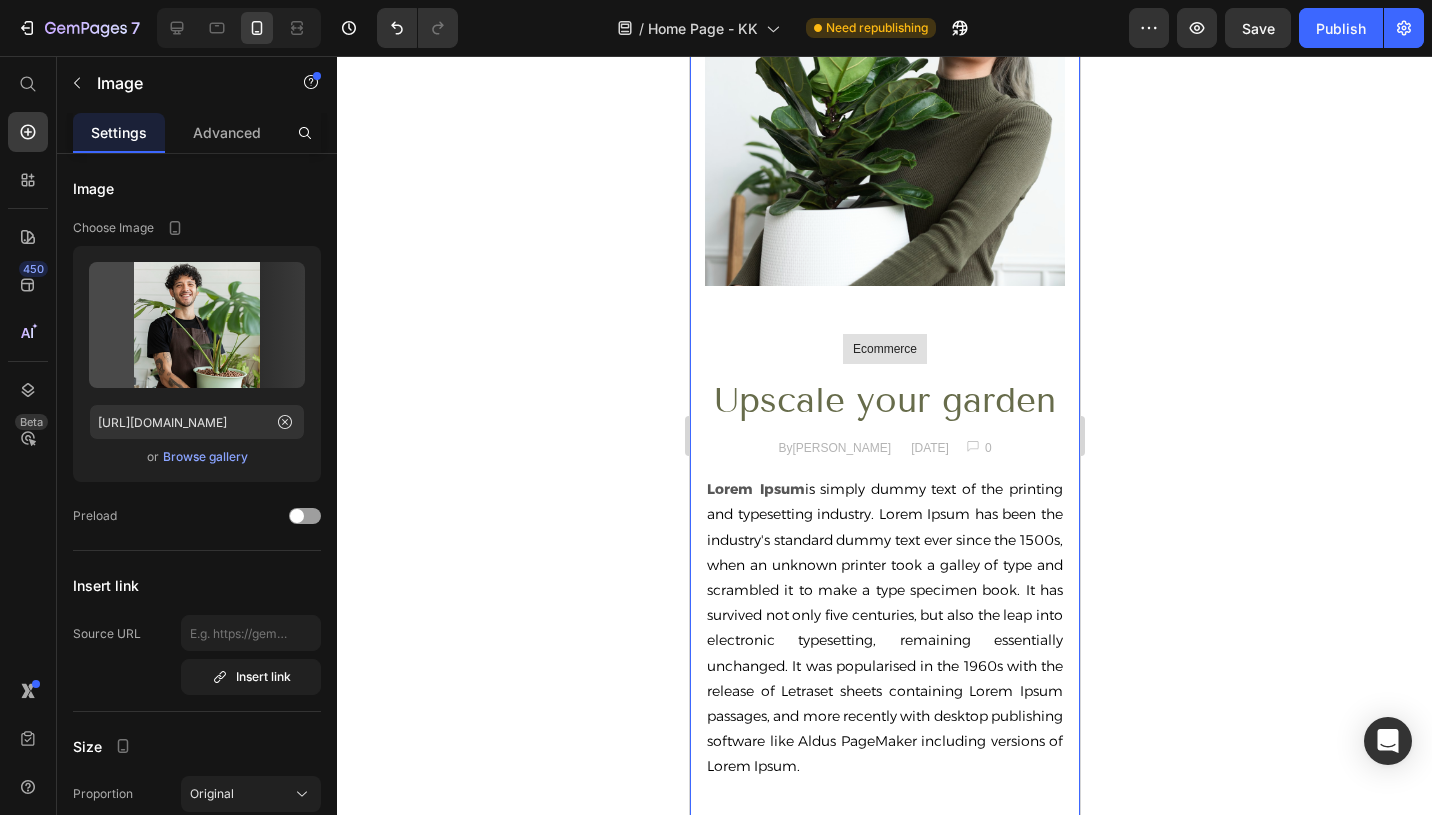 click at bounding box center [884, -710] 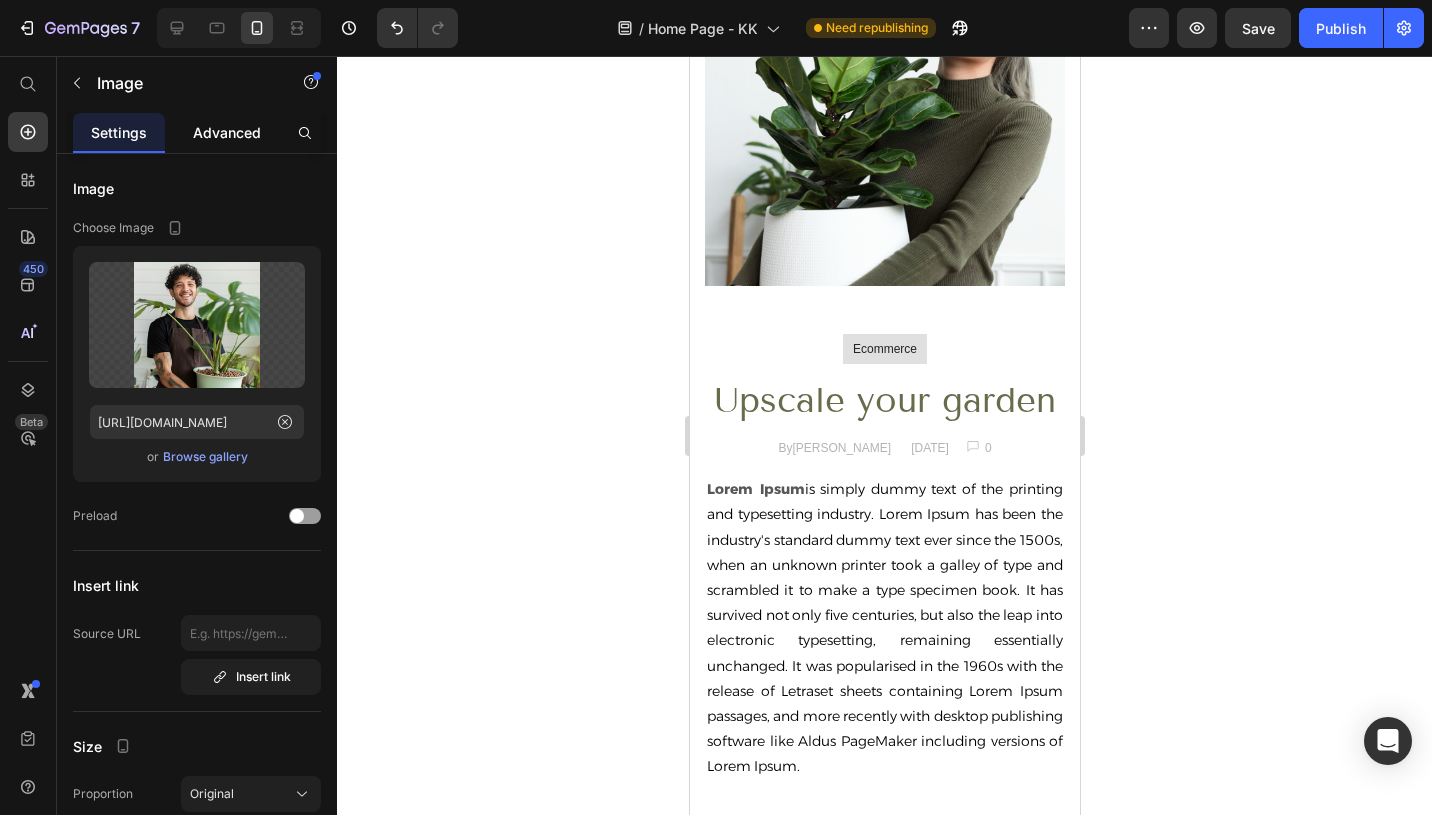 click on "Advanced" at bounding box center (227, 132) 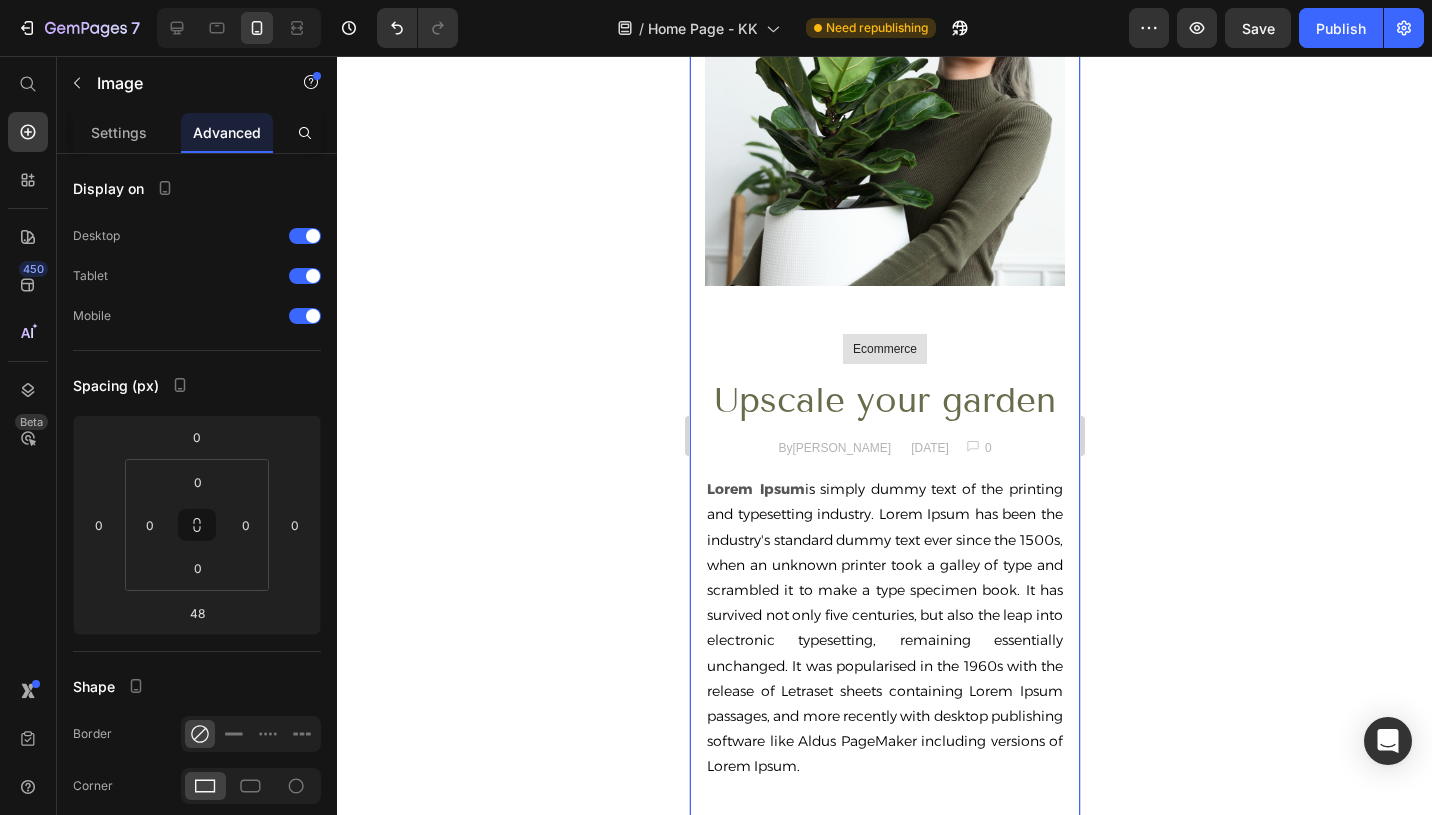 click on "WEEKLY BLOG Heading Row Image   48 Tips & Trick Text block Row How's your plant? Heading By  Jonh Doe  Text block June 29, 2025 Text block Image 0 Text block Row Row Lorem Ipsum  is simply dummy text of the printing and typesetting industry. Lorem Ipsum has been the industry's standard dummy text ever since the 1500s, when an unknown printer took a galley of type and scrambled it to make a type specimen book. It has survived not only five centuries, but also the leap into electronic typesetting, remaining essentially unchanged. It was popularised in the 1960s with the release of Letraset sheets containing Lorem Ipsum passages, and more recently with desktop publishing software like Aldus PageMaker including versions of Lorem Ipsum. Text block Read more Button Row Ecommerce Text block Row Upscale your garden Heading By  Jonh Doe  Text block June 29, 2025 Text block Image 0 Text block Row Row Lorem Ipsum Text block Read more Button Image Row" at bounding box center [884, 45] 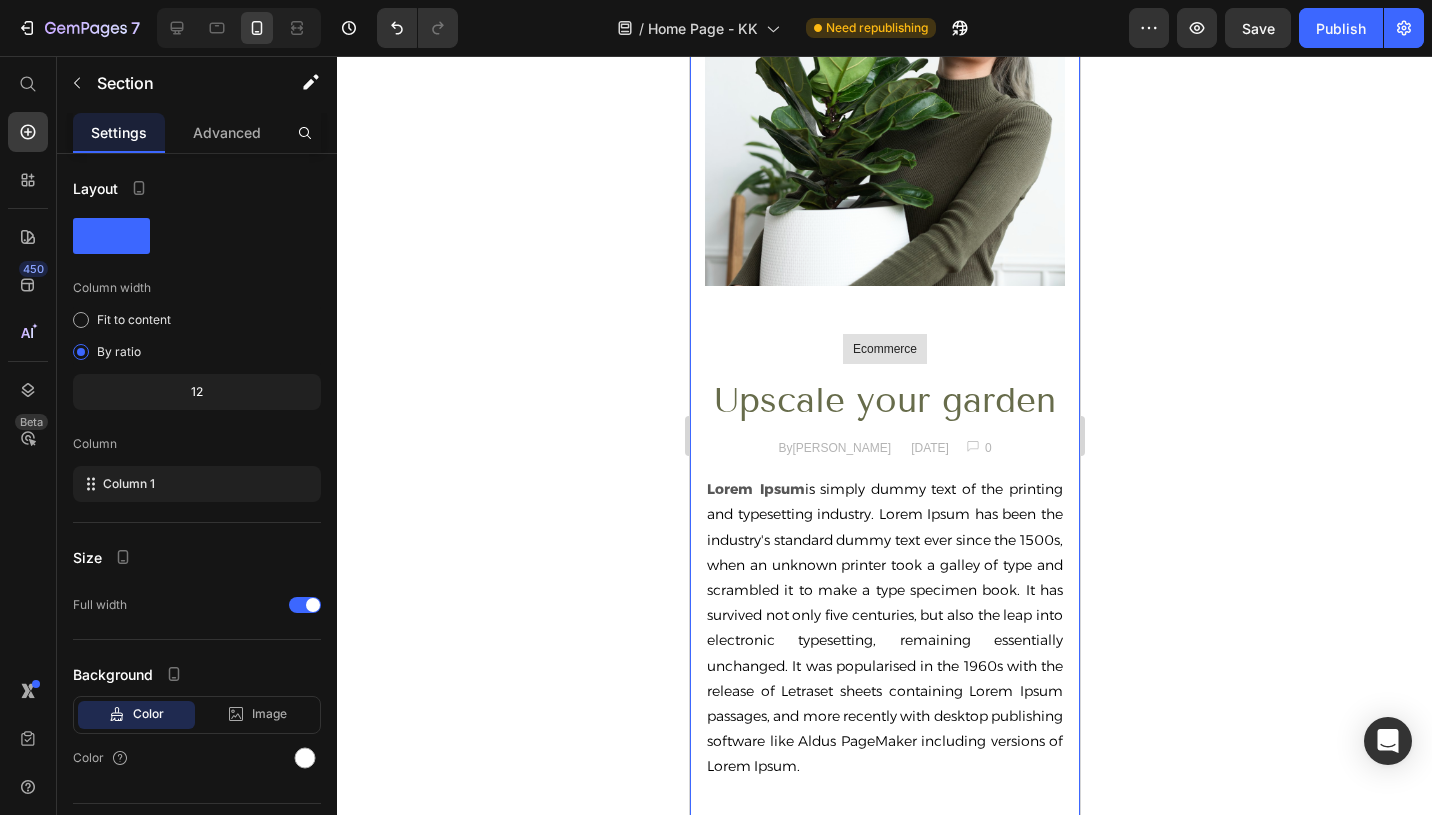 click on "WEEKLY BLOG" at bounding box center [884, -771] 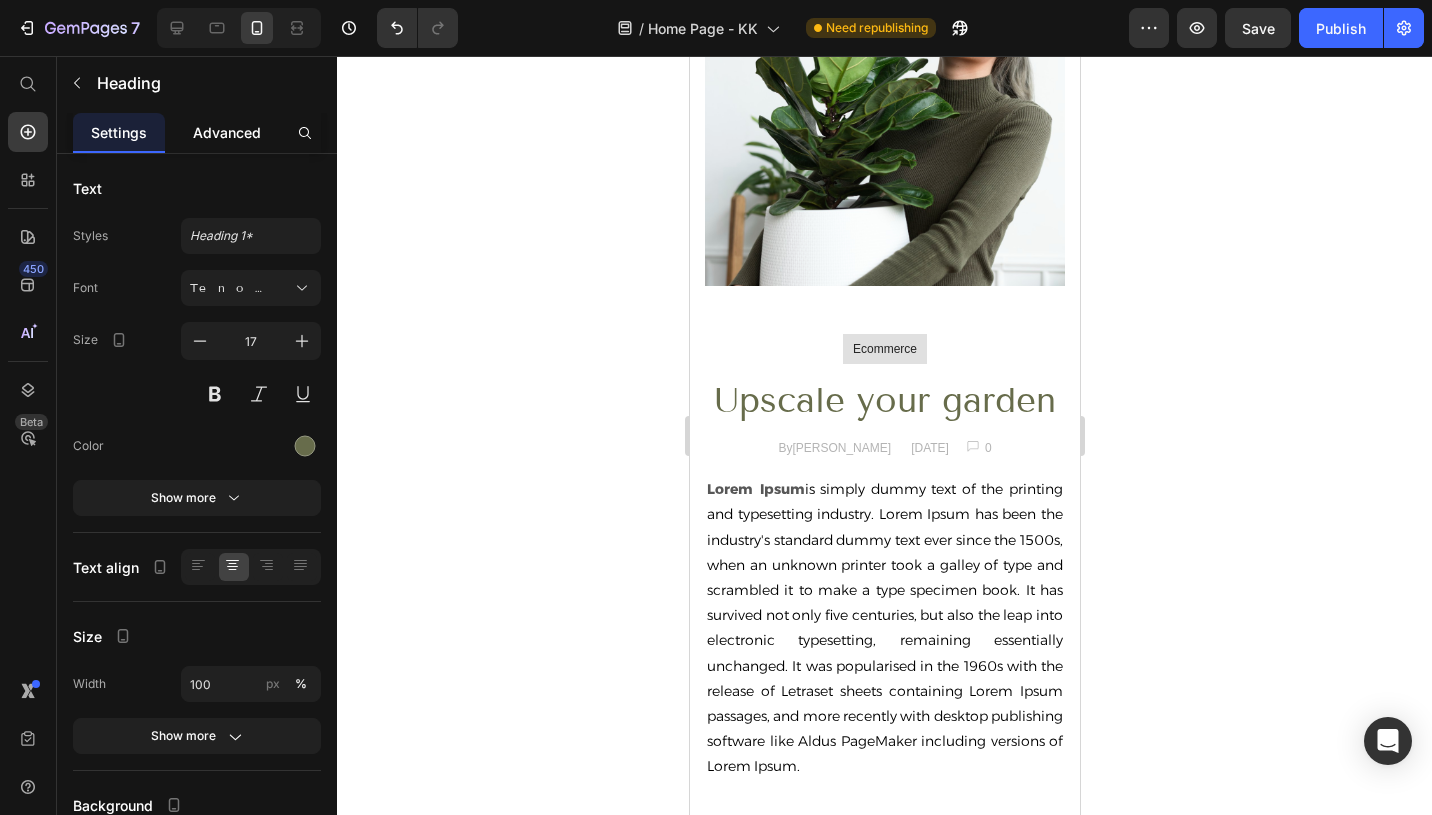 click on "Advanced" at bounding box center (227, 132) 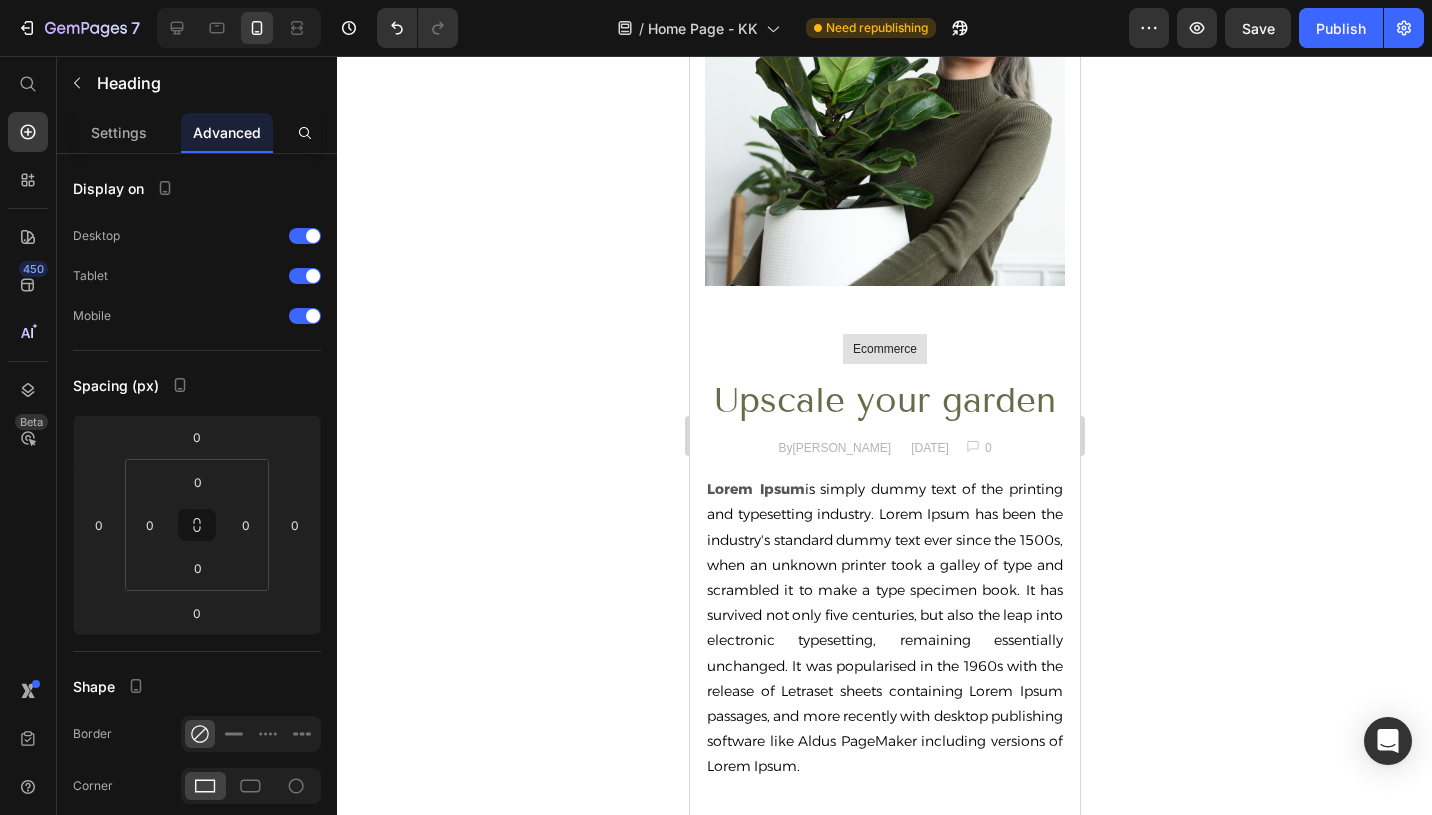 click 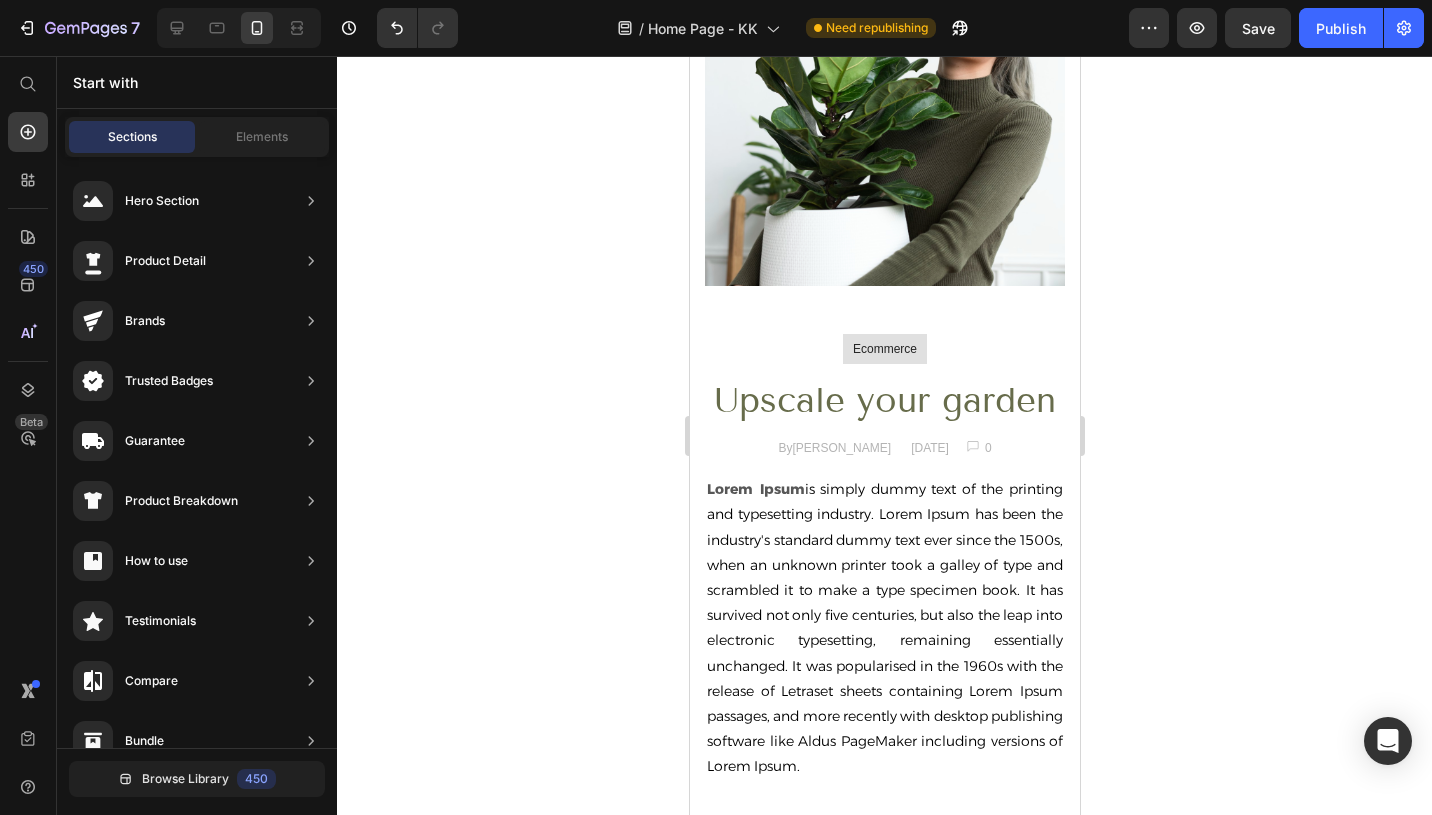 click at bounding box center [884, -710] 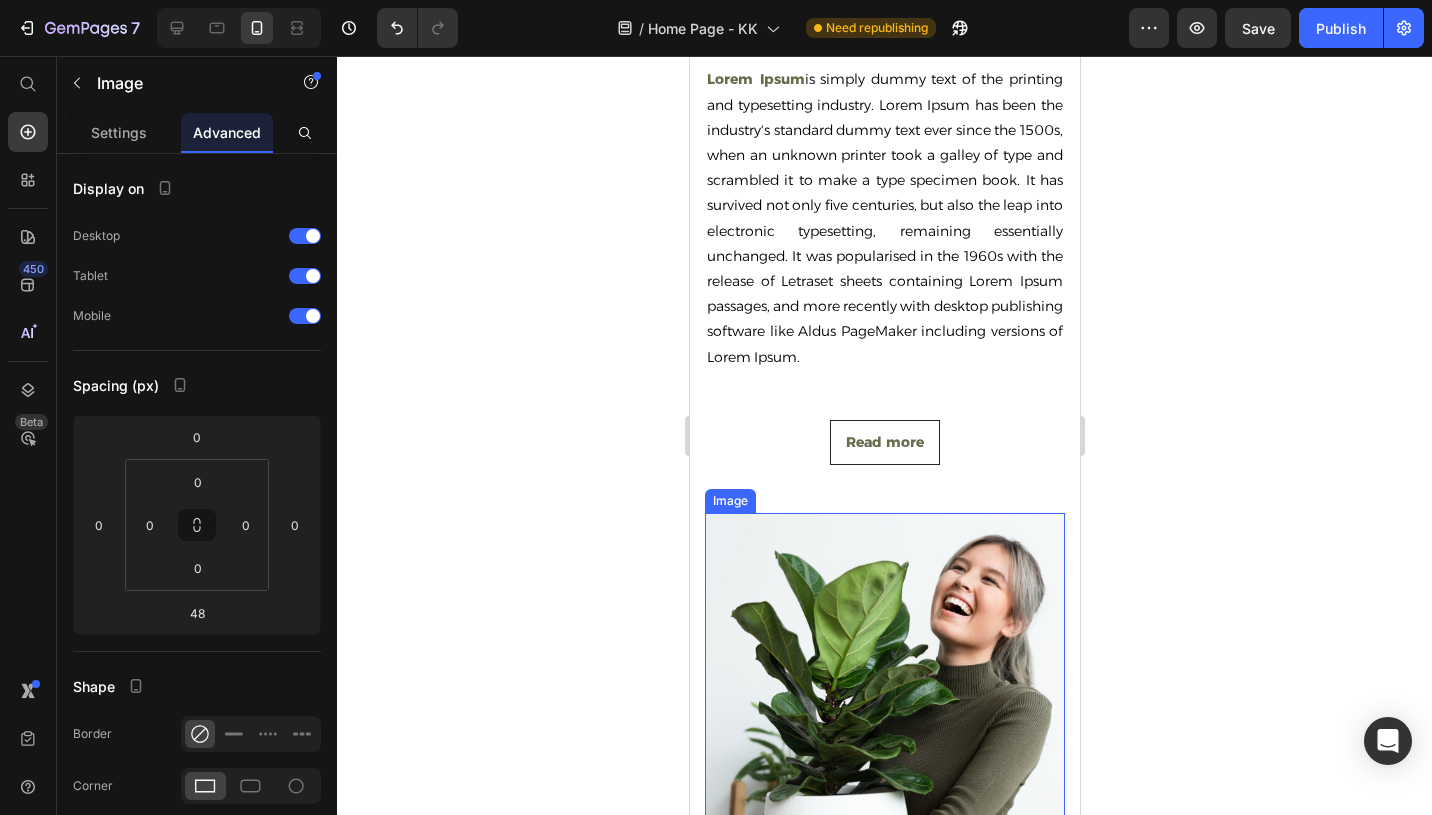 scroll, scrollTop: 7388, scrollLeft: 0, axis: vertical 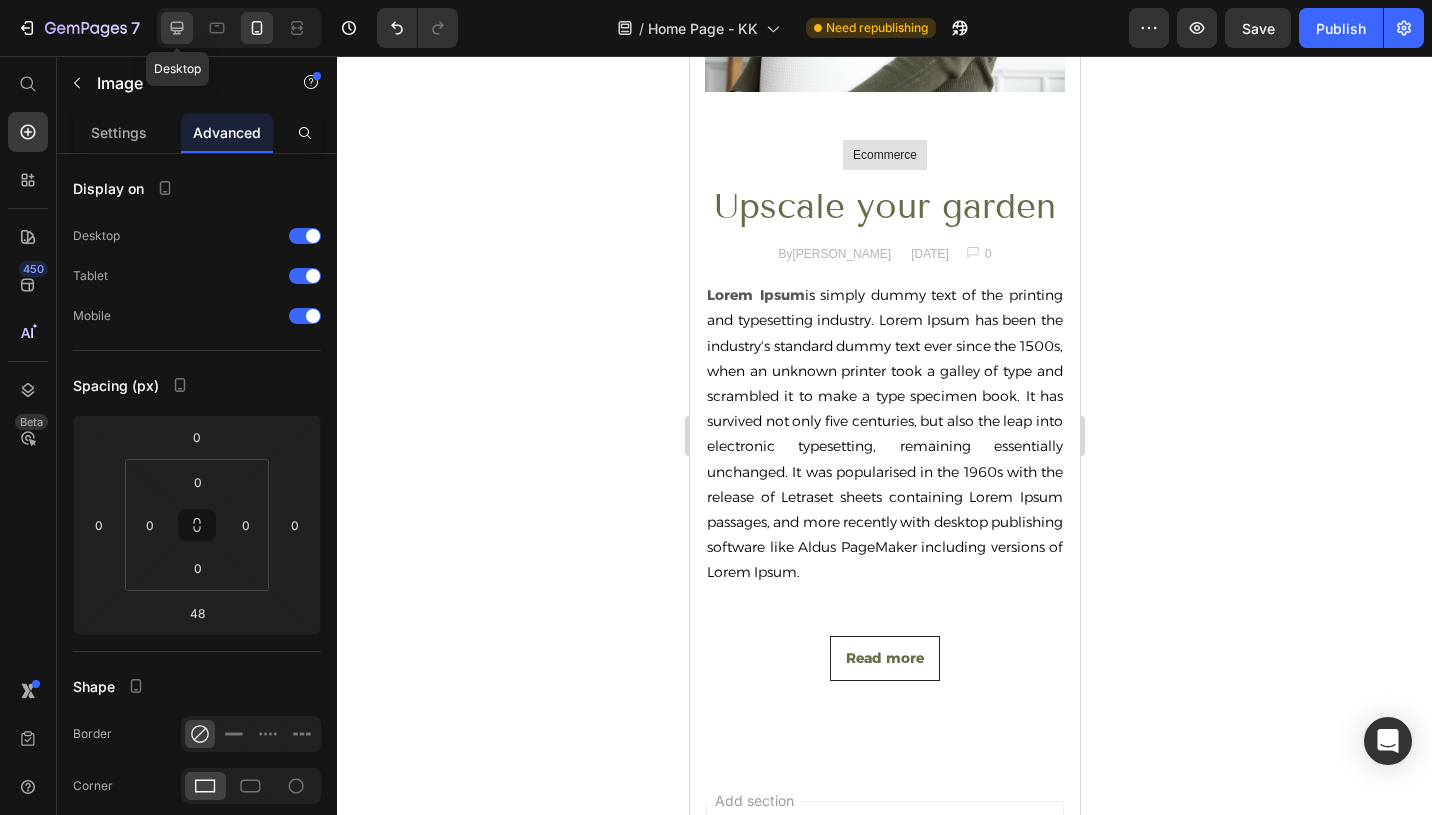 click 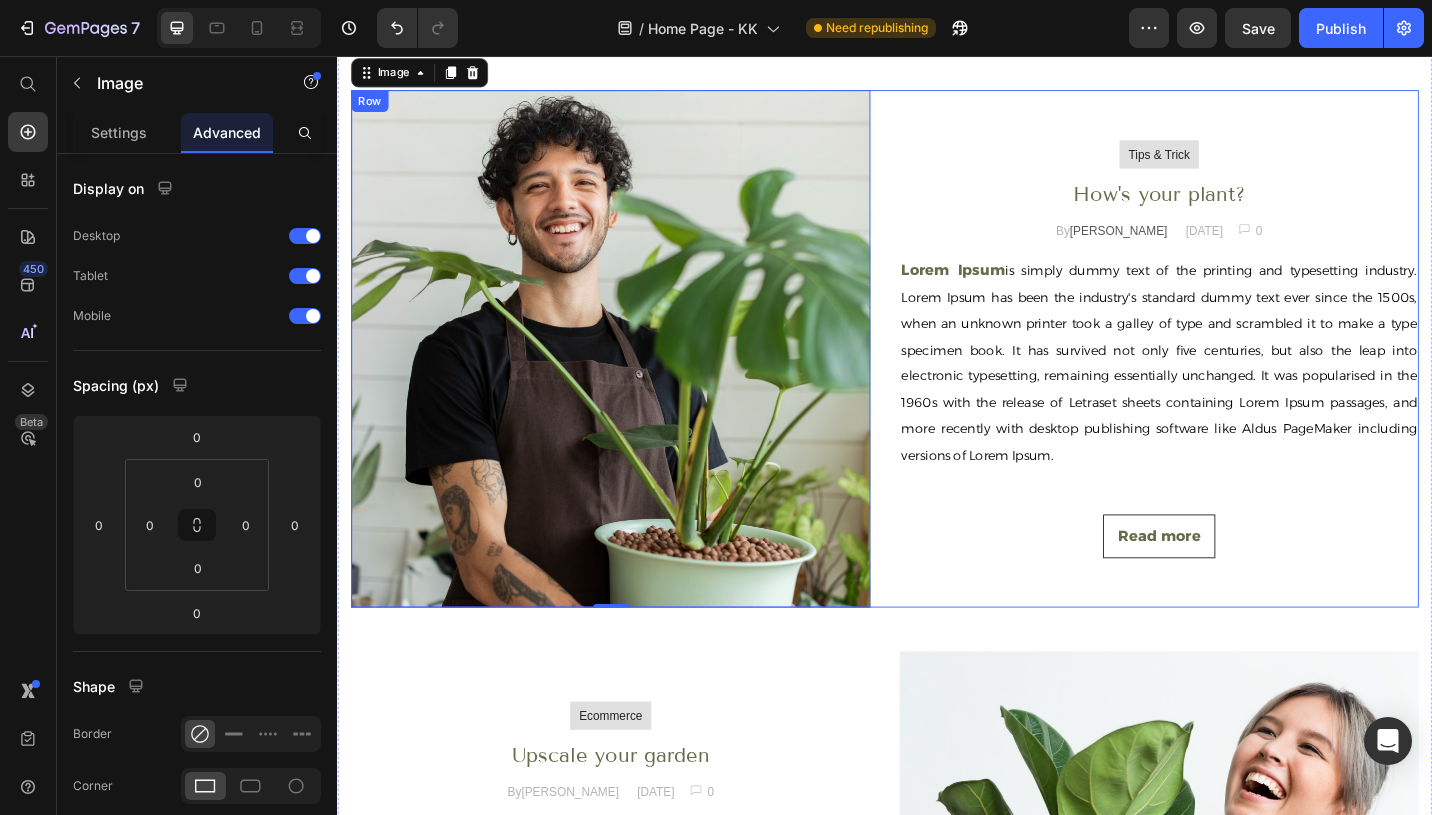 scroll, scrollTop: 6600, scrollLeft: 0, axis: vertical 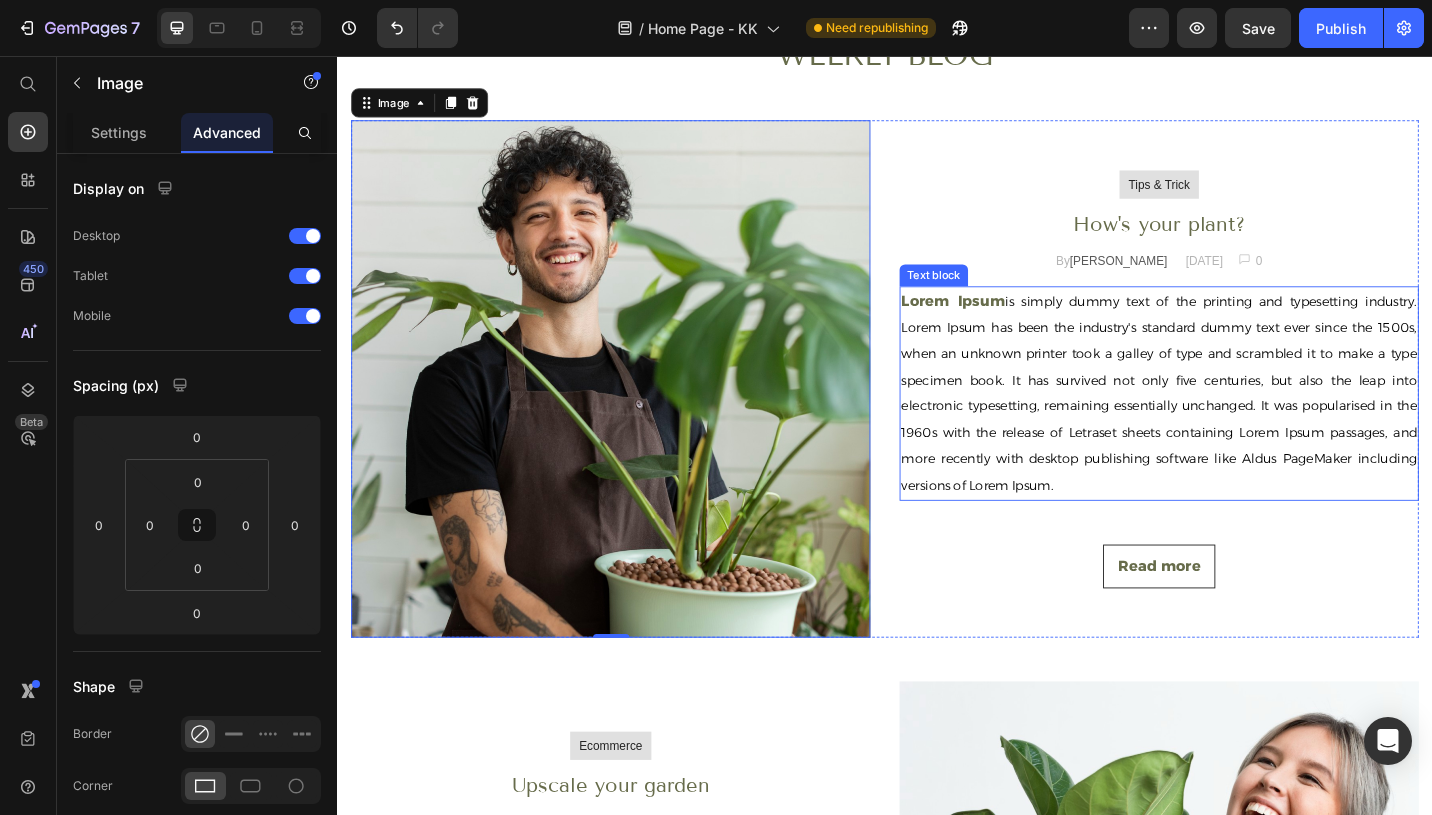 click on "Lorem Ipsum  is simply dummy text of the printing and typesetting industry. Lorem Ipsum has been the industry's standard dummy text ever since the 1500s, when an unknown printer took a galley of type and scrambled it to make a type specimen book. It has survived not only five centuries, but also the leap into electronic typesetting, remaining essentially unchanged. It was popularised in the 1960s with the release of Letraset sheets containing Lorem Ipsum passages, and more recently with desktop publishing software like Aldus PageMaker including versions of Lorem Ipsum." at bounding box center [1237, 425] 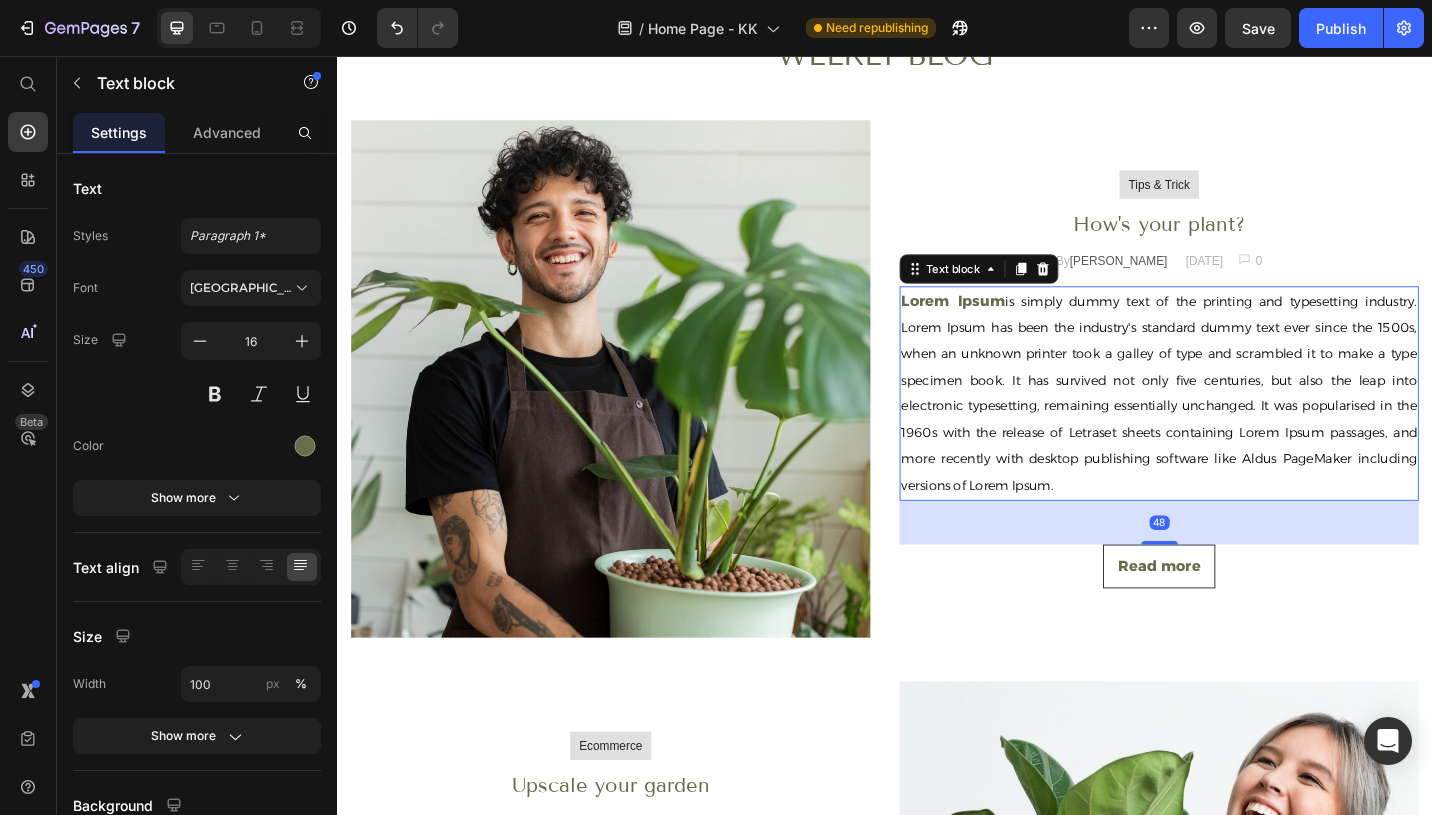 click on "Lorem Ipsum  is simply dummy text of the printing and typesetting industry. Lorem Ipsum has been the industry's standard dummy text ever since the 1500s, when an unknown printer took a galley of type and scrambled it to make a type specimen book. It has survived not only five centuries, but also the leap into electronic typesetting, remaining essentially unchanged. It was popularised in the 1960s with the release of Letraset sheets containing Lorem Ipsum passages, and more recently with desktop publishing software like Aldus PageMaker including versions of Lorem Ipsum." at bounding box center [1237, 425] 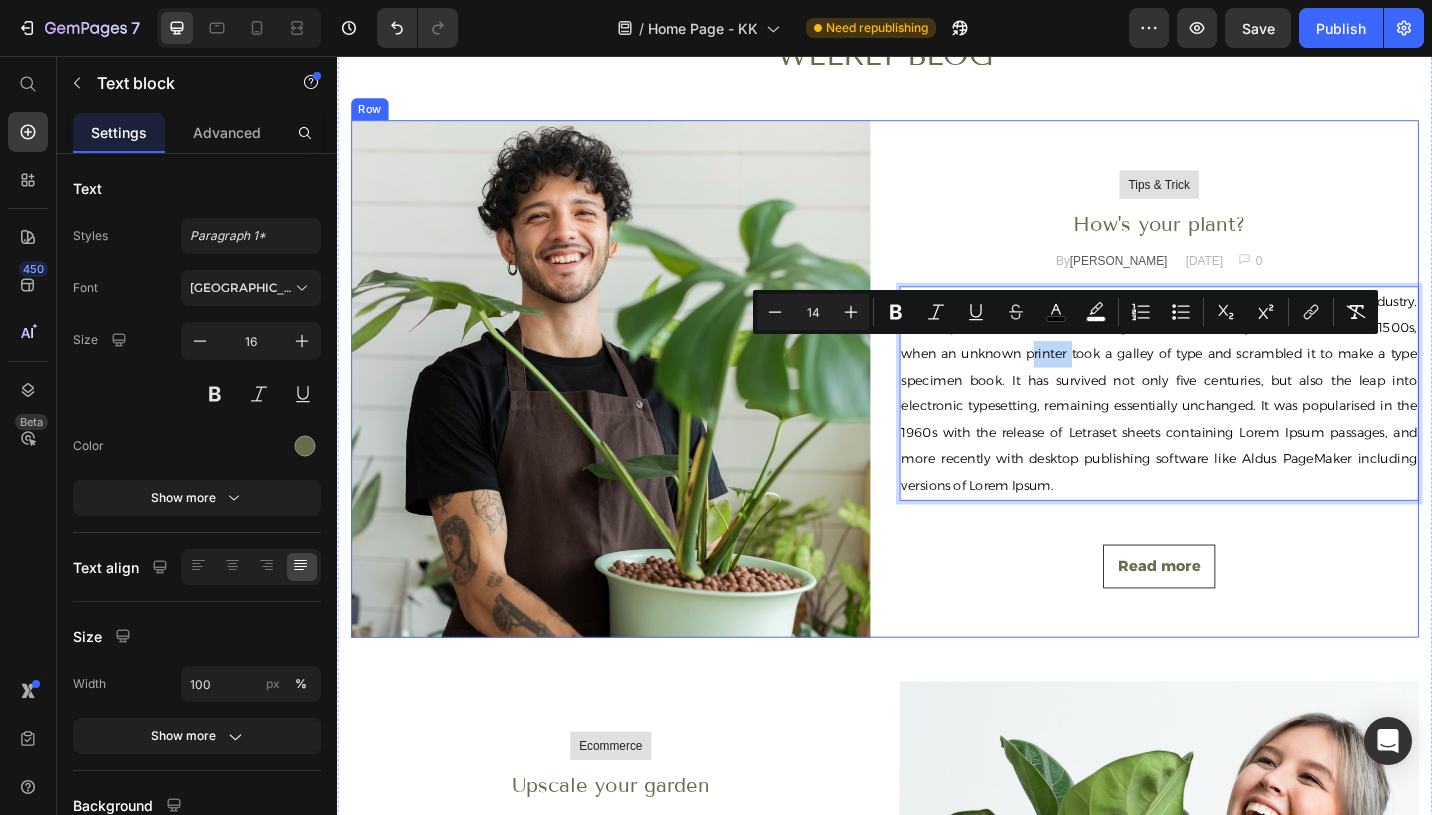 click on "Tips & Trick Text block Row How's your plant? Heading By  Jonh Doe  Text block June 29, 2025 Text block Image 0 Text block Row Row Lorem Ipsum  is simply dummy text of the printing and typesetting industry. Lorem Ipsum has been the industry's standard dummy text ever since the 1500s, when an unknown printer took a galley of type and scrambled it to make a type specimen book. It has survived not only five centuries, but also the leap into electronic typesetting, remaining essentially unchanged. It was popularised in the 1960s with the release of Letraset sheets containing Lorem Ipsum passages, and more recently with desktop publishing software like Aldus PageMaker including versions of Lorem Ipsum. Text block   48 Read more Button" at bounding box center (1237, 409) 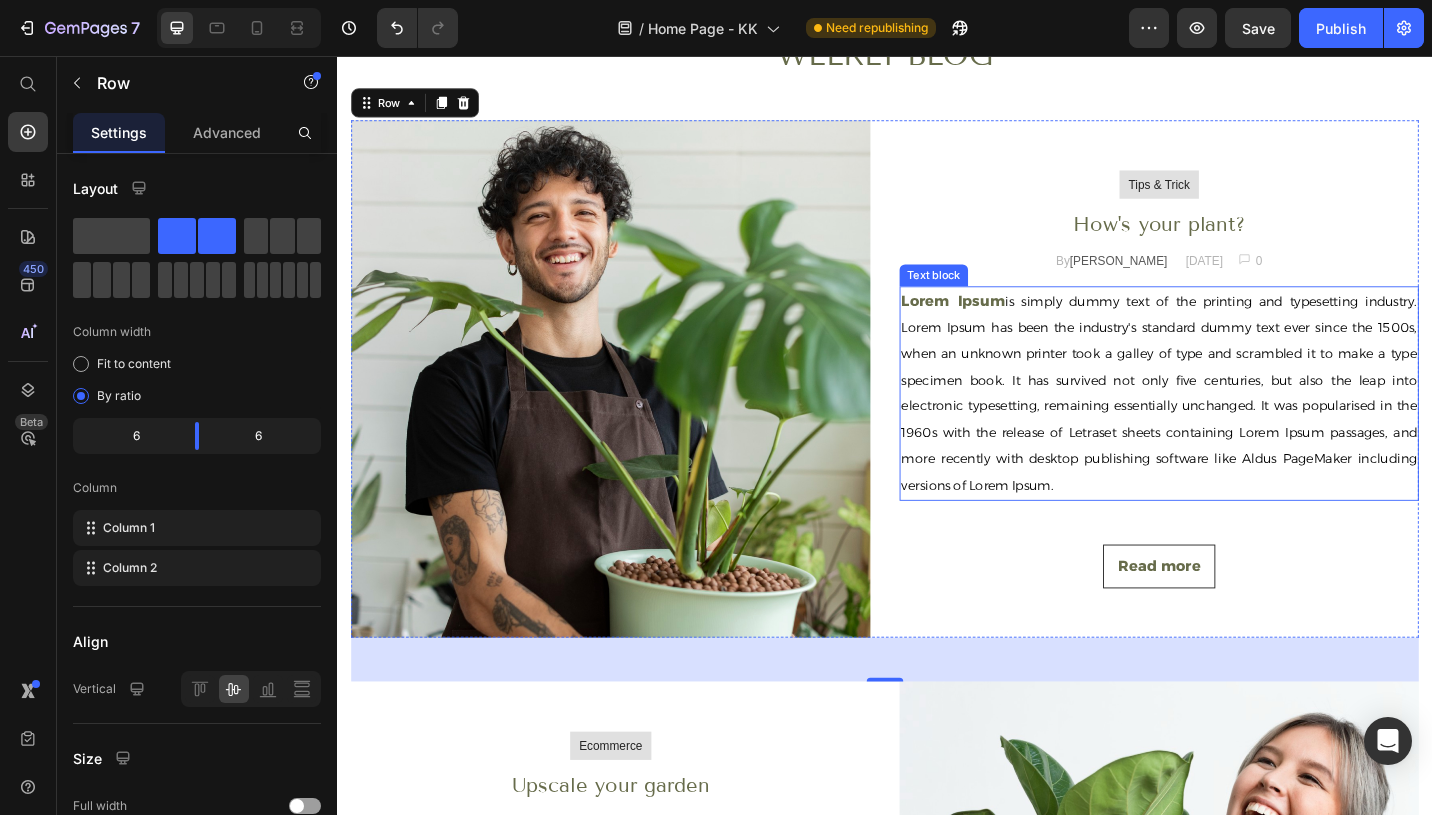 click on "Lorem Ipsum  is simply dummy text of the printing and typesetting industry. Lorem Ipsum has been the industry's standard dummy text ever since the 1500s, when an unknown printer took a galley of type and scrambled it to make a type specimen book. It has survived not only five centuries, but also the leap into electronic typesetting, remaining essentially unchanged. It was popularised in the 1960s with the release of Letraset sheets containing Lorem Ipsum passages, and more recently with desktop publishing software like Aldus PageMaker including versions of Lorem Ipsum." at bounding box center (1237, 425) 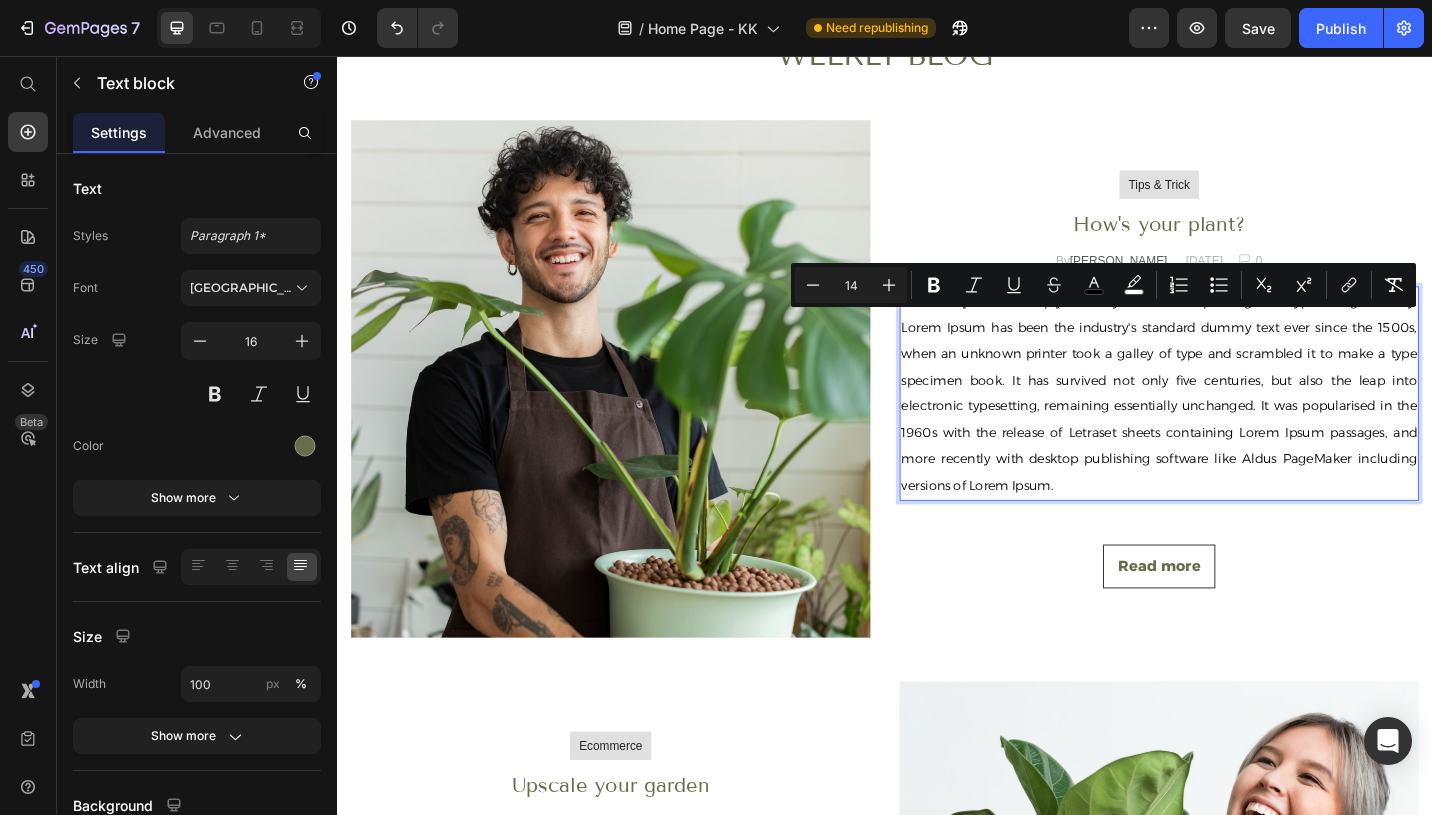 type on "16" 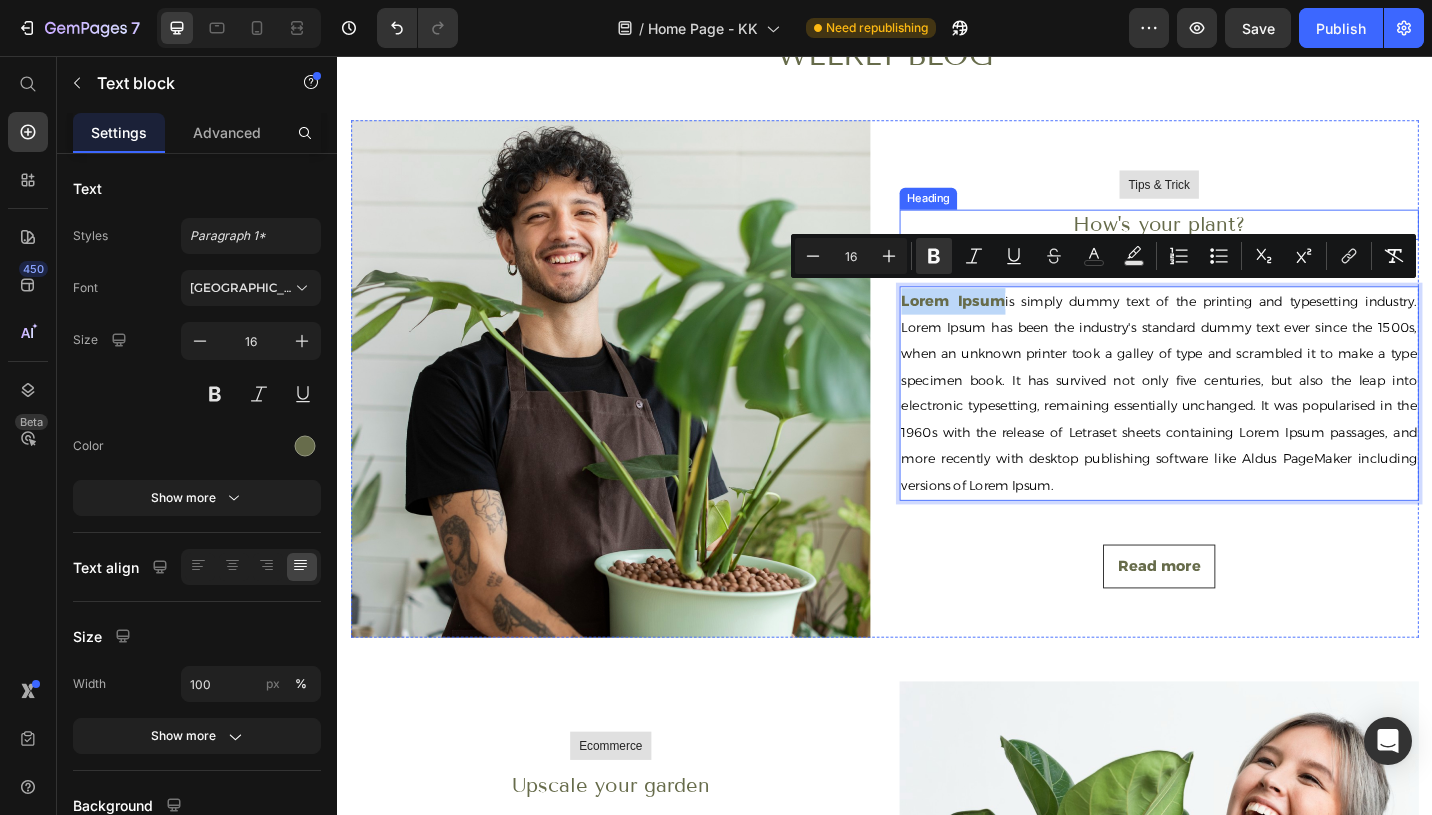 click on "How's your plant?" at bounding box center [1237, 240] 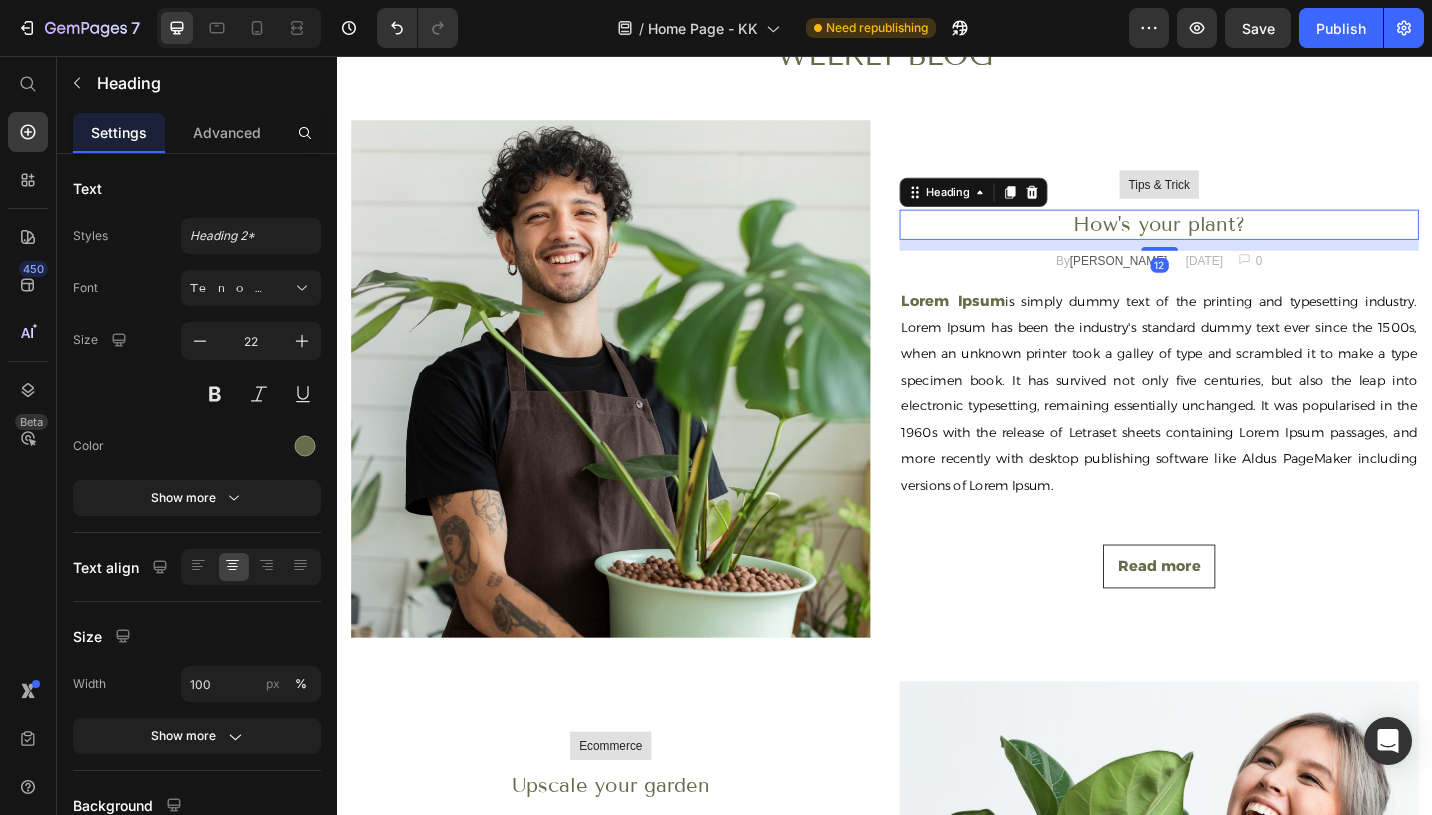 click on "How's your plant?" at bounding box center [1237, 240] 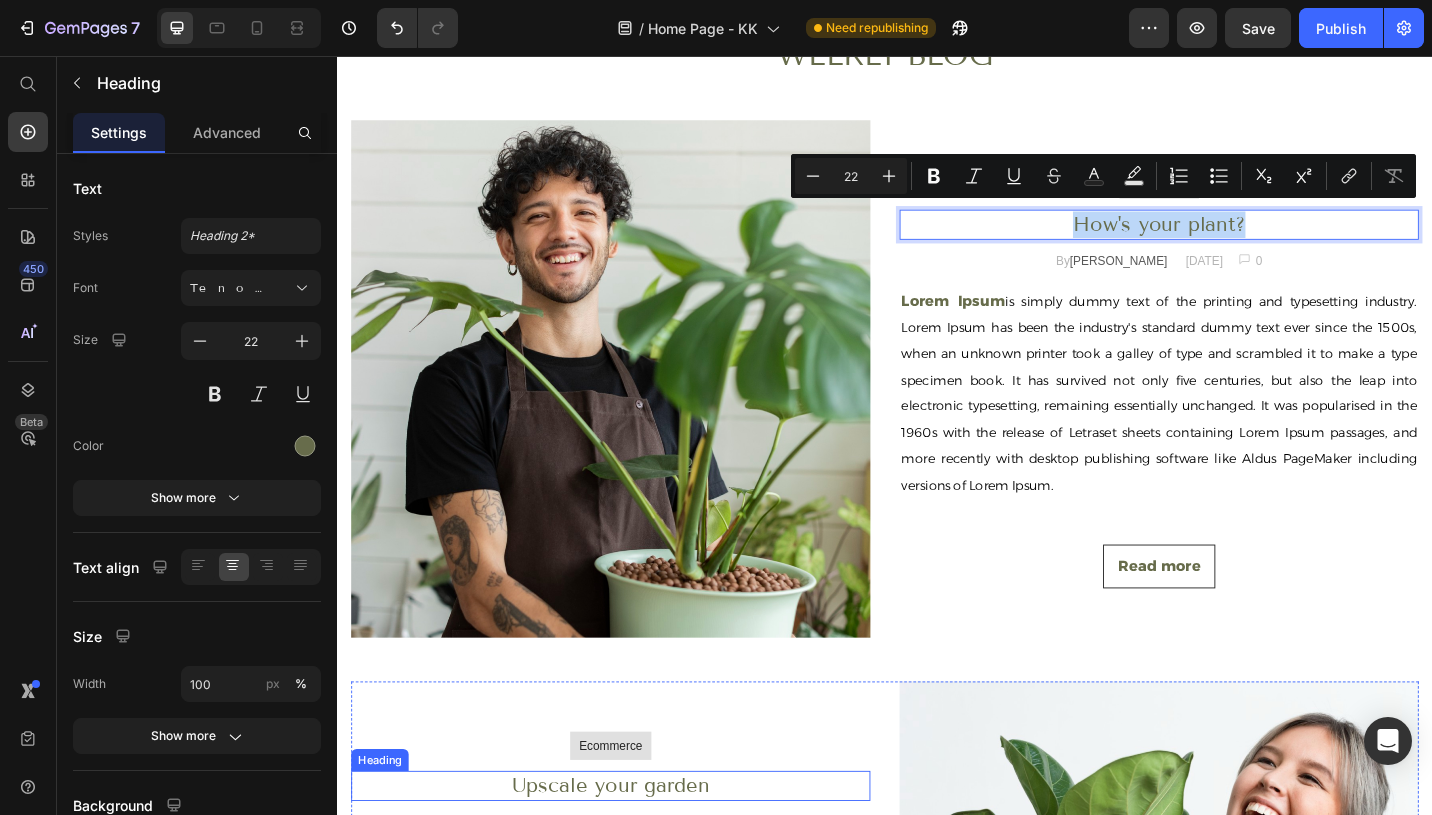 click on "Upscale your garden" at bounding box center [636, 855] 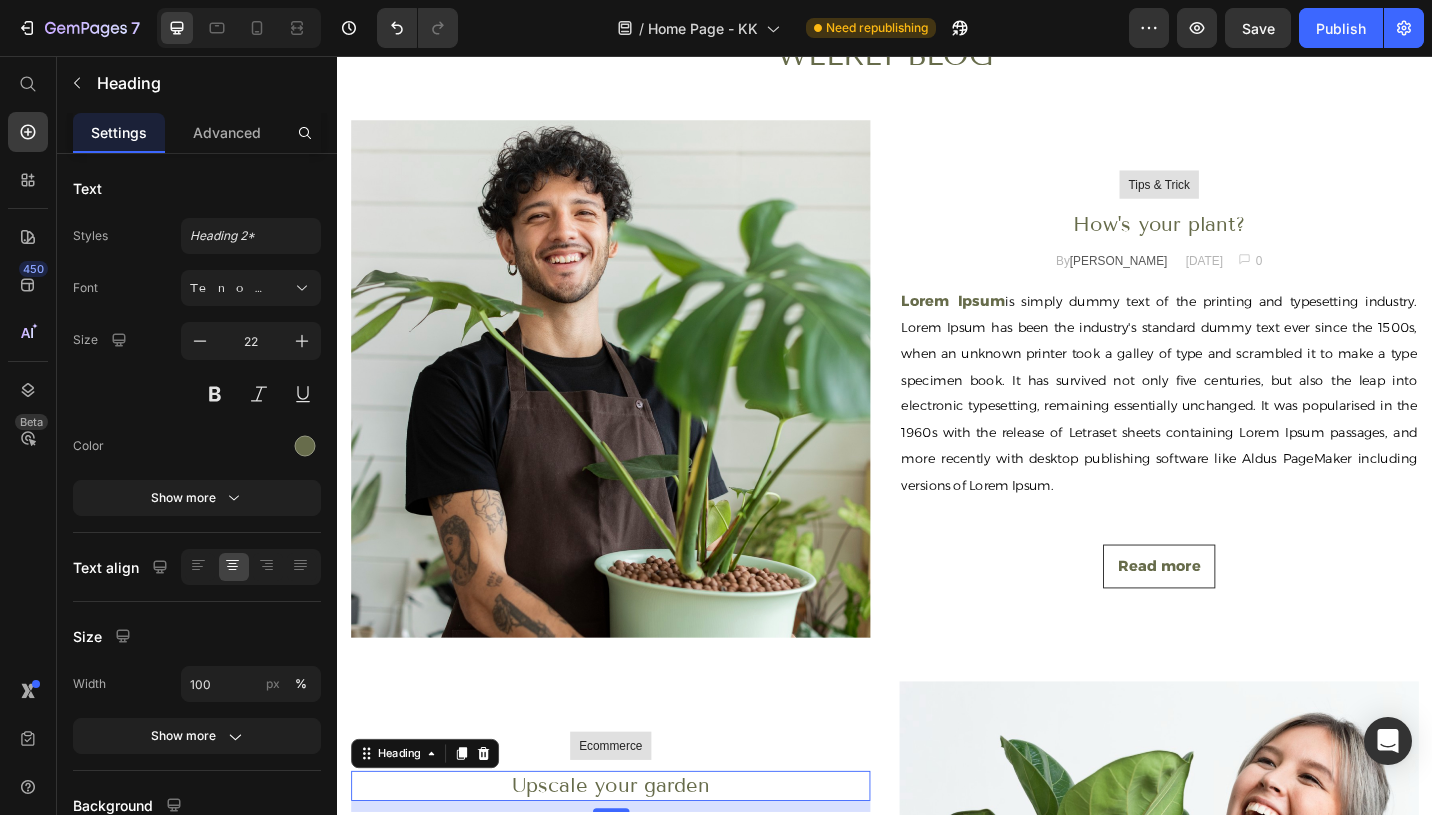 click on "Upscale your garden" at bounding box center (636, 855) 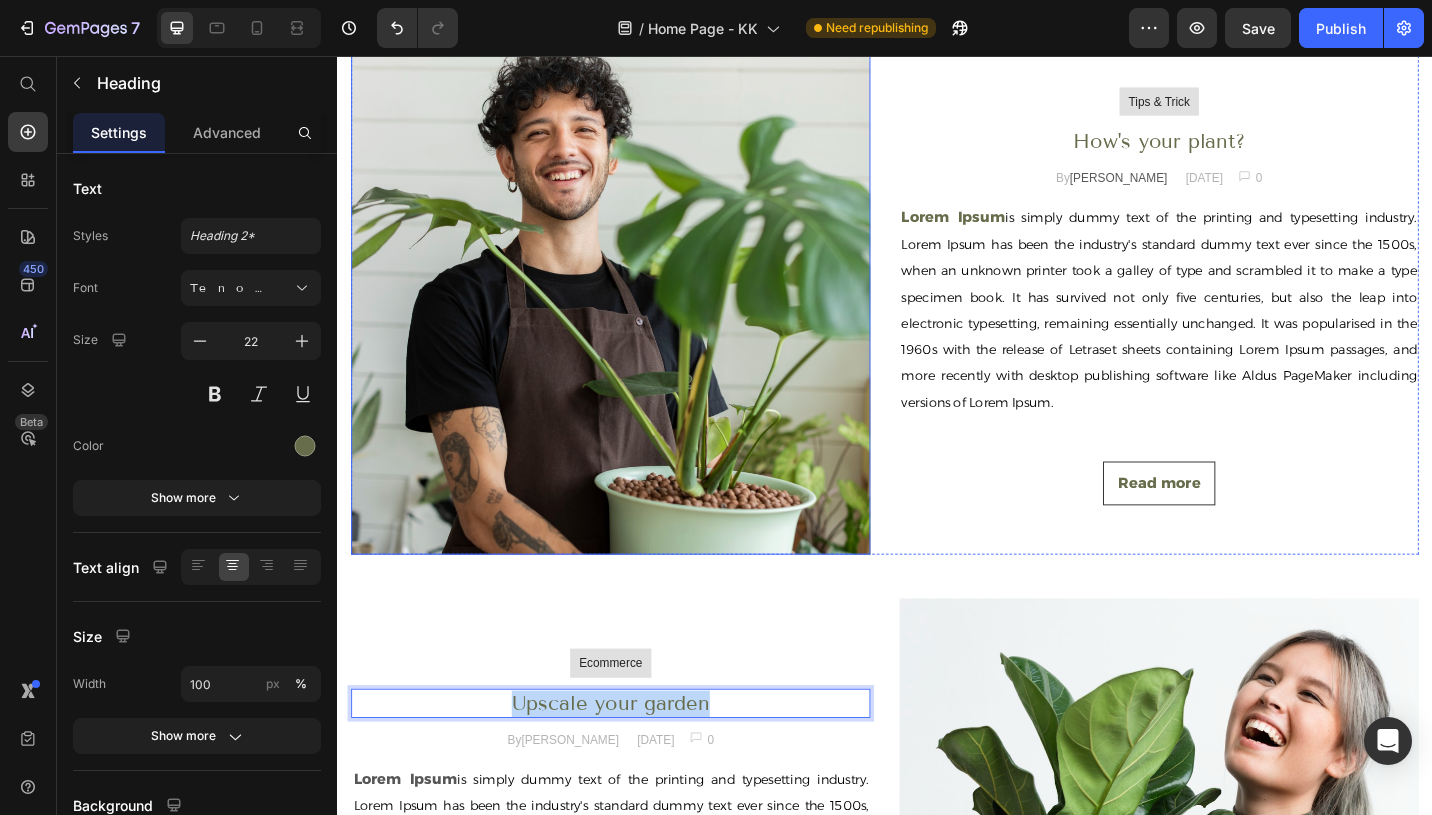 scroll, scrollTop: 6400, scrollLeft: 0, axis: vertical 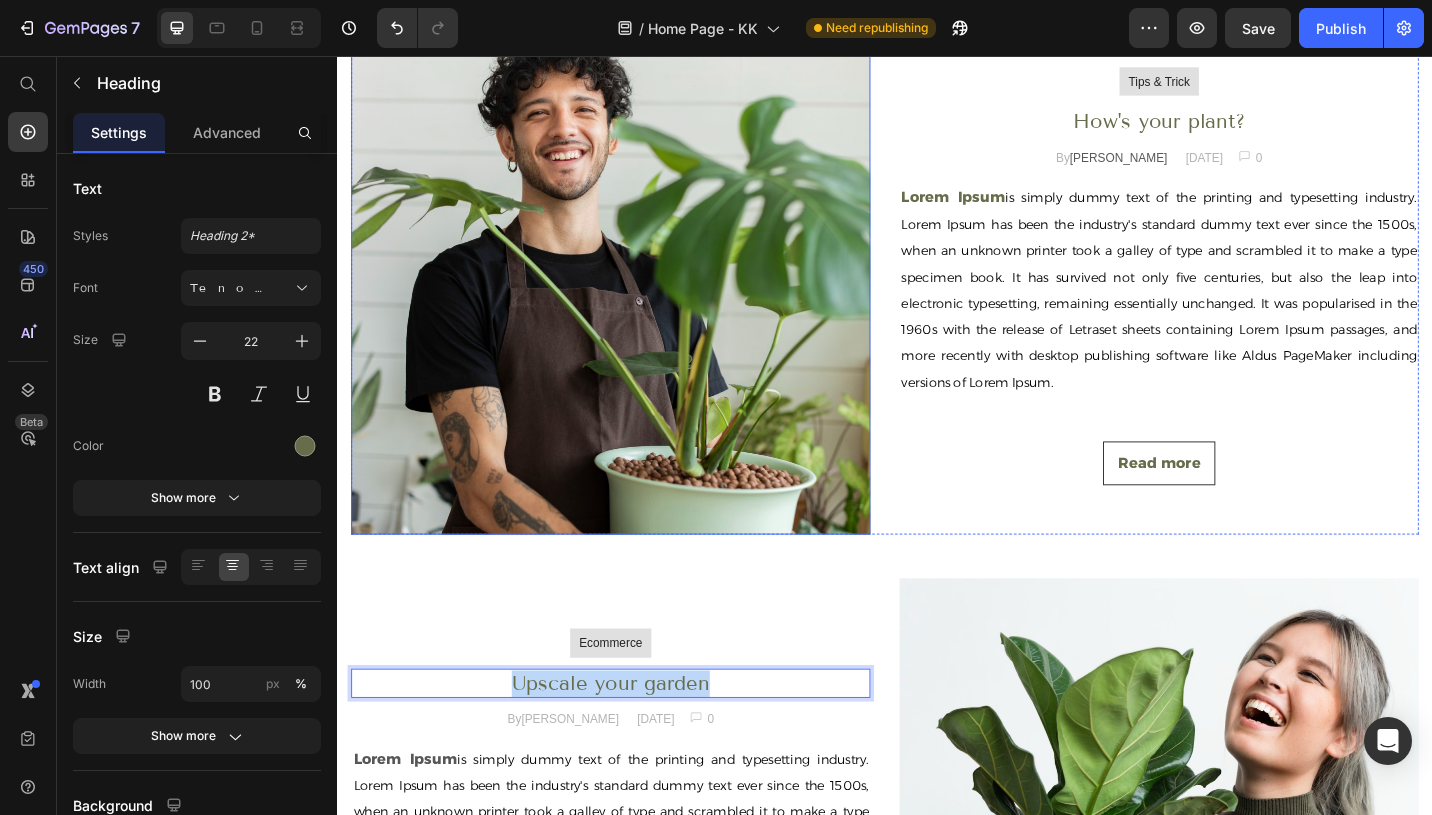click at bounding box center (636, 296) 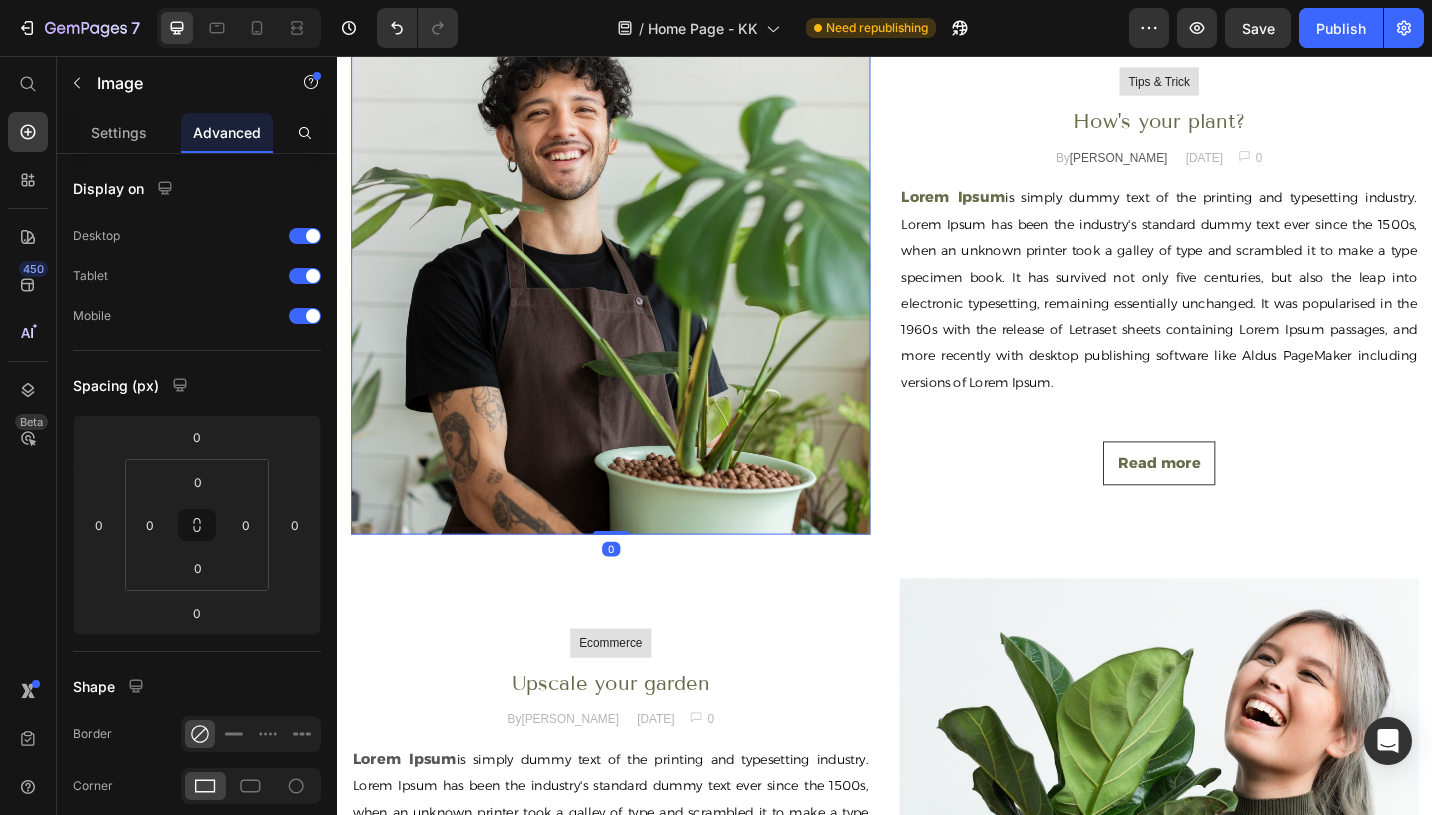 click 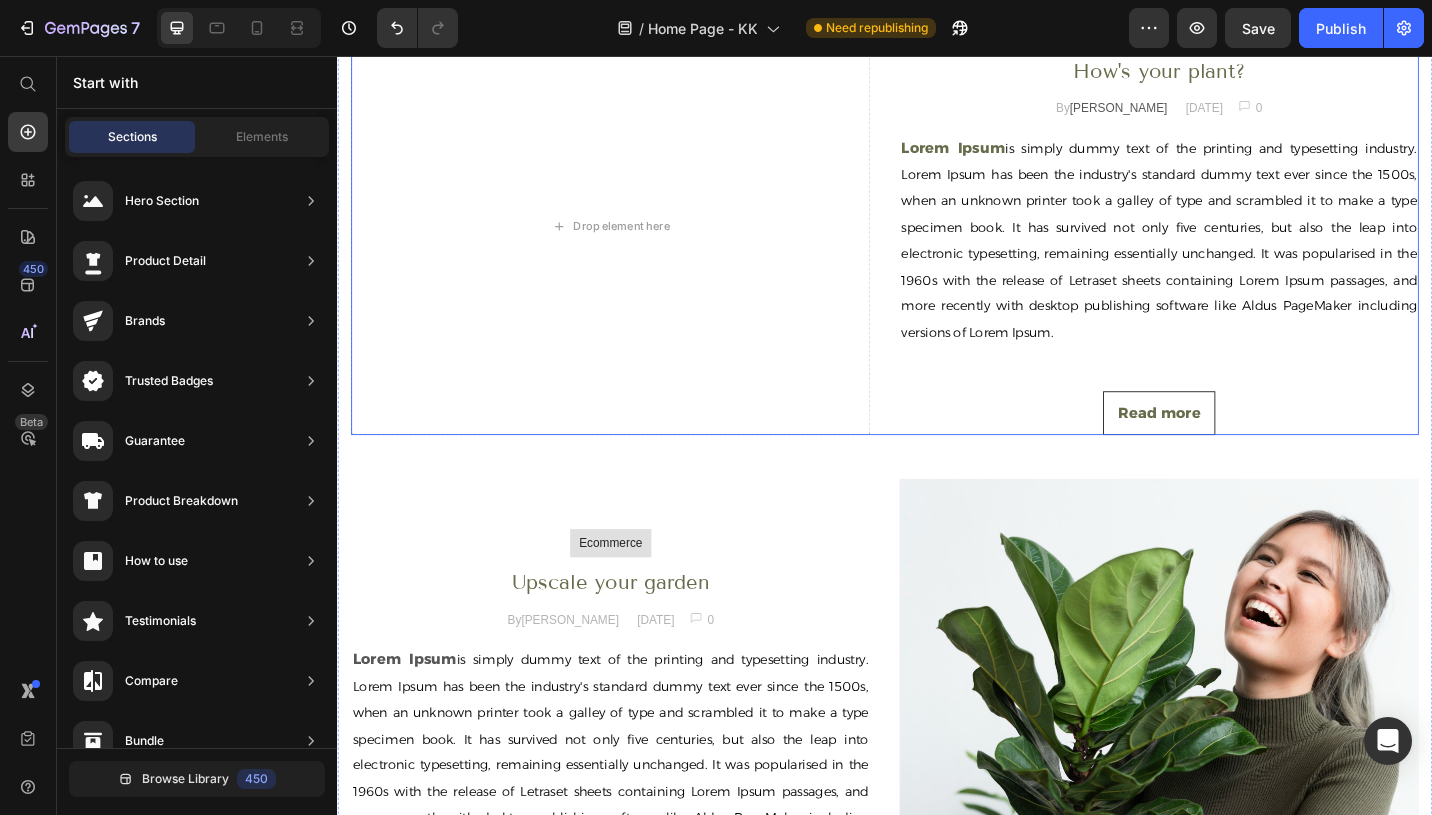 click on "Row" at bounding box center [372, 1] 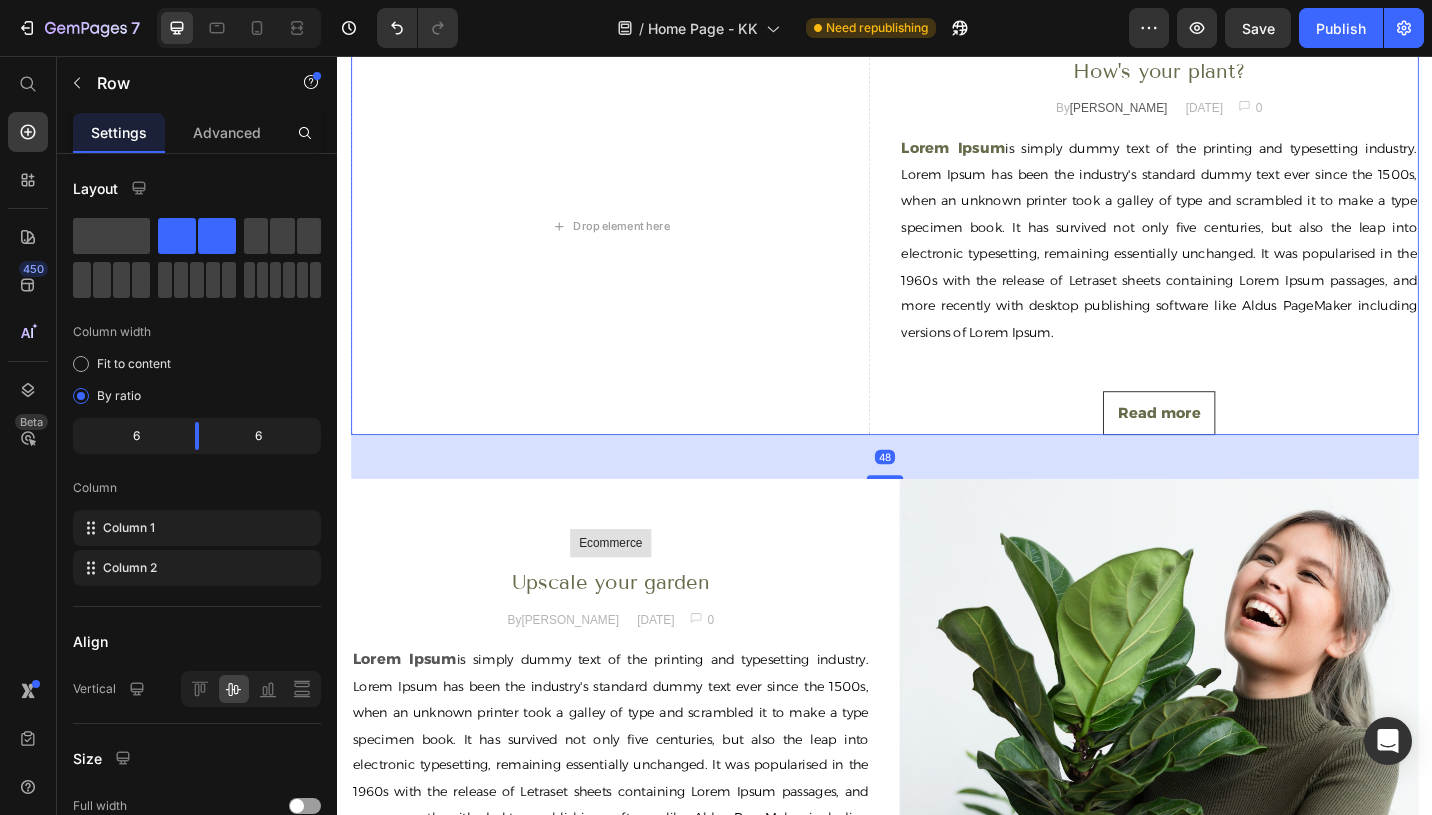 click 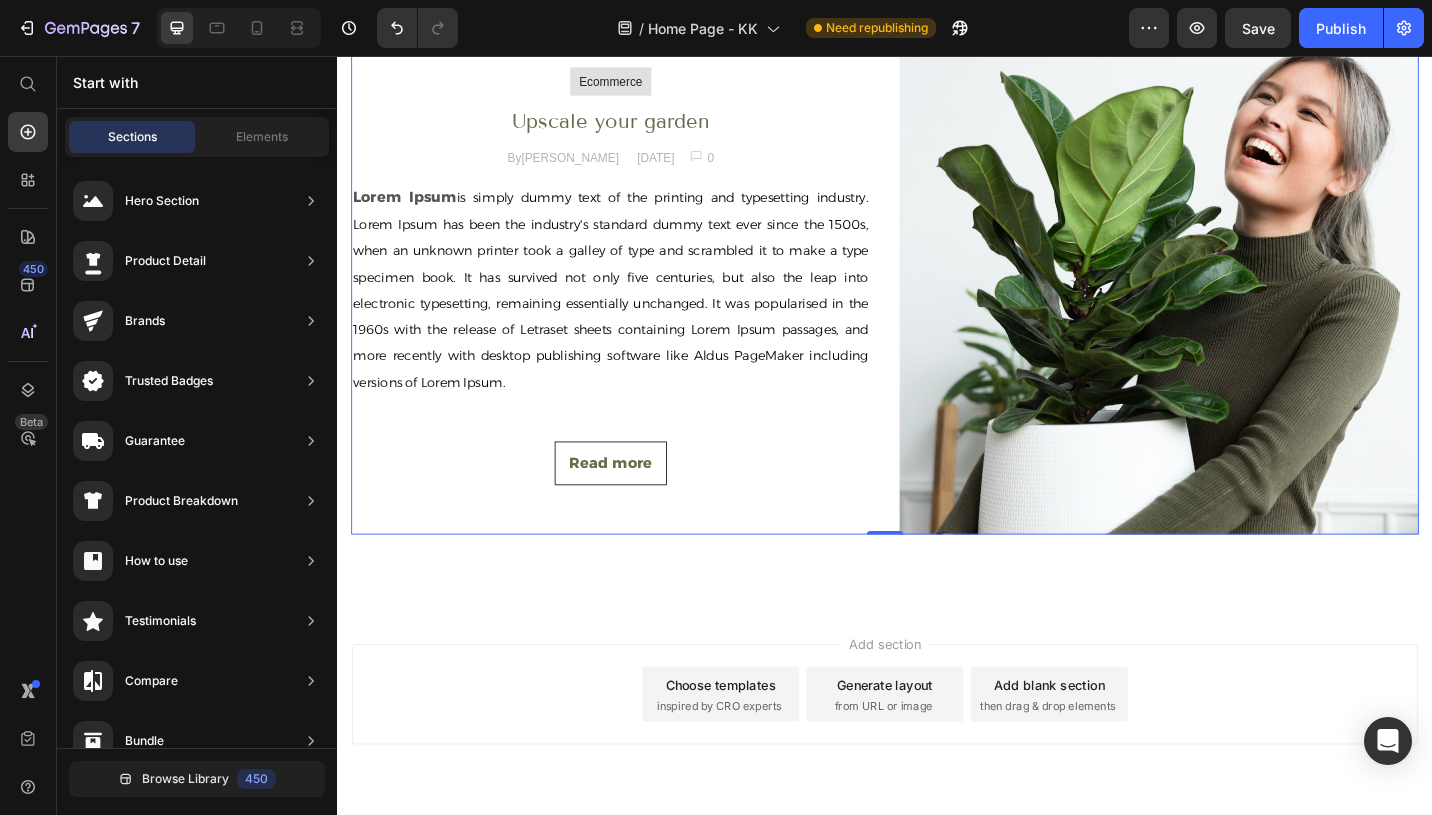 click on "Row" at bounding box center [393, -6] 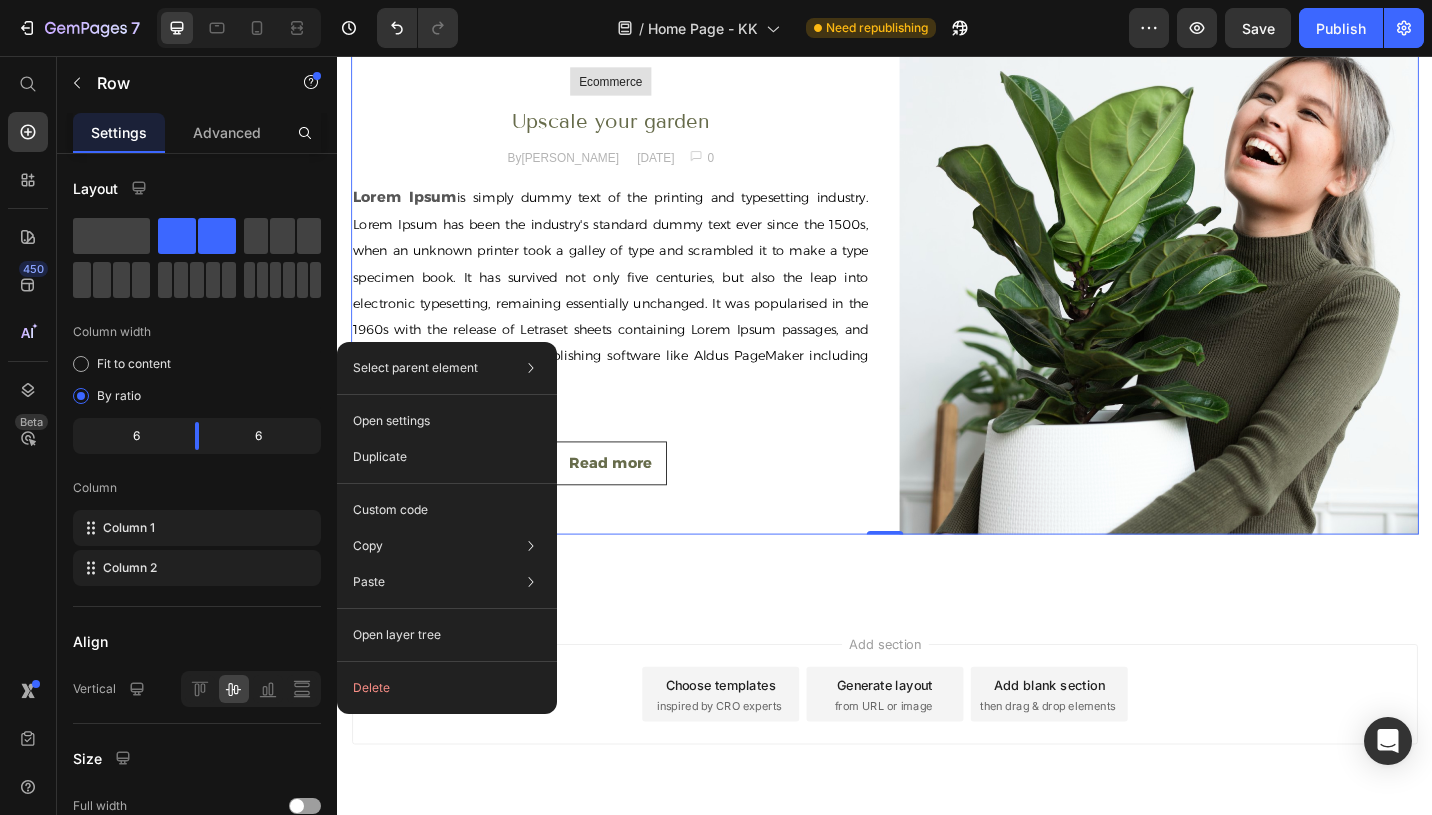 click 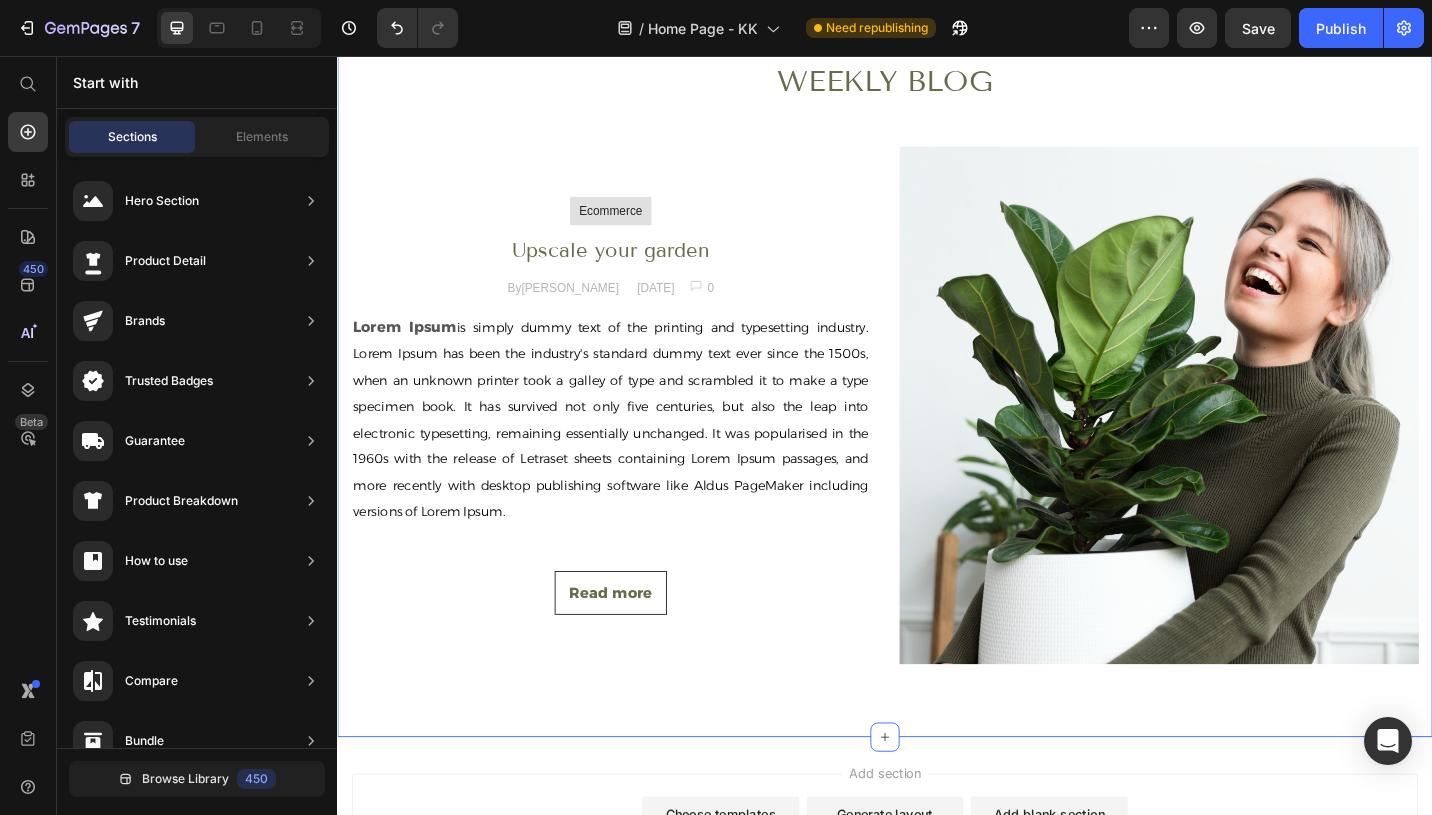 scroll, scrollTop: 6400, scrollLeft: 0, axis: vertical 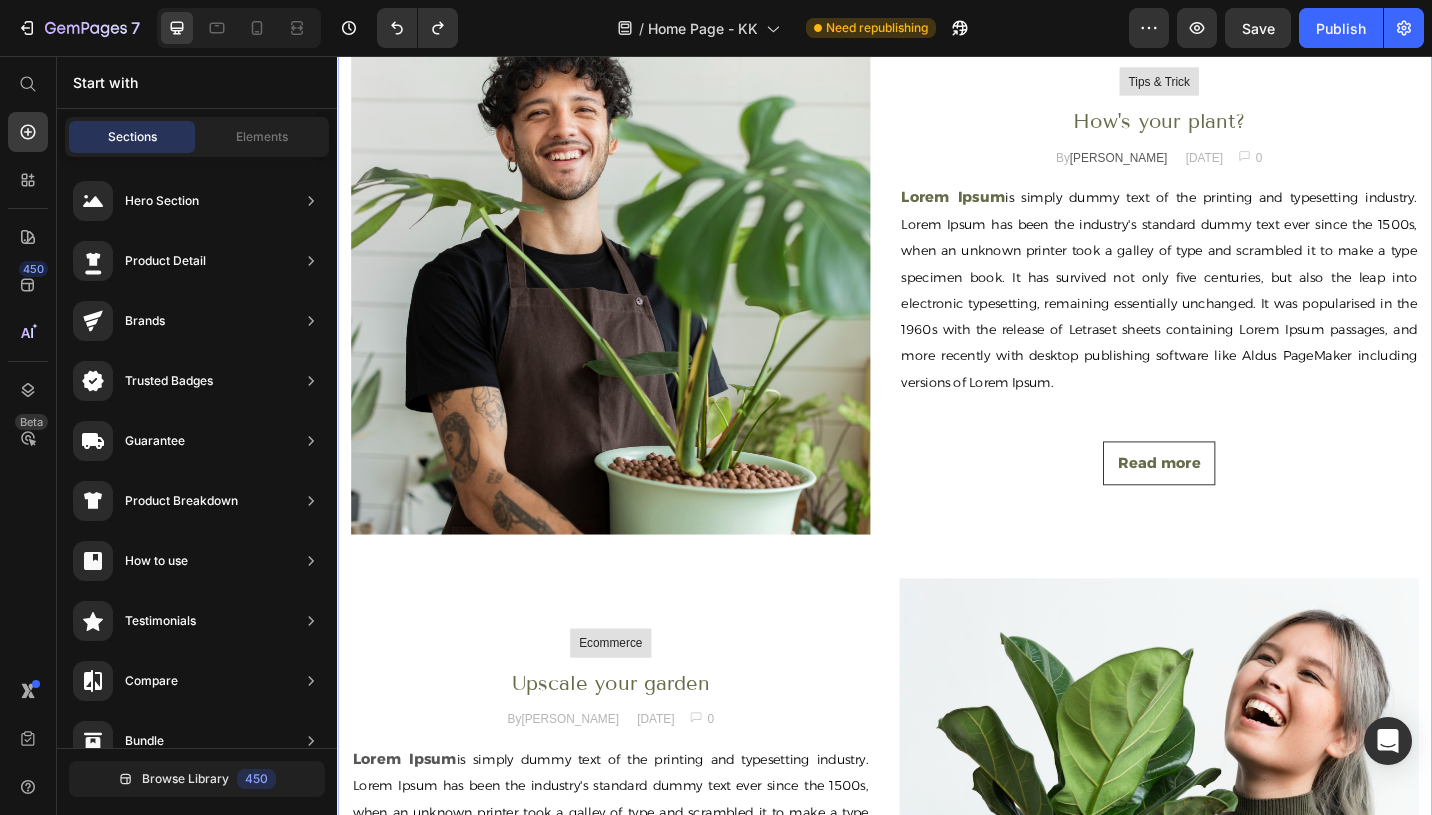 click 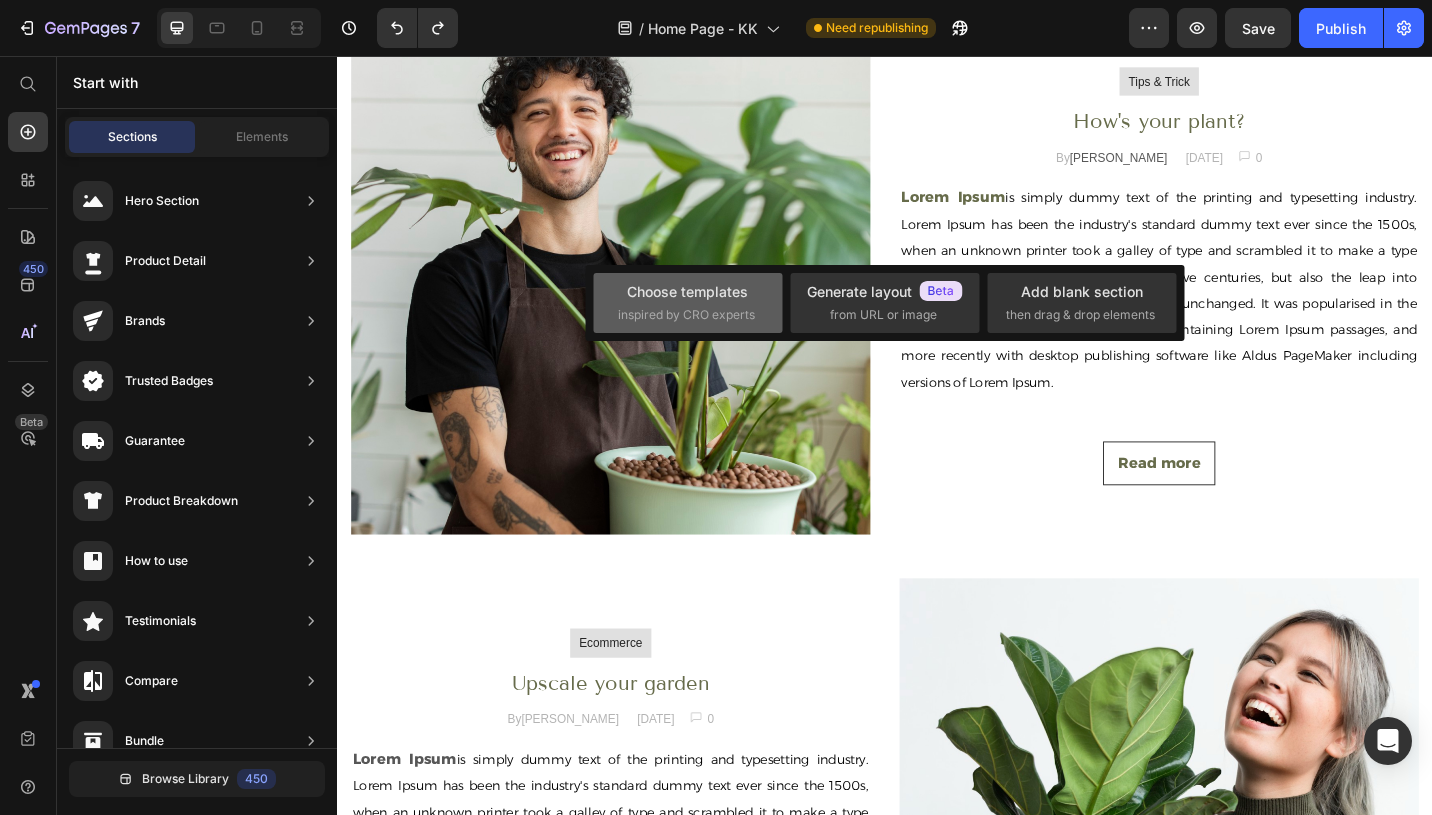 click on "inspired by CRO experts" at bounding box center [686, 315] 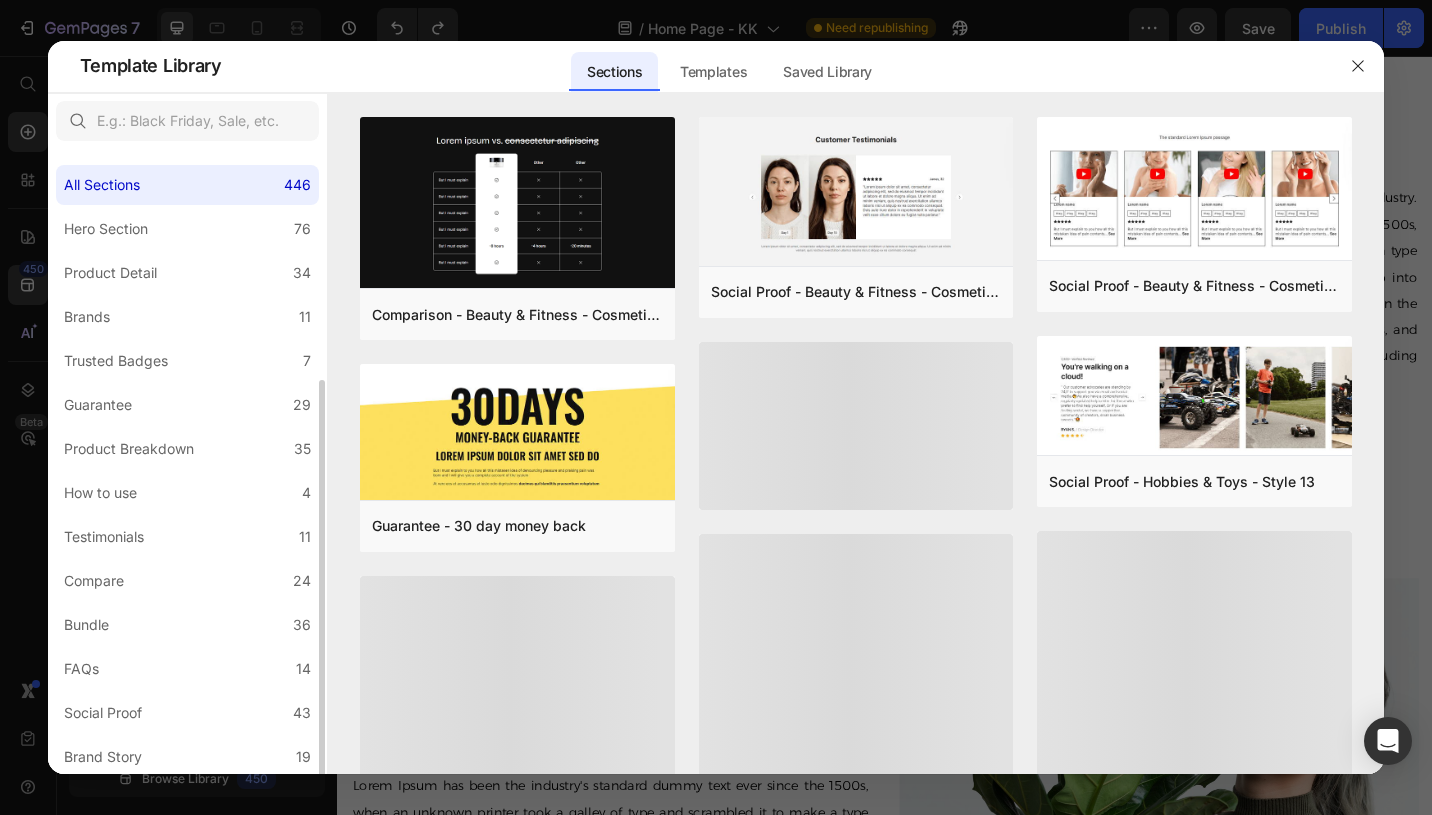 scroll, scrollTop: 323, scrollLeft: 0, axis: vertical 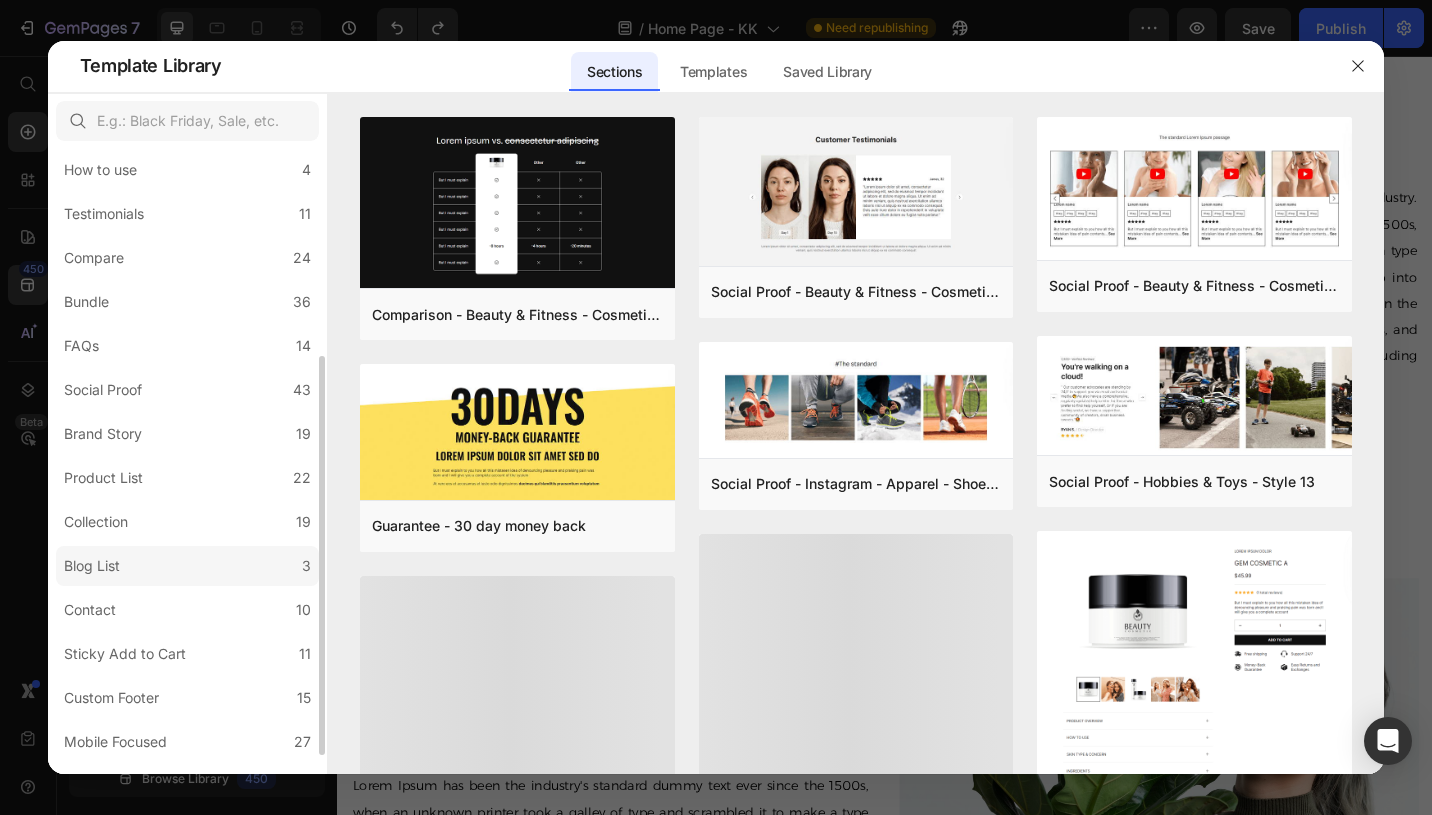 click on "Blog List 3" 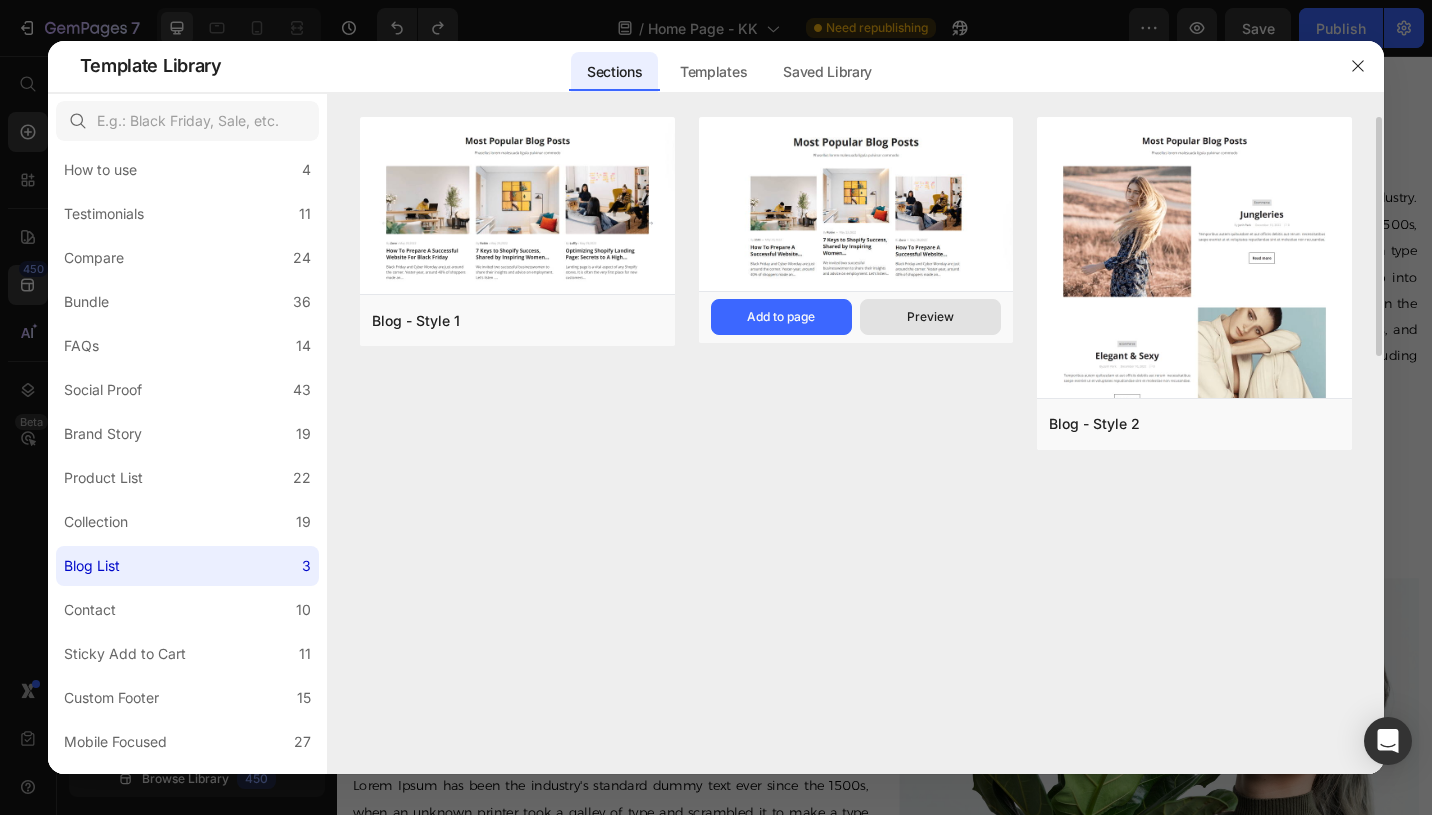 click on "Preview" at bounding box center (930, 317) 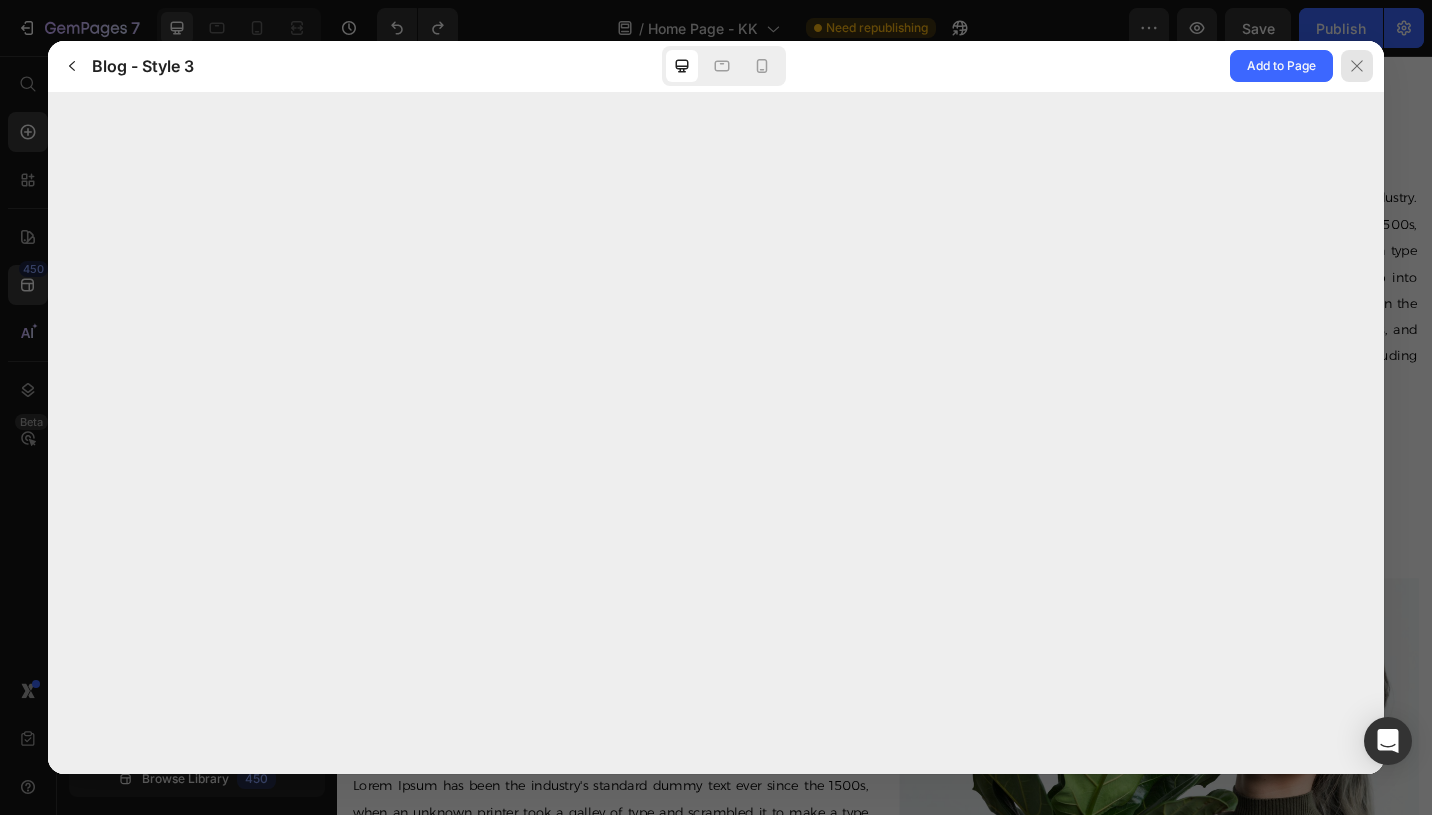 click 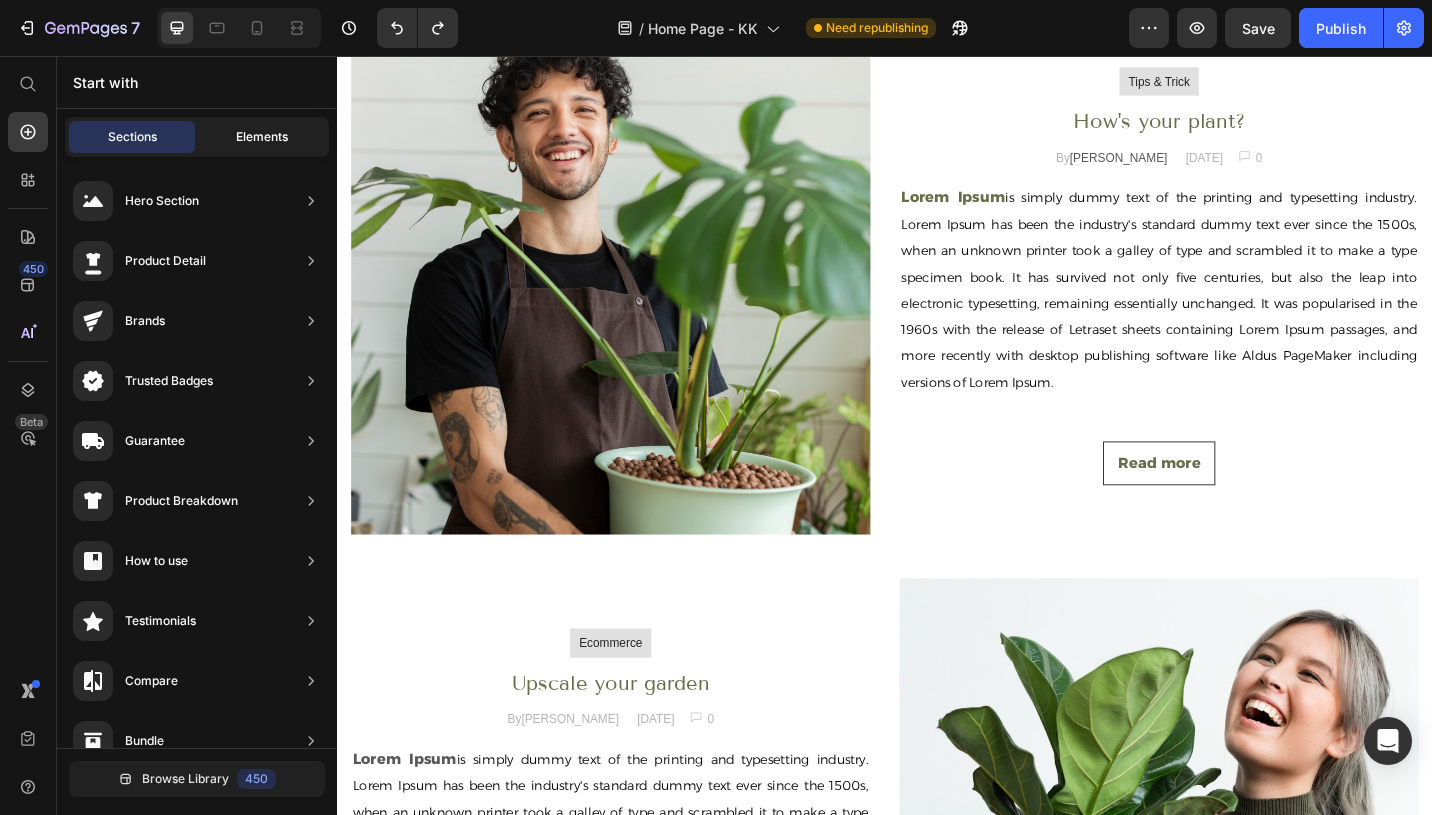 click on "Elements" at bounding box center (262, 137) 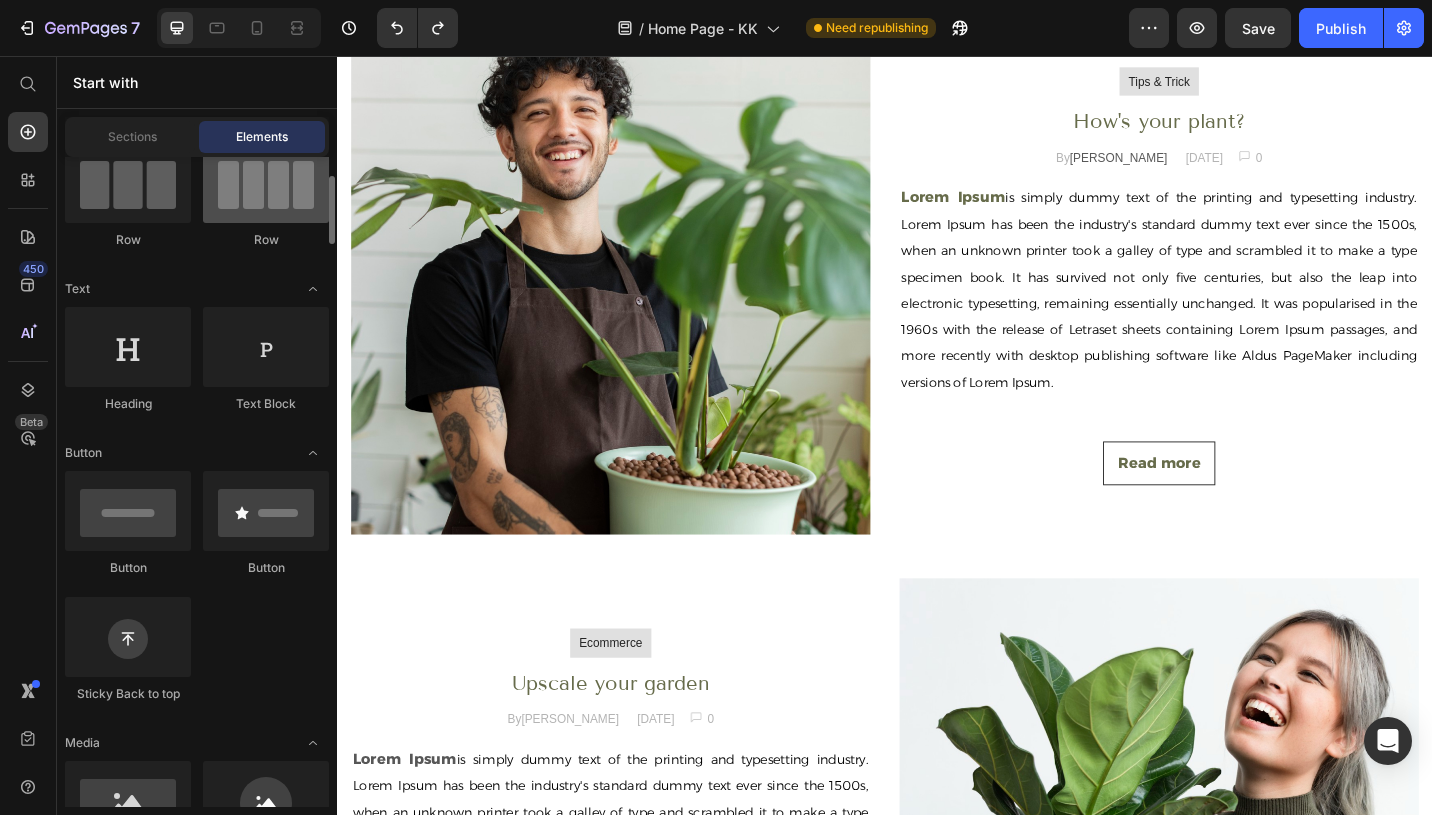 scroll, scrollTop: 9, scrollLeft: 0, axis: vertical 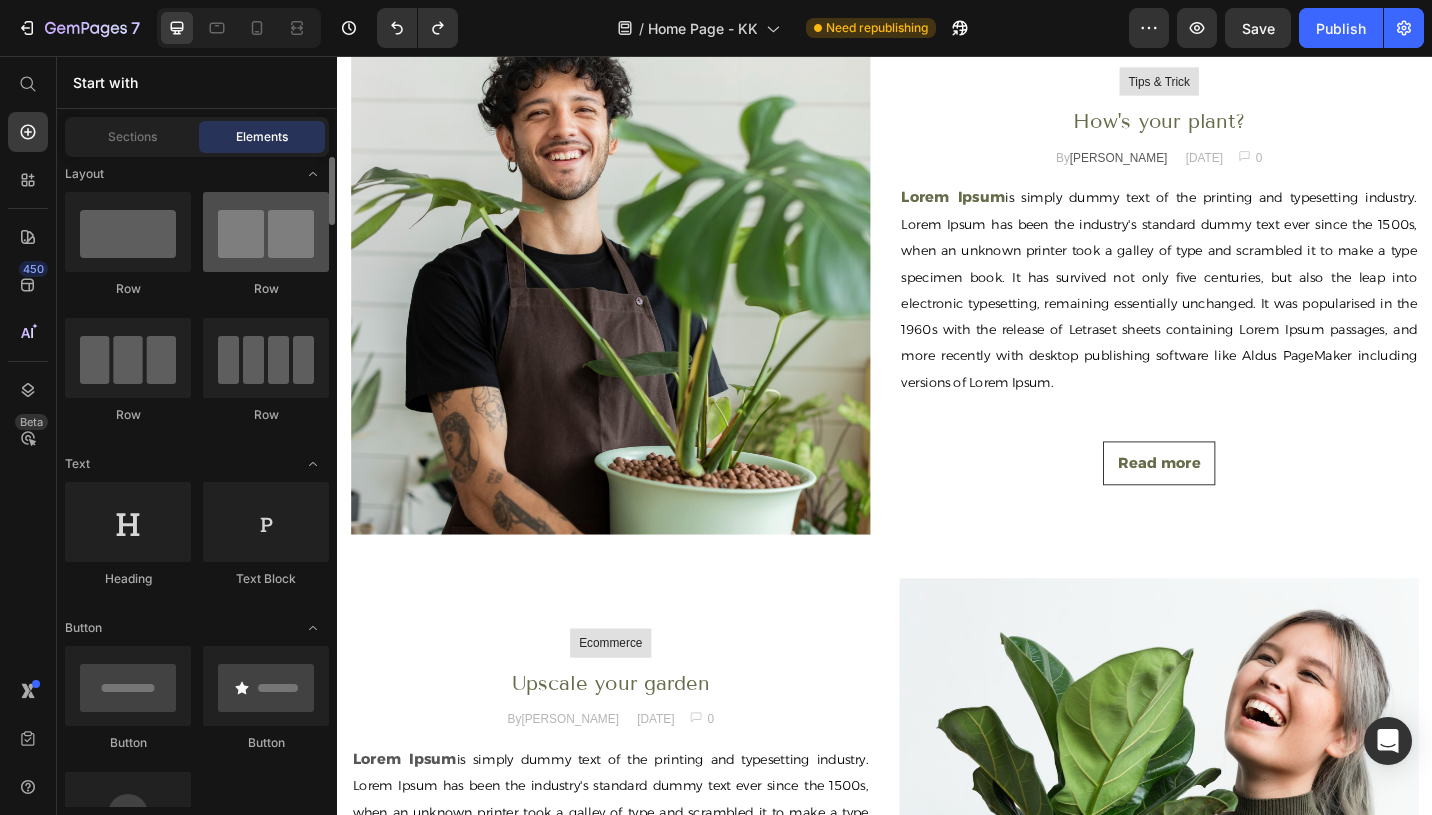 click at bounding box center (266, 232) 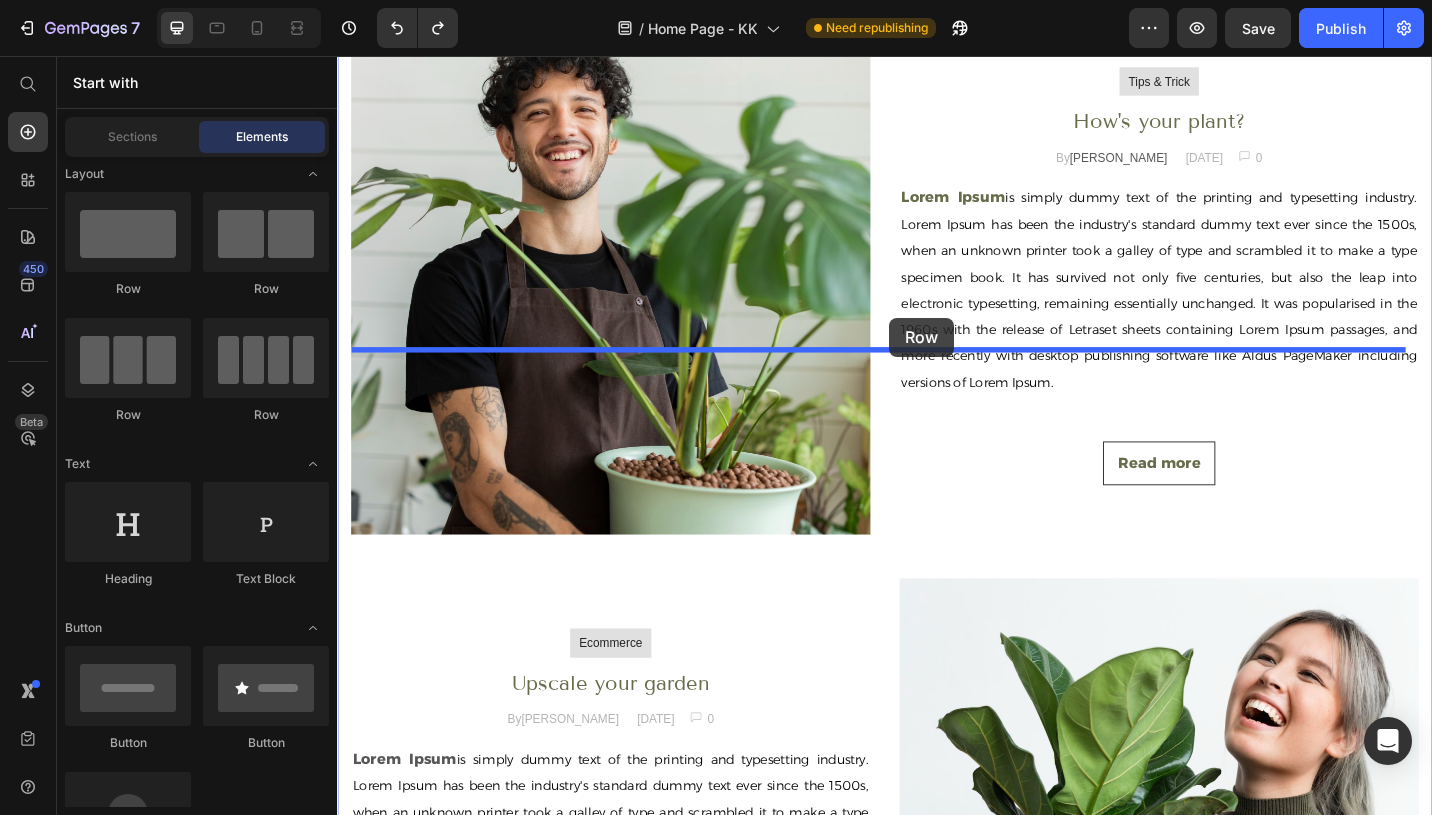 drag, startPoint x: 582, startPoint y: 287, endPoint x: 942, endPoint y: 343, distance: 364.32953 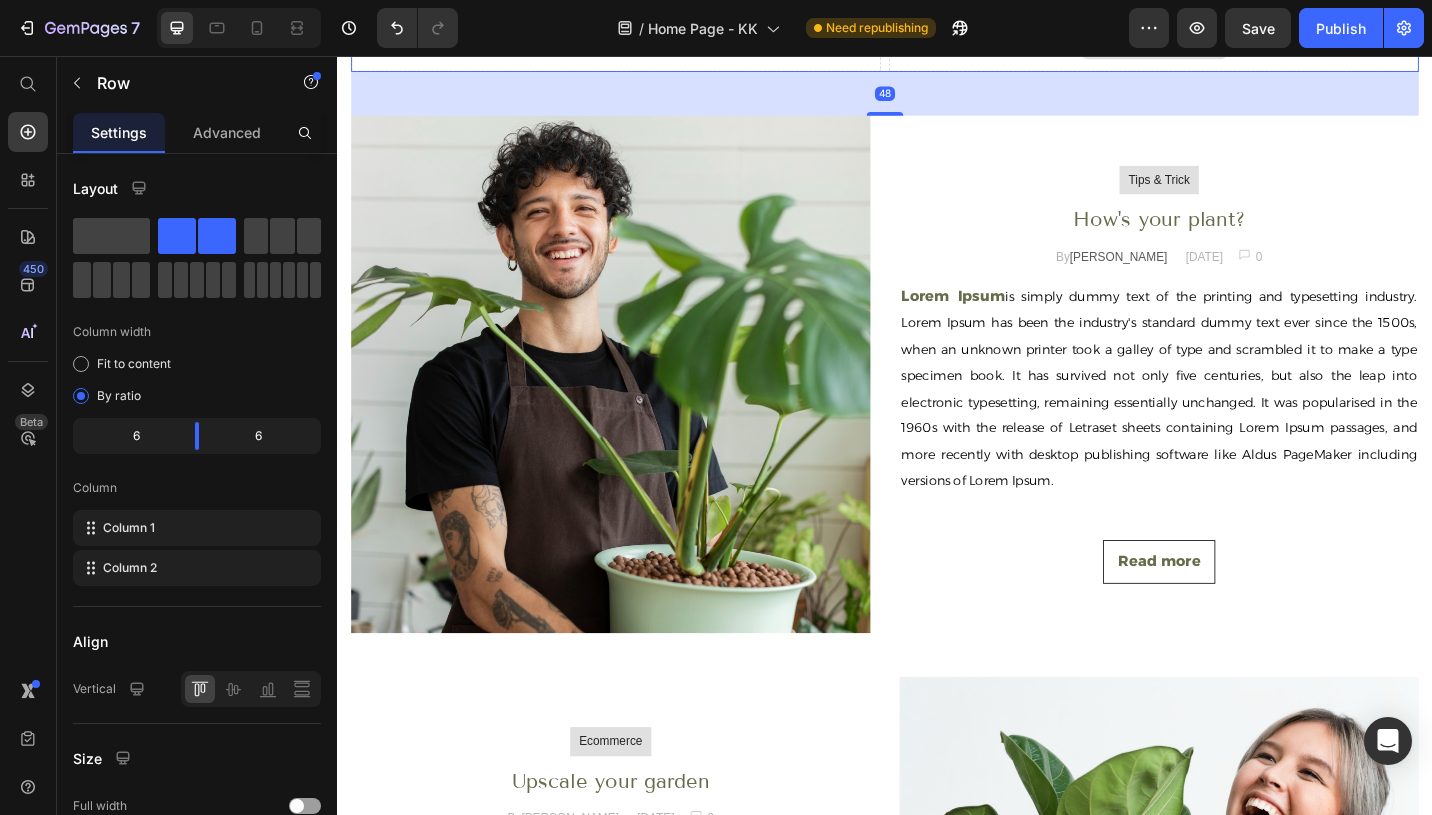click on "Drop element here" at bounding box center (1244, 43) 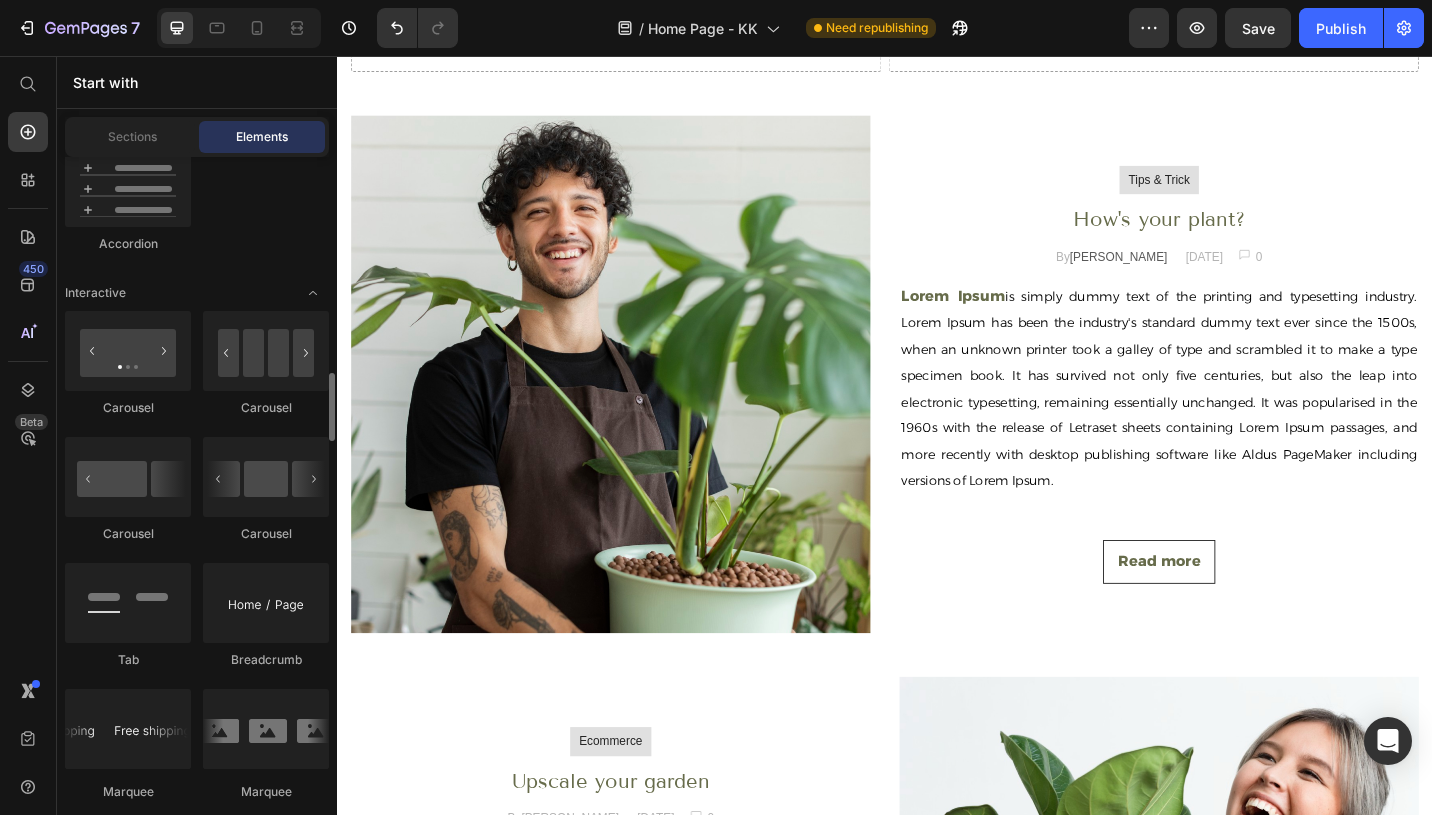 scroll, scrollTop: 2039, scrollLeft: 0, axis: vertical 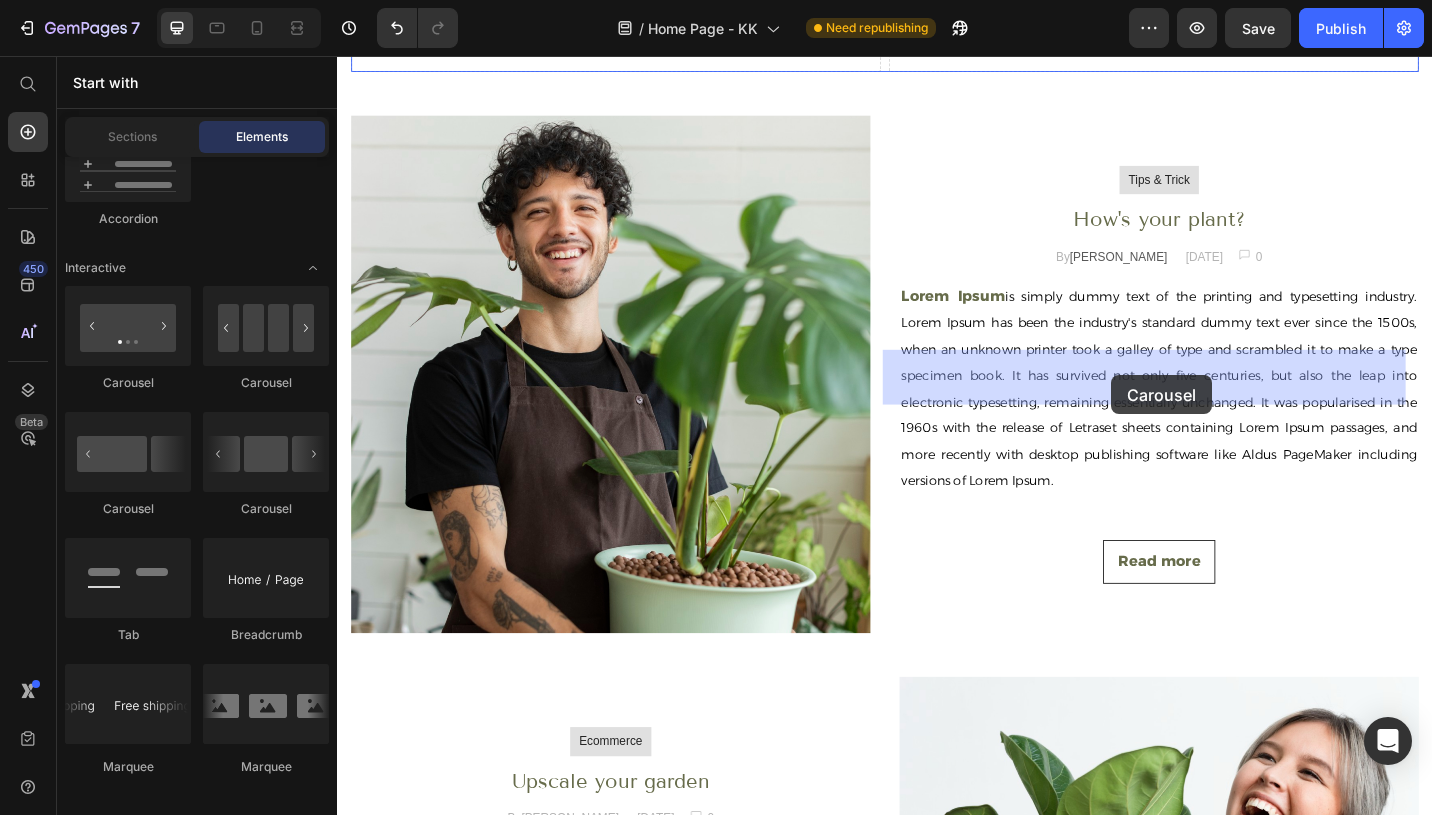 drag, startPoint x: 589, startPoint y: 495, endPoint x: 1185, endPoint y: 406, distance: 602.6085 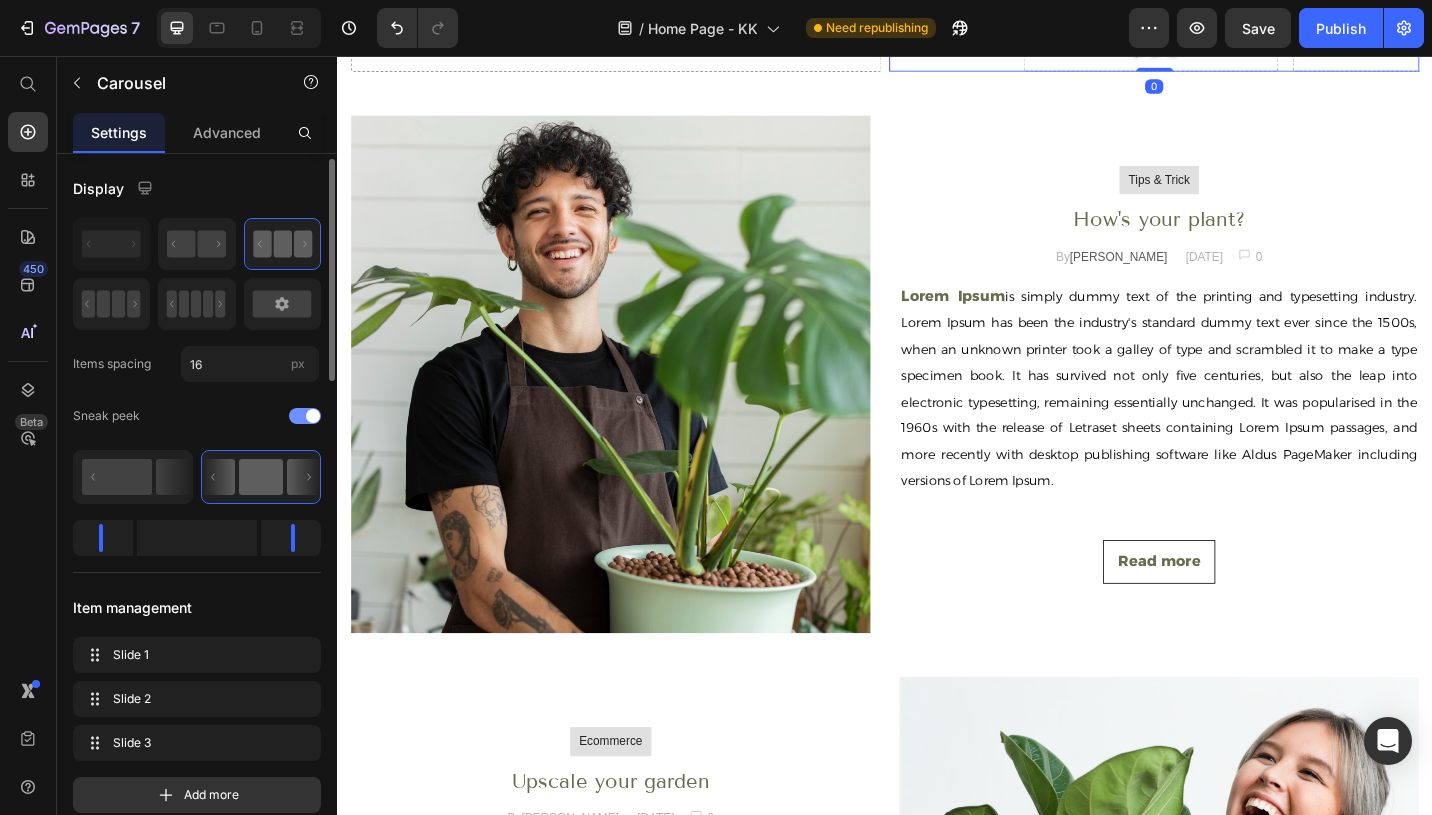 scroll, scrollTop: 29, scrollLeft: 0, axis: vertical 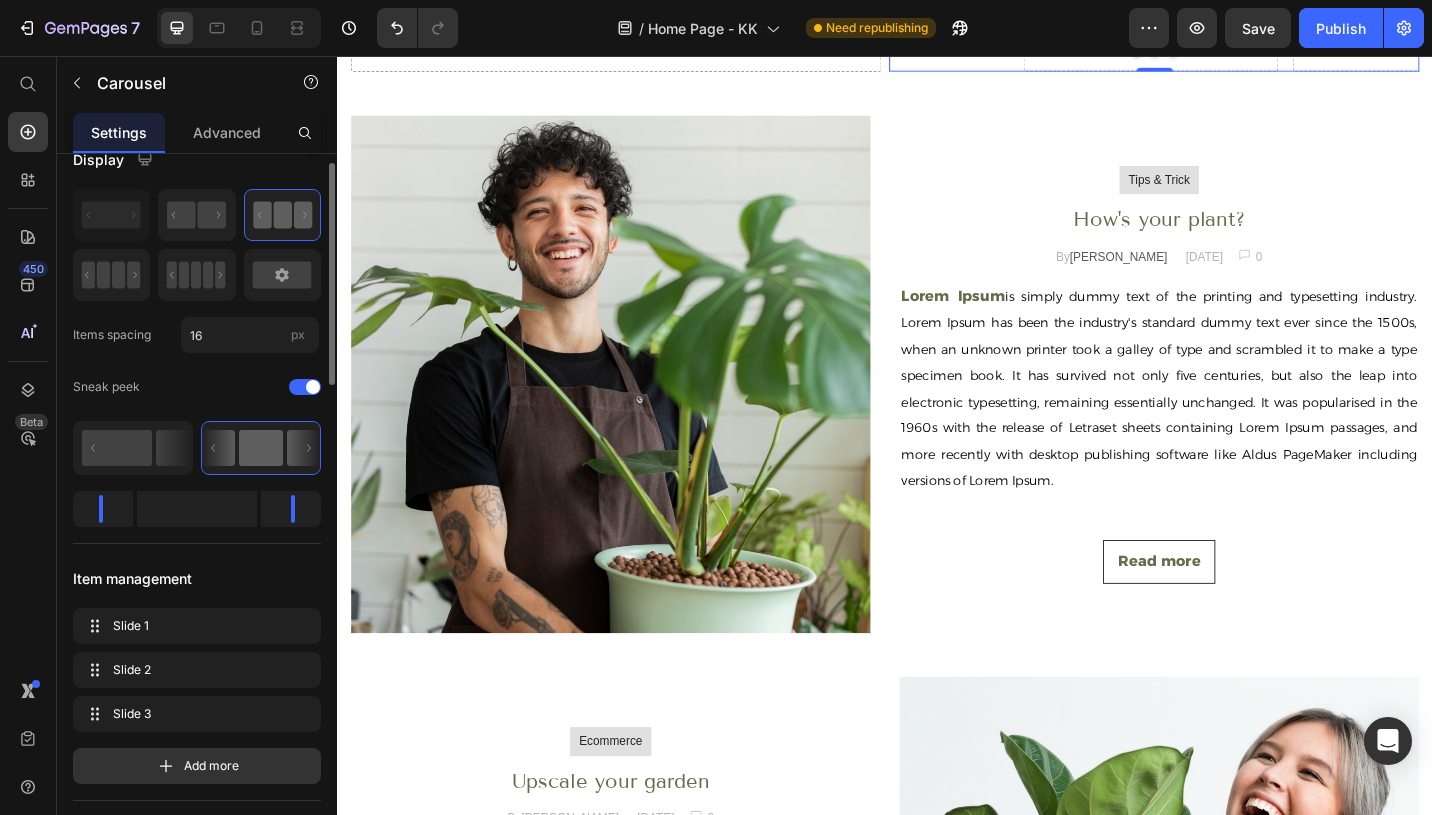 drag, startPoint x: 174, startPoint y: 513, endPoint x: 251, endPoint y: 512, distance: 77.00649 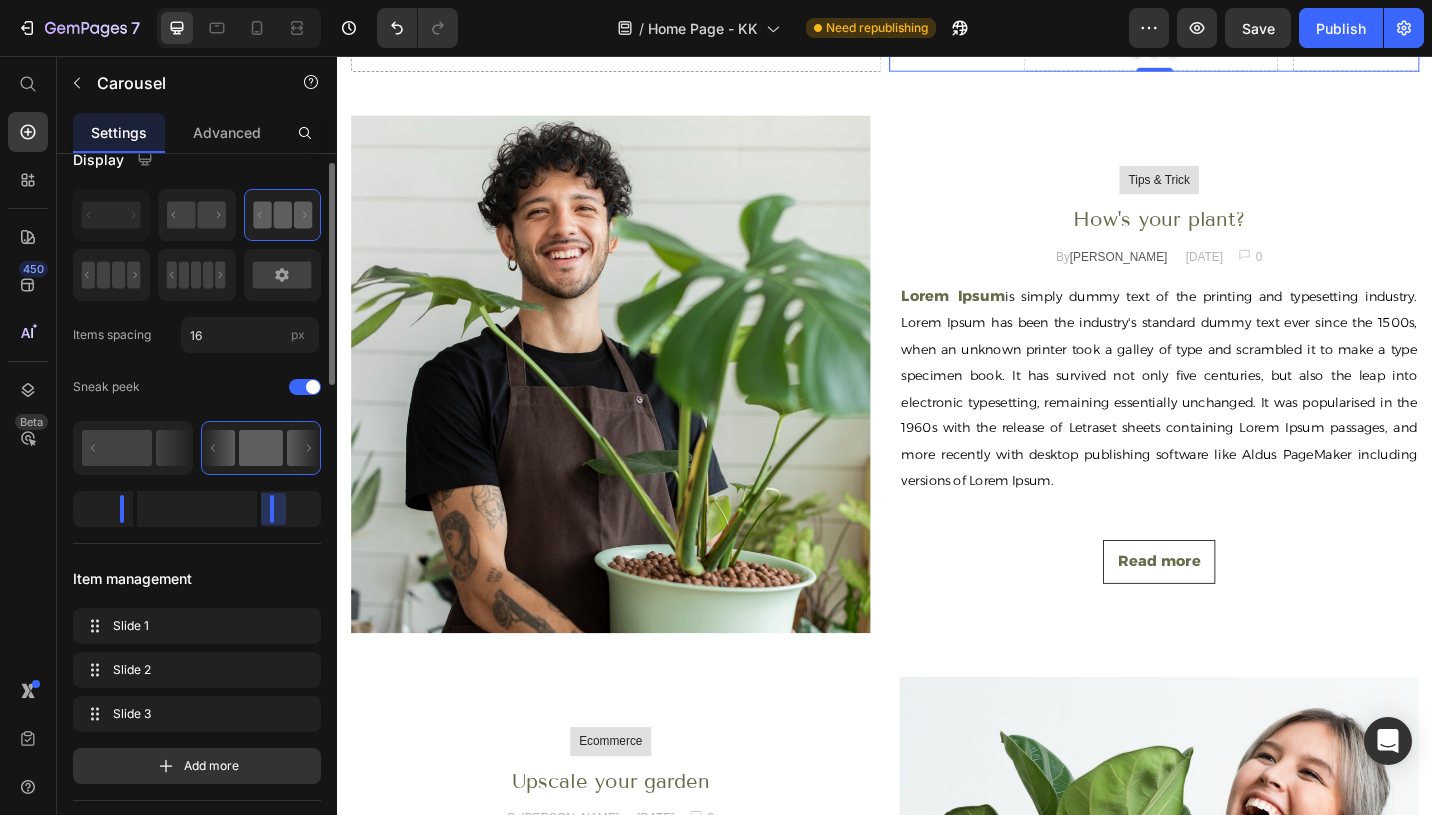 drag, startPoint x: 284, startPoint y: 509, endPoint x: 254, endPoint y: 507, distance: 30.066593 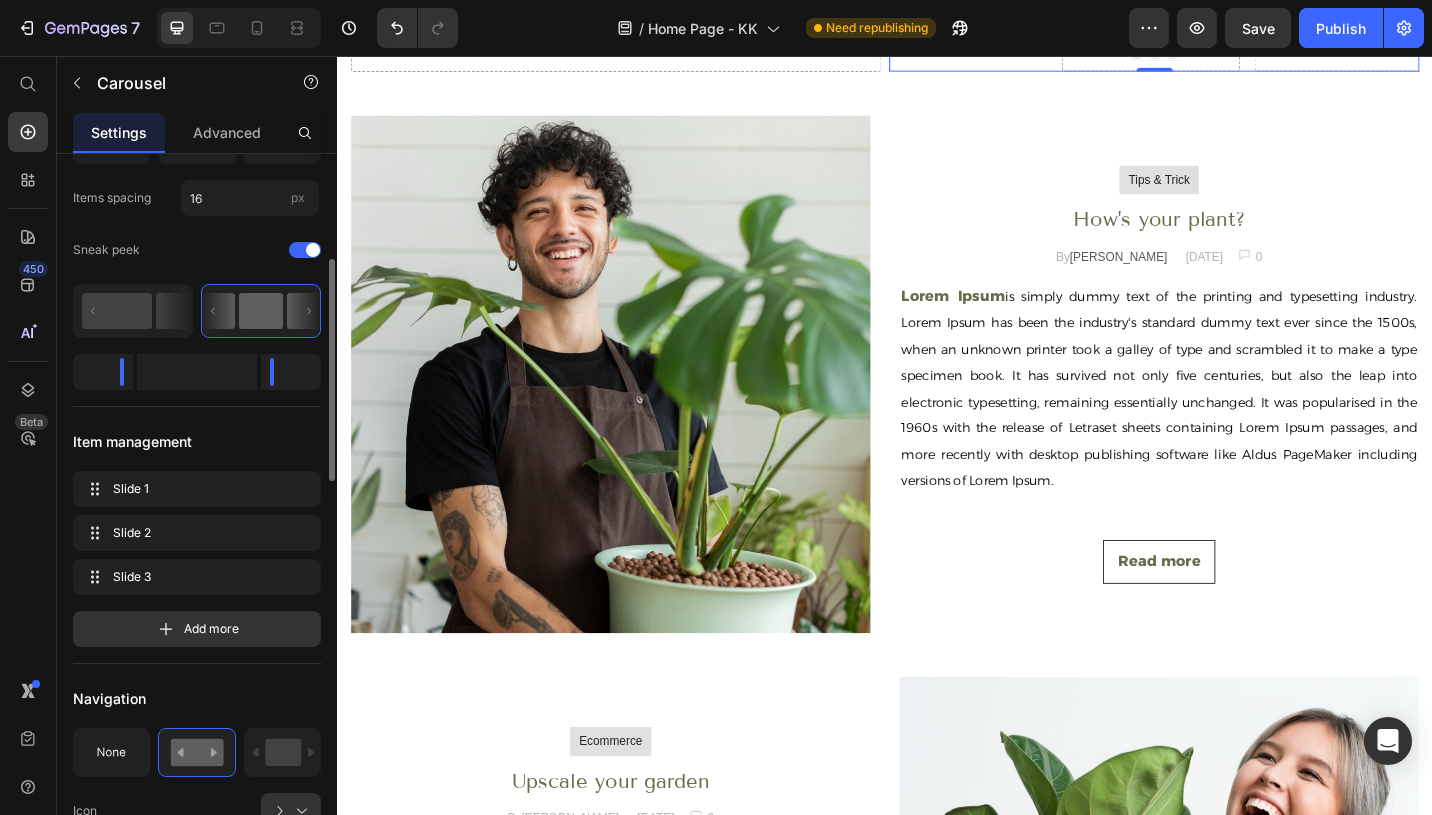 scroll, scrollTop: 335, scrollLeft: 0, axis: vertical 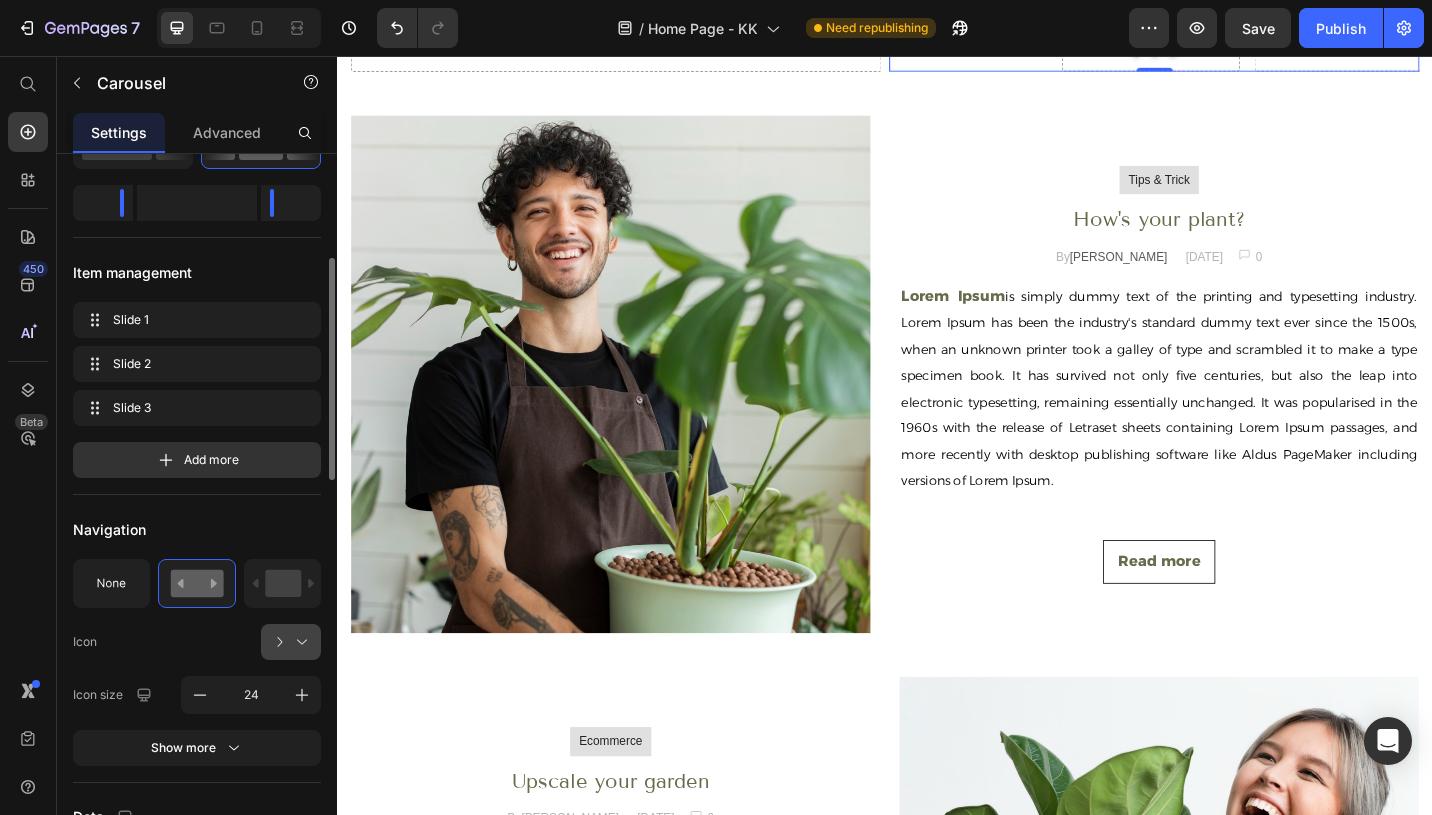 click at bounding box center [299, 642] 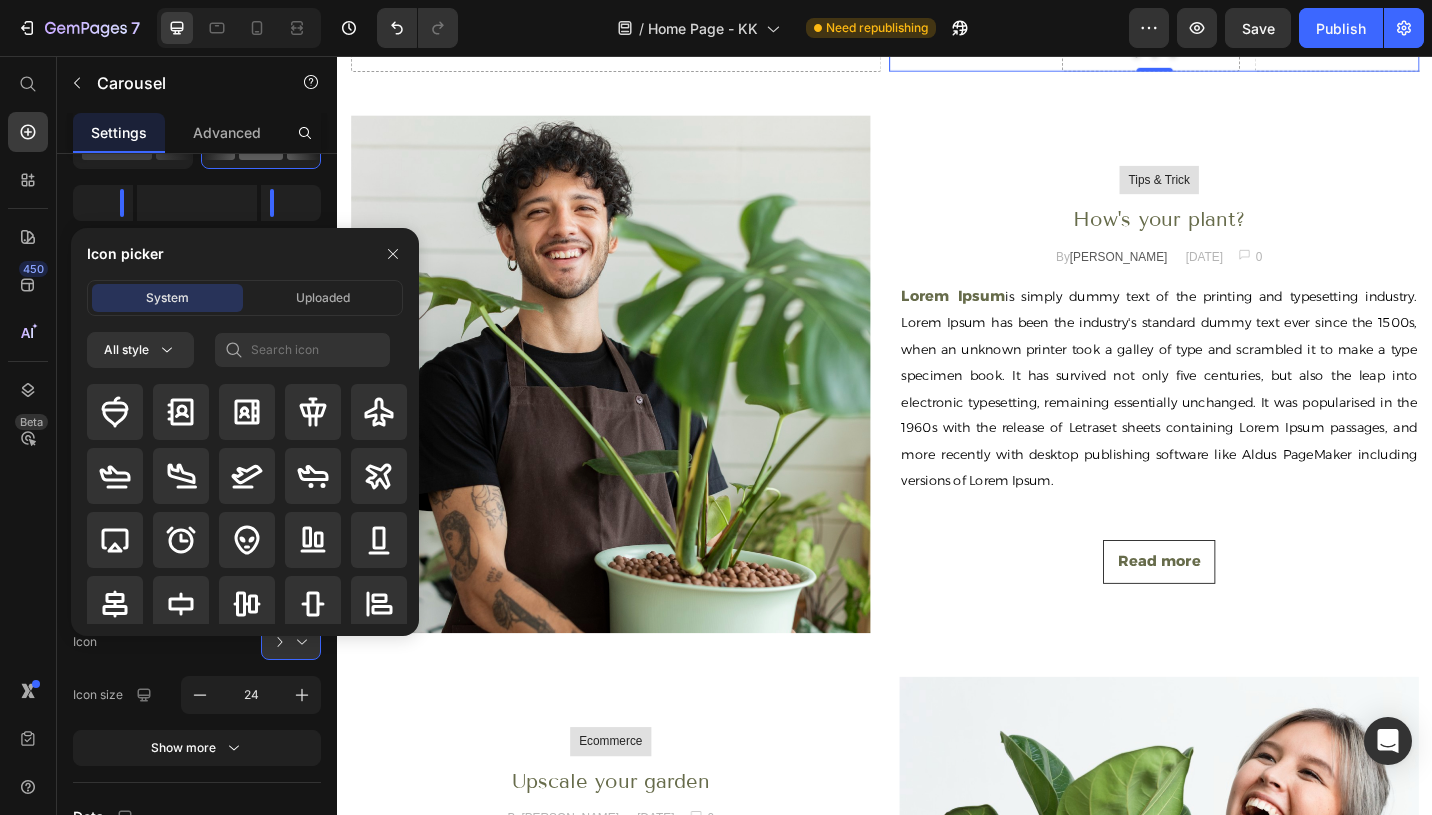 click at bounding box center (245, 506) 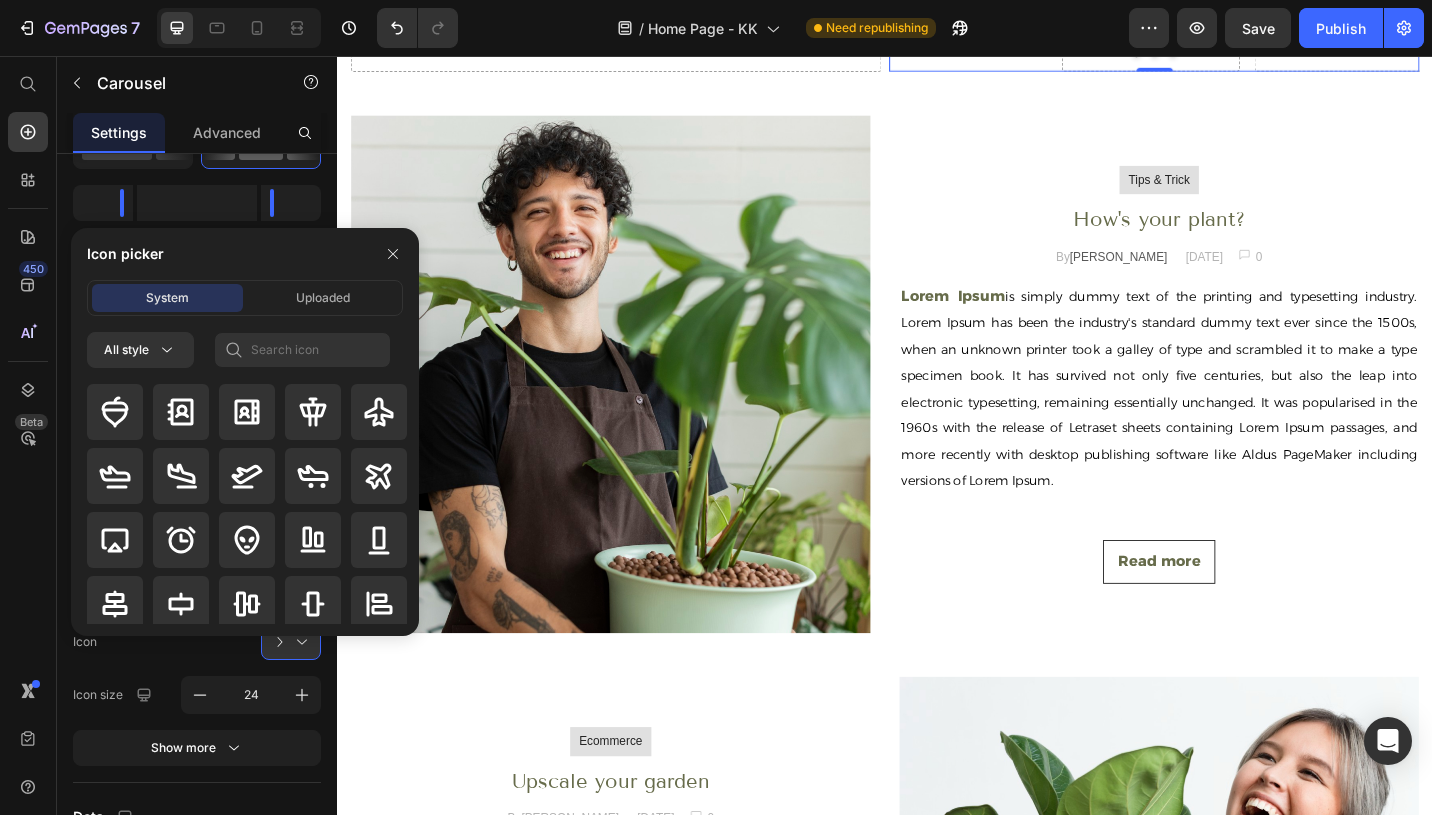 click on "Icon picker System Uploaded All style" at bounding box center (237, 432) 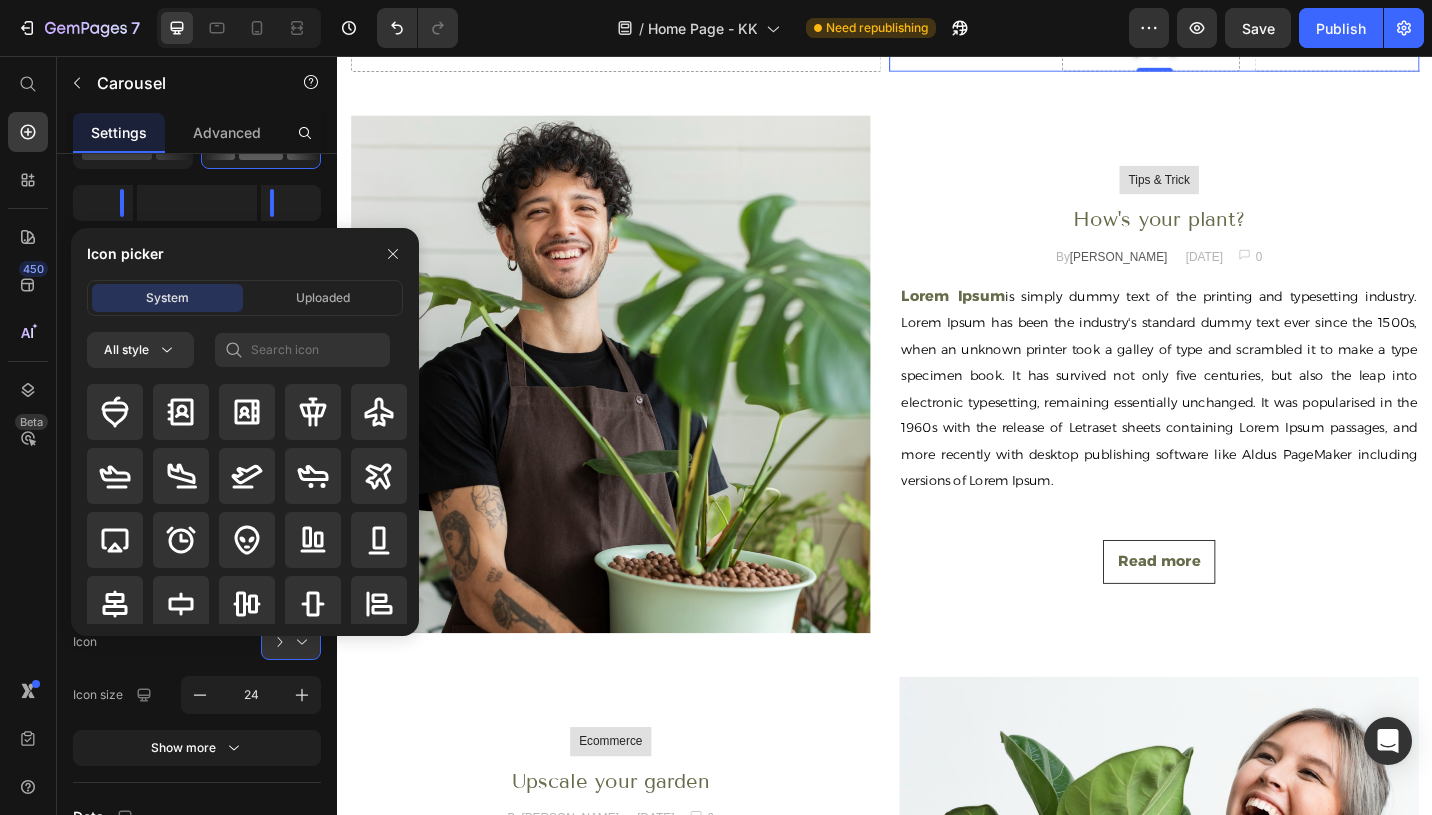drag, startPoint x: 193, startPoint y: 653, endPoint x: 239, endPoint y: 629, distance: 51.884487 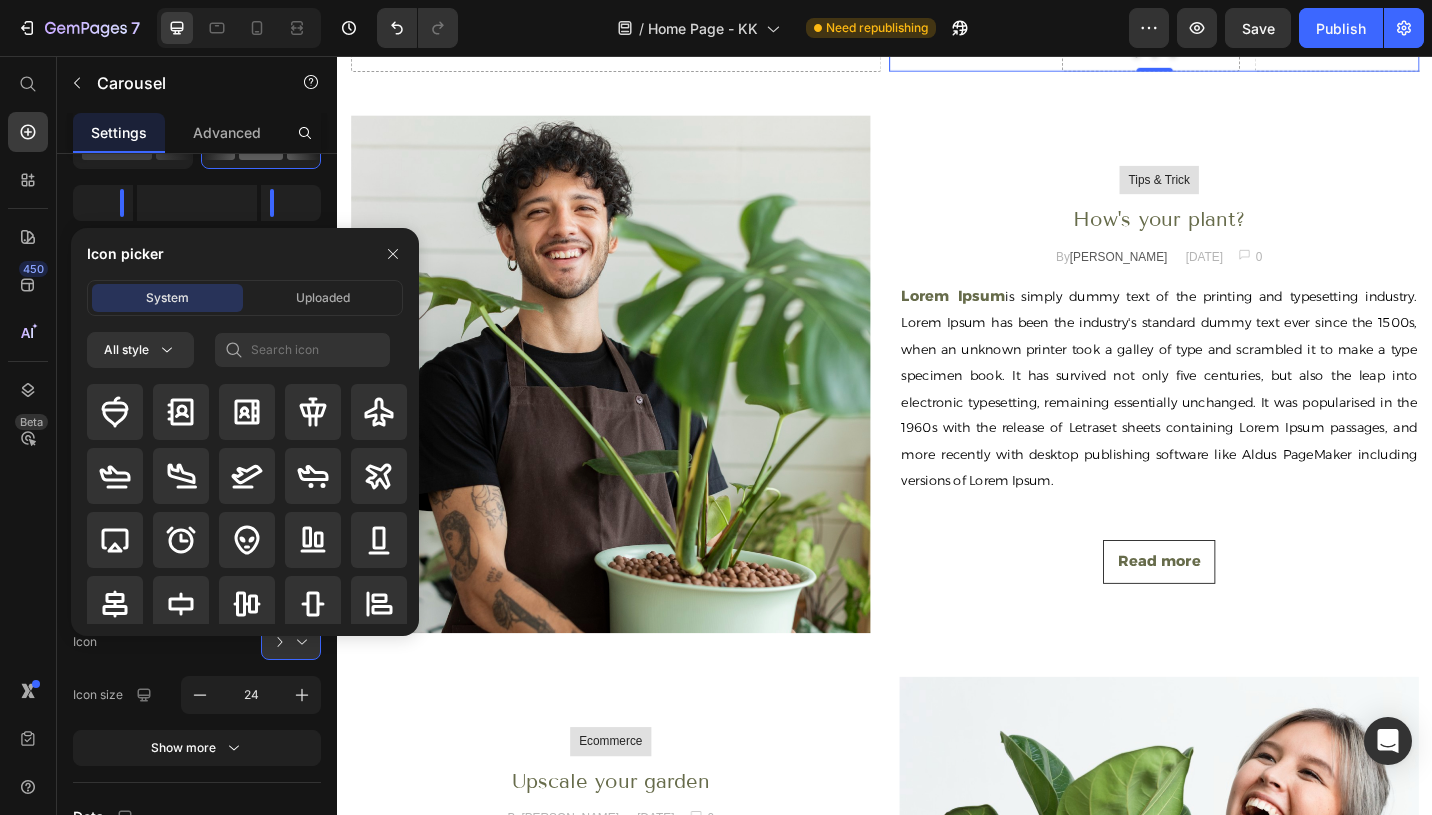 click on "Icon picker System Uploaded All style" at bounding box center [237, 432] 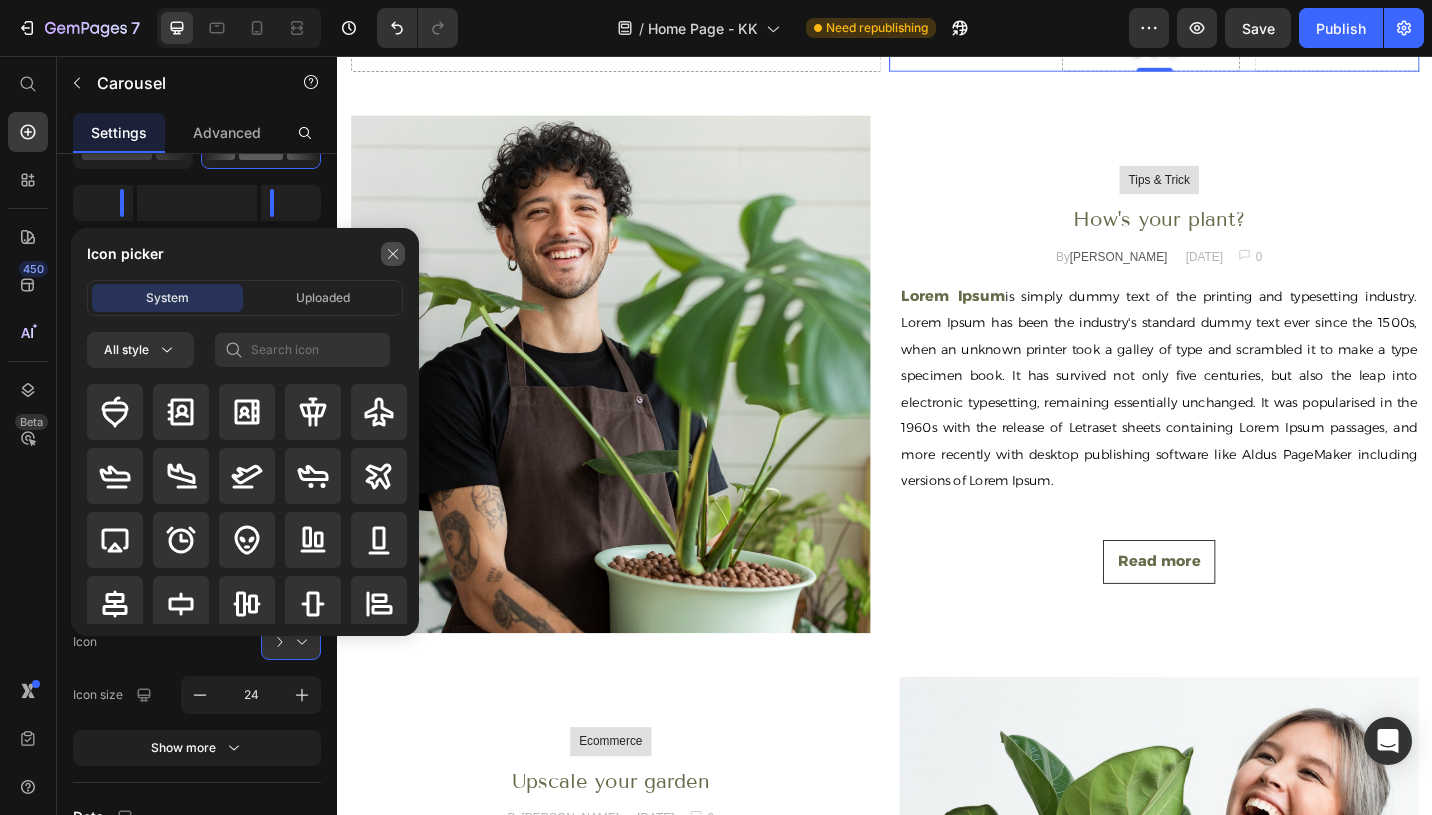 click at bounding box center [393, 254] 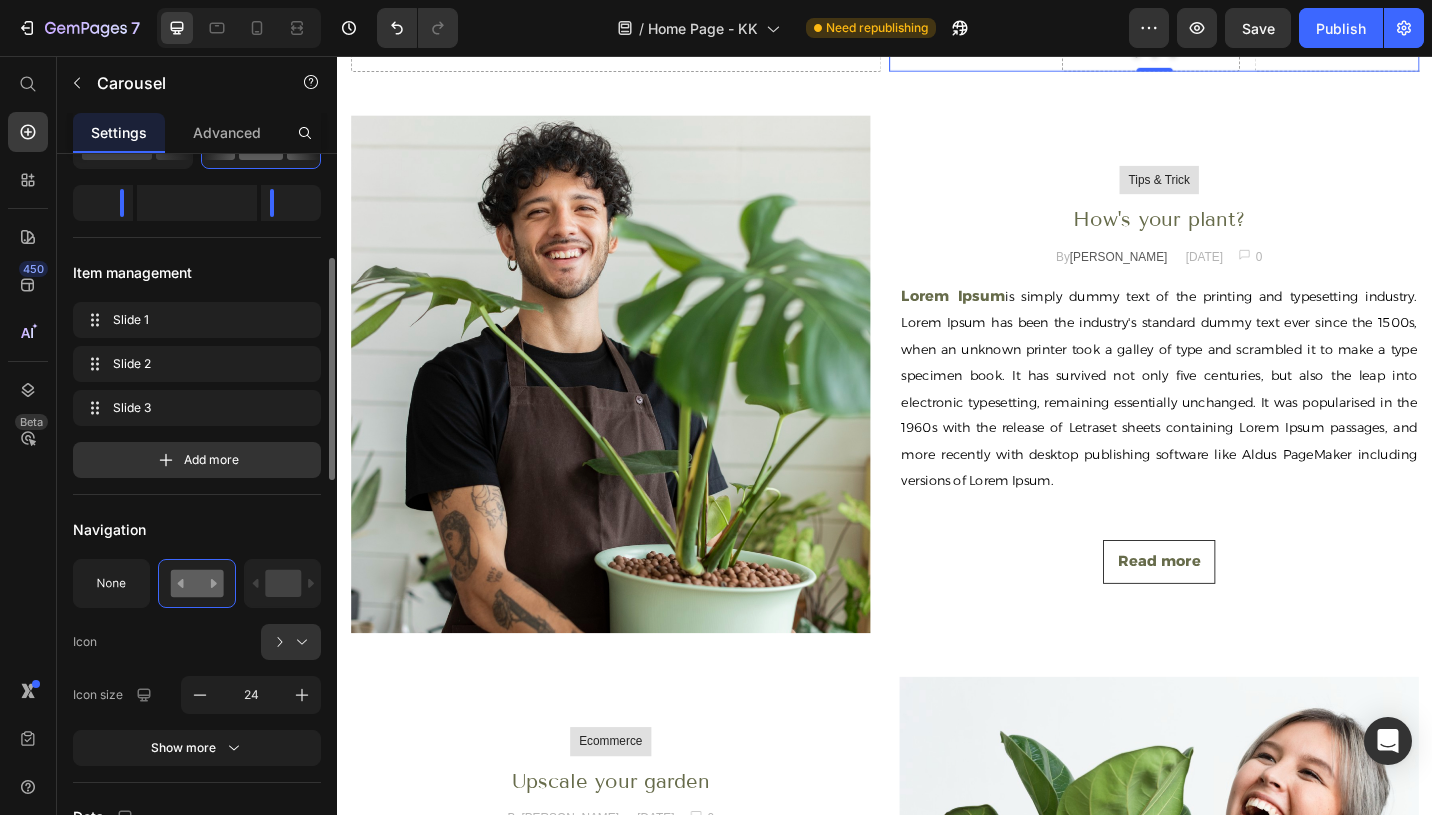 scroll, scrollTop: 709, scrollLeft: 0, axis: vertical 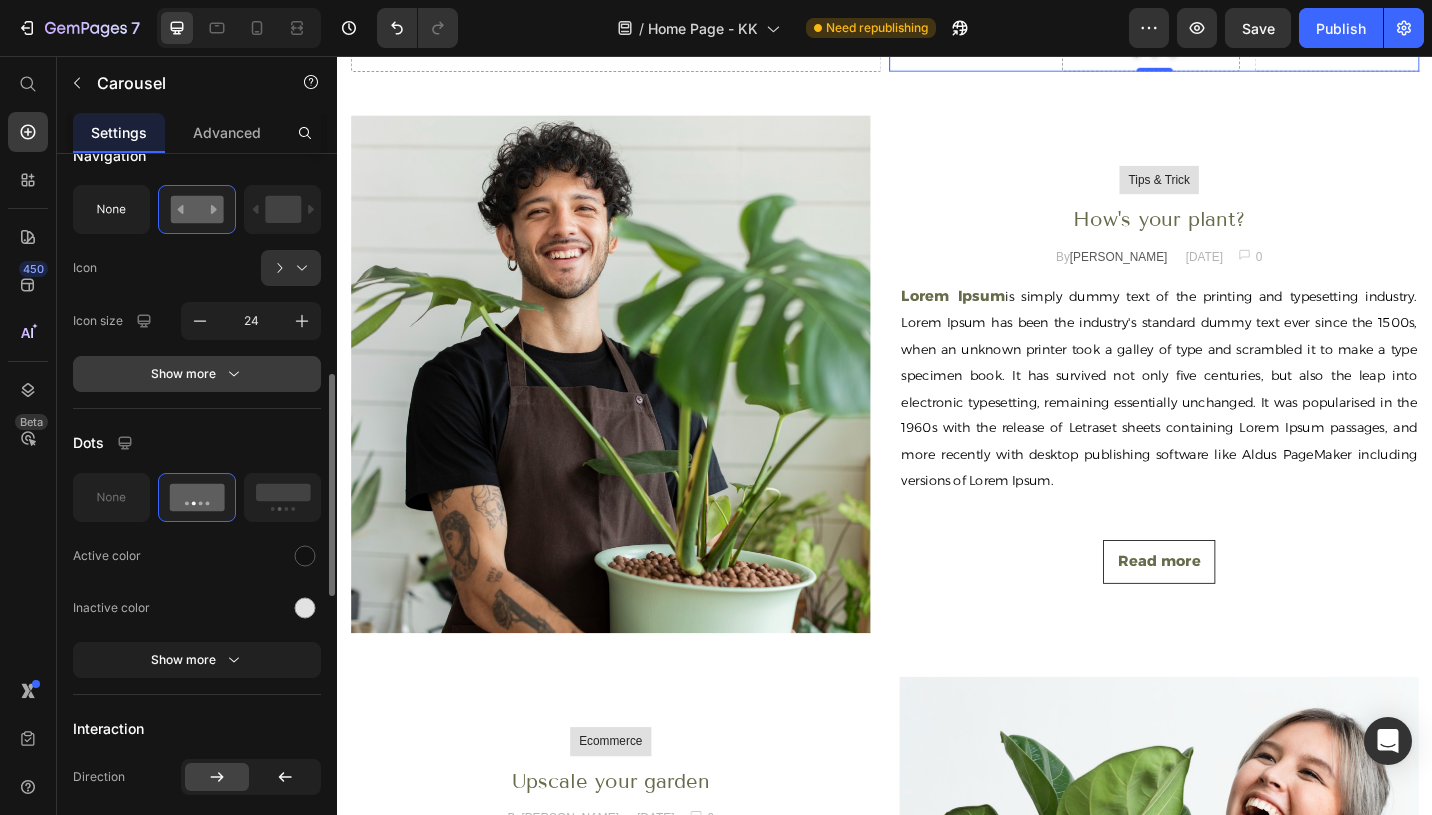 click 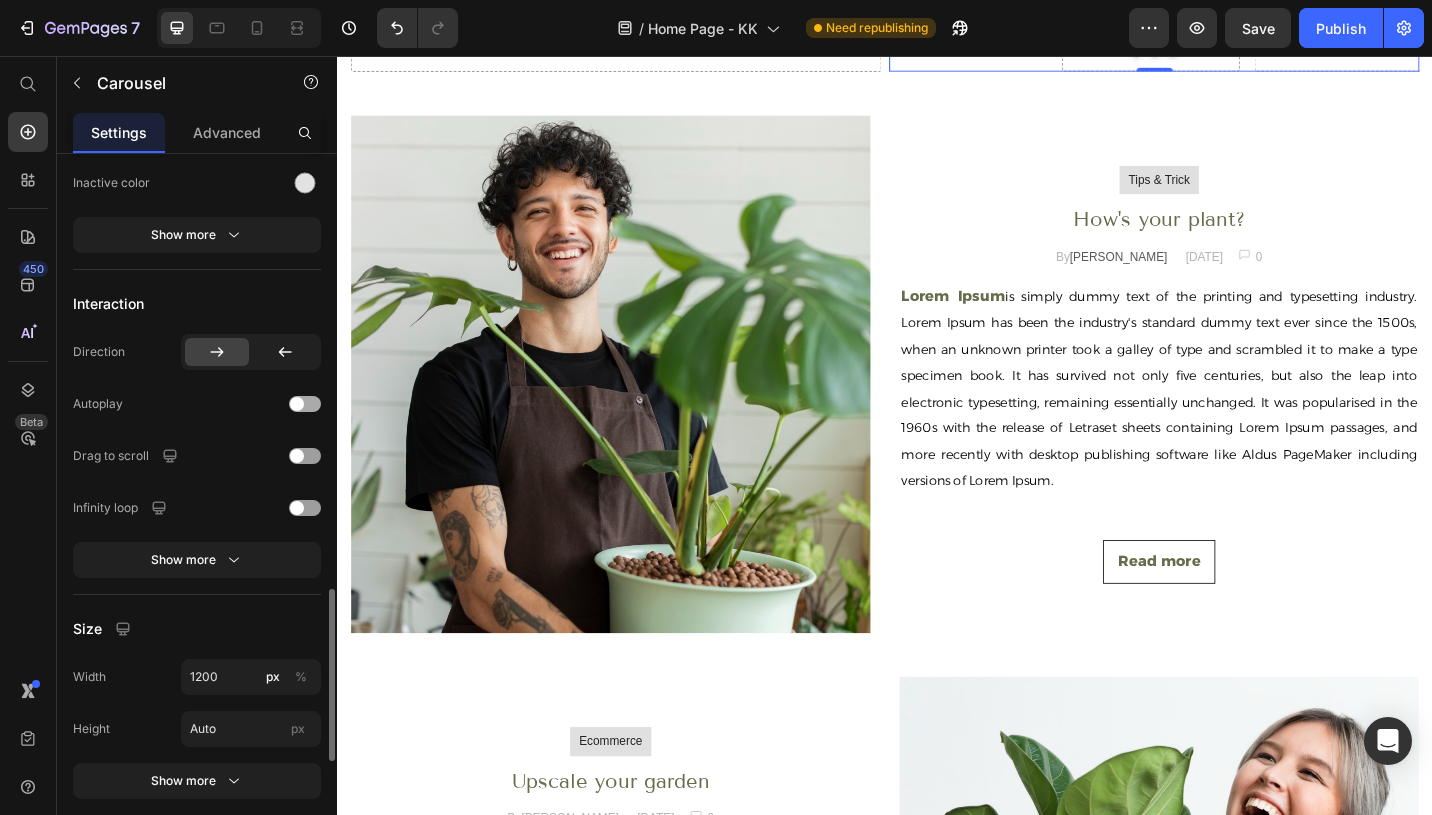 scroll, scrollTop: 1850, scrollLeft: 0, axis: vertical 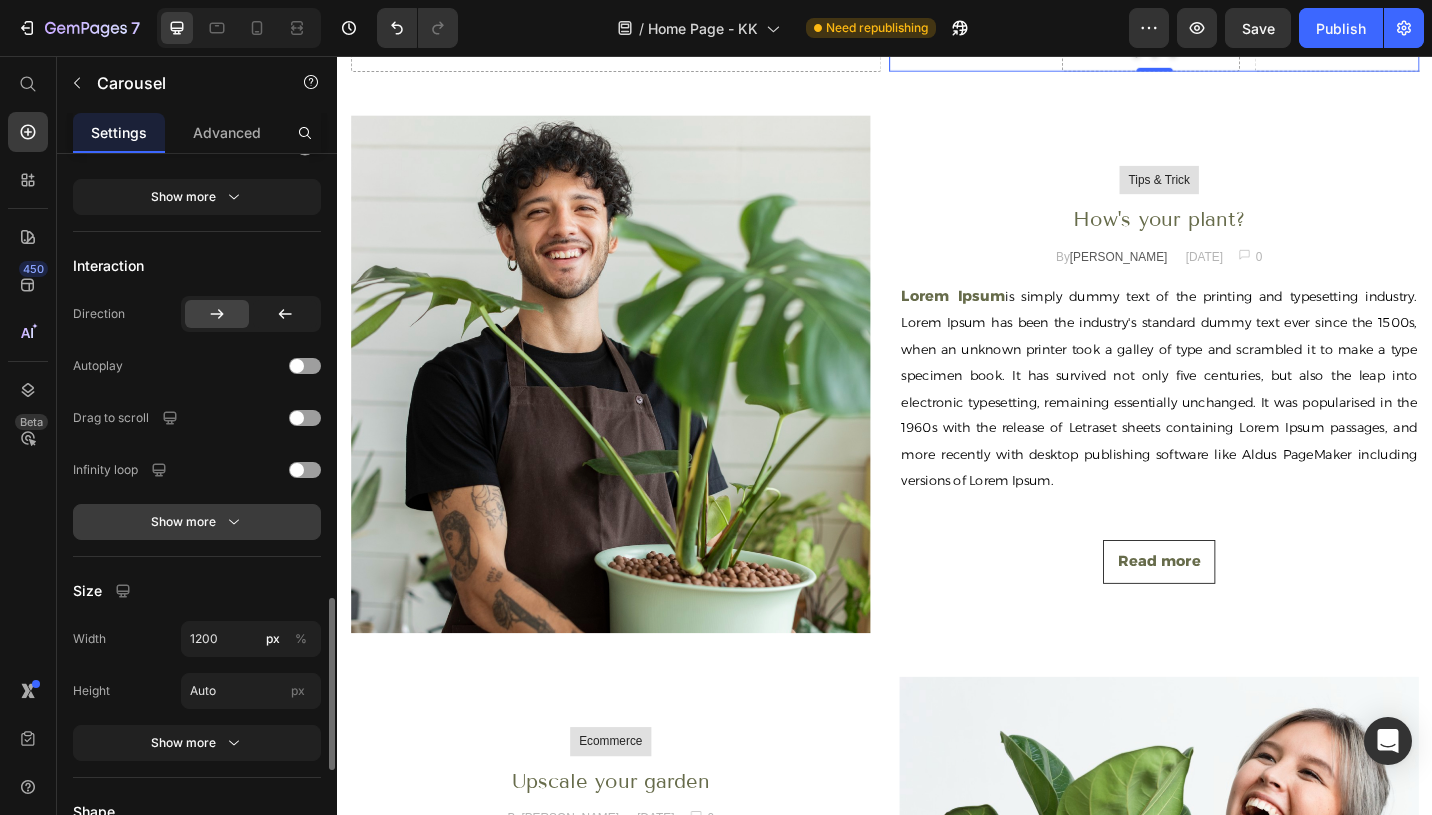 click on "Show more" at bounding box center [197, 522] 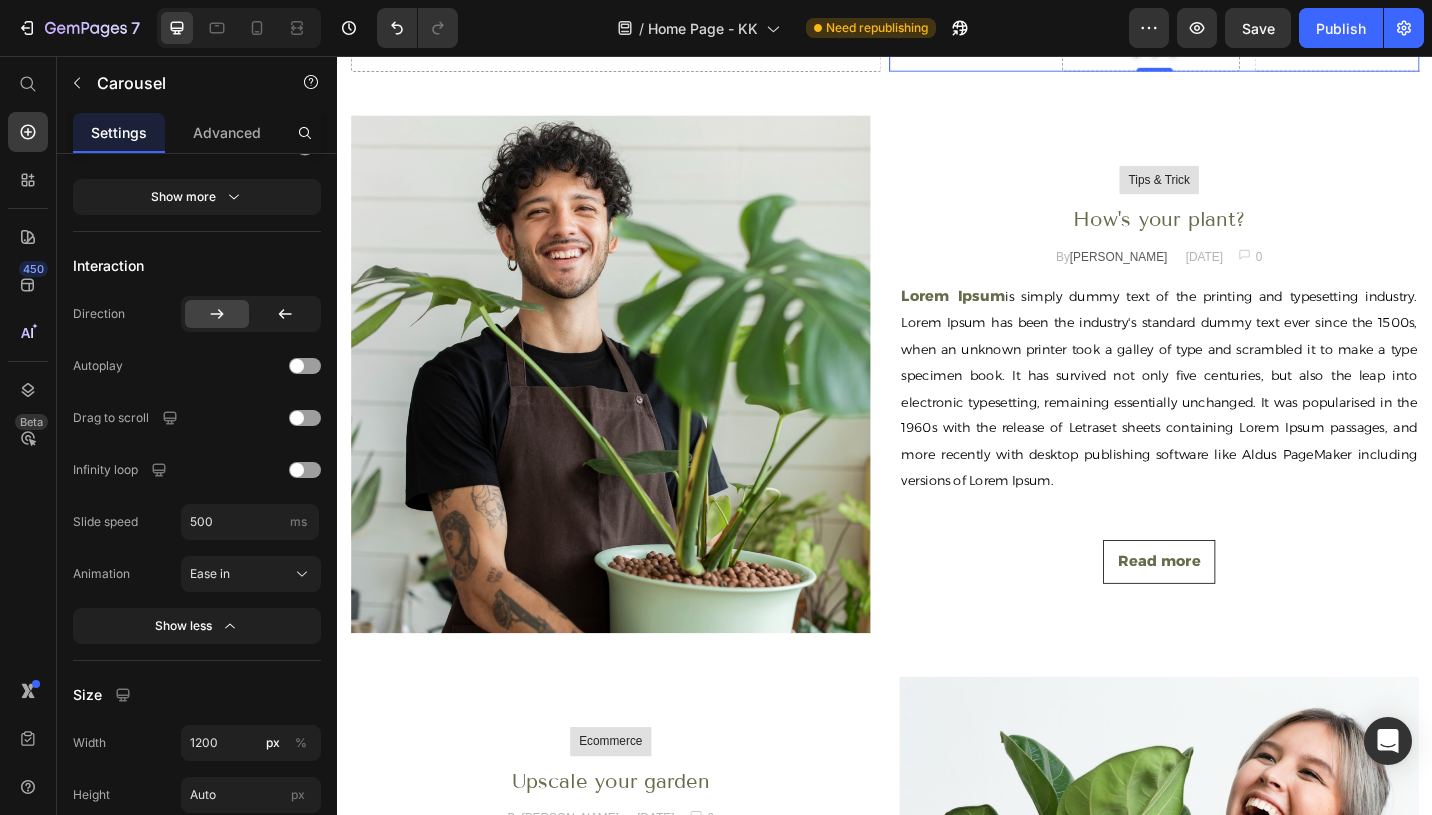 click 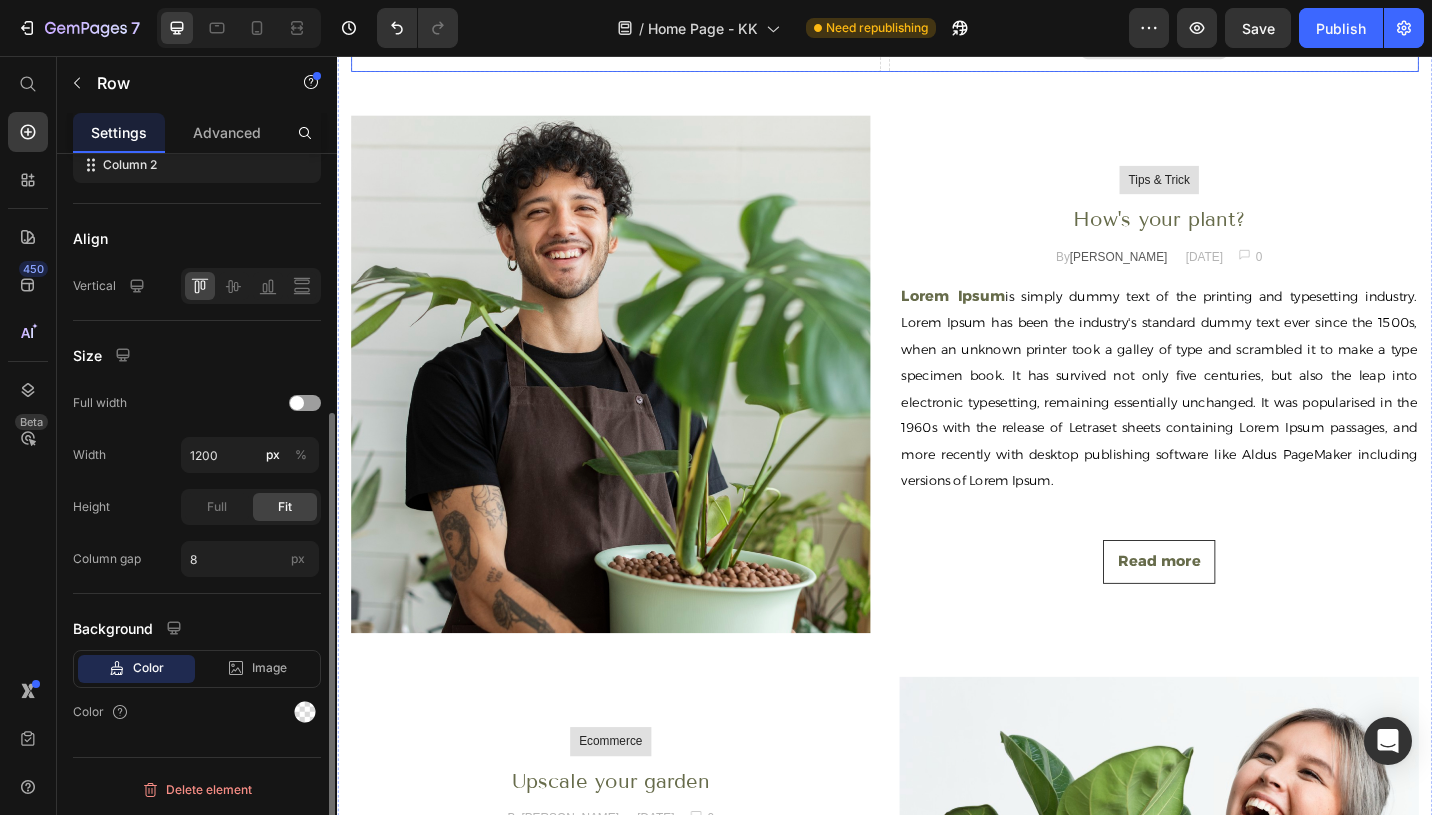 scroll, scrollTop: 0, scrollLeft: 0, axis: both 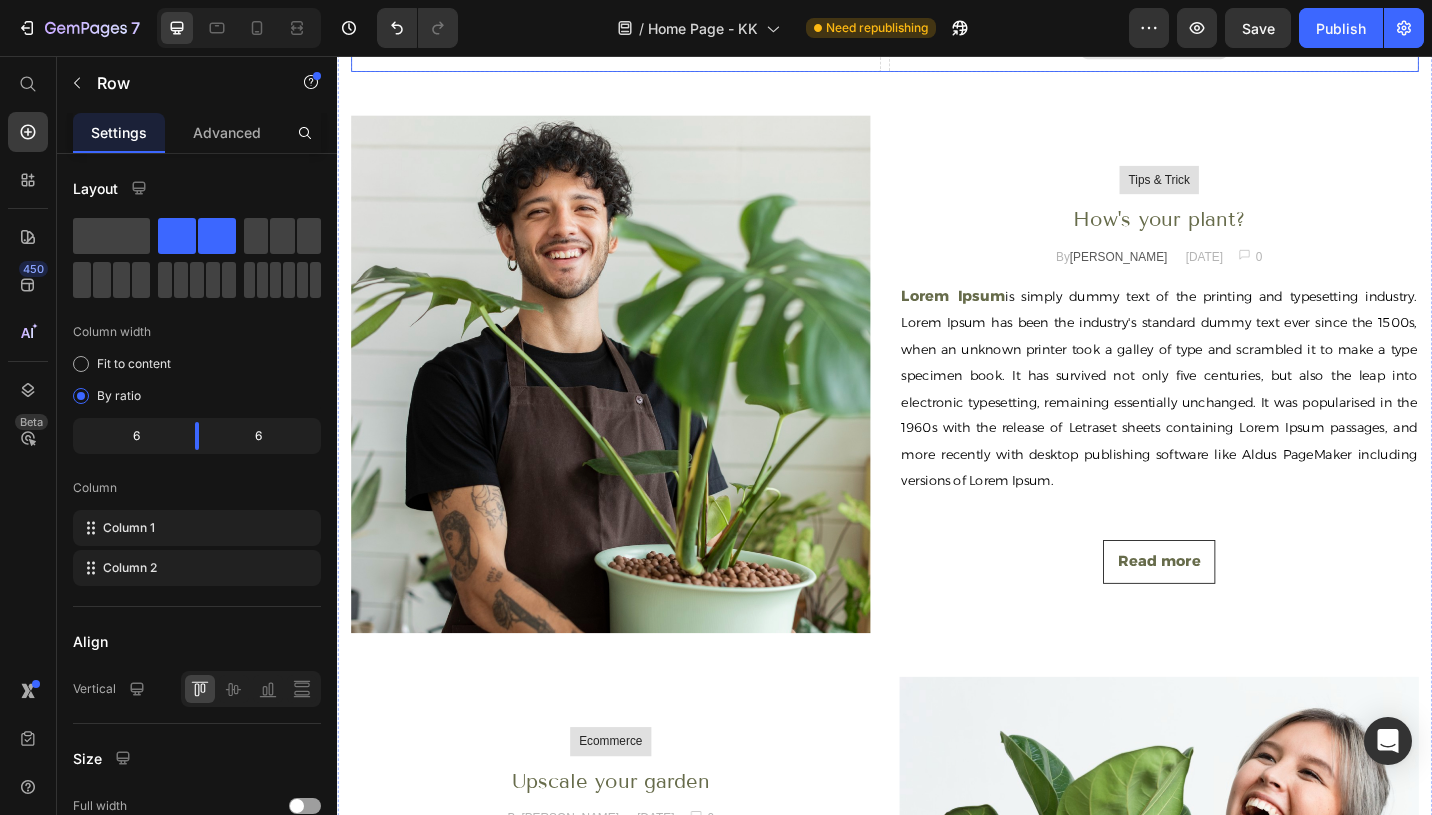 click on "Drop element here" at bounding box center (1231, 43) 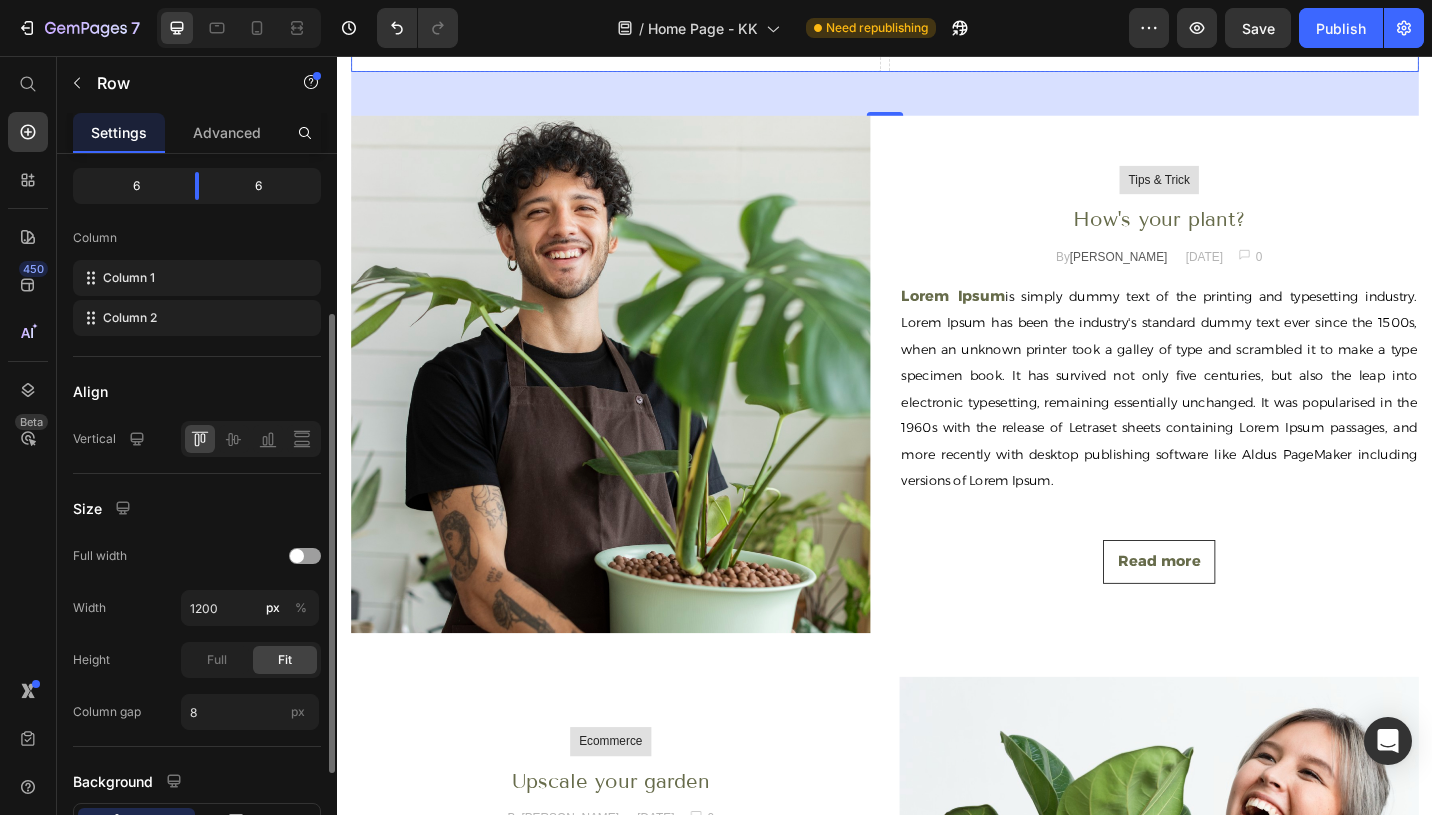 scroll, scrollTop: 281, scrollLeft: 0, axis: vertical 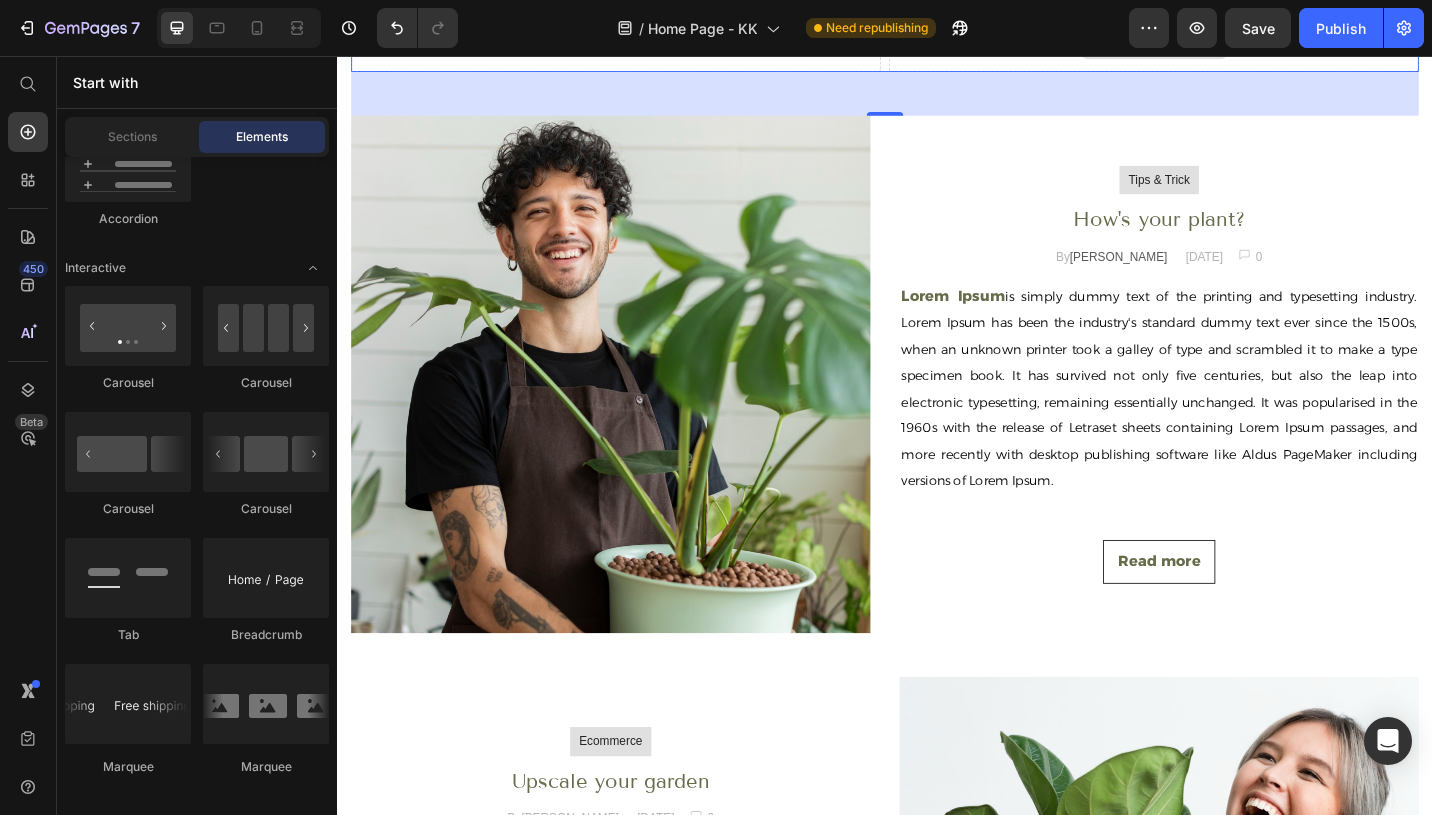 click on "Drop element here" at bounding box center (1232, 43) 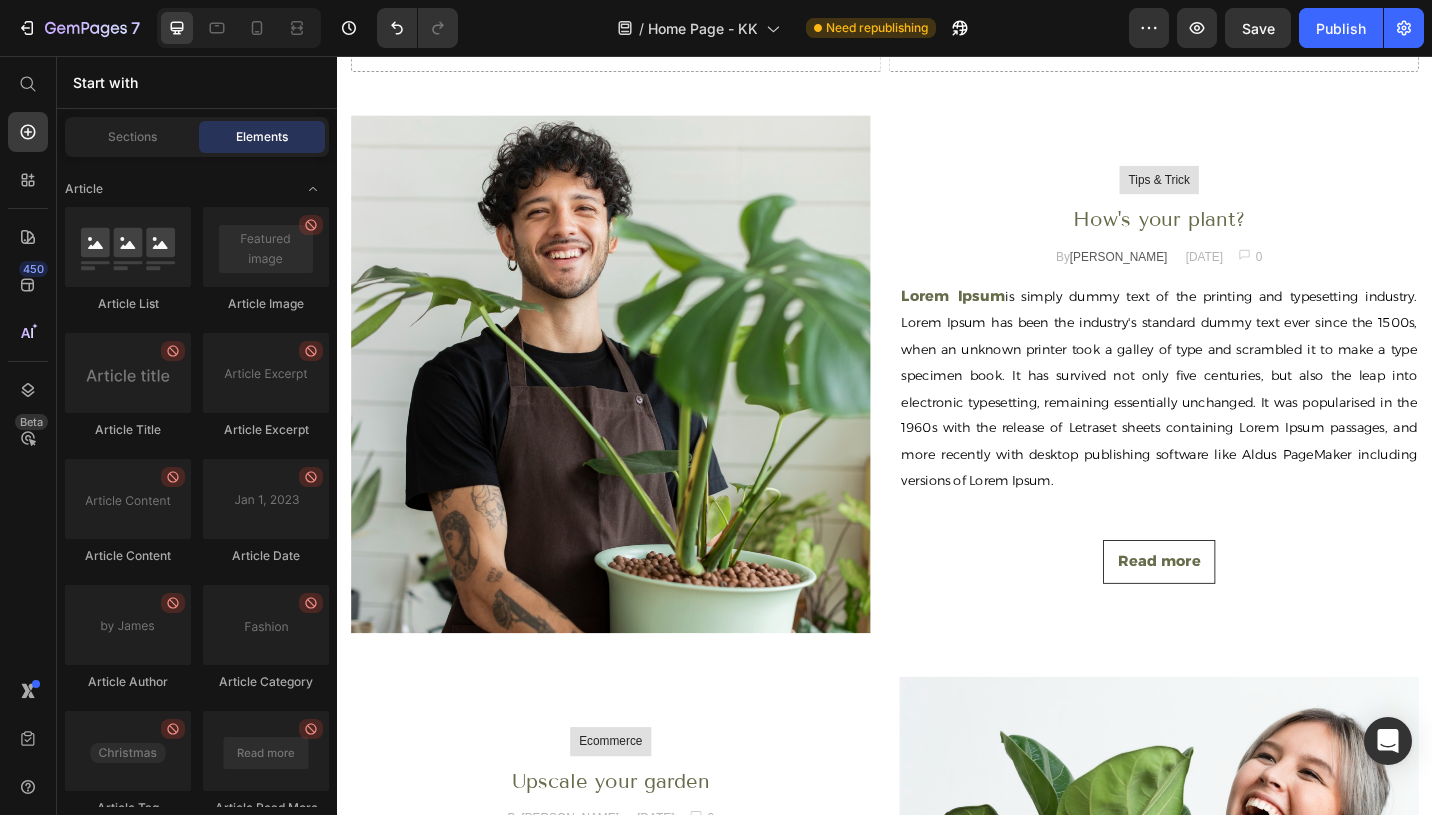scroll, scrollTop: 4889, scrollLeft: 0, axis: vertical 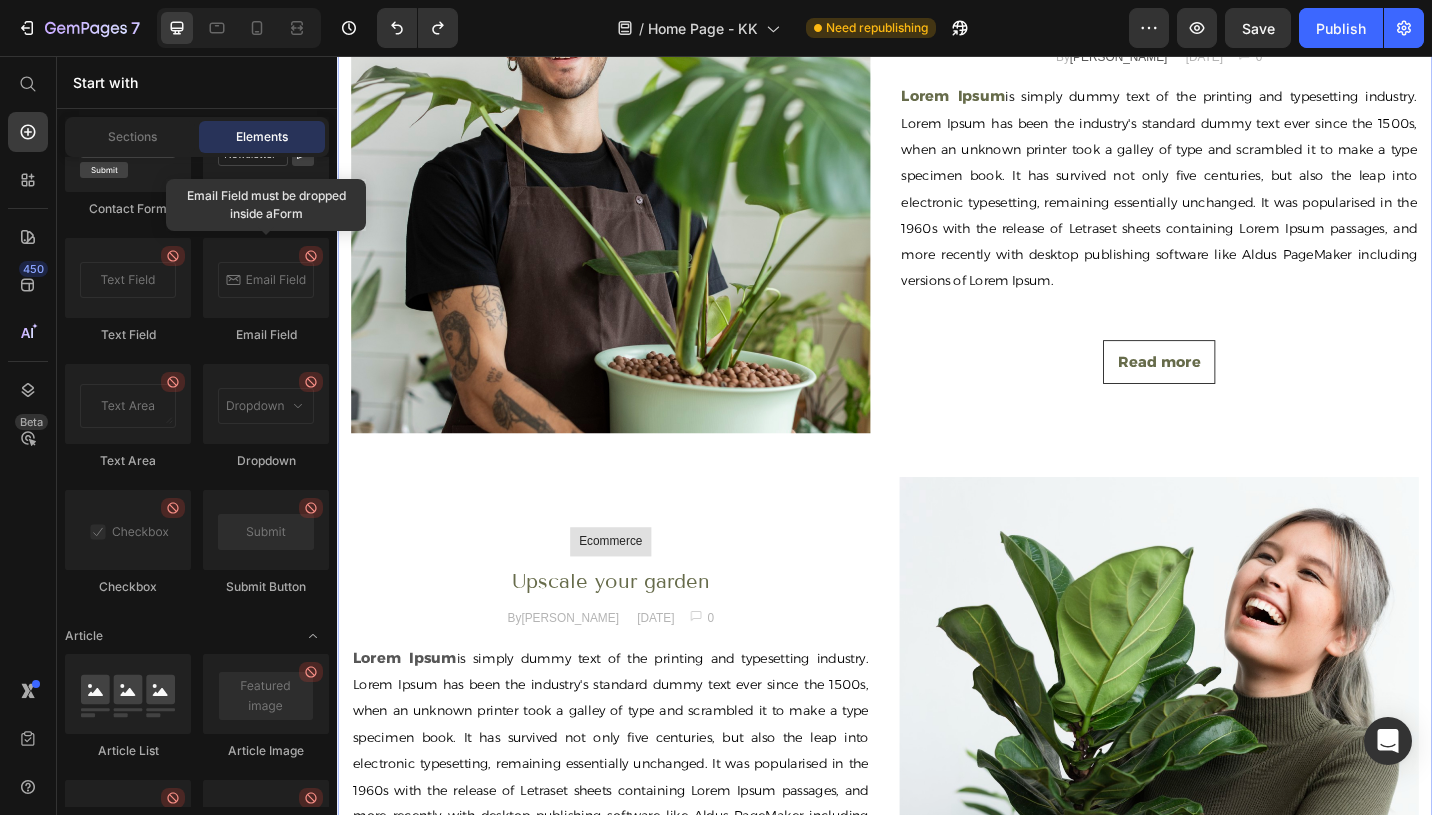click 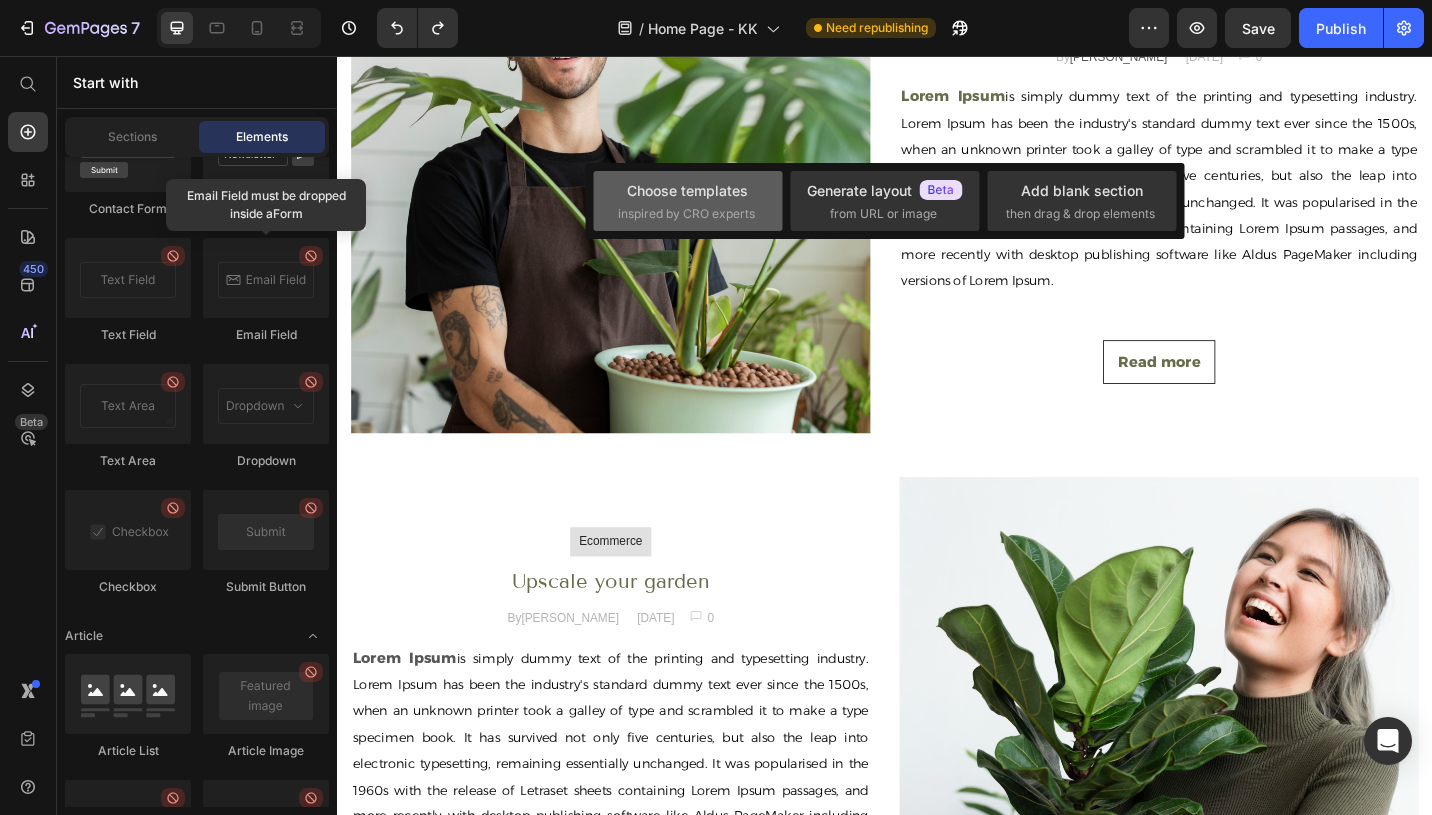 click on "inspired by CRO experts" at bounding box center [686, 214] 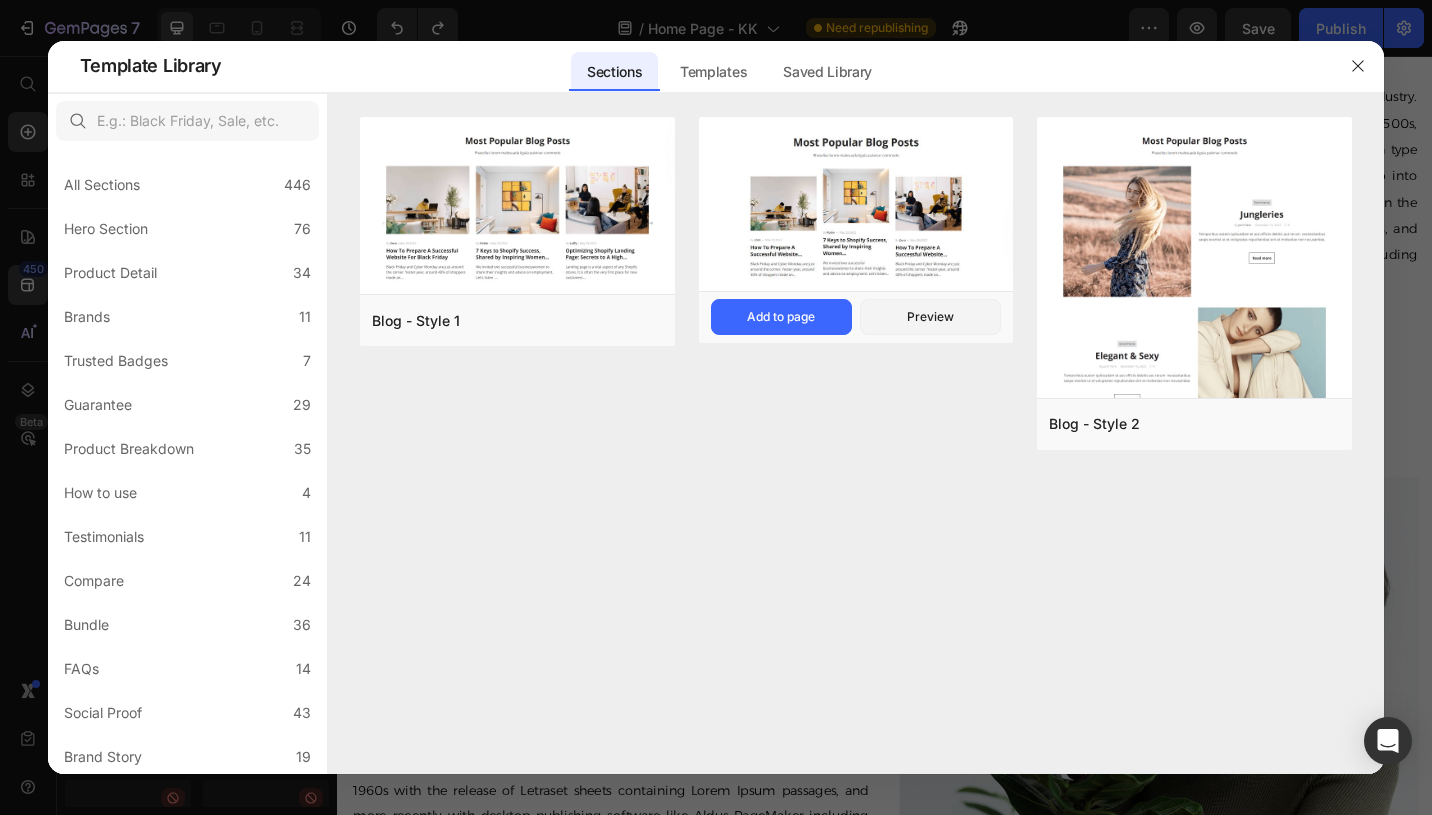 click at bounding box center (856, 206) 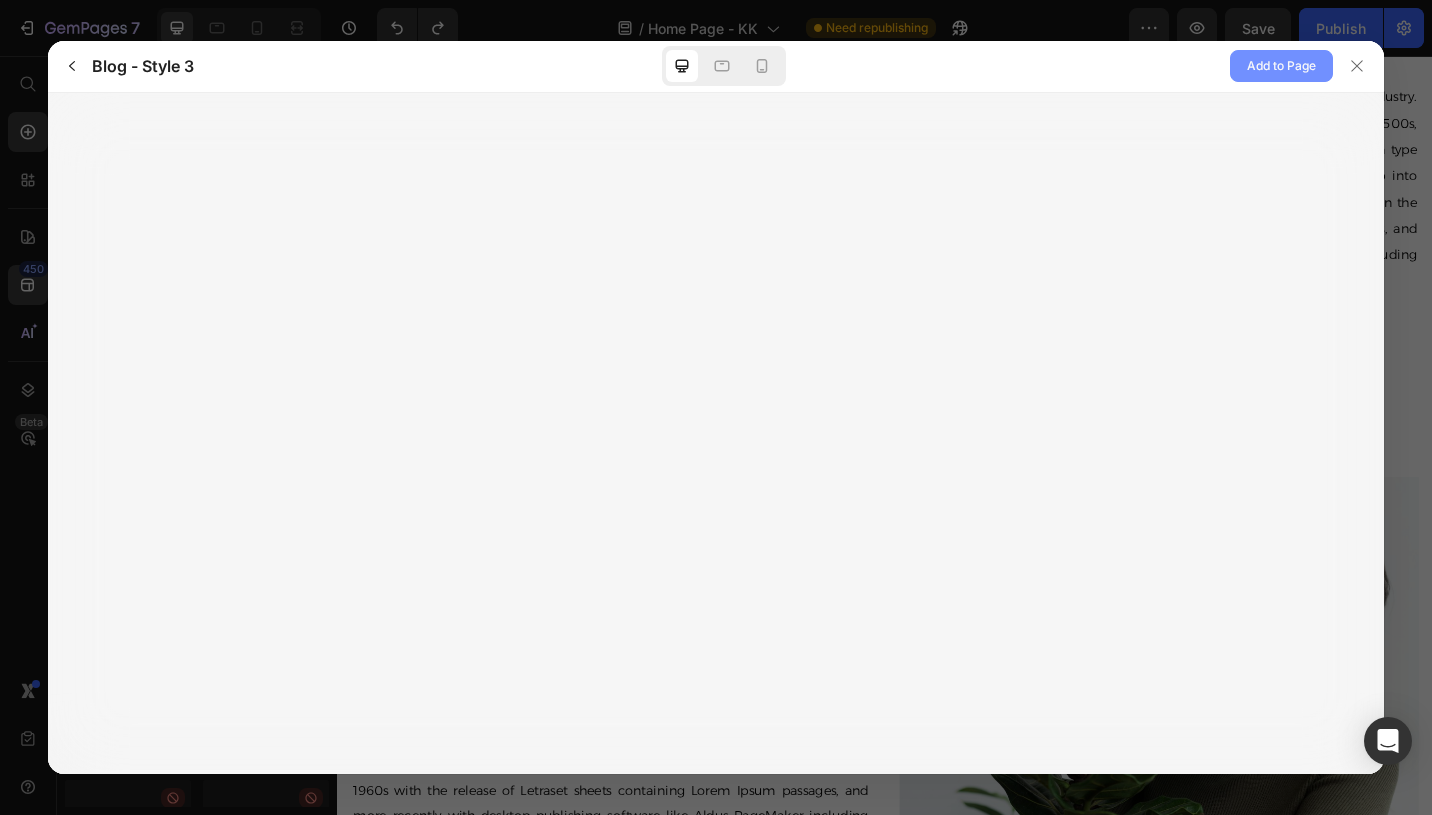 click on "Add to Page" 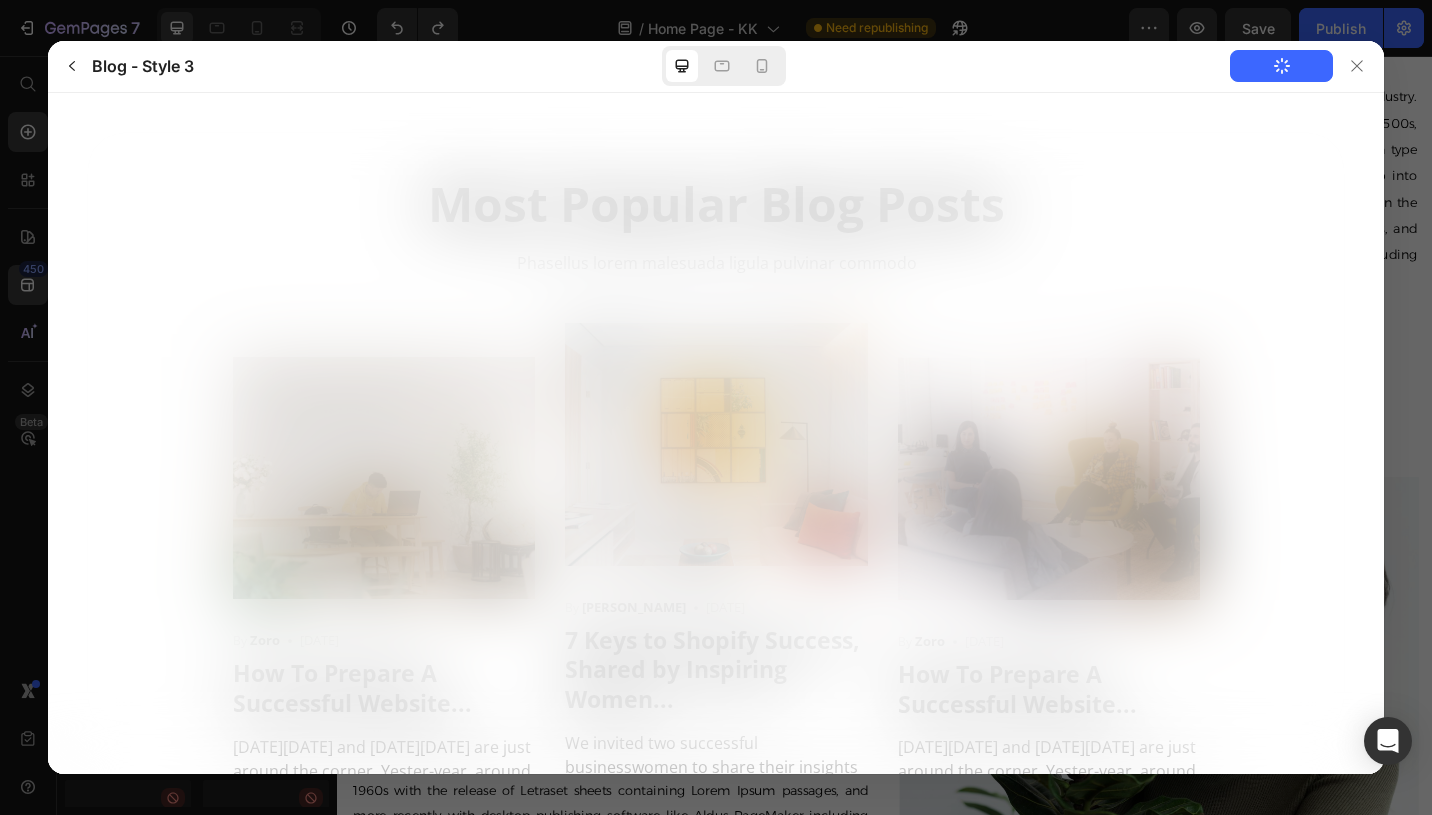 scroll, scrollTop: 0, scrollLeft: 0, axis: both 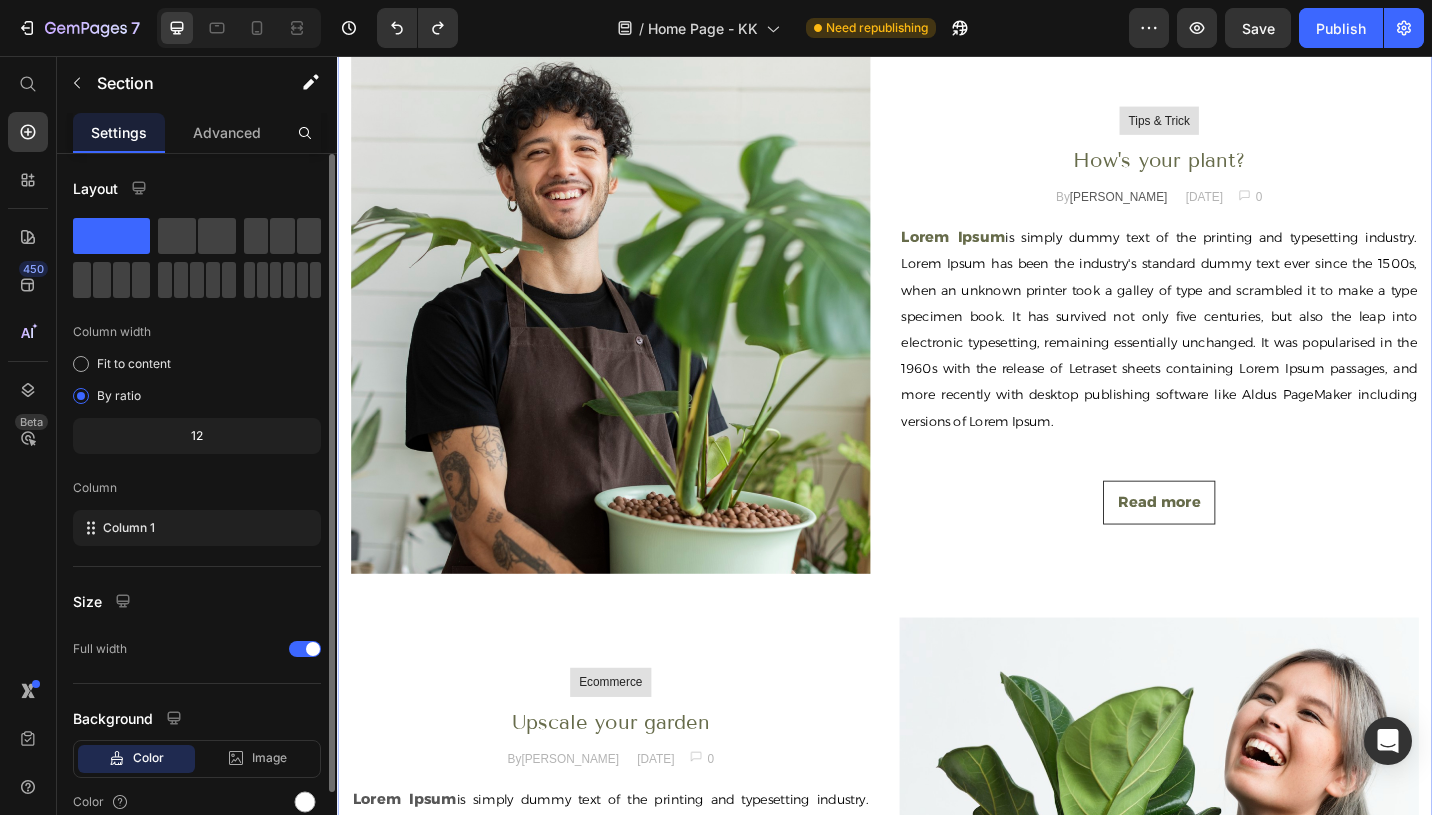 click on "WEEKLY BLOG Heading Row Image Tips & Trick Text block Row How's your plant? Heading By  Jonh Doe  Text block June 29, 2025 Text block Image 0 Text block Row Row Lorem Ipsum  is simply dummy text of the printing and typesetting industry. Lorem Ipsum has been the industry's standard dummy text ever since the 1500s, when an unknown printer took a galley of type and scrambled it to make a type specimen book. It has survived not only five centuries, but also the leap into electronic typesetting, remaining essentially unchanged. It was popularised in the 1960s with the release of Letraset sheets containing Lorem Ipsum passages, and more recently with desktop publishing software like Aldus PageMaker including versions of Lorem Ipsum. Text block Read more Button Row Ecommerce Text block Row Upscale your garden Heading By  Jonh Doe  Text block June 29, 2025 Text block Image 0 Text block Row Row Lorem Ipsum Text block Read more Button Image Row" at bounding box center [937, 600] 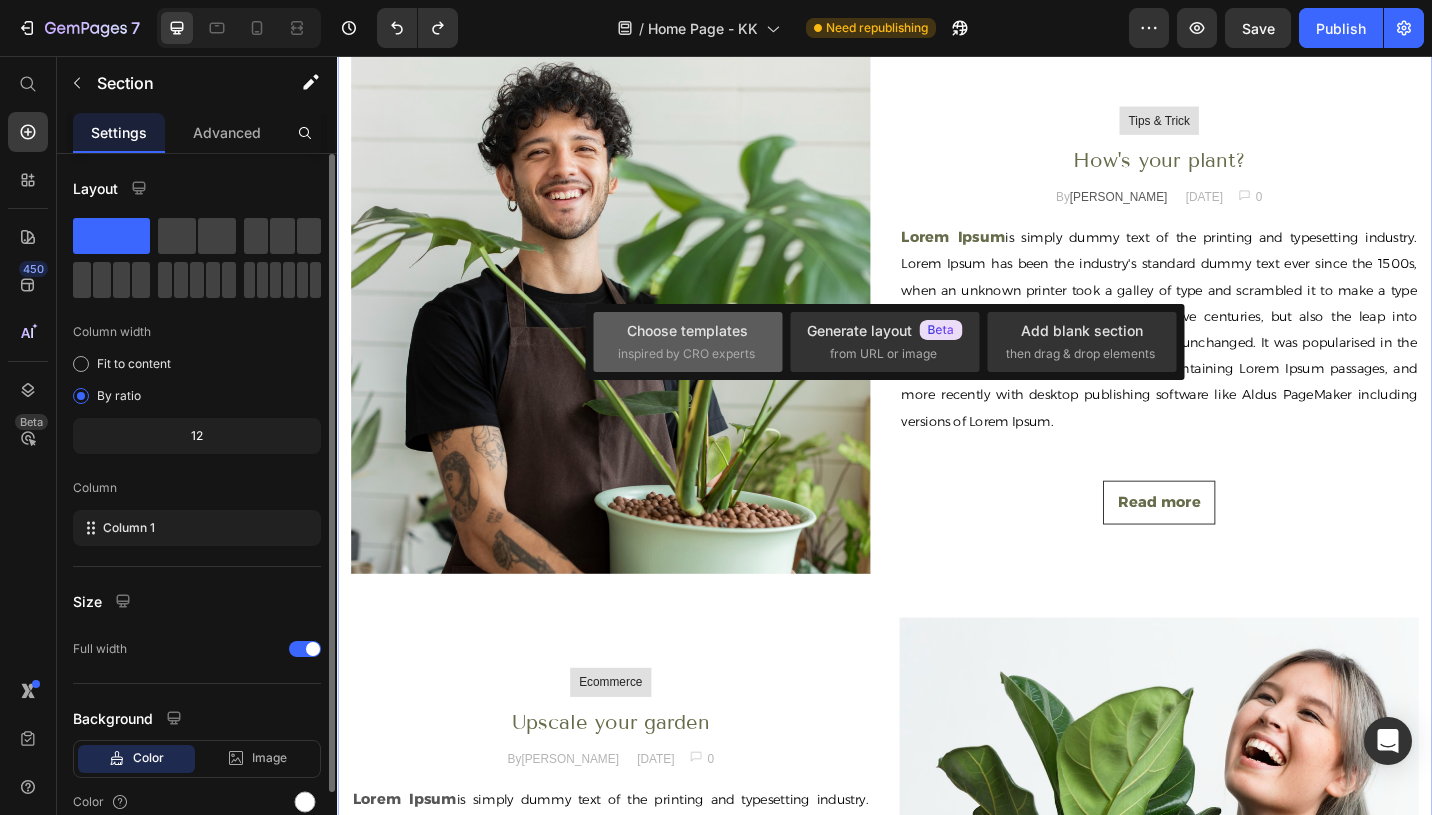 click on "inspired by CRO experts" at bounding box center (686, 354) 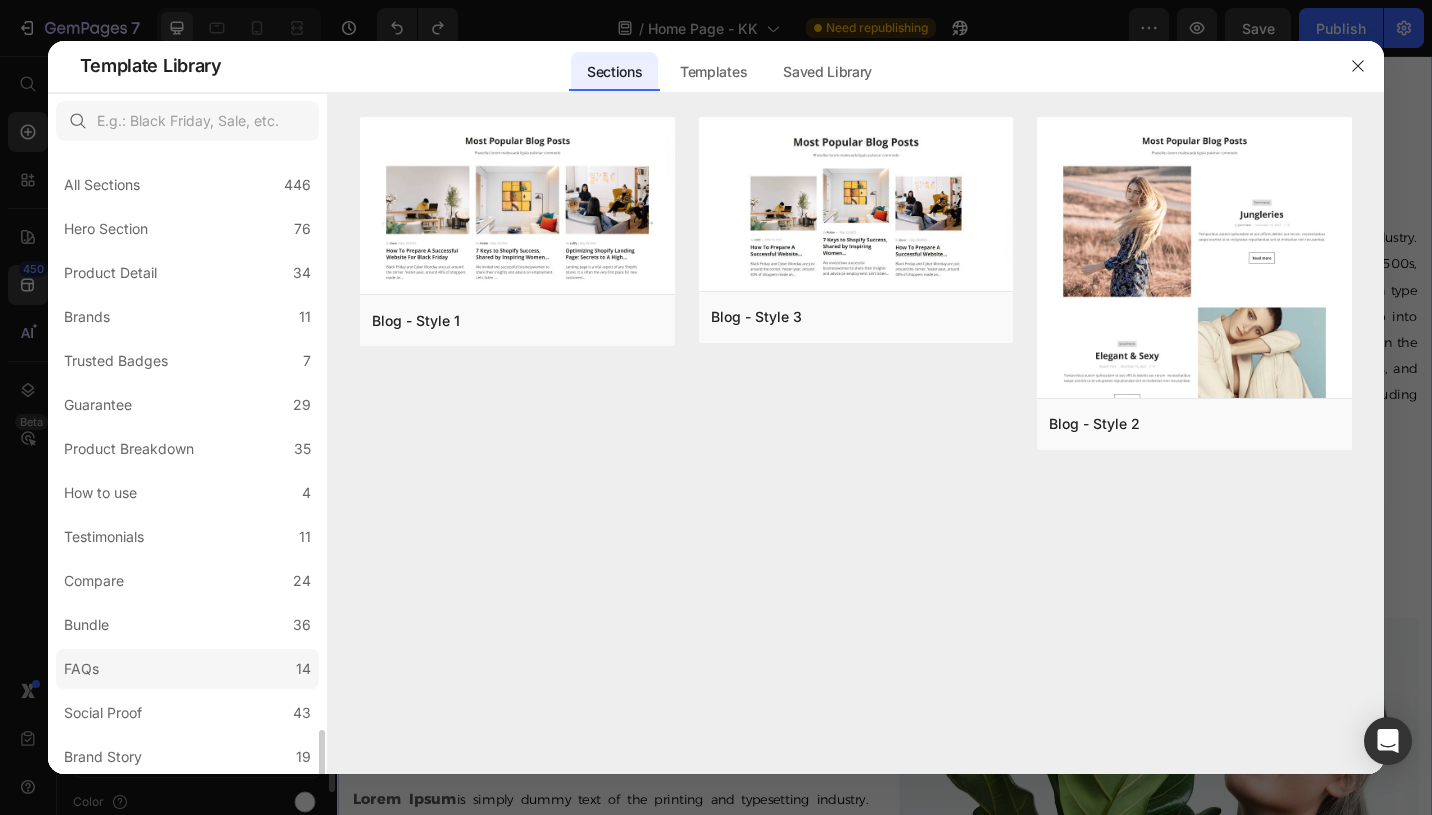scroll, scrollTop: 354, scrollLeft: 0, axis: vertical 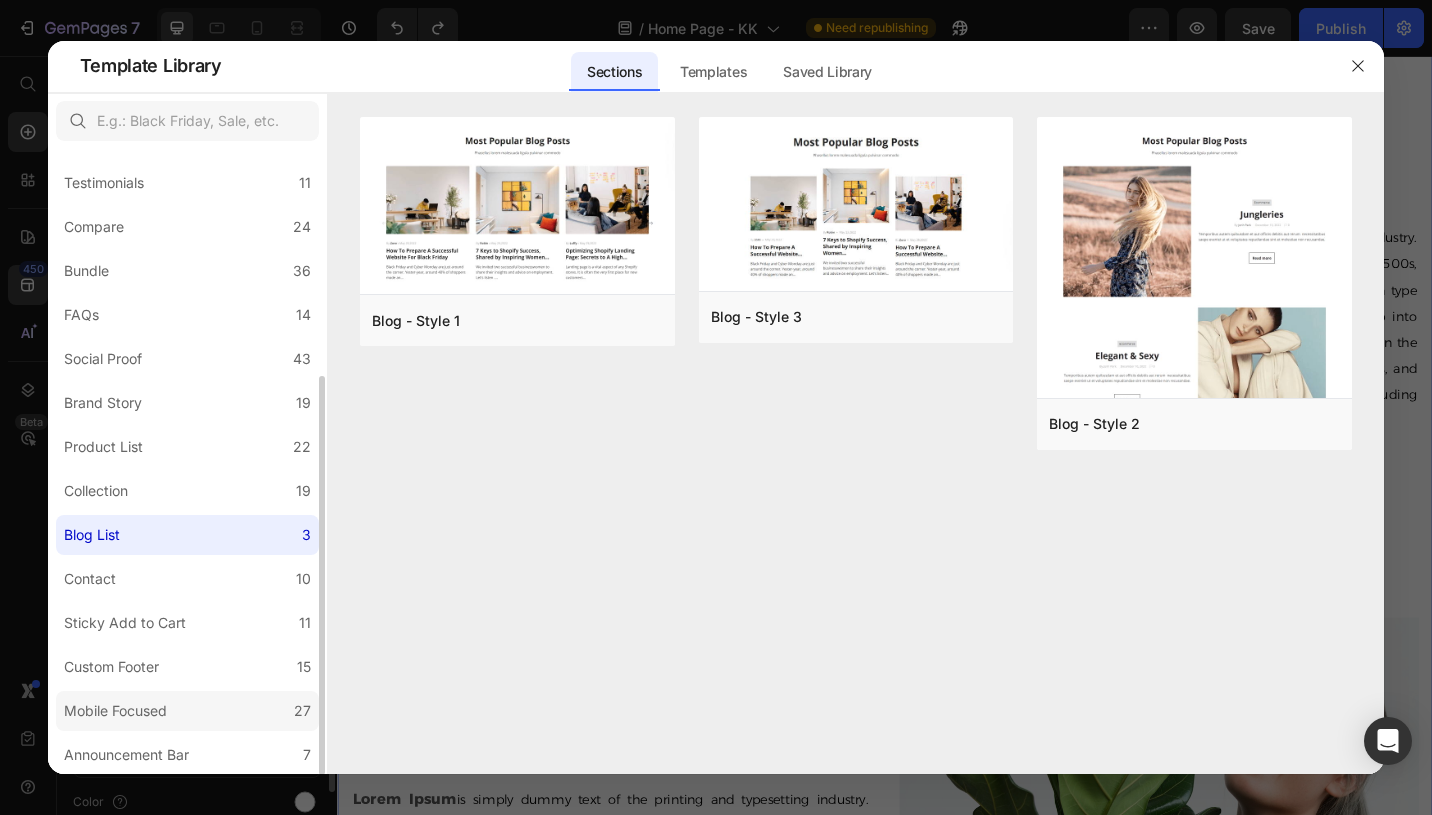 click on "Mobile Focused 27" 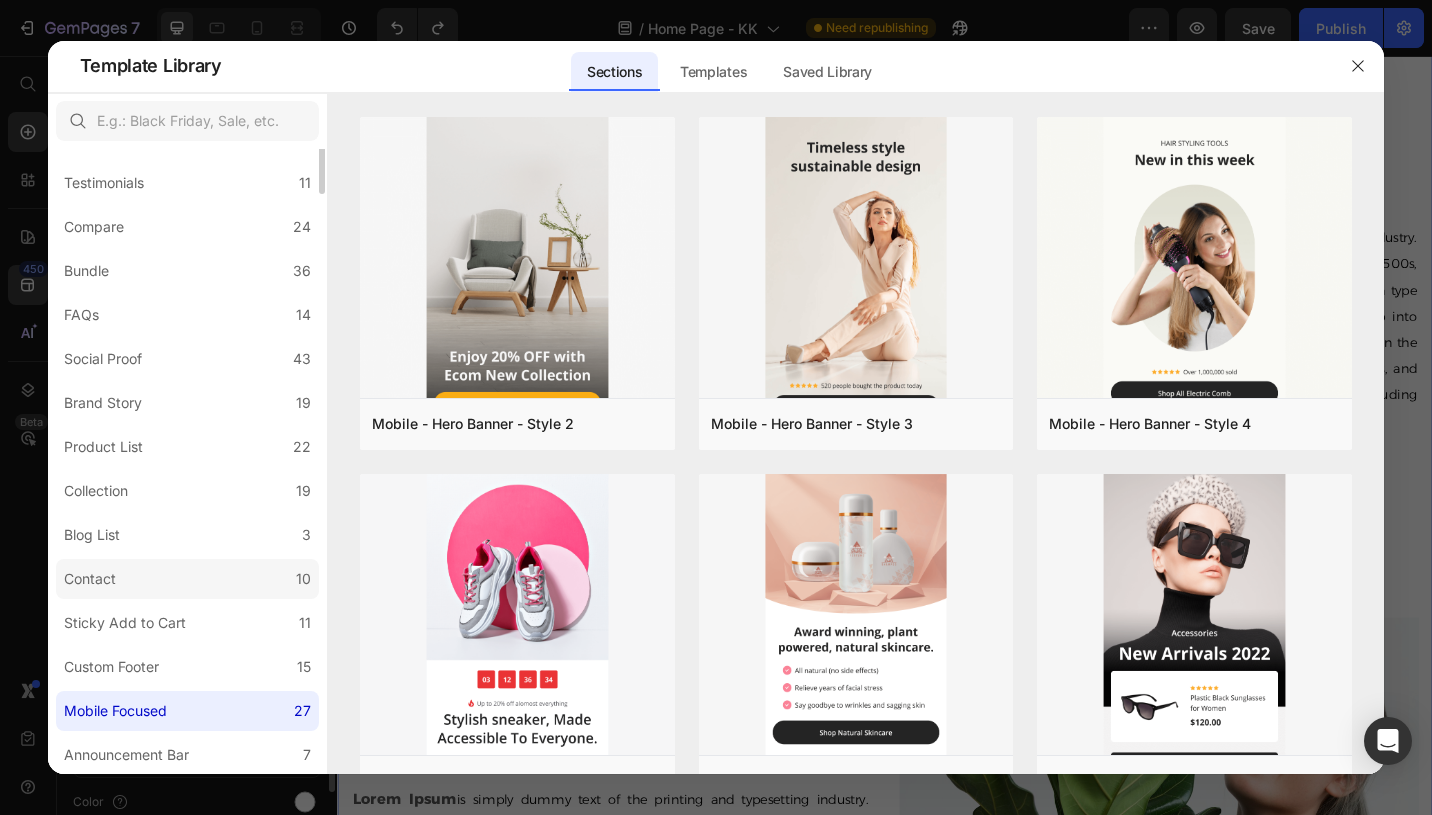 scroll, scrollTop: 0, scrollLeft: 0, axis: both 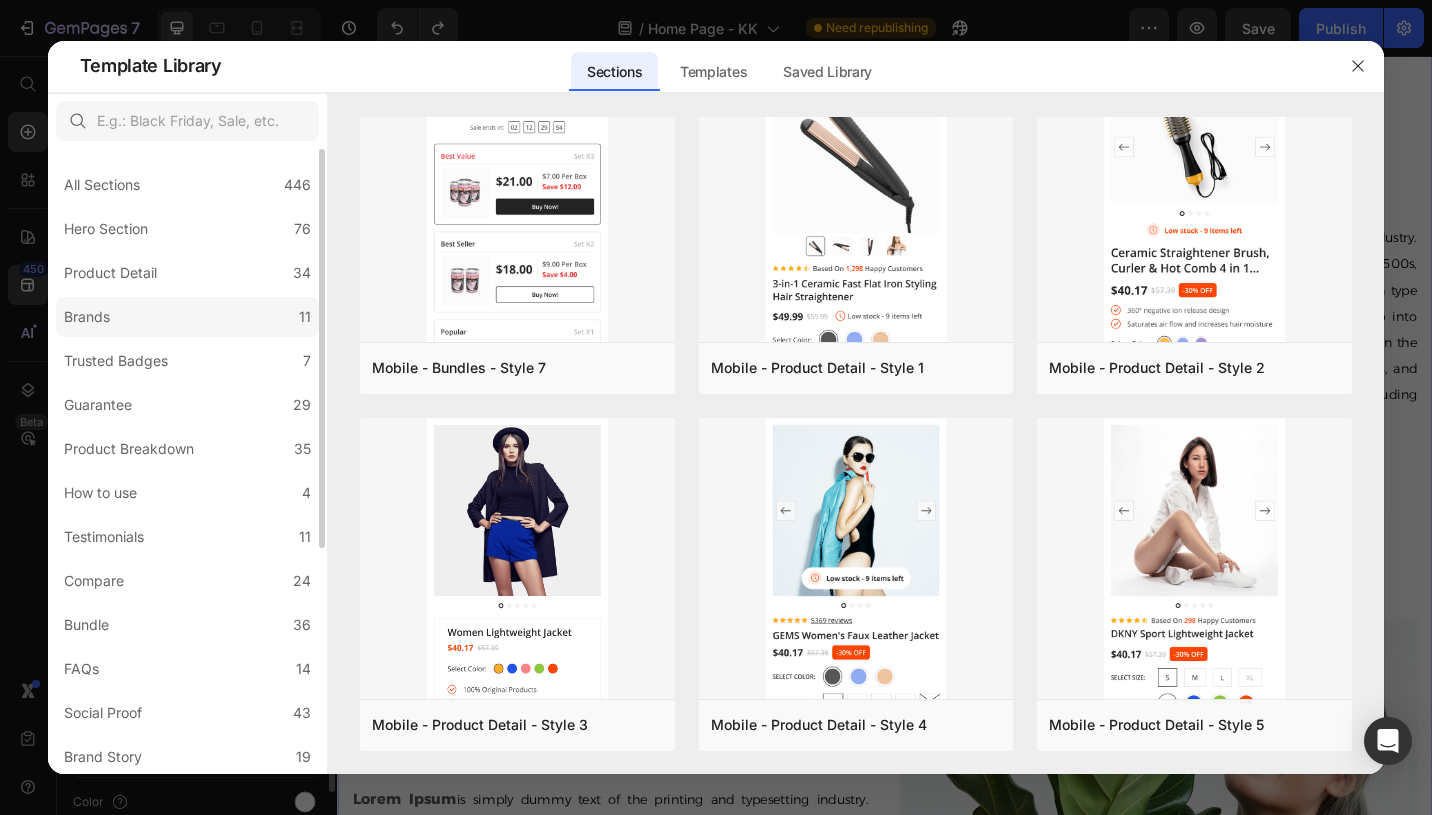click on "Brands 11" 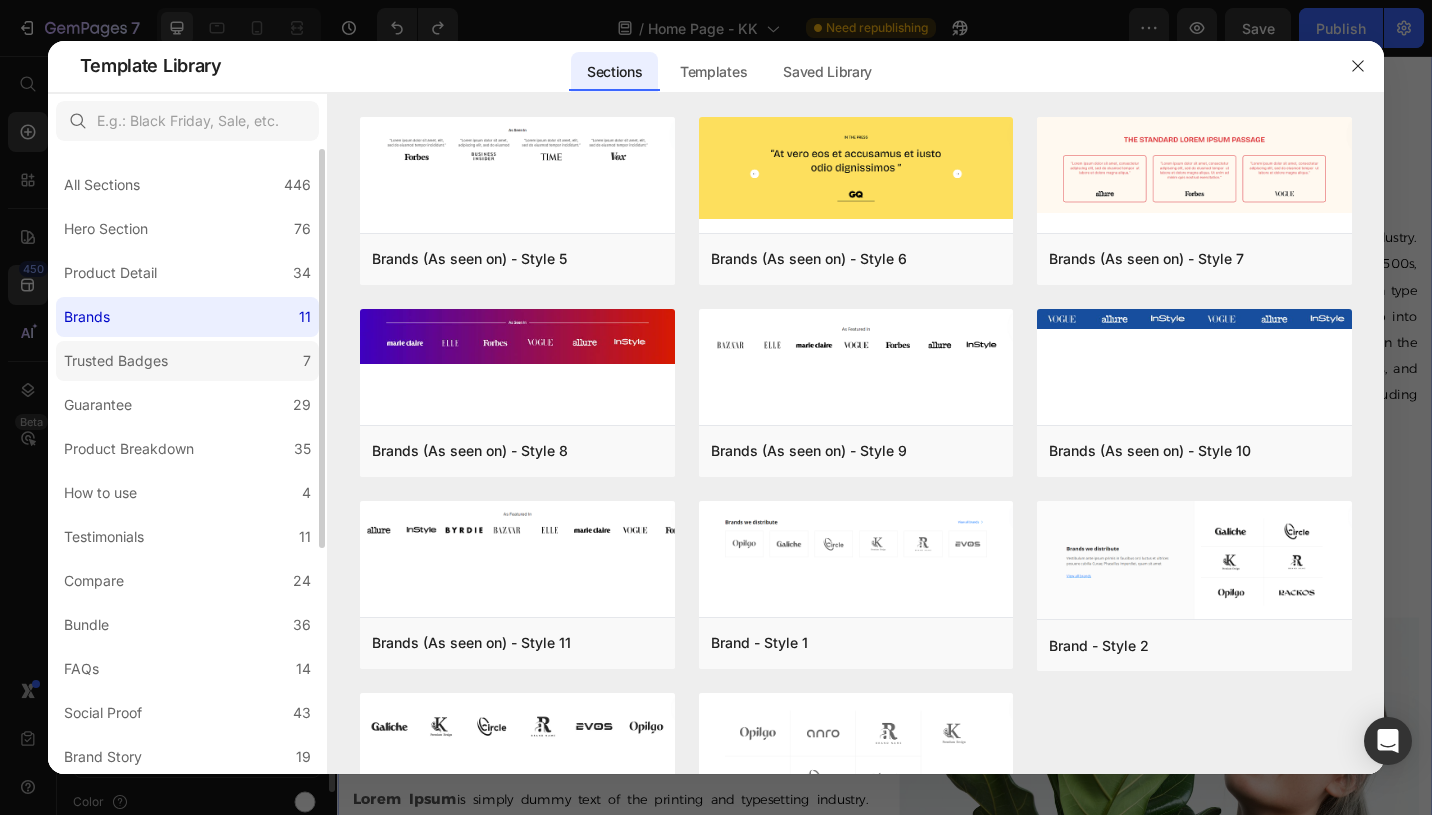 click on "Trusted Badges 7" 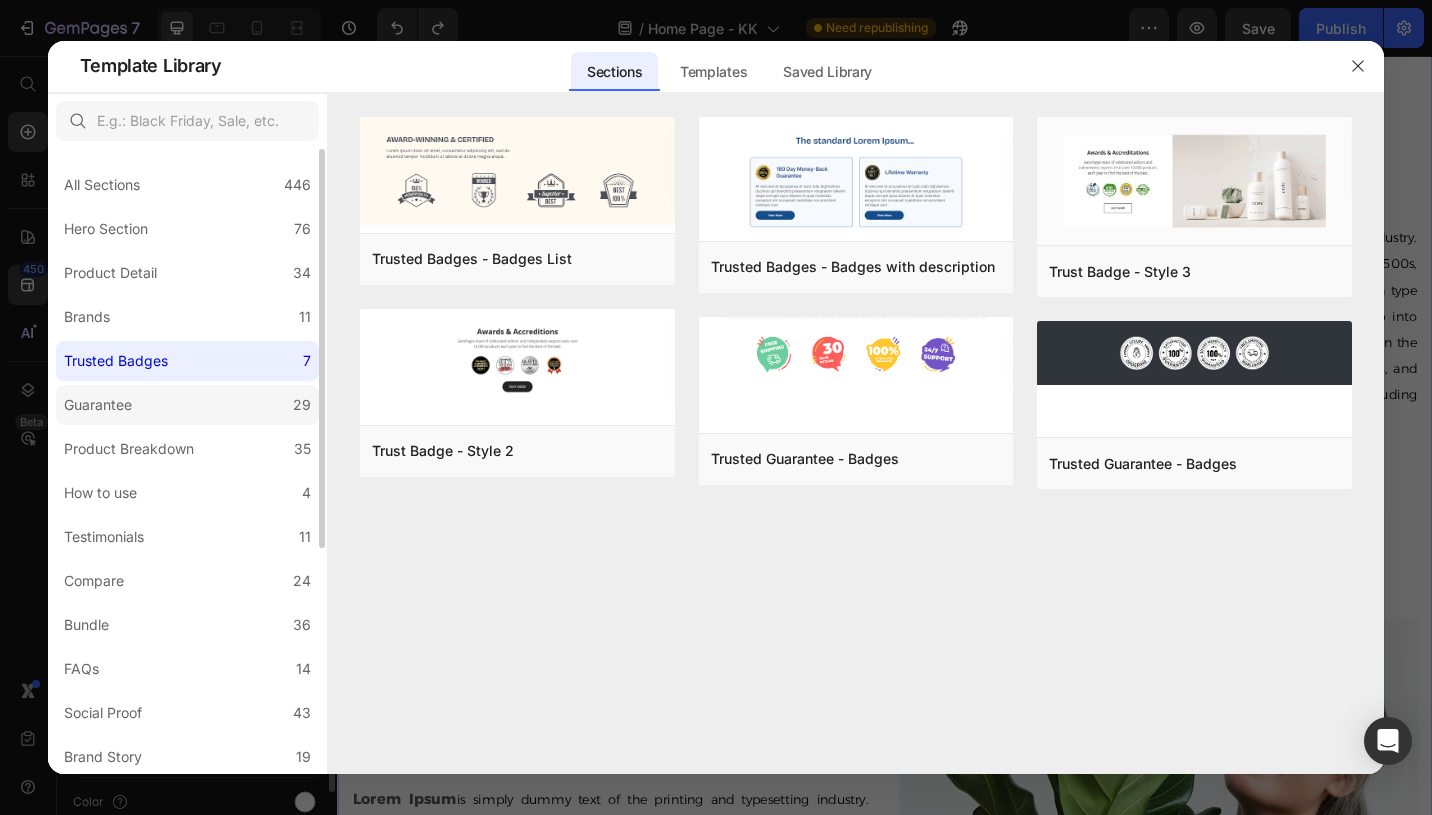click on "Guarantee 29" 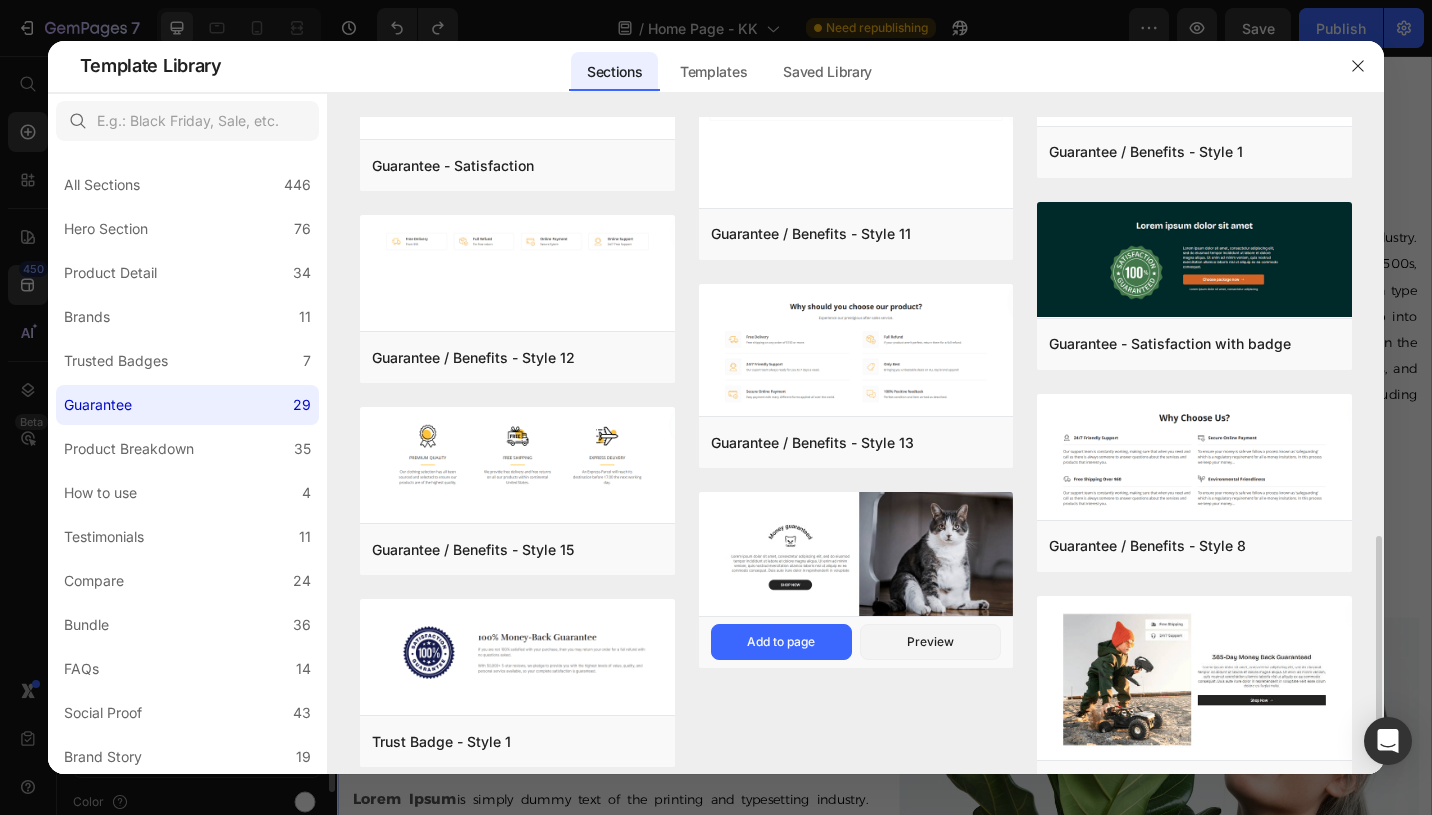 scroll, scrollTop: 1322, scrollLeft: 0, axis: vertical 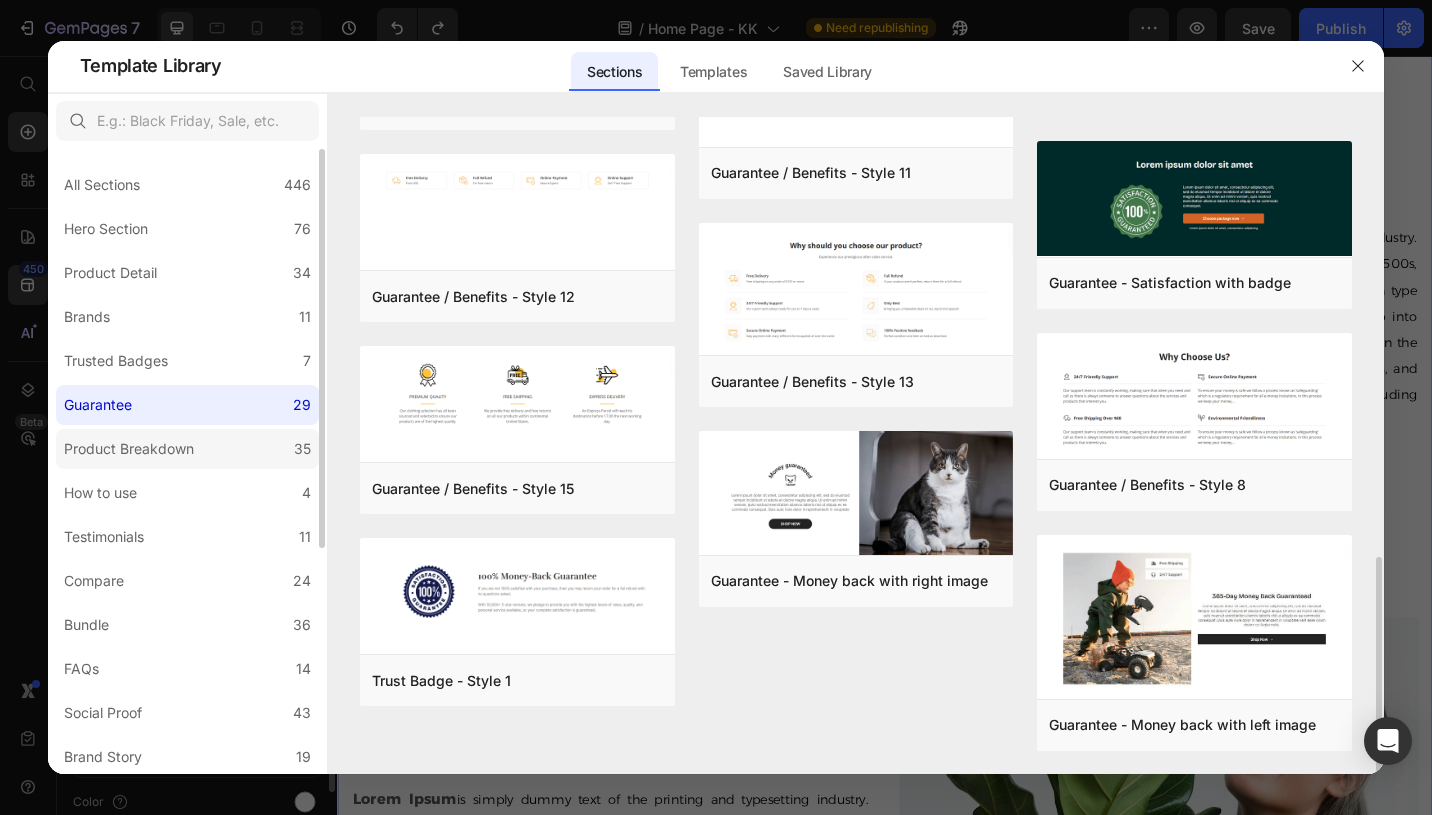 click on "Product Breakdown" at bounding box center (129, 449) 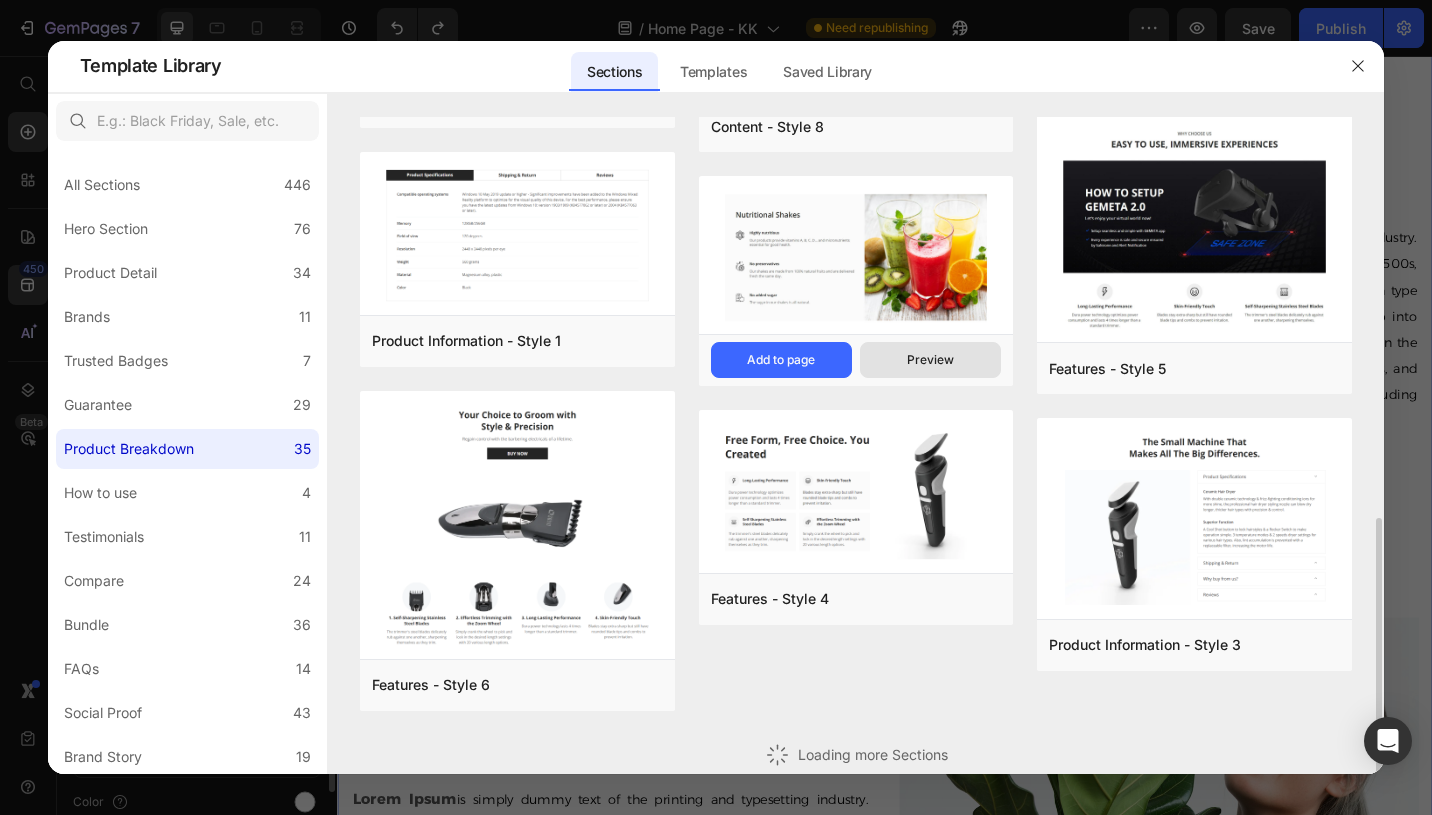scroll, scrollTop: 1079, scrollLeft: 0, axis: vertical 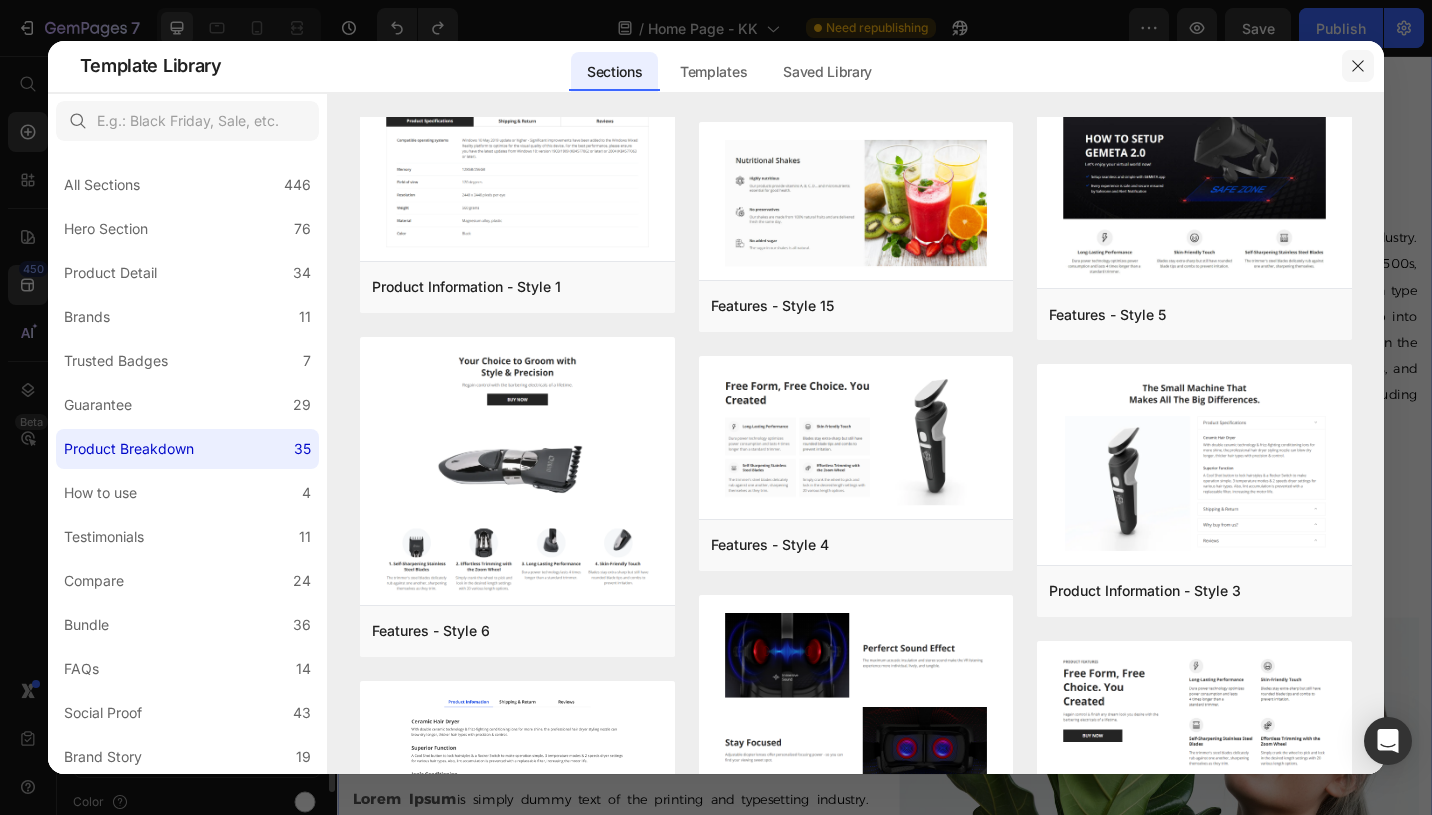 click 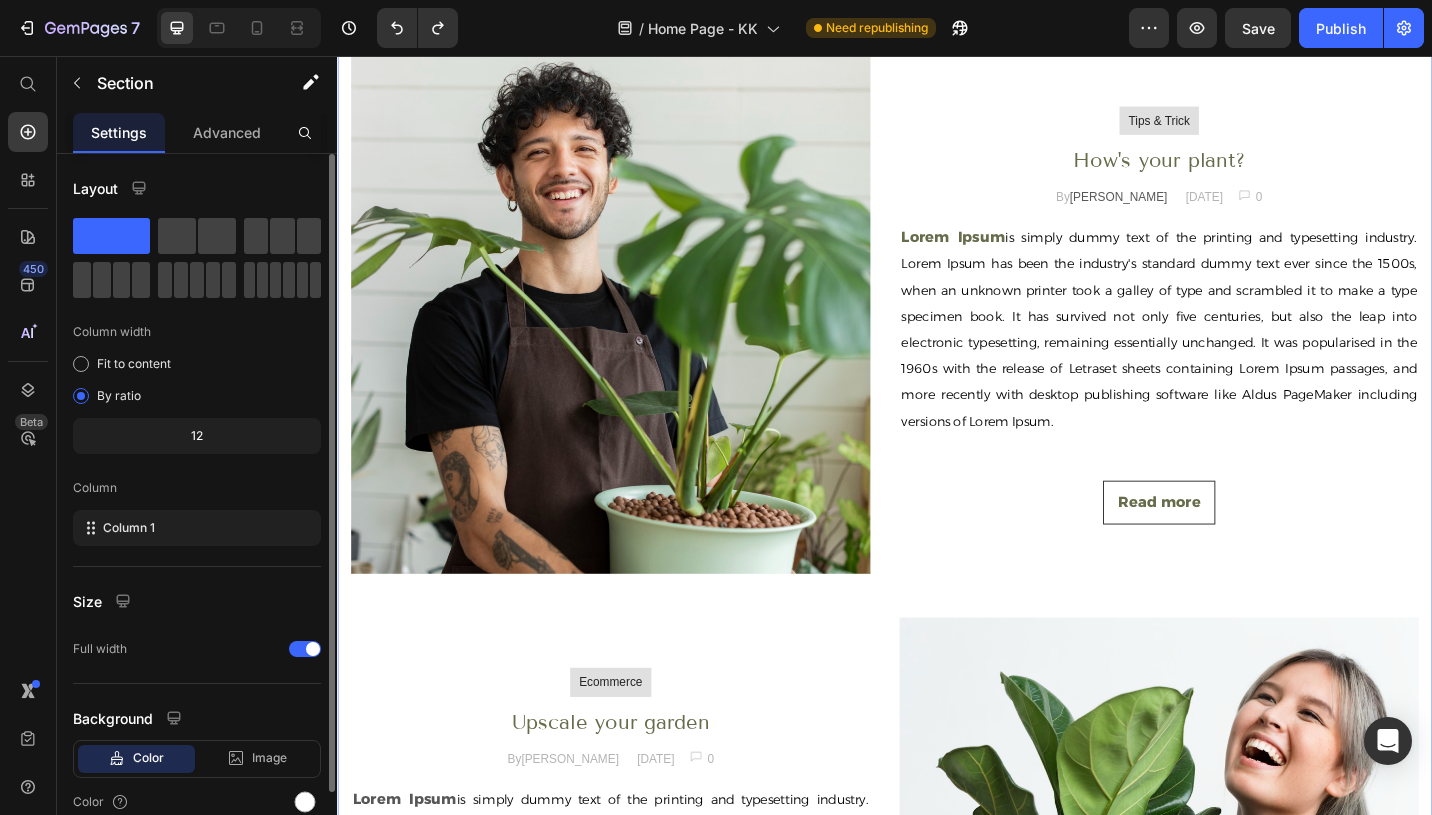 click at bounding box center (937, -73) 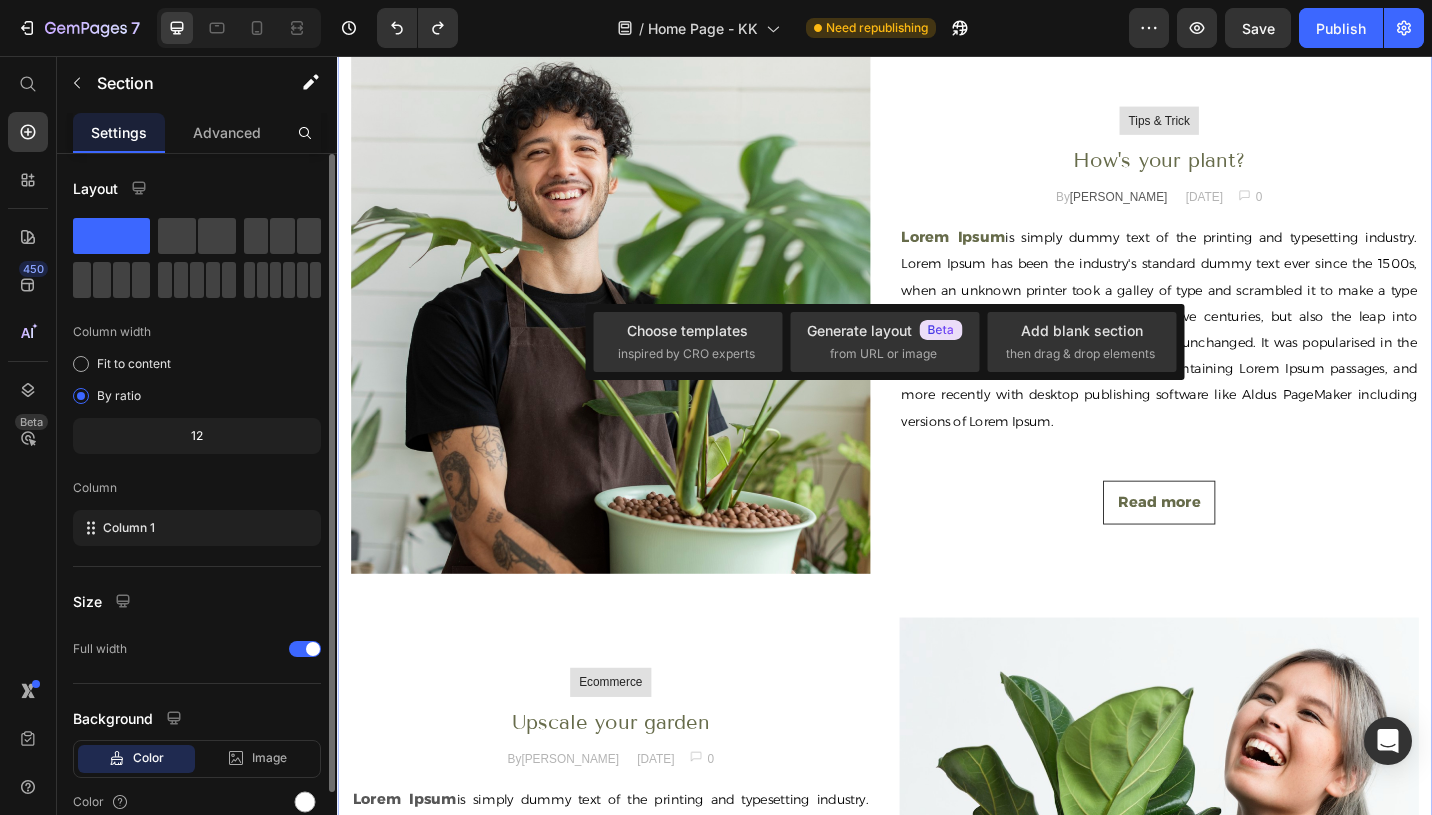 click on "Choose templates  inspired by CRO experts Generate layout  from URL or image Add blank section  then drag & drop elements" at bounding box center [884, 342] 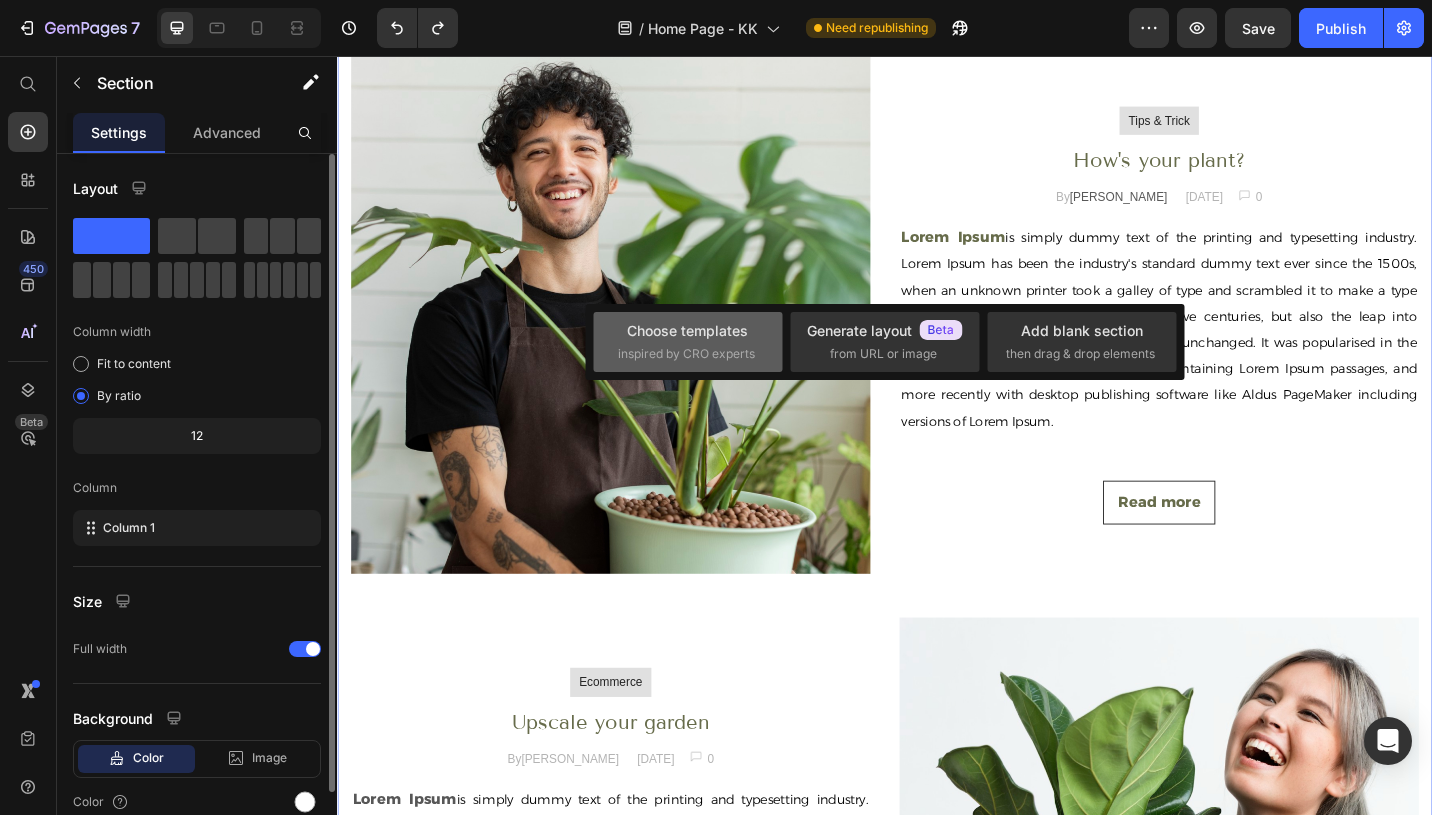 click on "inspired by CRO experts" at bounding box center (686, 354) 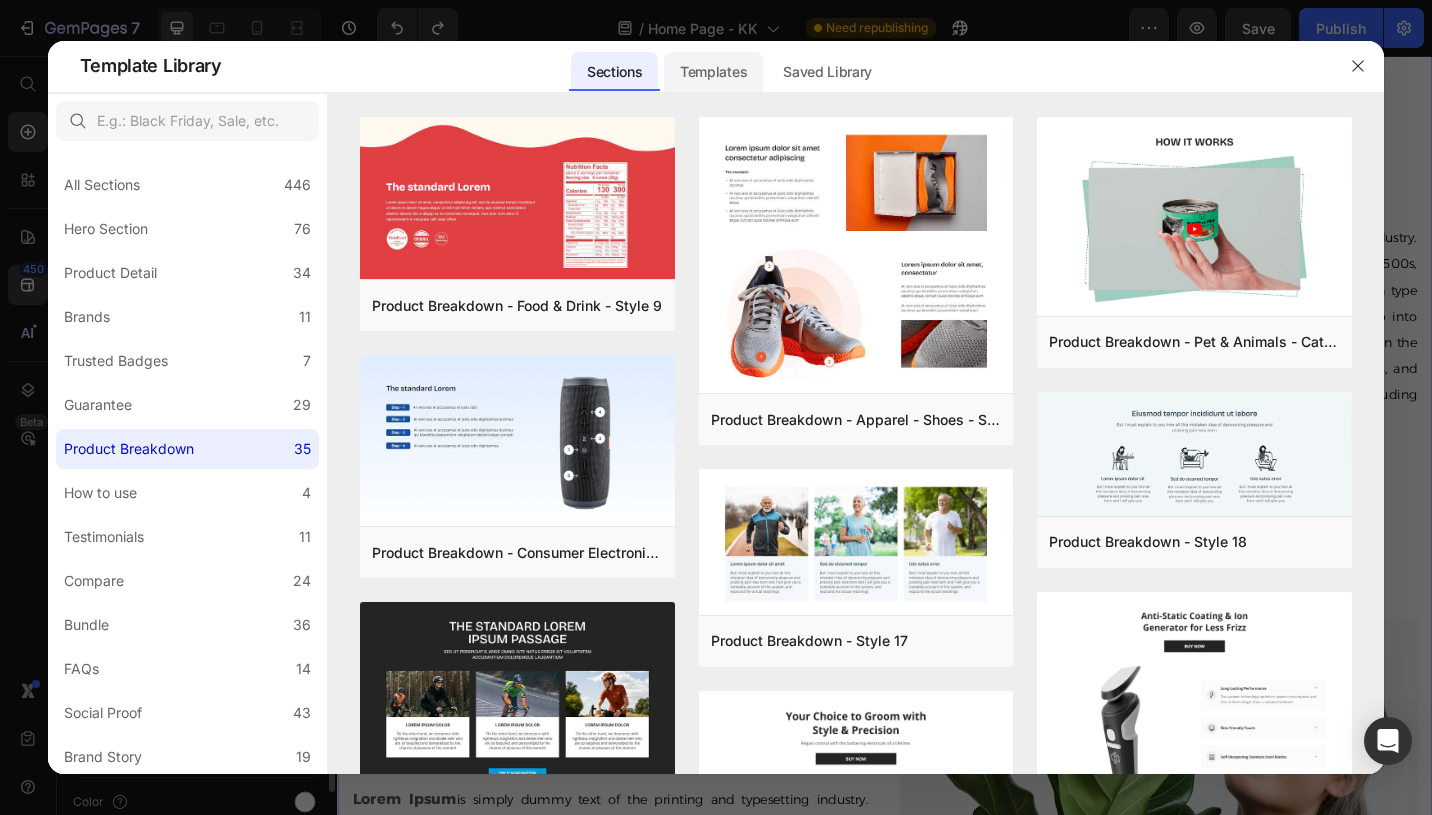 click on "Templates" 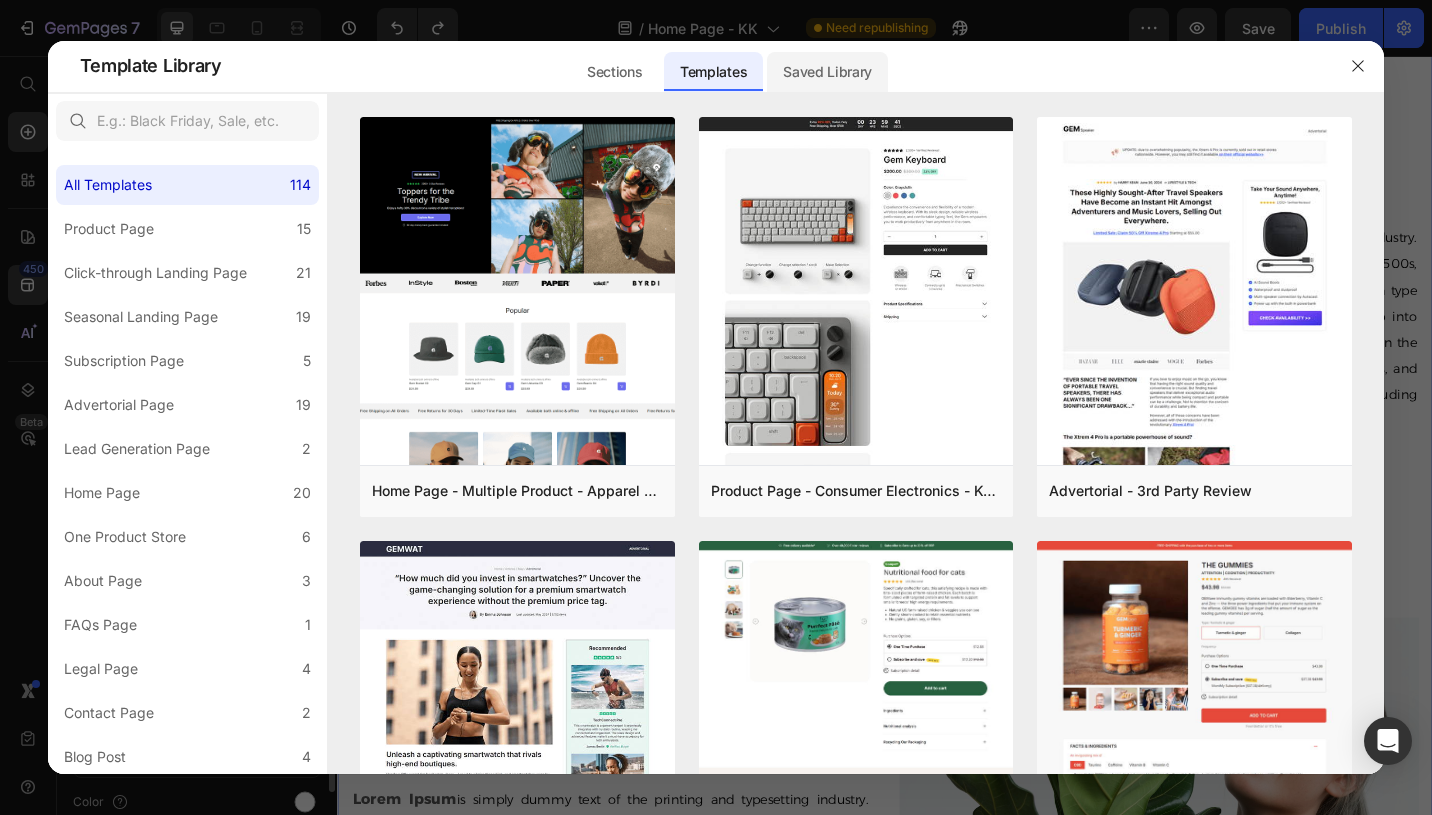 click on "Saved Library" 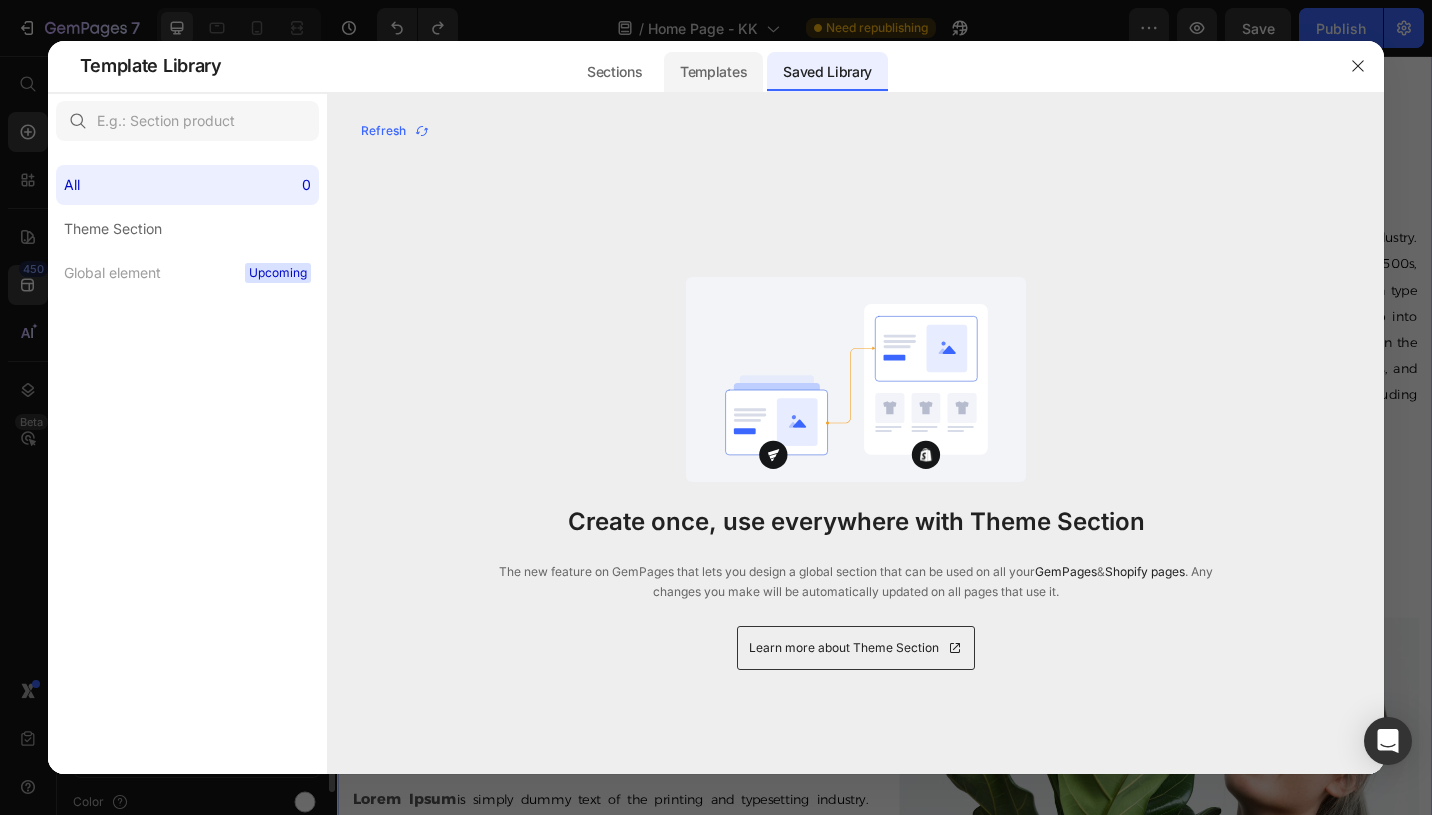 click on "Templates" 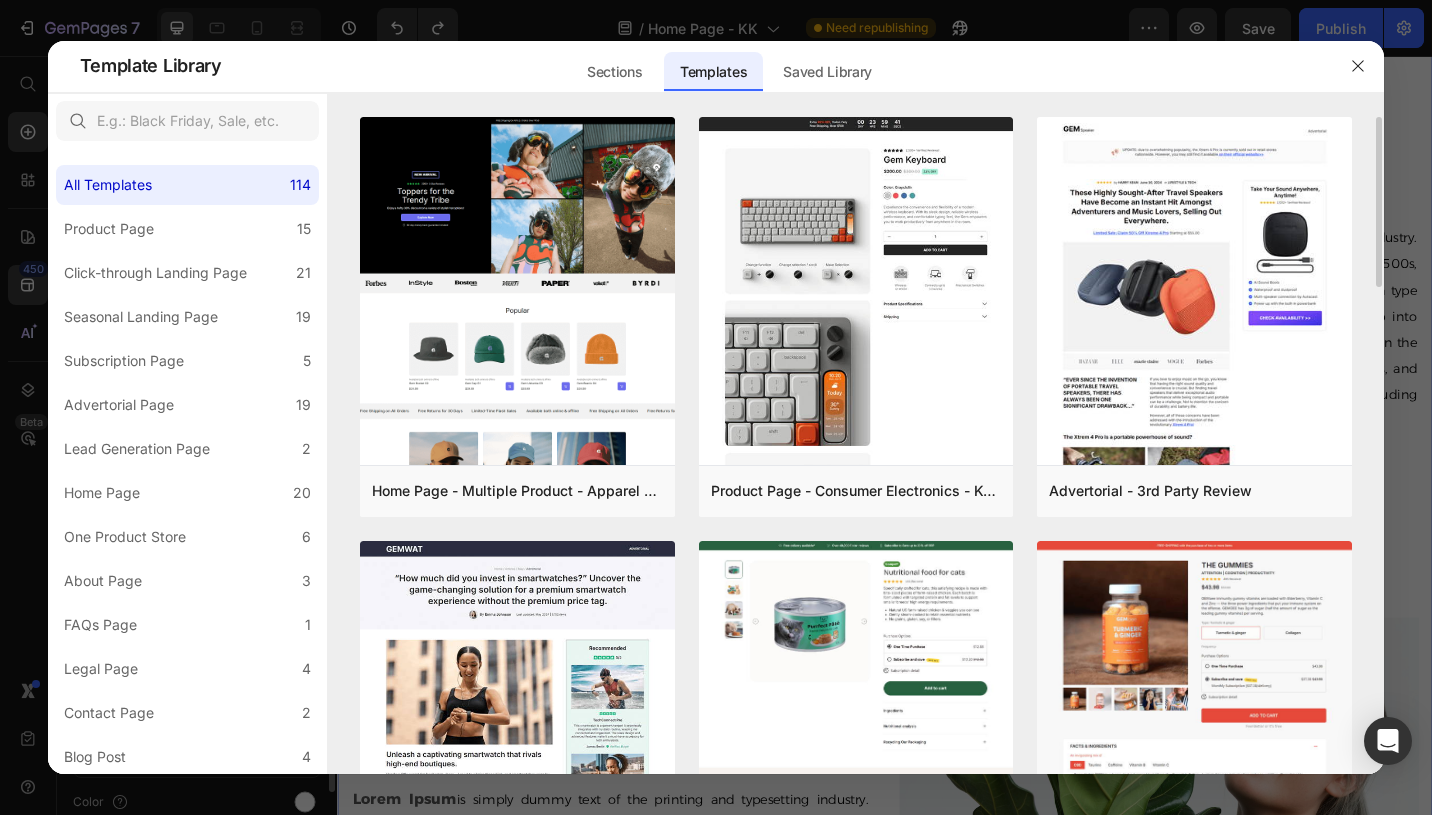 scroll, scrollTop: 623, scrollLeft: 0, axis: vertical 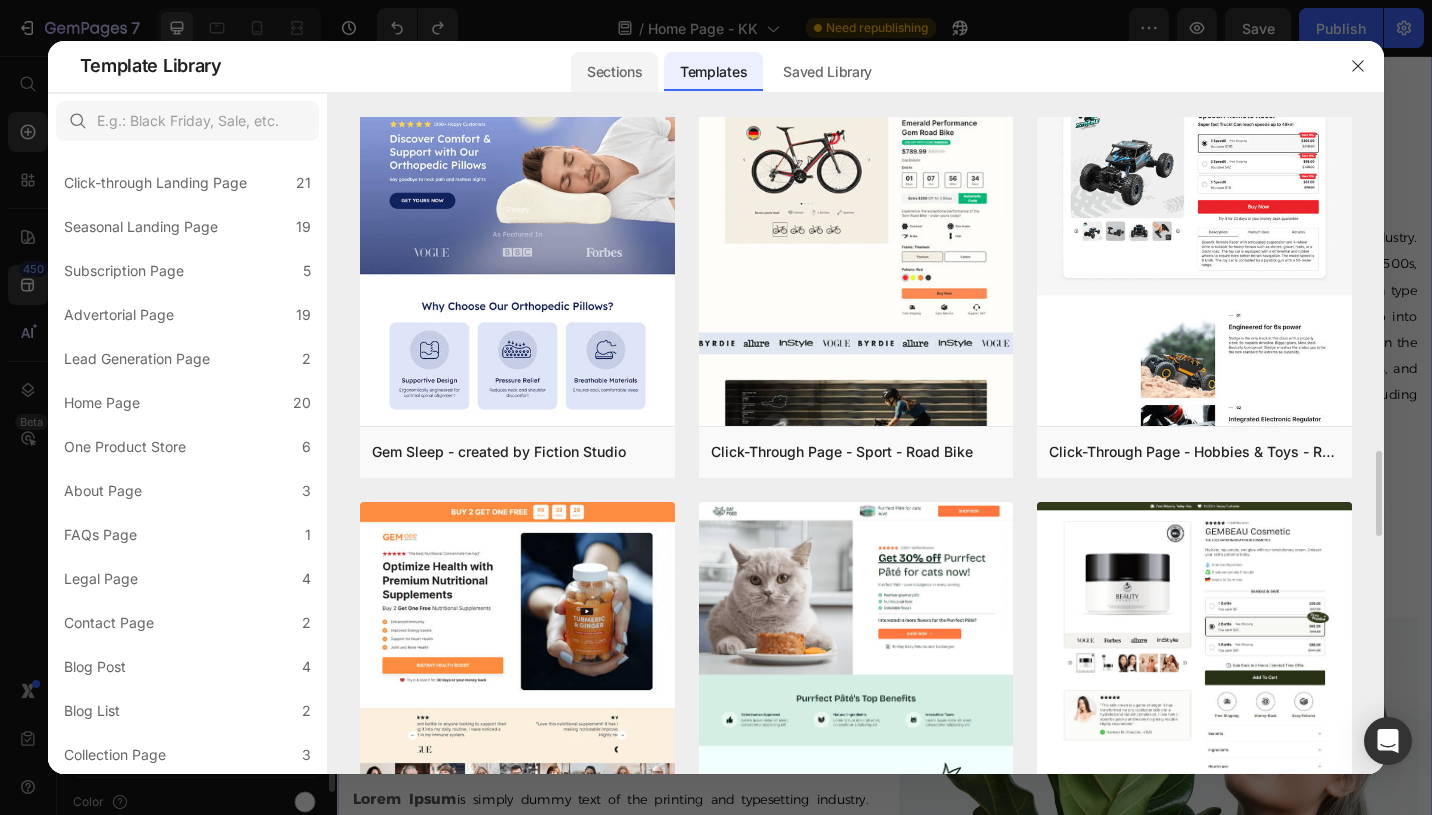 click on "Sections" 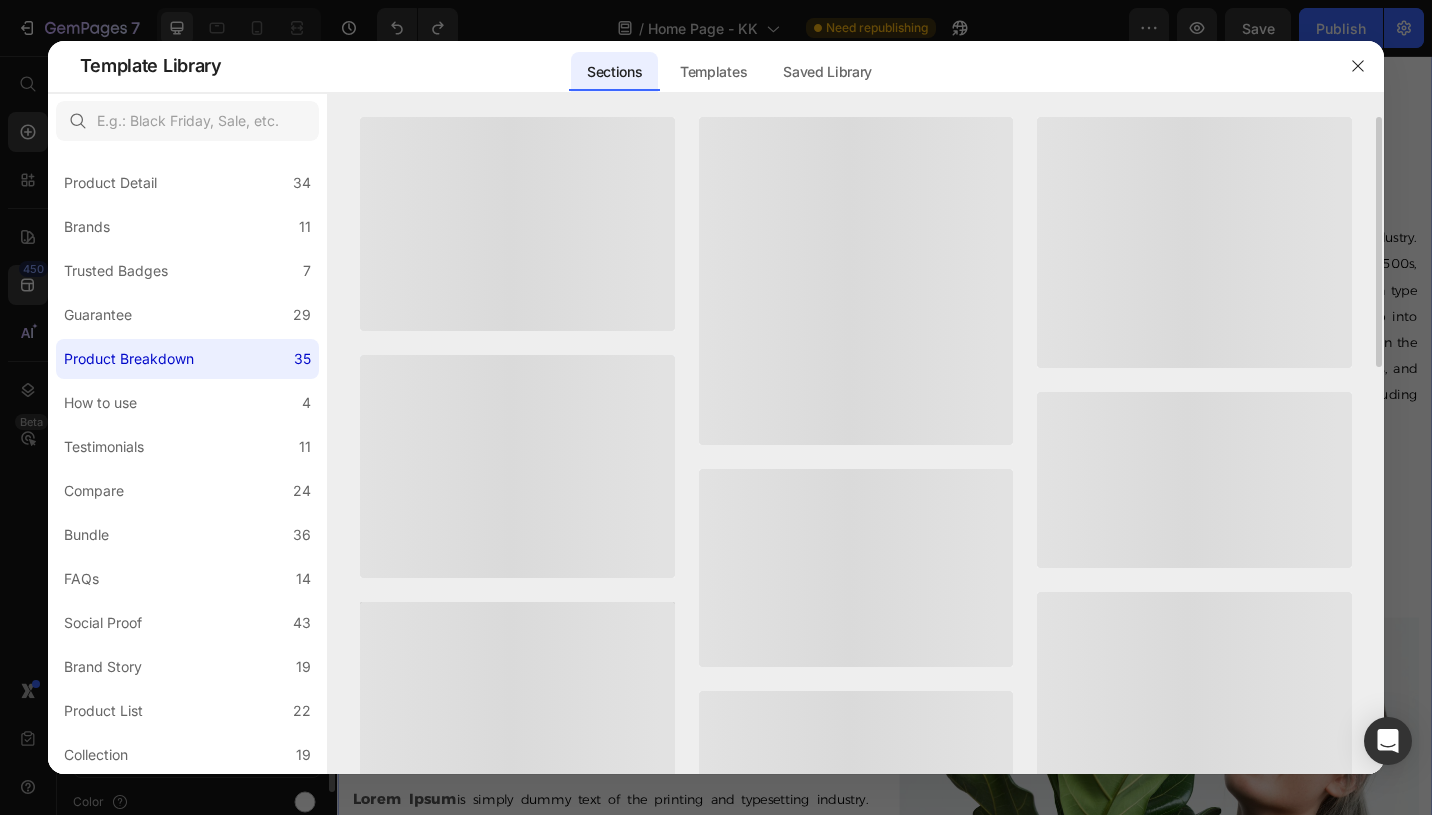 scroll, scrollTop: 1949, scrollLeft: 0, axis: vertical 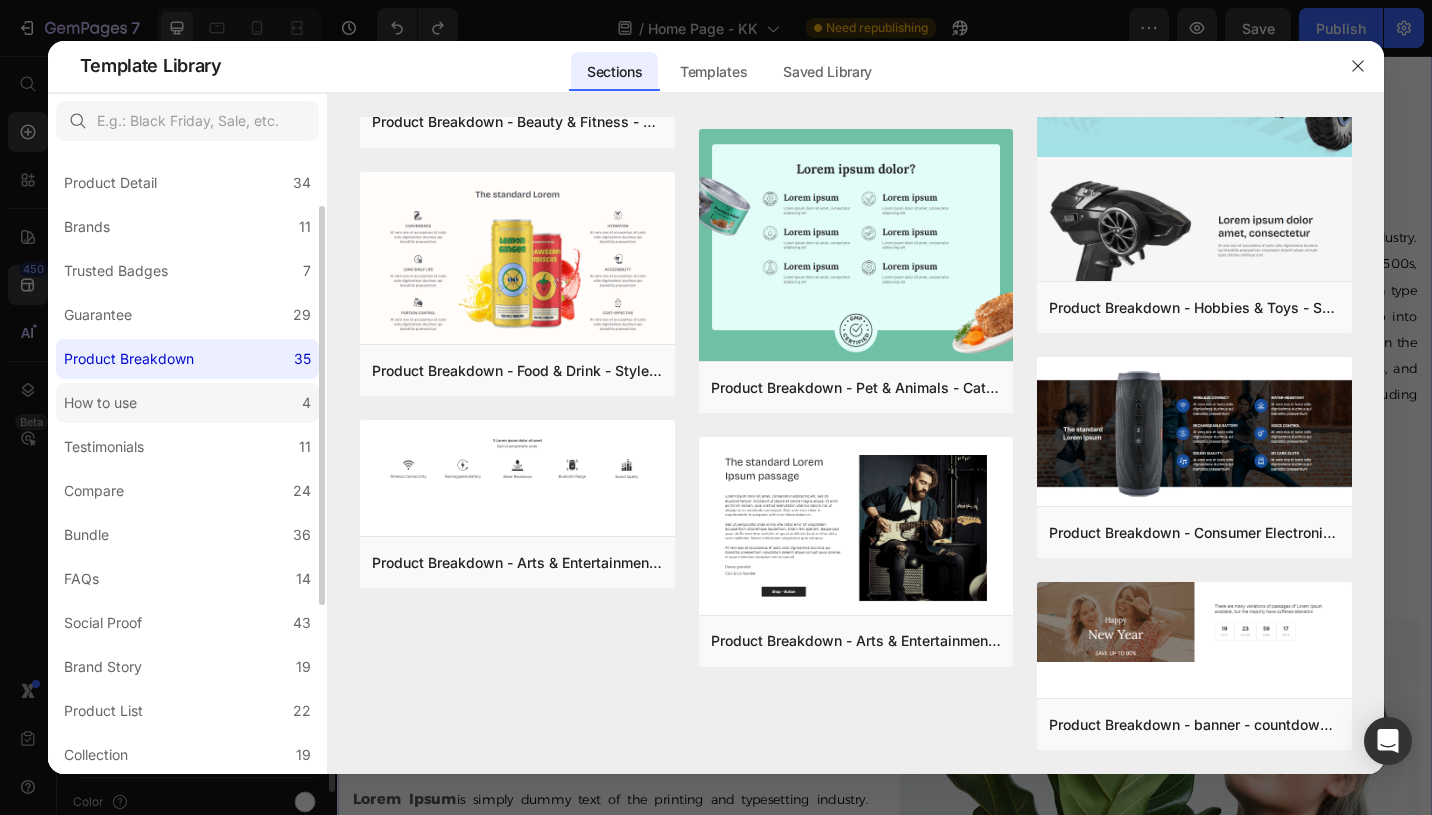click on "How to use 4" 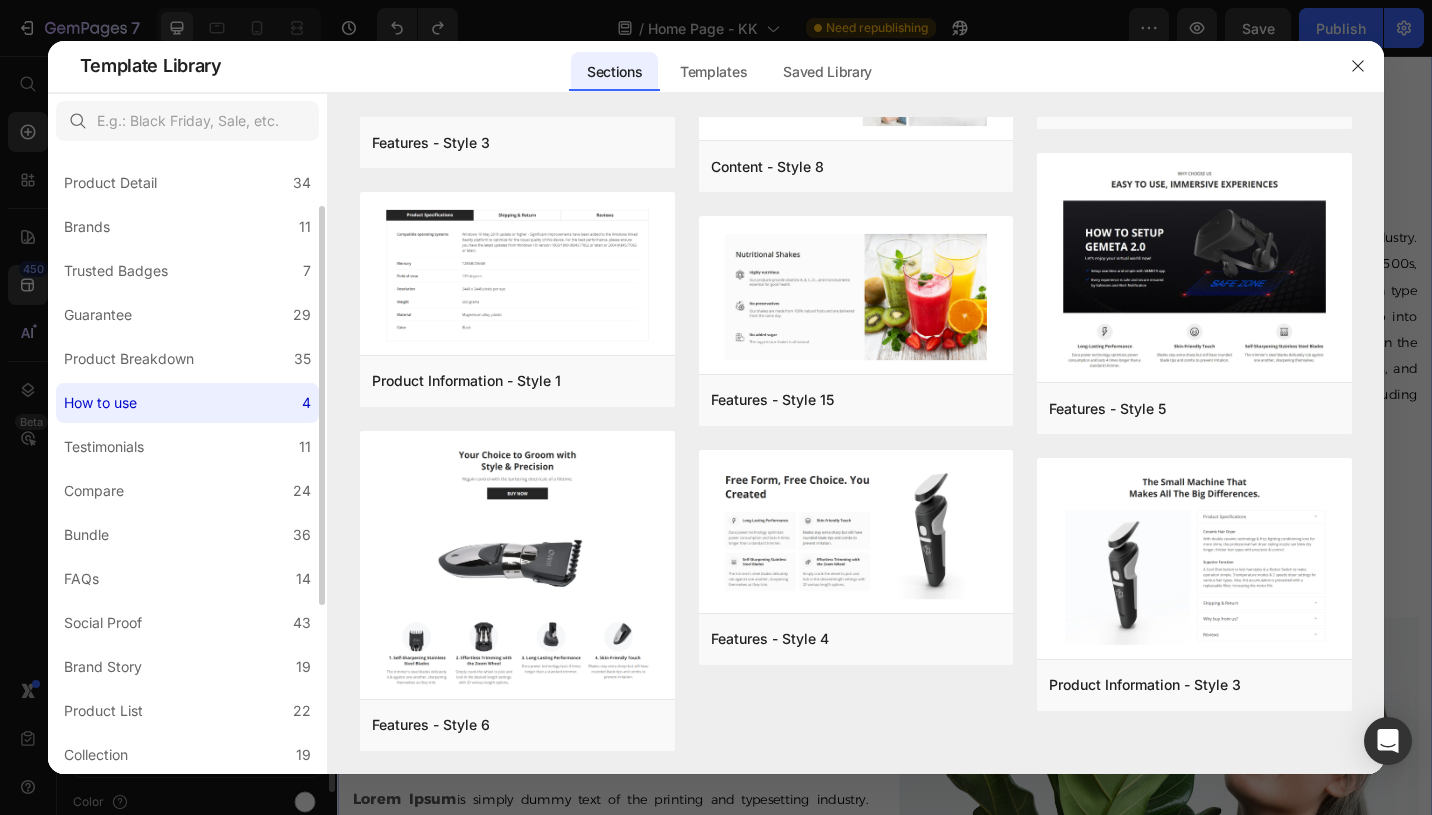 scroll, scrollTop: 0, scrollLeft: 0, axis: both 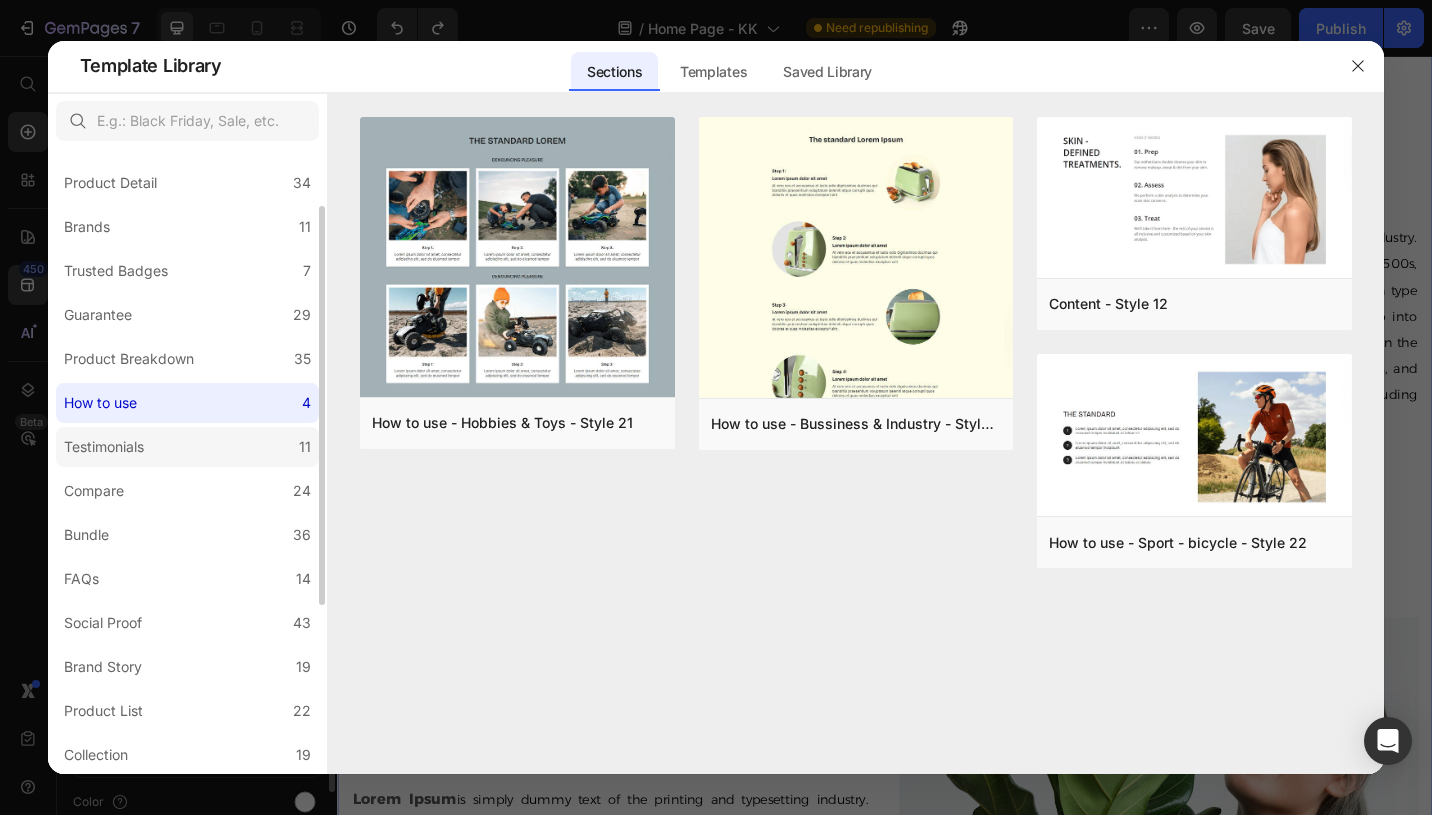 click on "Testimonials 11" 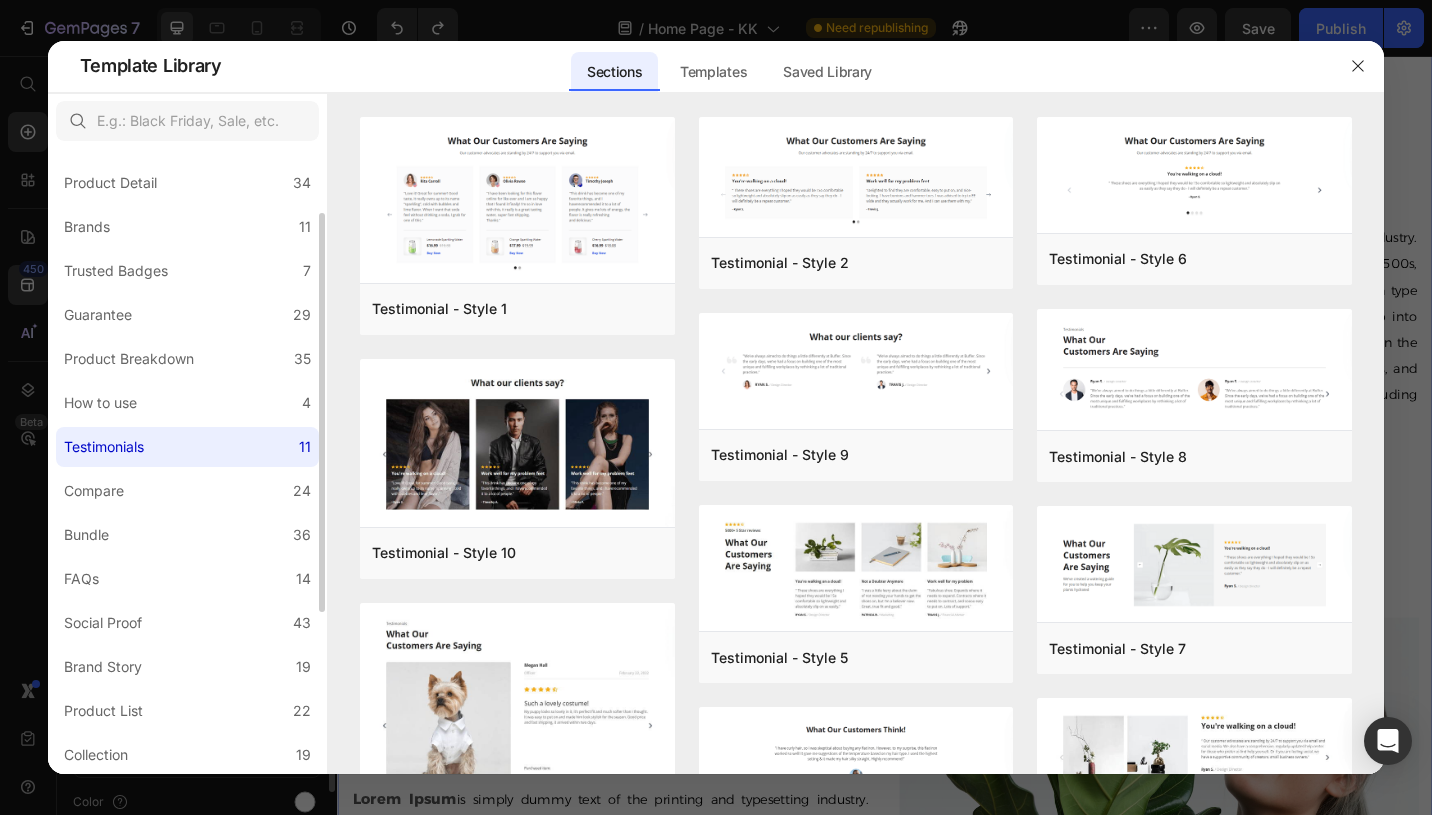 scroll, scrollTop: 128, scrollLeft: 0, axis: vertical 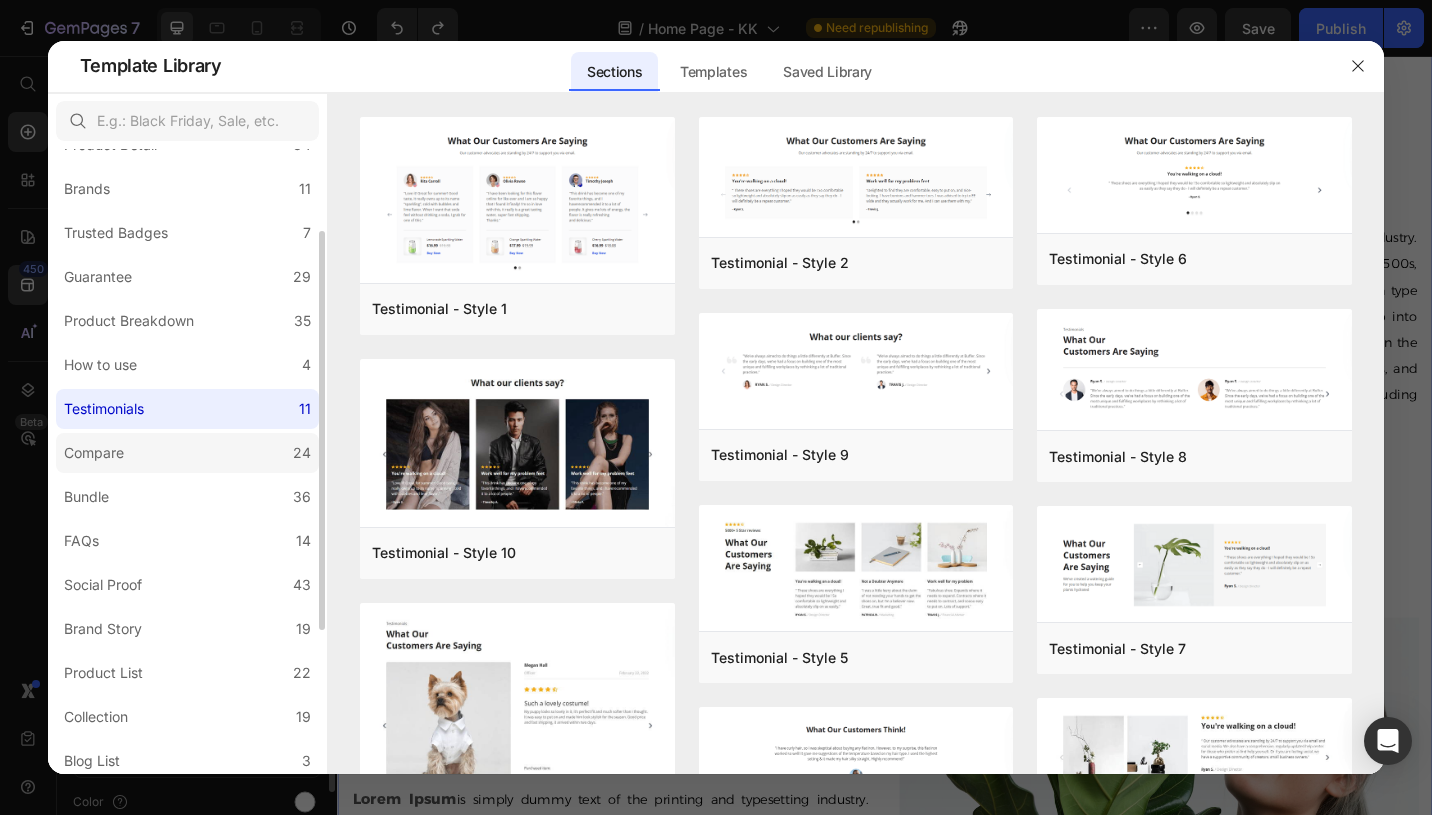 click on "Compare 24" 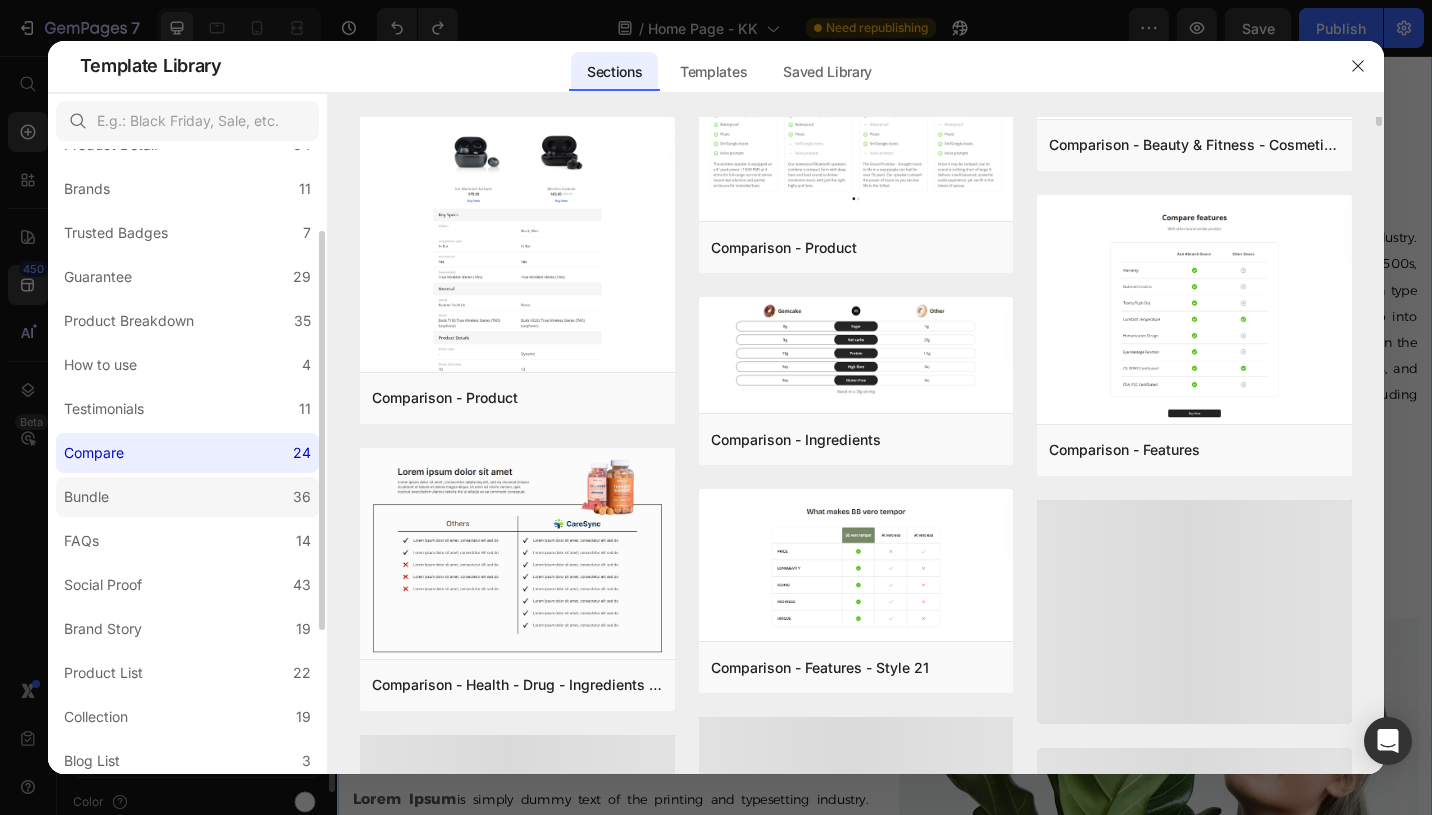 scroll, scrollTop: 716, scrollLeft: 0, axis: vertical 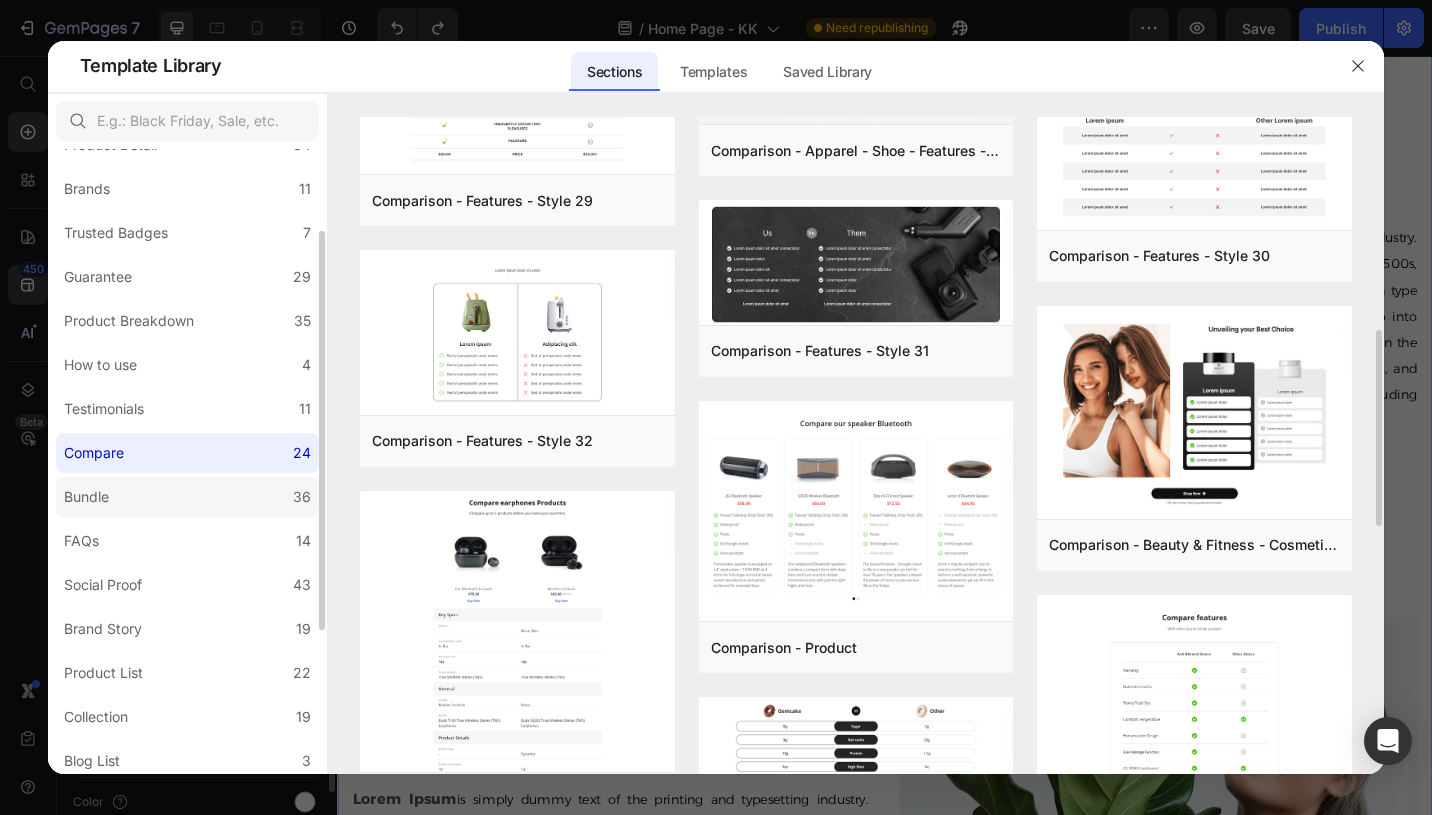 click on "Bundle 36" 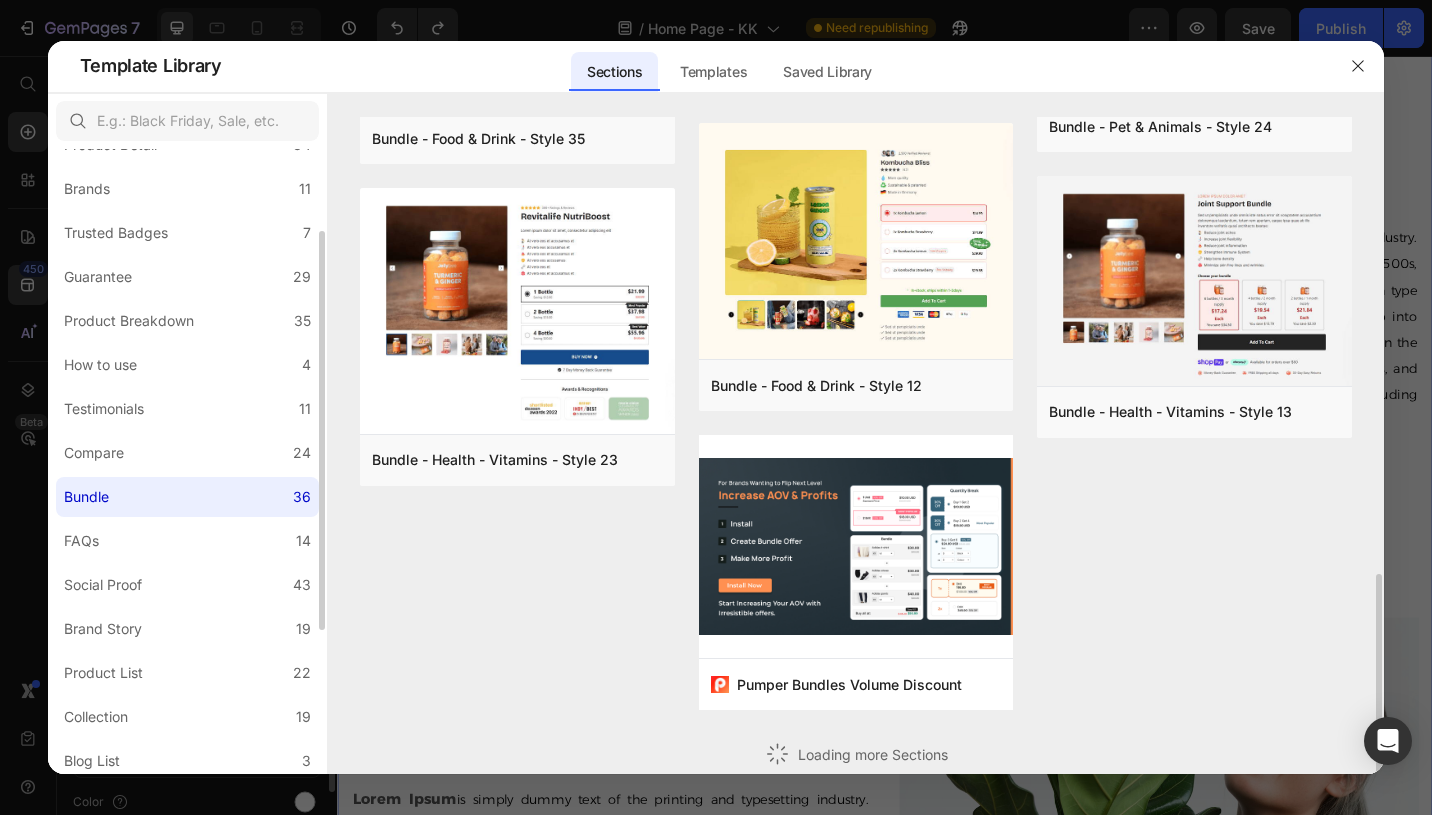 scroll, scrollTop: 1090, scrollLeft: 0, axis: vertical 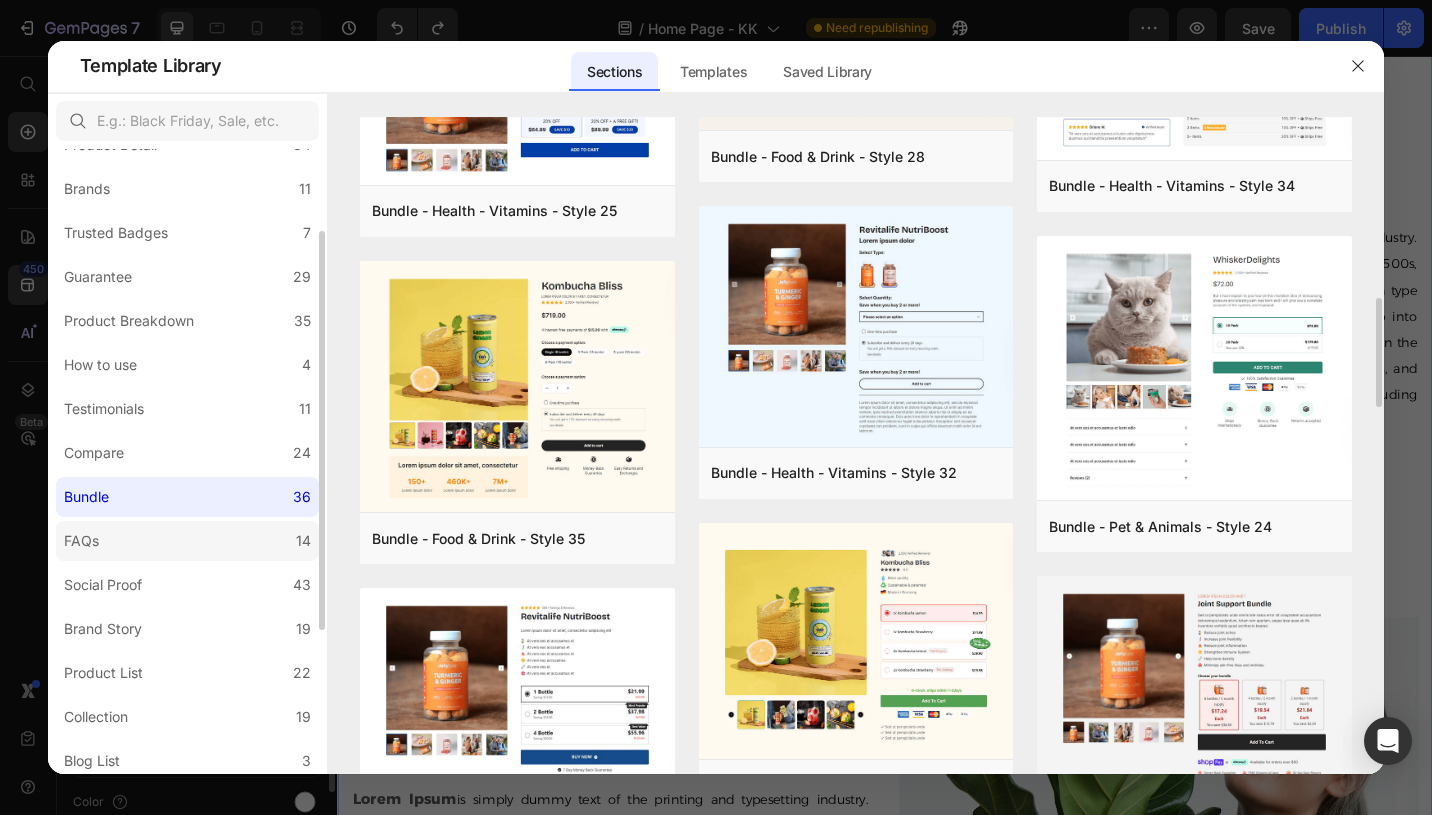 click on "FAQs 14" 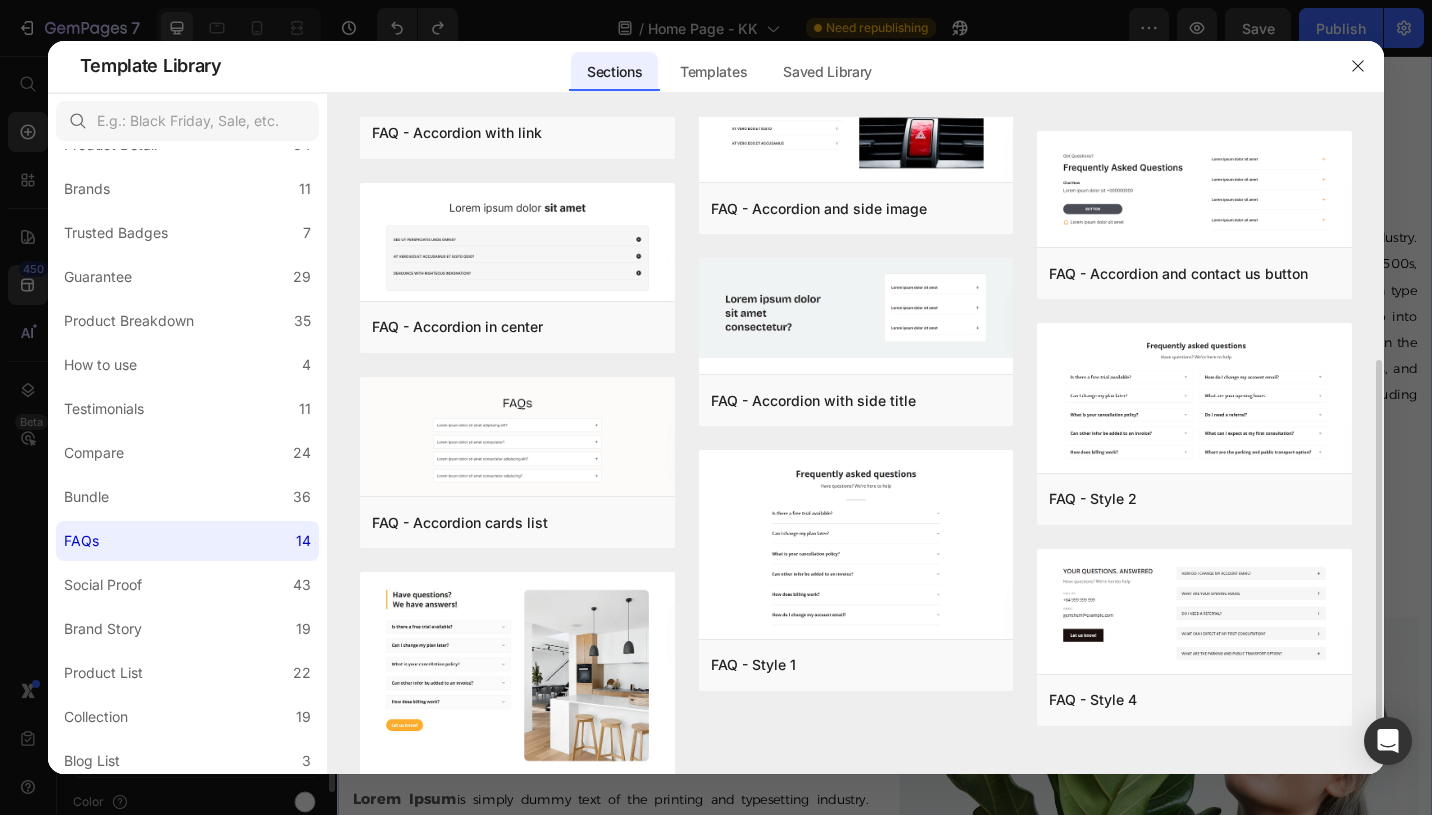 scroll, scrollTop: 489, scrollLeft: 0, axis: vertical 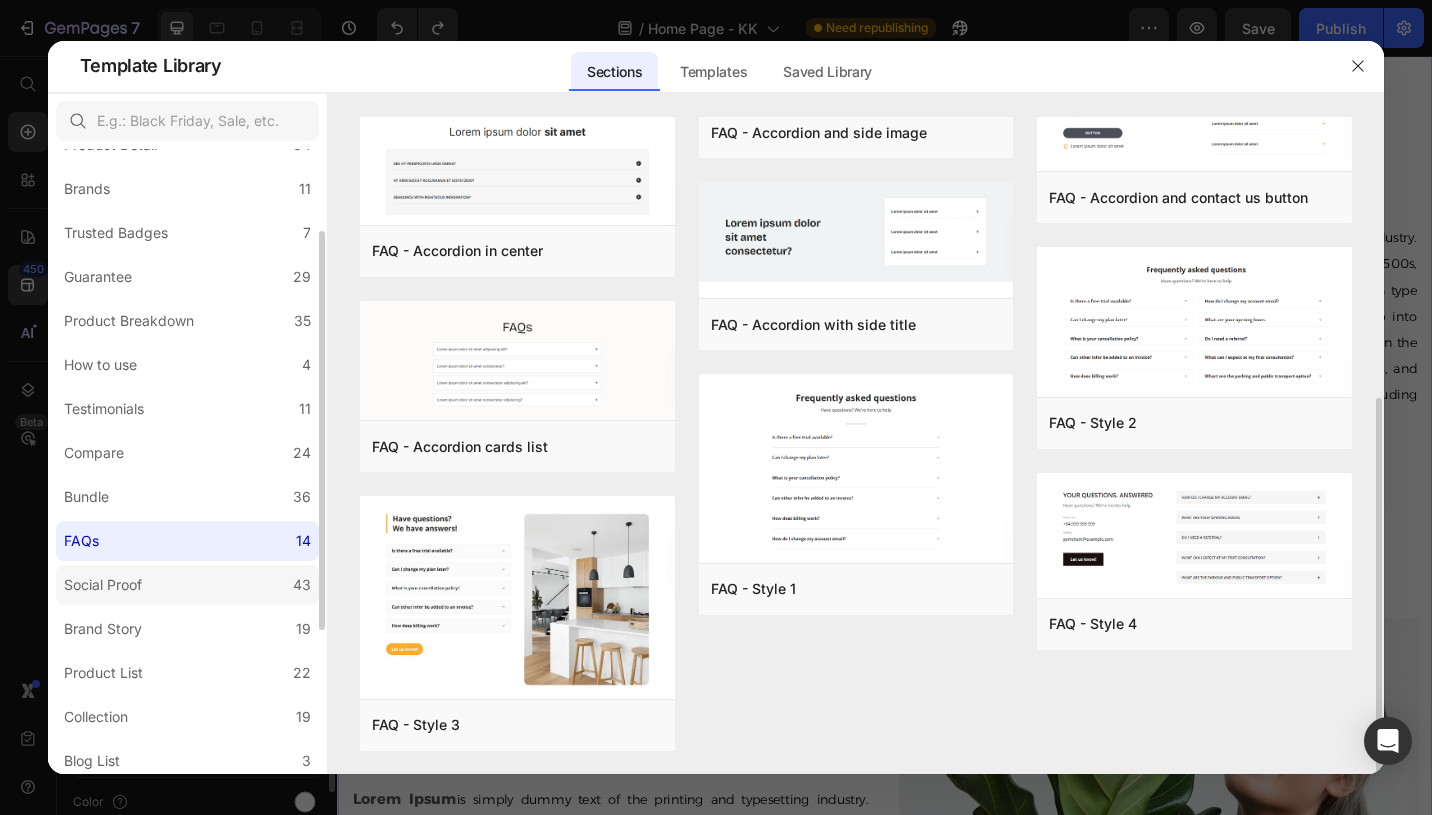 click on "Social Proof" at bounding box center [103, 585] 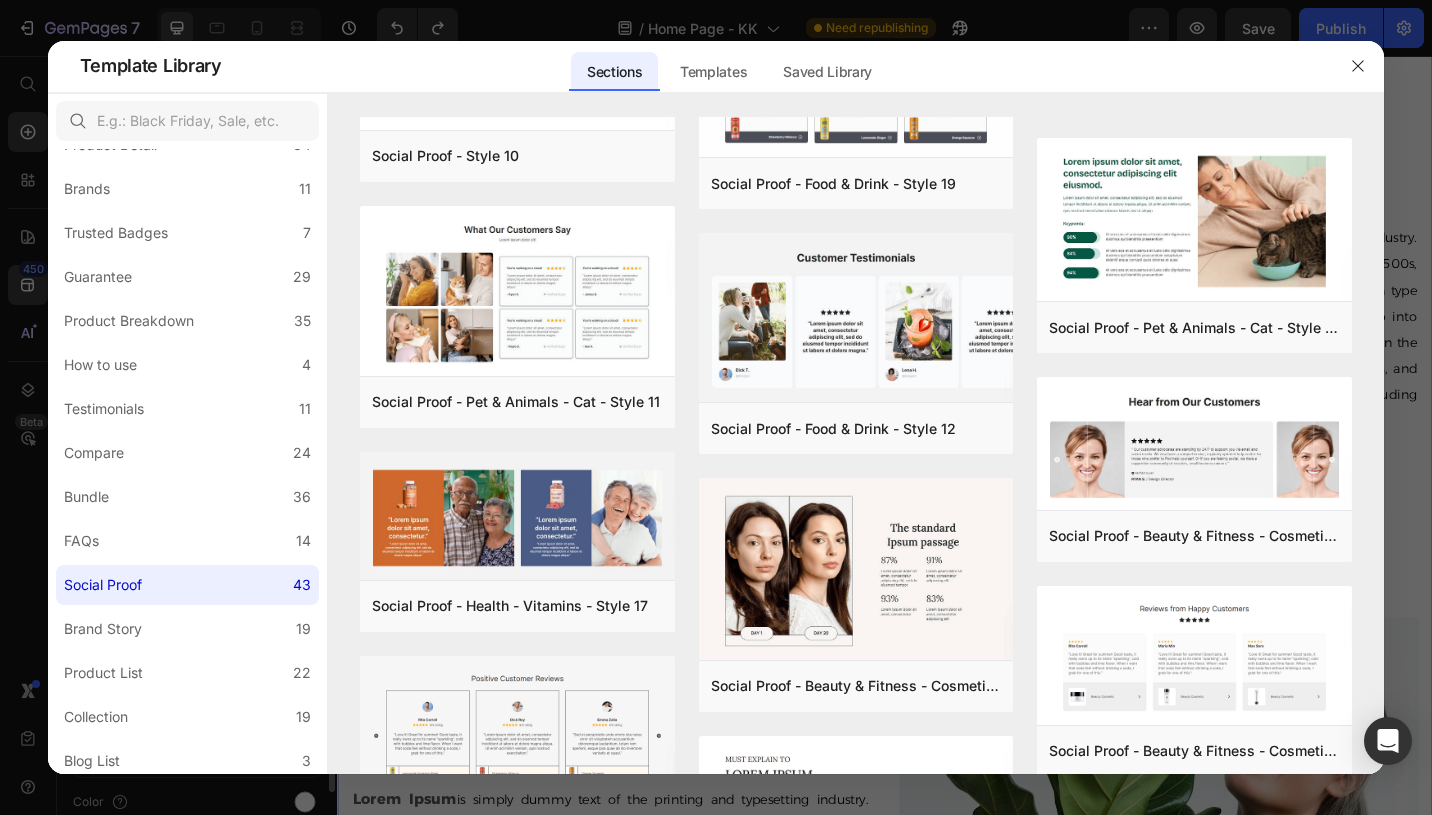 scroll, scrollTop: 1896, scrollLeft: 0, axis: vertical 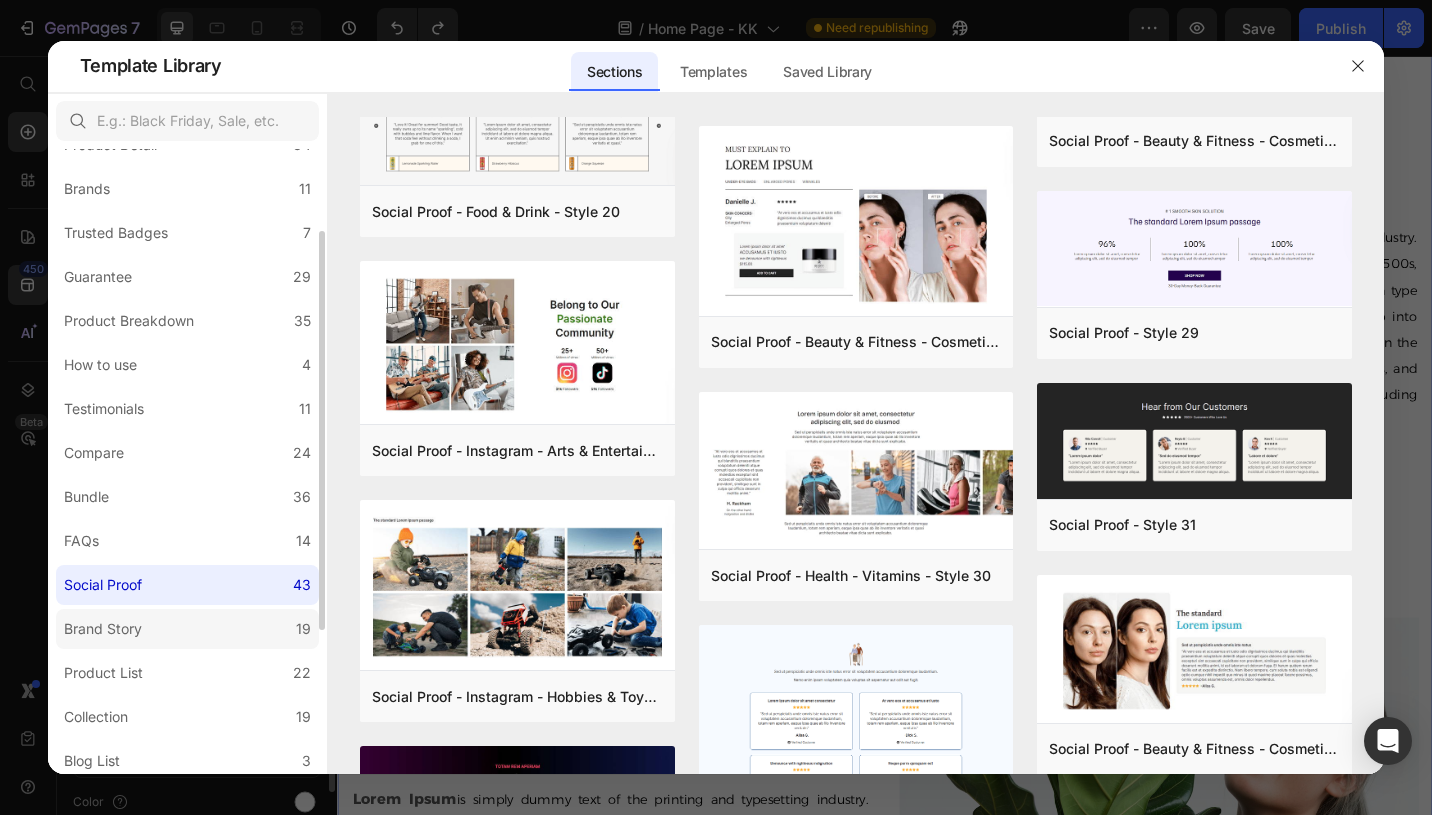 click on "Brand Story 19" 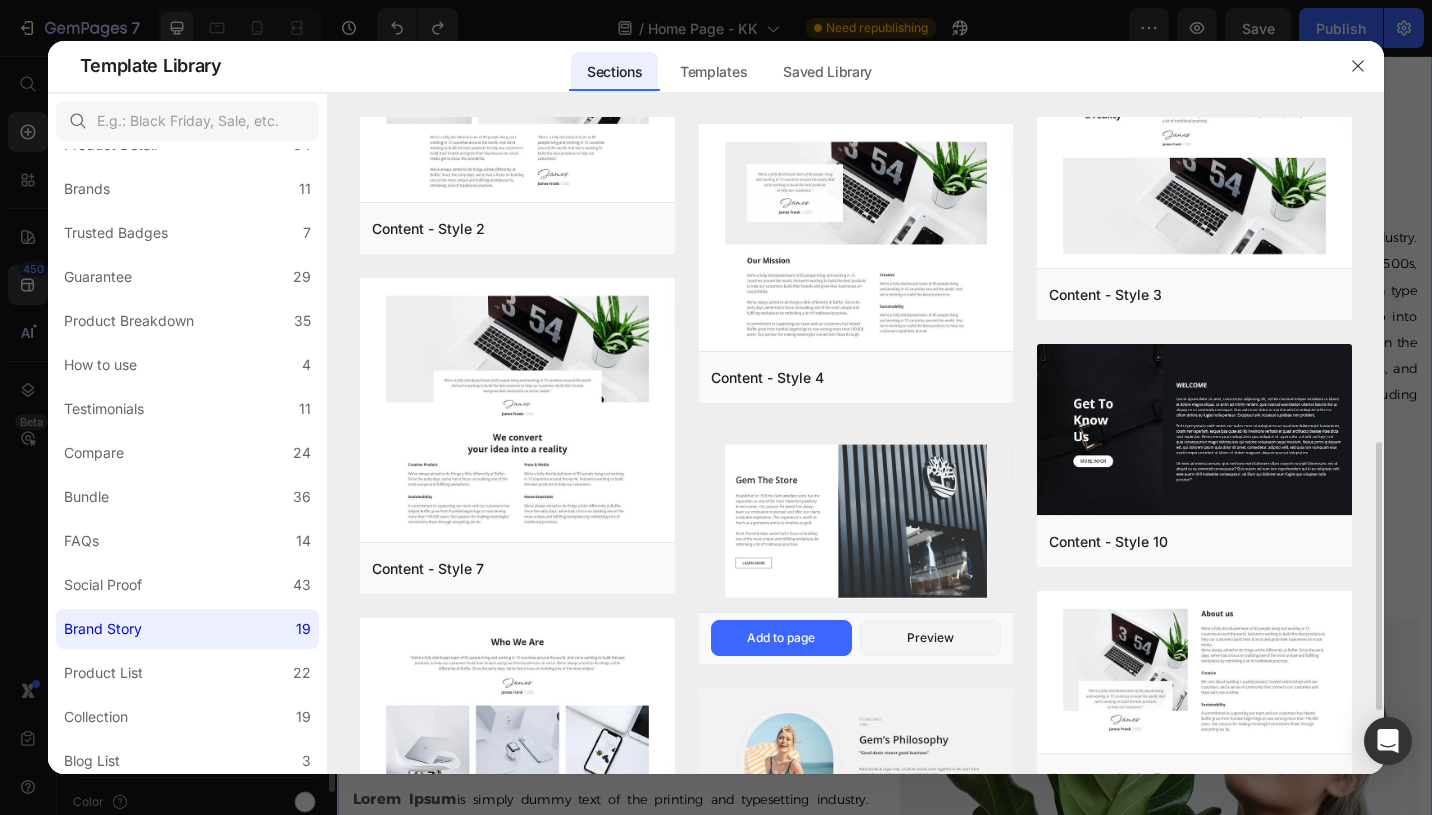 scroll, scrollTop: 955, scrollLeft: 0, axis: vertical 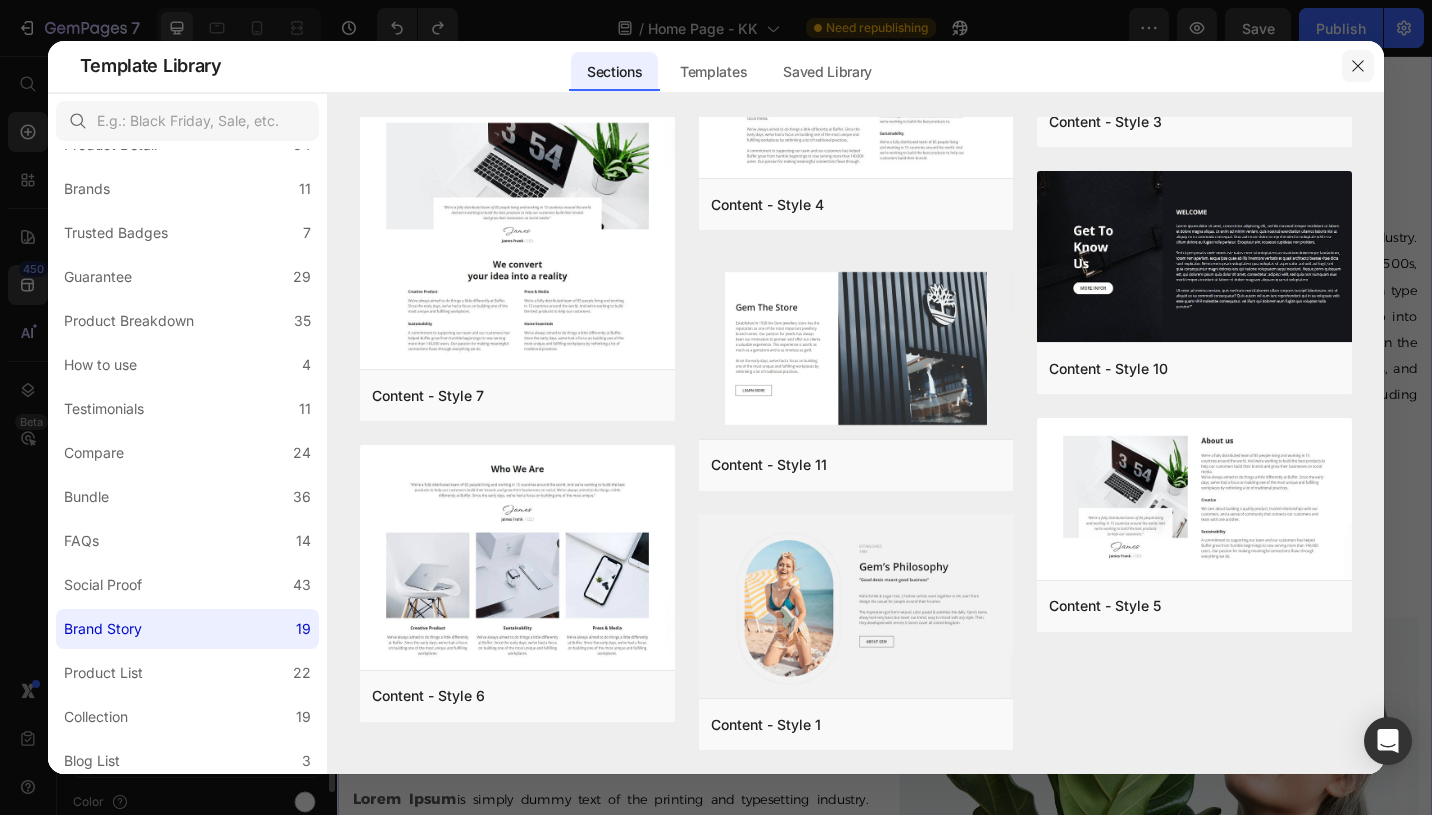 click at bounding box center [1358, 66] 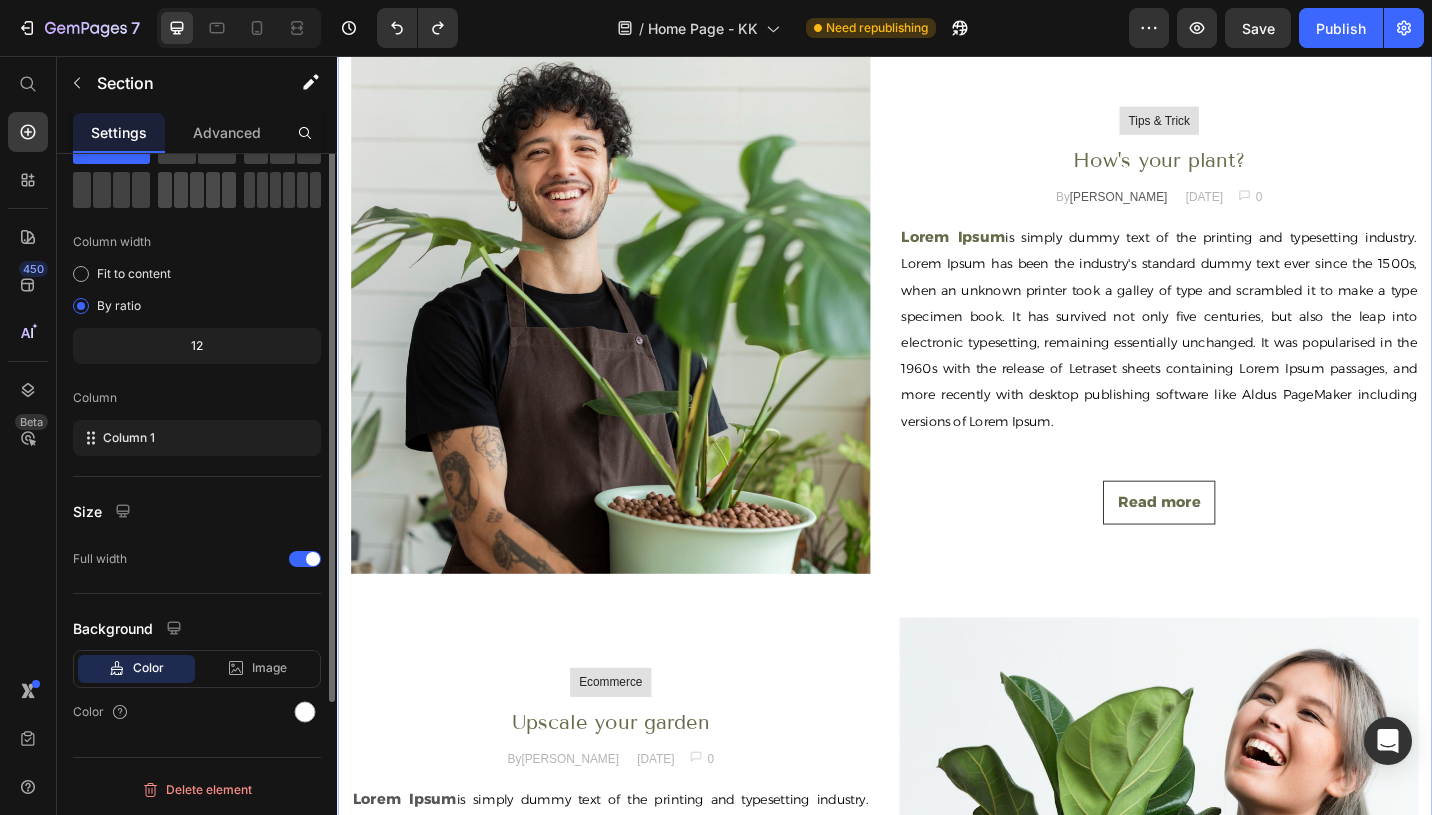 scroll, scrollTop: 0, scrollLeft: 0, axis: both 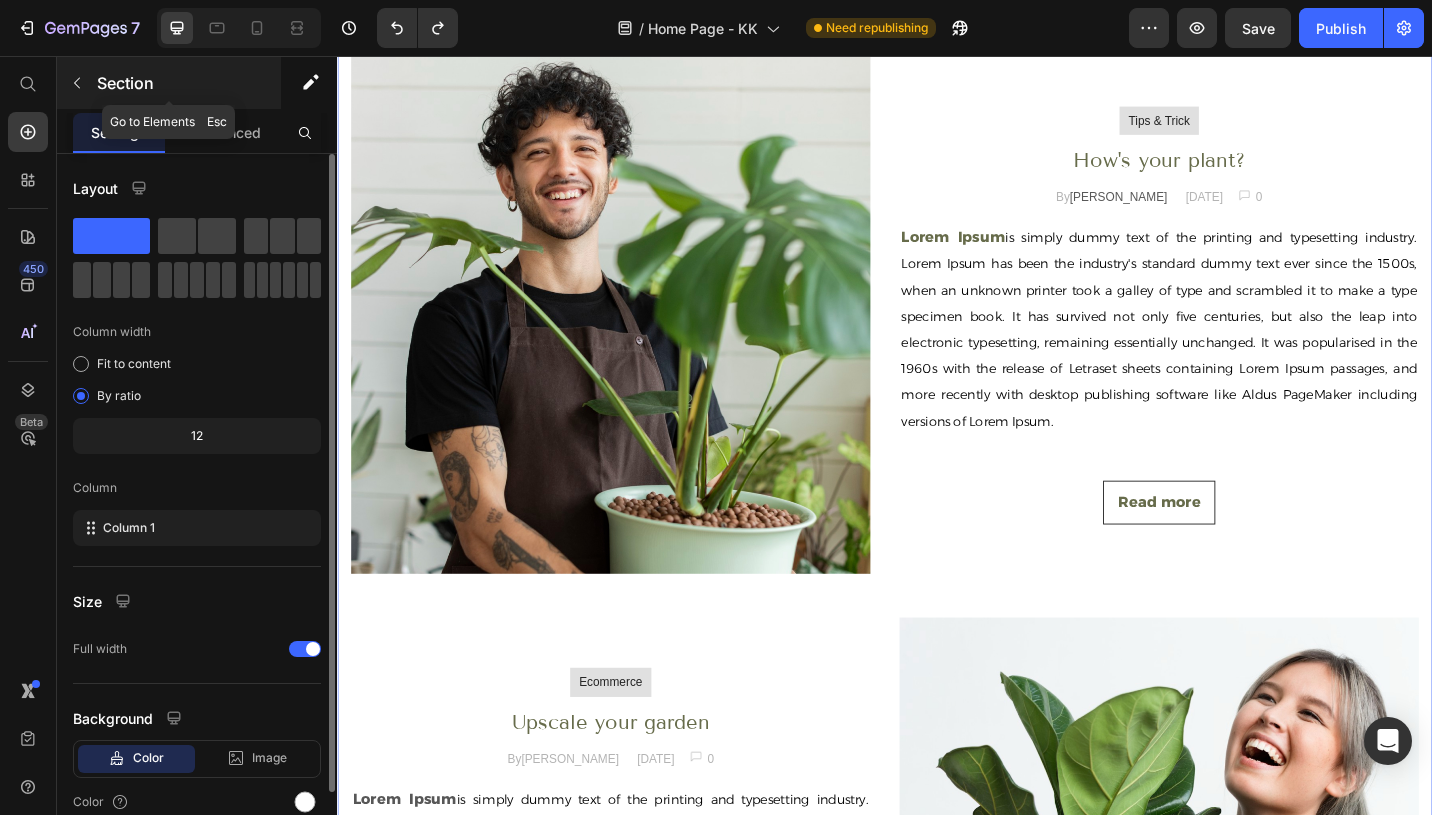 click 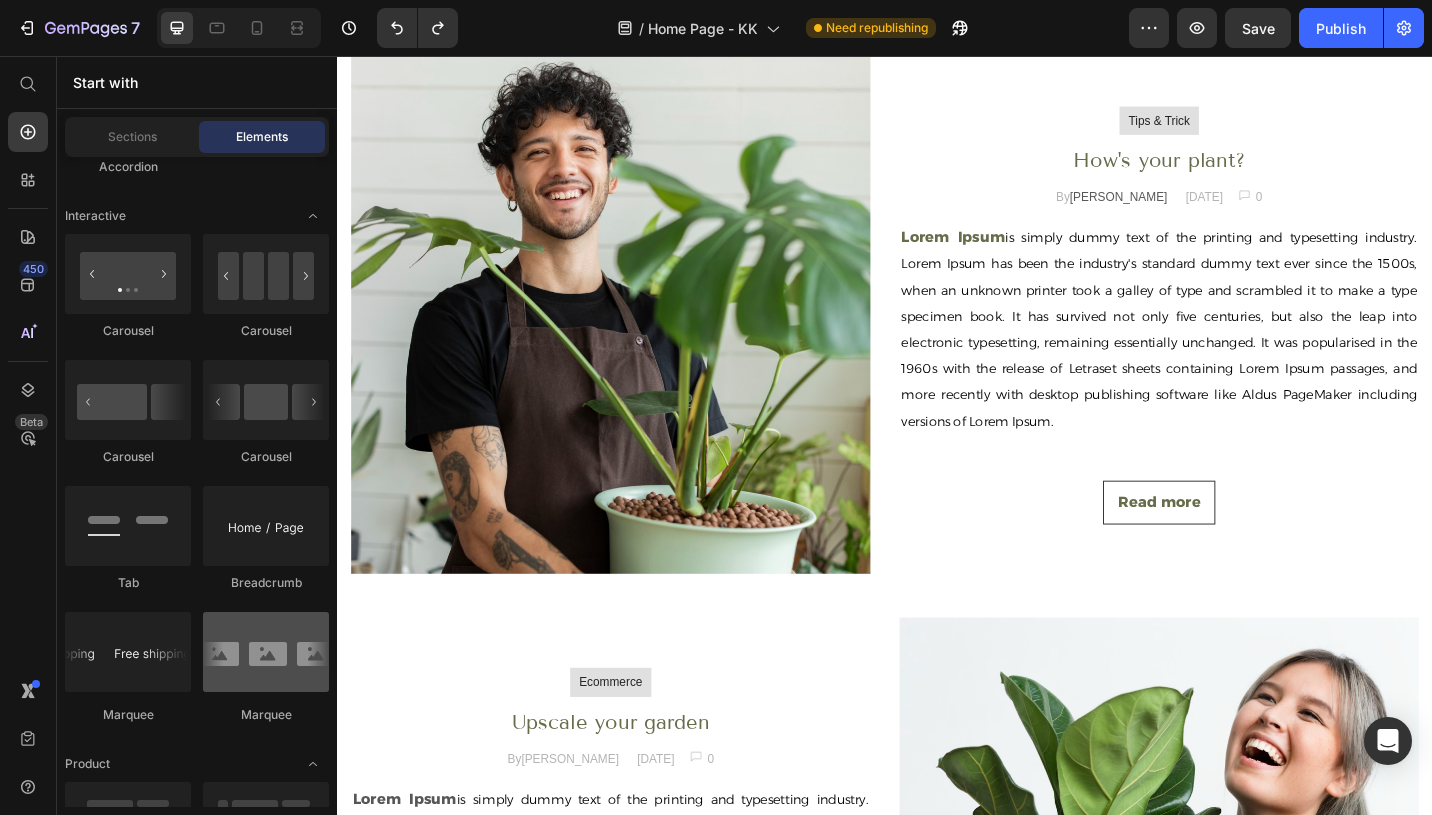 drag, startPoint x: 333, startPoint y: 604, endPoint x: 309, endPoint y: 460, distance: 145.9863 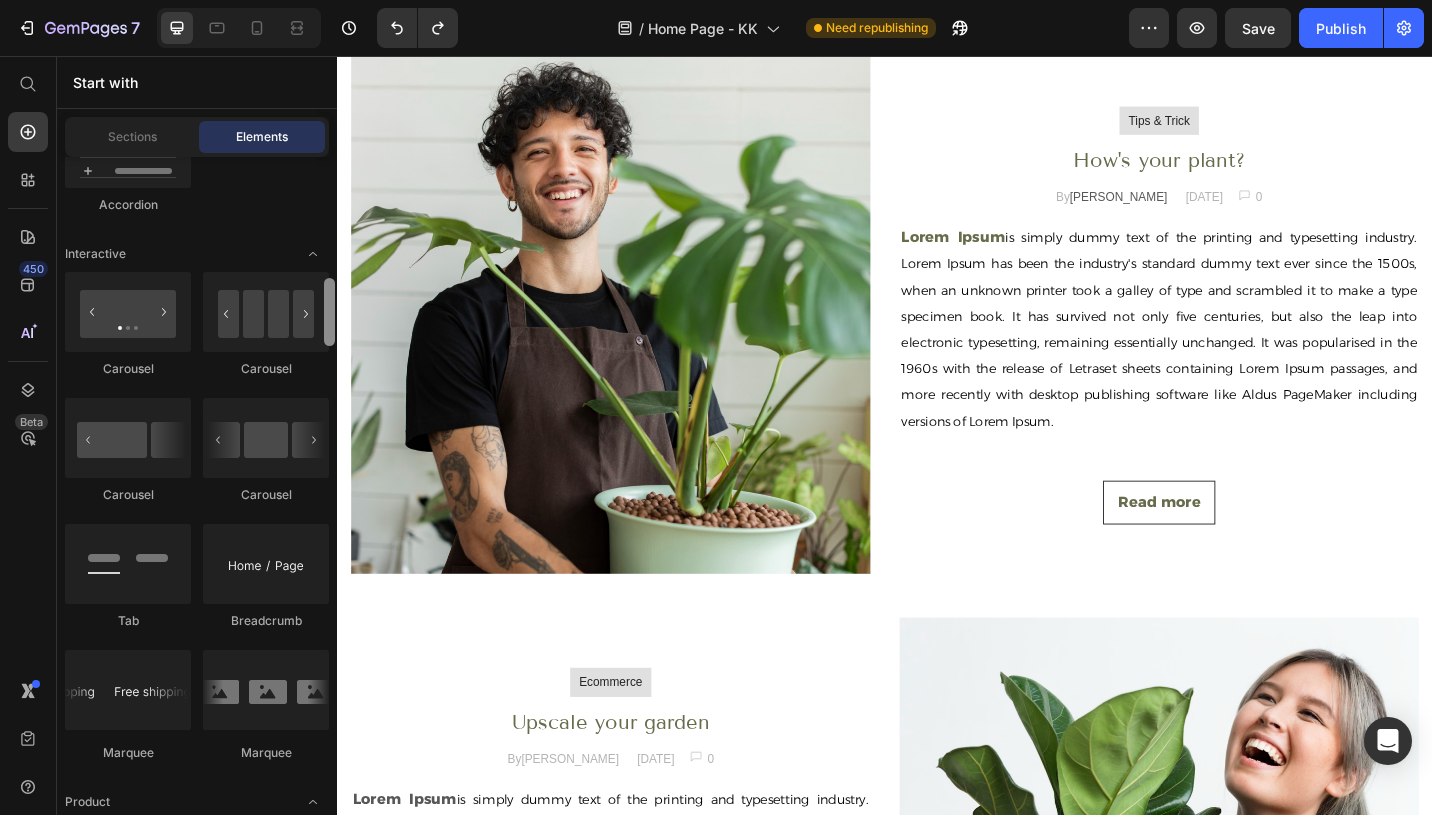 drag, startPoint x: 331, startPoint y: 442, endPoint x: 322, endPoint y: 430, distance: 15 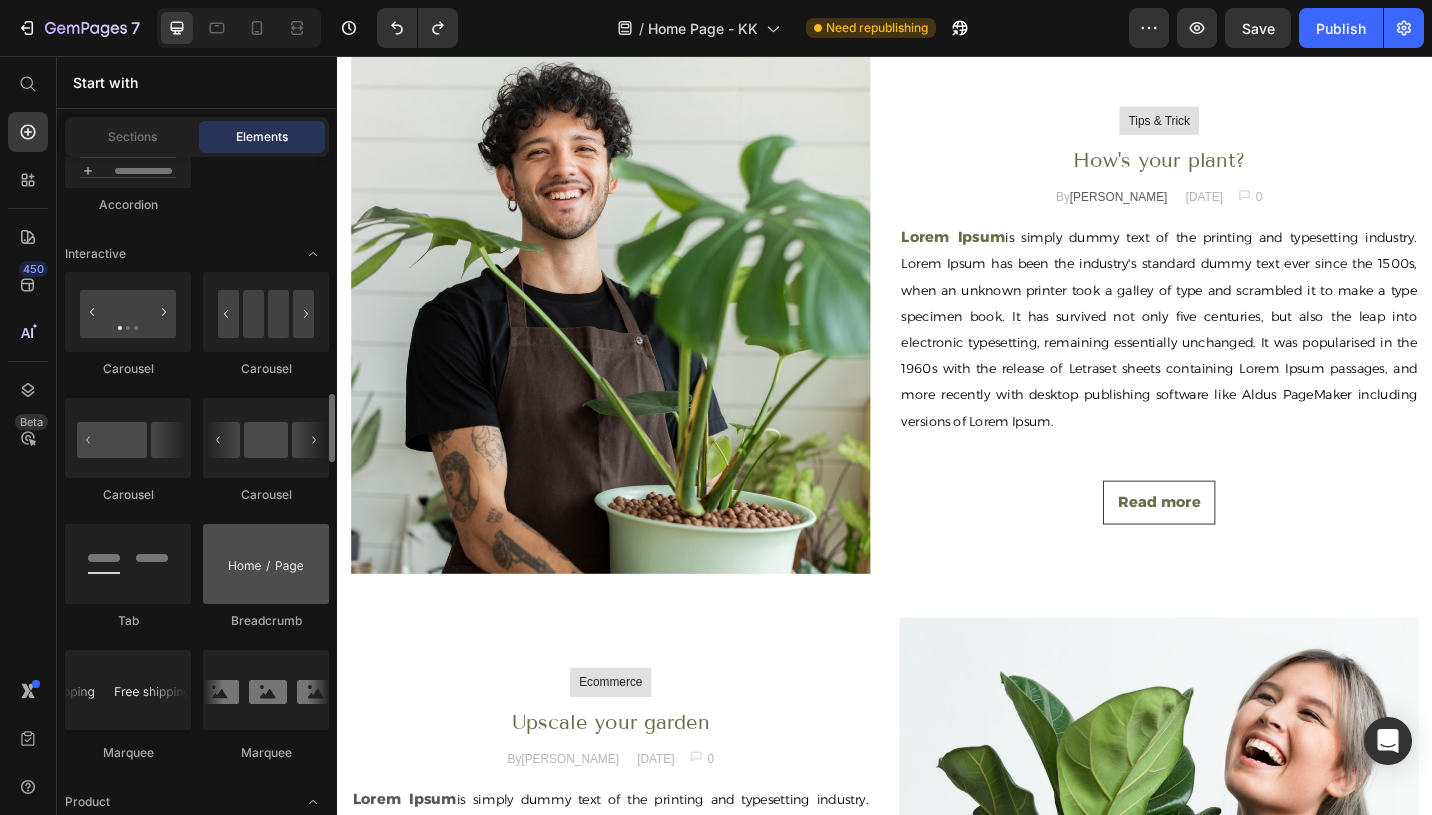 scroll, scrollTop: 2072, scrollLeft: 0, axis: vertical 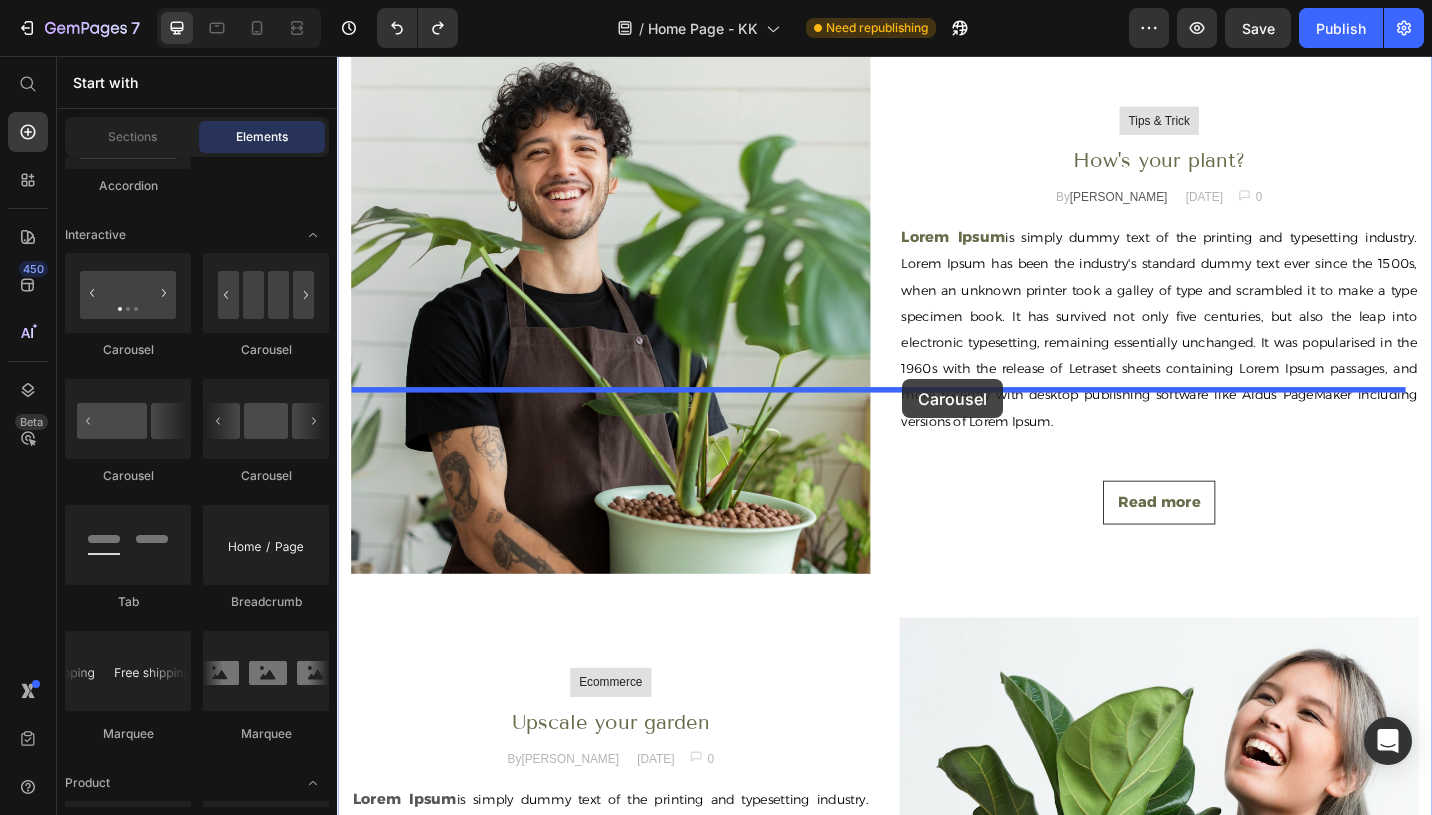 drag, startPoint x: 465, startPoint y: 497, endPoint x: 956, endPoint y: 410, distance: 498.64816 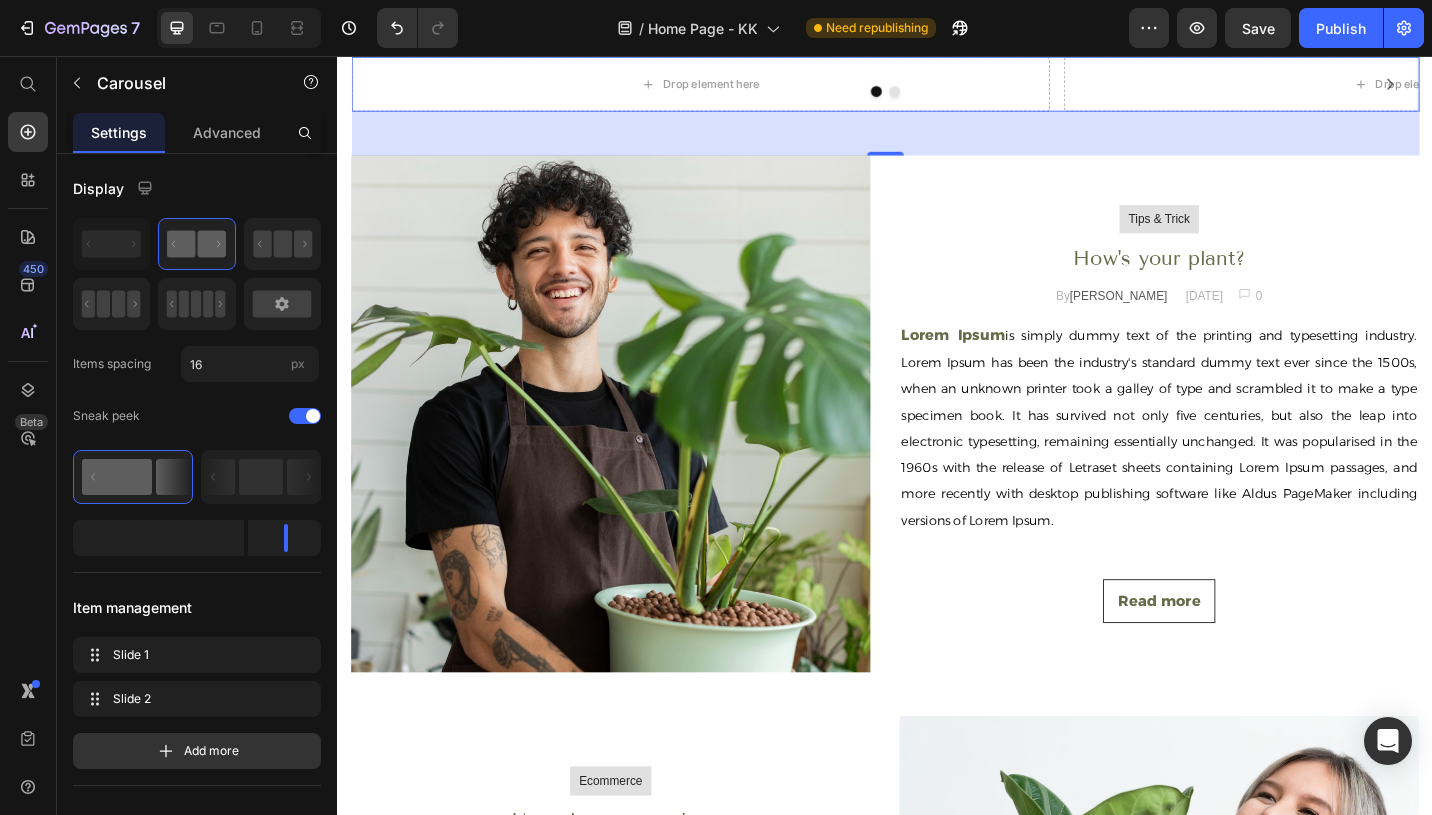 click 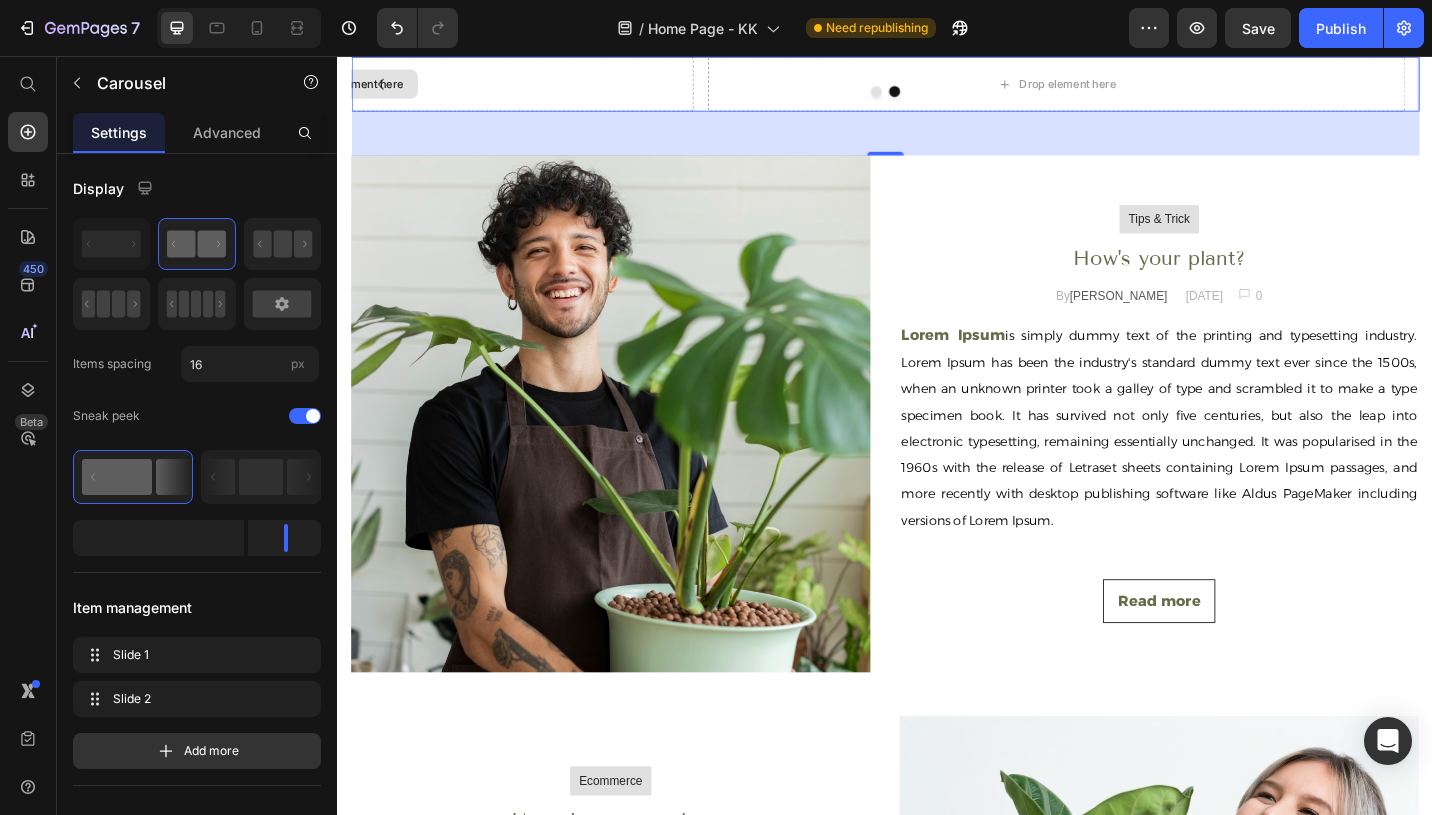click on "Drop element here" at bounding box center (344, 86) 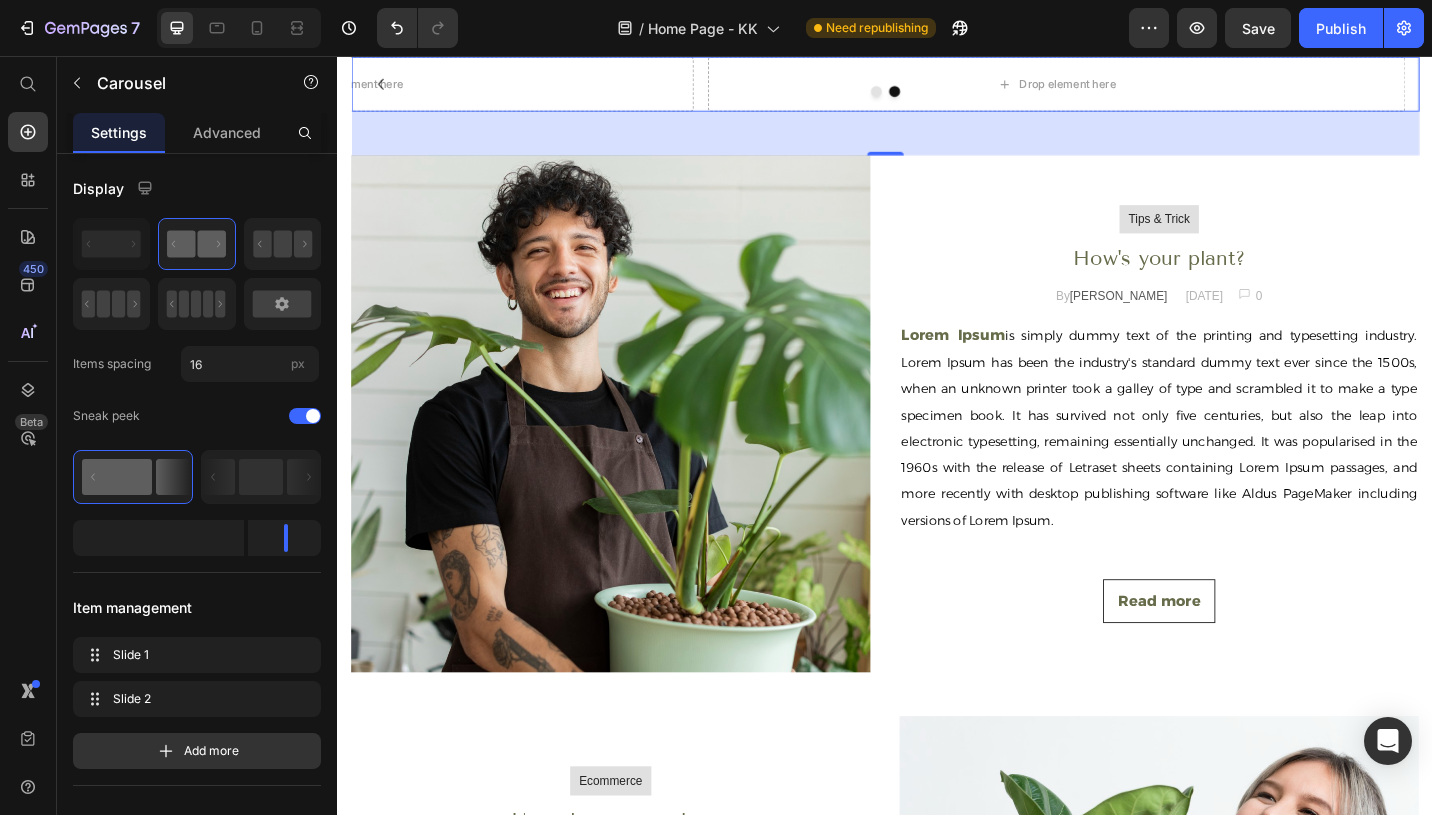 click 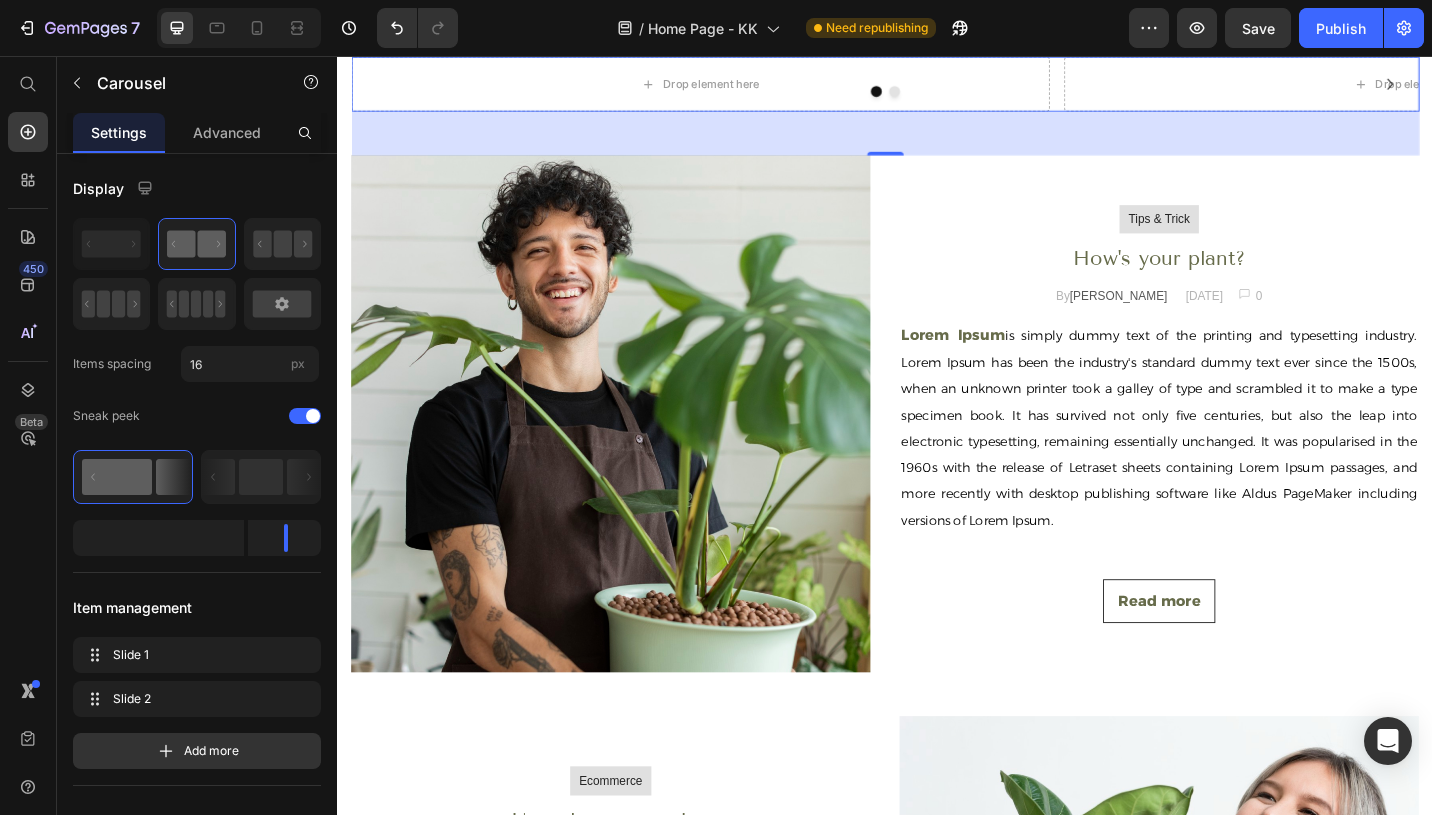 click at bounding box center [937, 94] 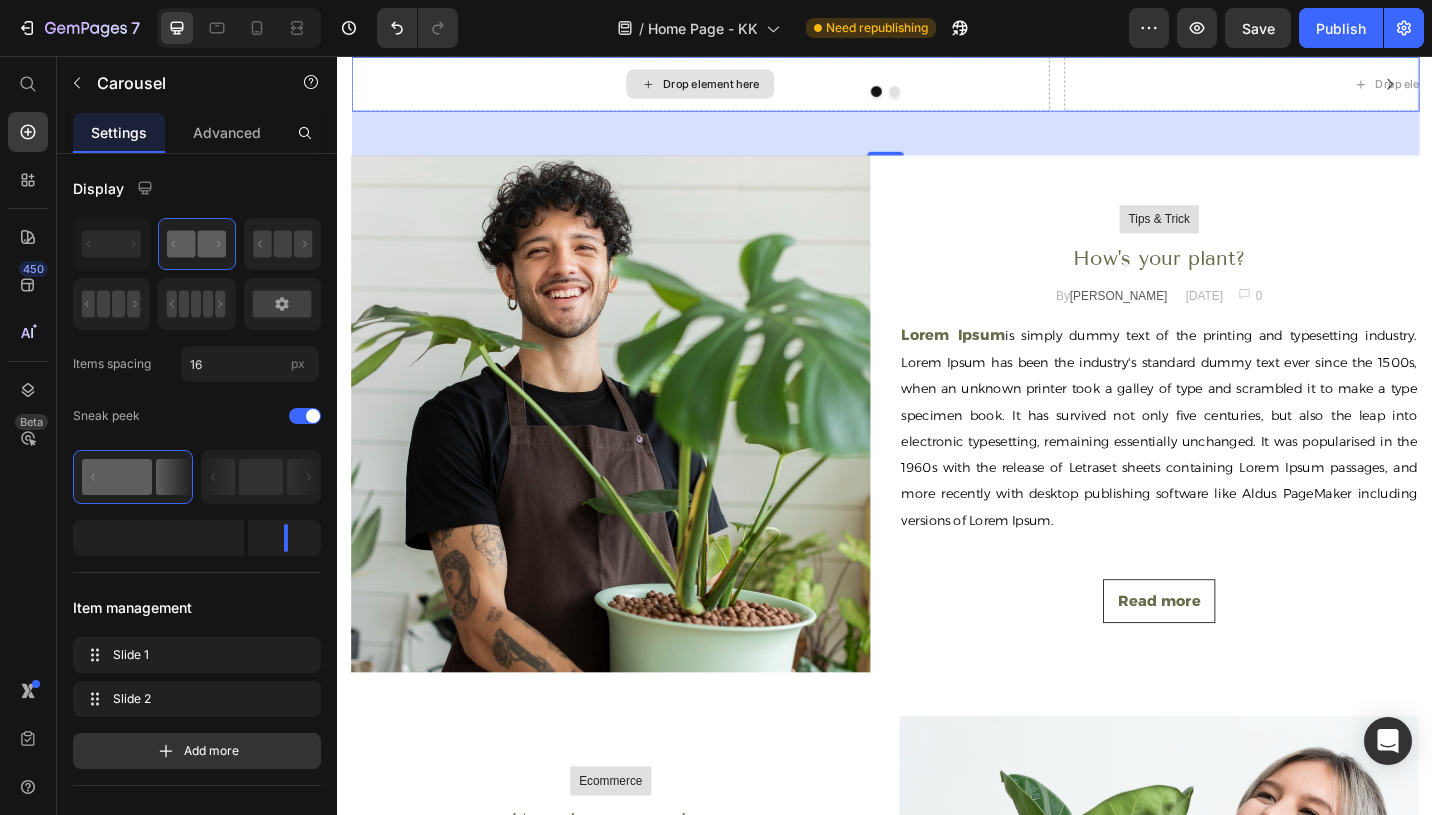 click on "Drop element here" at bounding box center [746, 86] 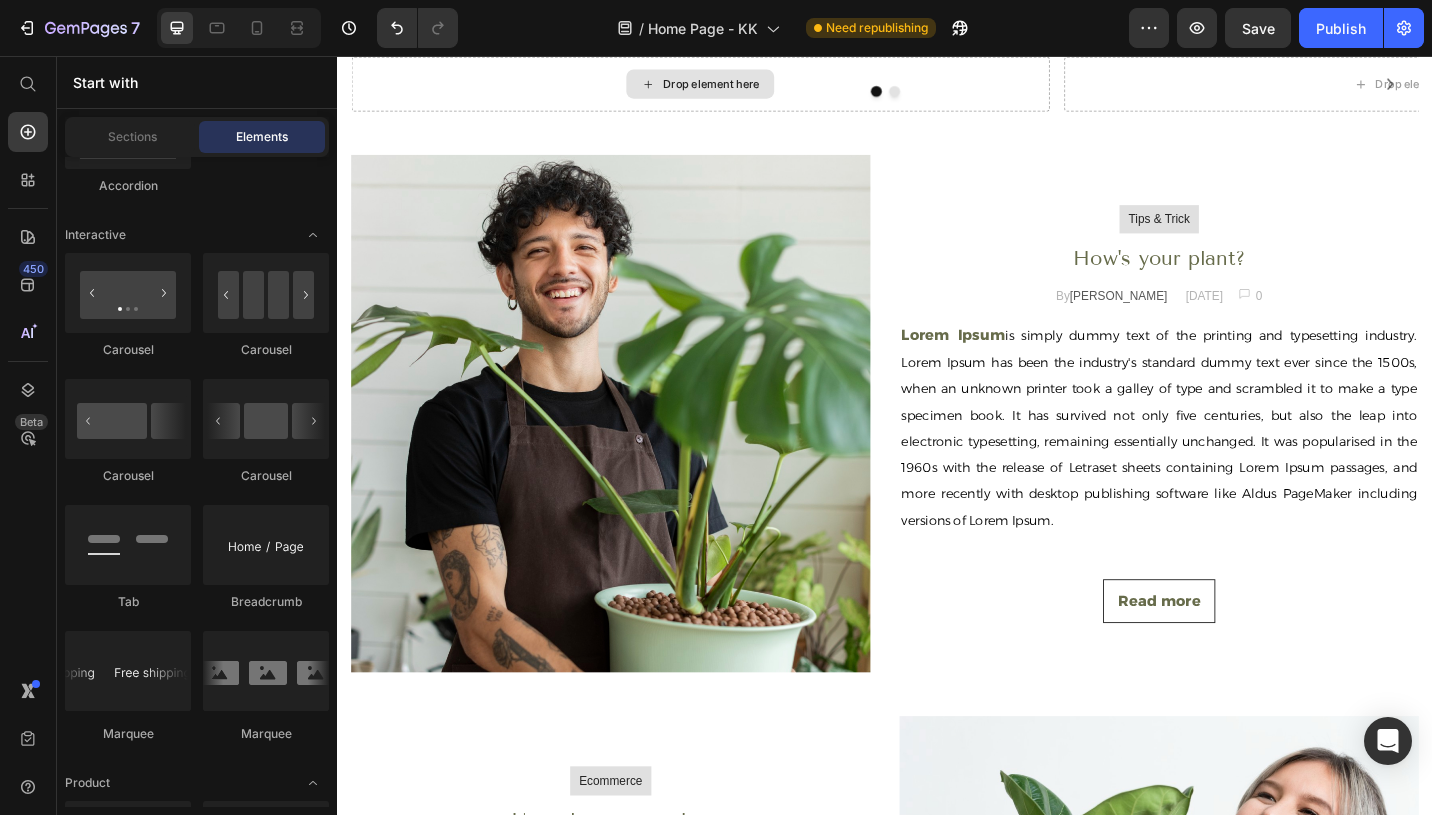 click on "Drop element here" at bounding box center [746, 86] 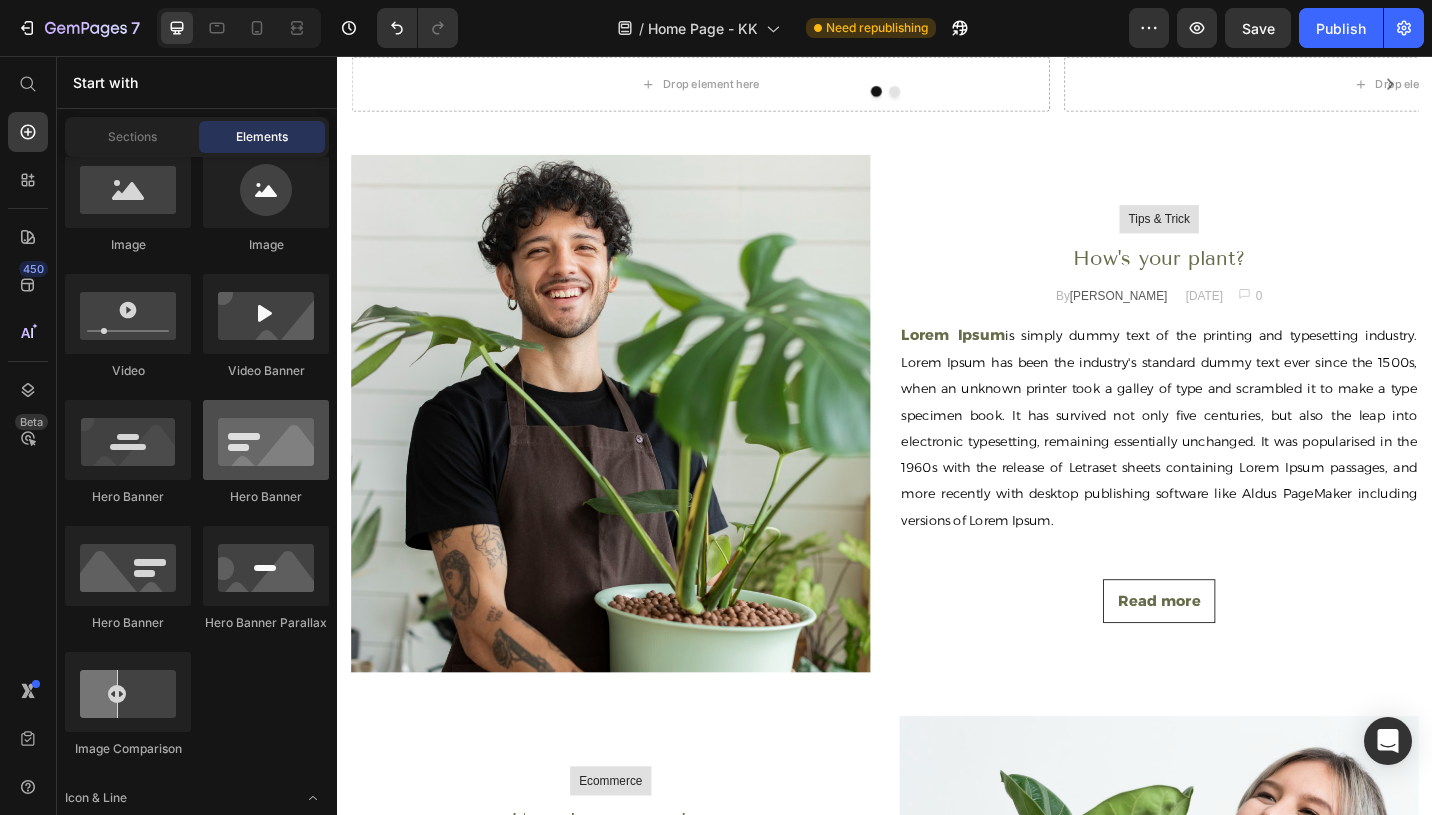scroll, scrollTop: 602, scrollLeft: 0, axis: vertical 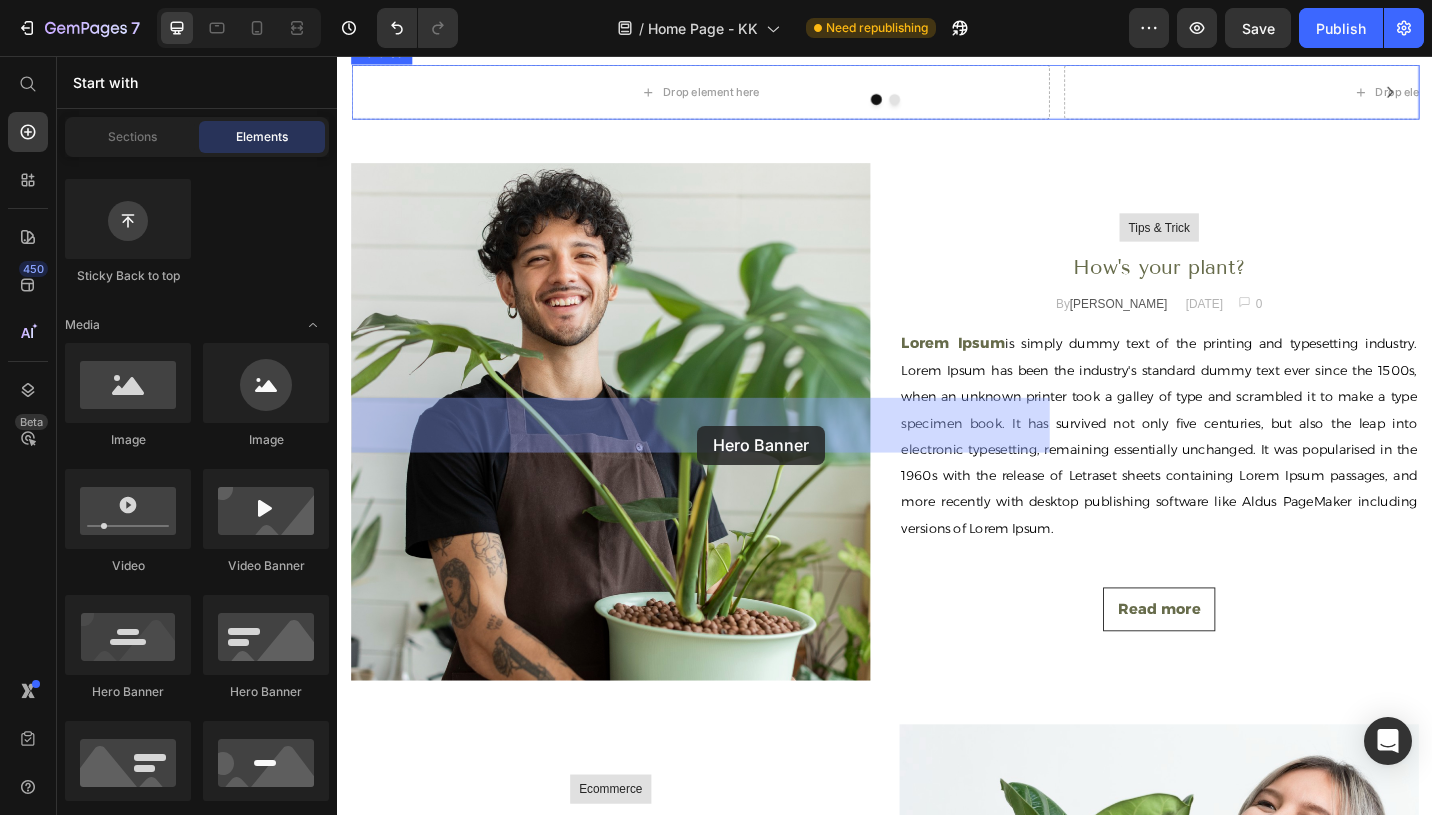 drag, startPoint x: 610, startPoint y: 706, endPoint x: 731, endPoint y: 461, distance: 273.2508 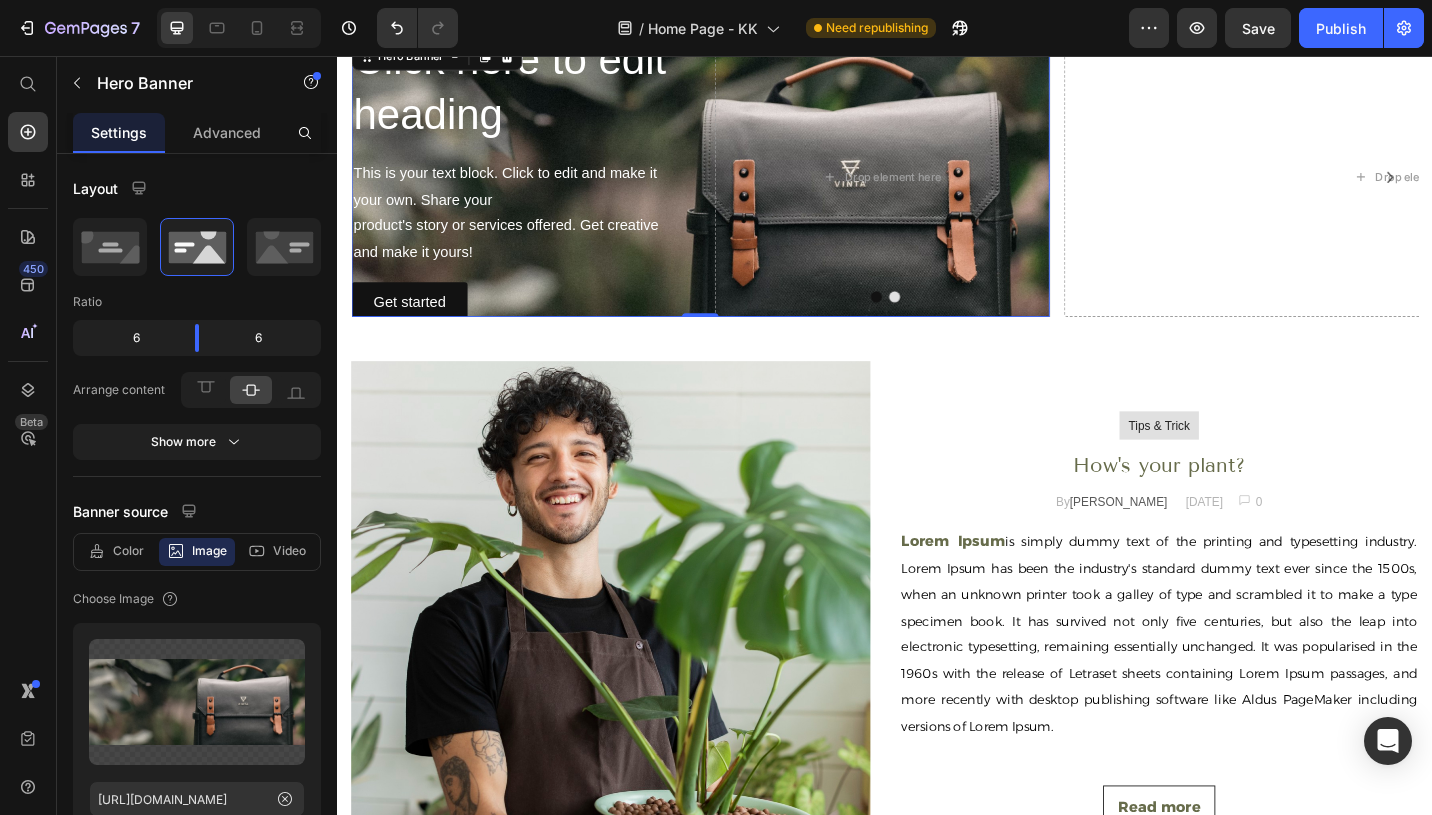 scroll, scrollTop: 6495, scrollLeft: 0, axis: vertical 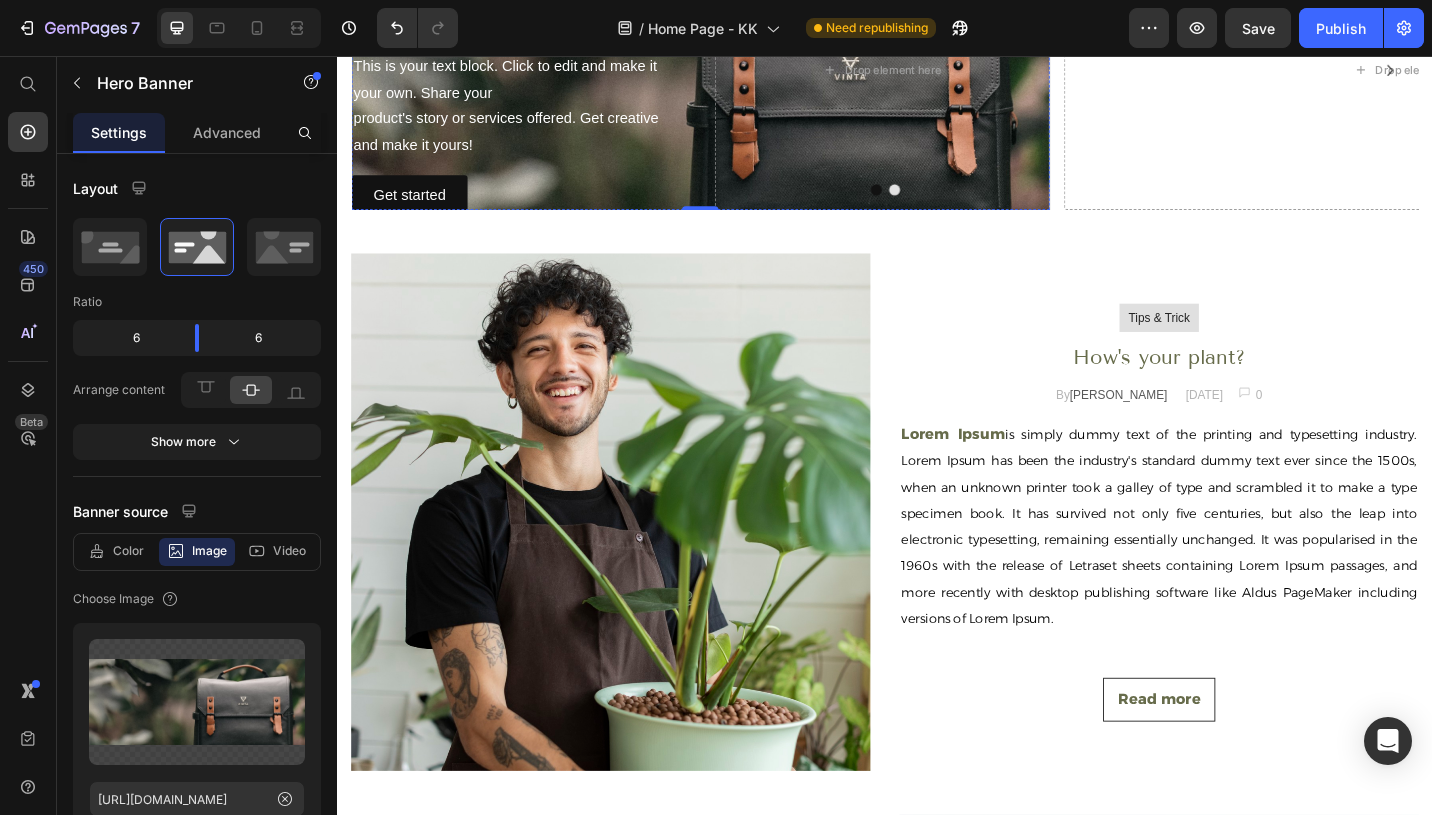 click on "Click here to edit heading" at bounding box center [535, -27] 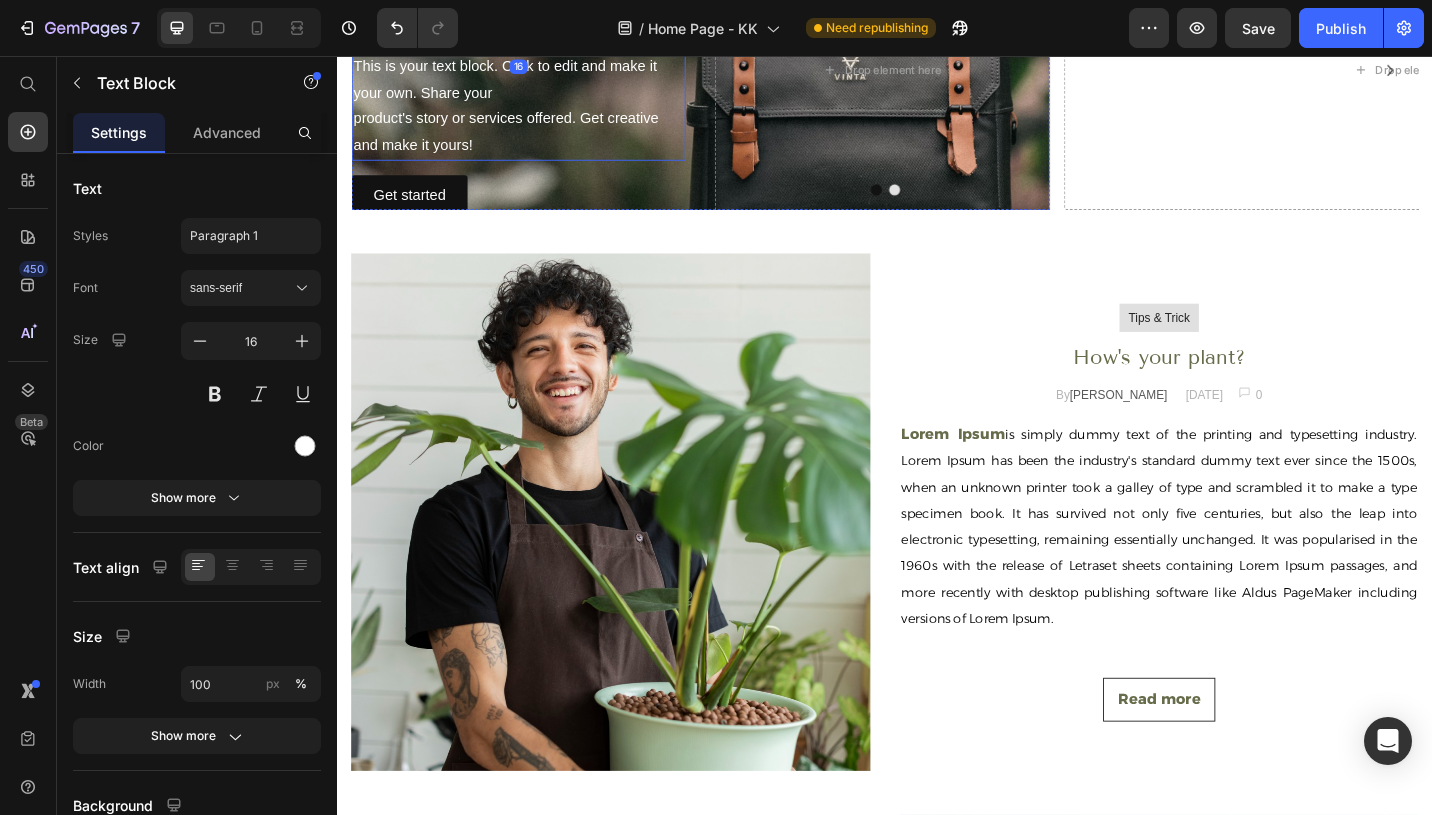 click on "This is your text block. Click to edit and make it your own. Share your                       product's story or services offered. Get creative and make it yours!" at bounding box center (535, 110) 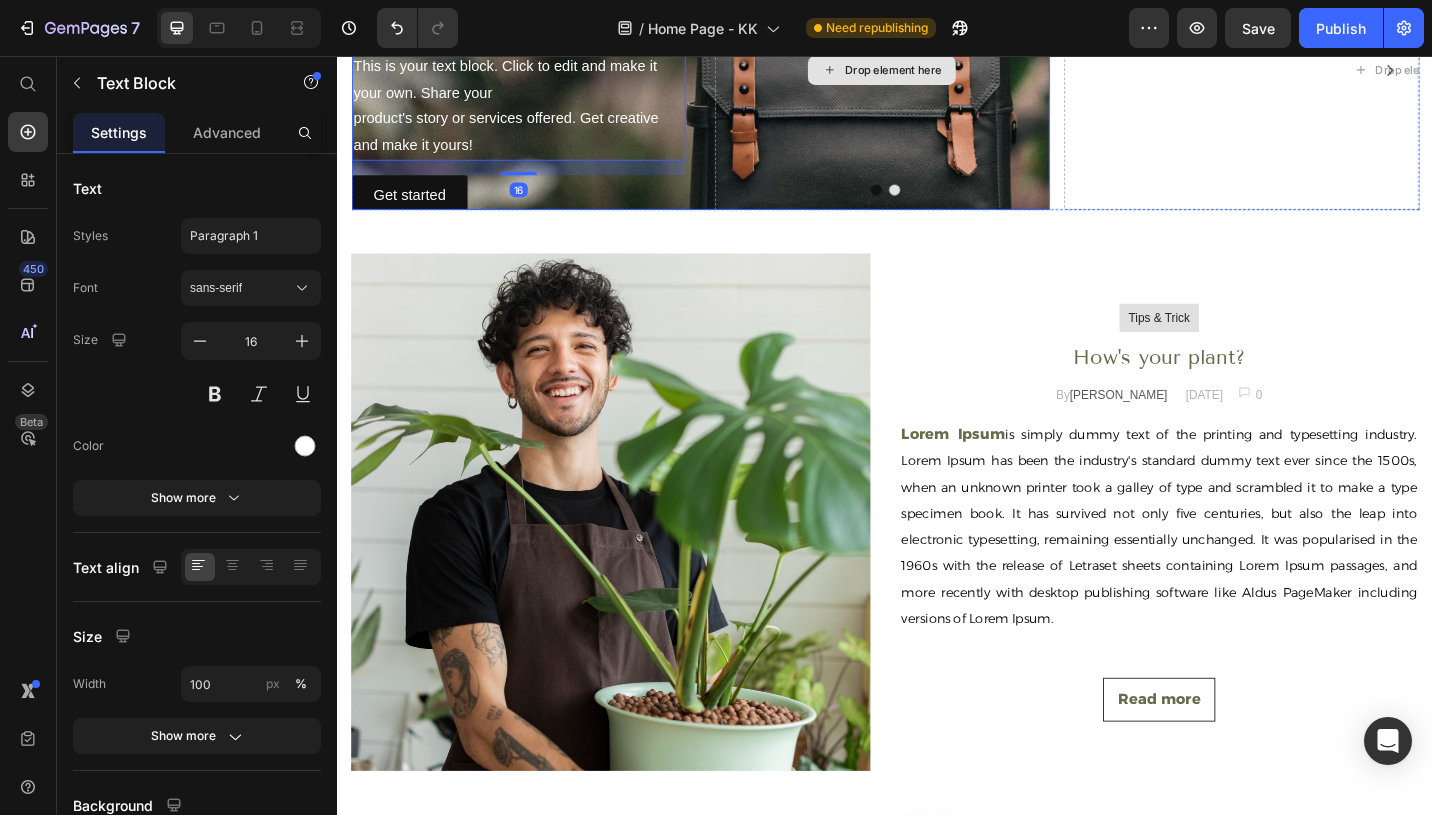 click on "Drop element here" at bounding box center (933, 71) 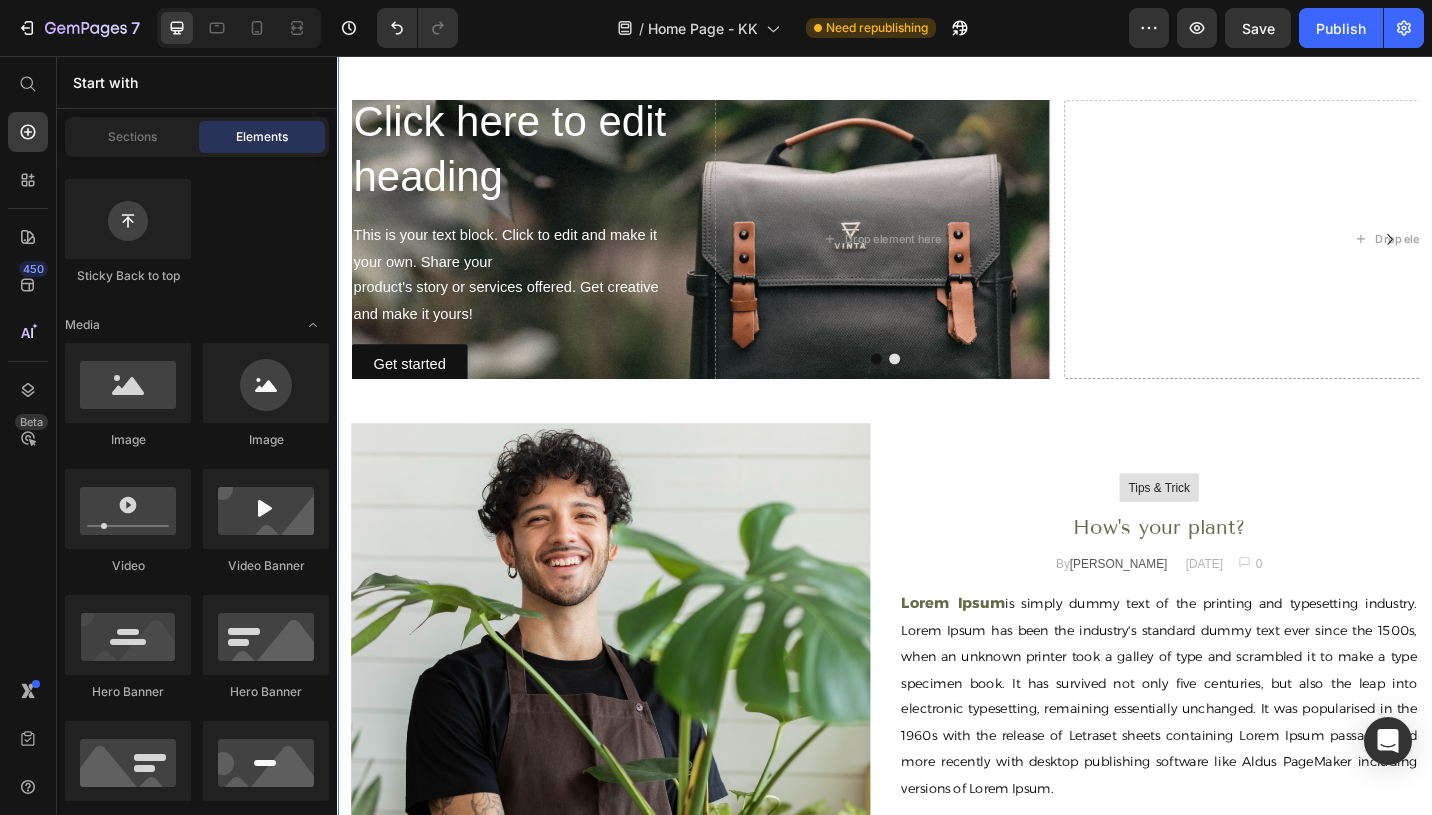 scroll, scrollTop: 6417, scrollLeft: 0, axis: vertical 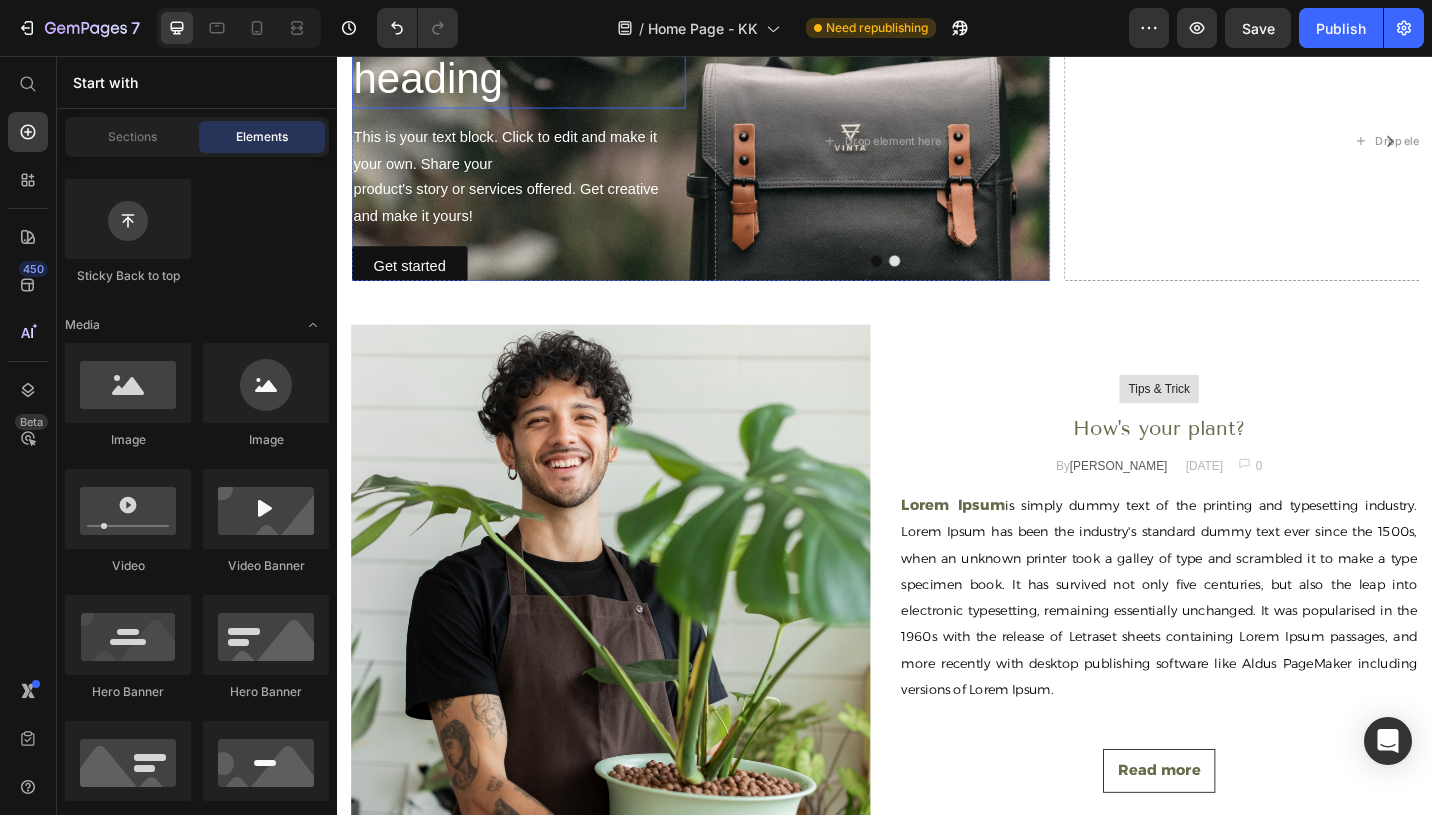 click on "Click here to edit heading" at bounding box center [535, 51] 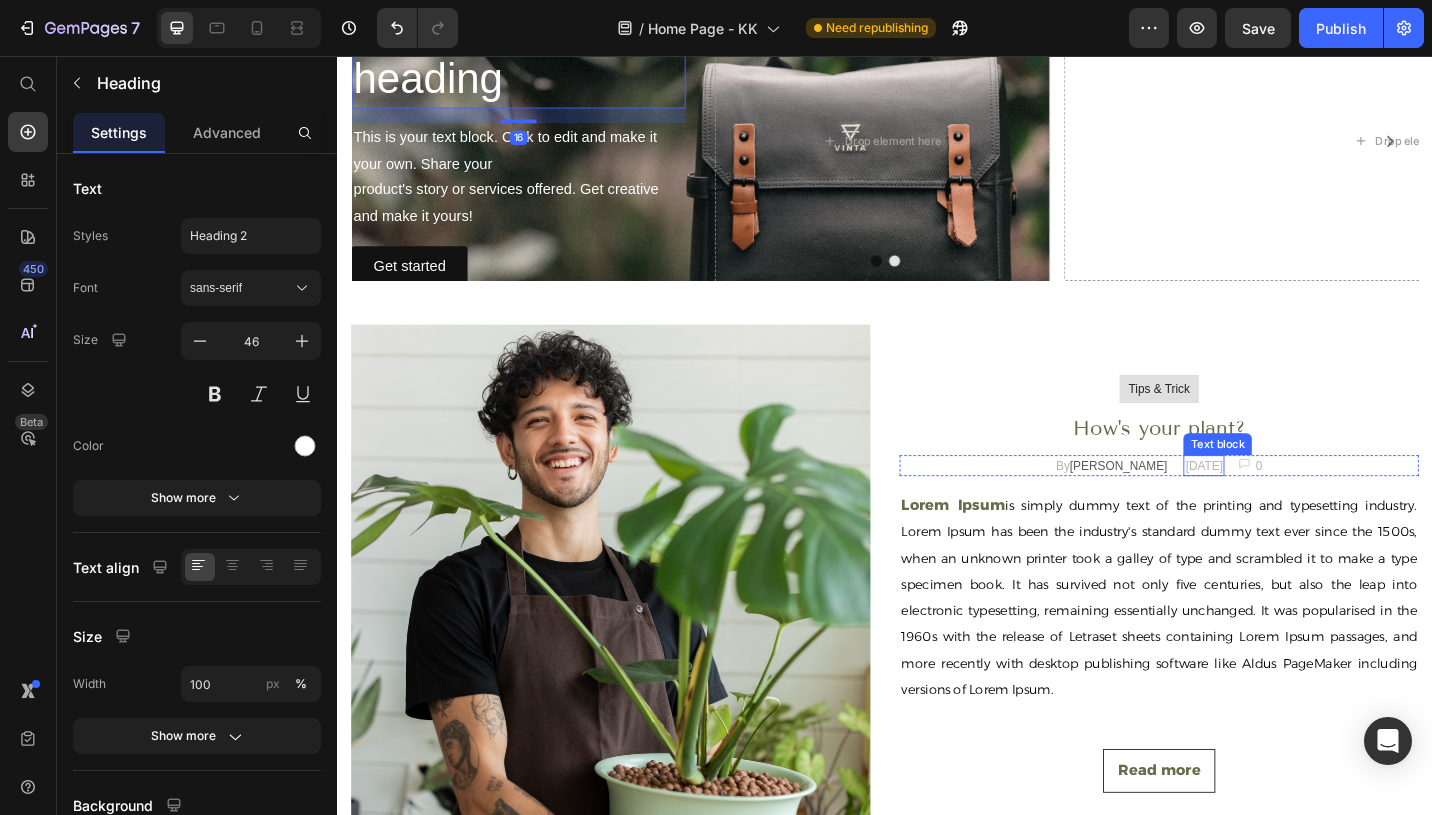 click on "Text block" at bounding box center [1301, 481] 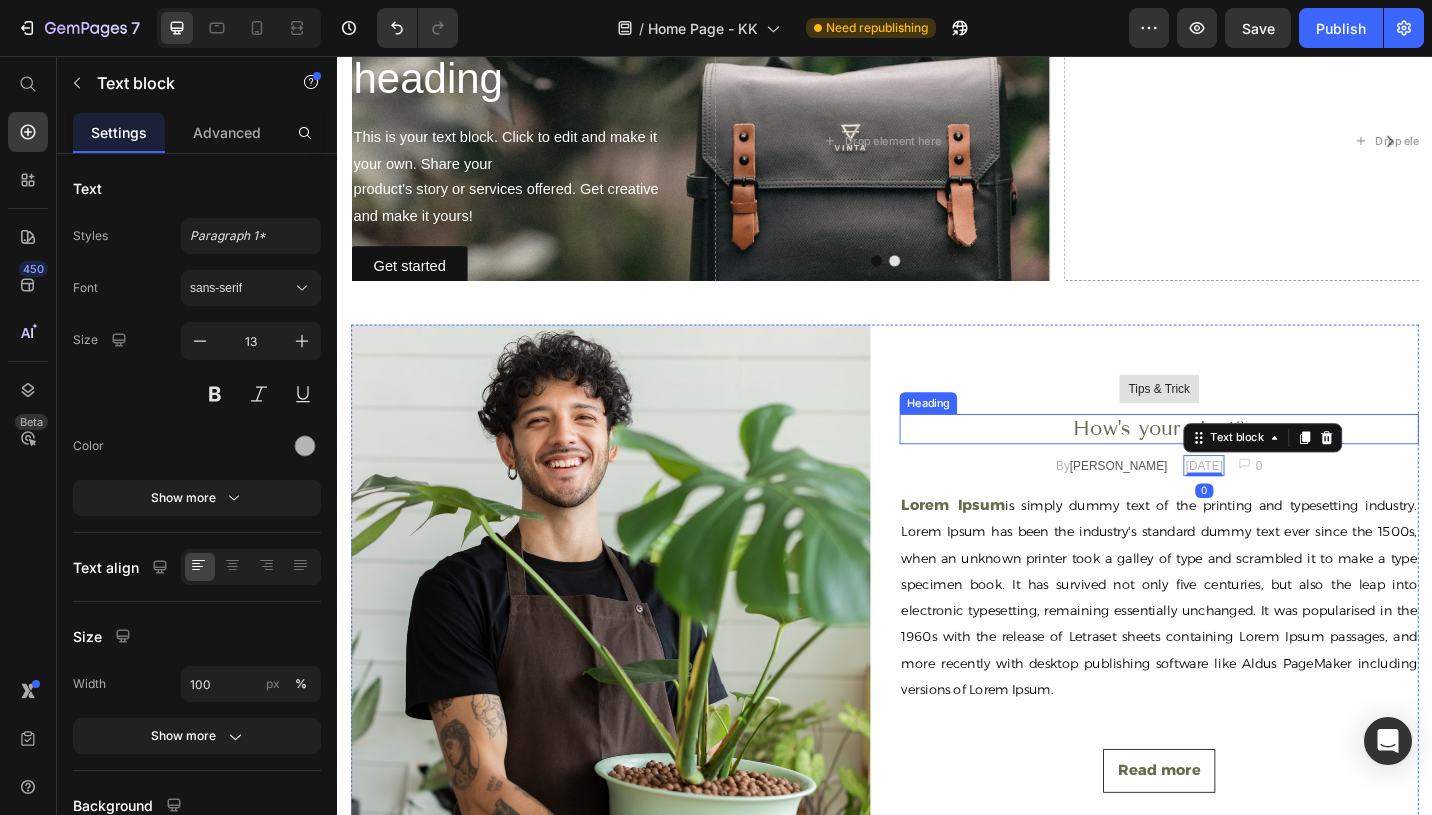 click on "How's your plant?" at bounding box center [1237, 464] 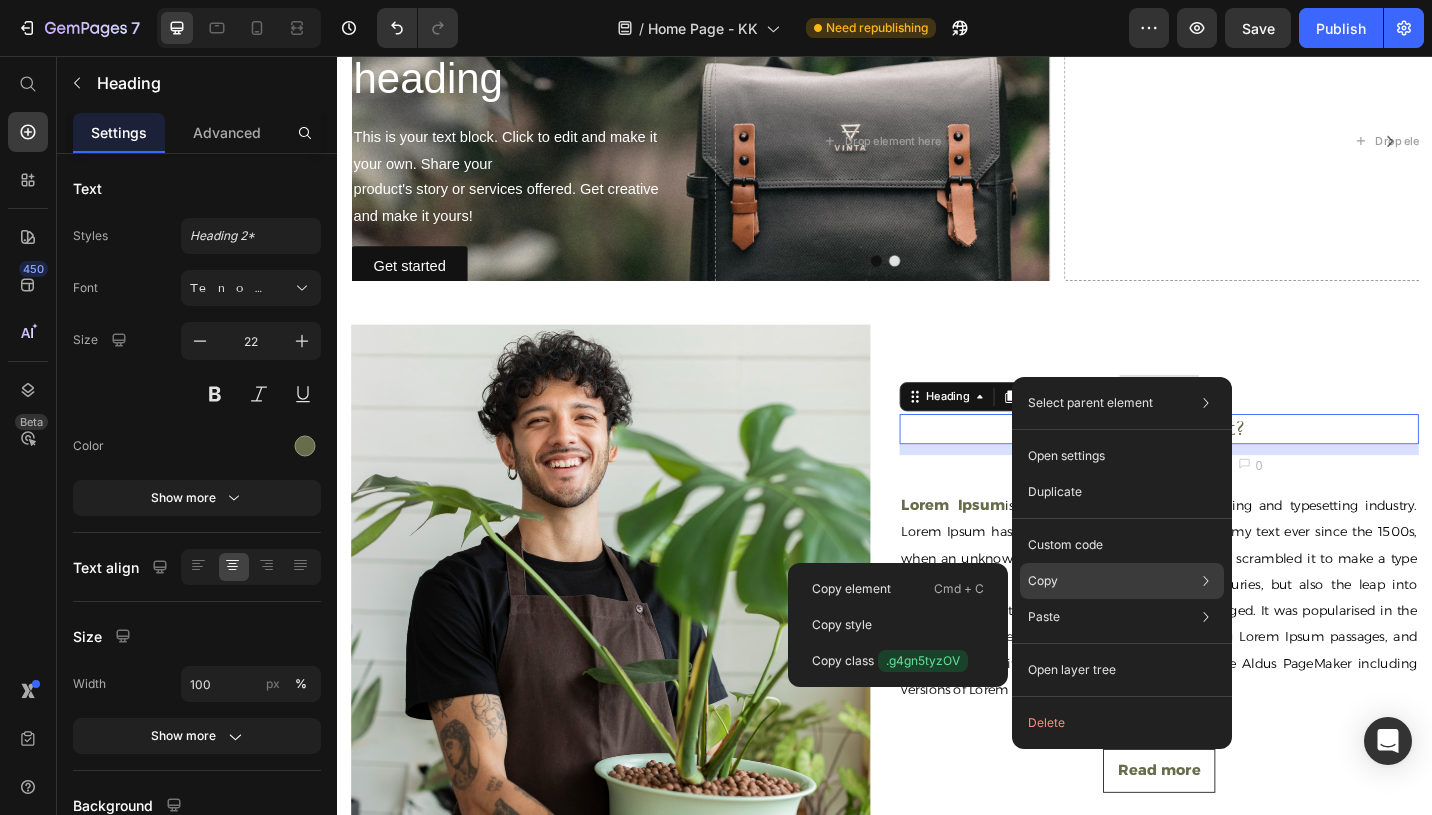 click on "Copy" at bounding box center [1043, 581] 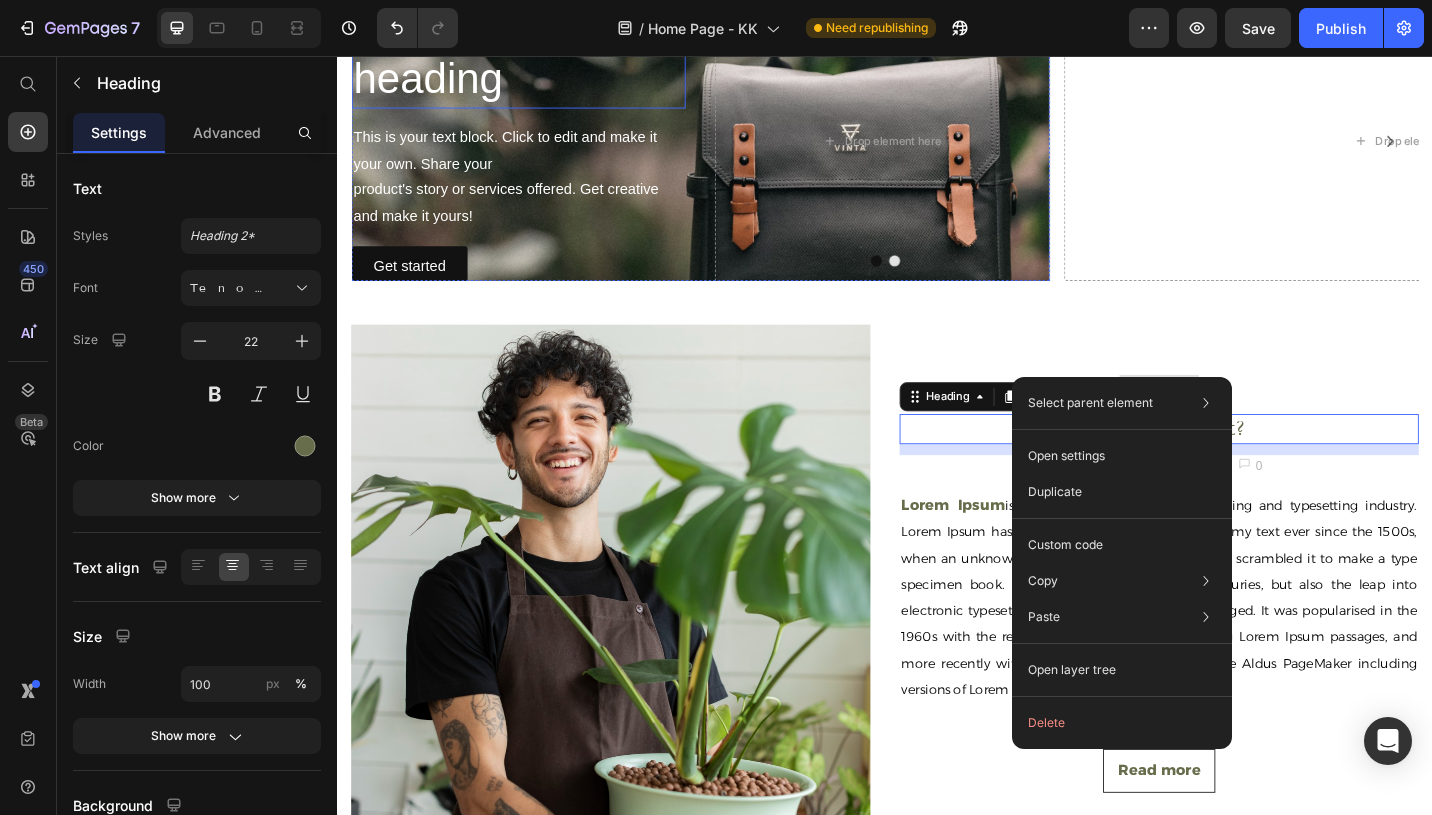 click on "Click here to edit heading Heading" at bounding box center (535, 51) 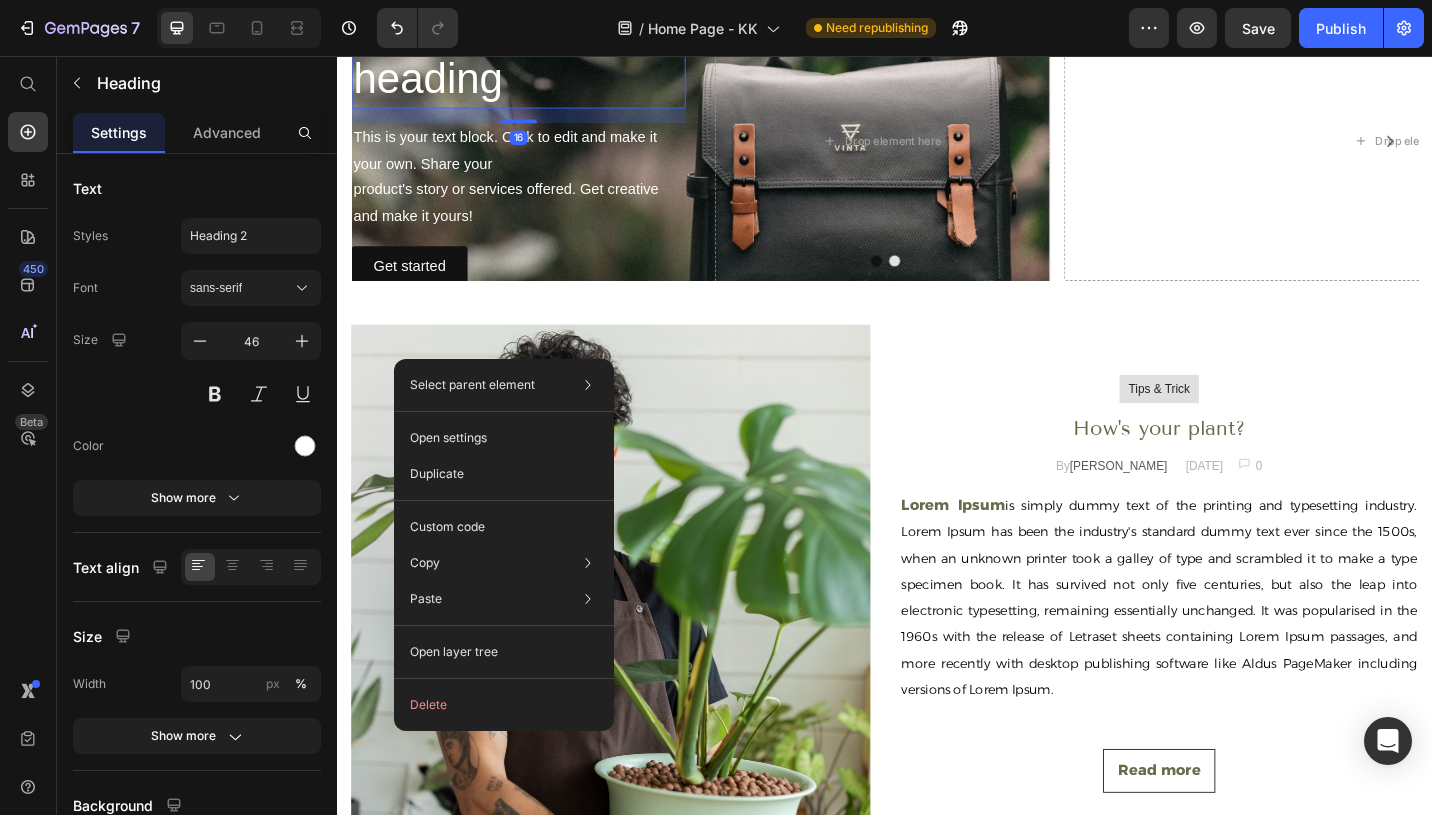 drag, startPoint x: 457, startPoint y: 389, endPoint x: 783, endPoint y: 416, distance: 327.11618 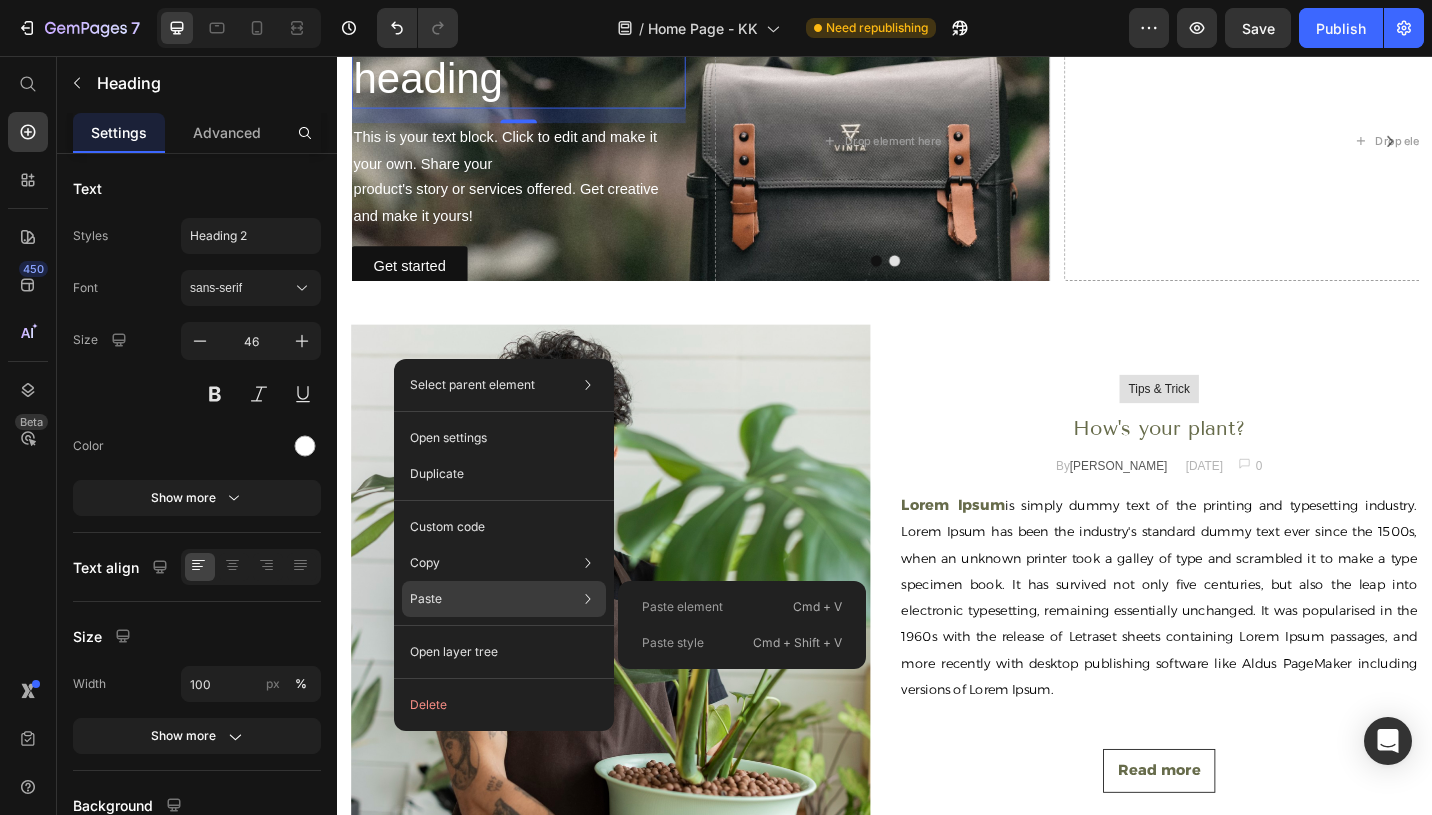 click on "Paste style  Cmd + Shift + V" 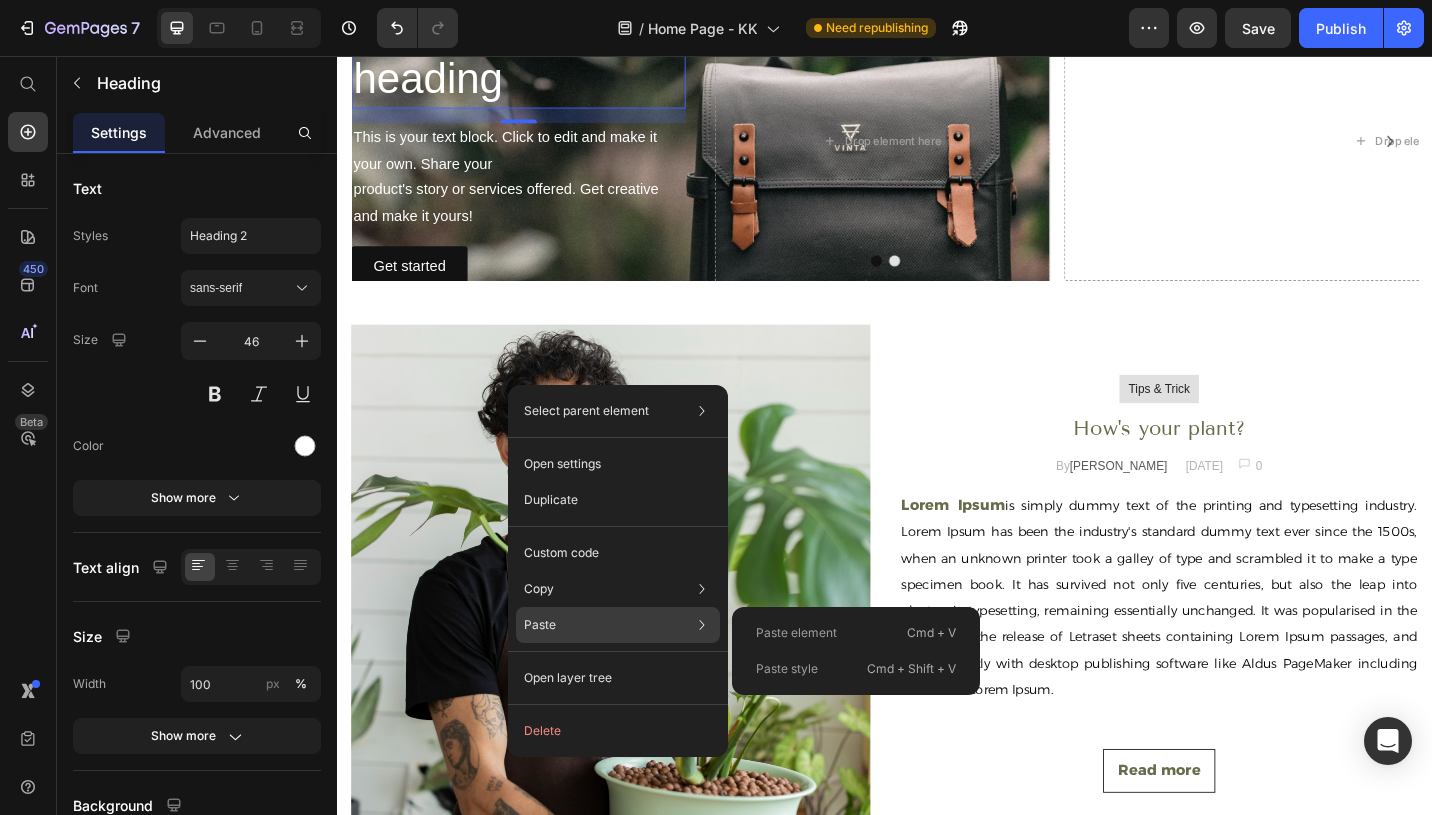 click on "Paste style" at bounding box center (787, 669) 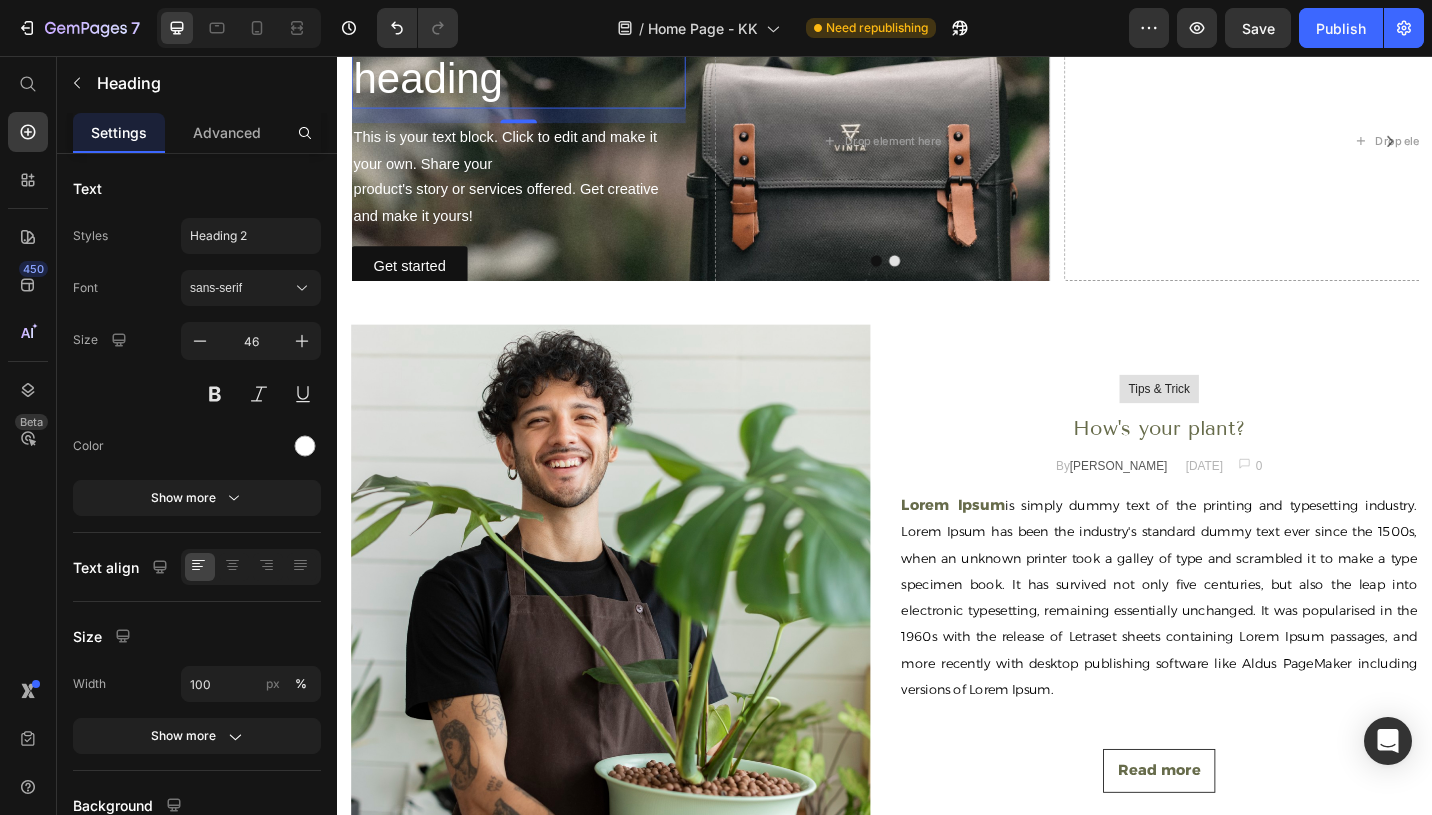 click on "Click here to edit heading" at bounding box center (535, 51) 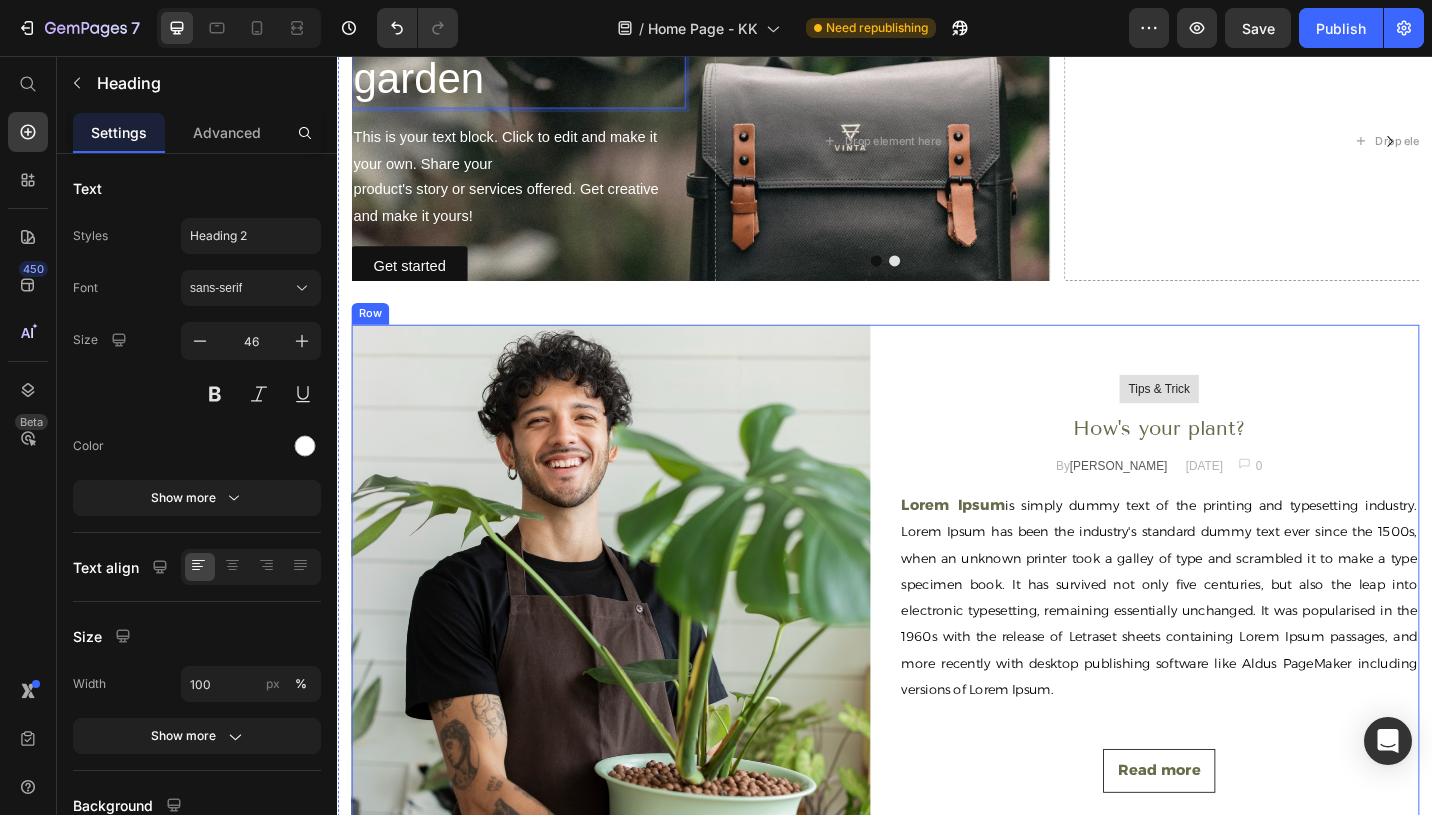 click on "Tips & Trick Text block Row How's your plant? Heading By  [PERSON_NAME]  Text block [DATE] Text block Image 0 Text block Row Row Lorem Ipsum  is simply dummy text of the printing and typesetting industry. Lorem Ipsum has been the industry's standard dummy text ever since the 1500s, when an unknown printer took a galley of type and scrambled it to make a type specimen book. It has survived not only five centuries, but also the leap into electronic typesetting, remaining essentially unchanged. It was popularised in the 1960s with the release of Letraset sheets containing Lorem Ipsum passages, and more recently with desktop publishing software like Aldus PageMaker including versions of Lorem Ipsum. Text block Read more Button" at bounding box center (1237, 633) 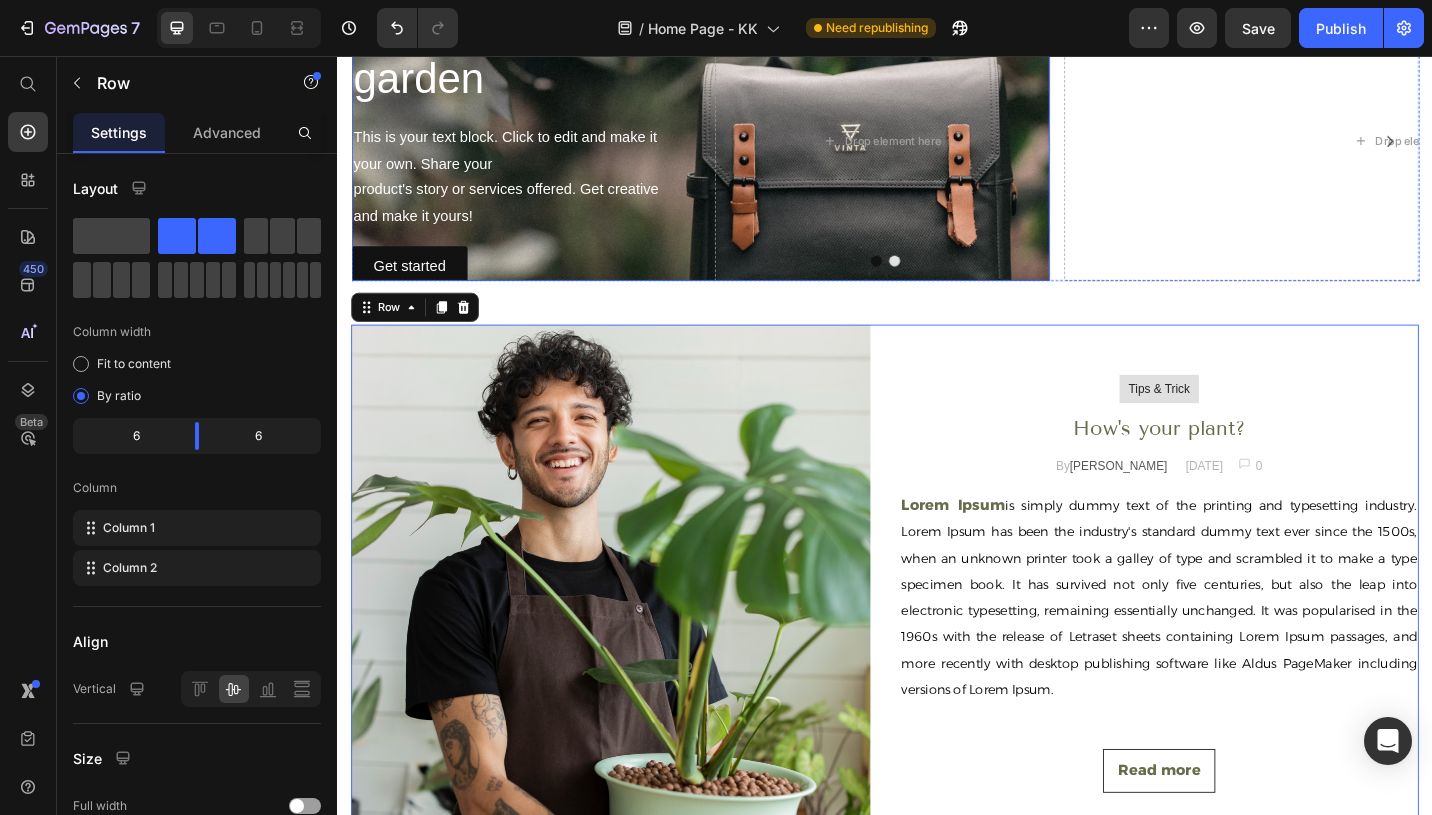 click on "Upscale your garden Heading This is your text block. Click to edit and make it your own. Share your                       product's story or services offered. Get creative and make it yours! Text Block Get started Button
Drop element here" at bounding box center (734, 149) 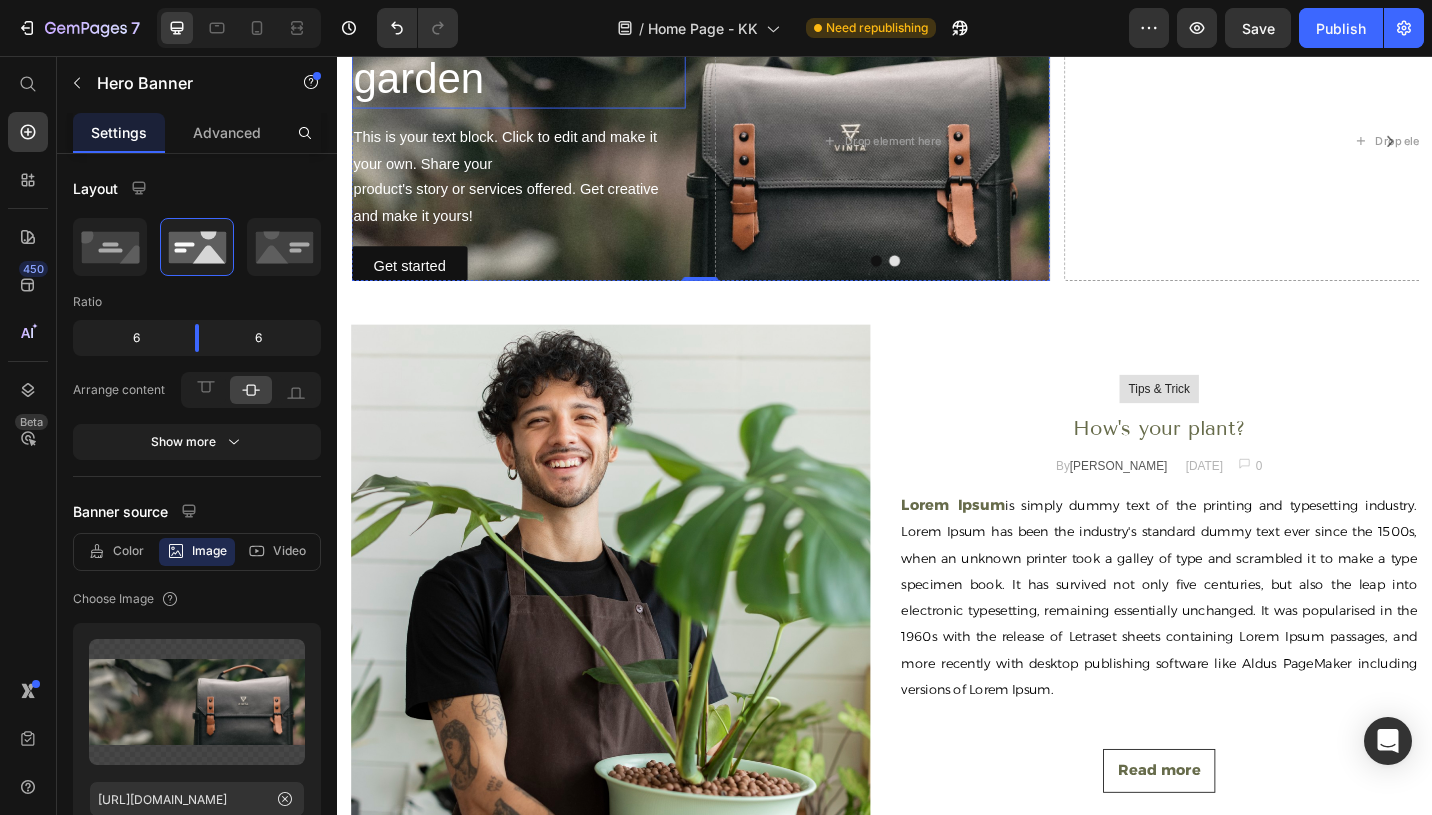 click on "Upscale your garden" at bounding box center (535, 51) 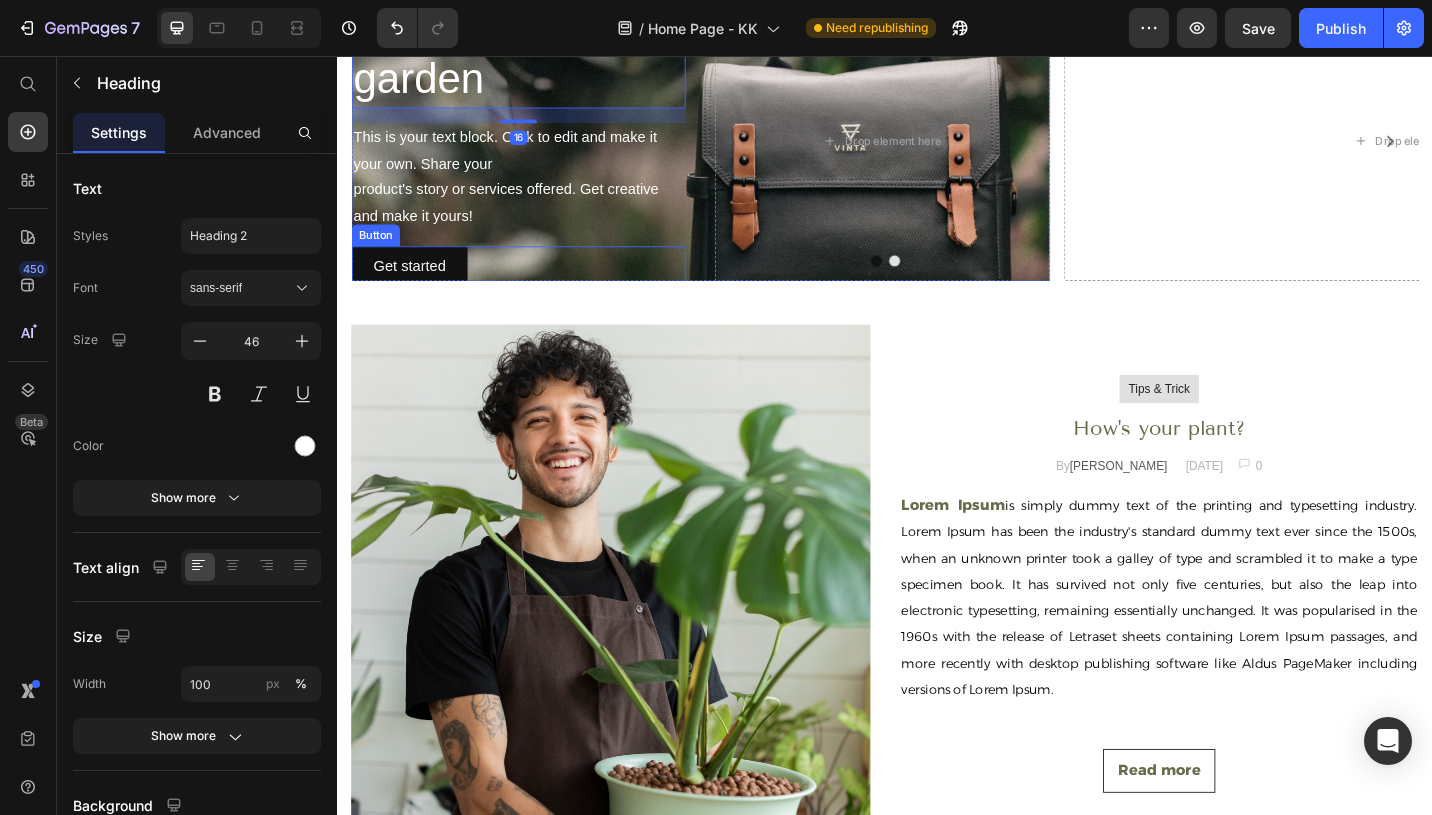 click on "Get started Button" at bounding box center [535, 286] 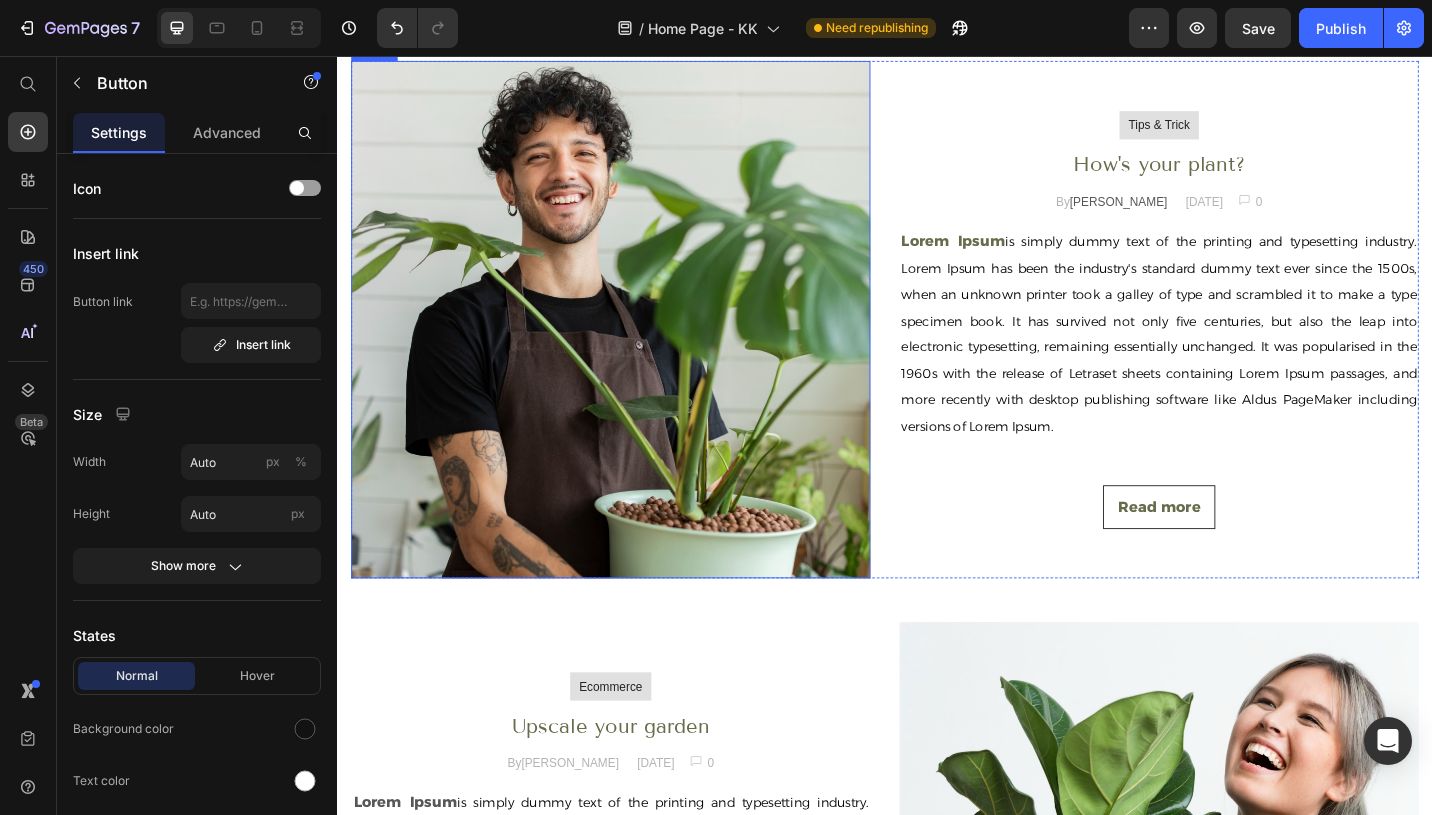 scroll, scrollTop: 6697, scrollLeft: 0, axis: vertical 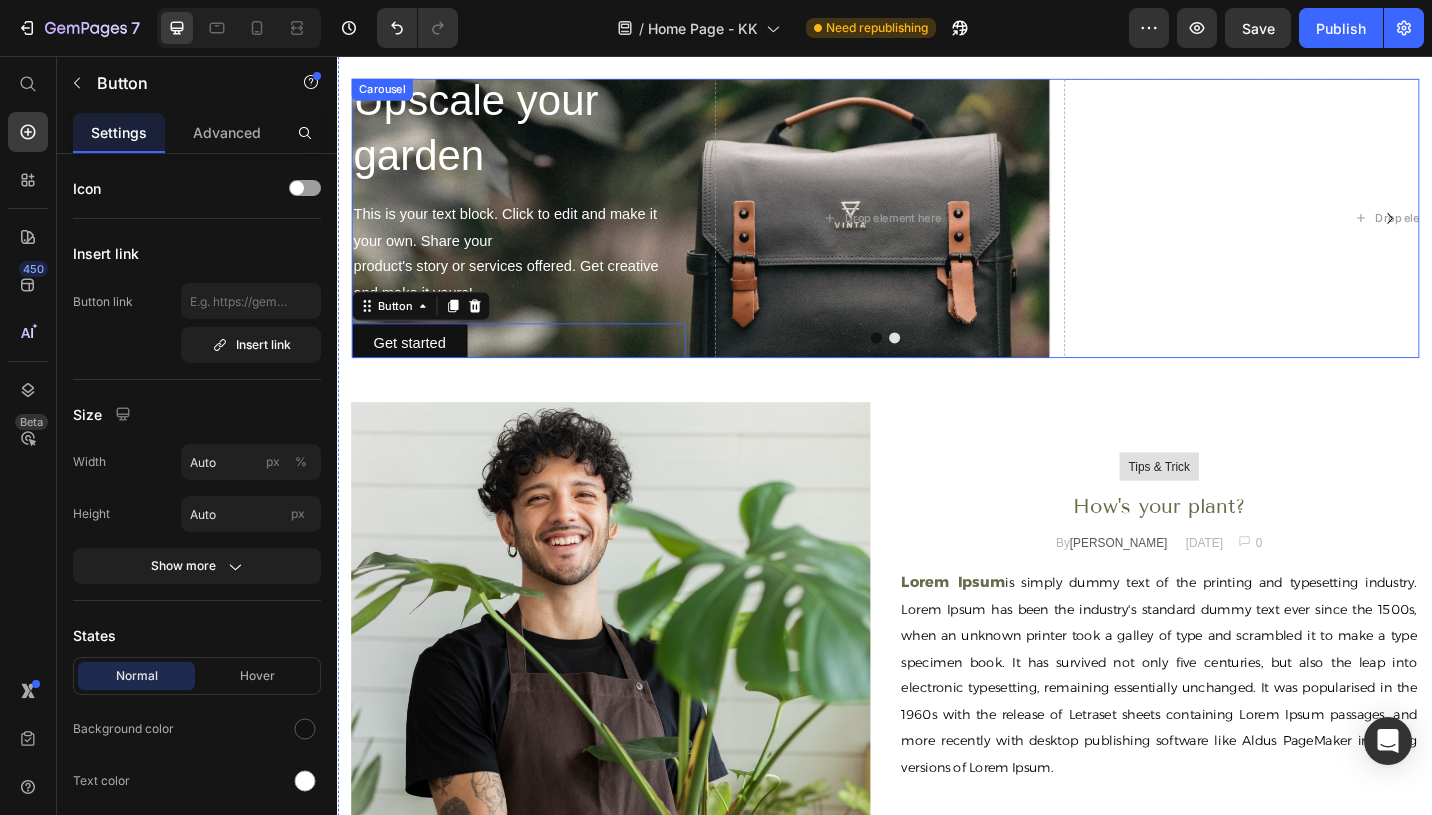 click at bounding box center (937, 365) 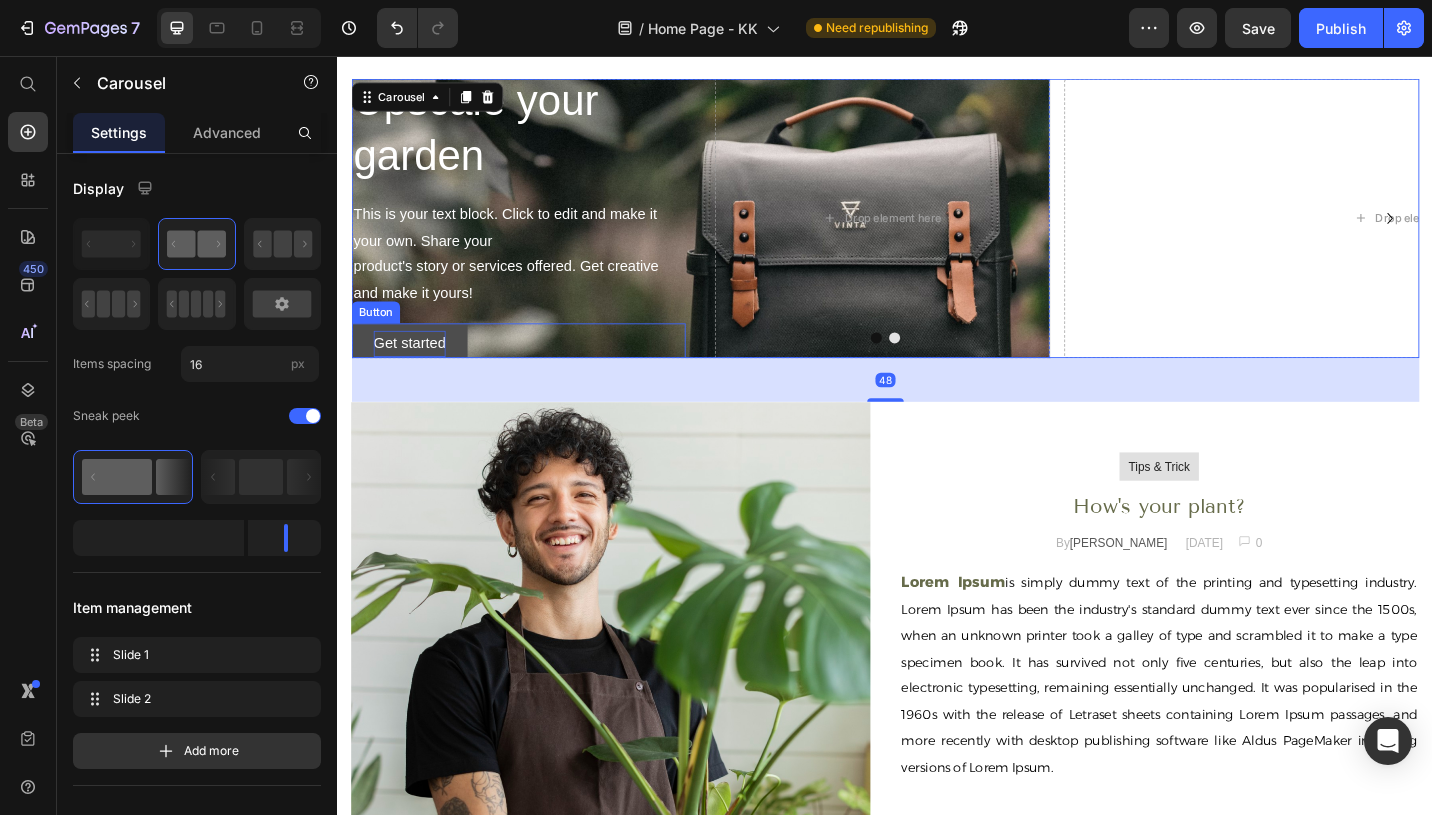 click on "Get started" at bounding box center [415, 371] 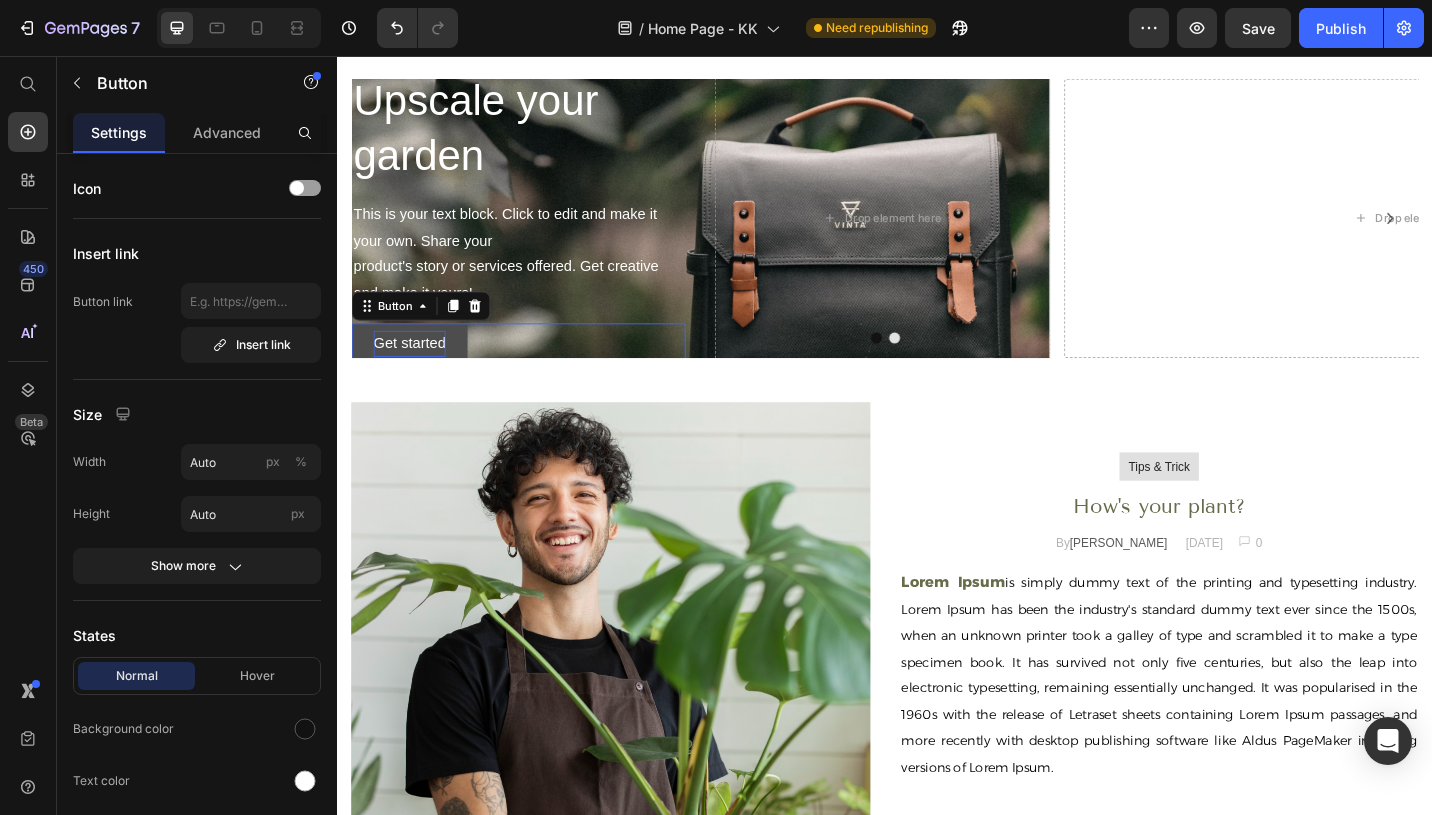 click on "Get started" at bounding box center [415, 371] 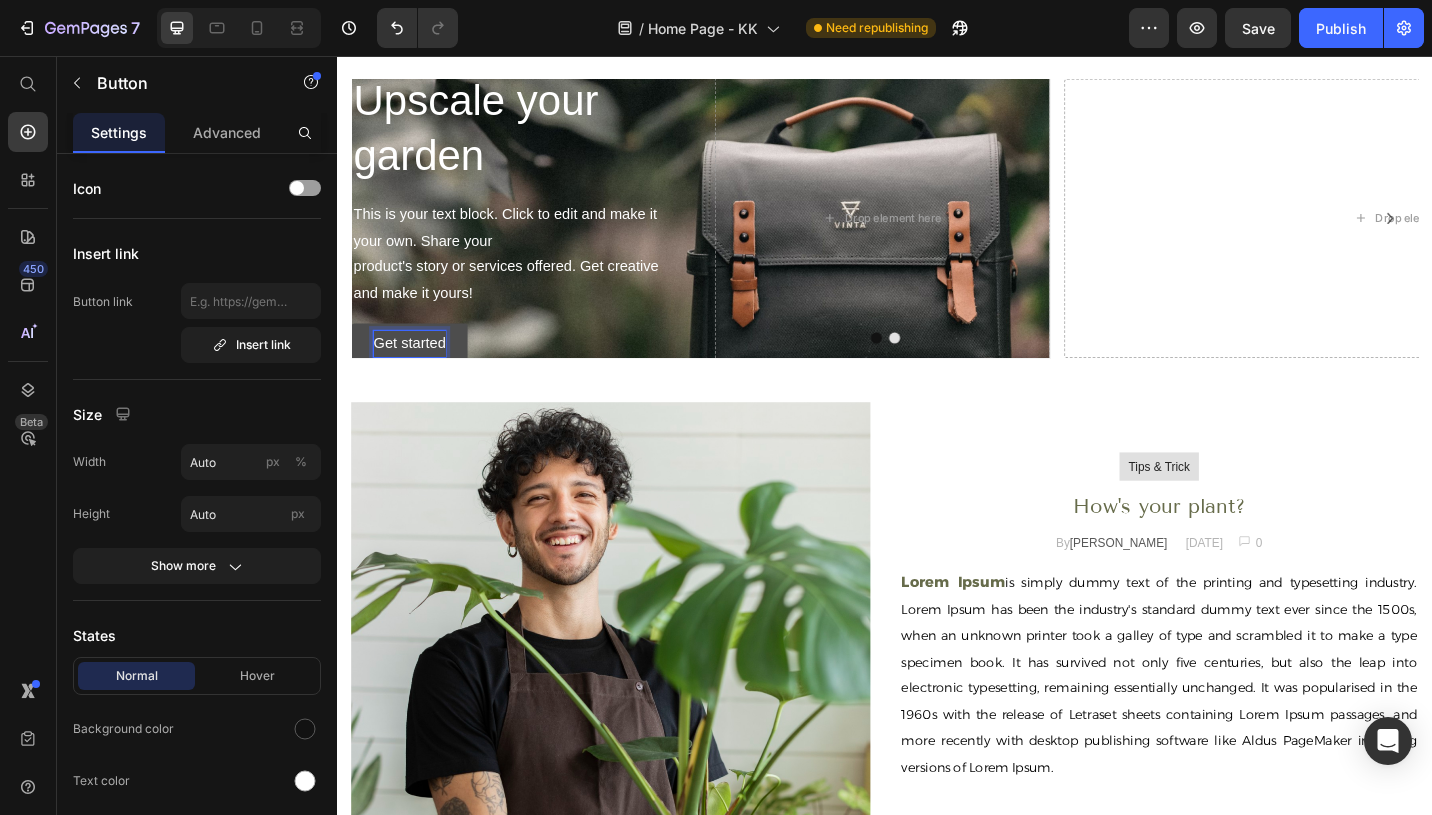 click on "Get started" at bounding box center (415, 371) 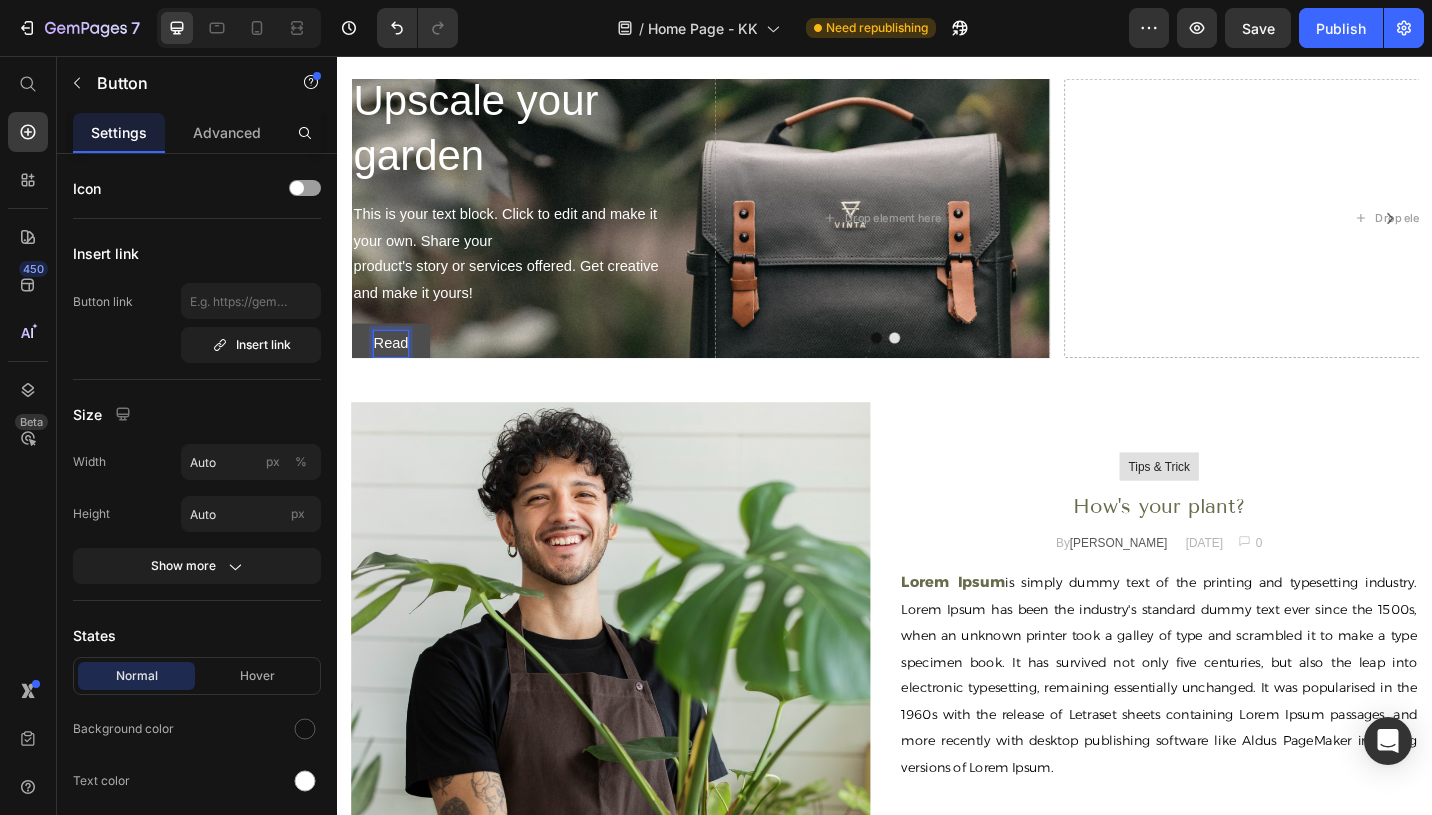 click on "Read" at bounding box center [395, 371] 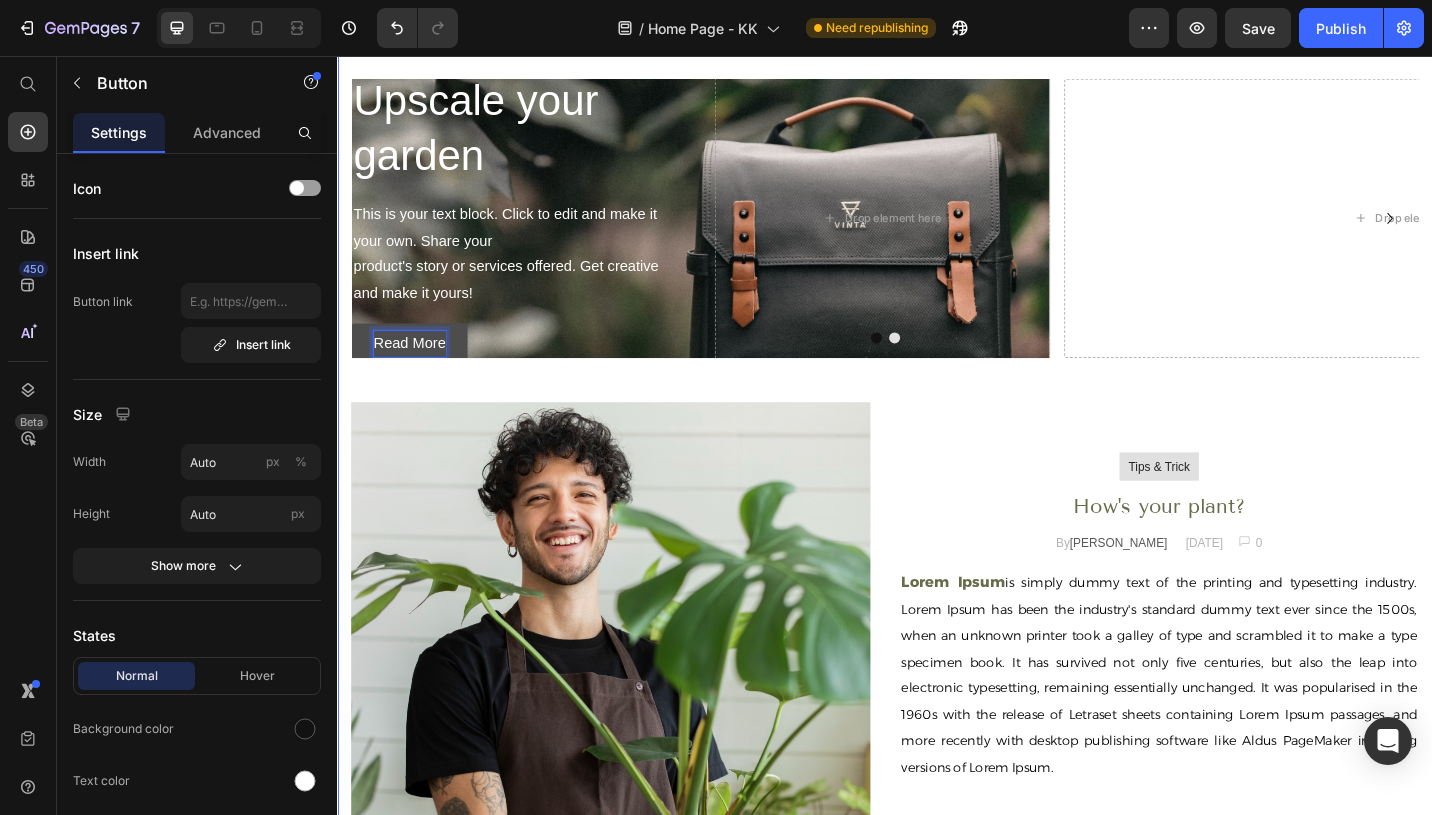 click on "Upscale your garden Heading This is your text block. Click to edit and make it your own. Share your                       product's story or services offered. Get creative and make it yours! Text Block Read More Button   0
Drop element here Hero Banner
Drop element here
Carousel" at bounding box center [937, 258] 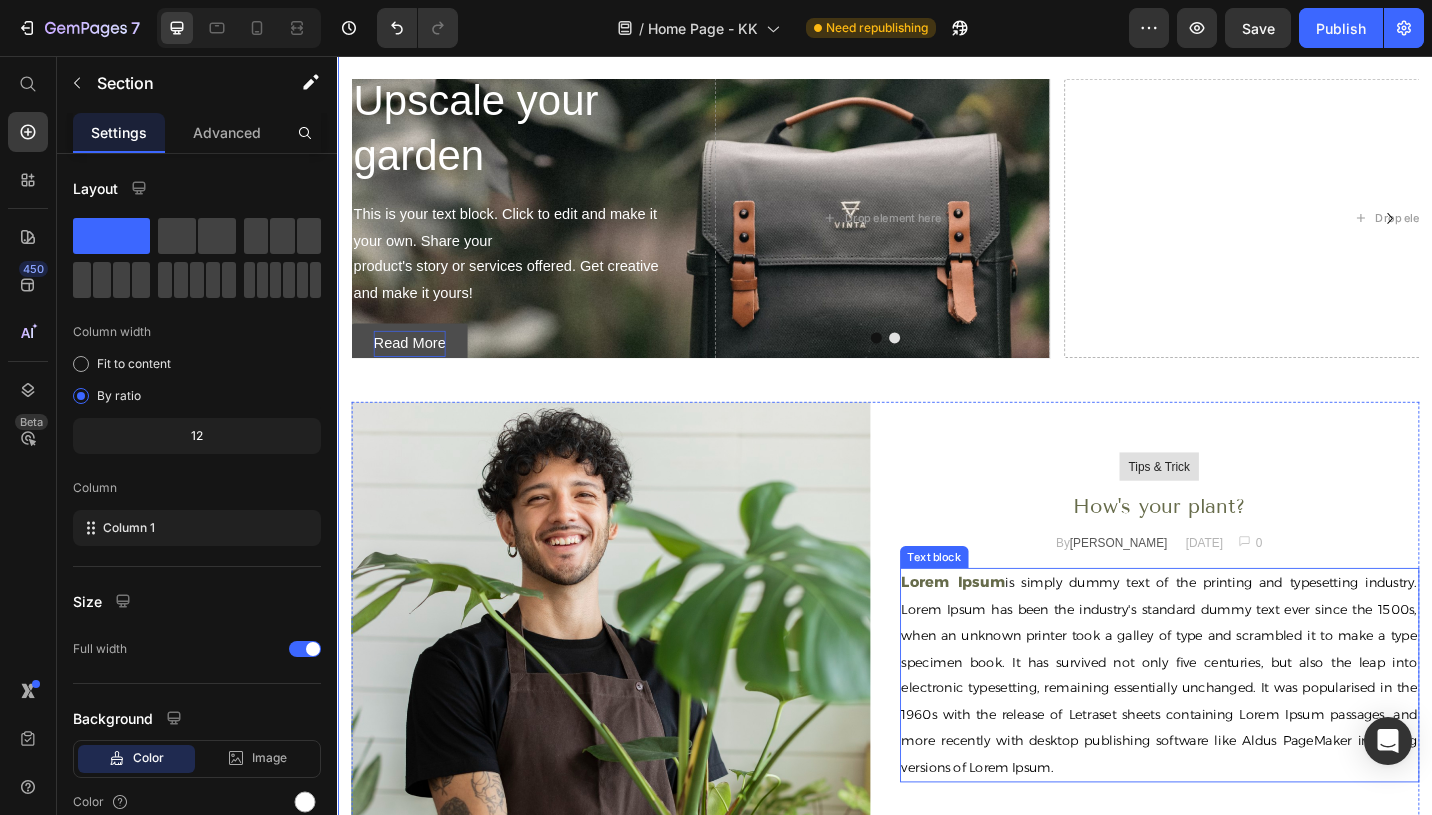 click on "is simply dummy text of the printing and typesetting industry. Lorem Ipsum has been the industry's standard dummy text ever since the 1500s, when an unknown printer took a galley of type and scrambled it to make a type specimen book. It has survived not only five centuries, but also the leap into electronic typesetting, remaining essentially unchanged. It was popularised in the 1960s with the release of Letraset sheets containing Lorem Ipsum passages, and more recently with desktop publishing software like Aldus PageMaker including versions of Lorem Ipsum." at bounding box center (1237, 734) 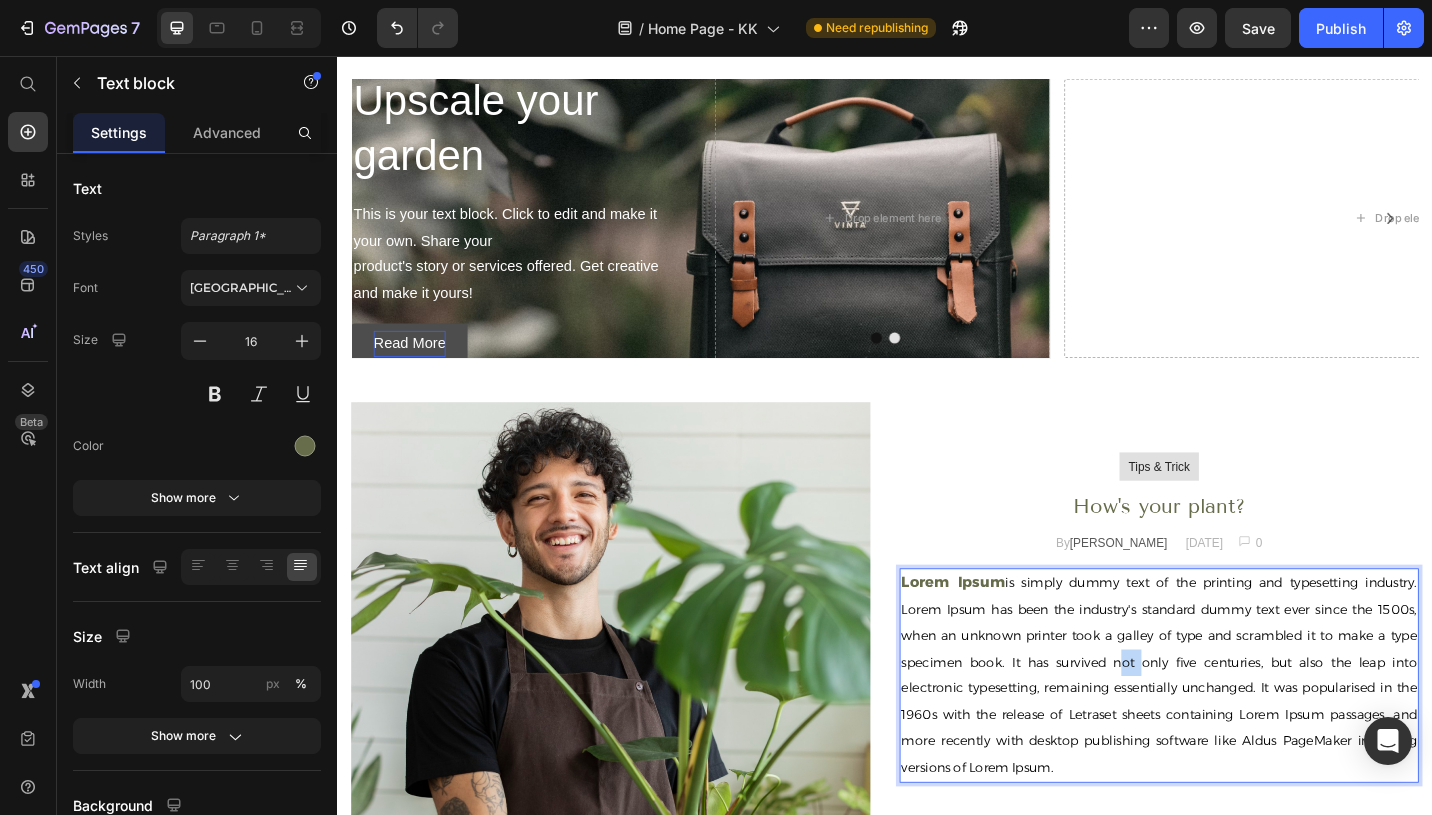 click on "is simply dummy text of the printing and typesetting industry. Lorem Ipsum has been the industry's standard dummy text ever since the 1500s, when an unknown printer took a galley of type and scrambled it to make a type specimen book. It has survived not only five centuries, but also the leap into electronic typesetting, remaining essentially unchanged. It was popularised in the 1960s with the release of Letraset sheets containing Lorem Ipsum passages, and more recently with desktop publishing software like Aldus PageMaker including versions of Lorem Ipsum." at bounding box center (1237, 734) 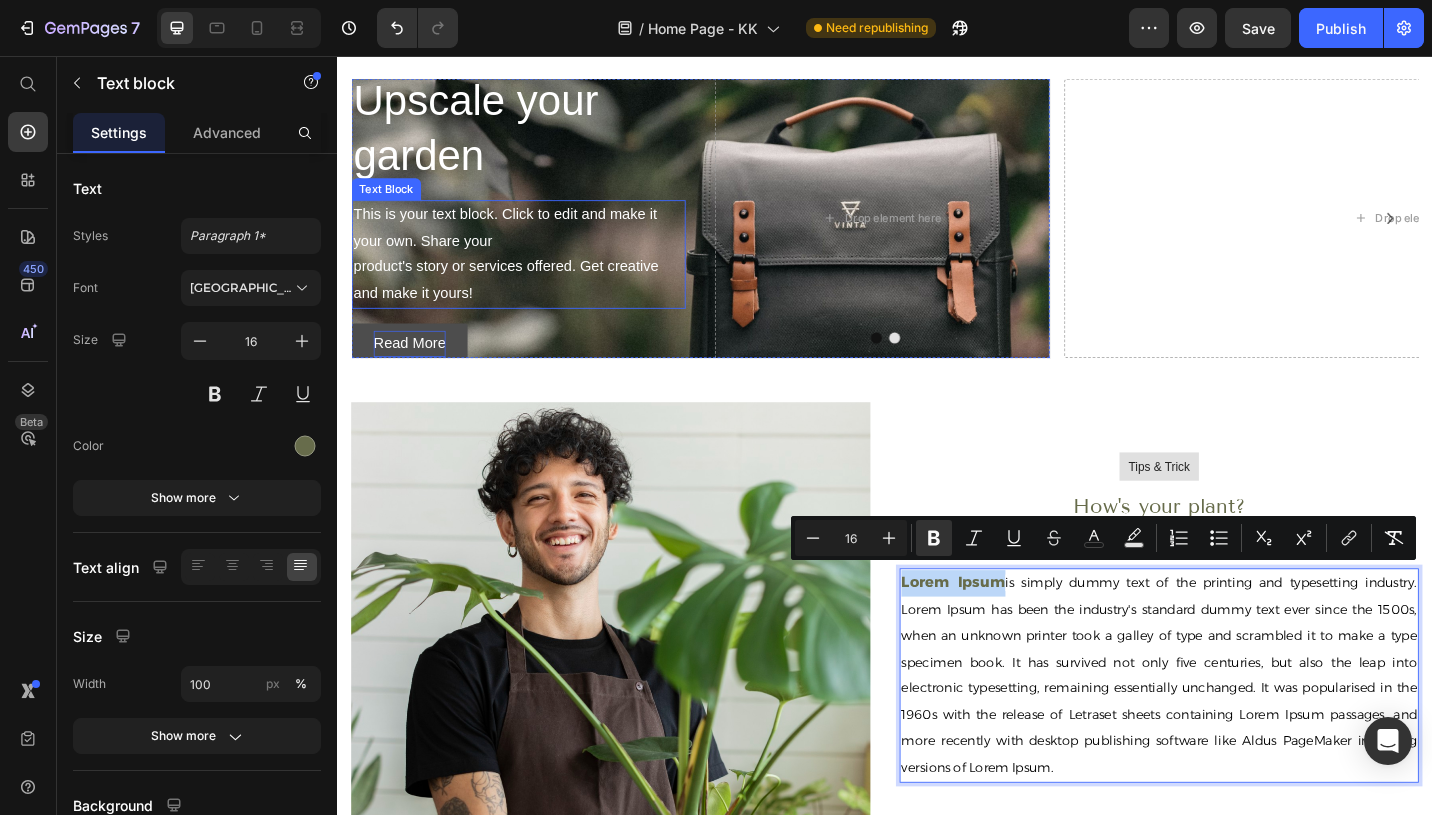 click on "This is your text block. Click to edit and make it your own. Share your                       product's story or services offered. Get creative and make it yours!" at bounding box center (535, 273) 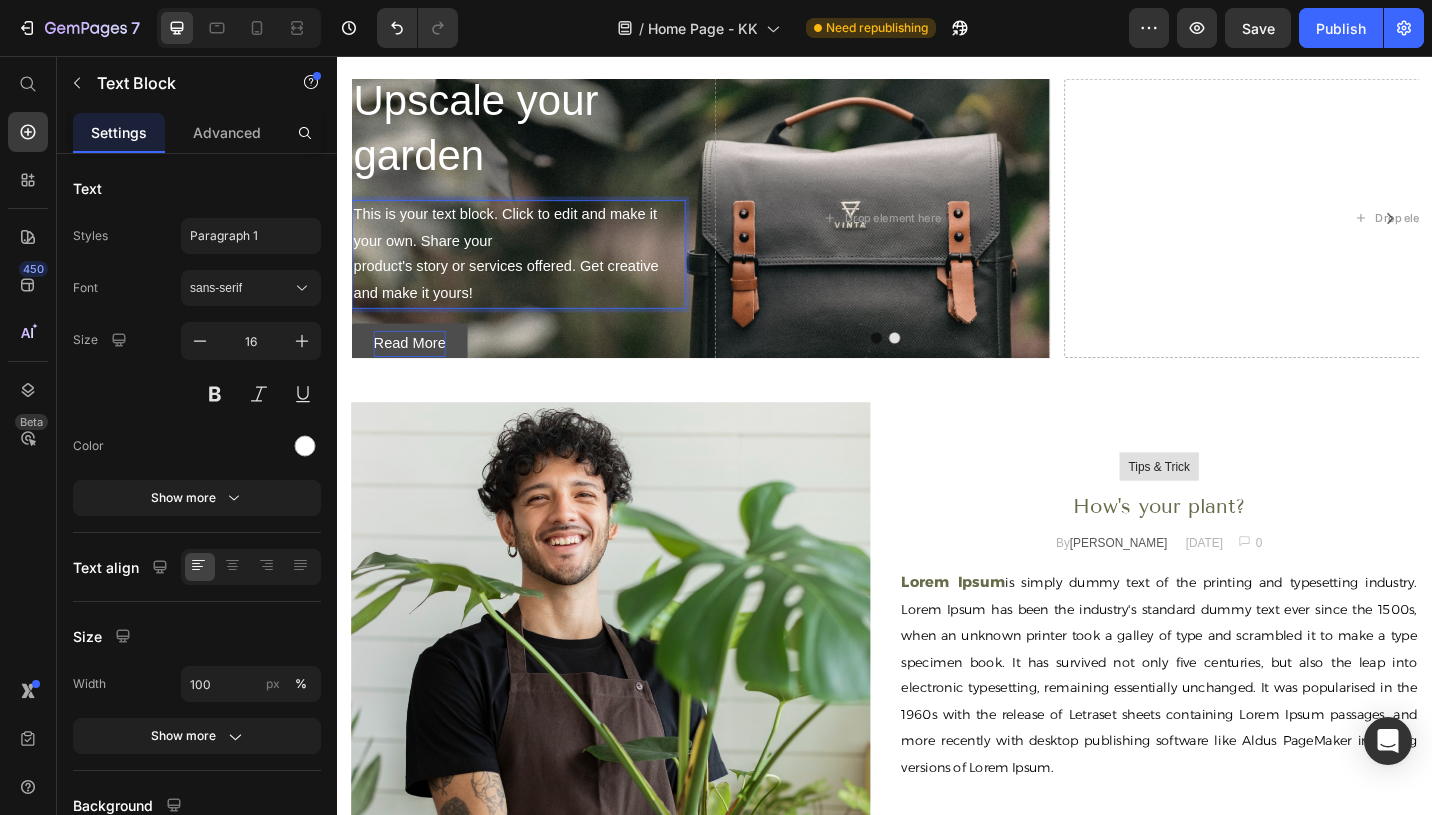 click on "This is your text block. Click to edit and make it your own. Share your product's story or services offered. Get creative and make it yours!" at bounding box center [535, 273] 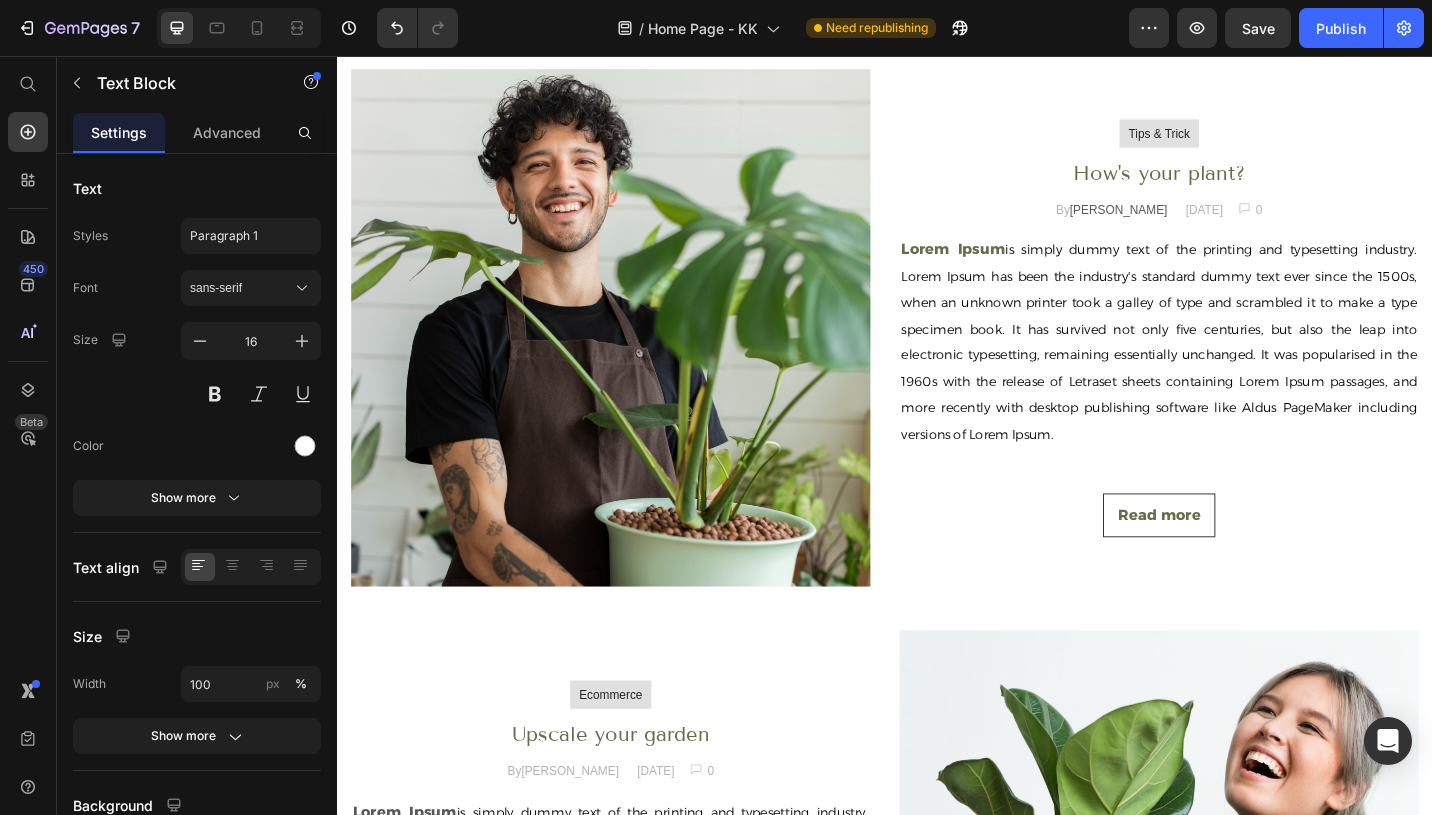 scroll, scrollTop: 63, scrollLeft: 0, axis: vertical 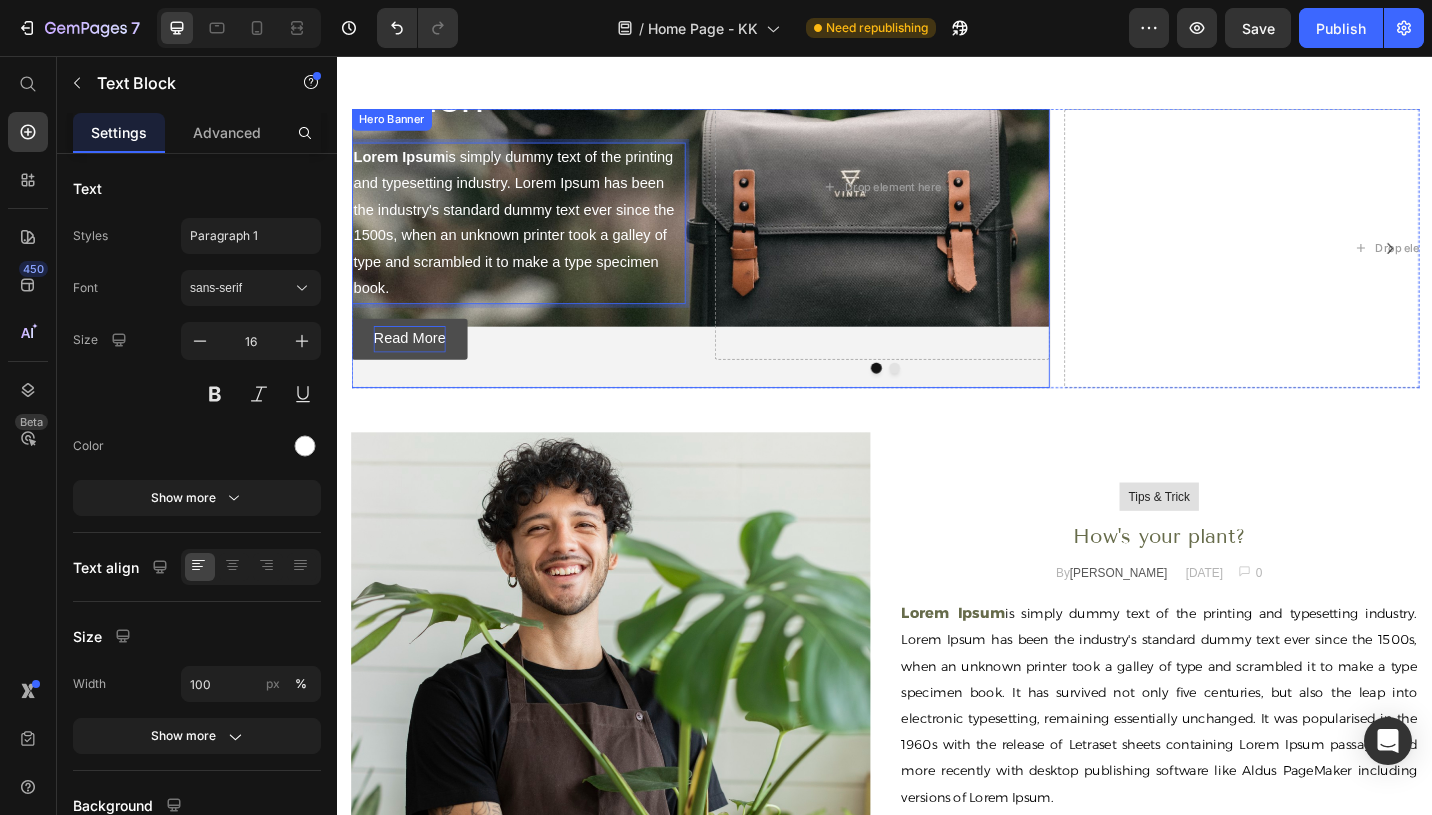 click on "Upscale your garden Heading Lorem Ipsum  is simply dummy text of the printing and typesetting industry. Lorem Ipsum has been the industry's standard dummy text ever since the 1500s, when an unknown printer took a galley of type and scrambled it to make a type specimen book. Text Block   16 Read More Button
Drop element here" at bounding box center [734, 199] 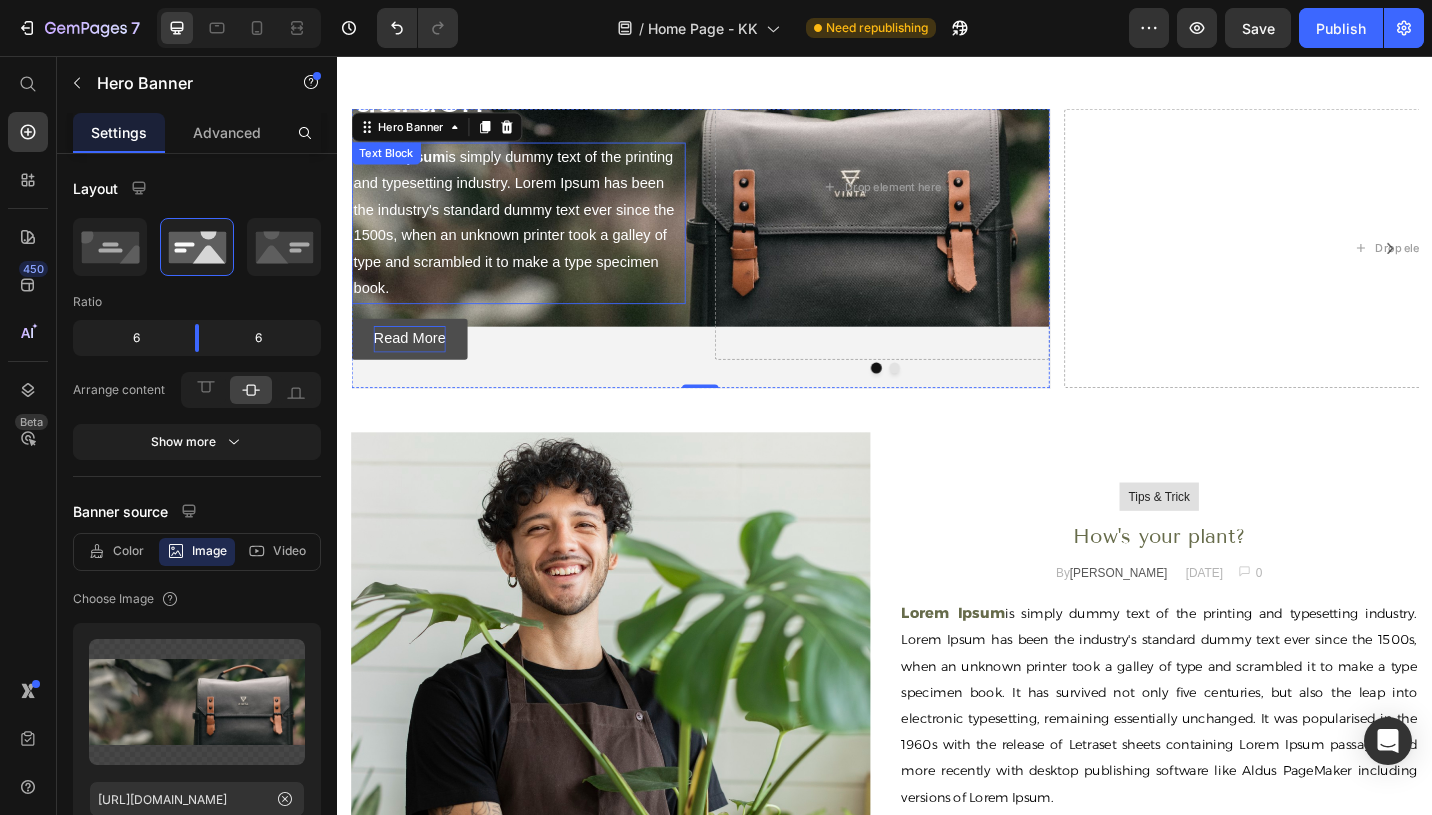 click on "Lorem Ipsum  is simply dummy text of the printing and typesetting industry. Lorem Ipsum has been the industry's standard dummy text ever since the 1500s, when an unknown printer took a galley of type and scrambled it to make a type specimen book." at bounding box center (535, 239) 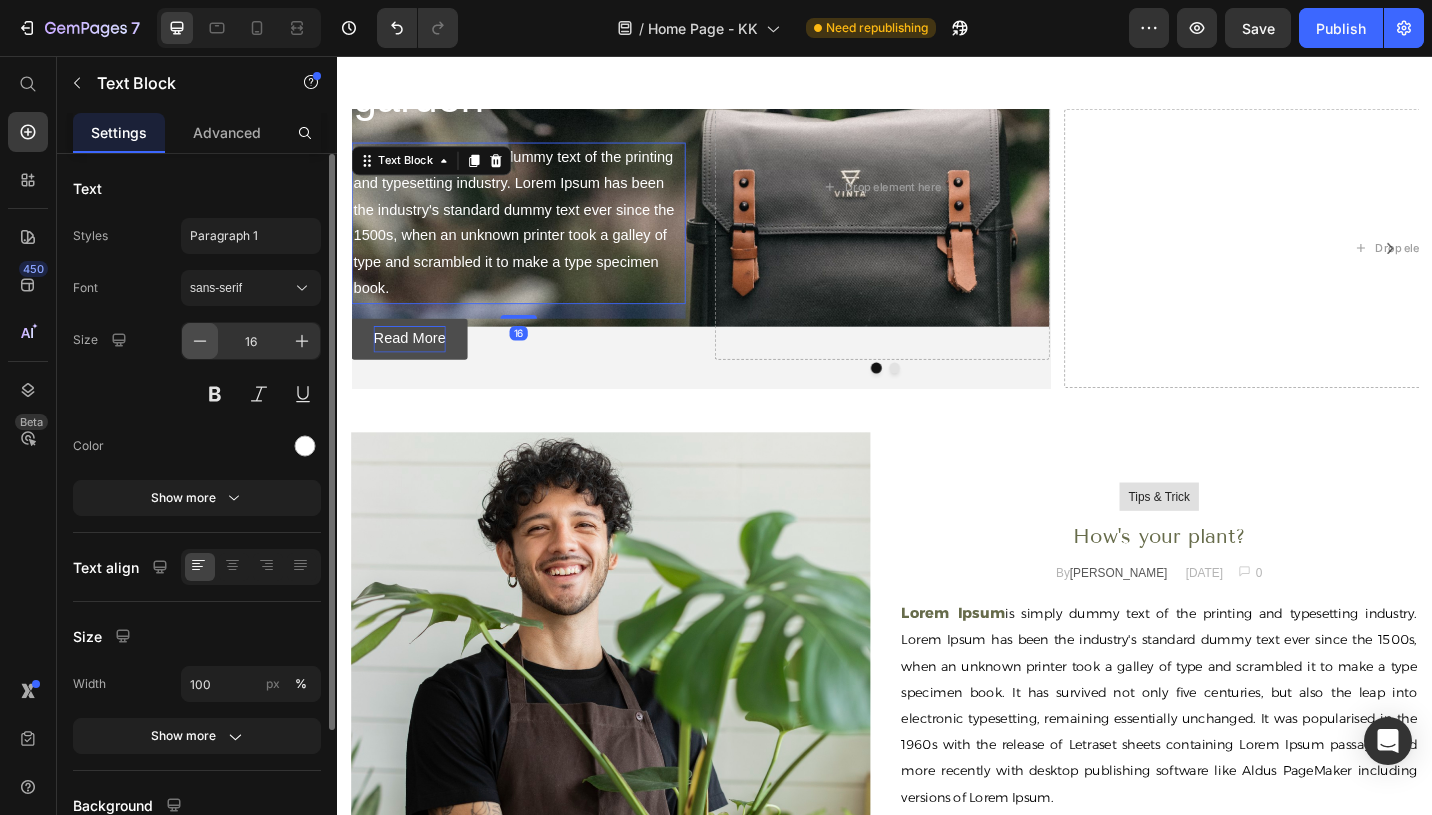 click 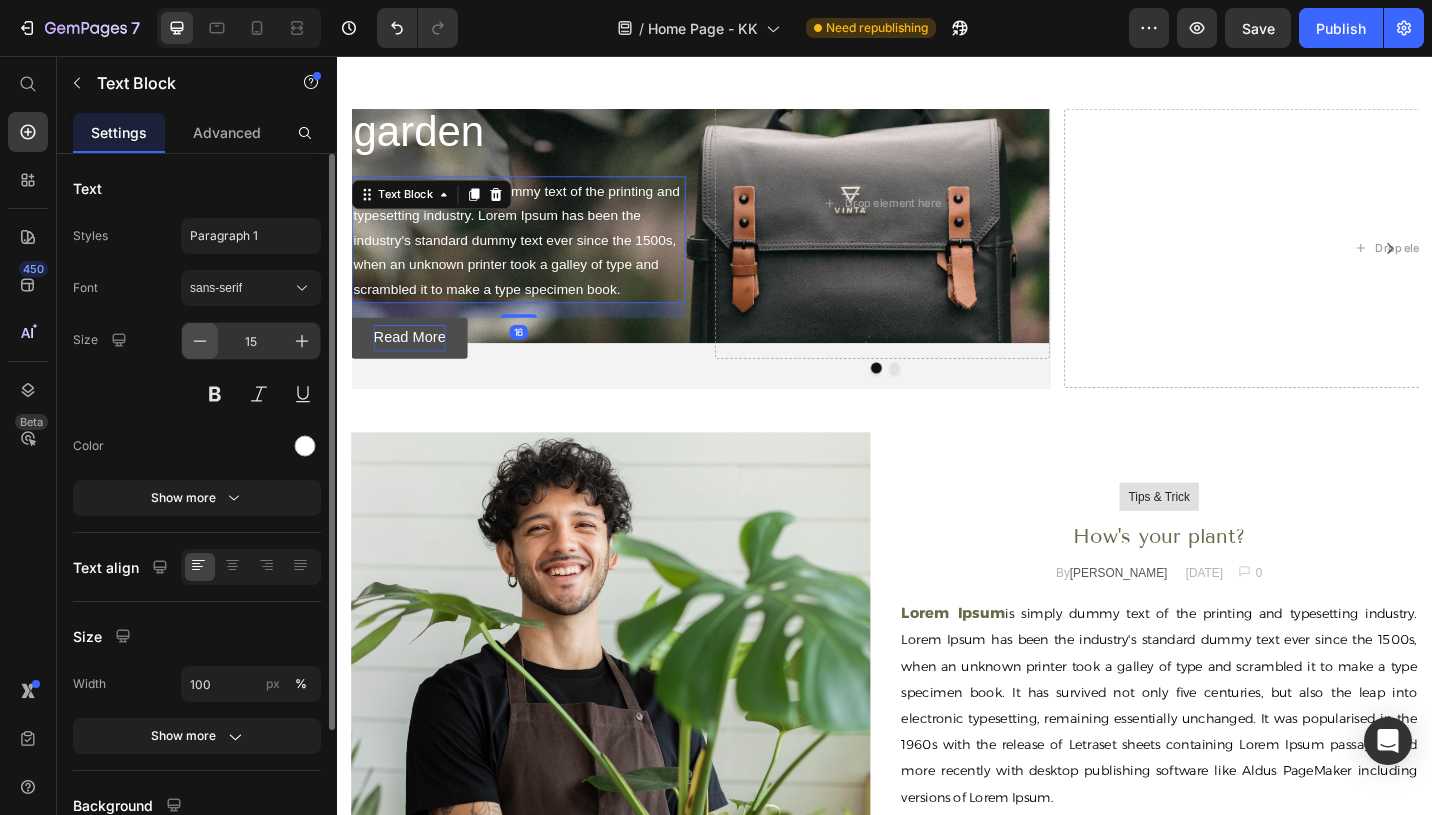scroll, scrollTop: 48, scrollLeft: 0, axis: vertical 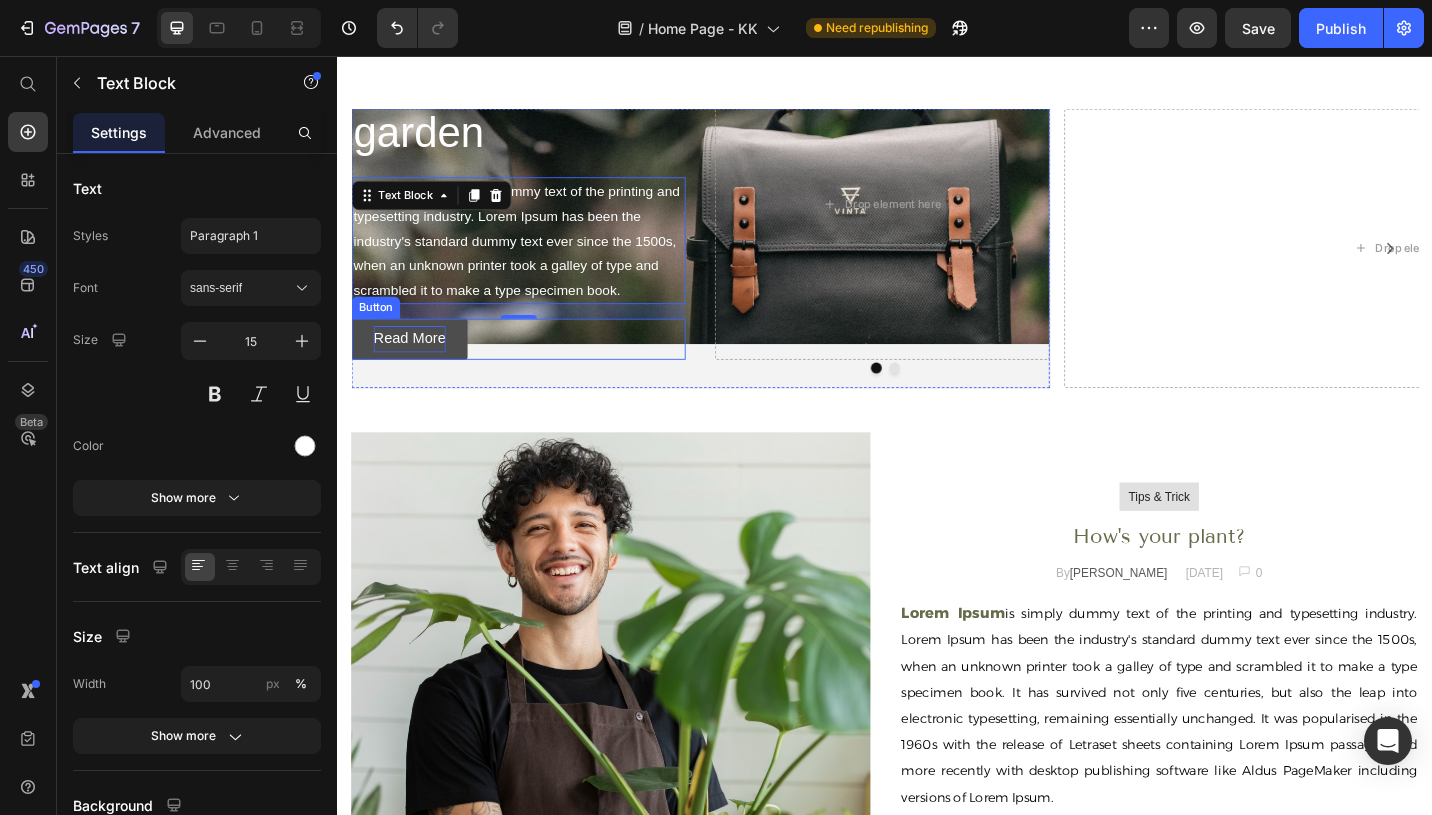 click on "Upscale your garden Heading Lorem Ipsum  is simply dummy text of the printing and typesetting industry. Lorem Ipsum has been the industry's standard dummy text ever since the 1500s, when an unknown printer took a galley of type and scrambled it to make a type specimen book. Text Block   16 Read More Button
Drop element here Hero Banner
Drop element here
Carousel" at bounding box center [937, 291] 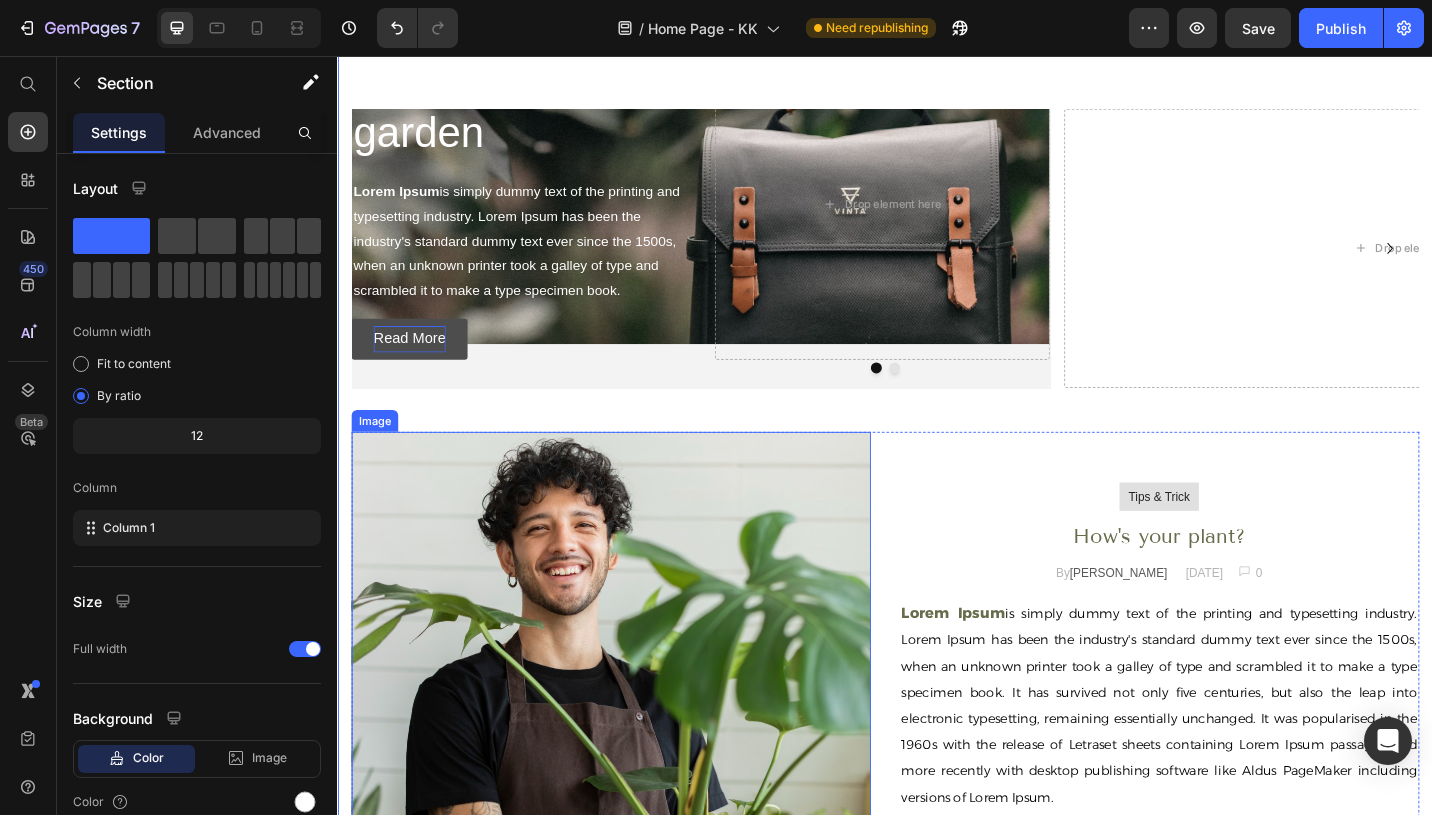 click at bounding box center (636, 751) 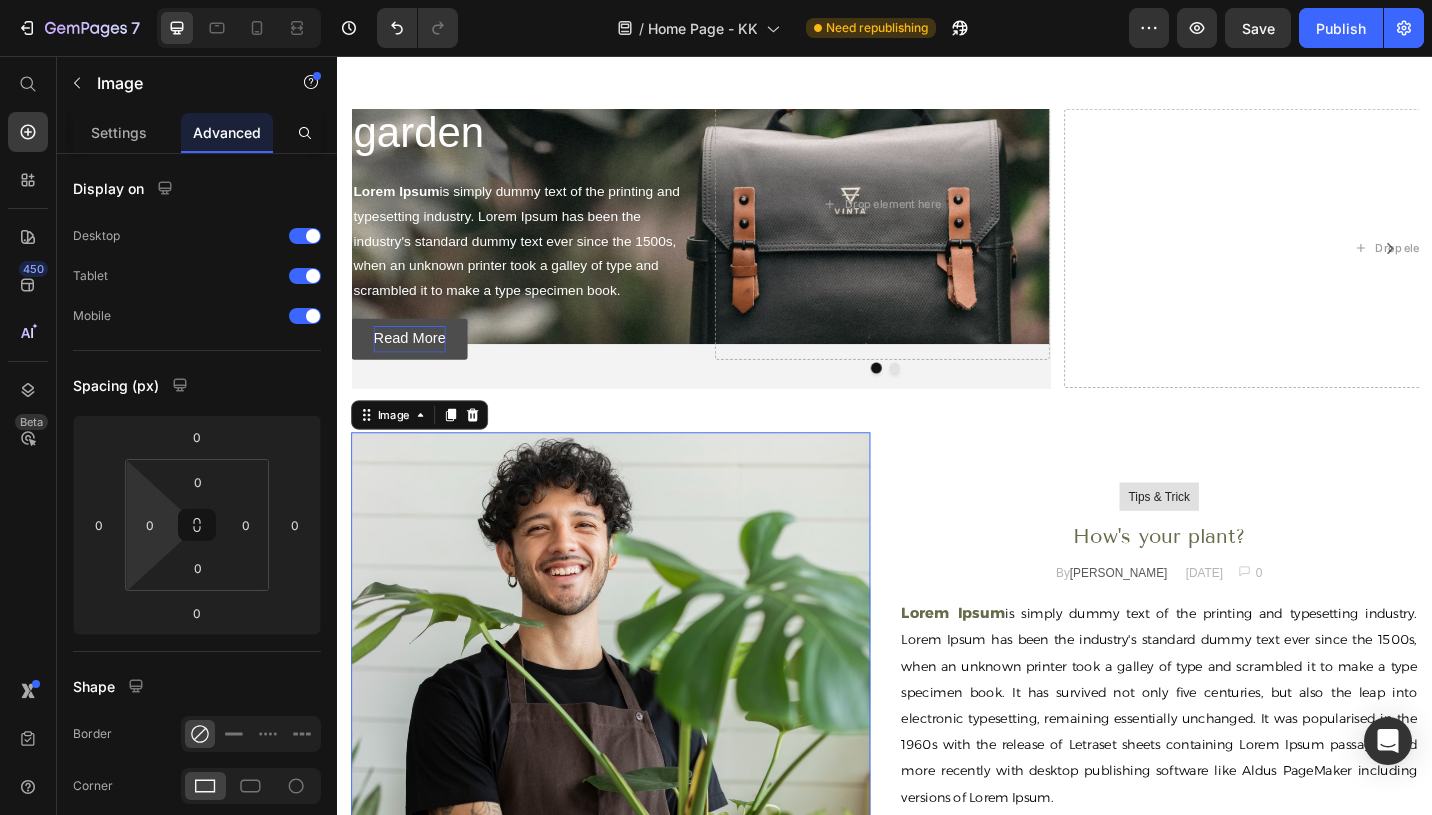 scroll, scrollTop: 551, scrollLeft: 0, axis: vertical 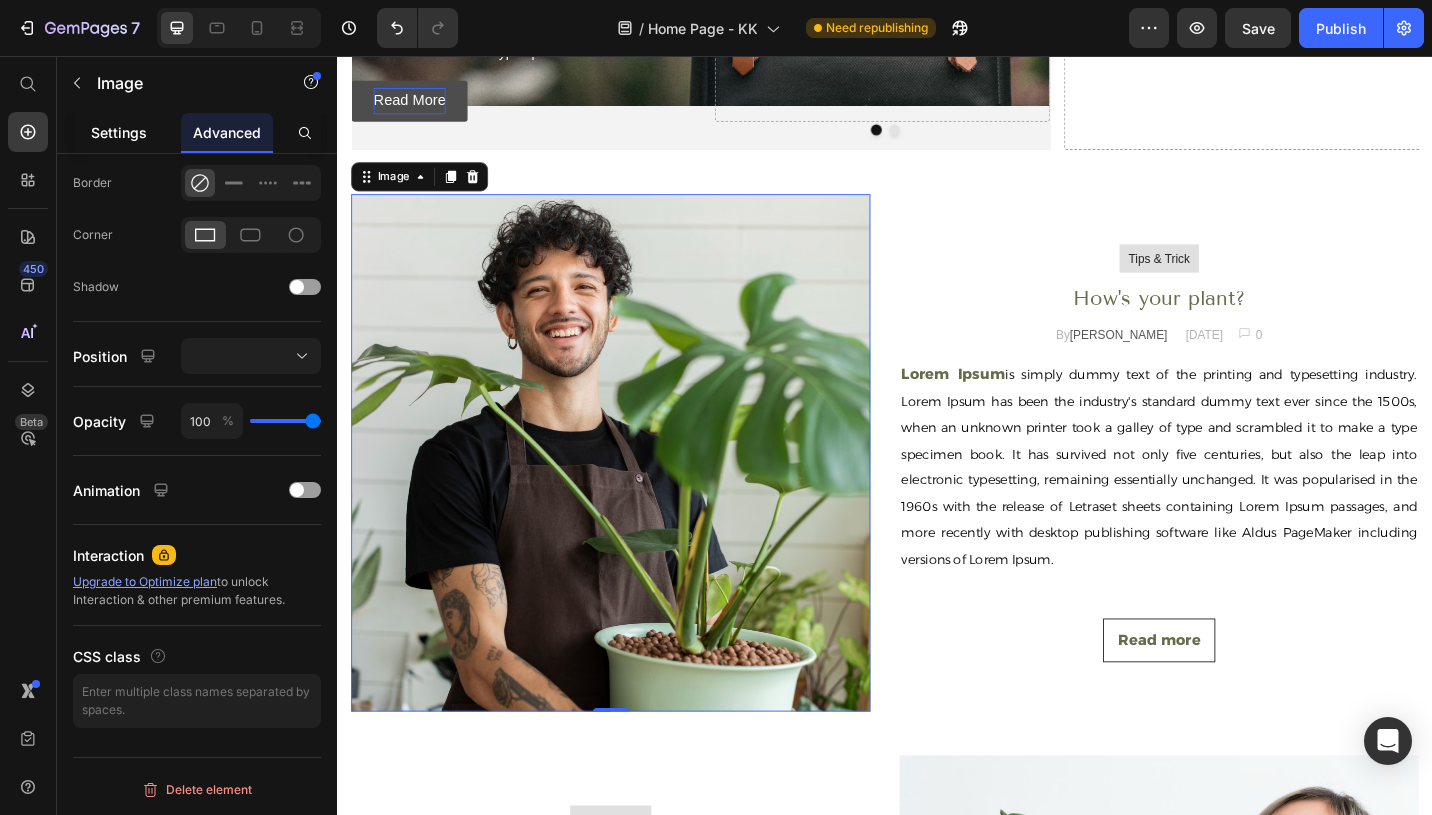 click on "Settings" at bounding box center [119, 132] 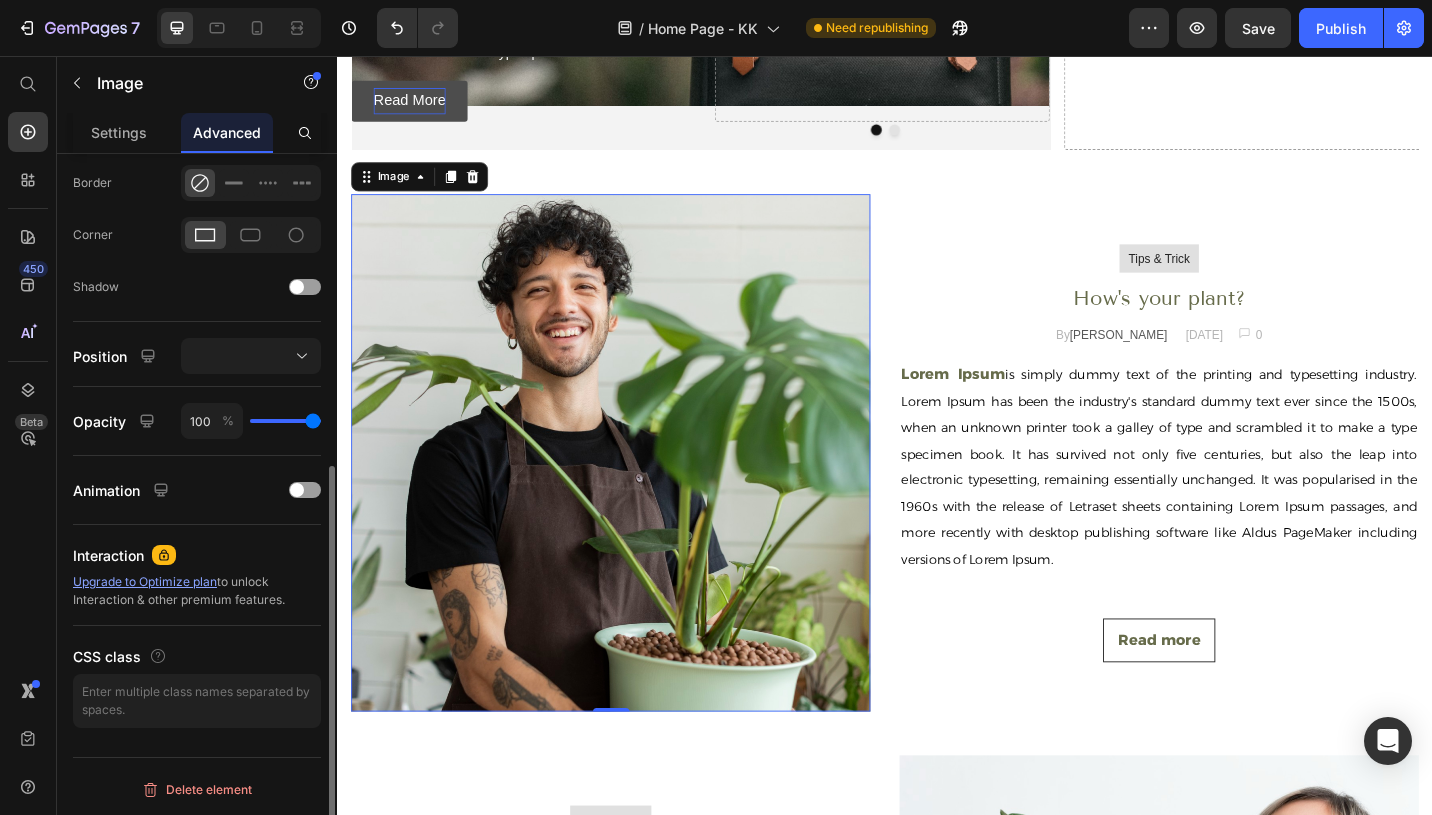 scroll, scrollTop: 0, scrollLeft: 0, axis: both 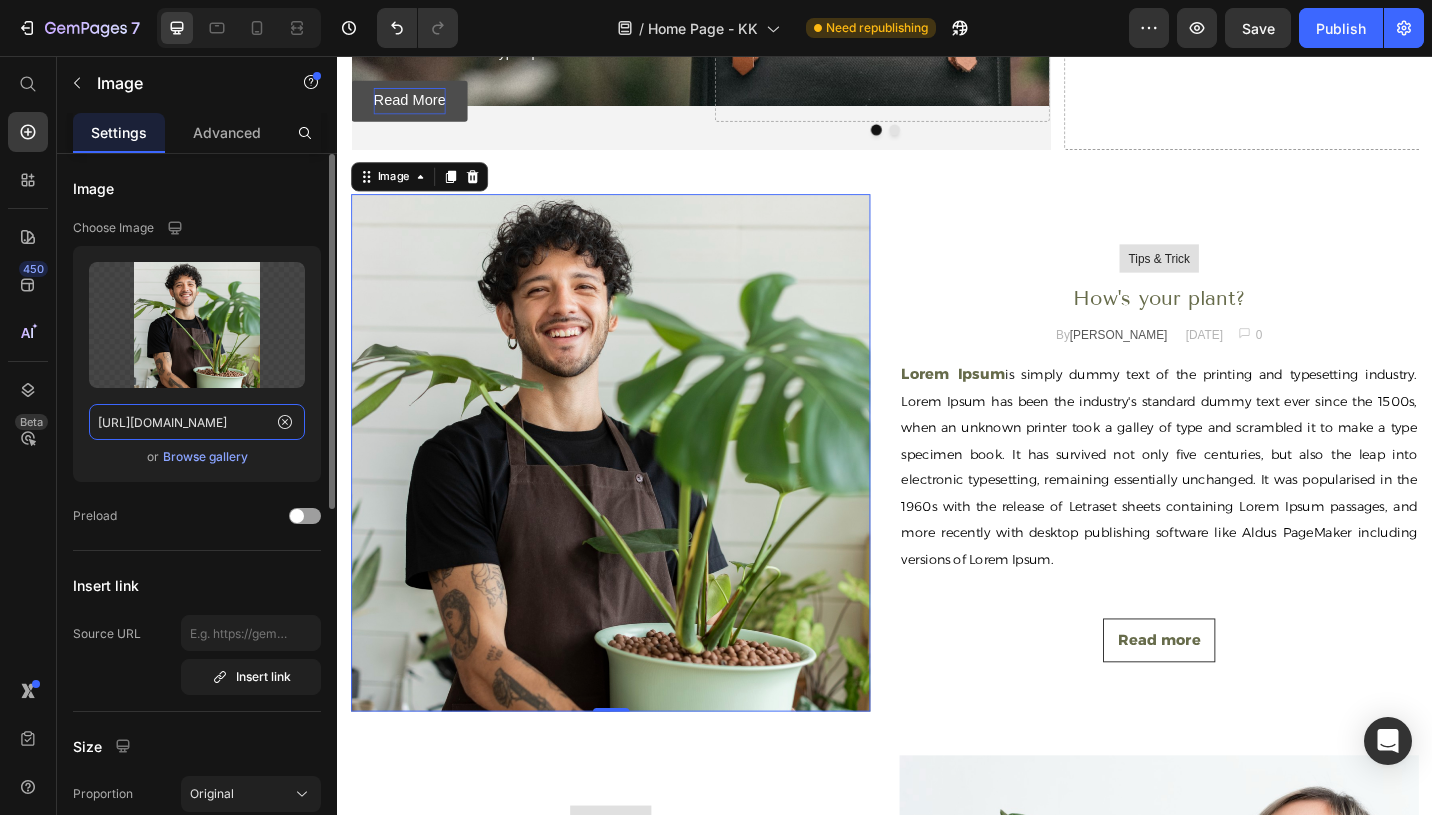 click on "[URL][DOMAIN_NAME]" 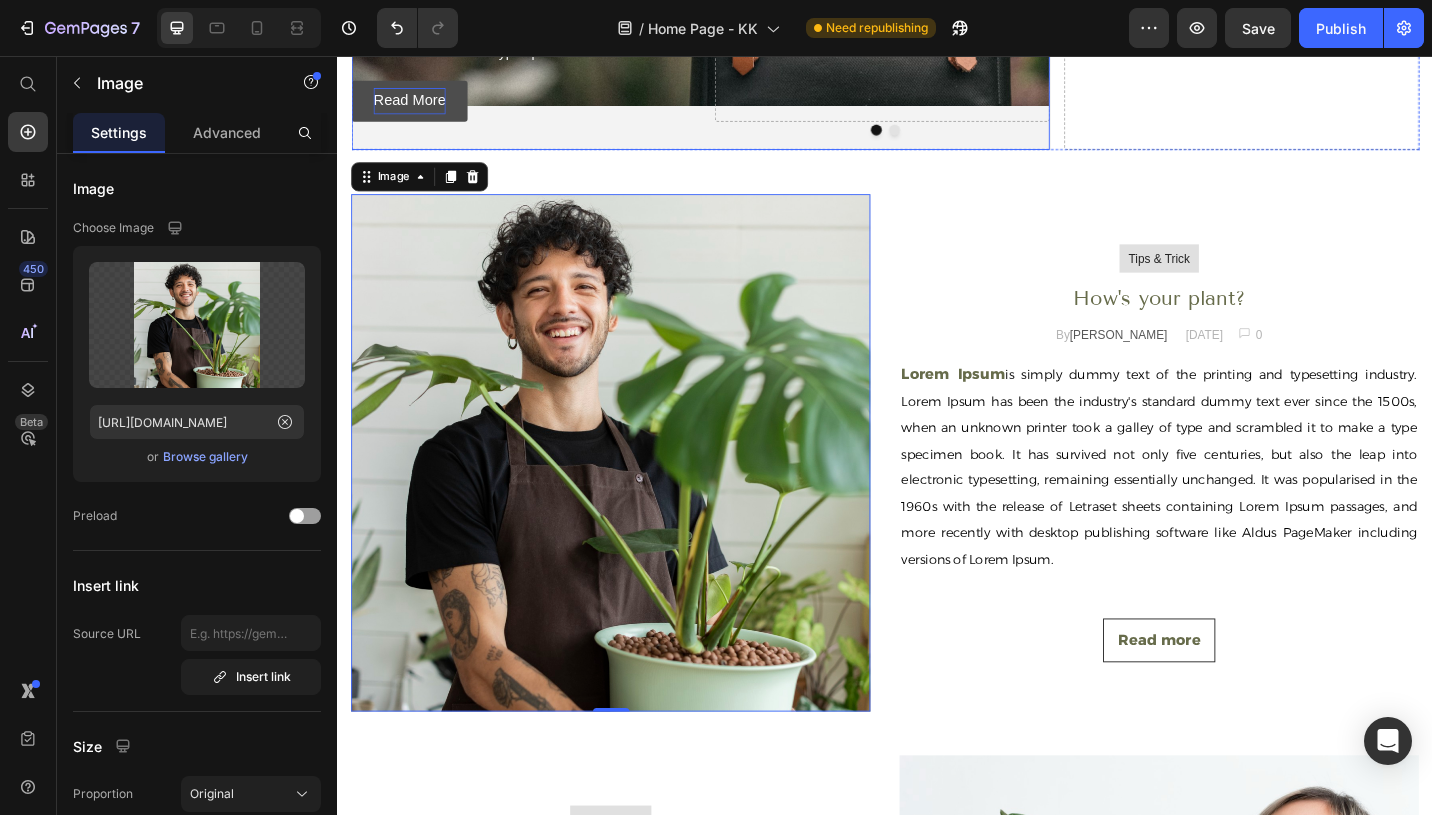 click on "Drop element here" at bounding box center [933, -43] 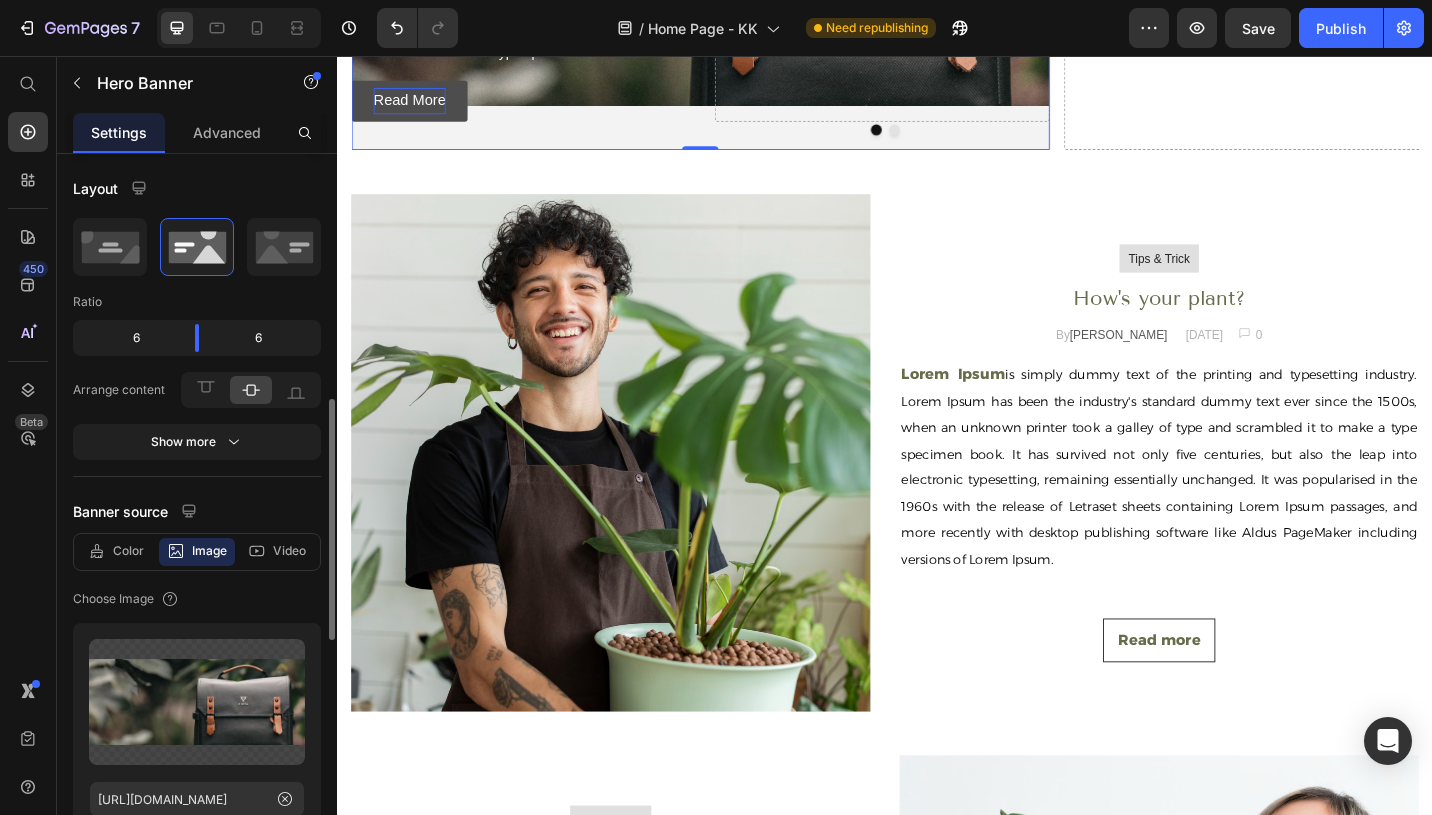 scroll, scrollTop: 381, scrollLeft: 0, axis: vertical 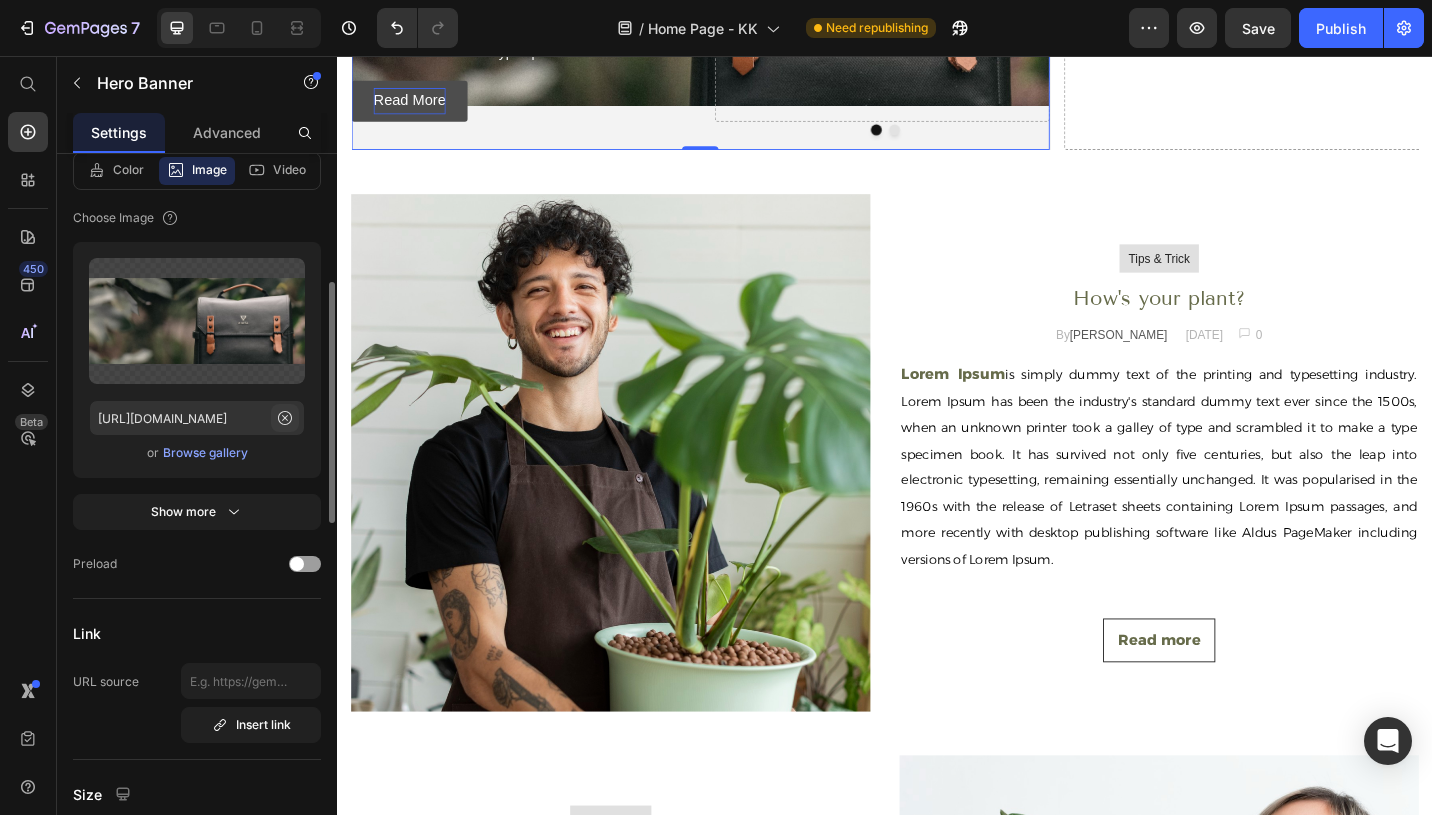 click 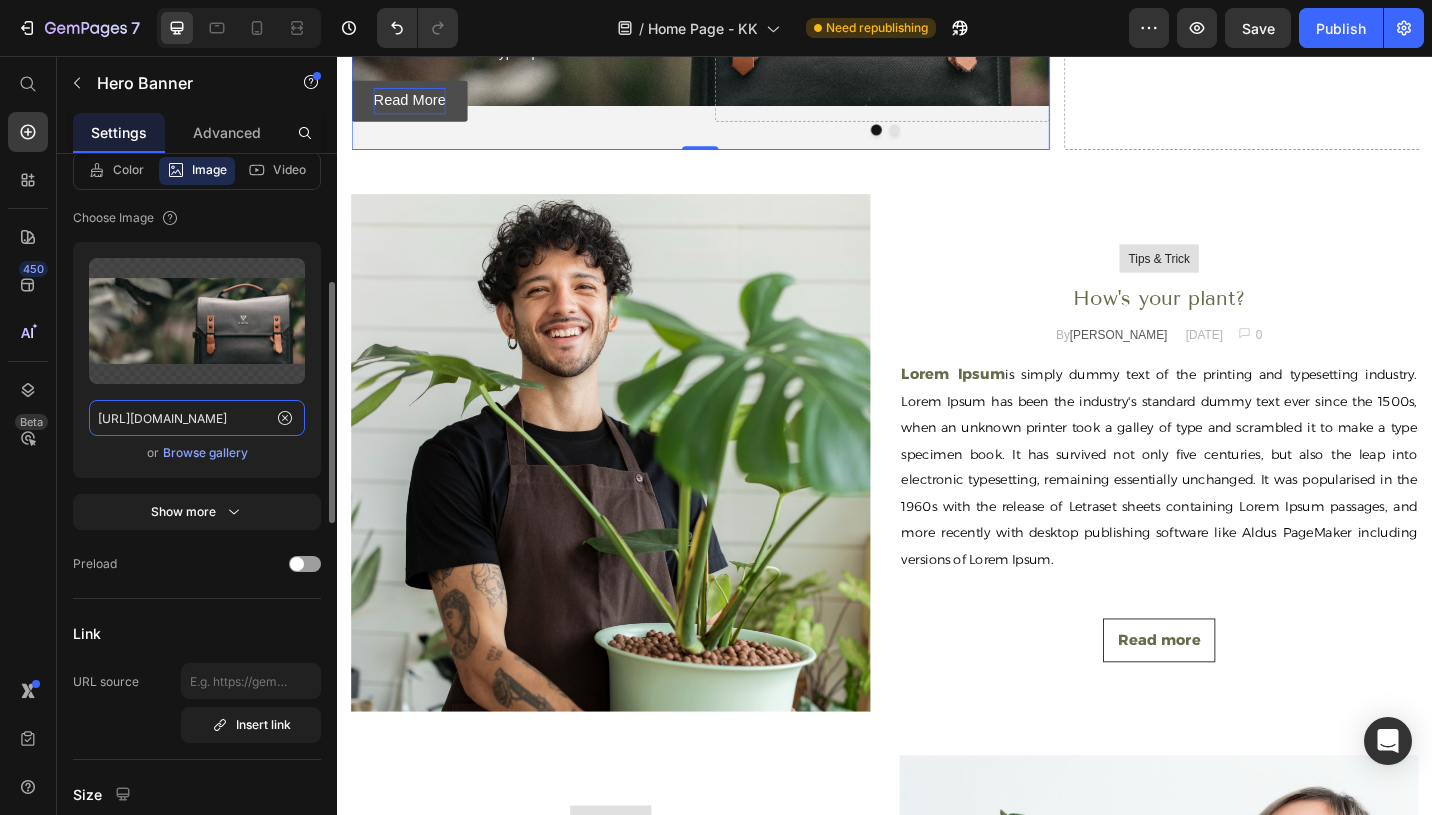 type 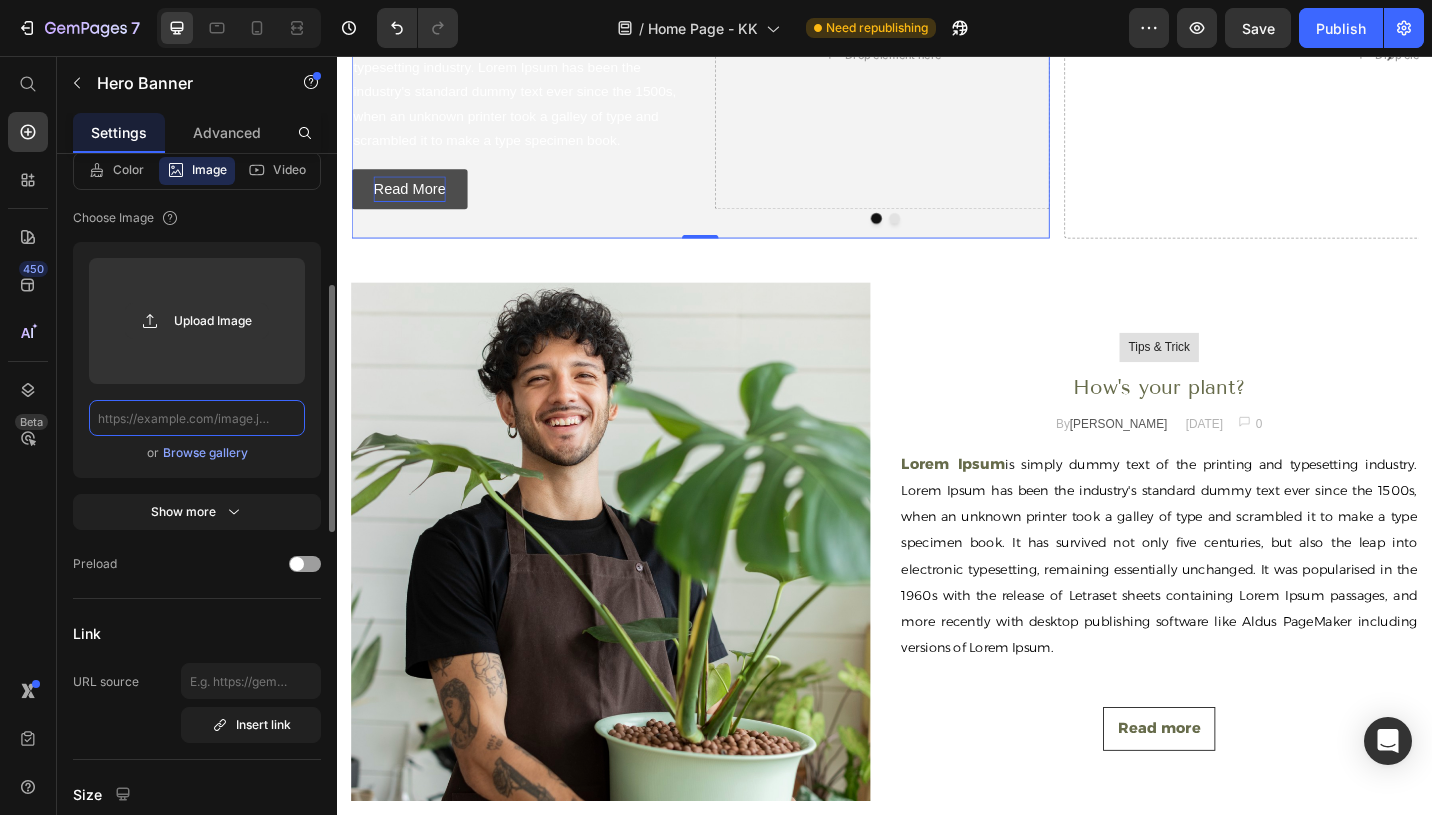 scroll, scrollTop: 0, scrollLeft: 0, axis: both 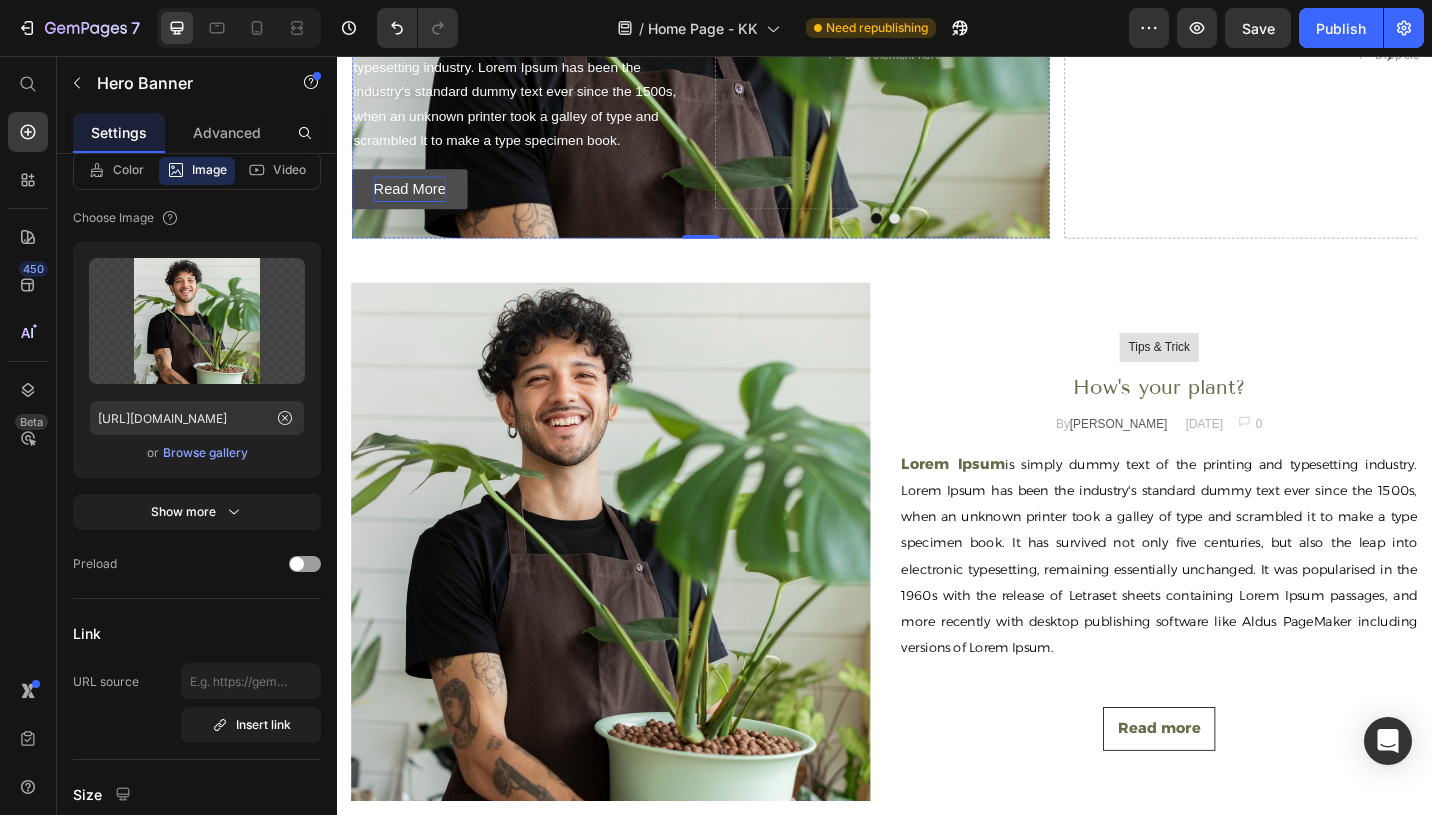 click on "Upscale your garden" at bounding box center [535, -53] 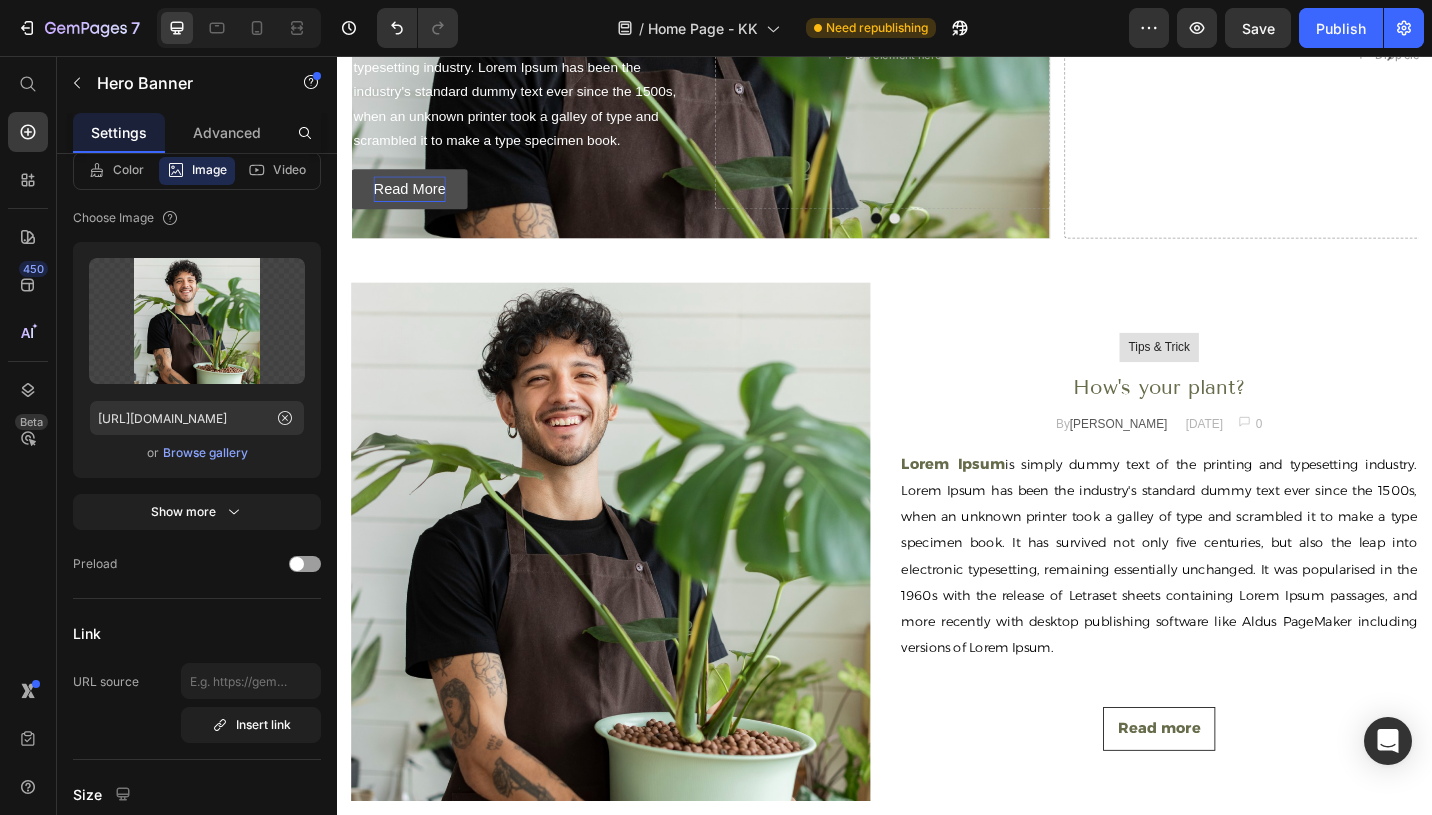 scroll, scrollTop: 0, scrollLeft: 0, axis: both 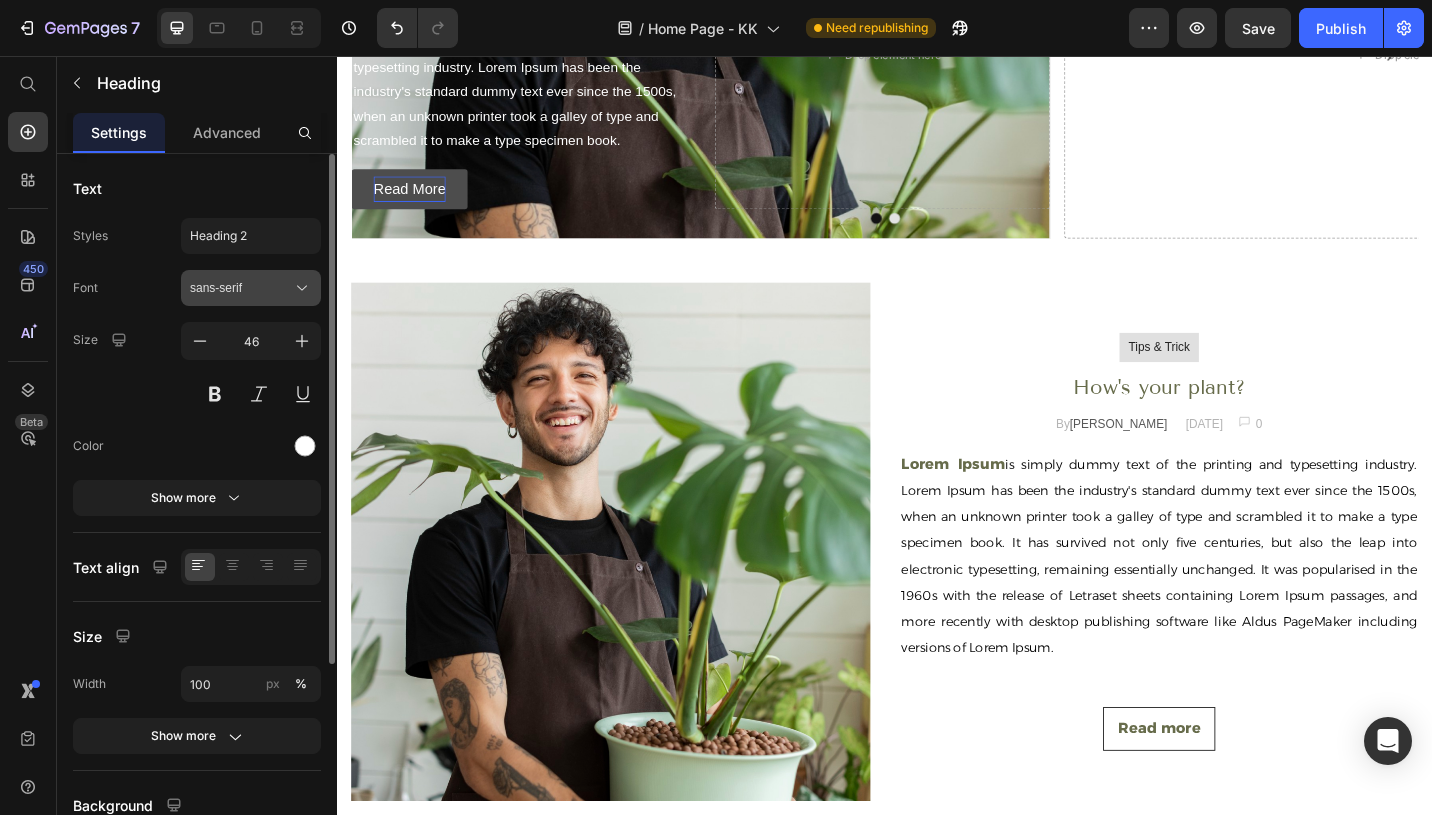 click on "sans-serif" at bounding box center (241, 288) 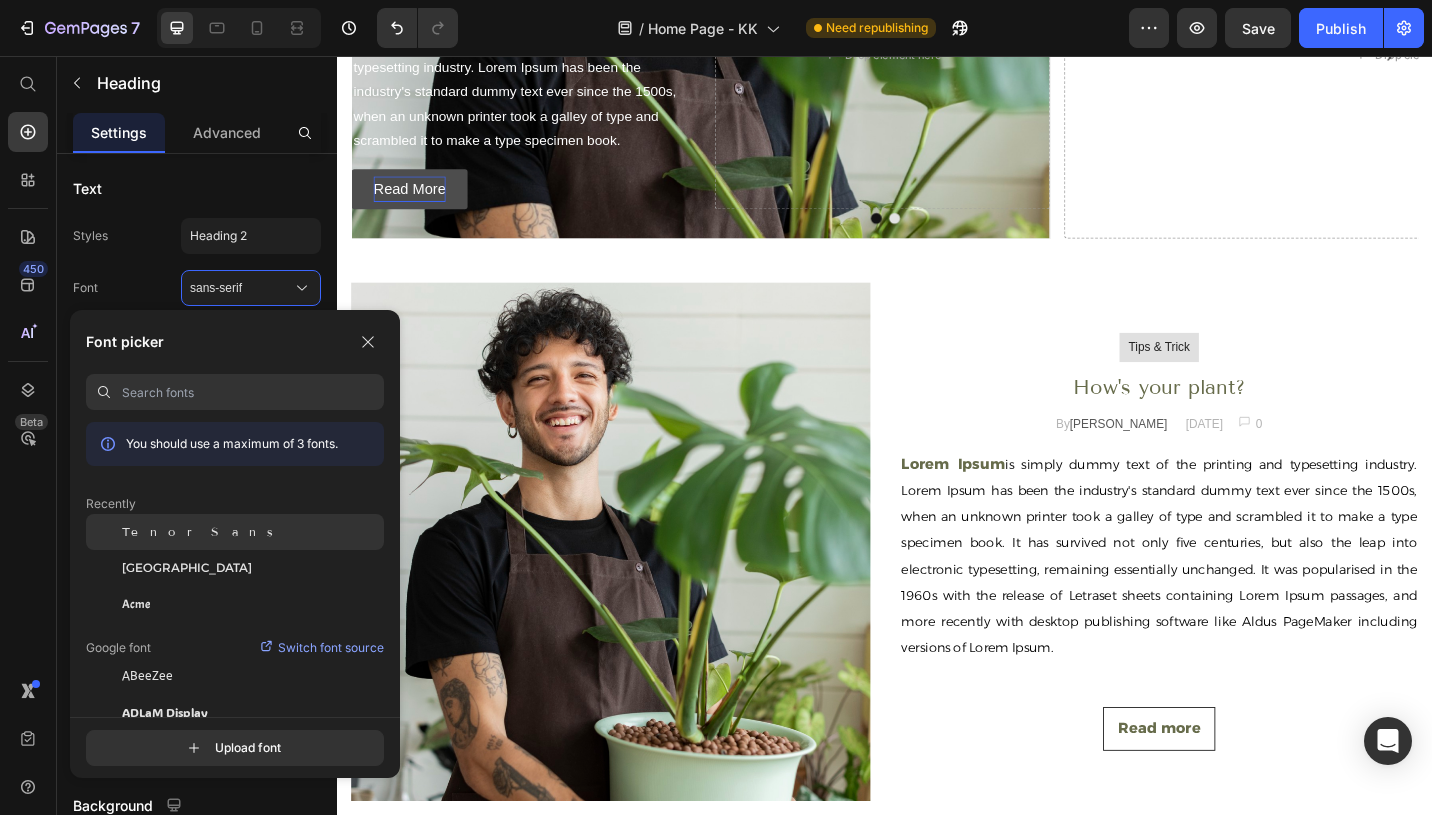 click on "Tenor Sans" 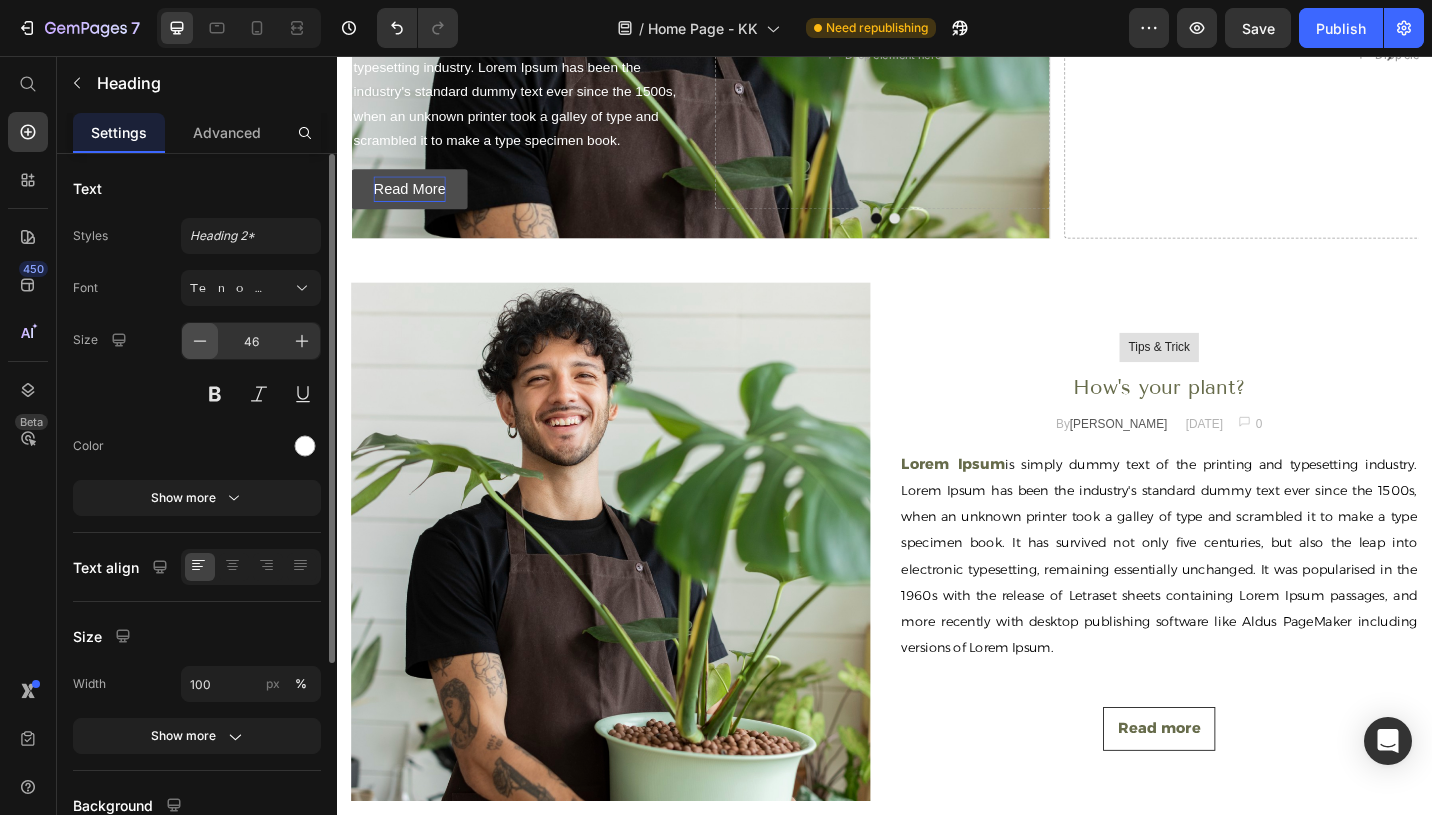 click 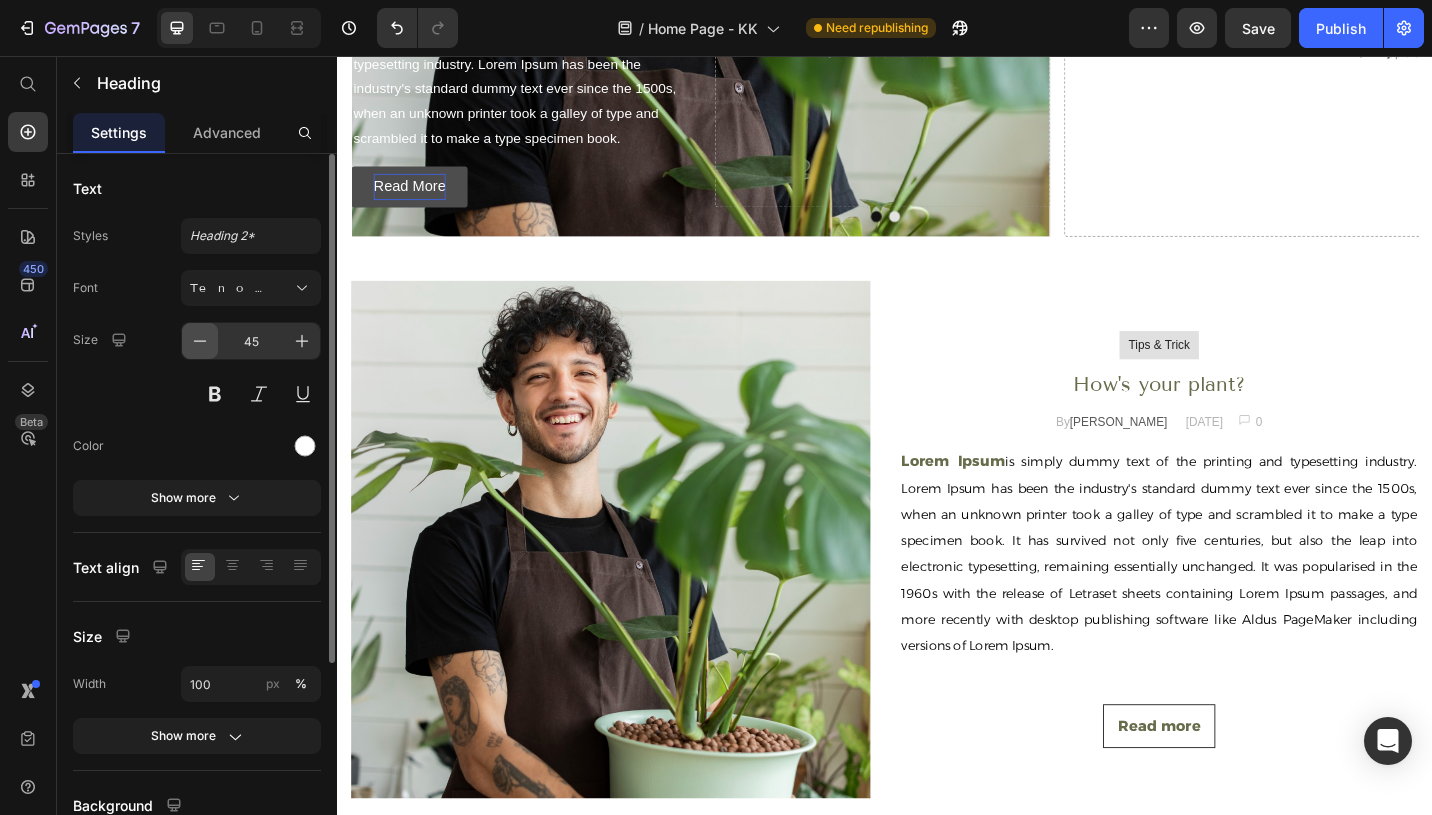 click 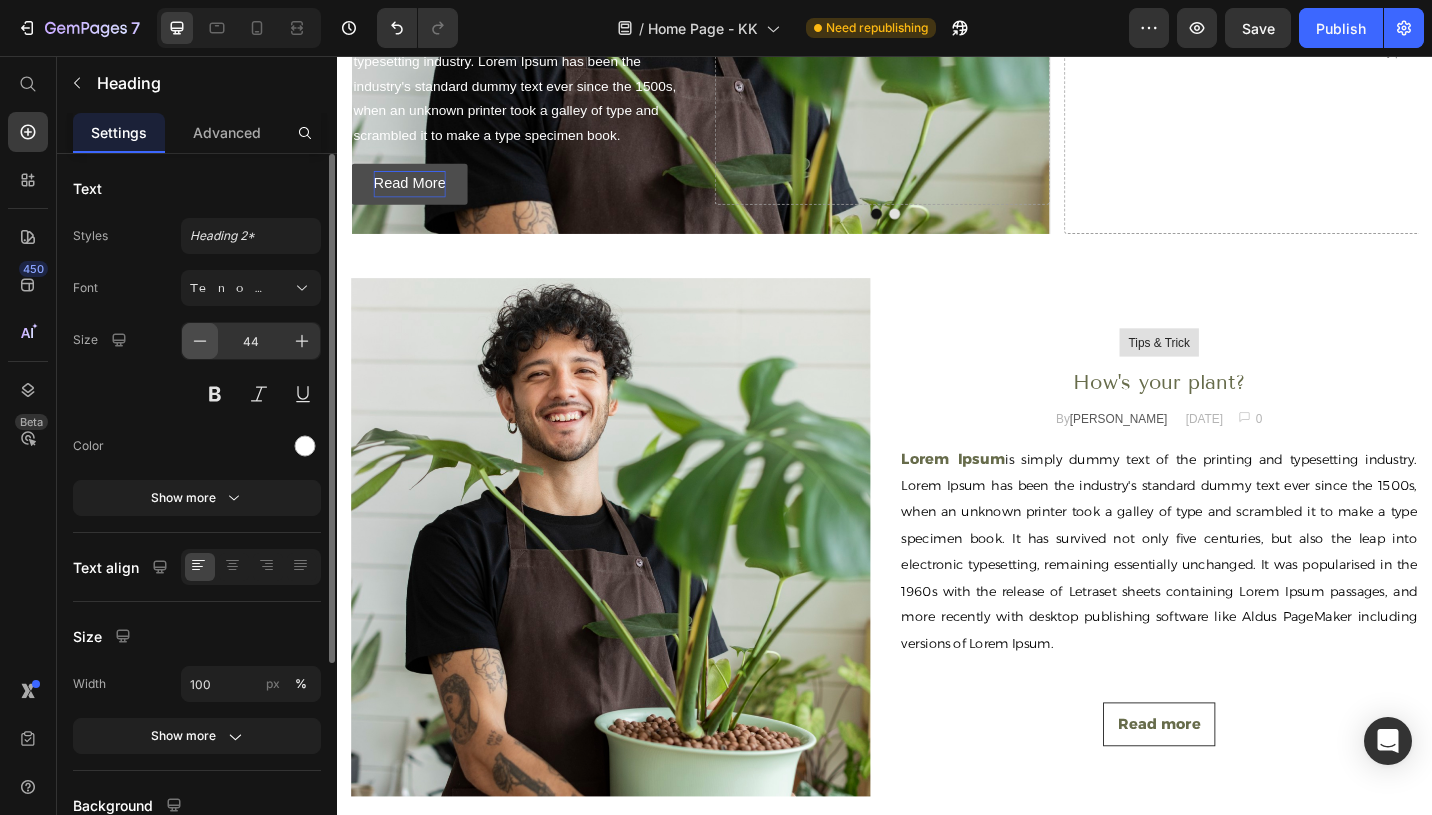 click 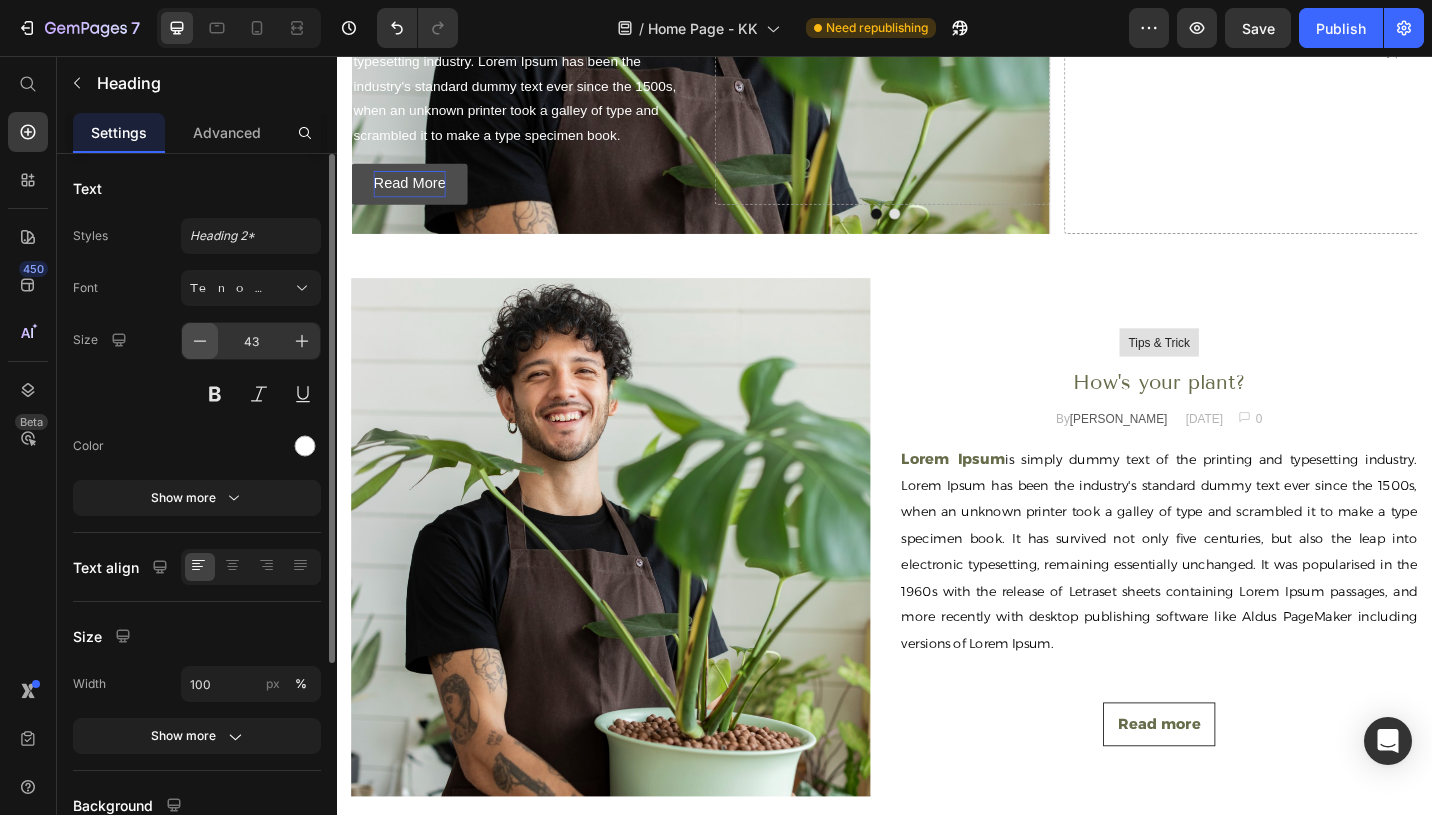 click 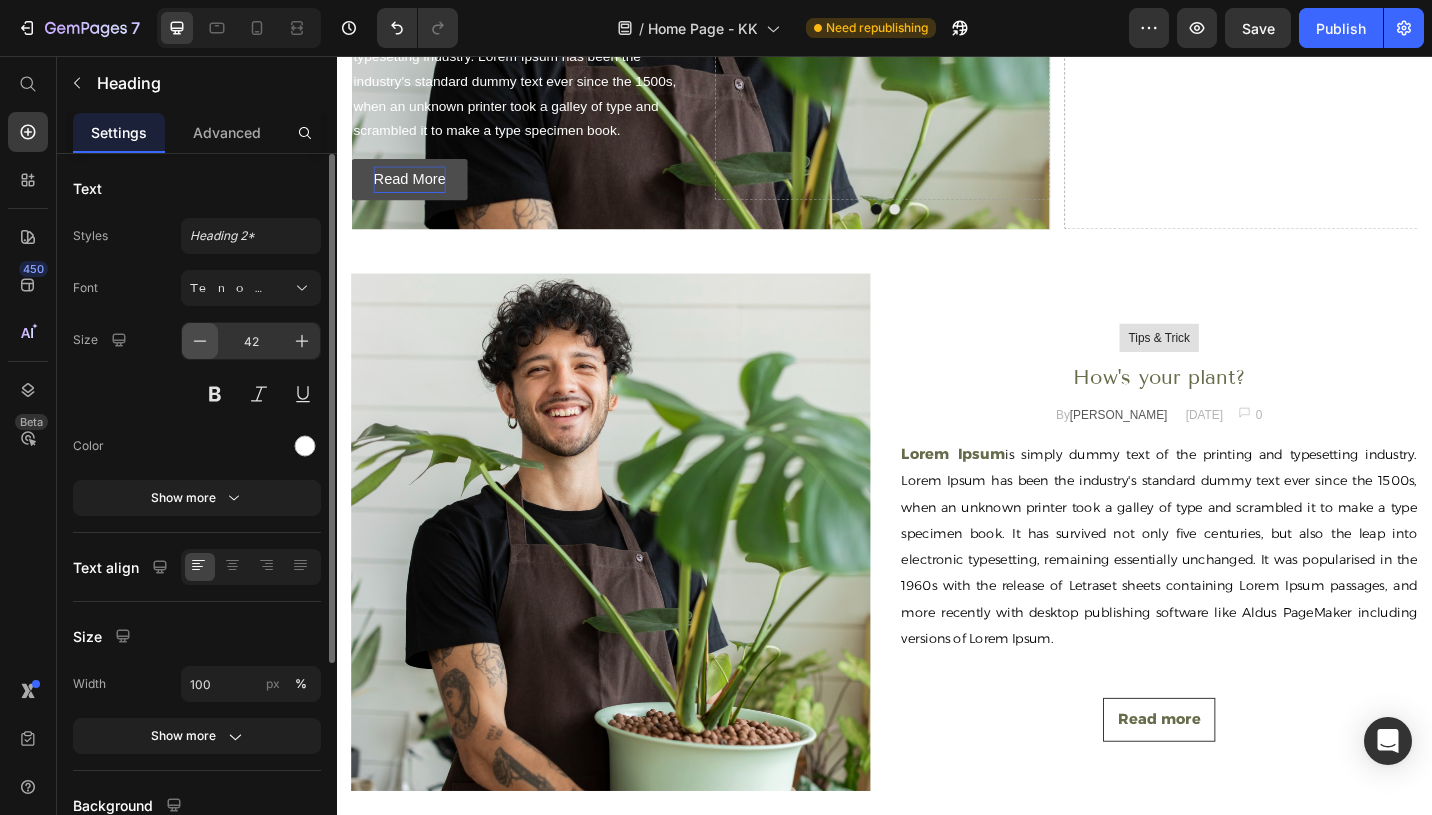 click 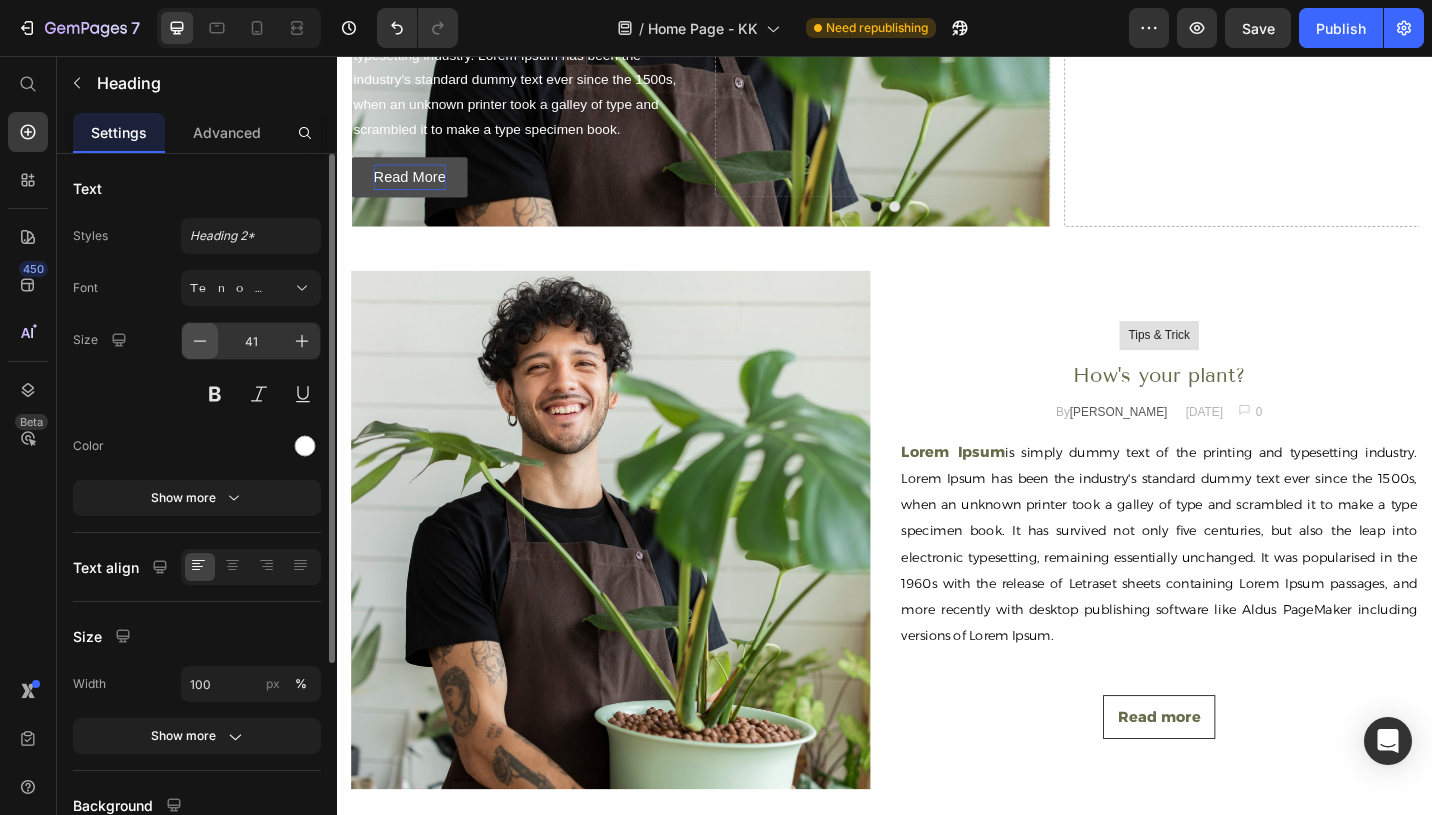 click 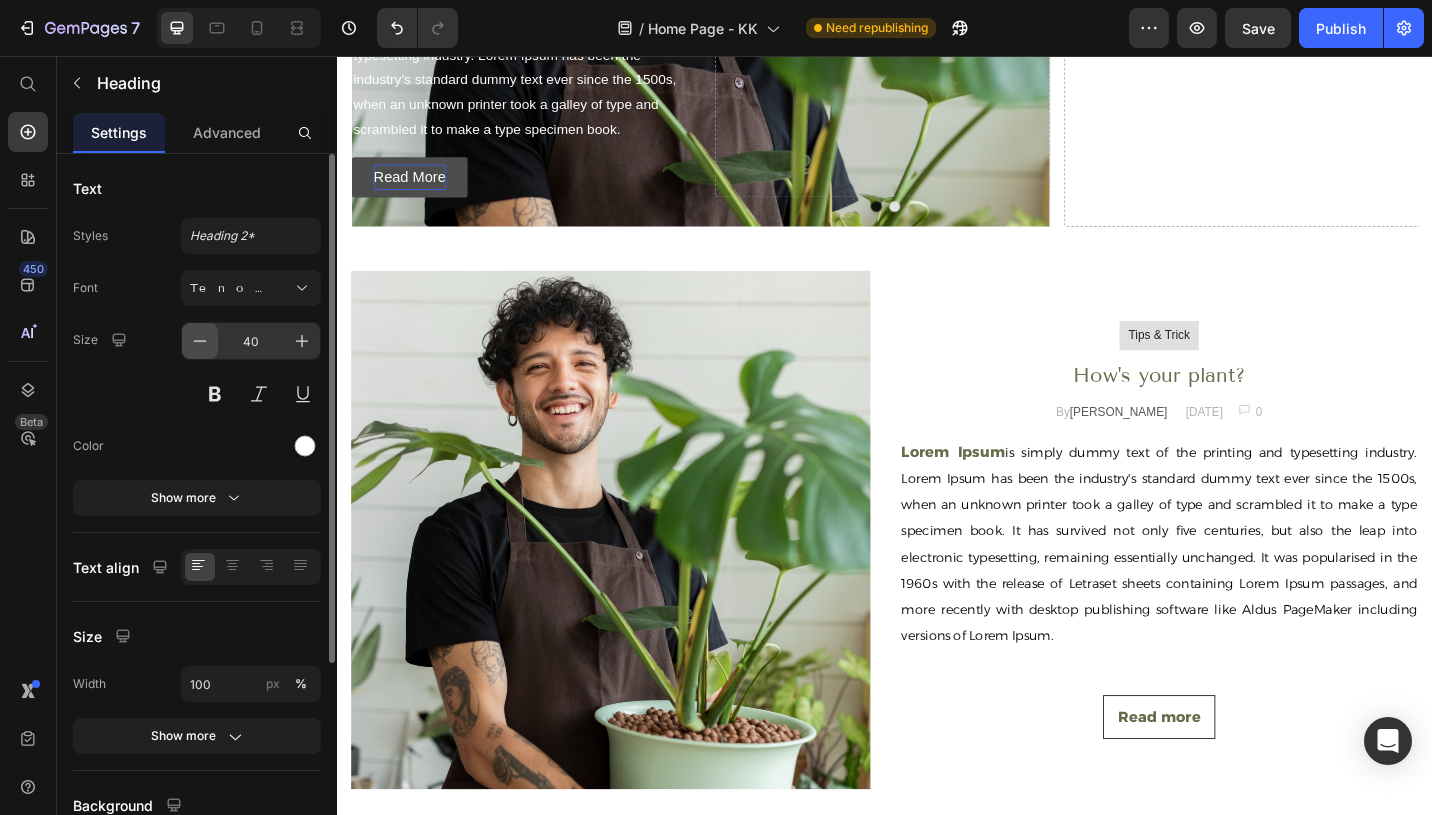 click 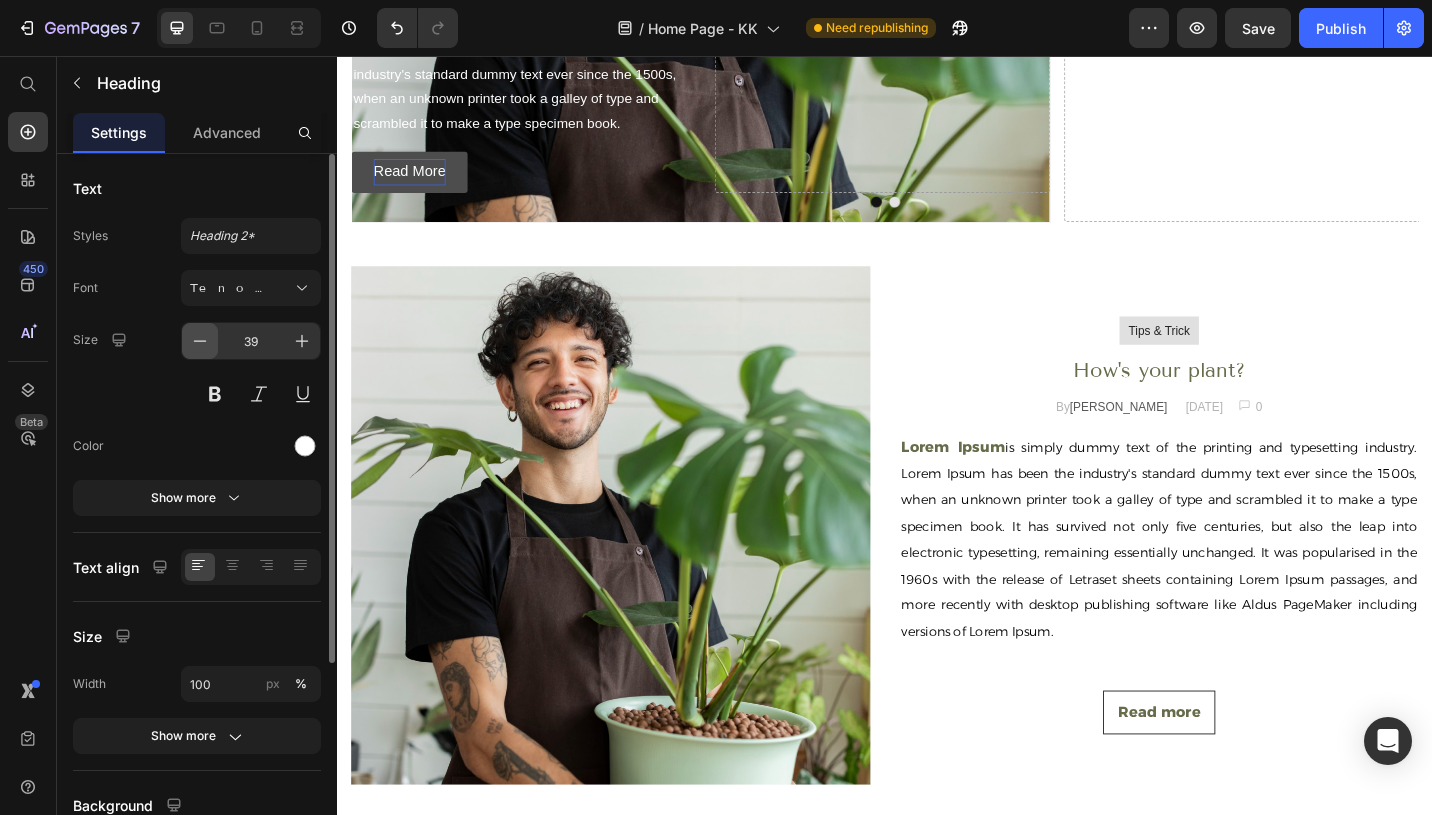 click 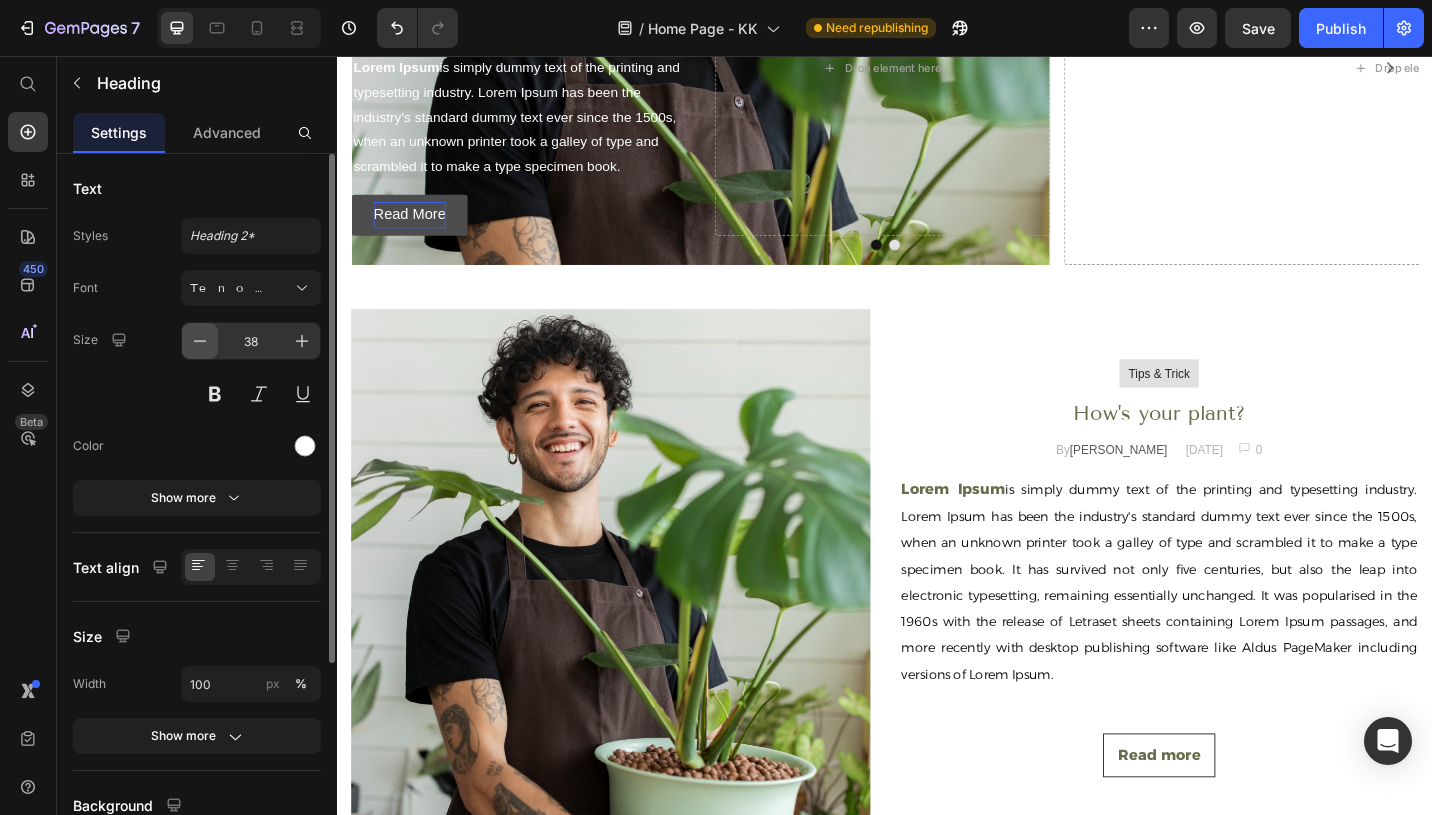 click 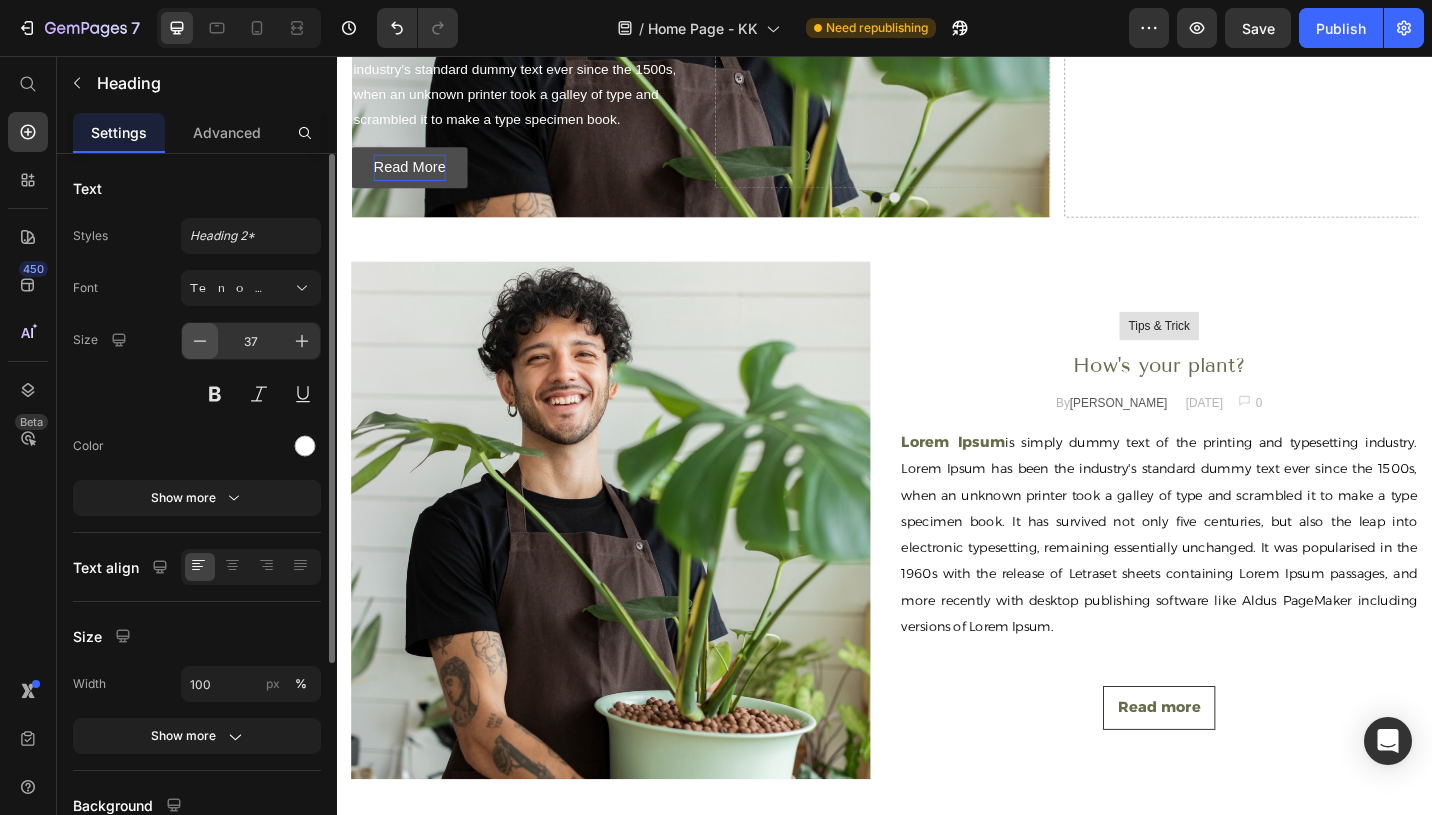 click 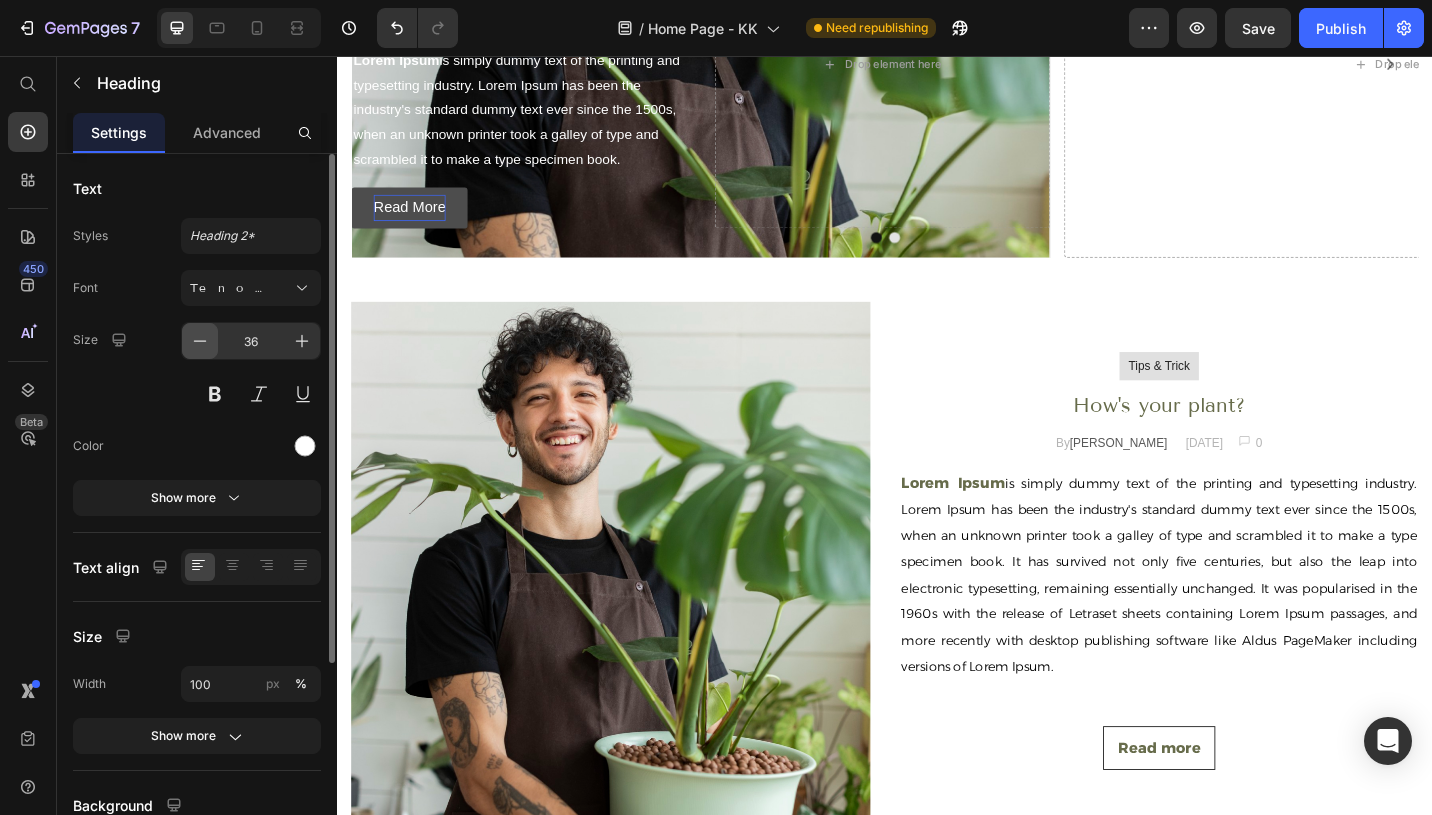 click 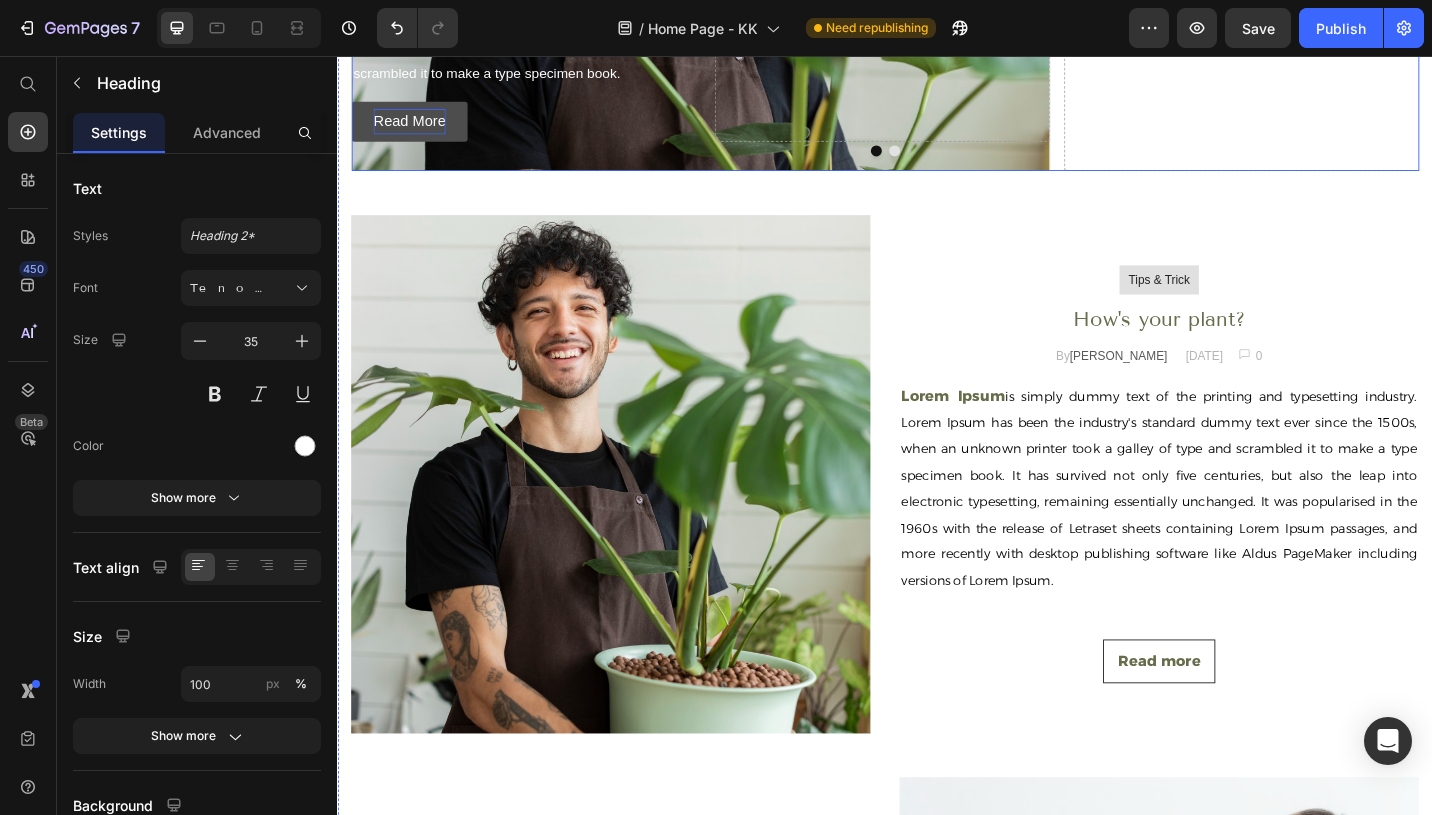 click at bounding box center [937, 160] 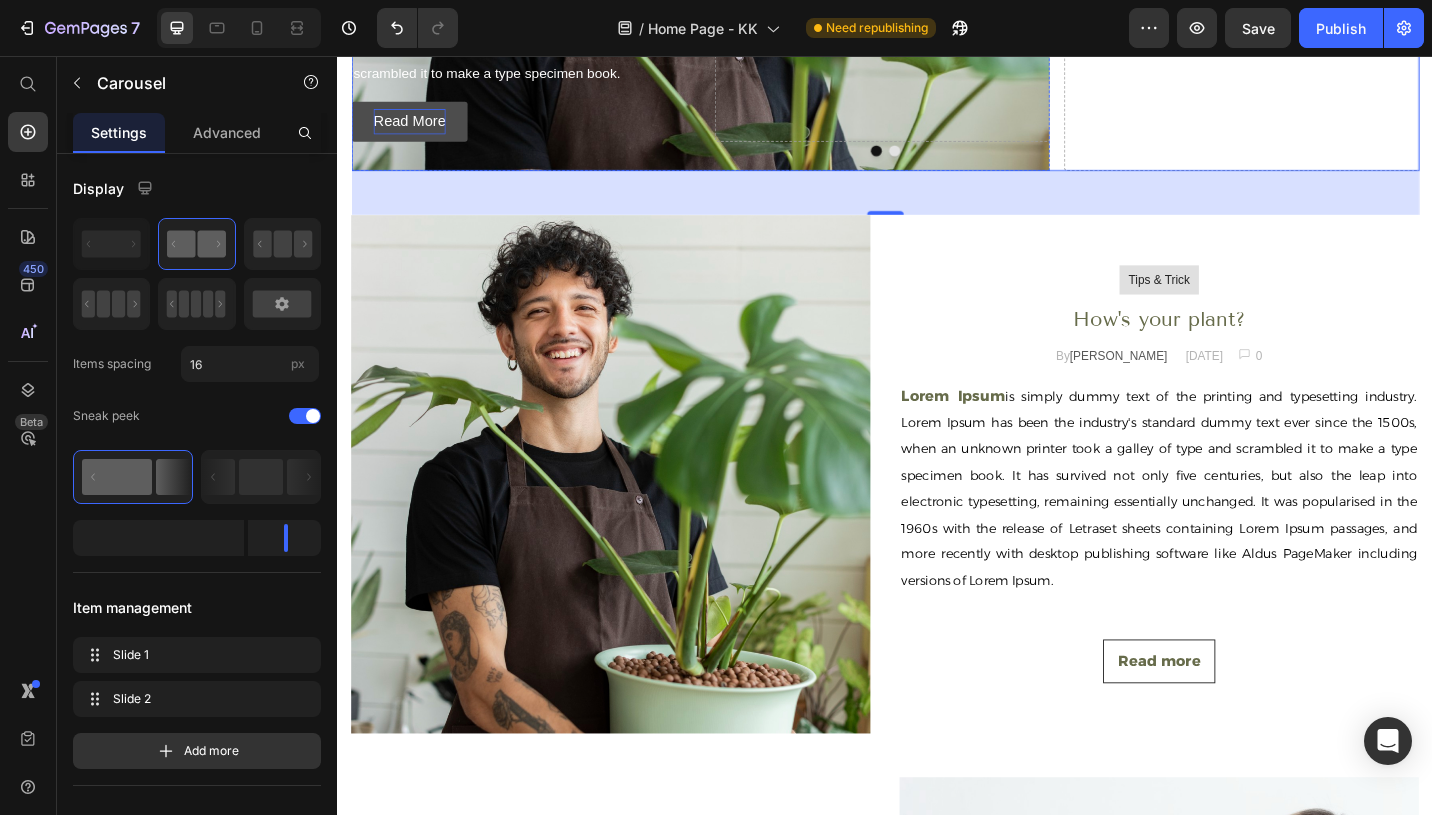 click on "Upscale your garden" at bounding box center (535, -90) 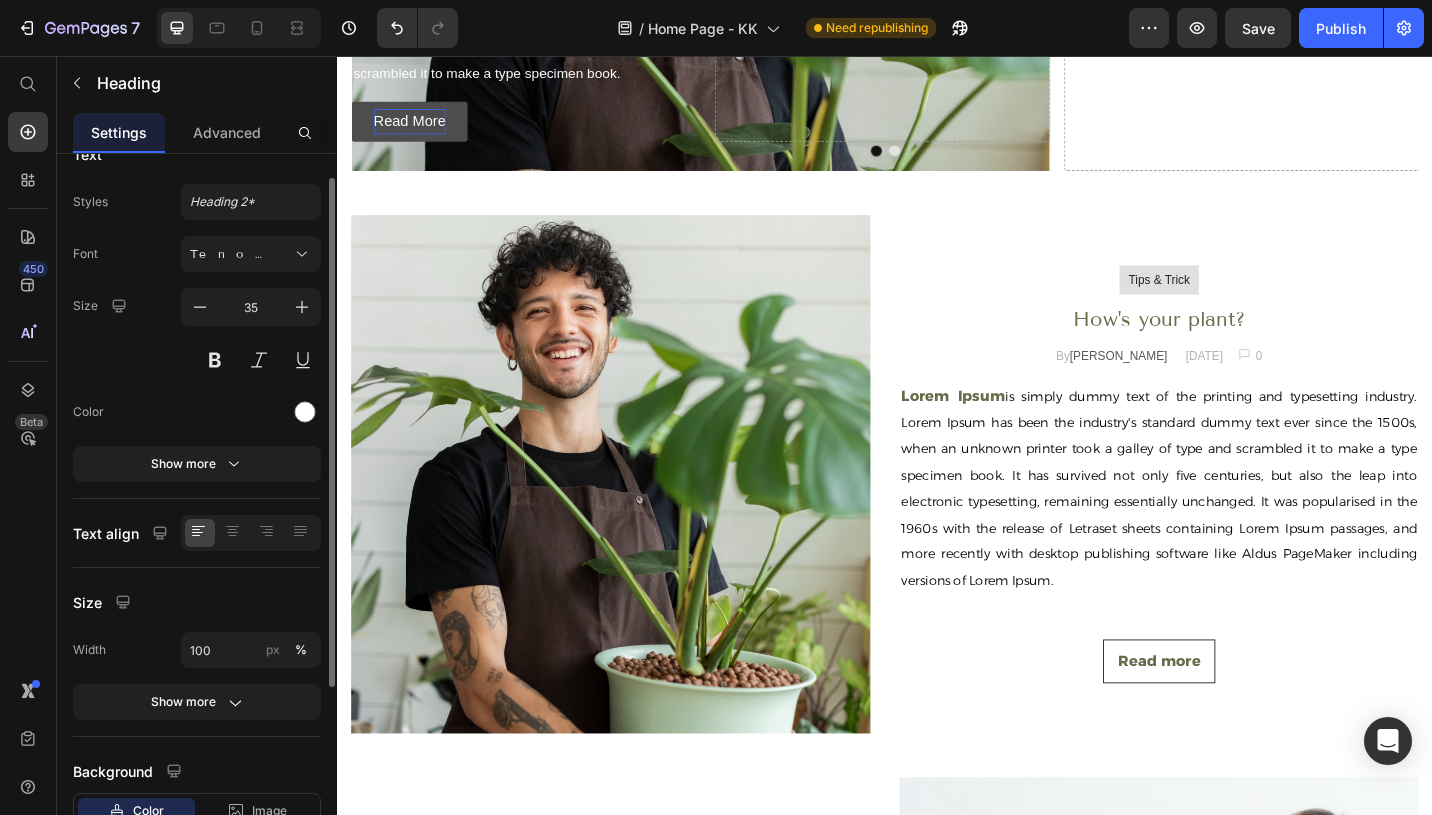 scroll, scrollTop: 117, scrollLeft: 0, axis: vertical 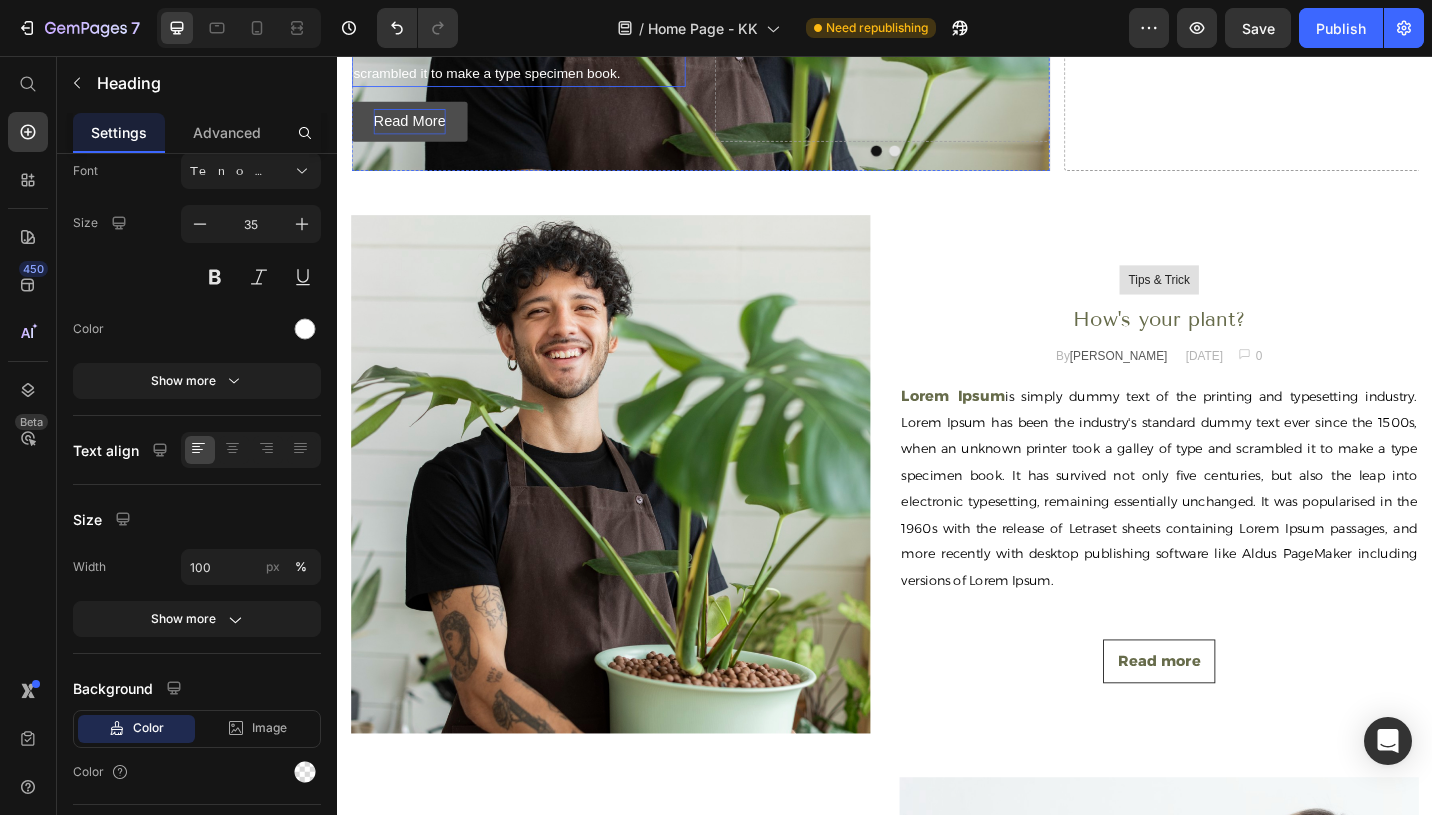 click on "Lorem Ipsum  is simply dummy text of the printing and typesetting industry. Lorem Ipsum has been the industry's standard dummy text ever since the 1500s, when an unknown printer took a galley of type and scrambled it to make a type specimen book." at bounding box center (535, 20) 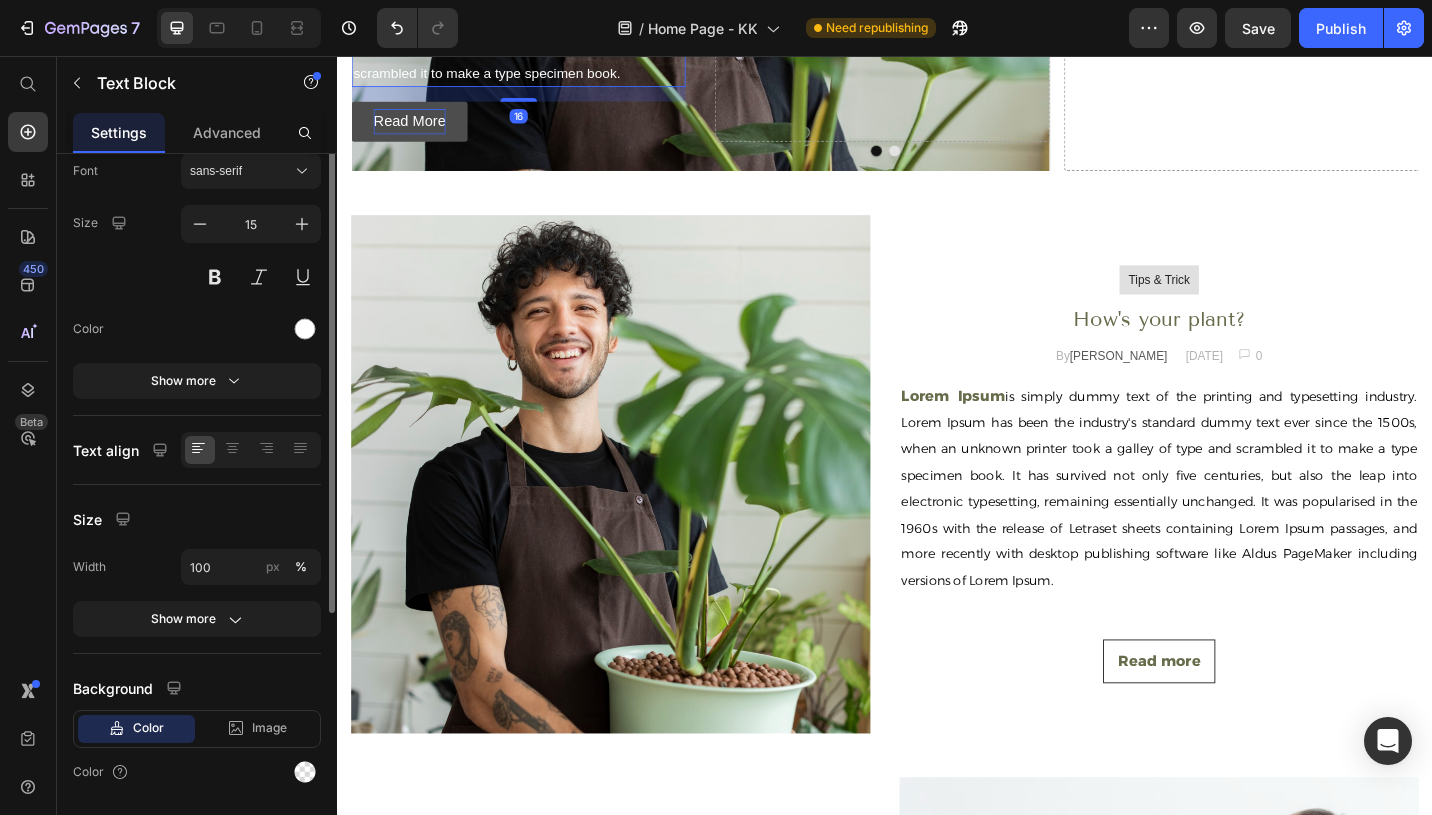 scroll, scrollTop: 0, scrollLeft: 0, axis: both 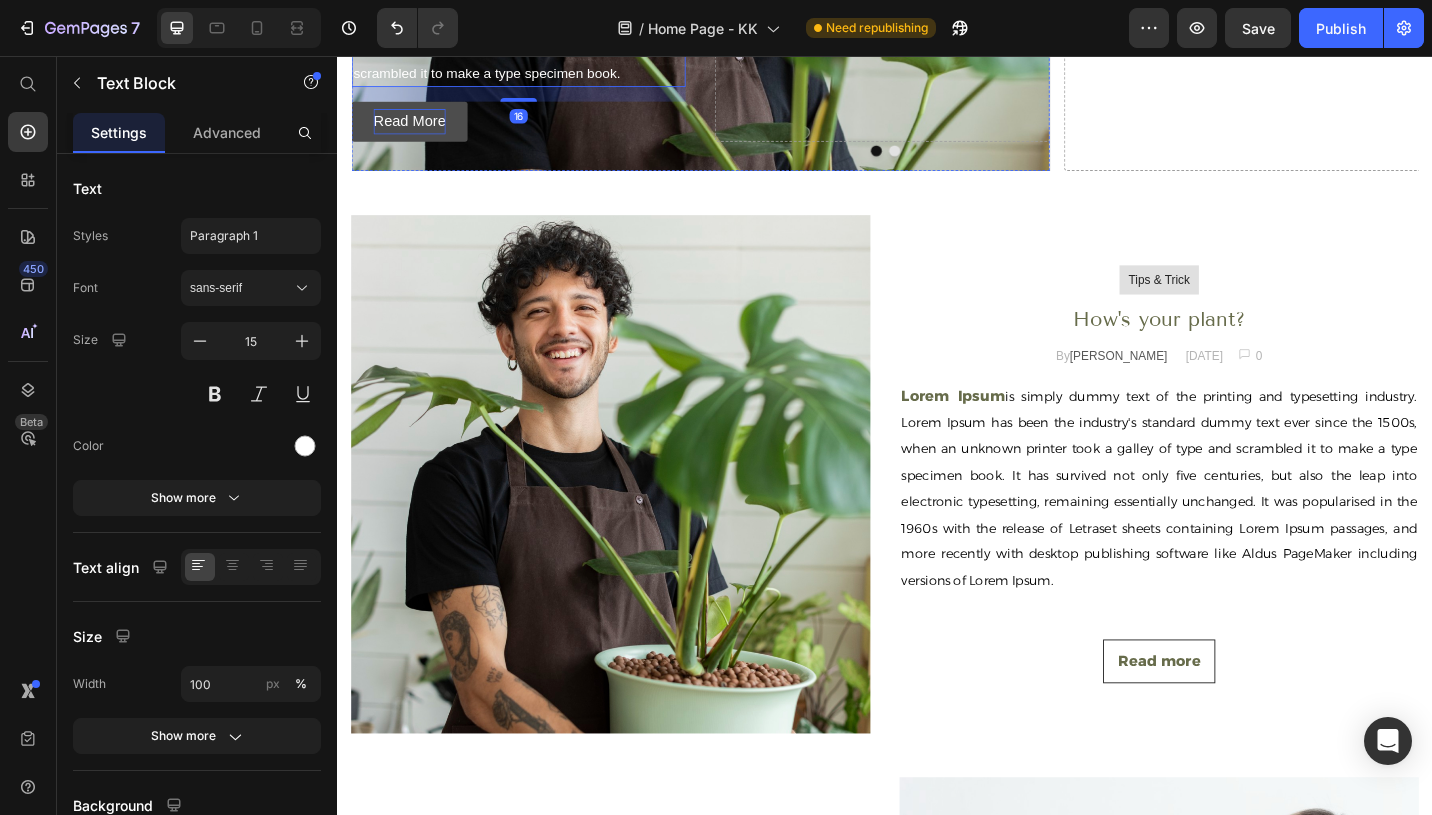 click on "Upscale your garden" at bounding box center [535, -90] 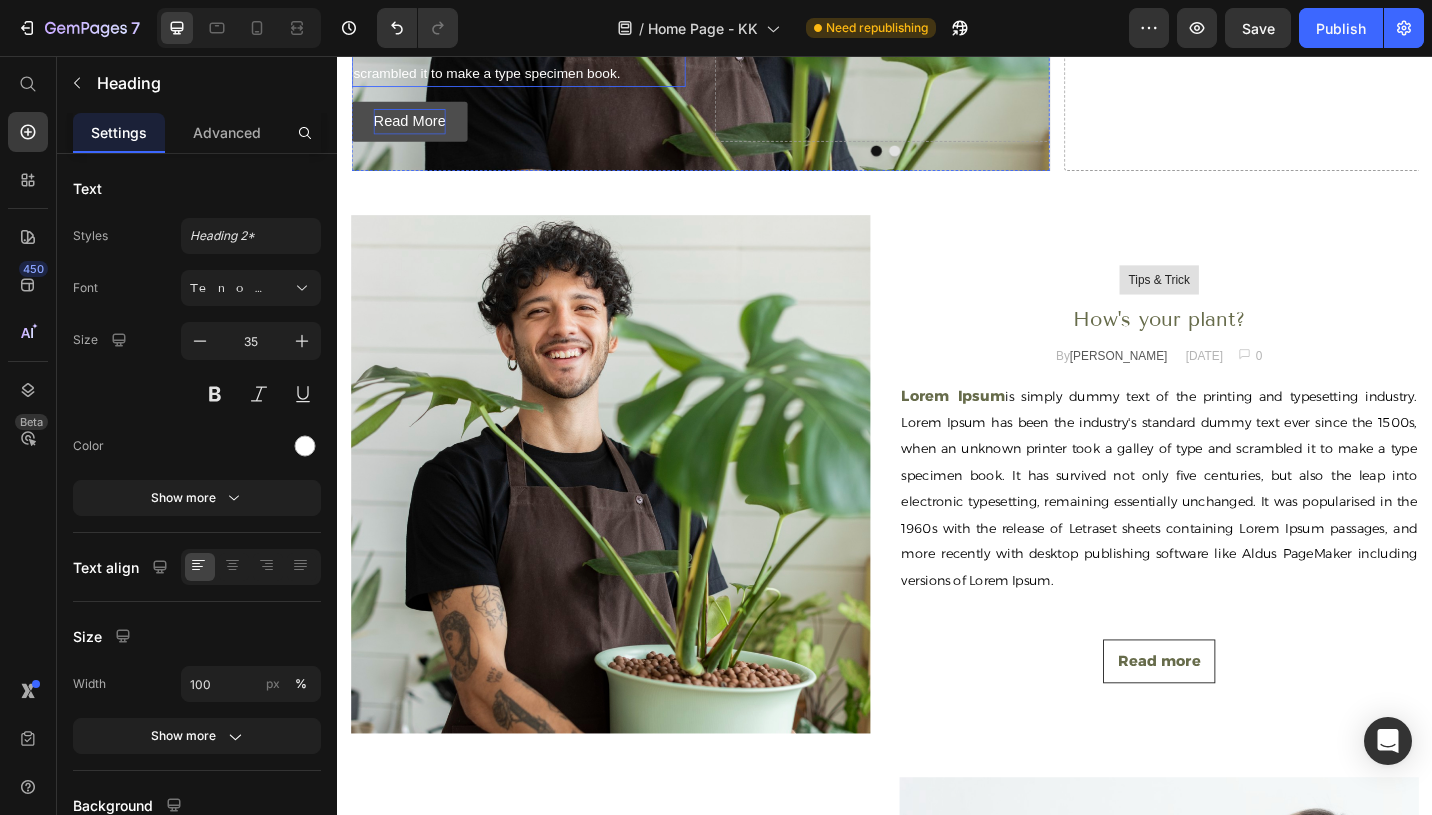click on "Lorem Ipsum  is simply dummy text of the printing and typesetting industry. Lorem Ipsum has been the industry's standard dummy text ever since the 1500s, when an unknown printer took a galley of type and scrambled it to make a type specimen book." at bounding box center (535, 20) 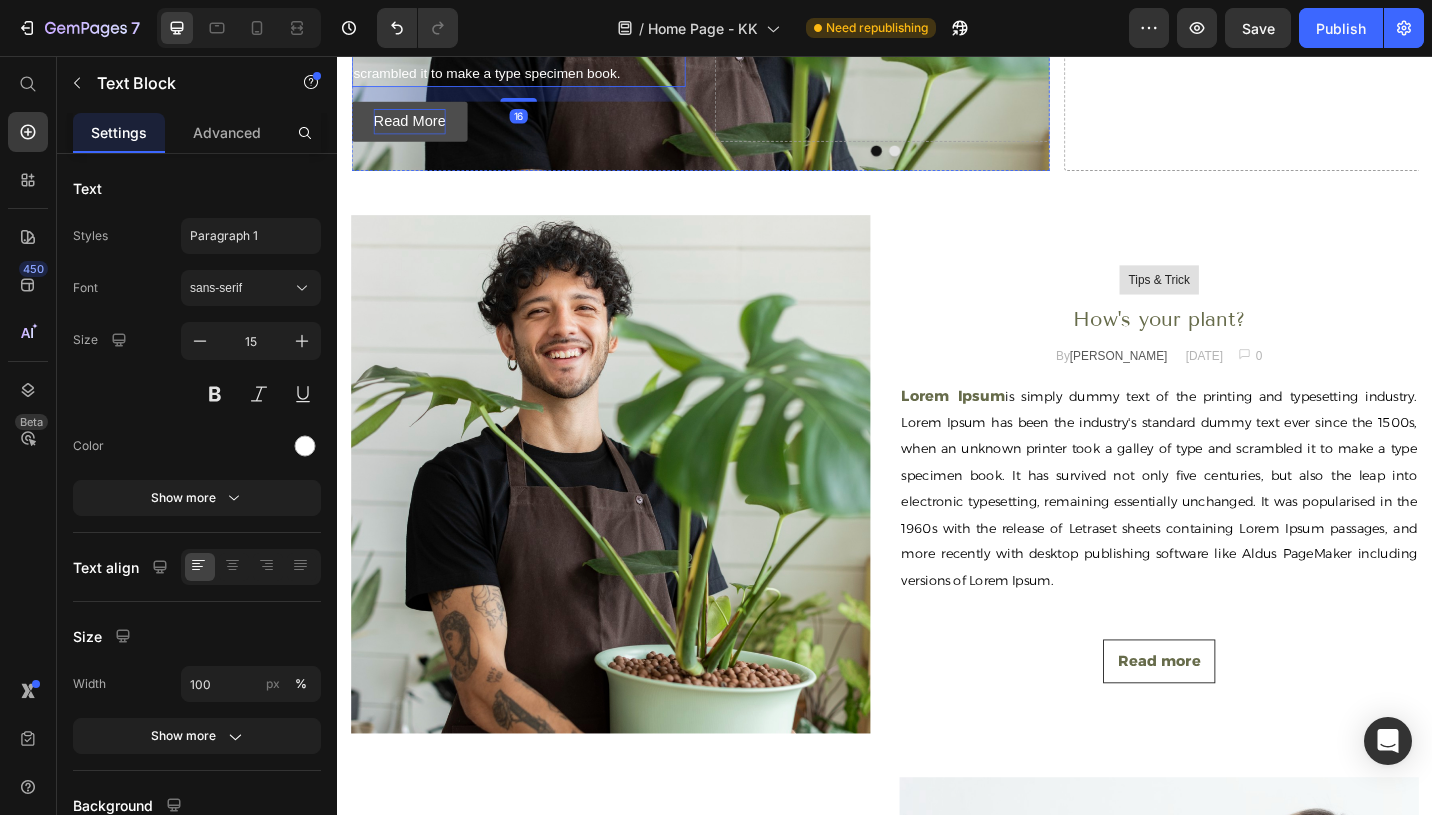 click on "Upscale your garden" at bounding box center (535, -90) 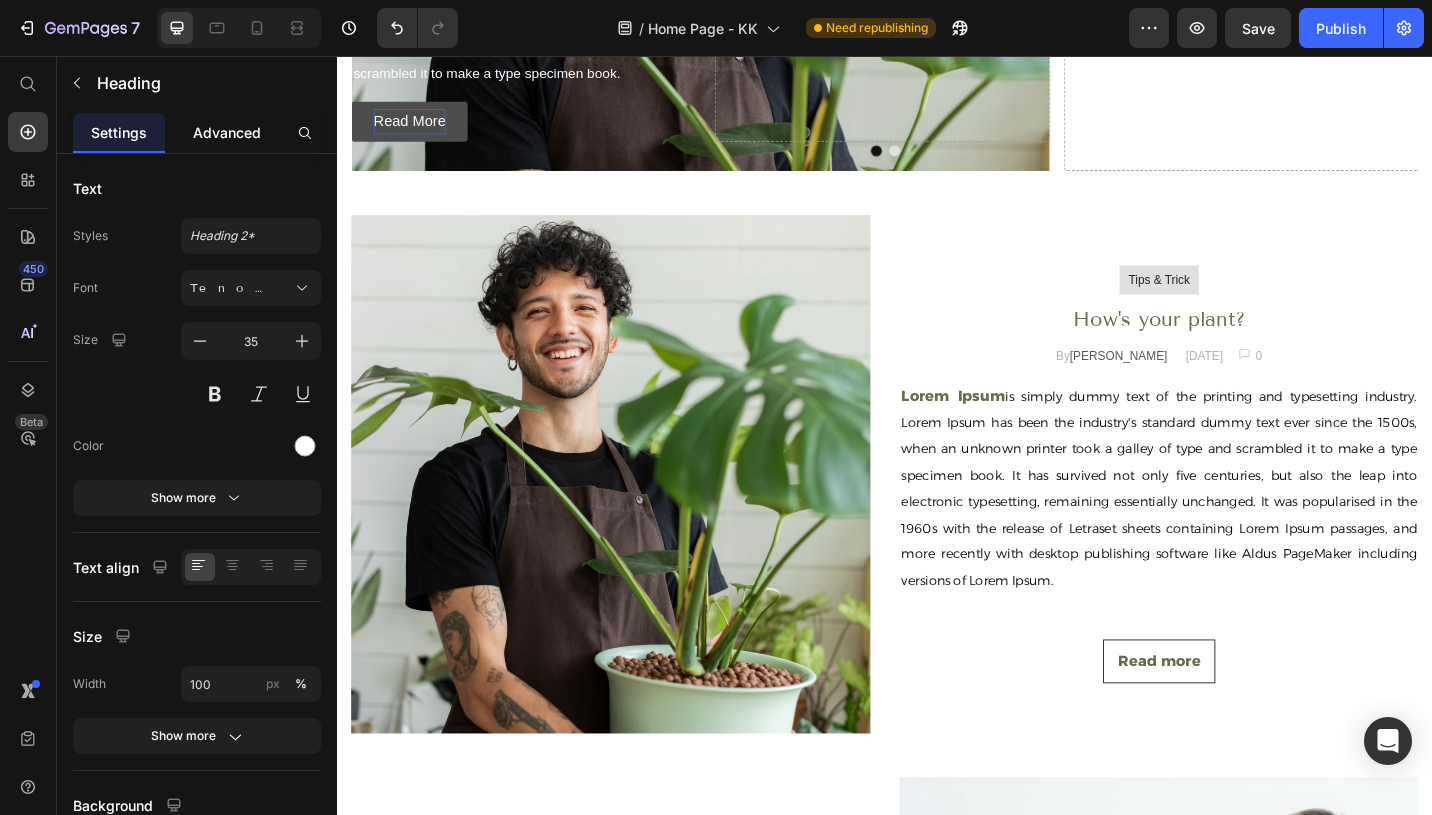 click on "Advanced" at bounding box center (227, 132) 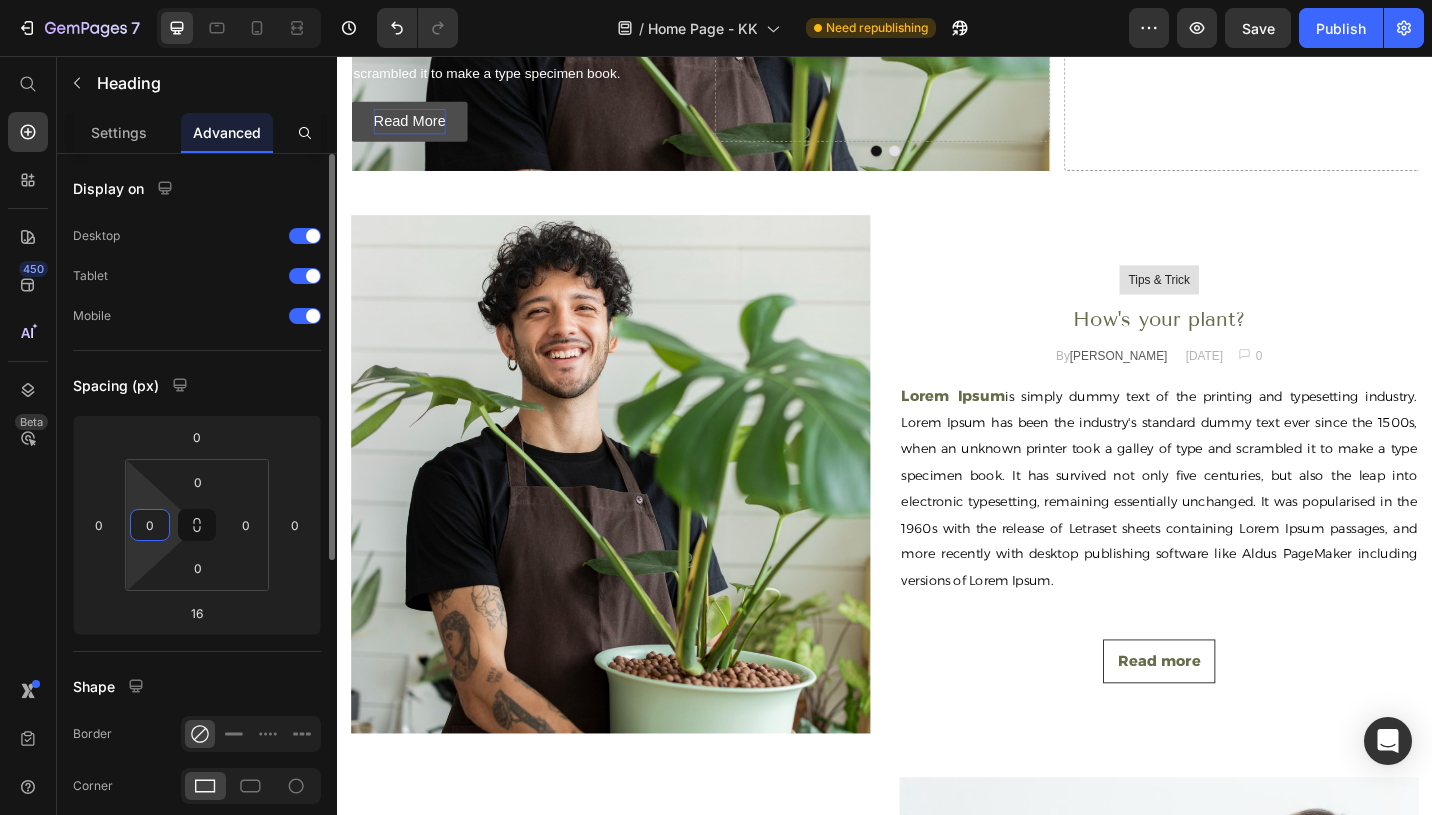 click on "0" at bounding box center [150, 525] 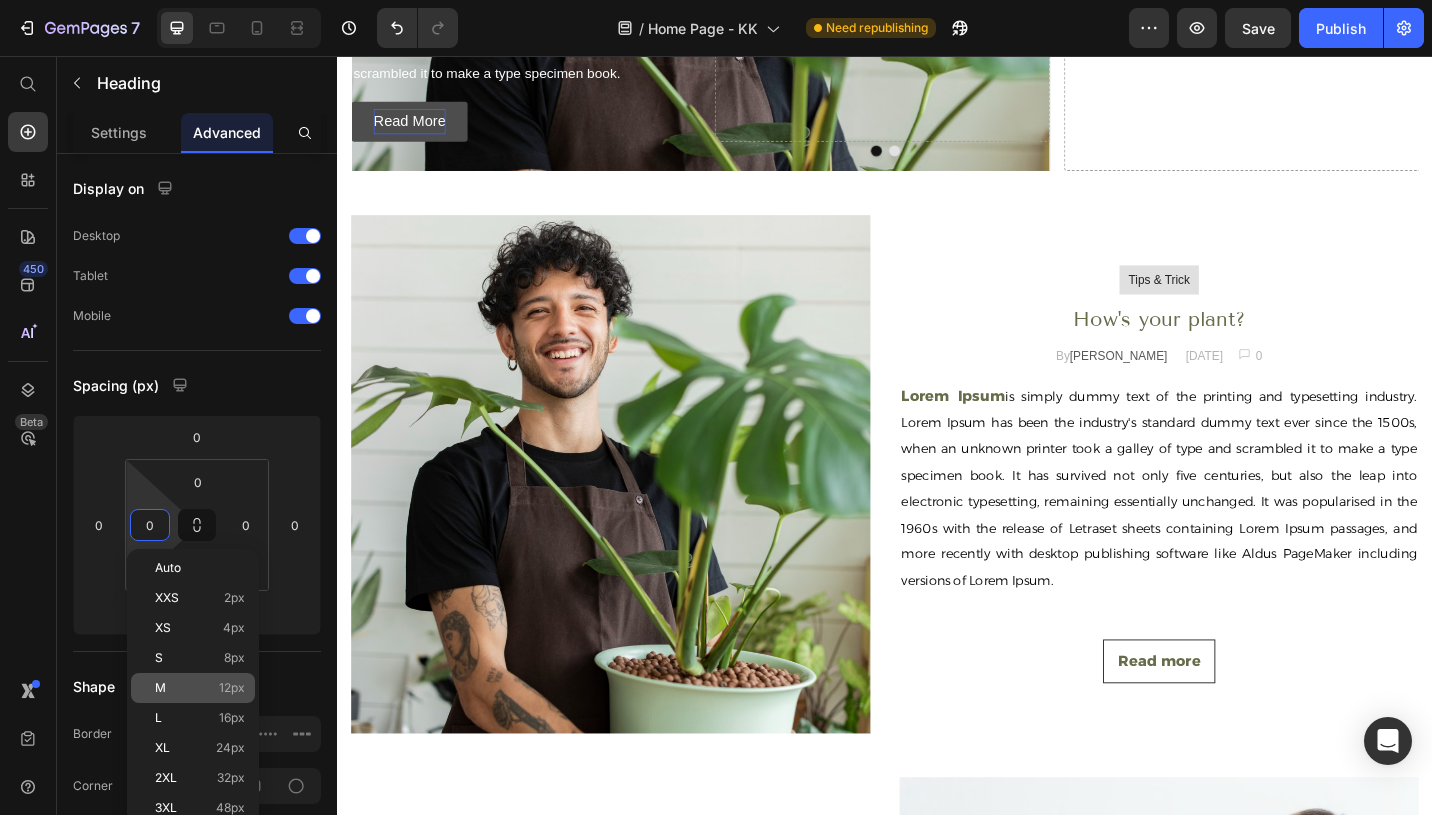 click on "M 12px" at bounding box center (200, 688) 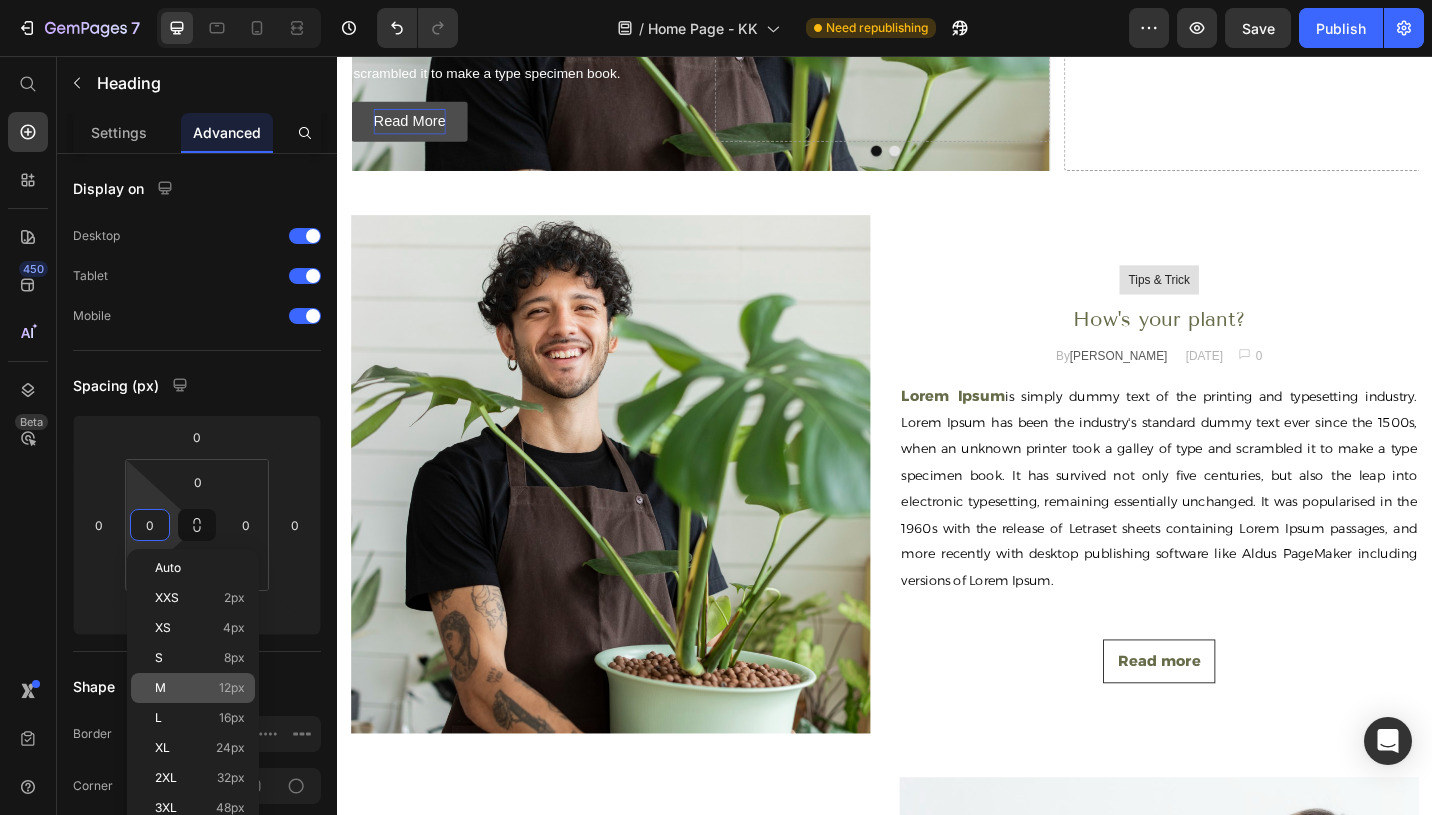 type on "12" 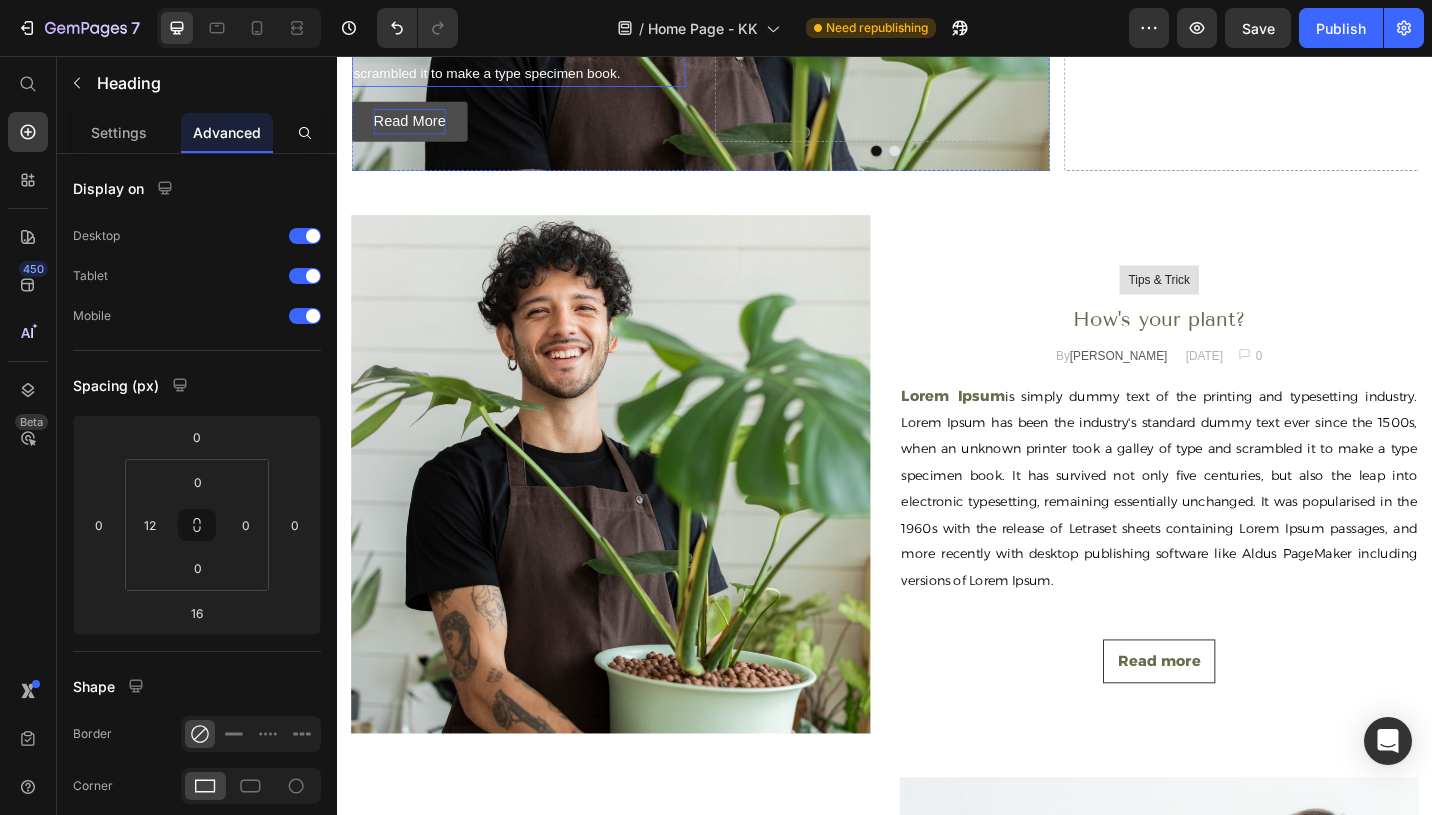 click on "Lorem Ipsum  is simply dummy text of the printing and typesetting industry. Lorem Ipsum has been the industry's standard dummy text ever since the 1500s, when an unknown printer took a galley of type and scrambled it to make a type specimen book." at bounding box center (535, 20) 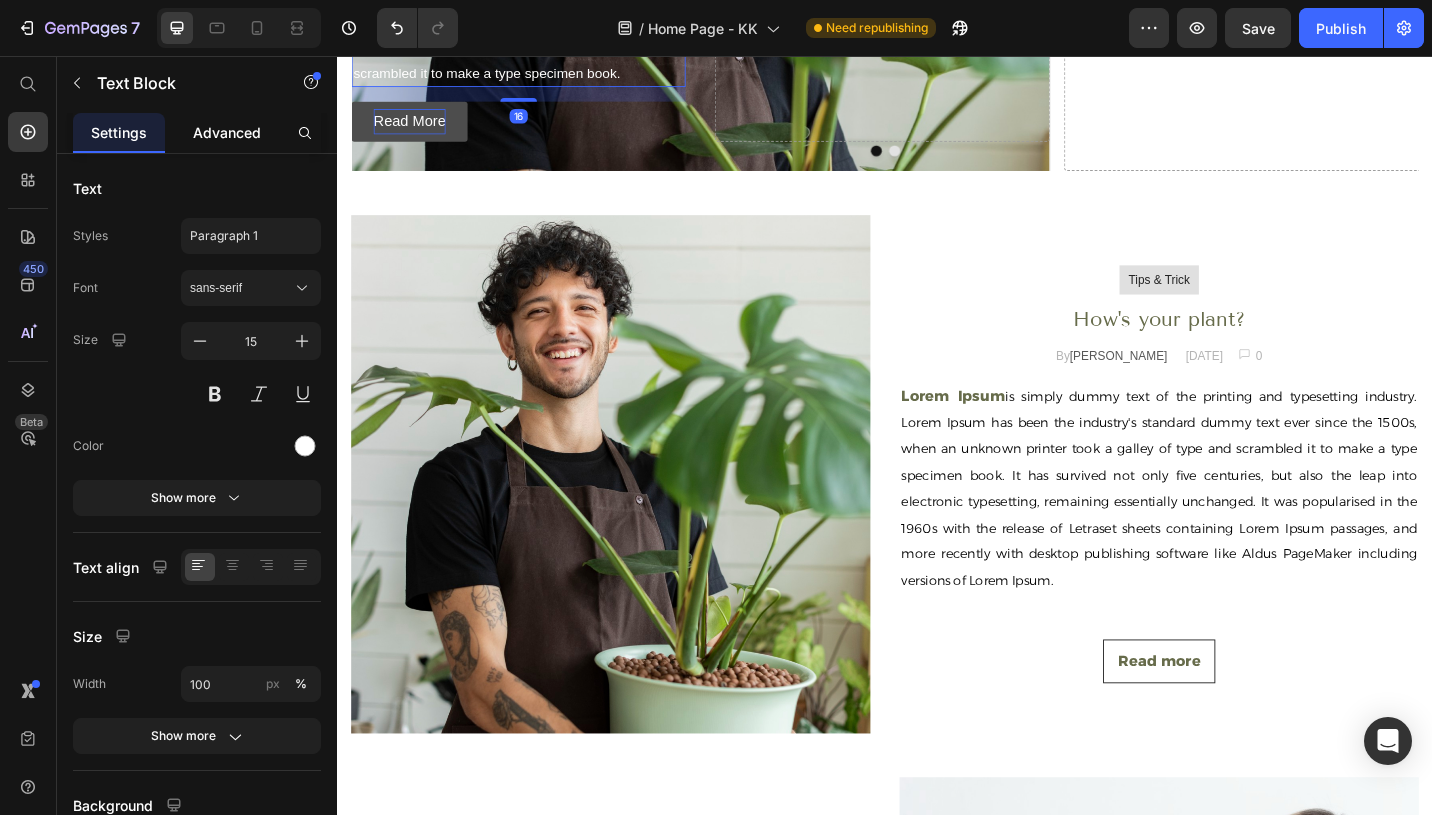 click on "Advanced" 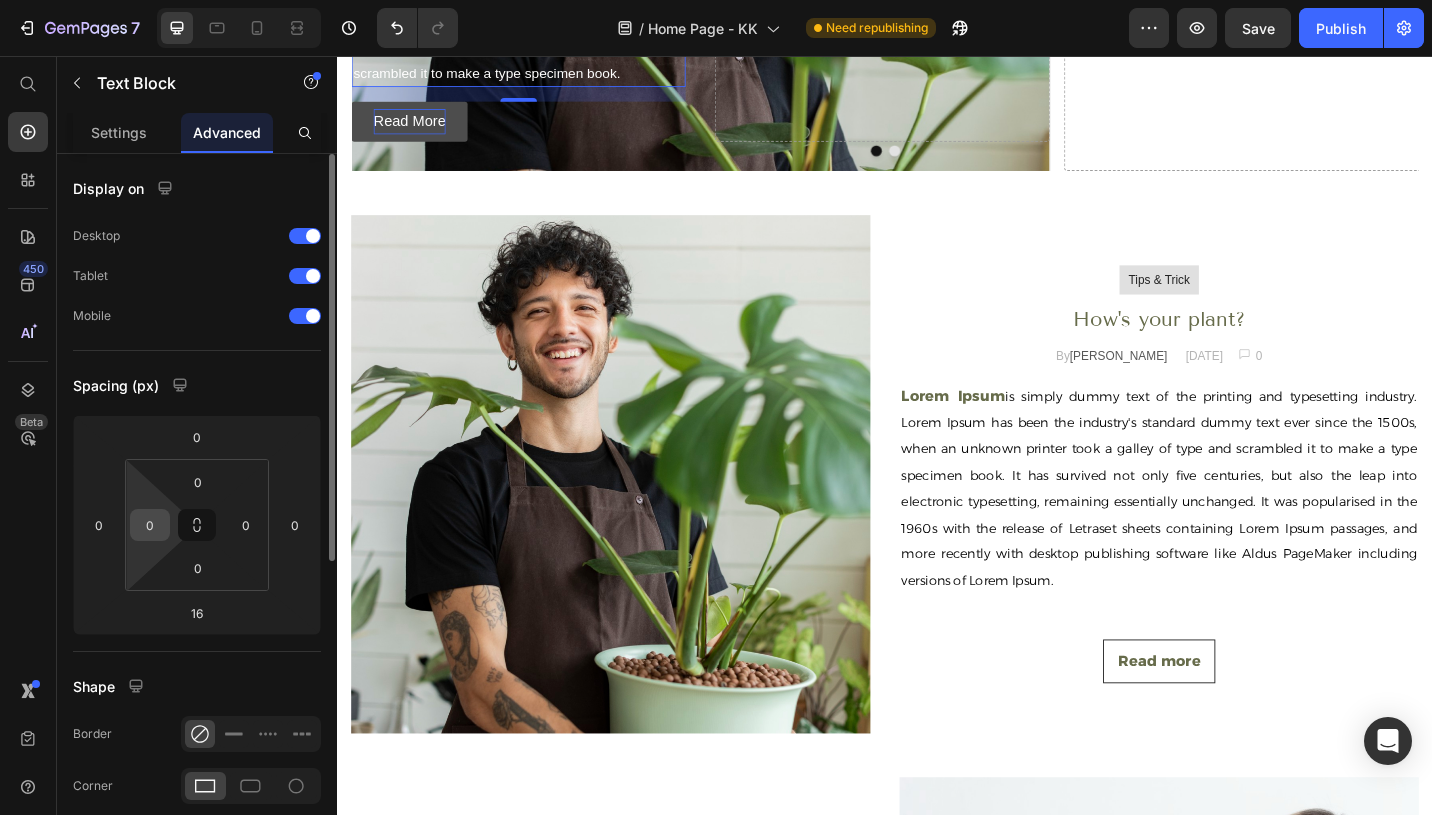 click on "0" at bounding box center [150, 525] 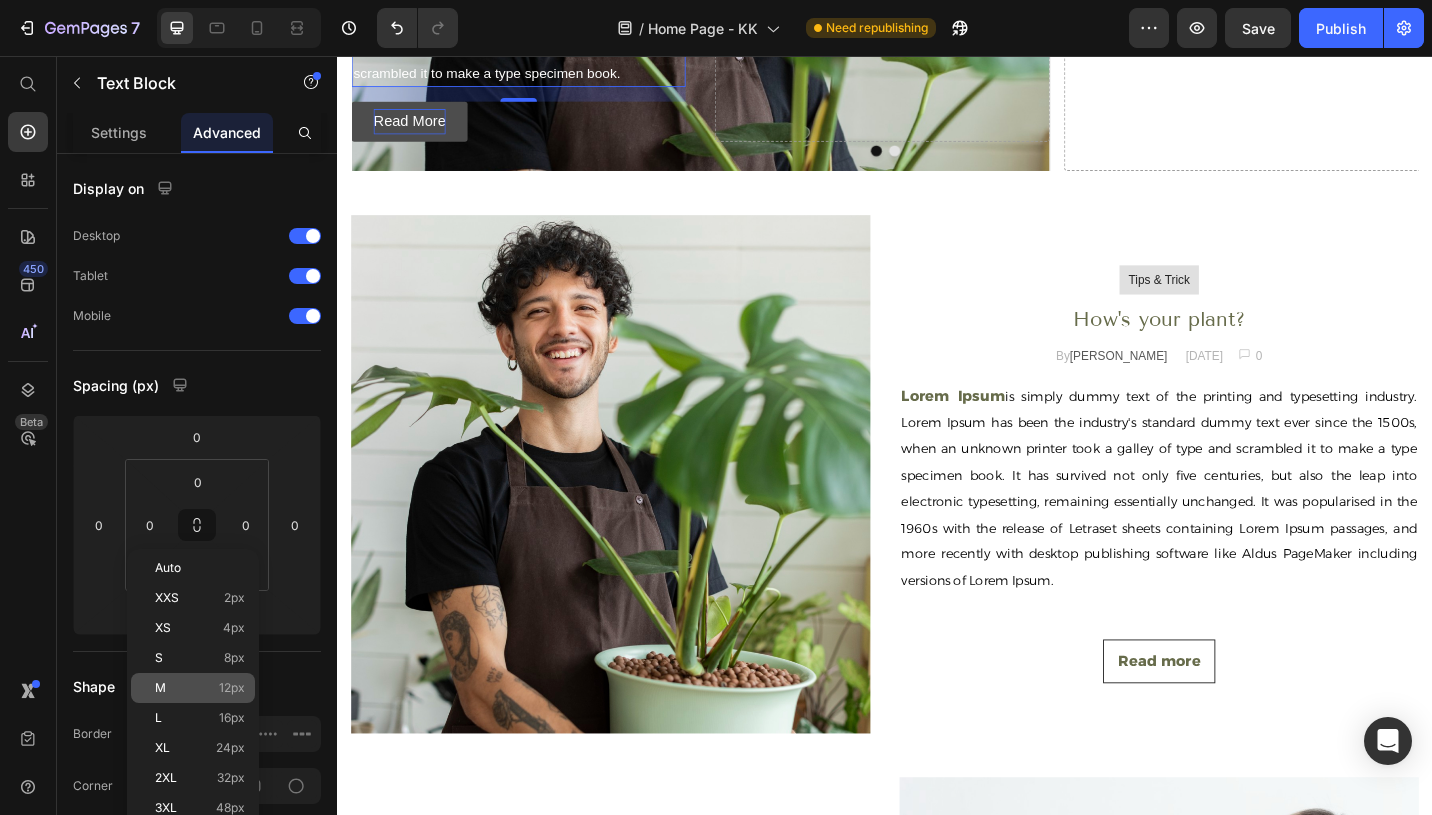 click on "M 12px" at bounding box center (200, 688) 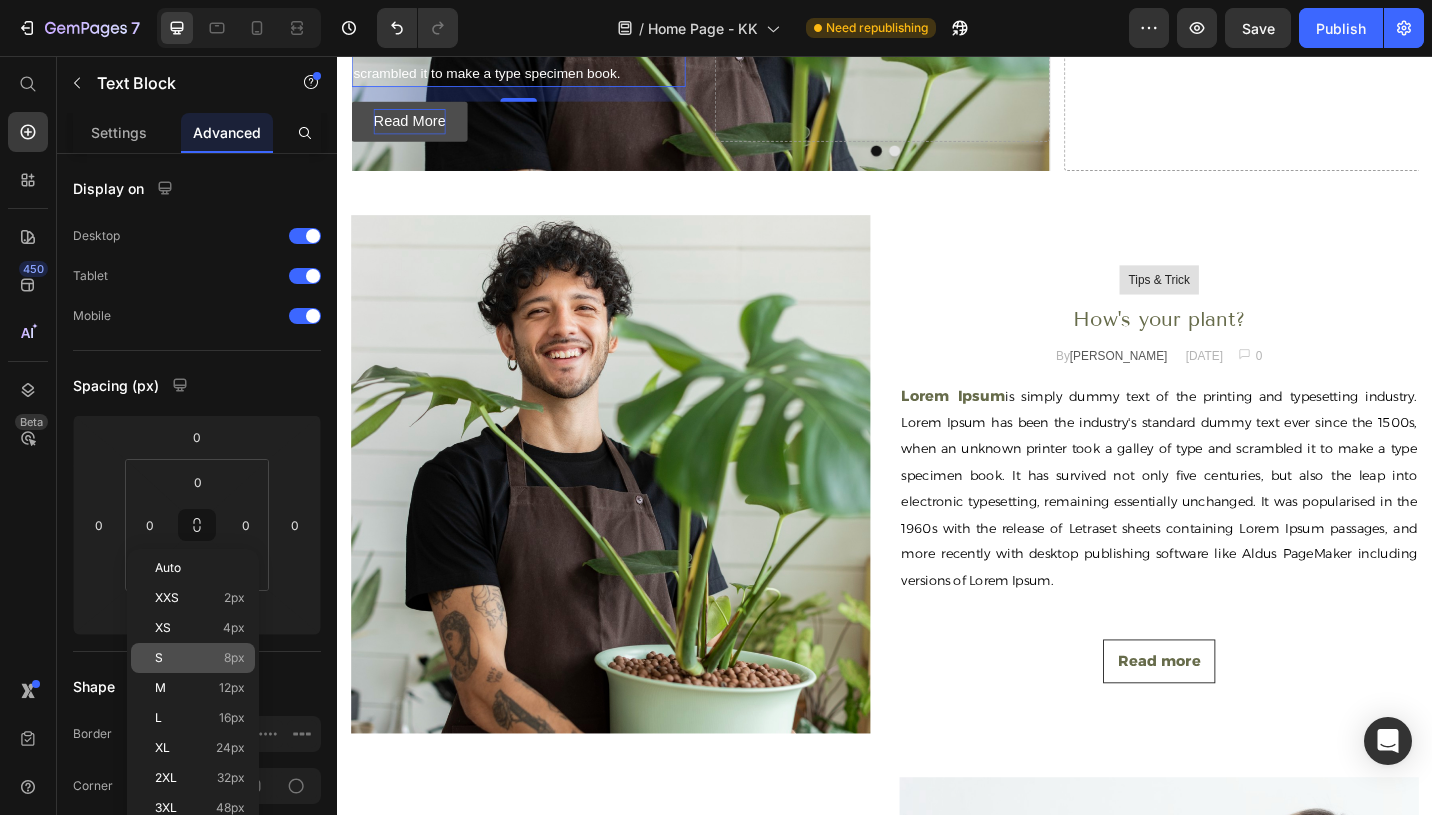 type on "12" 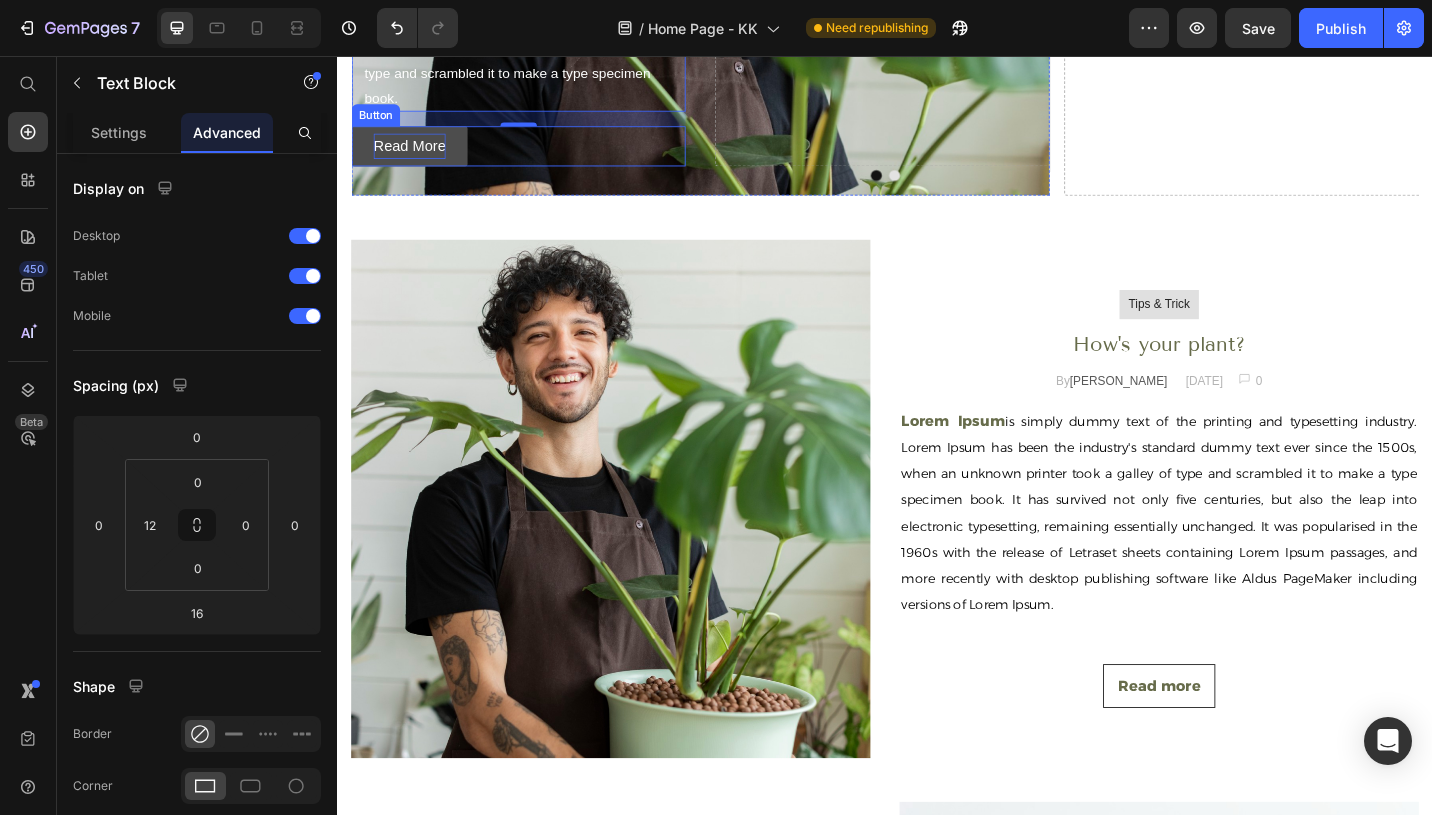 click on "Read More" at bounding box center [415, 155] 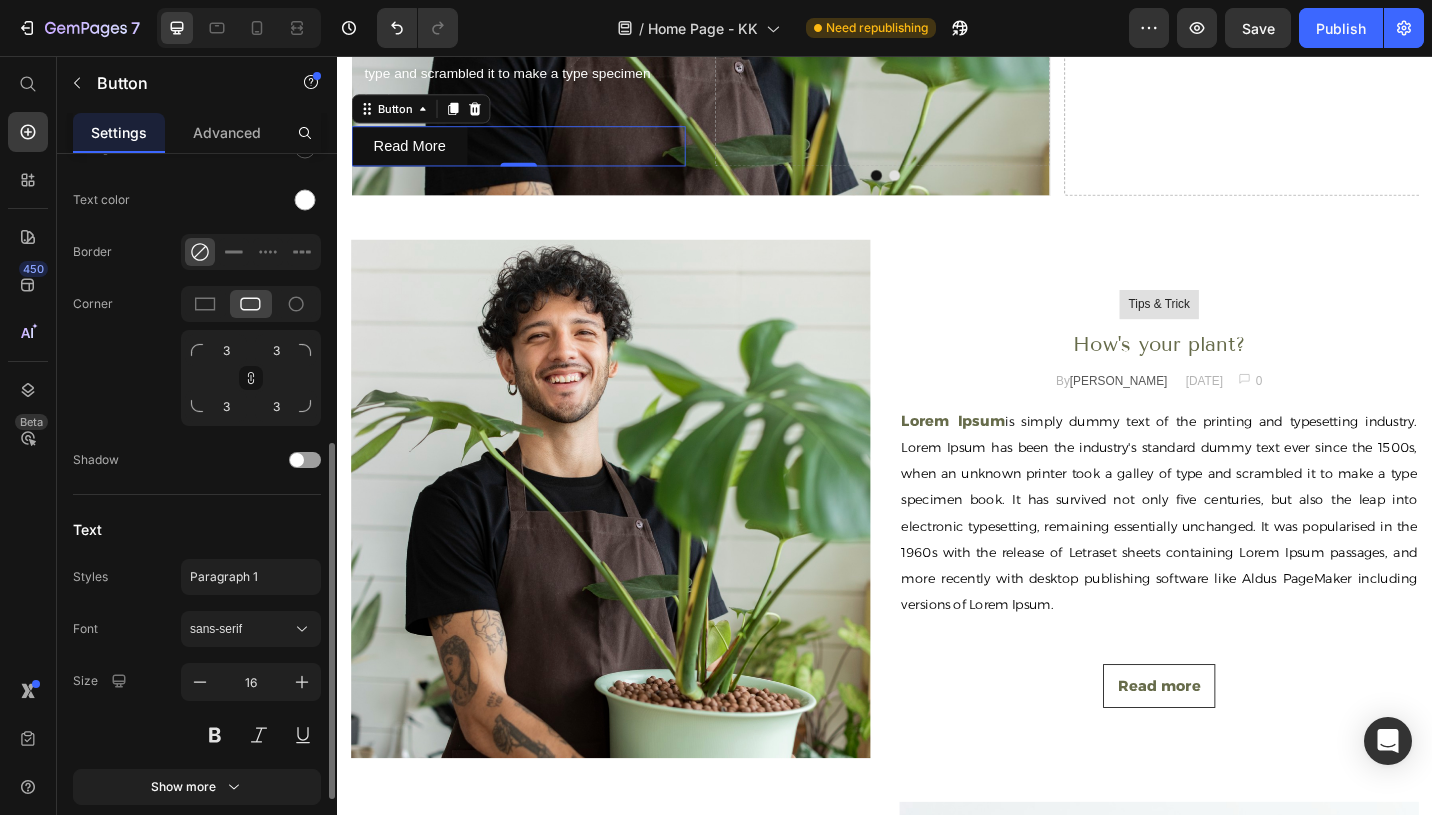 scroll, scrollTop: 727, scrollLeft: 0, axis: vertical 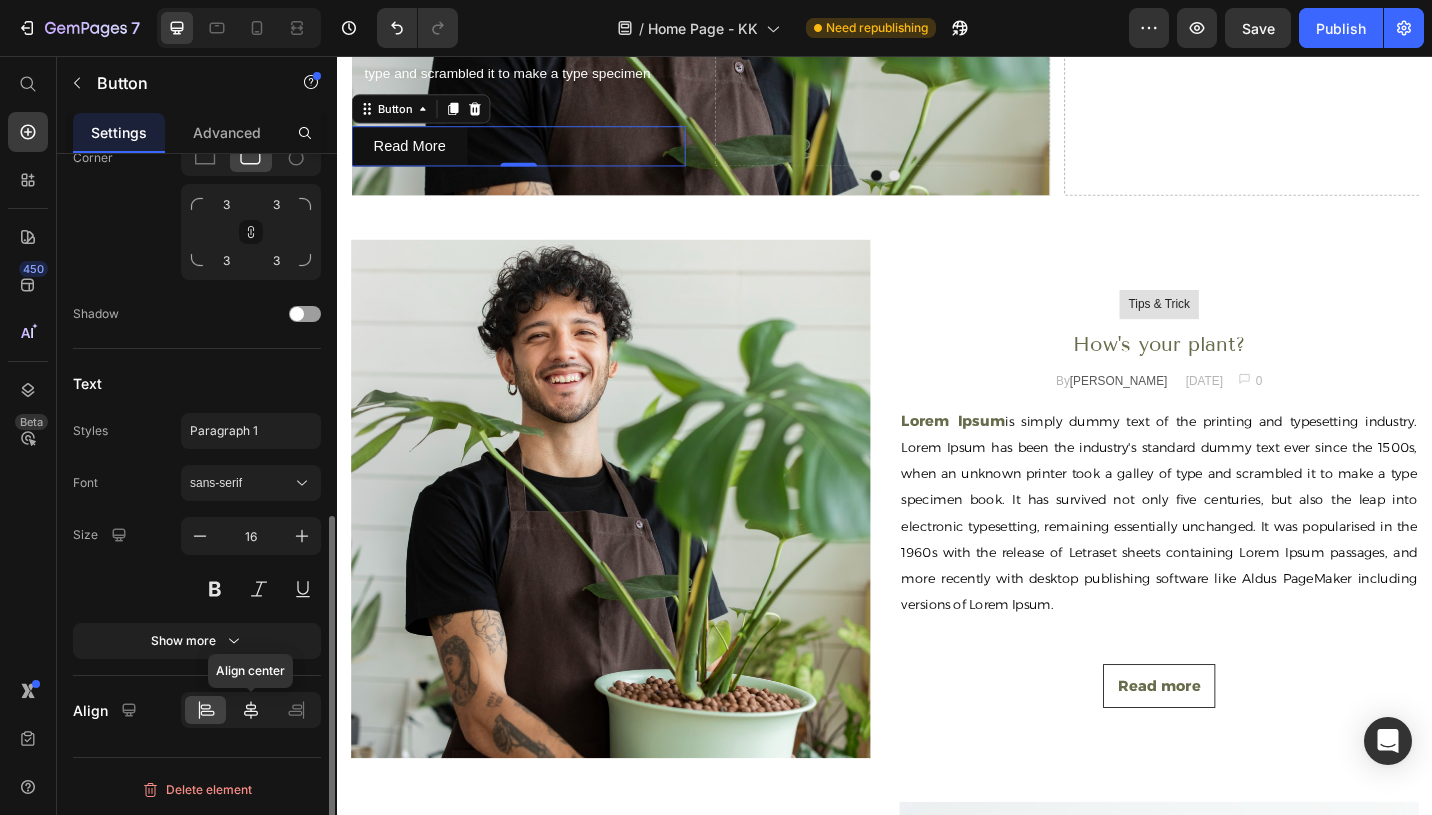click 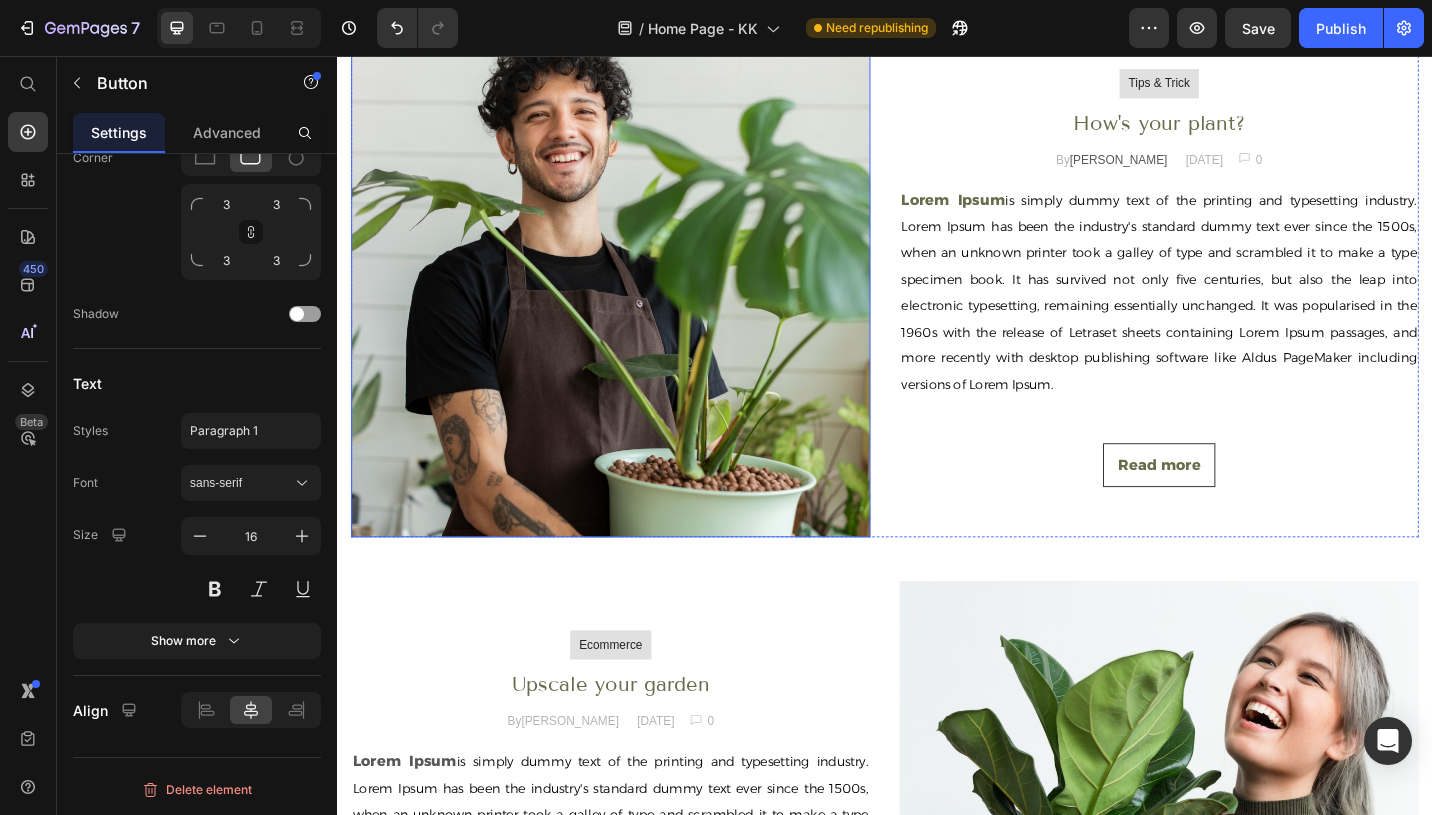 scroll, scrollTop: 7207, scrollLeft: 0, axis: vertical 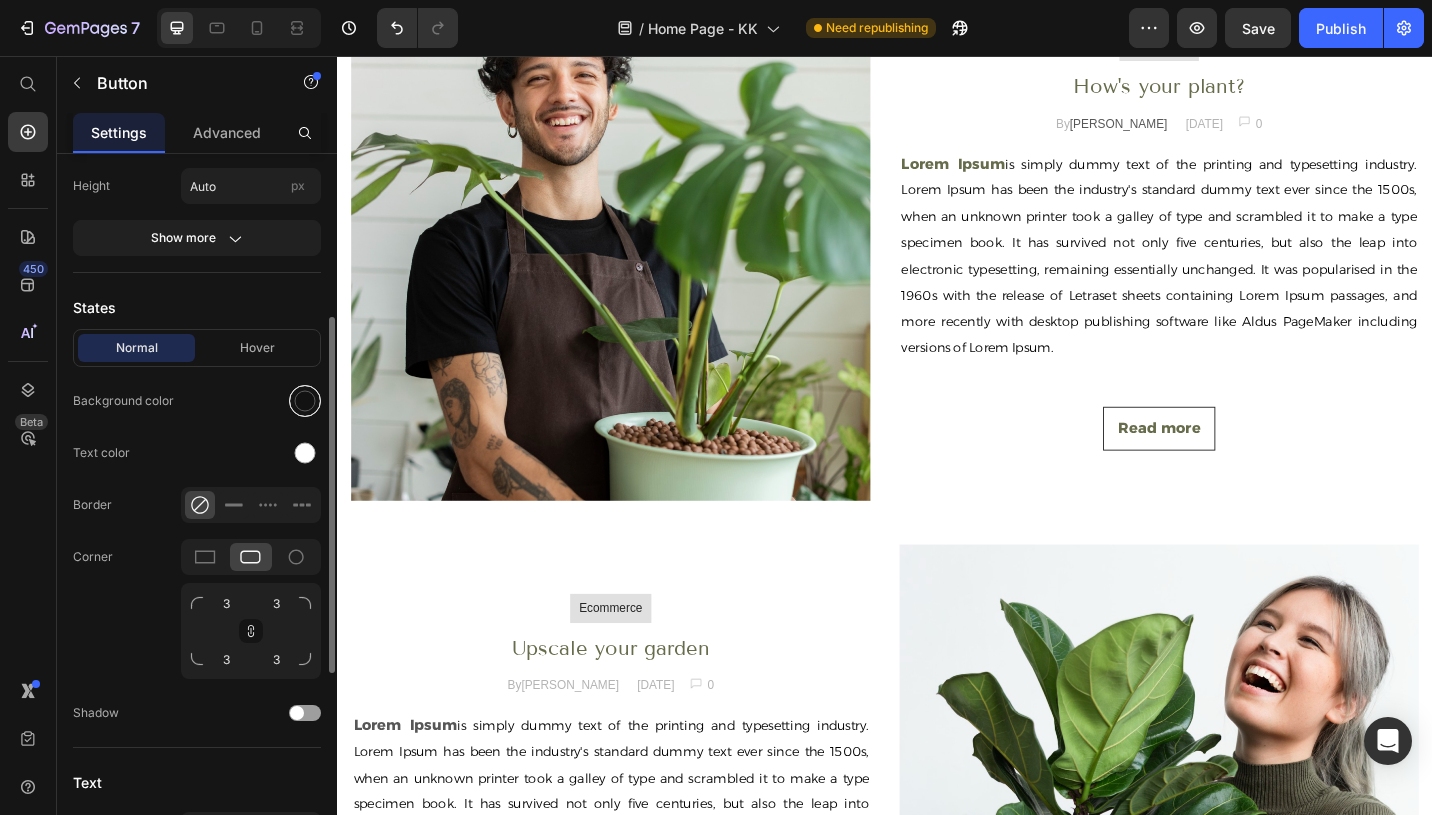 click at bounding box center [305, 401] 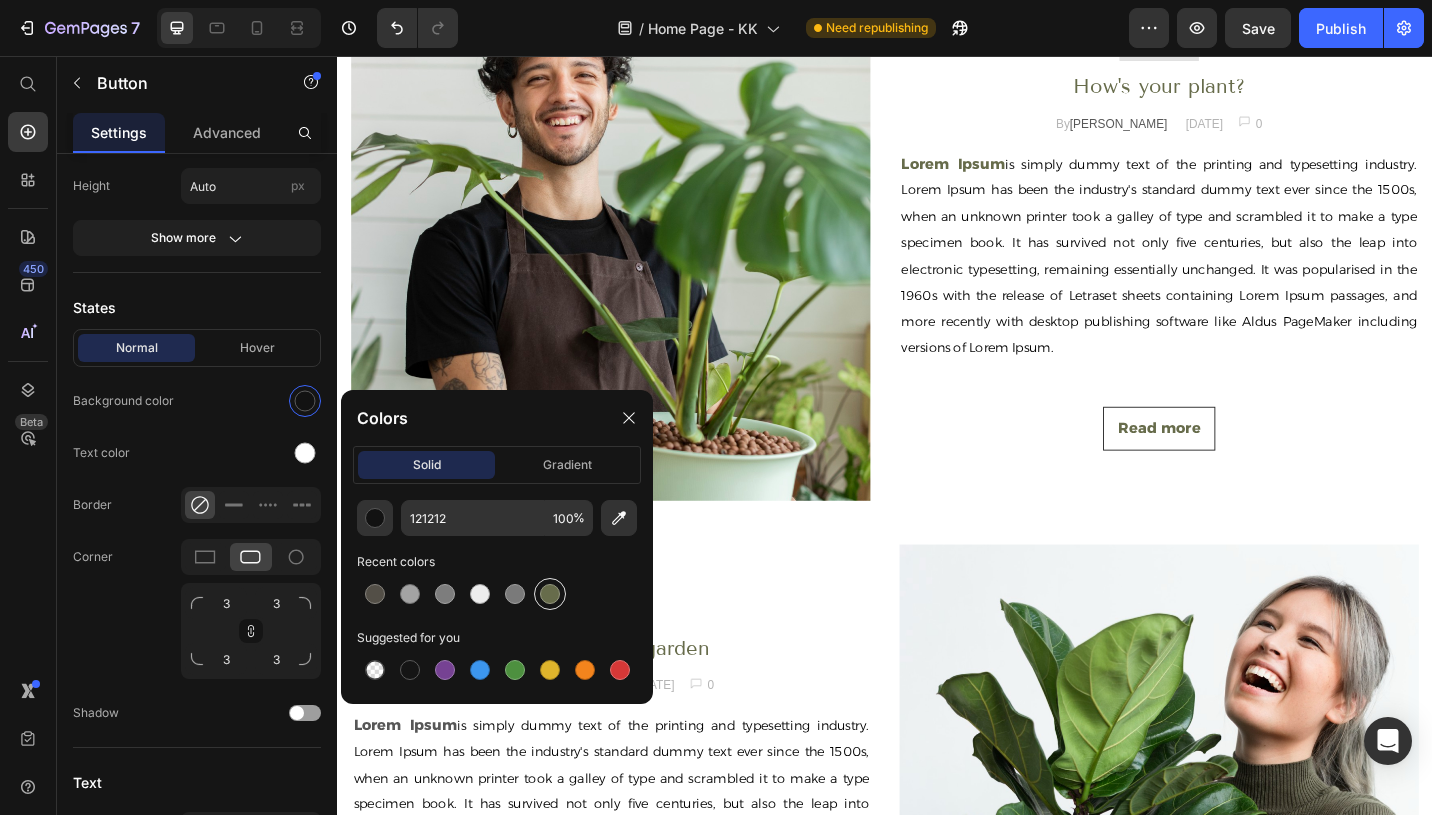 click at bounding box center [550, 594] 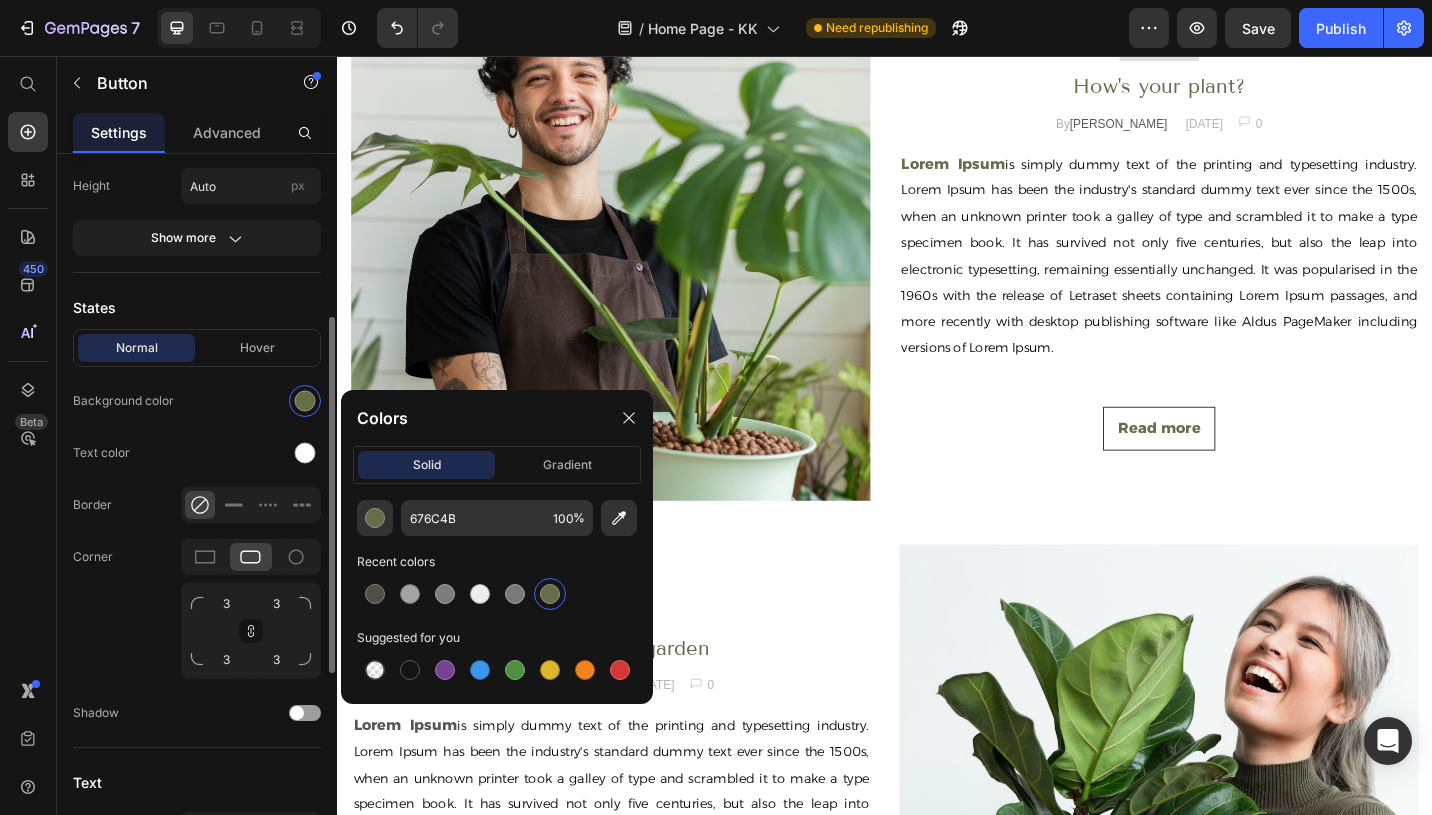 click on "Text color" 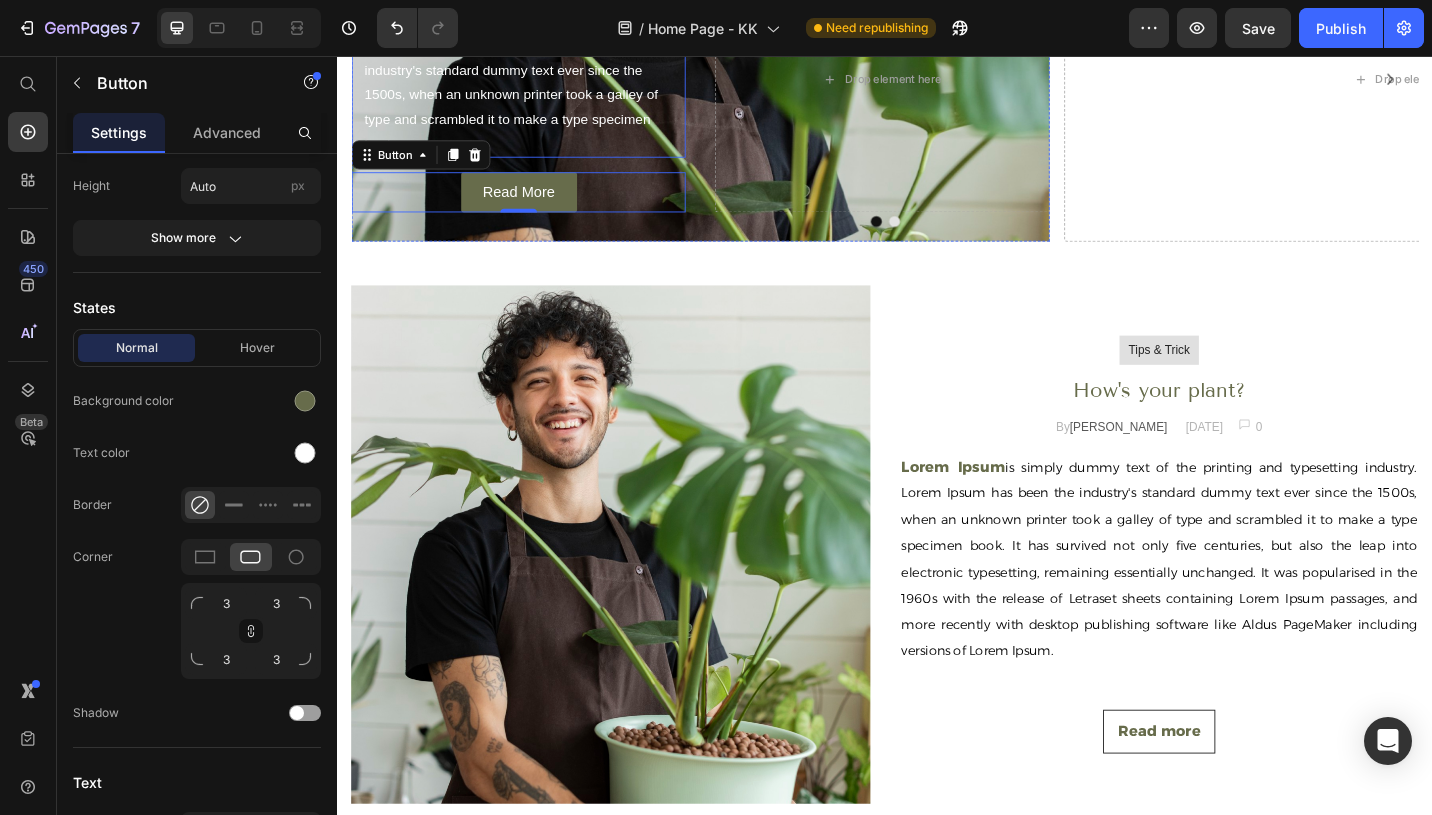 scroll, scrollTop: 6512, scrollLeft: 0, axis: vertical 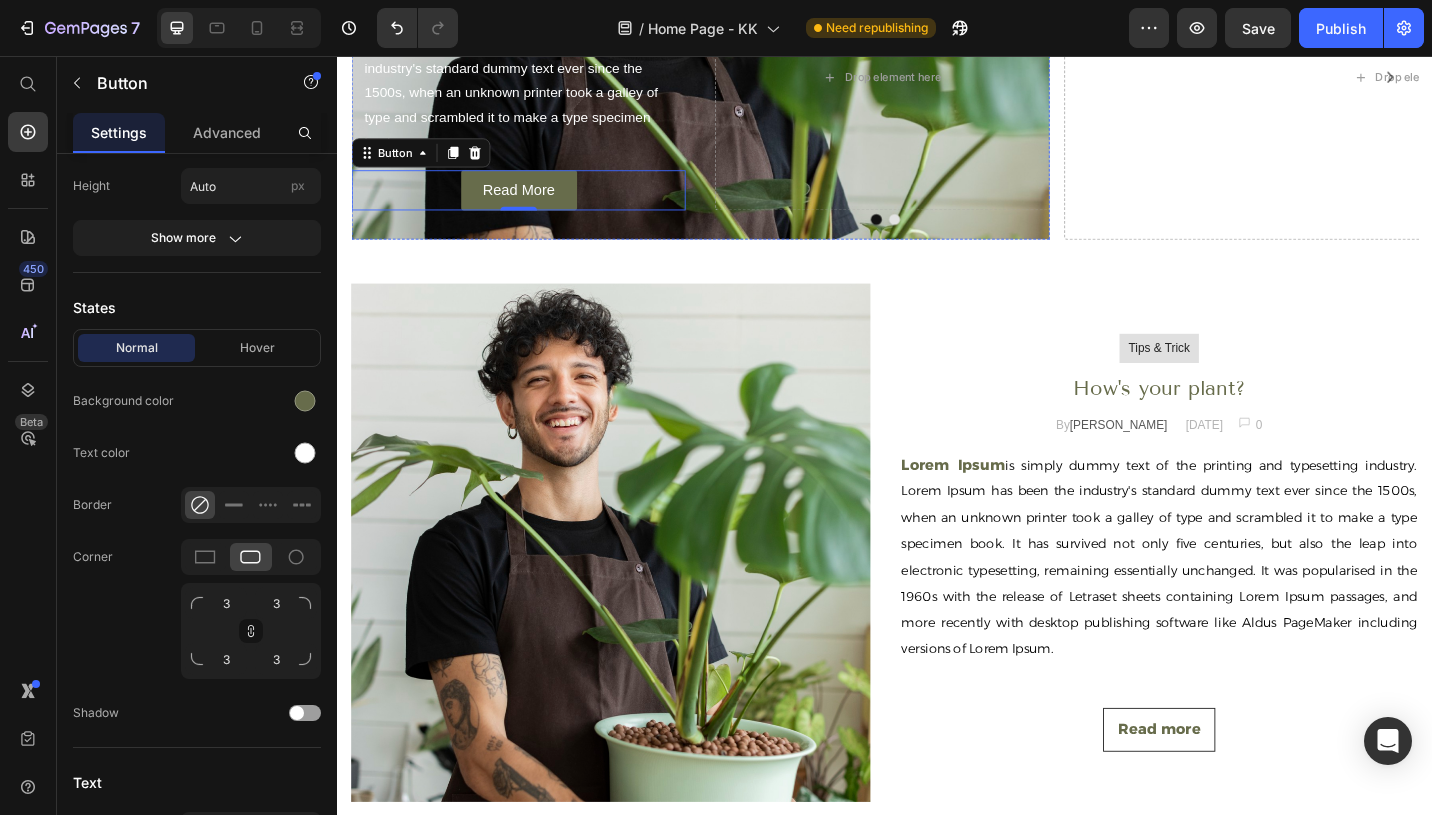 click on "Upscale your garden" at bounding box center (541, -42) 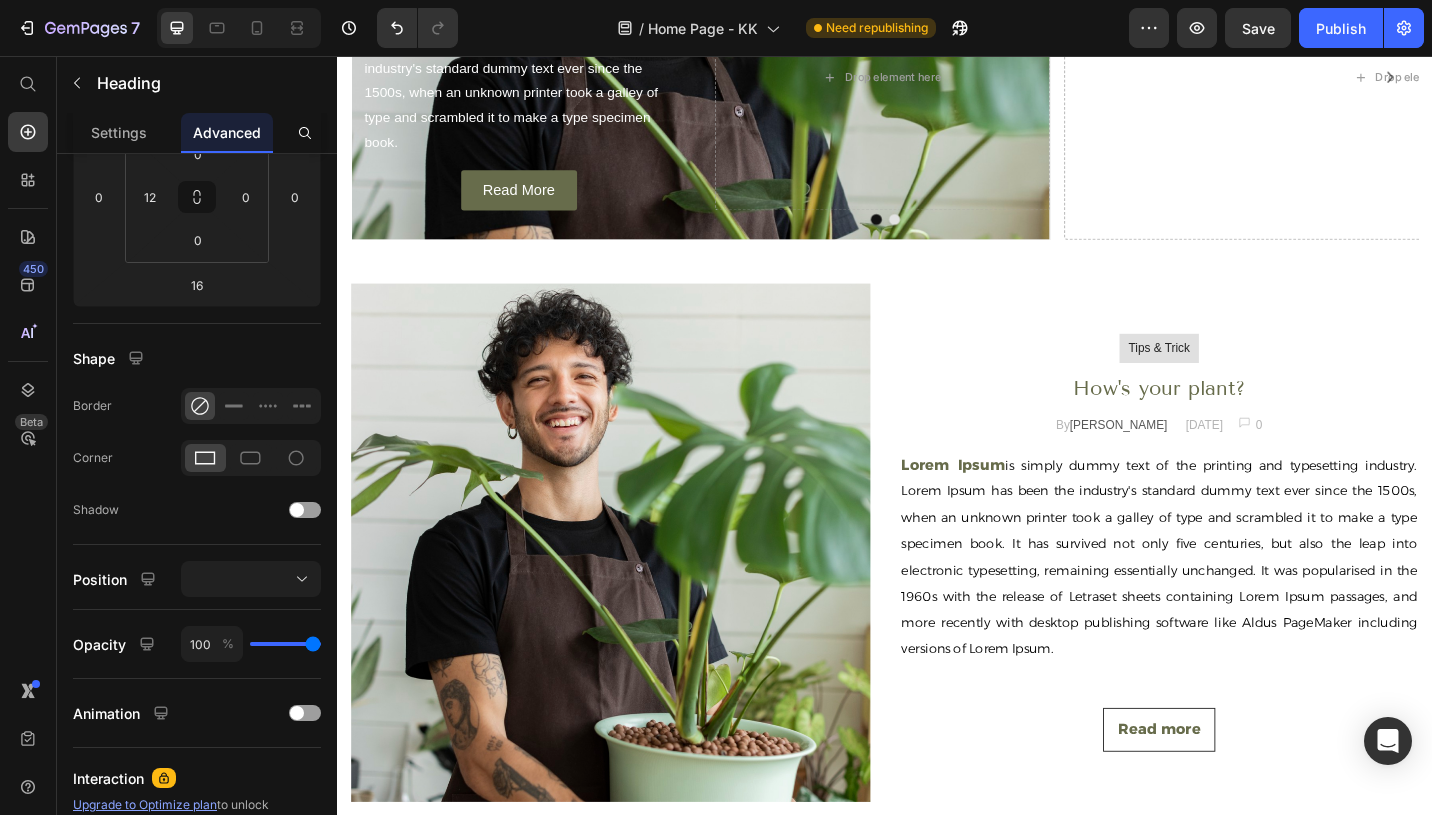 scroll, scrollTop: 0, scrollLeft: 0, axis: both 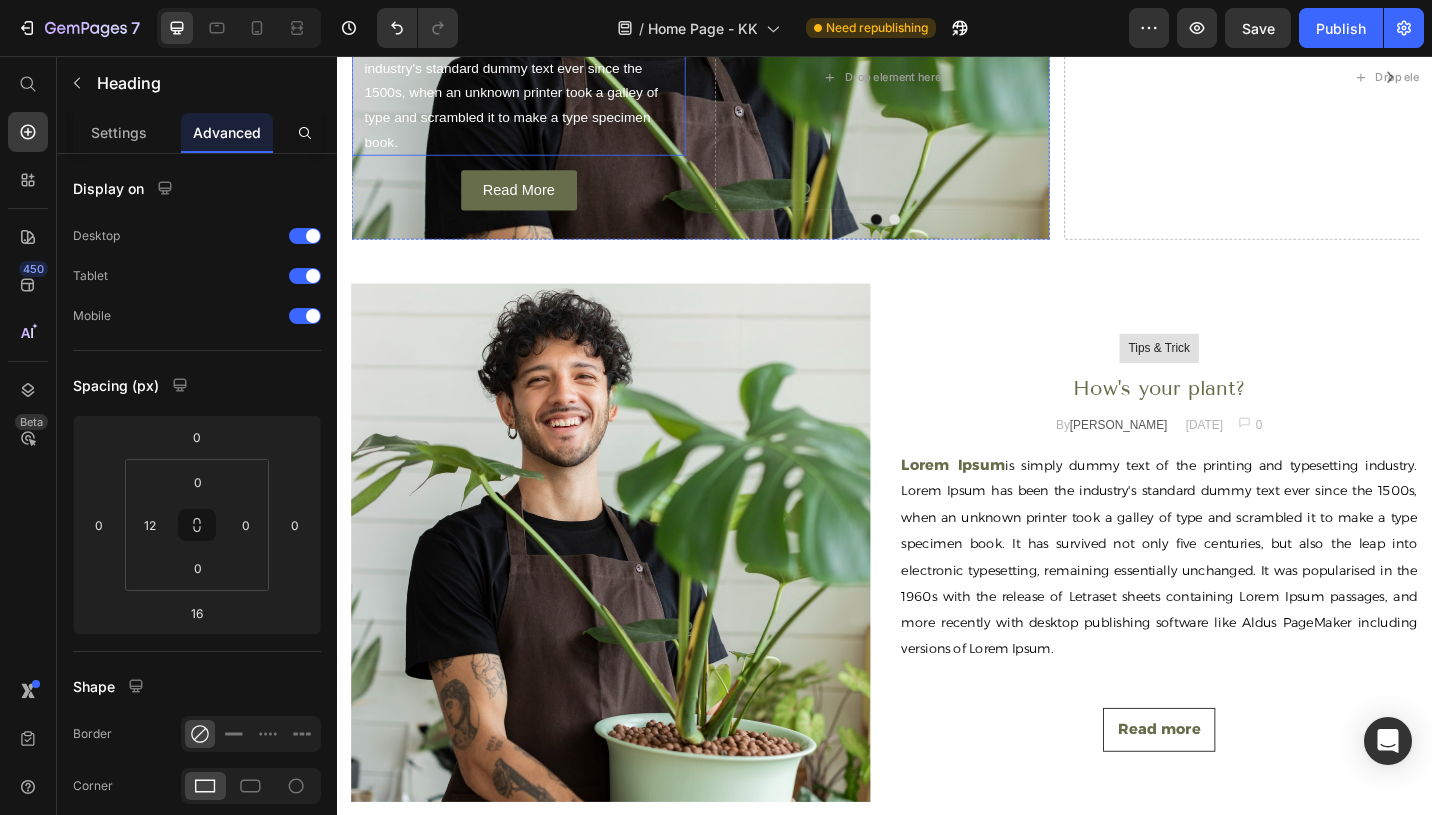 click on "Lorem Ipsum  is simply dummy text of the printing and typesetting industry. Lorem Ipsum has been the industry's standard dummy text ever since the 1500s, when an unknown printer took a galley of type and scrambled it to make a type specimen book." at bounding box center (541, 82) 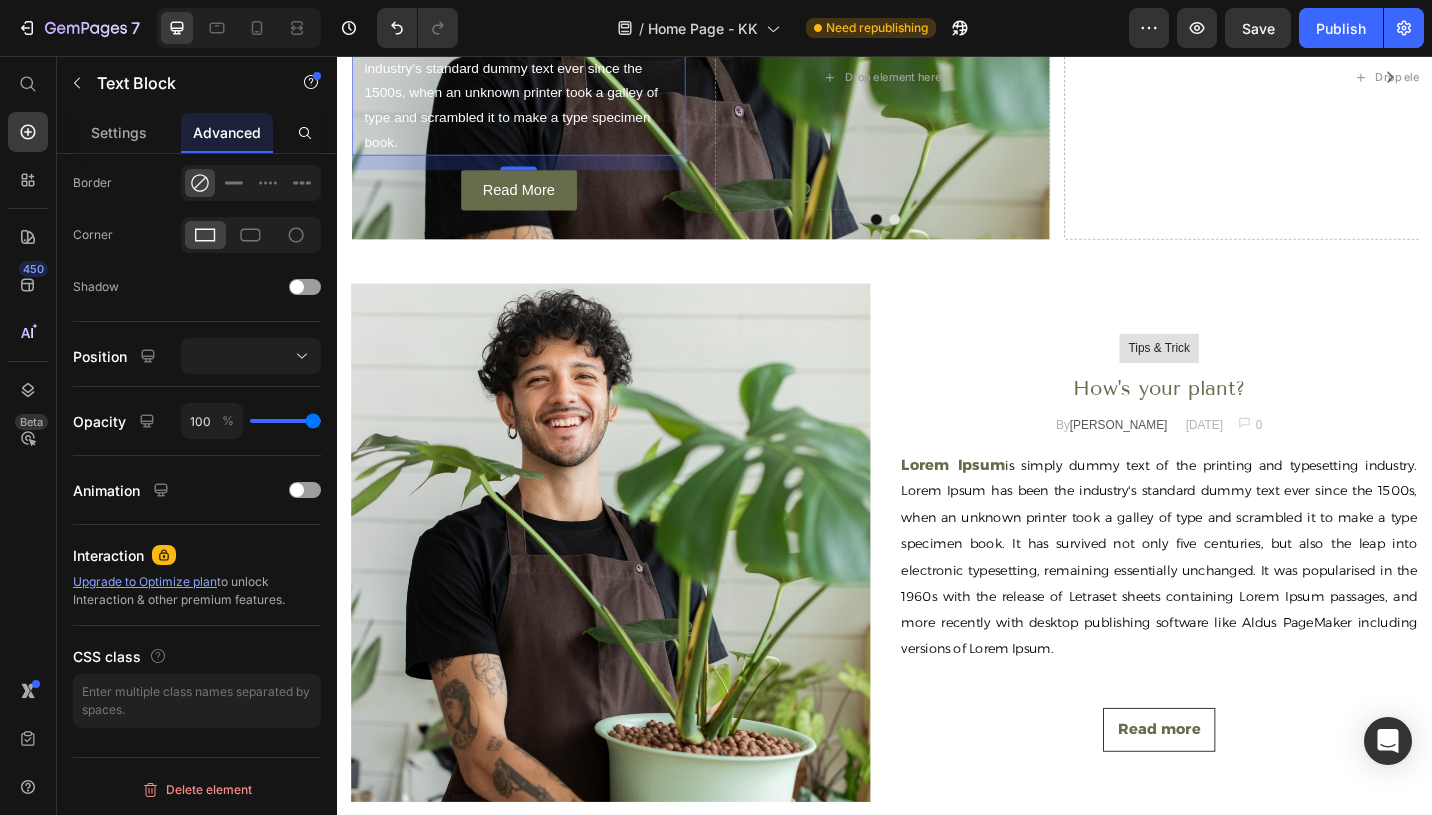 scroll, scrollTop: 0, scrollLeft: 0, axis: both 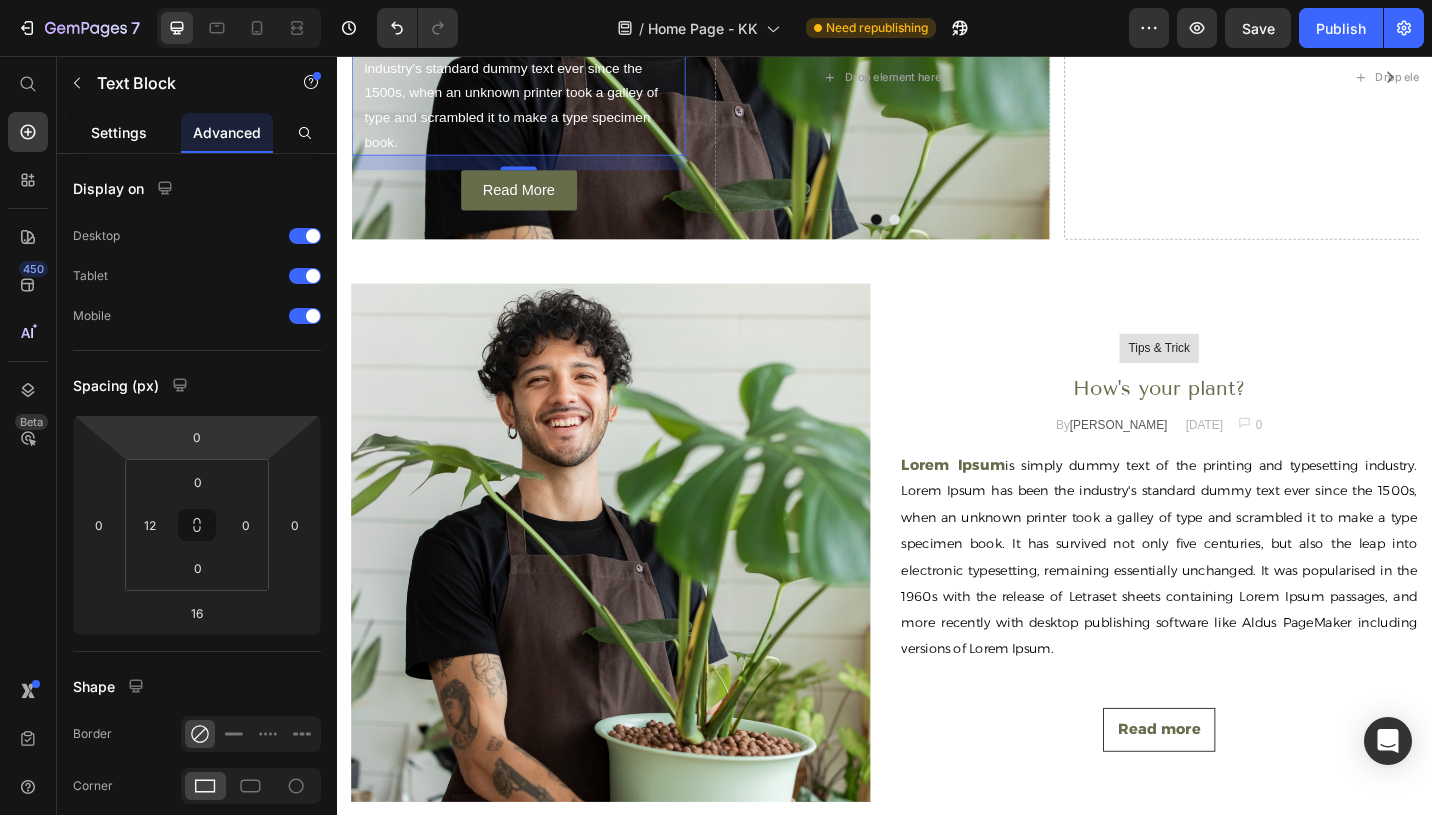 click on "Settings" 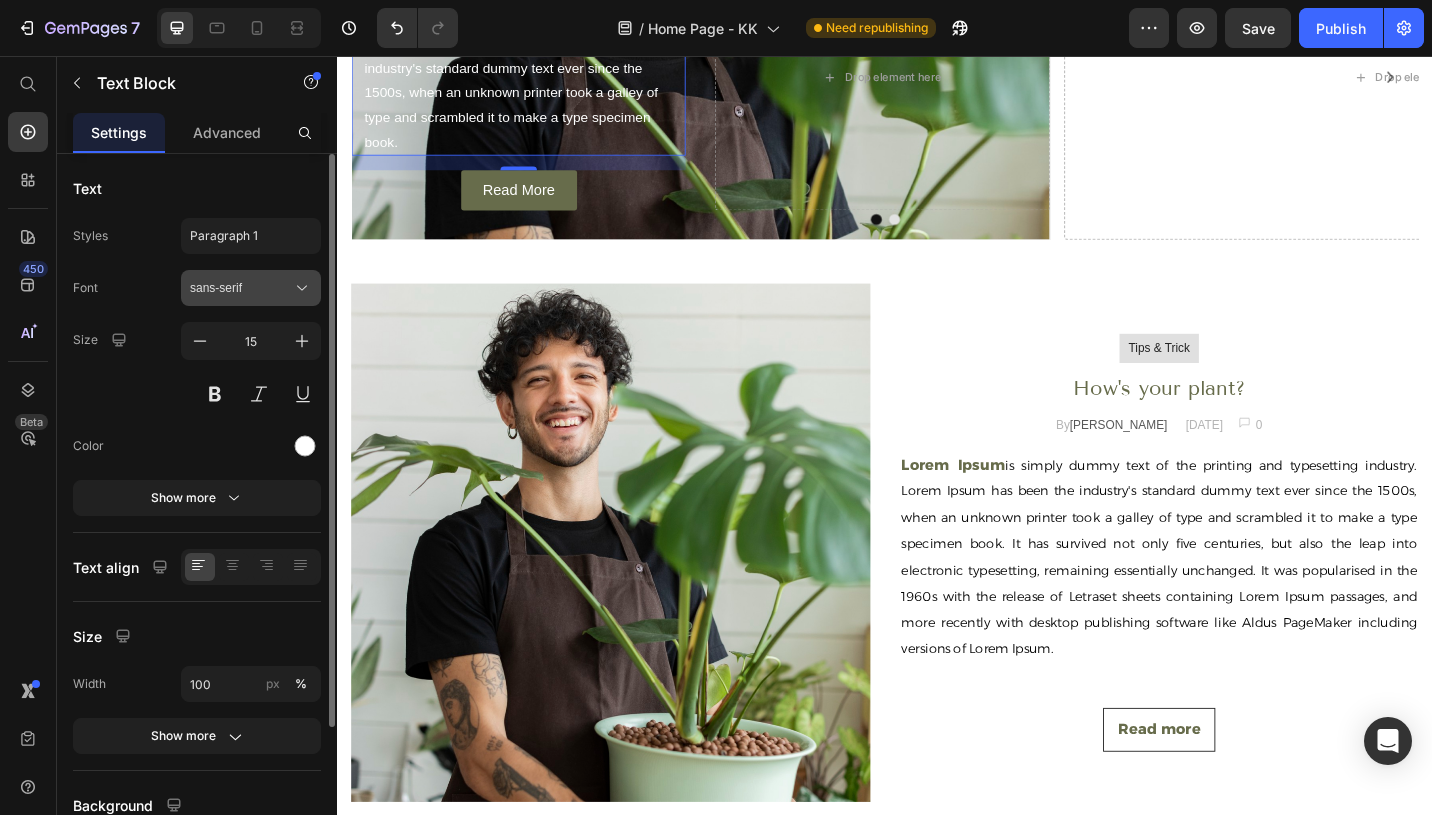 click on "sans-serif" at bounding box center (251, 288) 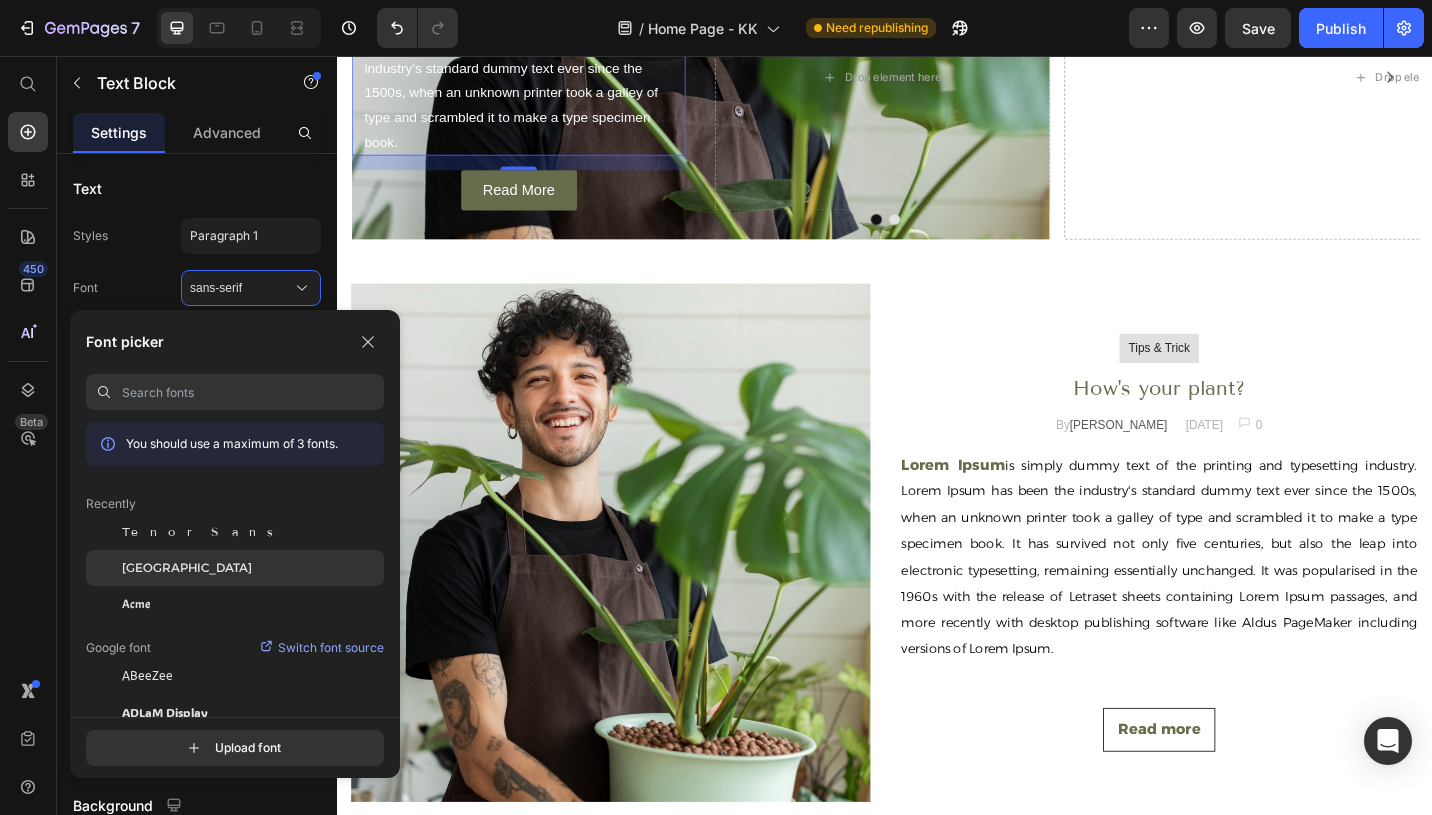 click on "[GEOGRAPHIC_DATA]" at bounding box center [187, 568] 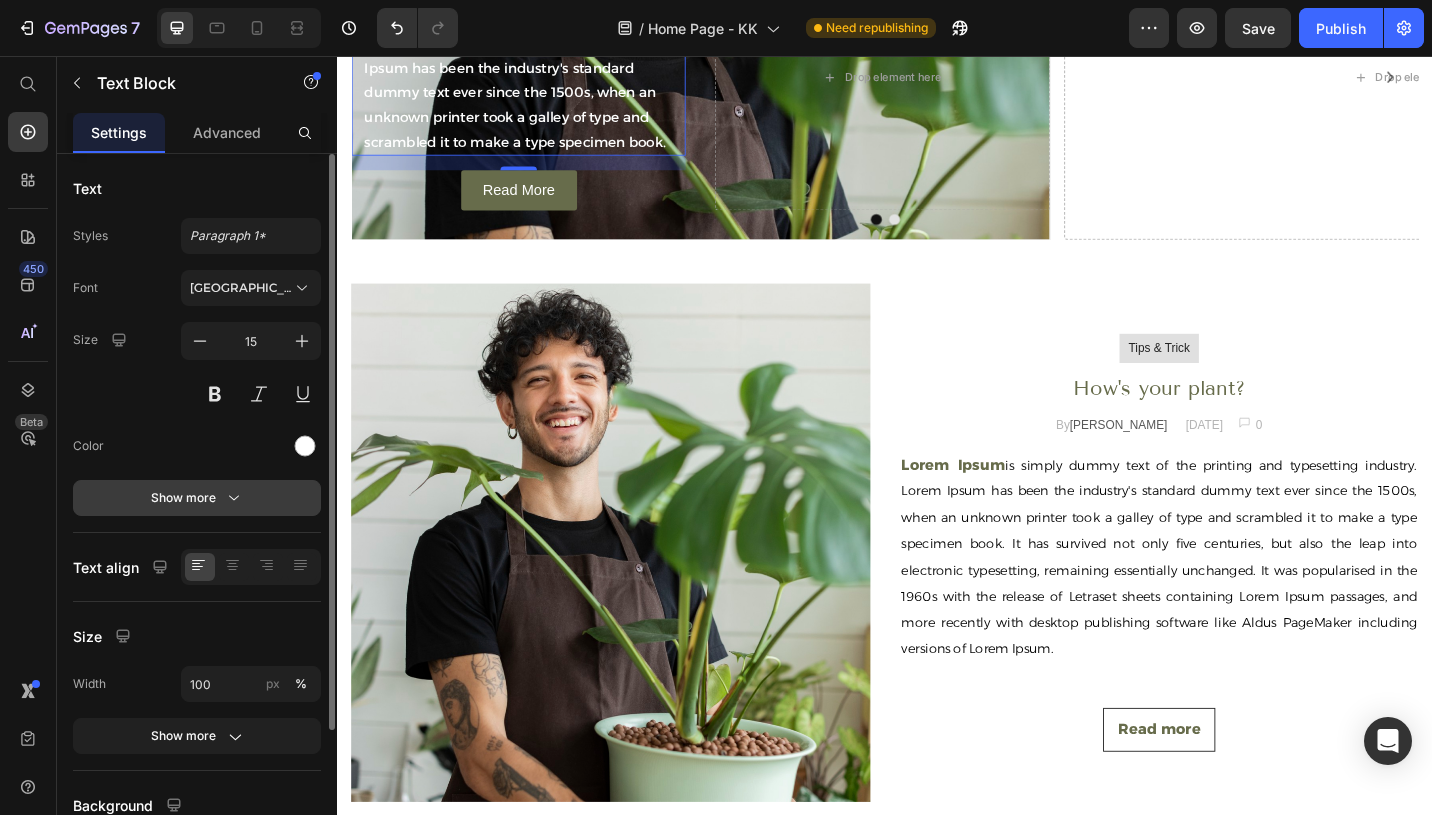 click on "Show more" at bounding box center (197, 498) 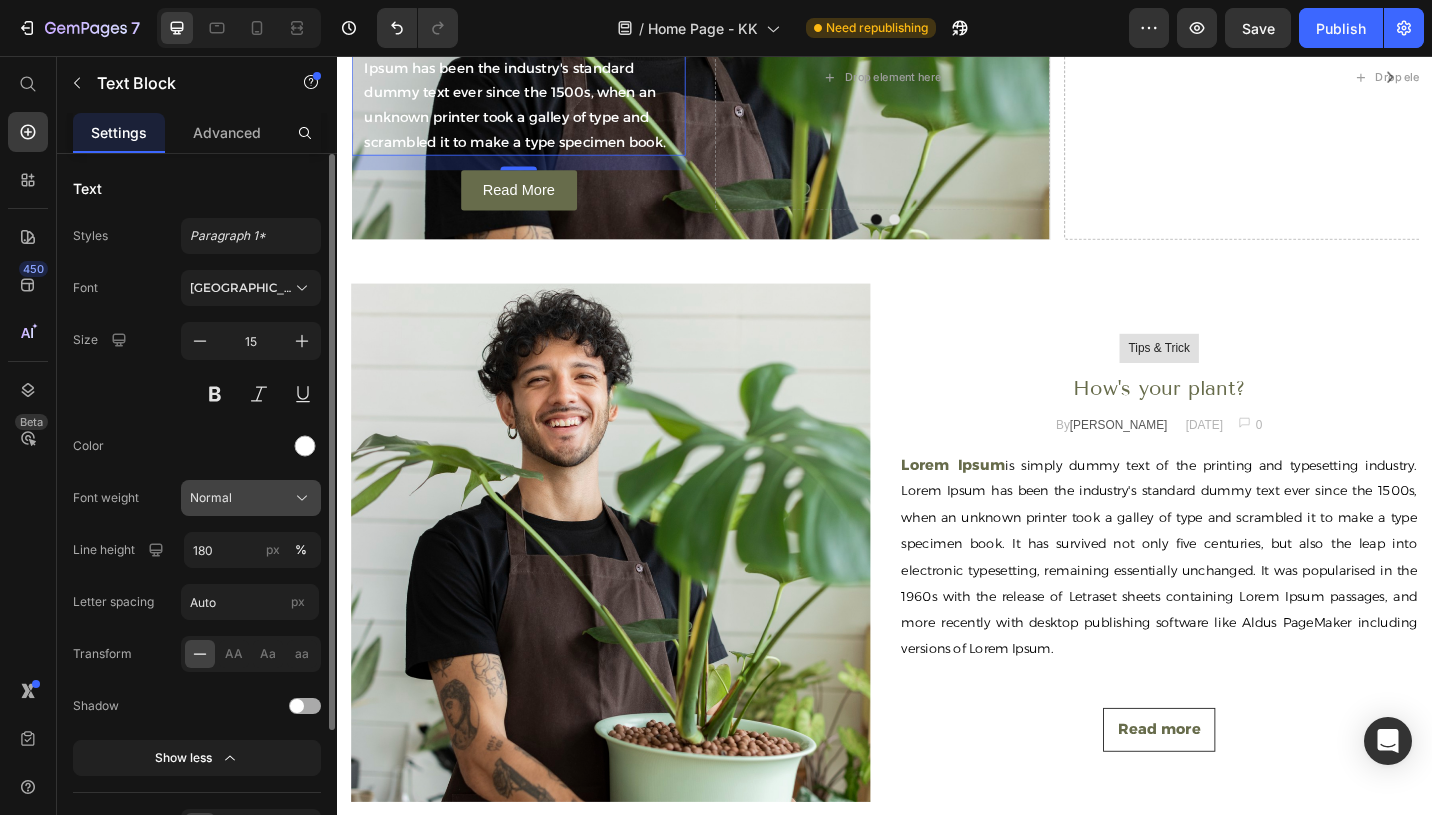 click on "Normal" at bounding box center [211, 498] 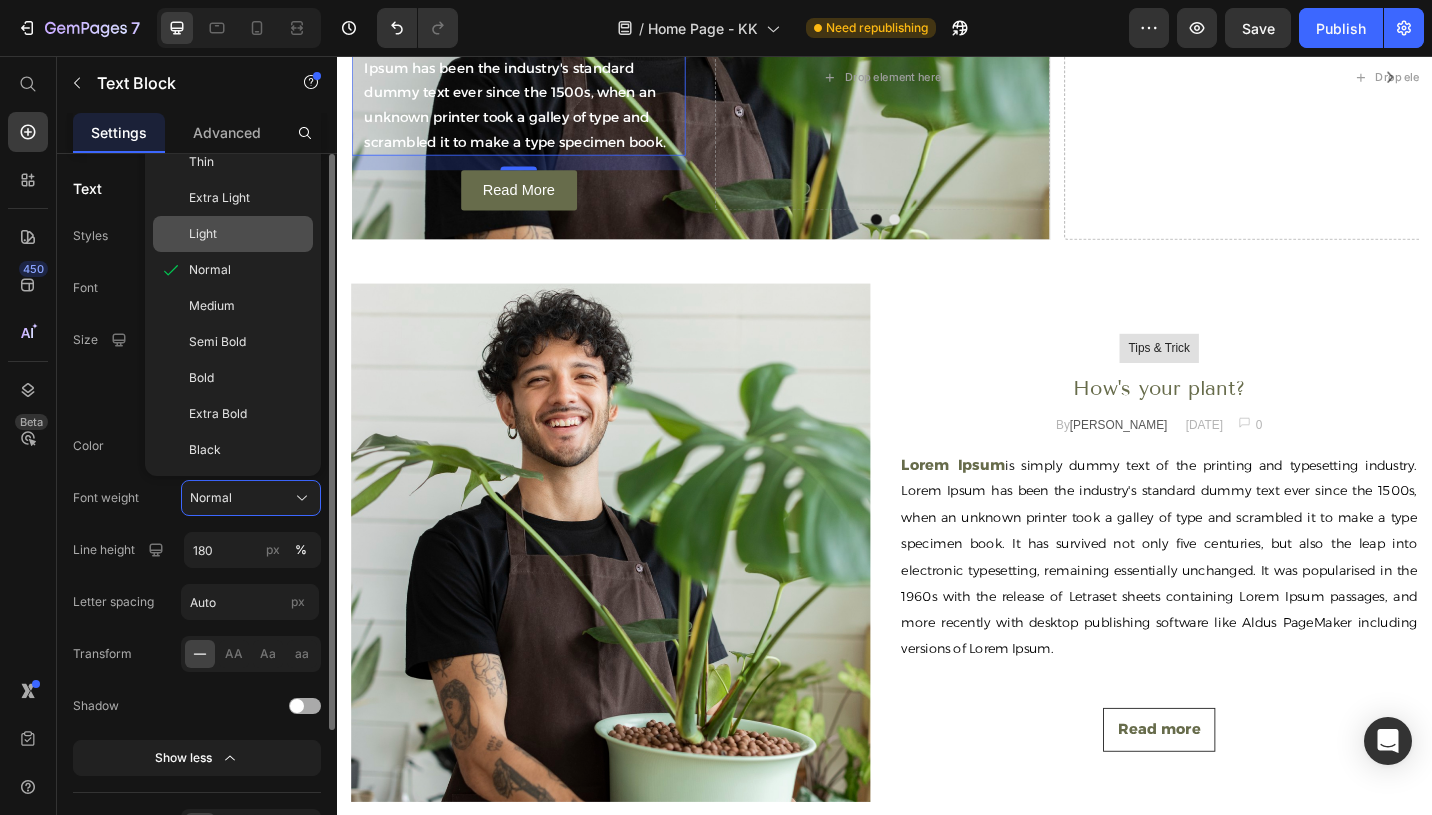 click on "Light" at bounding box center [247, 234] 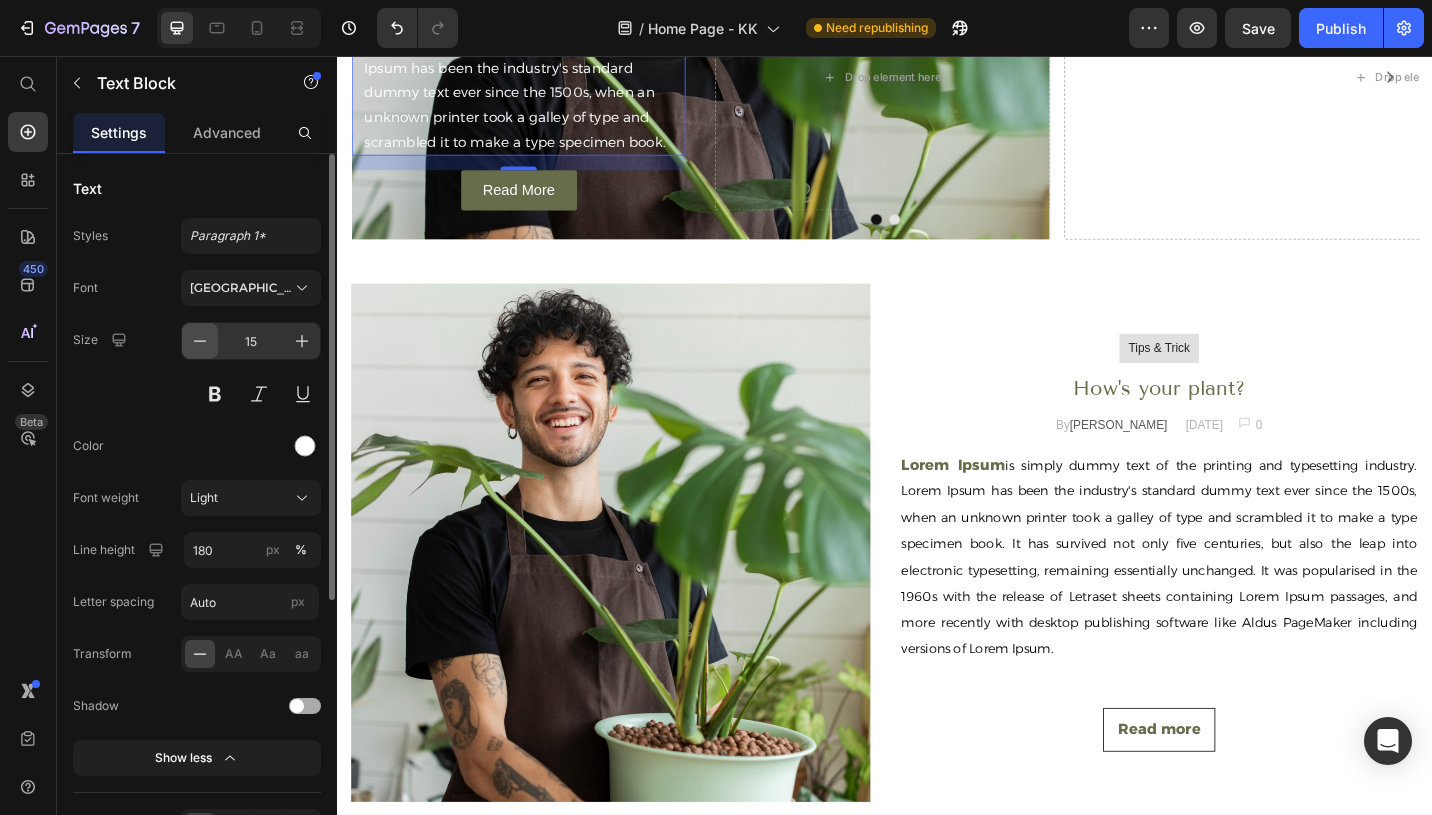 click 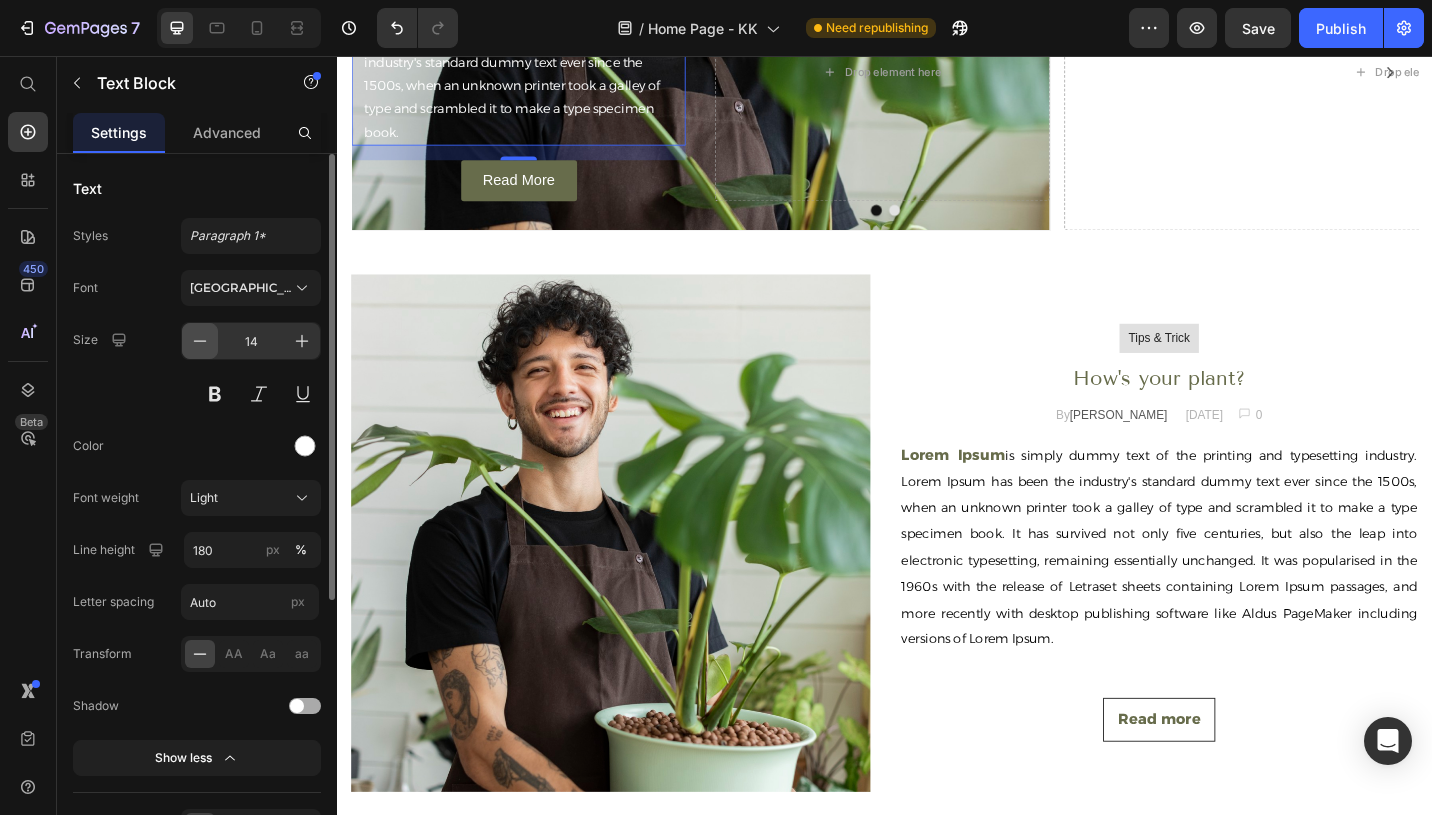 click 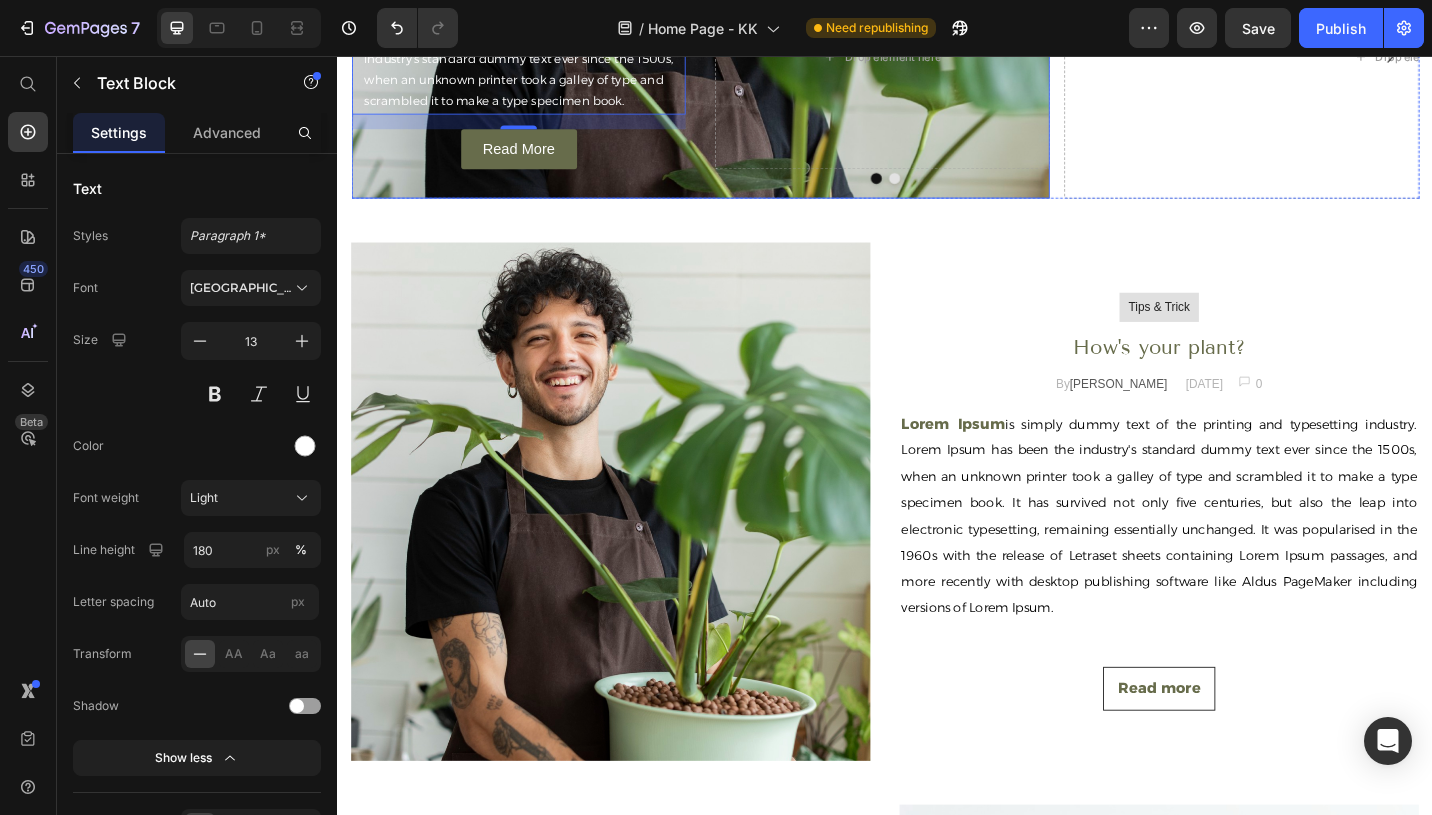 click on "Upscale your garden Heading Lorem Ipsum  is simply dummy text of the printing and typesetting industry. Lorem Ipsum has been the industry's standard dummy text ever since the 1500s, when an unknown printer took a galley of type and scrambled it to make a type specimen book. Text Block   16 Read More Button
Drop element here" at bounding box center (734, 56) 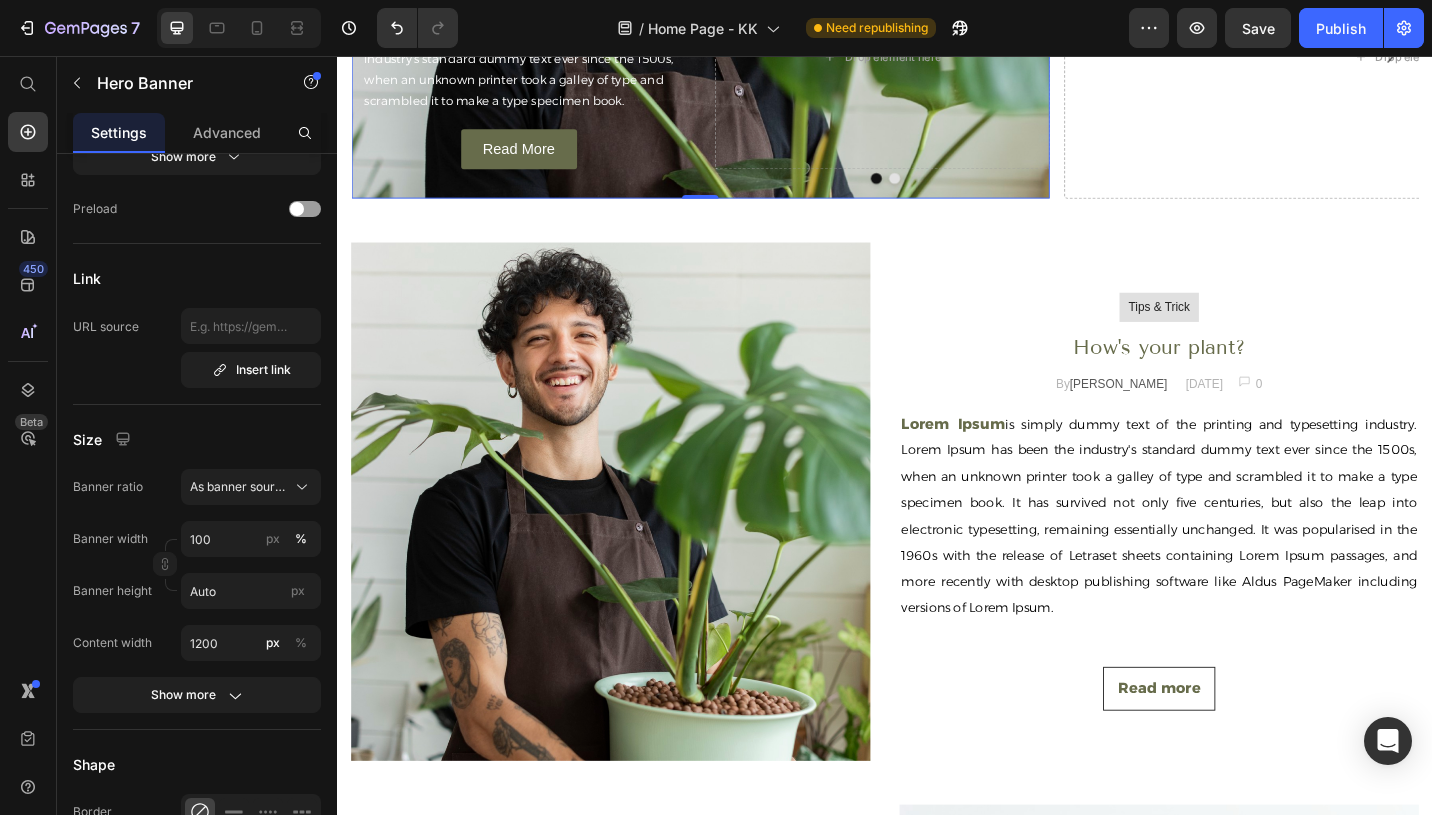 scroll, scrollTop: 76, scrollLeft: 0, axis: vertical 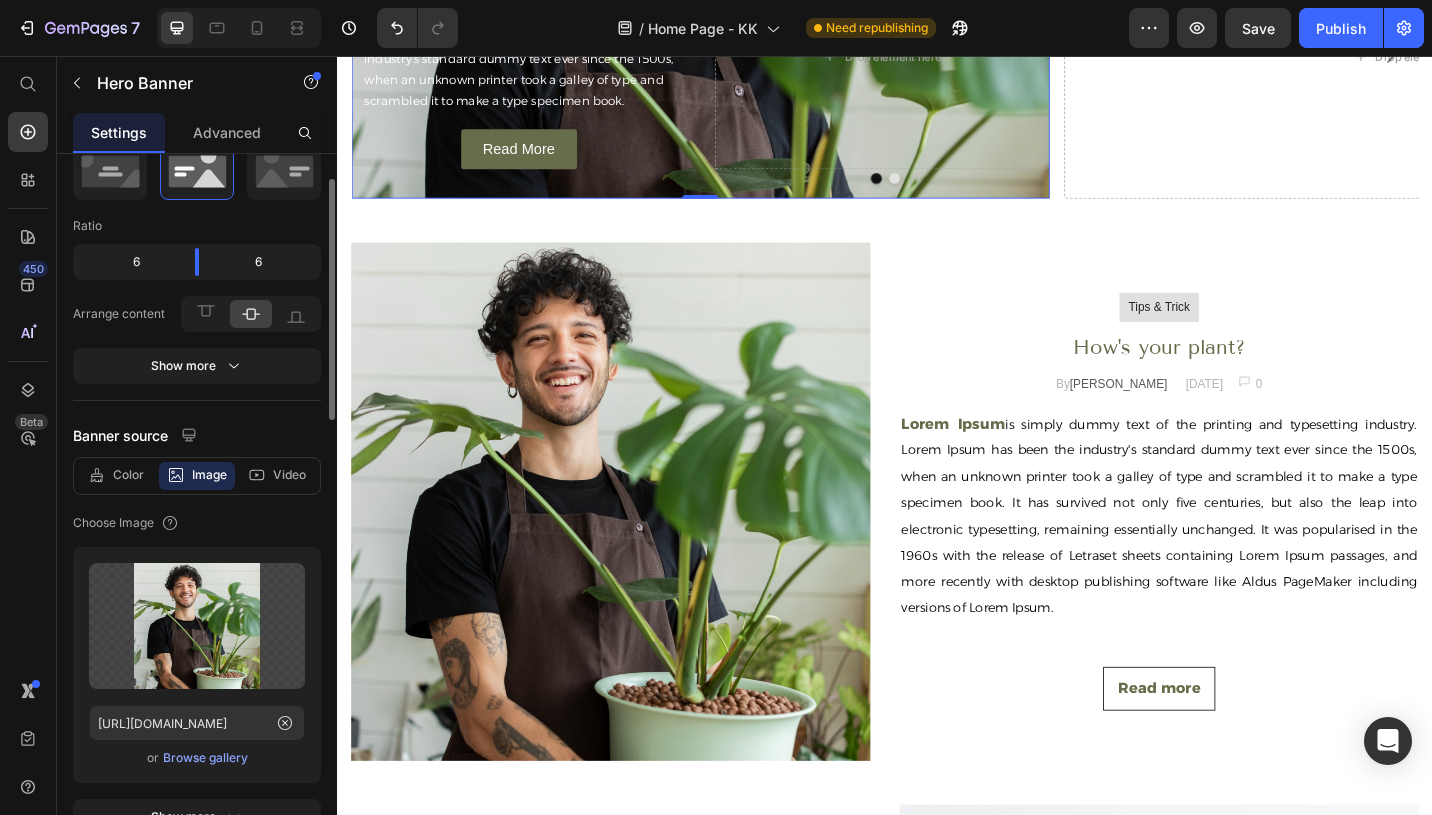 click 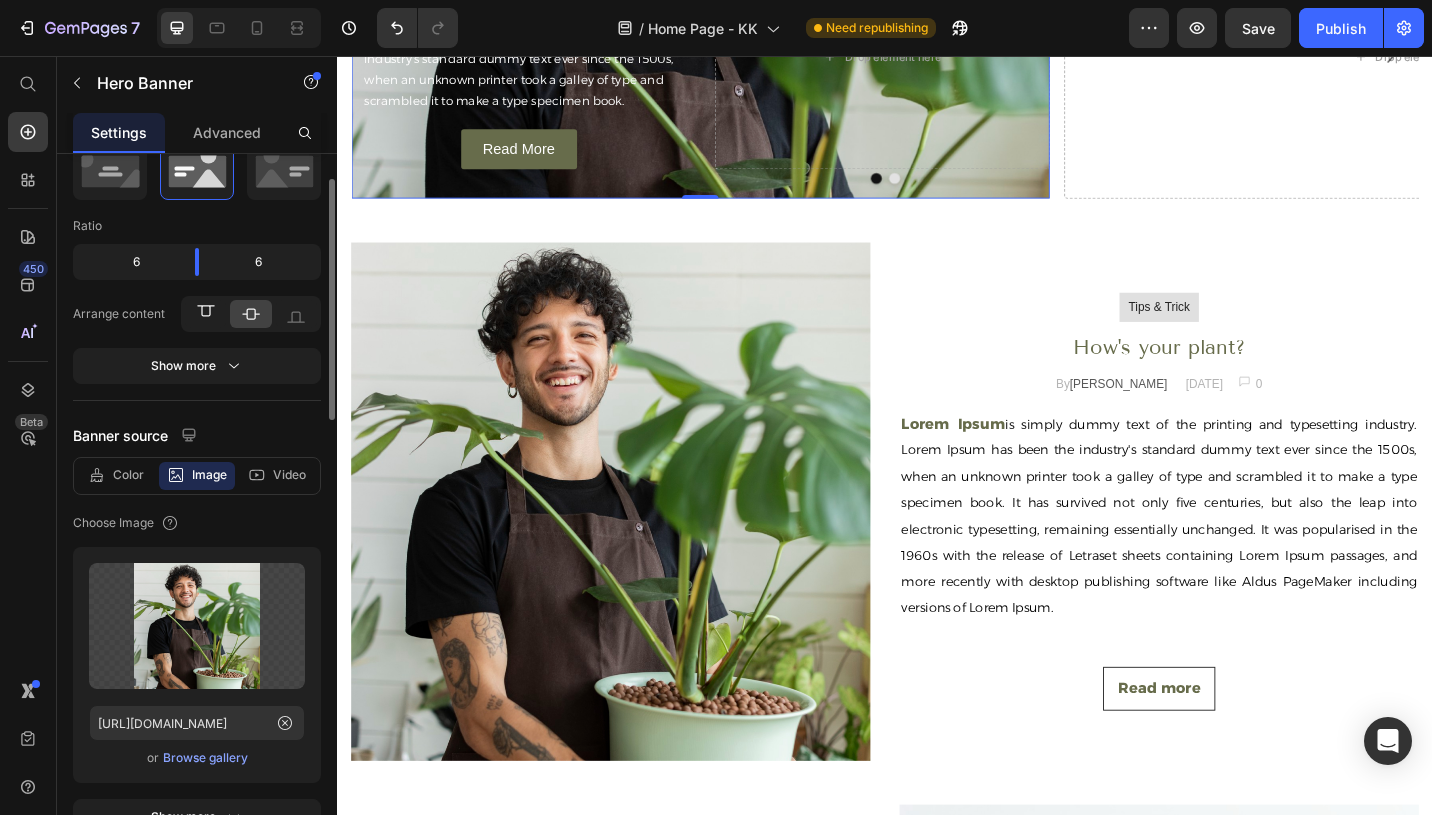 click 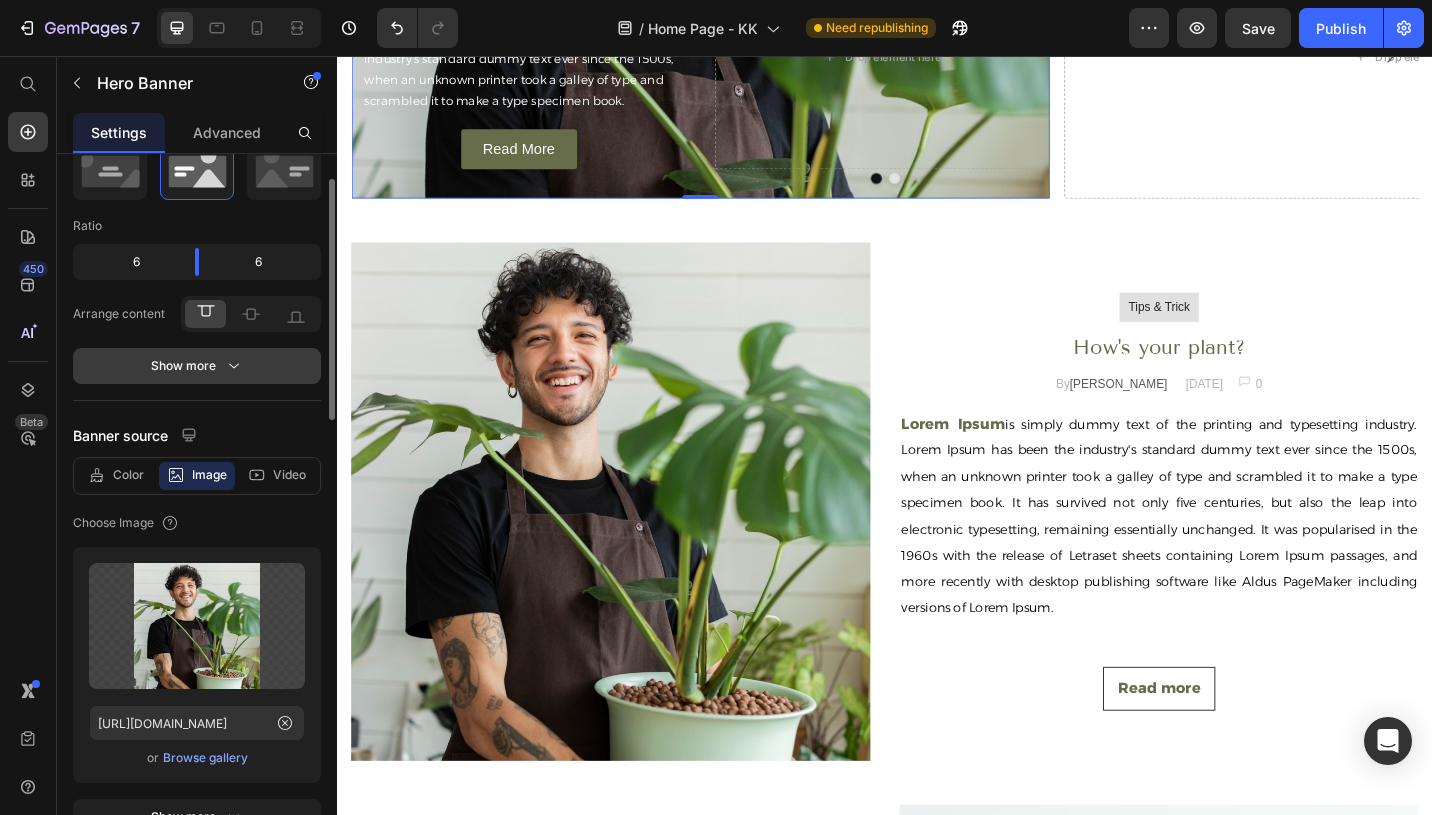 click 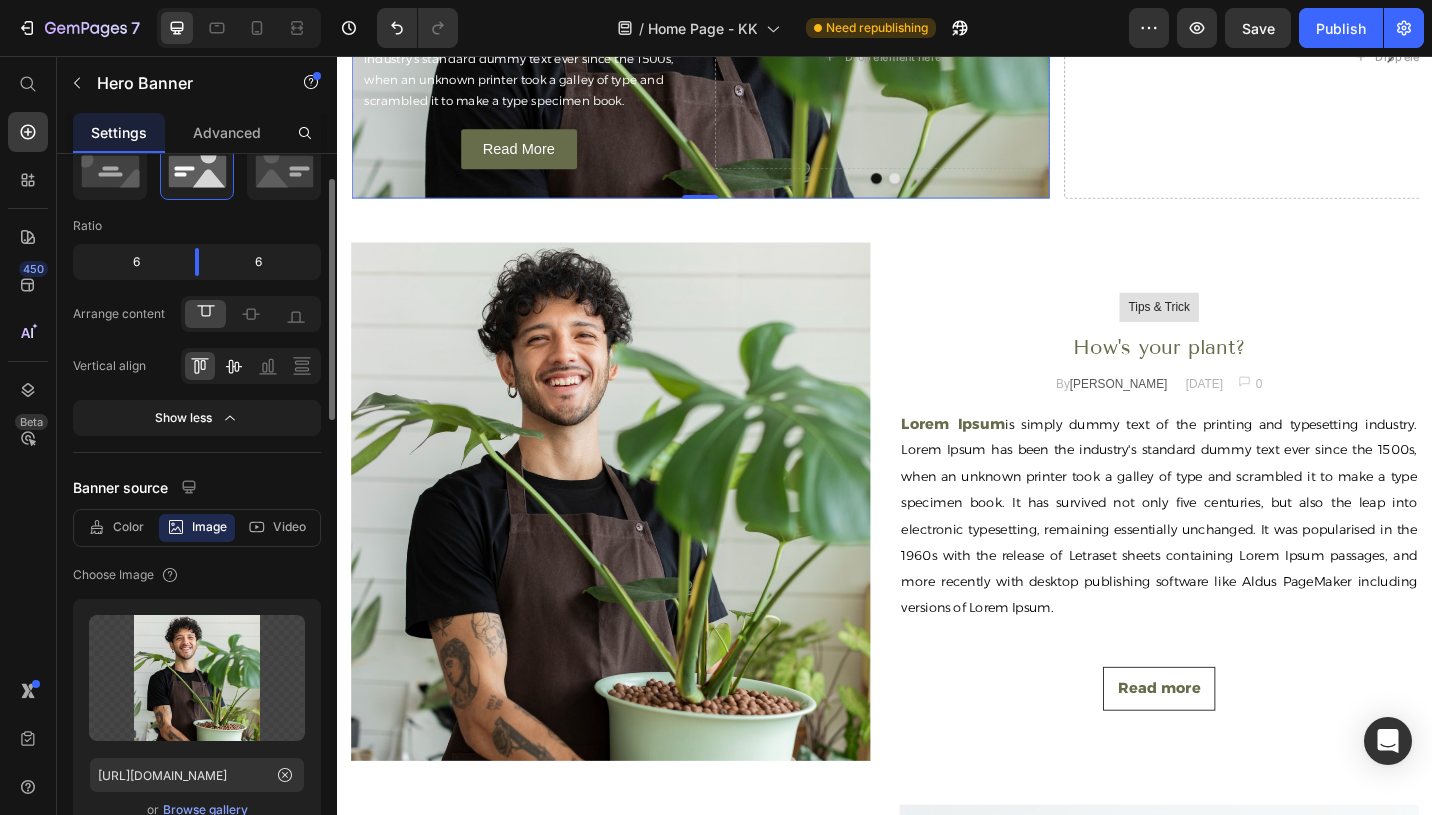 click 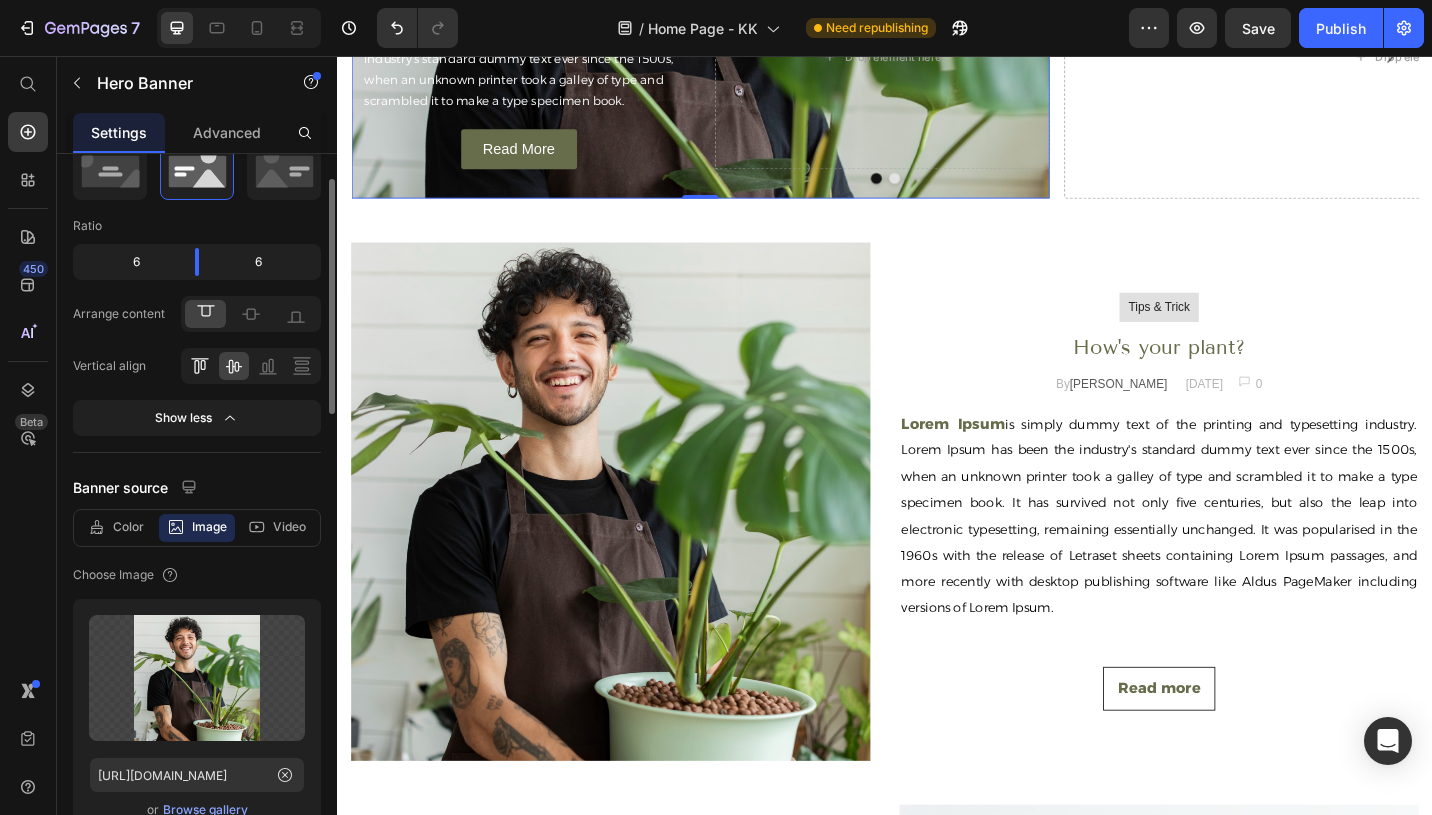 click 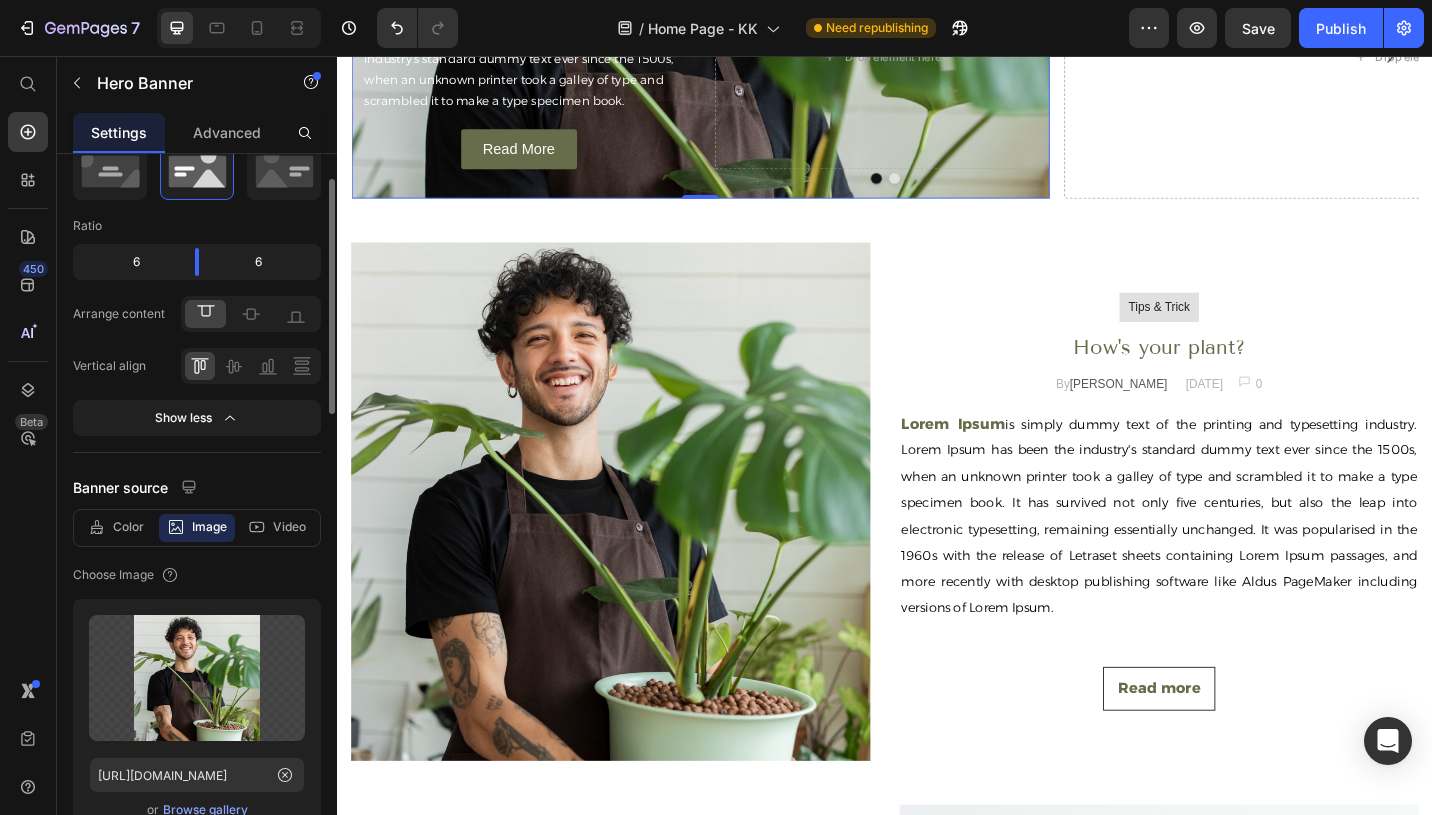 scroll, scrollTop: 0, scrollLeft: 0, axis: both 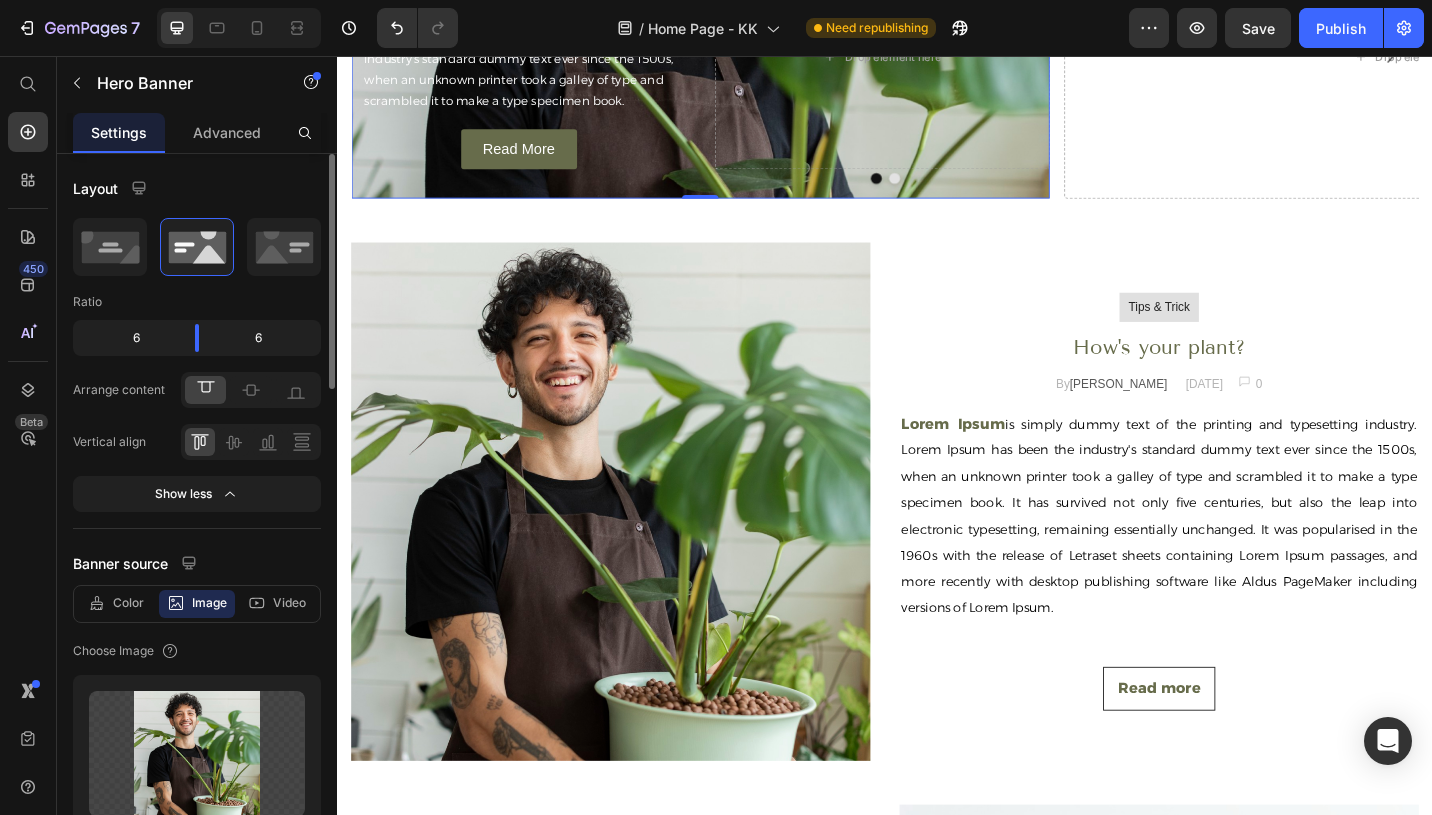 click on "6" 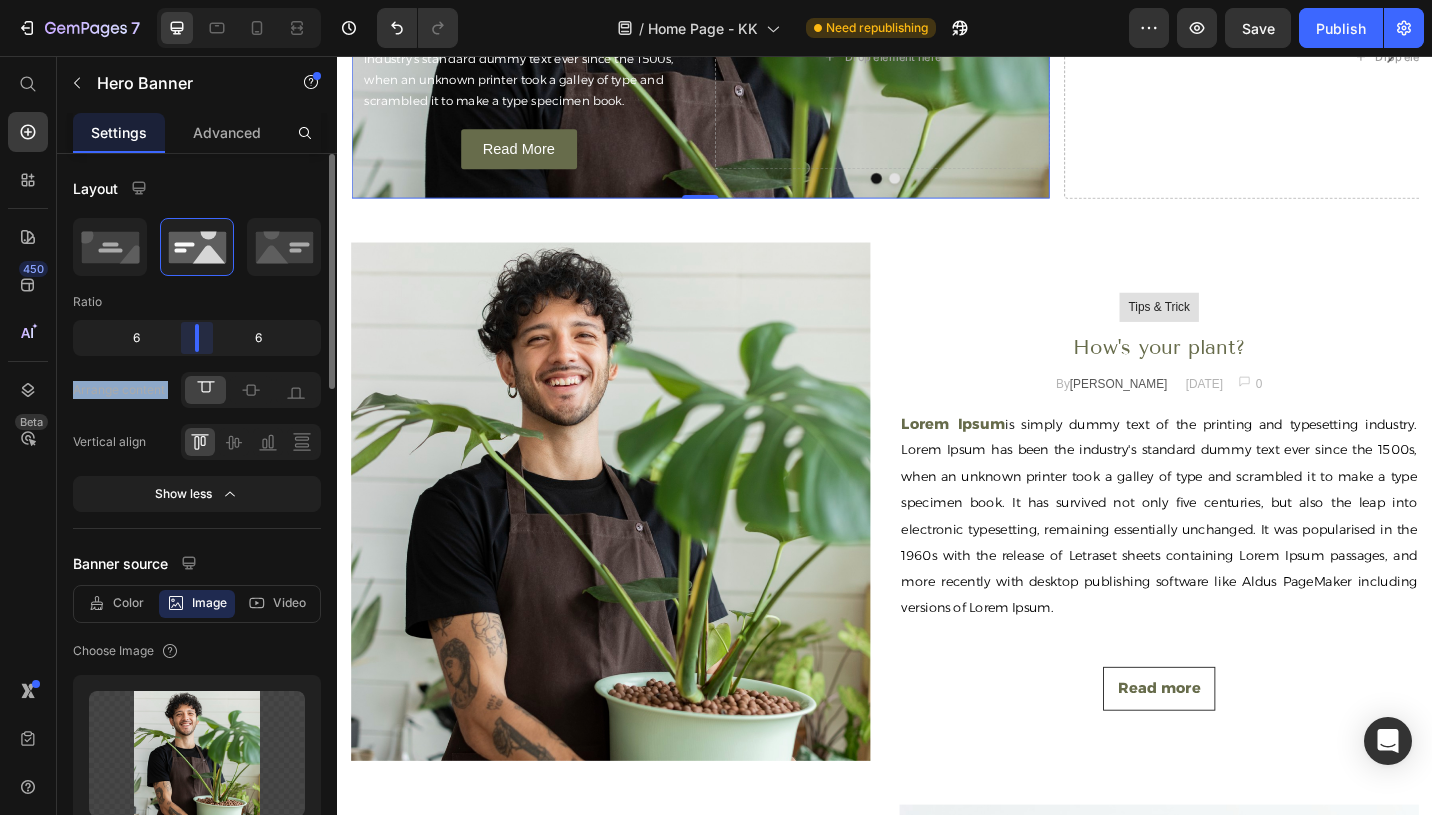 drag, startPoint x: 198, startPoint y: 338, endPoint x: 198, endPoint y: 360, distance: 22 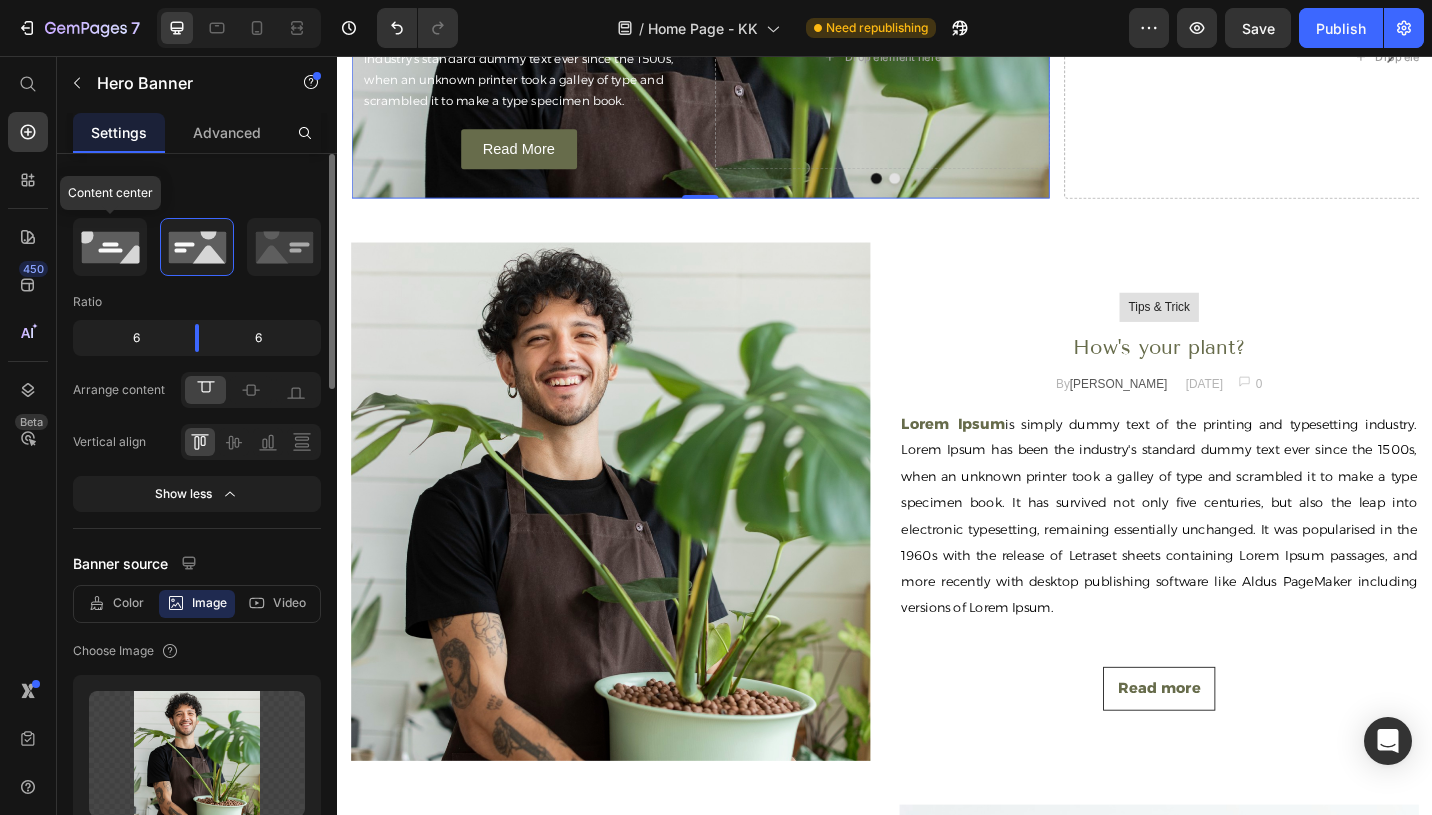 click 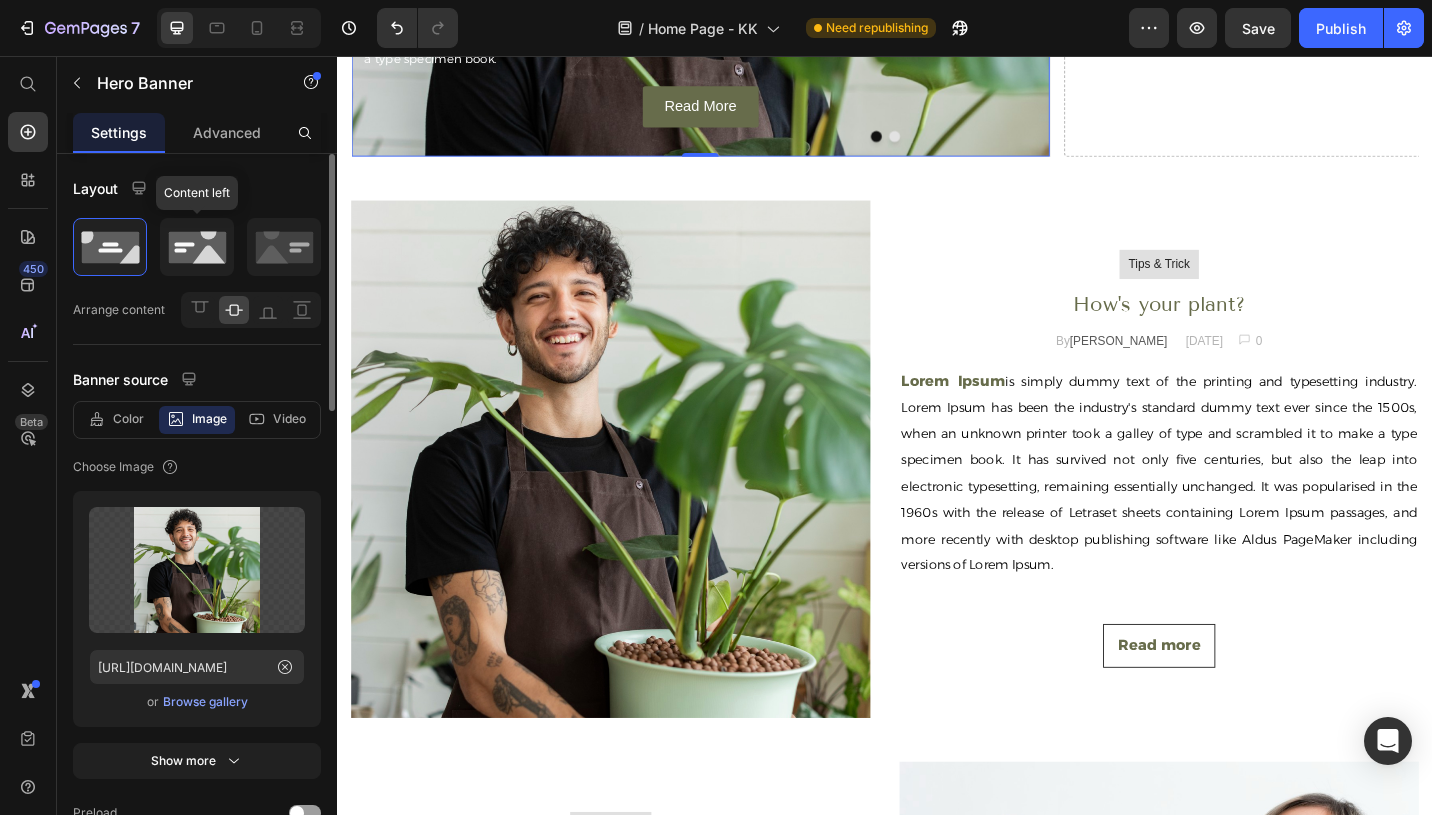 click 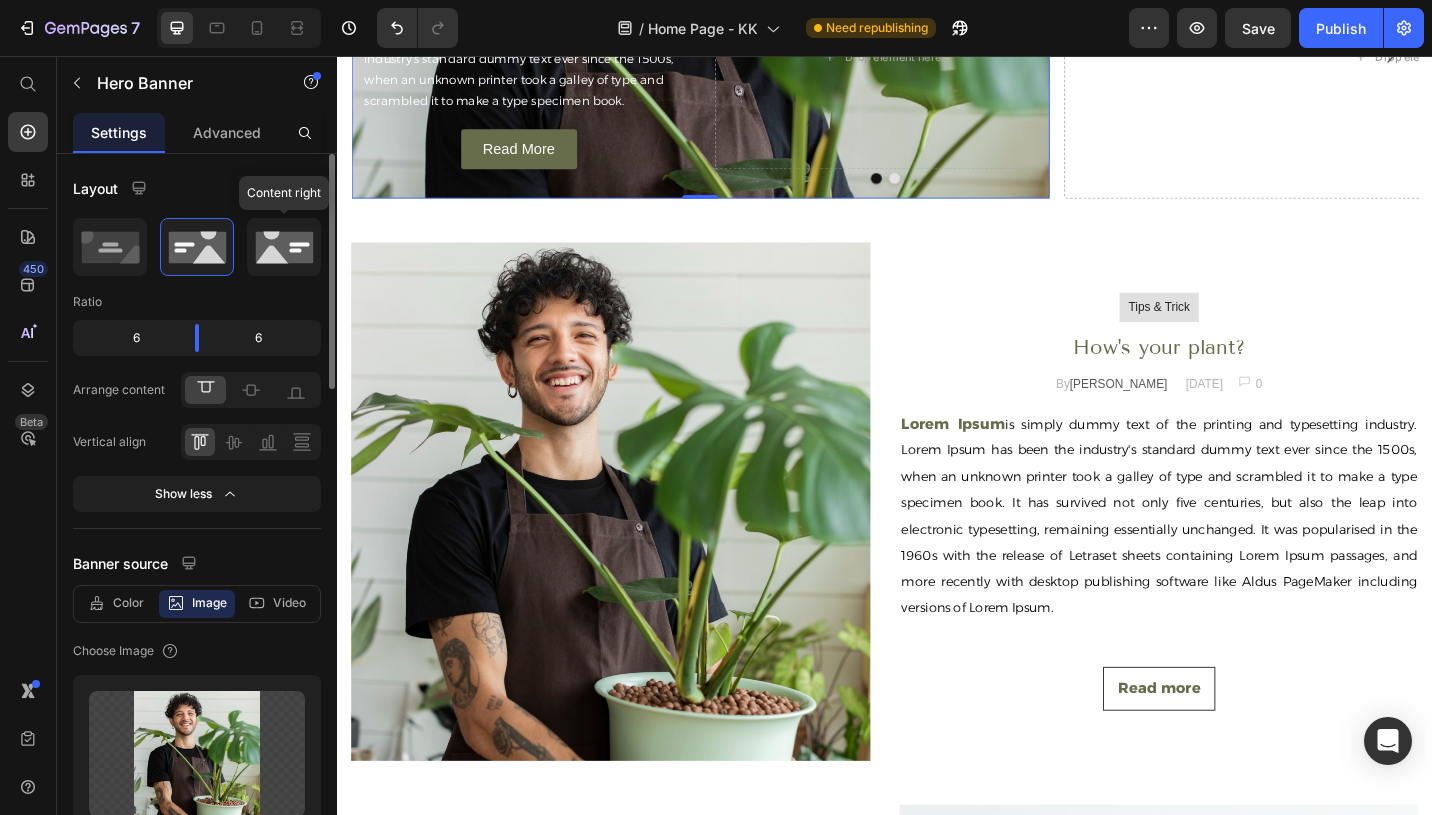 click 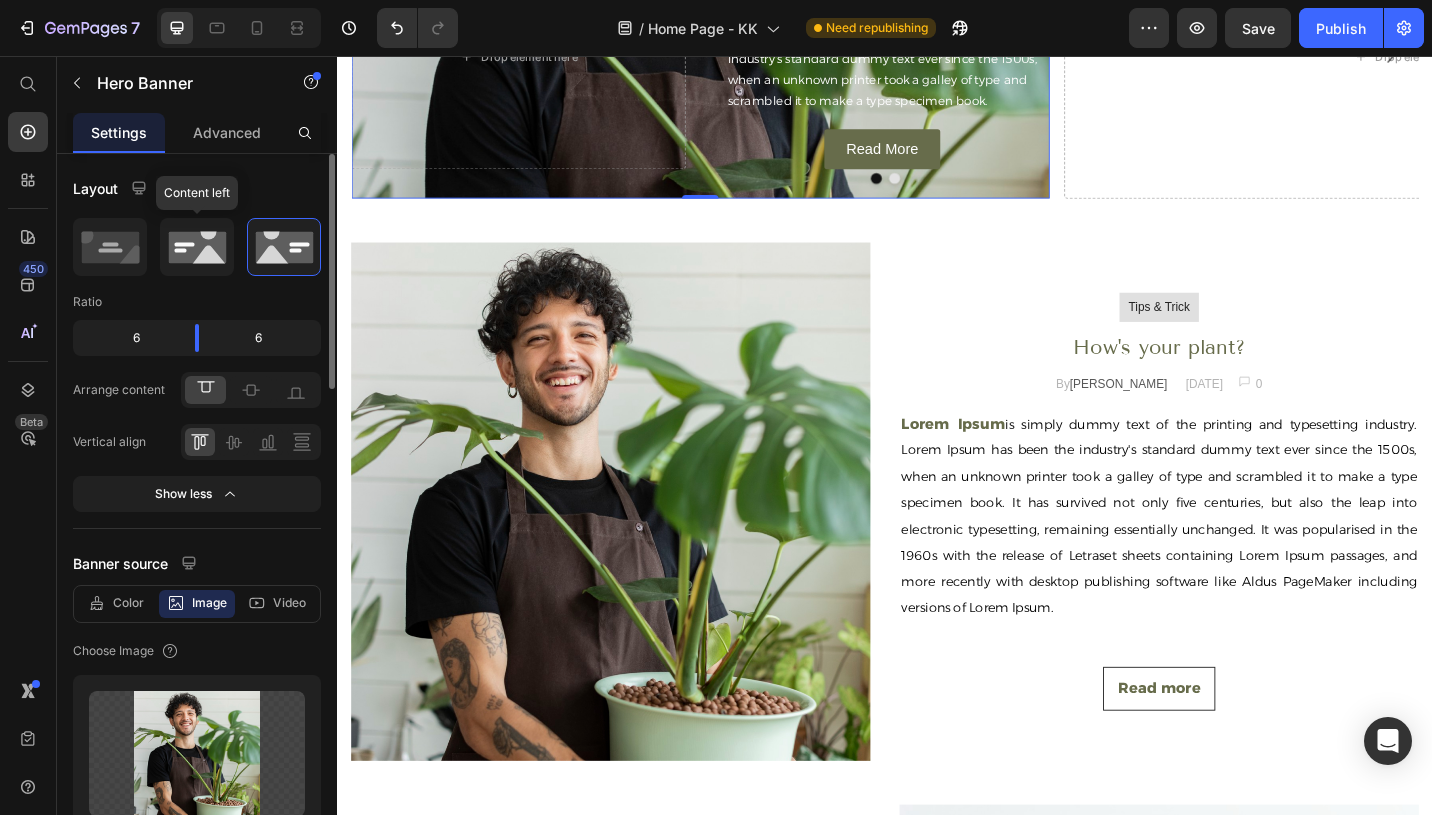 click 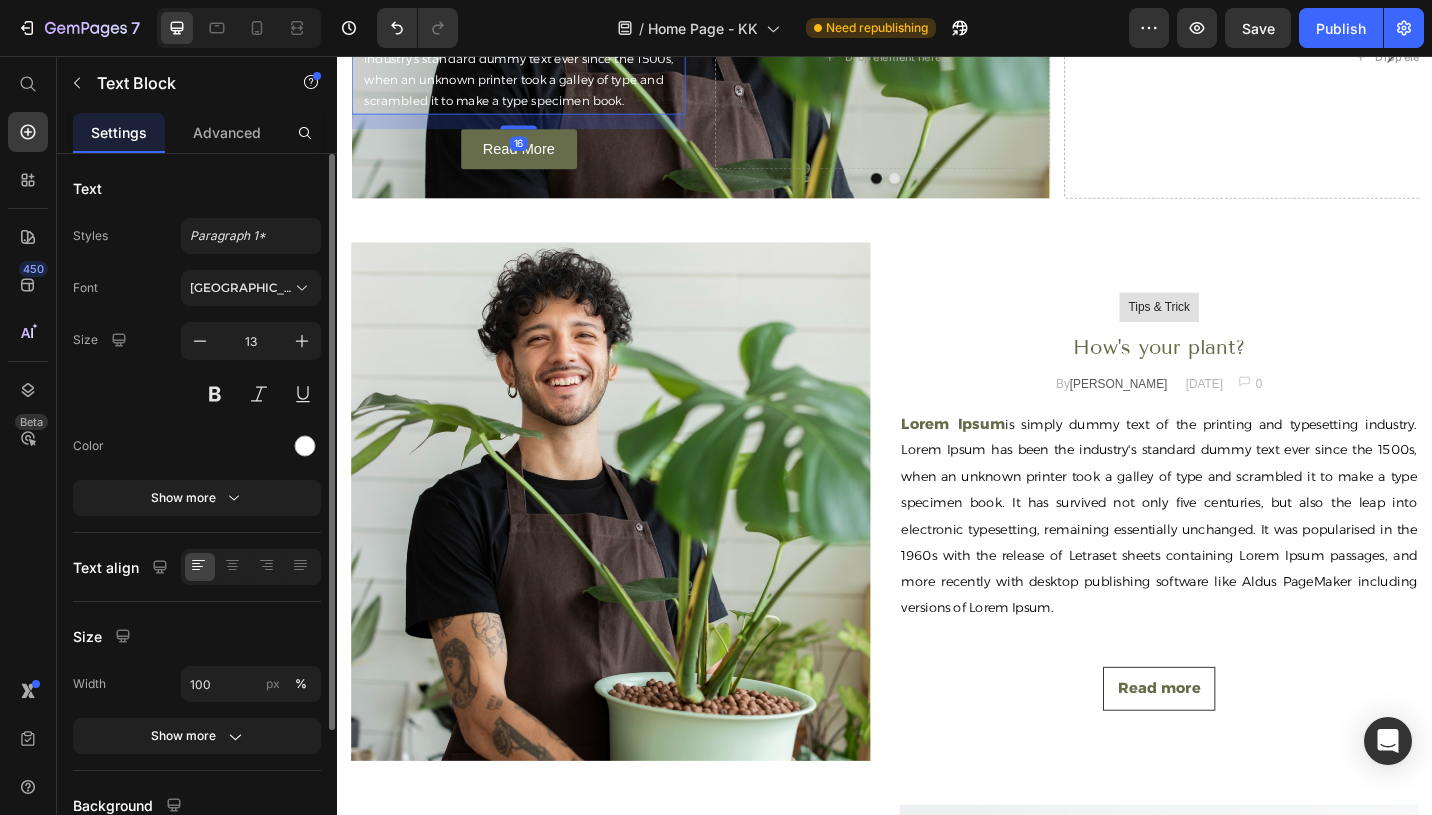 click on "Lorem Ipsum  is simply dummy text of the printing and typesetting industry. Lorem Ipsum has been the industry's standard dummy text ever since the 1500s, when an unknown printer took a galley of type and scrambled it to make a type specimen book." at bounding box center [541, 59] 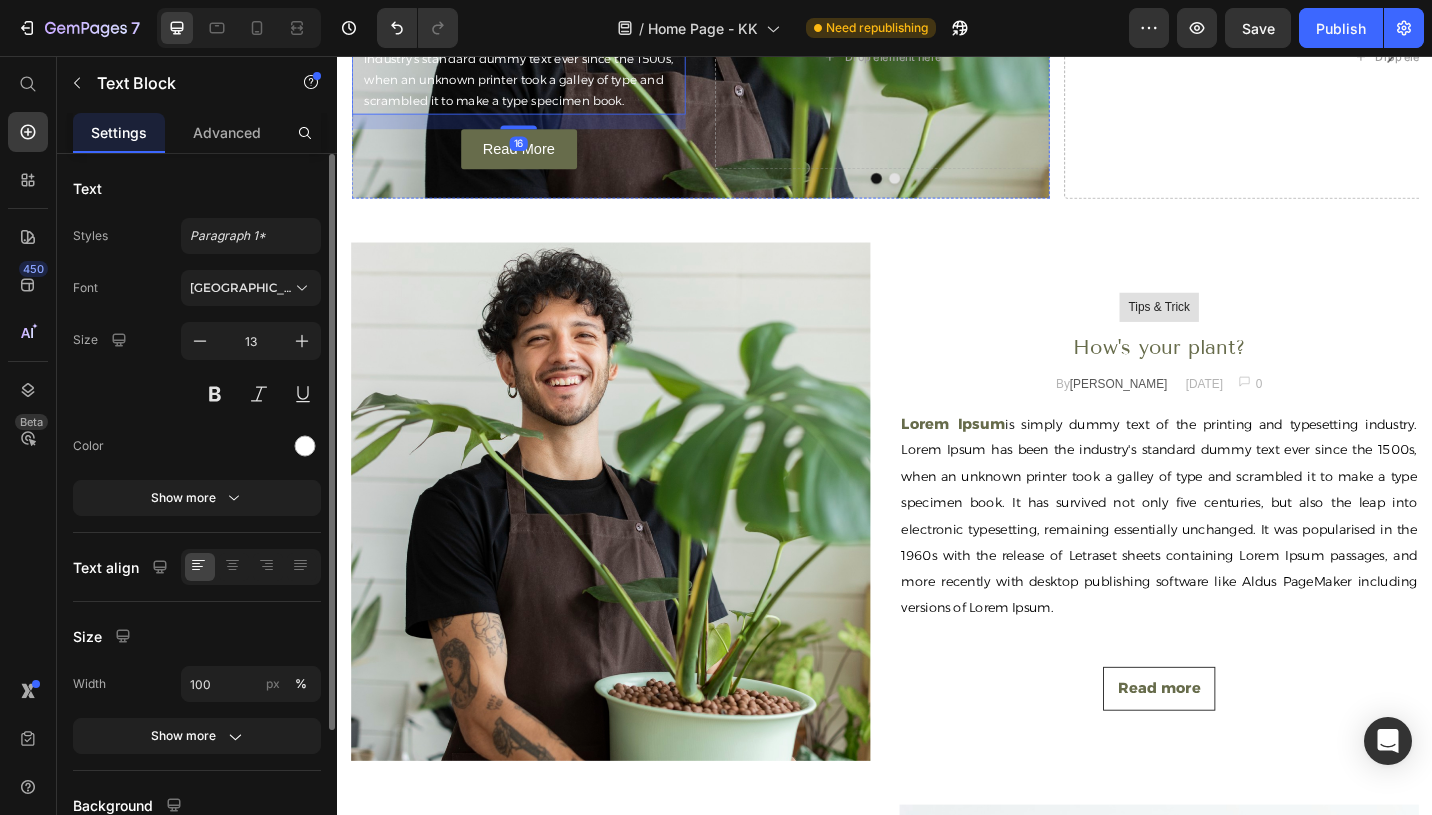 click on "Upscale your garden" at bounding box center [541, -42] 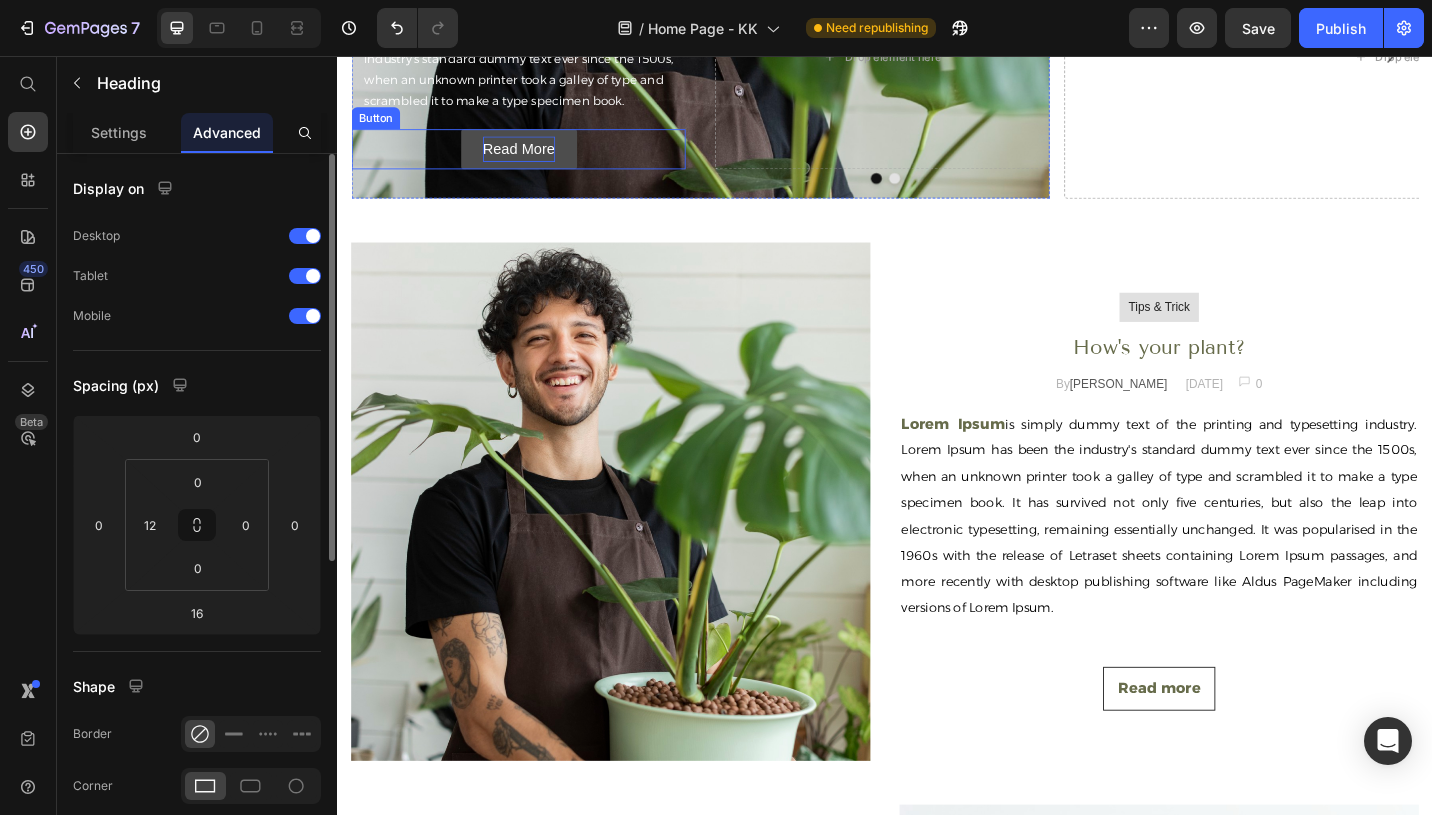 click on "Read More" at bounding box center (535, 158) 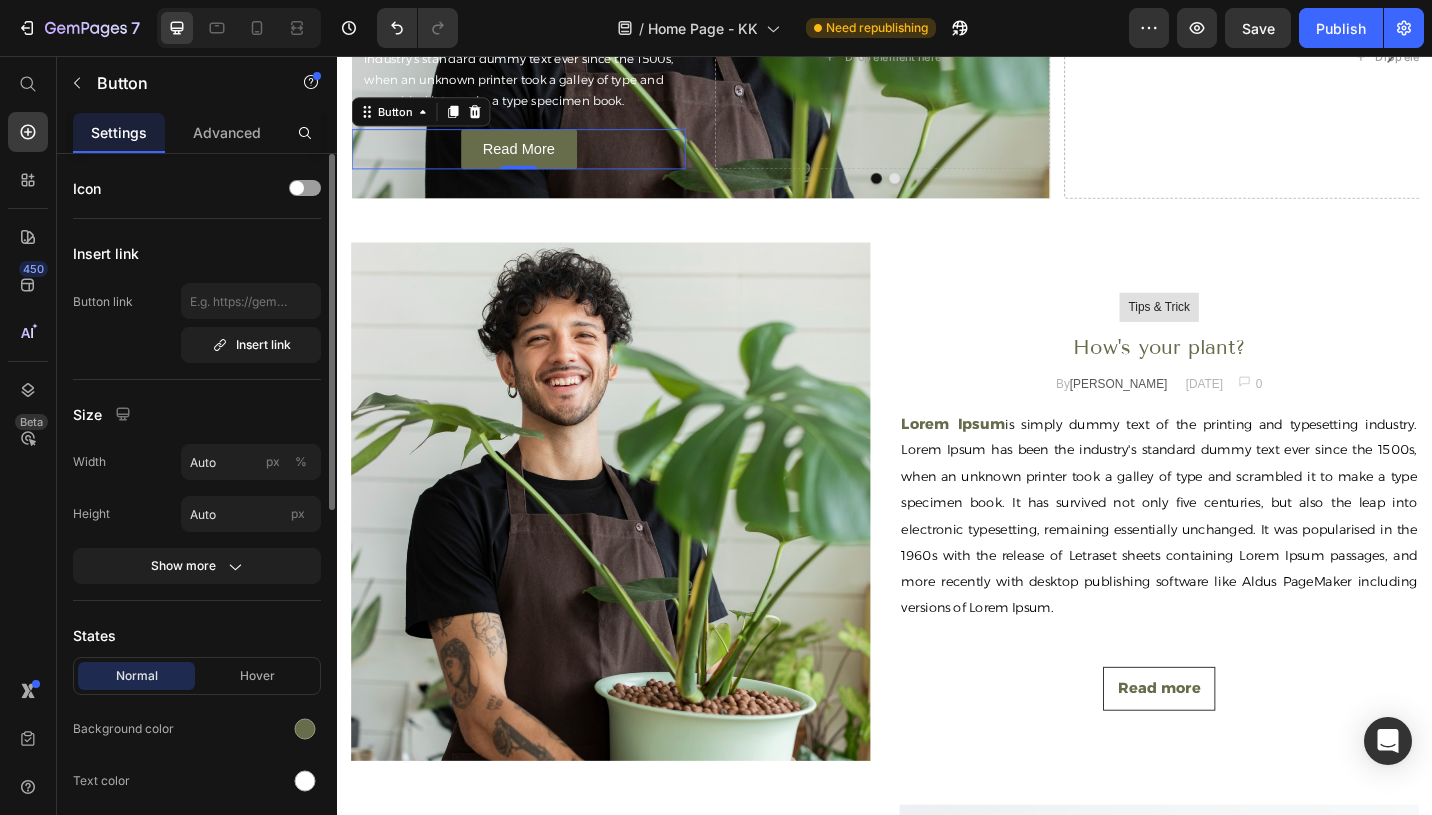 scroll, scrollTop: 727, scrollLeft: 0, axis: vertical 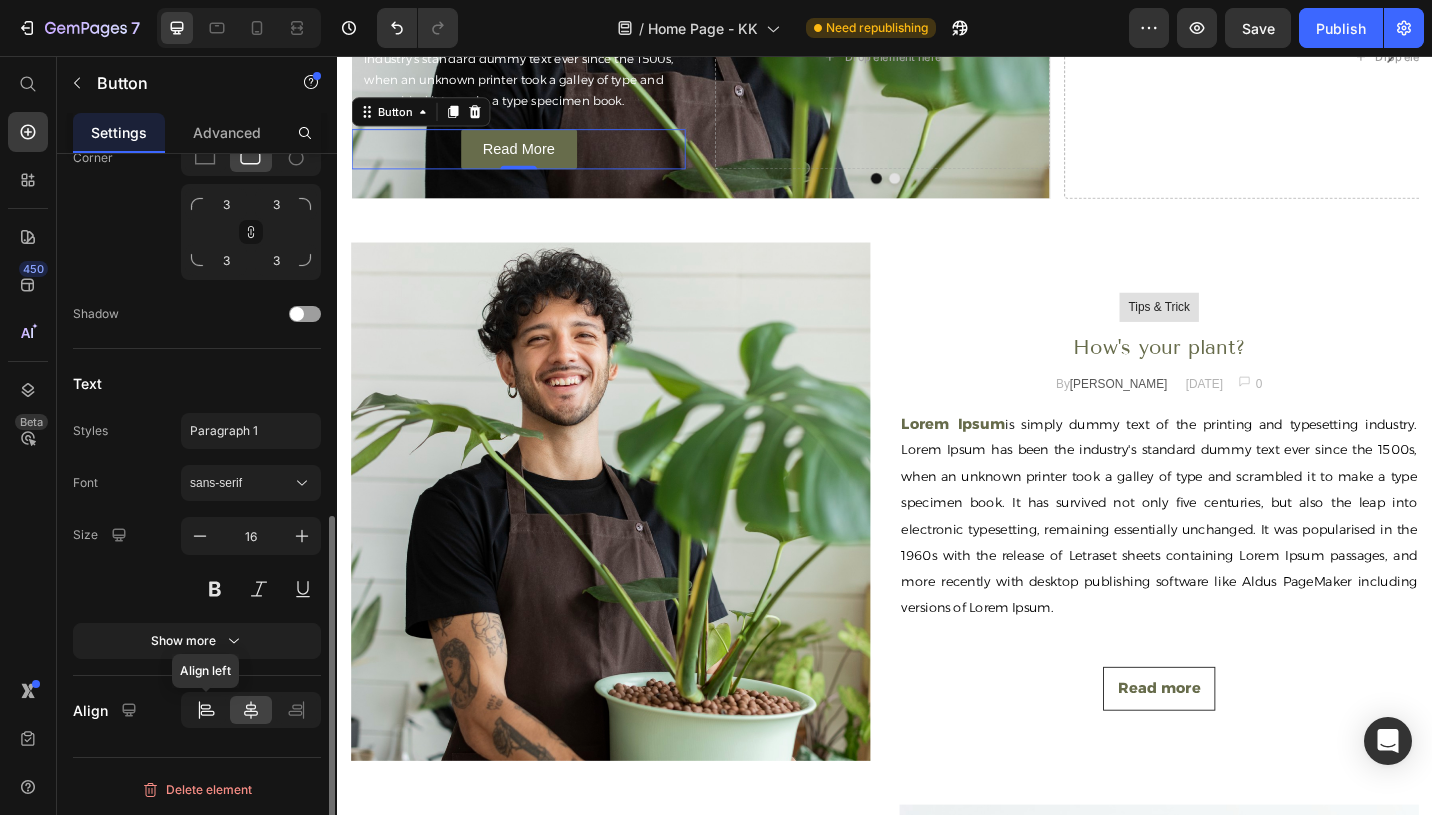 click 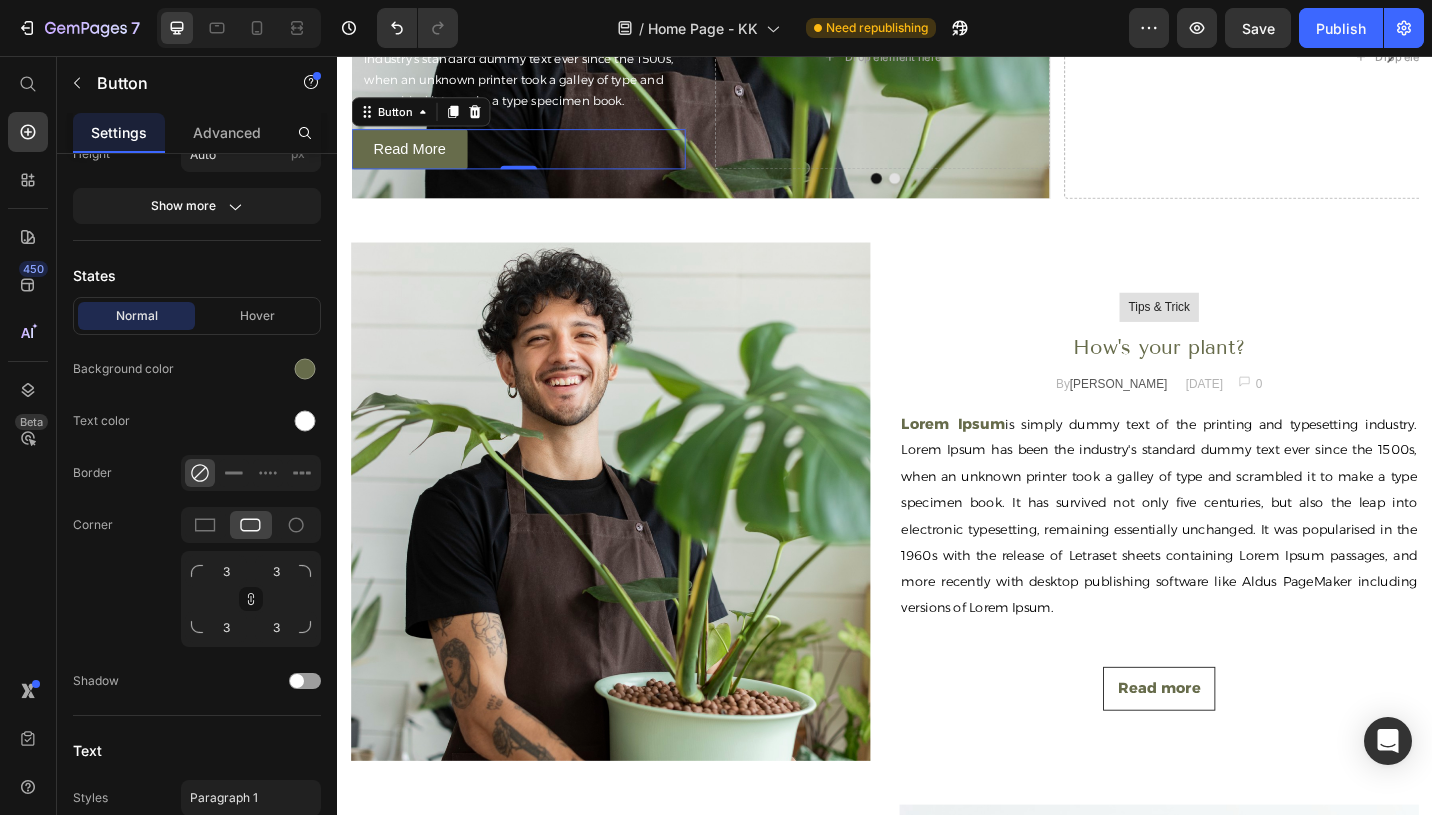 scroll, scrollTop: 0, scrollLeft: 0, axis: both 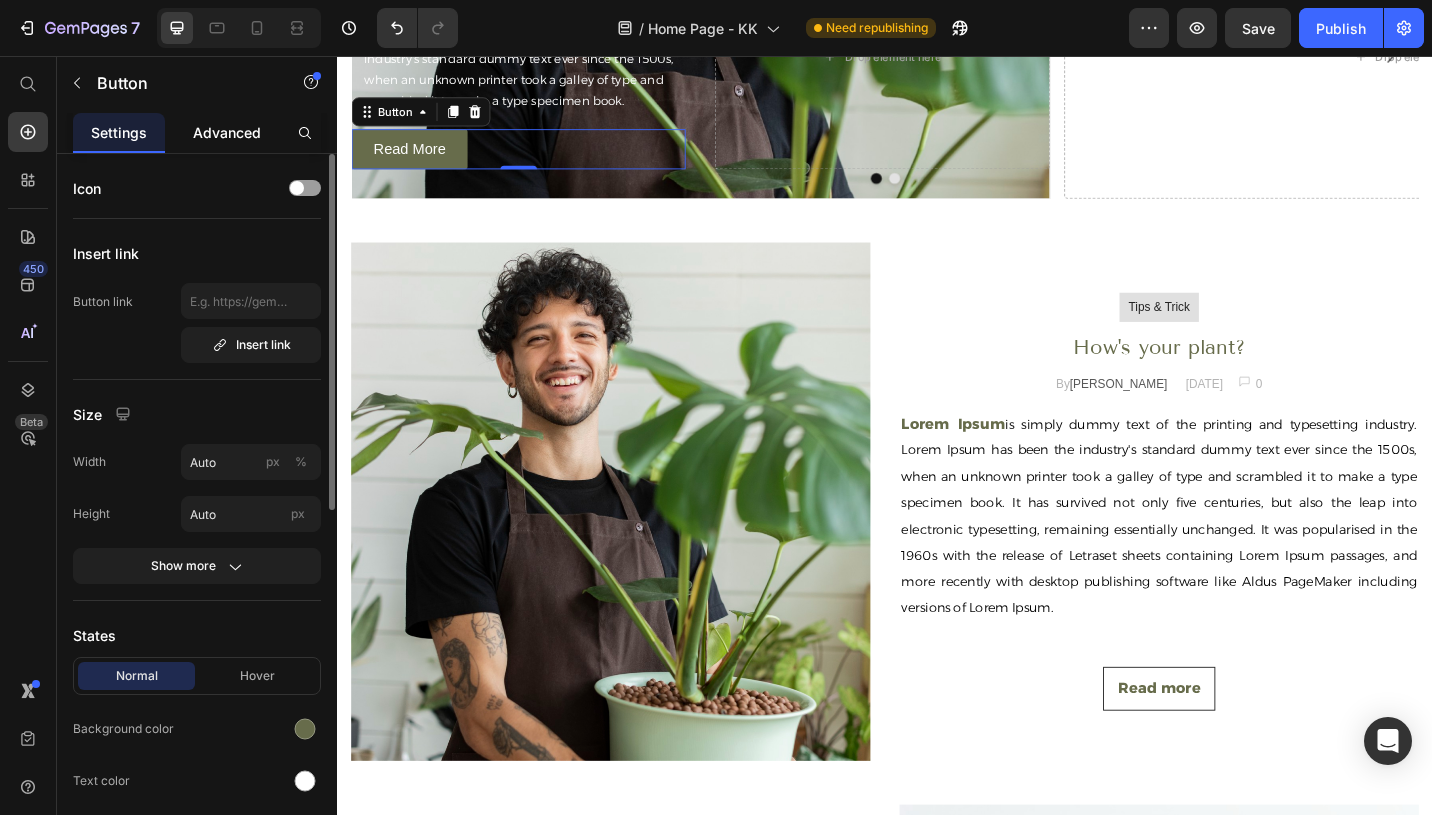 click on "Advanced" 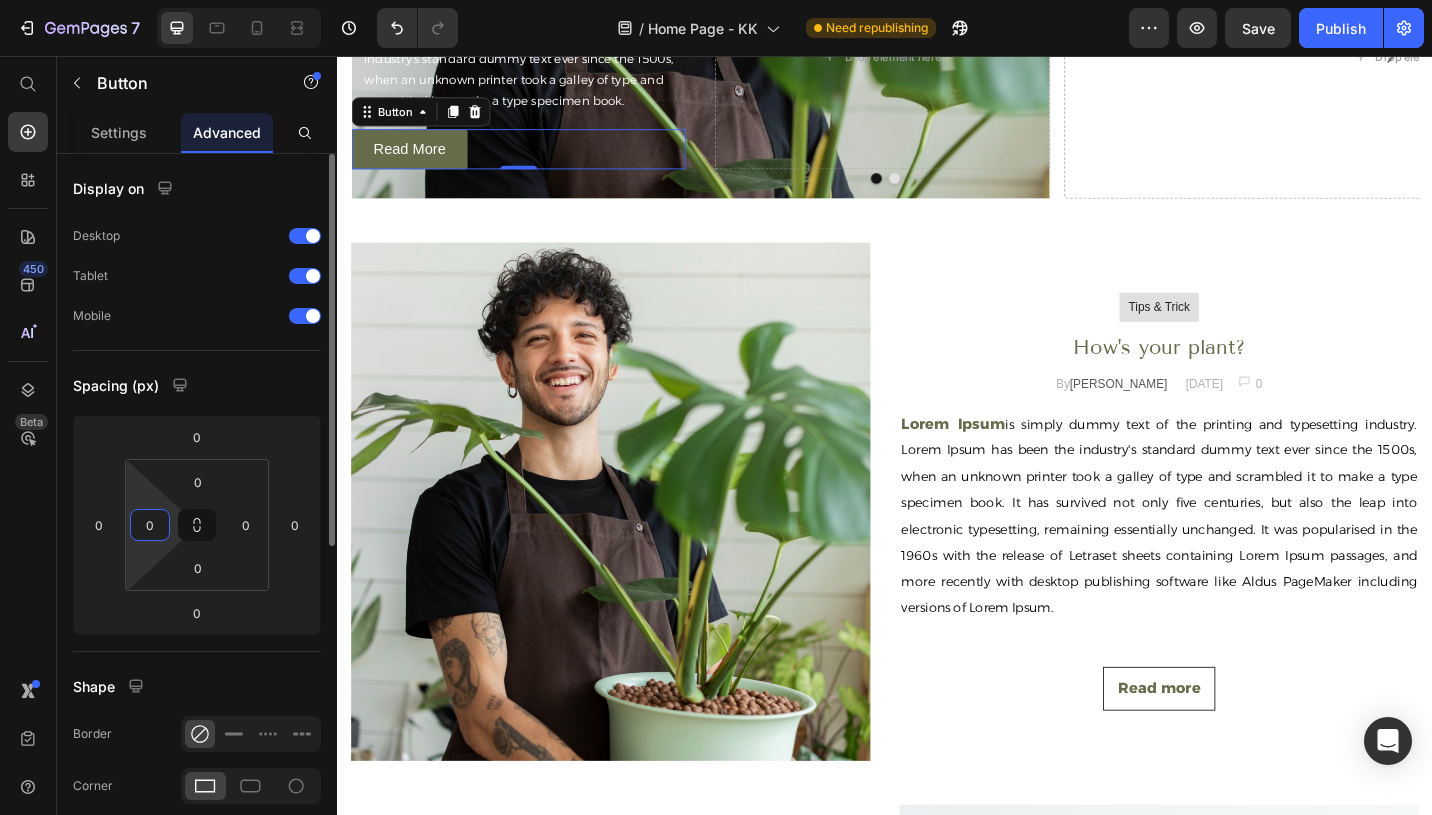 click on "0" at bounding box center [150, 525] 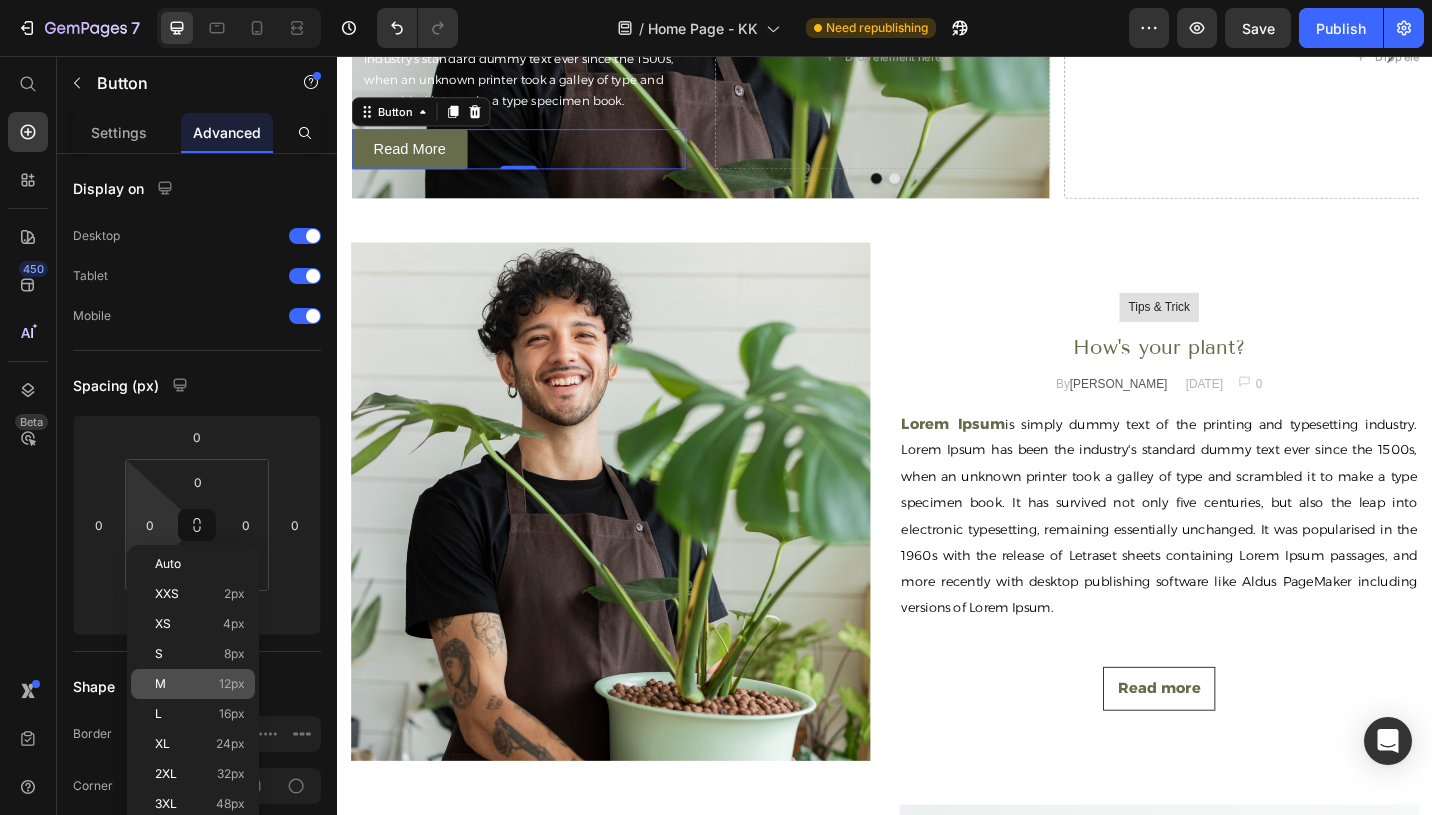 click on "M 12px" at bounding box center (200, 684) 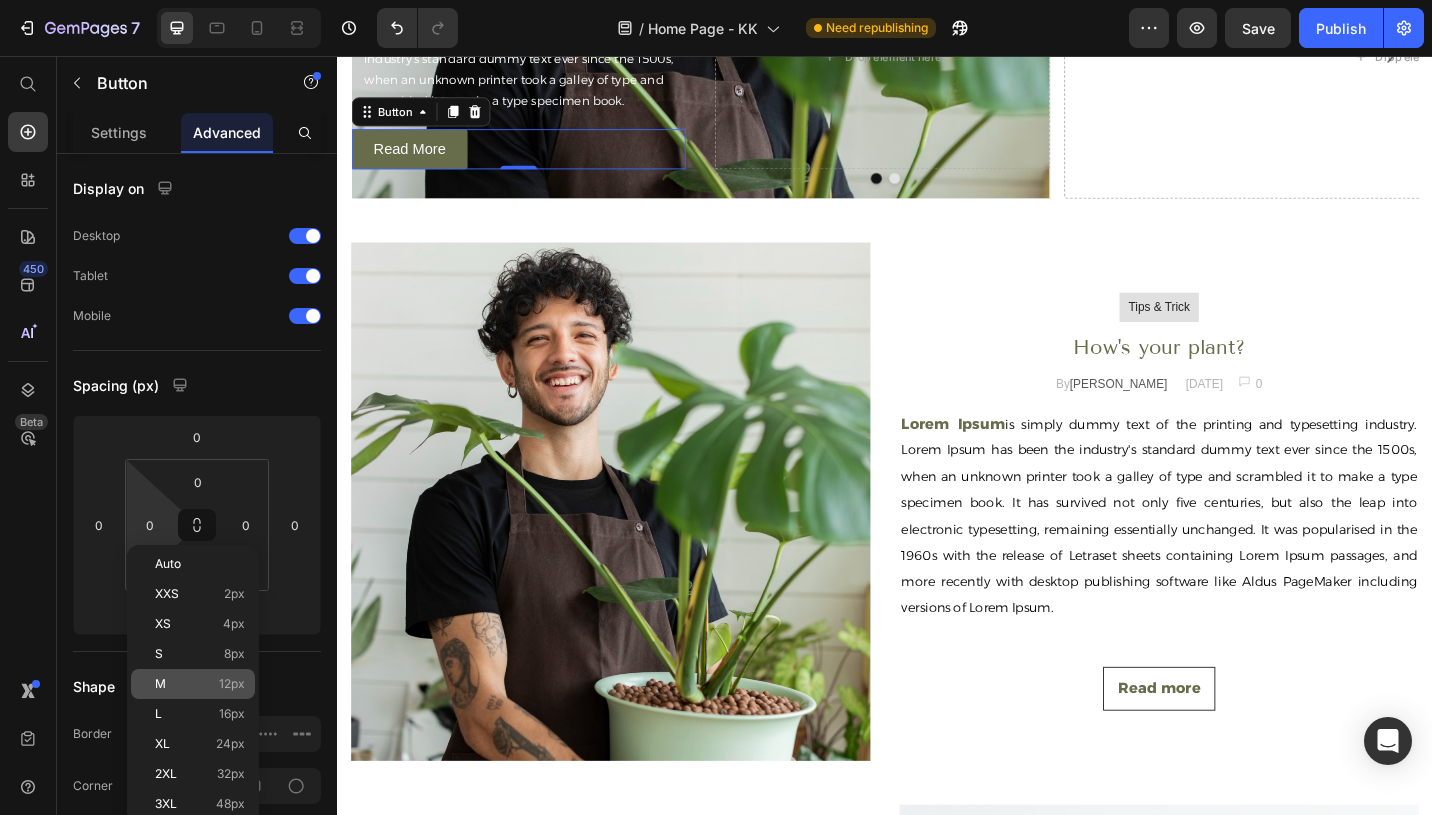 type on "12" 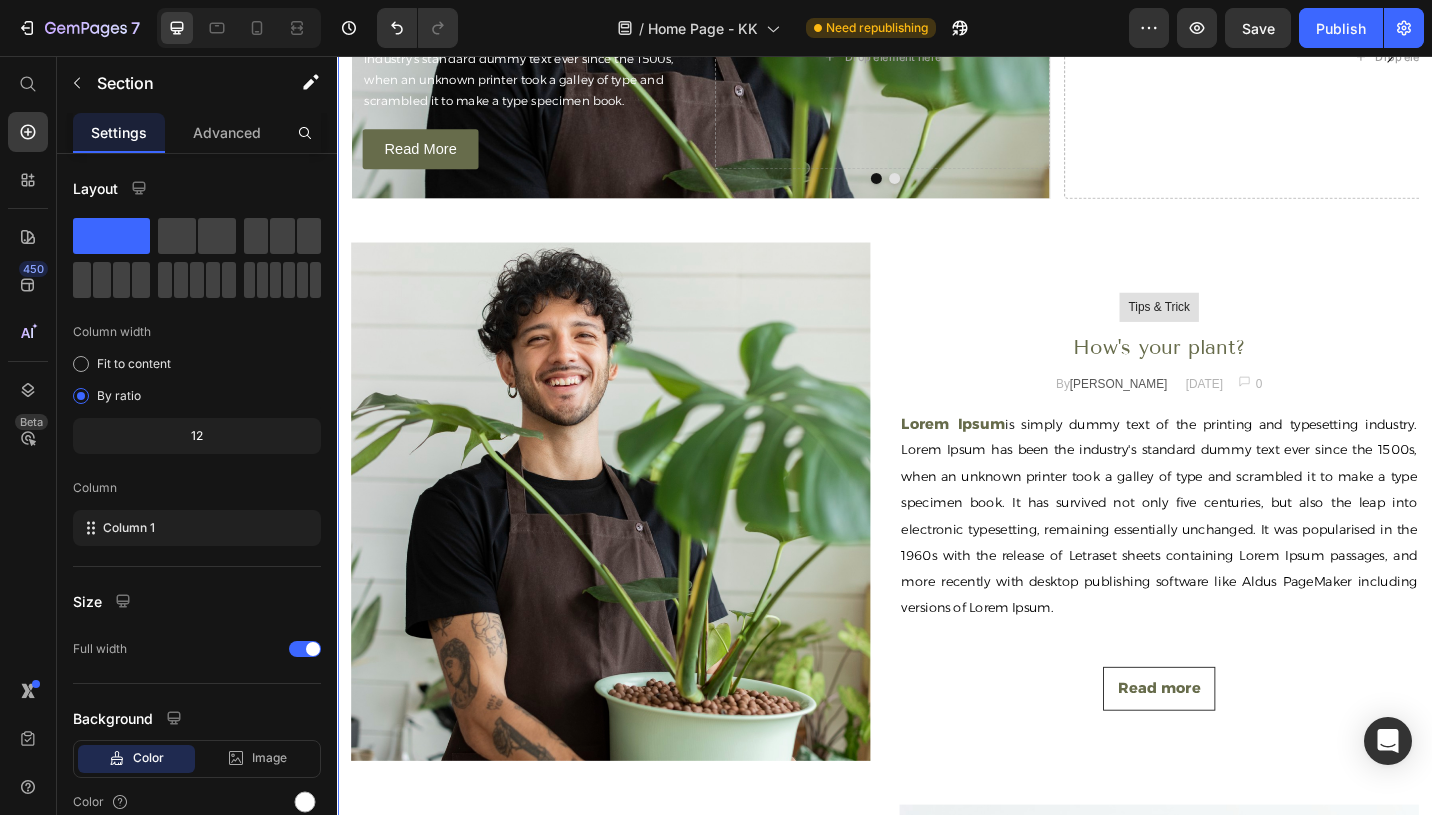 click on "Upscale your garden Heading Lorem Ipsum  is simply dummy text of the printing and typesetting industry. Lorem Ipsum has been the industry's standard dummy text ever since the 1500s, when an unknown printer took a galley of type and scrambled it to make a type specimen book. Text Block Read More Button
Drop element here Hero Banner
Drop element here
Carousel" at bounding box center (937, 80) 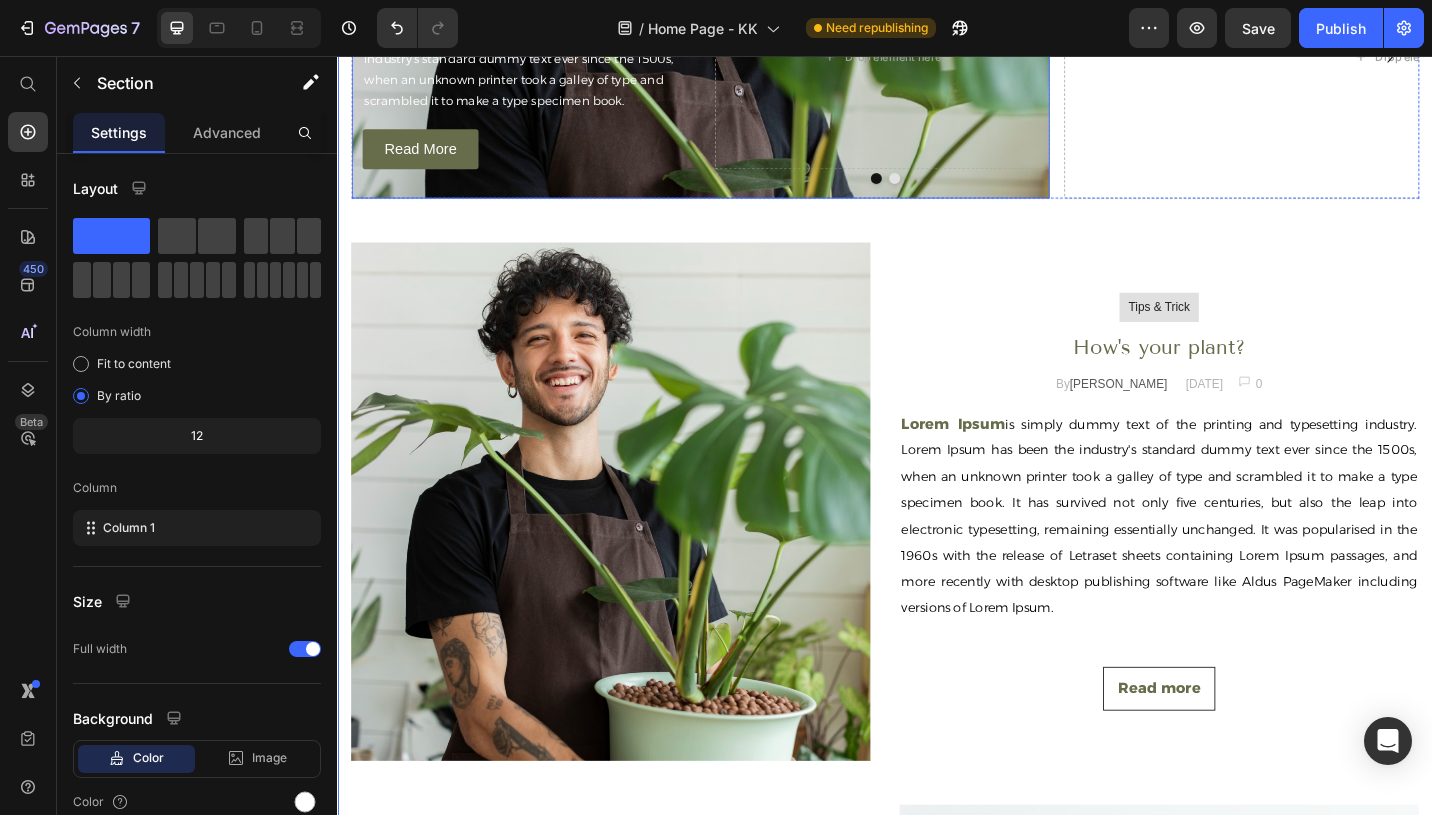click on "Upscale your garden Heading Lorem Ipsum  is simply dummy text of the printing and typesetting industry. Lorem Ipsum has been the industry's standard dummy text ever since the 1500s, when an unknown printer took a galley of type and scrambled it to make a type specimen book. Text Block Read More Button
Drop element here" at bounding box center [734, 56] 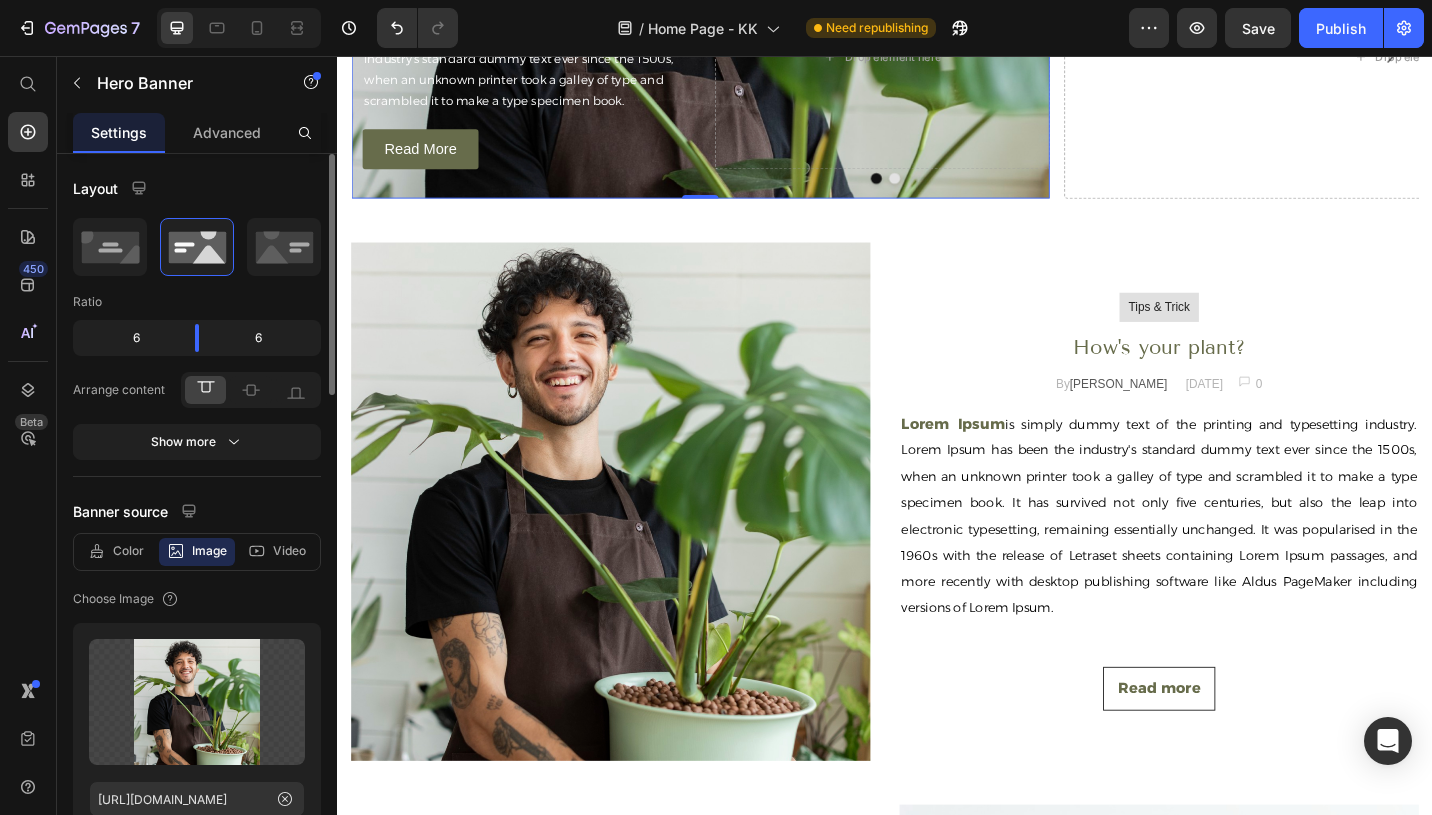 scroll, scrollTop: 388, scrollLeft: 0, axis: vertical 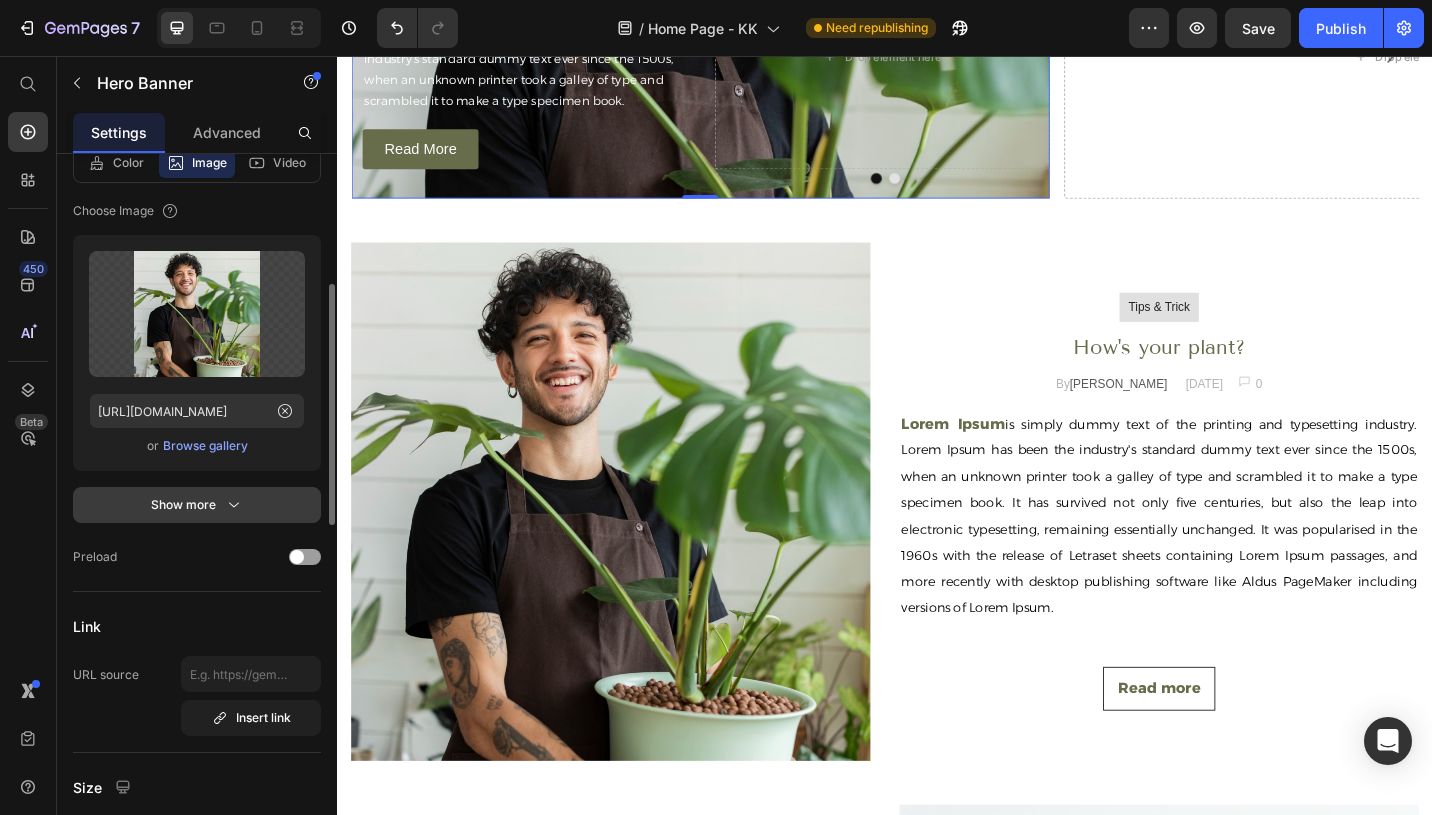 click on "Show more" at bounding box center (197, 505) 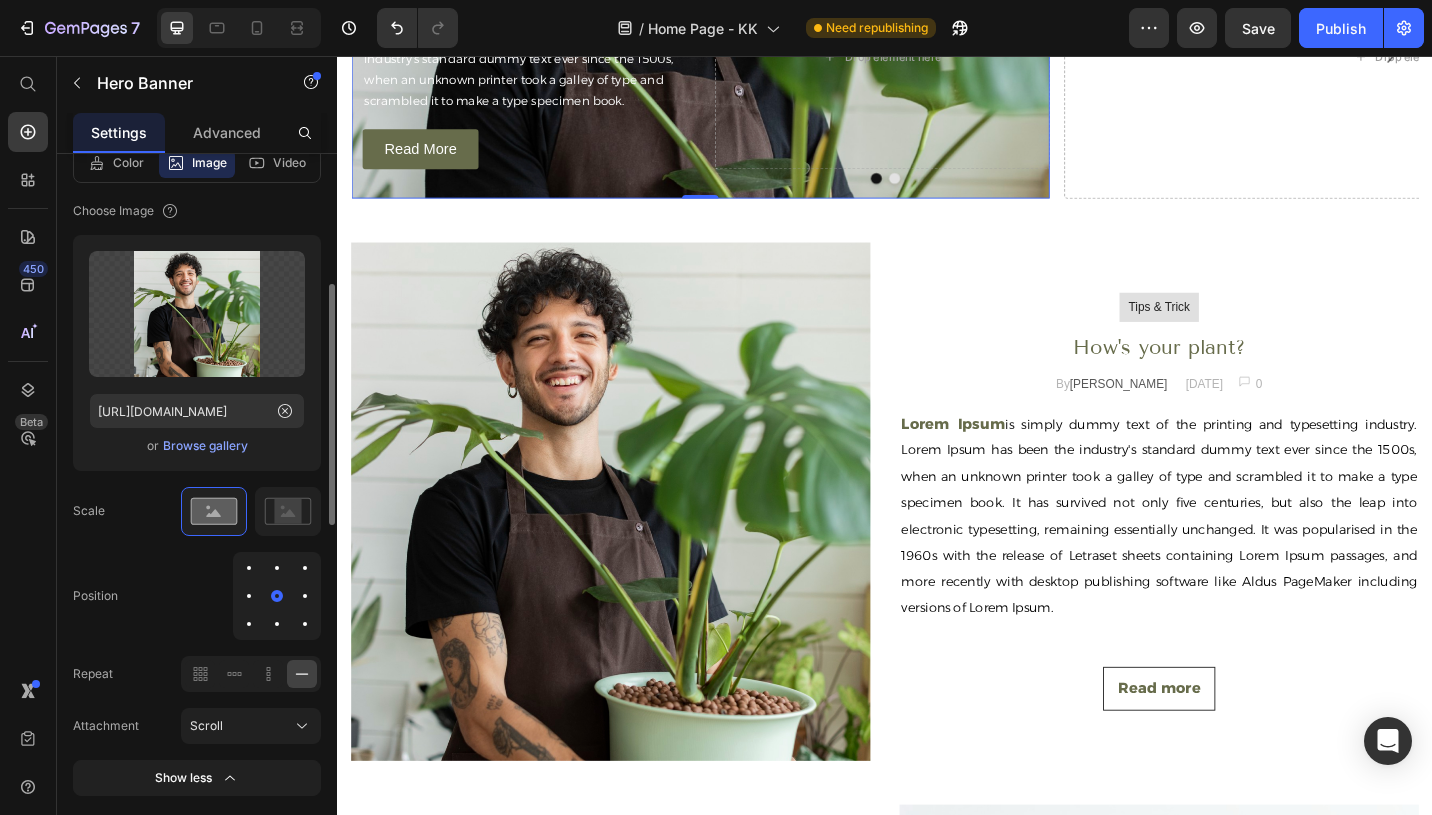 click at bounding box center [277, 624] 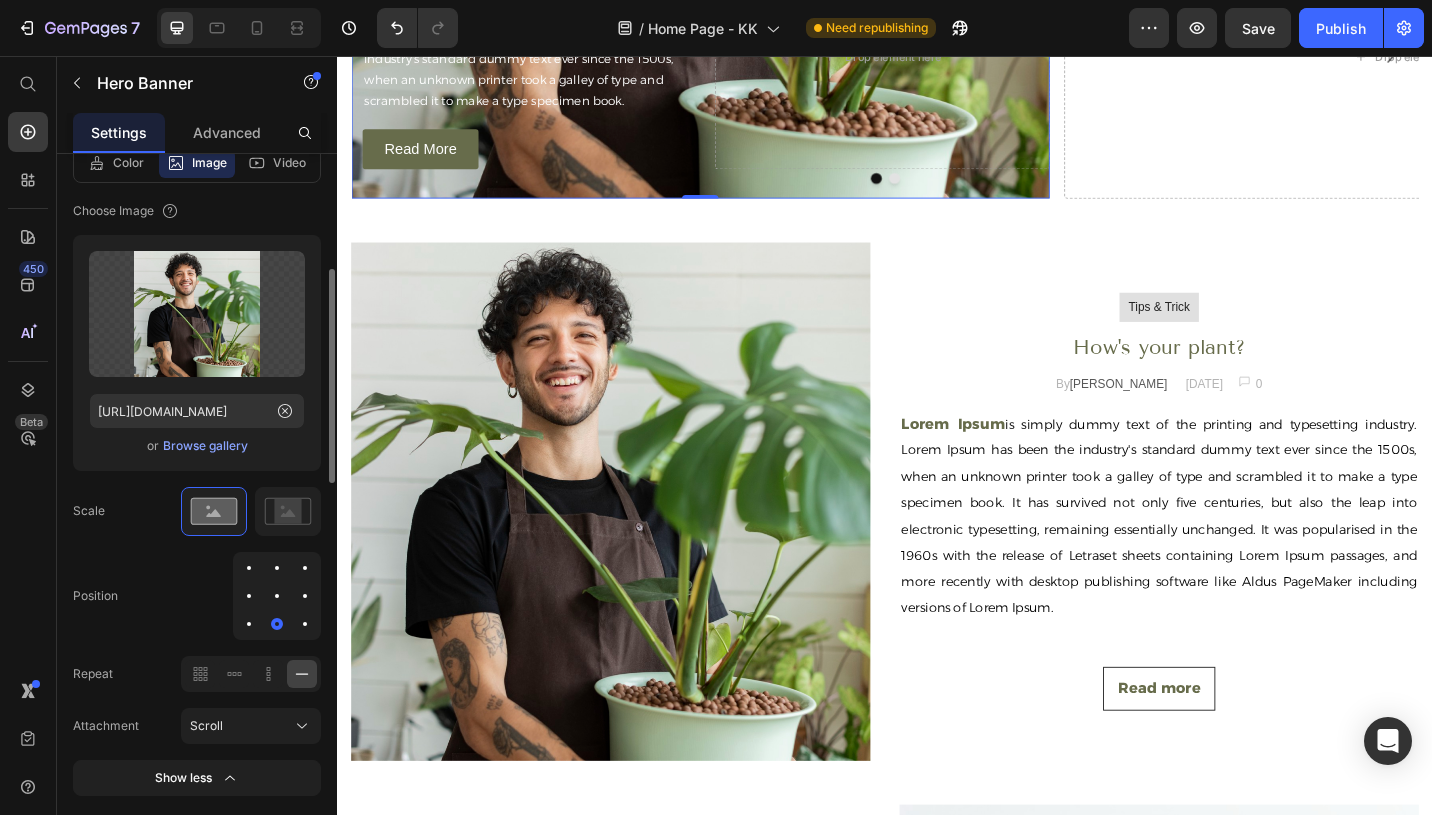 click at bounding box center [277, 568] 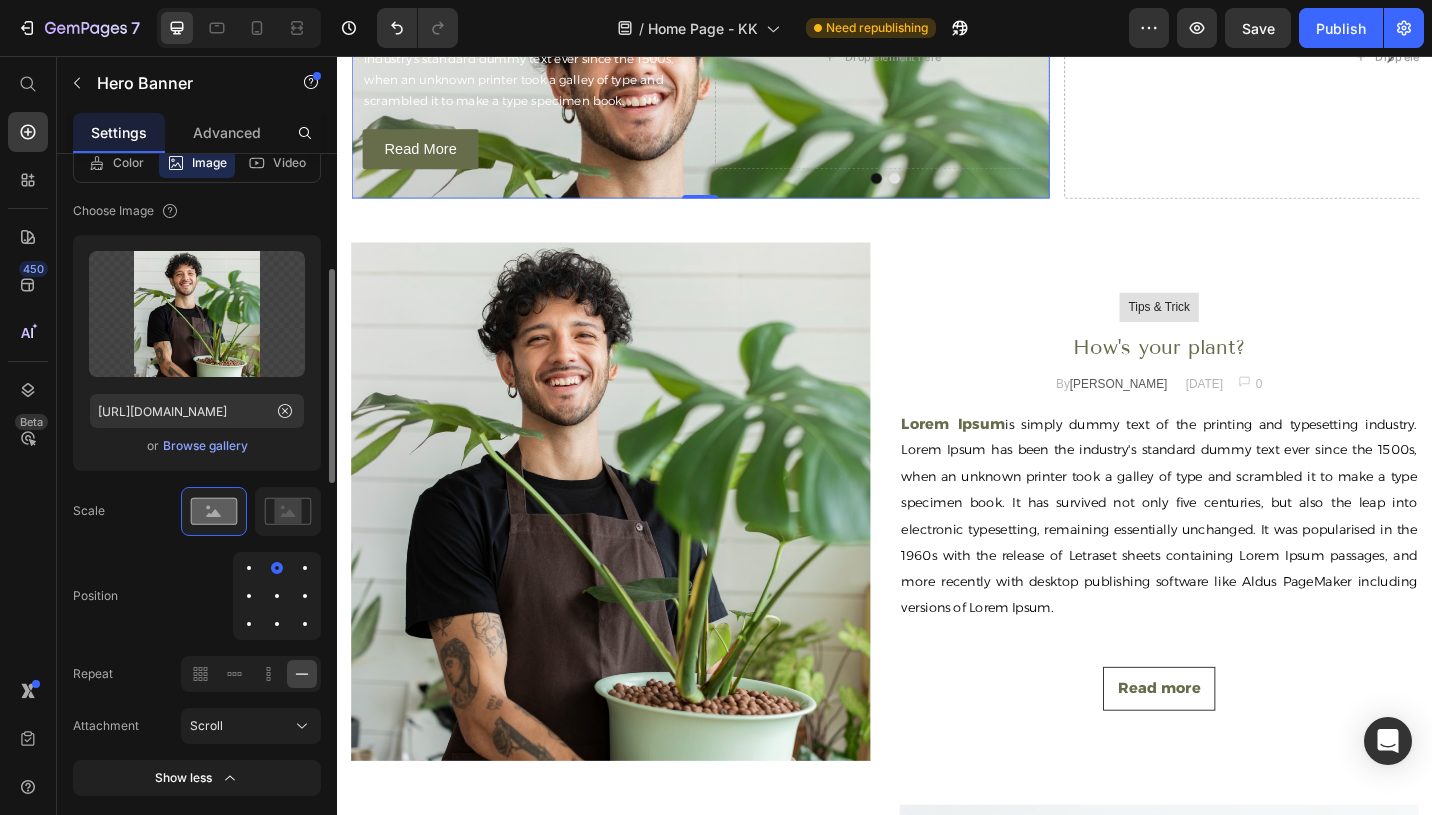 click at bounding box center [277, 624] 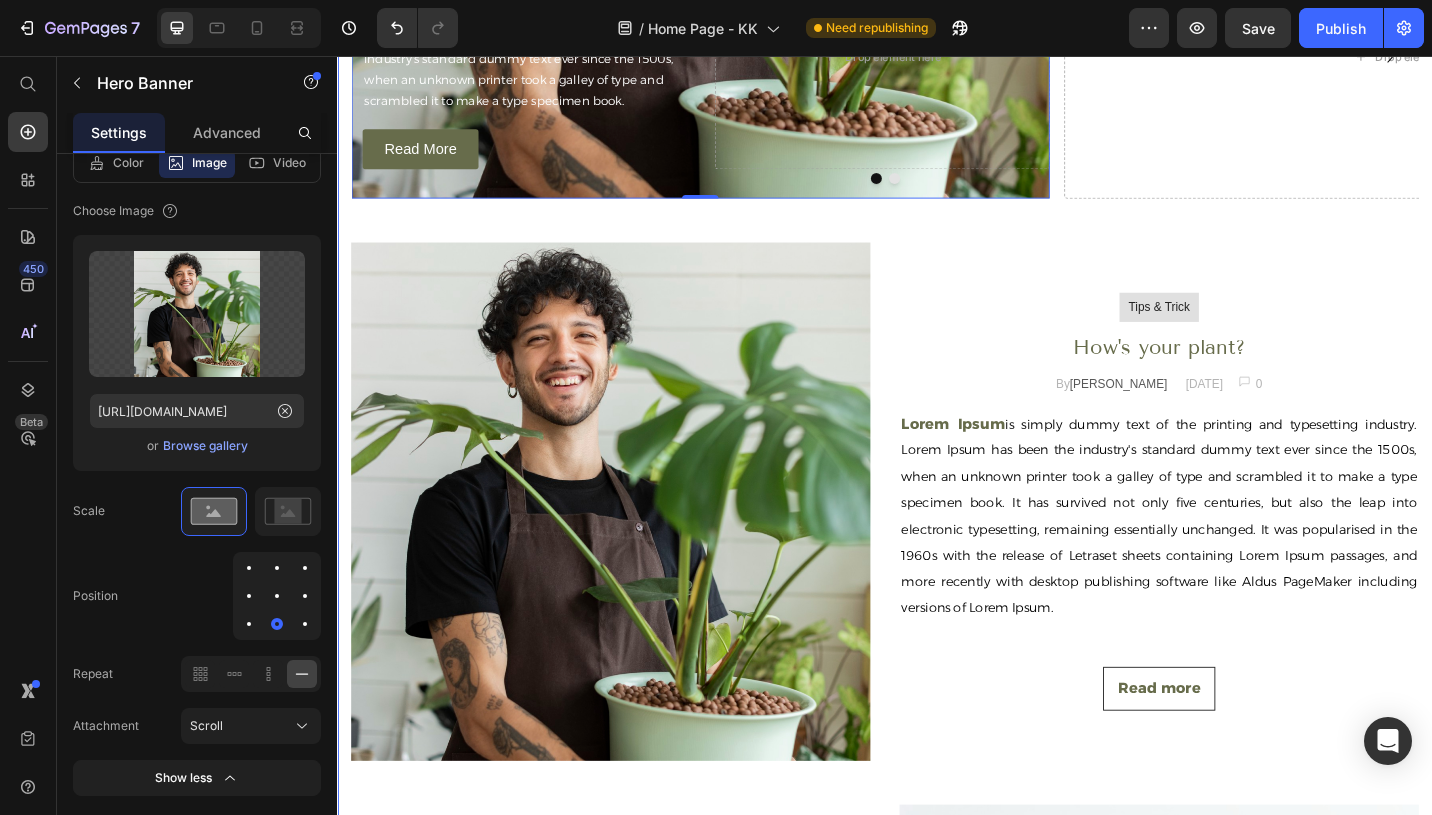 click on "Upscale your garden Heading Lorem Ipsum  is simply dummy text of the printing and typesetting industry. Lorem Ipsum has been the industry's standard dummy text ever since the 1500s, when an unknown printer took a galley of type and scrambled it to make a type specimen book. Text Block Read More Button
Drop element here Hero Banner   0
Drop element here
Carousel" at bounding box center [937, 80] 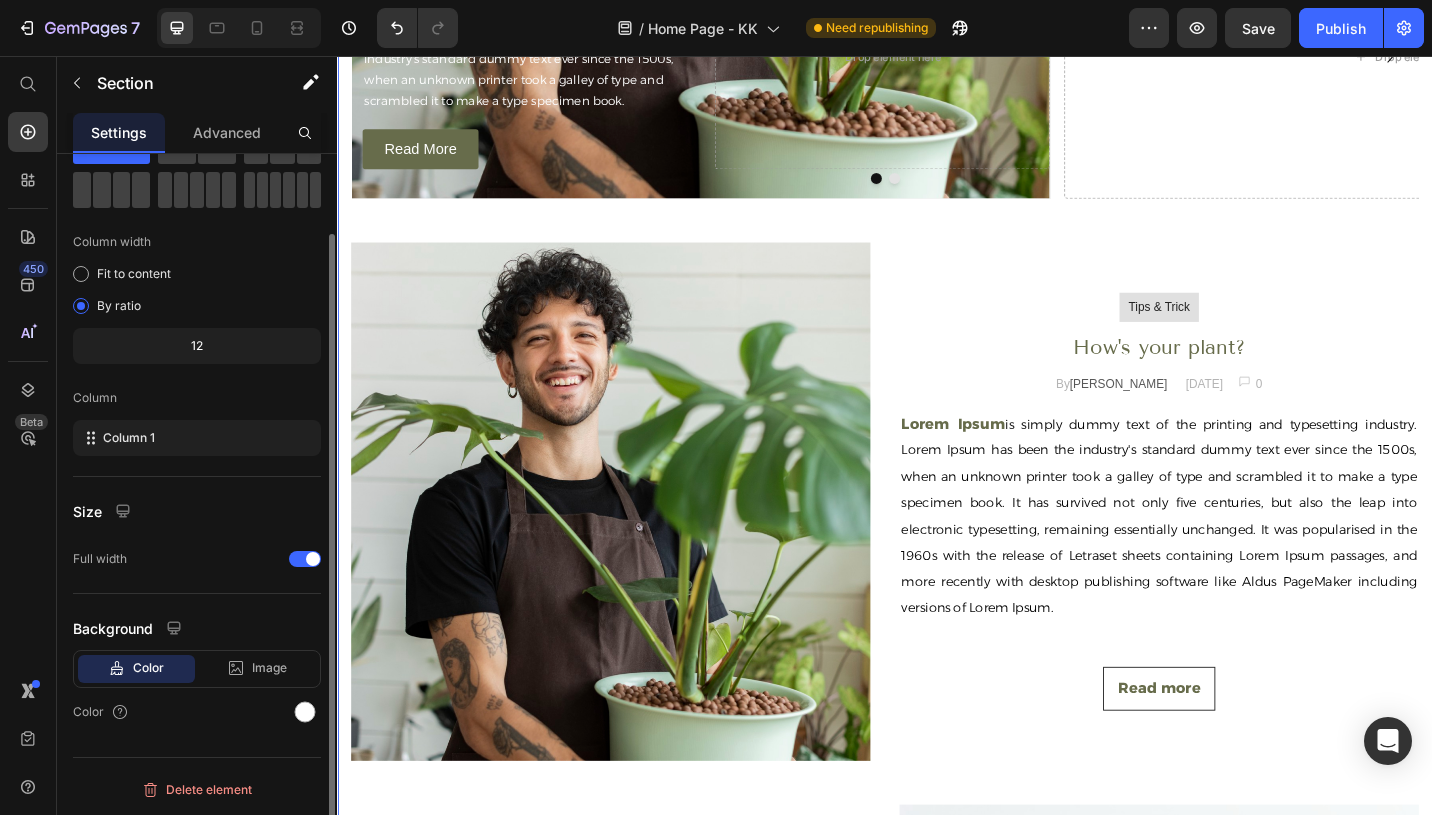 scroll, scrollTop: 0, scrollLeft: 0, axis: both 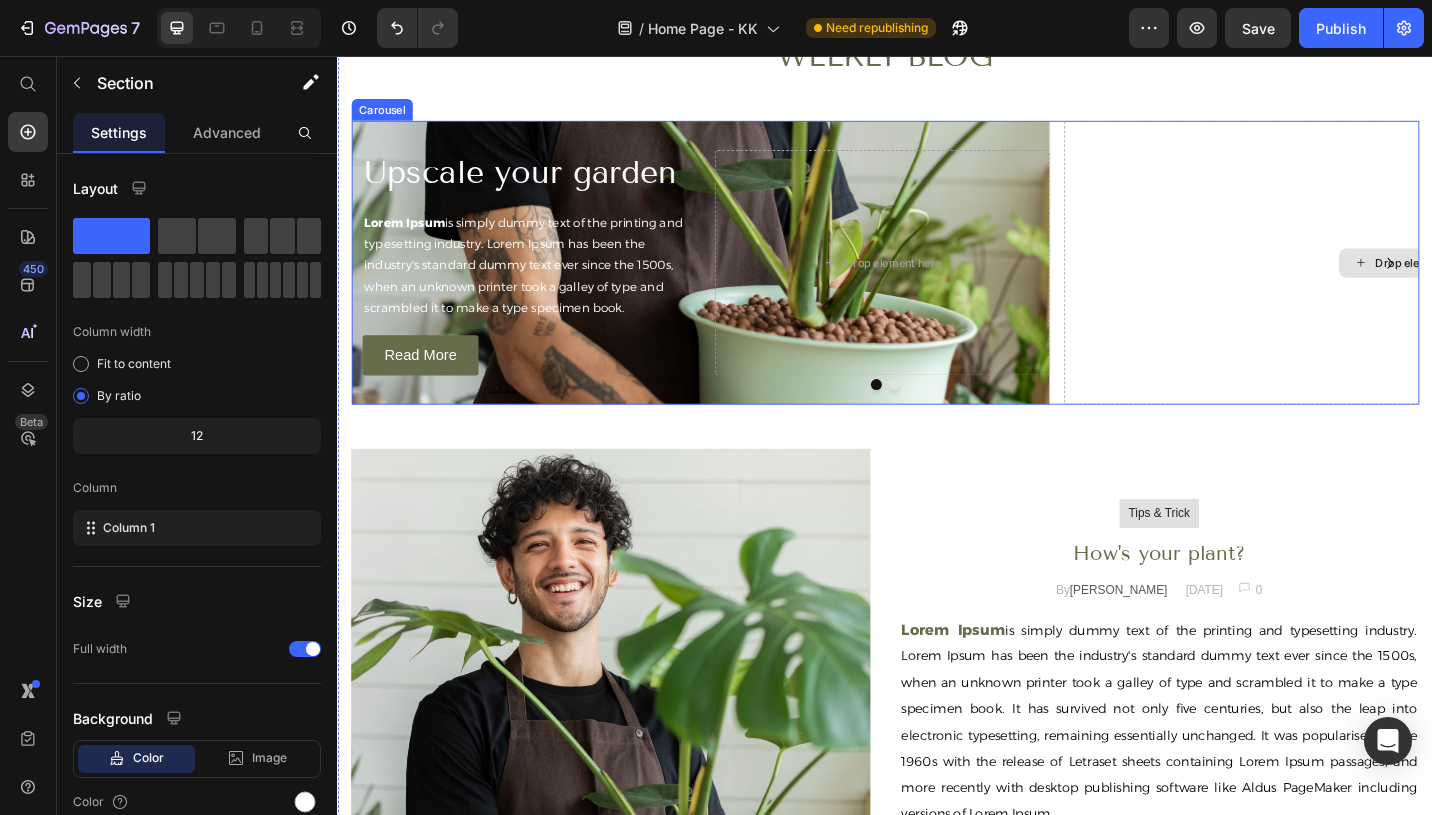 click on "Drop element here" at bounding box center [1515, 282] 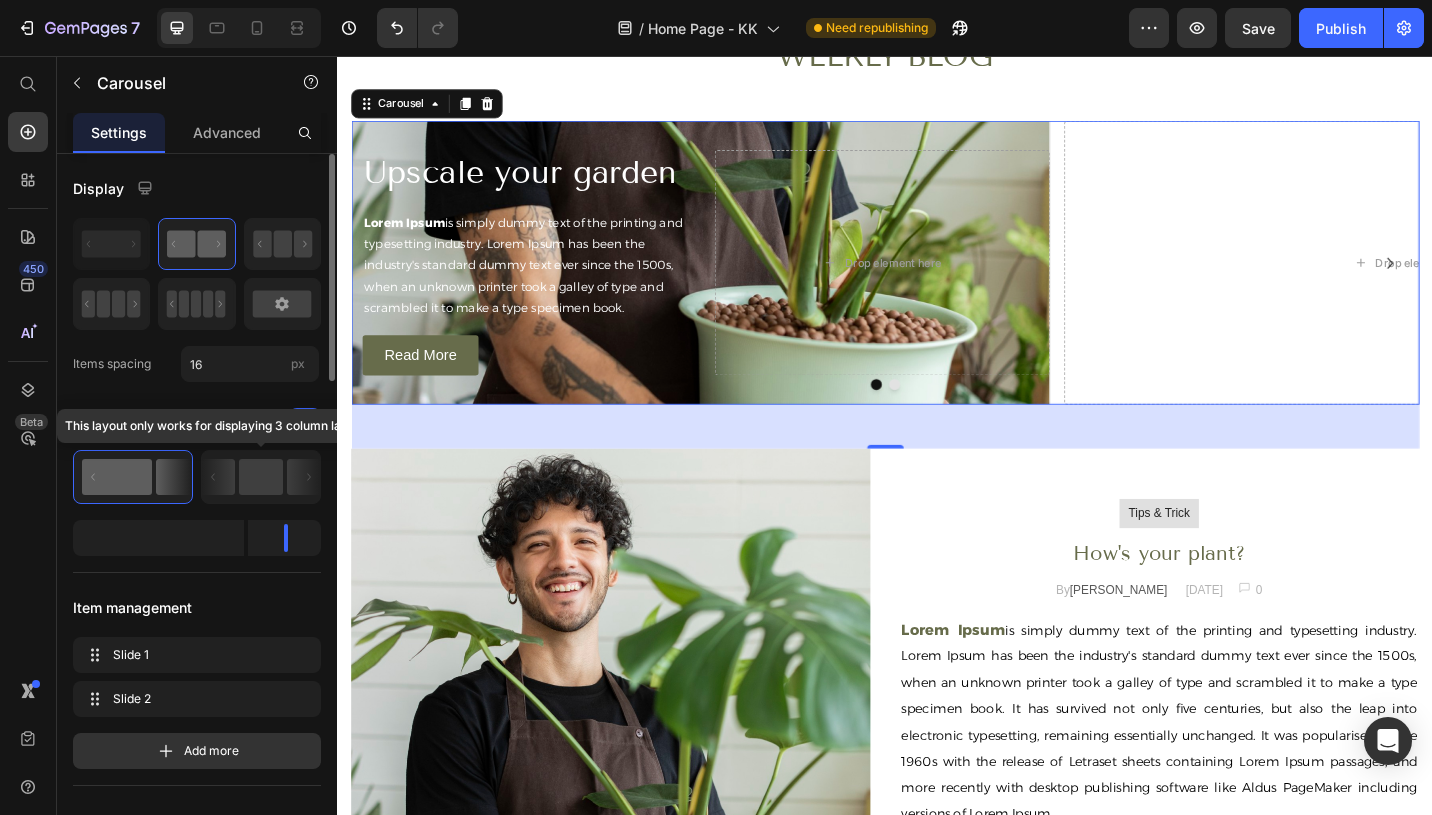 click 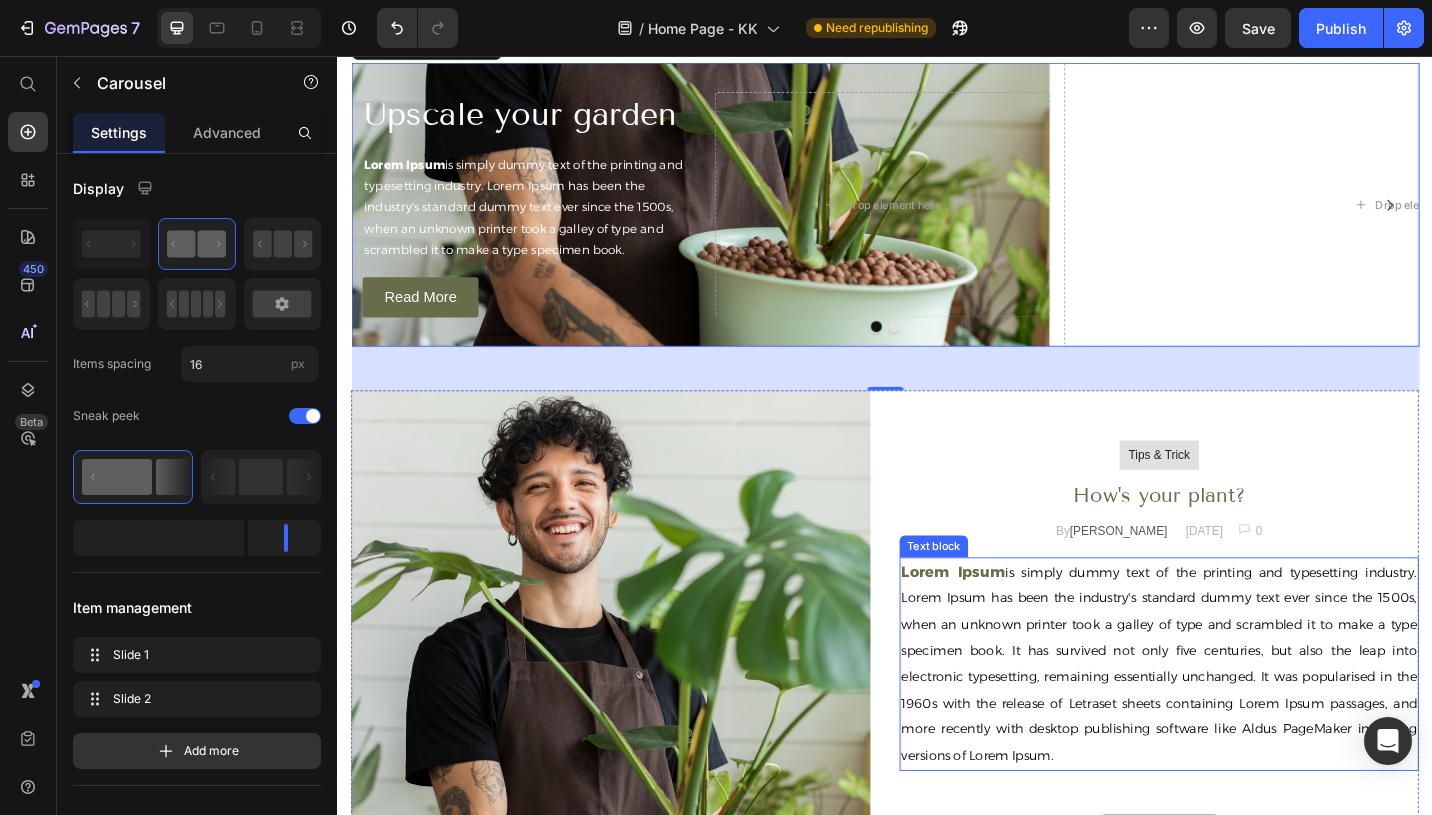 scroll, scrollTop: 6593, scrollLeft: 0, axis: vertical 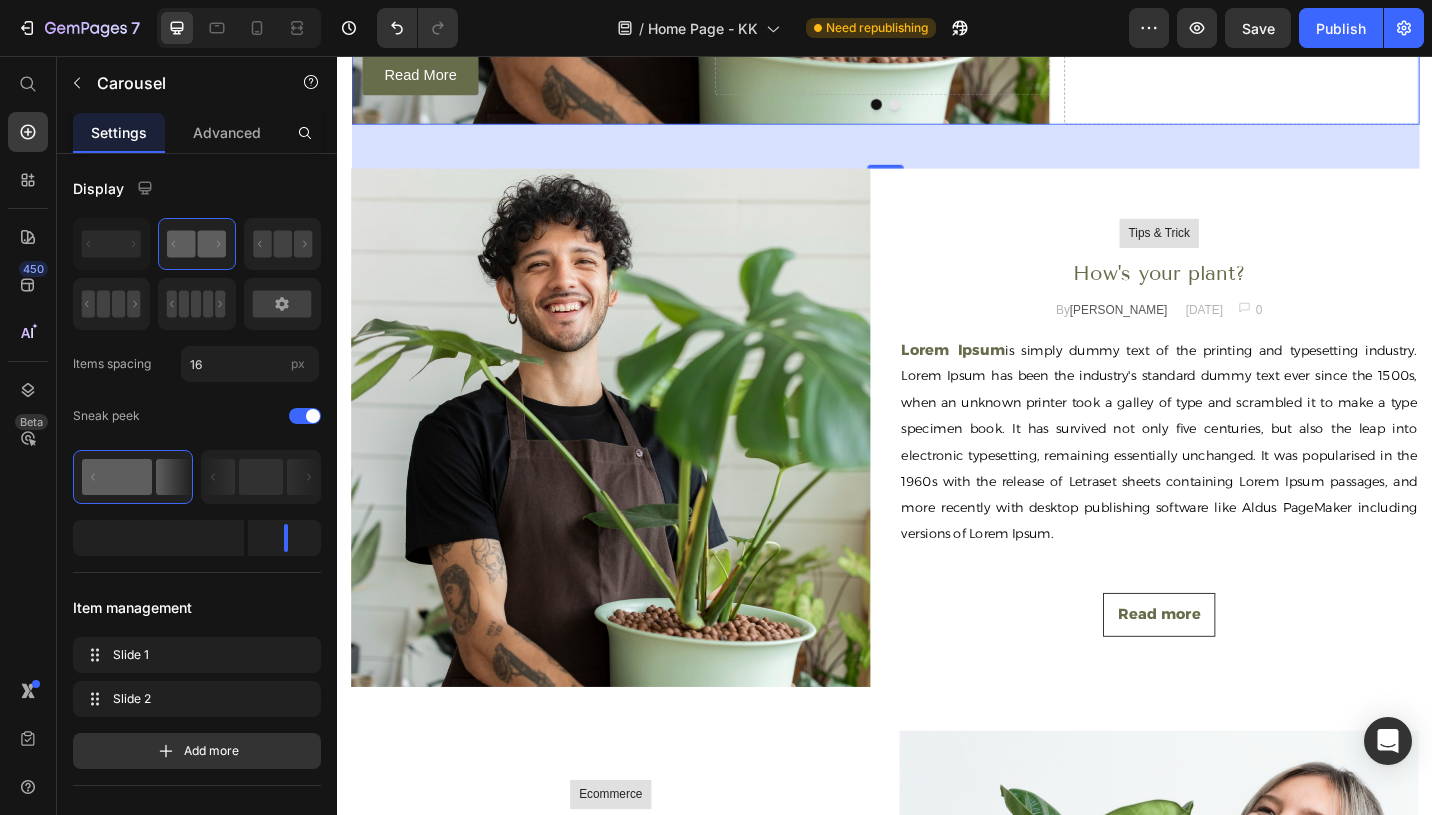 click 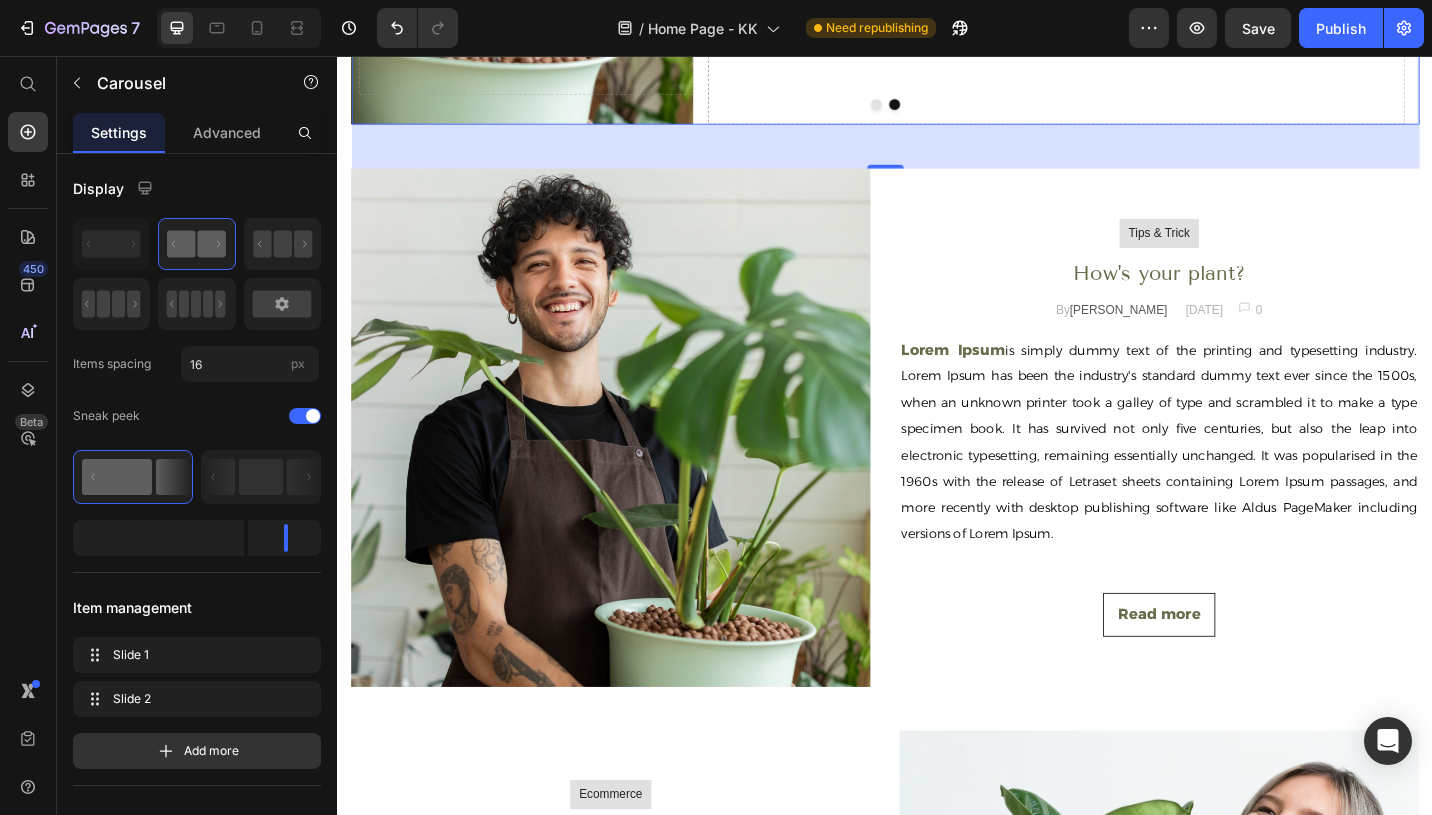 click on "Drop element here" at bounding box center (1137, -24) 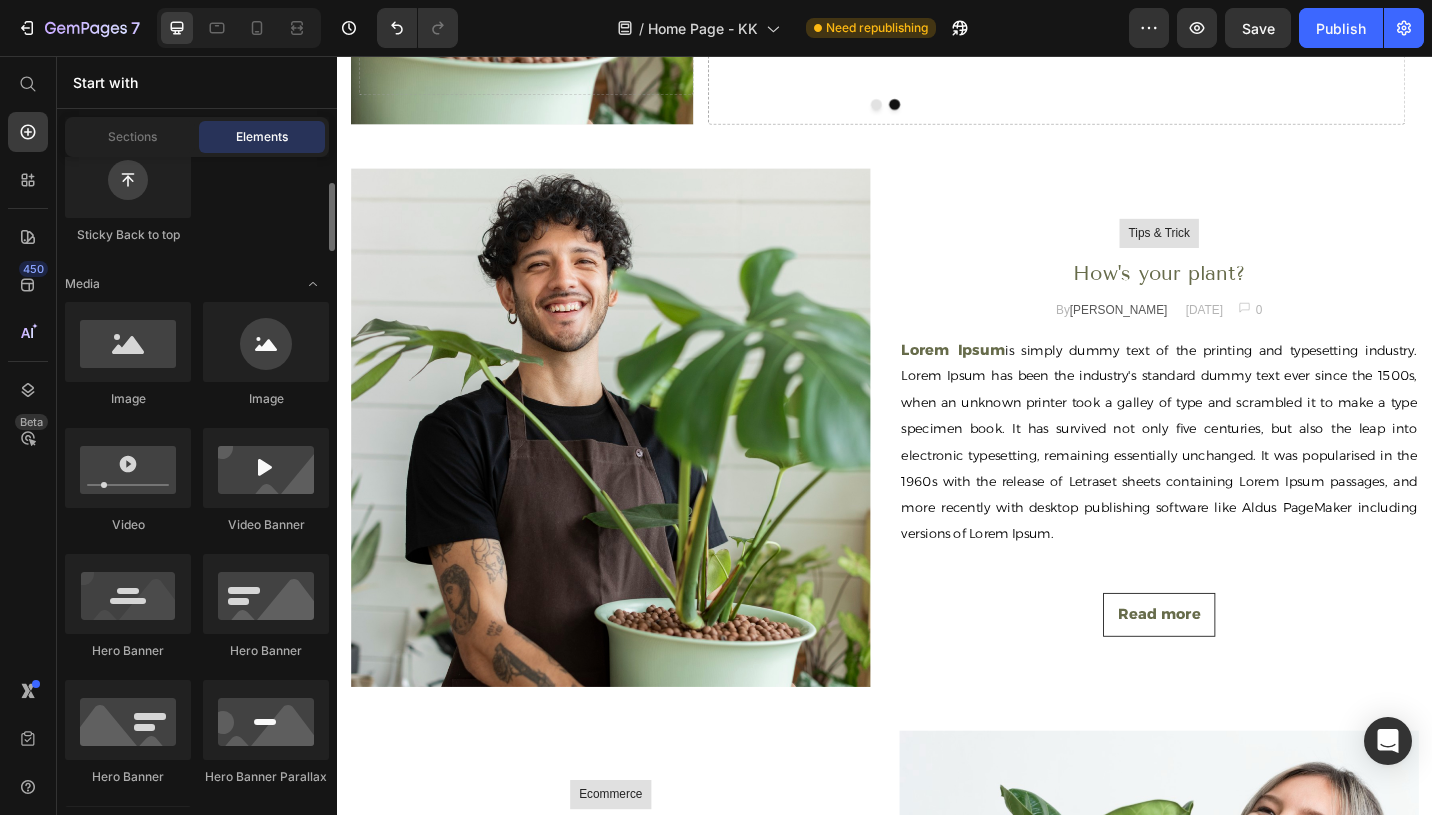 scroll, scrollTop: 747, scrollLeft: 0, axis: vertical 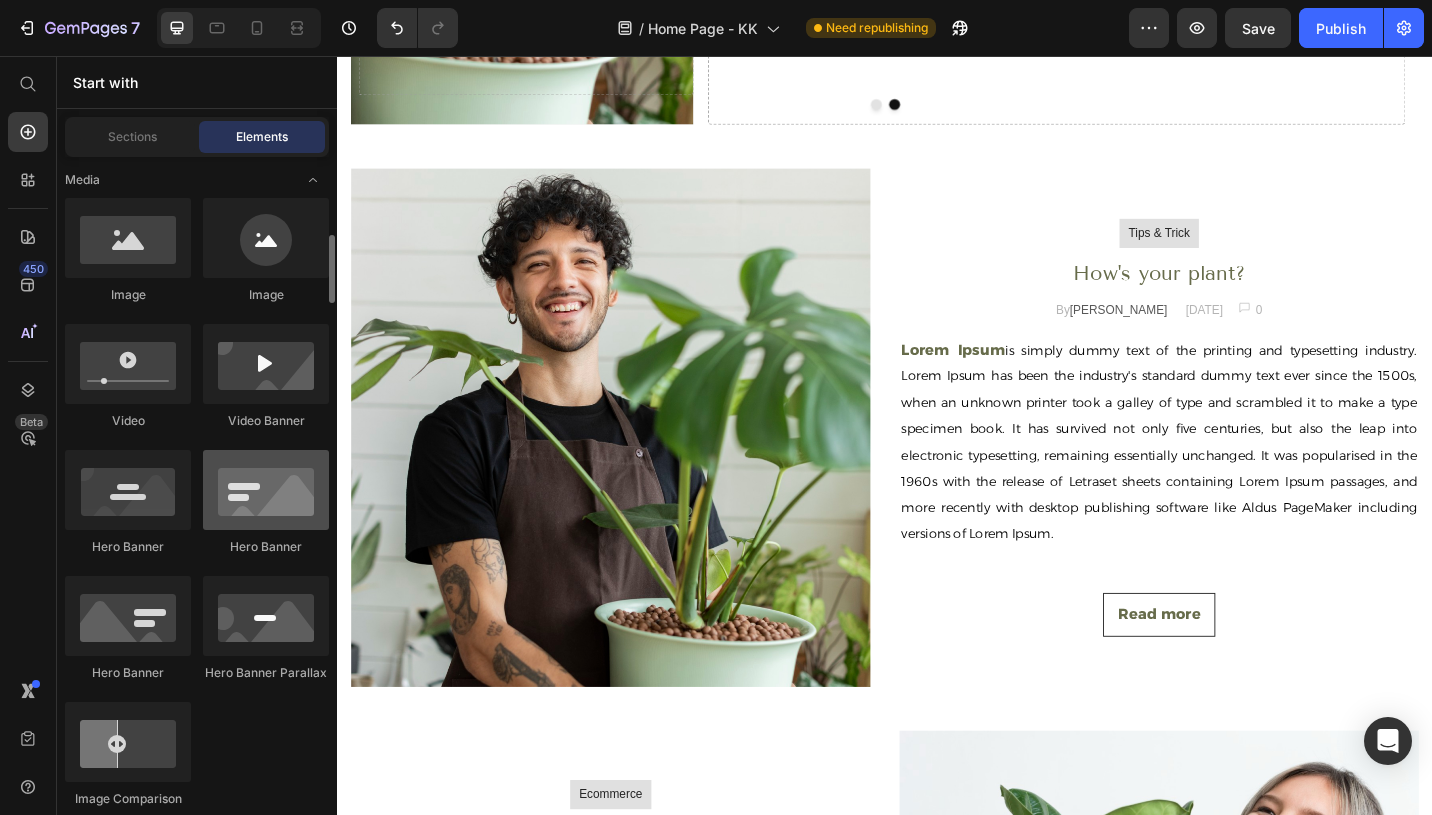 click at bounding box center [266, 490] 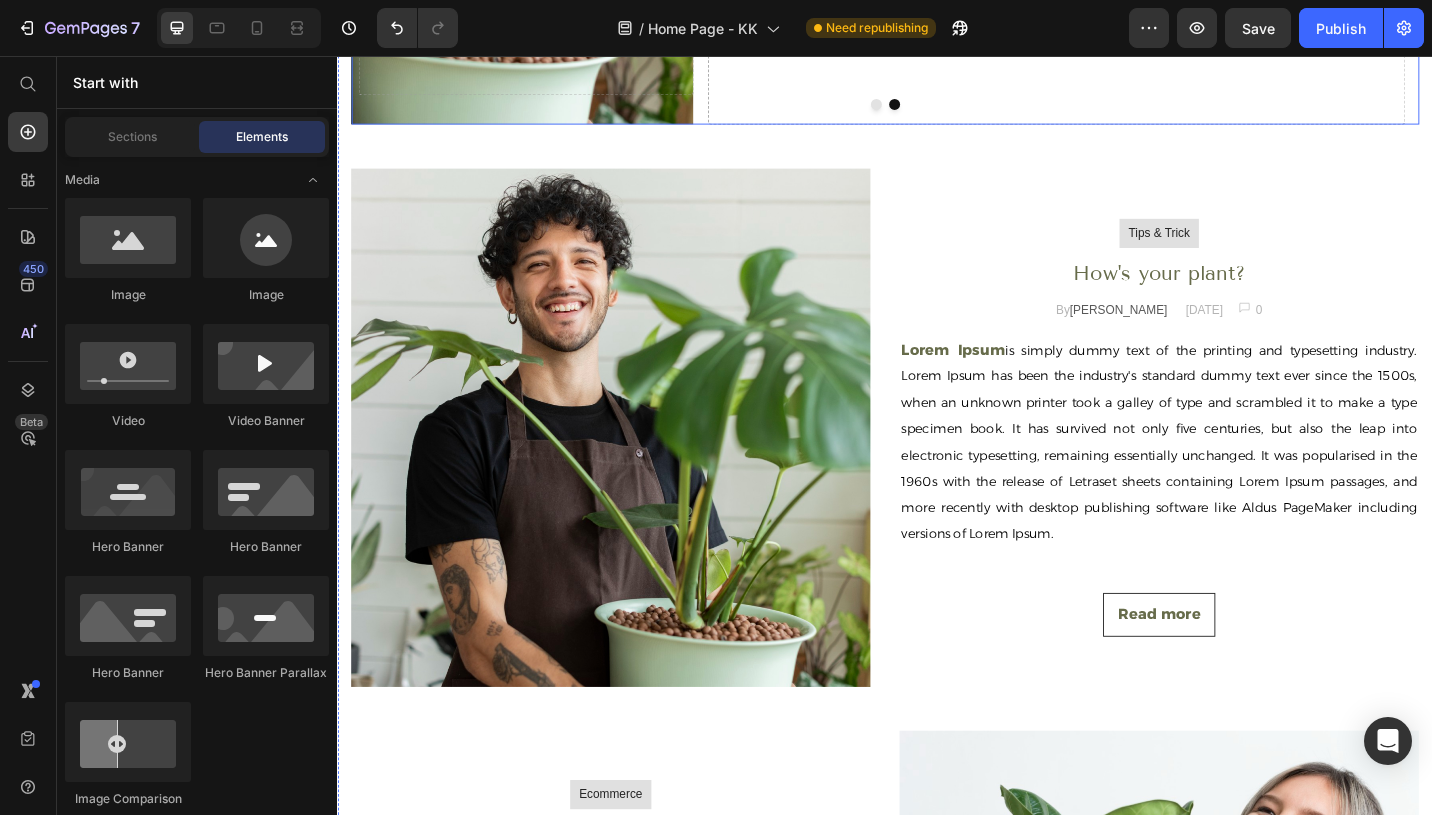 click 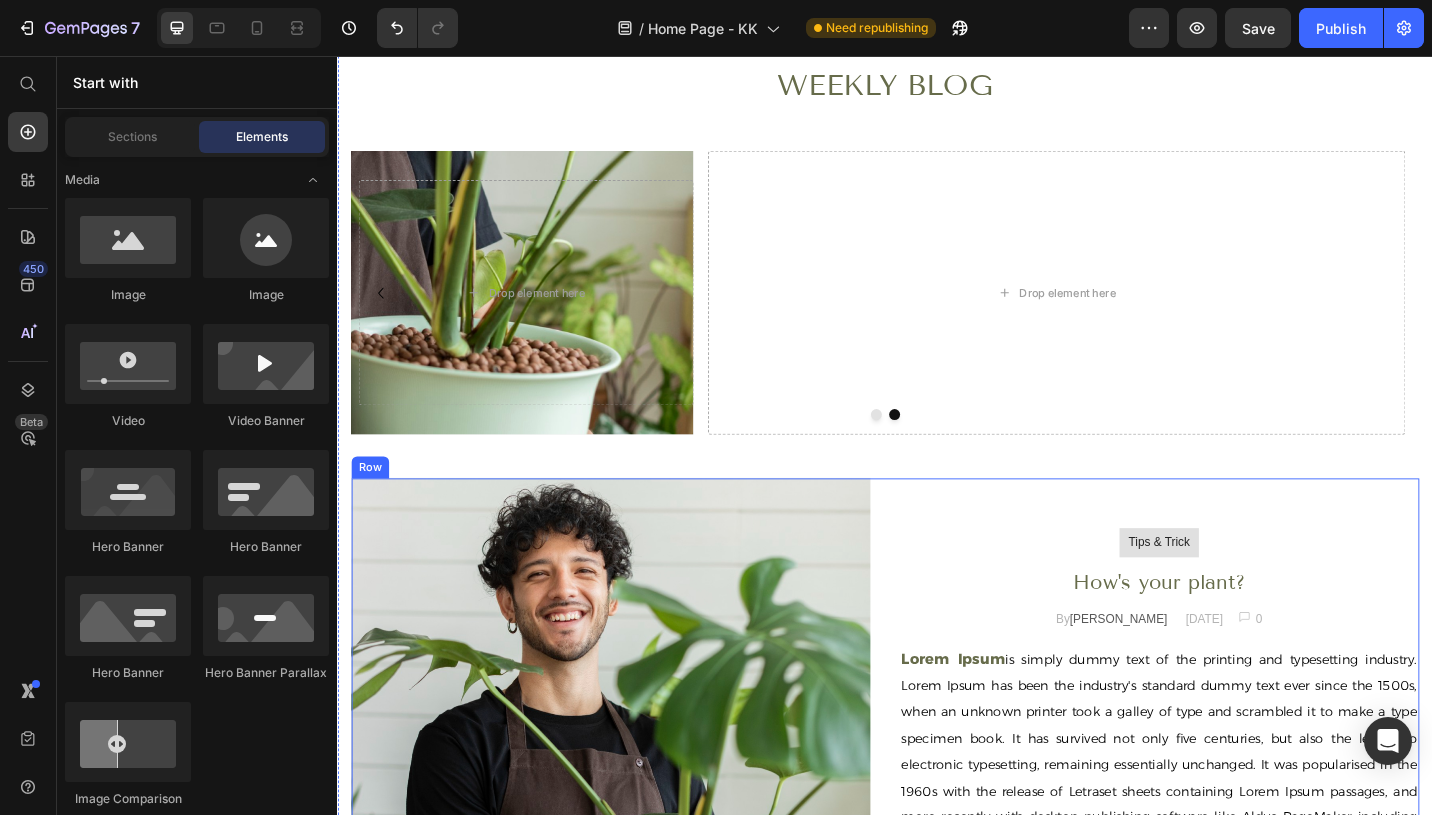 scroll, scrollTop: 6732, scrollLeft: 0, axis: vertical 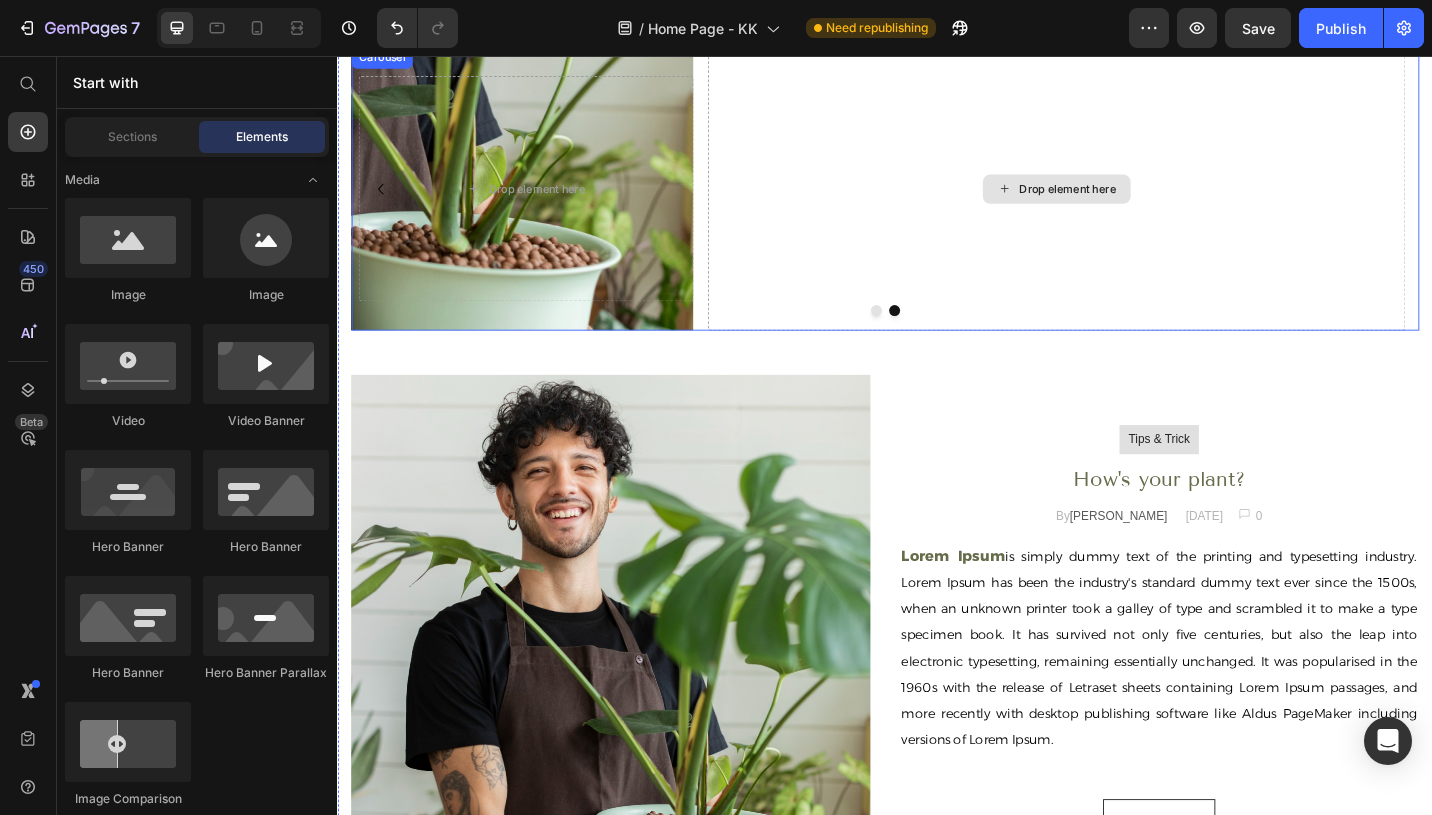 click on "Drop element here" at bounding box center [1124, 201] 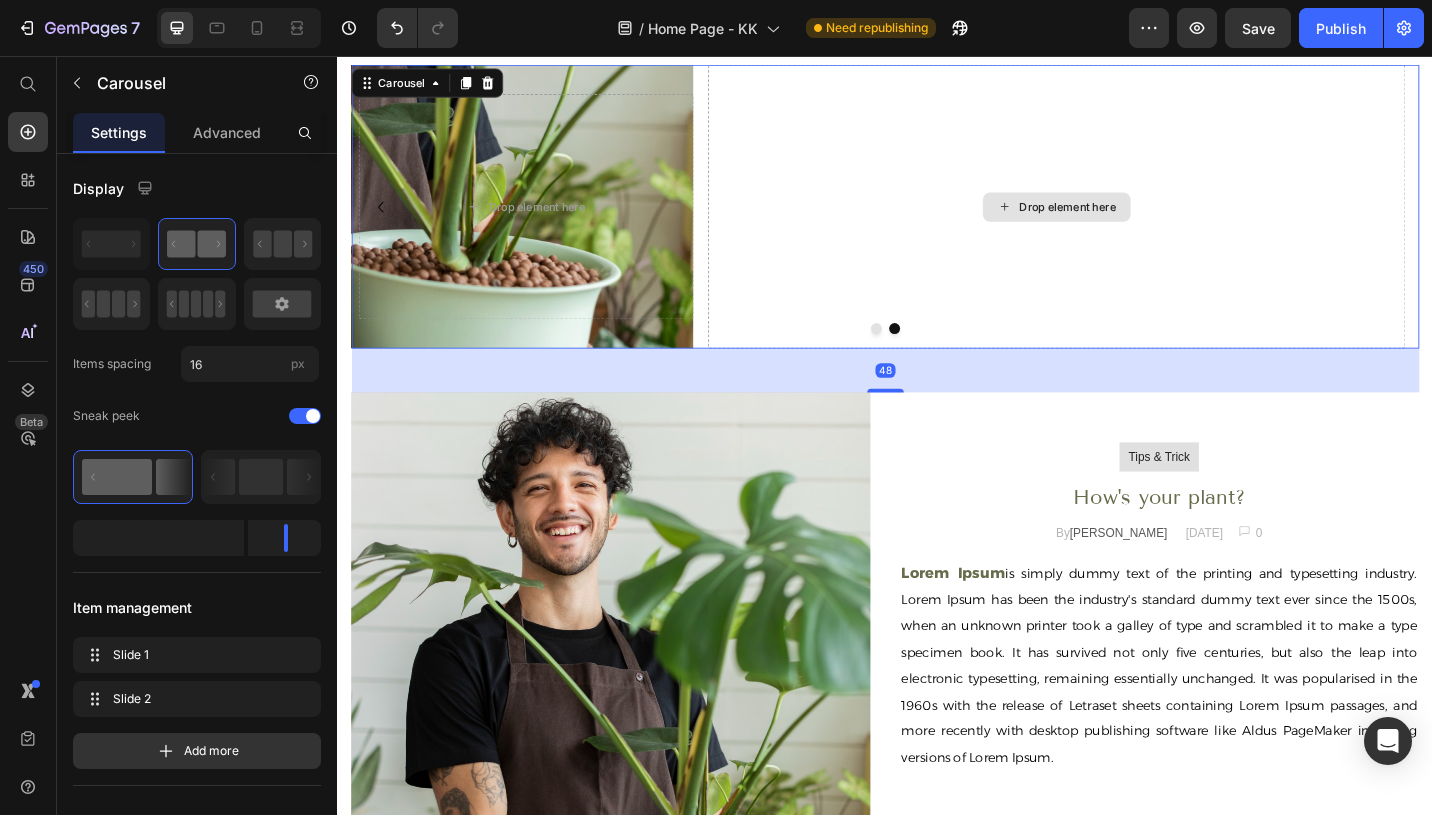 scroll, scrollTop: 6572, scrollLeft: 0, axis: vertical 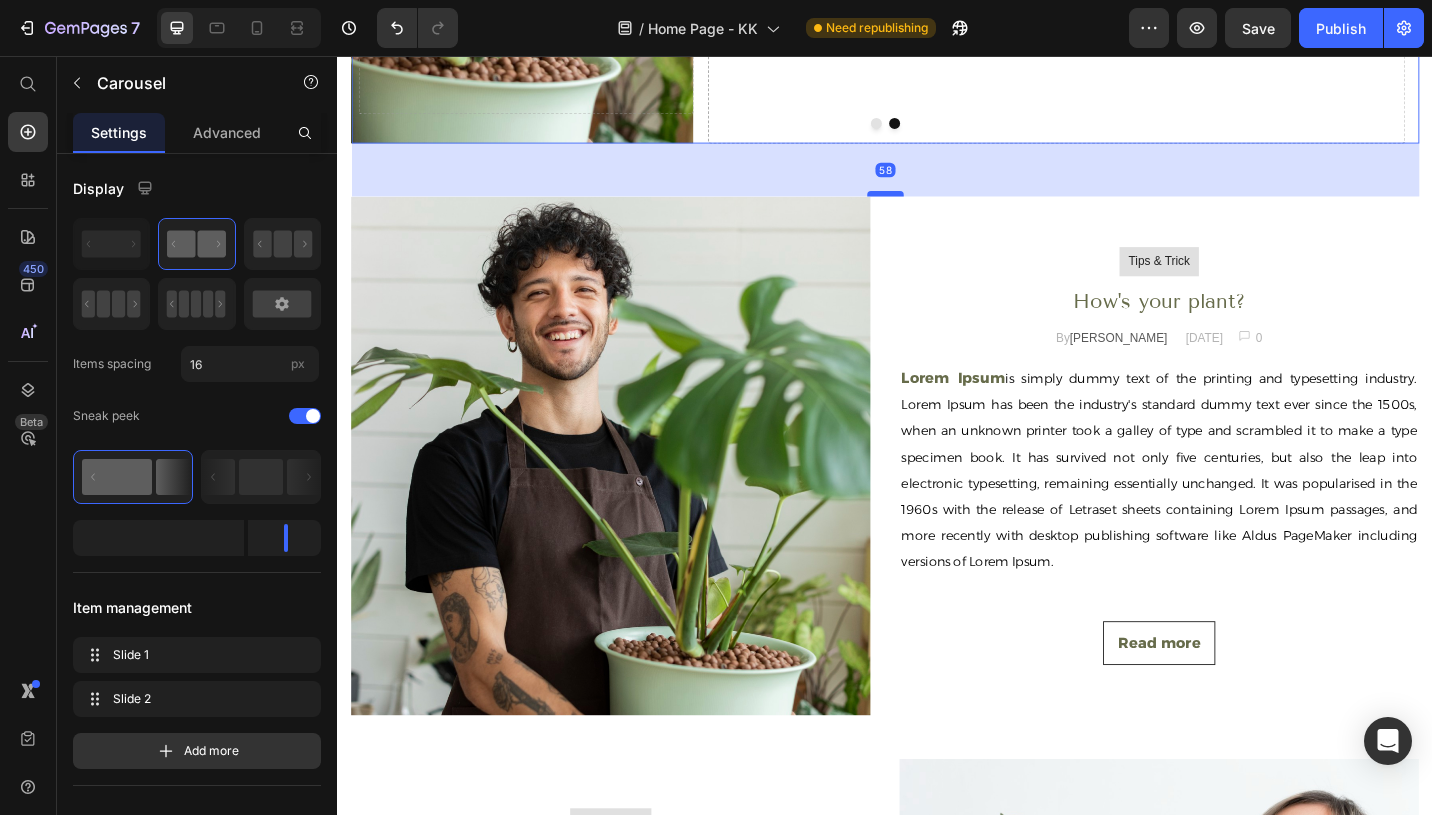 drag, startPoint x: 936, startPoint y: 563, endPoint x: 934, endPoint y: 573, distance: 10.198039 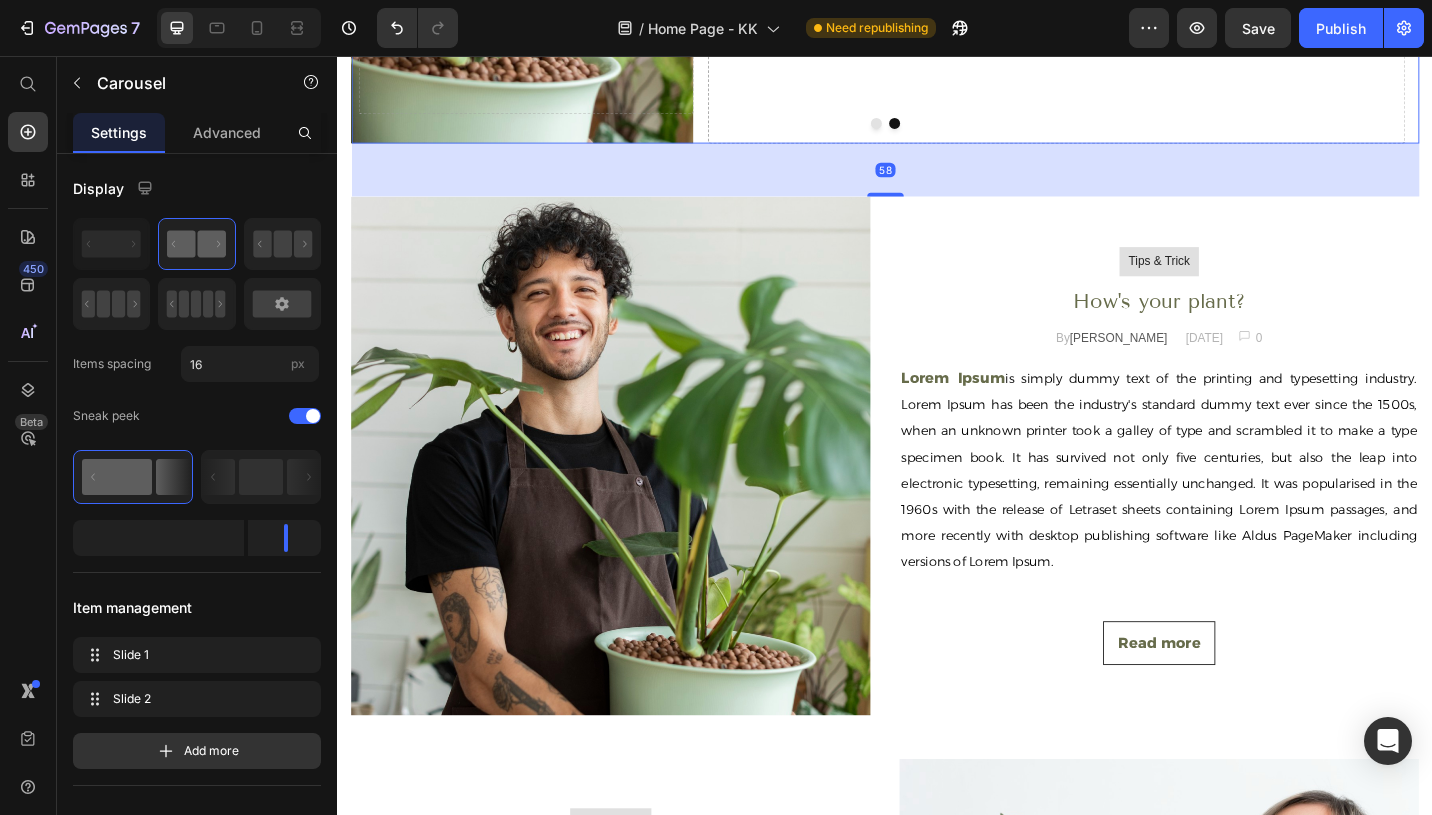 click on "Drop element here" at bounding box center (1124, -4) 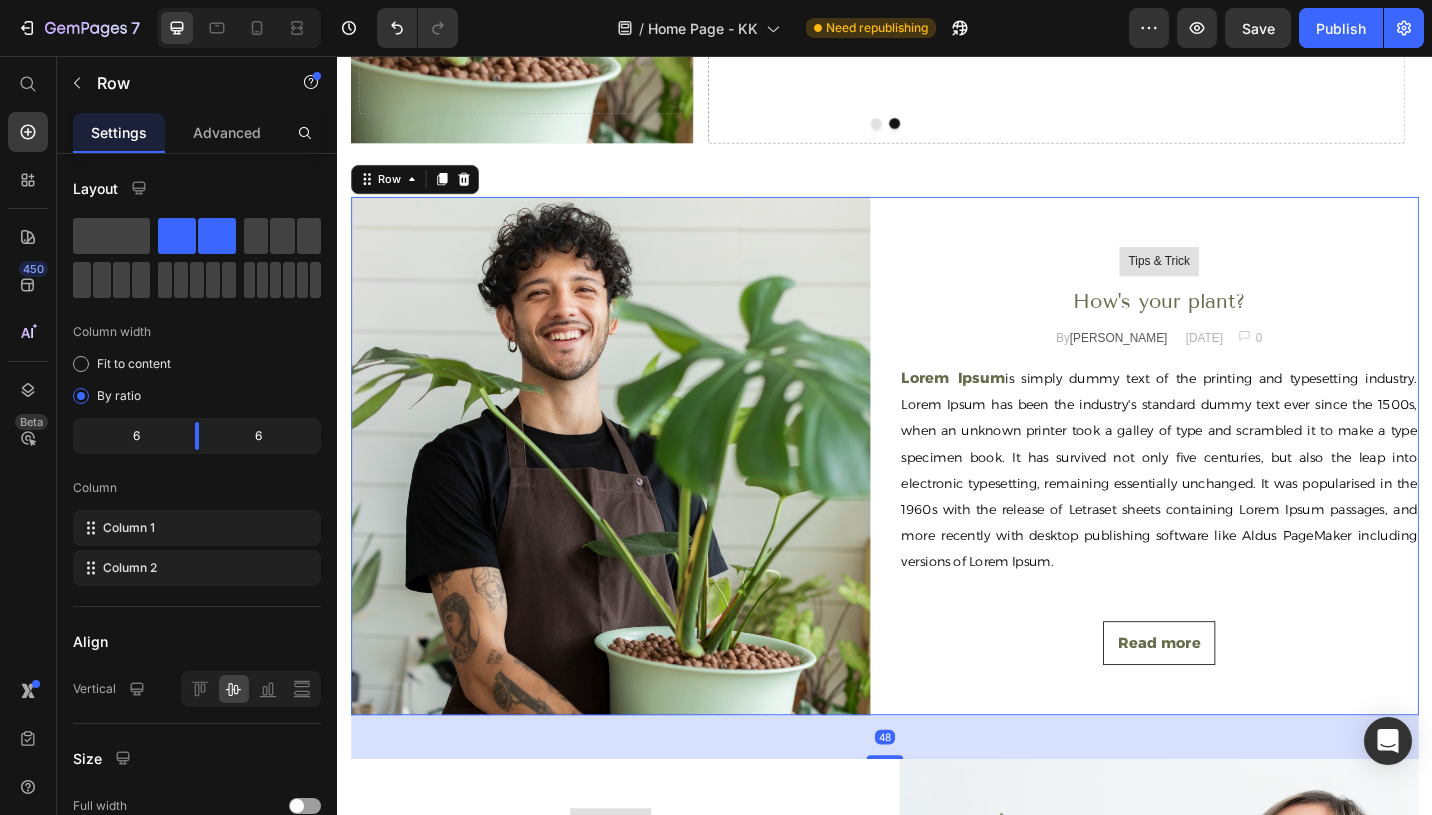 click on "Tips & Trick Text block Row How's your plant? Heading By  [PERSON_NAME]  Text block [DATE] Text block Image 0 Text block Row Row Lorem Ipsum  is simply dummy text of the printing and typesetting industry. Lorem Ipsum has been the industry's standard dummy text ever since the 1500s, when an unknown printer took a galley of type and scrambled it to make a type specimen book. It has survived not only five centuries, but also the leap into electronic typesetting, remaining essentially unchanged. It was popularised in the 1960s with the release of Letraset sheets containing Lorem Ipsum passages, and more recently with desktop publishing software like Aldus PageMaker including versions of Lorem Ipsum. Text block Read more Button" at bounding box center (1237, 493) 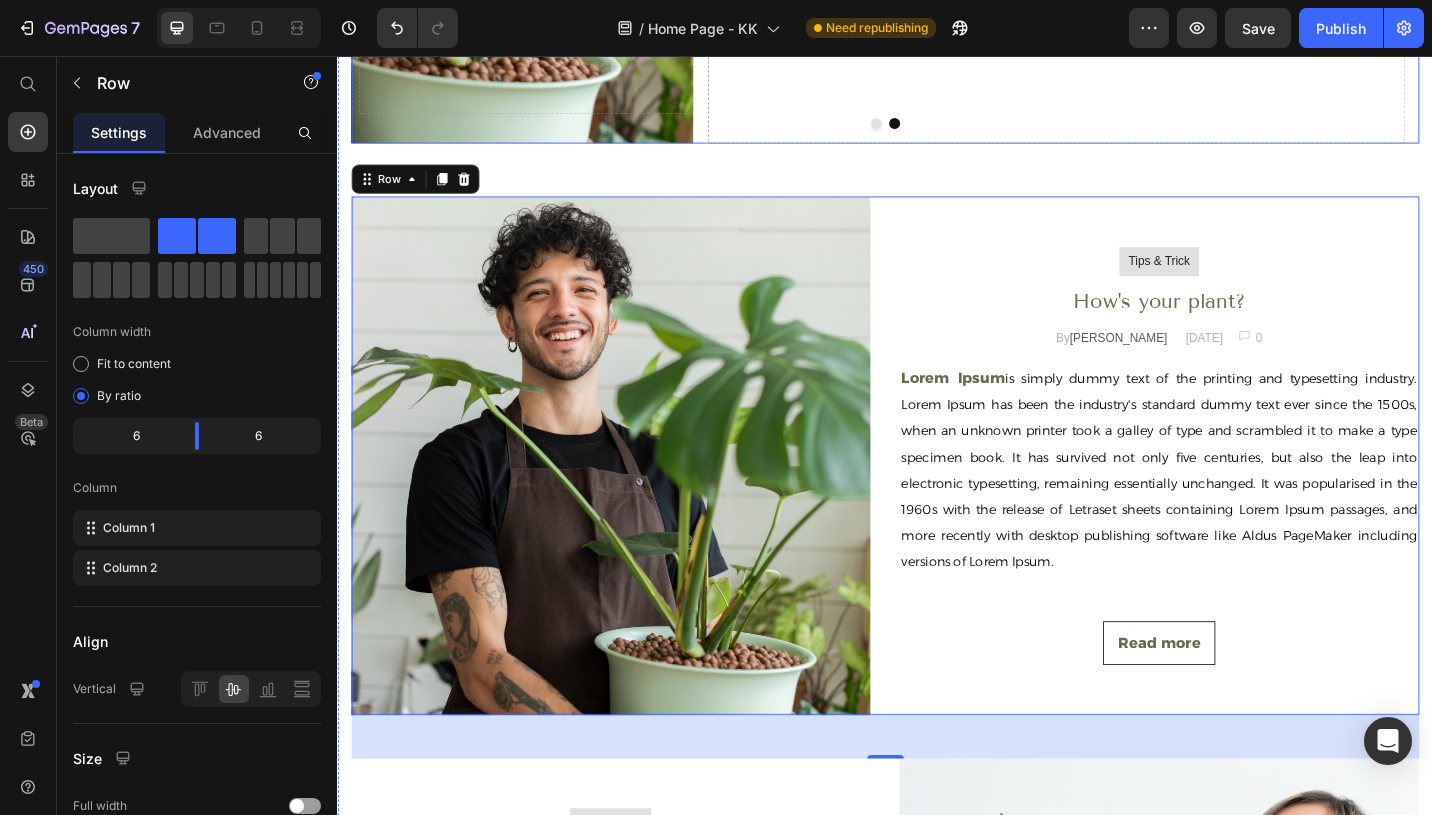 click on "Drop element here" at bounding box center [1124, -4] 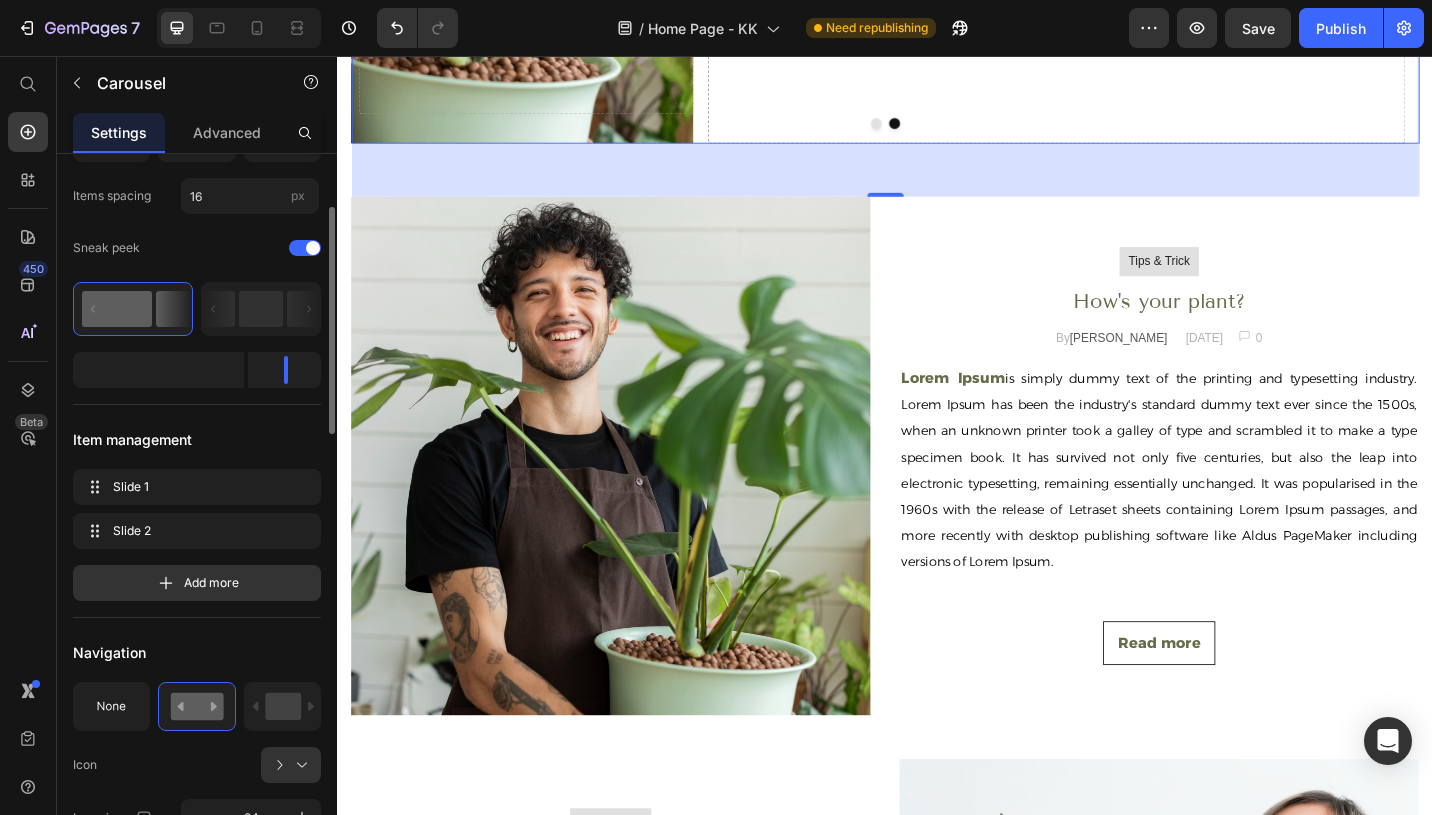scroll, scrollTop: 0, scrollLeft: 0, axis: both 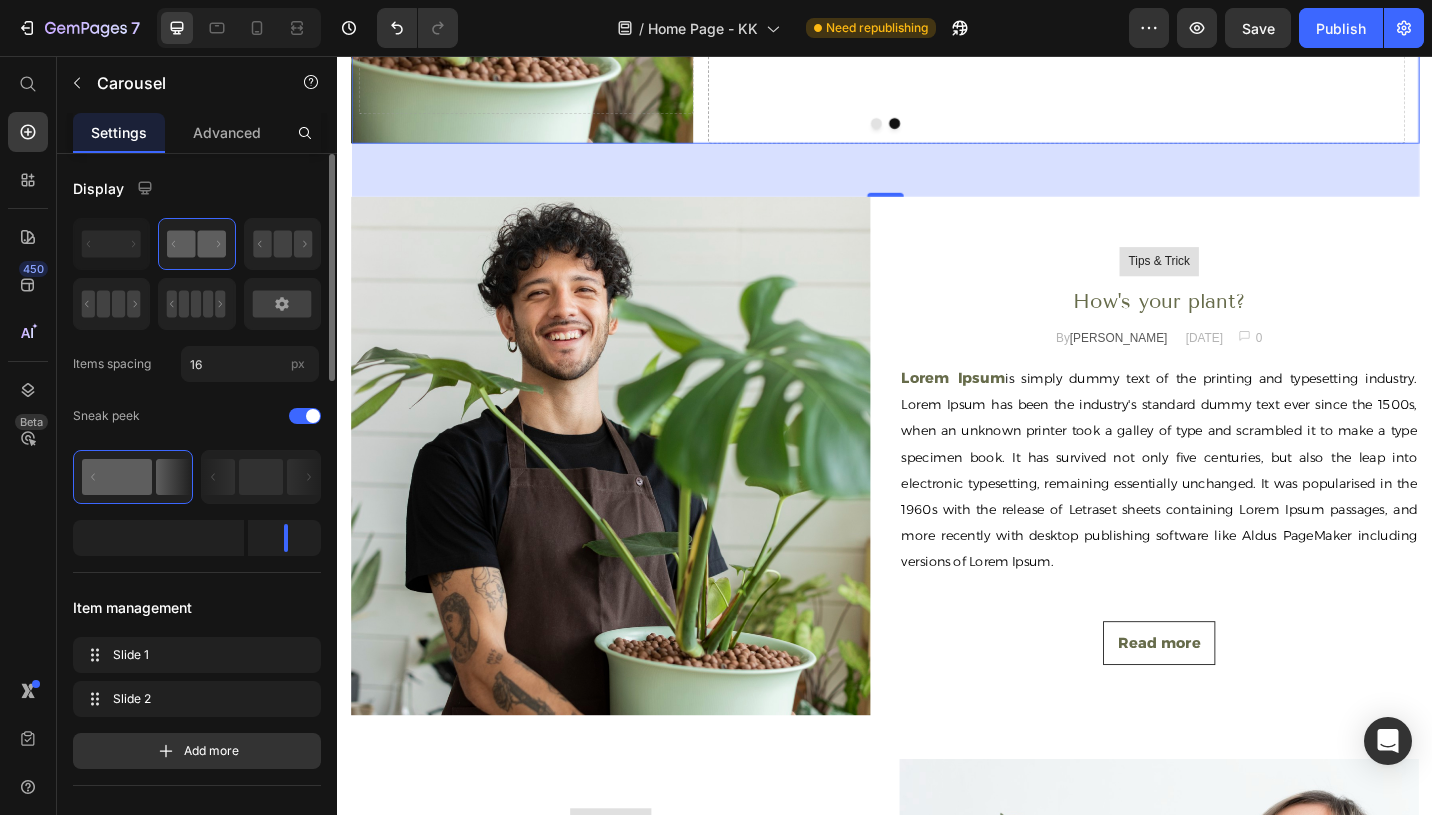 click on "Drop element here" at bounding box center [1125, -3] 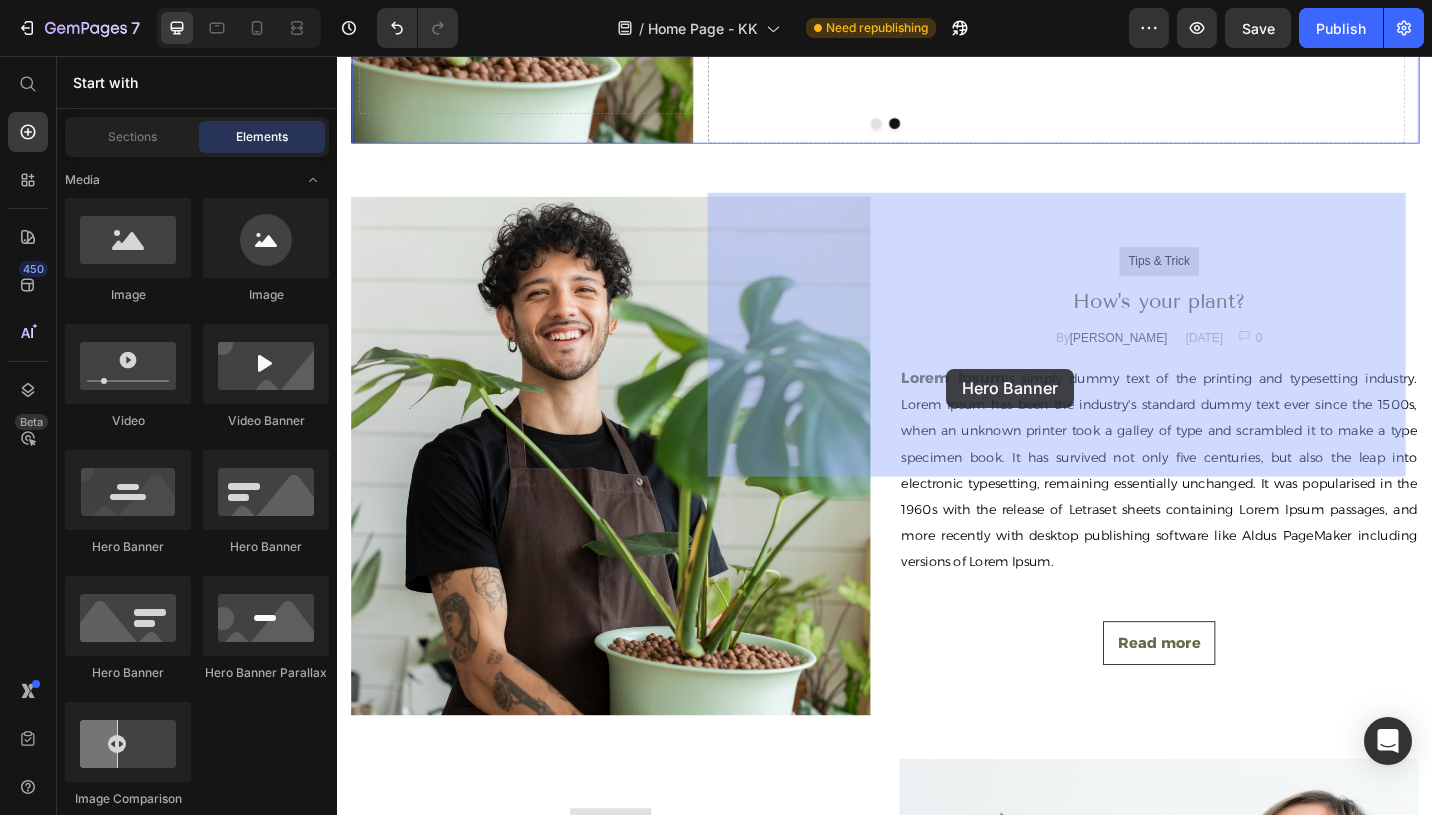 drag, startPoint x: 572, startPoint y: 555, endPoint x: 1004, endPoint y: 399, distance: 459.30383 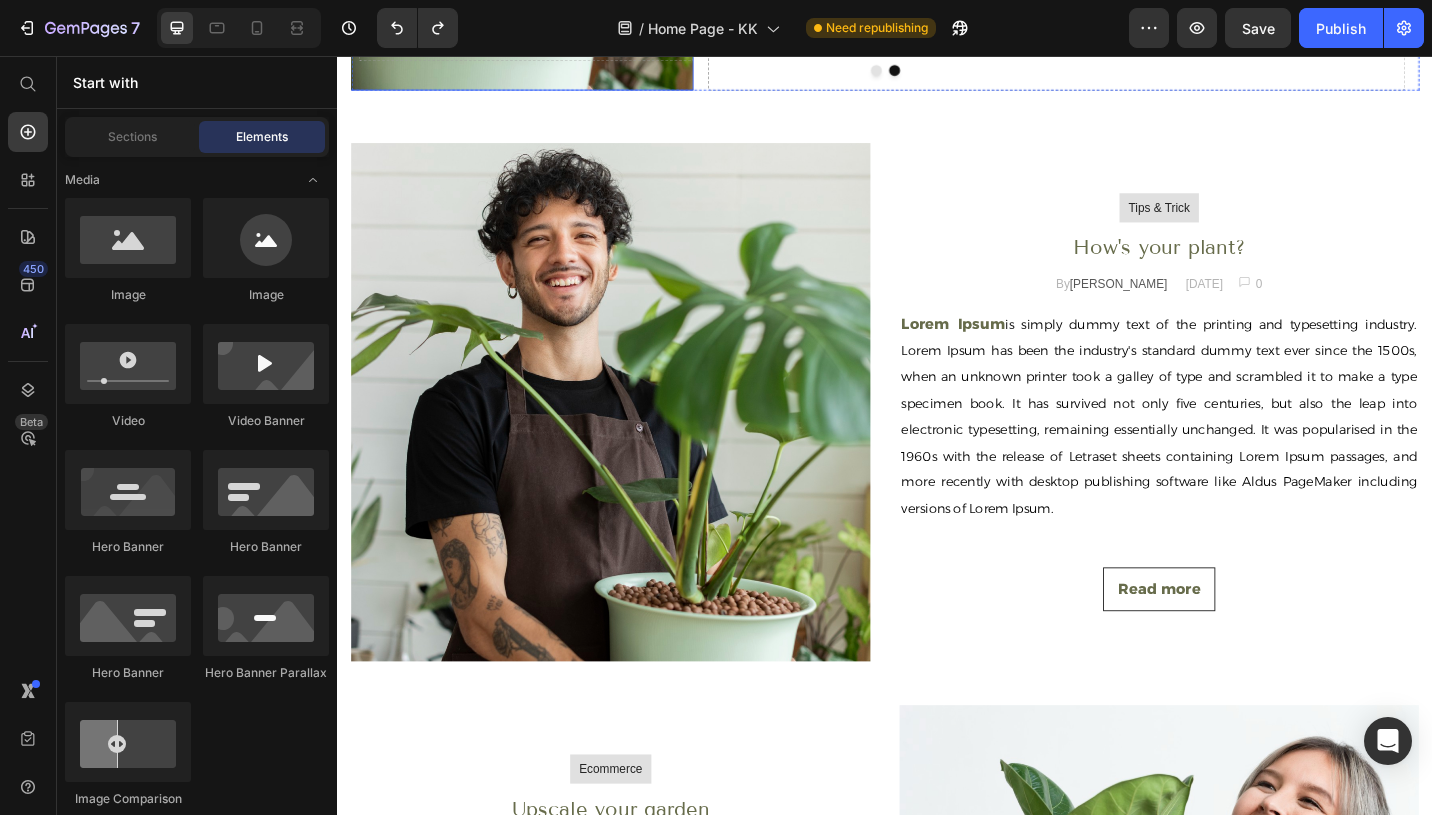 scroll, scrollTop: 6579, scrollLeft: 0, axis: vertical 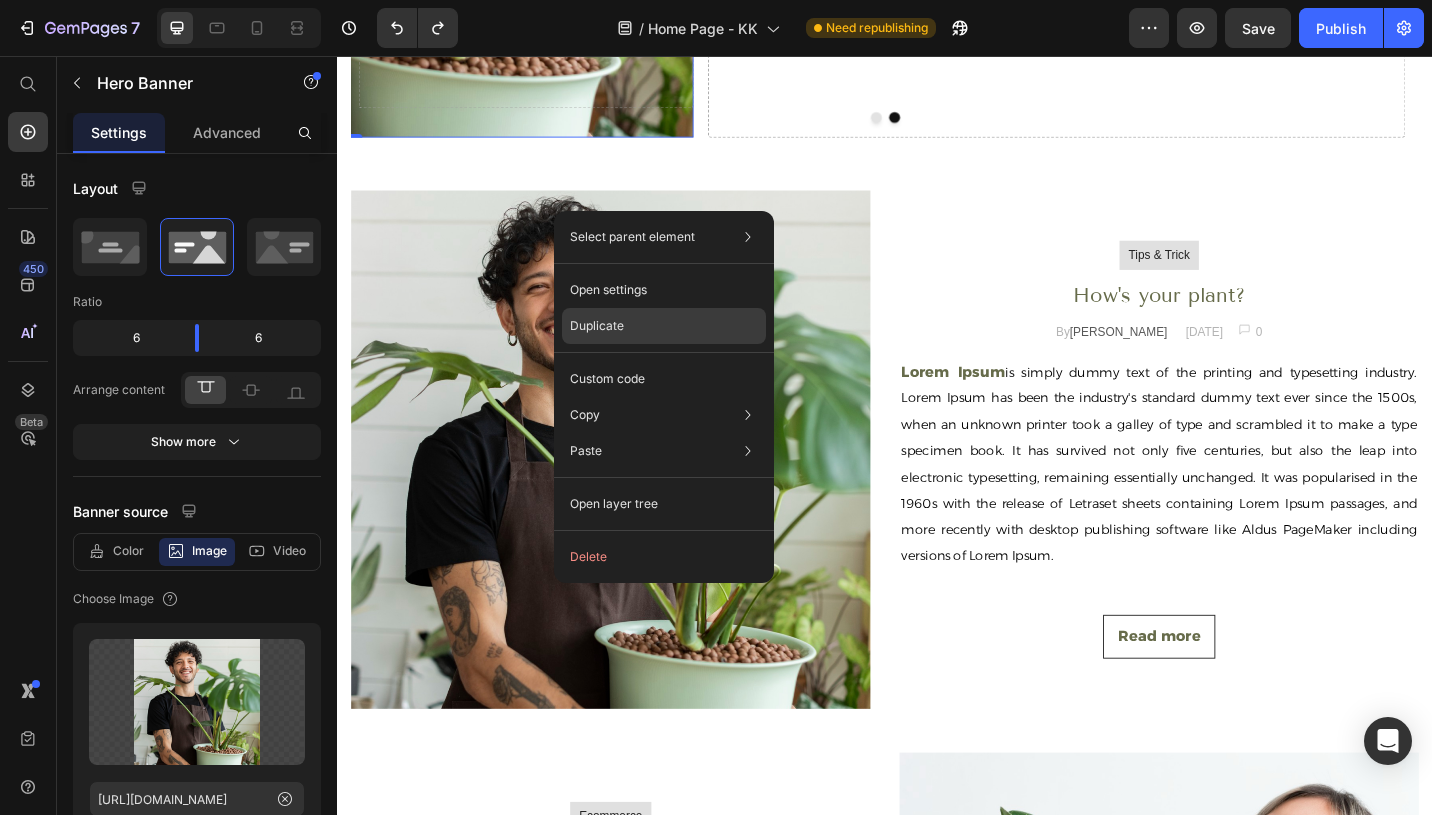 click on "Duplicate" 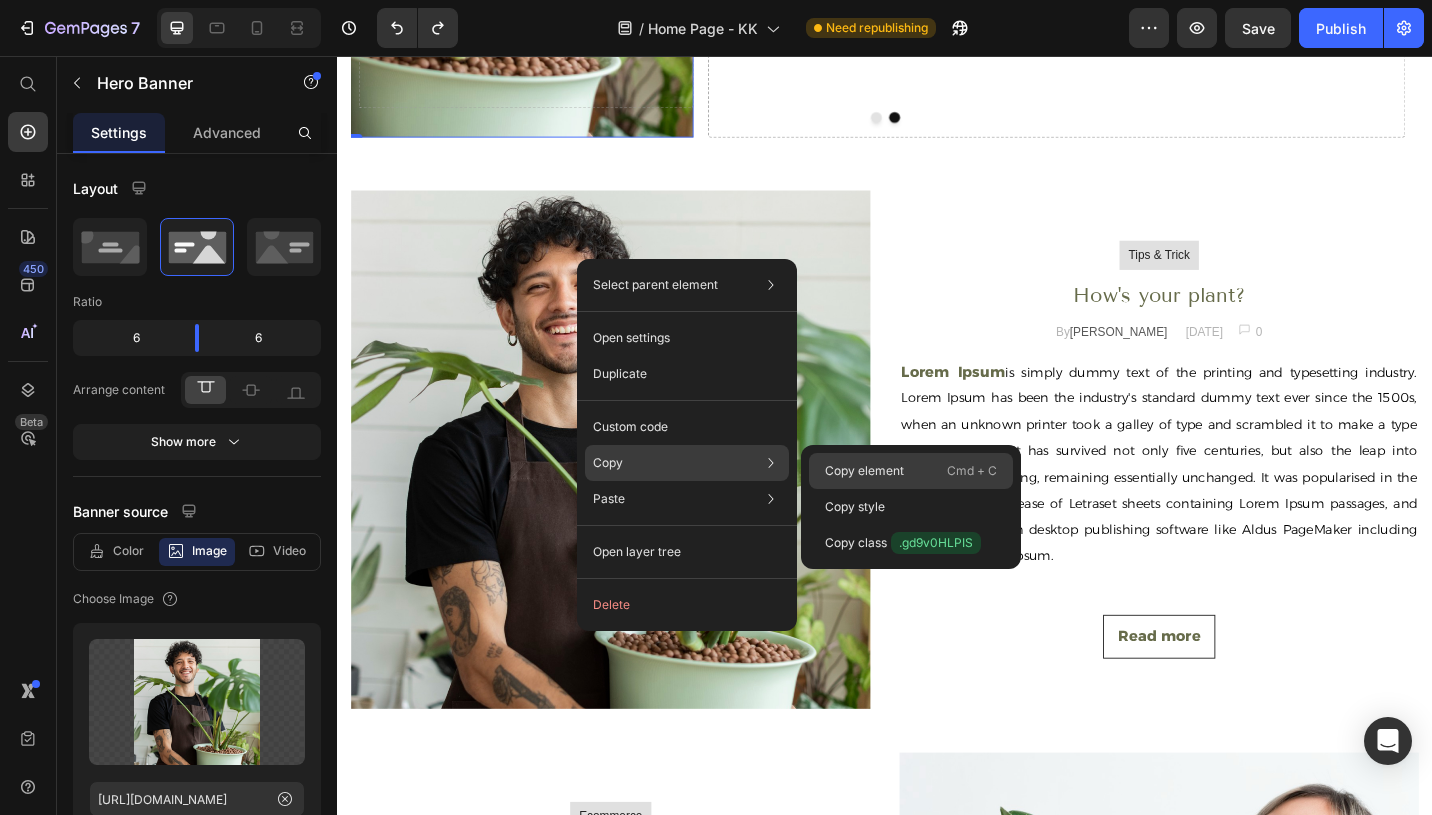 click on "Copy element" at bounding box center [864, 471] 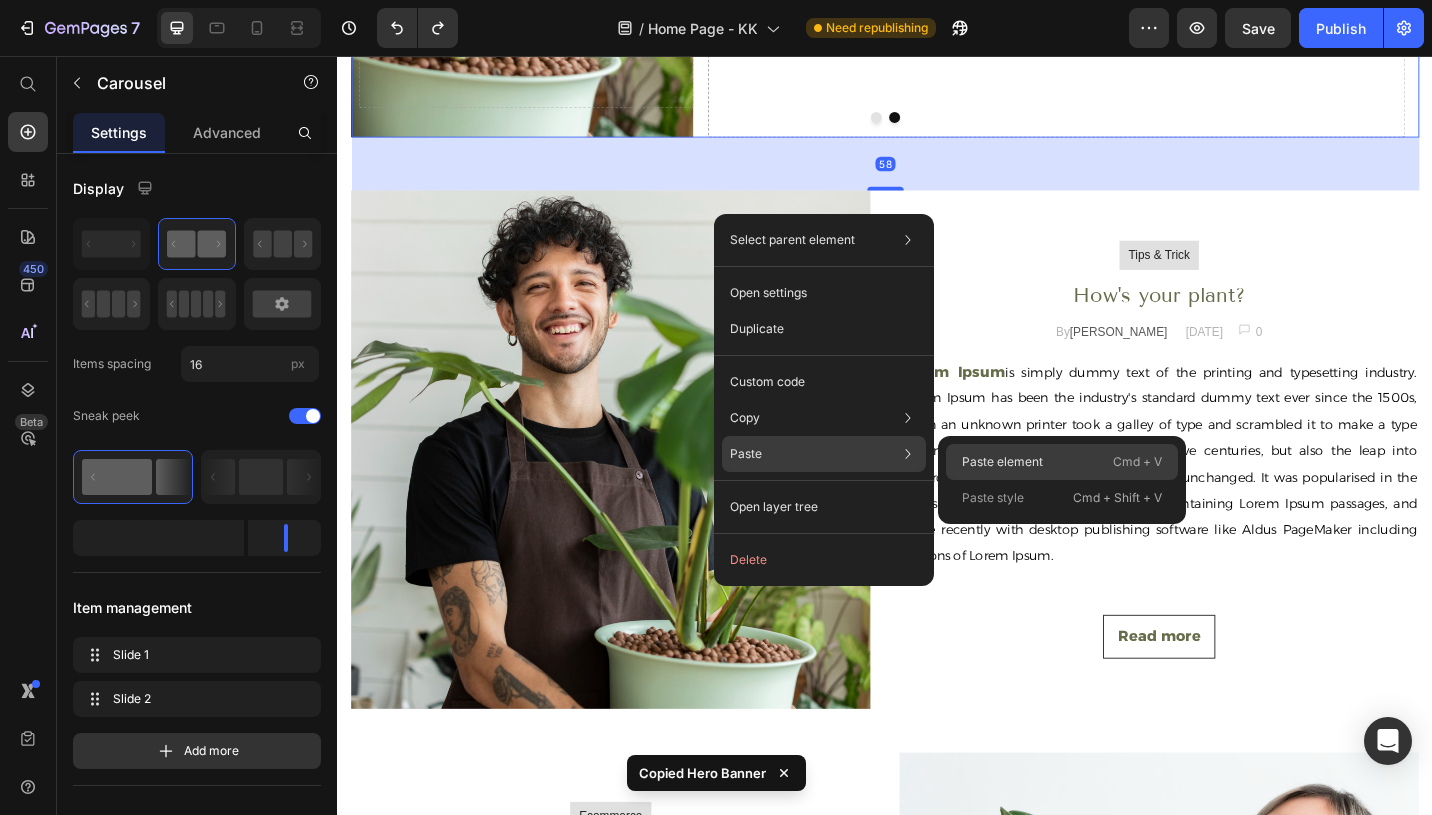 click on "Paste element" at bounding box center (1002, 462) 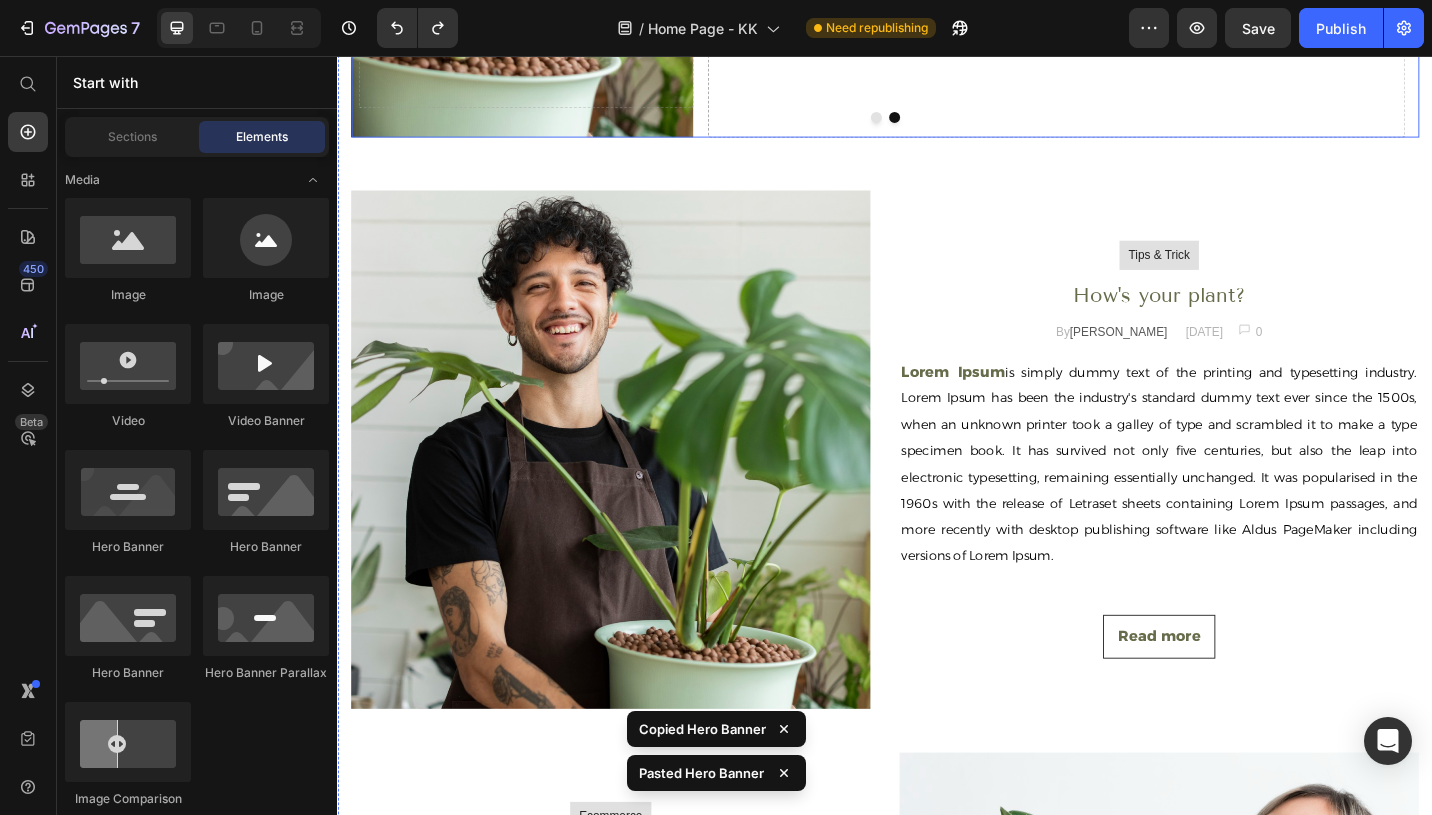 click on "Drop element here" at bounding box center [1124, -11] 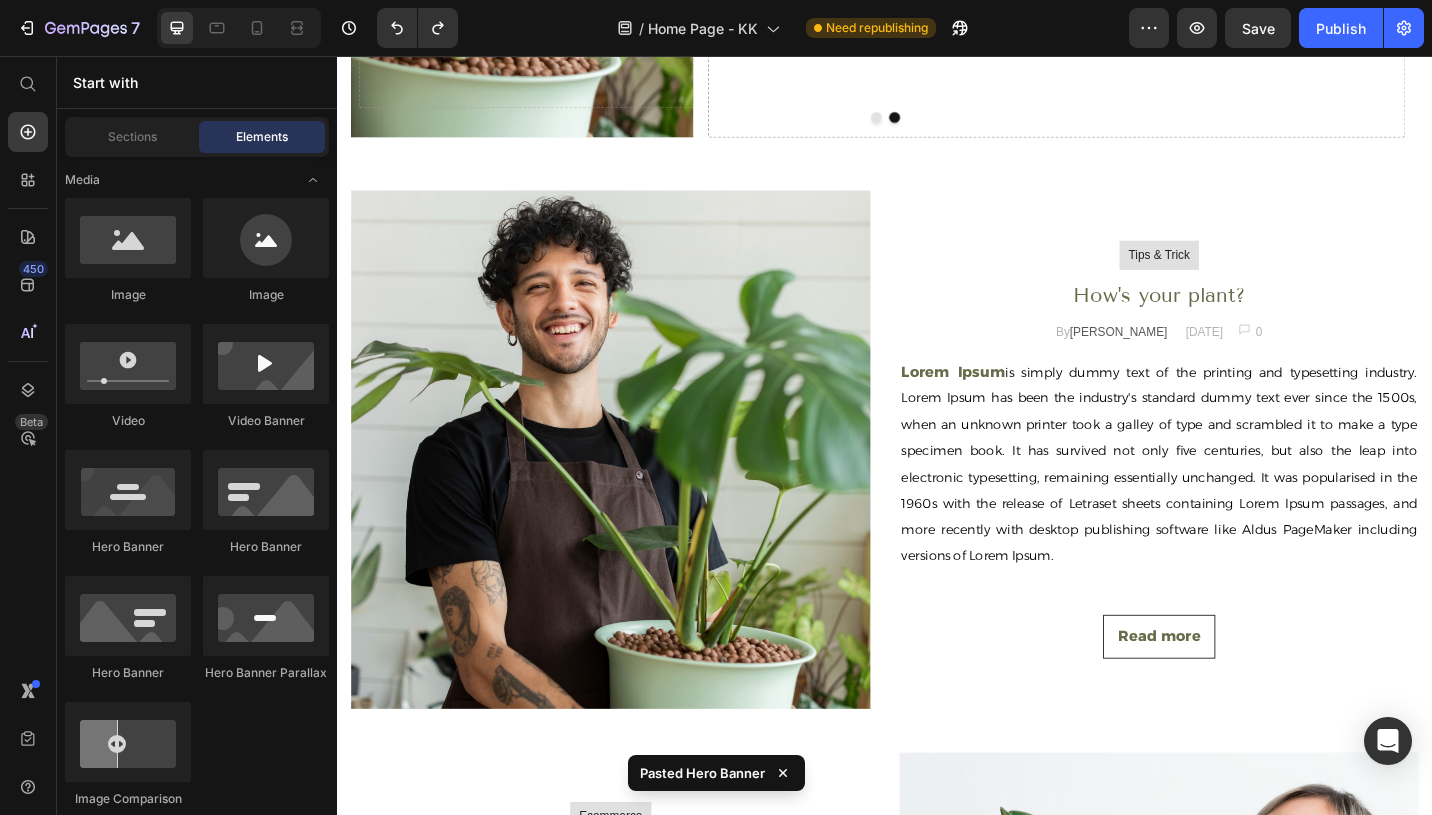 click on "Drop element here" at bounding box center [1125, -10] 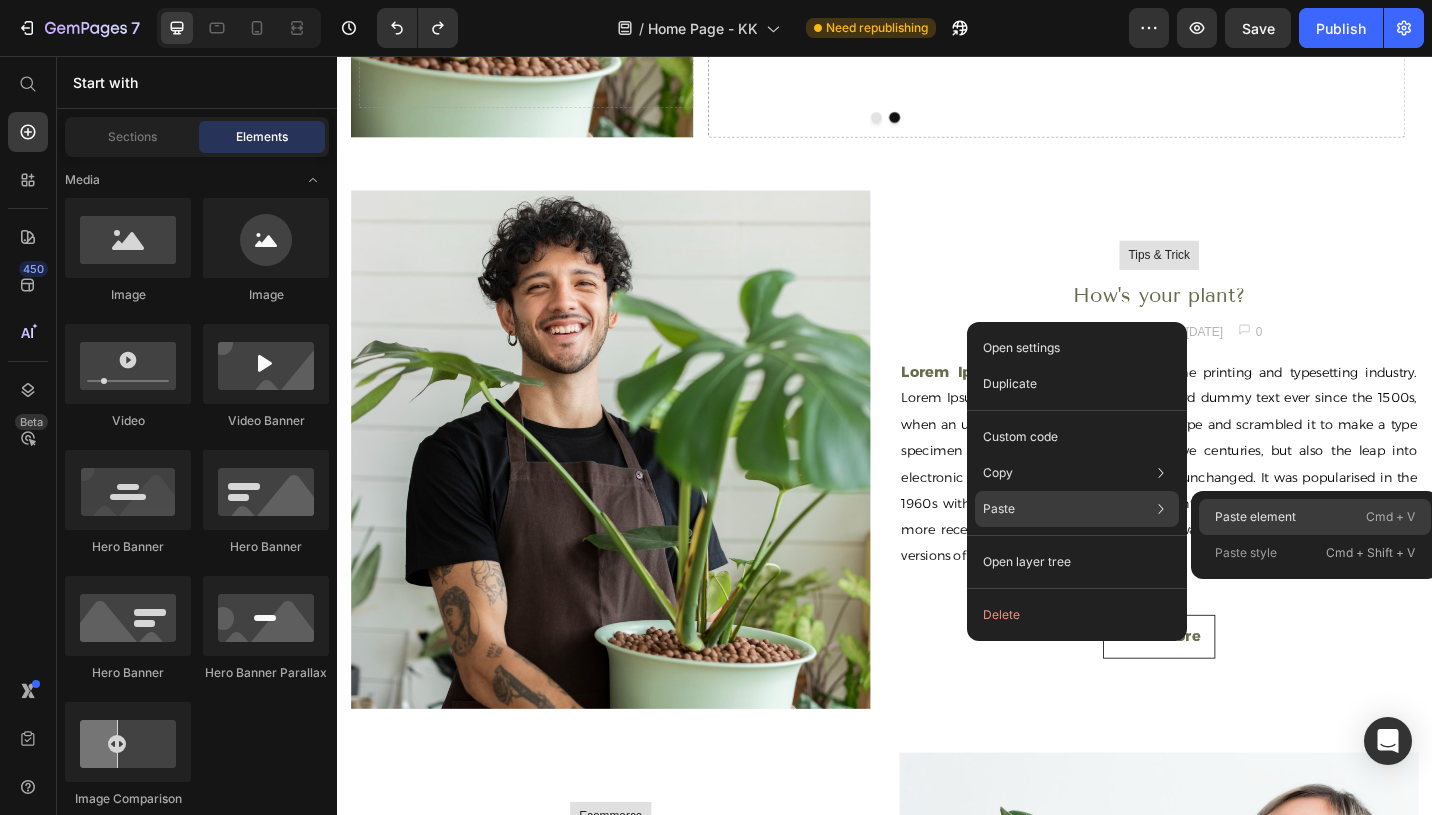 click on "Paste element" at bounding box center [1255, 517] 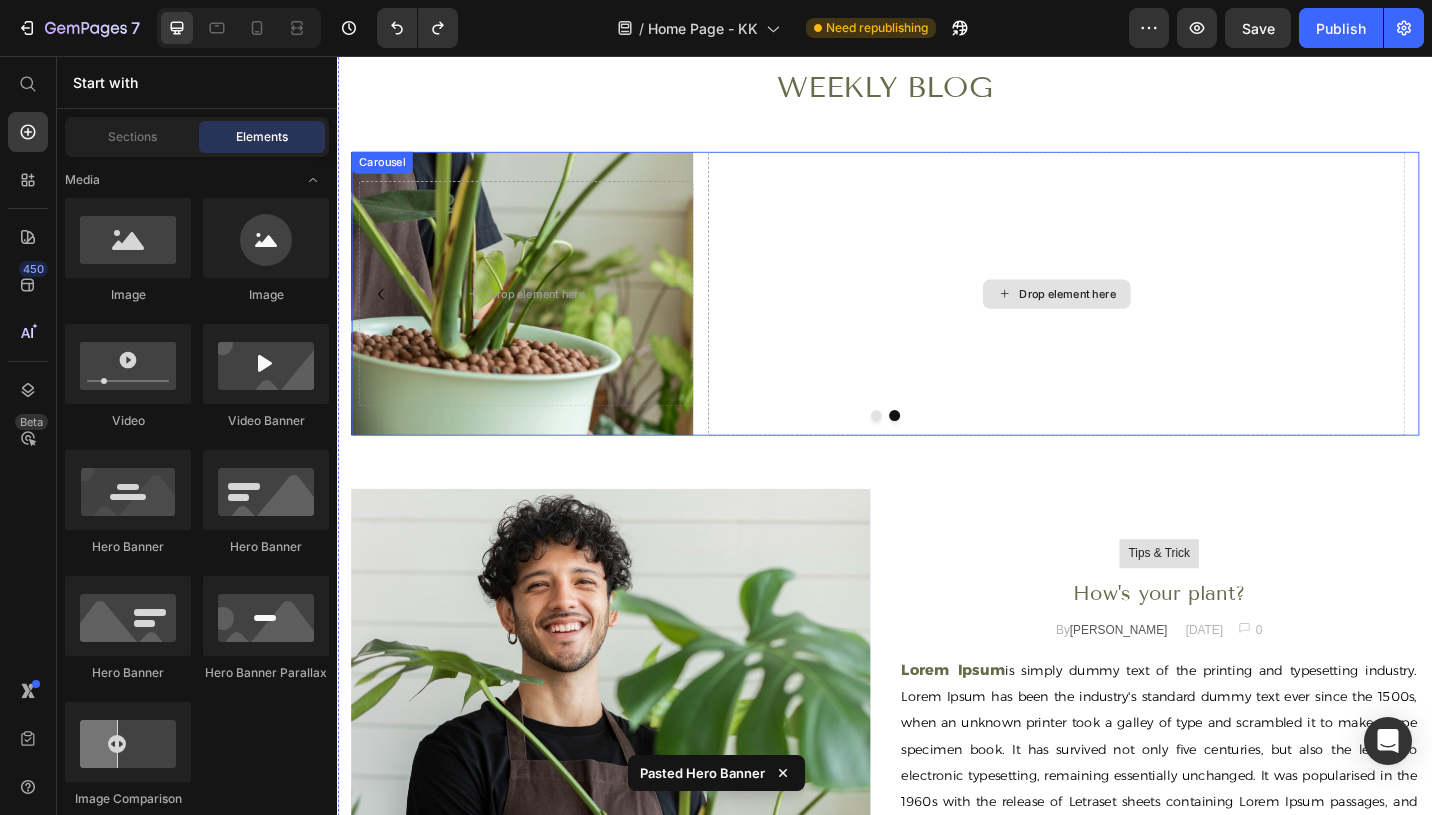 scroll, scrollTop: 6573, scrollLeft: 0, axis: vertical 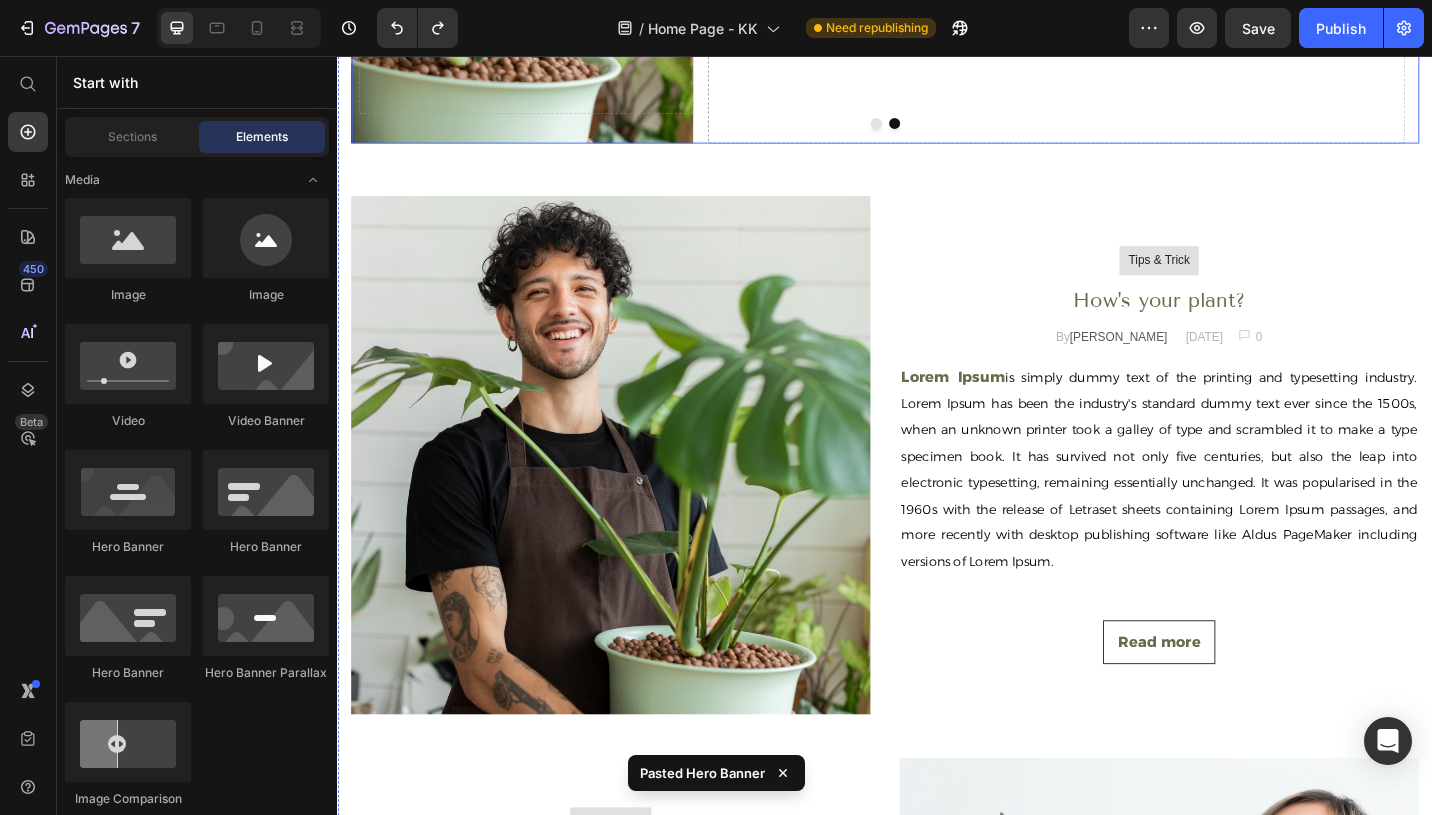 click on "Drop element here" at bounding box center [1124, -5] 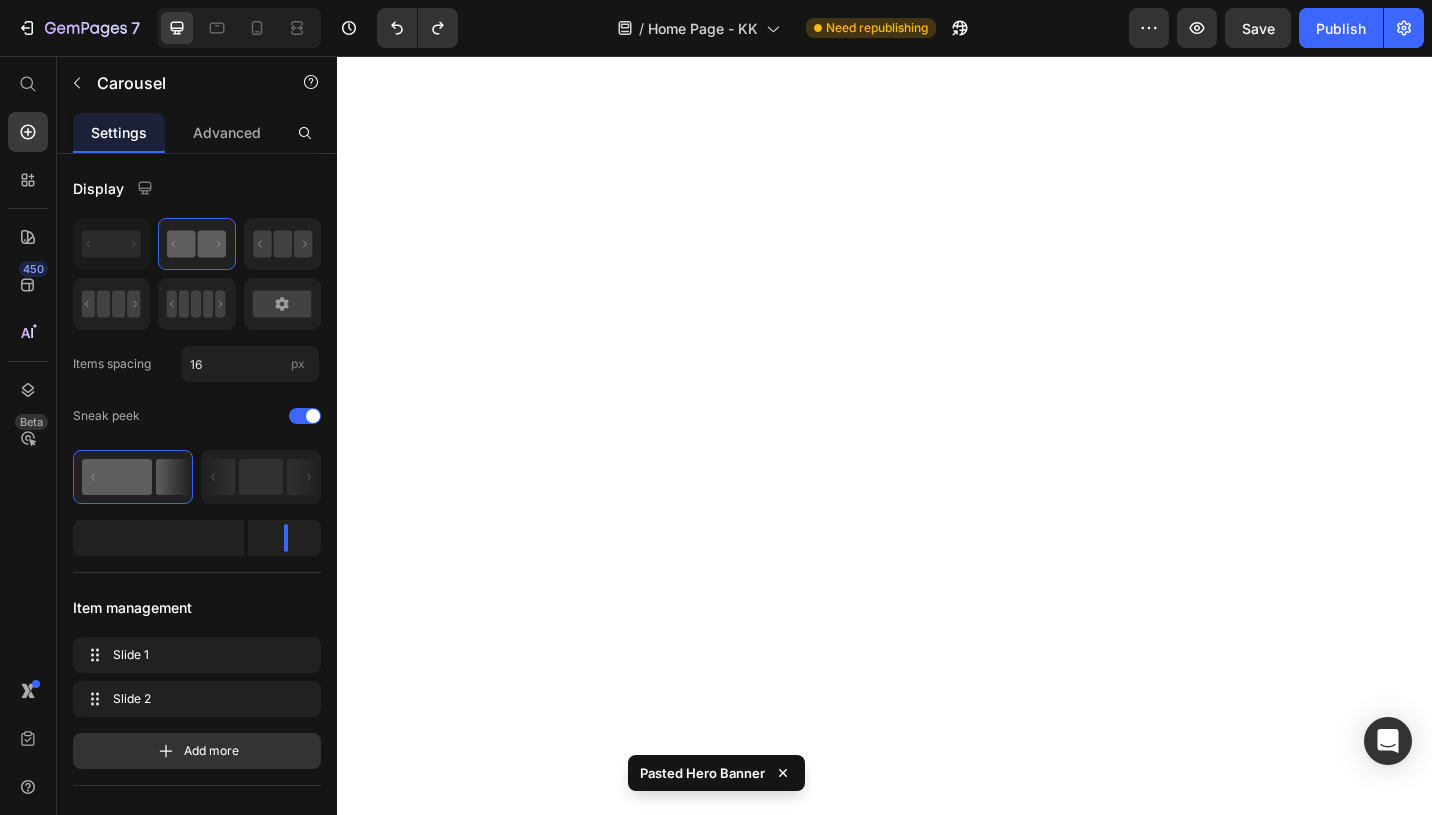 scroll, scrollTop: 0, scrollLeft: 0, axis: both 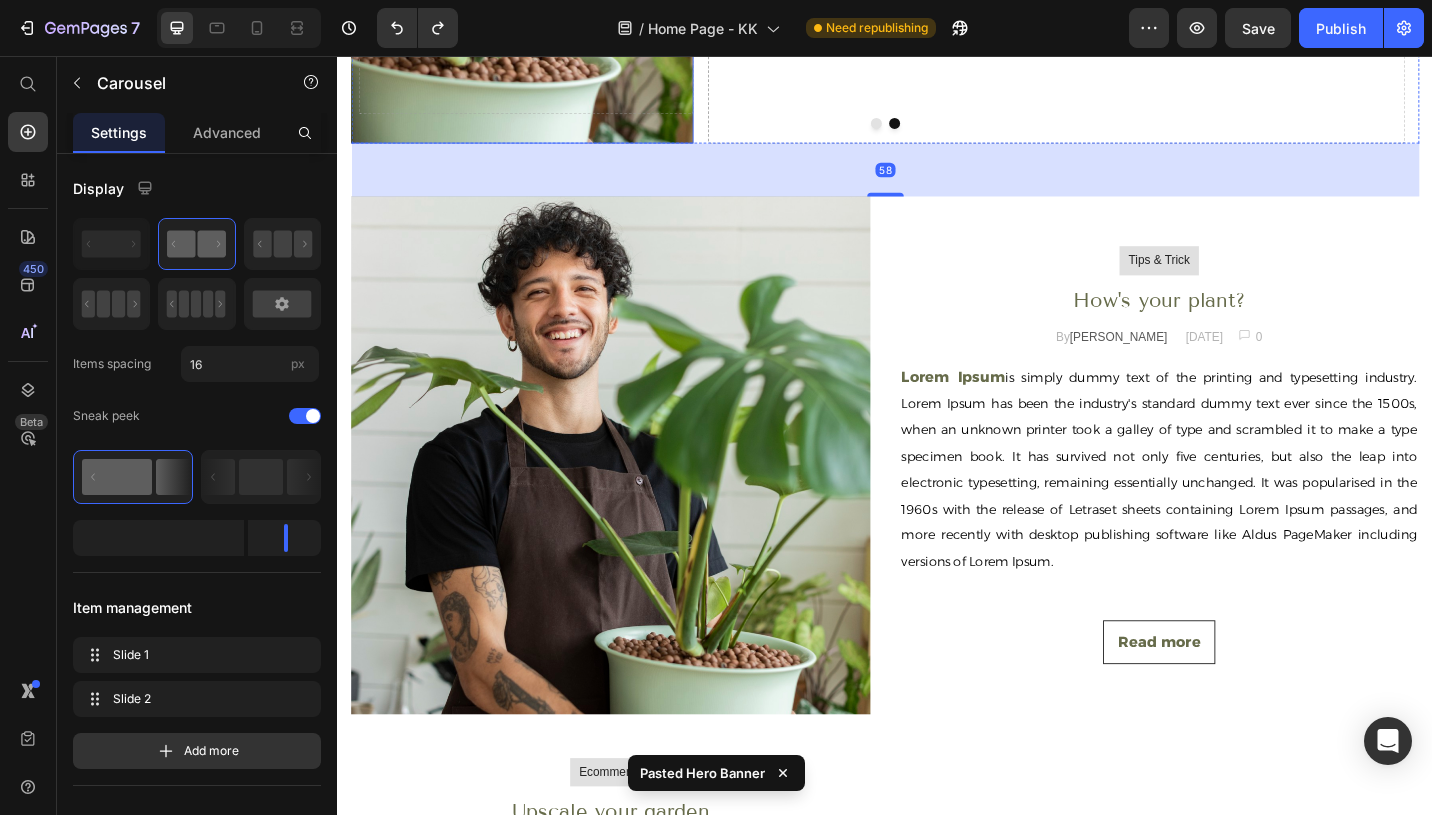 click on "Drop element here" at bounding box center (543, -5) 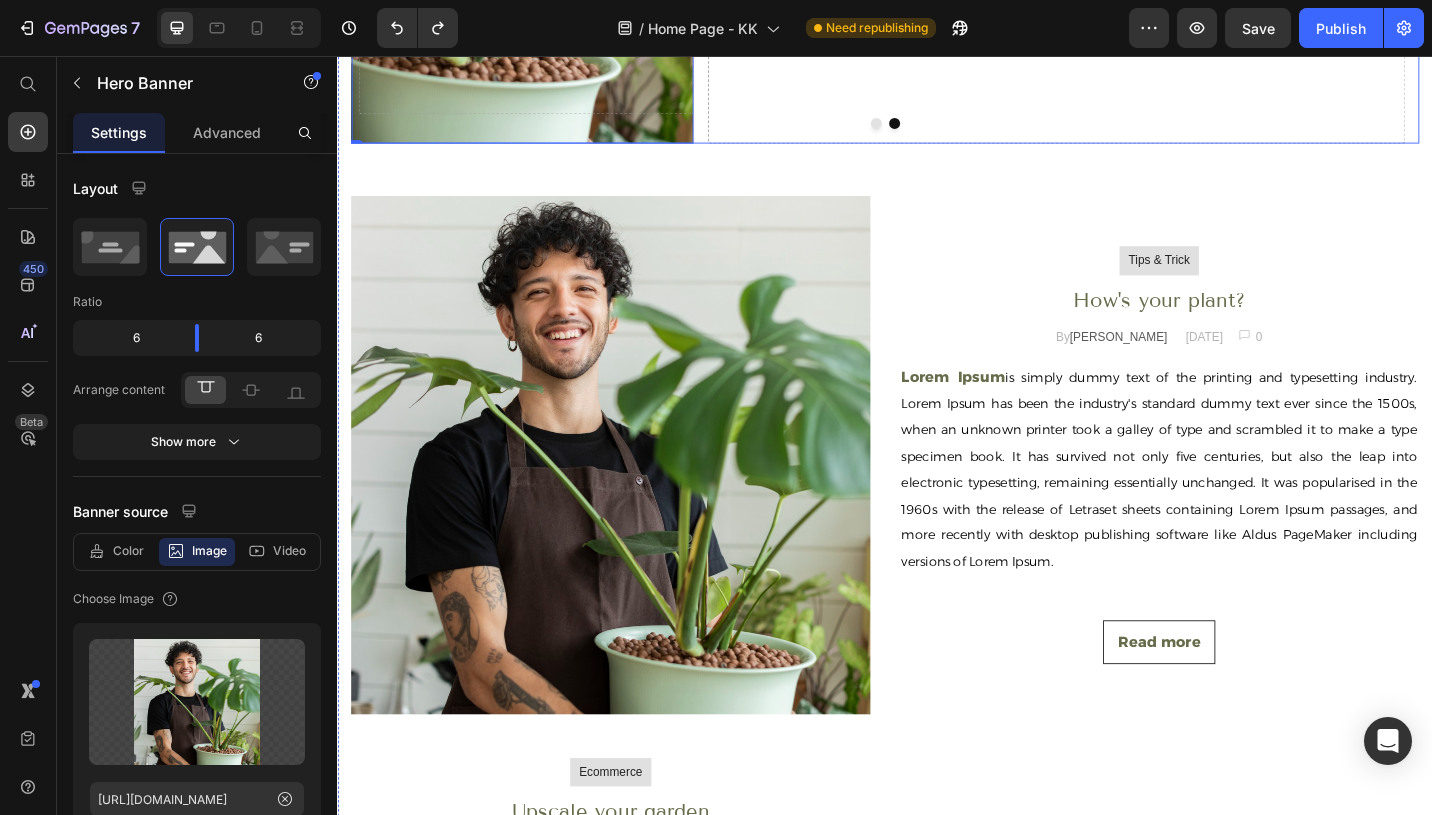click on "Drop element here" at bounding box center [1124, -5] 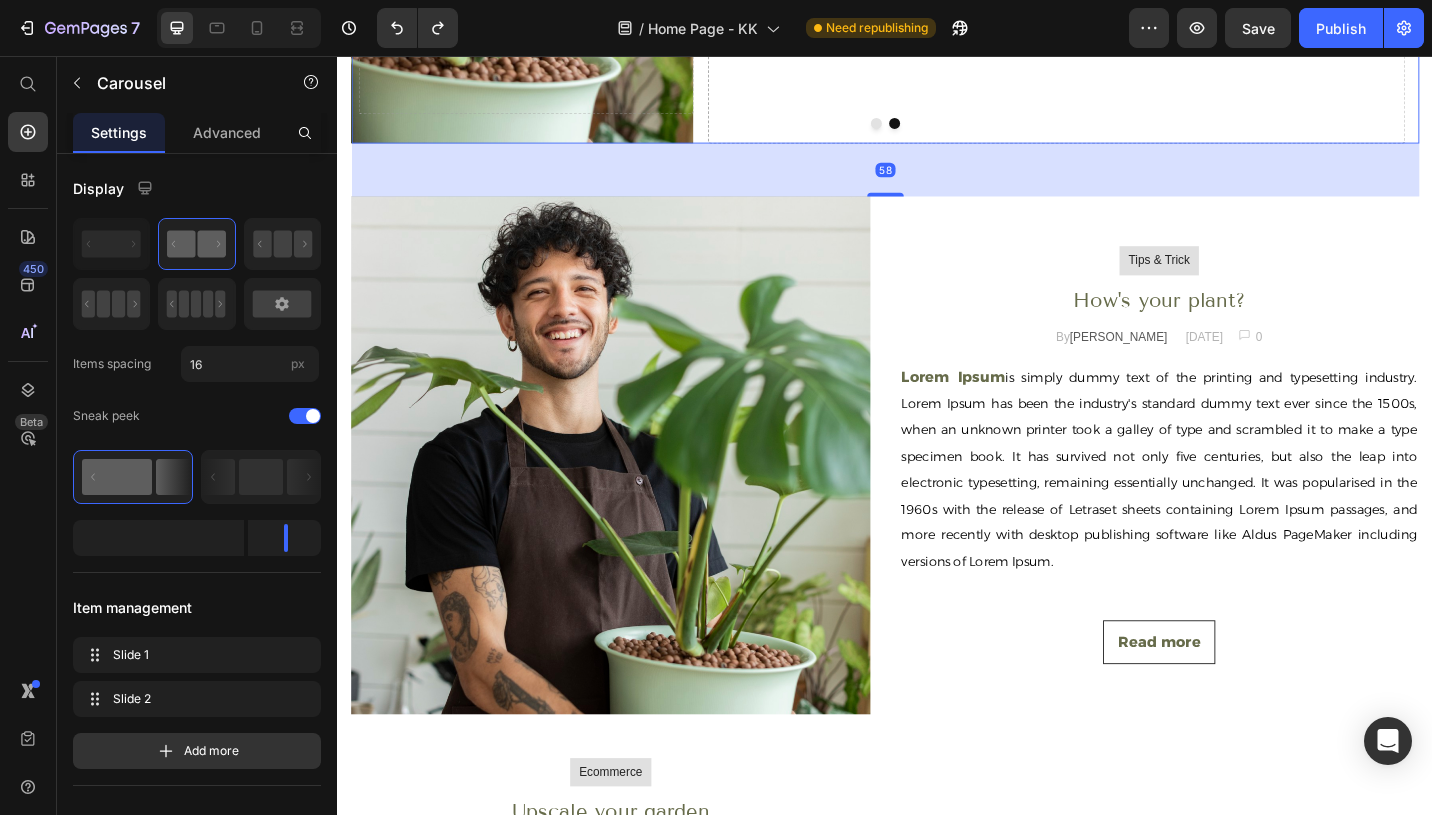 click on "Drop element here" at bounding box center (1137, -4) 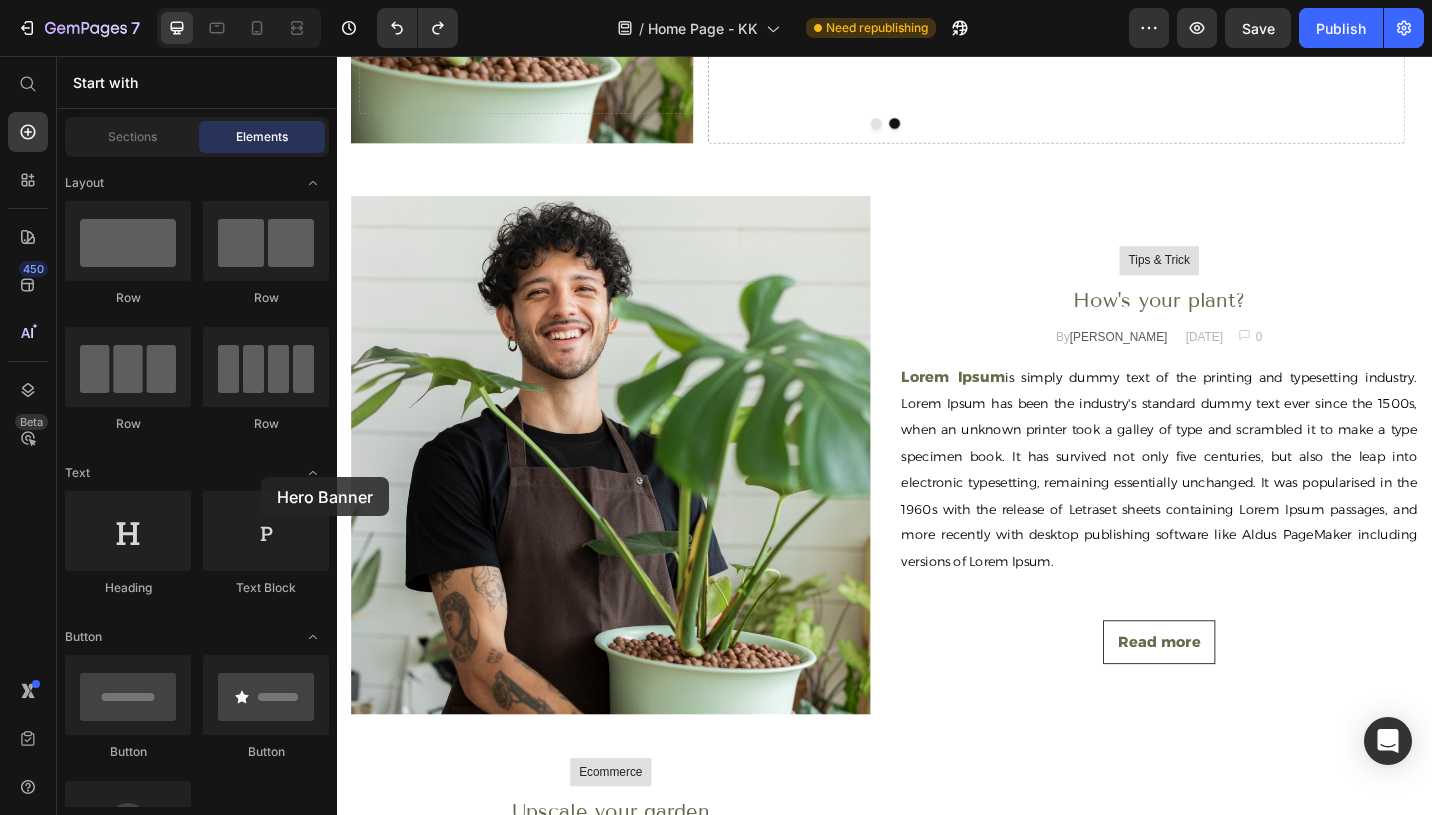 click at bounding box center [266, 1237] 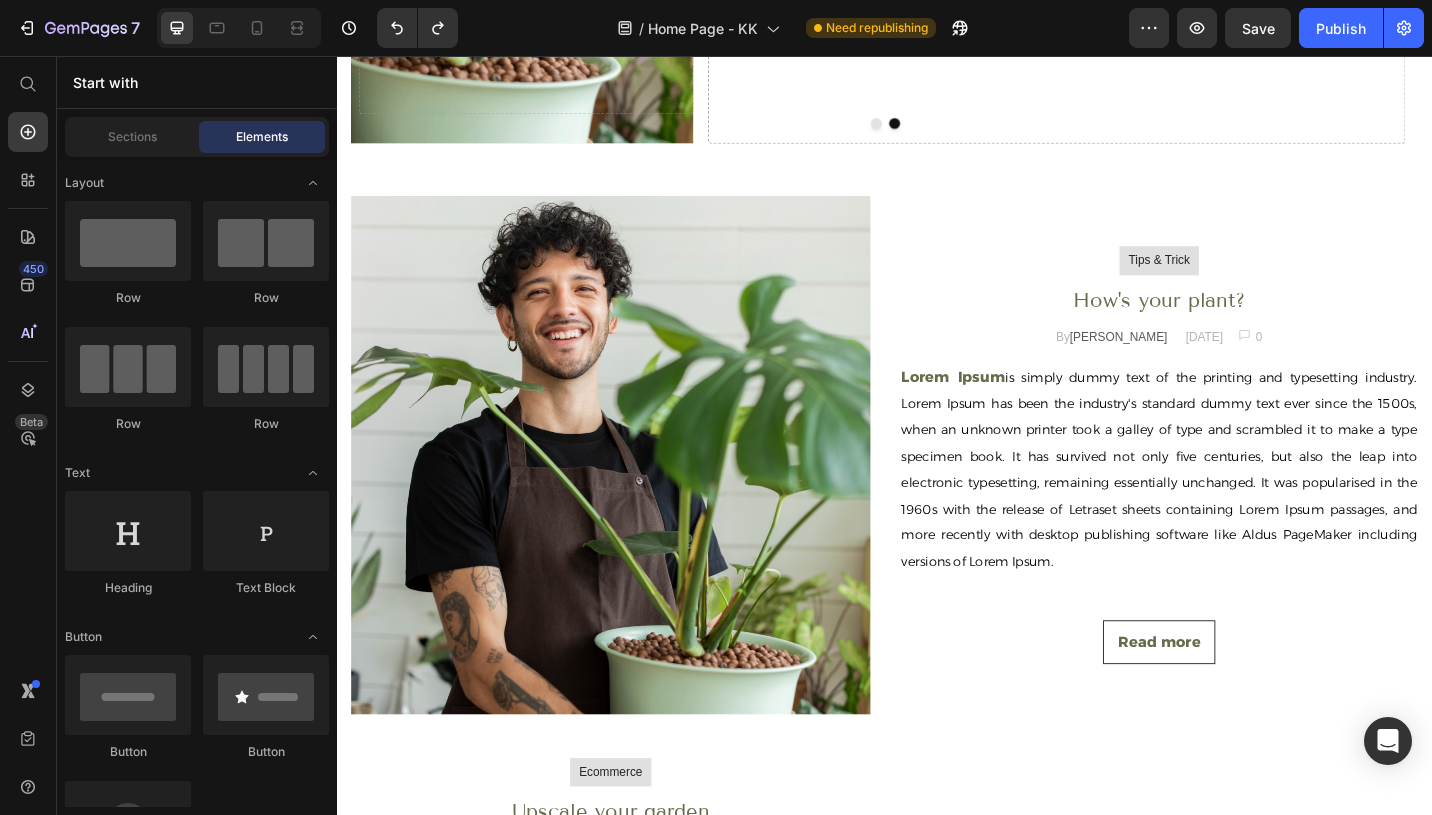 click at bounding box center [266, 1237] 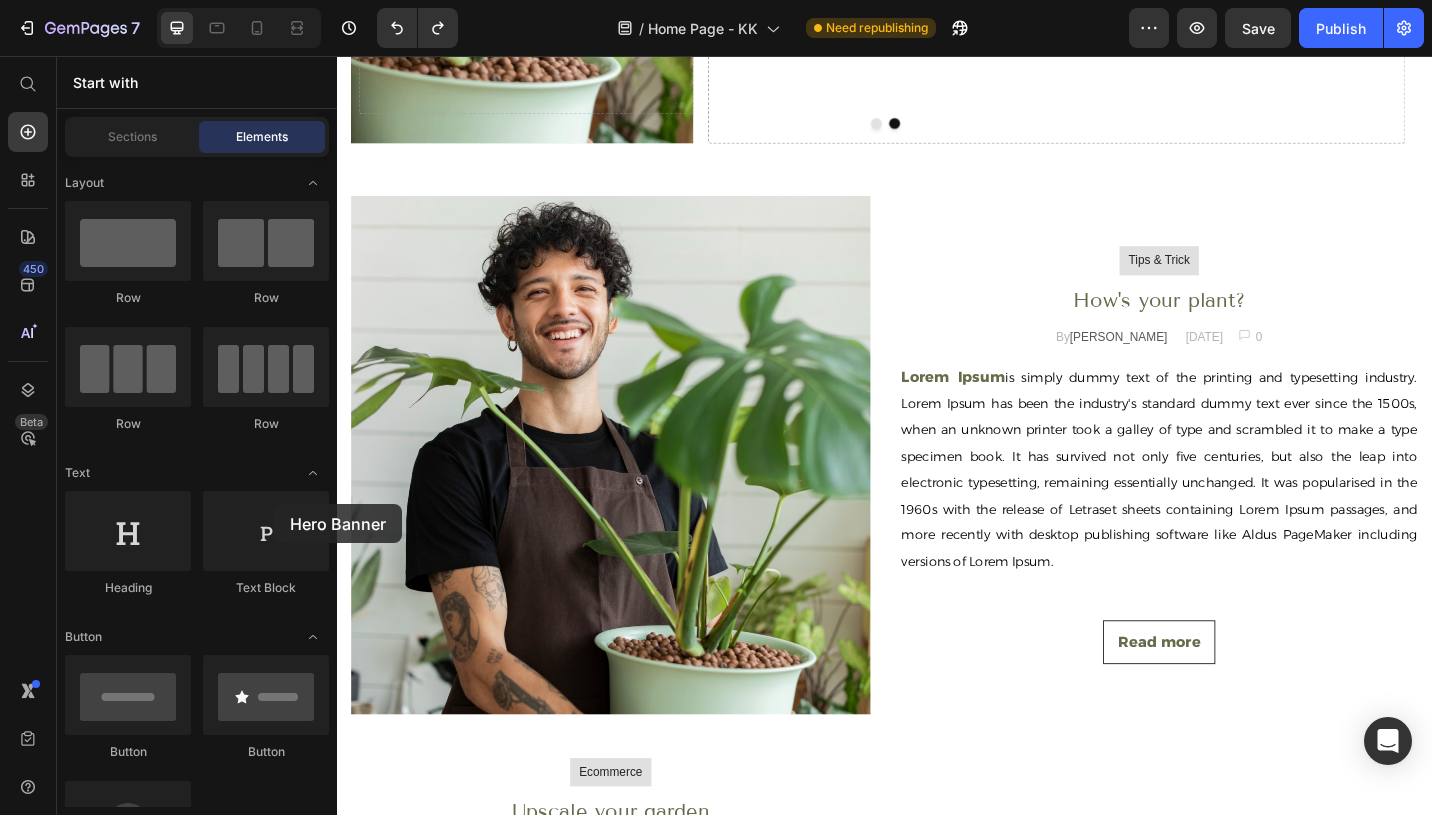 click at bounding box center [266, 1237] 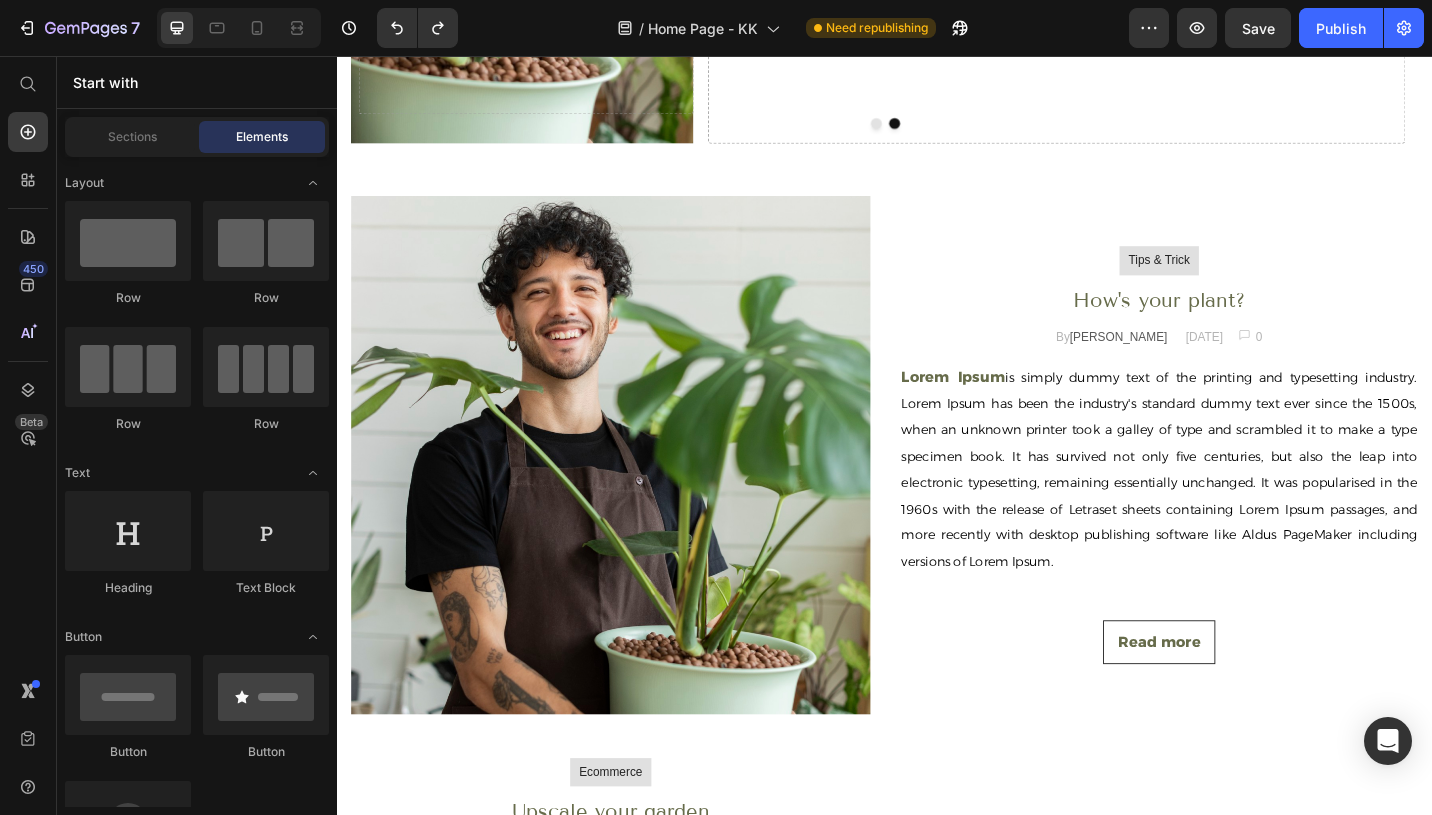 click at bounding box center [266, 1237] 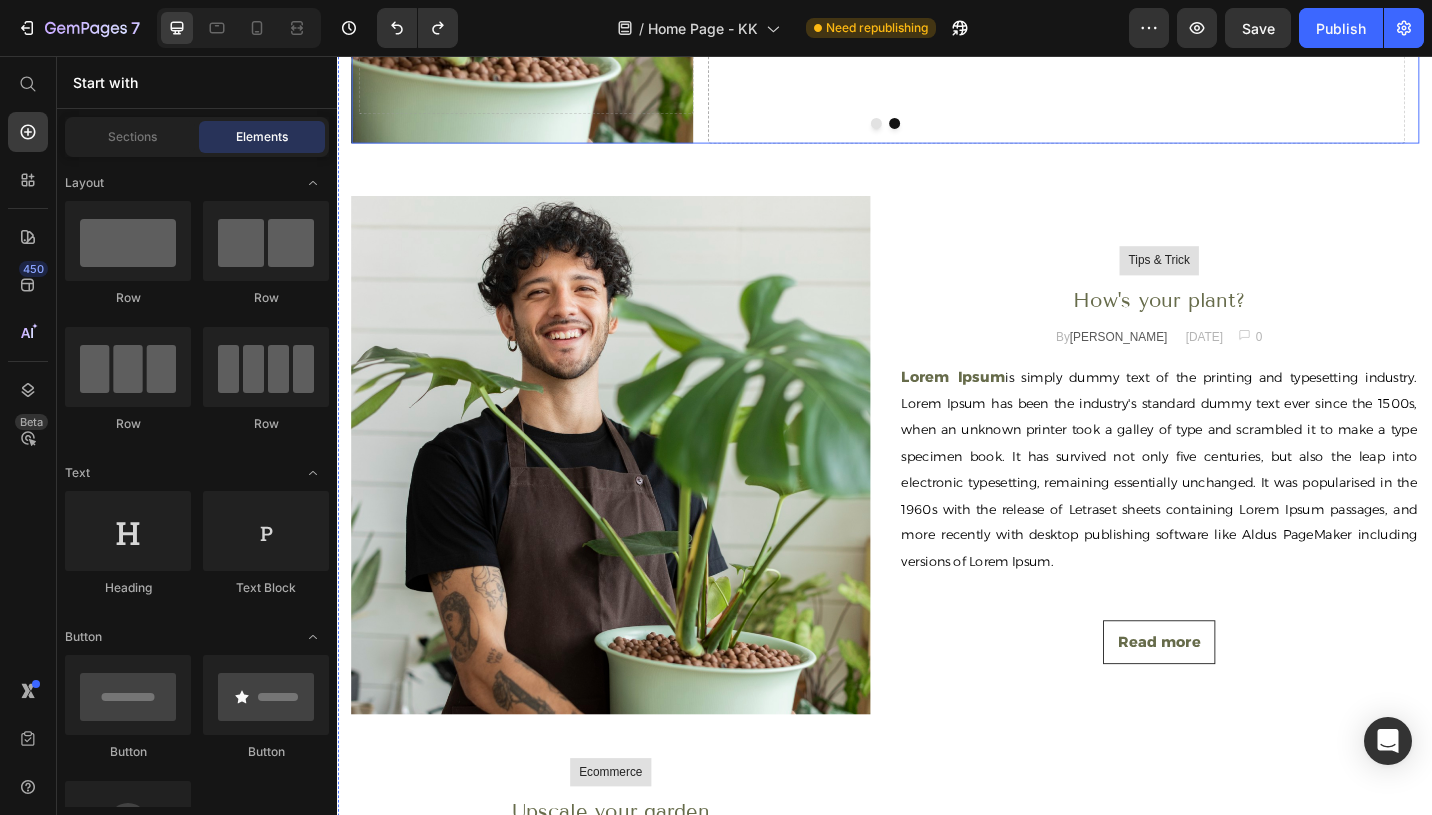 click on "Drop element here" at bounding box center (1125, -4) 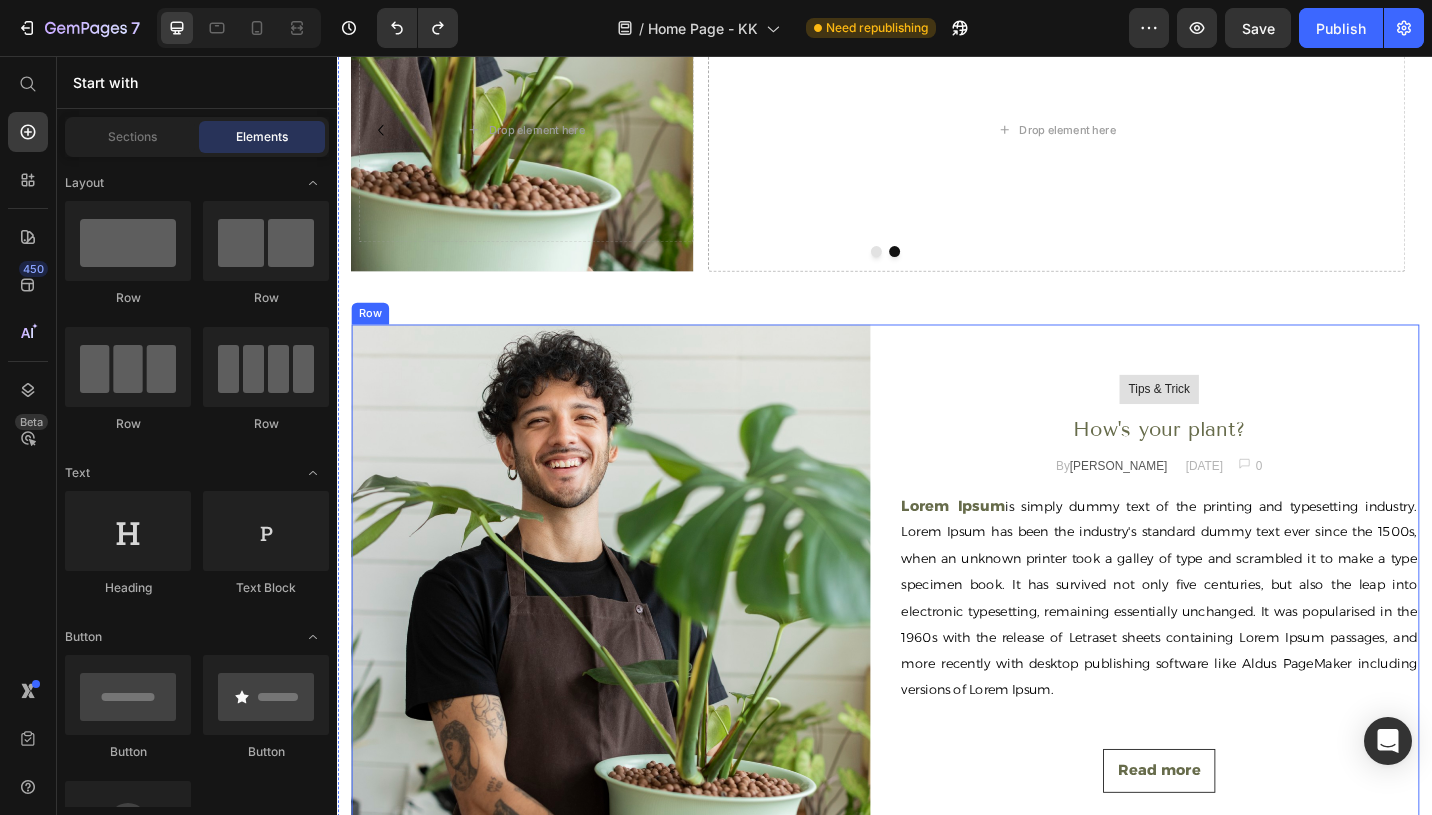 scroll, scrollTop: 6415, scrollLeft: 0, axis: vertical 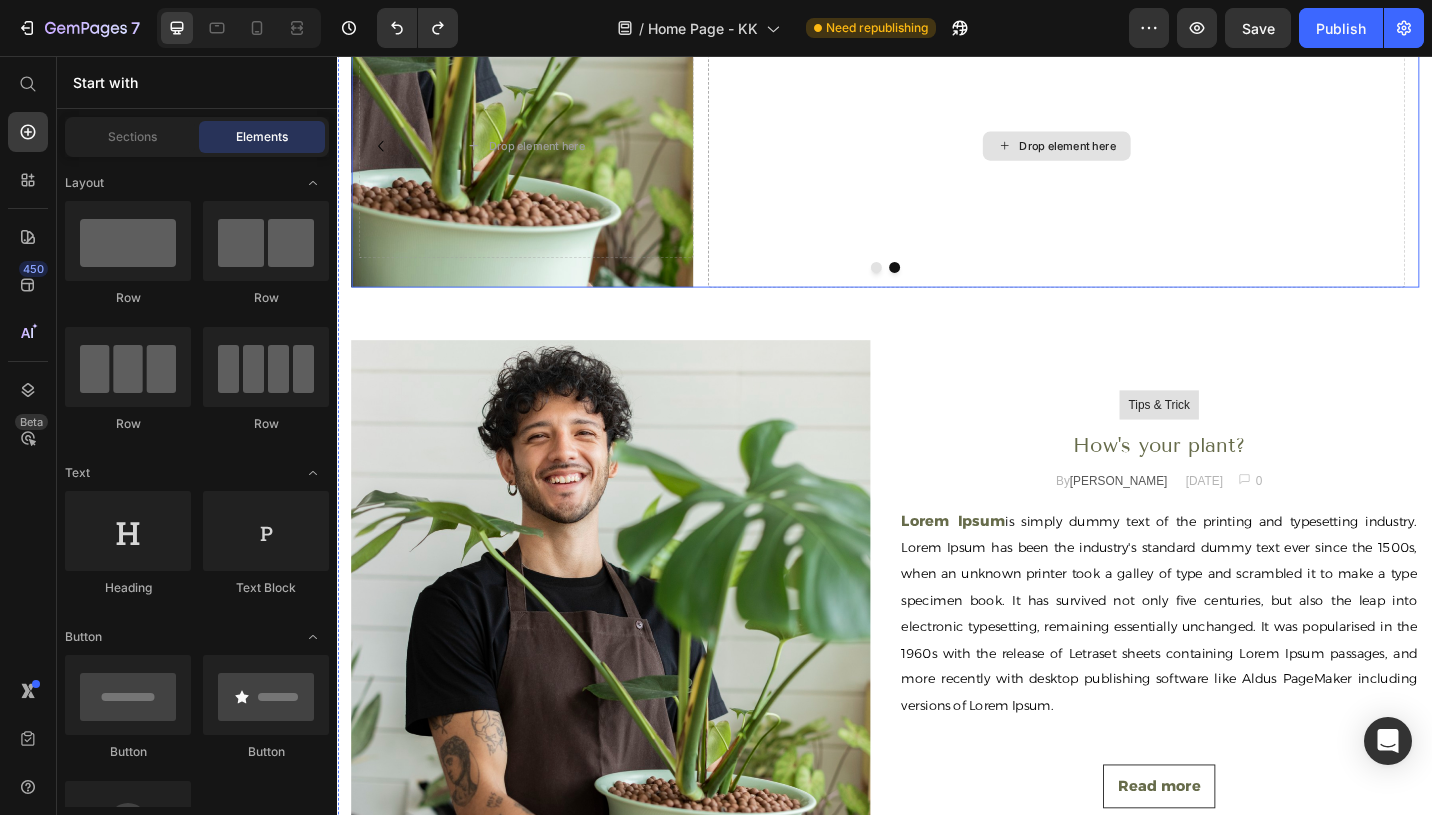 click on "Drop element here" at bounding box center [1125, 154] 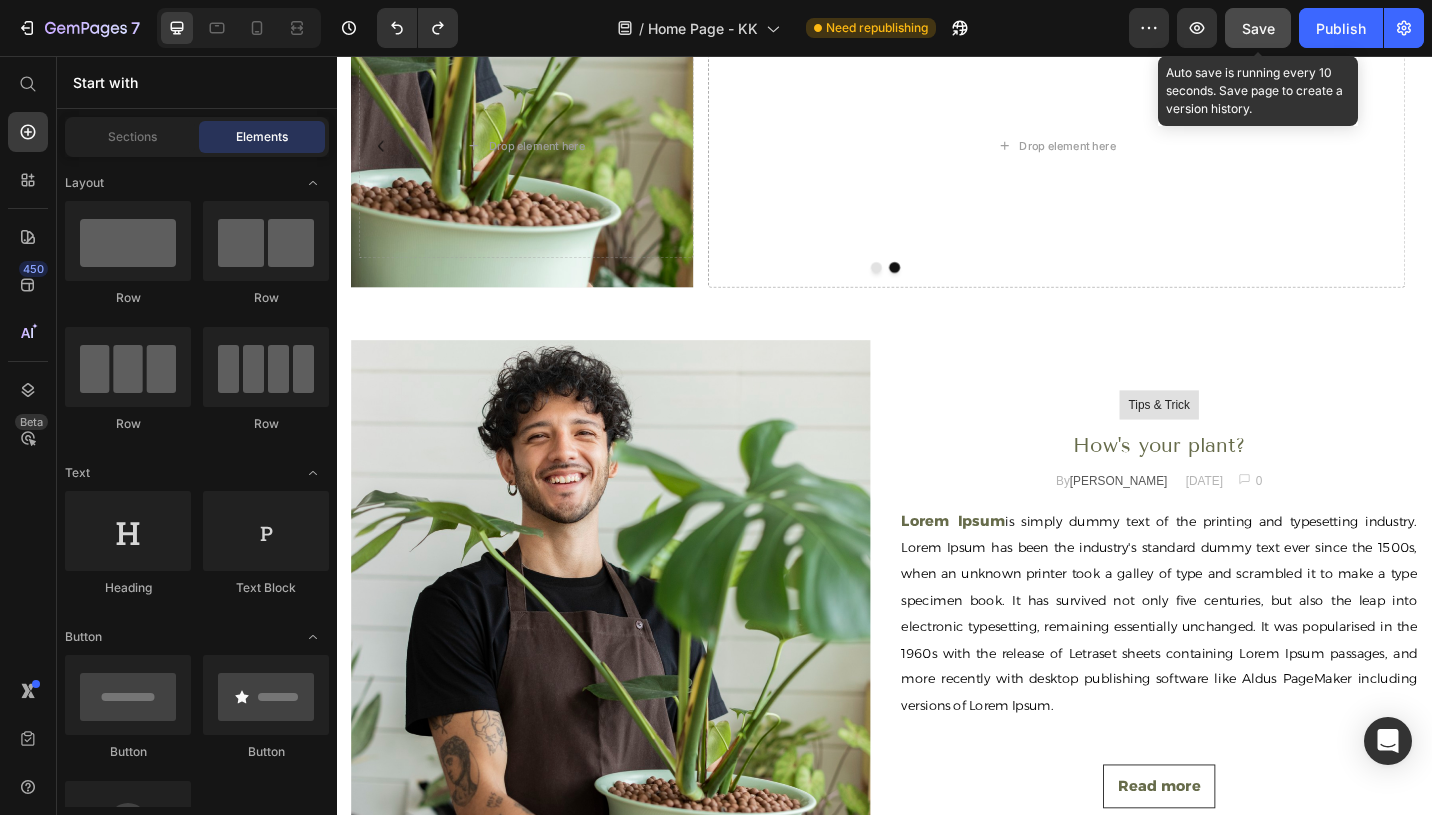 click on "Save" 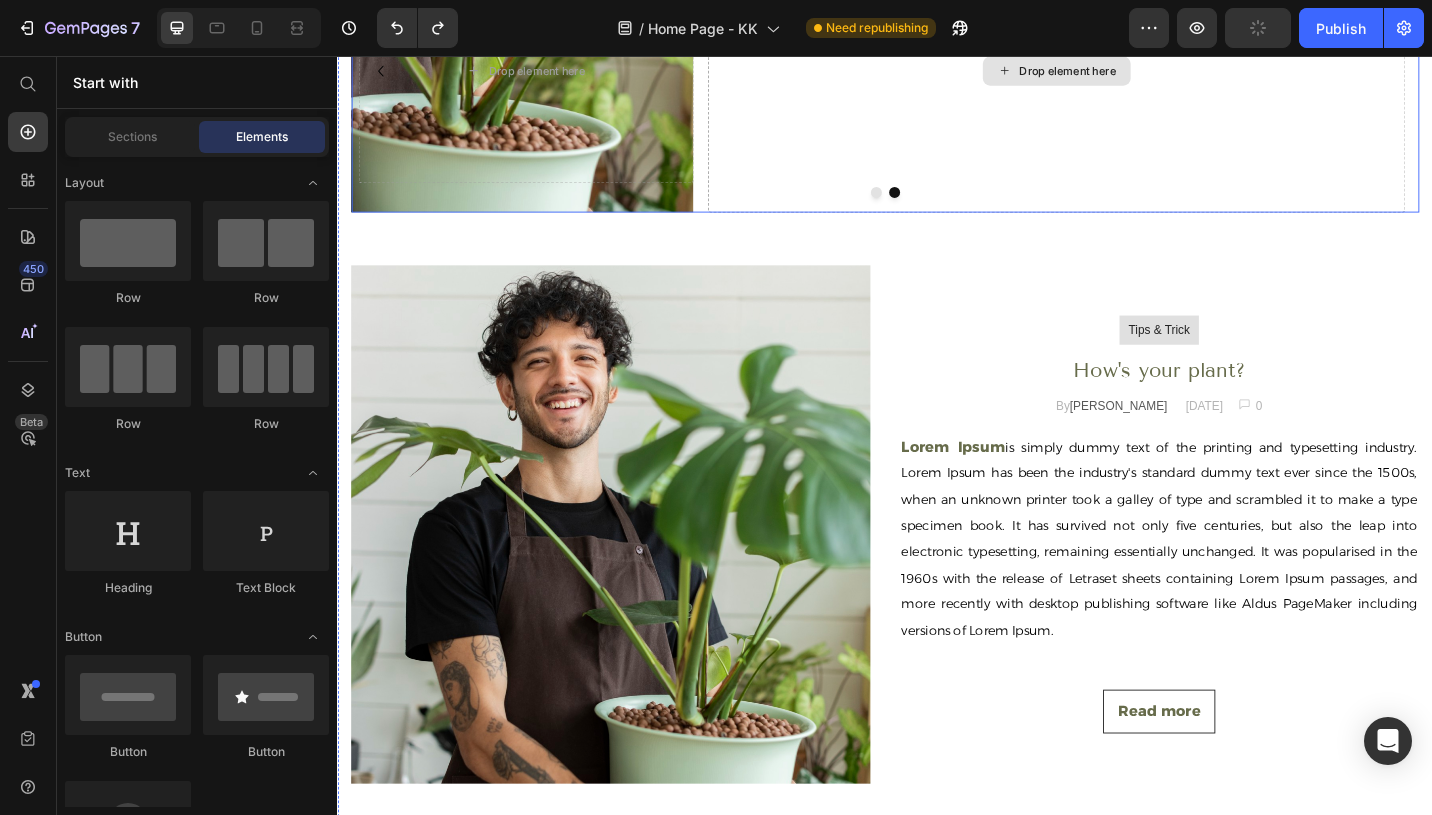 scroll, scrollTop: 6543, scrollLeft: 0, axis: vertical 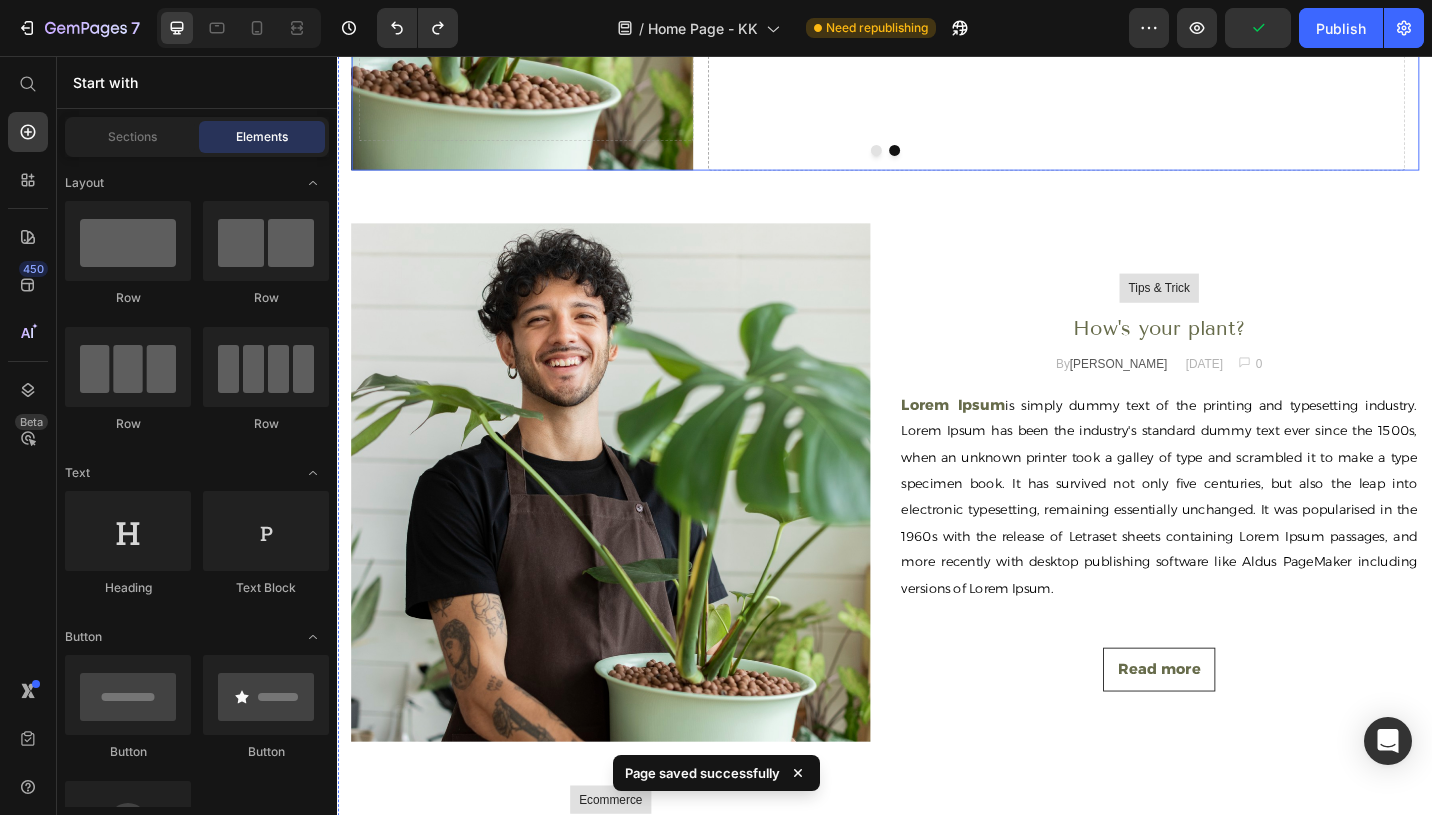 click on "Drop element here" at bounding box center [1137, 26] 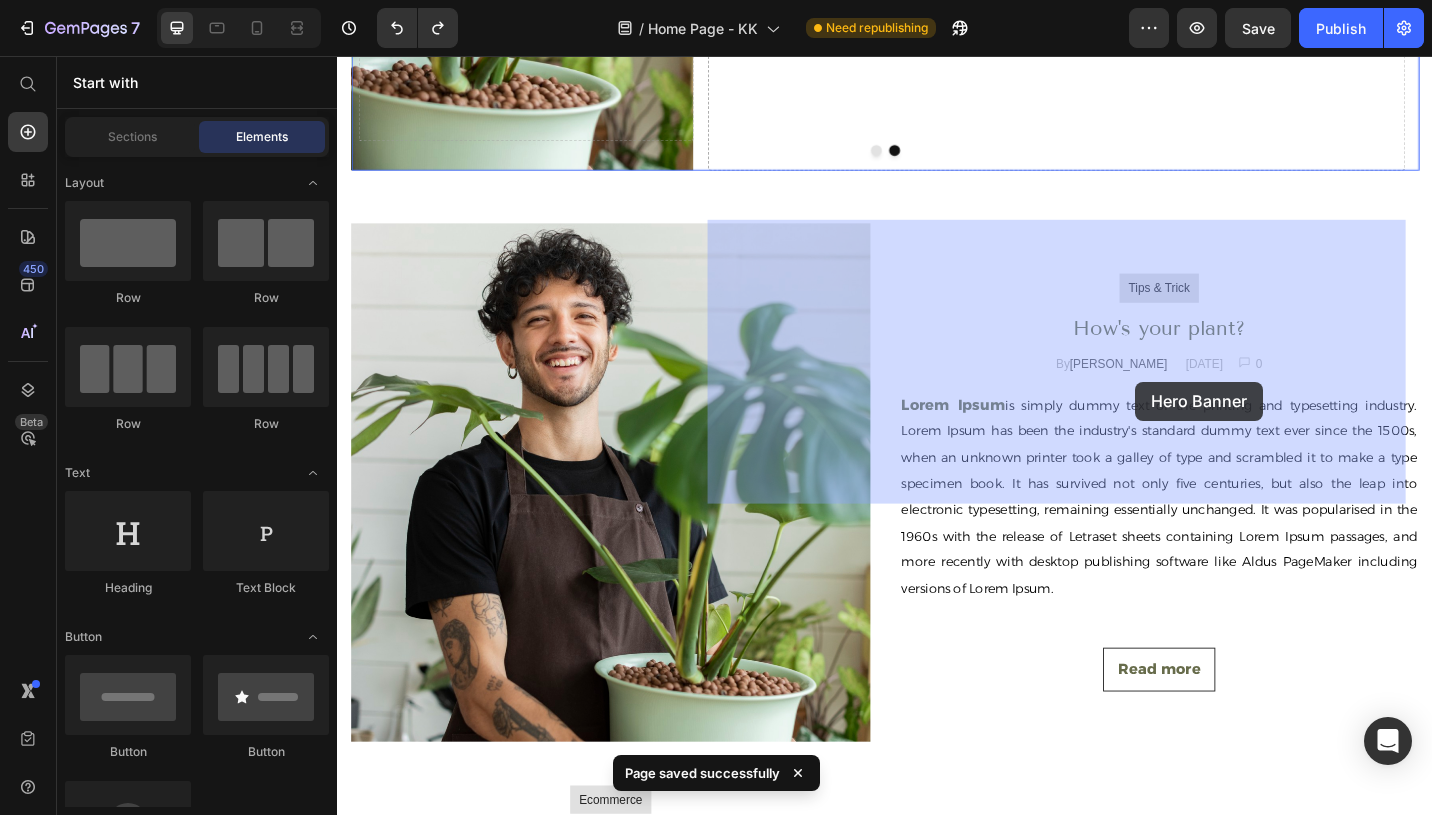 drag, startPoint x: 612, startPoint y: 549, endPoint x: 1203, endPoint y: 415, distance: 606.00085 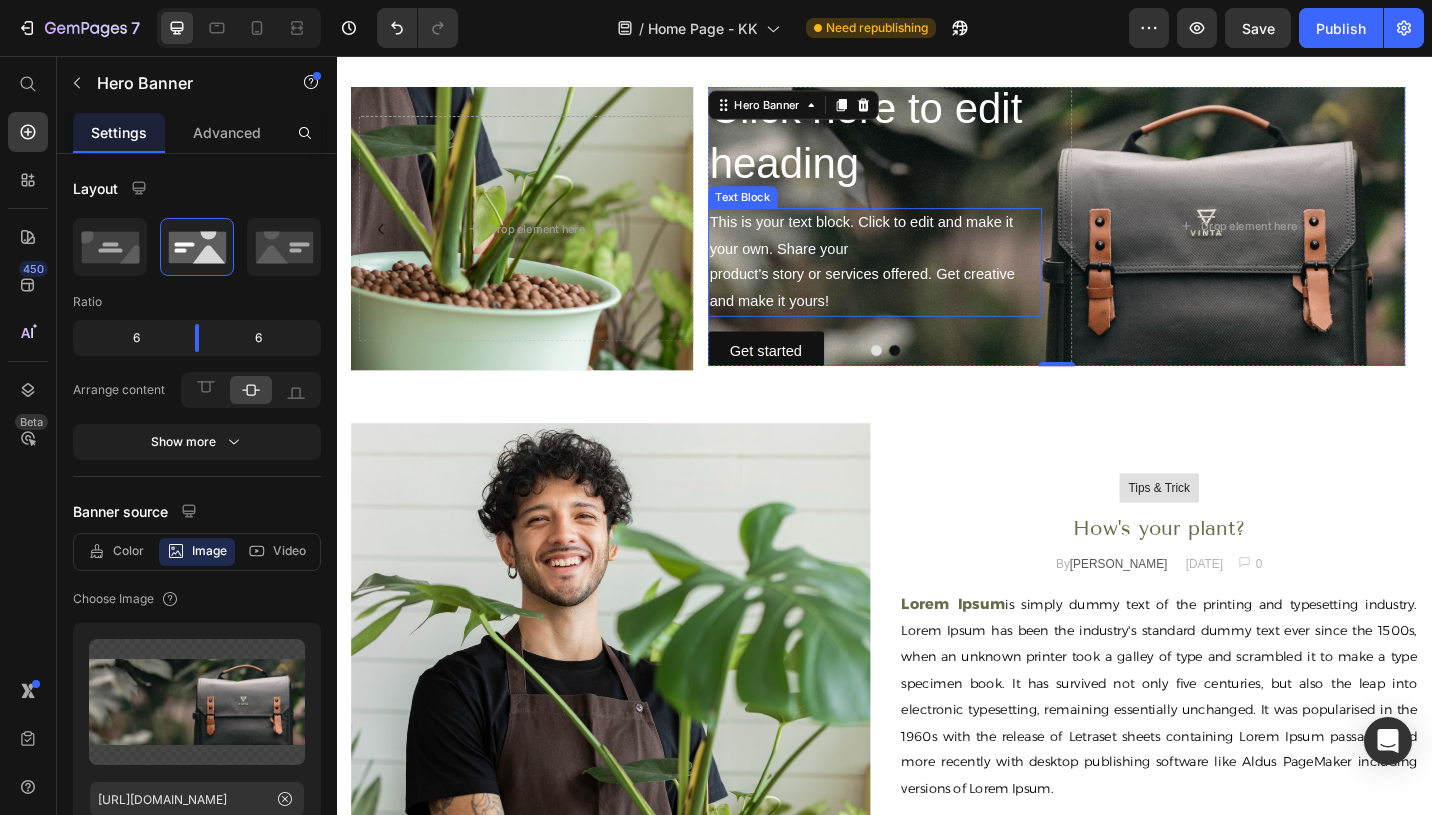 scroll, scrollTop: 6673, scrollLeft: 0, axis: vertical 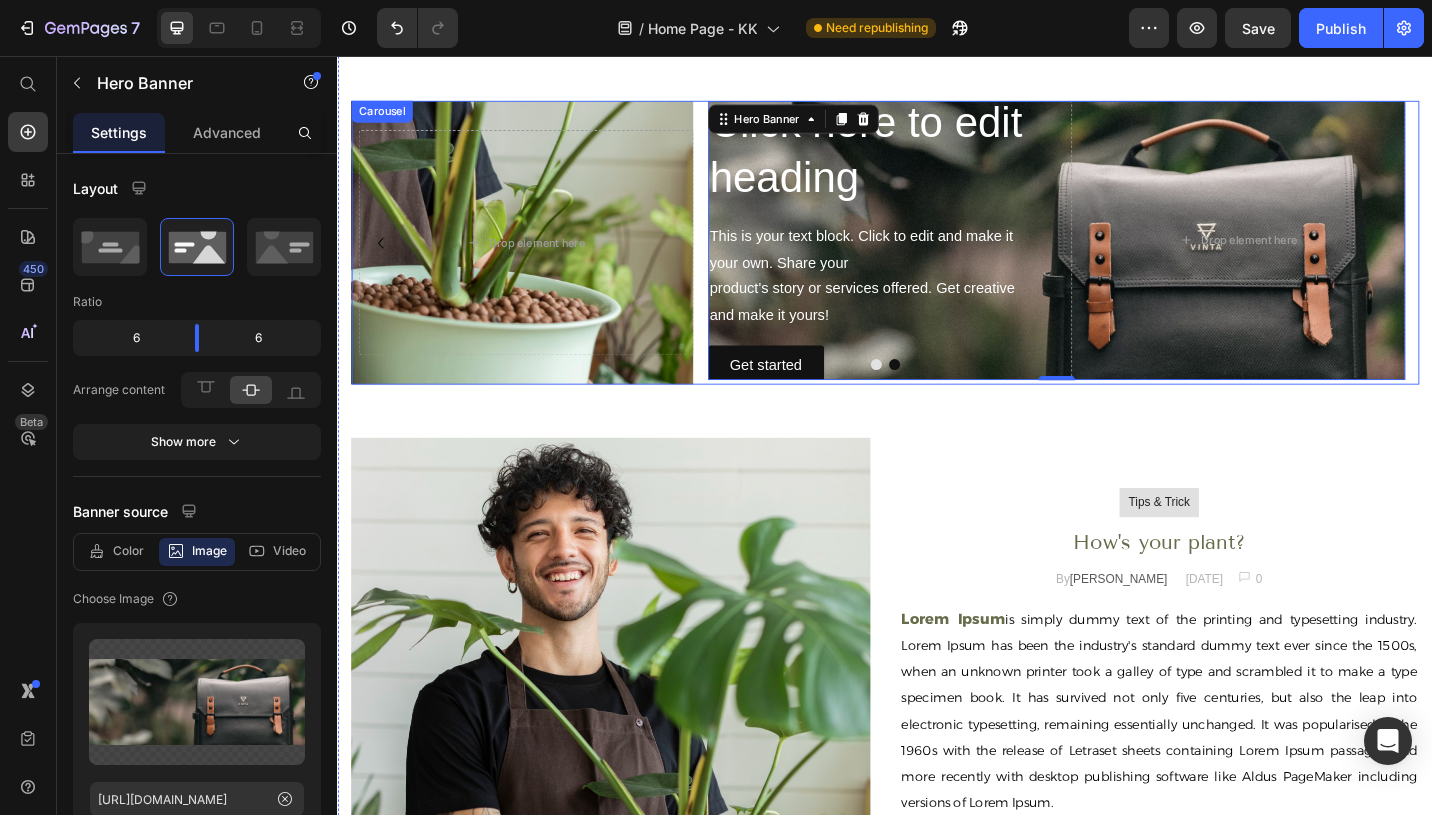 click on "Upscale your garden Heading Lorem Ipsum  is simply dummy text of the printing and typesetting industry. Lorem Ipsum has been the industry's standard dummy text ever since the 1500s, when an unknown printer took a galley of type and scrambled it to make a type specimen book. Text Block Read More Button
Drop element here Hero Banner Click here to edit heading Heading This is your text block. Click to edit and make it your own. Share your                       product's story or services offered. Get creative and make it yours! Text Block Get started Button
Drop element here Hero Banner   0" at bounding box center [937, 260] 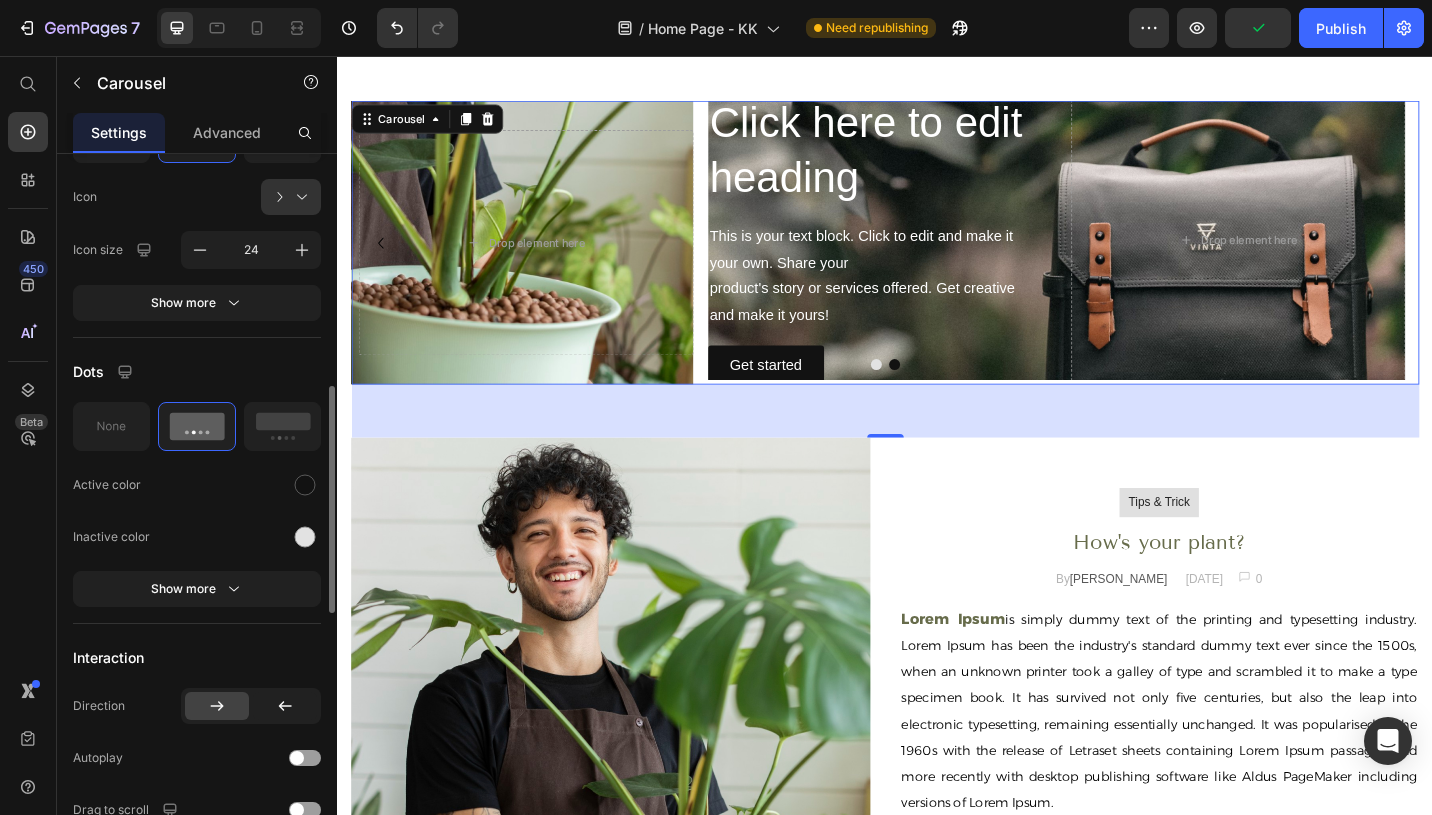 scroll, scrollTop: 901, scrollLeft: 0, axis: vertical 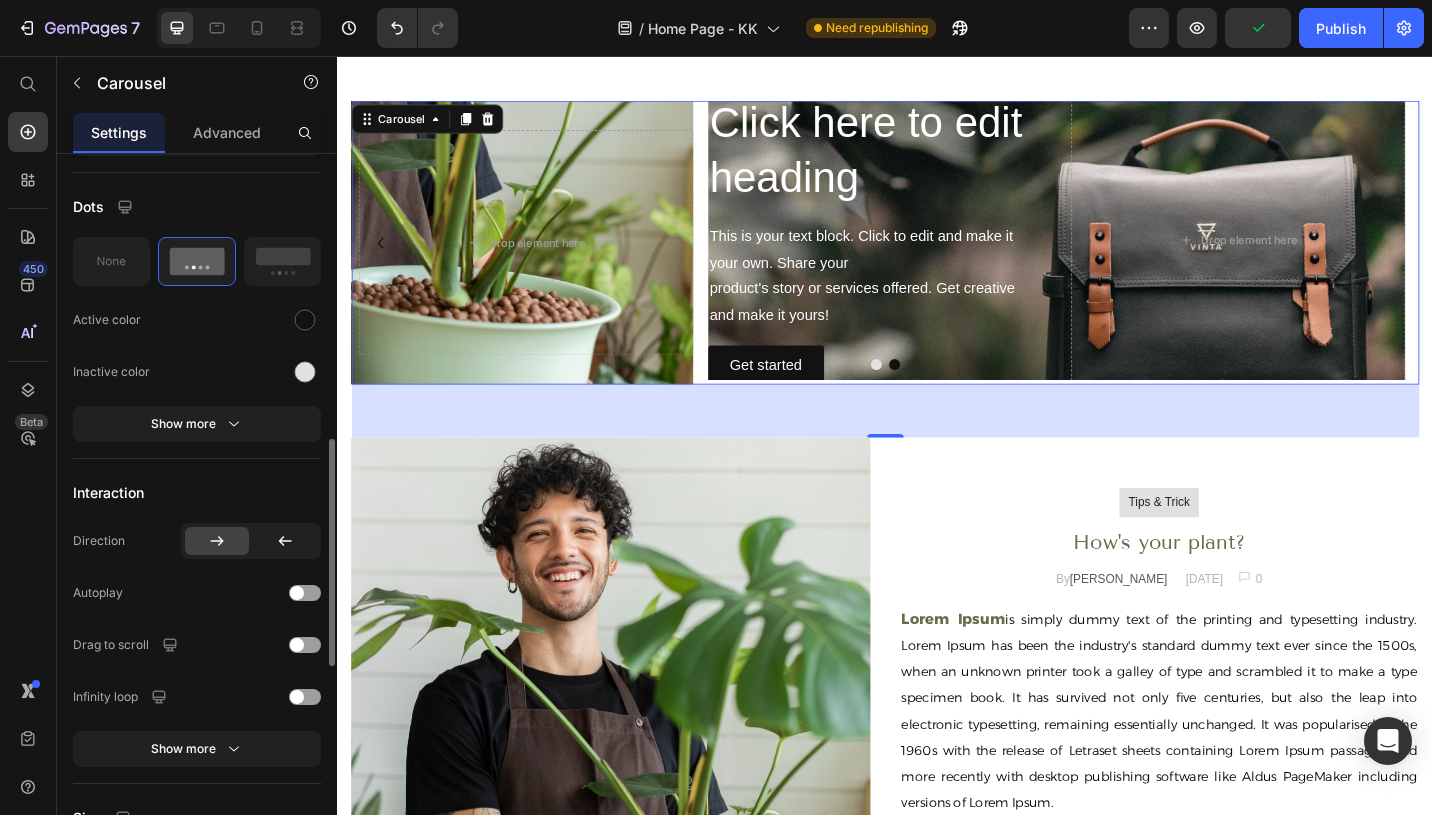 click on "Dots Active color Inactive color Show more" 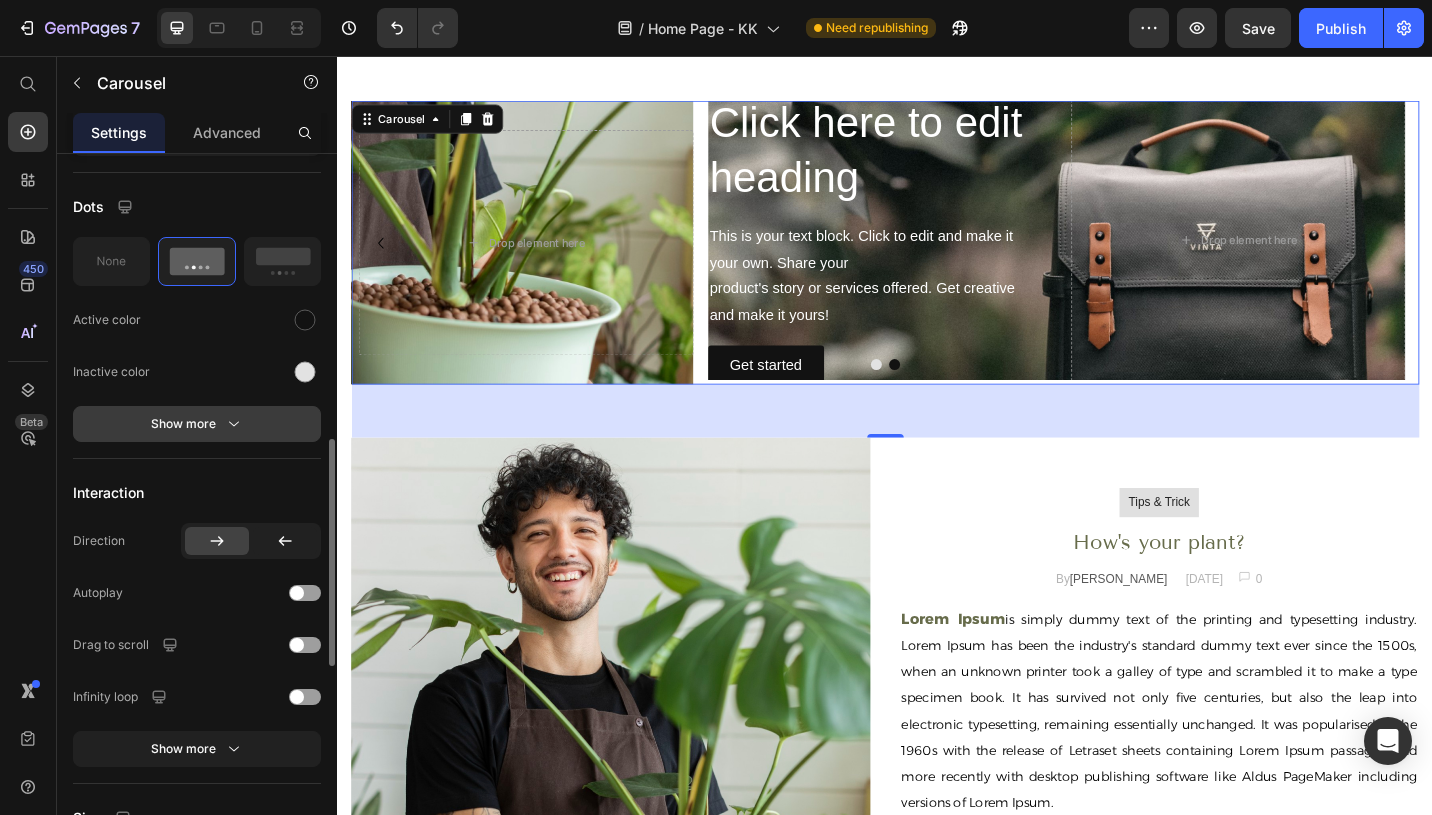 click on "Show more" at bounding box center [197, 424] 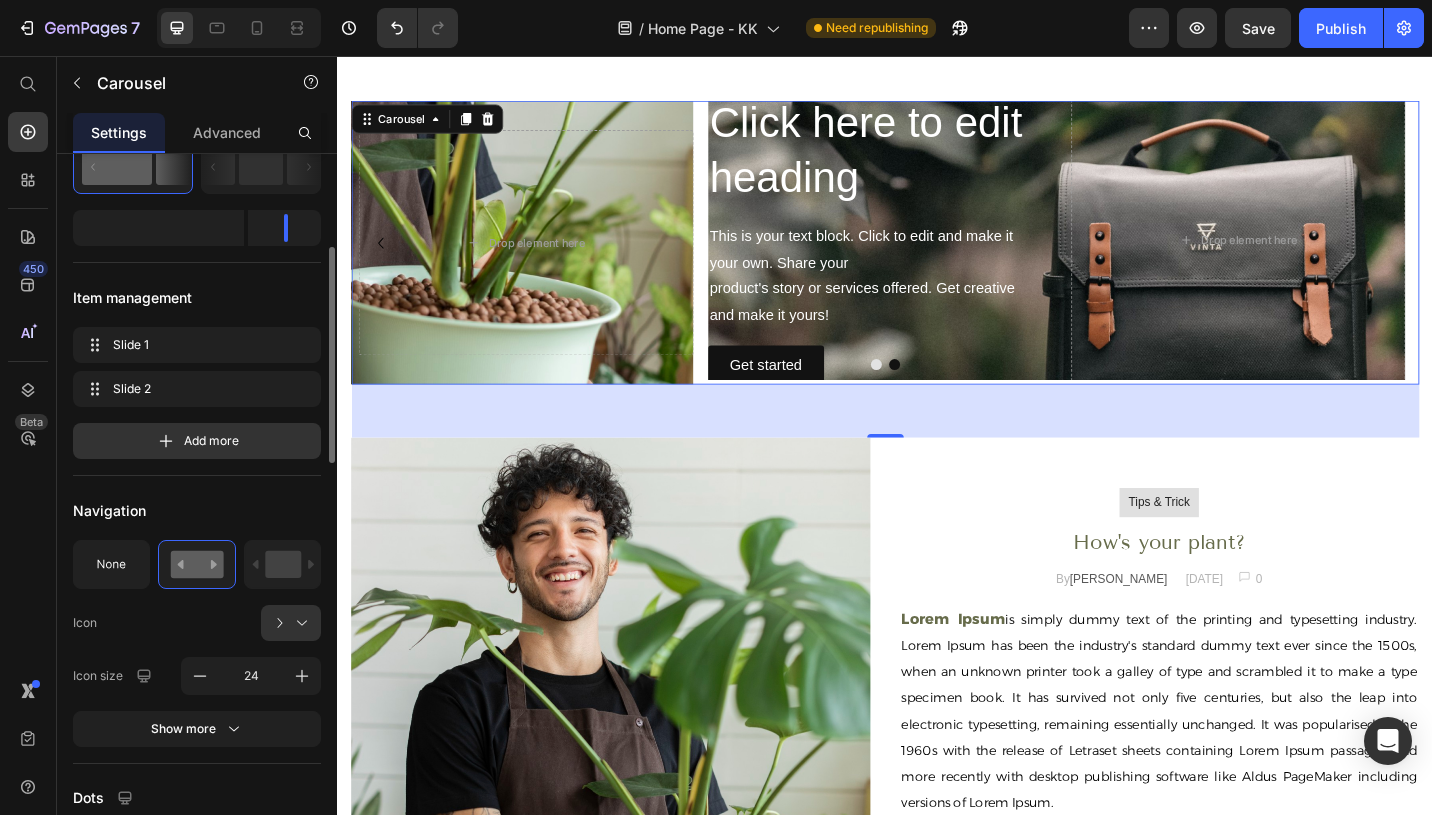 scroll, scrollTop: 0, scrollLeft: 0, axis: both 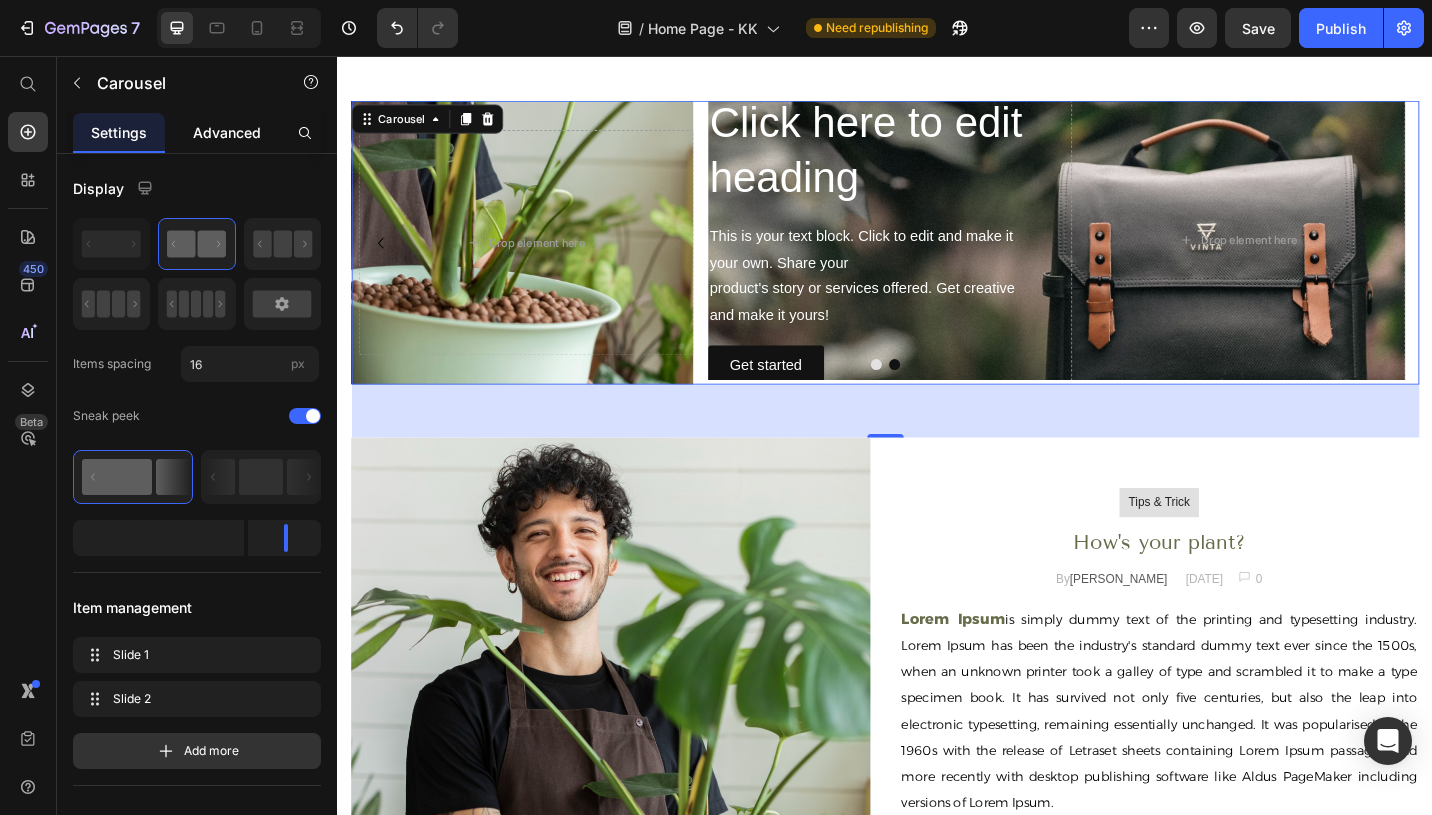 click on "Advanced" at bounding box center (227, 132) 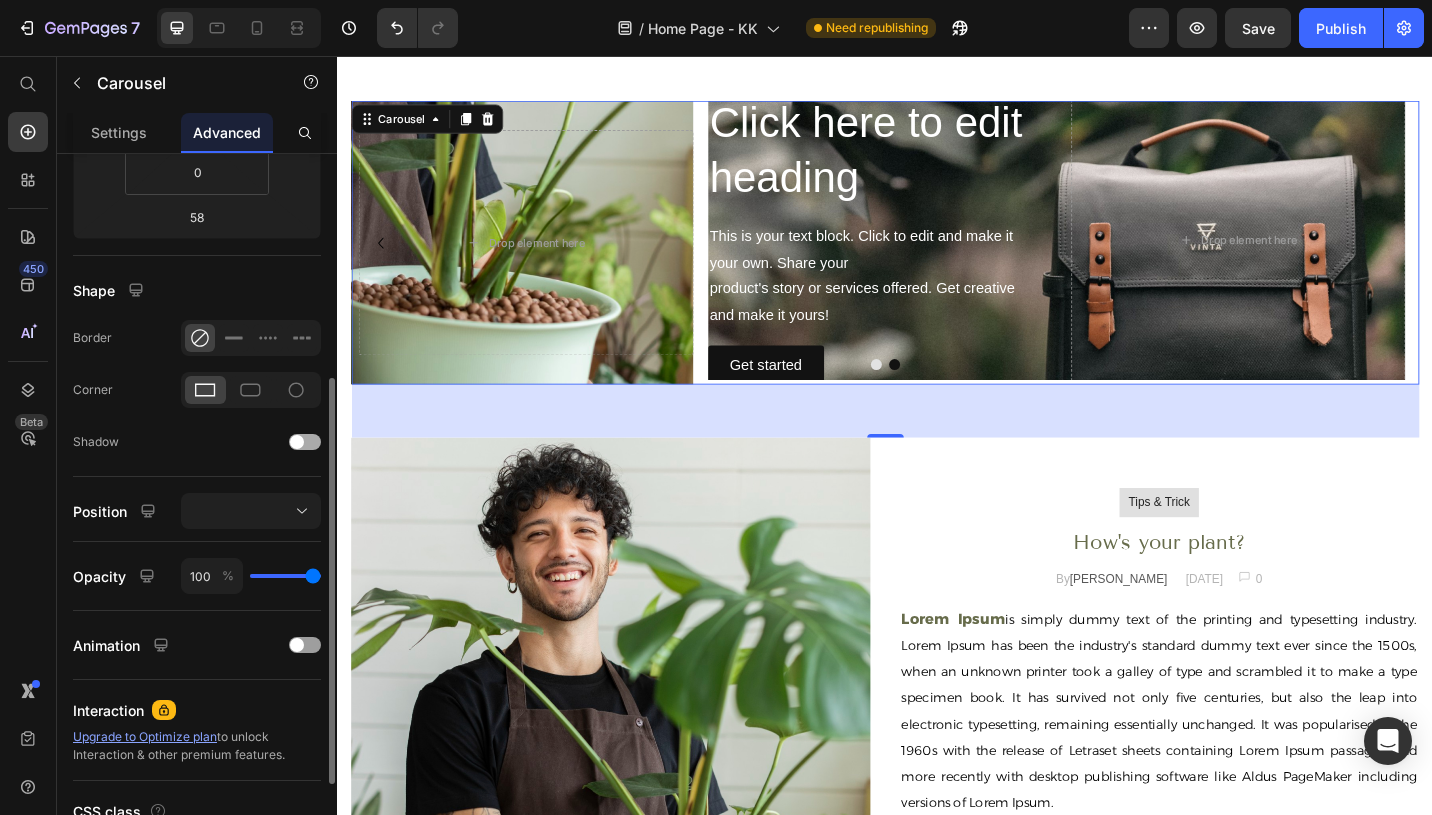 scroll, scrollTop: 551, scrollLeft: 0, axis: vertical 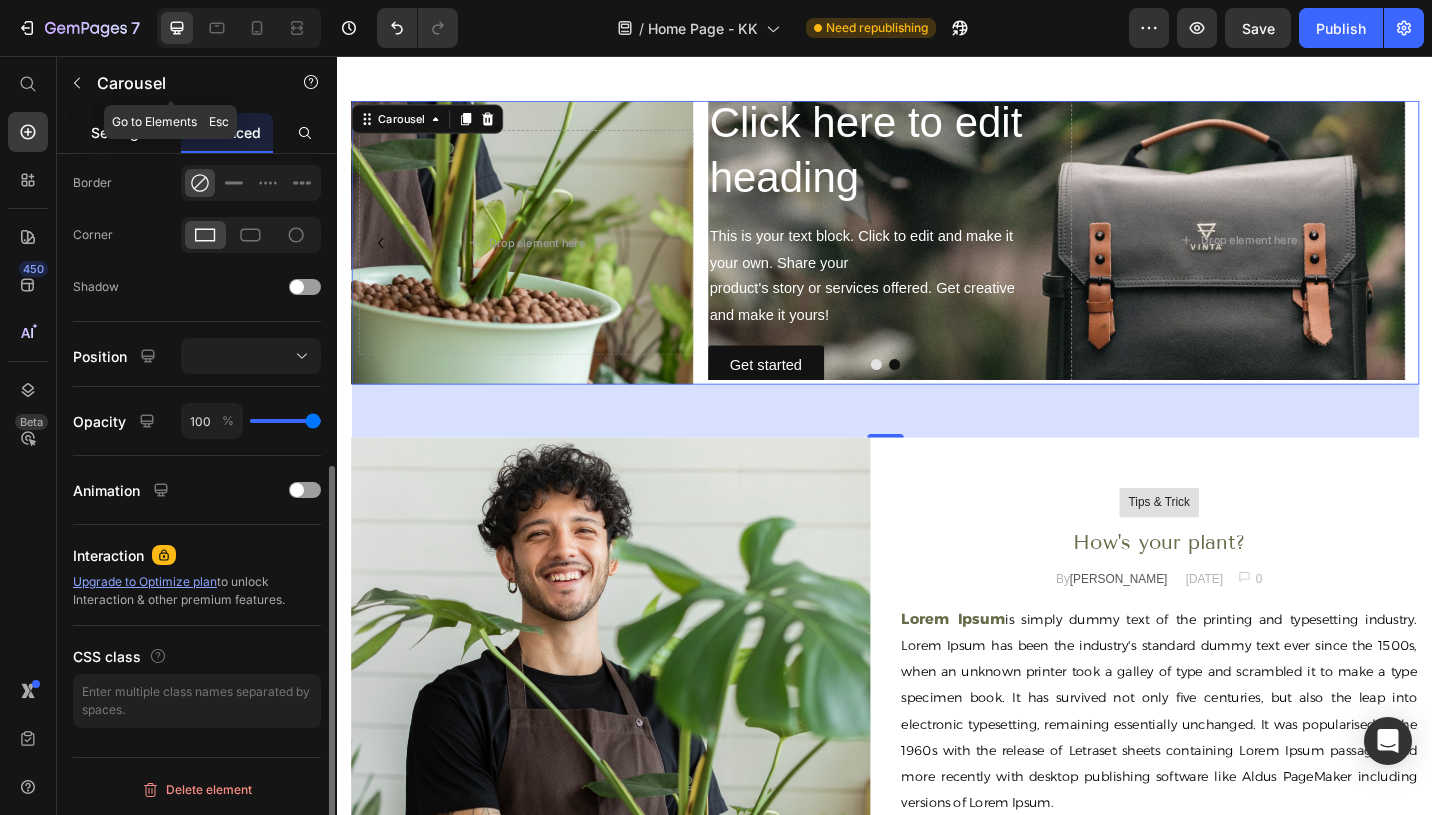 click on "Settings" at bounding box center [119, 132] 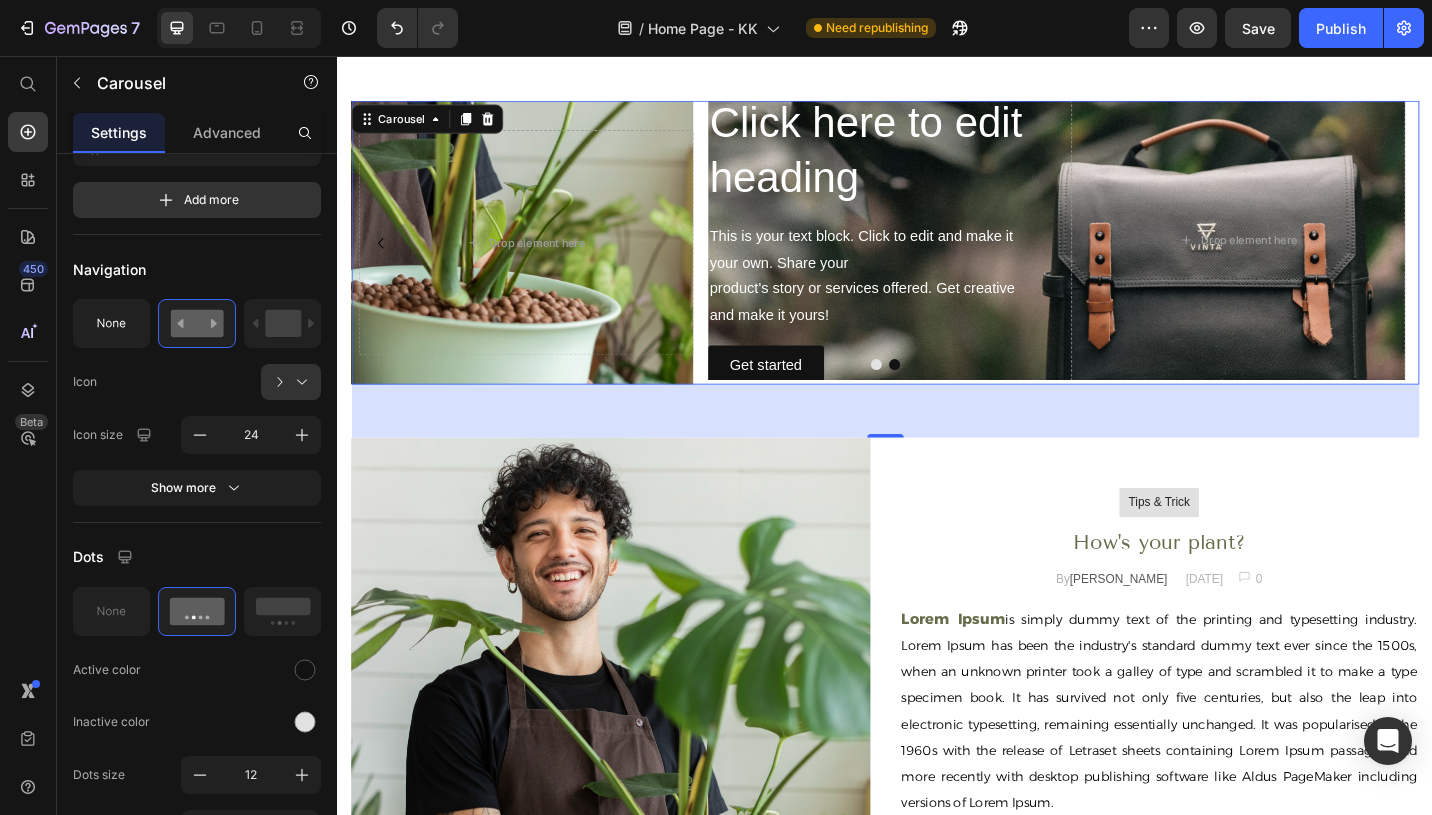 scroll, scrollTop: 0, scrollLeft: 0, axis: both 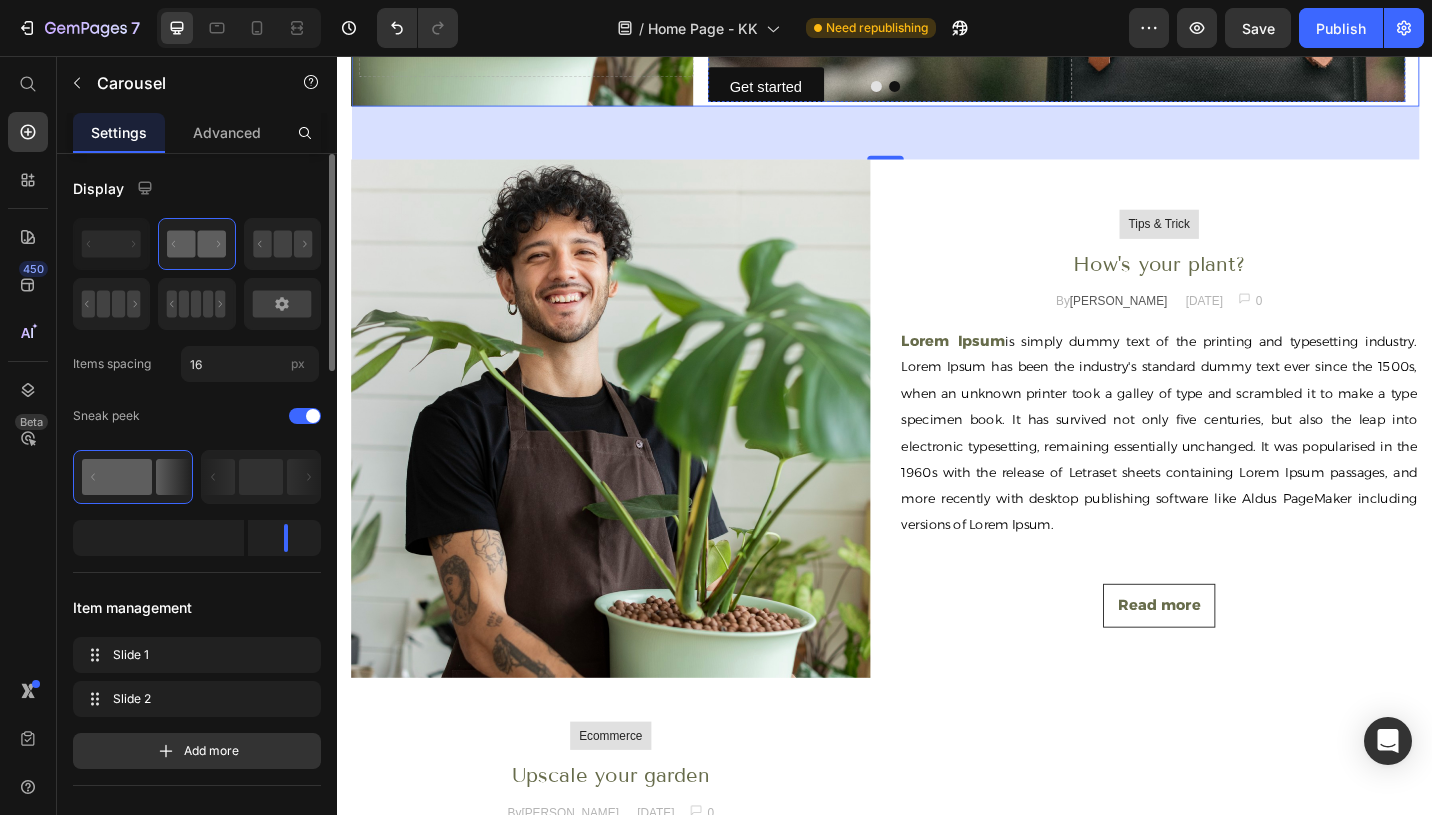 click on "Click here to edit heading" at bounding box center (925, -145) 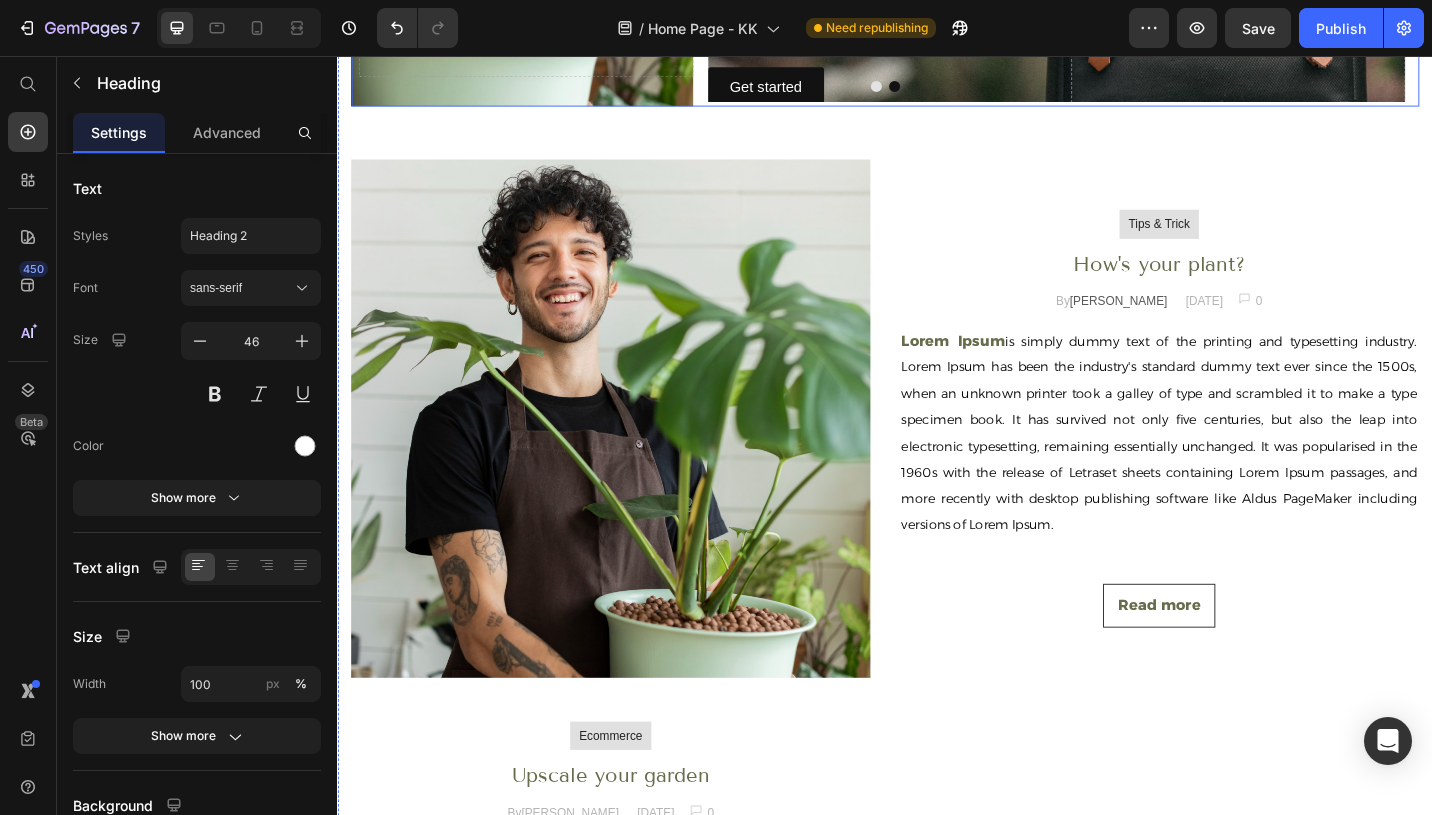 click at bounding box center [947, 89] 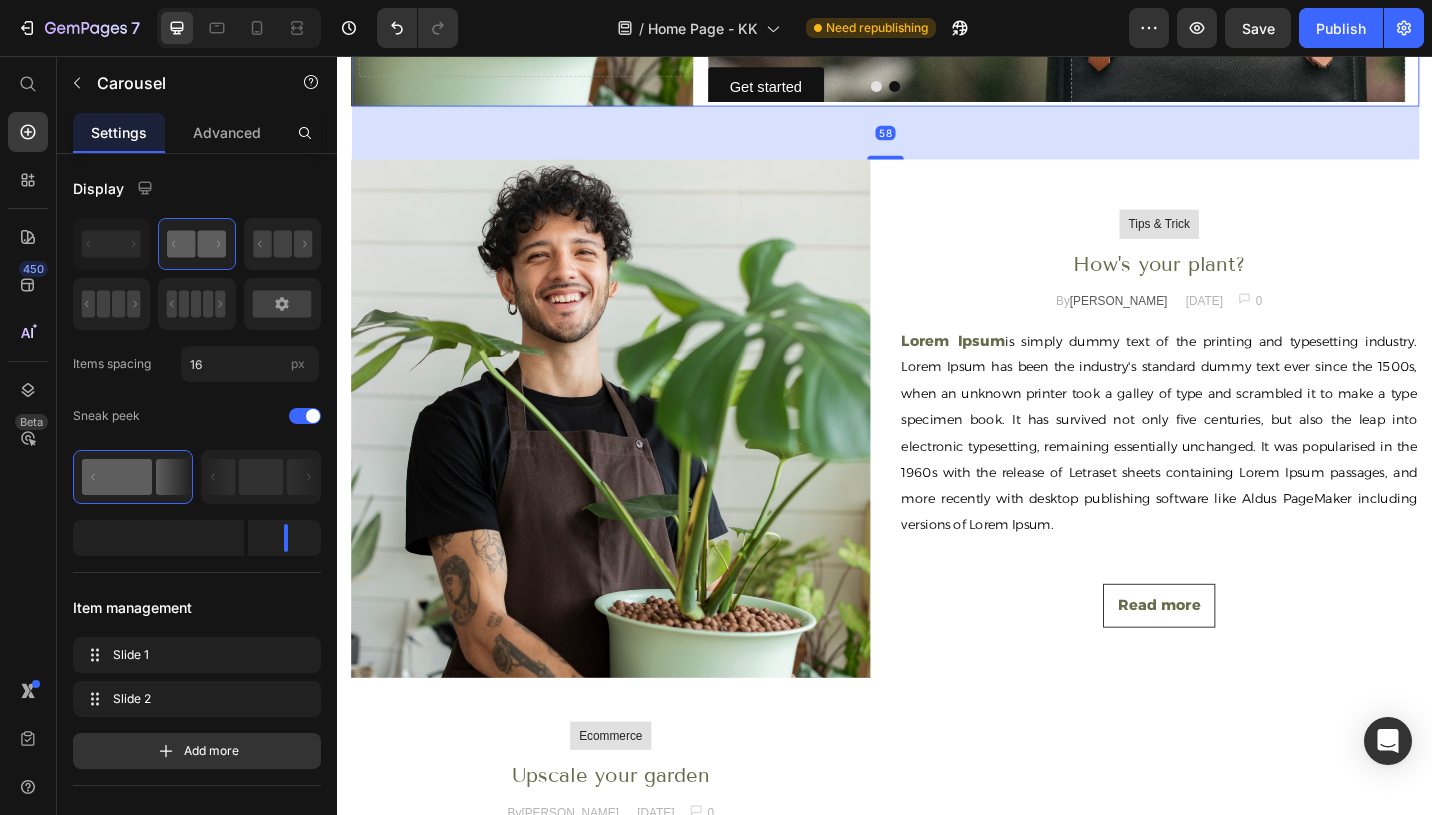 click at bounding box center (947, 89) 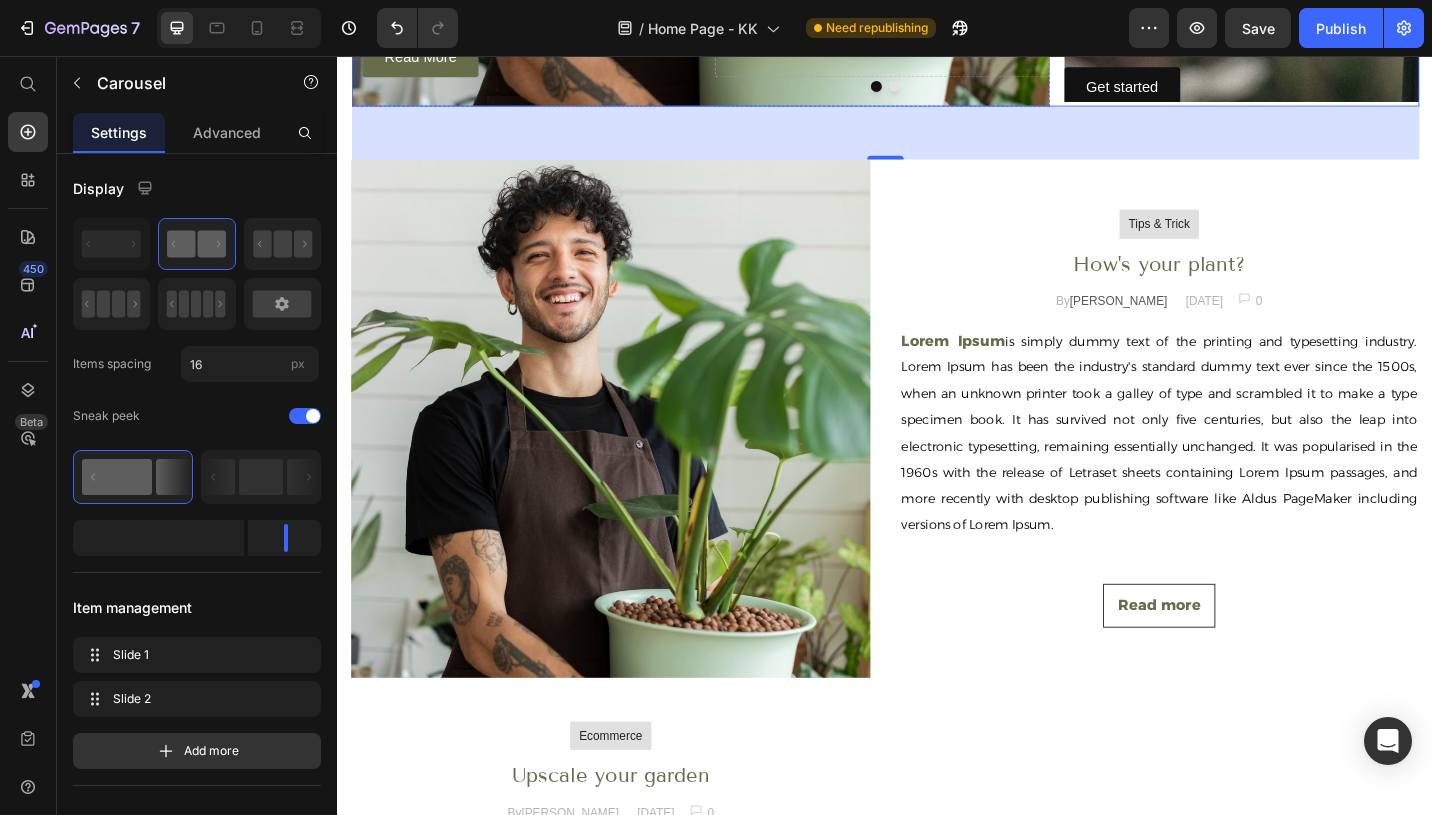 click on "Upscale your garden" at bounding box center [541, -143] 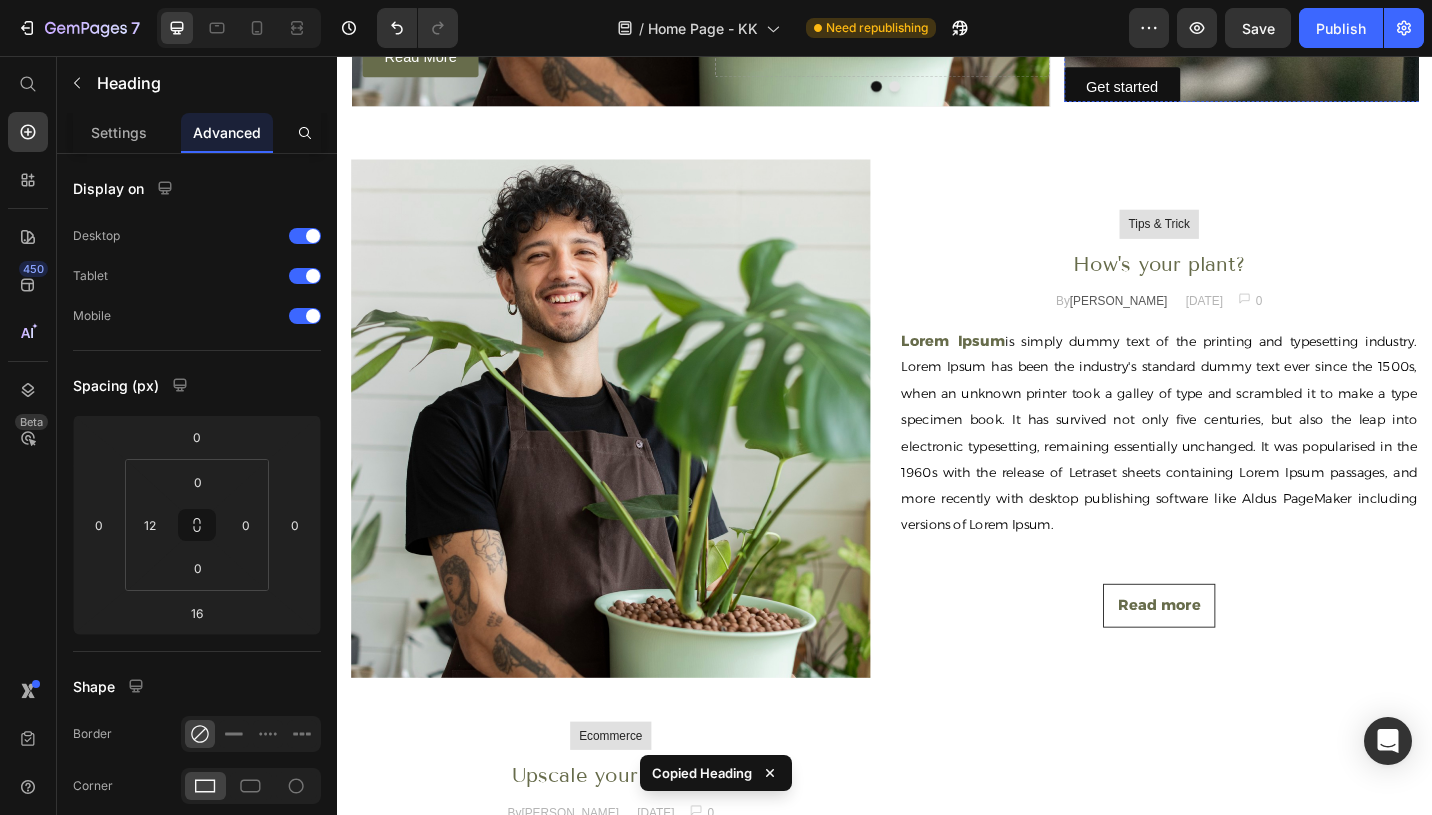 click on "Click here to edit heading" at bounding box center (1316, -145) 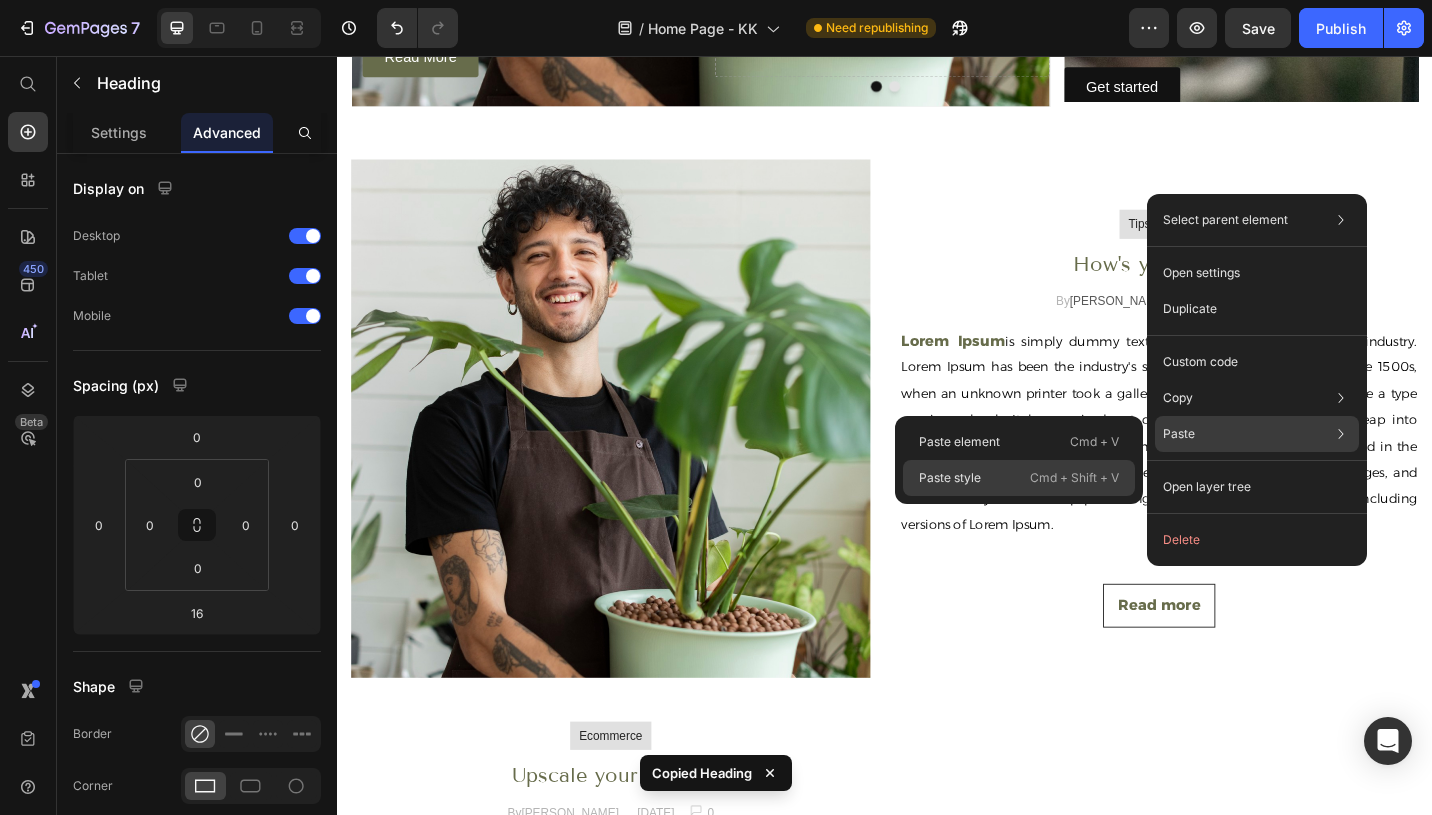 click on "Cmd + Shift + V" at bounding box center (1074, 478) 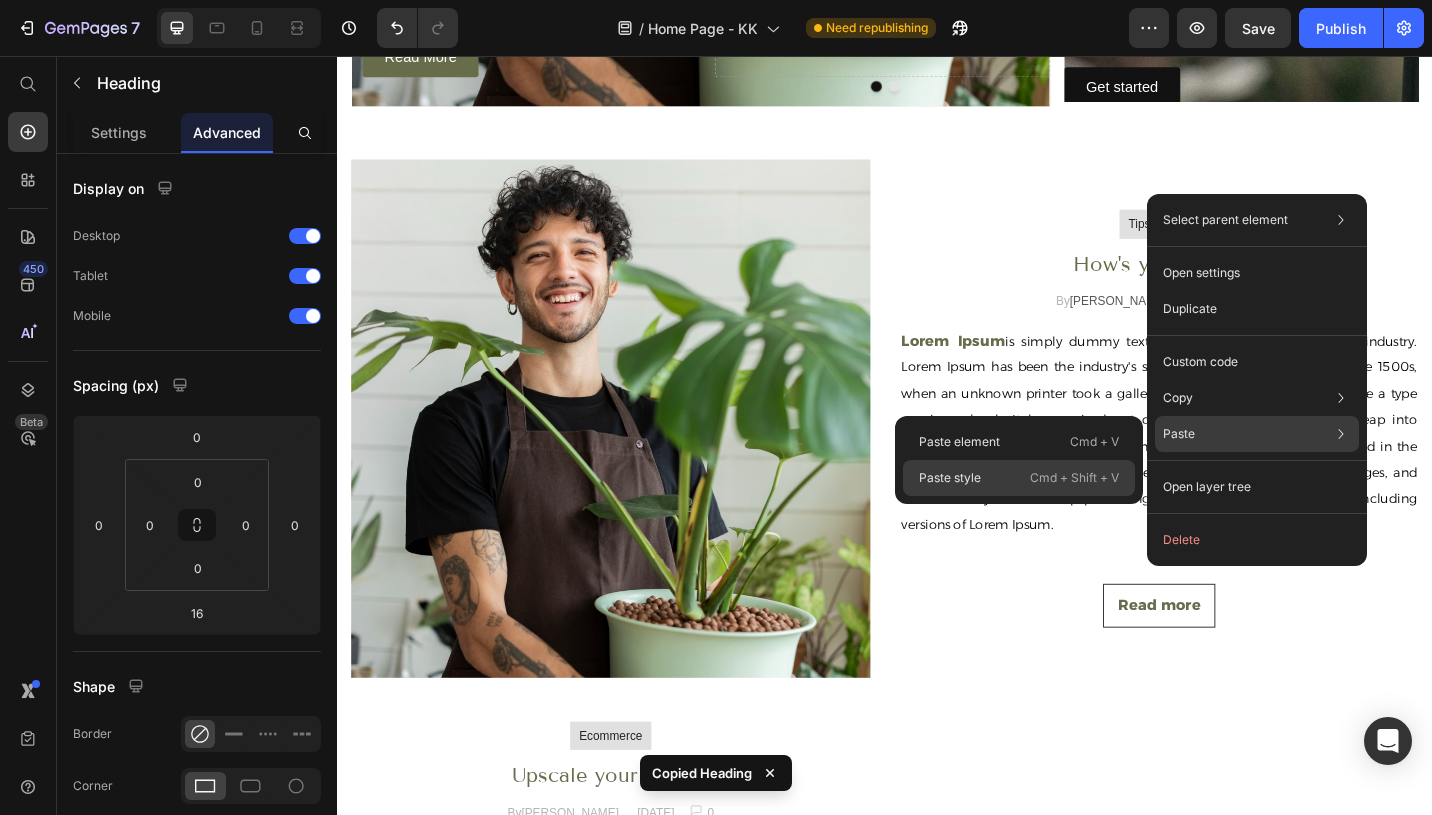 type on "12" 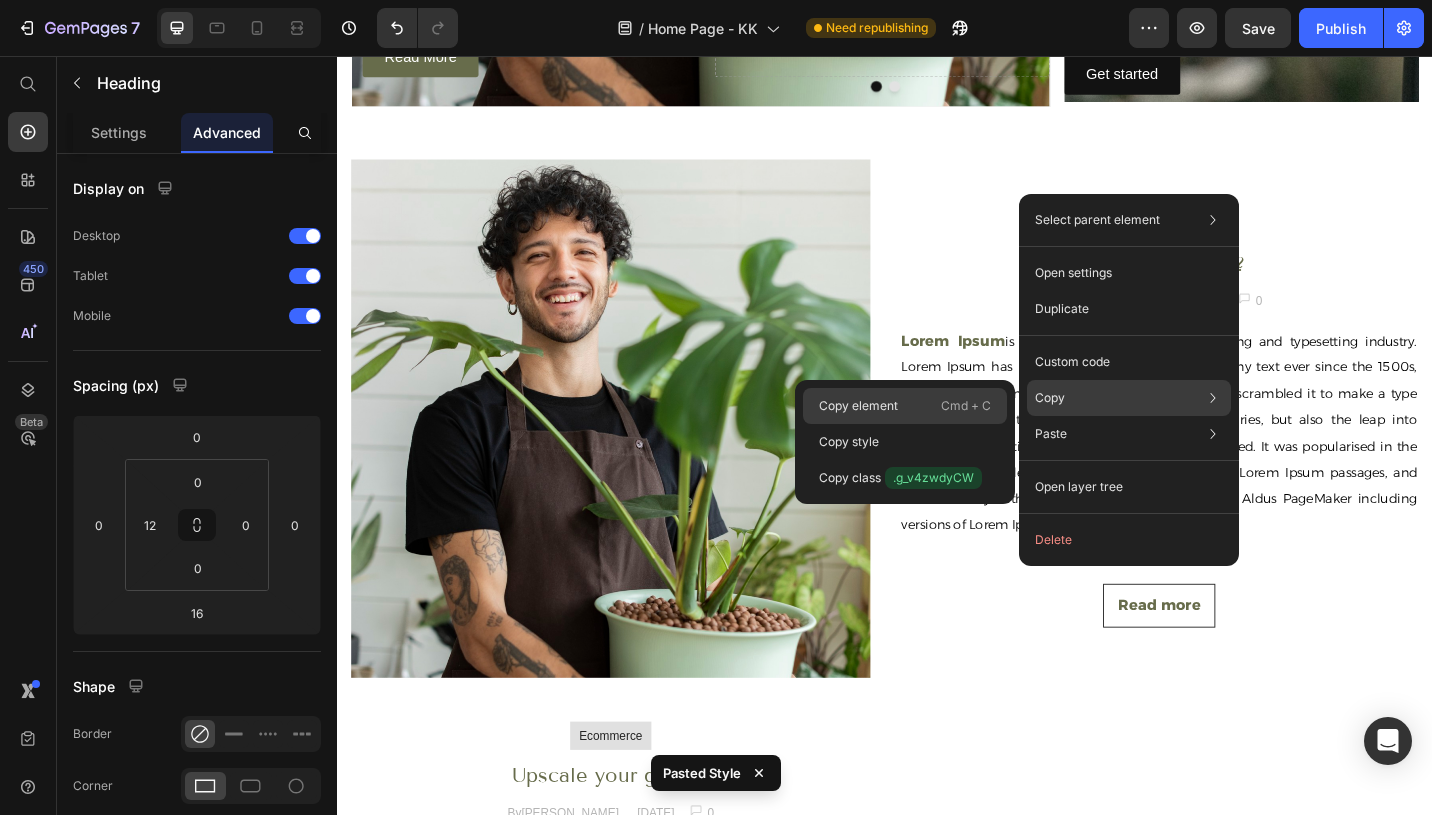 click on "Cmd + C" at bounding box center [966, 406] 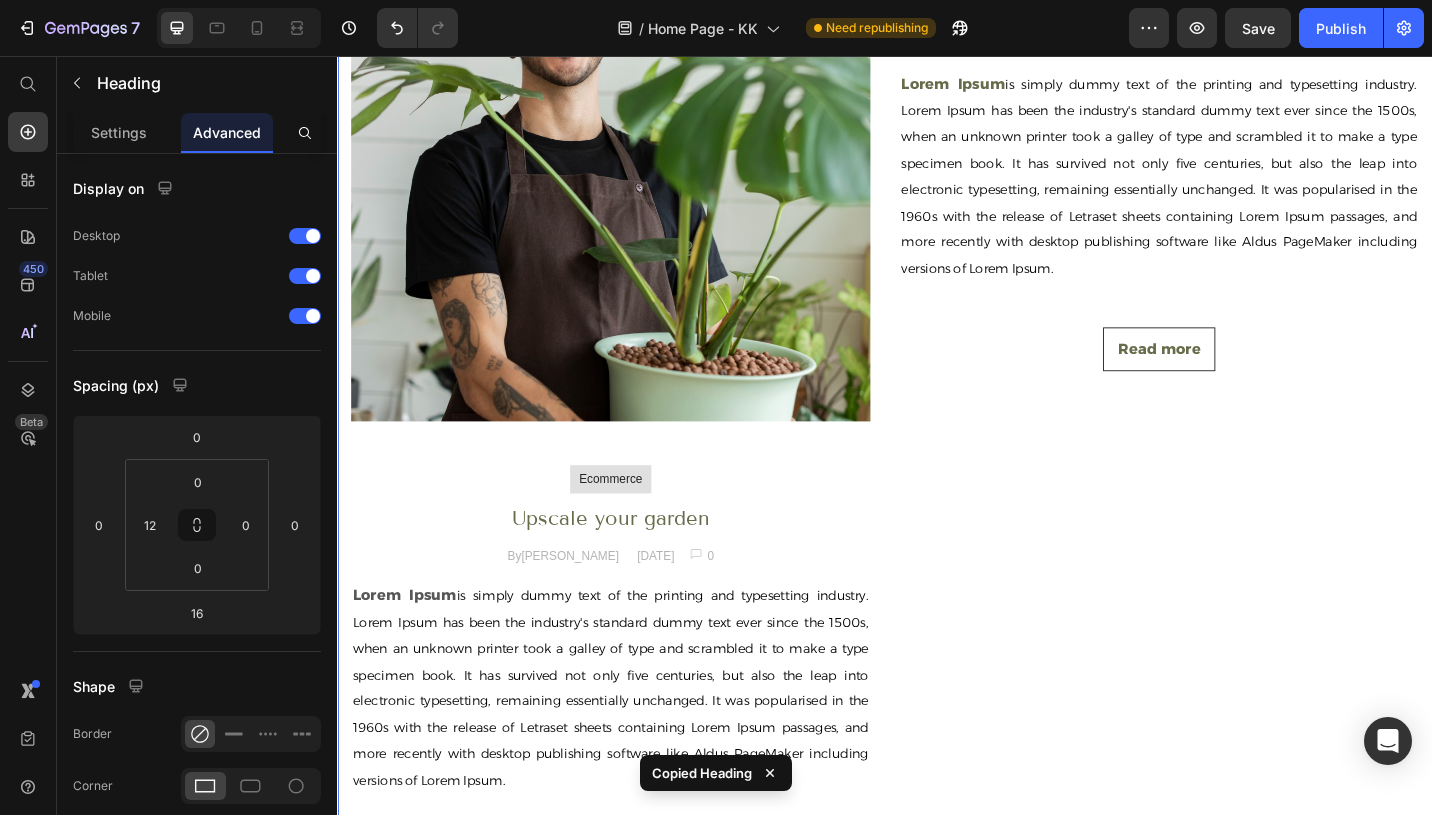 scroll, scrollTop: 6829, scrollLeft: 0, axis: vertical 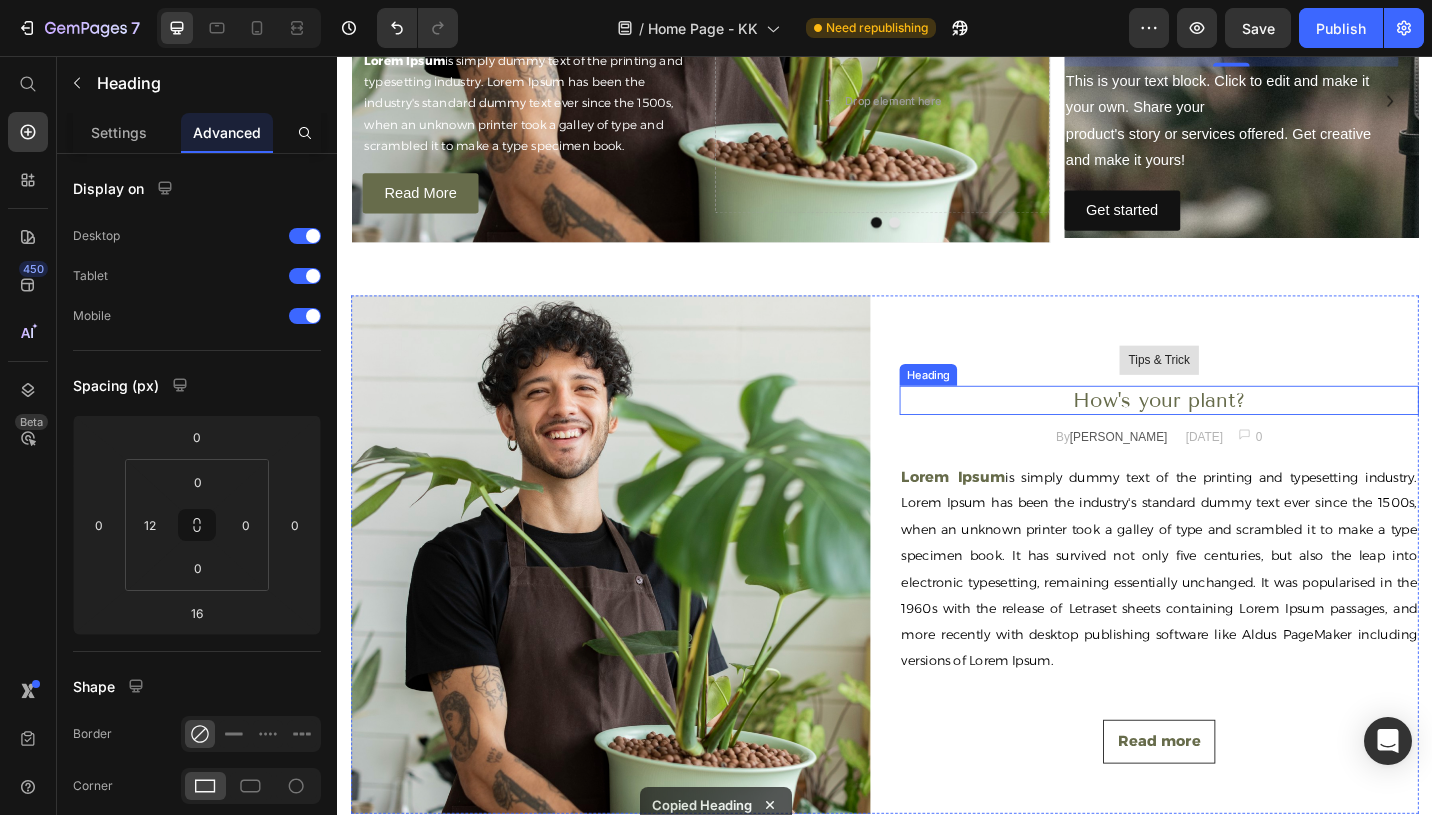 click on "How's your plant?" at bounding box center [1237, 433] 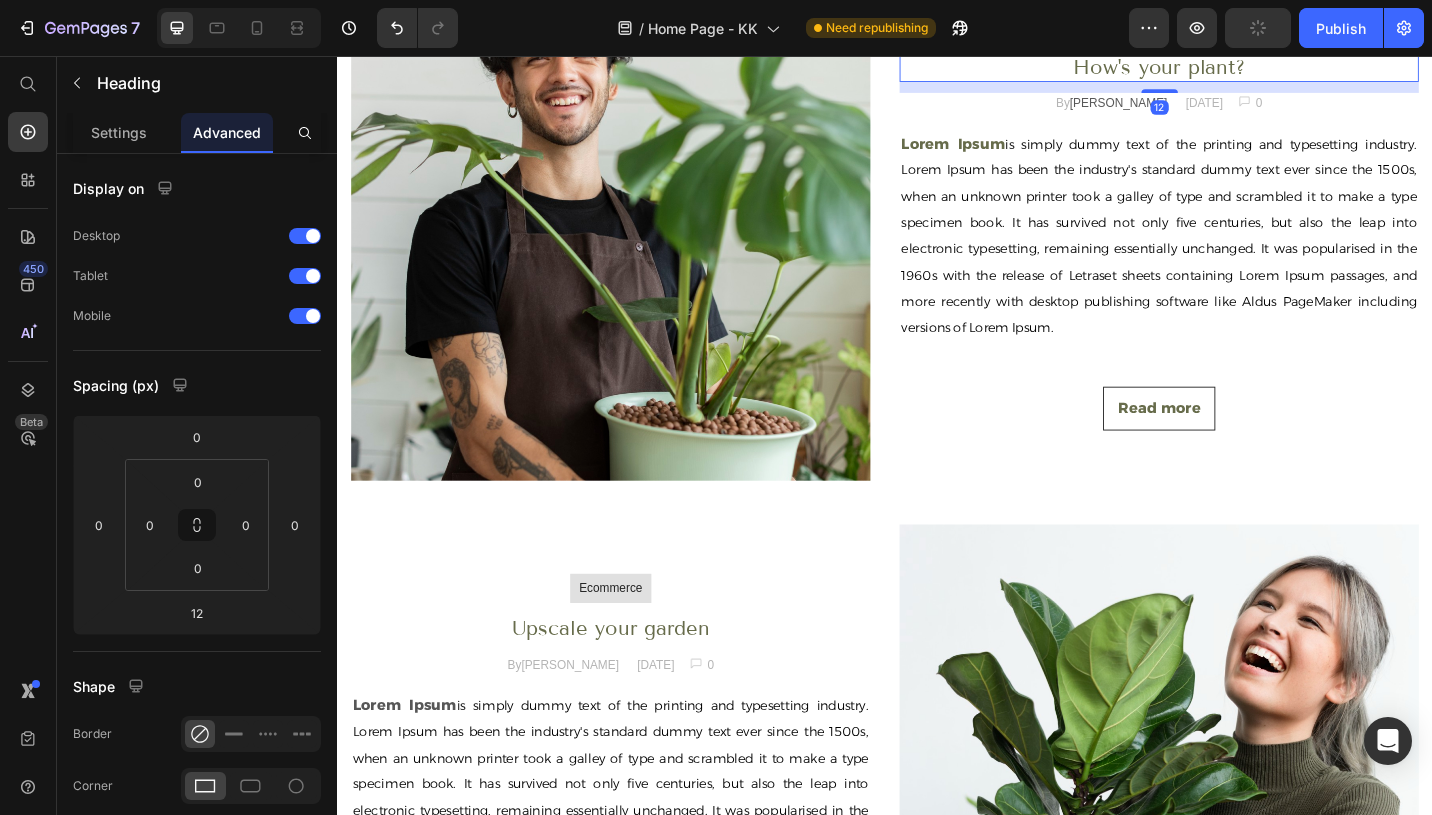 scroll, scrollTop: 6407, scrollLeft: 0, axis: vertical 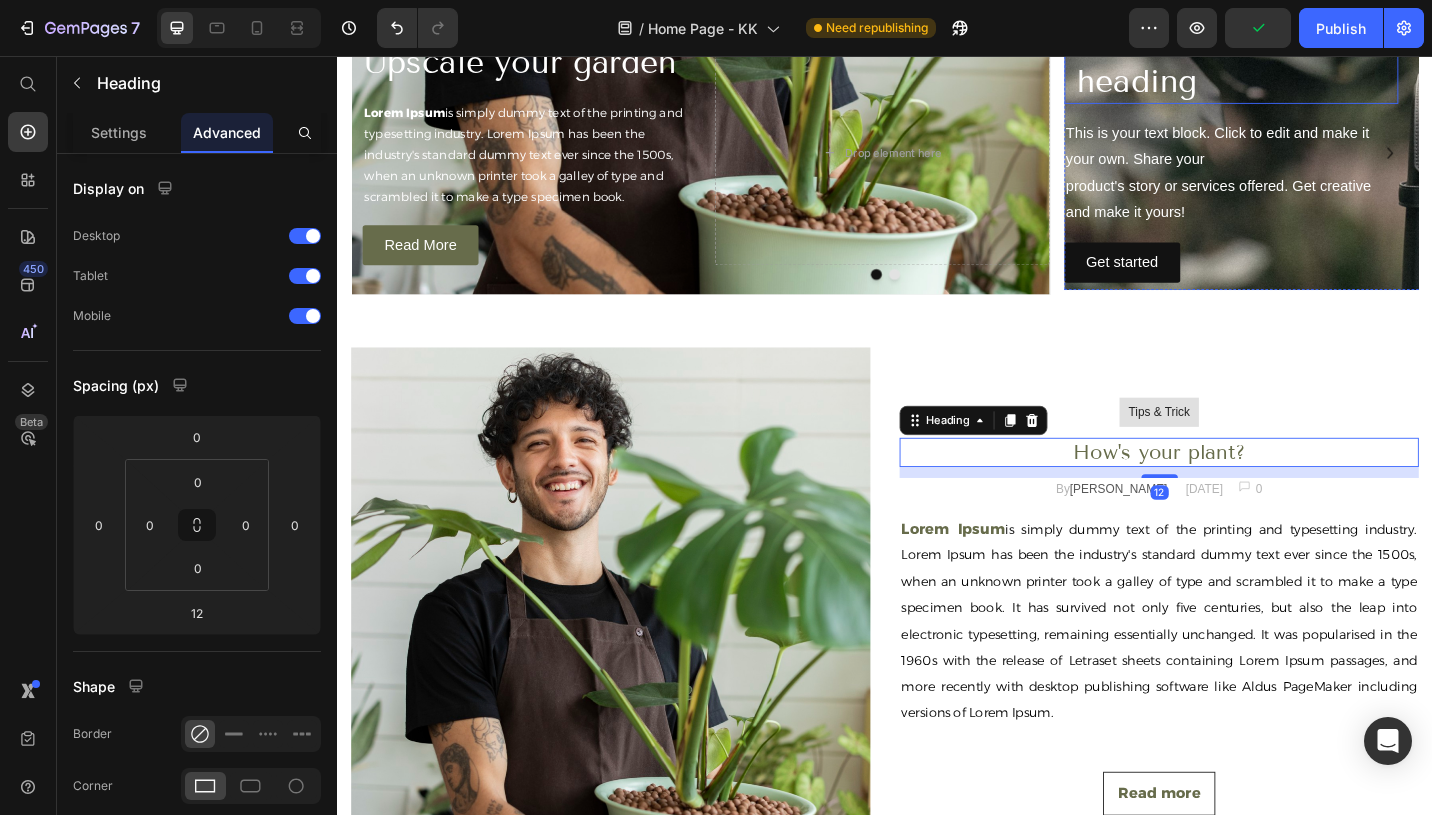 click on "Click here to edit heading" at bounding box center (1322, 60) 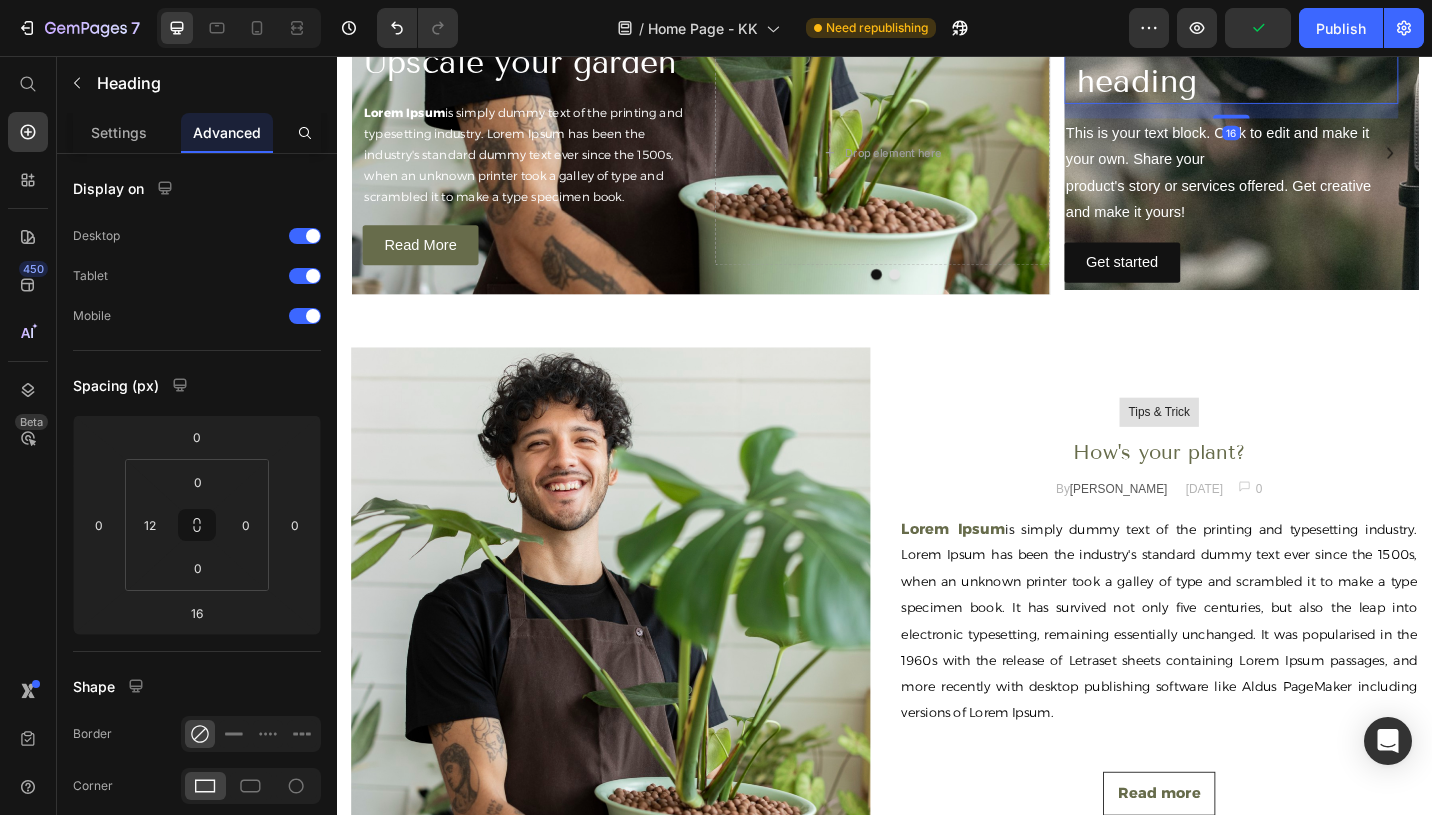 click on "Click here to edit heading" at bounding box center [1322, 60] 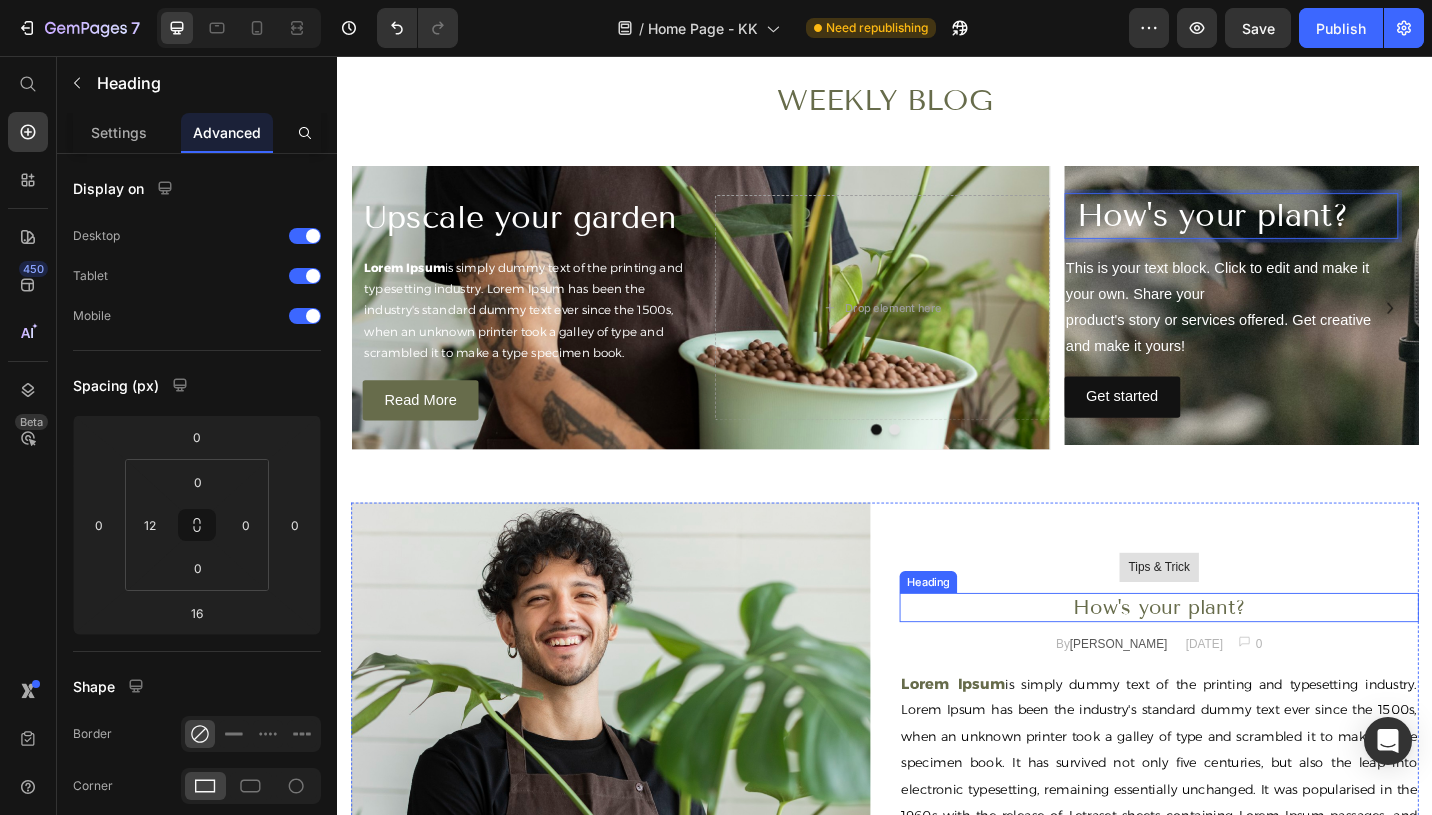 scroll, scrollTop: 6788, scrollLeft: 0, axis: vertical 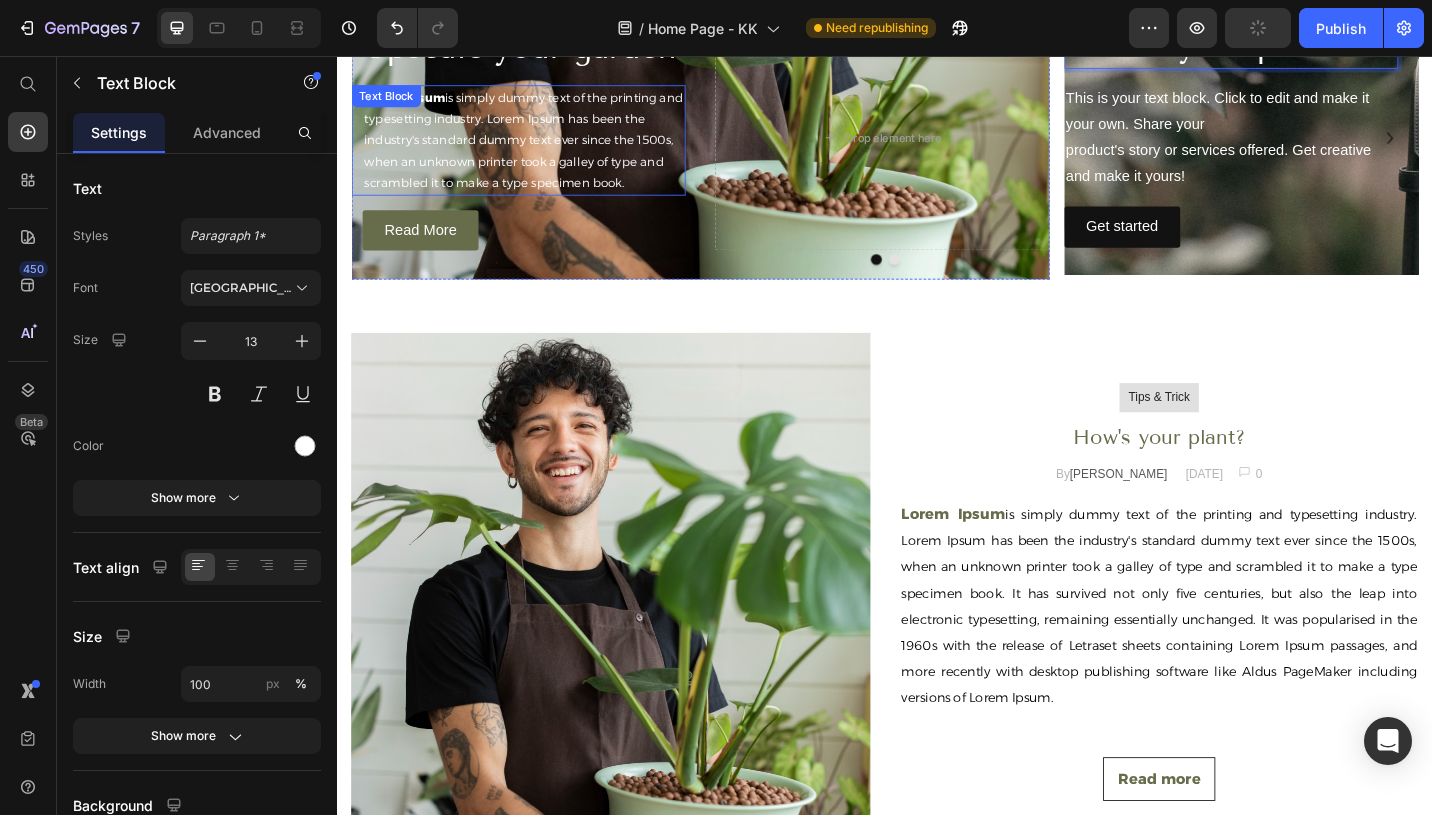 click on "Lorem Ipsum  is simply dummy text of the printing and typesetting industry. Lorem Ipsum has been the industry's standard dummy text ever since the 1500s, when an unknown printer took a galley of type and scrambled it to make a type specimen book." at bounding box center (541, 148) 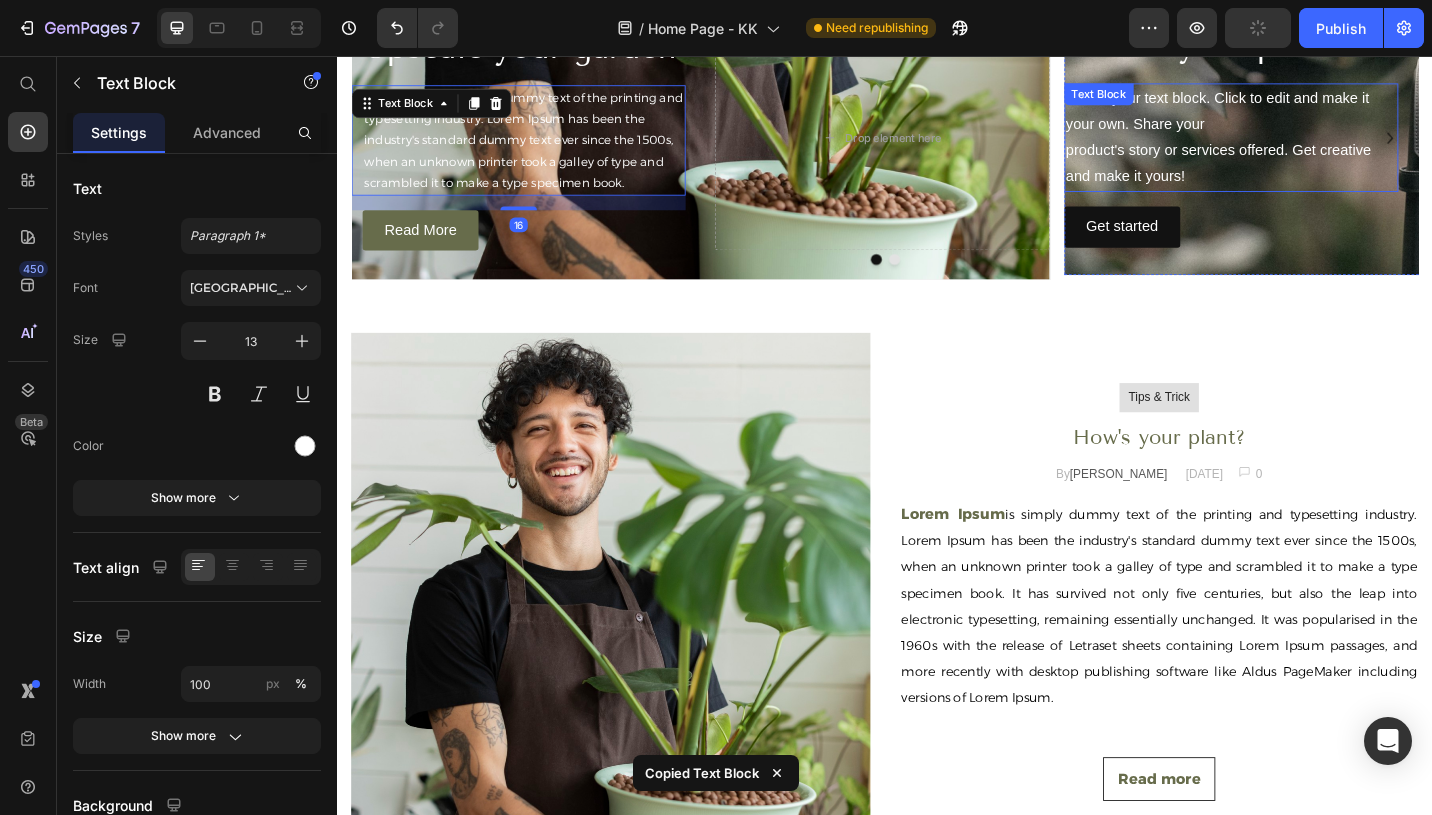 click on "This is your text block. Click to edit and make it your own. Share your                       product's story or services offered. Get creative and make it yours!" at bounding box center [1316, 145] 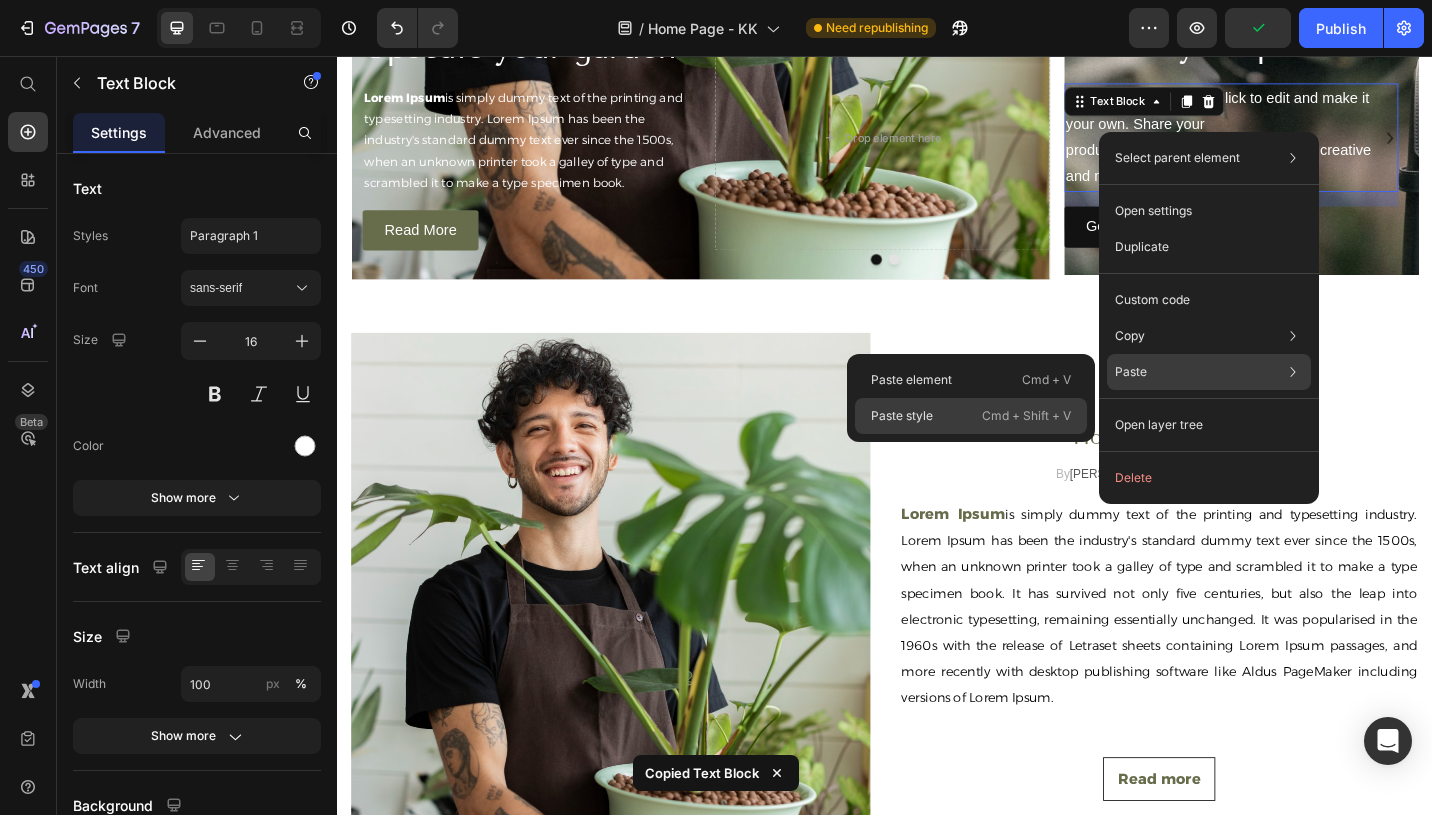 click on "Cmd + Shift + V" at bounding box center [1026, 416] 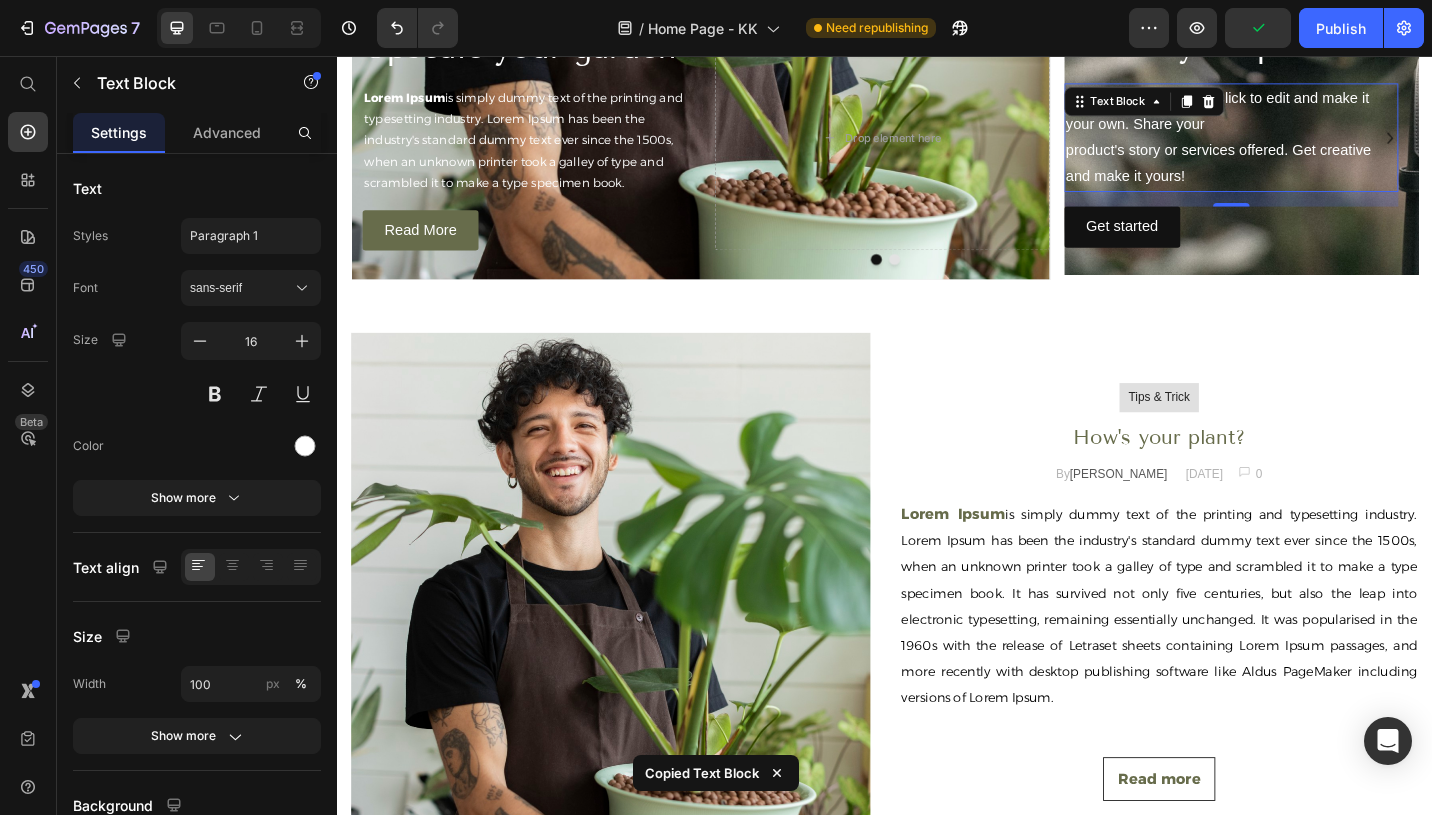 type on "13" 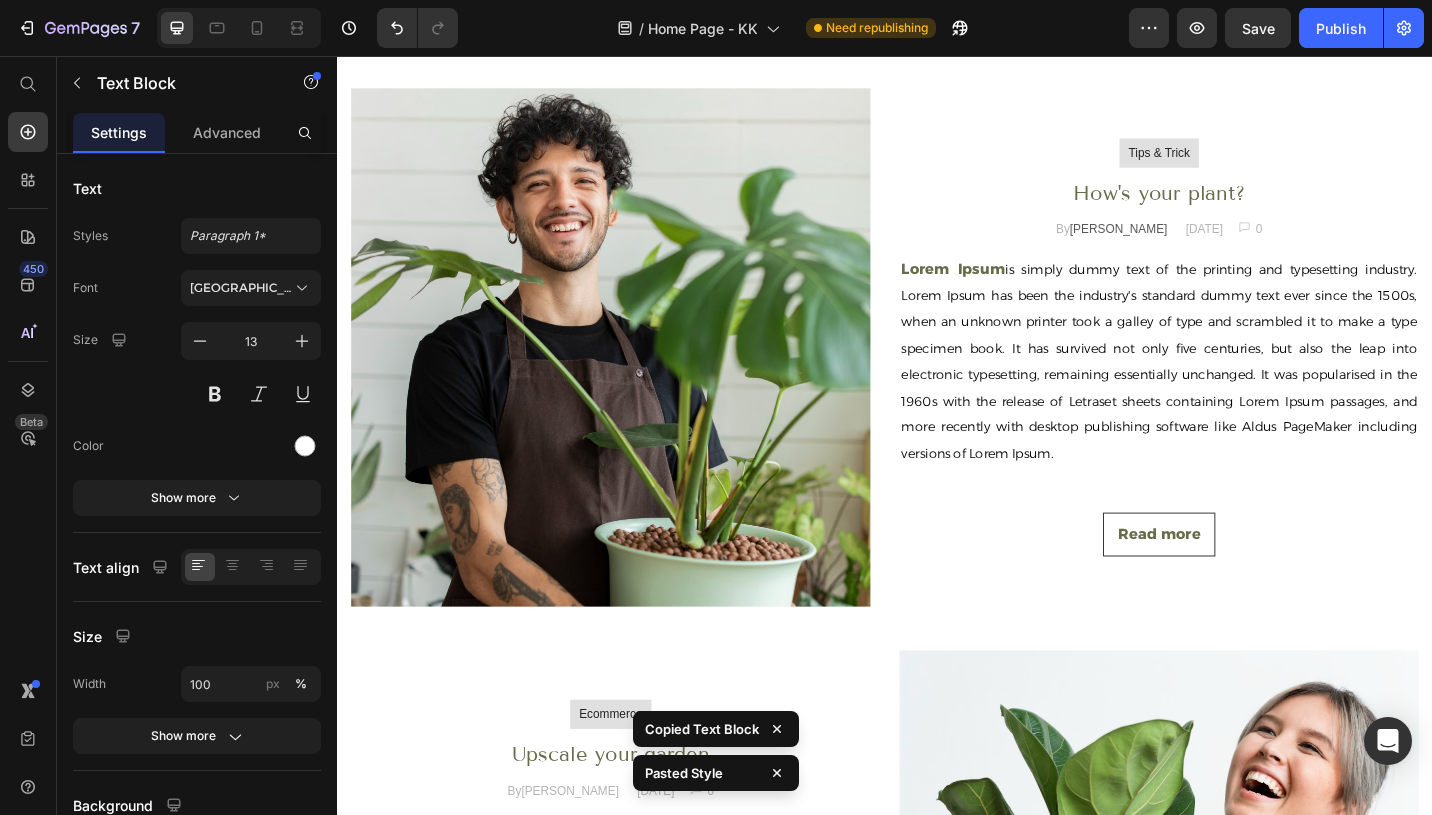 scroll, scrollTop: 6535, scrollLeft: 0, axis: vertical 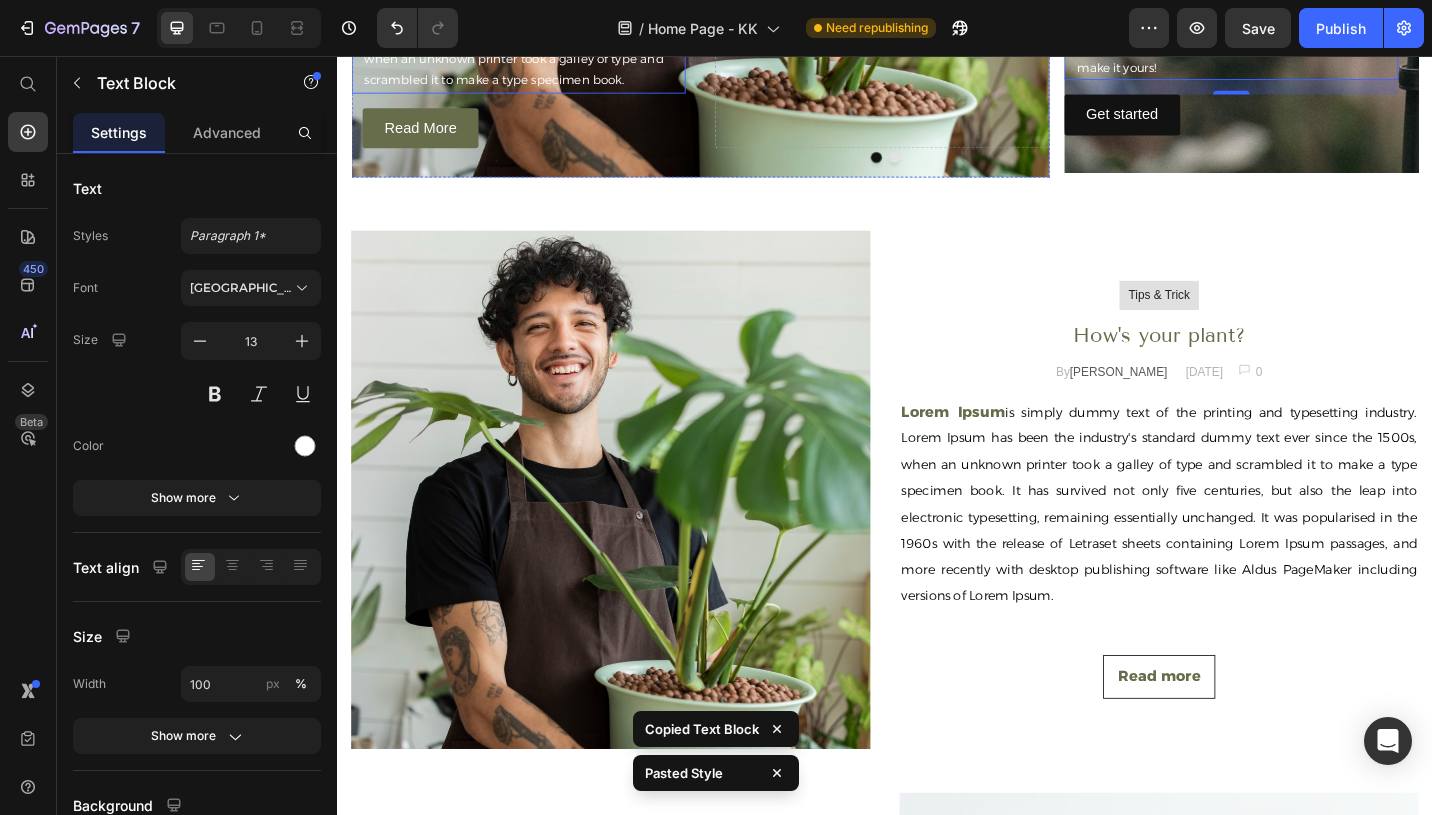 click on "Lorem Ipsum  is simply dummy text of the printing and typesetting industry. Lorem Ipsum has been the industry's standard dummy text ever since the 1500s, when an unknown printer took a galley of type and scrambled it to make a type specimen book." at bounding box center (541, 36) 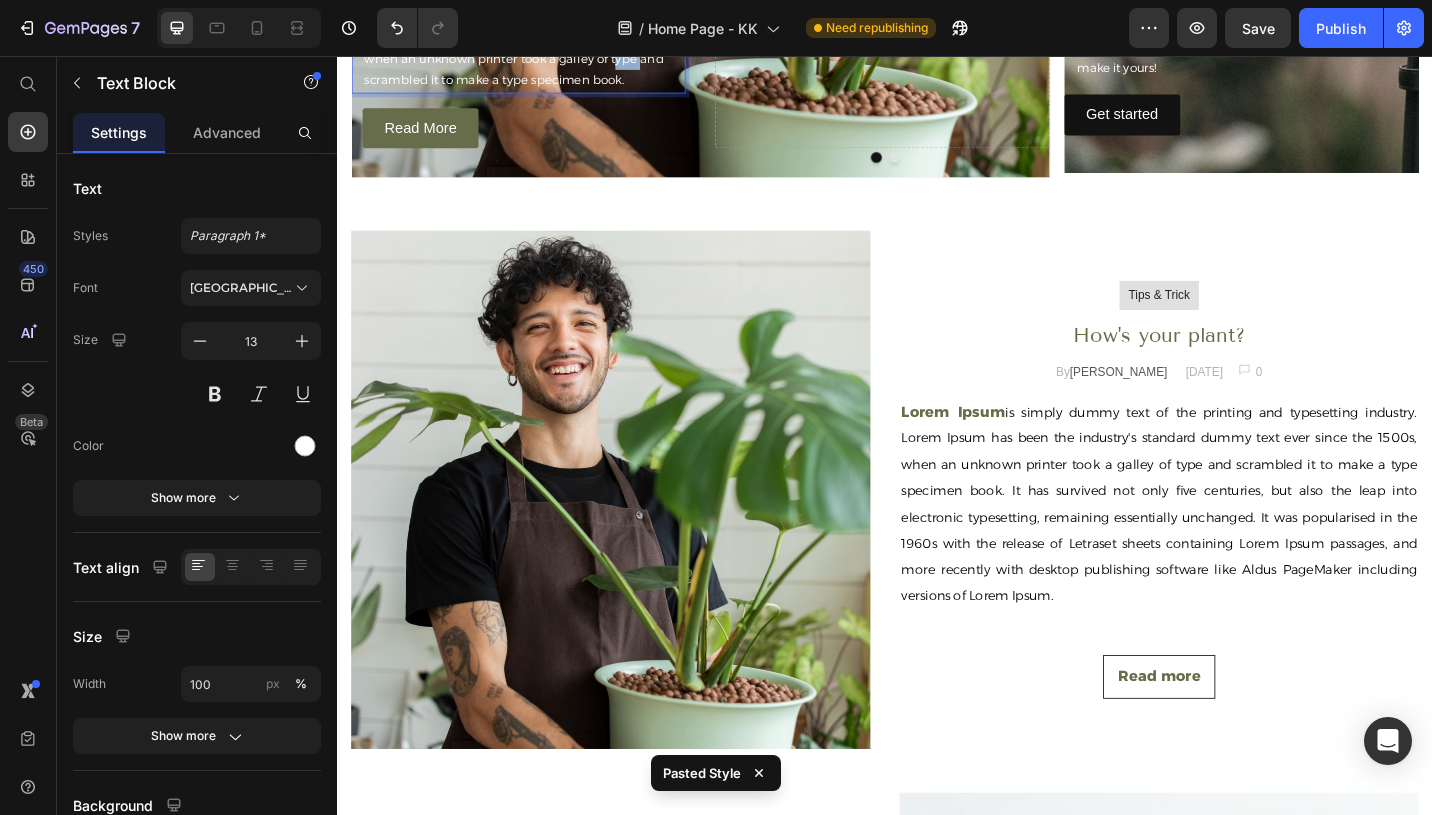 click on "Lorem Ipsum  is simply dummy text of the printing and typesetting industry. Lorem Ipsum has been the industry's standard dummy text ever since the 1500s, when an unknown printer took a galley of type and scrambled it to make a type specimen book." at bounding box center [541, 36] 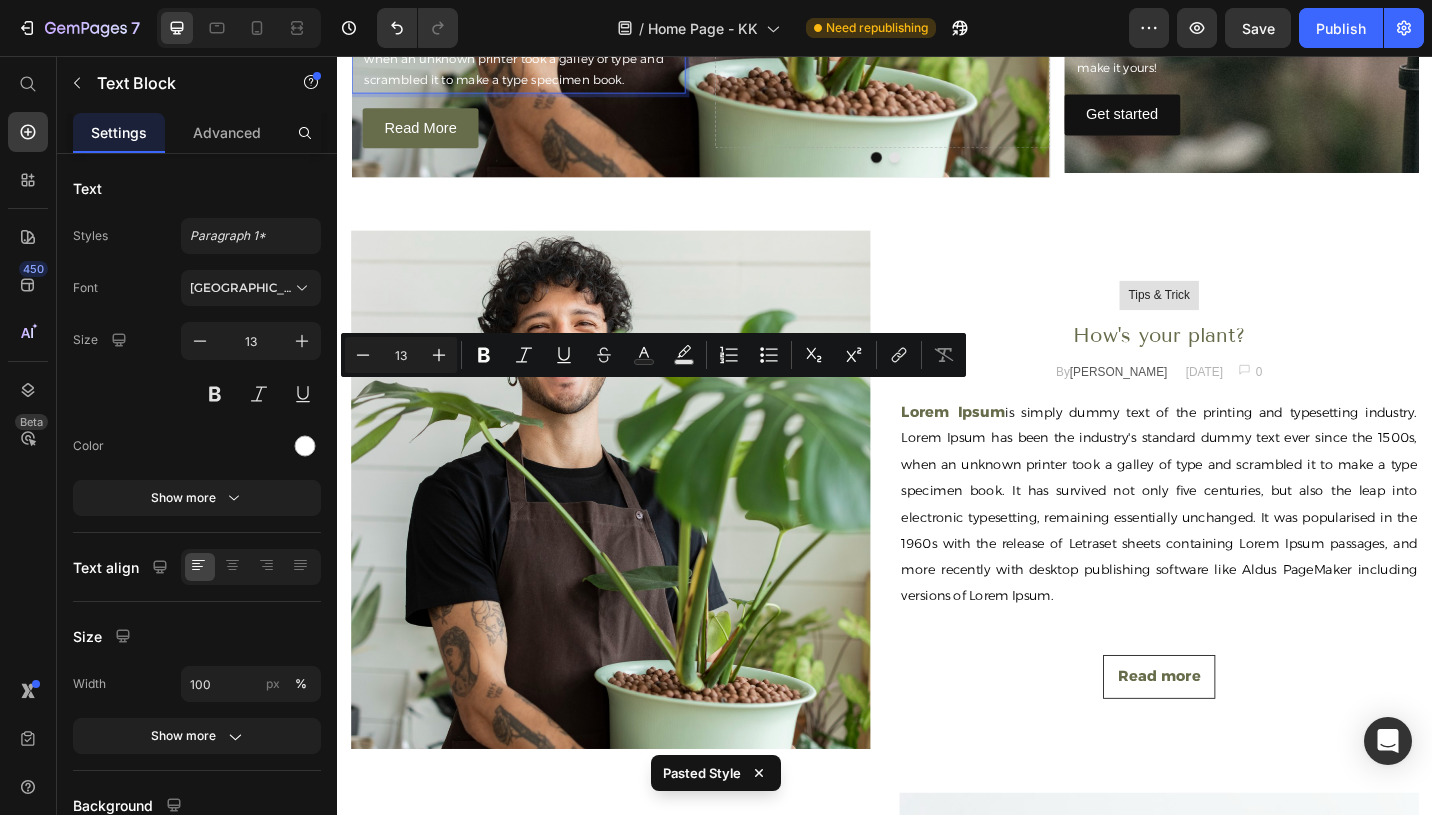 click on "Lorem Ipsum  is simply dummy text of the printing and typesetting industry. Lorem Ipsum has been the industry's standard dummy text ever since the 1500s, when an unknown printer took a galley of type and scrambled it to make a type specimen book." at bounding box center (541, 36) 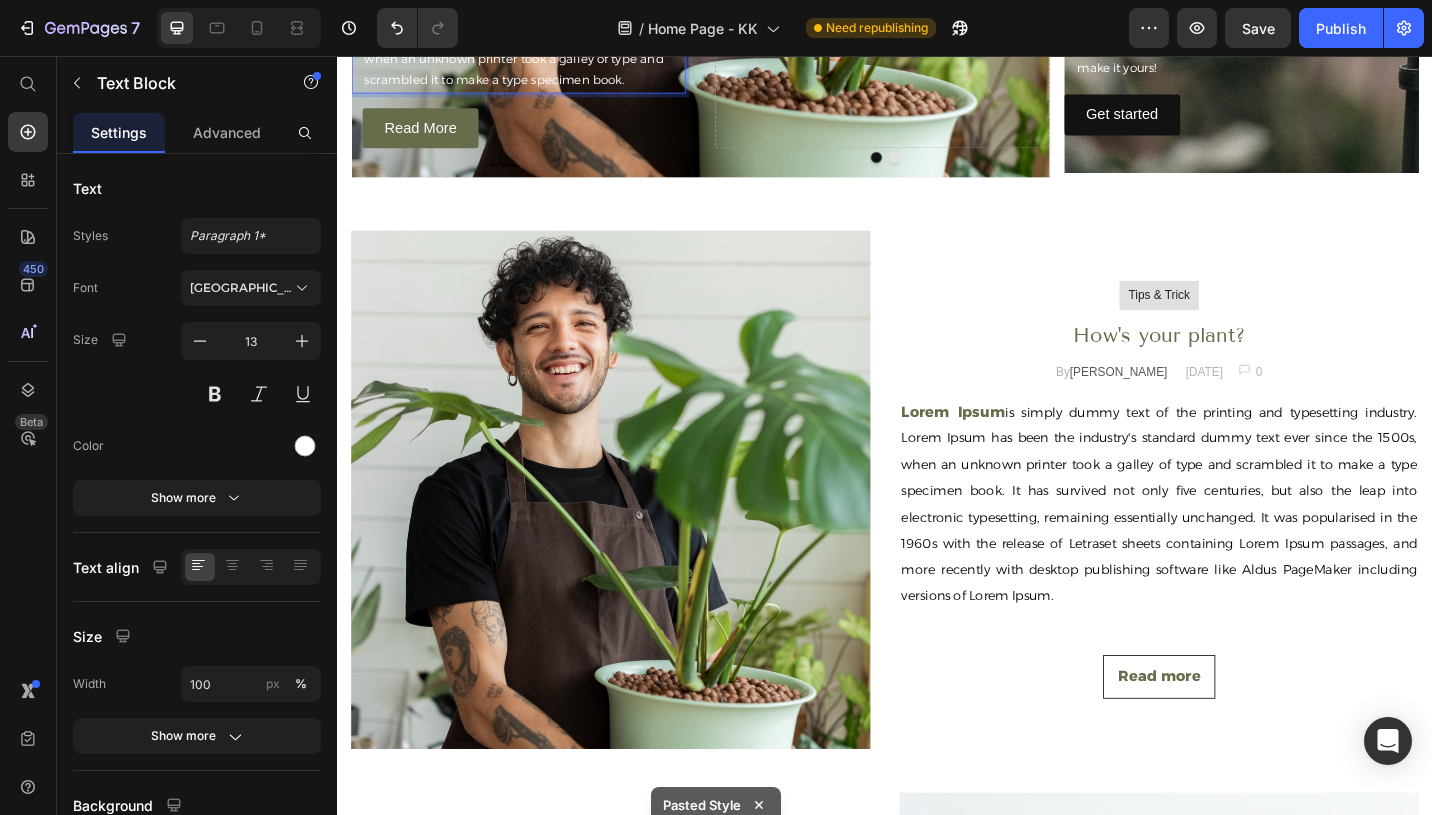 drag, startPoint x: 646, startPoint y: 448, endPoint x: 352, endPoint y: 361, distance: 306.60236 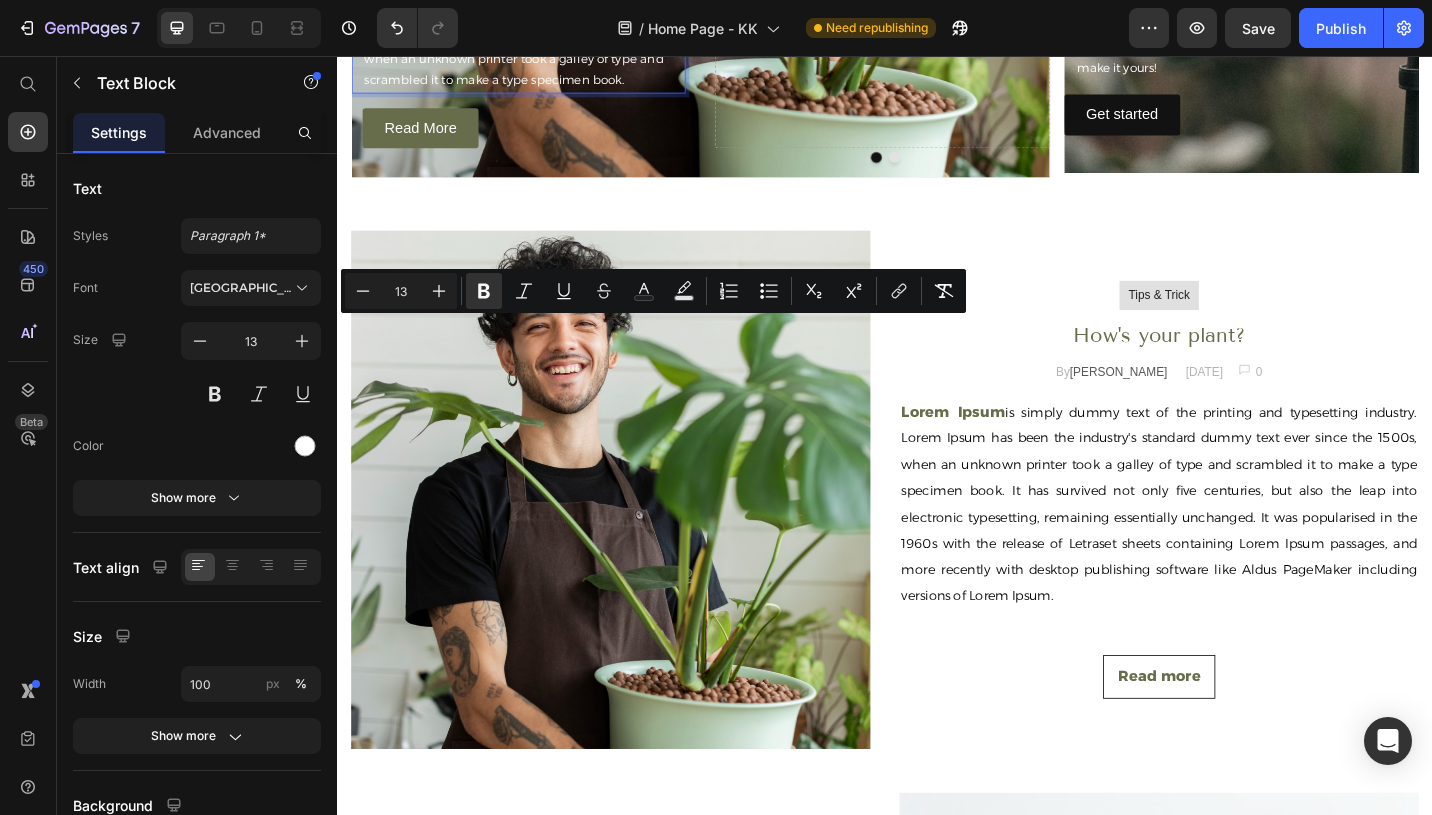 copy on "Lorem Ipsum  is simply dummy text of the printing and typesetting industry. Lorem Ipsum has been the industry's standard dummy text ever since the 1500s, when an unknown printer took a galley of type and scrambled it to make a type specimen book." 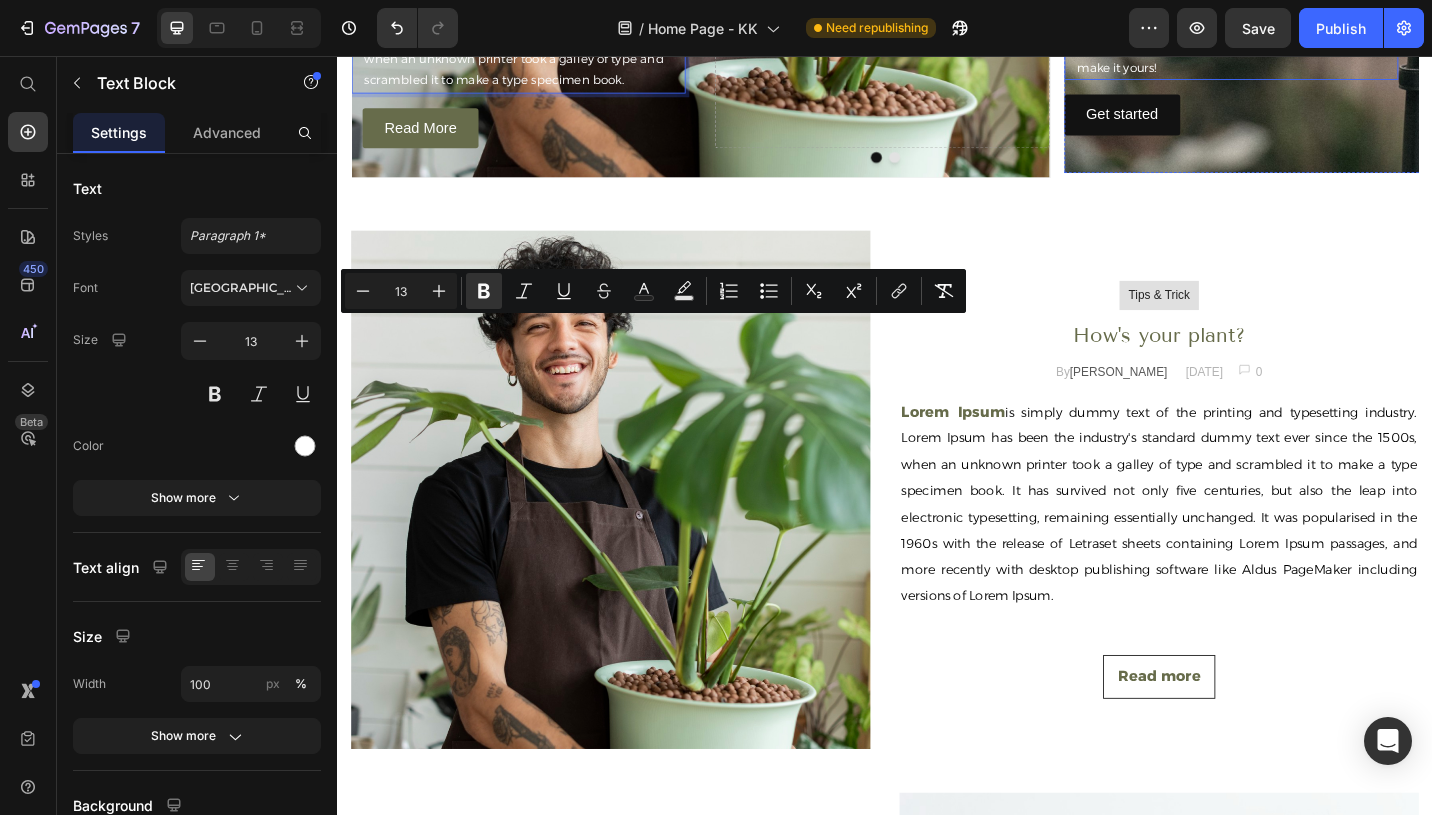 click on "This is your text block. Click to edit and make it your own. Share your                       product's story or services offered. Get creative and make it yours!" at bounding box center (1322, 34) 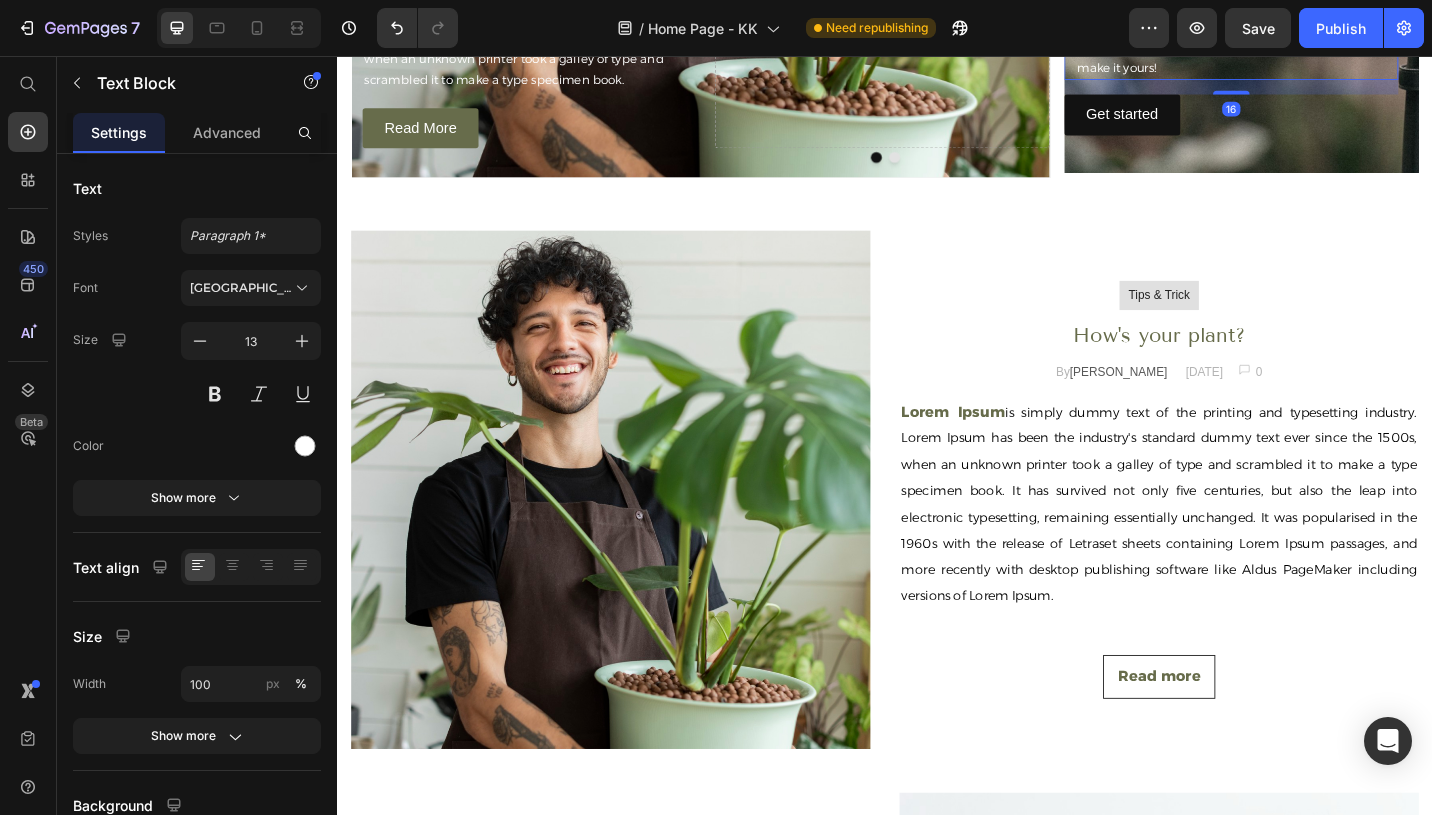 click on "This is your text block. Click to edit and make it your own. Share your                       product's story or services offered. Get creative and make it yours!" at bounding box center [1322, 34] 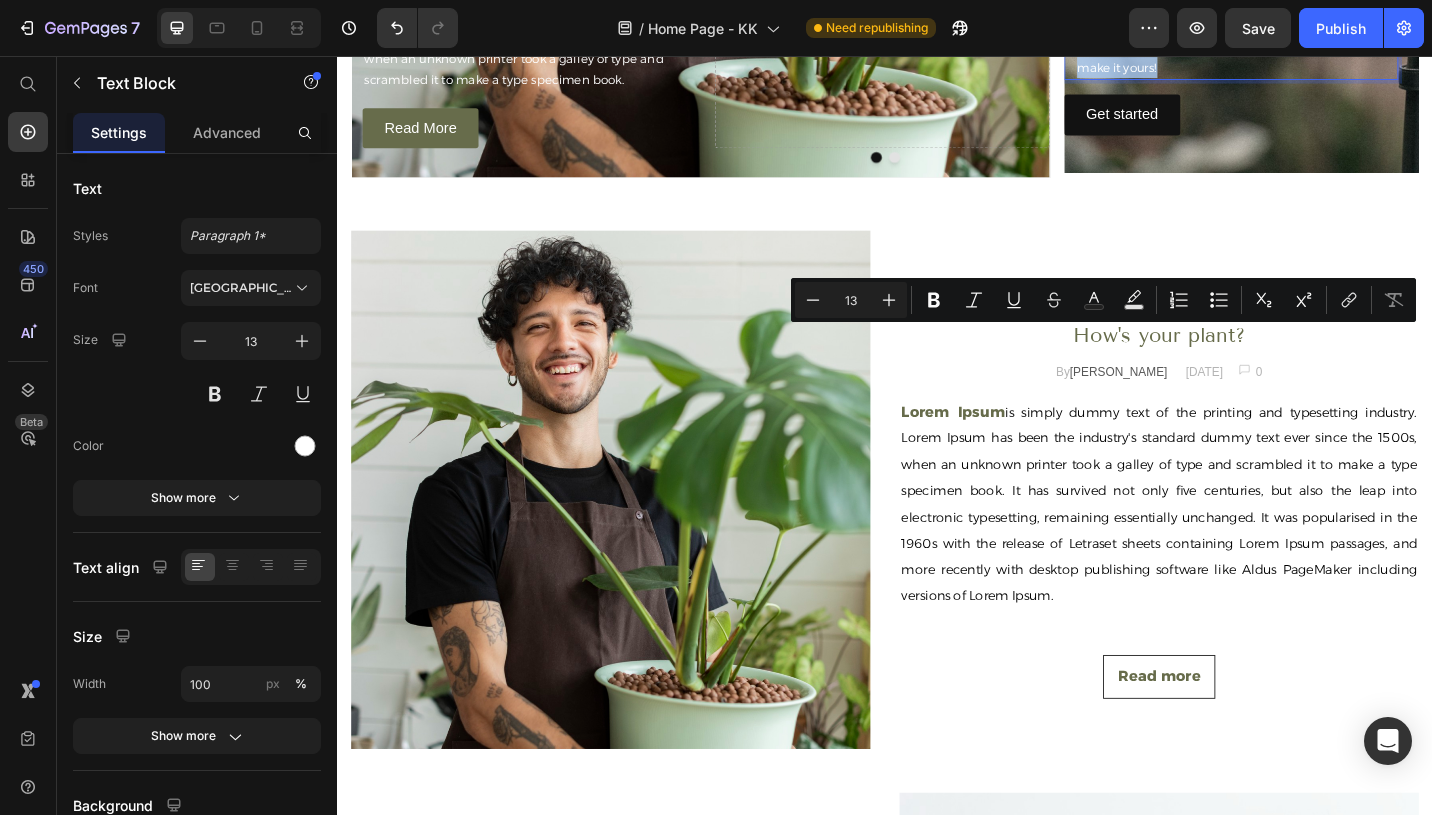 scroll, scrollTop: 6523, scrollLeft: 0, axis: vertical 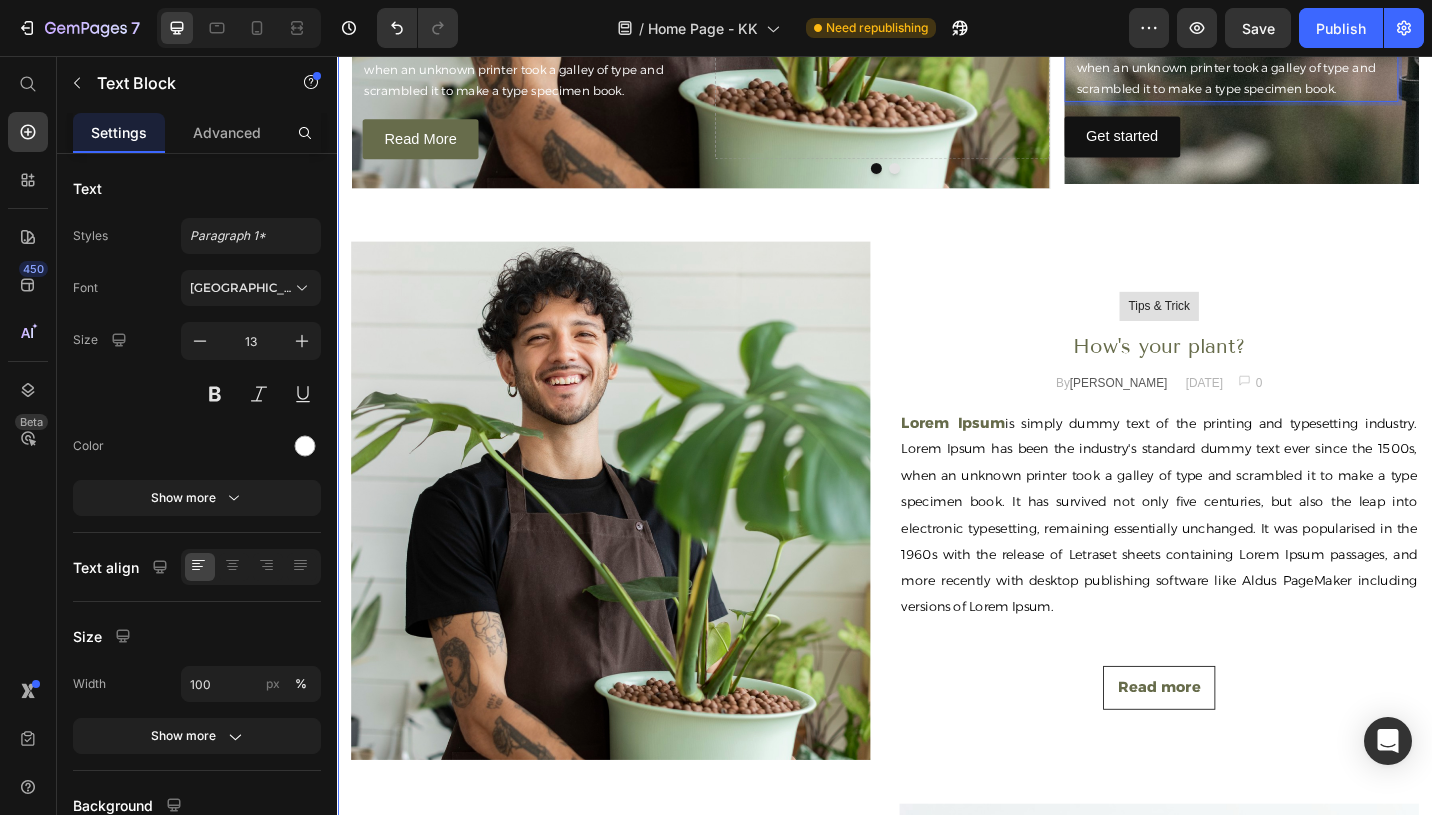 click on "Upscale your garden Heading Lorem Ipsum  is simply dummy text of the printing and typesetting industry. Lorem Ipsum has been the industry's standard dummy text ever since the 1500s, when an unknown printer took a galley of type and scrambled it to make a type specimen book. Text Block Read More Button
Drop element here Hero Banner How's your plant? Heading Lorem Ipsum  is simply dummy text of the printing and typesetting industry. Lorem Ipsum has been the industry's standard dummy text ever since the 1500s, when an unknown printer took a galley of type and scrambled it to make a type specimen book. Text Block   16 Get started Button
Drop element here Hero Banner
[GEOGRAPHIC_DATA]" at bounding box center [937, 74] 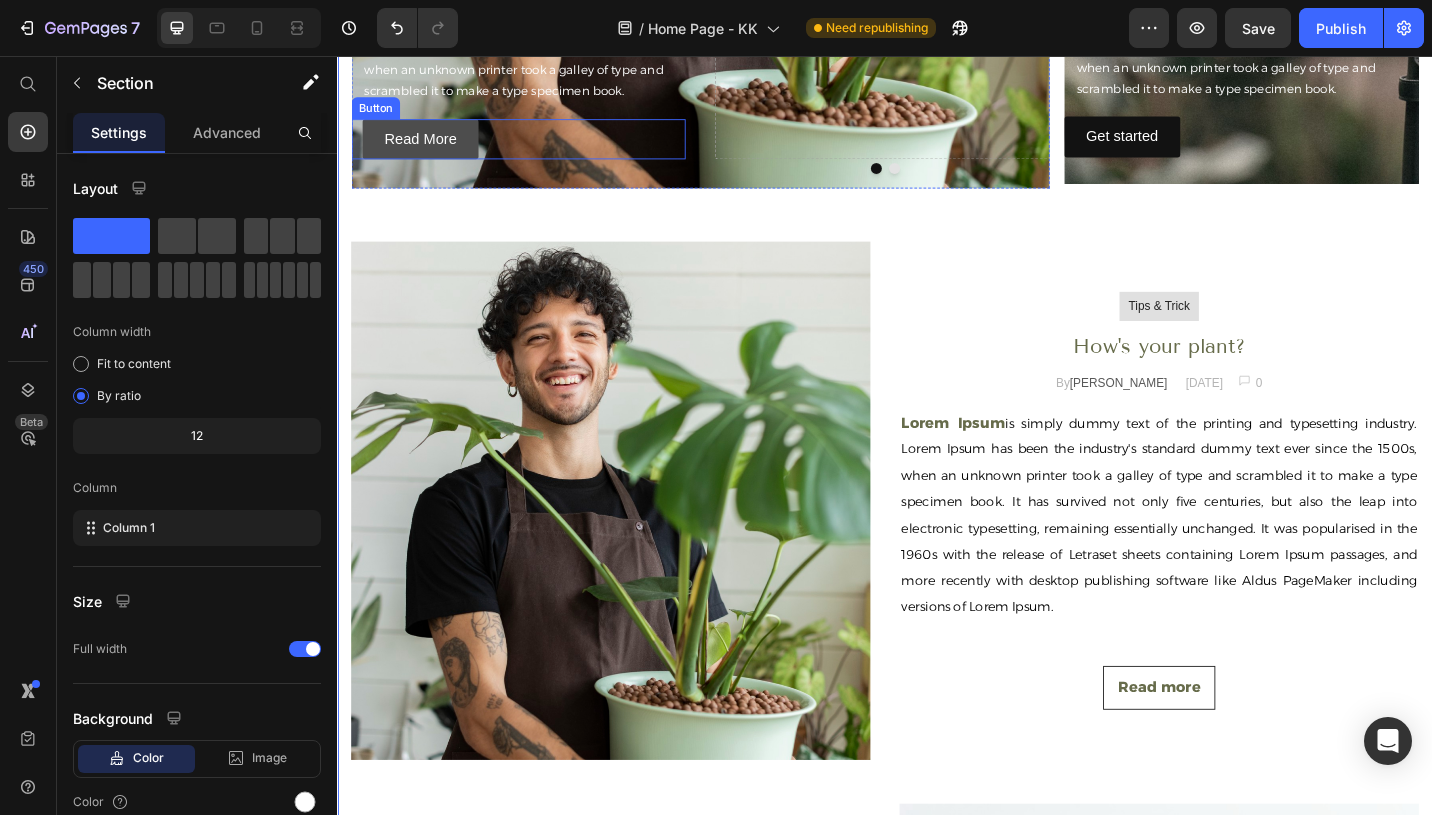 click on "Read More" at bounding box center (427, 147) 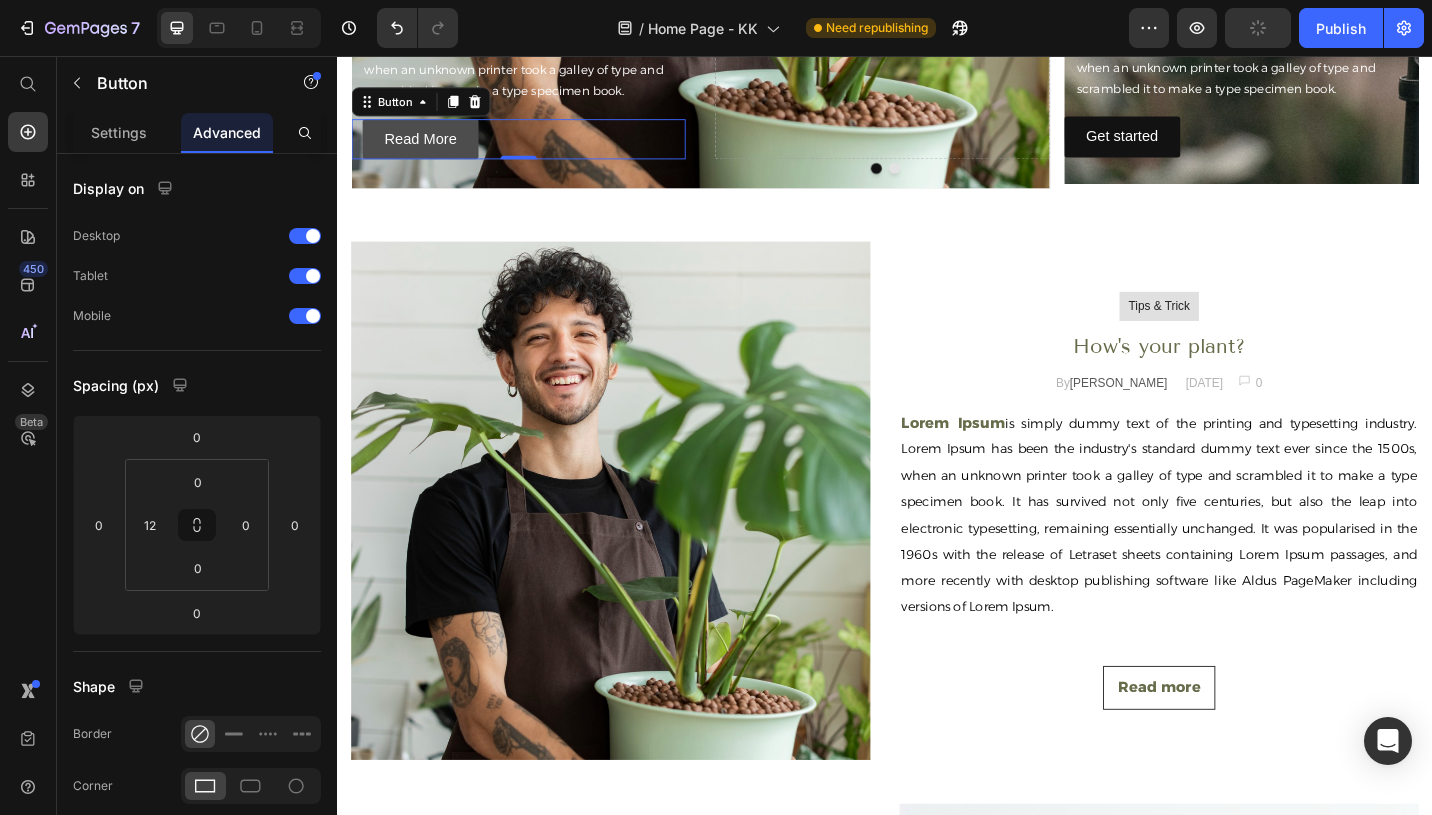 type 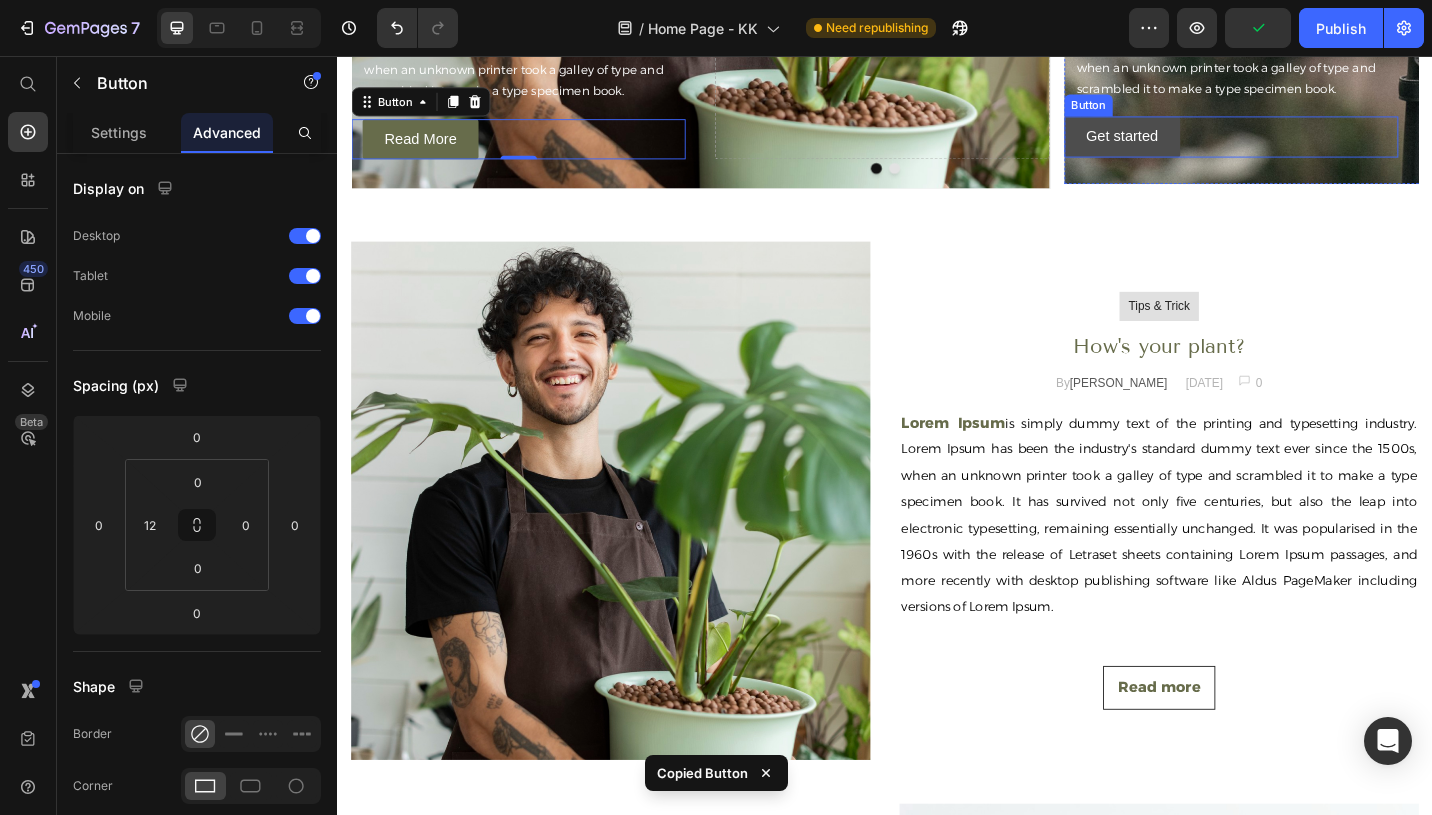 click on "Get started" at bounding box center (1196, 144) 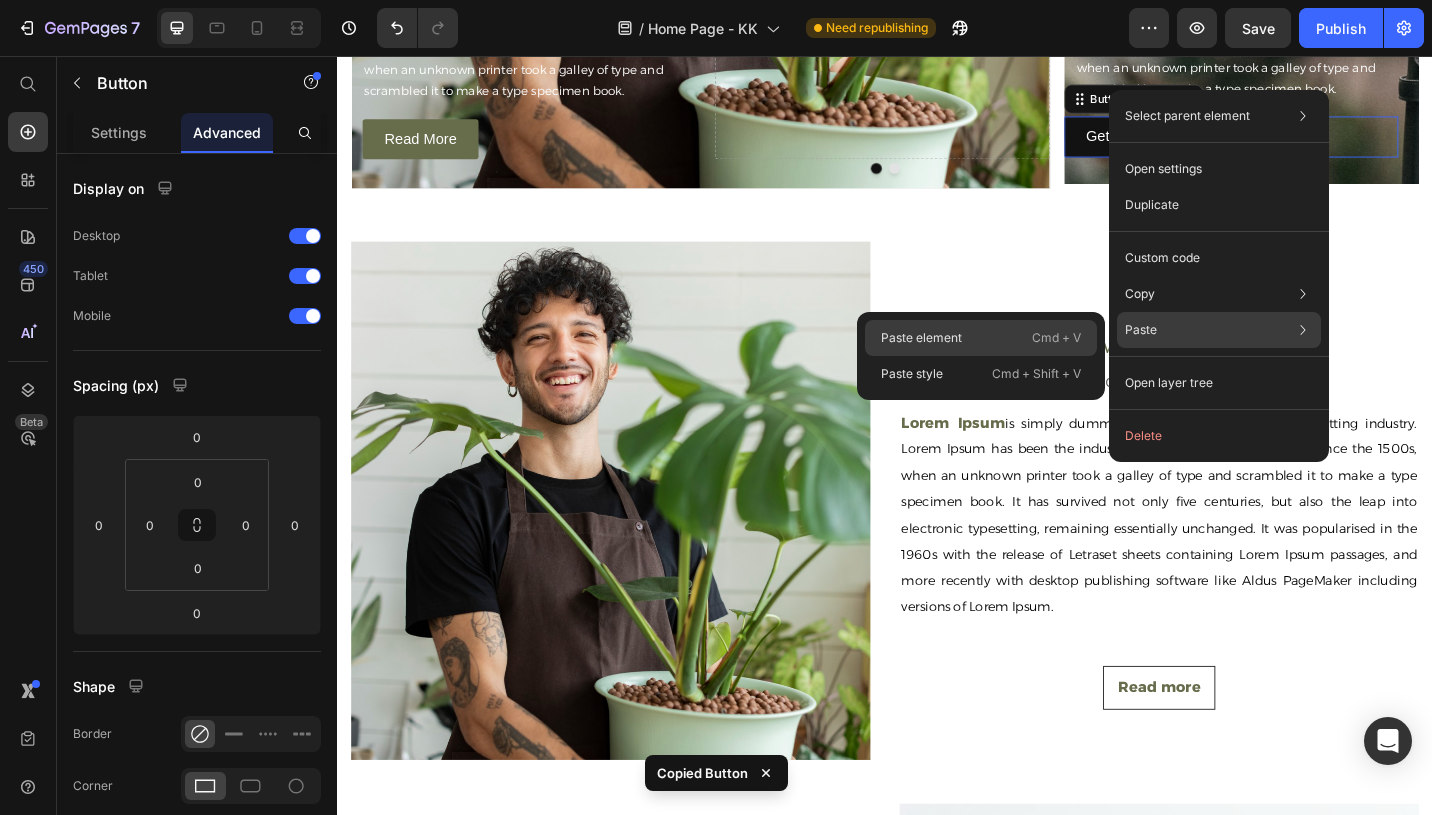 click on "Cmd + V" at bounding box center [1056, 338] 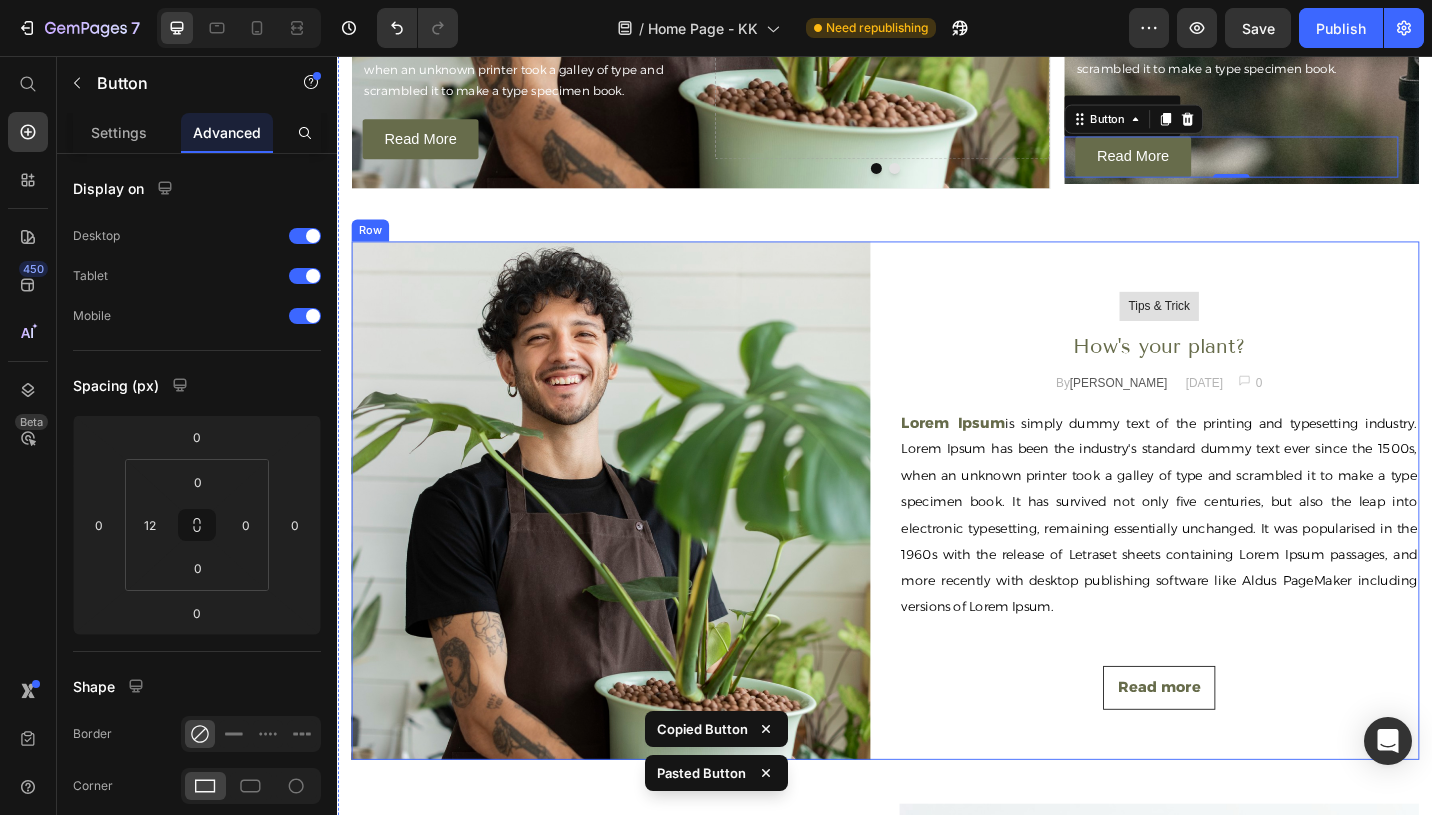 click on "Tips & Trick Text block Row How's your plant? Heading By  [PERSON_NAME]  Text block [DATE] Text block Image 0 Text block Row Row Lorem Ipsum  is simply dummy text of the printing and typesetting industry. Lorem Ipsum has been the industry's standard dummy text ever since the 1500s, when an unknown printer took a galley of type and scrambled it to make a type specimen book. It has survived not only five centuries, but also the leap into electronic typesetting, remaining essentially unchanged. It was popularised in the 1960s with the release of Letraset sheets containing Lorem Ipsum passages, and more recently with desktop publishing software like Aldus PageMaker including versions of Lorem Ipsum. Text block Read more Button" at bounding box center (1237, 542) 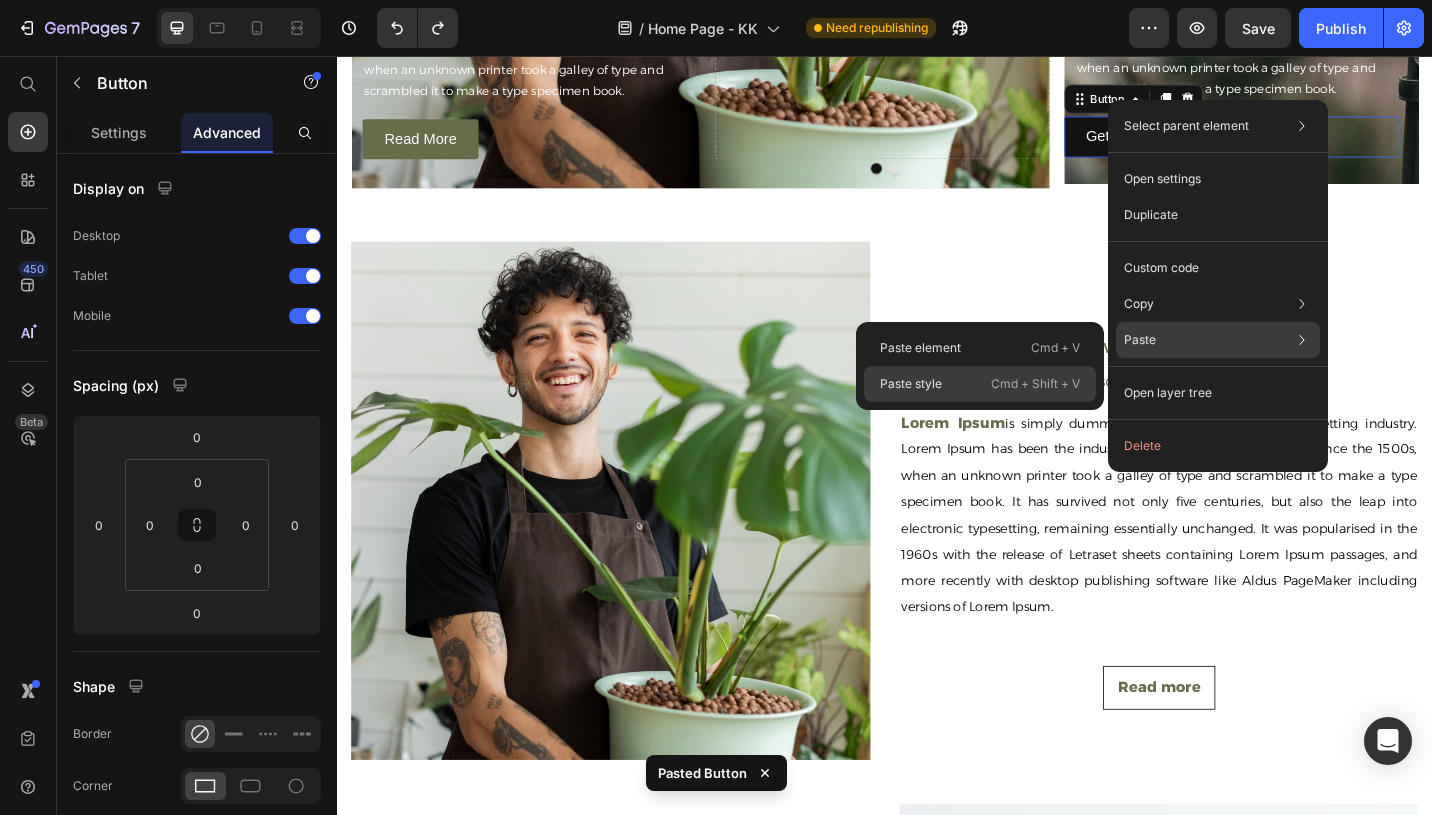 click on "Cmd + Shift + V" at bounding box center (1035, 384) 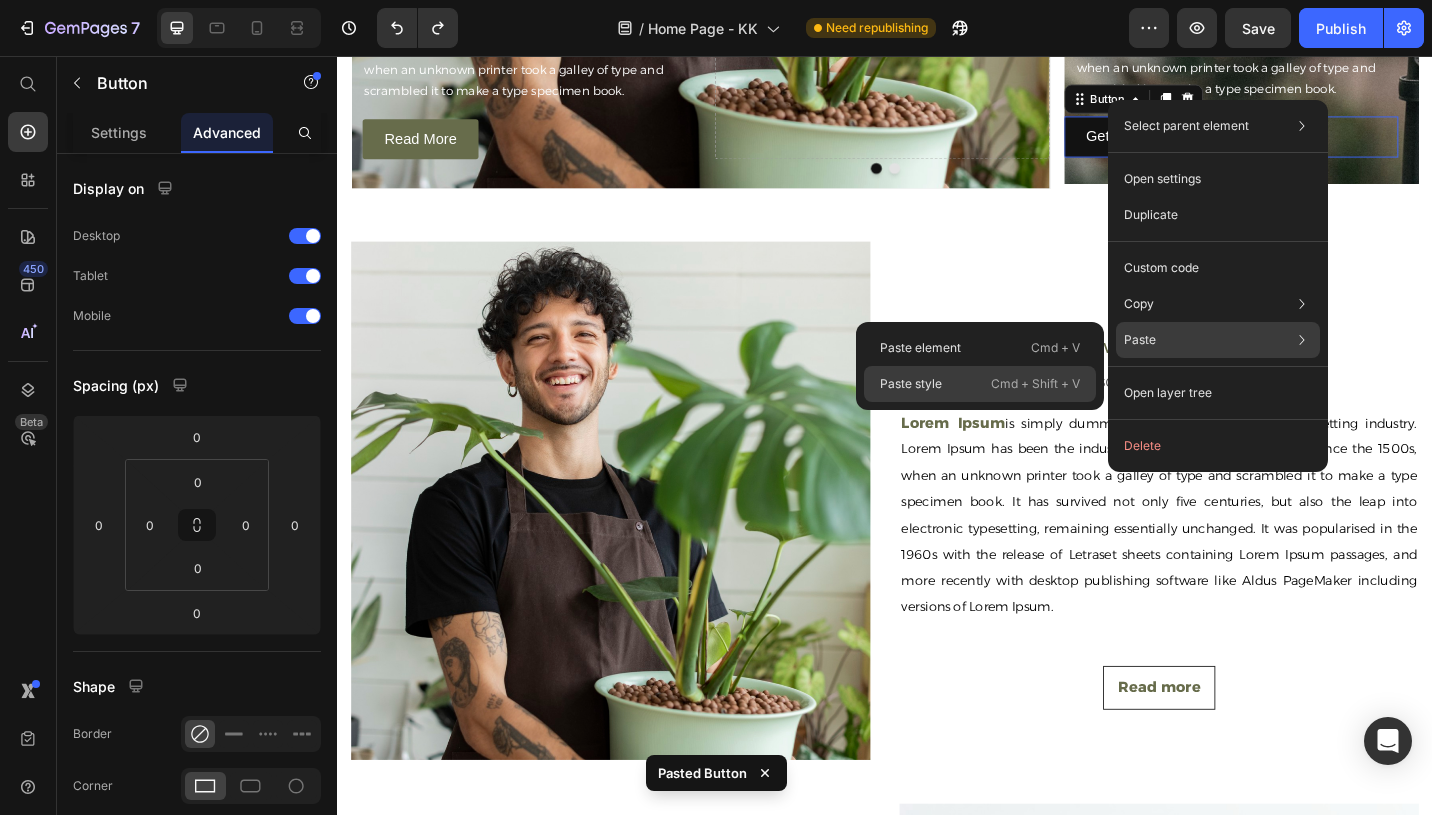 type on "12" 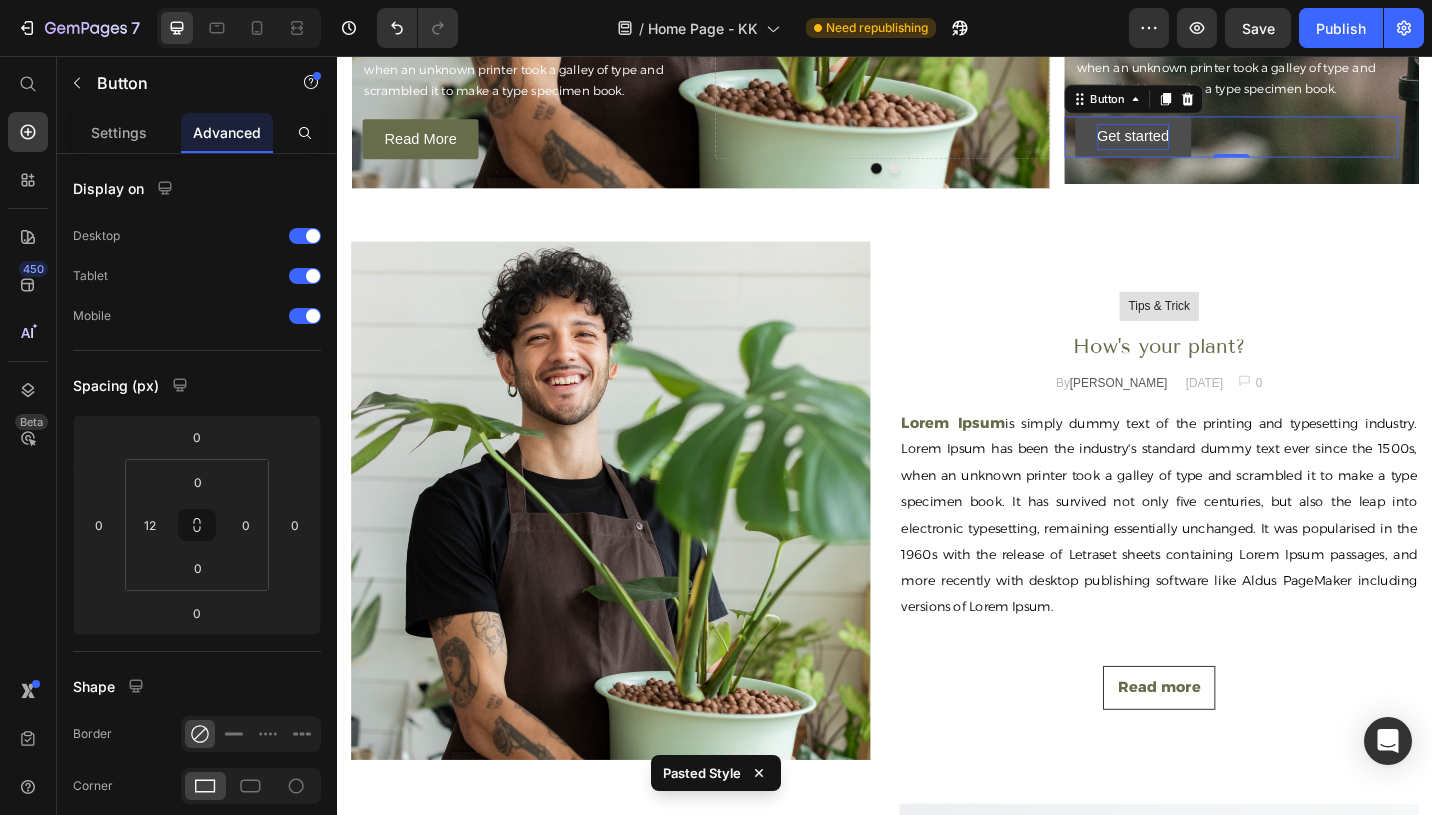 click on "Get started" at bounding box center [1208, 144] 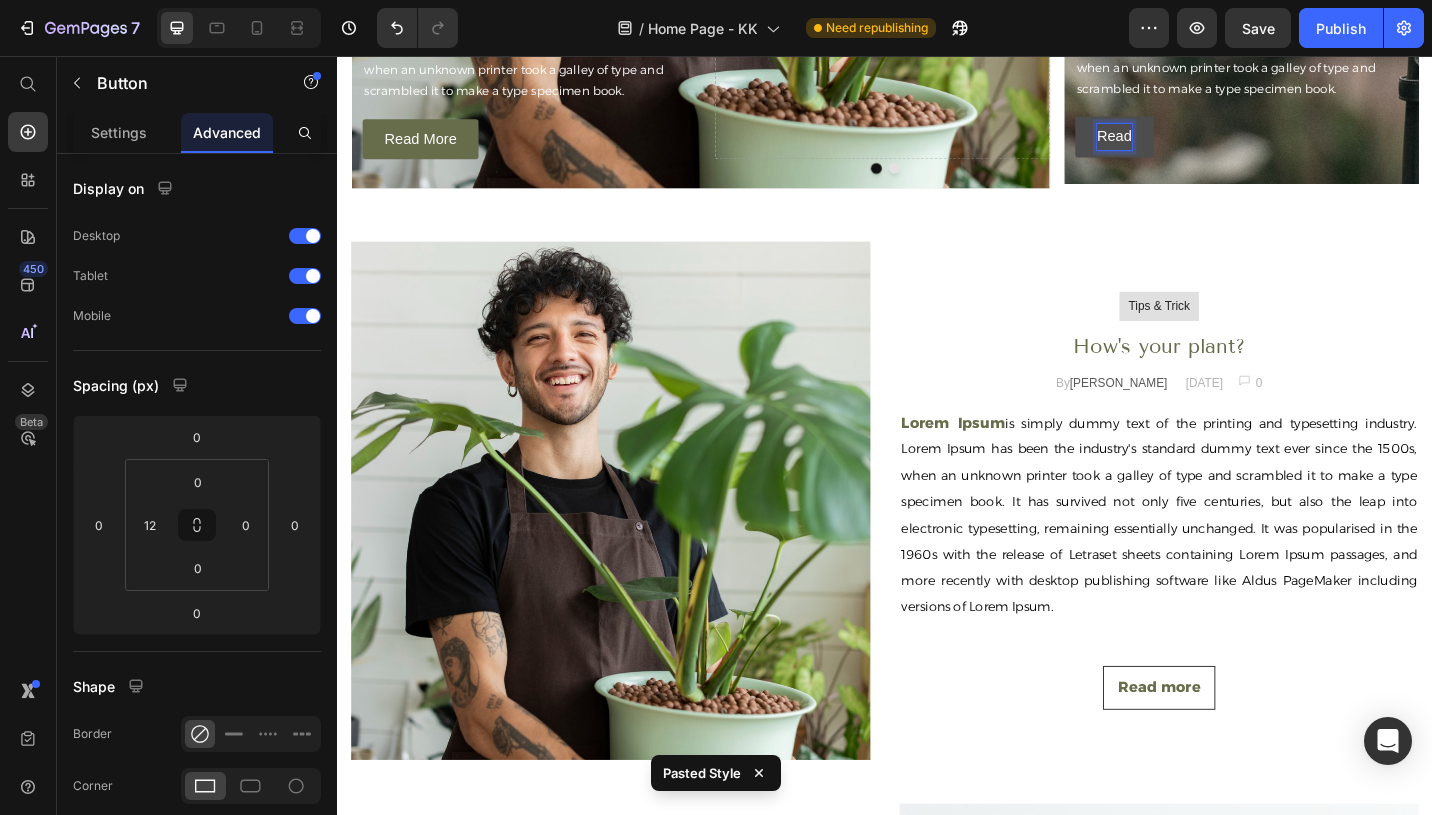 click on "Read" at bounding box center (1188, 144) 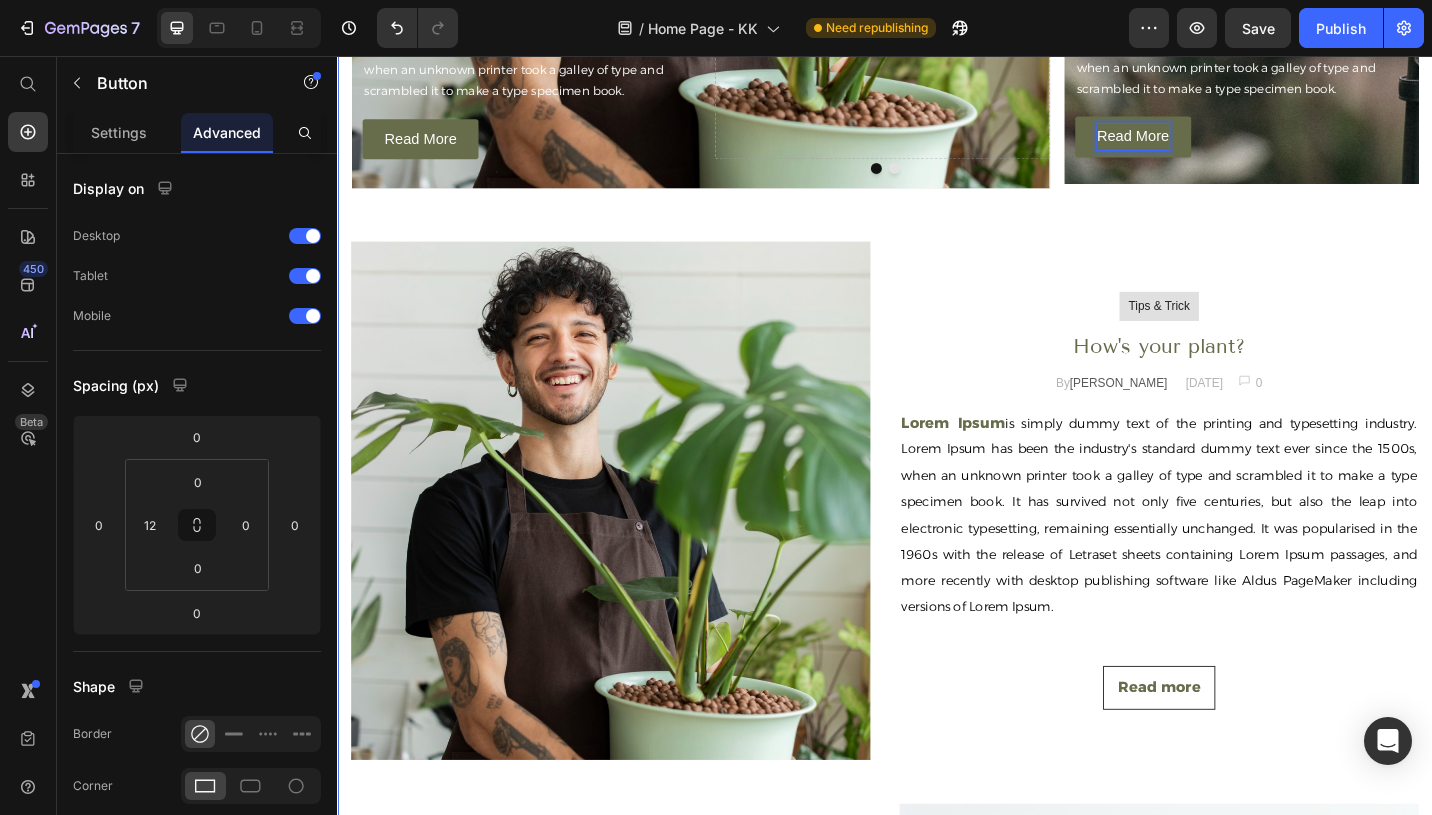 click on "Upscale your garden Heading Lorem Ipsum  is simply dummy text of the printing and typesetting industry. Lorem Ipsum has been the industry's standard dummy text ever since the 1500s, when an unknown printer took a galley of type and scrambled it to make a type specimen book. Text Block Read More Button
Drop element here Hero Banner How's your plant? Heading Lorem Ipsum  is simply dummy text of the printing and typesetting industry. Lorem Ipsum has been the industry's standard dummy text ever since the 1500s, when an unknown printer took a galley of type and scrambled it to make a type specimen book. Text Block Read More Button   0
Drop element here Hero Banner
[GEOGRAPHIC_DATA]" at bounding box center (937, 74) 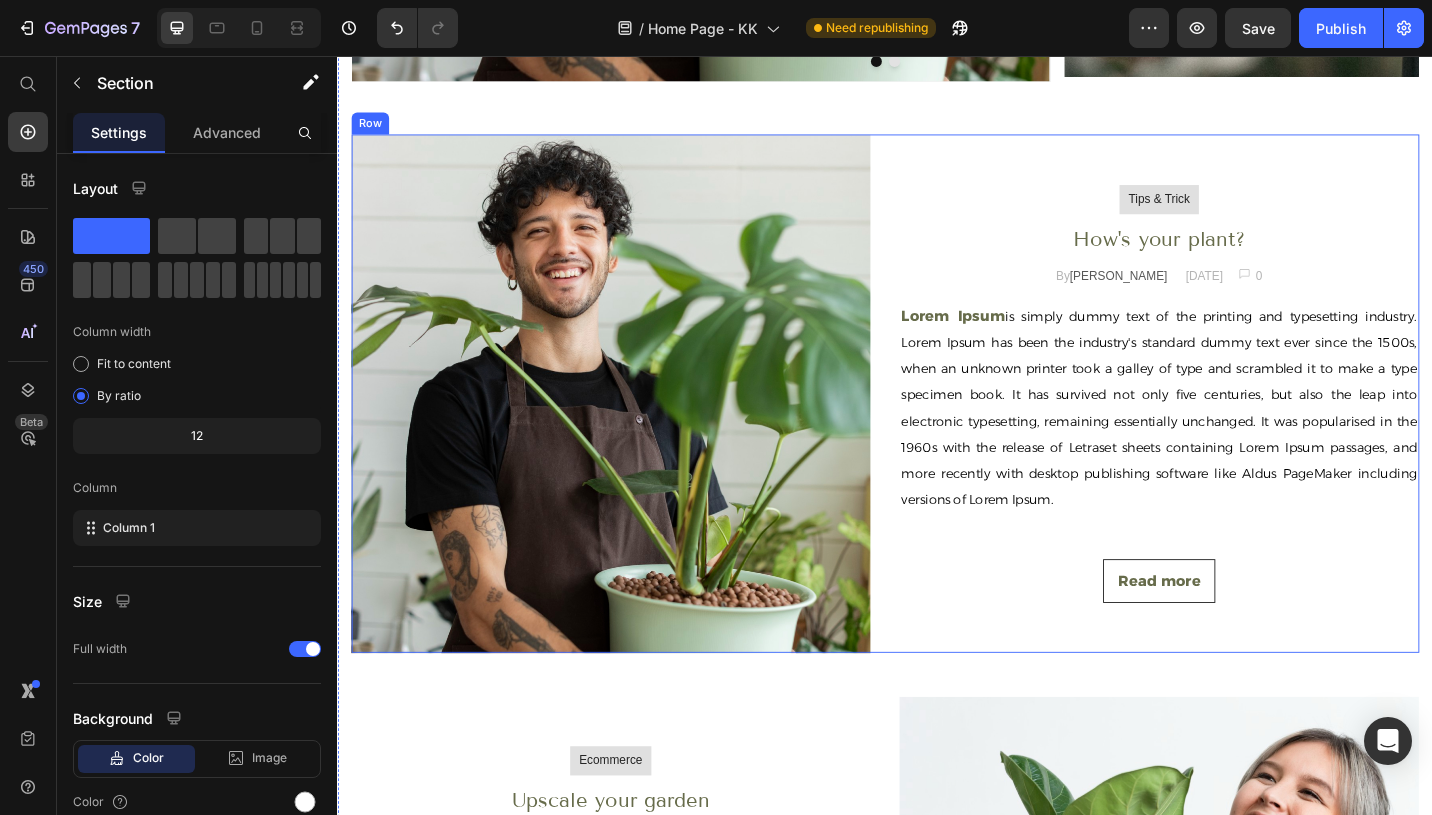 scroll, scrollTop: 7500, scrollLeft: 0, axis: vertical 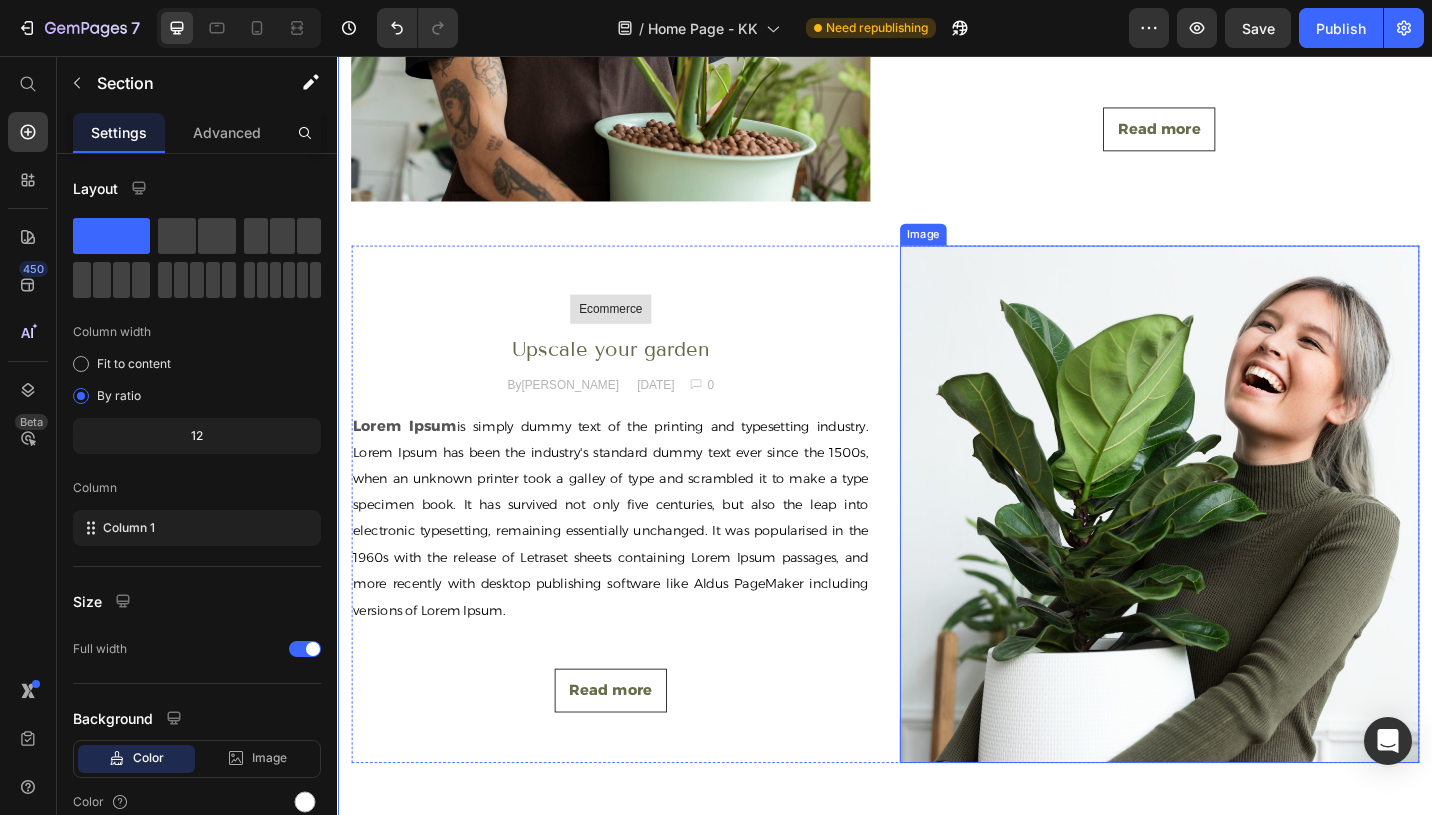 click at bounding box center (1237, 546) 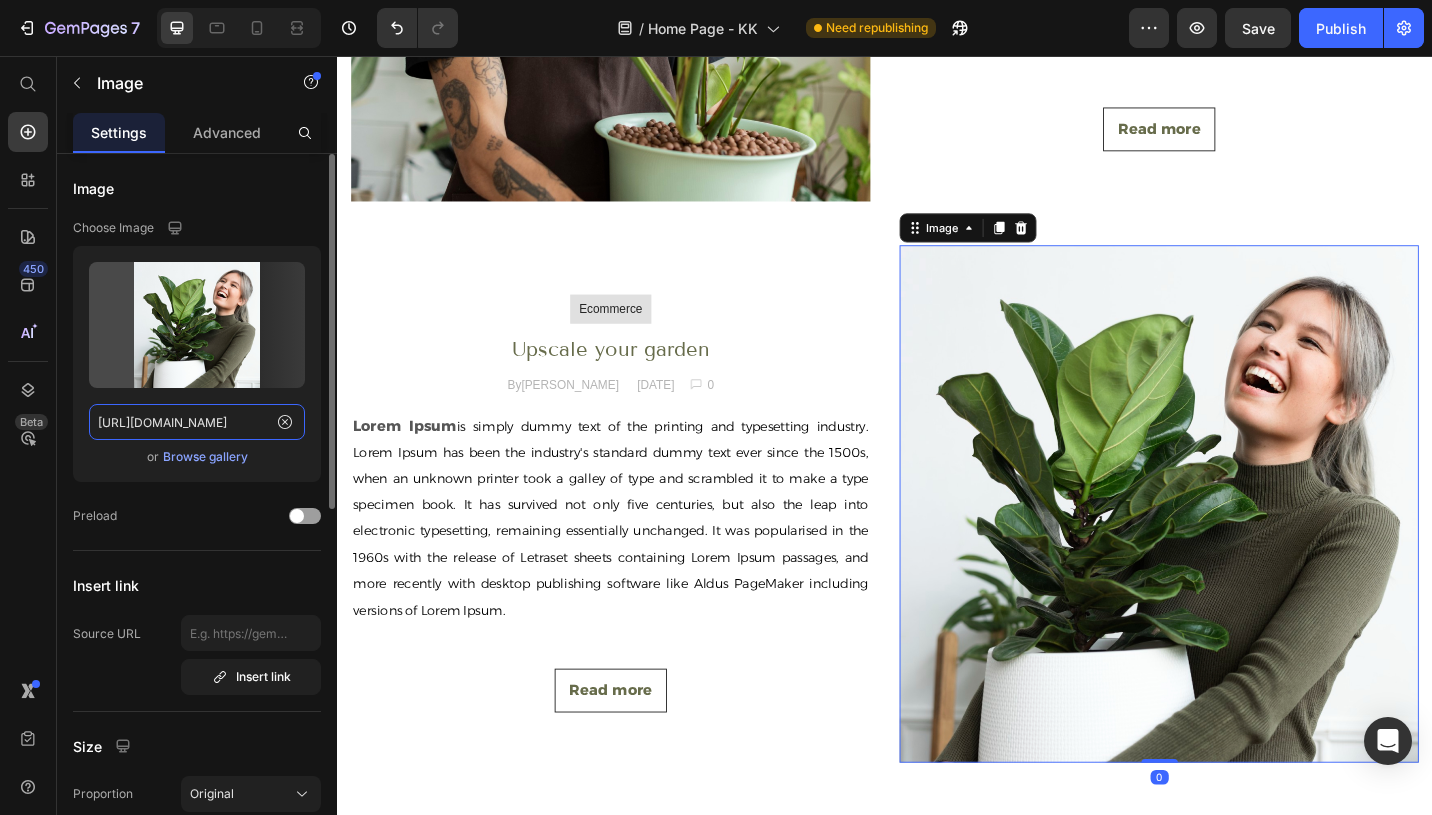 click on "[URL][DOMAIN_NAME]" 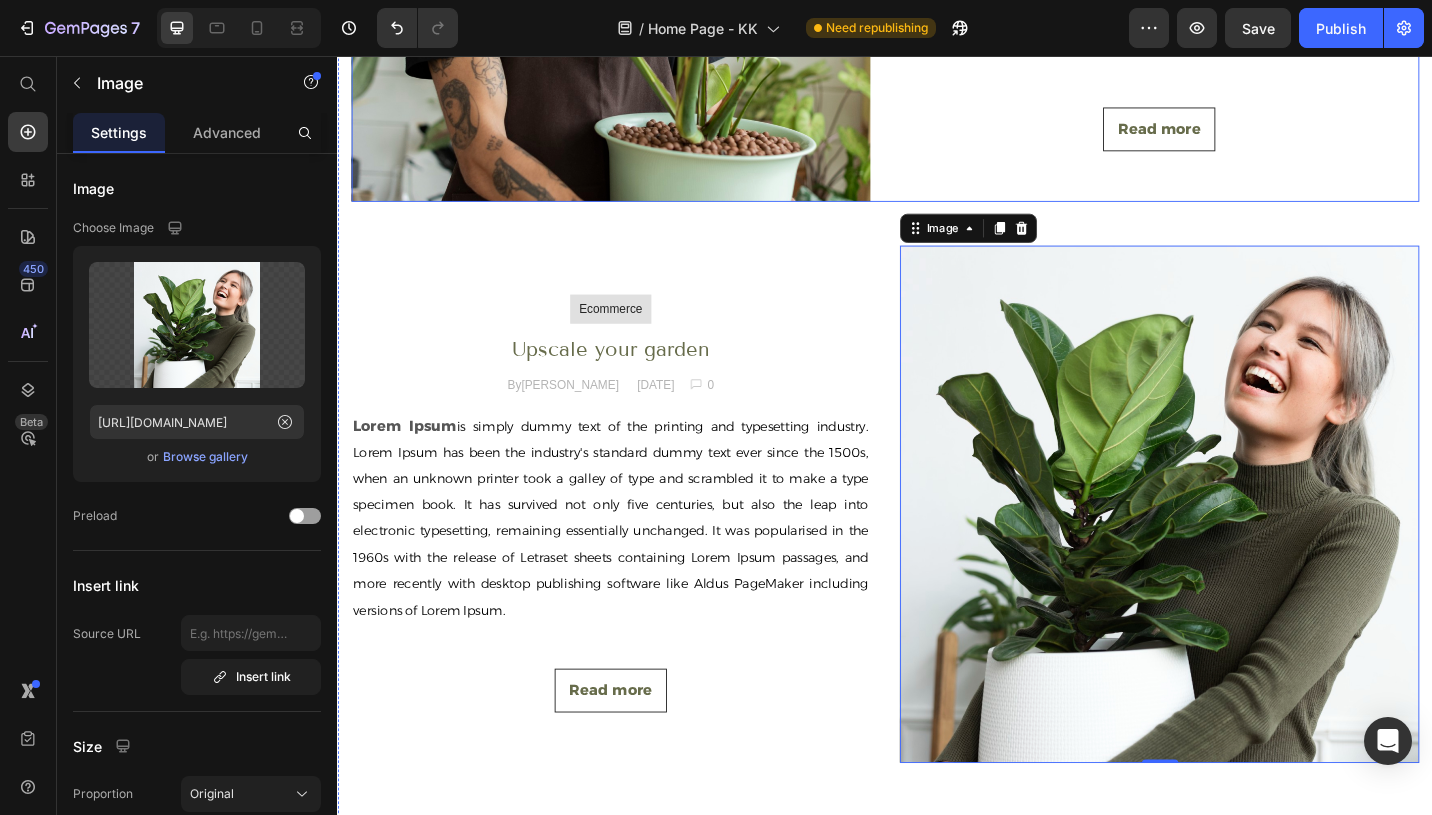 click on "Tips & Trick Text block Row How's your plant? Heading By  [PERSON_NAME]  Text block [DATE] Text block Image 0 Text block Row Row Lorem Ipsum  is simply dummy text of the printing and typesetting industry. Lorem Ipsum has been the industry's standard dummy text ever since the 1500s, when an unknown printer took a galley of type and scrambled it to make a type specimen book. It has survived not only five centuries, but also the leap into electronic typesetting, remaining essentially unchanged. It was popularised in the 1960s with the release of Letraset sheets containing Lorem Ipsum passages, and more recently with desktop publishing software like Aldus PageMaker including versions of Lorem Ipsum. Text block Read more Button" at bounding box center (1237, -70) 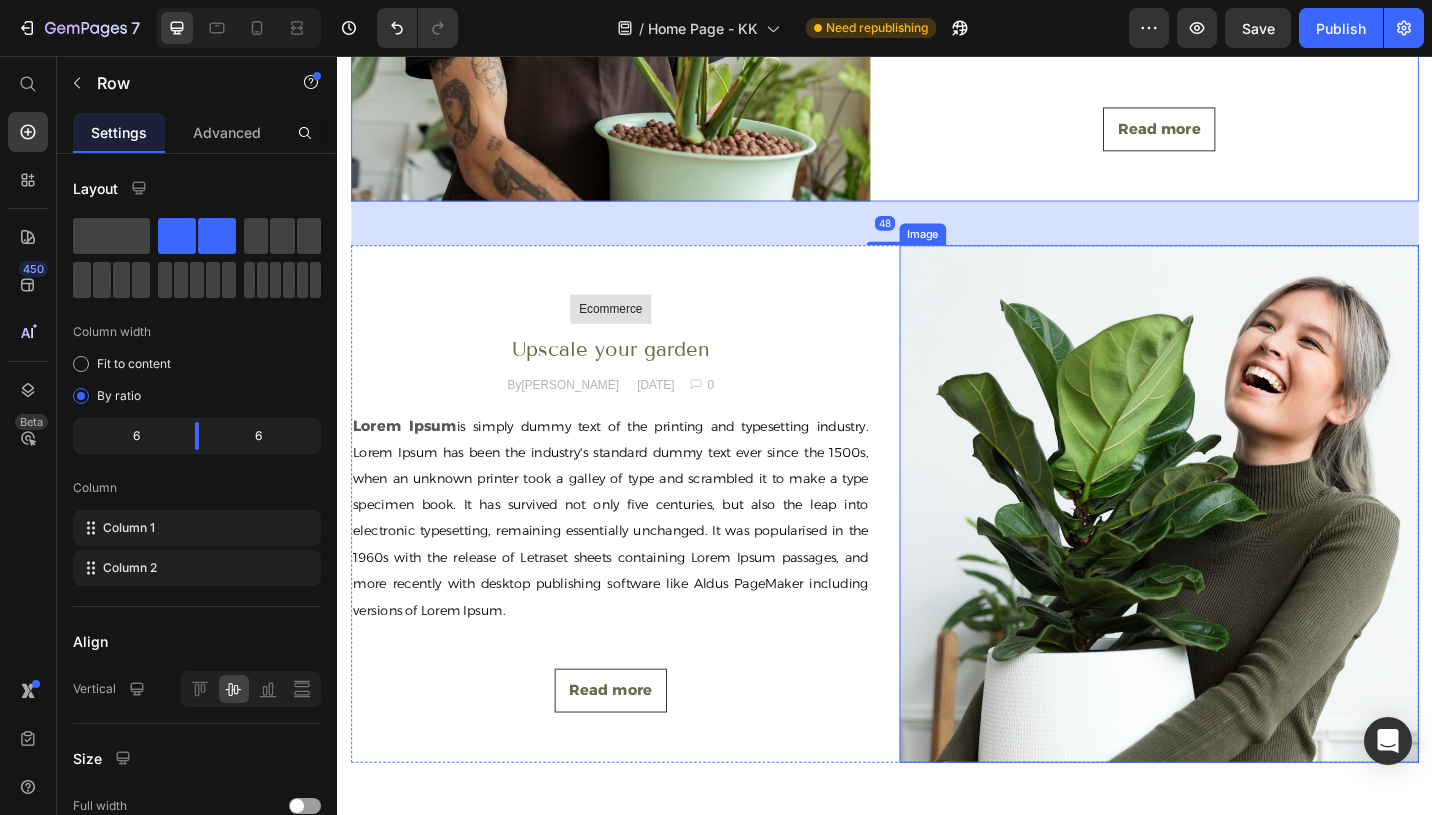 scroll, scrollTop: 6515, scrollLeft: 0, axis: vertical 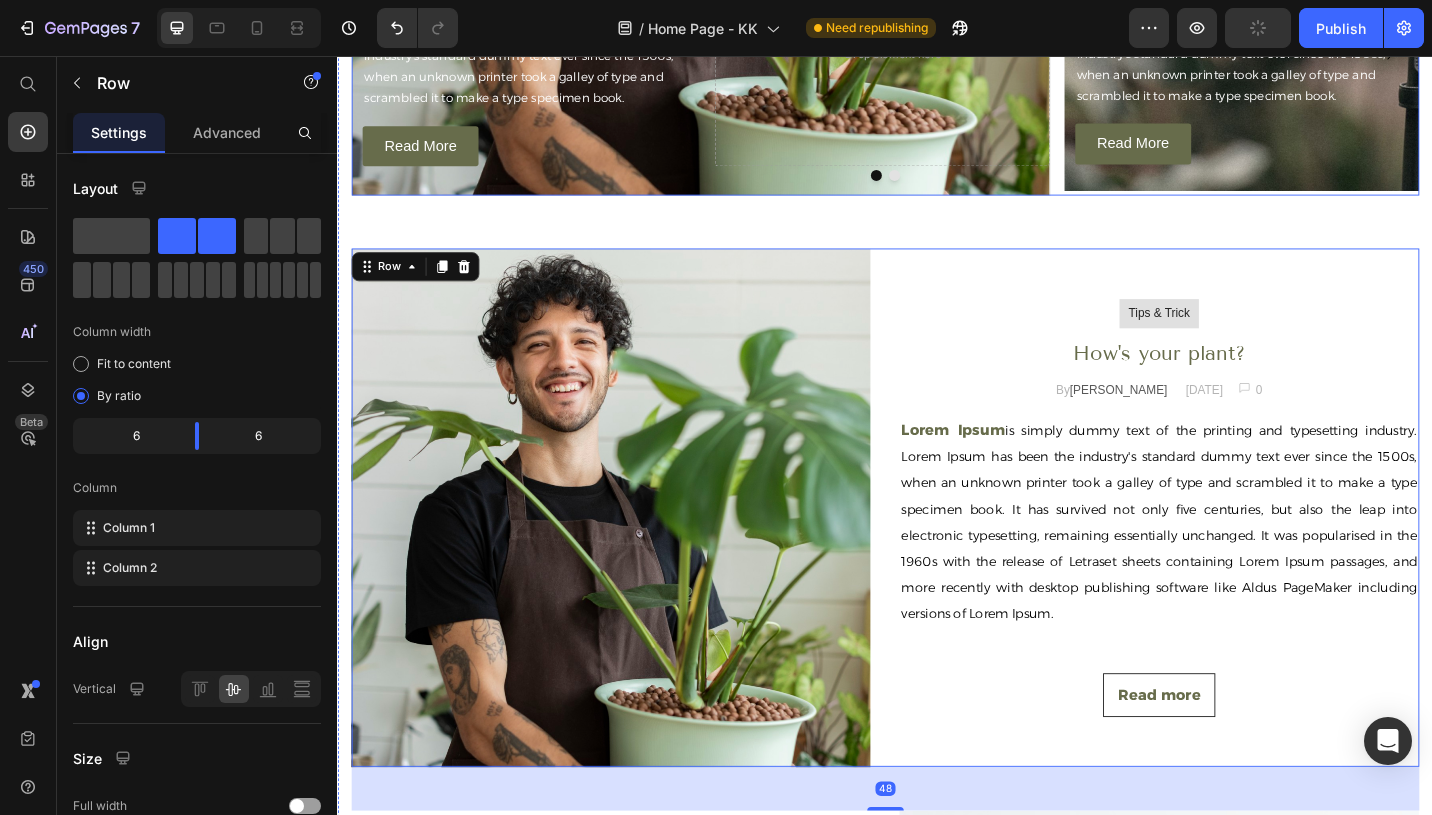 click at bounding box center [937, 187] 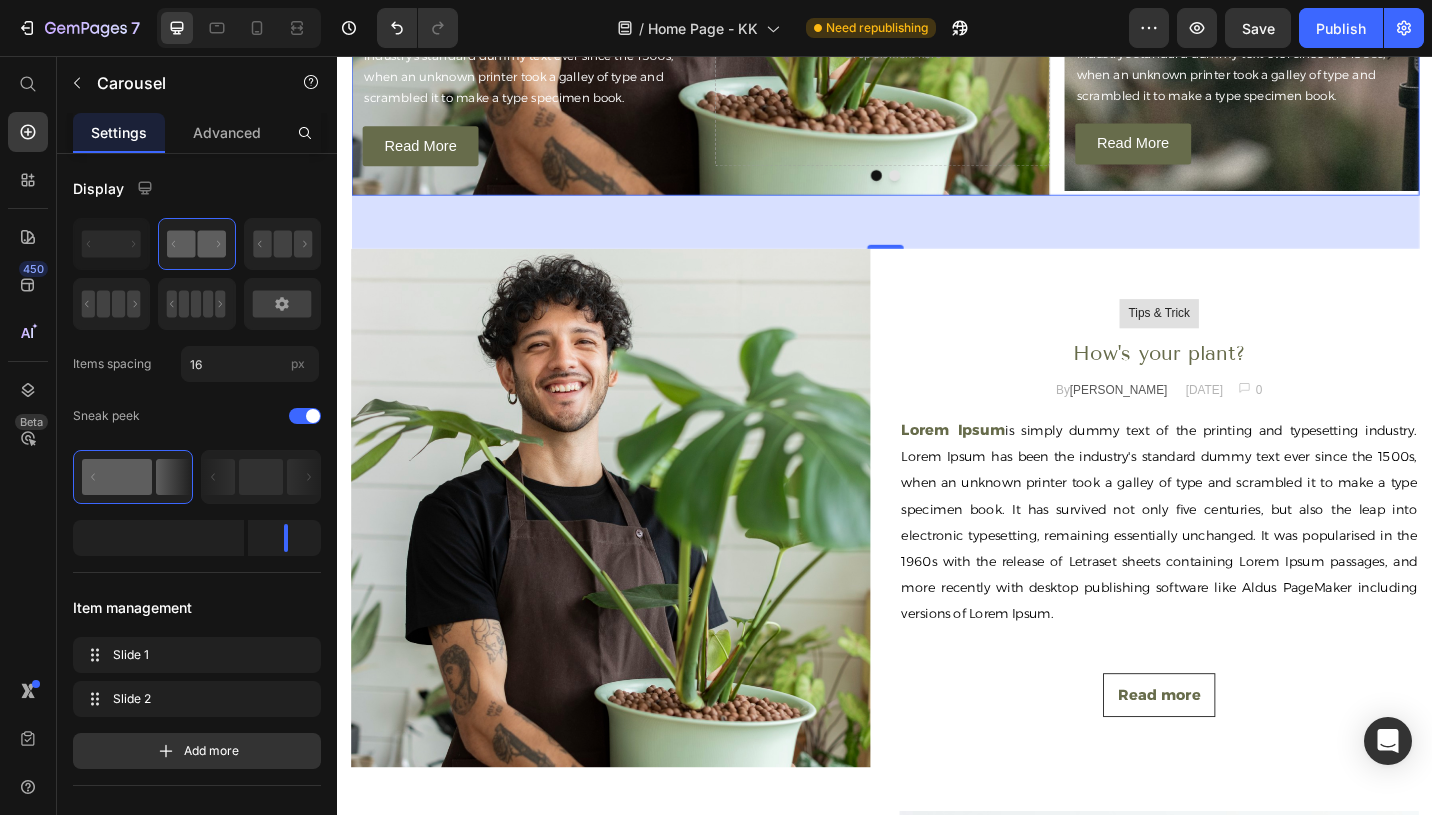 click at bounding box center [947, 187] 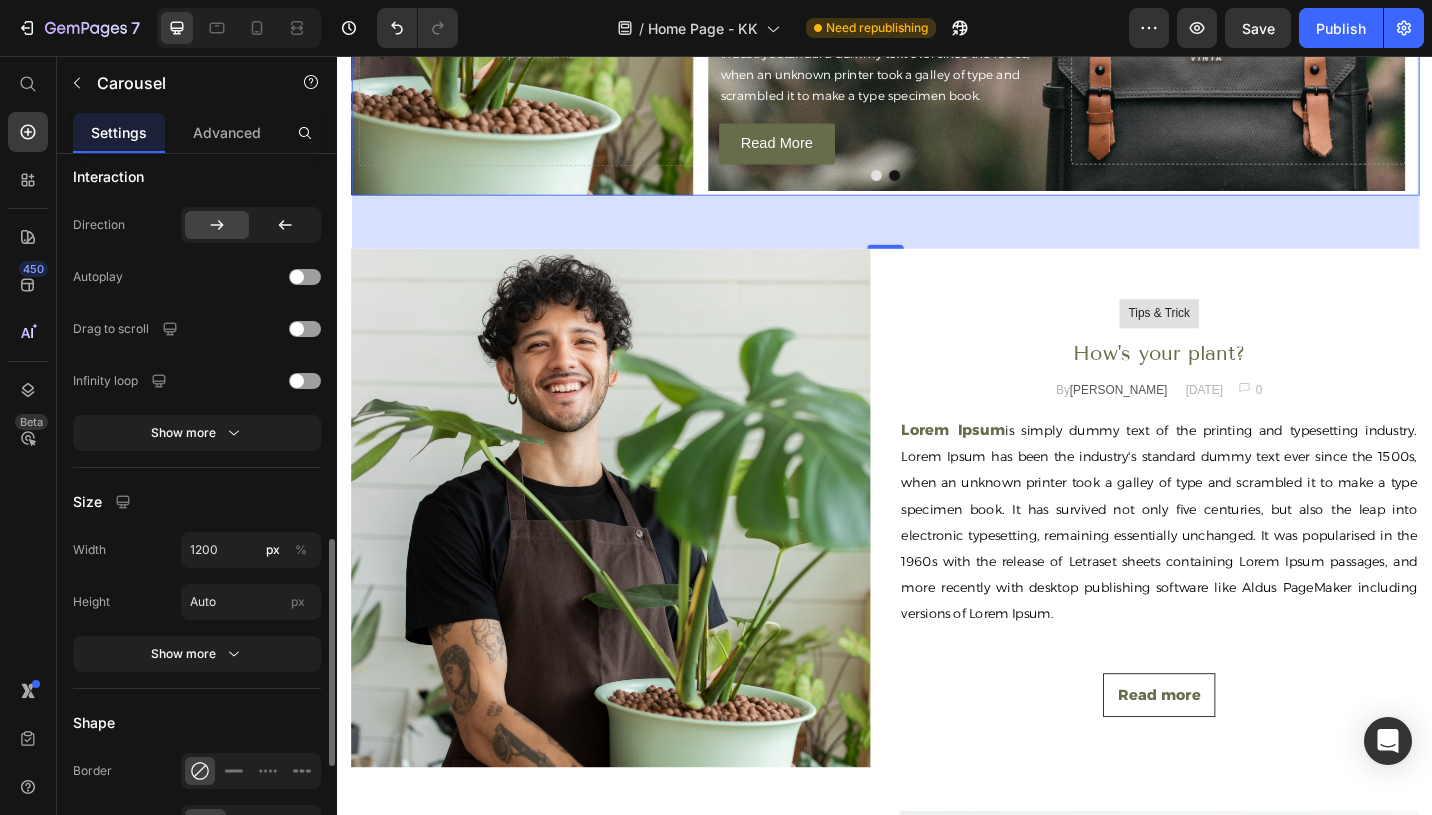 scroll, scrollTop: 1552, scrollLeft: 0, axis: vertical 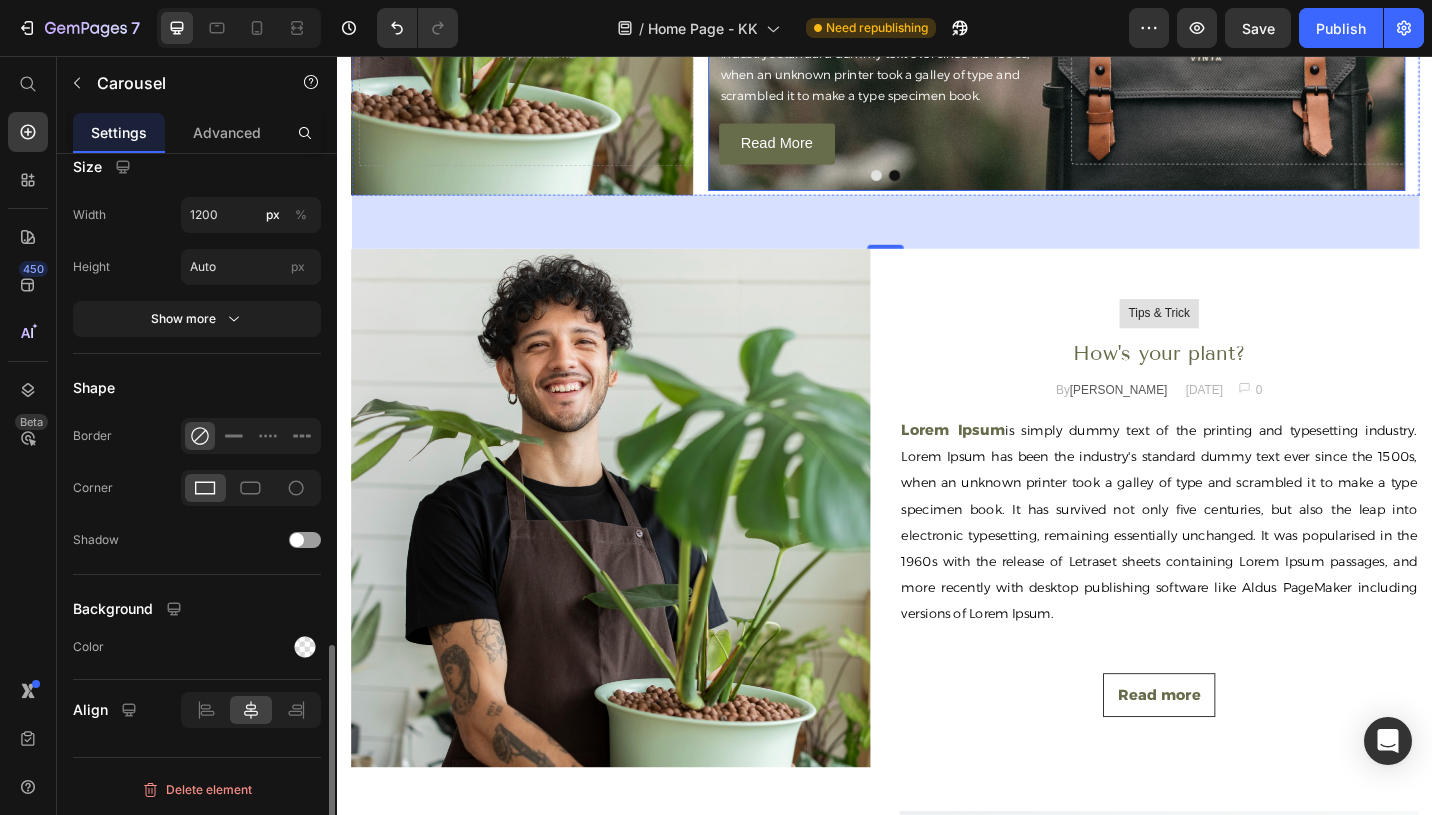 click on "How's your plant? Heading Lorem Ipsum  is simply dummy text of the printing and typesetting industry. Lorem Ipsum has been the industry's standard dummy text ever since the 1500s, when an unknown printer took a galley of type and scrambled it to make a type specimen book. Text Block Read More Button
Drop element here" at bounding box center [1124, 50] 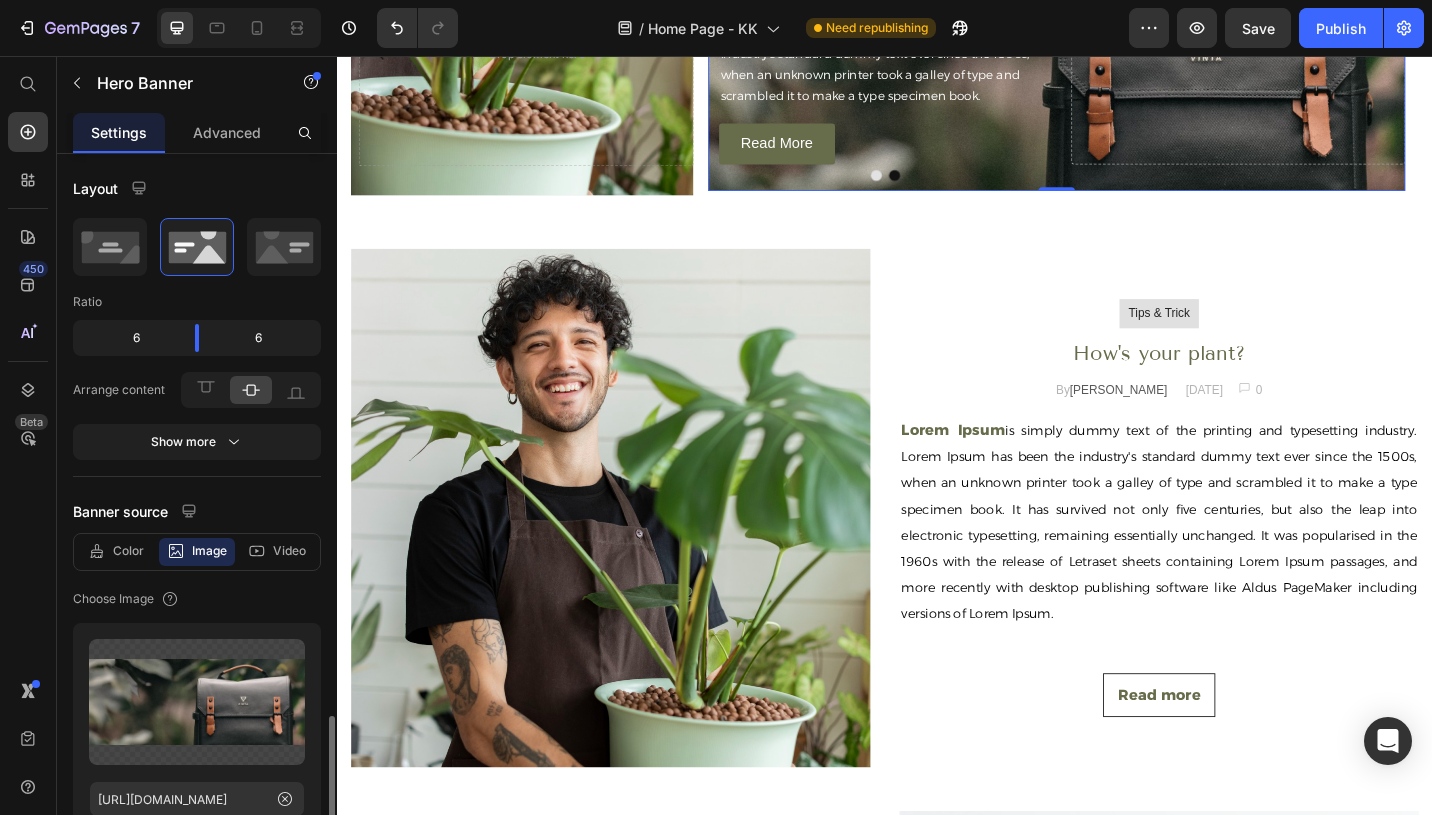 scroll, scrollTop: 421, scrollLeft: 0, axis: vertical 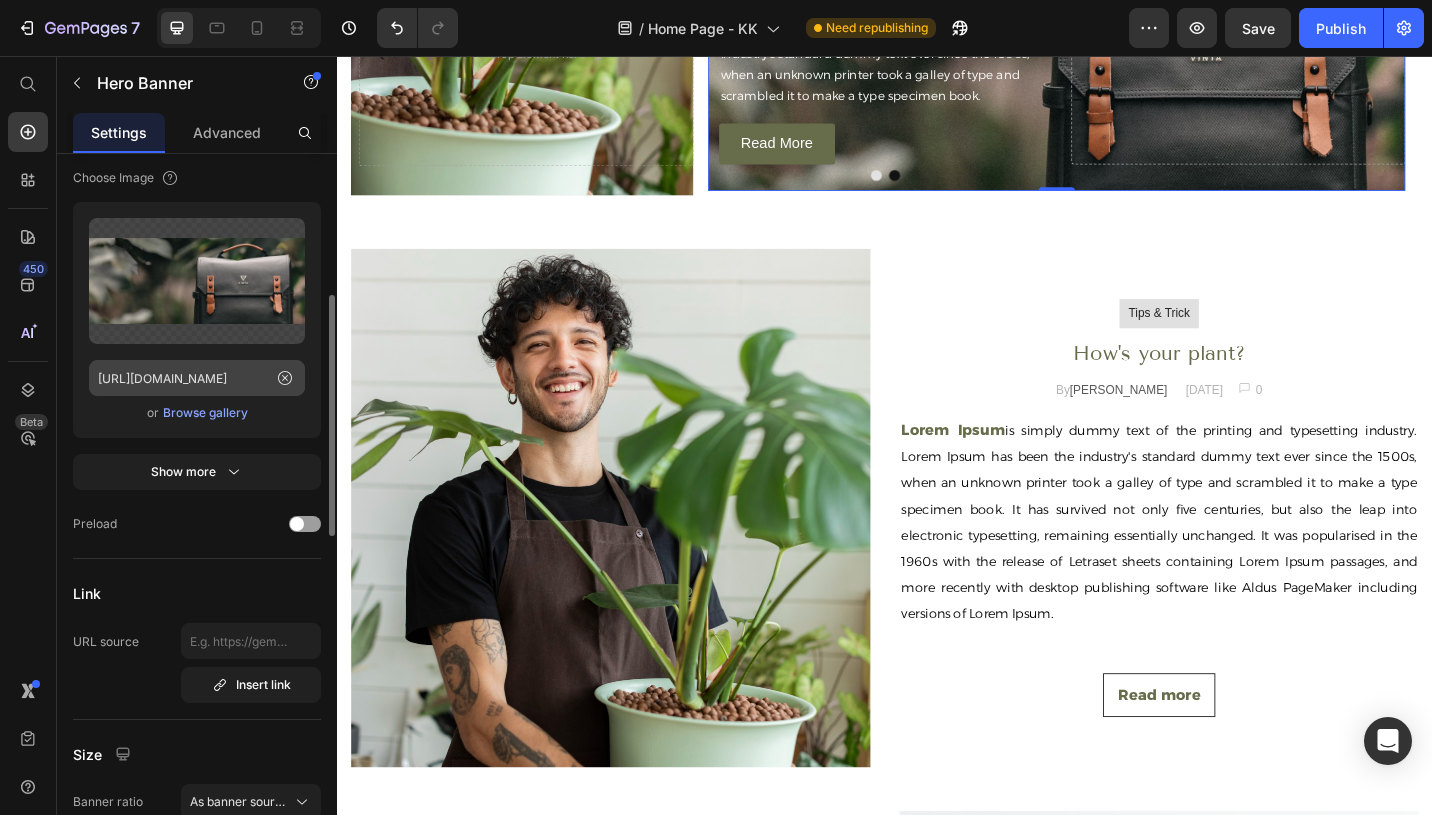 drag, startPoint x: 283, startPoint y: 381, endPoint x: 242, endPoint y: 383, distance: 41.04875 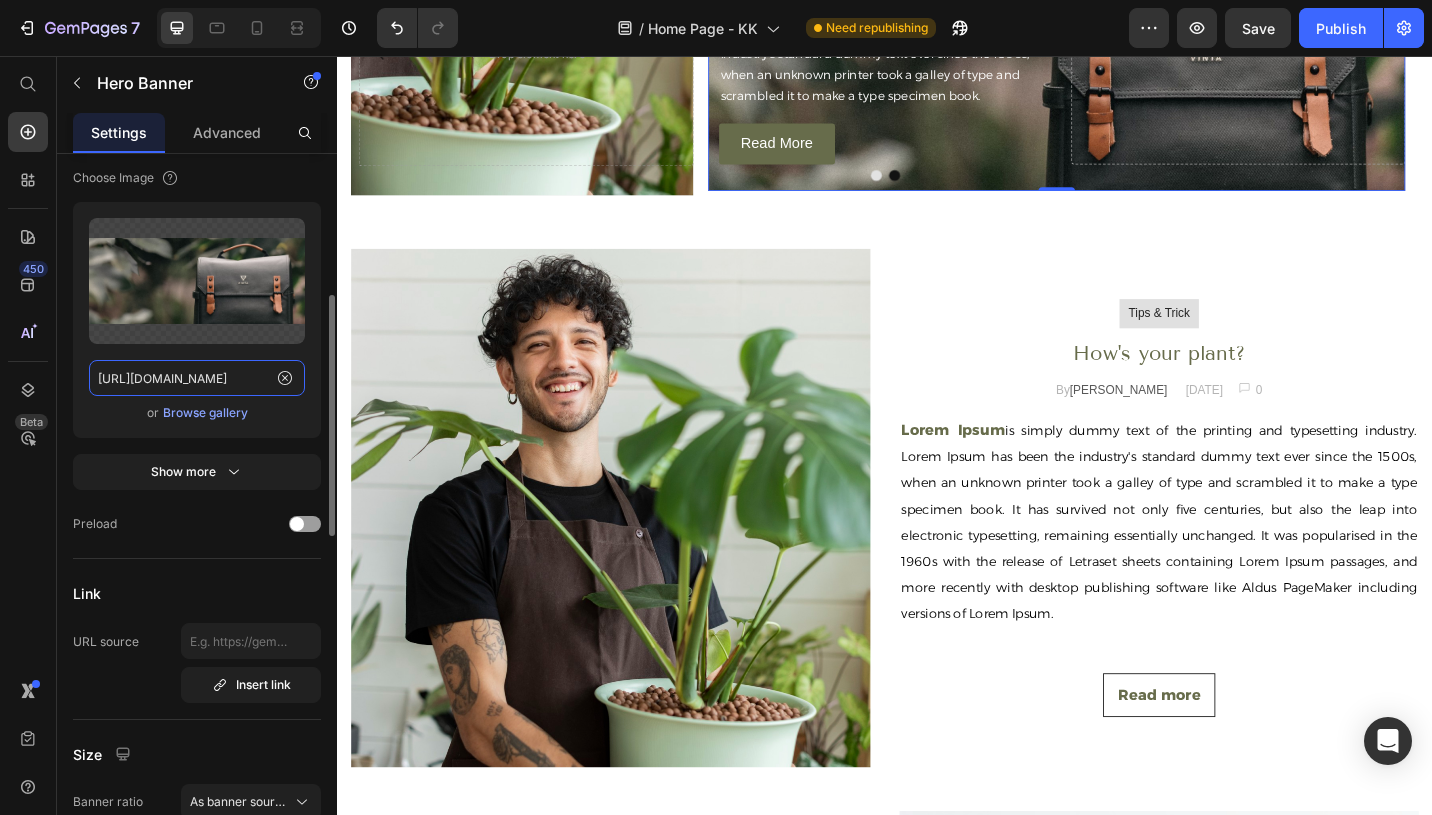 type 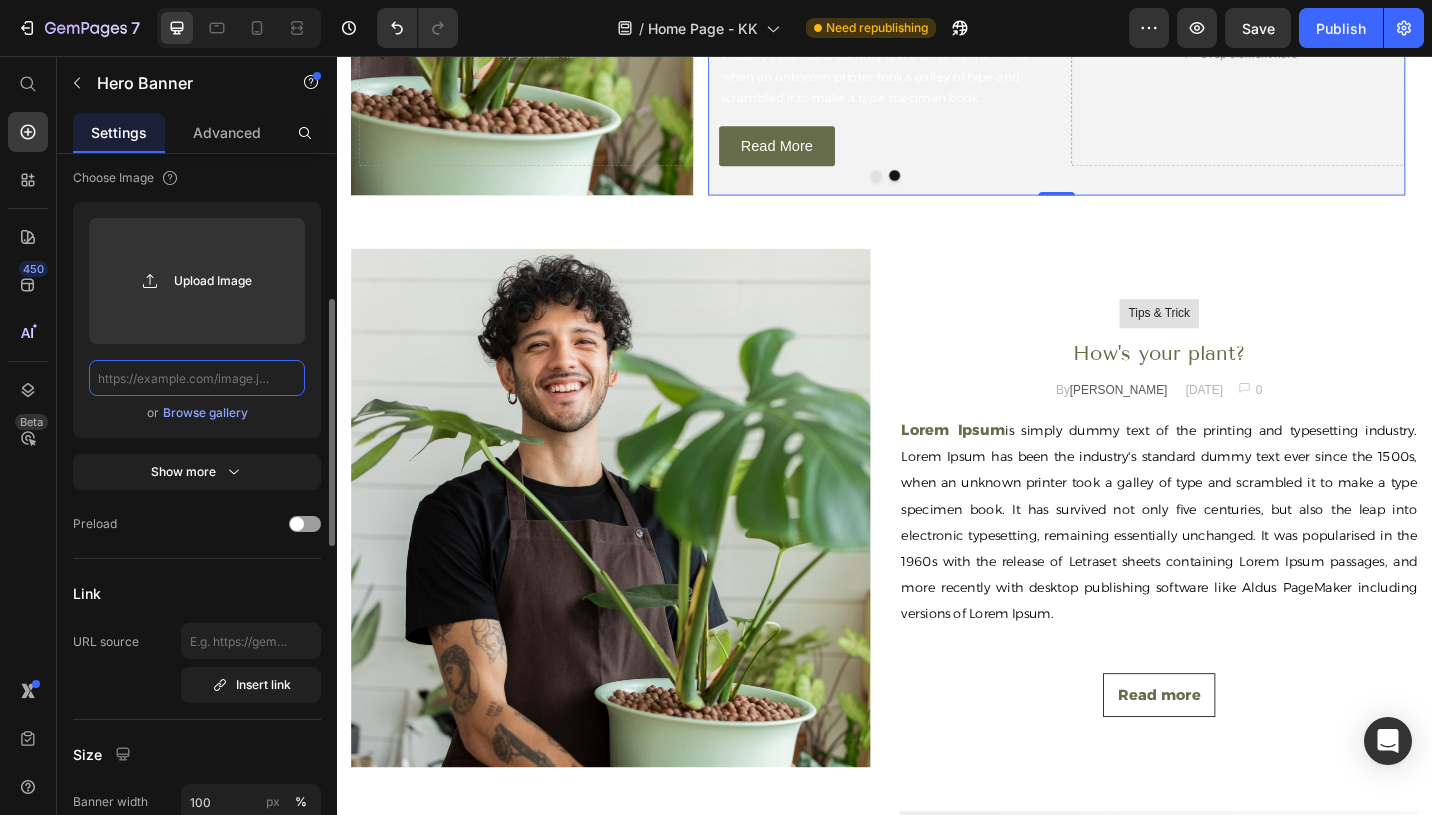 scroll, scrollTop: 0, scrollLeft: 0, axis: both 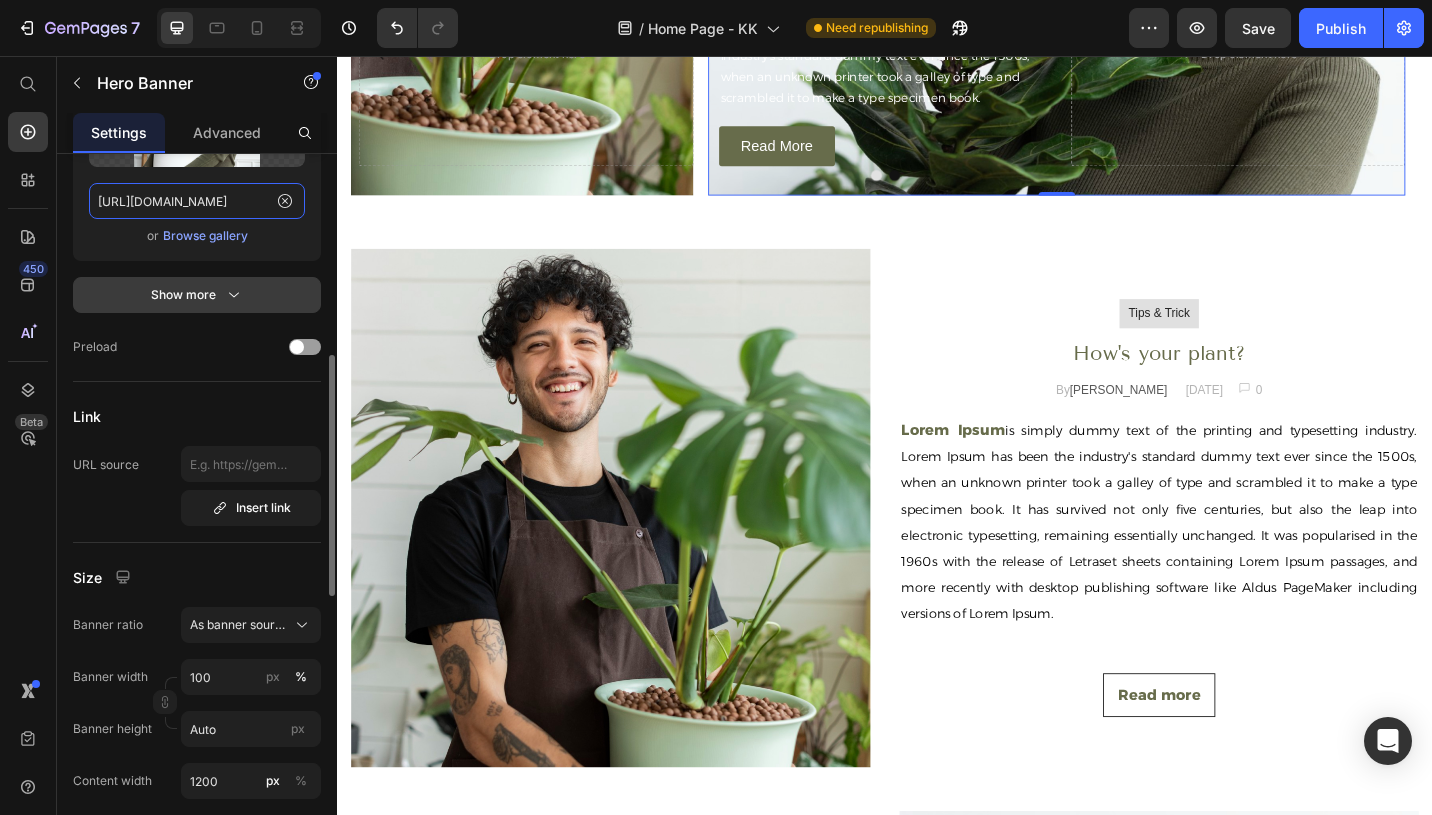 type on "[URL][DOMAIN_NAME]" 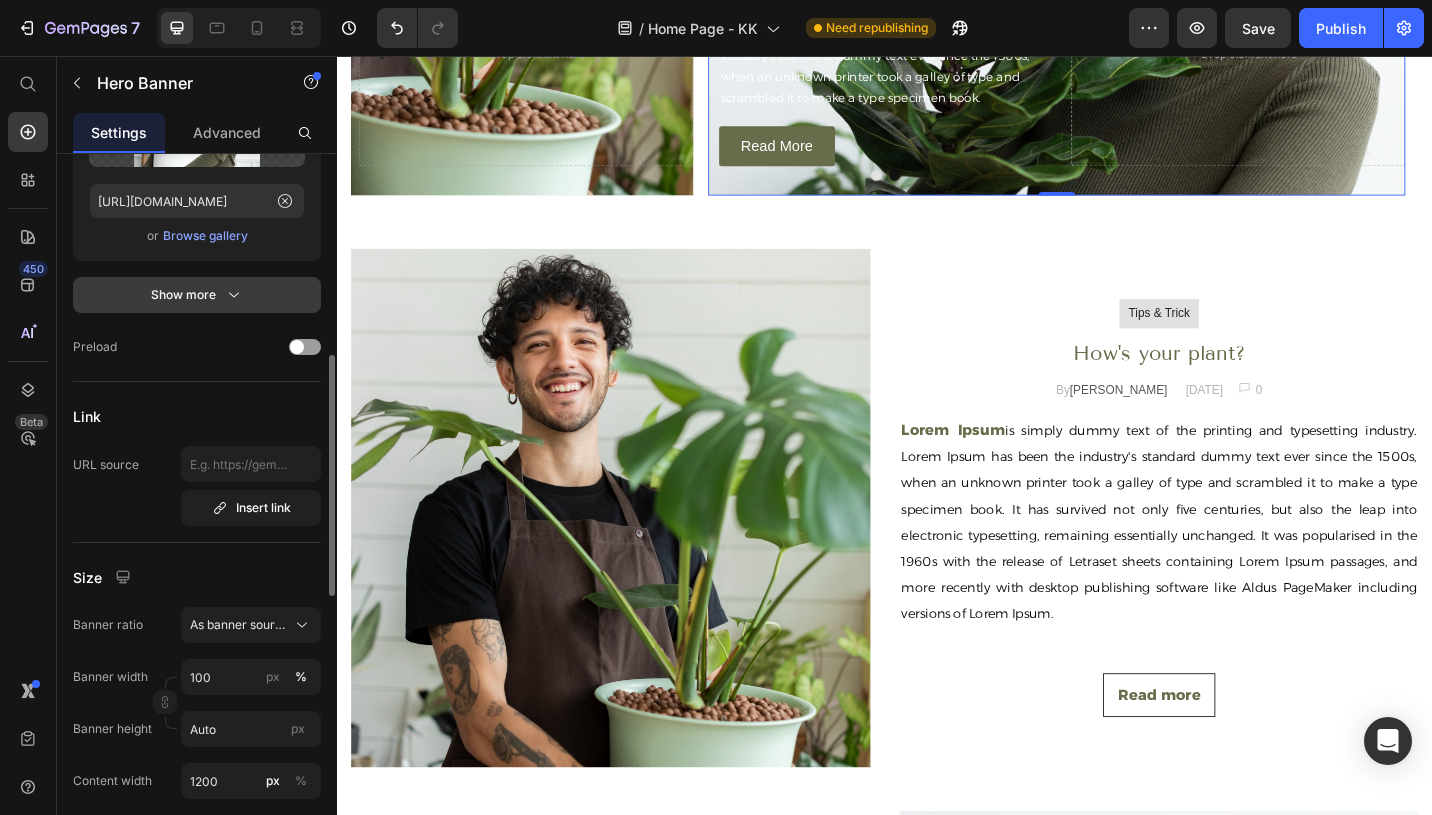 click on "Show more" at bounding box center [197, 295] 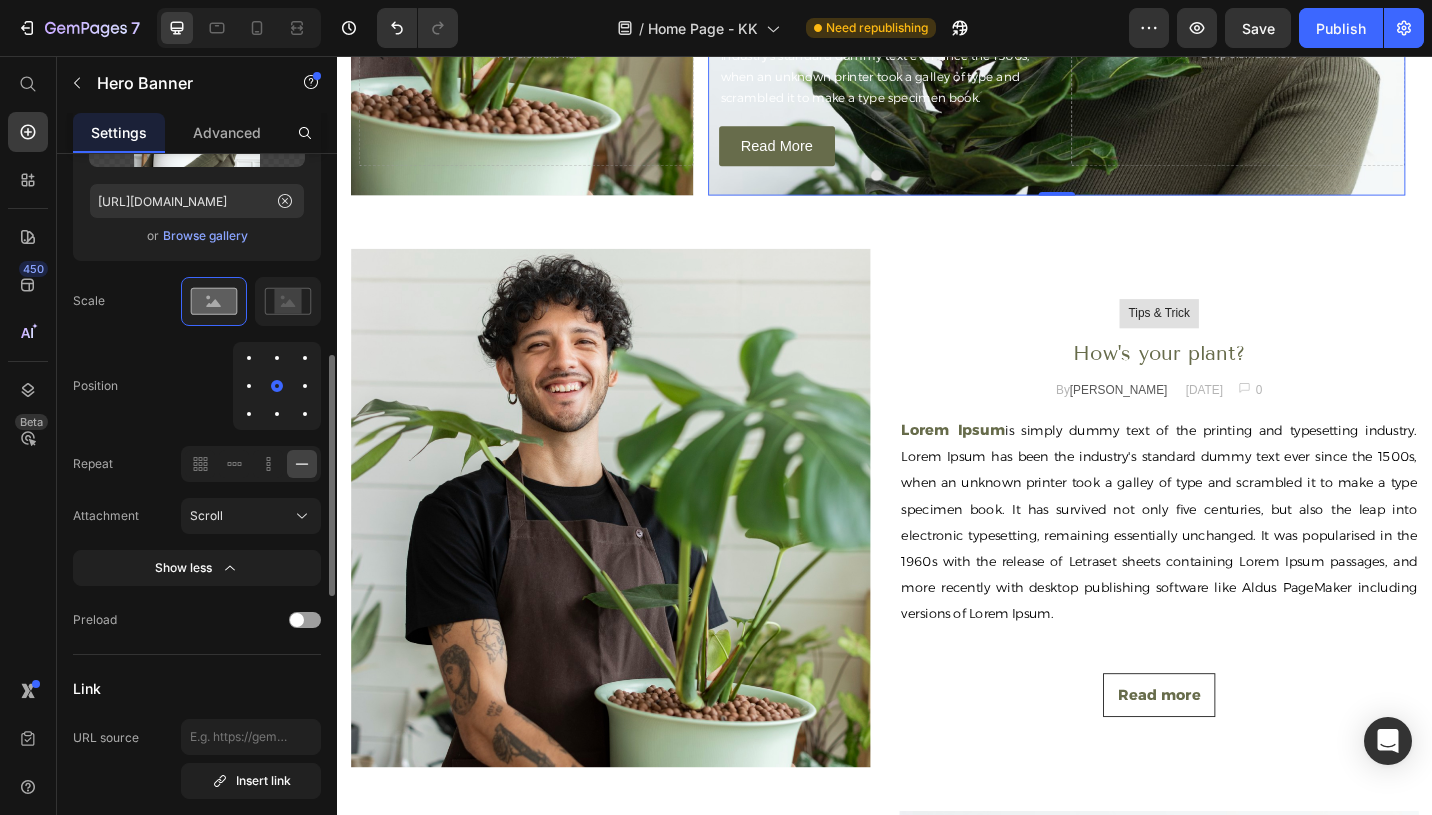 click at bounding box center (277, 414) 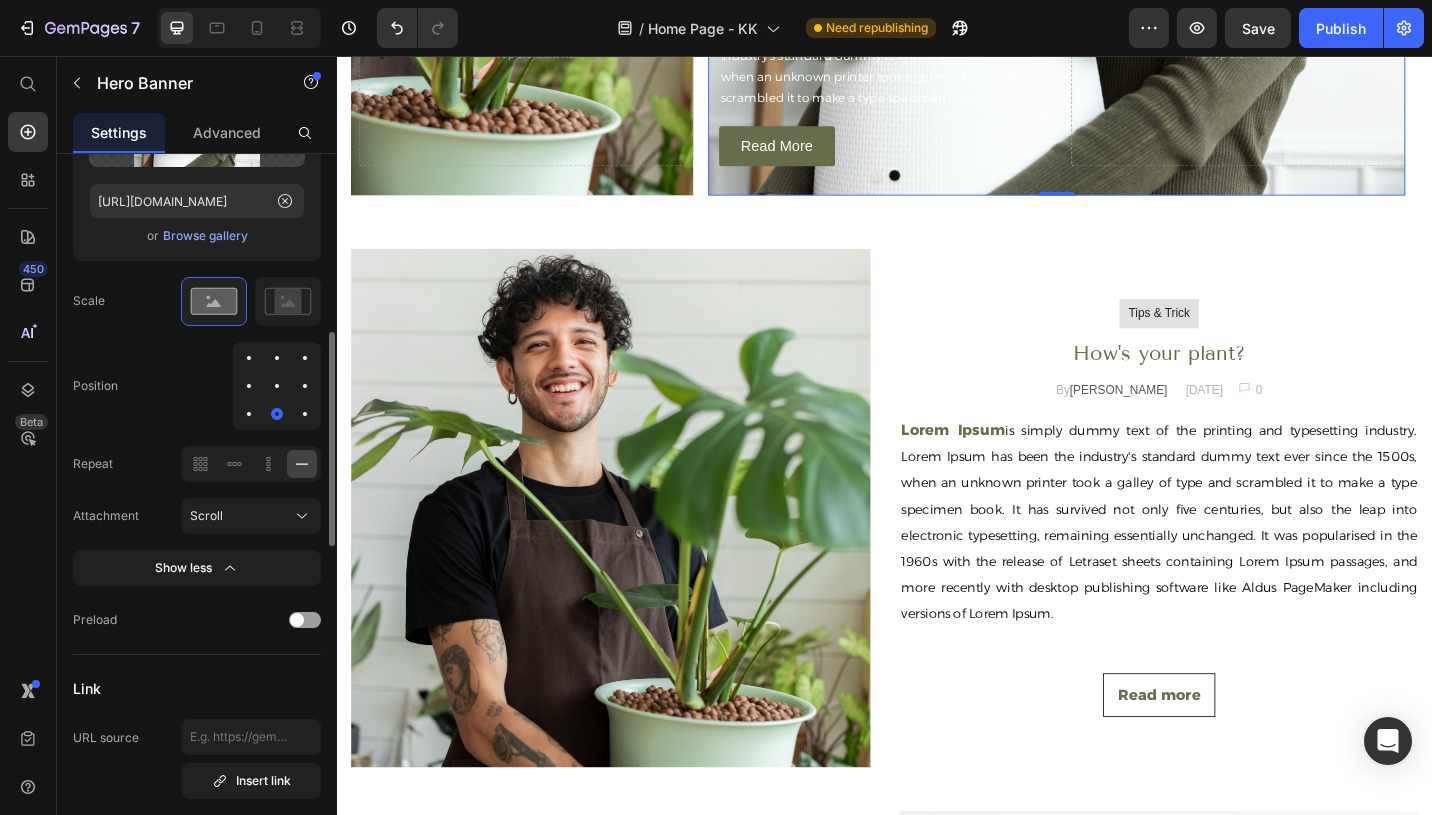 click at bounding box center (277, 386) 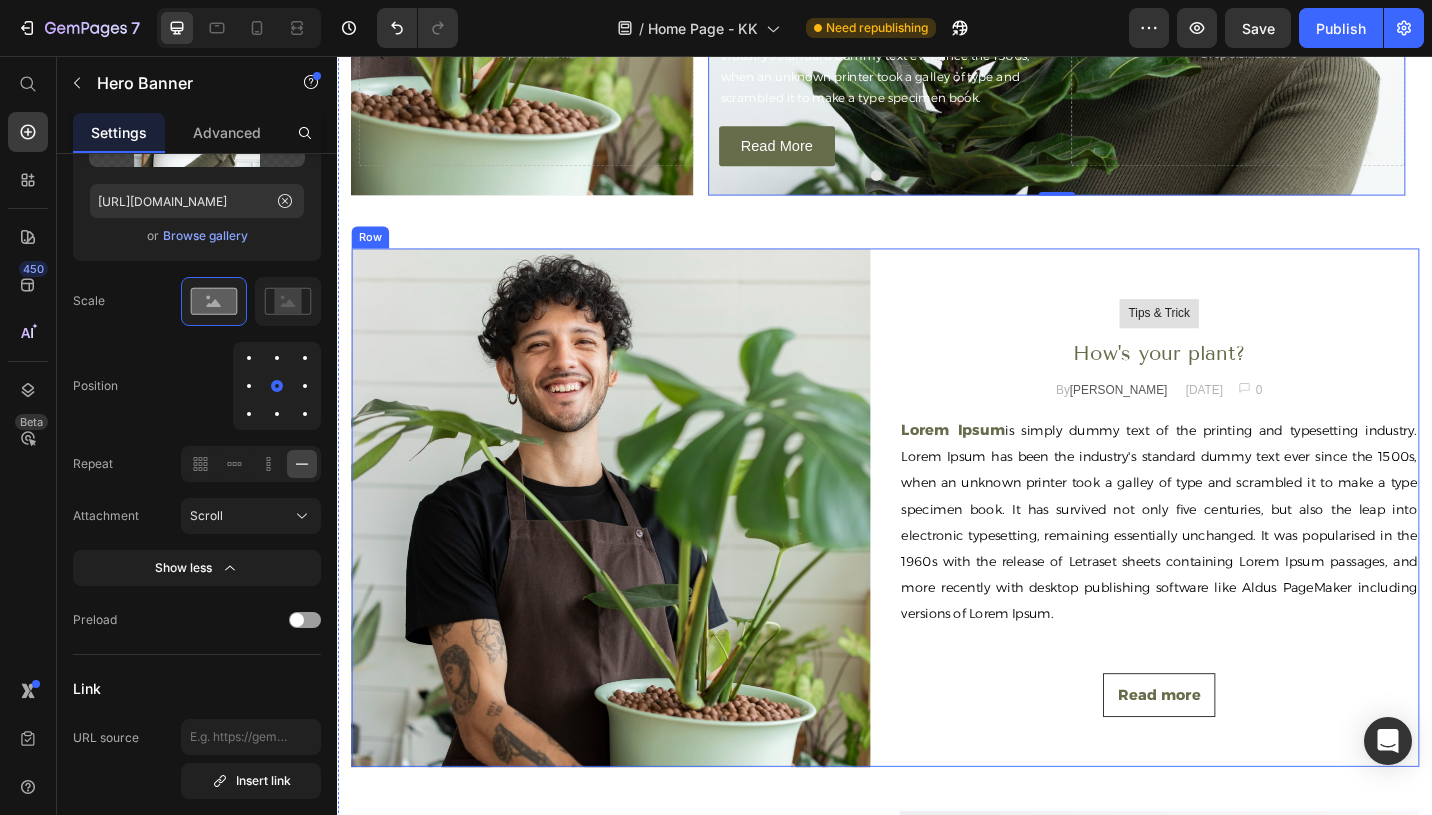 click on "Tips & Trick Text block Row How's your plant? Heading By  [PERSON_NAME]  Text block [DATE] Text block Image 0 Text block Row Row Lorem Ipsum  is simply dummy text of the printing and typesetting industry. Lorem Ipsum has been the industry's standard dummy text ever since the 1500s, when an unknown printer took a galley of type and scrambled it to make a type specimen book. It has survived not only five centuries, but also the leap into electronic typesetting, remaining essentially unchanged. It was popularised in the 1960s with the release of Letraset sheets containing Lorem Ipsum passages, and more recently with desktop publishing software like Aldus PageMaker including versions of Lorem Ipsum. Text block Read more Button" at bounding box center [1237, 550] 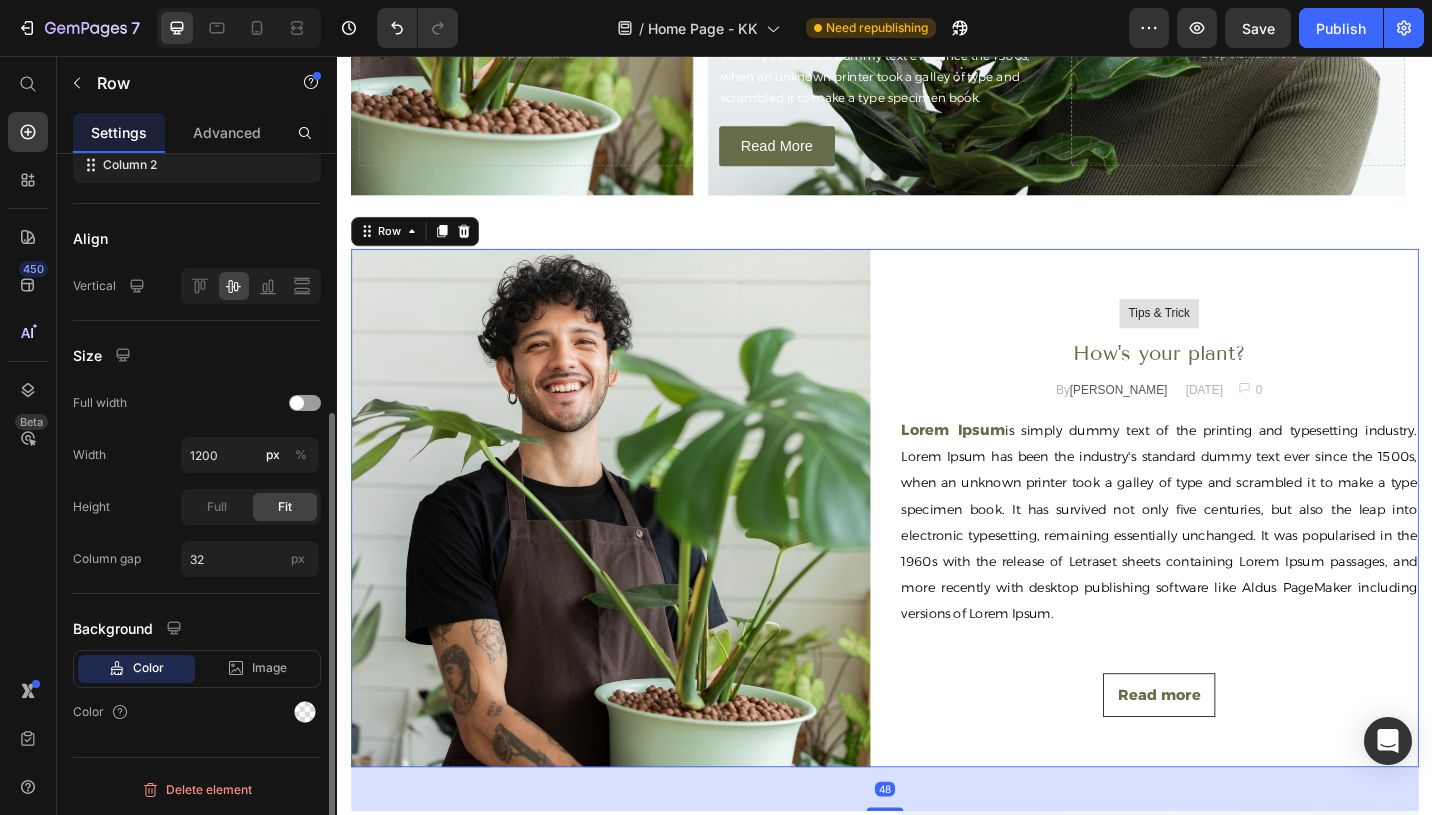 scroll, scrollTop: 0, scrollLeft: 0, axis: both 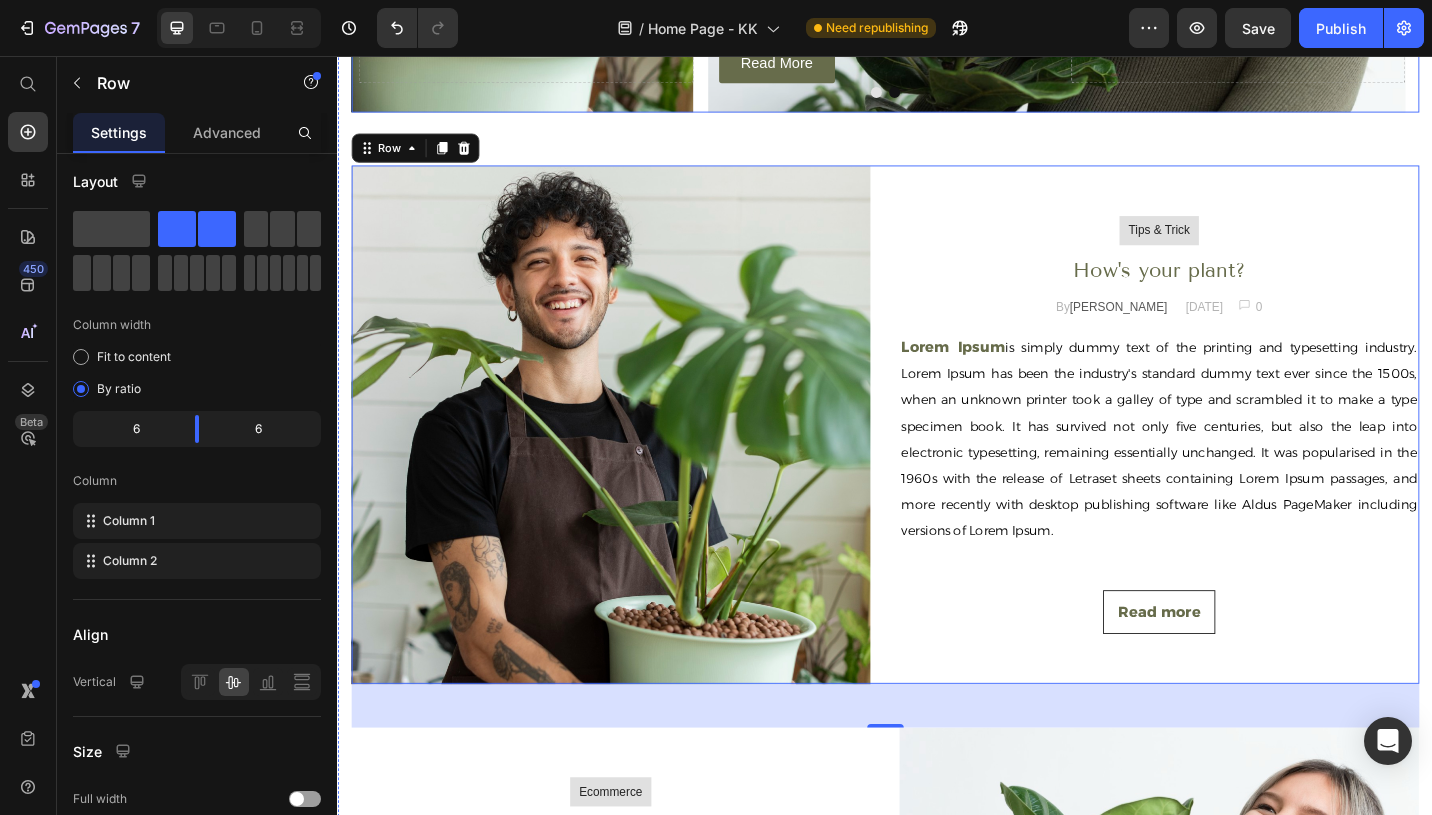 click on "How's your plant? Heading Lorem Ipsum  is simply dummy text of the printing and typesetting industry. Lorem Ipsum has been the industry's standard dummy text ever since the 1500s, when an unknown printer took a galley of type and scrambled it to make a type specimen book. Text Block Read More Button
Drop element here" at bounding box center [1124, -38] 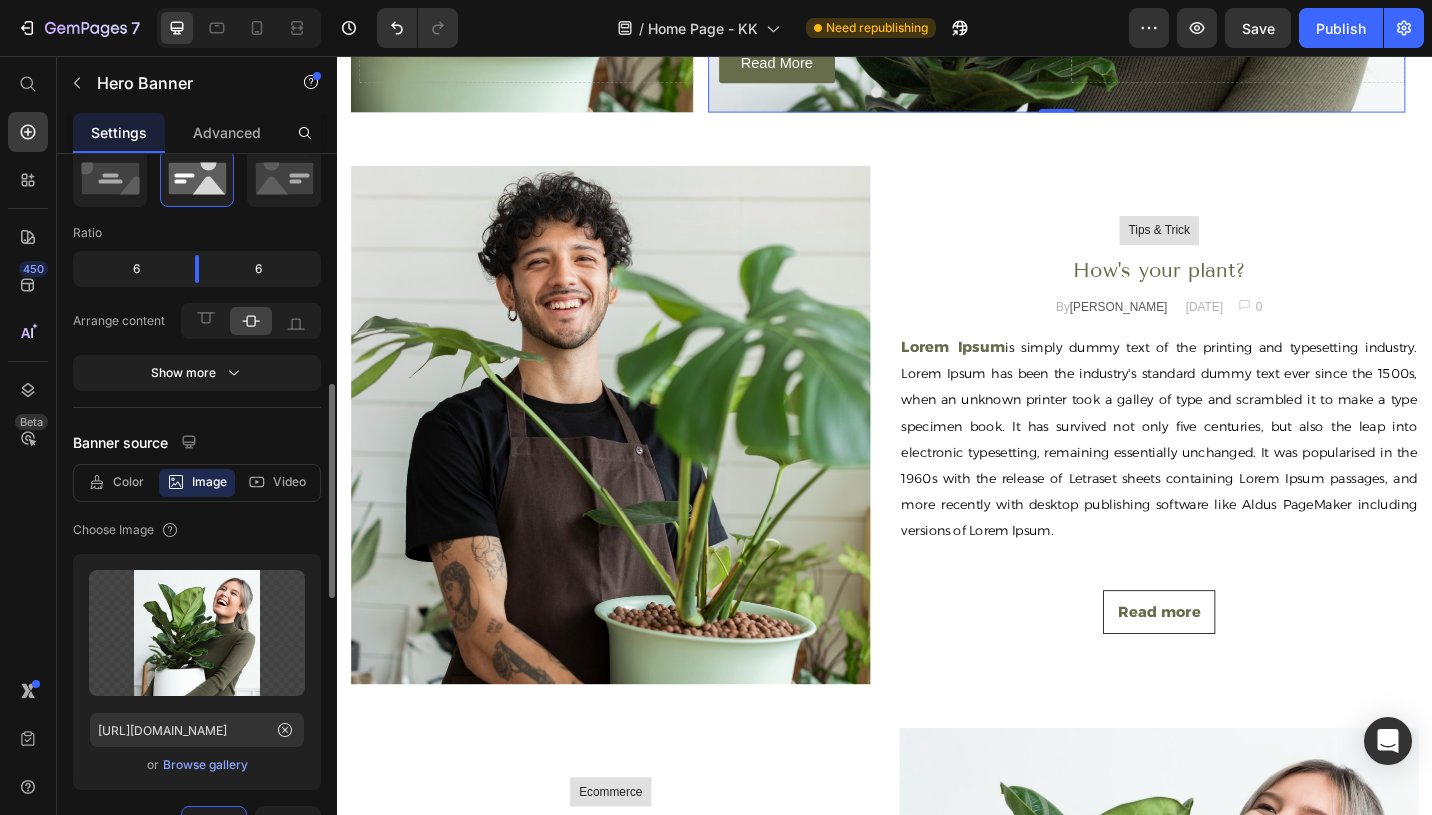 scroll, scrollTop: 406, scrollLeft: 0, axis: vertical 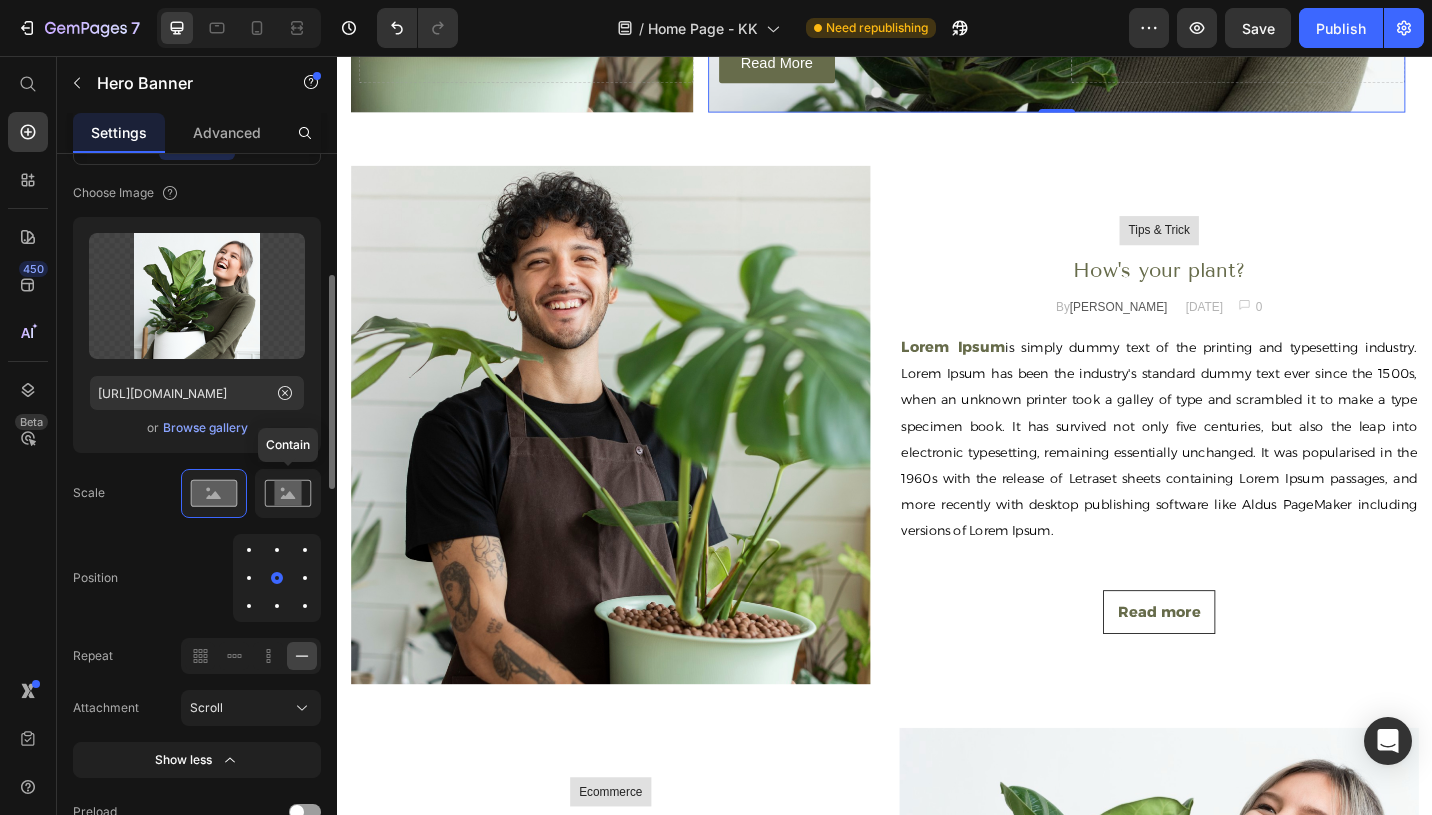 click 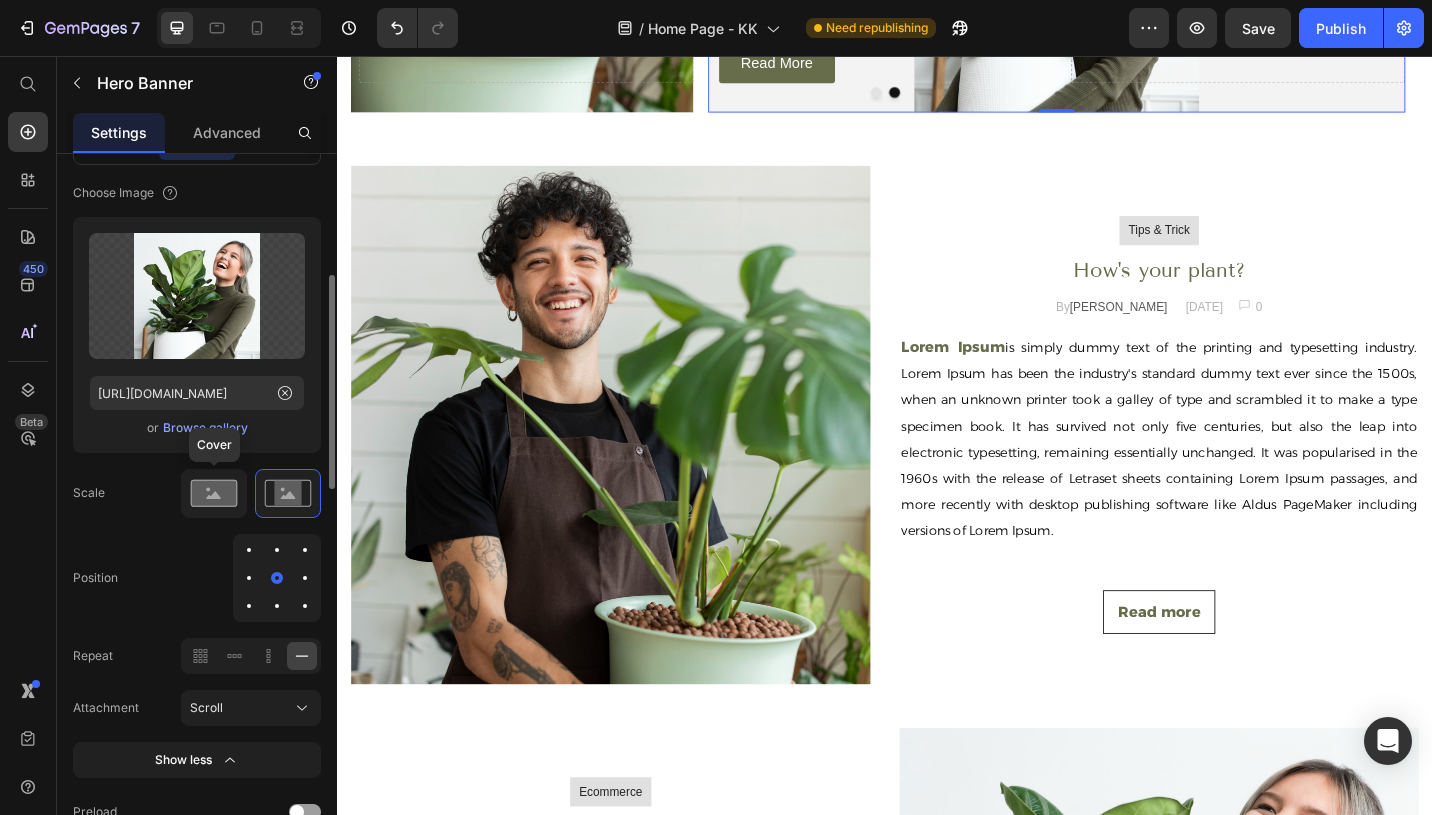 click 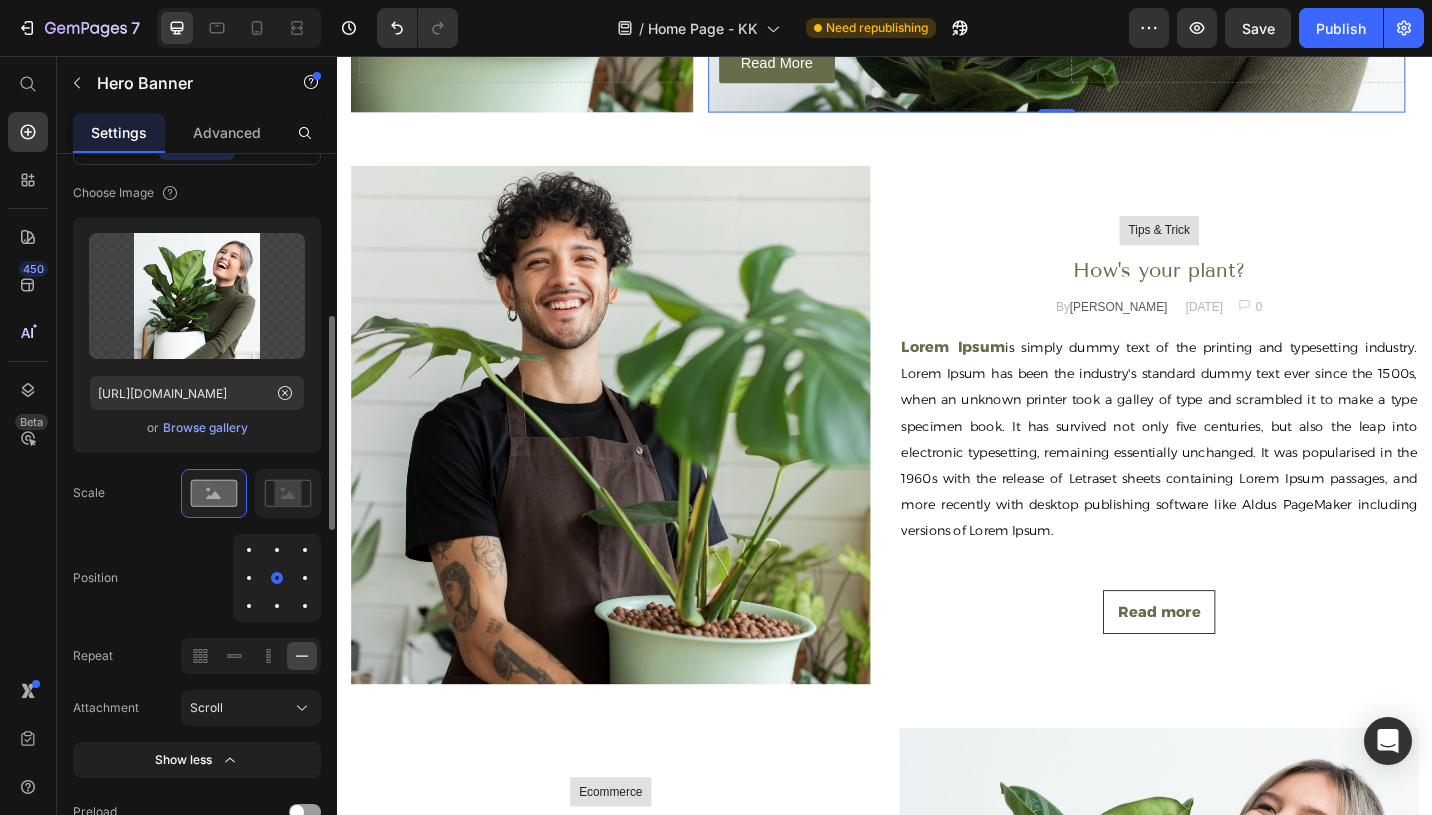 scroll, scrollTop: 438, scrollLeft: 0, axis: vertical 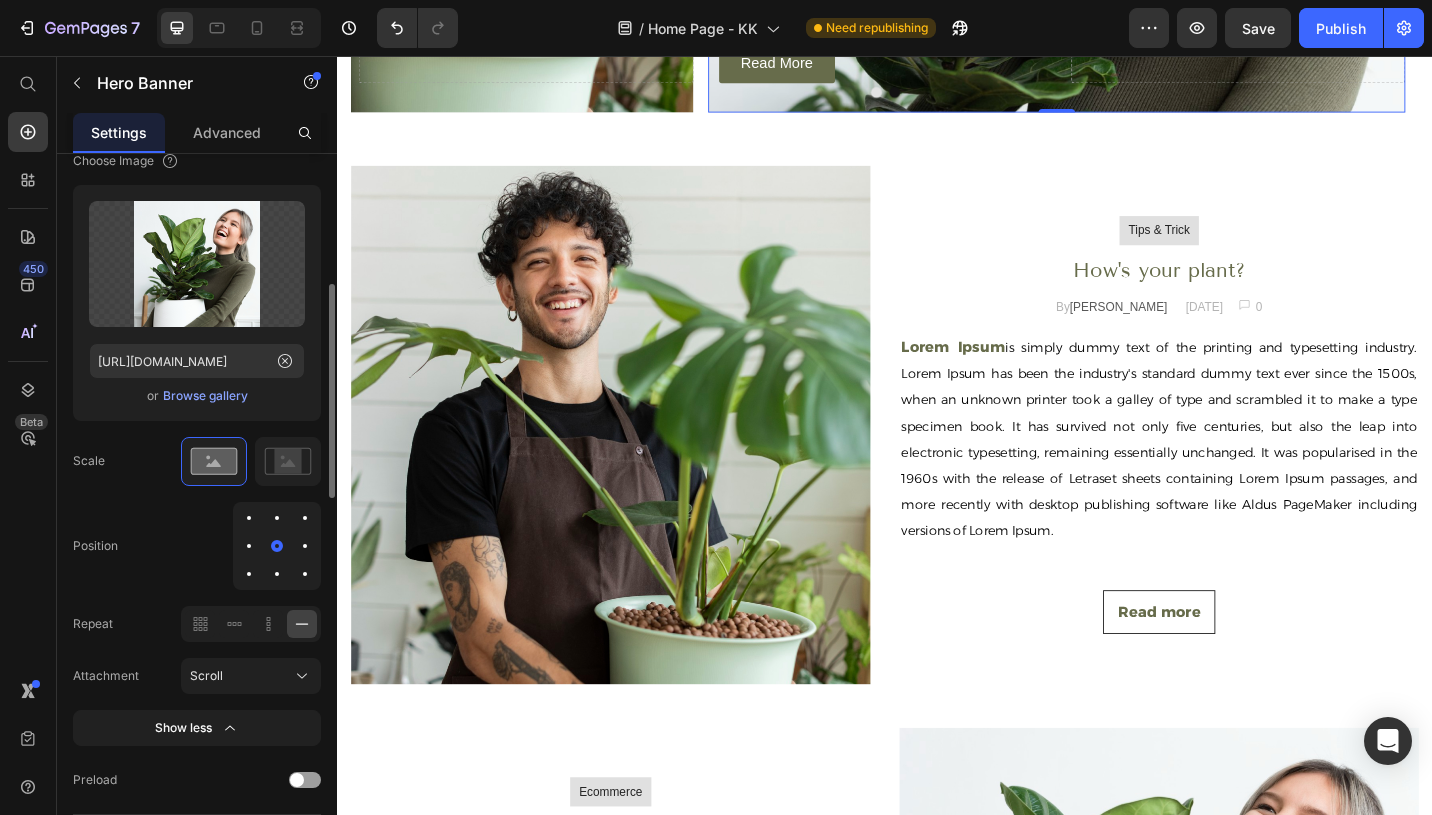 click at bounding box center (249, 546) 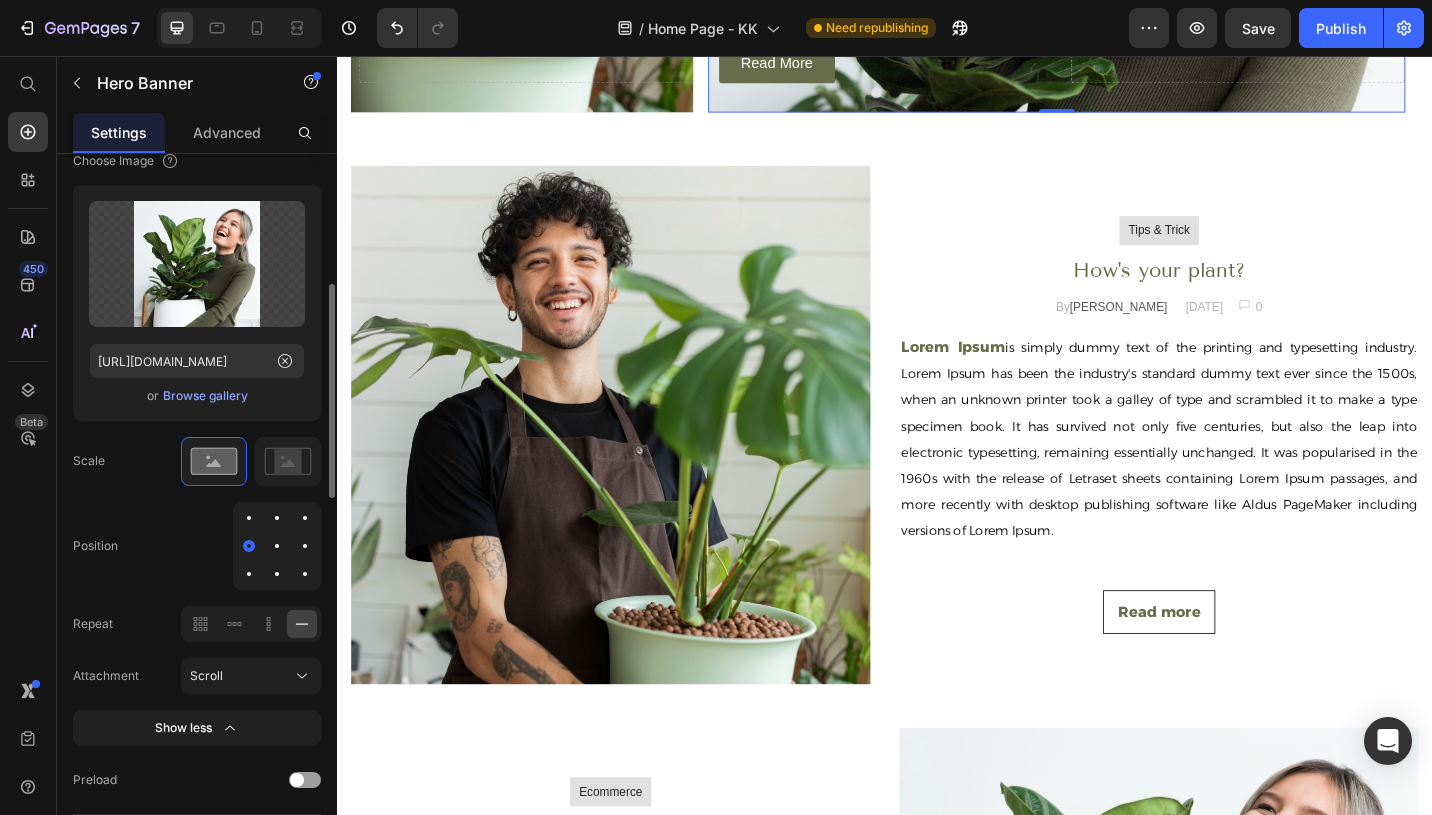 click at bounding box center [305, 546] 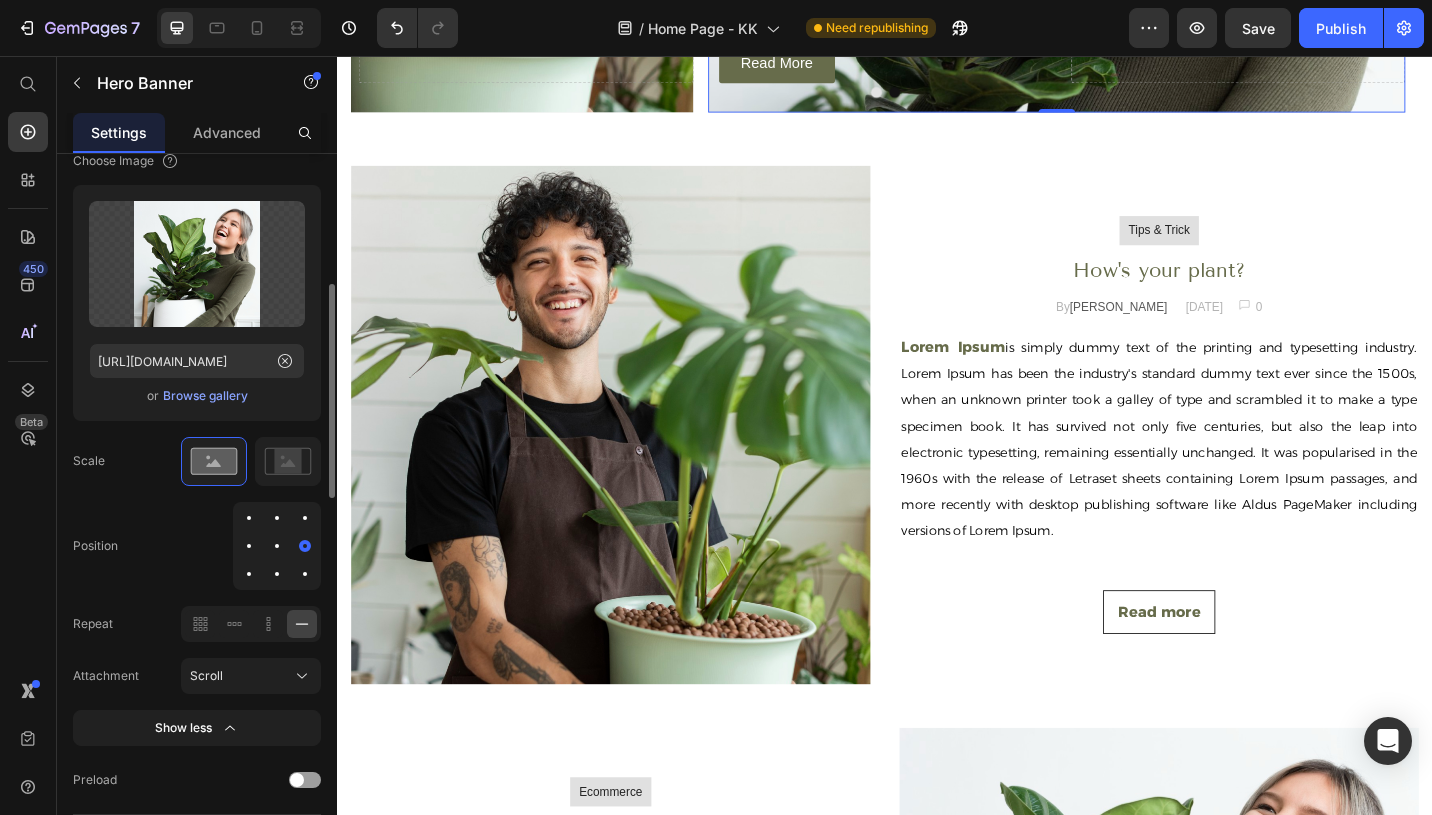click at bounding box center [277, 546] 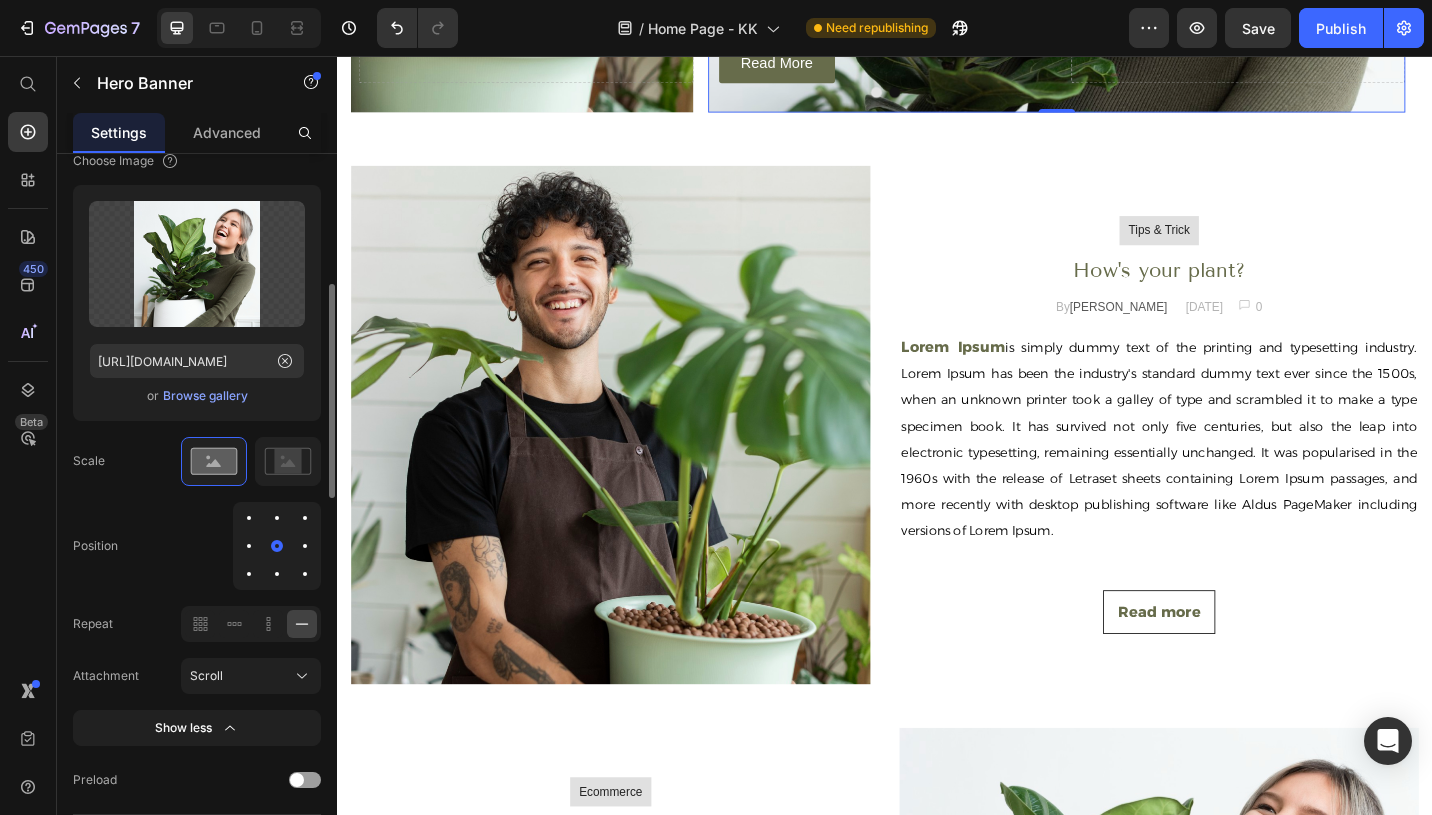 click at bounding box center (277, 518) 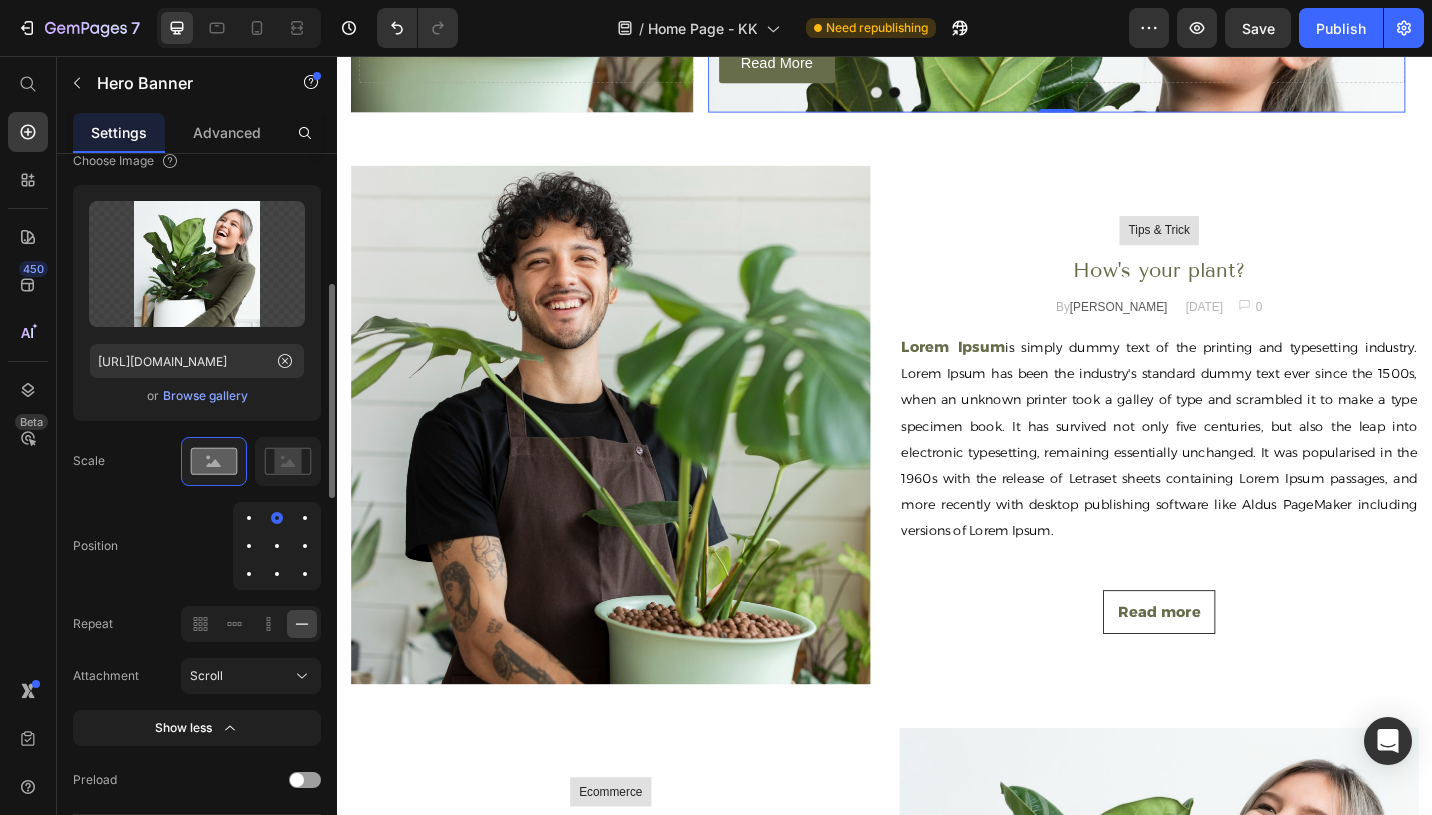 click at bounding box center (277, 574) 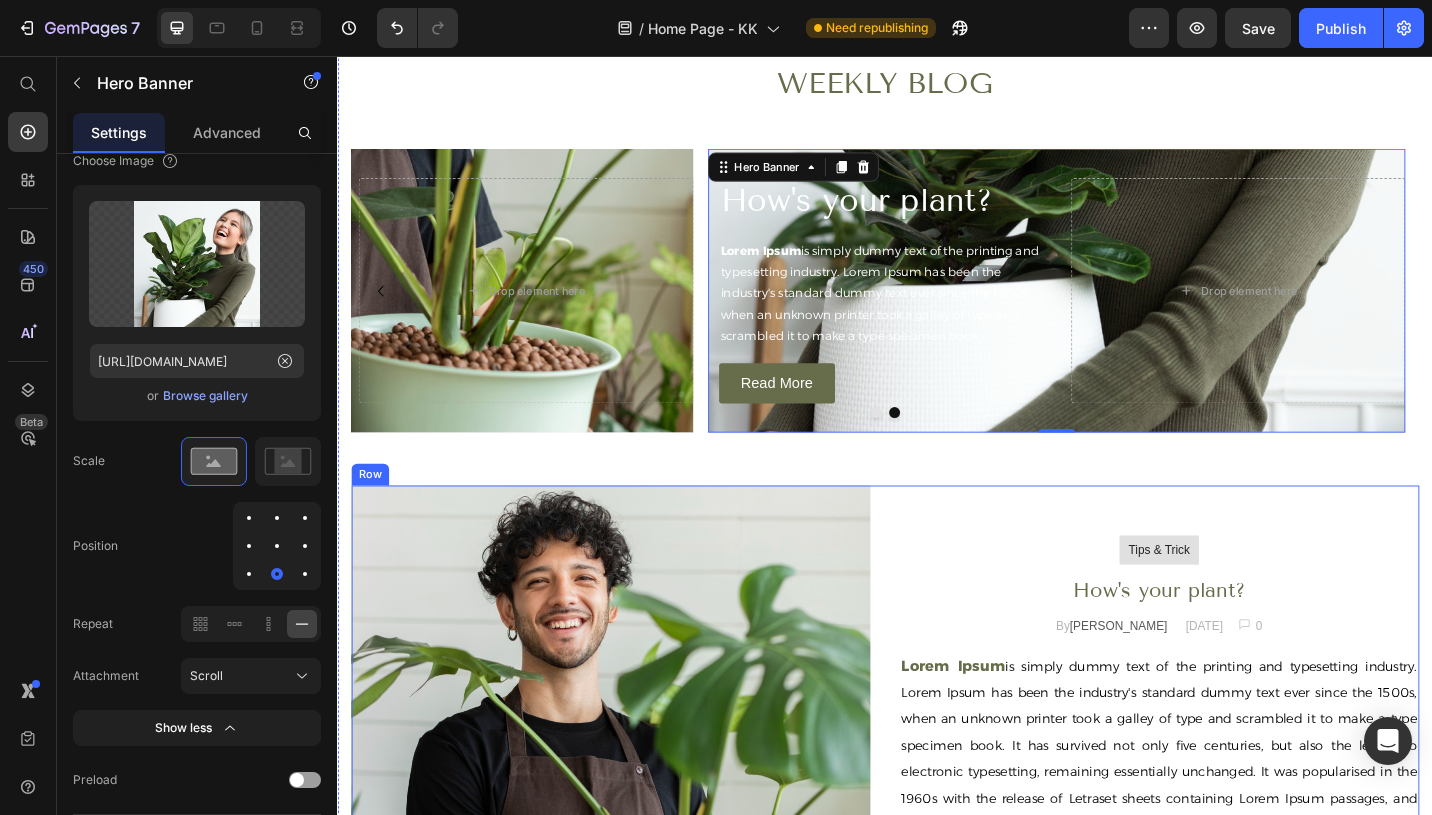 scroll, scrollTop: 6640, scrollLeft: 0, axis: vertical 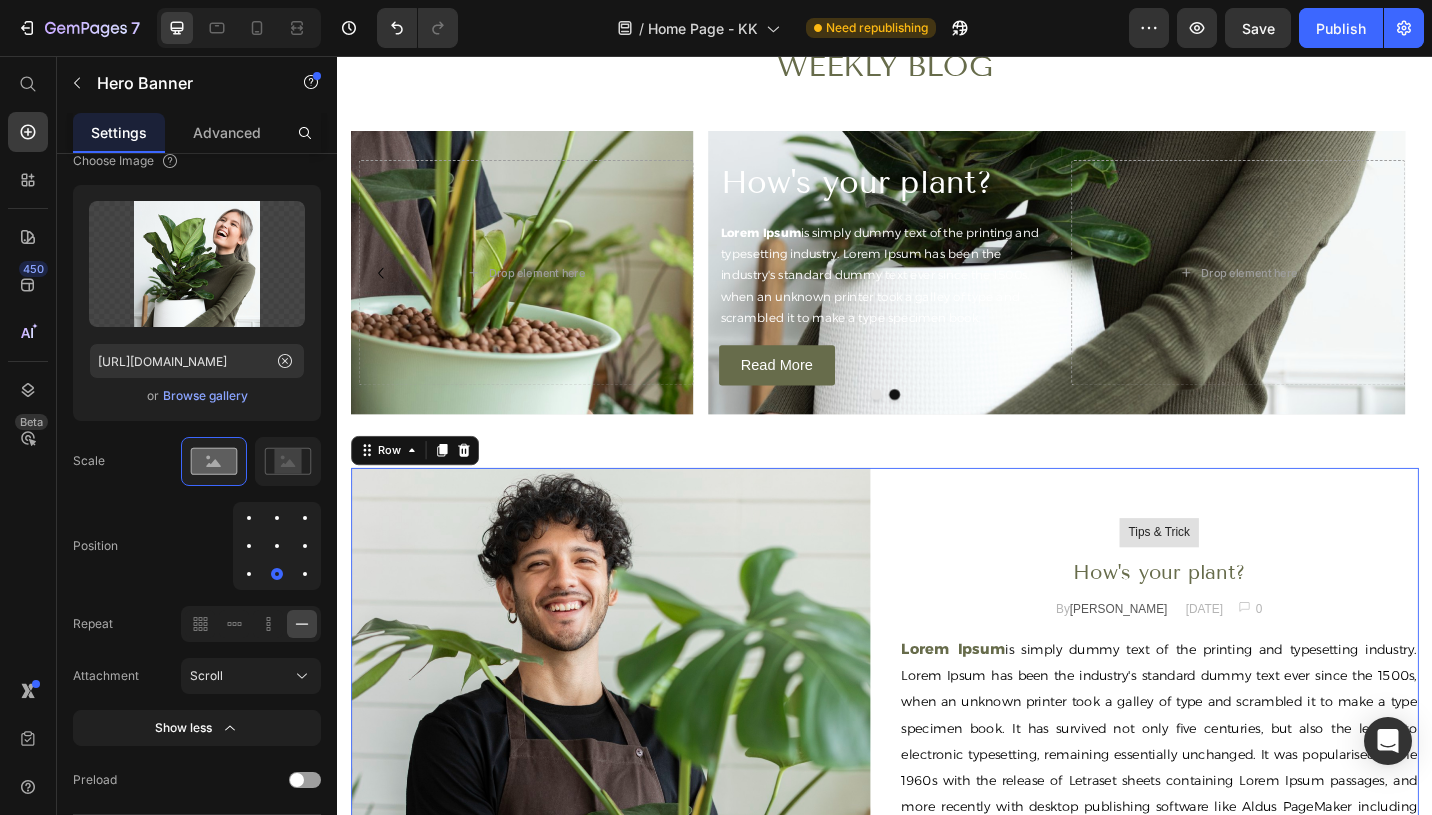 click on "Tips & Trick Text block Row How's your plant? Heading By  [PERSON_NAME]  Text block [DATE] Text block Image 0 Text block Row Row Lorem Ipsum  is simply dummy text of the printing and typesetting industry. Lorem Ipsum has been the industry's standard dummy text ever since the 1500s, when an unknown printer took a galley of type and scrambled it to make a type specimen book. It has survived not only five centuries, but also the leap into electronic typesetting, remaining essentially unchanged. It was popularised in the 1960s with the release of Letraset sheets containing Lorem Ipsum passages, and more recently with desktop publishing software like Aldus PageMaker including versions of Lorem Ipsum. Text block Read more Button" at bounding box center [1237, 790] 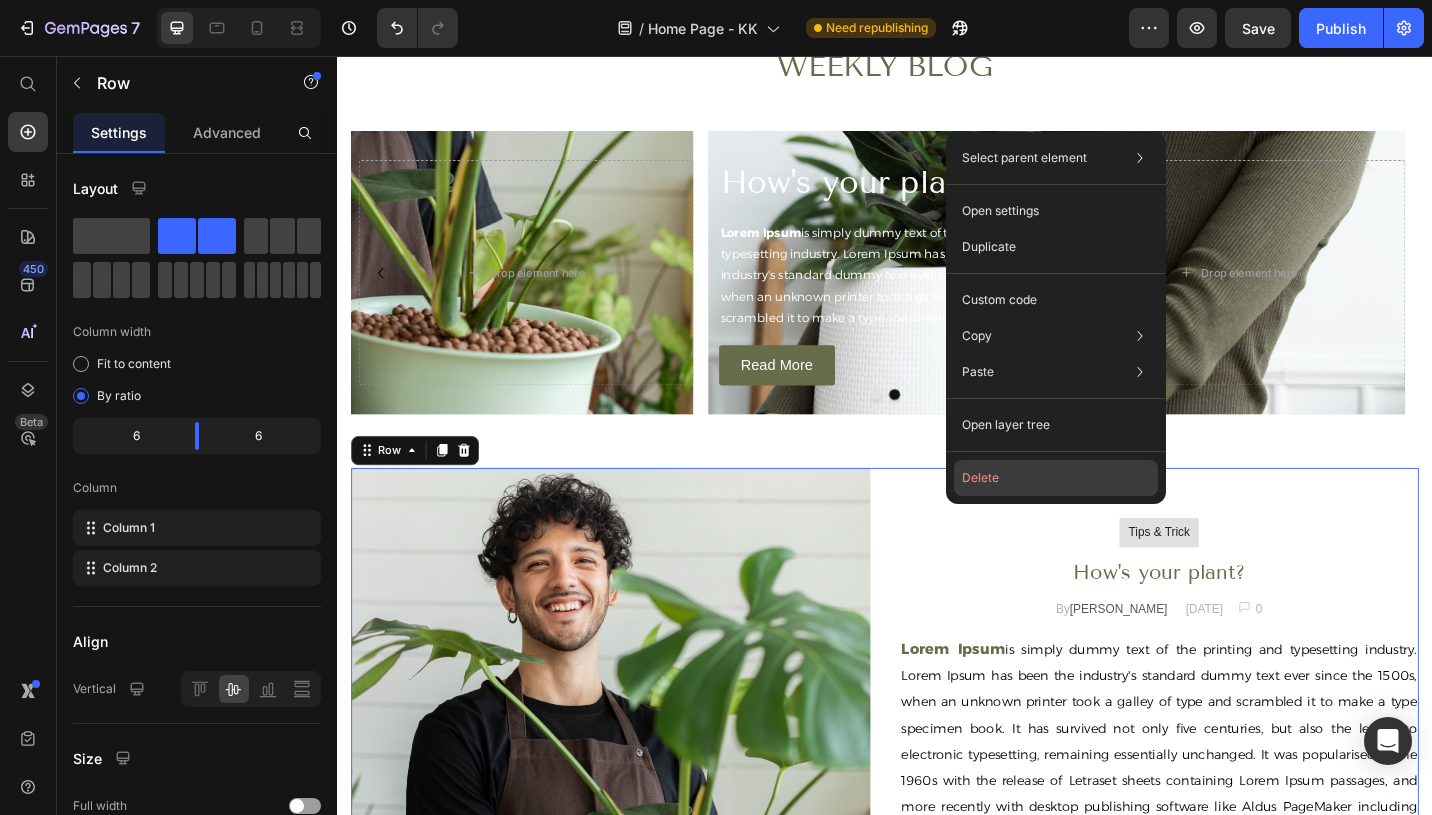 click on "Delete" 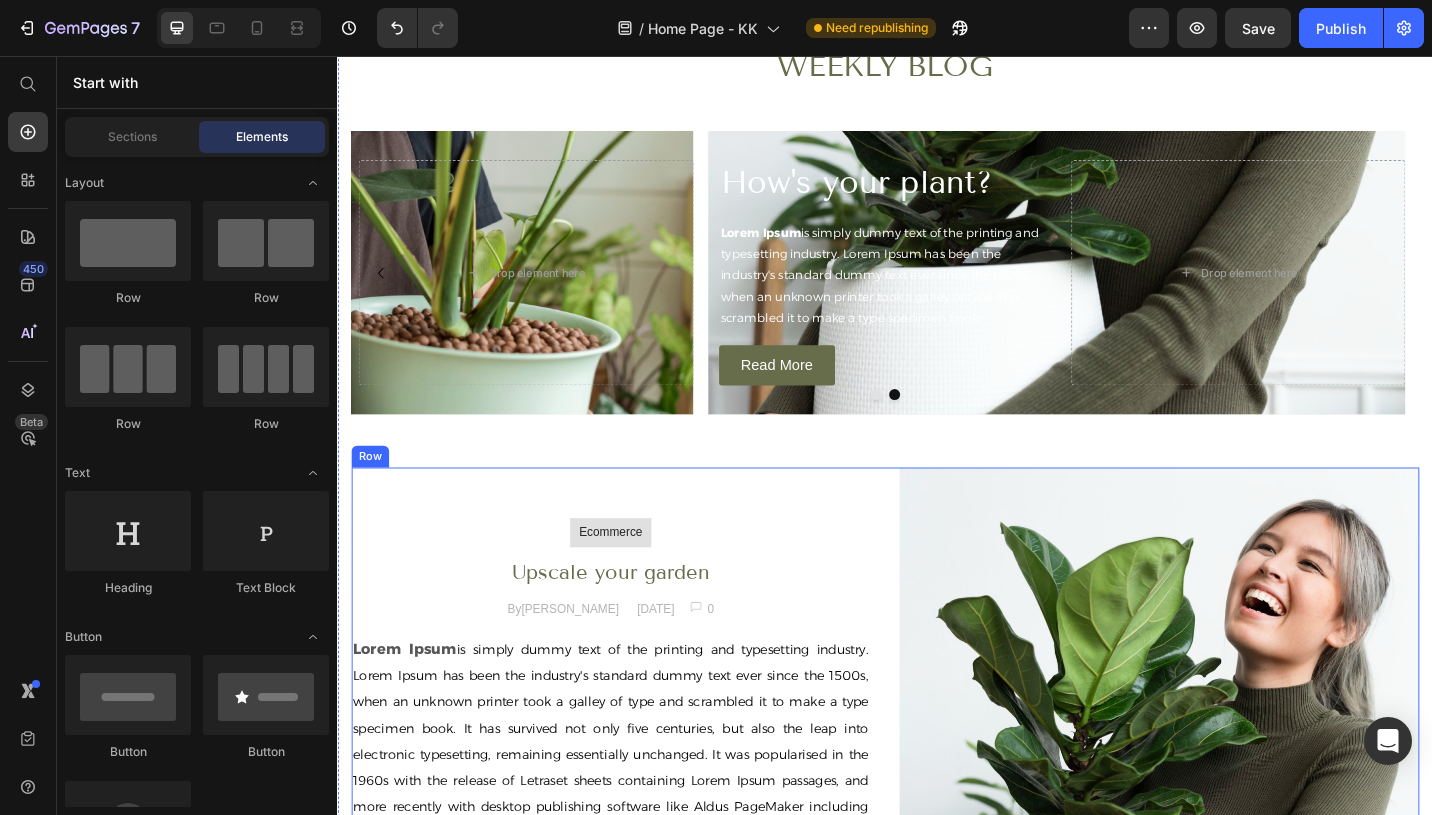 click on "Ecommerce Text block Row Upscale your garden Heading By  [PERSON_NAME]  Text block [DATE] Text block Image 0 Text block Row Row Lorem Ipsum  is simply dummy text of the printing and typesetting industry. Lorem Ipsum has been the industry's standard dummy text ever since the 1500s, when an unknown printer took a galley of type and scrambled it to make a type specimen book. It has survived not only five centuries, but also the leap into electronic typesetting, remaining essentially unchanged. It was popularised in the 1960s with the release of Letraset sheets containing Lorem Ipsum passages, and more recently with desktop publishing software like Aldus PageMaker including versions of Lorem Ipsum. Text block Read more Button Image Row" at bounding box center (937, 790) 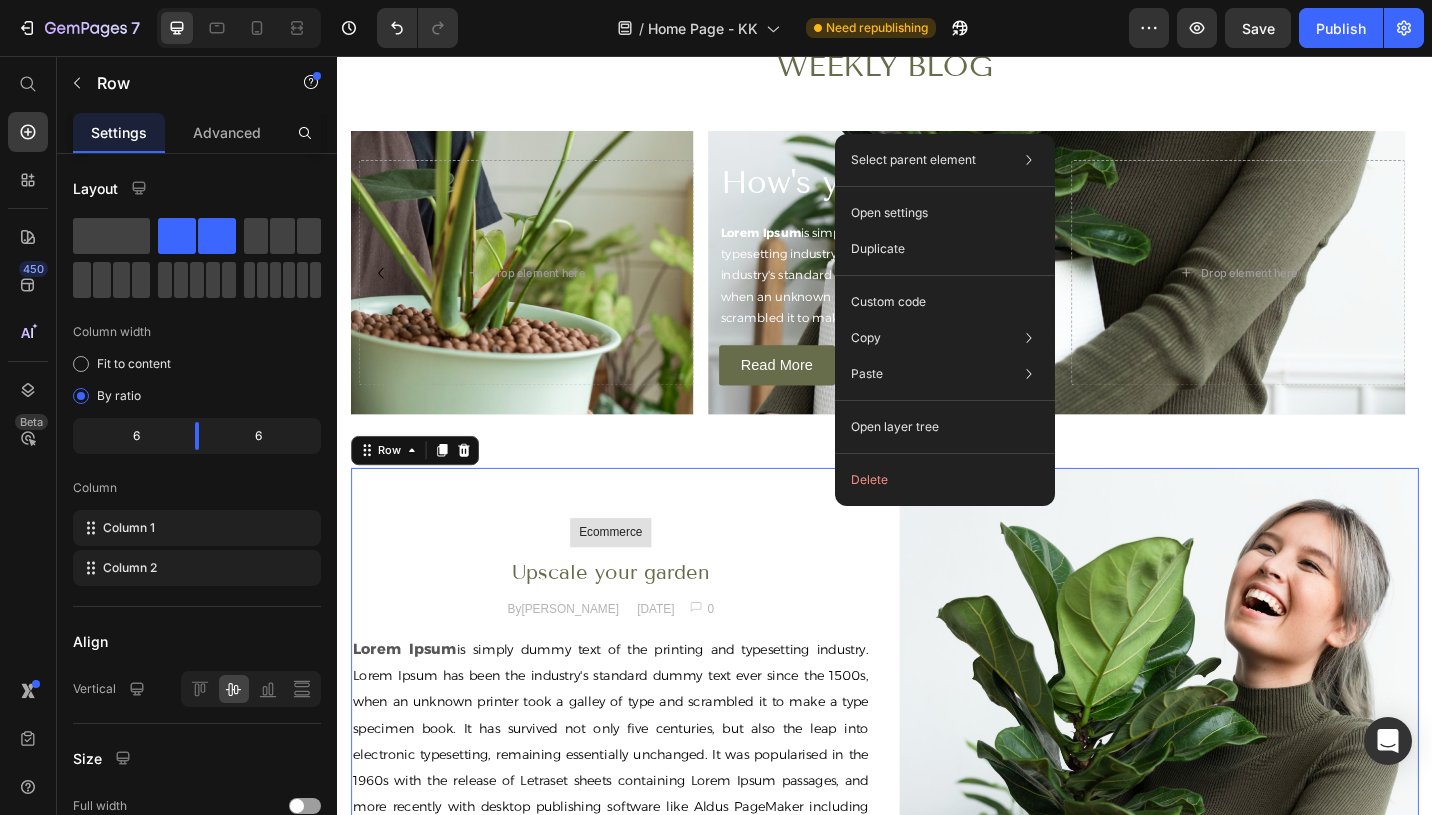 drag, startPoint x: 941, startPoint y: 549, endPoint x: 1232, endPoint y: 559, distance: 291.17178 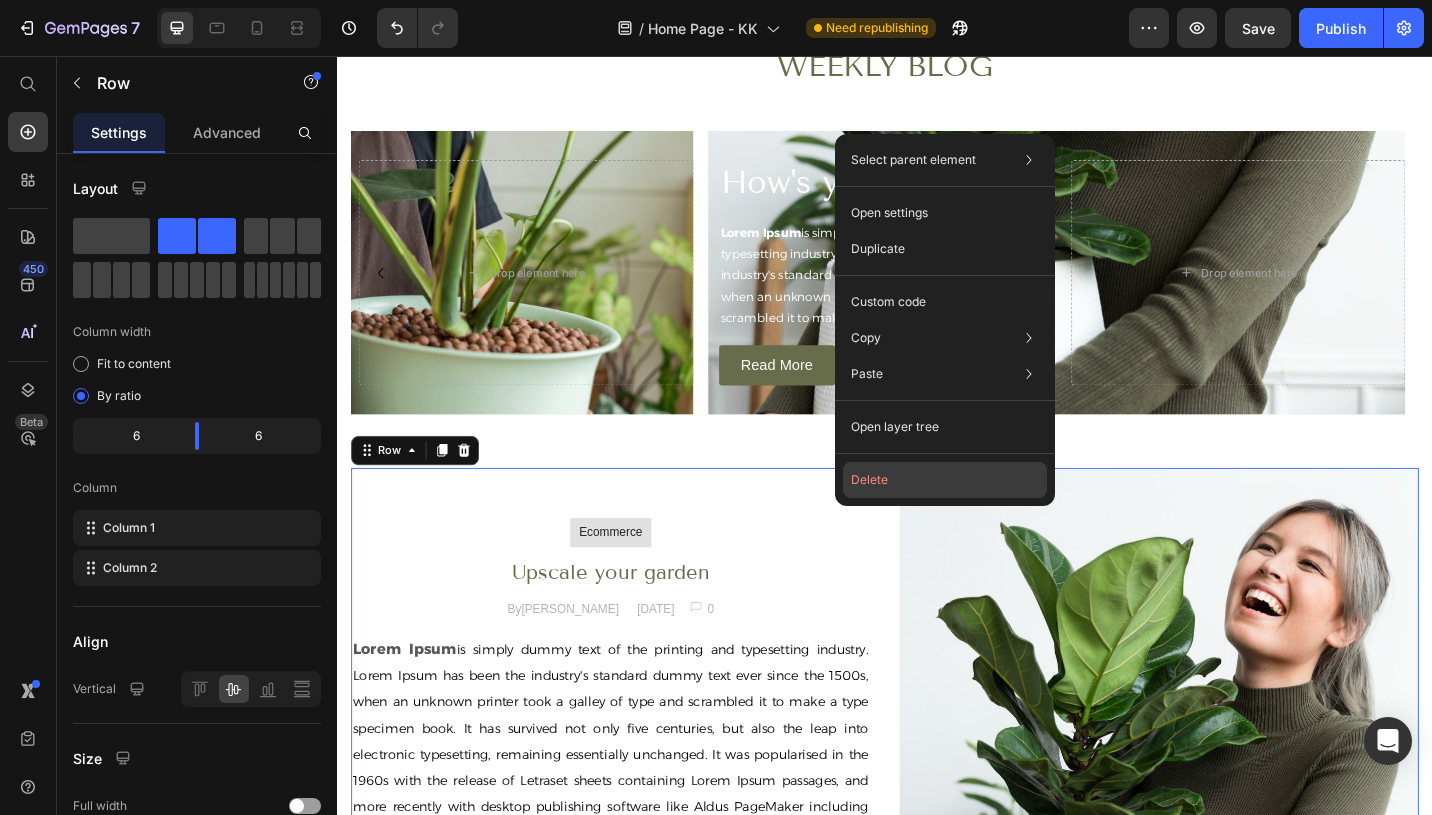 click on "Delete" 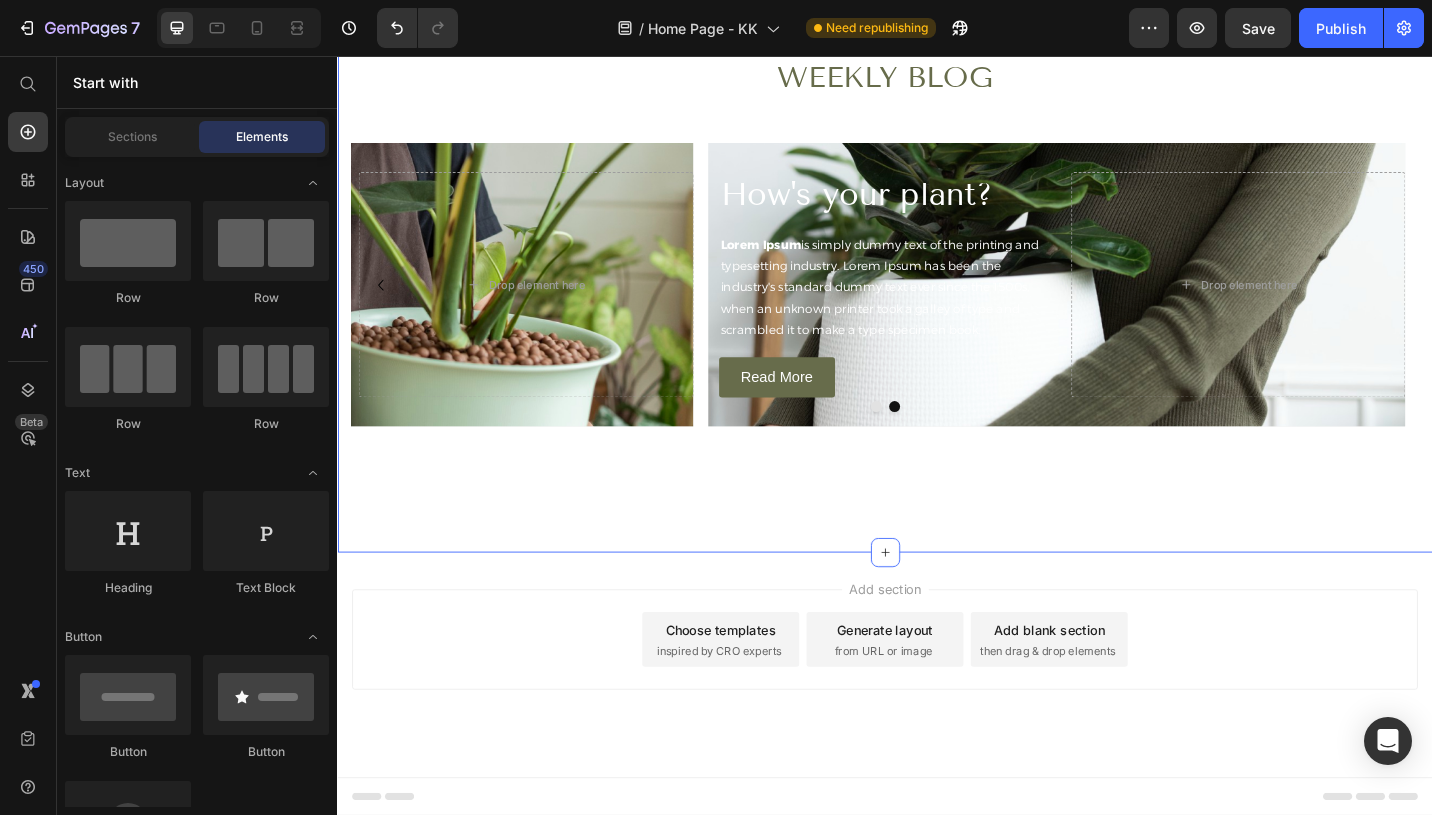 click on "WEEKLY BLOG Heading Row
Upscale your garden Heading Lorem Ipsum  is simply dummy text of the printing and typesetting industry. Lorem Ipsum has been the industry's standard dummy text ever since the 1500s, when an unknown printer took a galley of type and scrambled it to make a type specimen book. Text Block Read More Button
Drop element here Hero Banner How's your plant? Heading Lorem Ipsum  is simply dummy text of the printing and typesetting industry. Lorem Ipsum has been the industry's standard dummy text ever since the 1500s, when an unknown printer took a galley of type and scrambled it to make a type specimen book. Text Block Read More Button
Drop element here Hero Banner
Carousel Section 10" at bounding box center [937, 311] 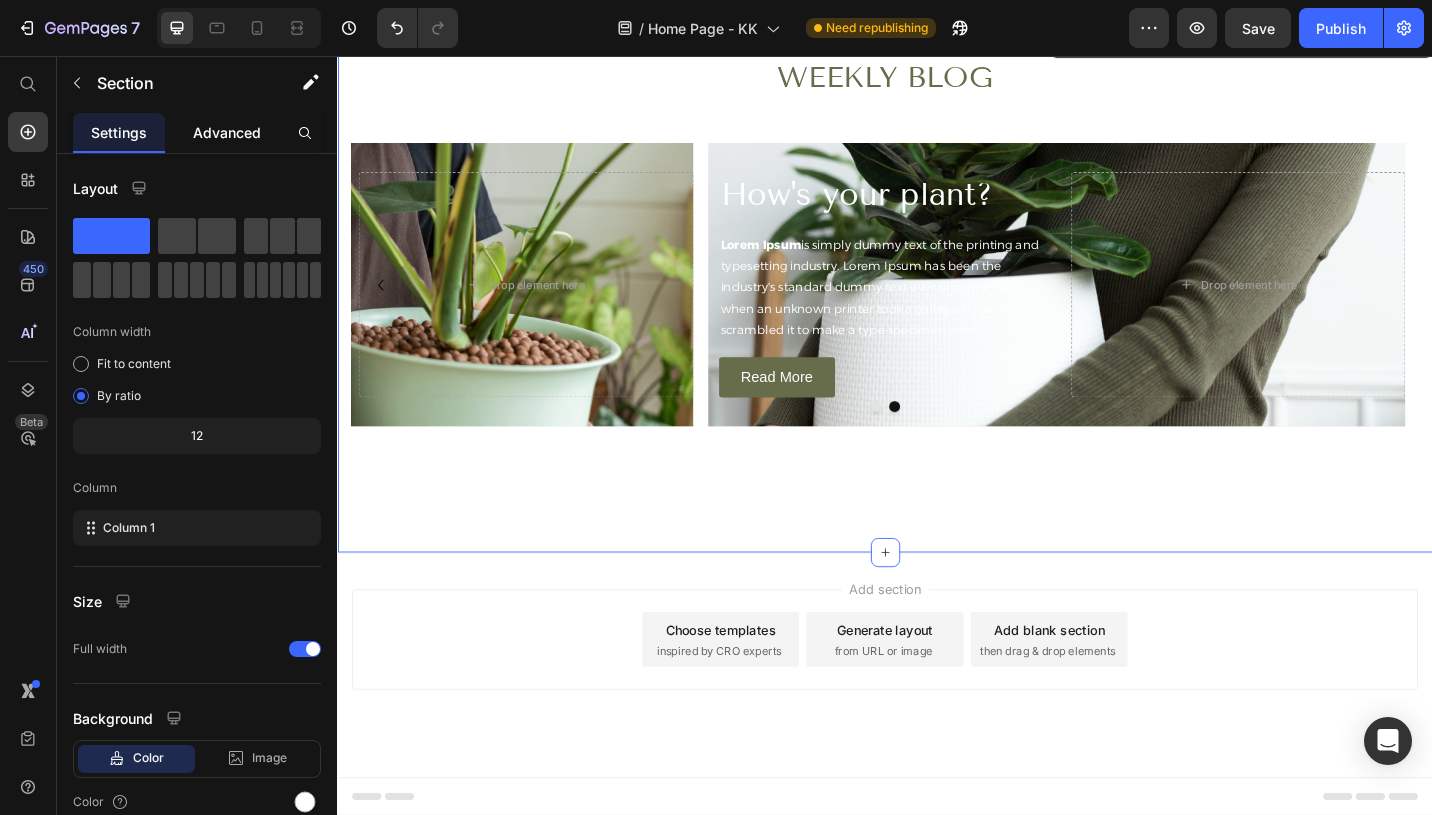 click on "Advanced" at bounding box center (227, 132) 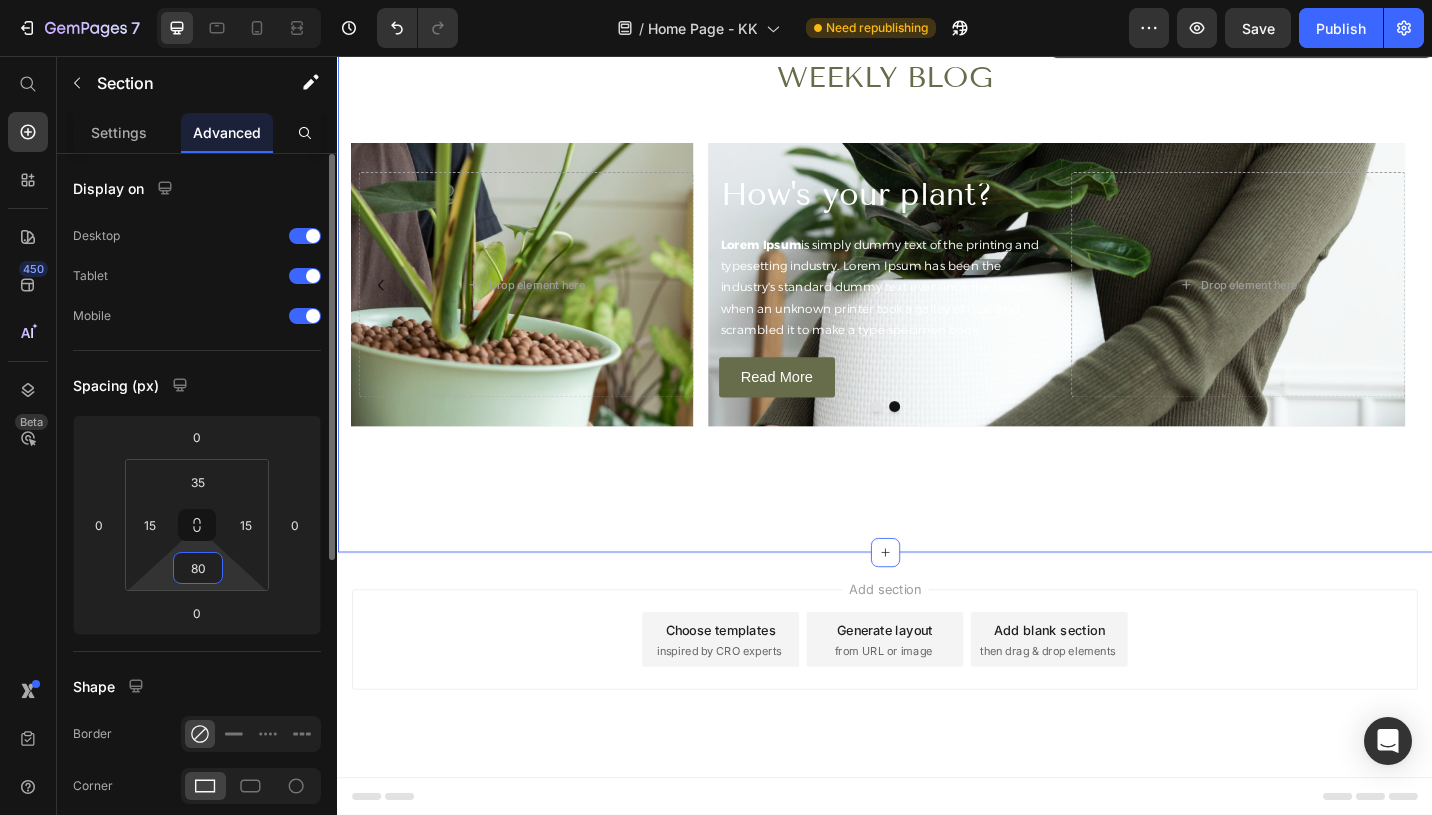 click on "80" at bounding box center [198, 568] 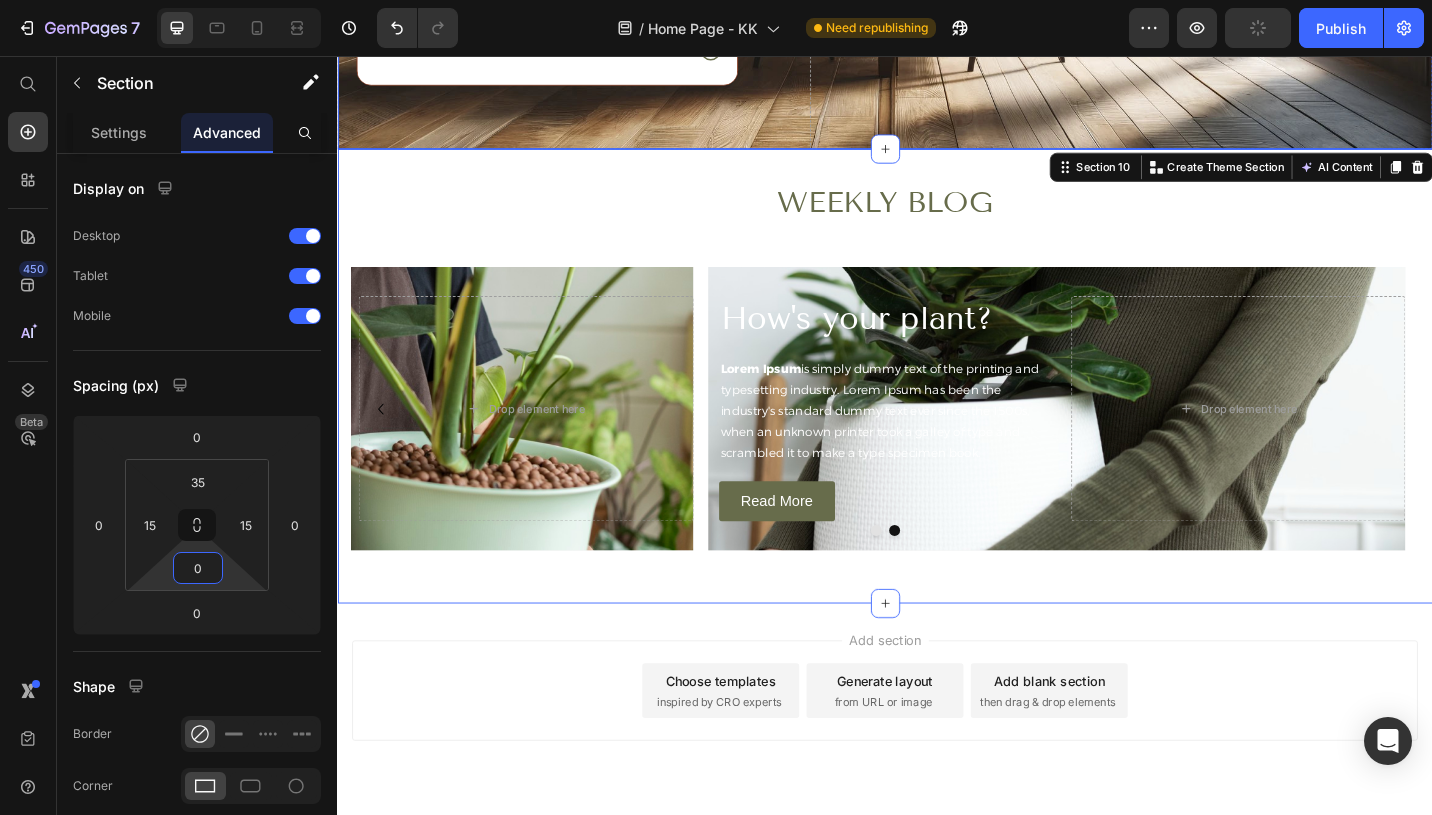 scroll, scrollTop: 6329, scrollLeft: 0, axis: vertical 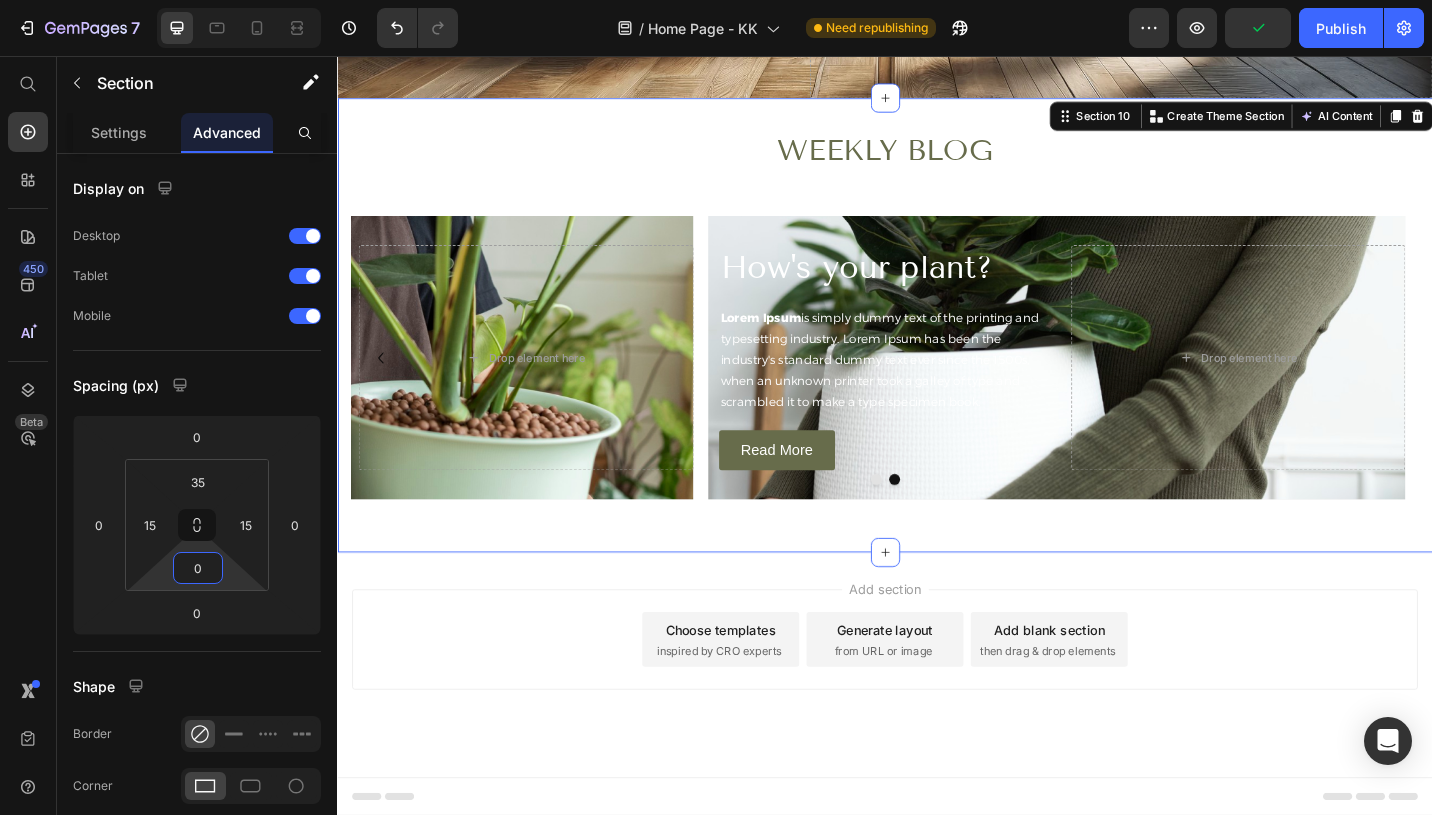 type on "0" 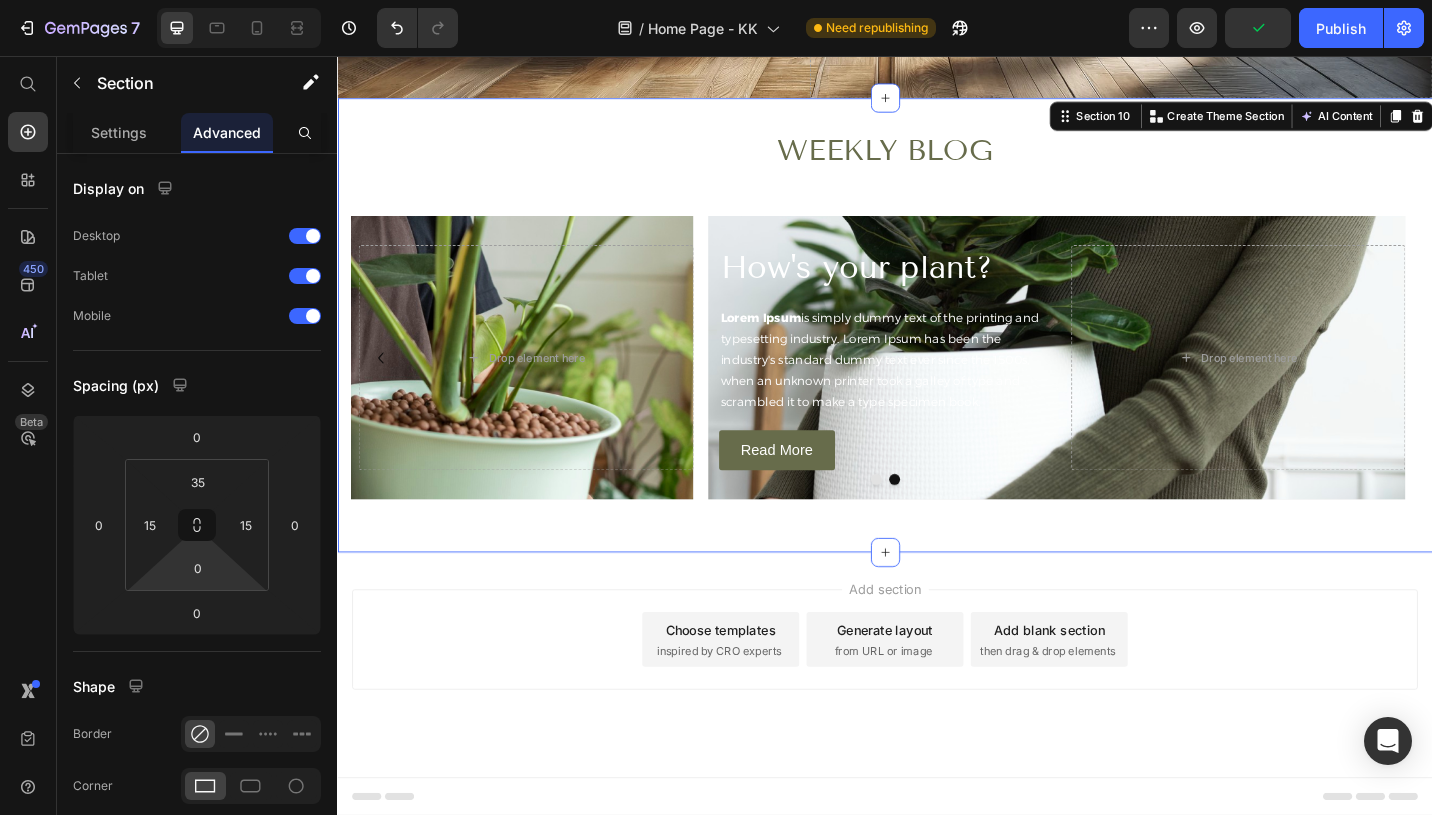 click on "WEEKLY BLOG Heading Row
Upscale your garden Heading Lorem Ipsum  is simply dummy text of the printing and typesetting industry. Lorem Ipsum has been the industry's standard dummy text ever since the 1500s, when an unknown printer took a galley of type and scrambled it to make a type specimen book. Text Block Read More Button
Drop element here Hero Banner How's your plant? Heading Lorem Ipsum  is simply dummy text of the printing and typesetting industry. Lorem Ipsum has been the industry's standard dummy text ever since the 1500s, when an unknown printer took a galley of type and scrambled it to make a type specimen book. Text Block Read More Button
Drop element here Hero Banner
[GEOGRAPHIC_DATA]" at bounding box center [937, 368] 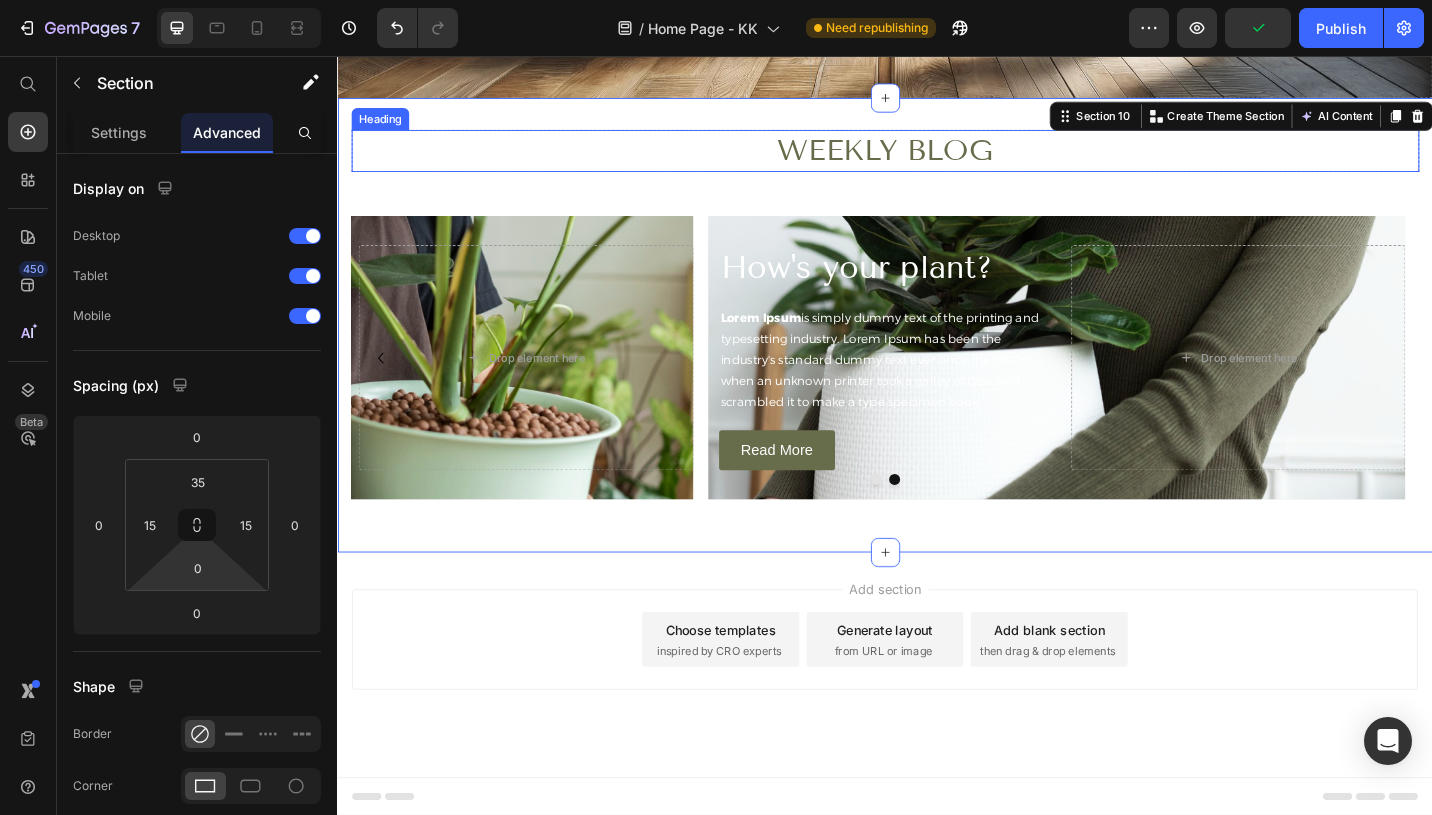 click on "WEEKLY BLOG" at bounding box center [937, 160] 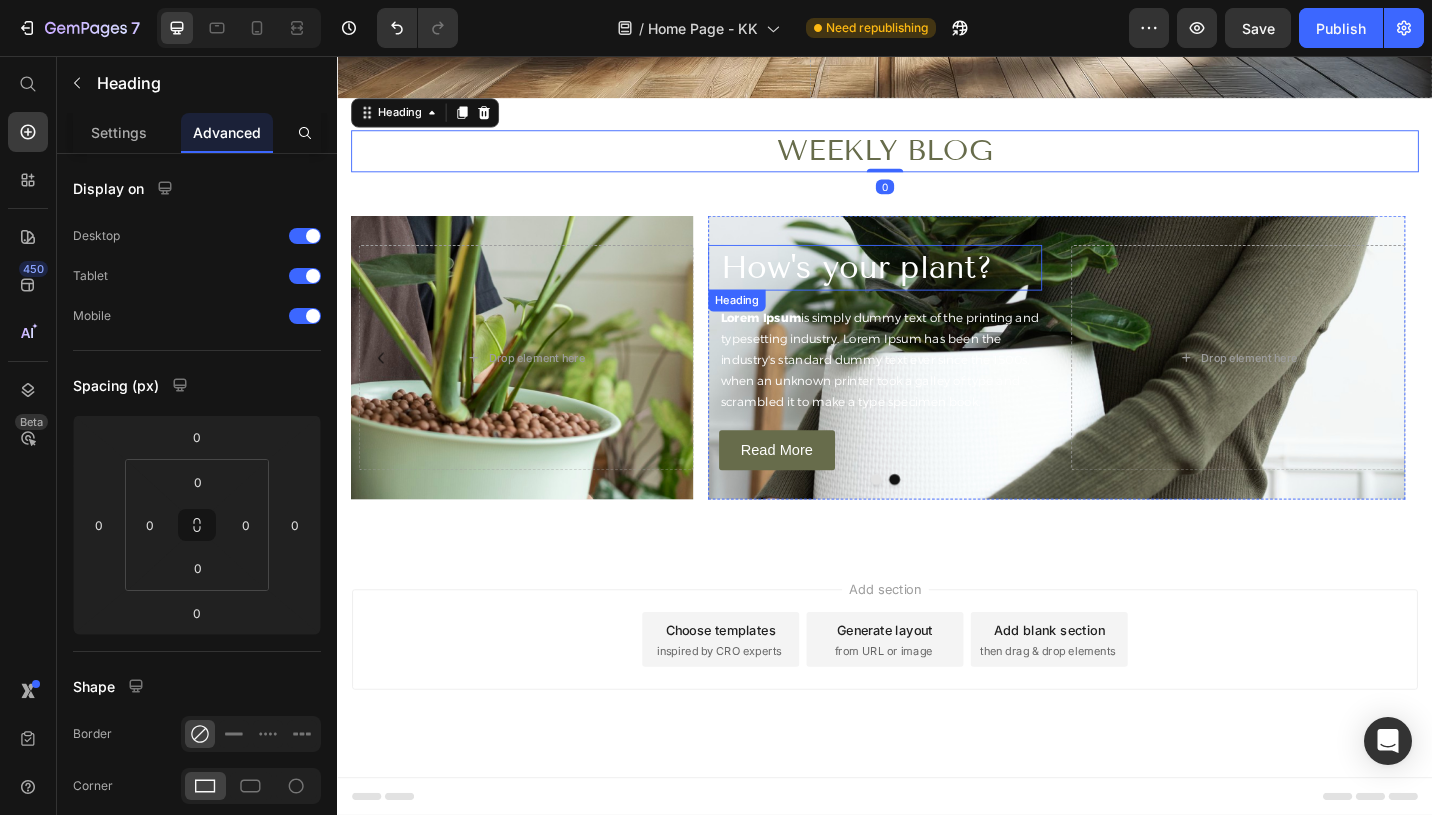 click on "How's your plant?" at bounding box center [931, 288] 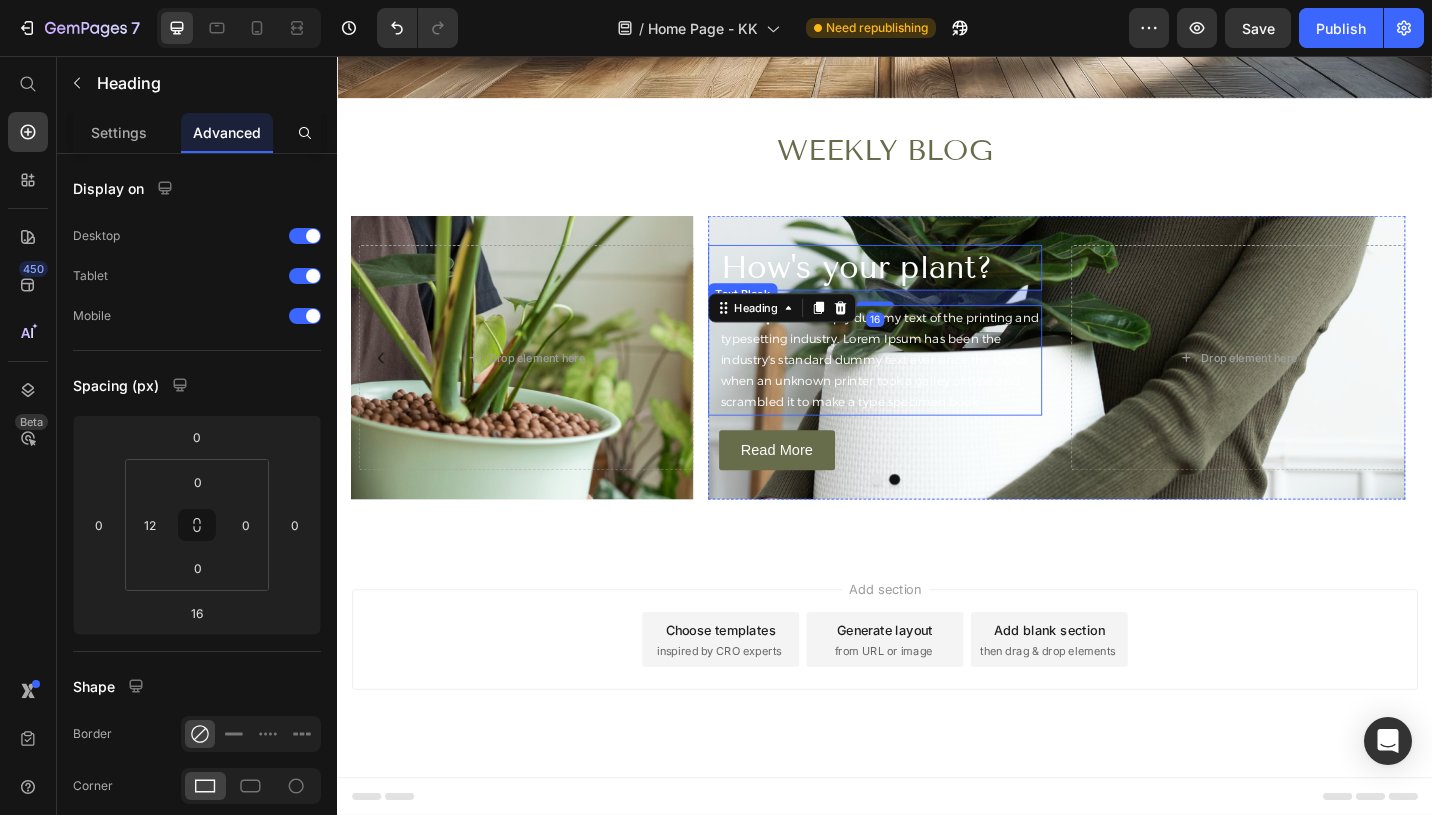 click on "Lorem Ipsum  is simply dummy text of the printing and typesetting industry. Lorem Ipsum has been the industry's standard dummy text ever since the 1500s, when an unknown printer took a galley of type and scrambled it to make a type specimen book." at bounding box center (931, 389) 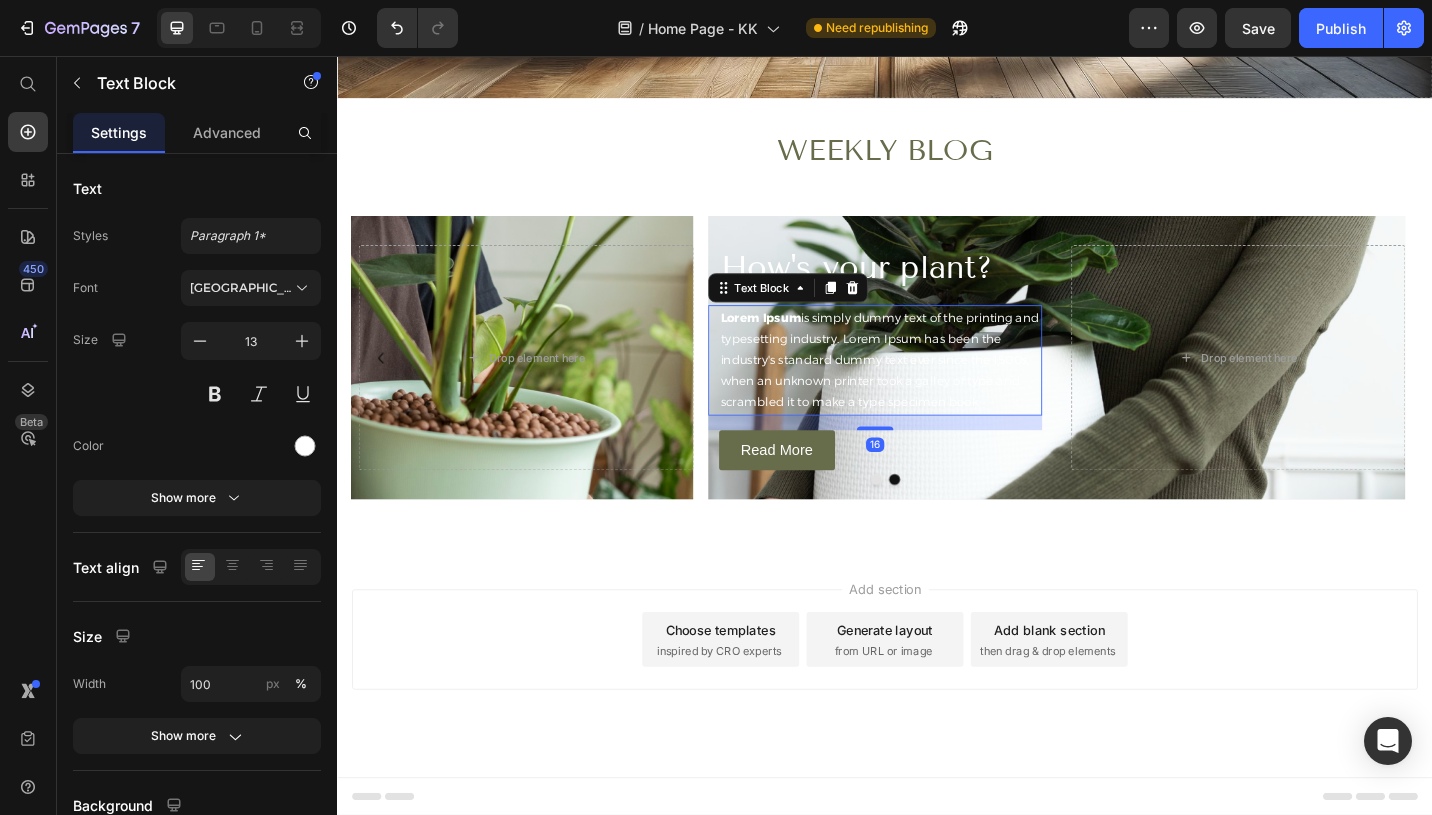 scroll, scrollTop: 6476, scrollLeft: 0, axis: vertical 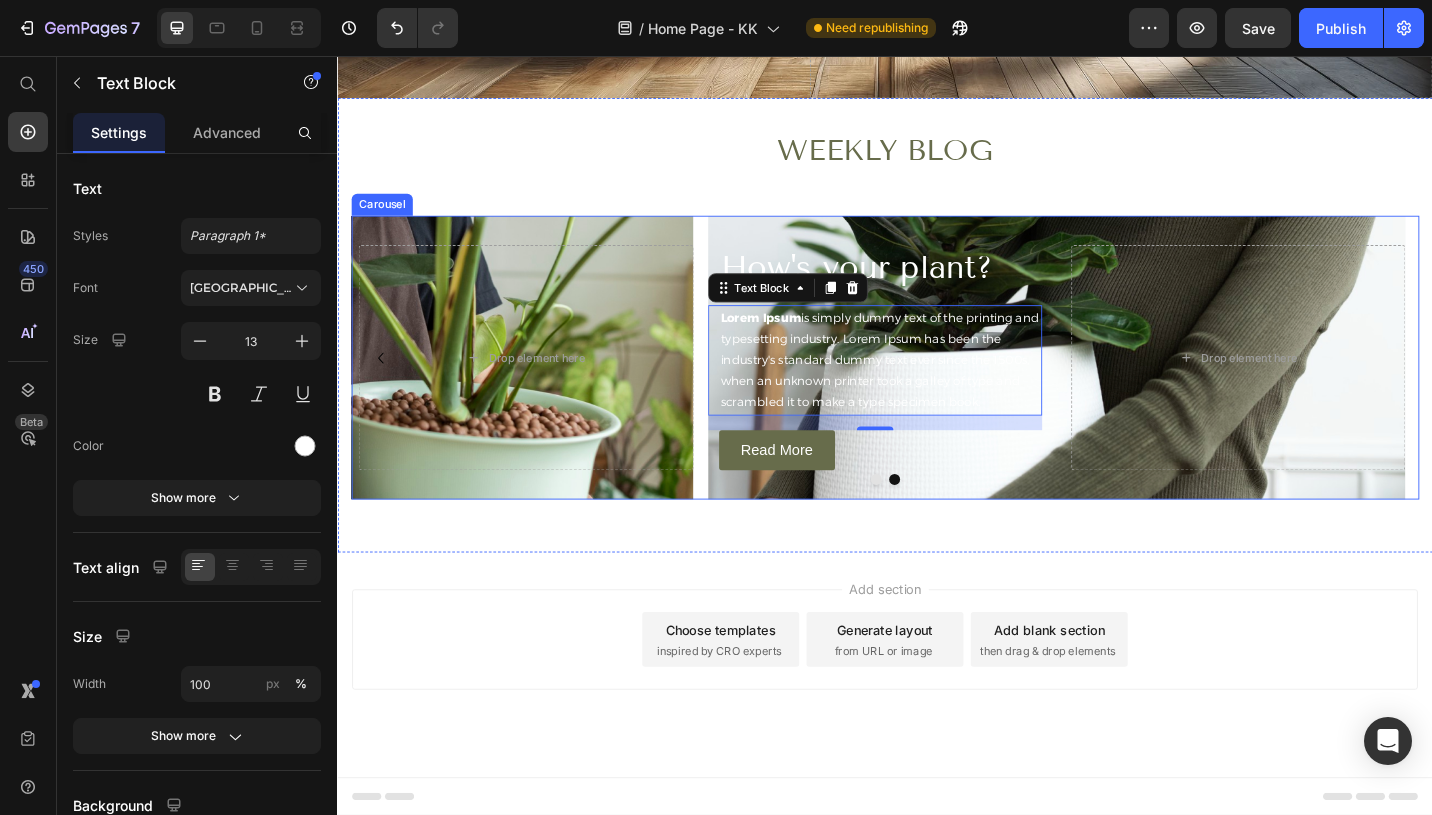 click at bounding box center (937, 520) 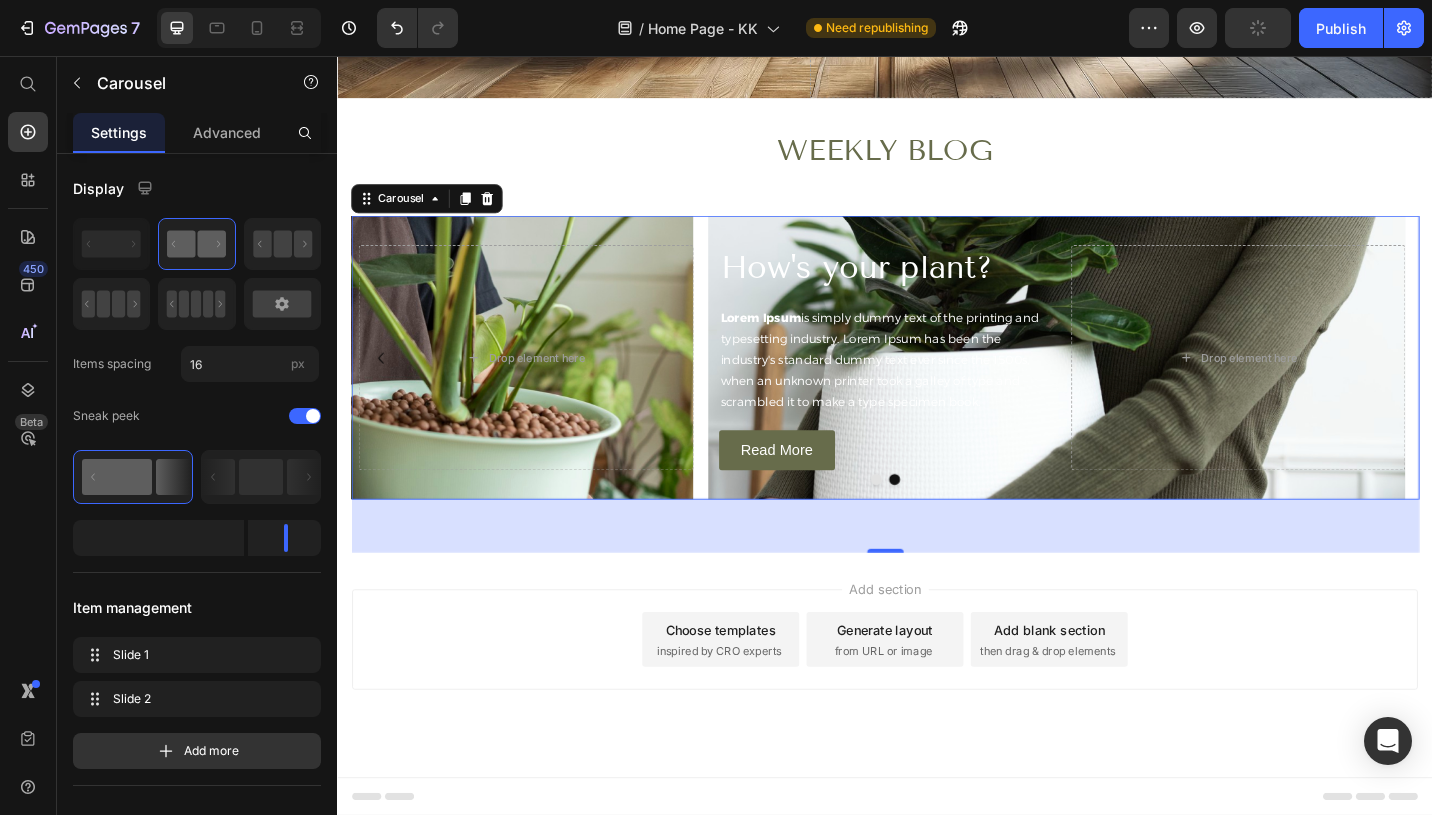 click on "58" at bounding box center (937, 571) 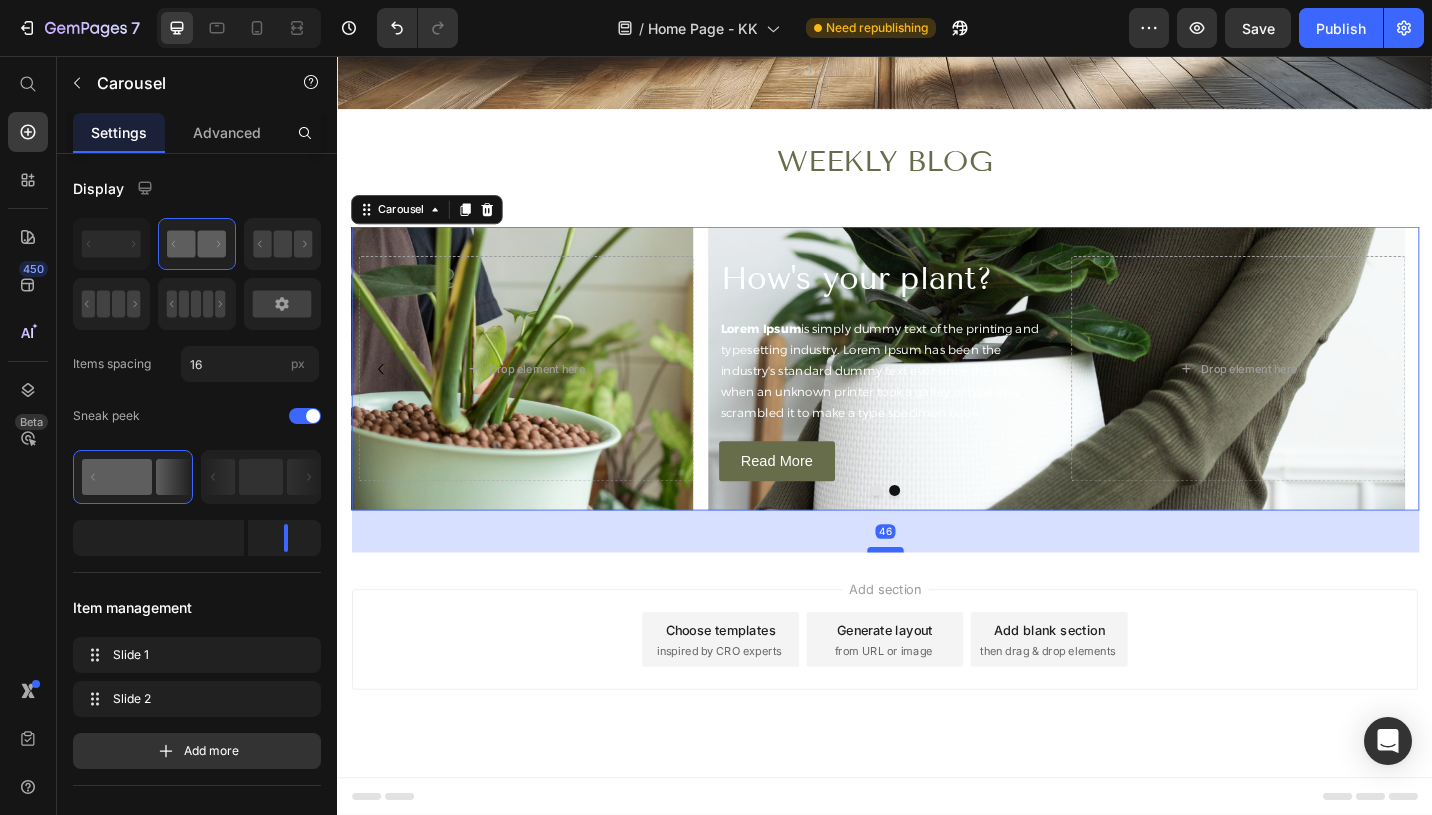 drag, startPoint x: 922, startPoint y: 670, endPoint x: 943, endPoint y: 658, distance: 24.186773 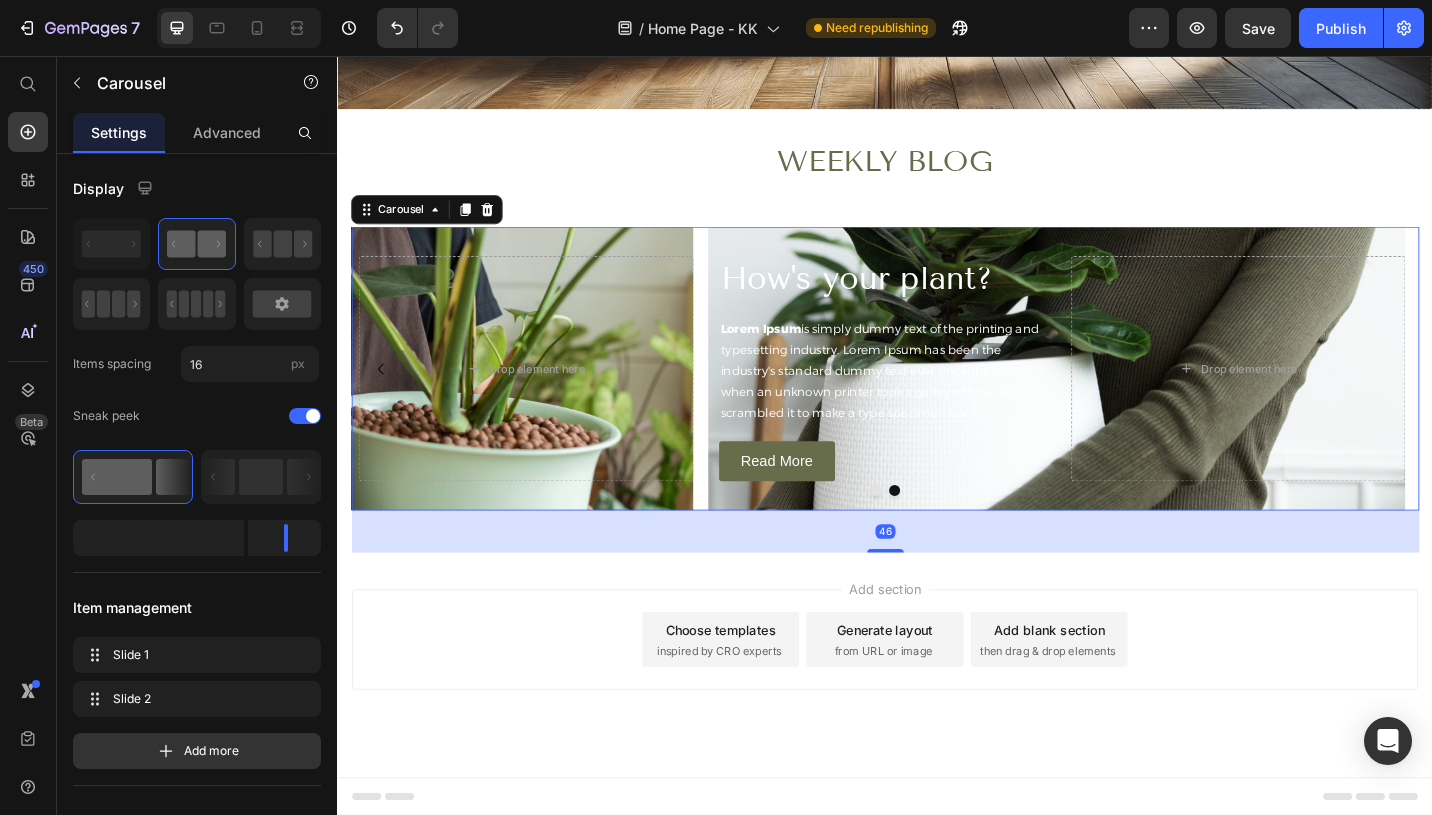 click on "Add section Choose templates inspired by CRO experts Generate layout from URL or image Add blank section then drag & drop elements" at bounding box center [937, 723] 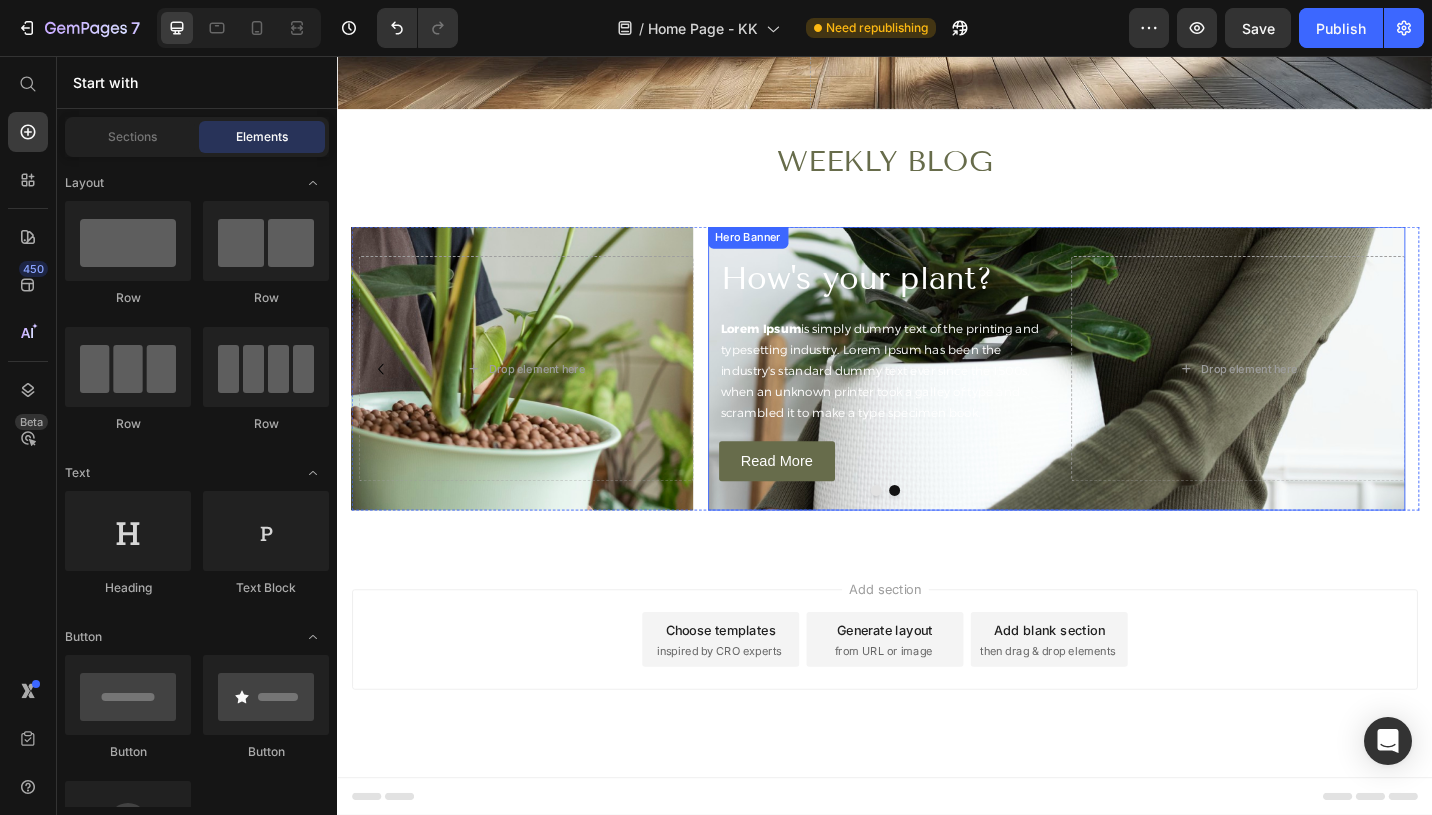 click on "Hero Banner" at bounding box center (786, 255) 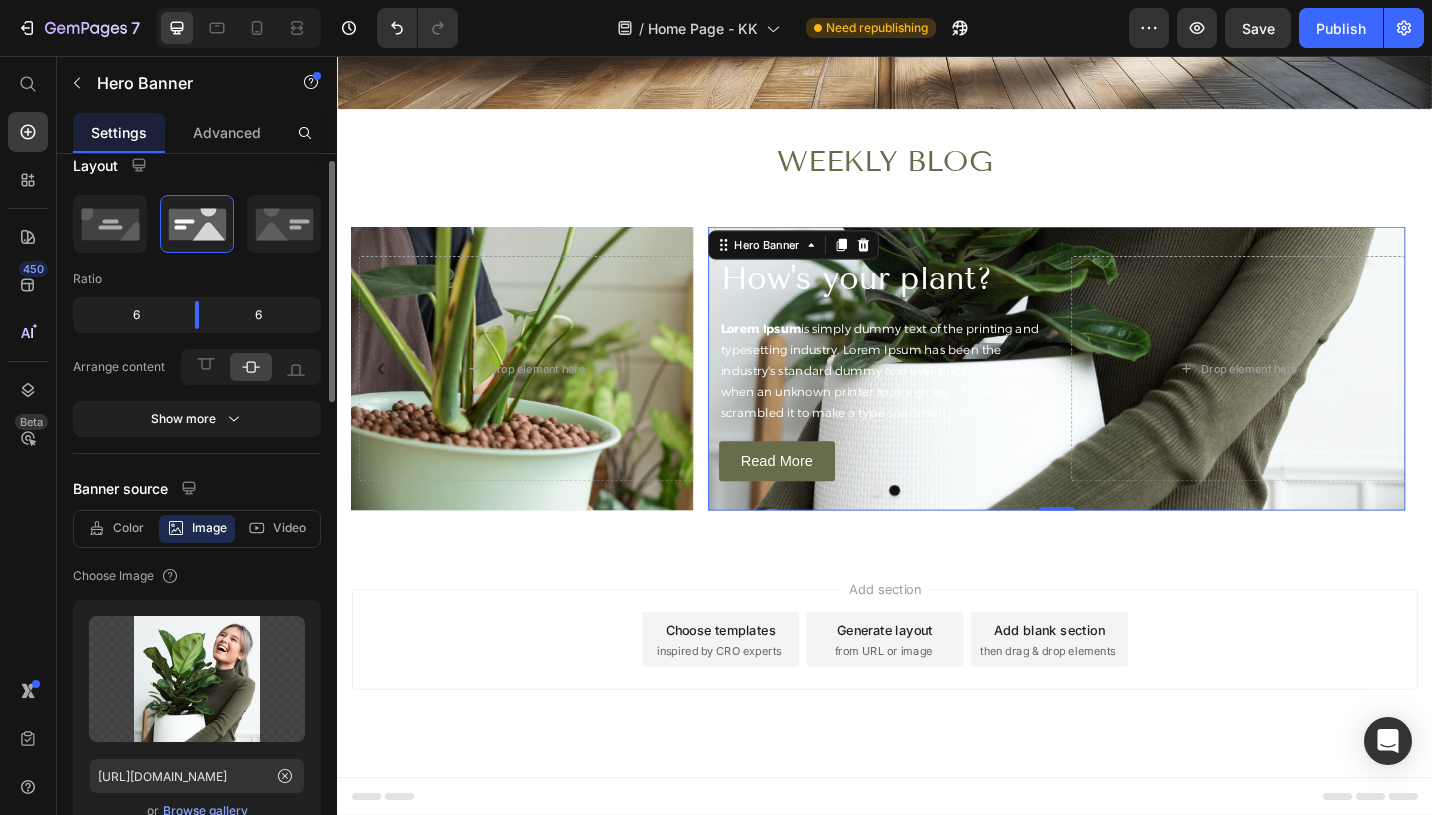 scroll, scrollTop: 72, scrollLeft: 0, axis: vertical 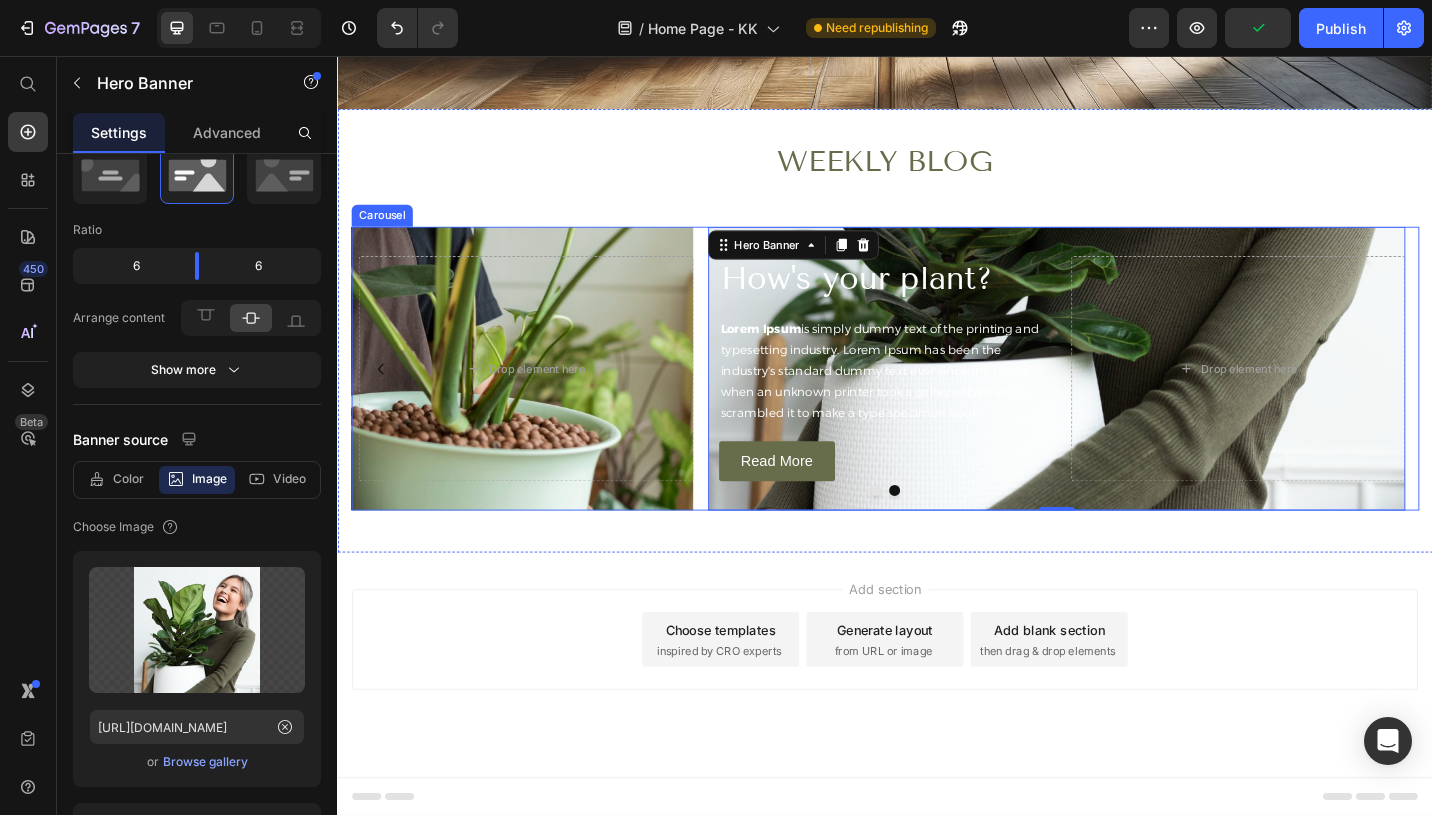 click on "Upscale your garden Heading Lorem Ipsum  is simply dummy text of the printing and typesetting industry. Lorem Ipsum has been the industry's standard dummy text ever since the 1500s, when an unknown printer took a galley of type and scrambled it to make a type specimen book. Text Block Read More Button
Drop element here Hero Banner How's your plant? Heading Lorem Ipsum  is simply dummy text of the printing and typesetting industry. Lorem Ipsum has been the industry's standard dummy text ever since the 1500s, when an unknown printer took a galley of type and scrambled it to make a type specimen book. Text Block Read More Button
Drop element here Hero Banner   0" at bounding box center (937, 398) 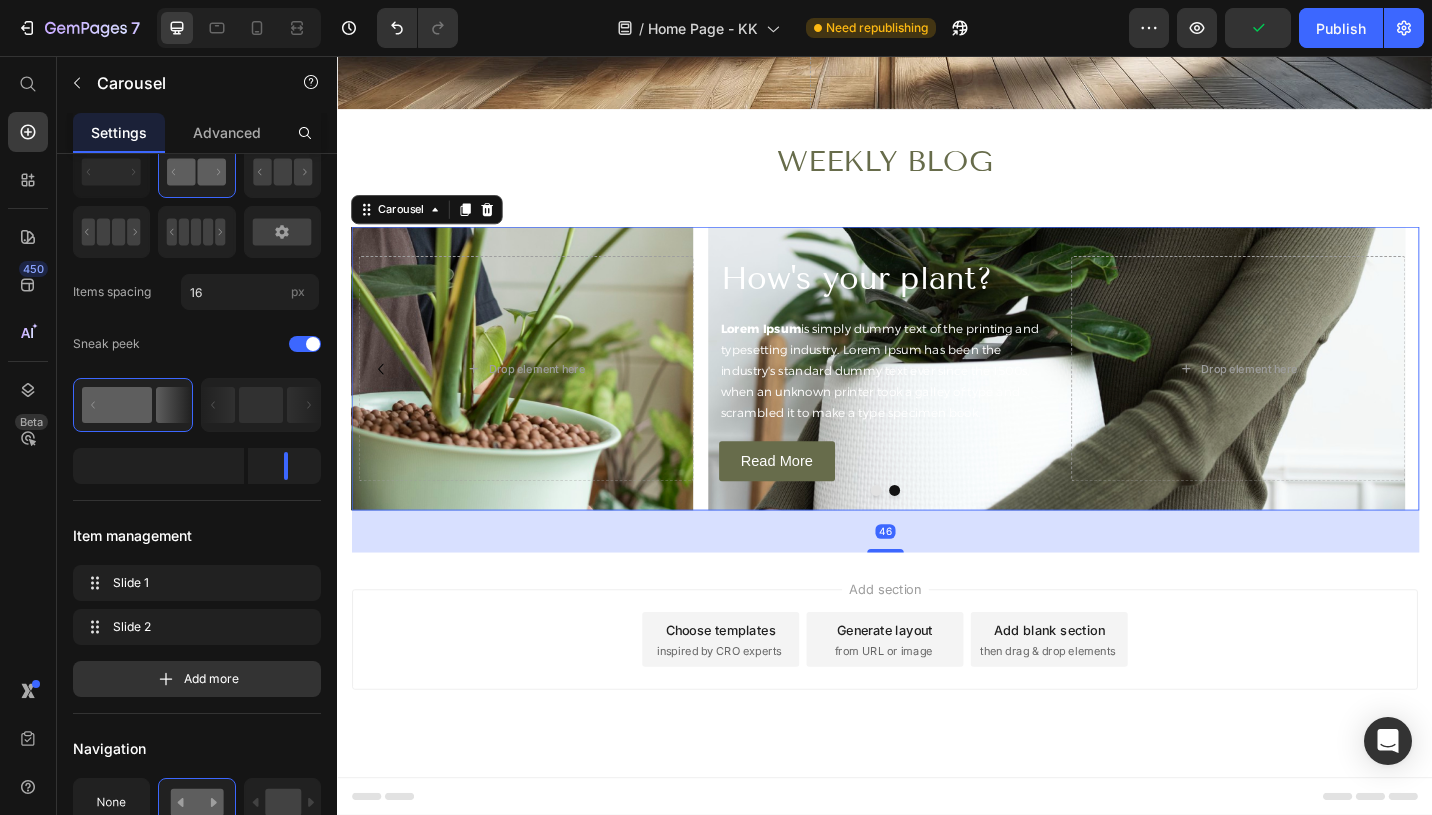 scroll, scrollTop: 0, scrollLeft: 0, axis: both 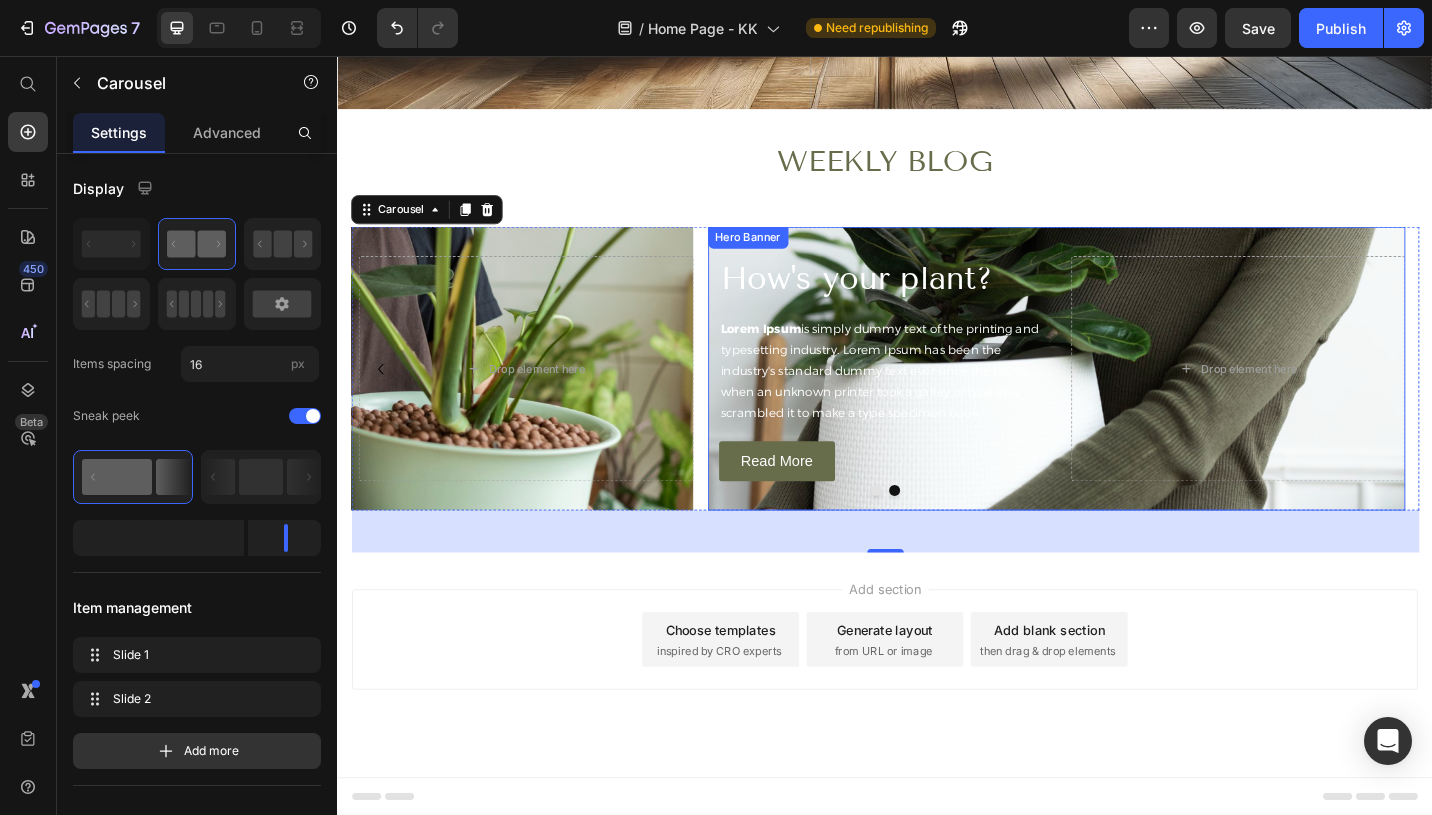 click on "Hero Banner" at bounding box center (786, 255) 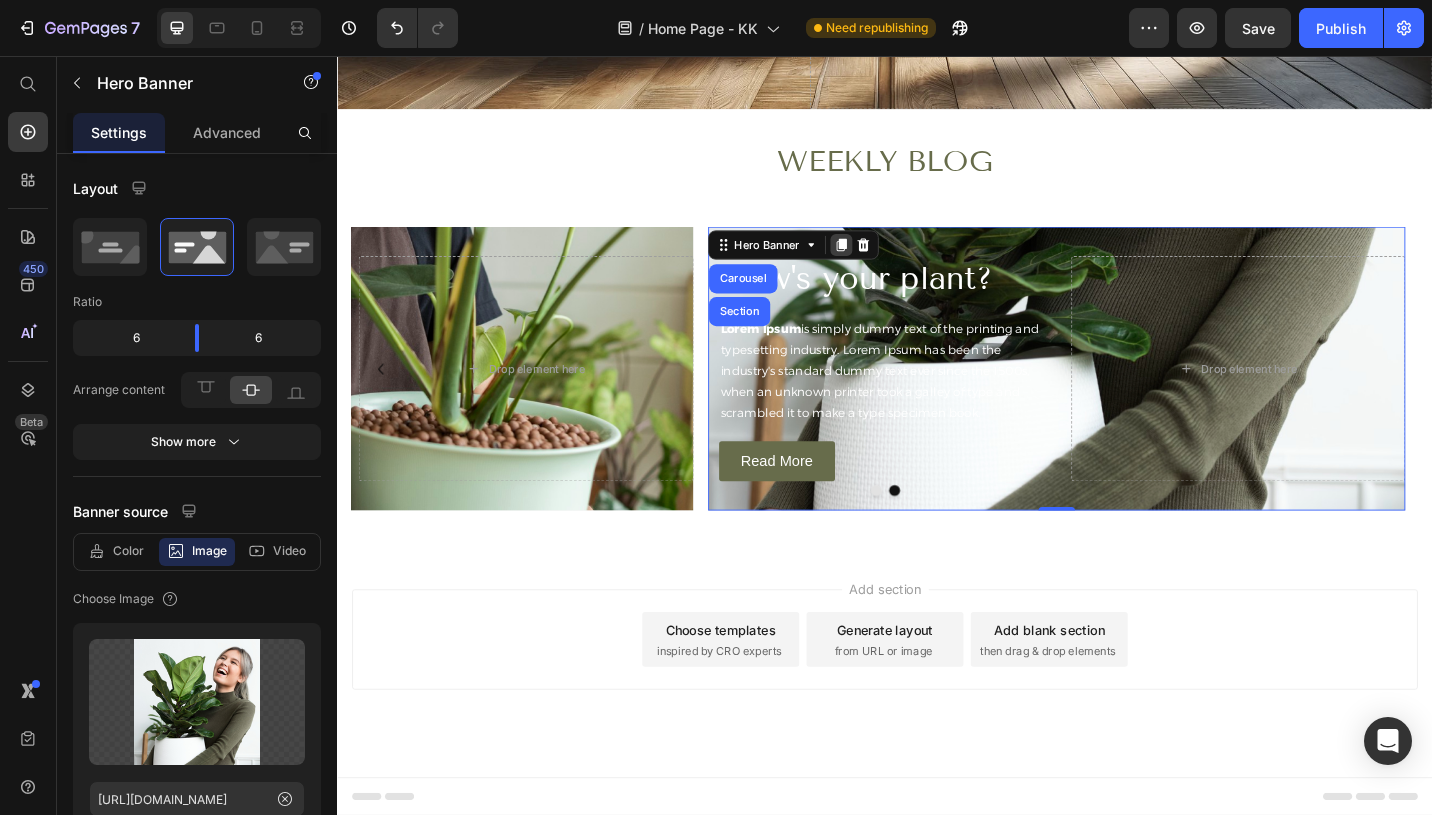 click 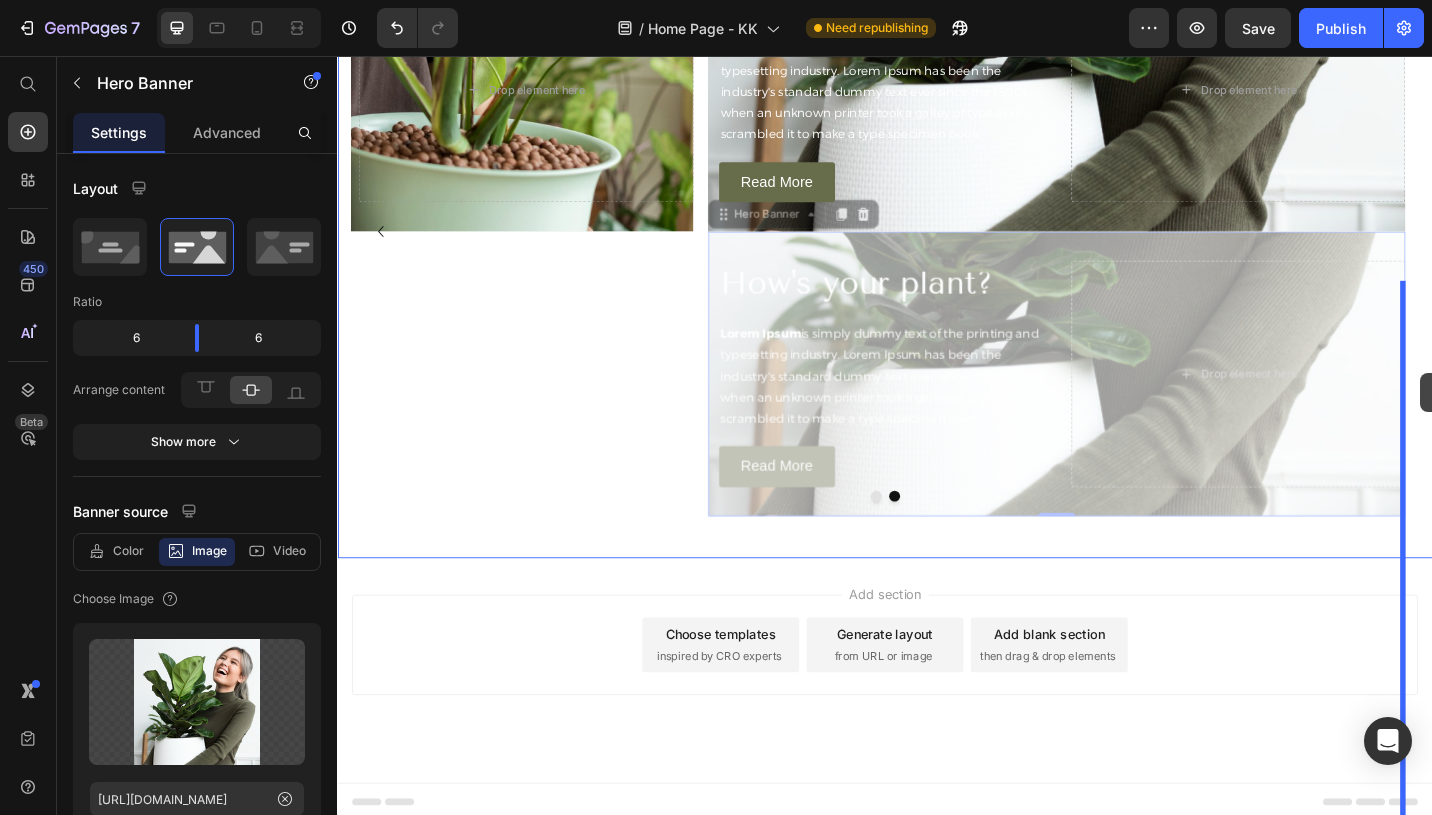 drag, startPoint x: 796, startPoint y: 602, endPoint x: 1524, endPoint y: 403, distance: 754.70856 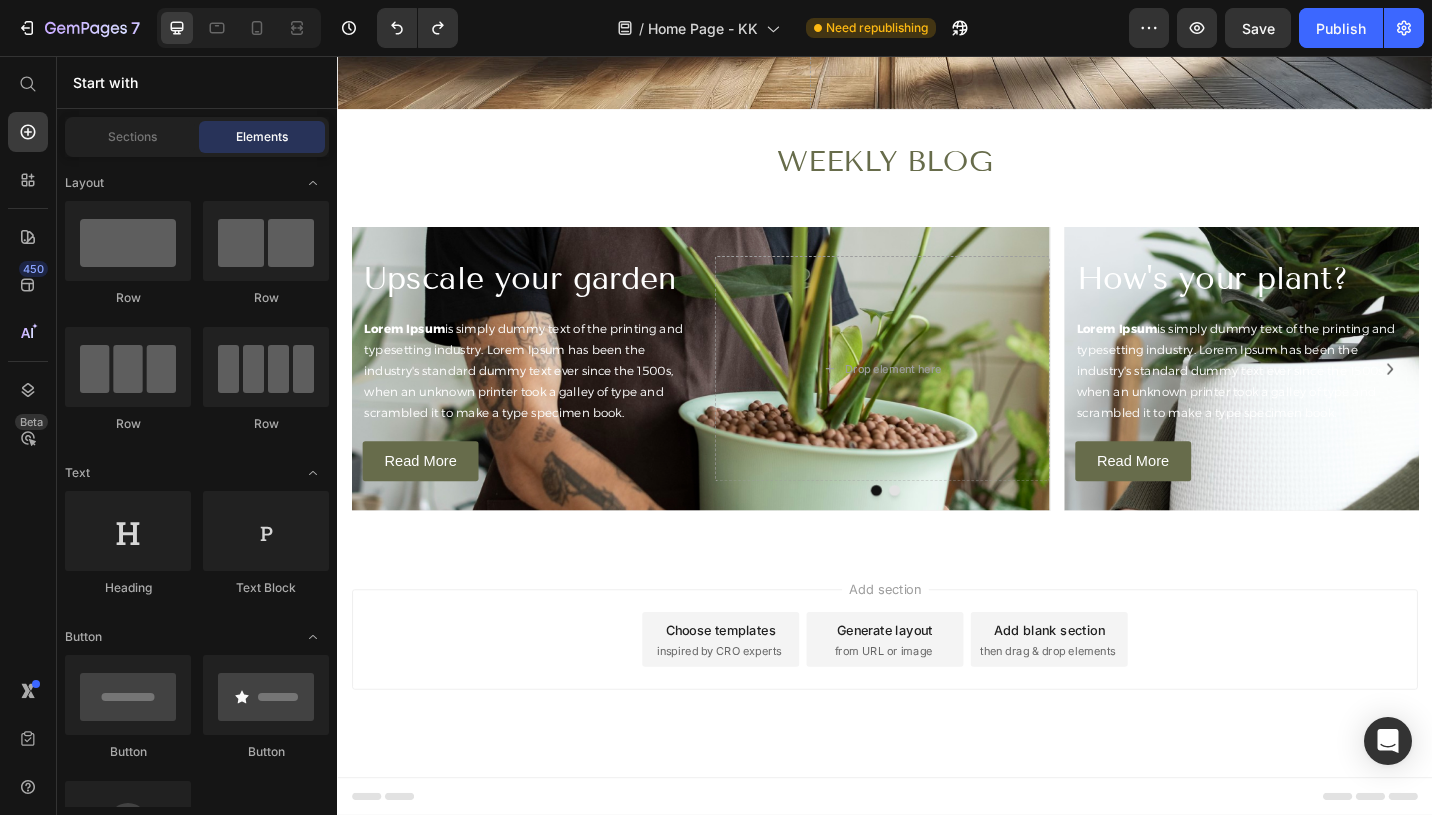 scroll, scrollTop: 6535, scrollLeft: 0, axis: vertical 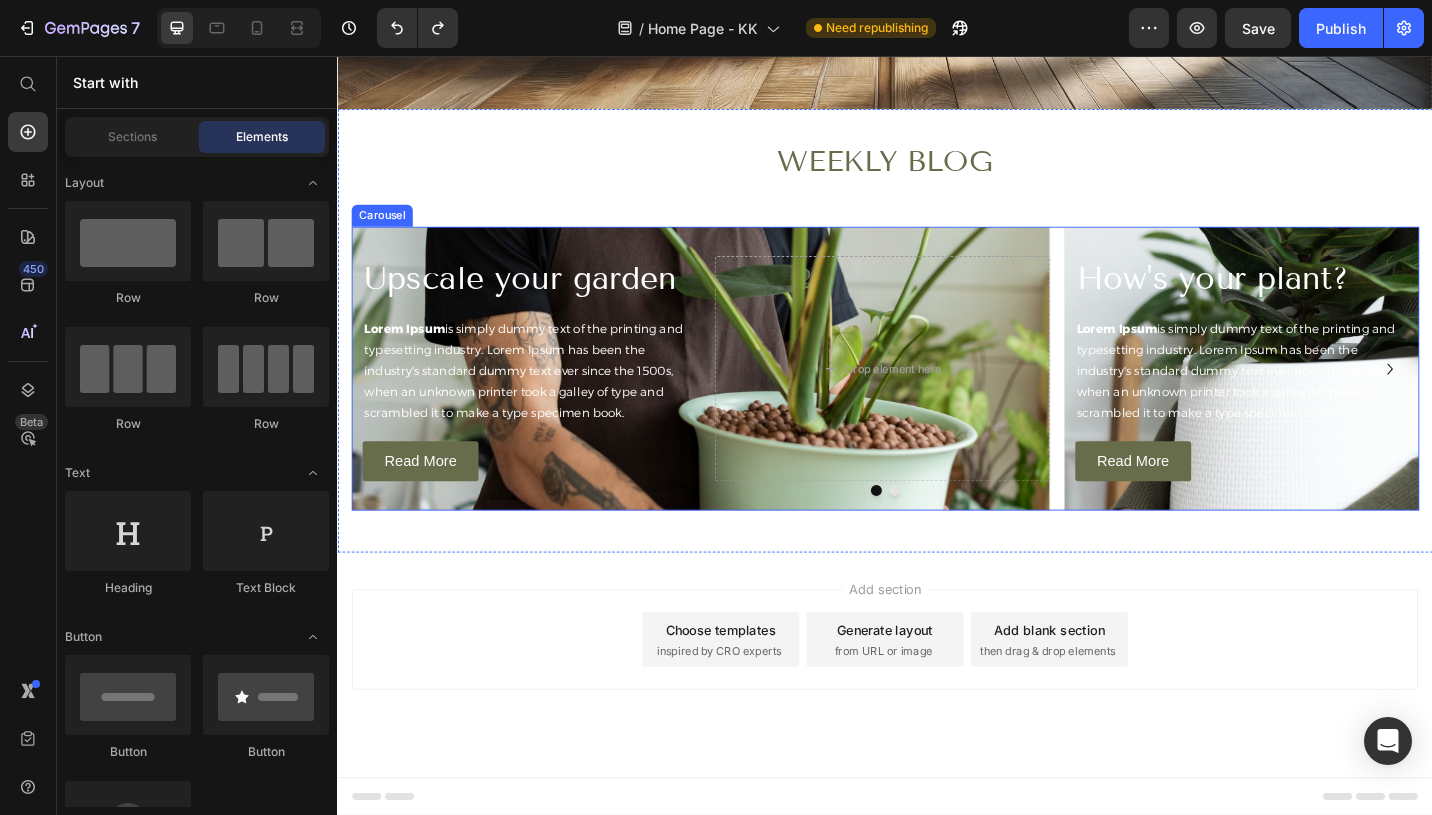 click on "Upscale your garden Heading Lorem Ipsum  is simply dummy text of the printing and typesetting industry. Lorem Ipsum has been the industry's standard dummy text ever since the 1500s, when an unknown printer took a galley of type and scrambled it to make a type specimen book. Text Block Read More Button
Drop element here Hero Banner How's your plant? Heading Lorem Ipsum  is simply dummy text of the printing and typesetting industry. Lorem Ipsum has been the industry's standard dummy text ever since the 1500s, when an unknown printer took a galley of type and scrambled it to make a type specimen book. Text Block Read More Button
Drop element here Hero Banner" at bounding box center (937, 398) 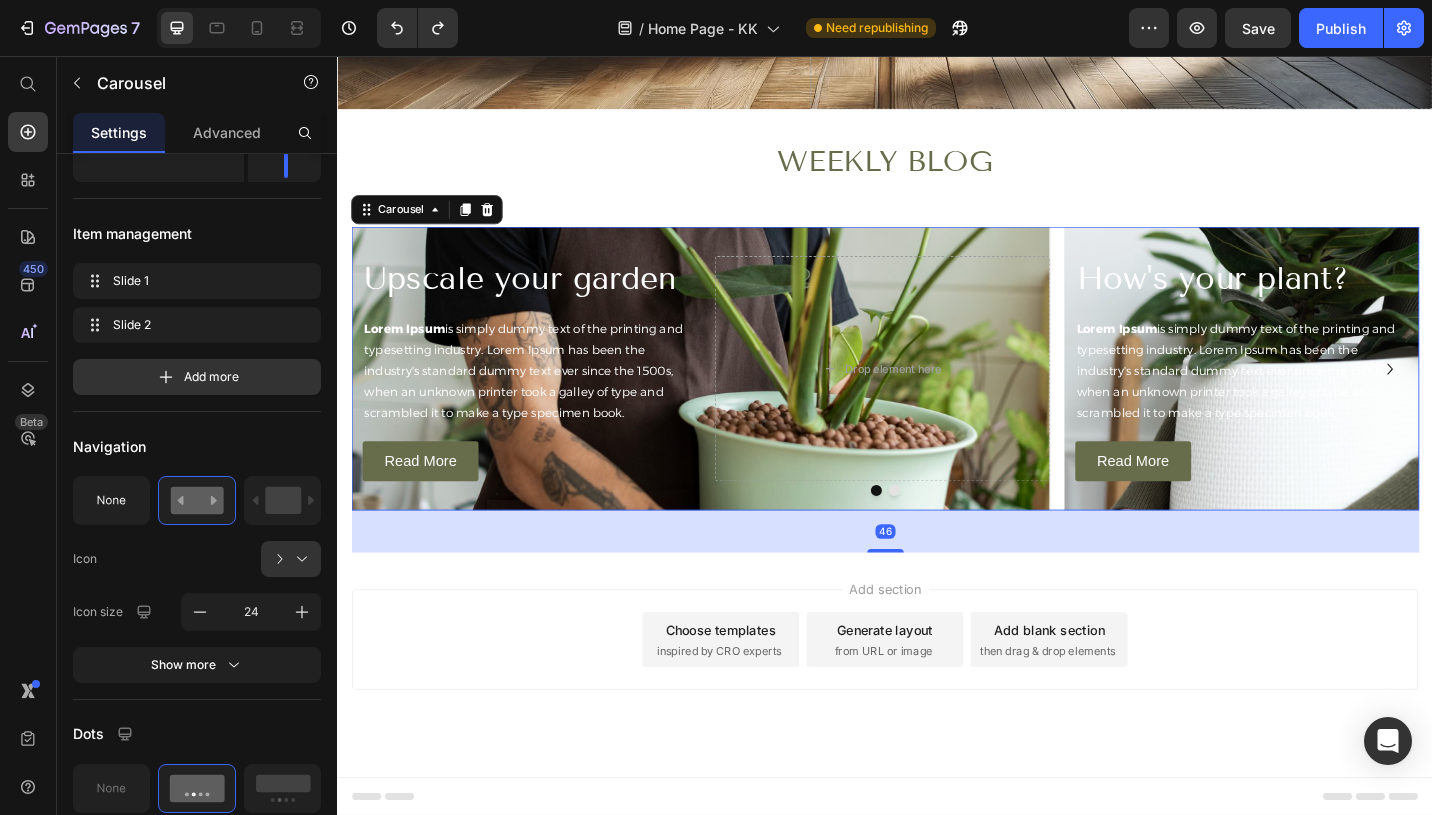 scroll, scrollTop: 600, scrollLeft: 0, axis: vertical 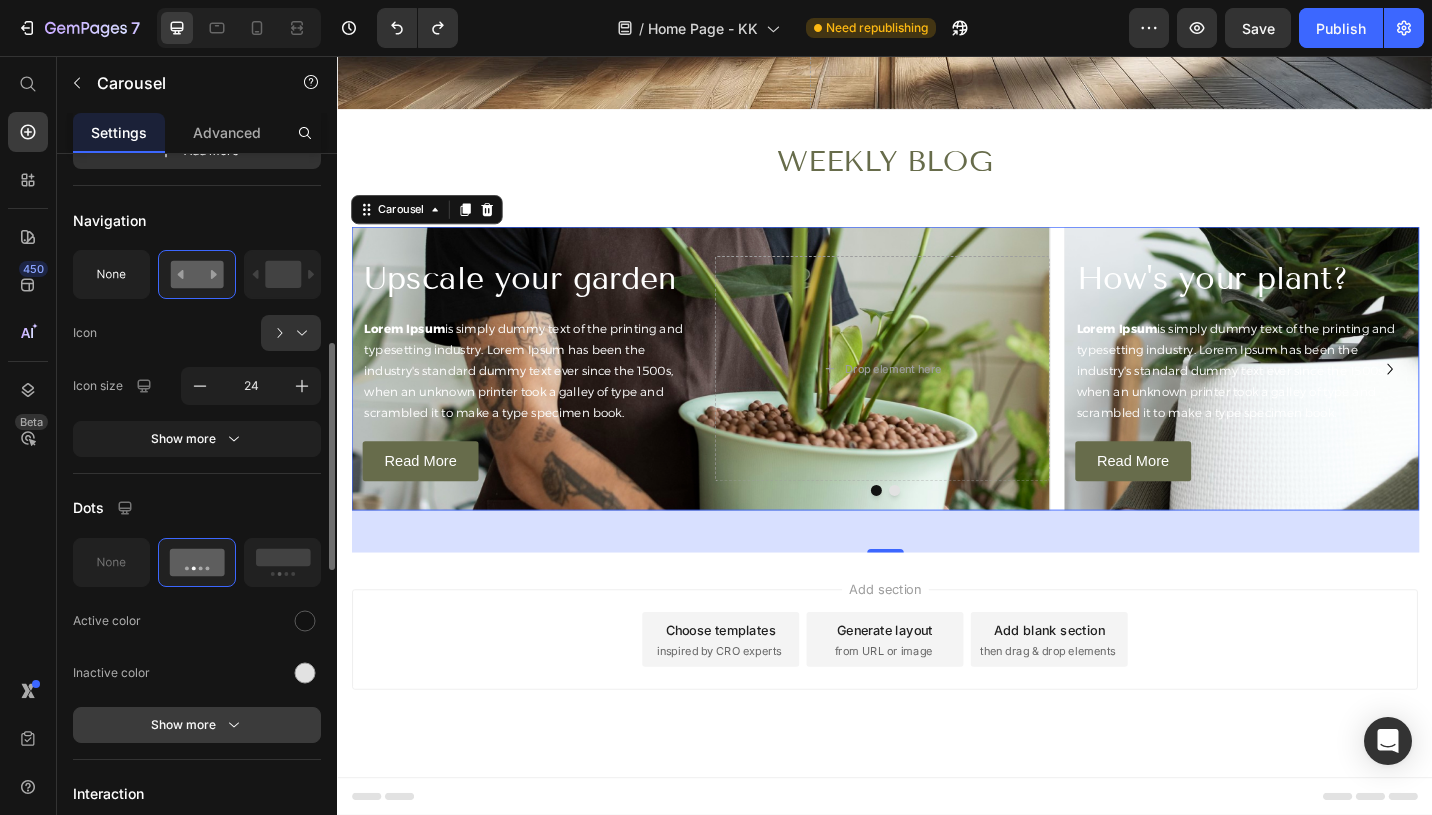 click on "Show more" at bounding box center (197, 725) 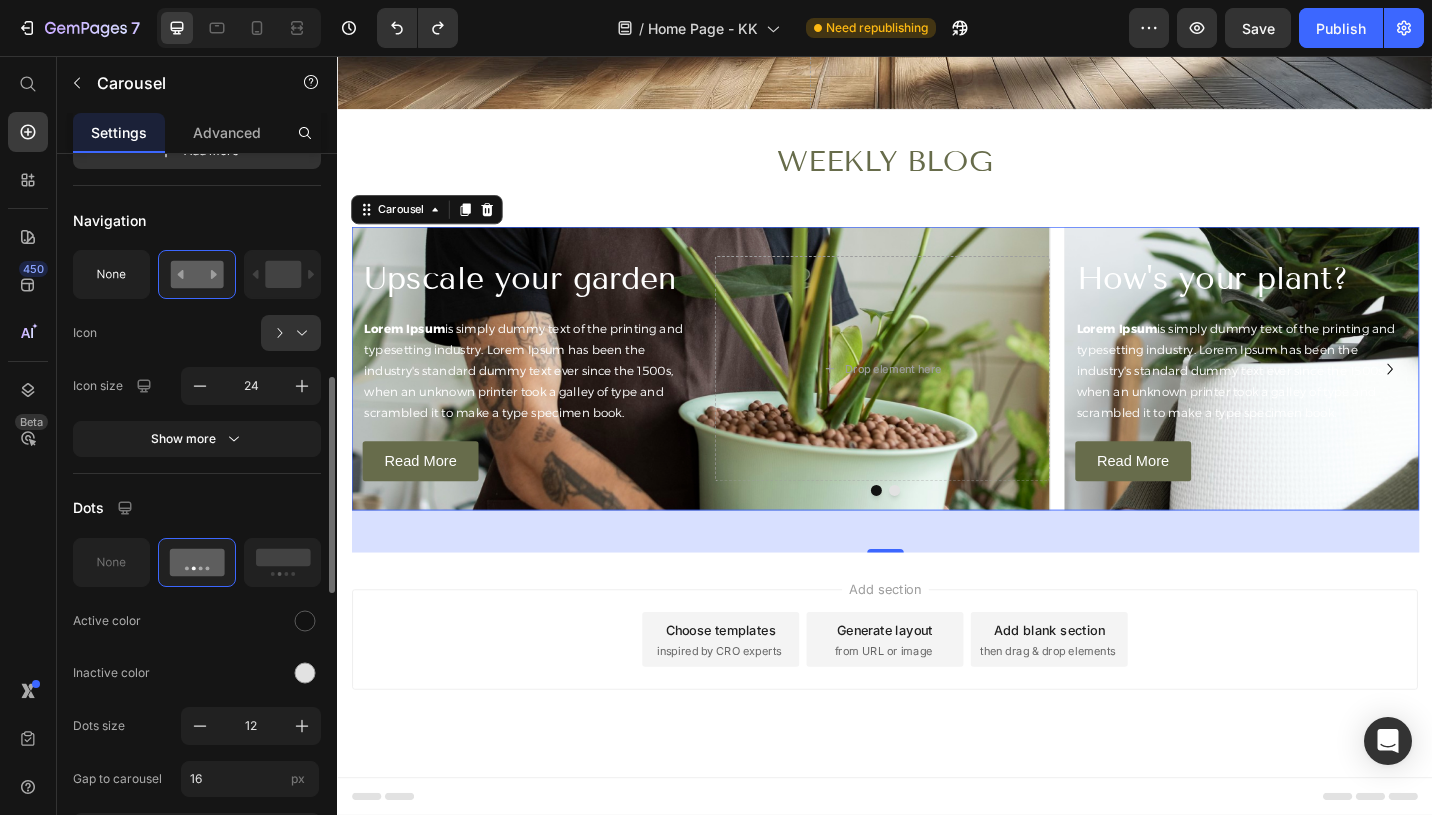 scroll, scrollTop: 632, scrollLeft: 0, axis: vertical 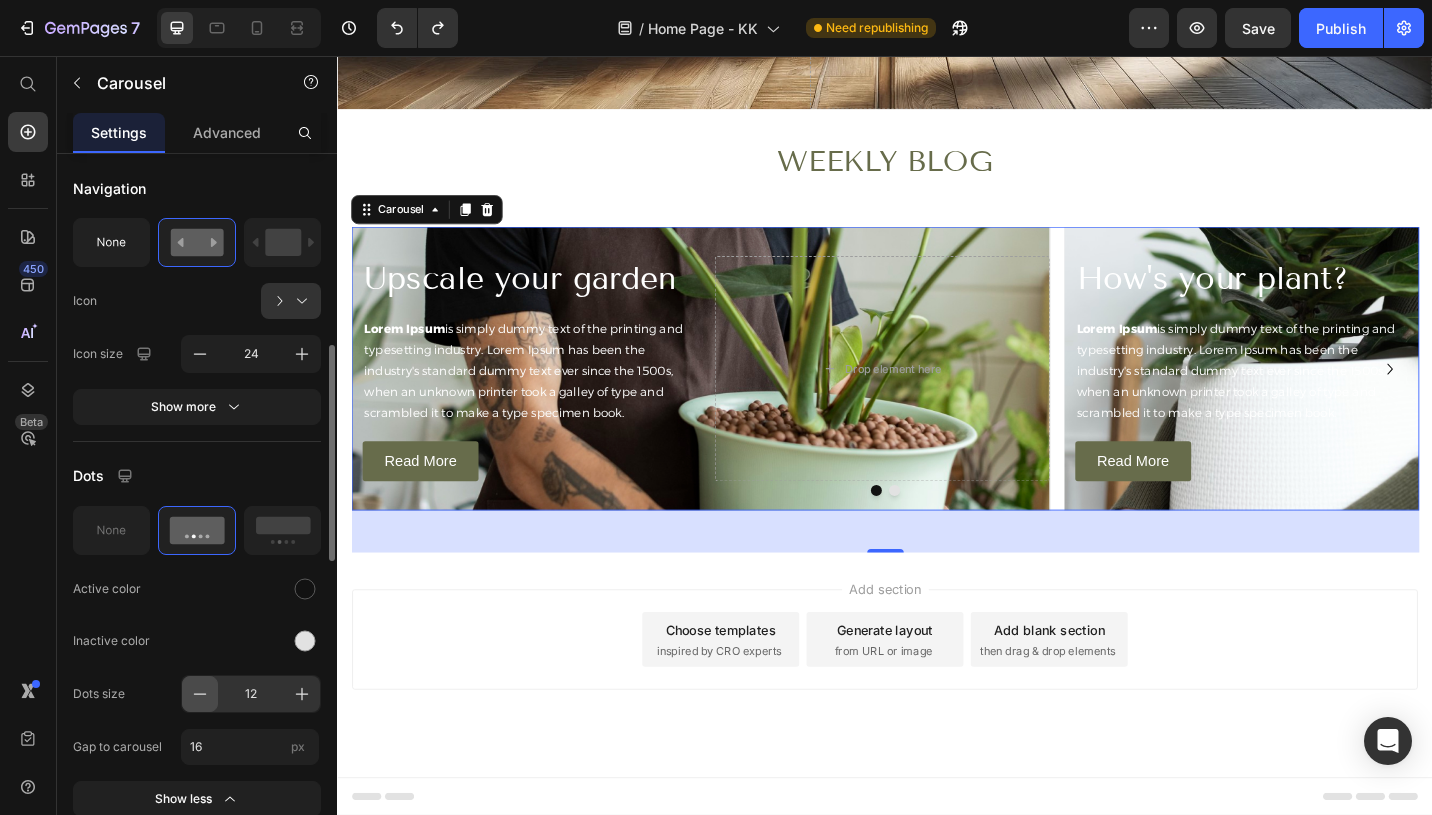 click at bounding box center (200, 694) 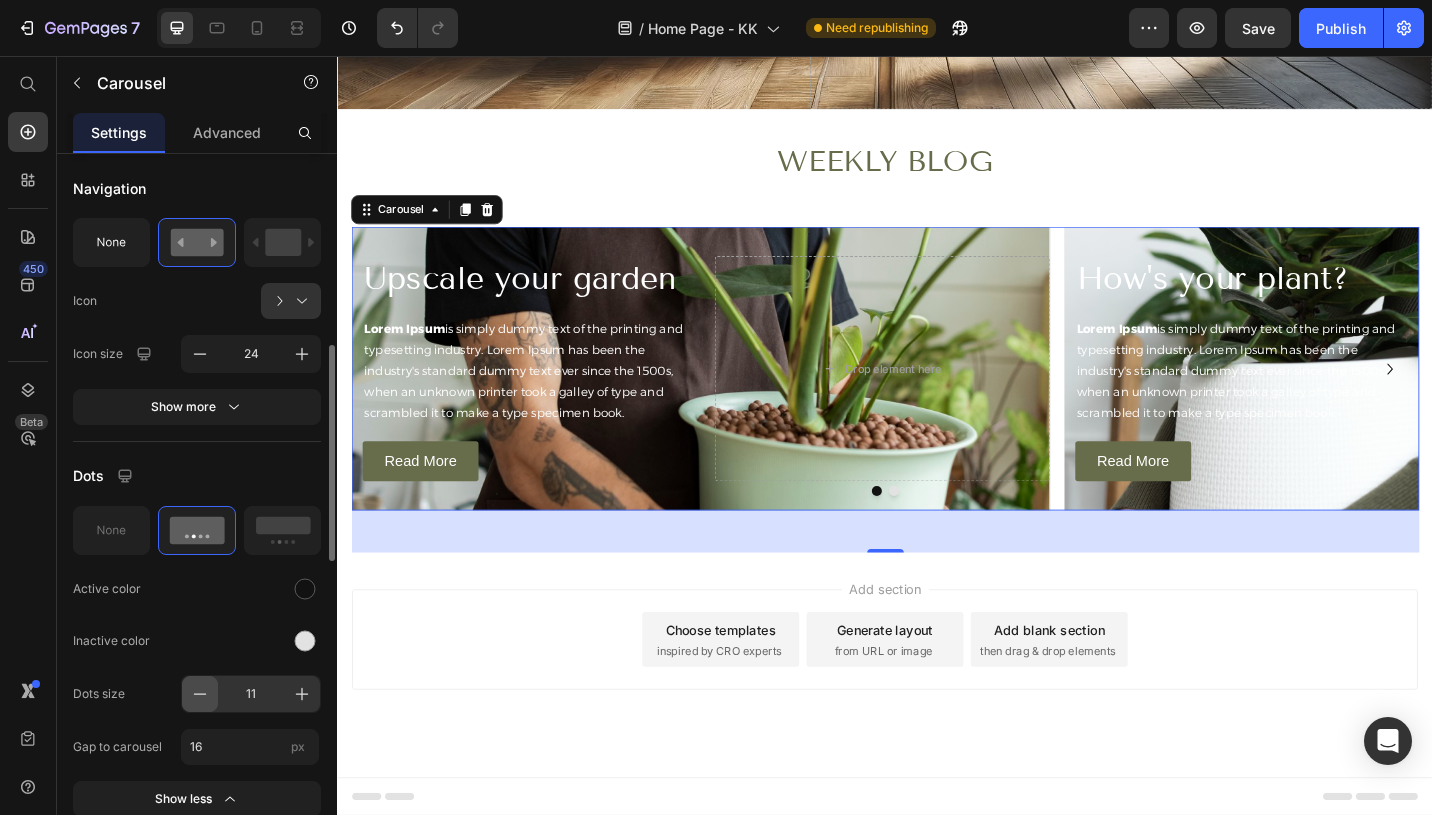 click at bounding box center [200, 694] 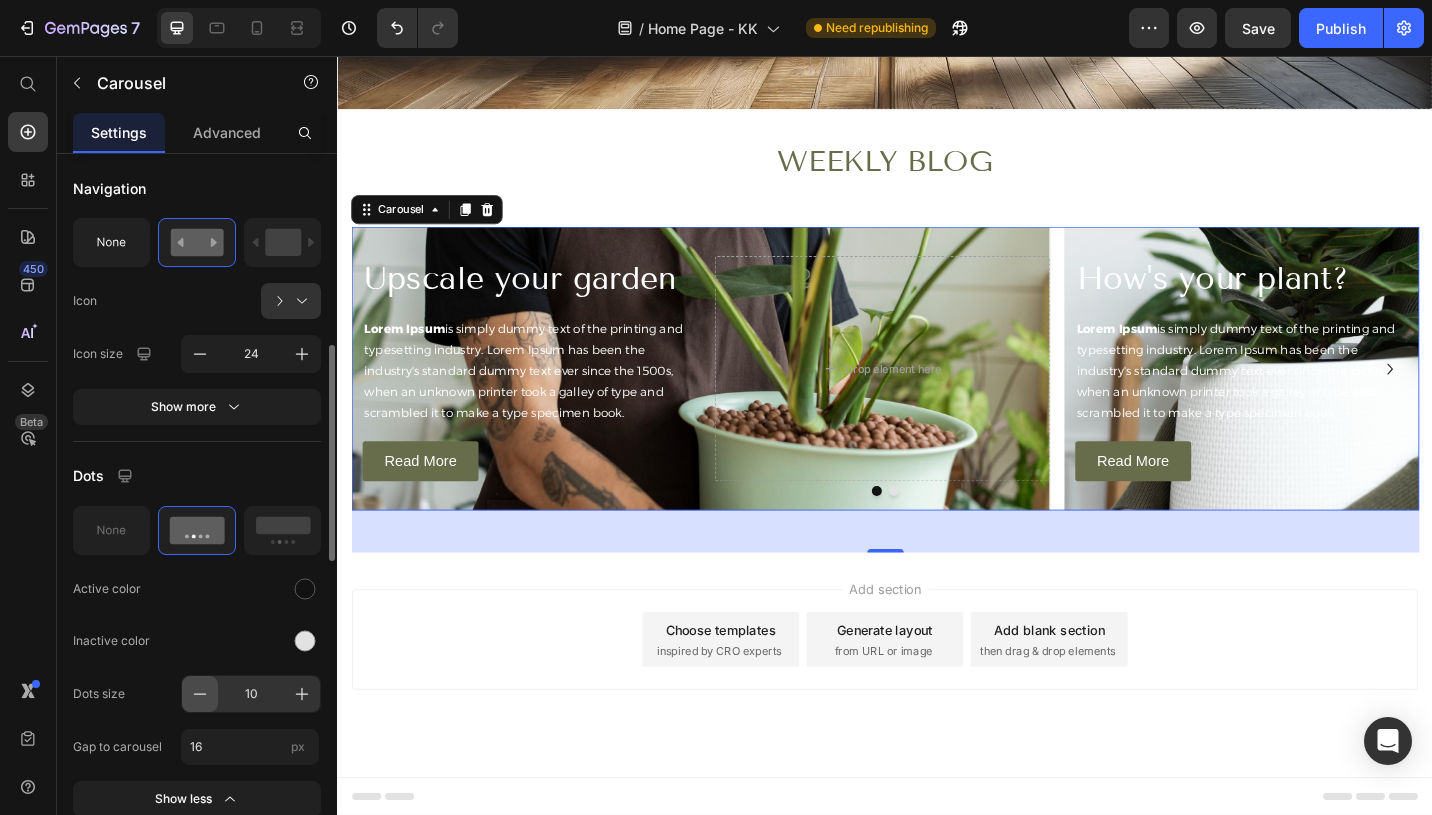 click at bounding box center (200, 694) 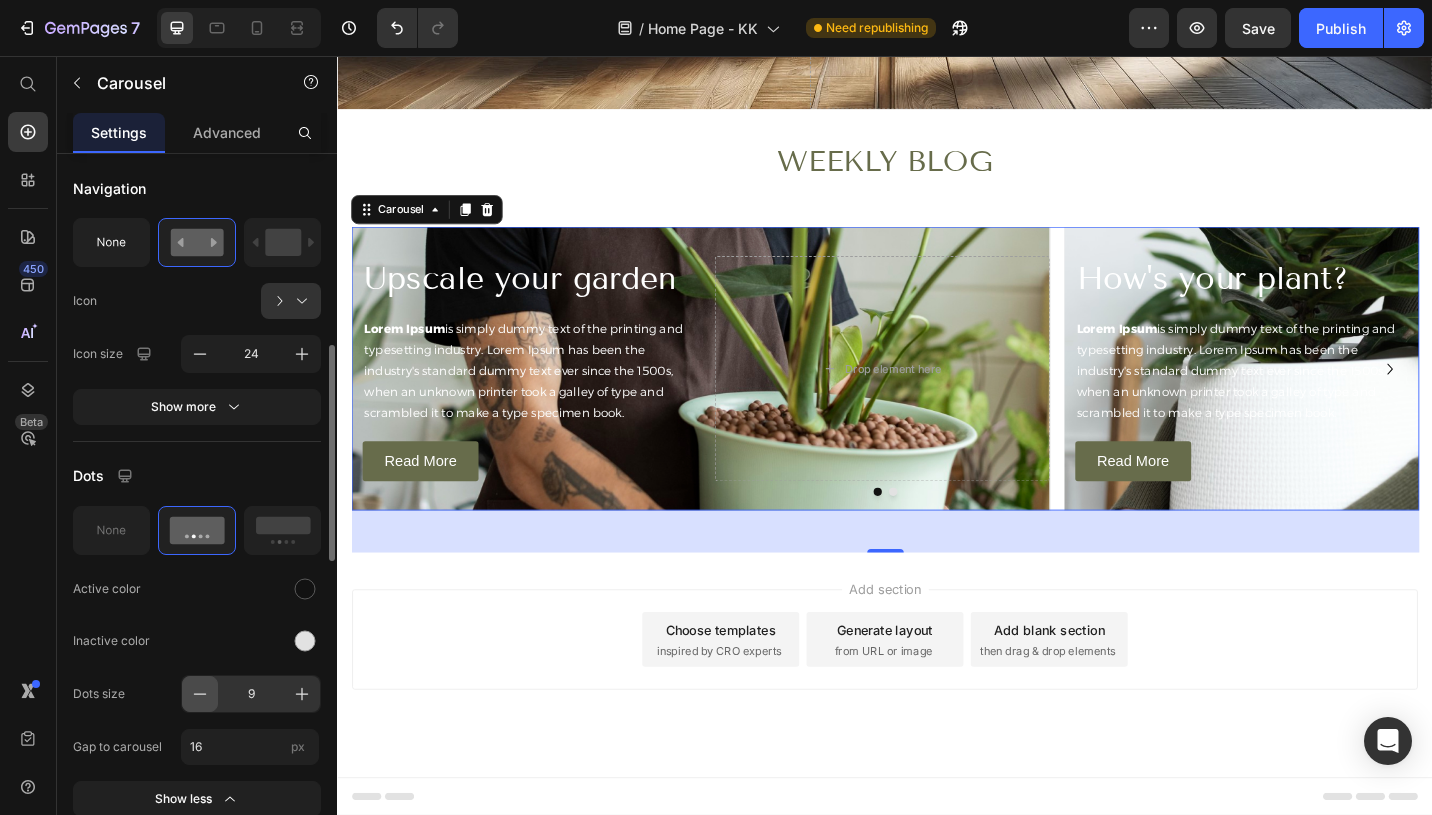 click at bounding box center (200, 694) 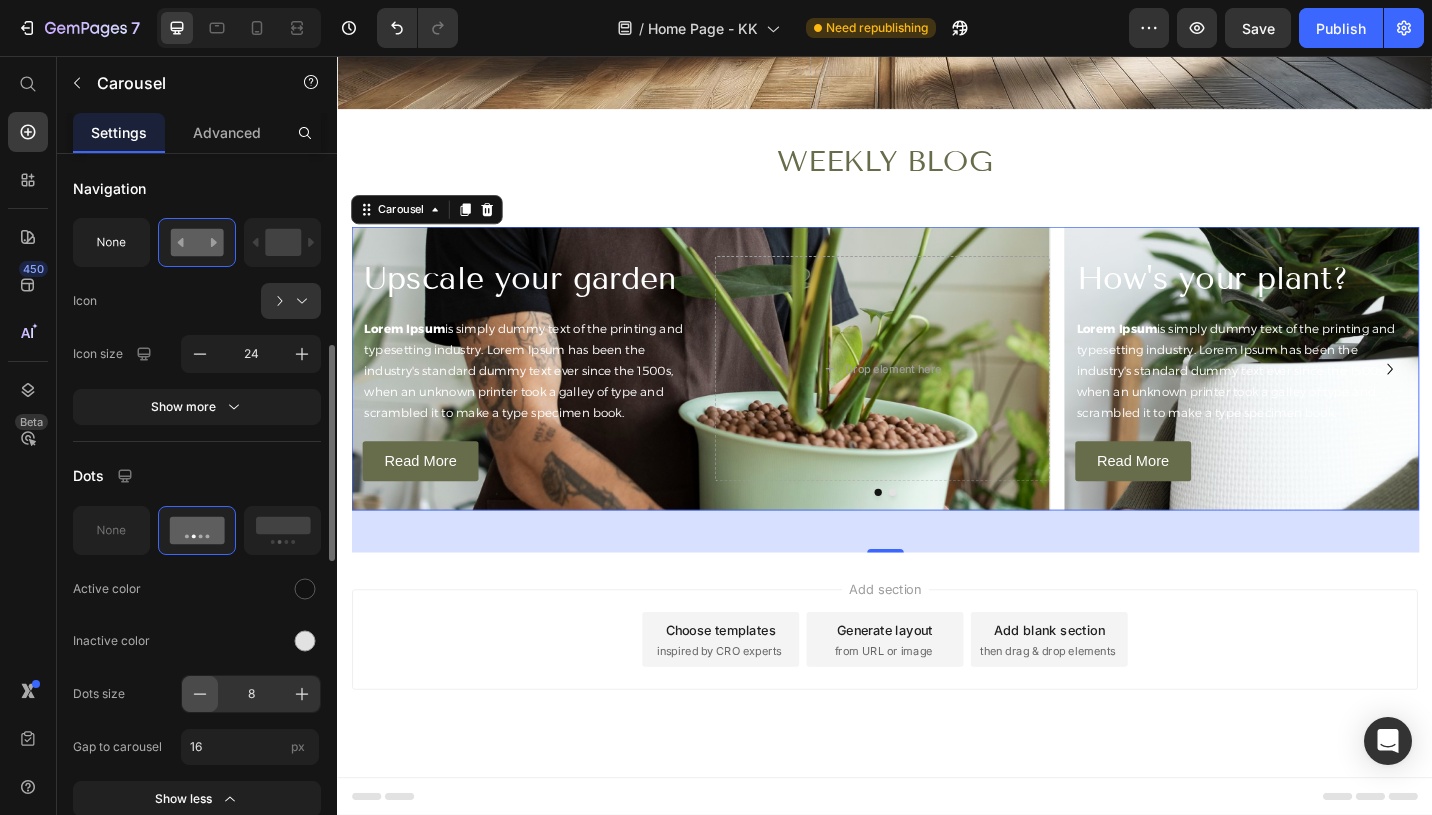 click at bounding box center (200, 694) 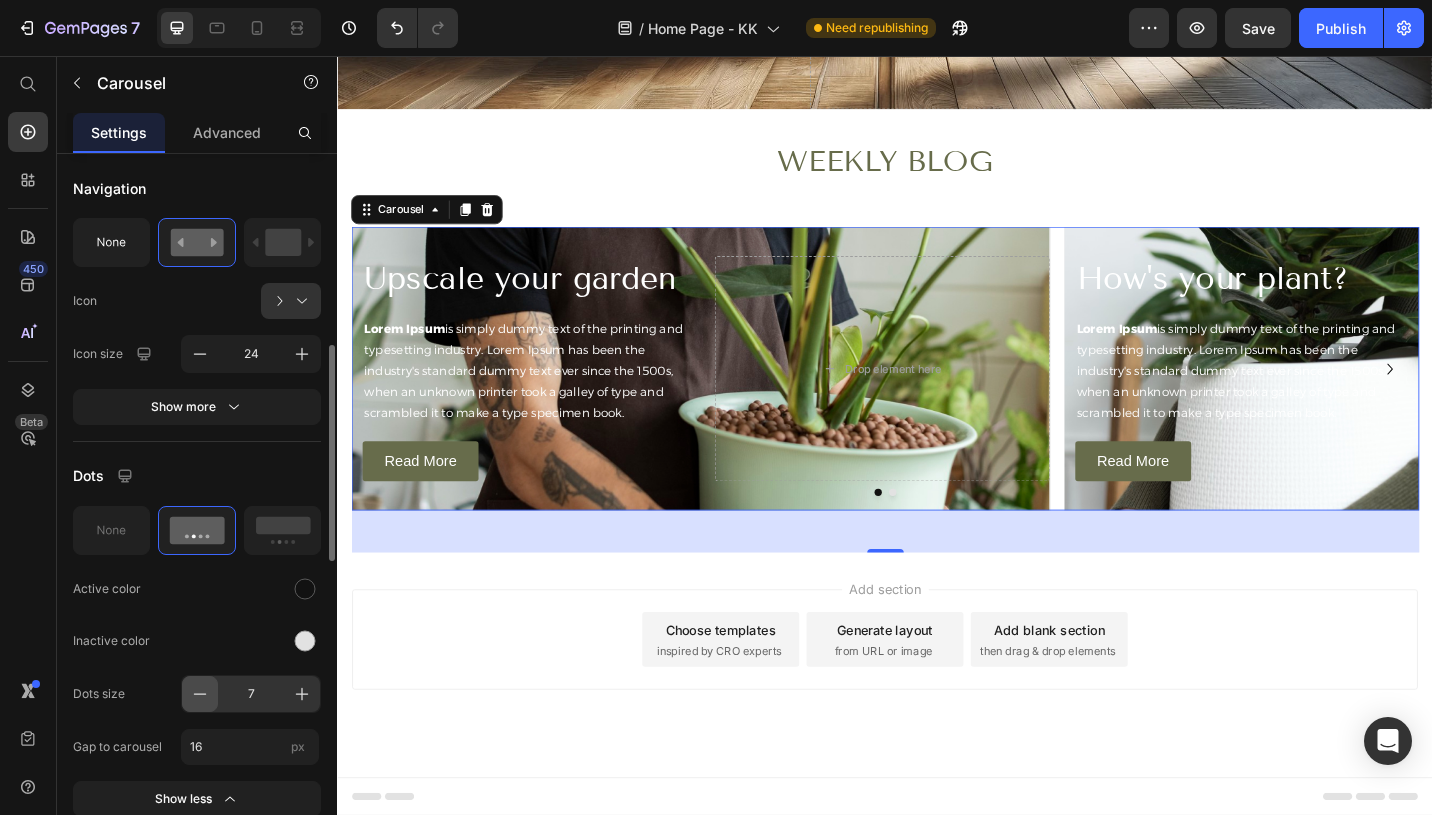 click at bounding box center [200, 694] 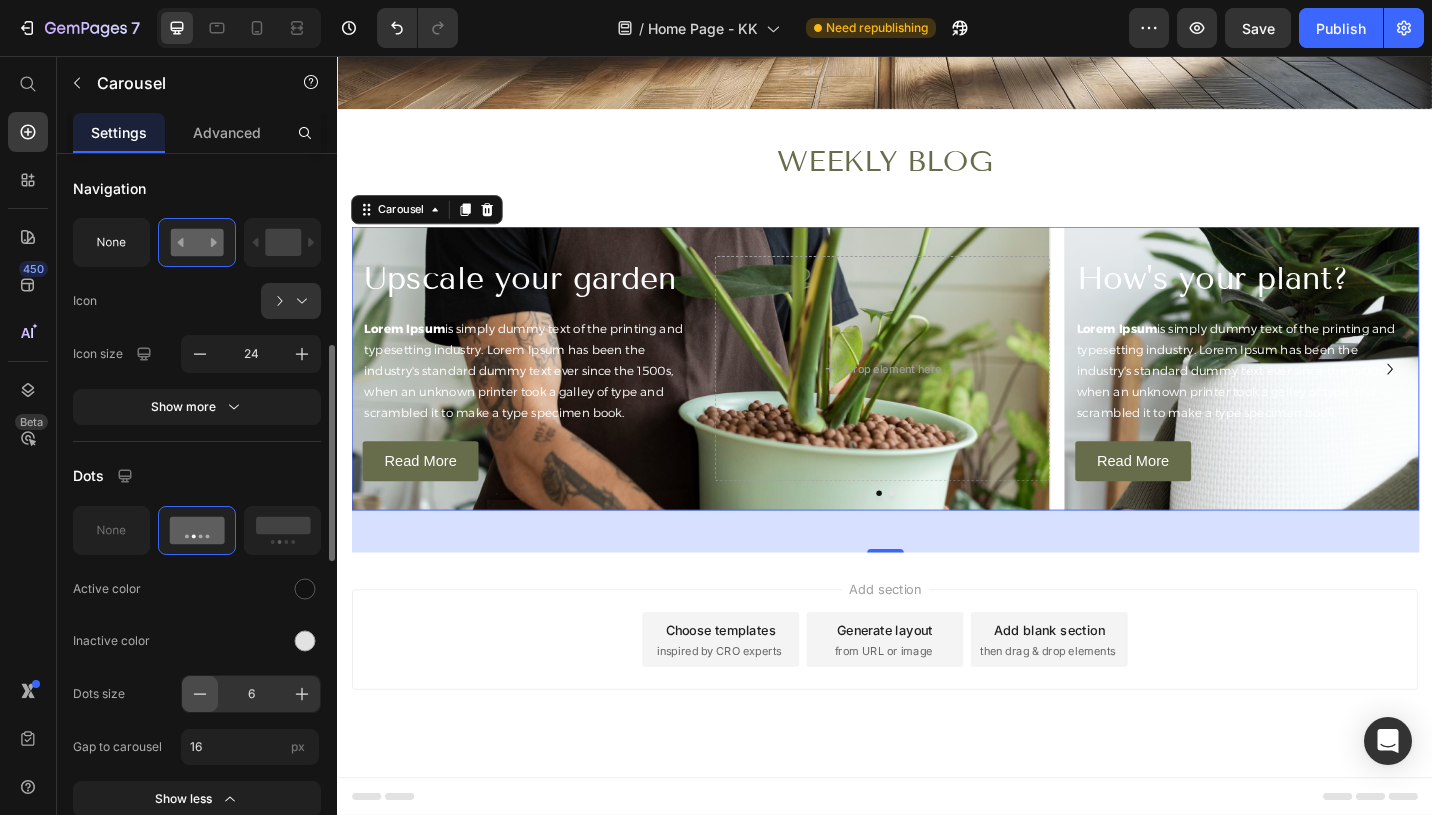 click at bounding box center (200, 694) 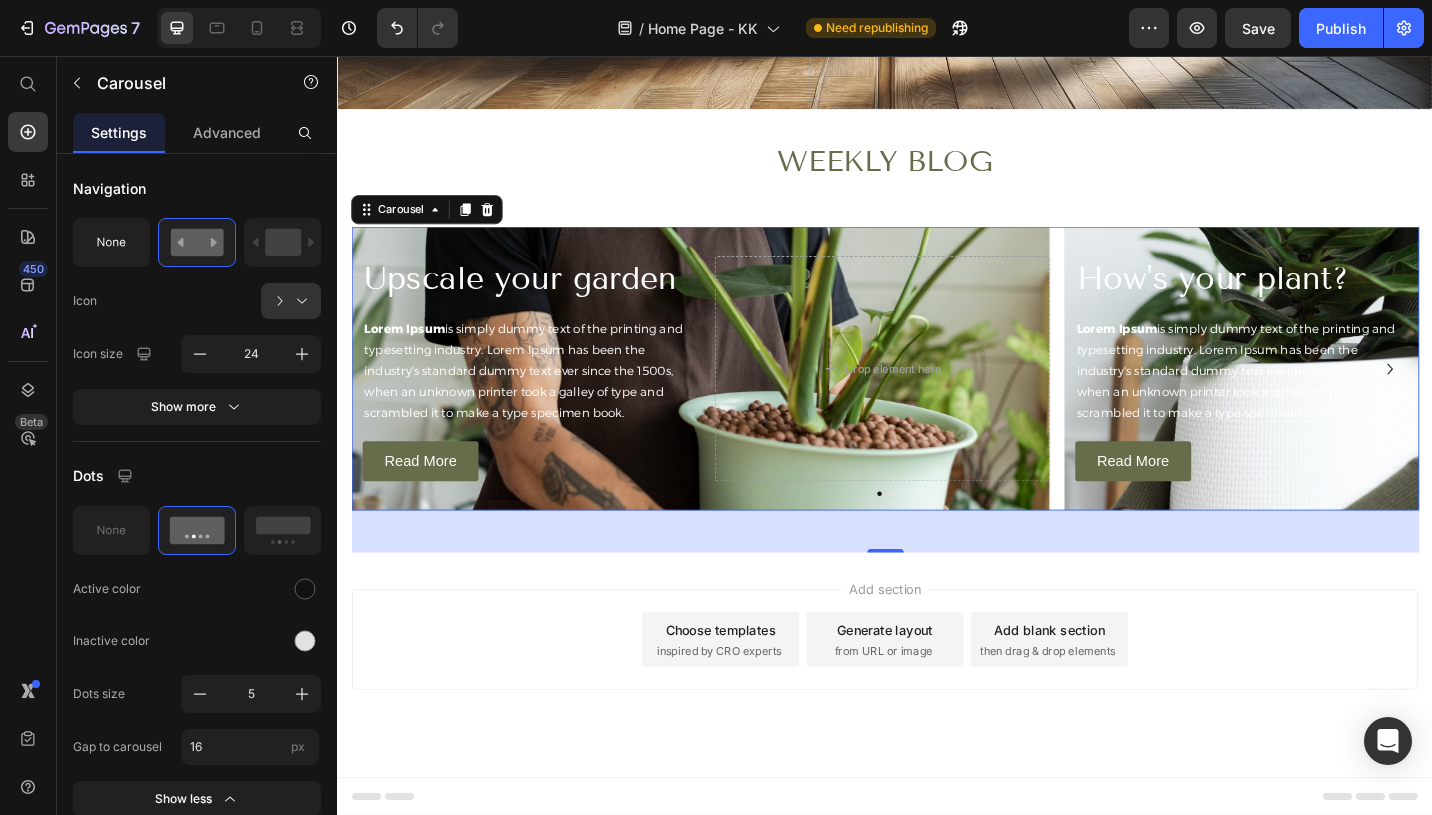 click 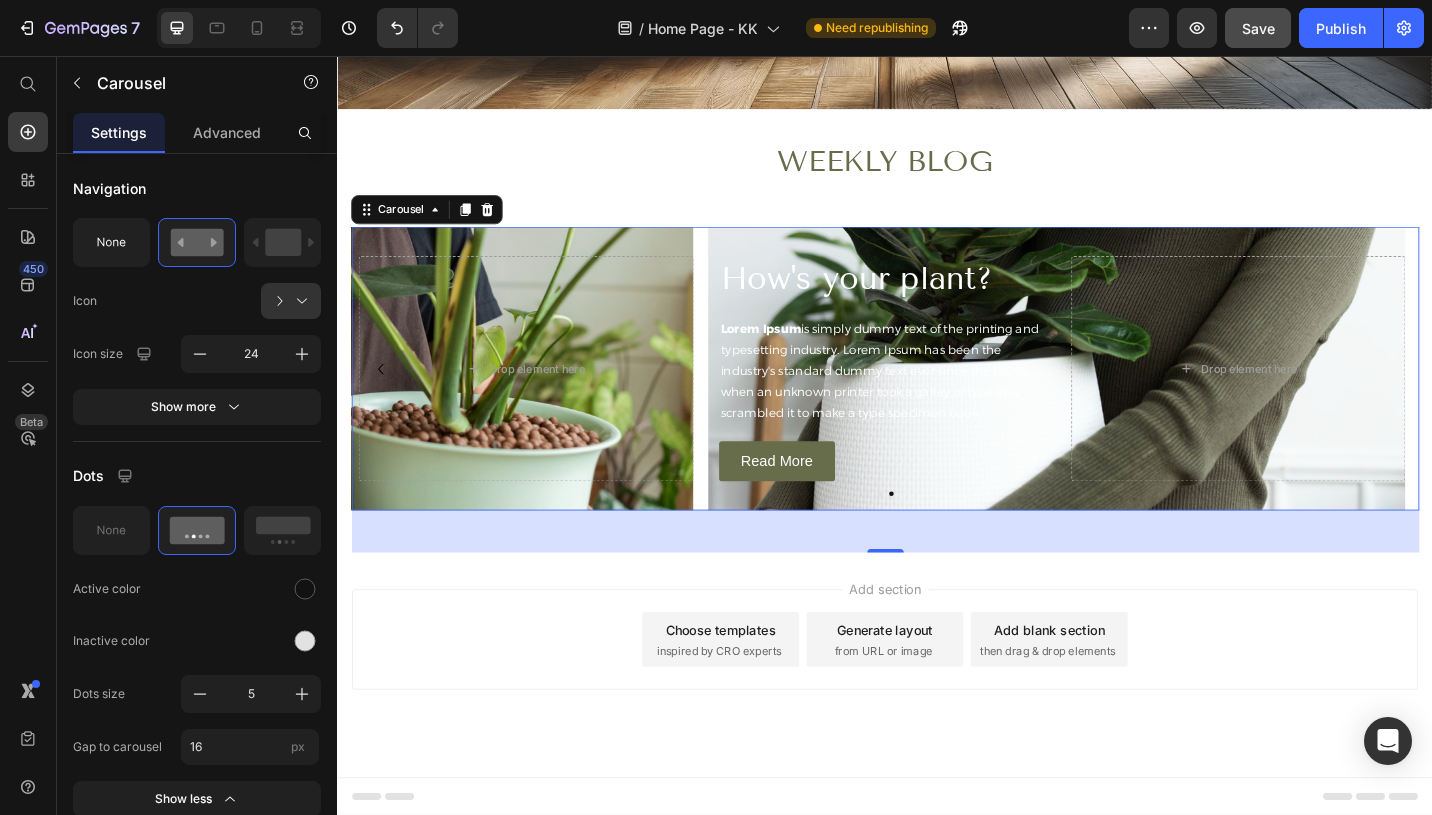 click on "Save" 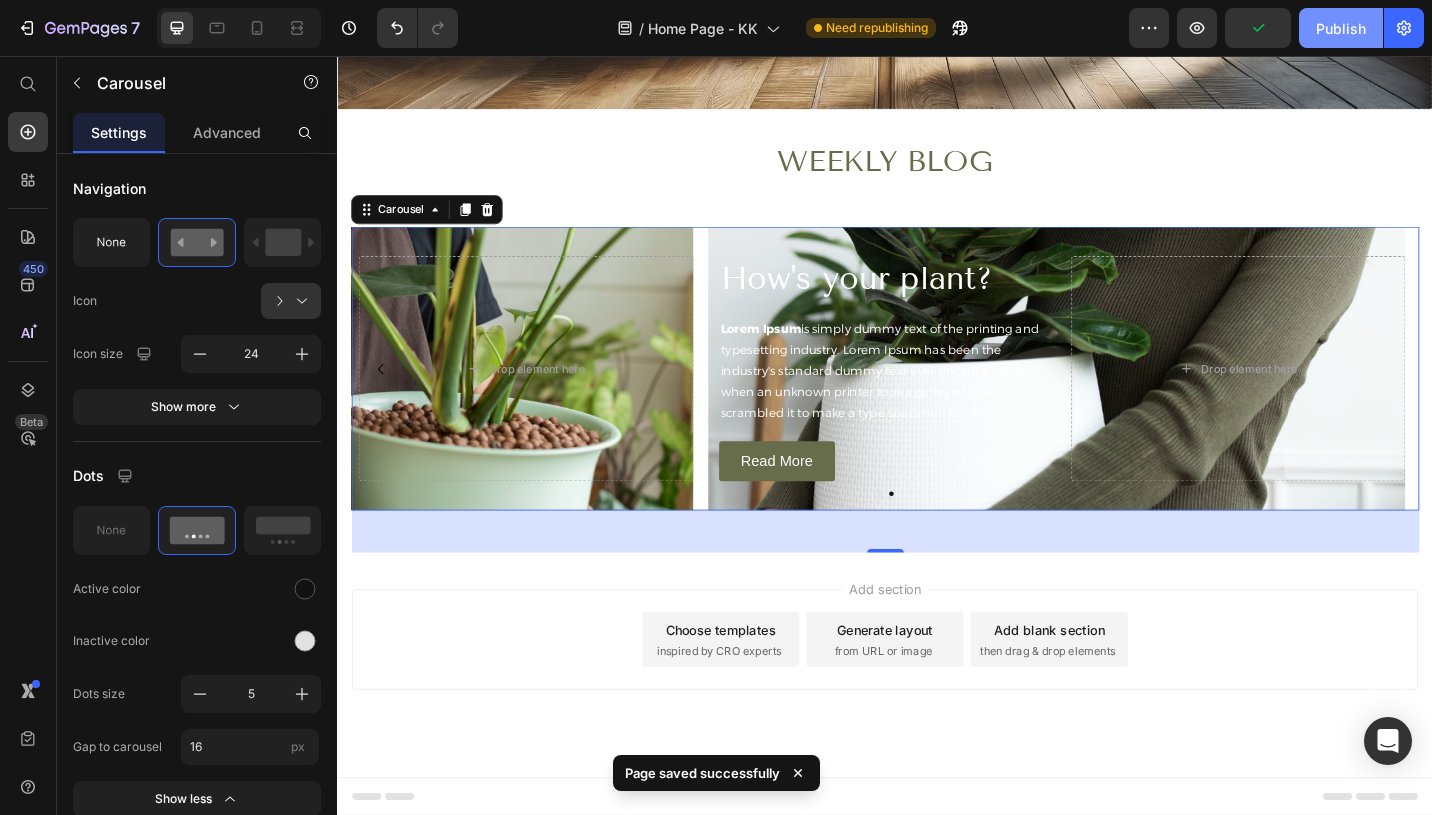 click on "Publish" at bounding box center [1341, 28] 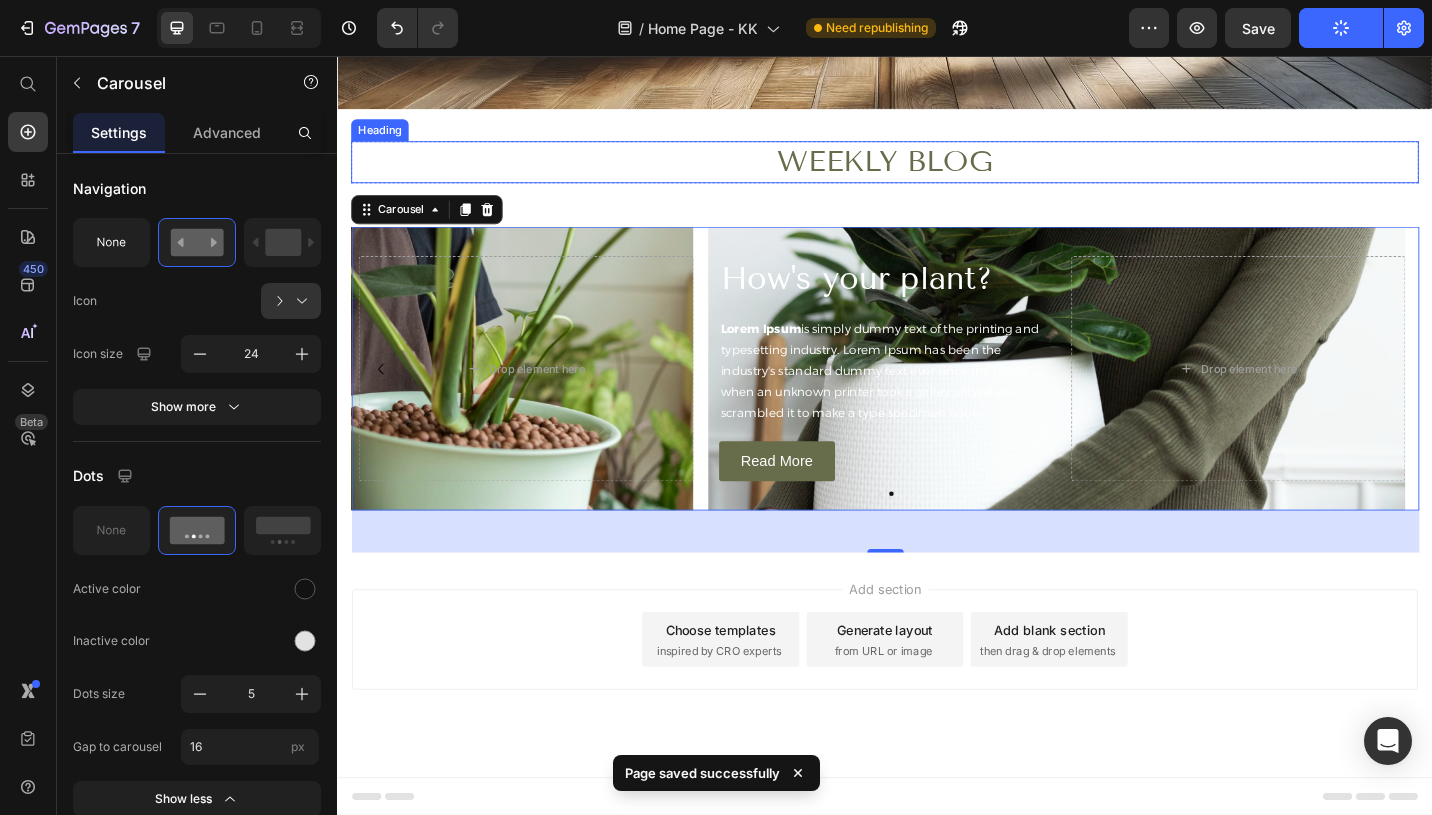 click on "WEEKLY BLOG" at bounding box center [937, 172] 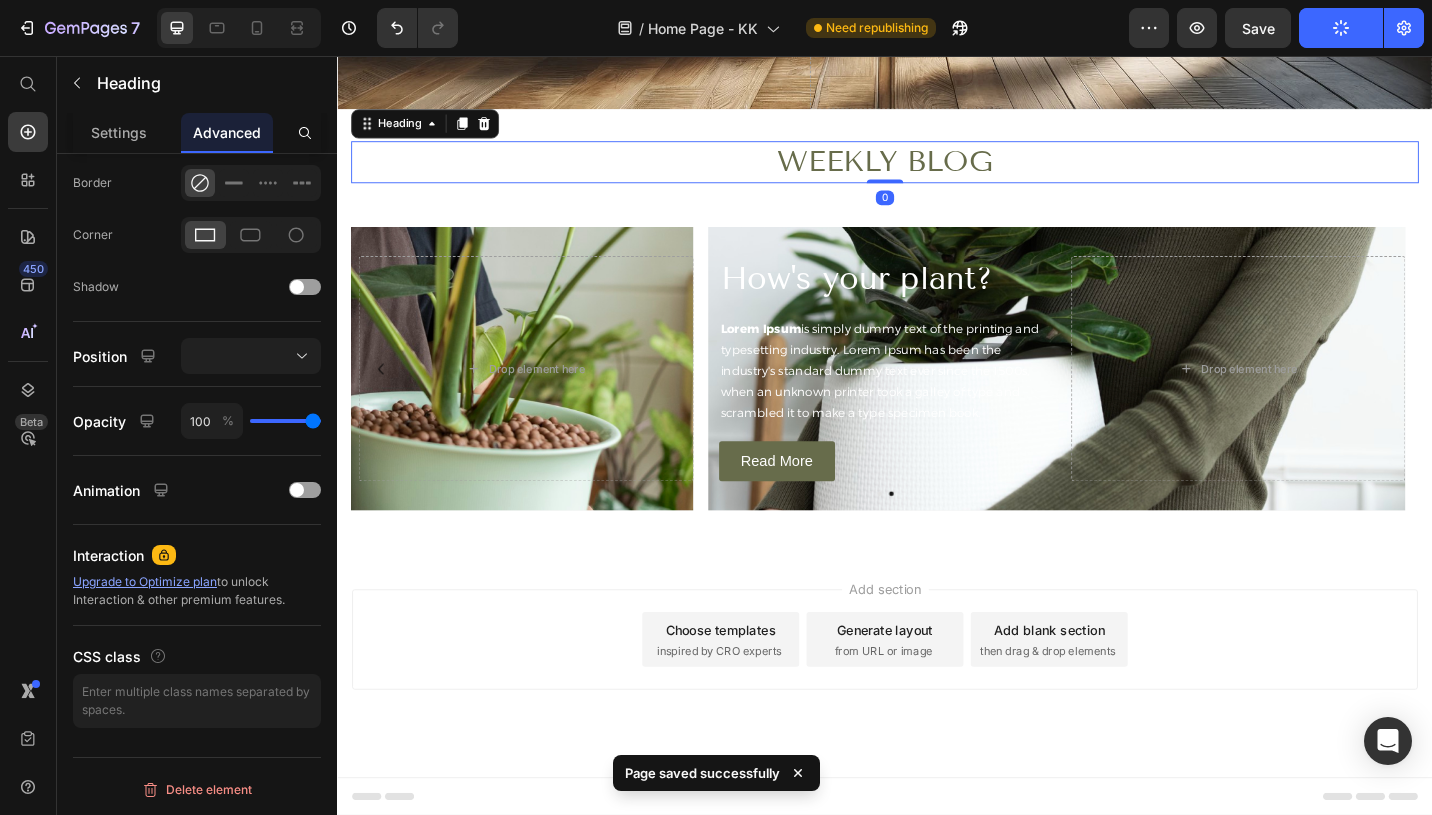 scroll, scrollTop: 0, scrollLeft: 0, axis: both 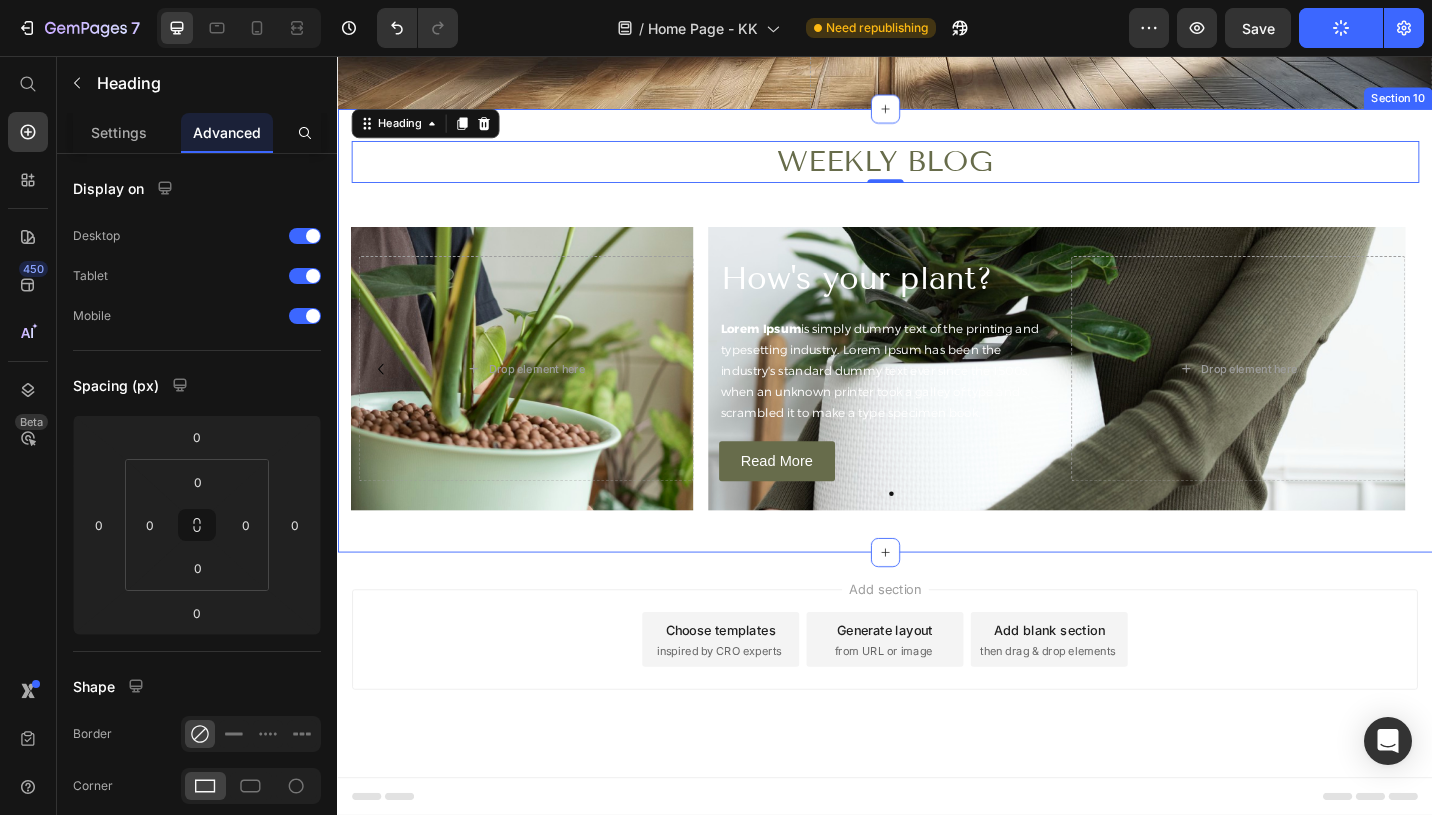 click on "WEEKLY BLOG Heading   0 Row
Upscale your garden Heading Lorem Ipsum  is simply dummy text of the printing and typesetting industry. Lorem Ipsum has been the industry's standard dummy text ever since the 1500s, when an unknown printer took a galley of type and scrambled it to make a type specimen book. Text Block Read More Button
Drop element here Hero Banner How's your plant? Heading Lorem Ipsum  is simply dummy text of the printing and typesetting industry. Lorem Ipsum has been the industry's standard dummy text ever since the 1500s, when an unknown printer took a galley of type and scrambled it to make a type specimen book. Text Block Read More Button
Drop element here Hero Banner
[GEOGRAPHIC_DATA]" at bounding box center (937, 374) 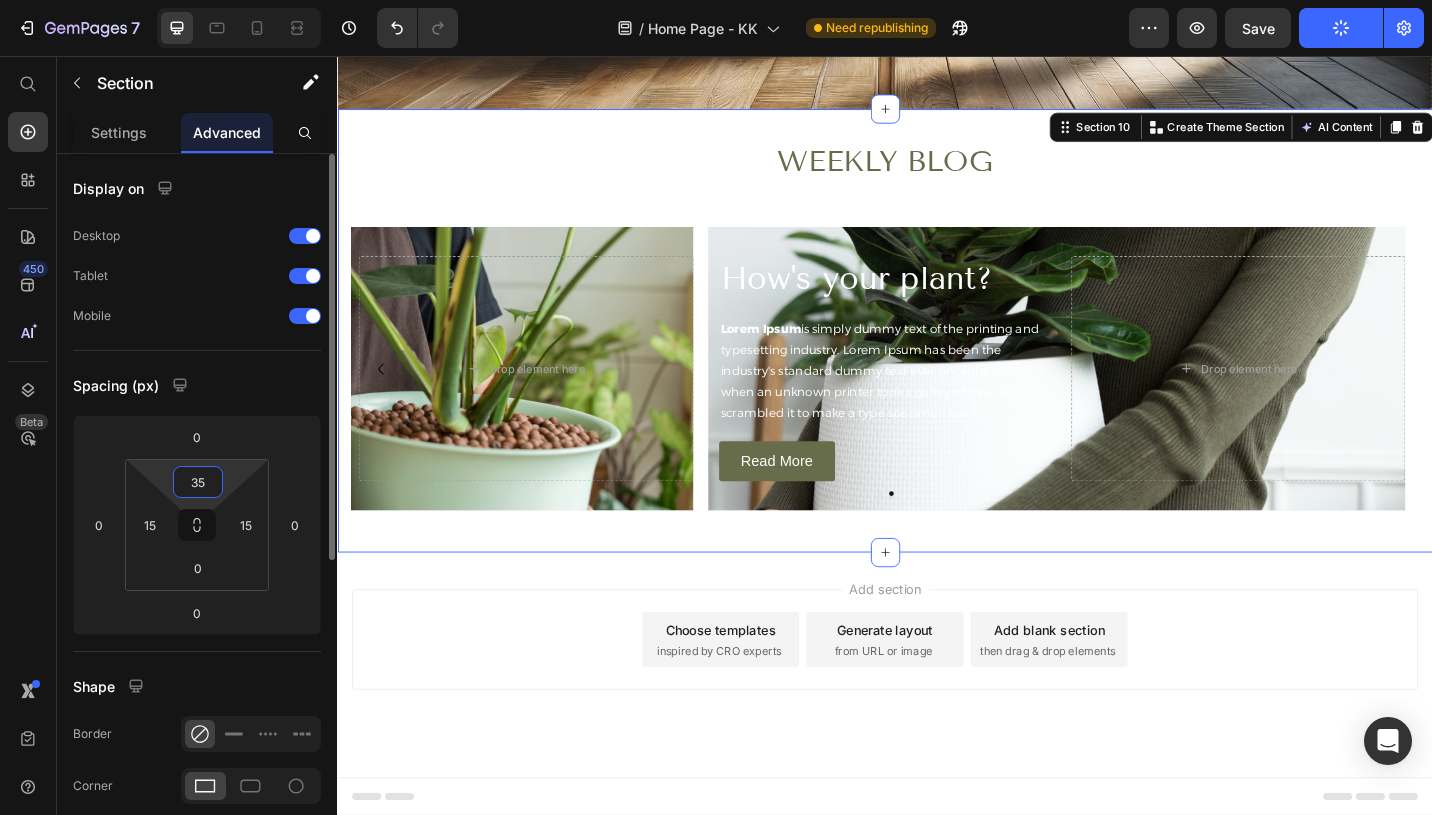 click on "35" at bounding box center [198, 482] 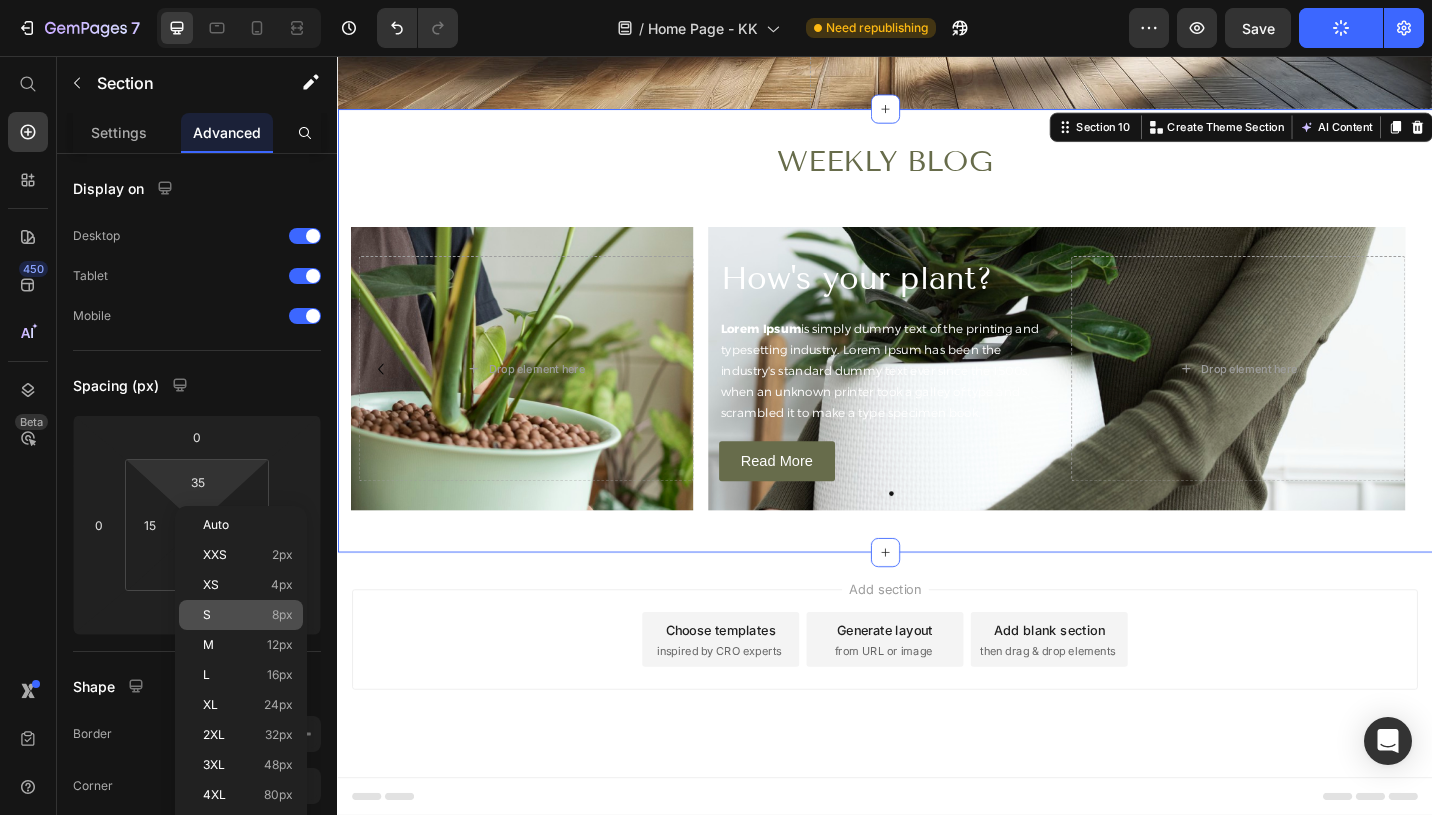 click on "S 8px" 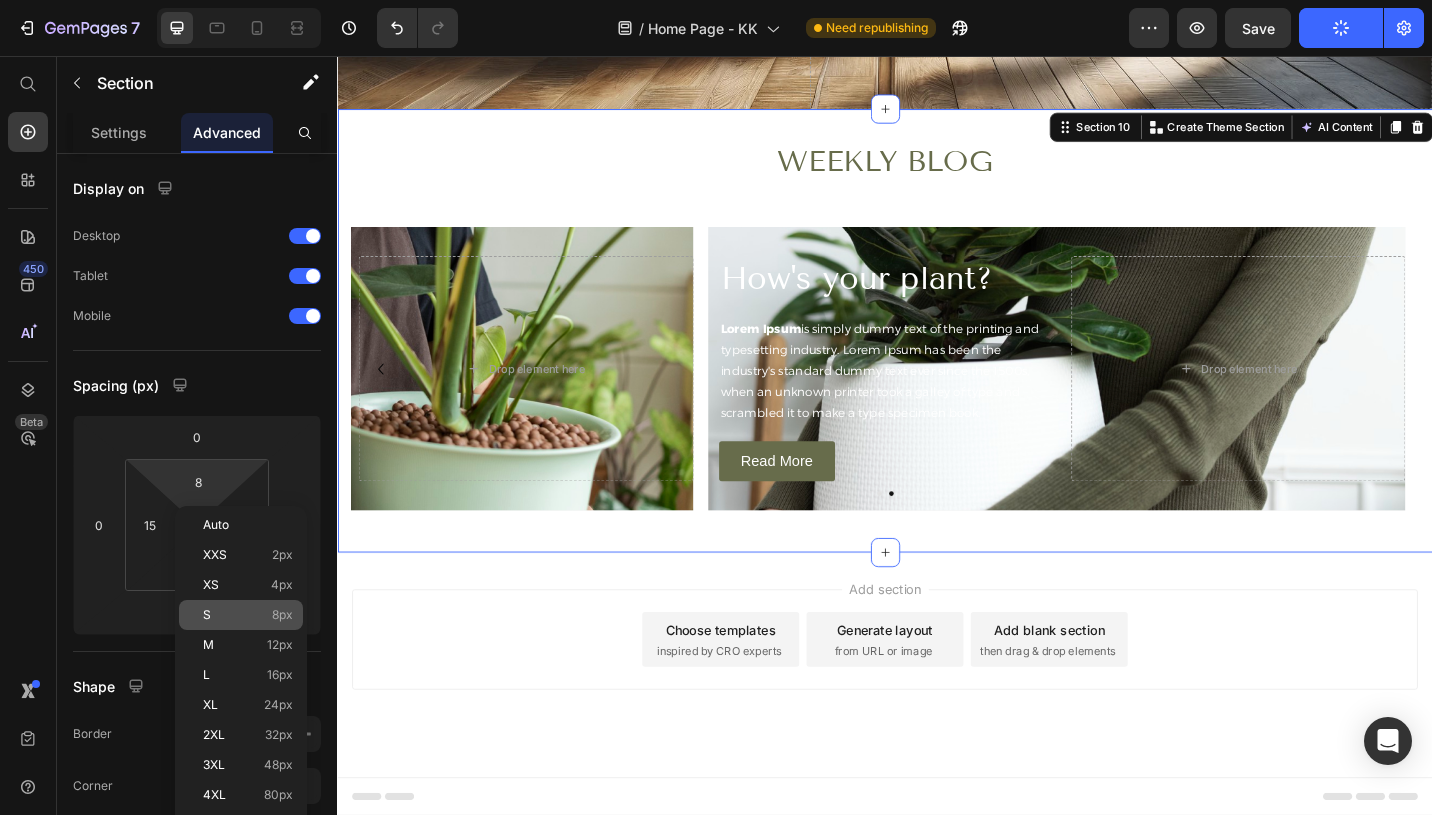 scroll, scrollTop: 6508, scrollLeft: 0, axis: vertical 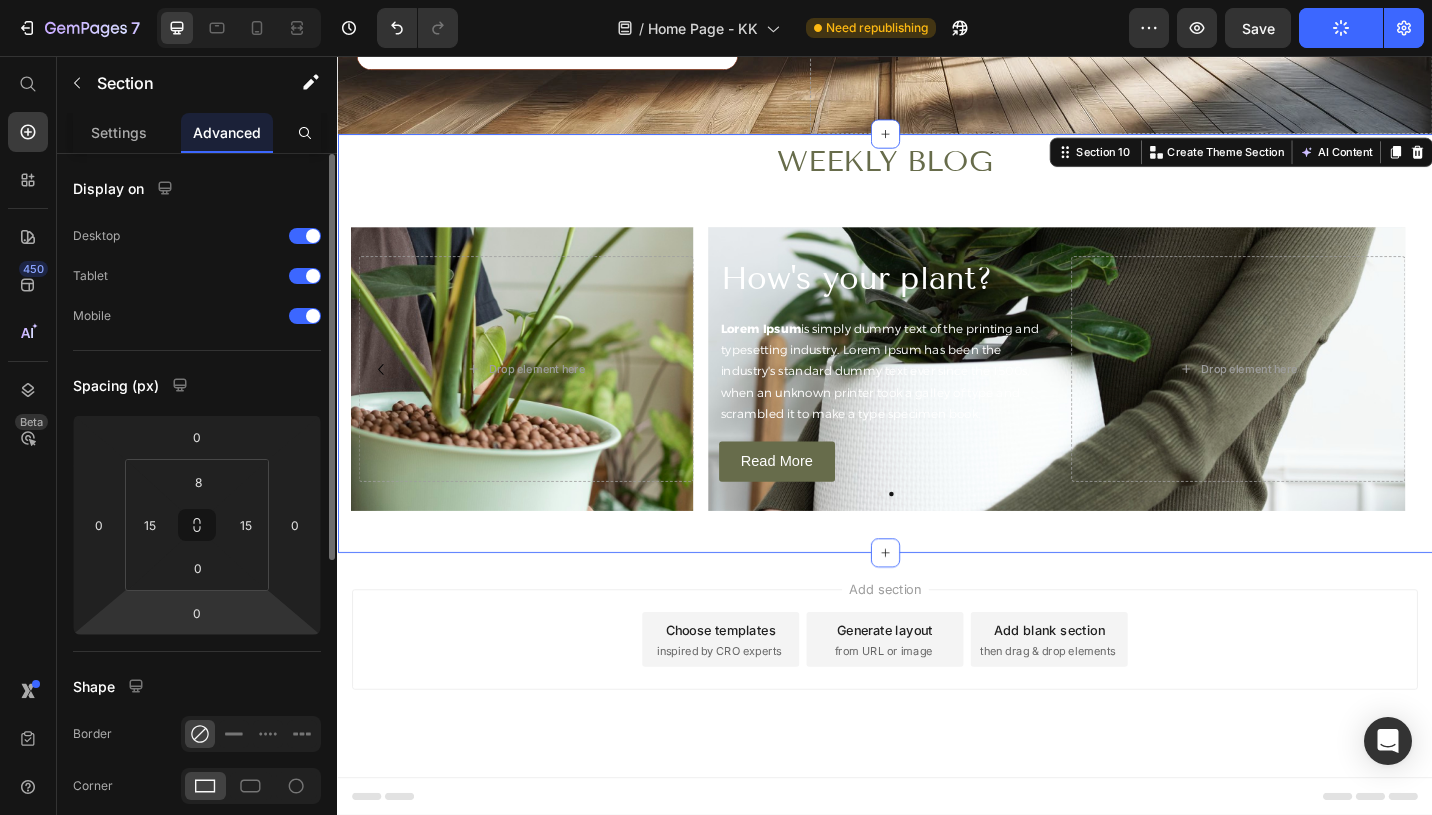 type on "35" 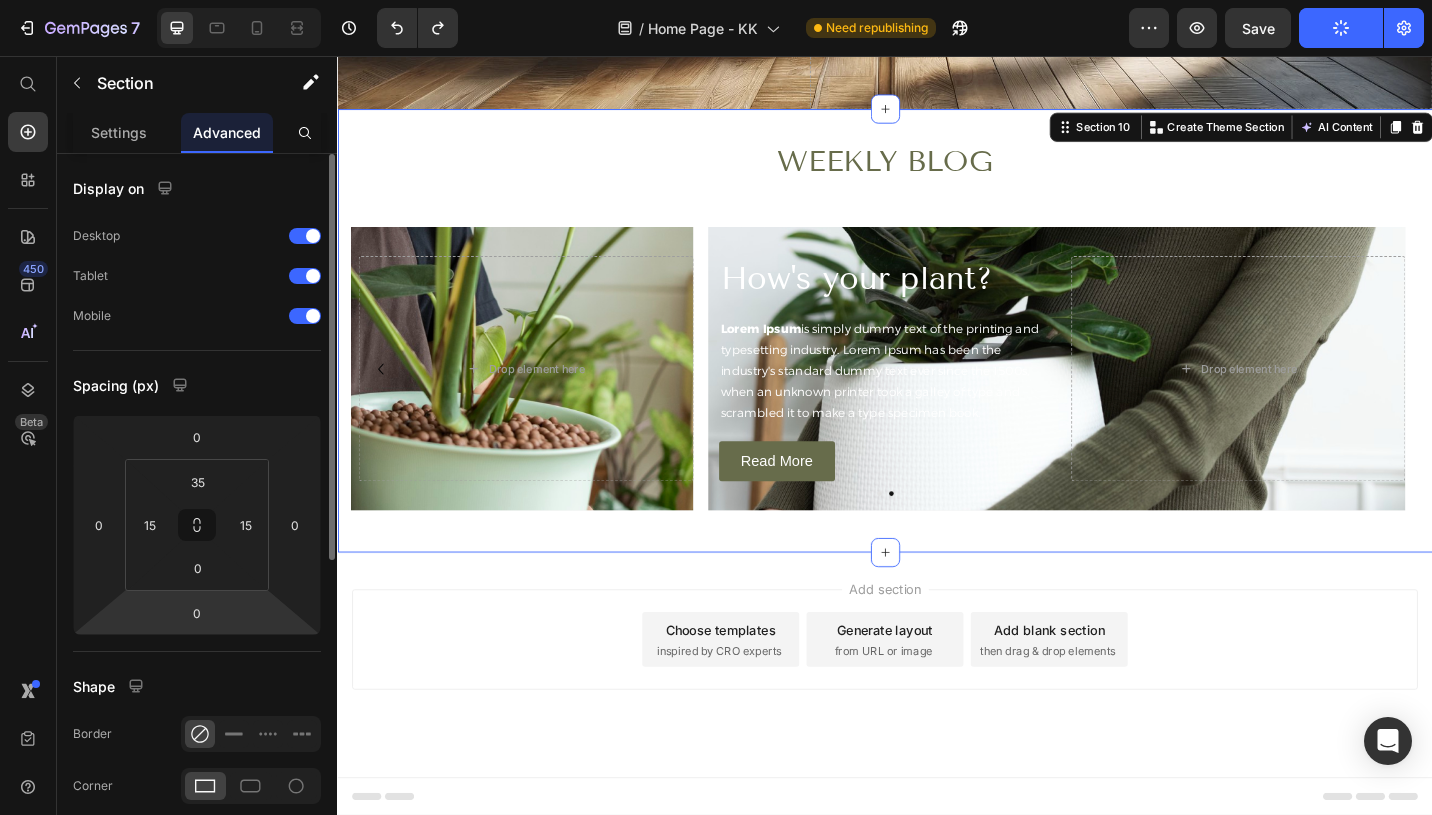 scroll, scrollTop: 6535, scrollLeft: 0, axis: vertical 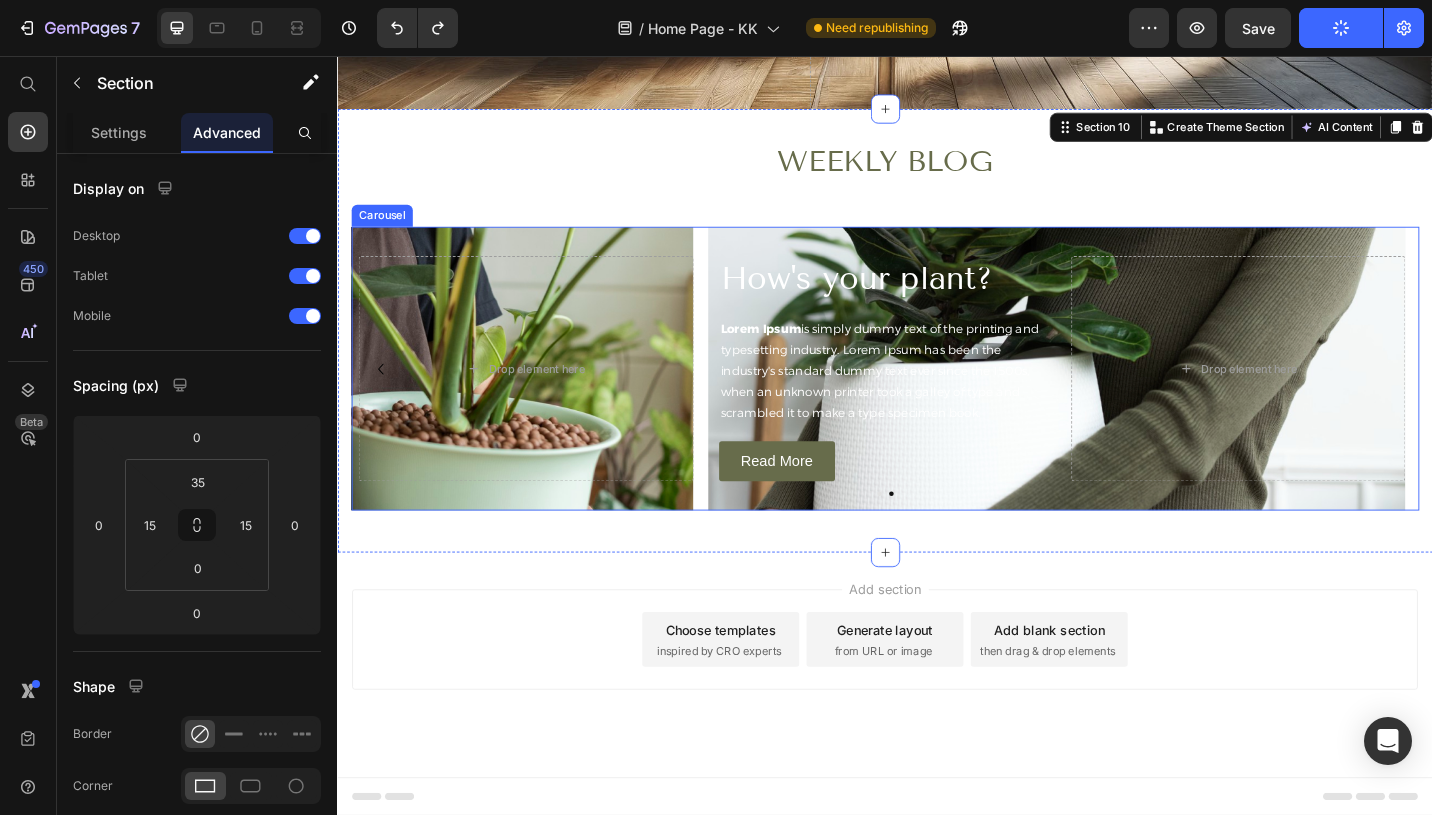 click on "Upscale your garden Heading Lorem Ipsum  is simply dummy text of the printing and typesetting industry. Lorem Ipsum has been the industry's standard dummy text ever since the 1500s, when an unknown printer took a galley of type and scrambled it to make a type specimen book. Text Block Read More Button
Drop element here Hero Banner How's your plant? Heading Lorem Ipsum  is simply dummy text of the printing and typesetting industry. Lorem Ipsum has been the industry's standard dummy text ever since the 1500s, when an unknown printer took a galley of type and scrambled it to make a type specimen book. Text Block Read More Button
Drop element here Hero Banner" at bounding box center [937, 398] 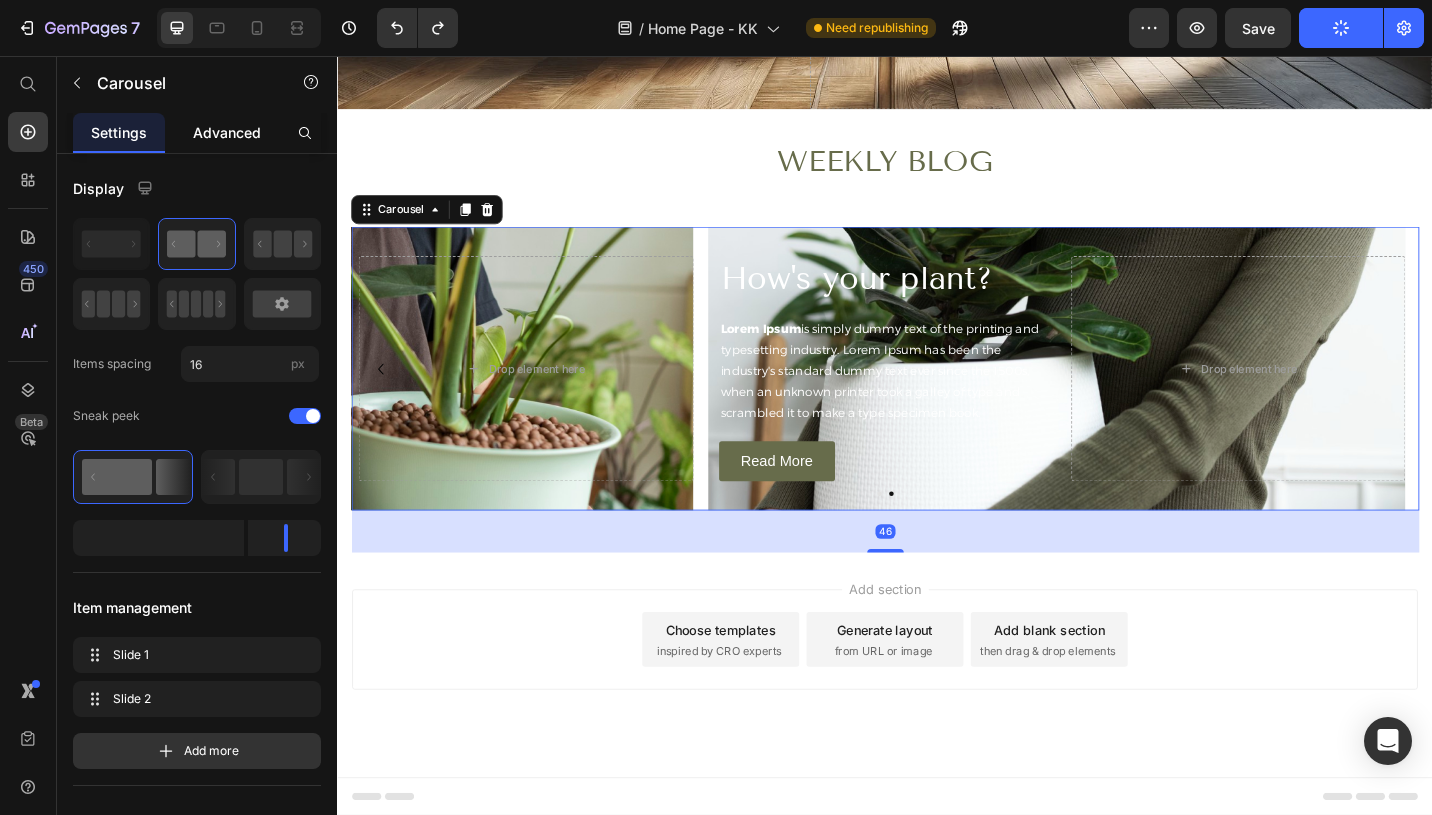 click on "Advanced" at bounding box center [227, 132] 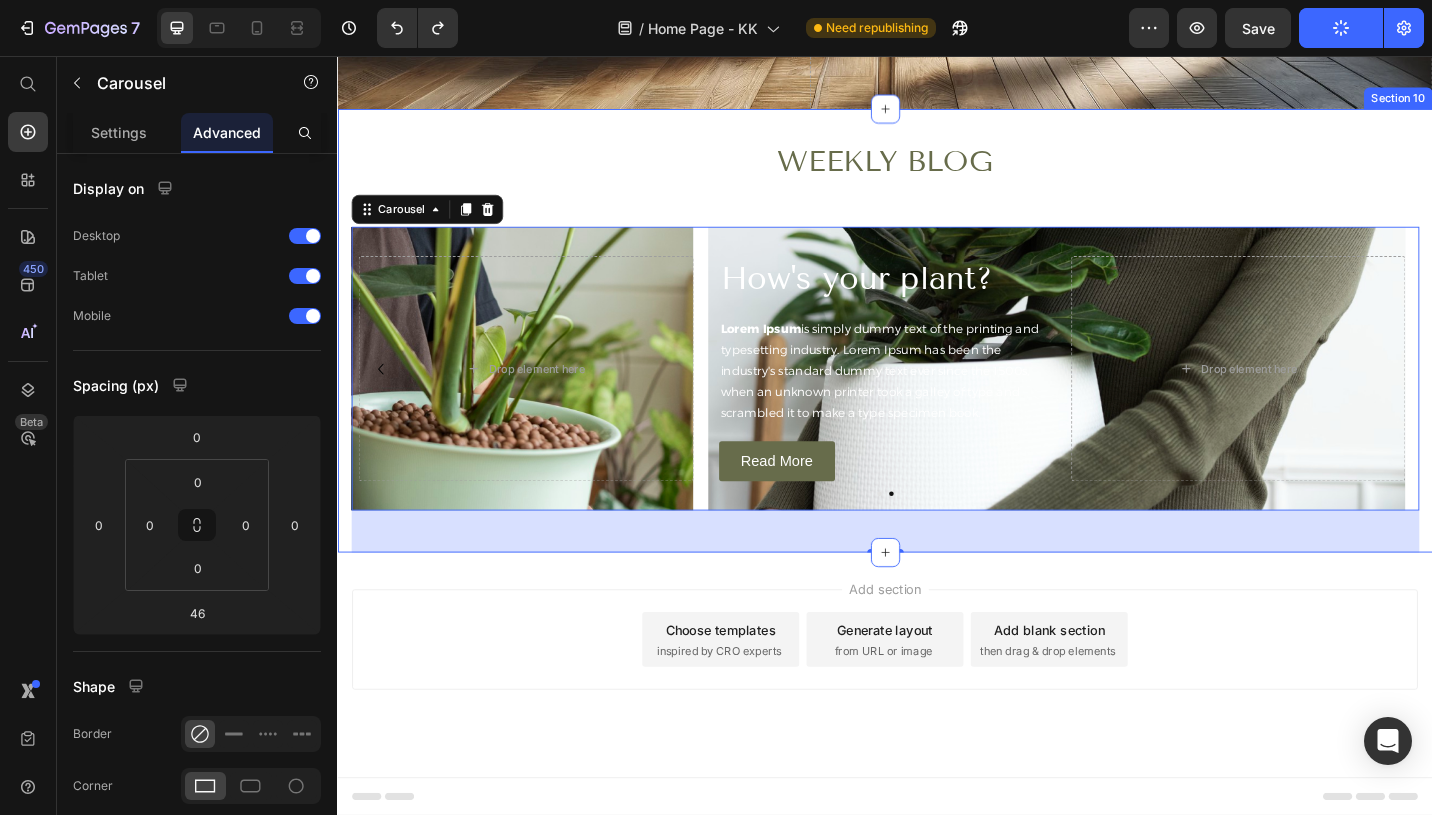 click on "WEEKLY BLOG Heading Row
Upscale your garden Heading Lorem Ipsum  is simply dummy text of the printing and typesetting industry. Lorem Ipsum has been the industry's standard dummy text ever since the 1500s, when an unknown printer took a galley of type and scrambled it to make a type specimen book. Text Block Read More Button
Drop element here Hero Banner How's your plant? Heading Lorem Ipsum  is simply dummy text of the printing and typesetting industry. Lorem Ipsum has been the industry's standard dummy text ever since the 1500s, when an unknown printer took a galley of type and scrambled it to make a type specimen book. Text Block Read More Button
Drop element here Hero Banner
Carousel   46" at bounding box center (937, 374) 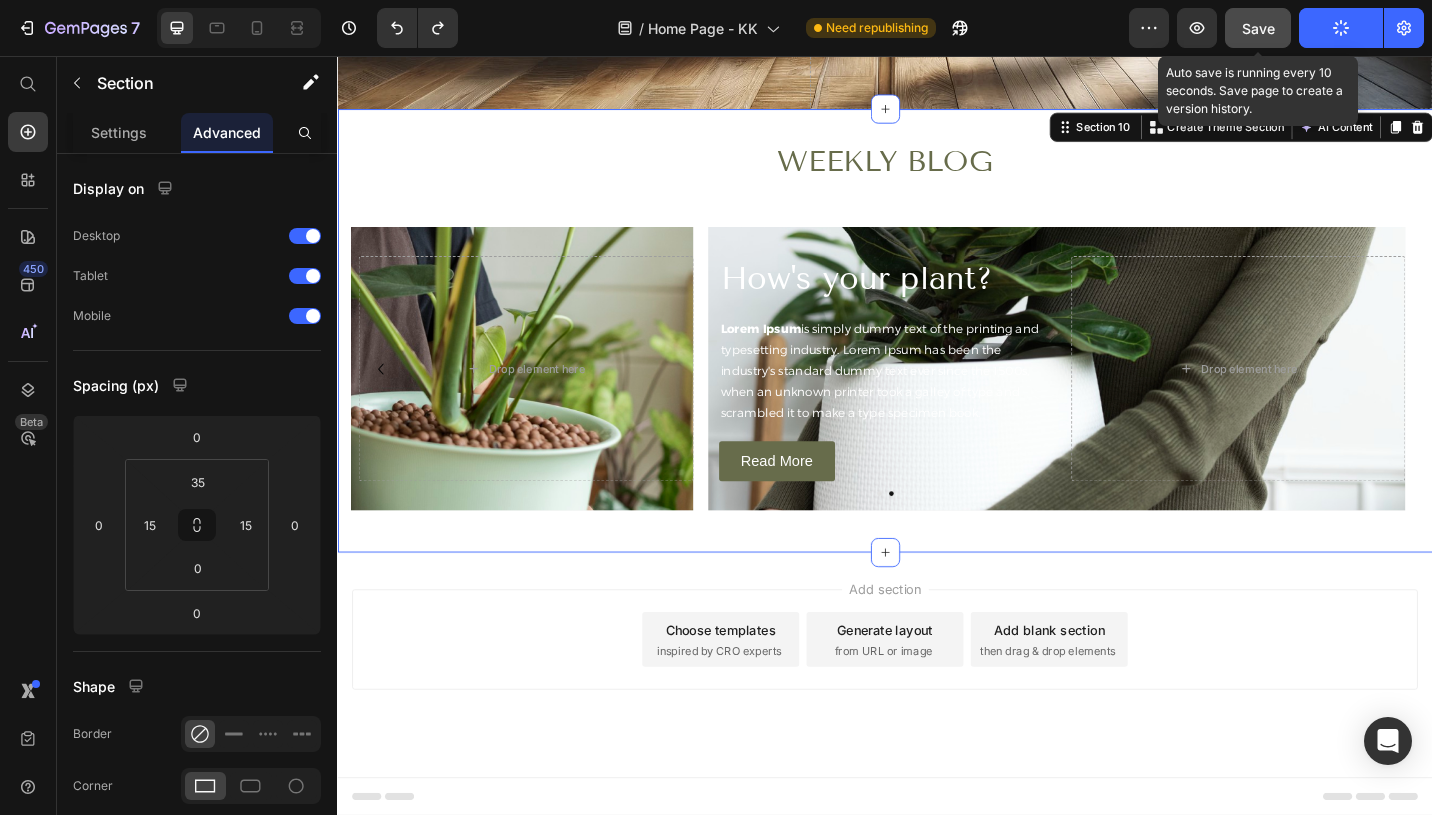 click on "Save" 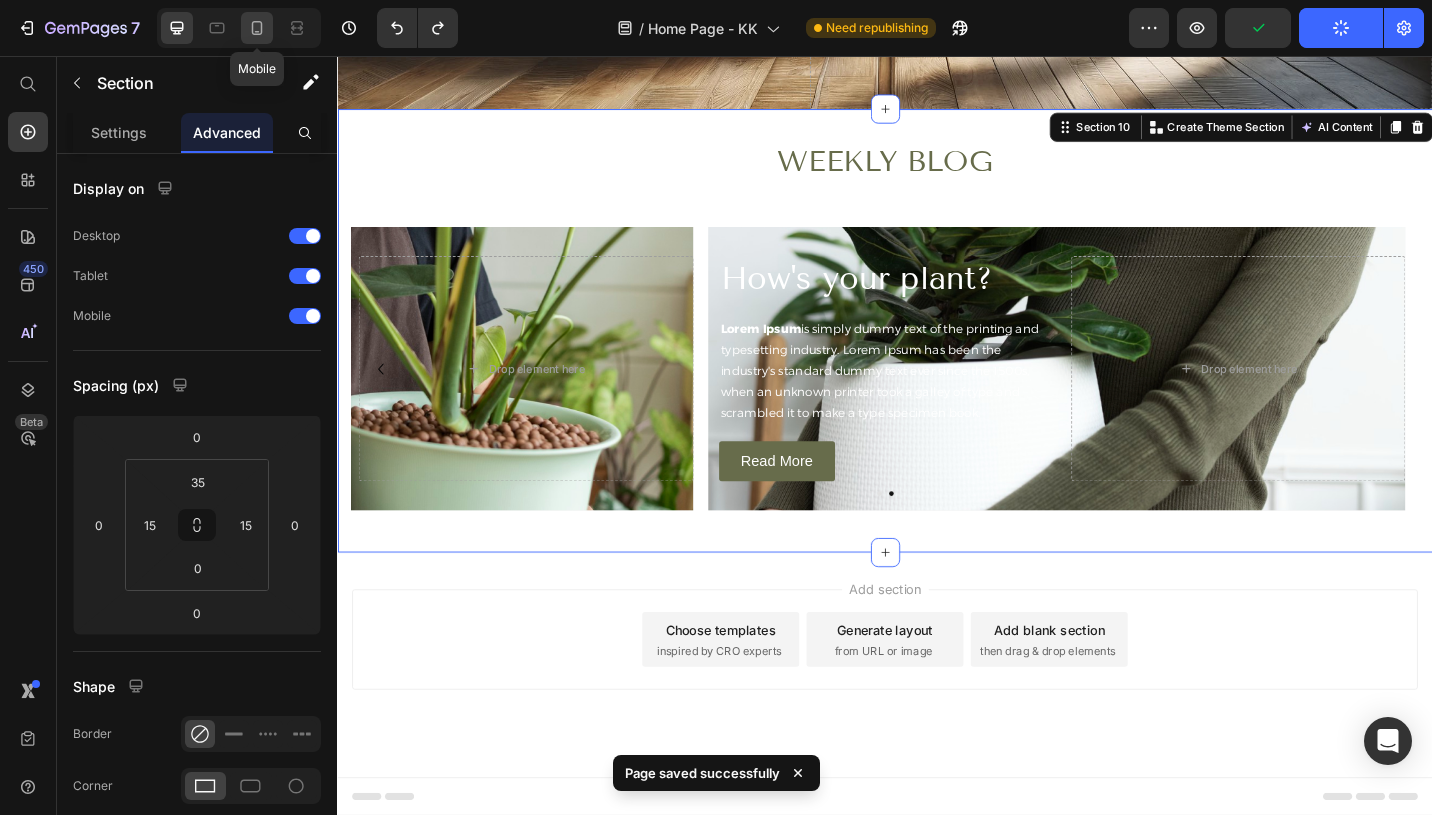 click 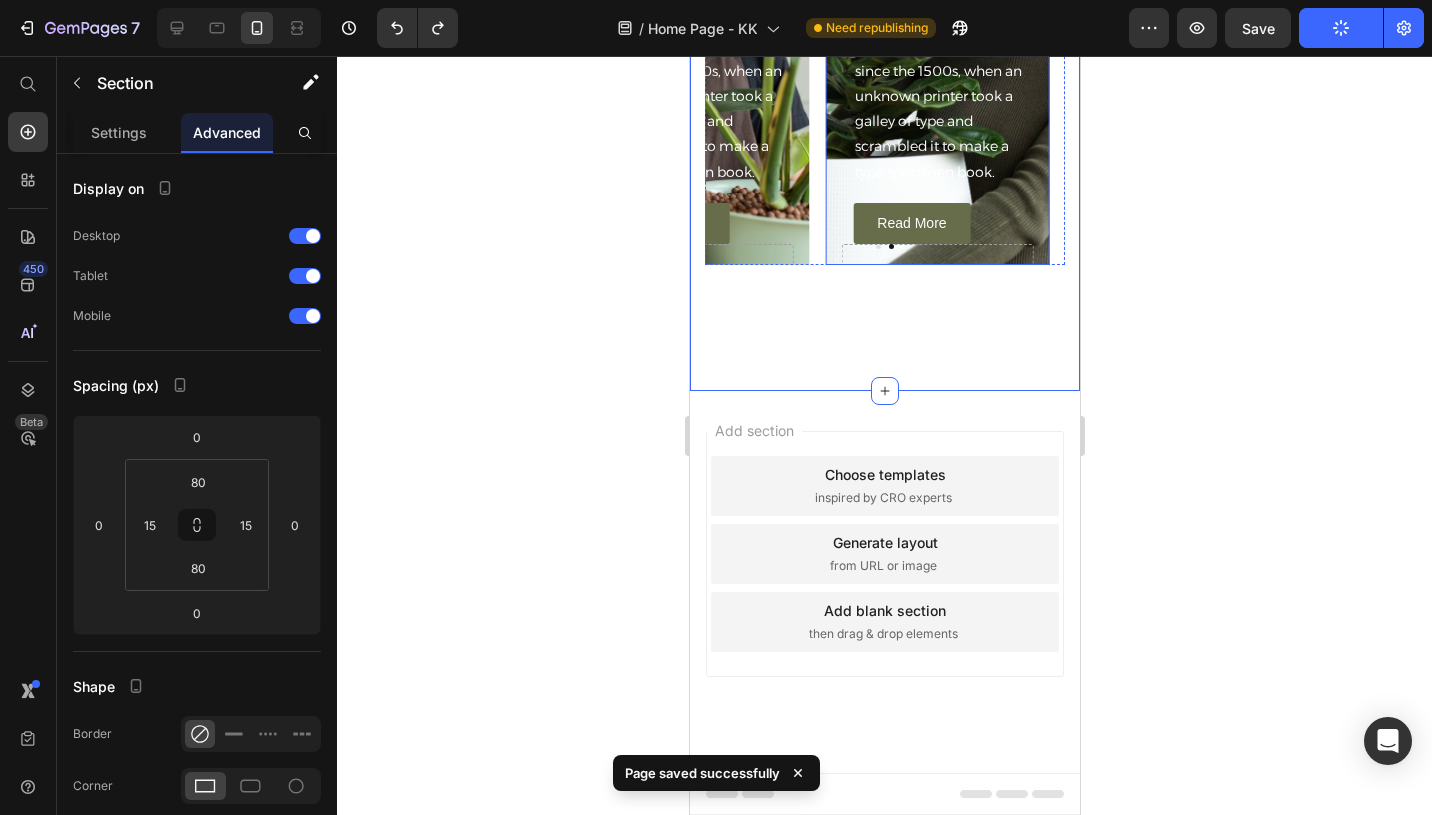 scroll, scrollTop: 6907, scrollLeft: 0, axis: vertical 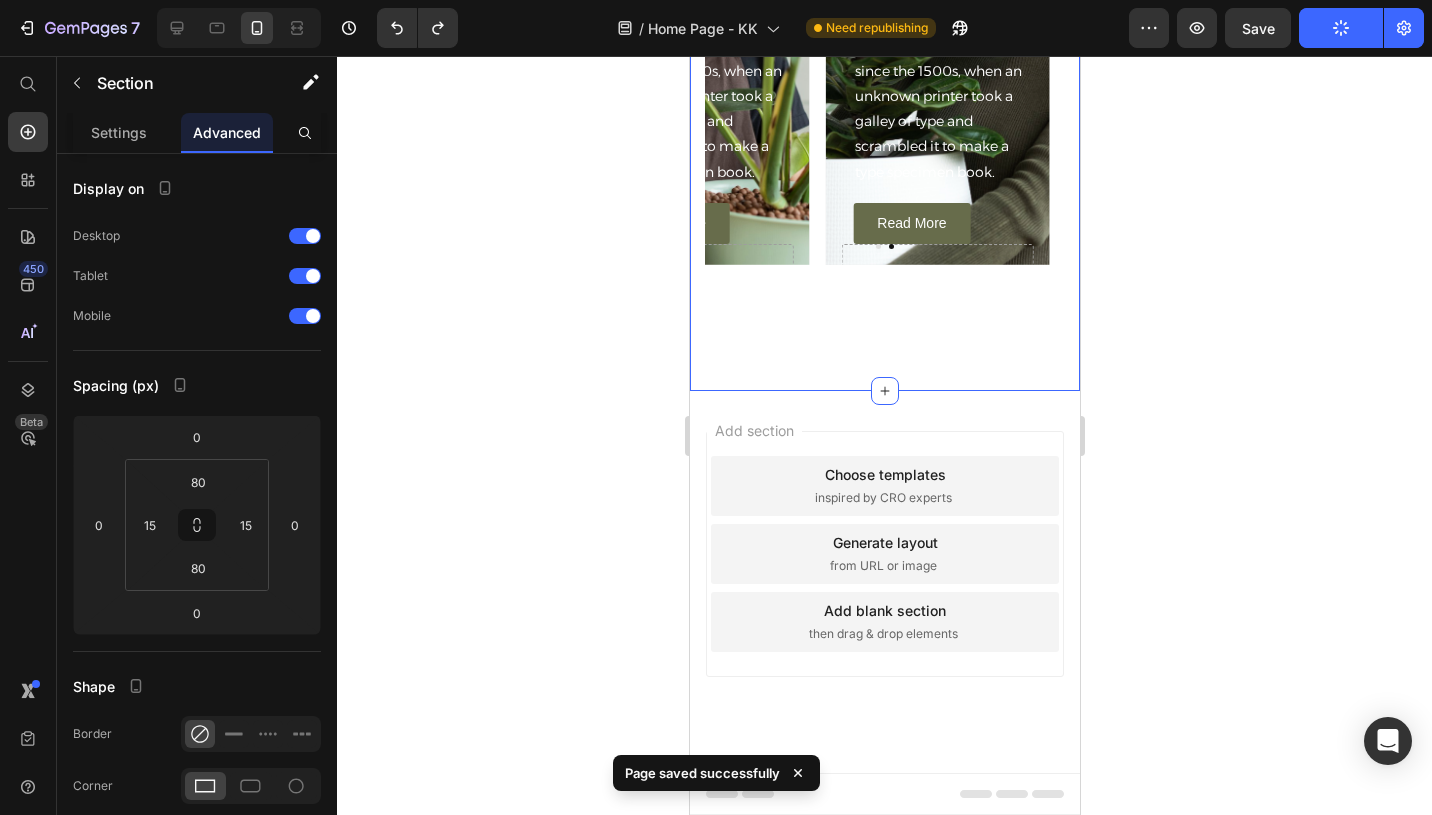 click 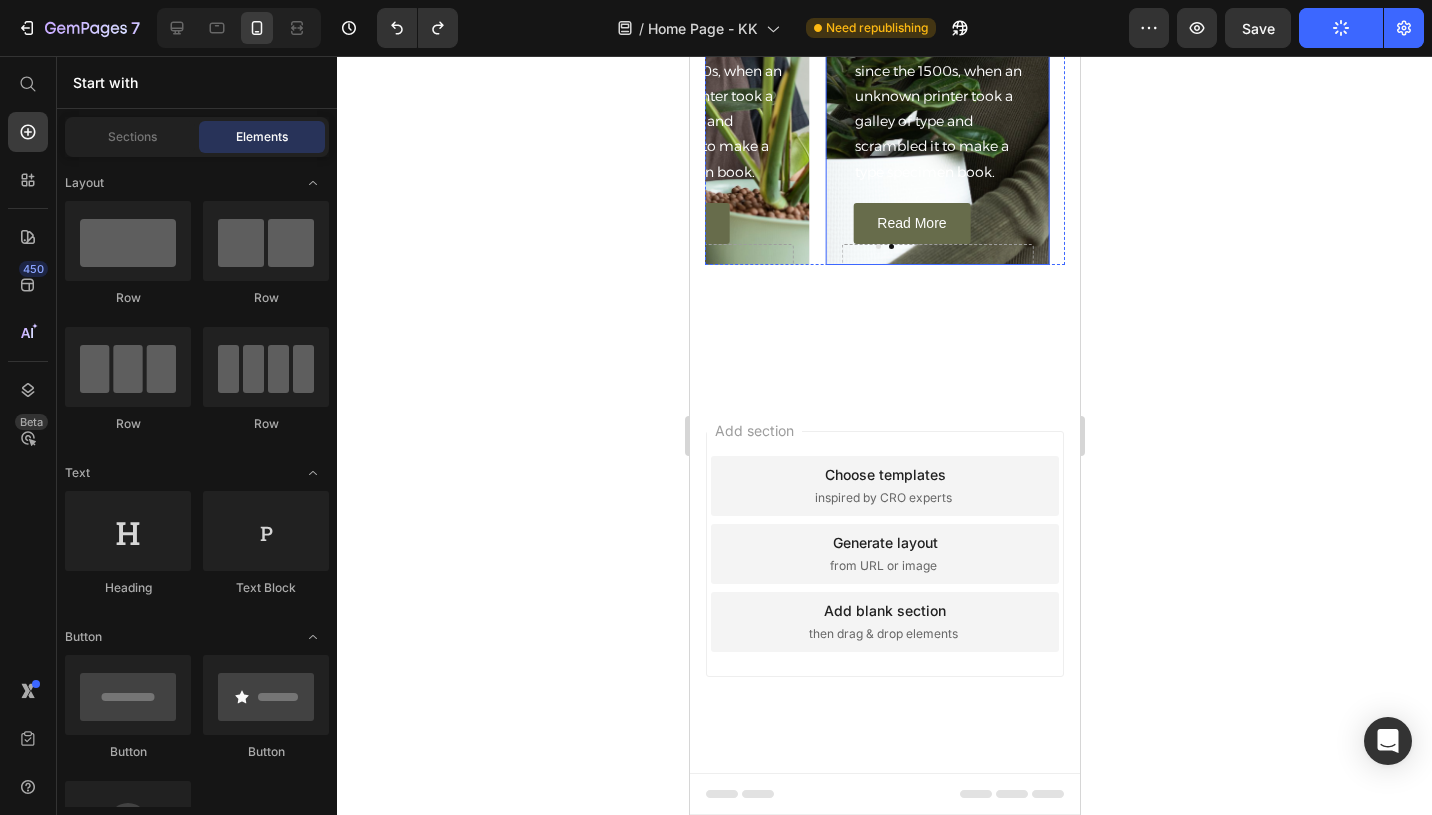 scroll, scrollTop: 7360, scrollLeft: 0, axis: vertical 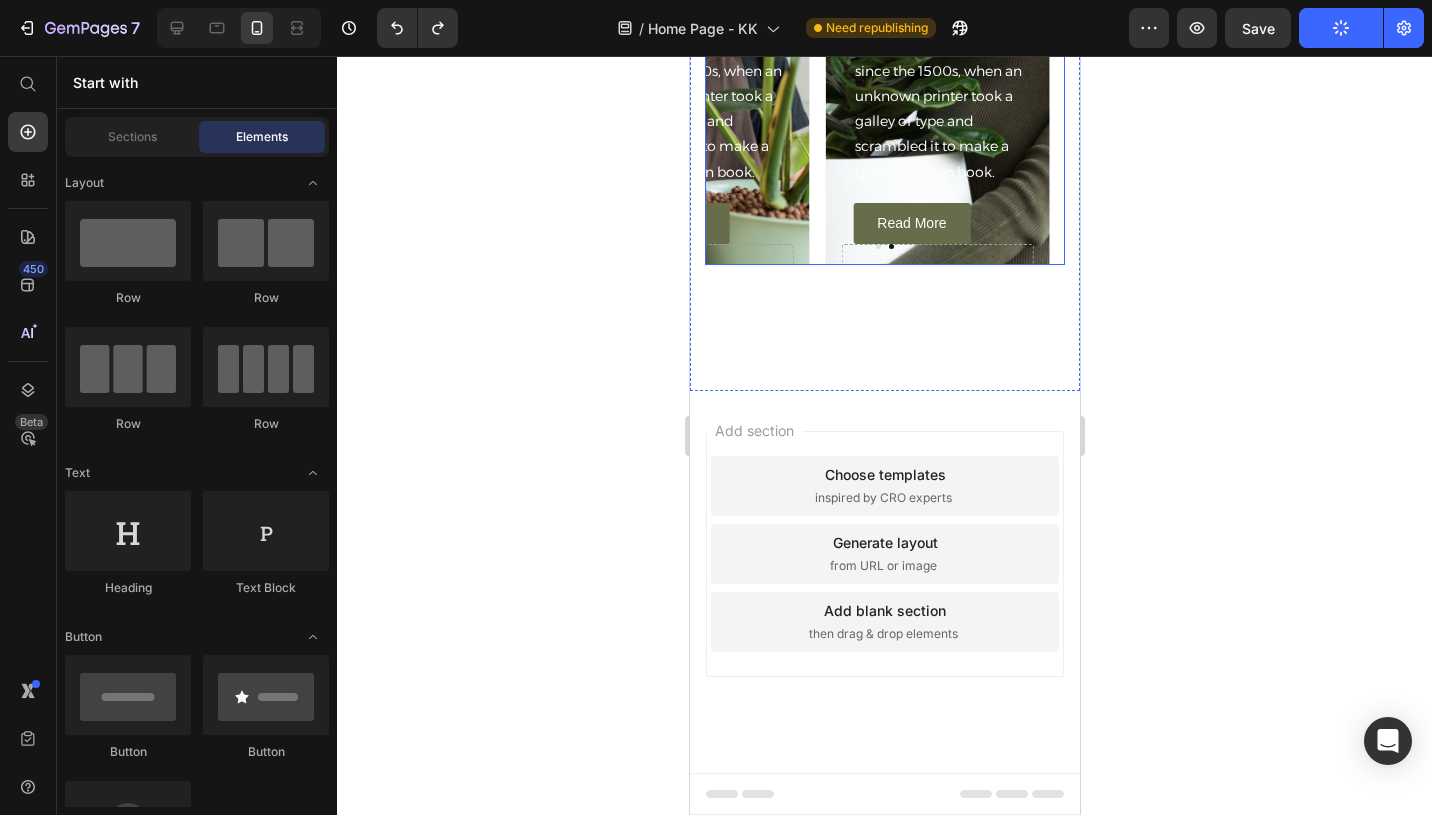 click on "Upscale your garden Heading Lorem Ipsum  is simply dummy text of the printing and typesetting industry. Lorem Ipsum has been the industry's standard dummy text ever since the 1500s, when an unknown printer took a galley of type and scrambled it to make a type specimen book. Text Block Read More Button
Drop element here Hero Banner How's your plant? Heading Lorem Ipsum  is simply dummy text of the printing and typesetting industry. Lorem Ipsum has been the industry's standard dummy text ever since the 1500s, when an unknown printer took a galley of type and scrambled it to make a type specimen book. Text Block Read More Button
Drop element here Hero Banner" at bounding box center (884, 15) 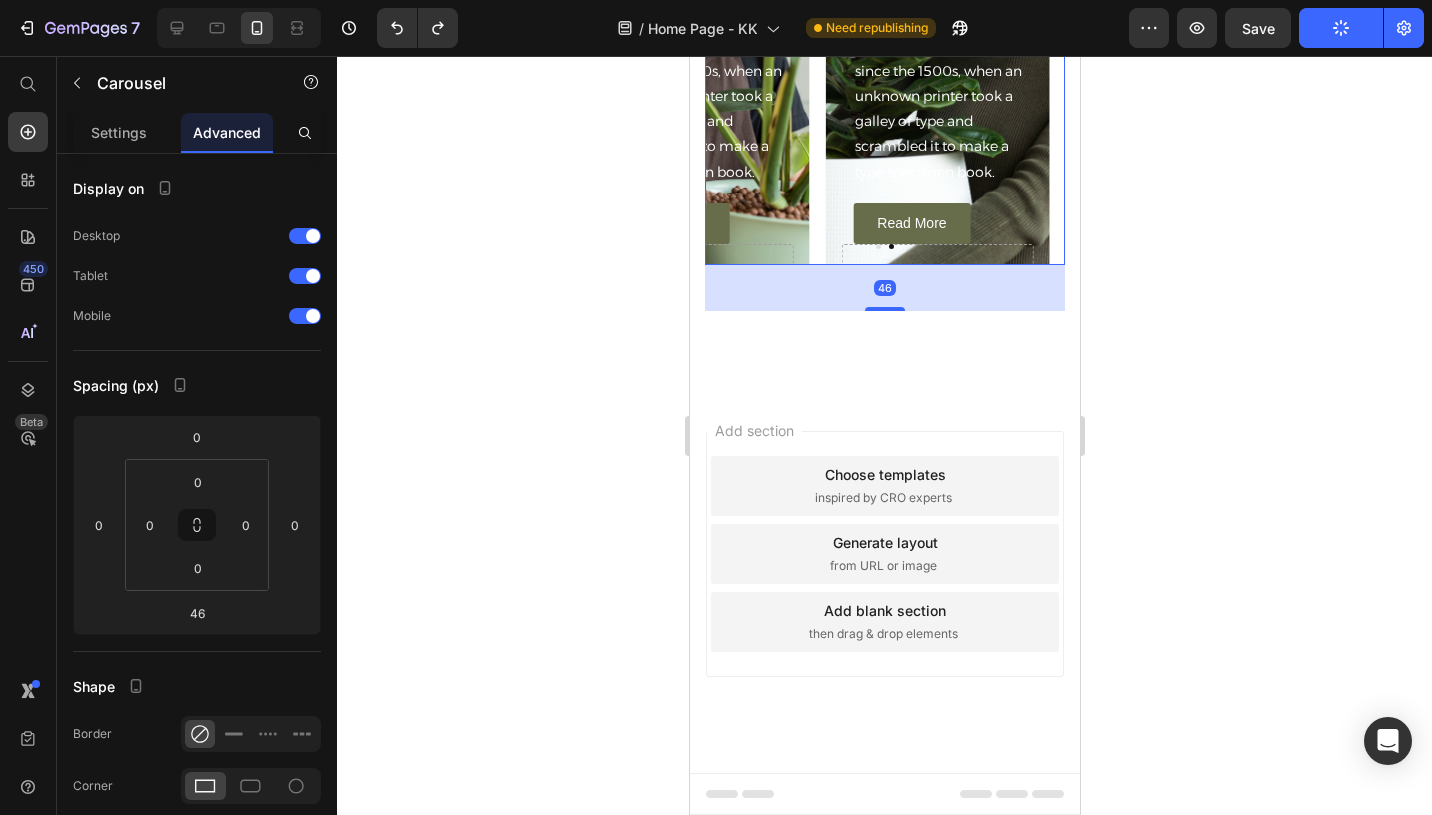 click at bounding box center (890, 246) 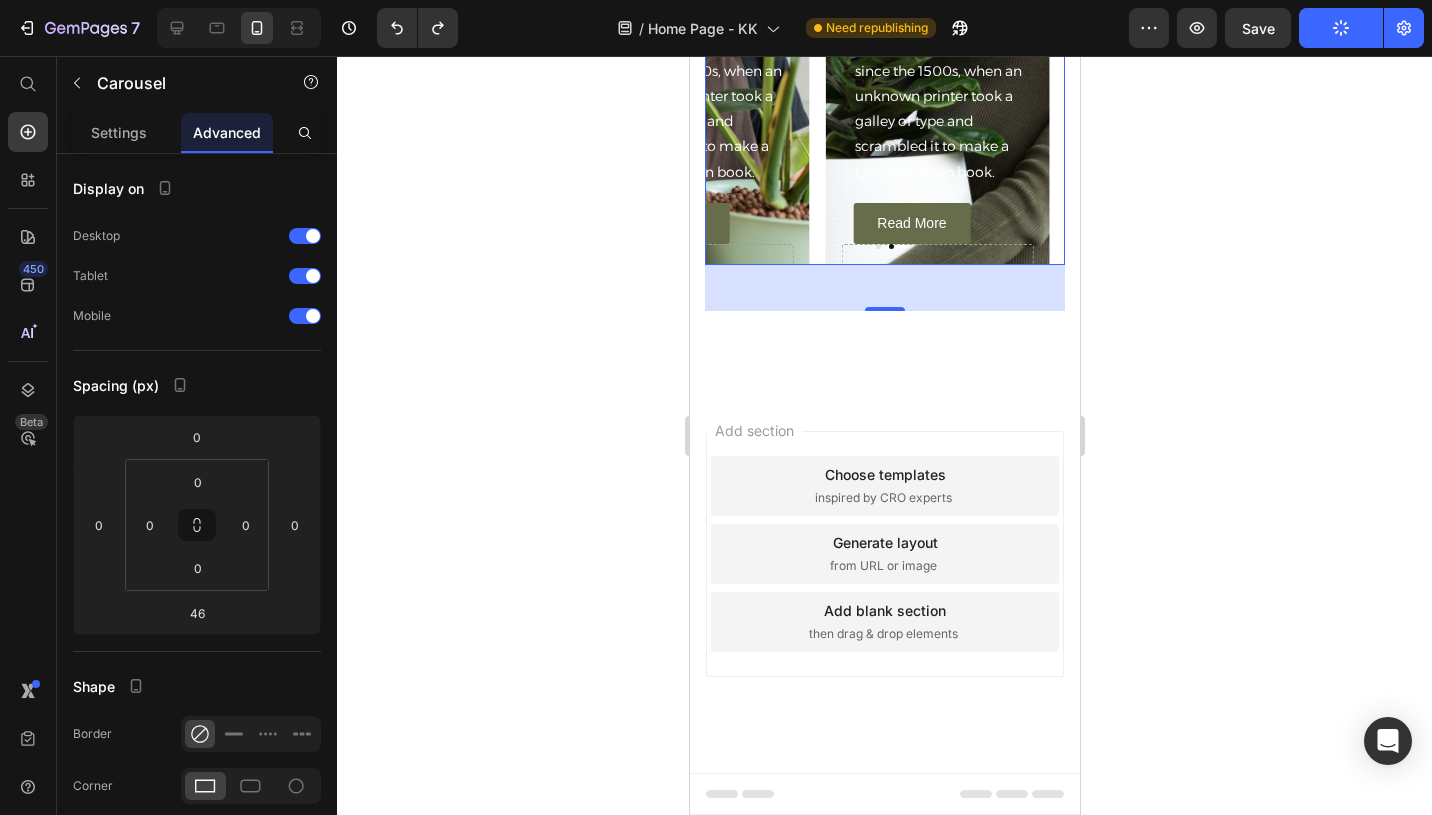 click at bounding box center [884, 246] 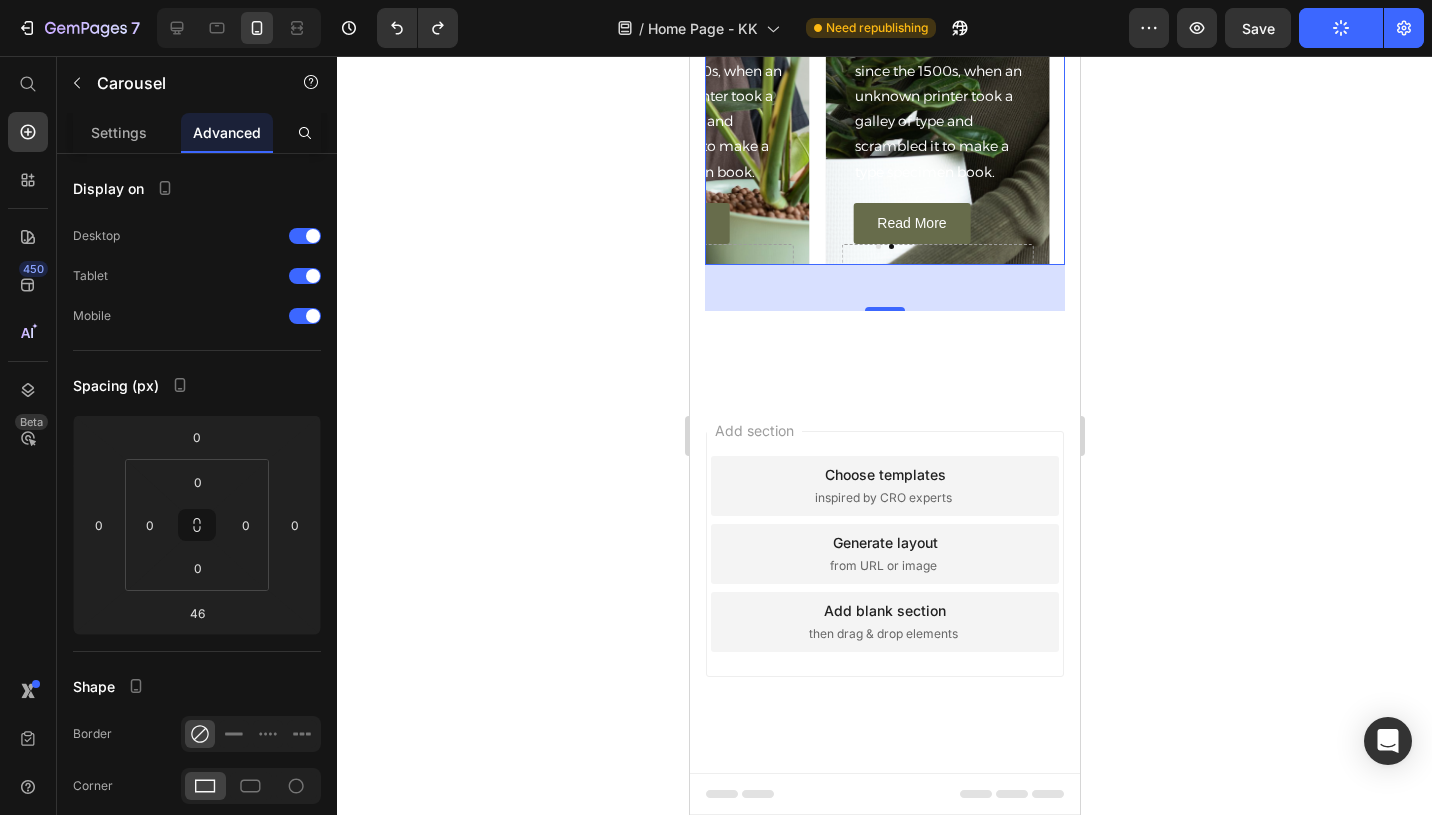 click at bounding box center [890, 246] 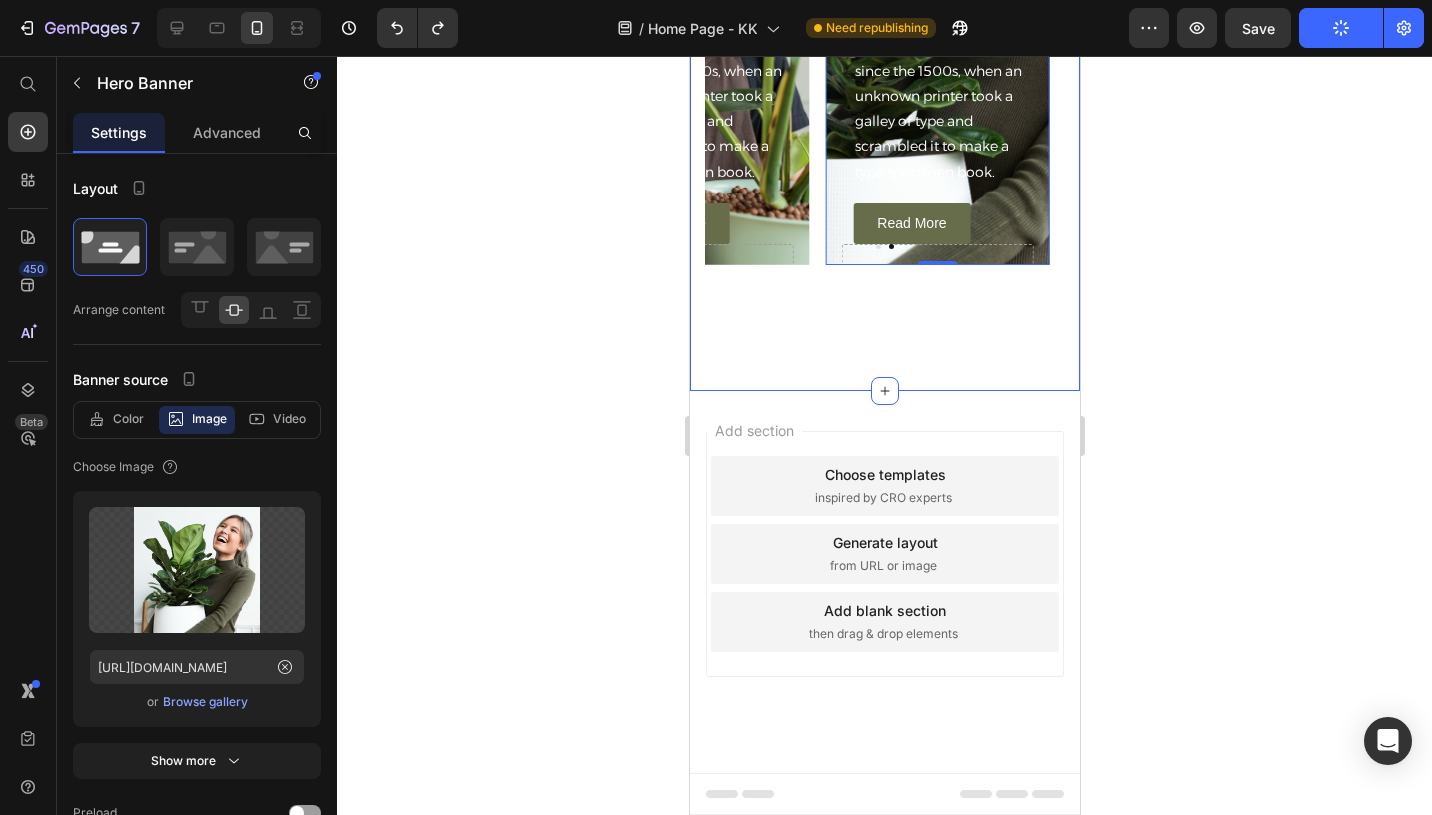 drag, startPoint x: 1042, startPoint y: 465, endPoint x: 1058, endPoint y: 463, distance: 16.124516 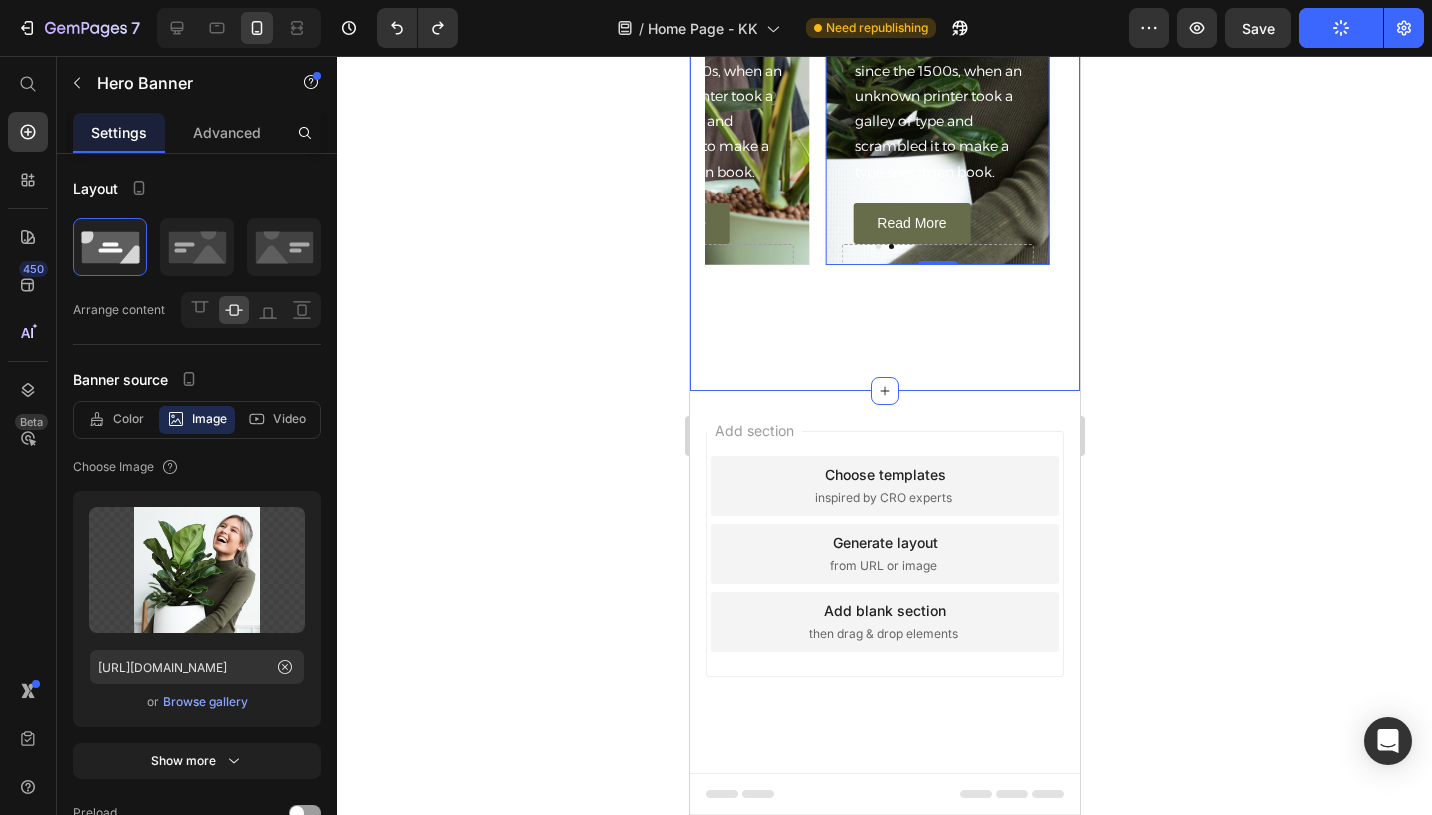 click on "WEEKLY BLOG Heading Row
Upscale your garden Heading Lorem Ipsum  is simply dummy text of the printing and typesetting industry. Lorem Ipsum has been the industry's standard dummy text ever since the 1500s, when an unknown printer took a galley of type and scrambled it to make a type specimen book. Text Block Read More Button
Drop element here Hero Banner How's your plant? Heading Lorem Ipsum  is simply dummy text of the printing and typesetting industry. Lorem Ipsum has been the industry's standard dummy text ever since the 1500s, when an unknown printer took a galley of type and scrambled it to make a type specimen book. Text Block Read More Button
Drop element here Hero Banner   0
Carousel Section 10" at bounding box center [884, 1] 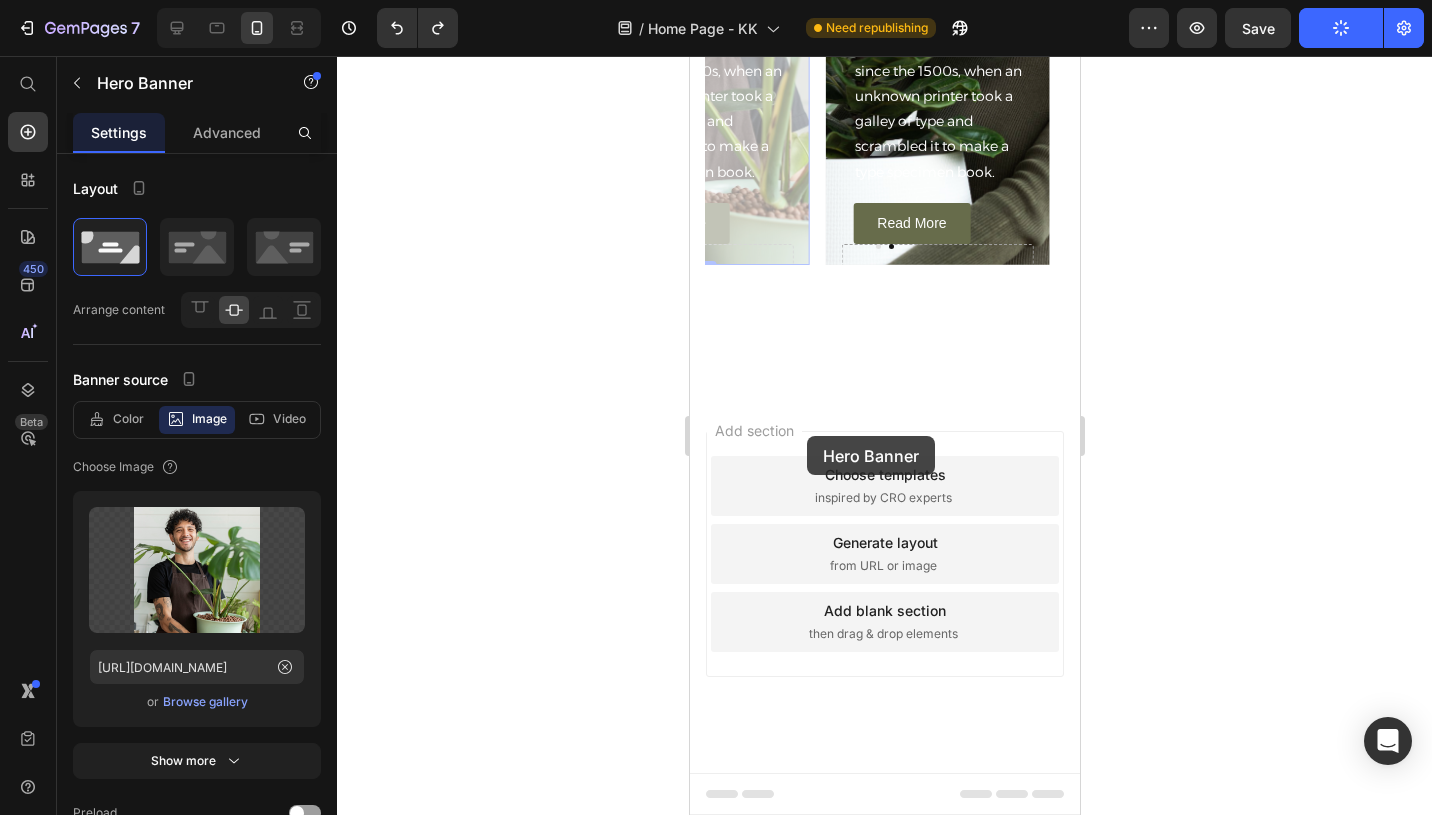 click on "Upscale your garden Heading Lorem Ipsum  is simply dummy text of the printing and typesetting industry. Lorem Ipsum has been the industry's standard dummy text ever since the 1500s, when an unknown printer took a galley of type and scrambled it to make a type specimen book. Text Block Read More Button
Drop element here Hero Banner   0 Upscale your garden Heading Lorem Ipsum  is simply dummy text of the printing and typesetting industry. Lorem Ipsum has been the industry's standard dummy text ever since the 1500s, when an unknown printer took a galley of type and scrambled it to make a type specimen book. Text Block Read More Button
Drop element here Hero Banner   0 How's your plant? Heading Lorem Ipsum  is simply dummy text of the printing and typesetting industry. Lorem Ipsum has been the industry's standard dummy text ever since the 1500s, when an unknown printer took a galley of type and scrambled it to make a type specimen book. Text Block Read More Button" at bounding box center (884, 15) 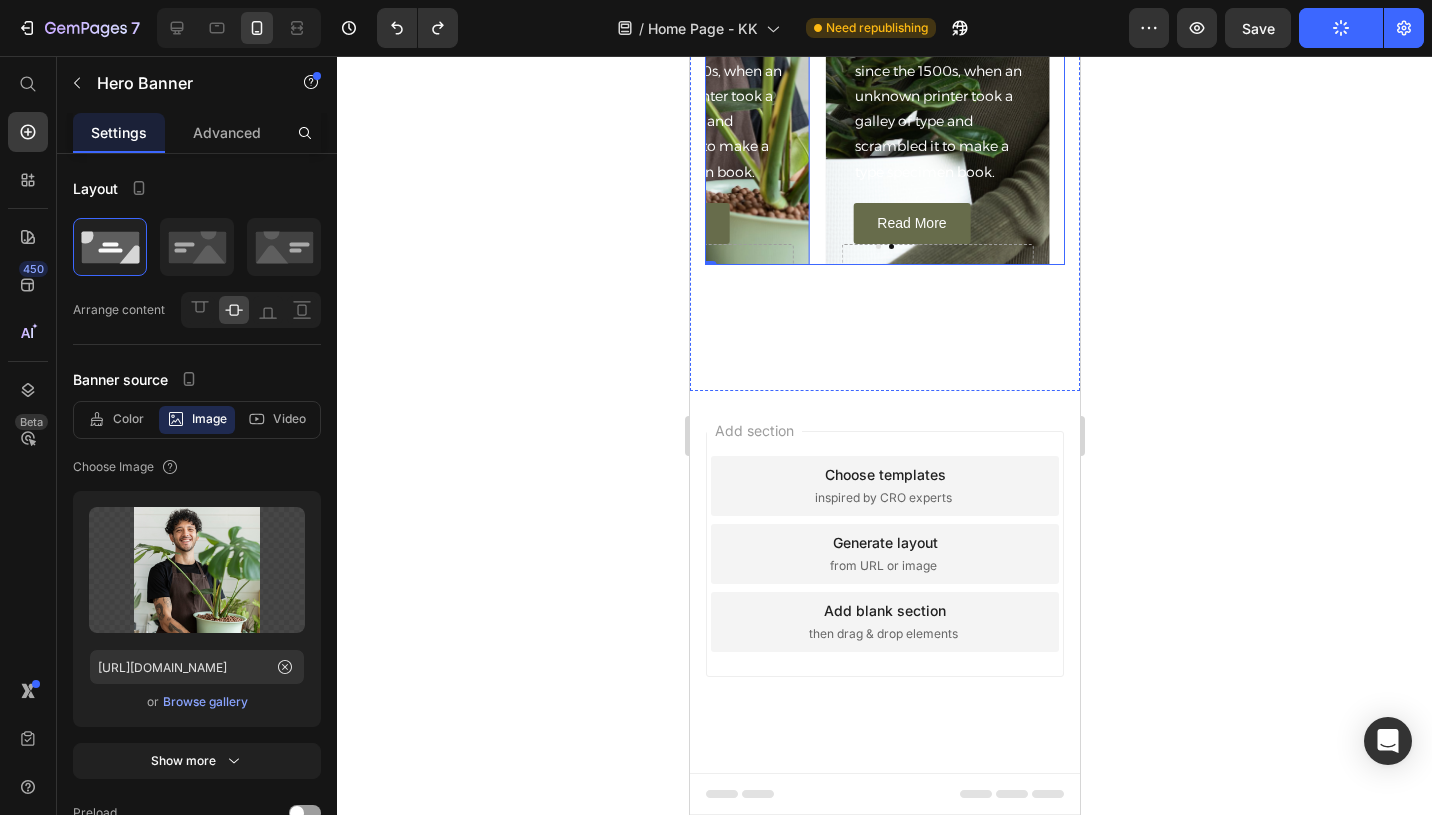 click on "Upscale your garden Heading Lorem Ipsum  is simply dummy text of the printing and typesetting industry. Lorem Ipsum has been the industry's standard dummy text ever since the 1500s, when an unknown printer took a galley of type and scrambled it to make a type specimen book. Text Block Read More Button
Drop element here Hero Banner   0 How's your plant? Heading Lorem Ipsum  is simply dummy text of the printing and typesetting industry. Lorem Ipsum has been the industry's standard dummy text ever since the 1500s, when an unknown printer took a galley of type and scrambled it to make a type specimen book. Text Block Read More Button
Drop element here Hero Banner" at bounding box center (884, 15) 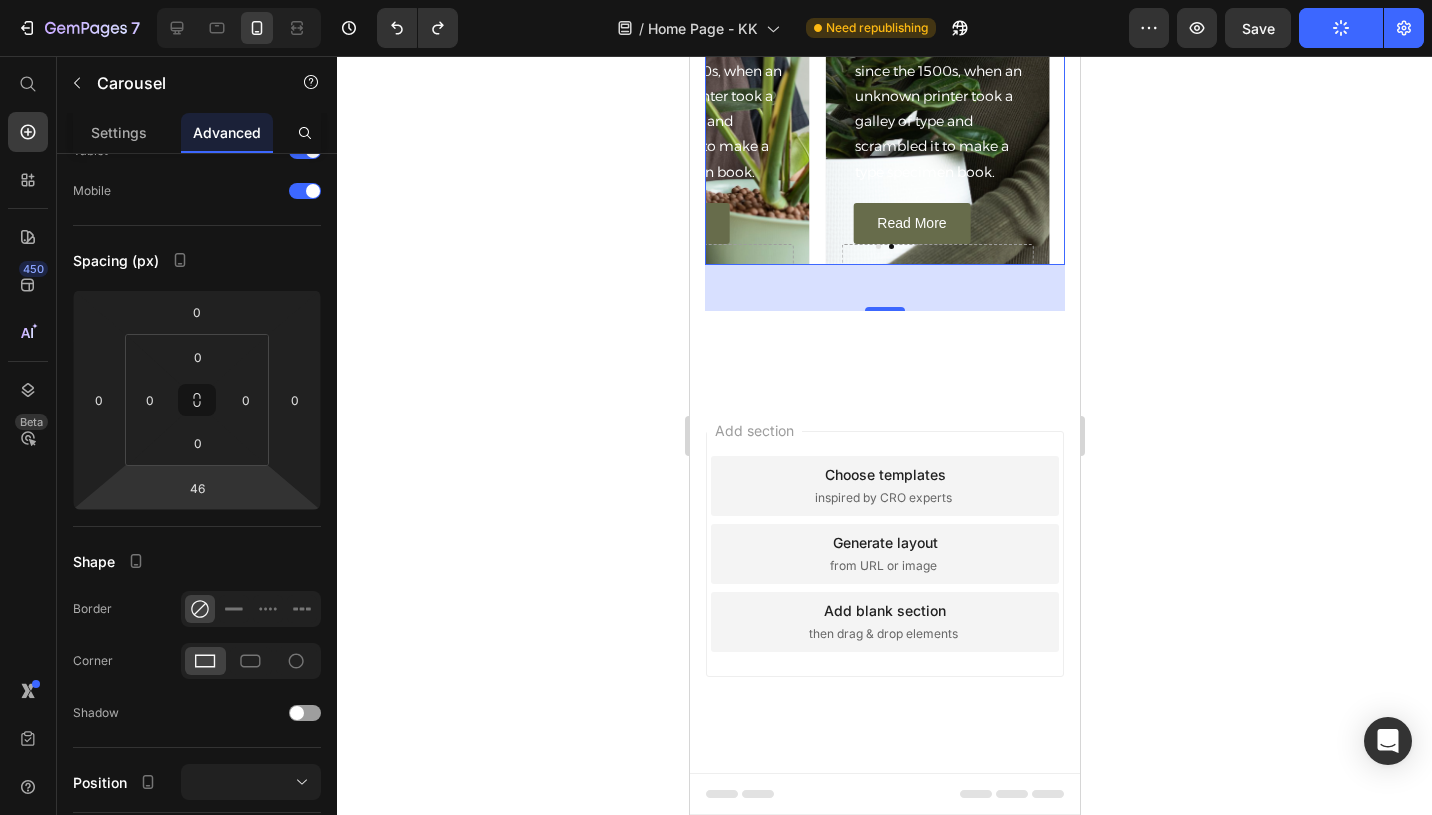 scroll, scrollTop: 0, scrollLeft: 0, axis: both 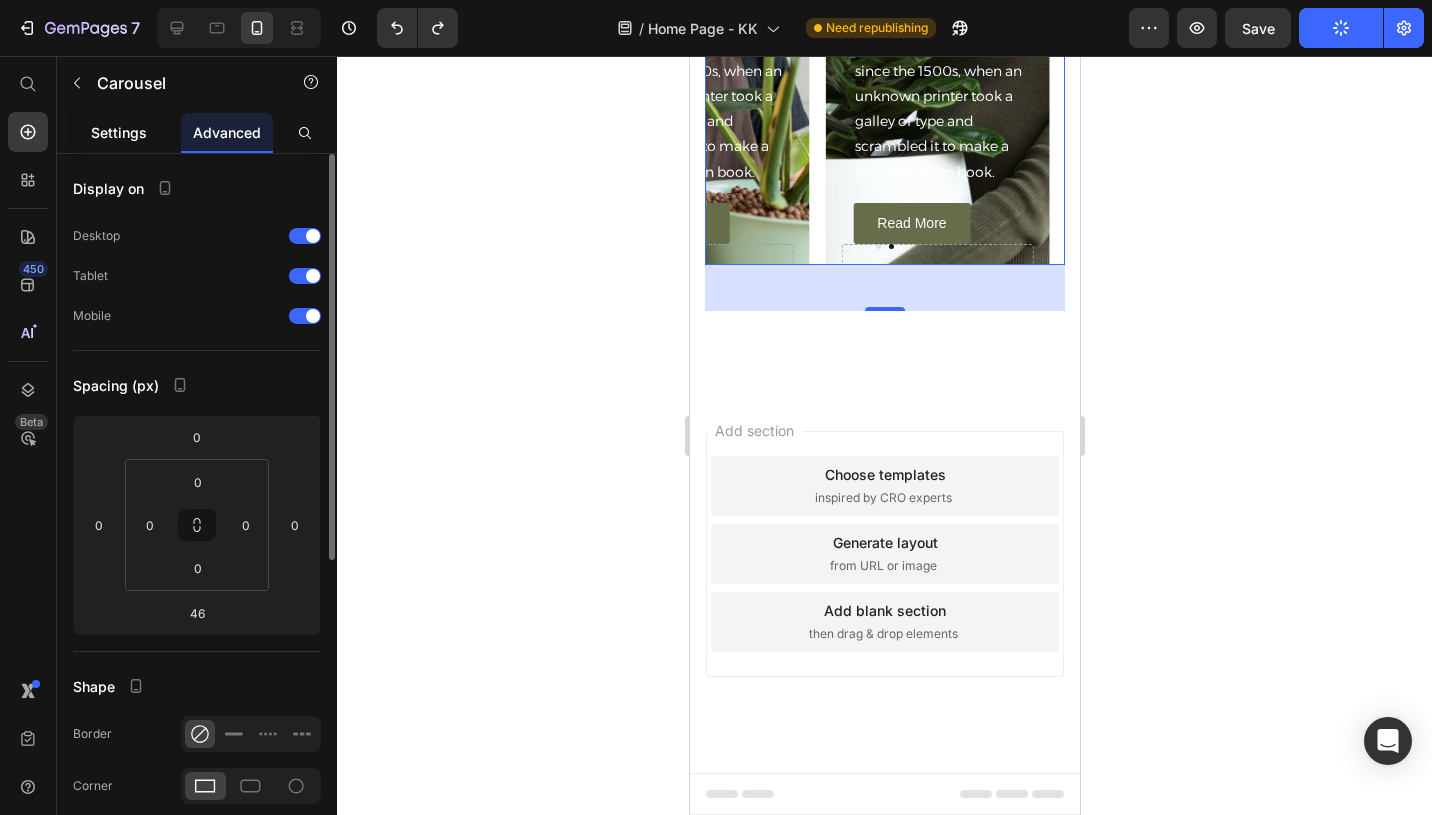 click on "Settings" at bounding box center [119, 132] 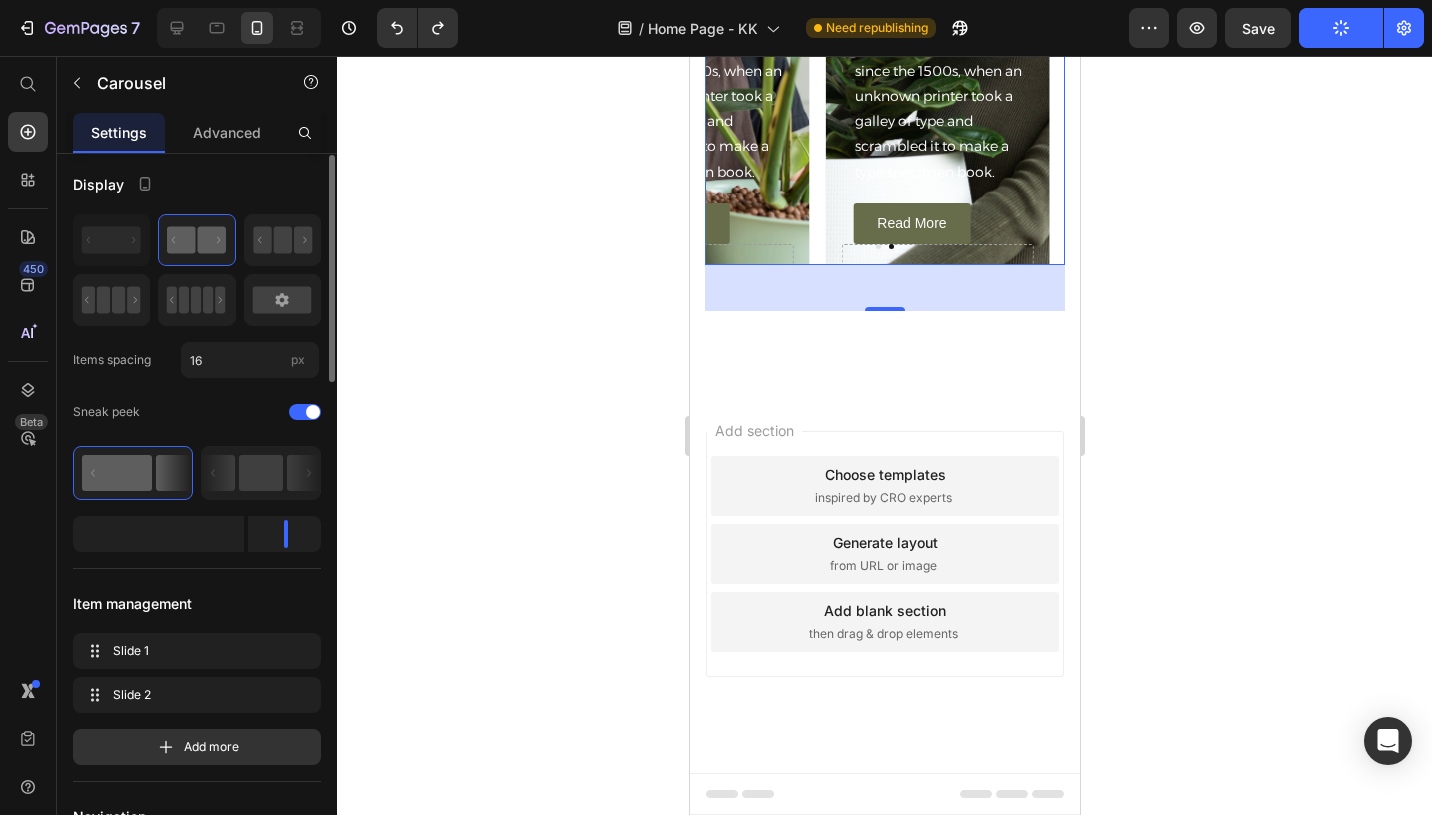 scroll, scrollTop: 38, scrollLeft: 0, axis: vertical 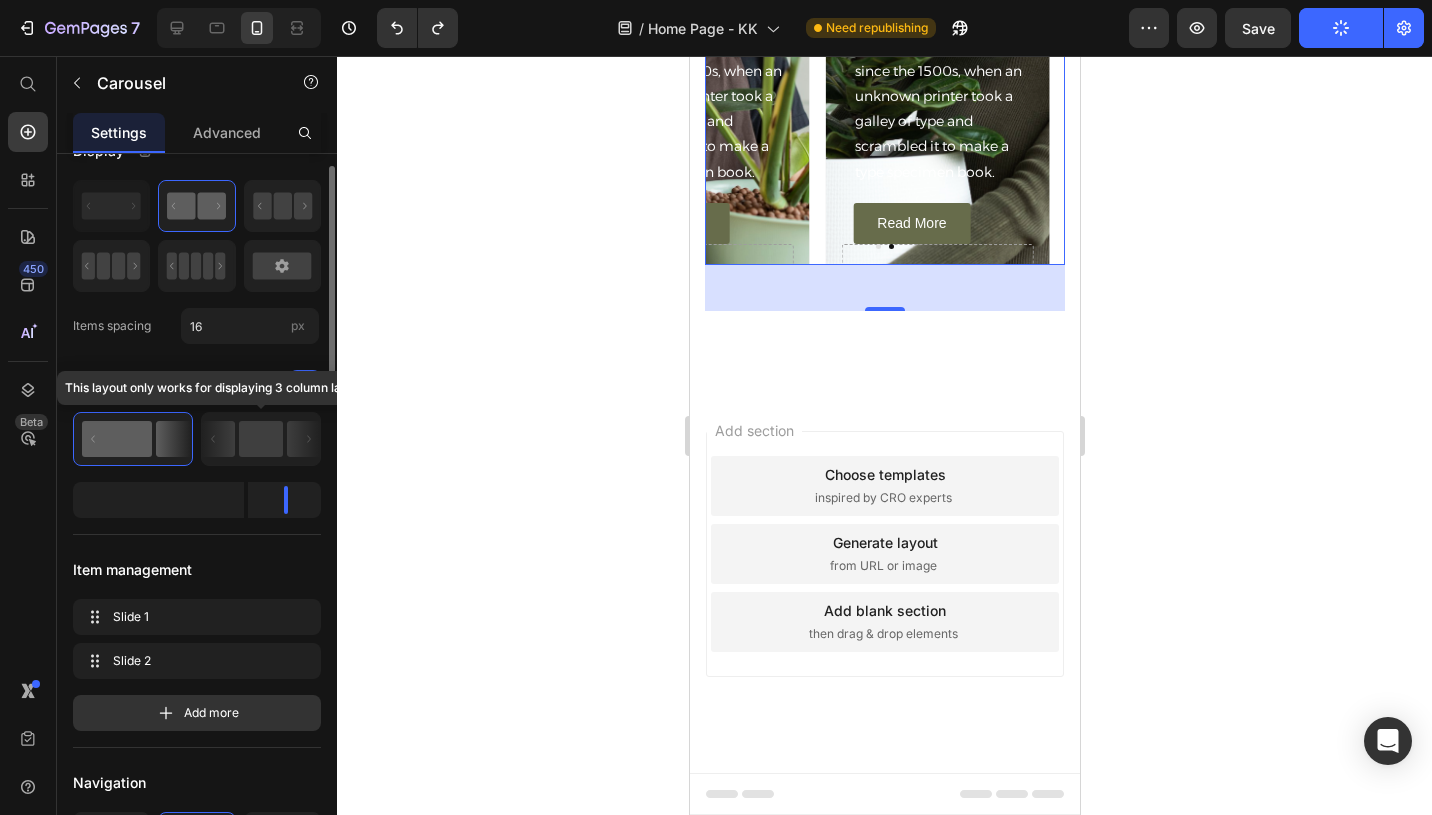 click 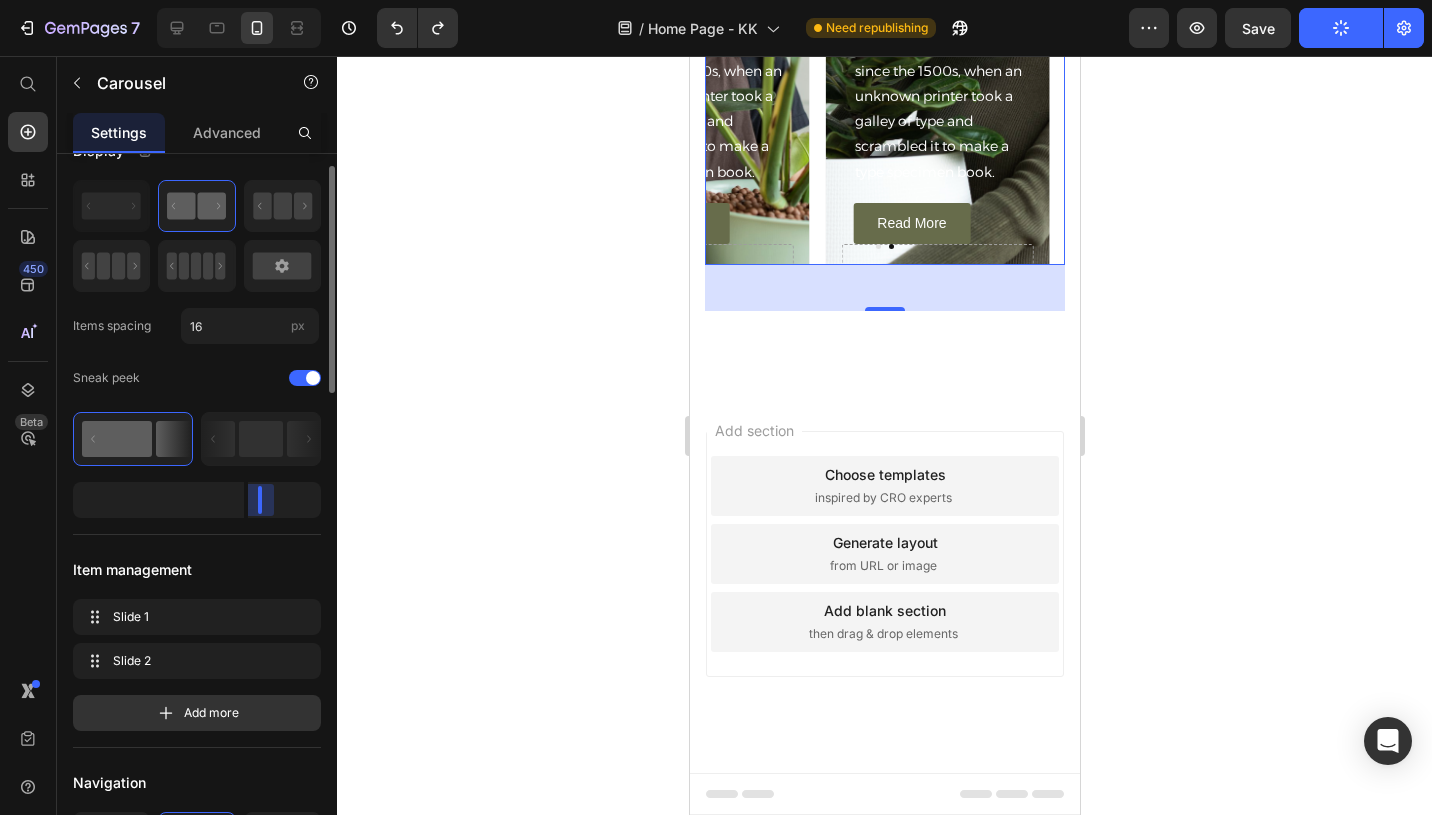 drag, startPoint x: 279, startPoint y: 497, endPoint x: 245, endPoint y: 495, distance: 34.058773 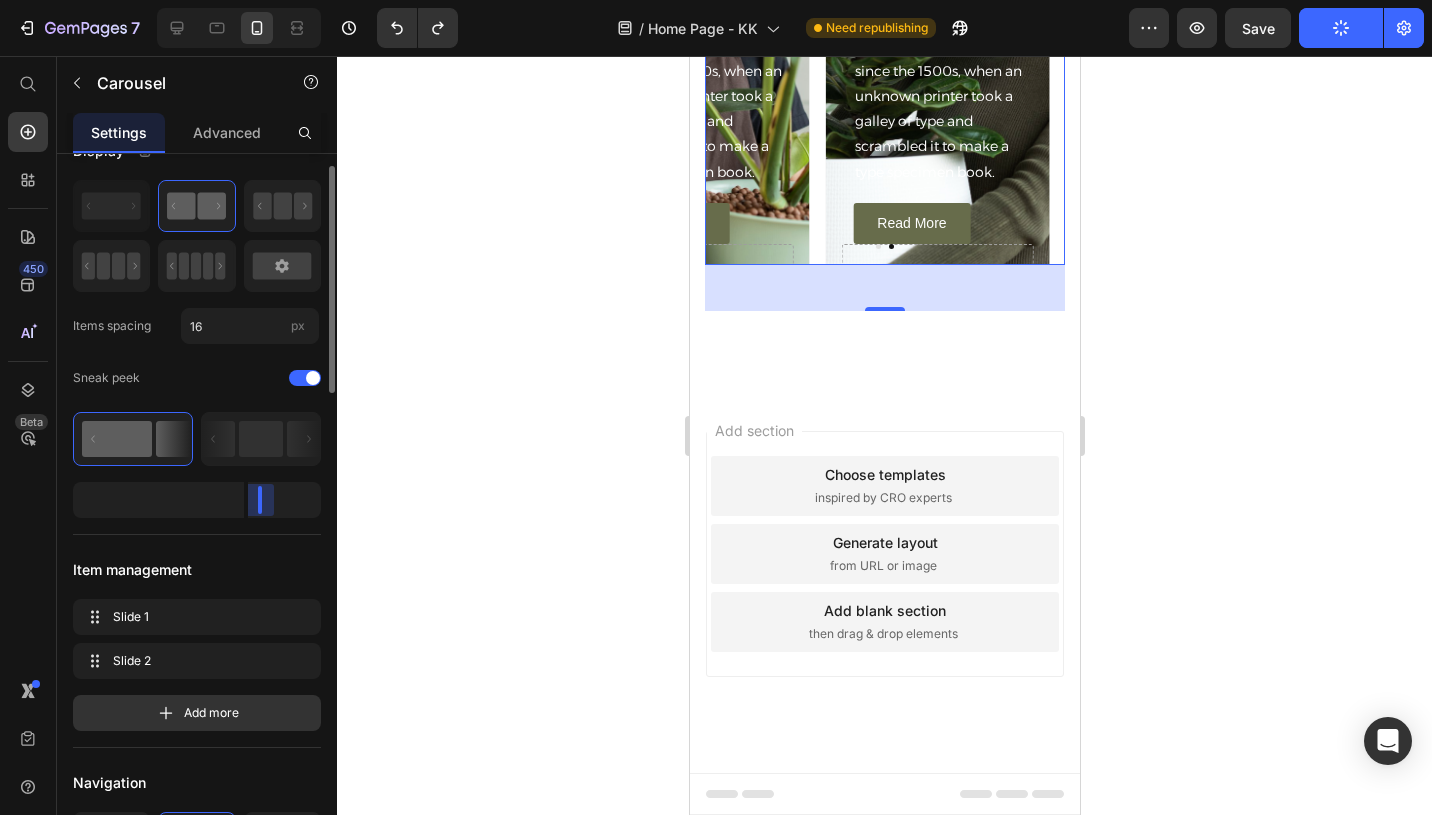click at bounding box center [197, 500] 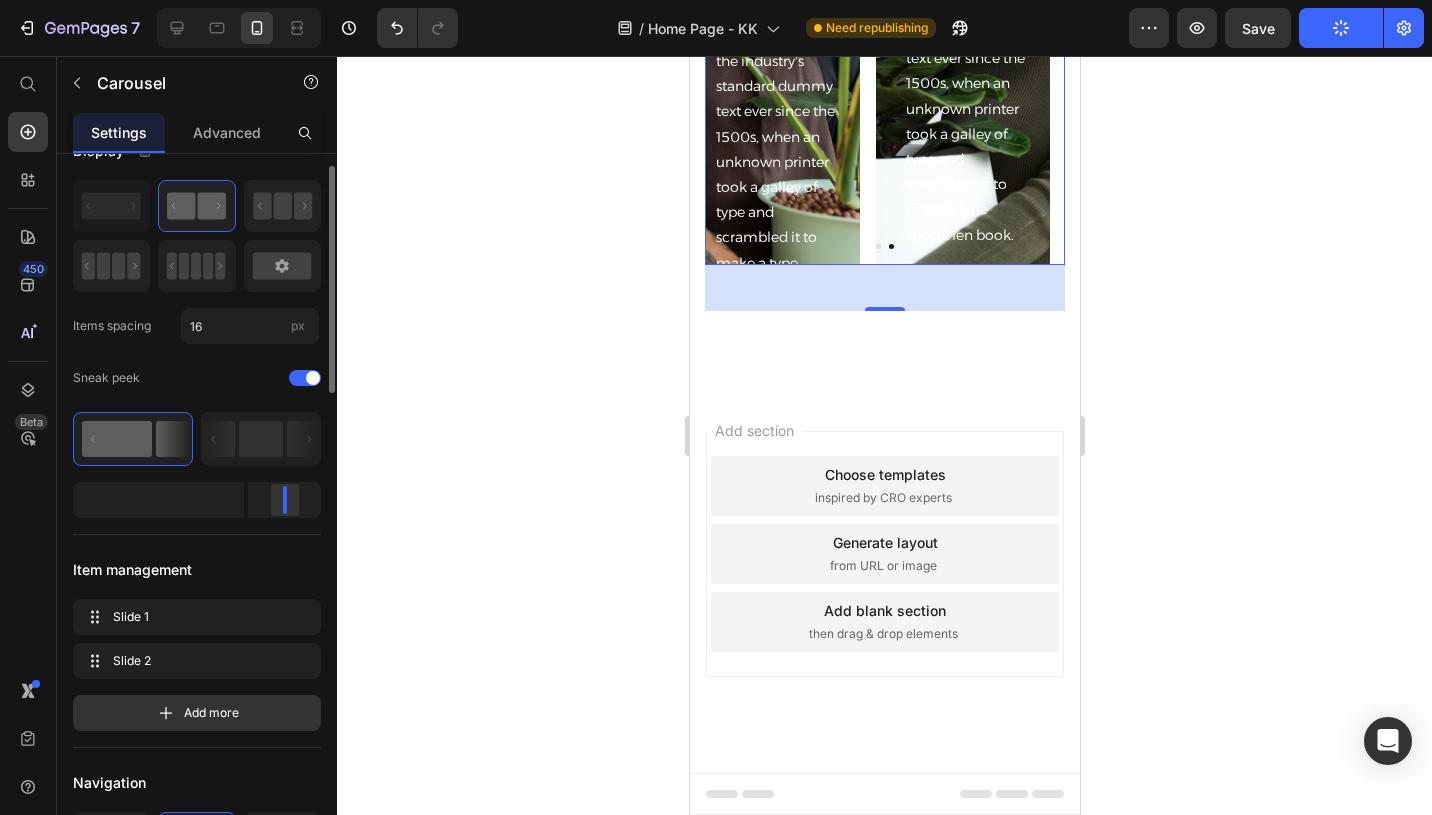 drag, startPoint x: 258, startPoint y: 498, endPoint x: 312, endPoint y: 498, distance: 54 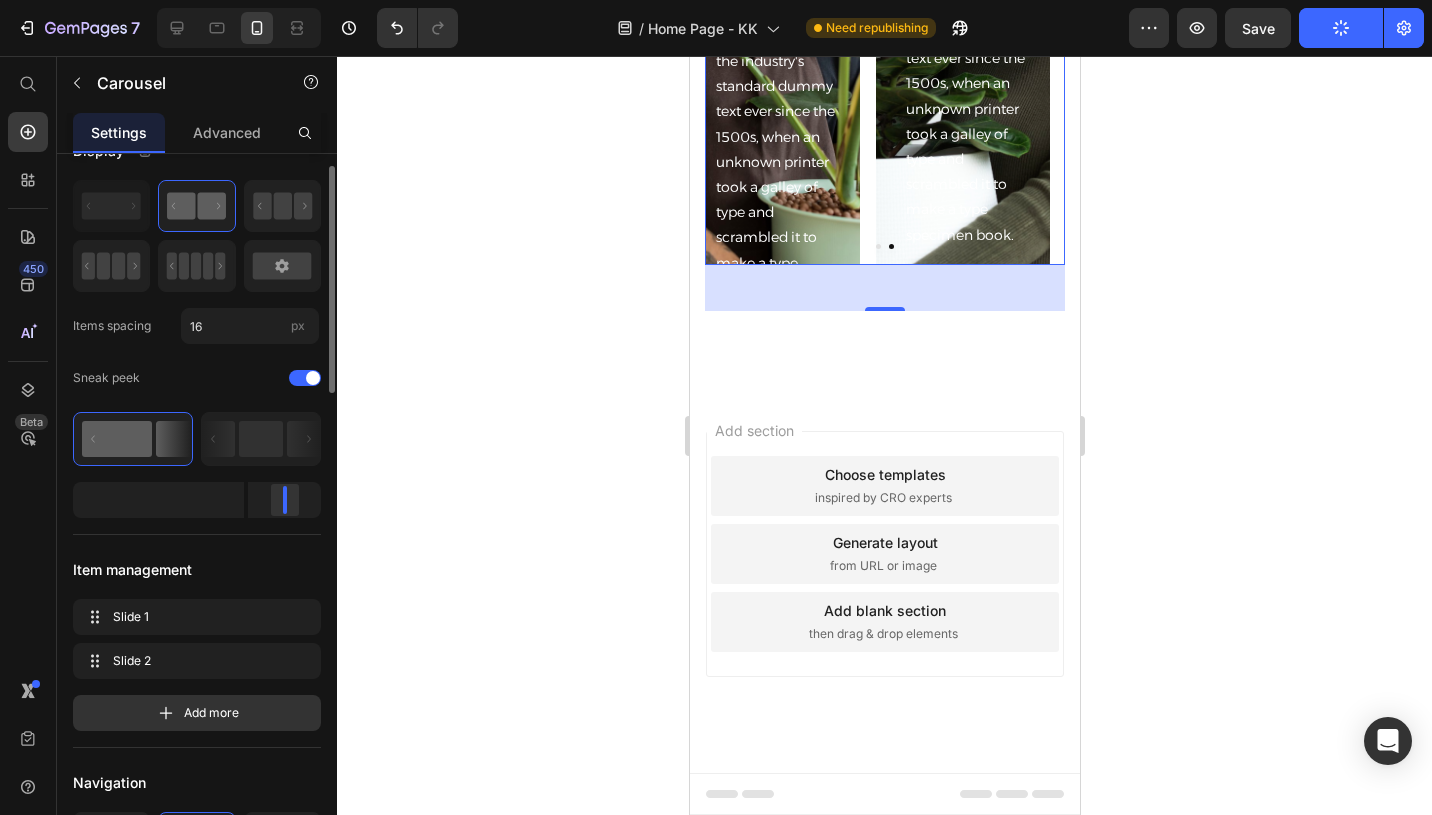 click at bounding box center [284, 500] 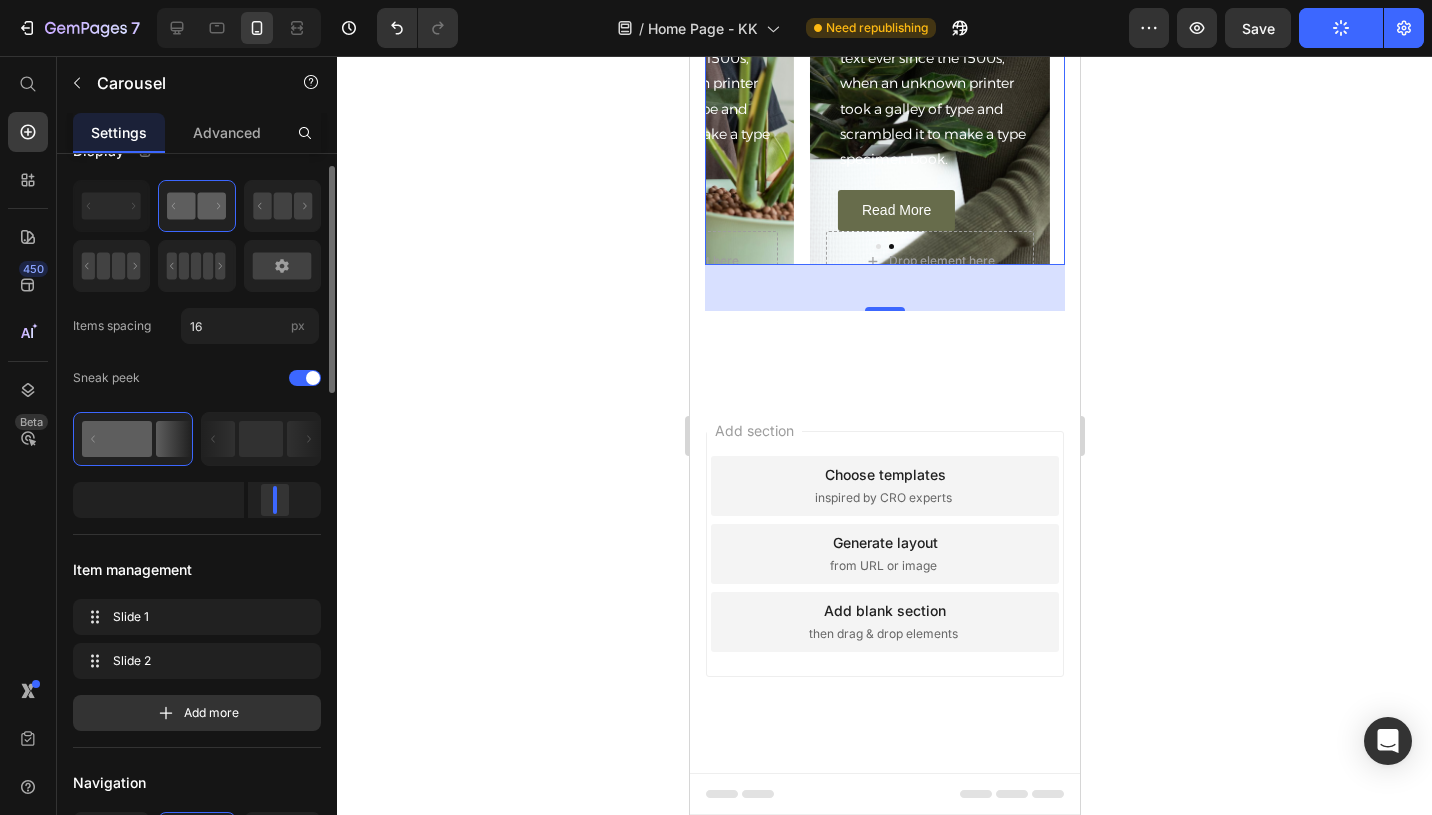 drag, startPoint x: 299, startPoint y: 499, endPoint x: 252, endPoint y: 503, distance: 47.169907 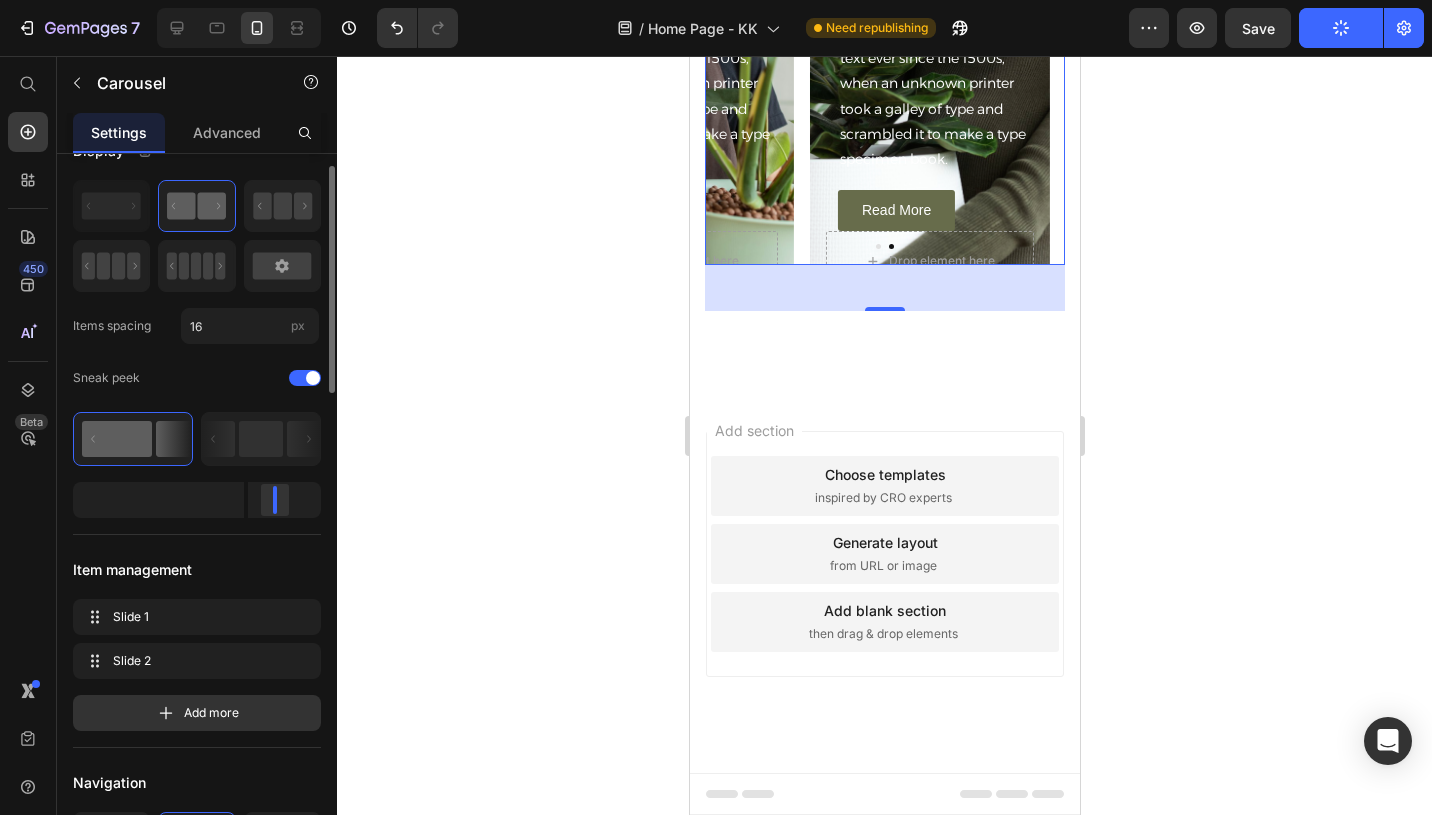 click at bounding box center (275, 500) 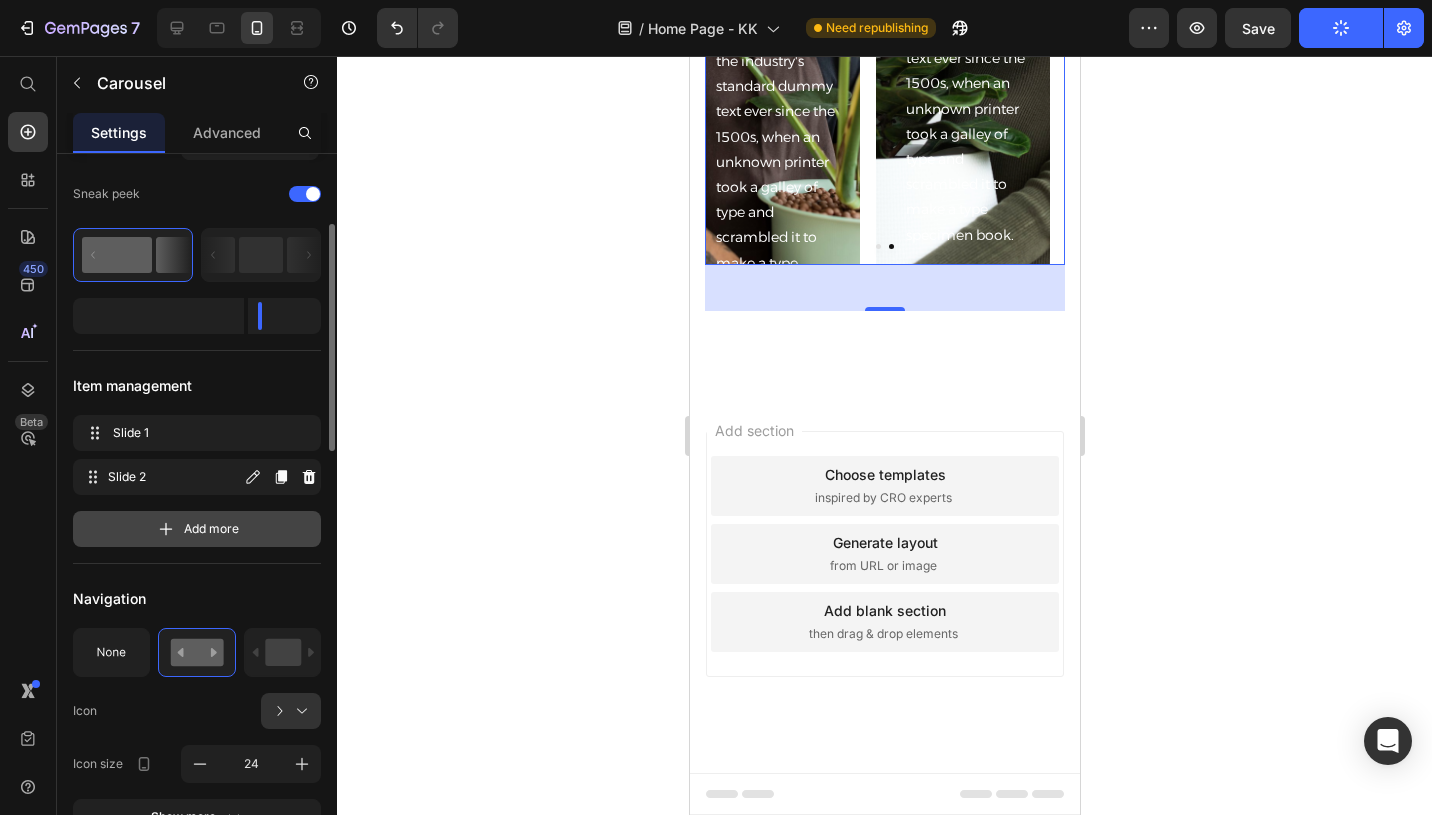 scroll, scrollTop: 257, scrollLeft: 0, axis: vertical 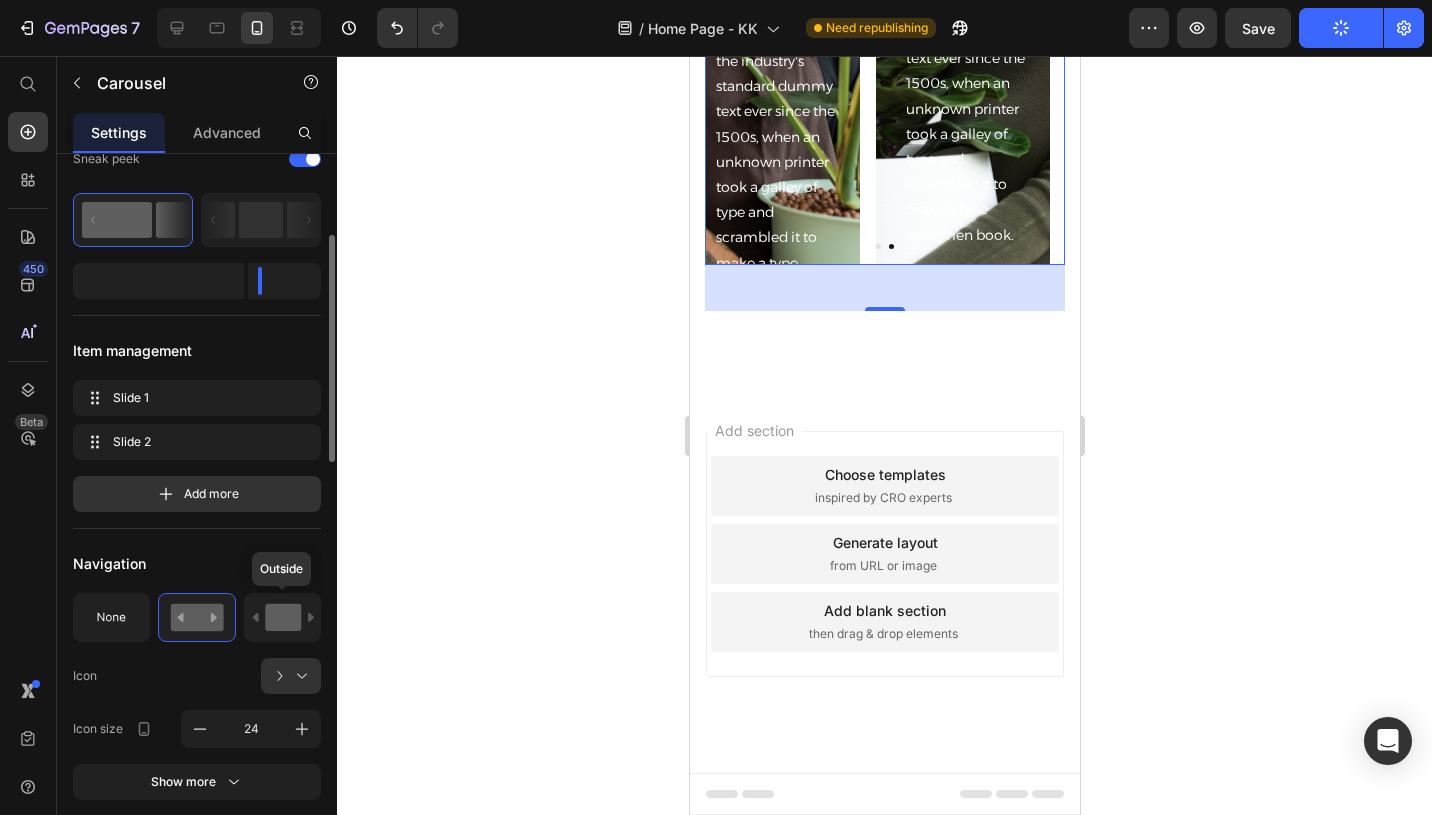 click 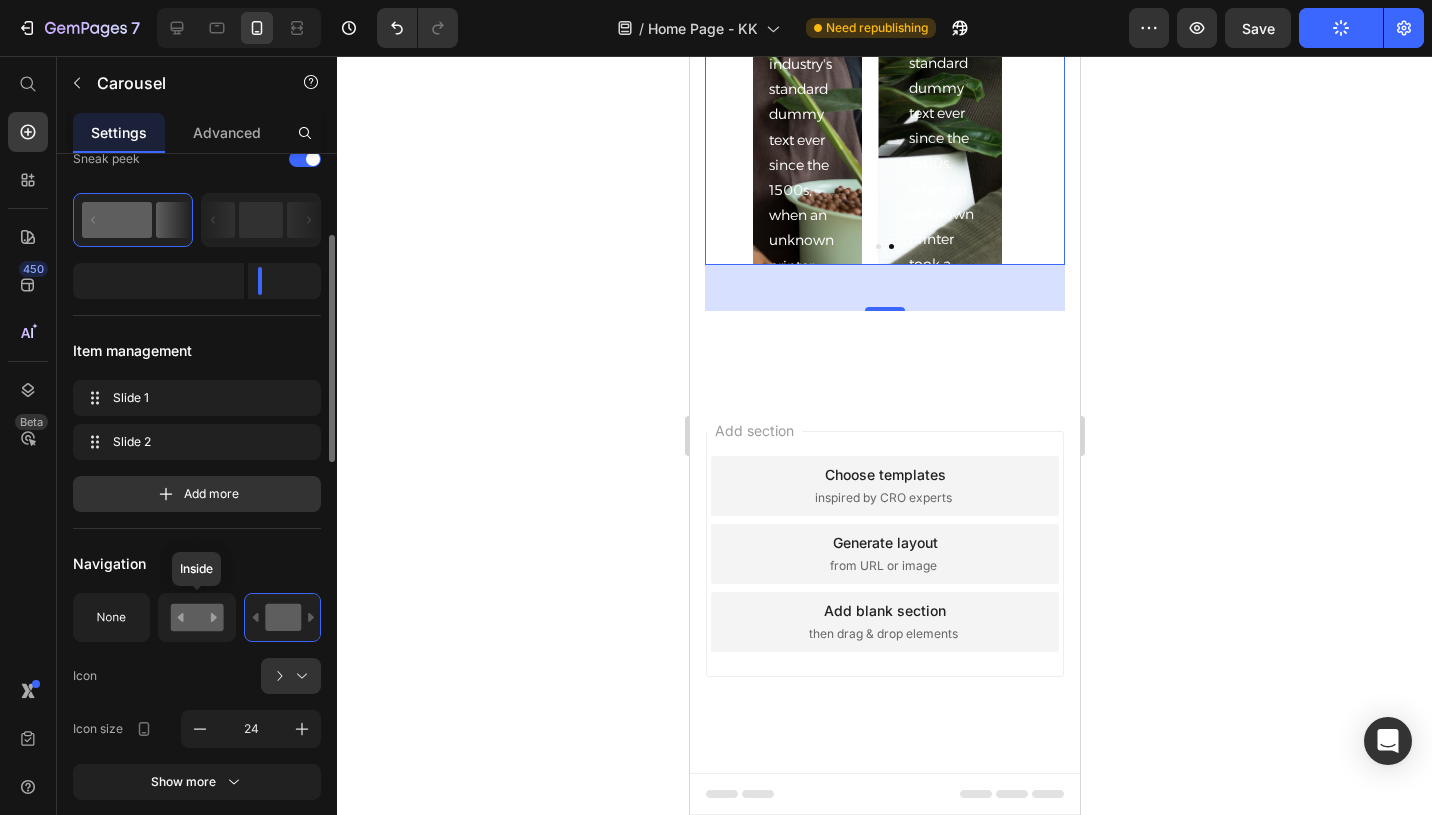 click 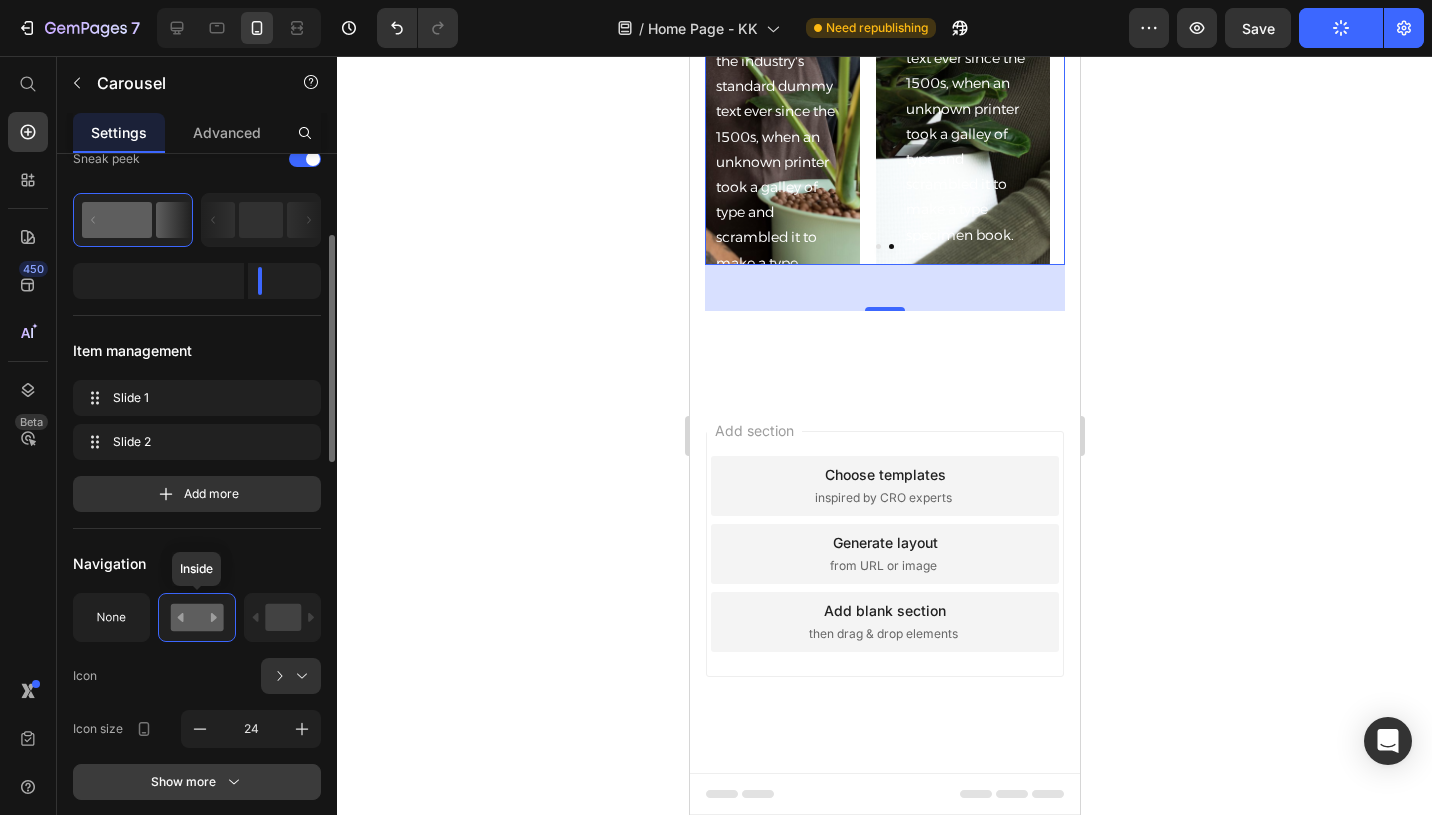 scroll, scrollTop: 411, scrollLeft: 0, axis: vertical 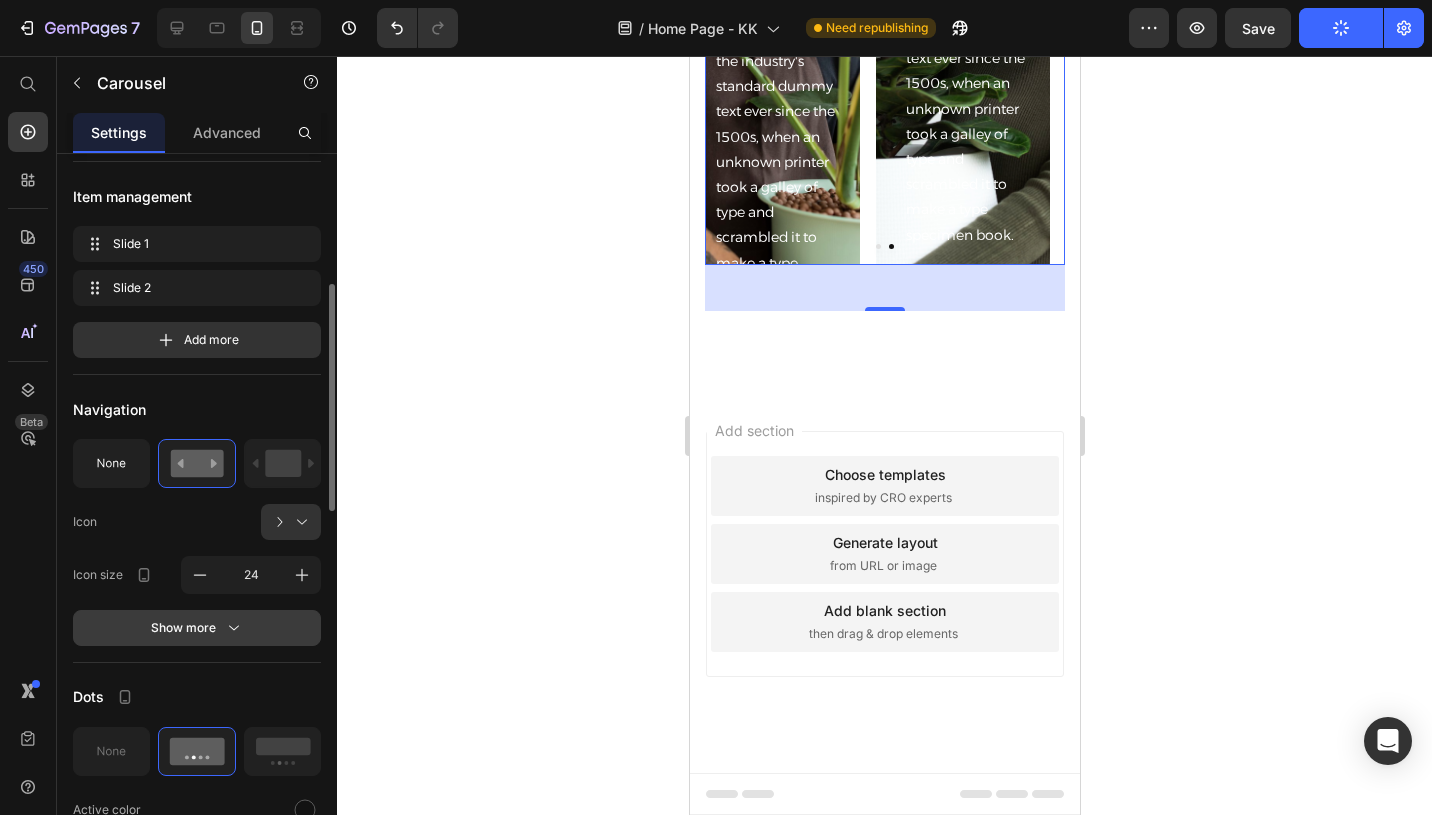 click on "Show more" at bounding box center [197, 628] 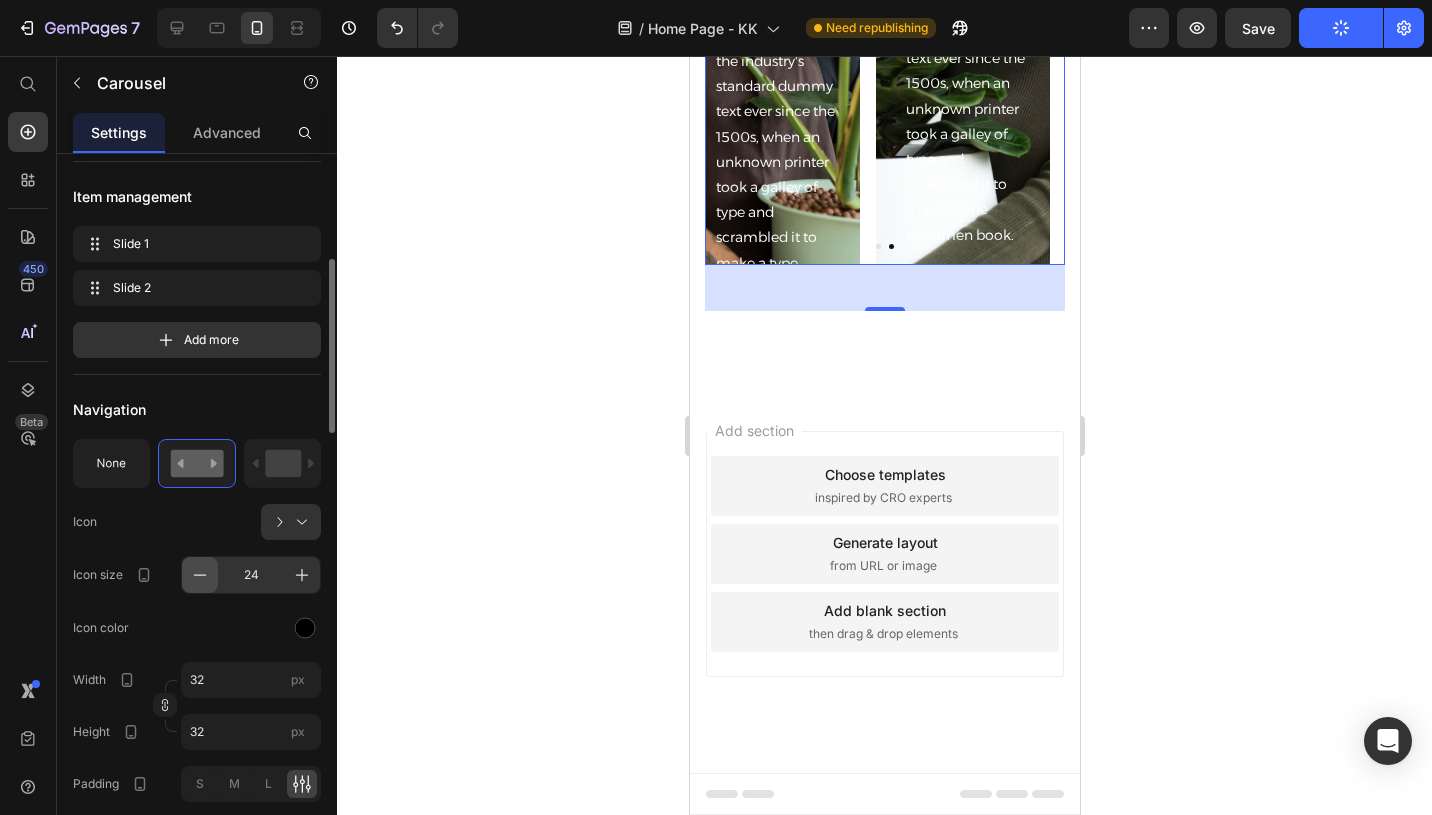 scroll, scrollTop: 0, scrollLeft: 0, axis: both 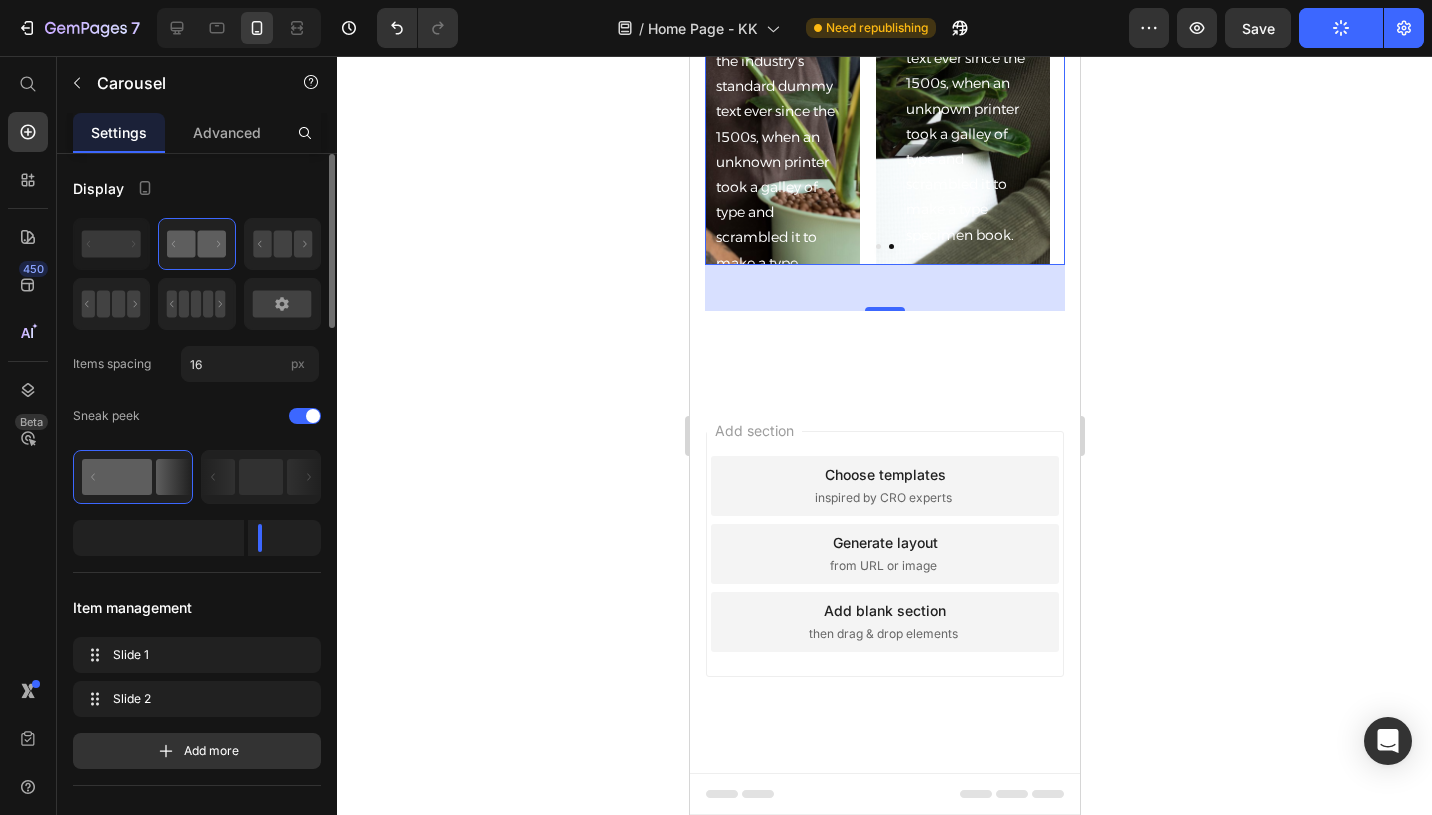 click 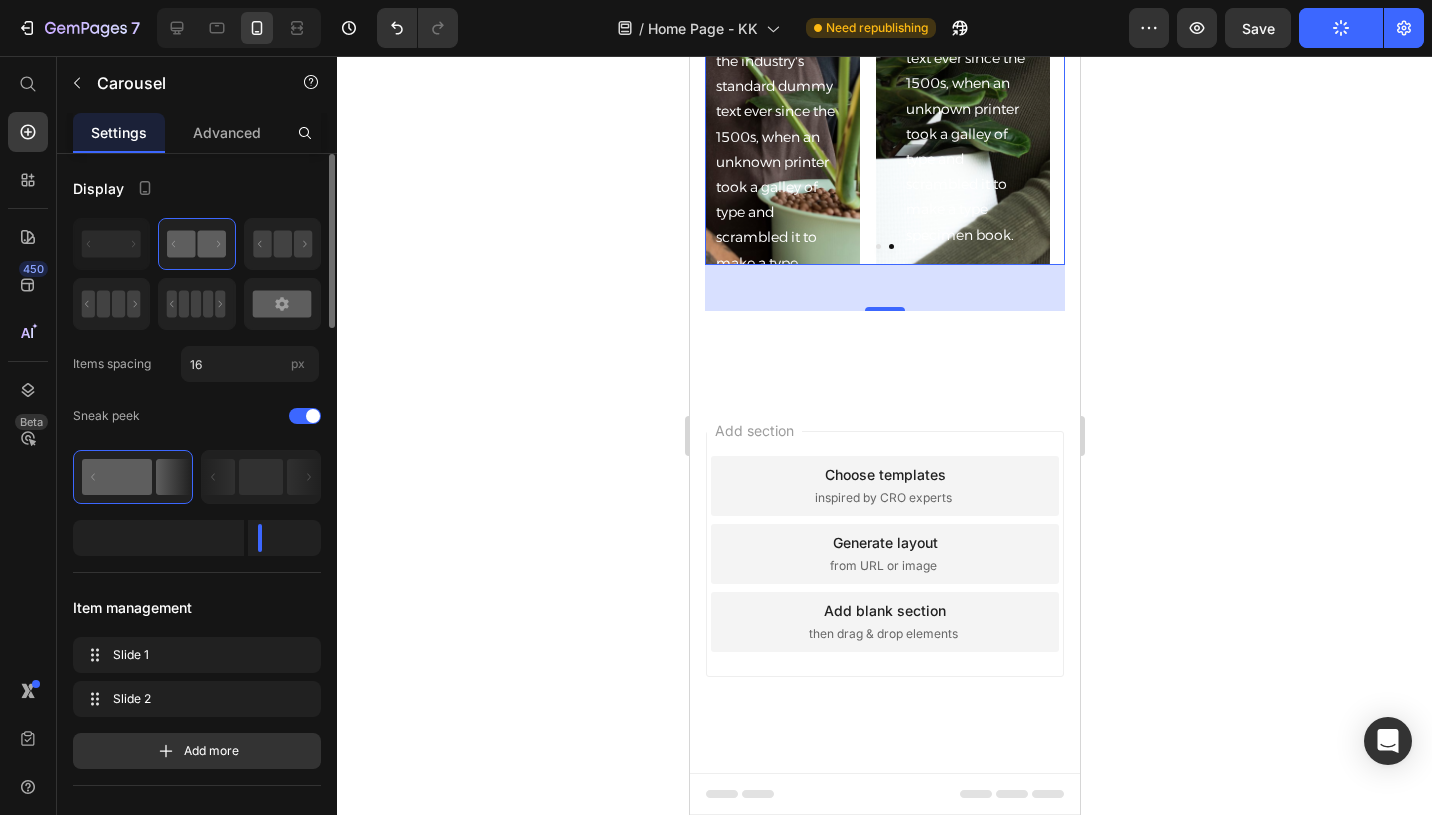 click 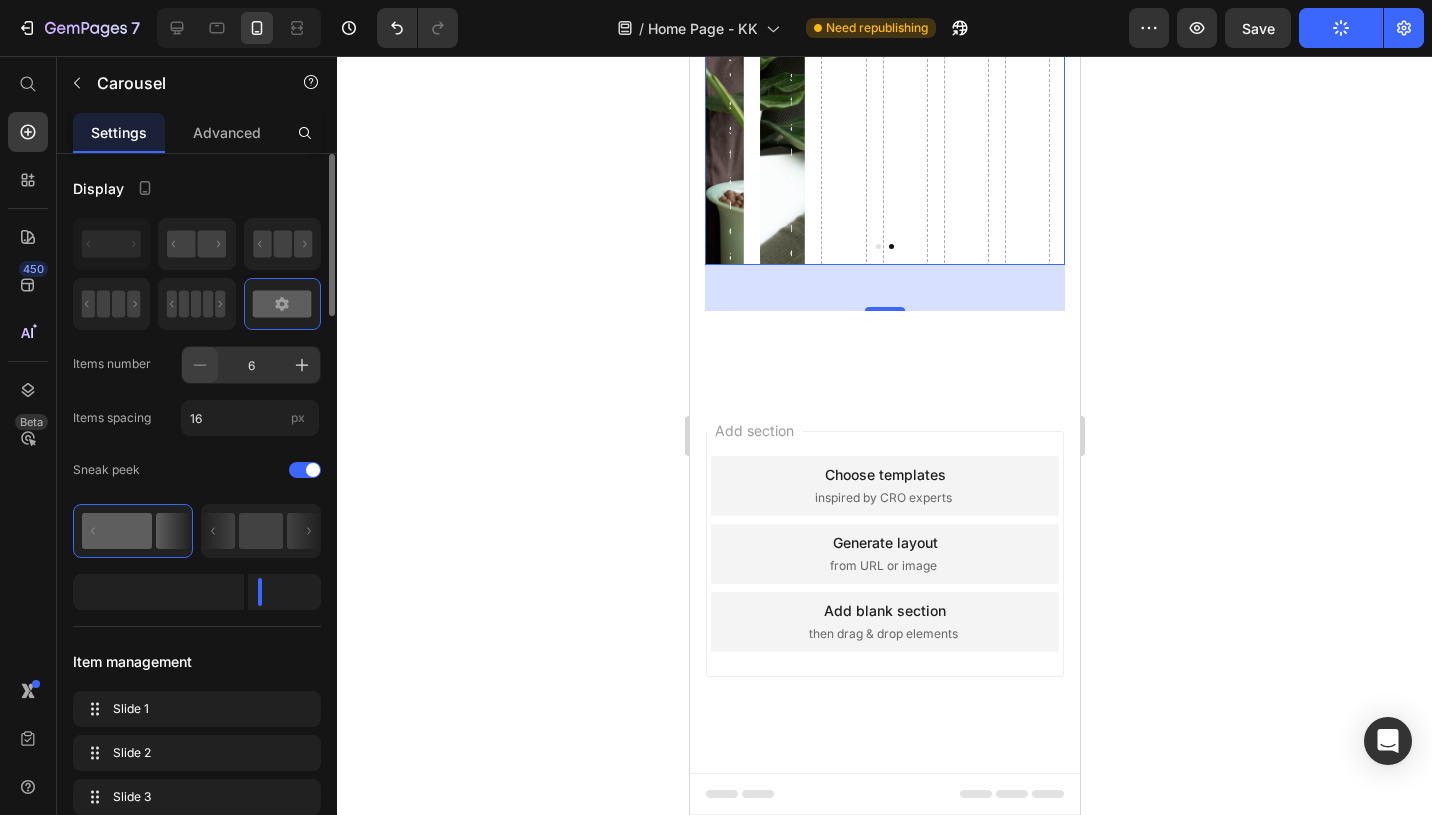 click 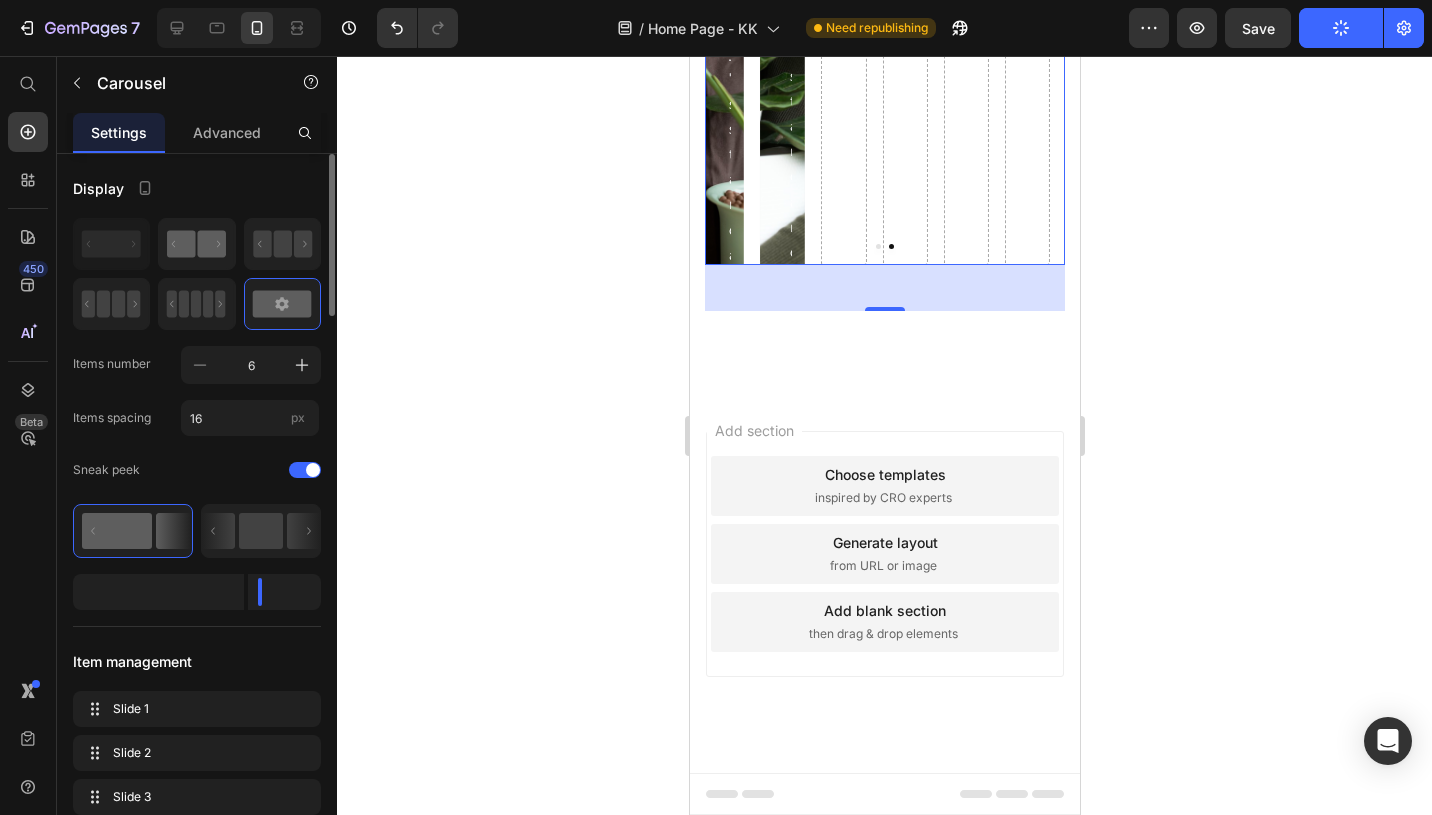 click 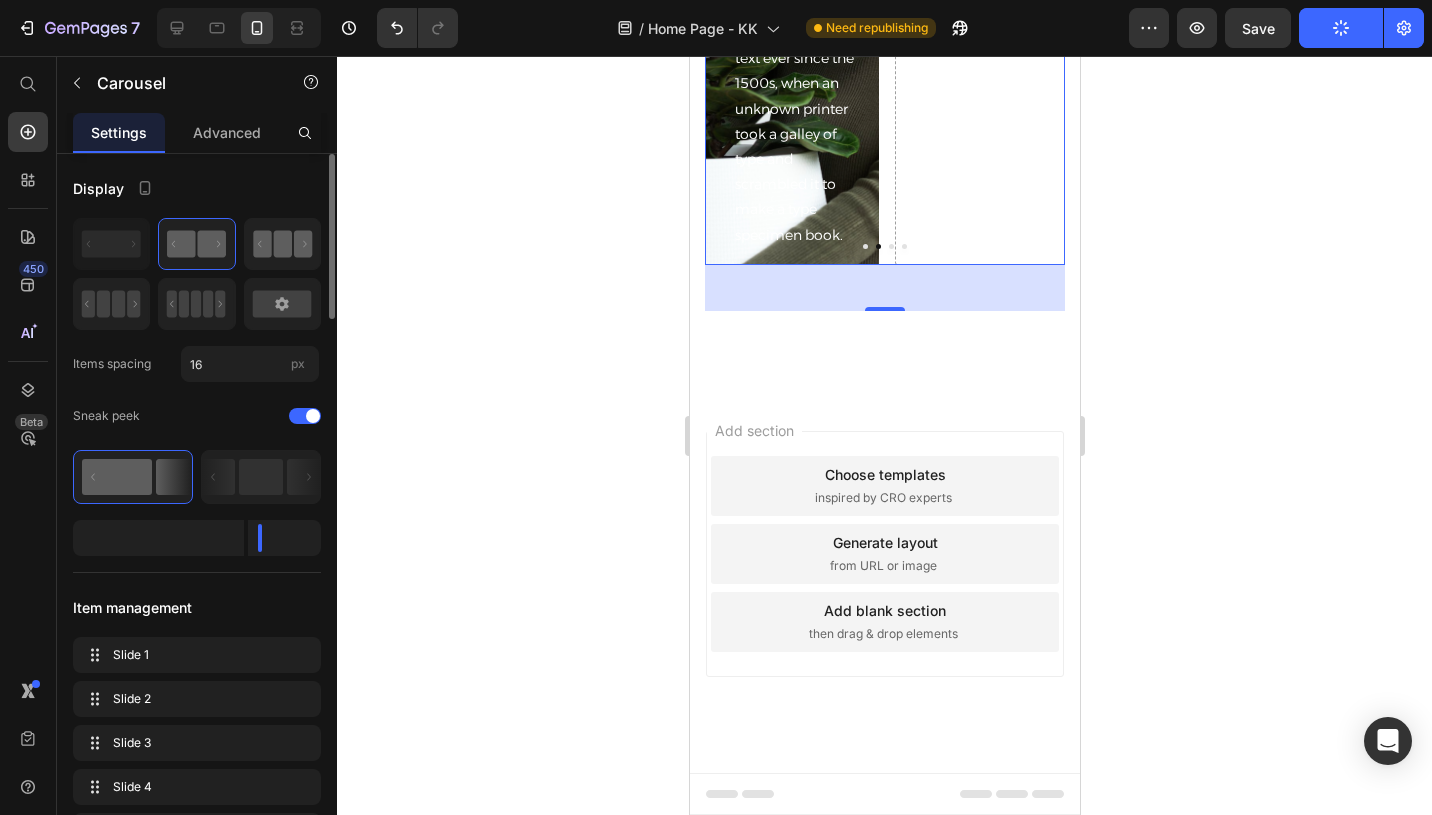 click 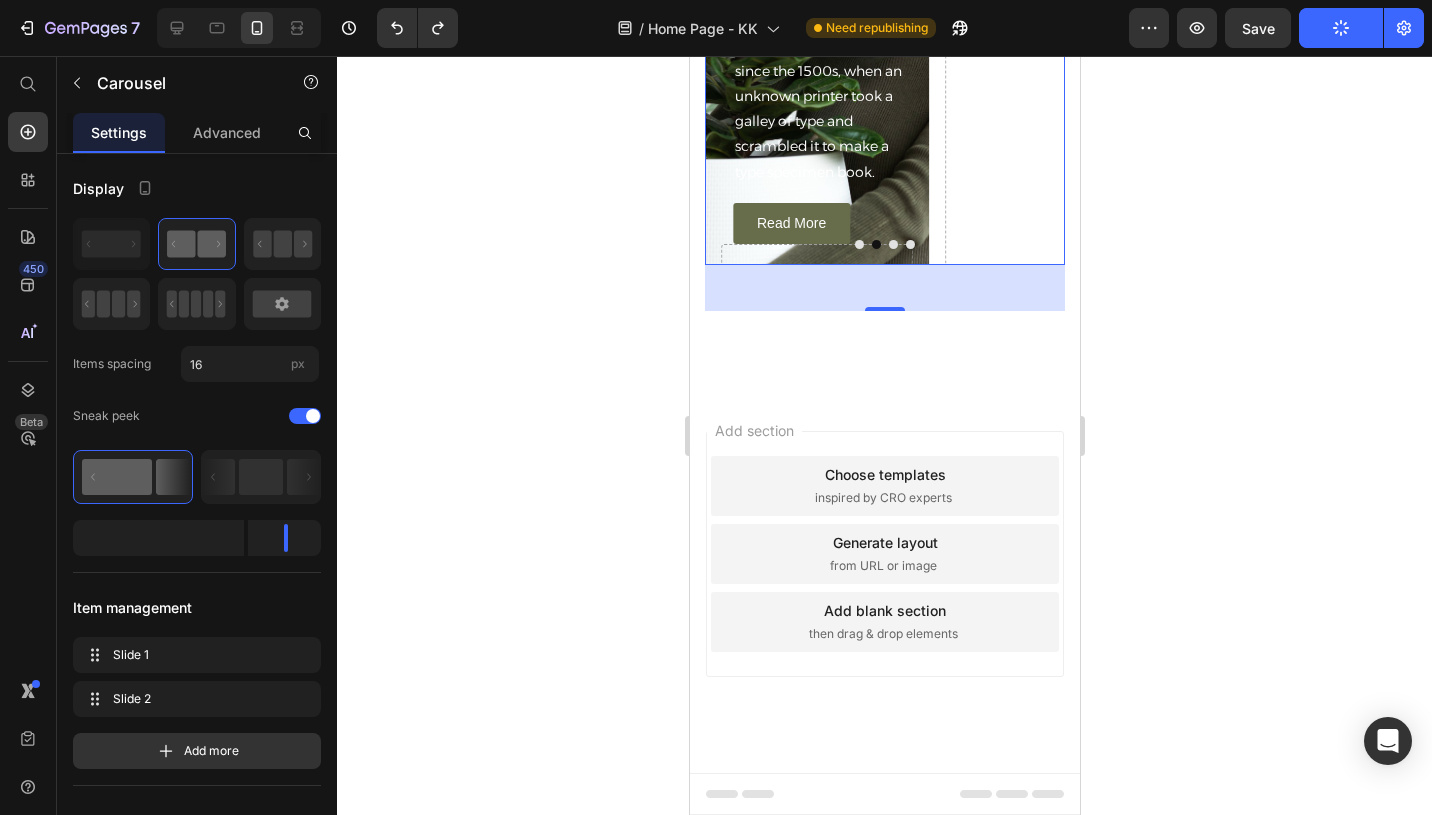 click 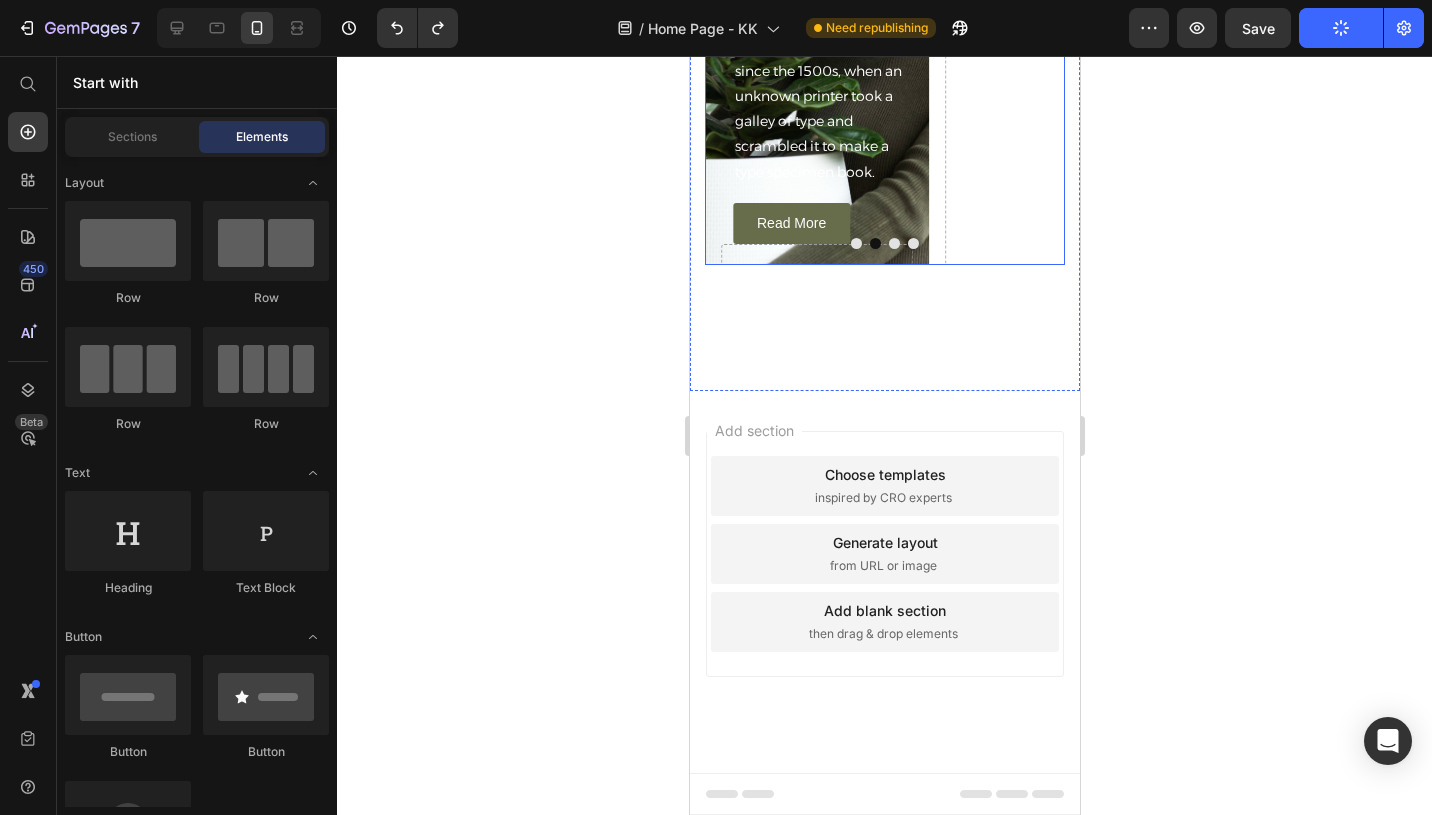 click on "Drop element here" at bounding box center [1057, 15] 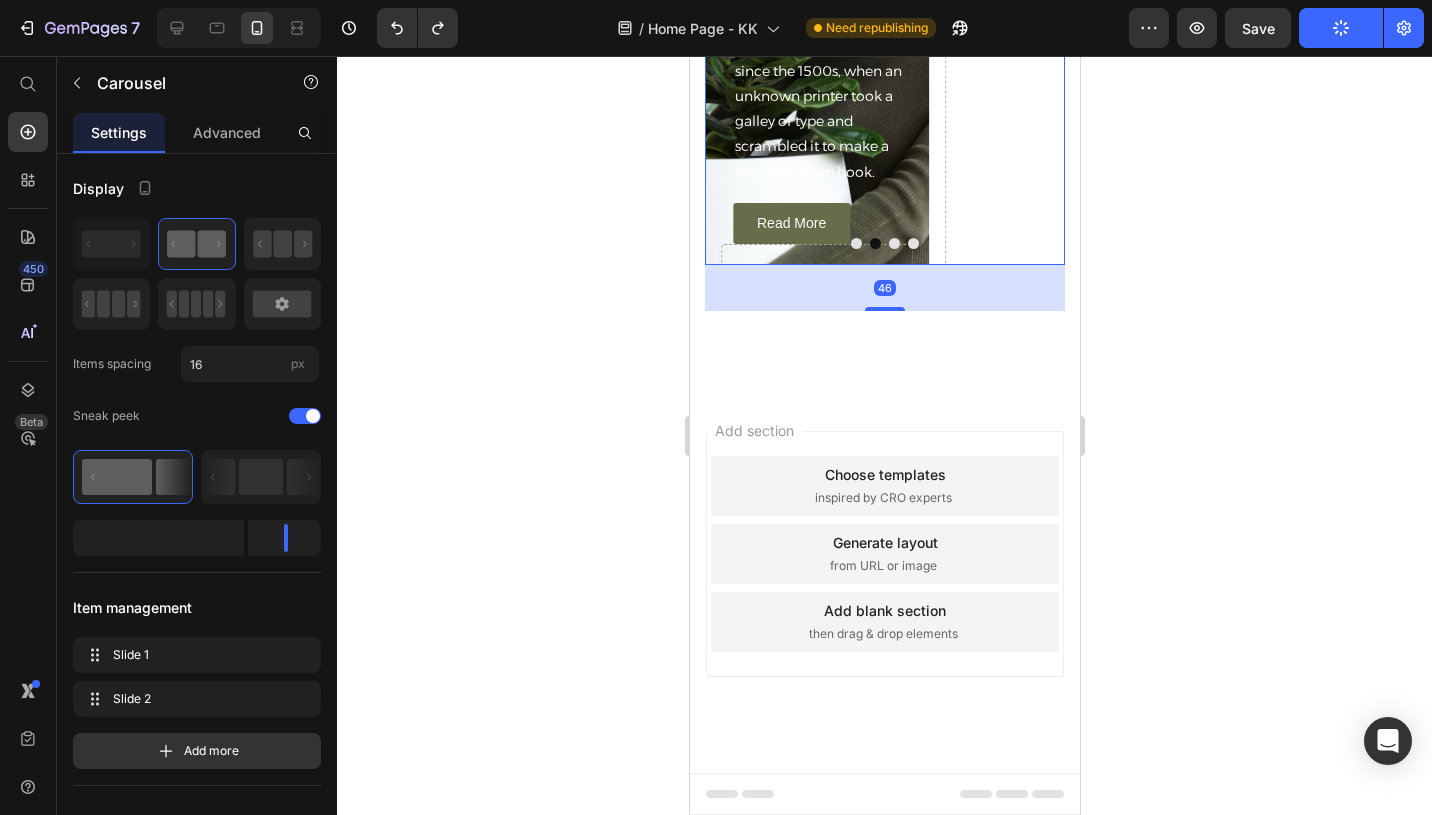 scroll, scrollTop: 7511, scrollLeft: 0, axis: vertical 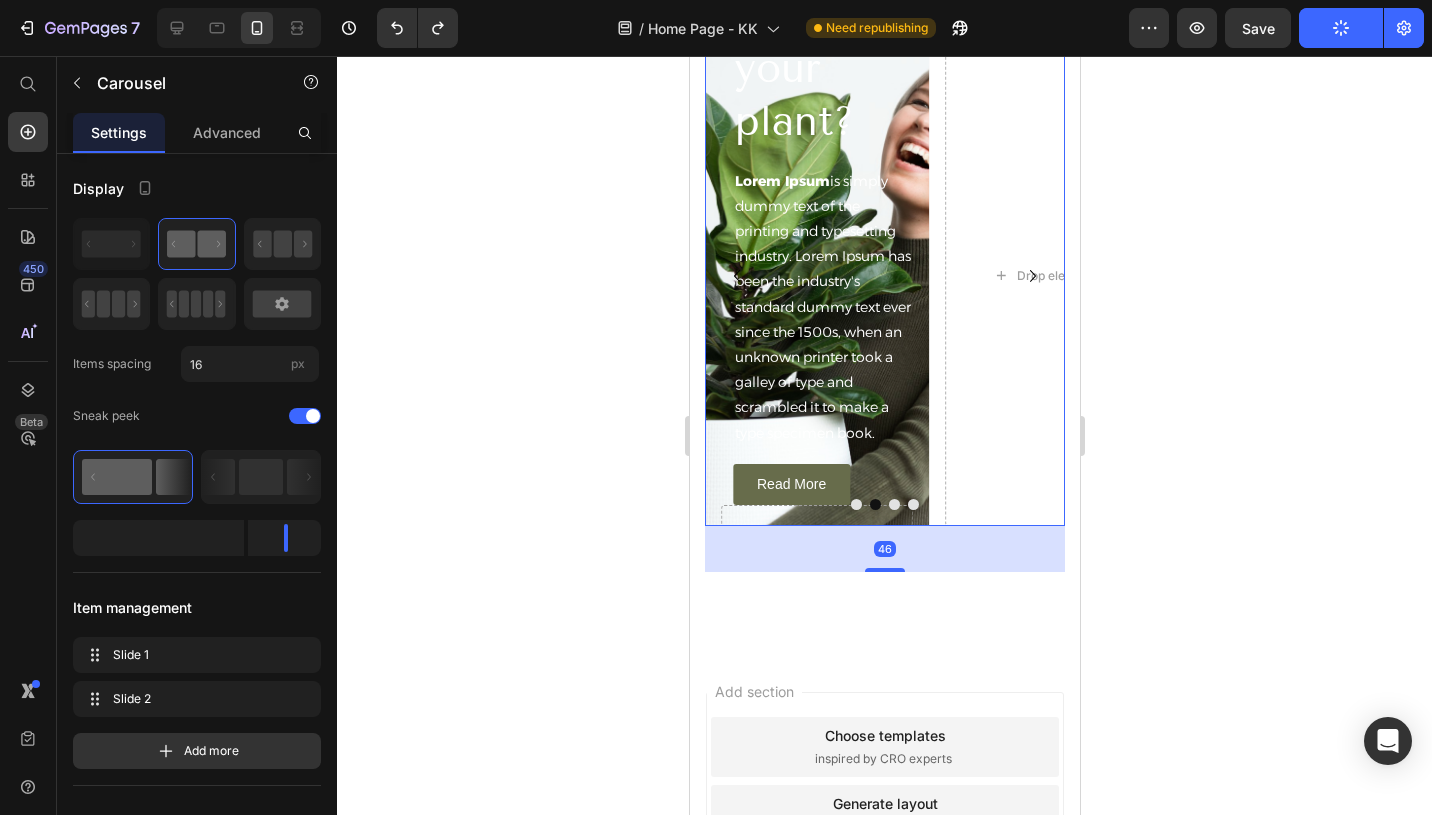 click at bounding box center (855, 504) 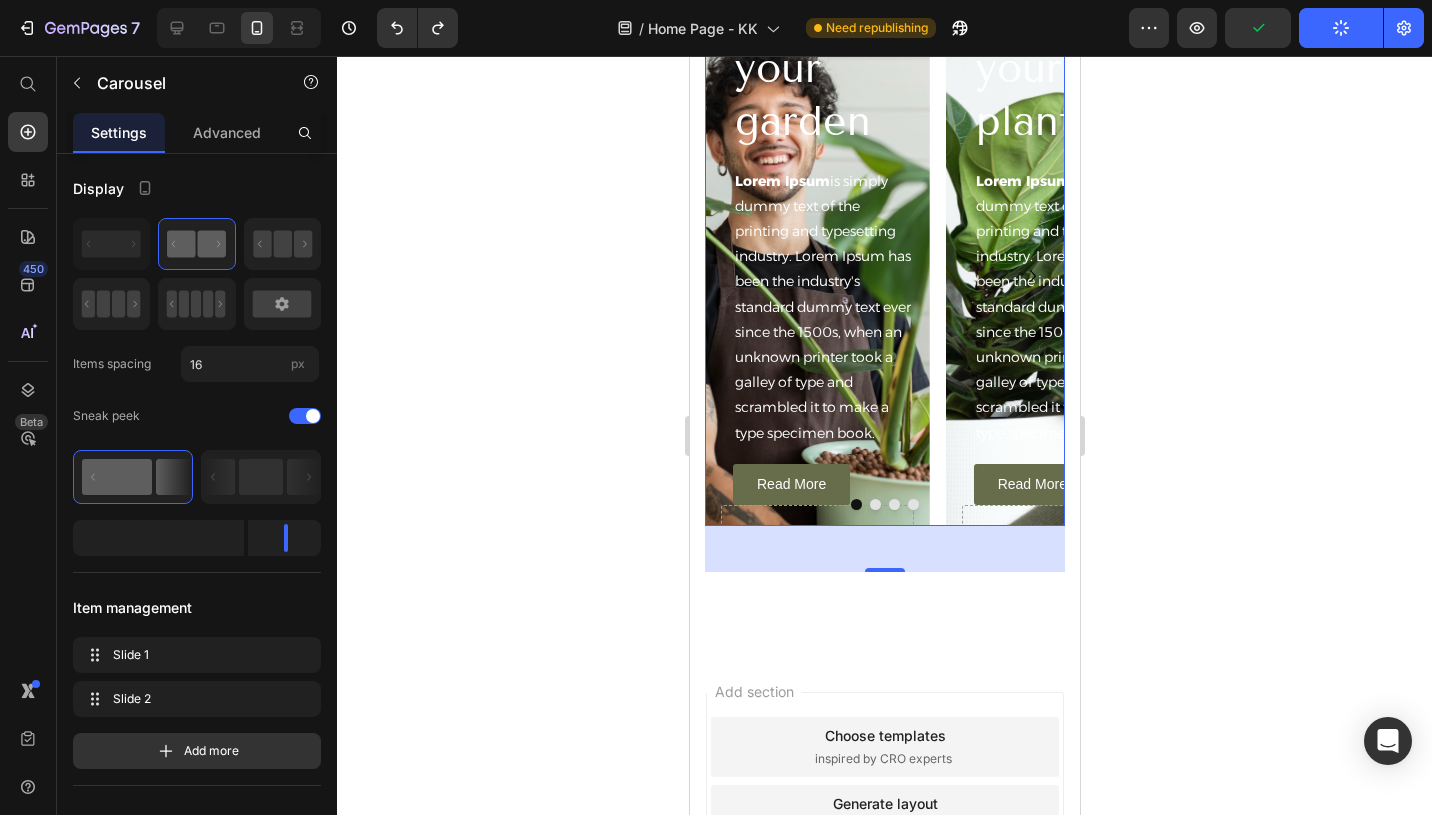 click at bounding box center (893, 504) 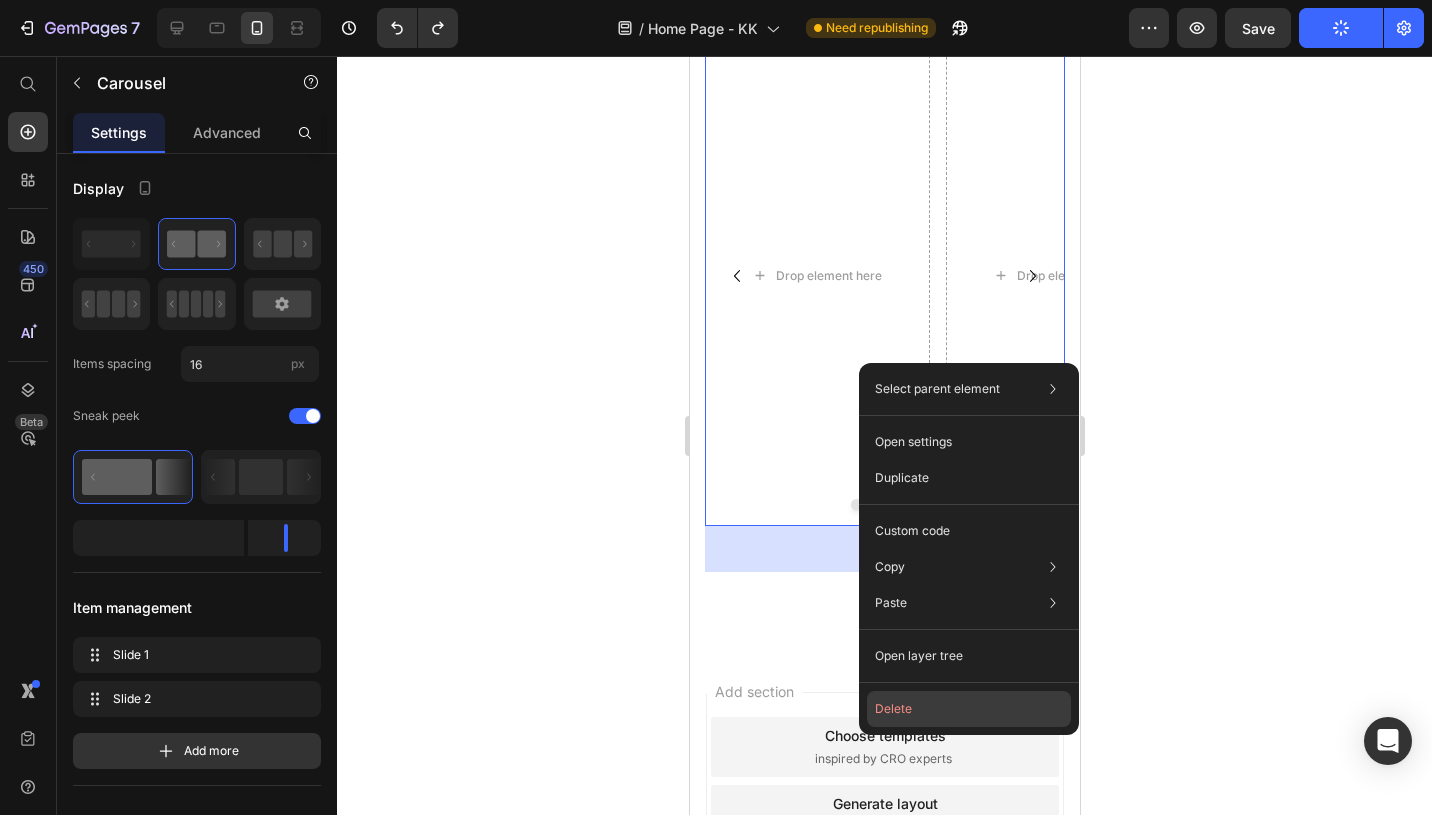 click on "Delete" 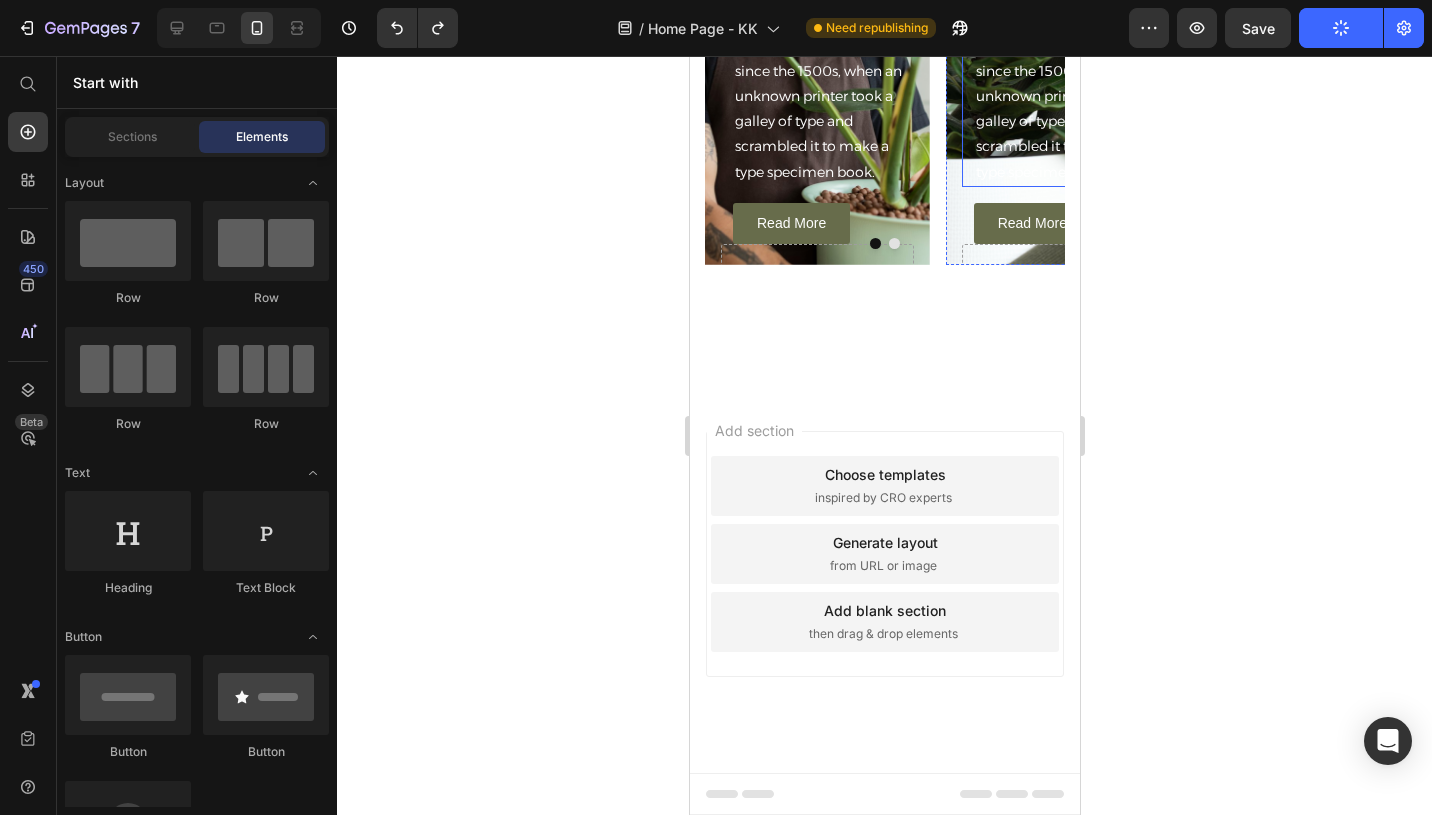 scroll, scrollTop: 7436, scrollLeft: 0, axis: vertical 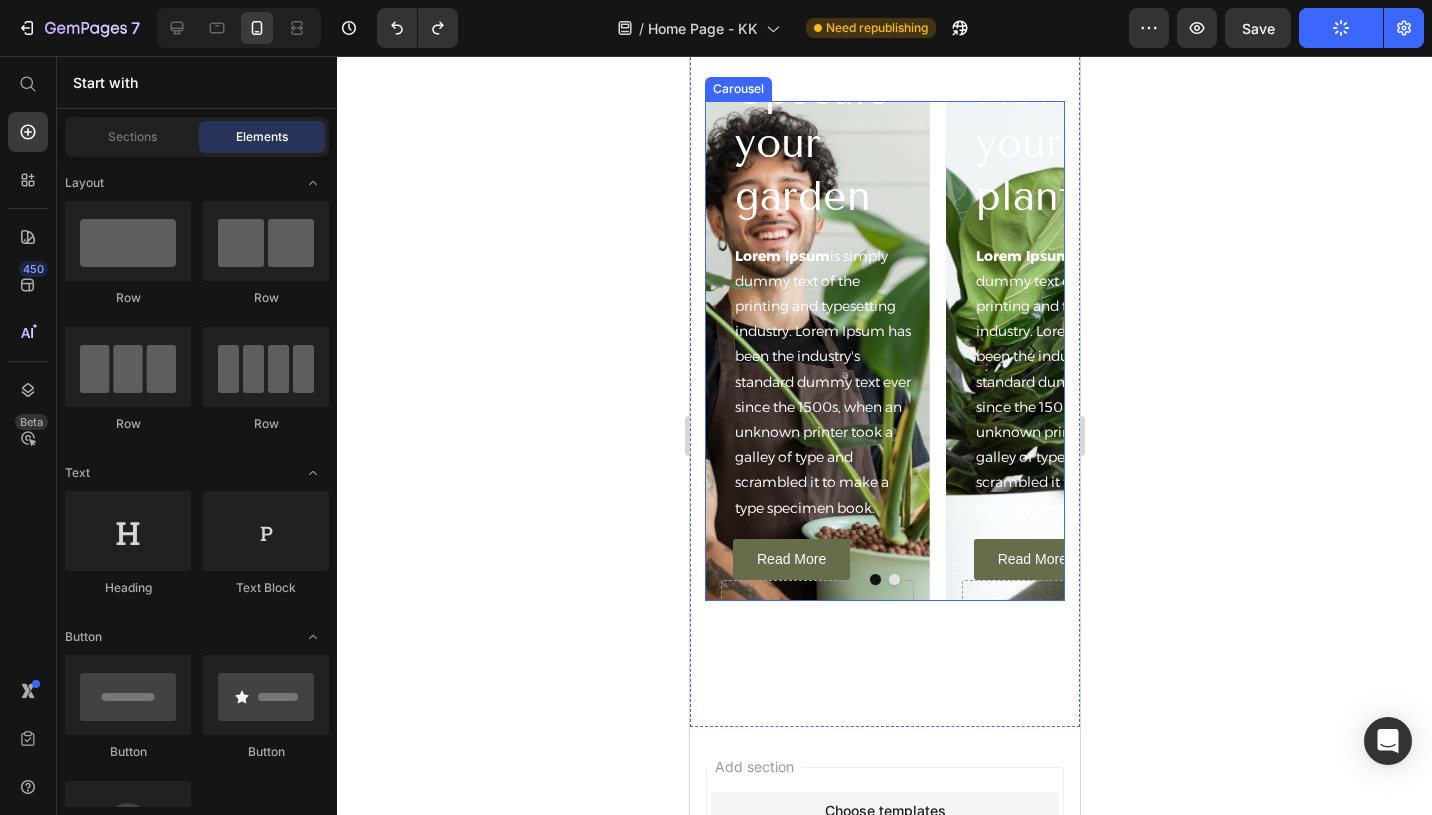 click at bounding box center [893, 579] 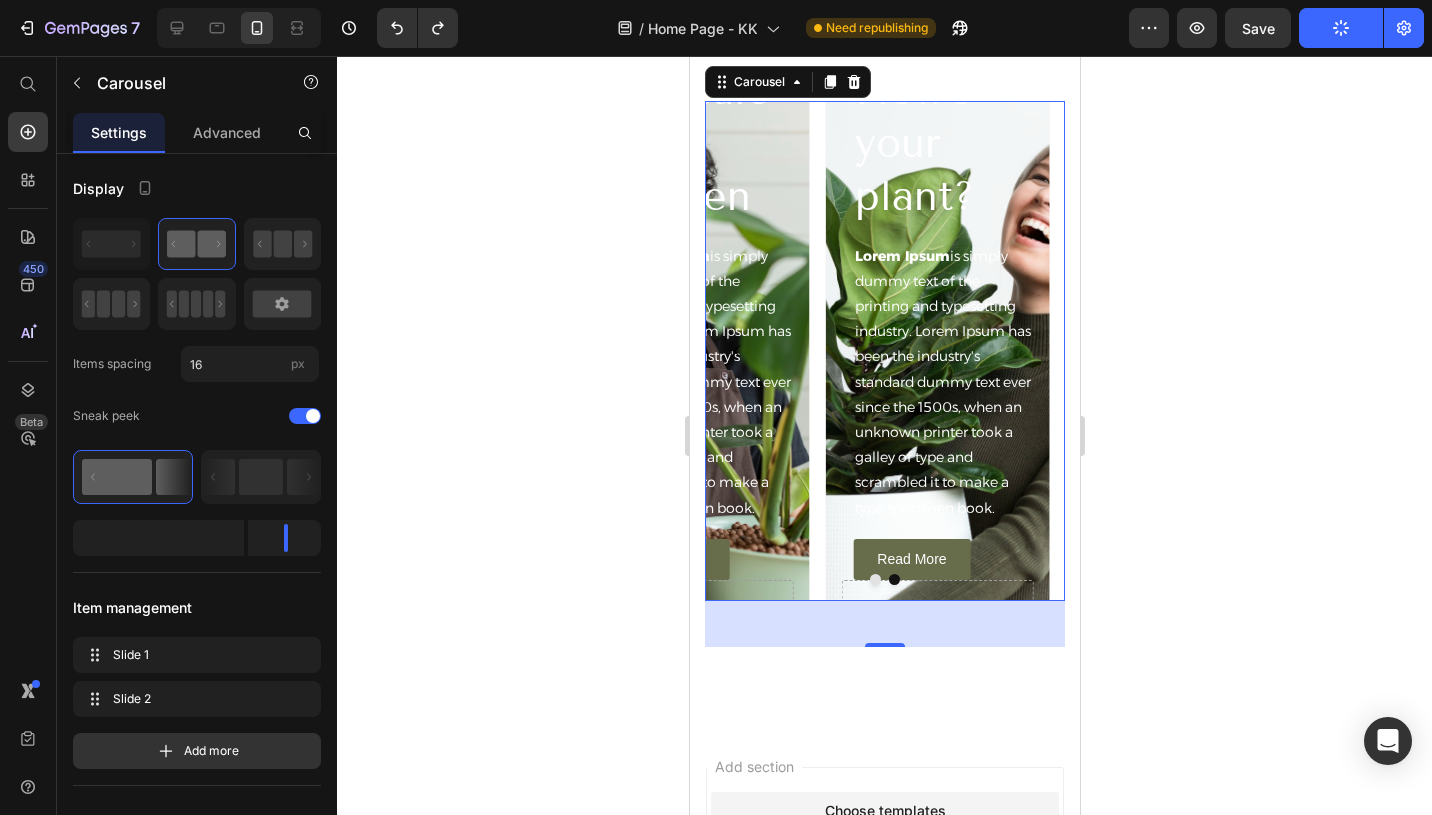 click at bounding box center [874, 579] 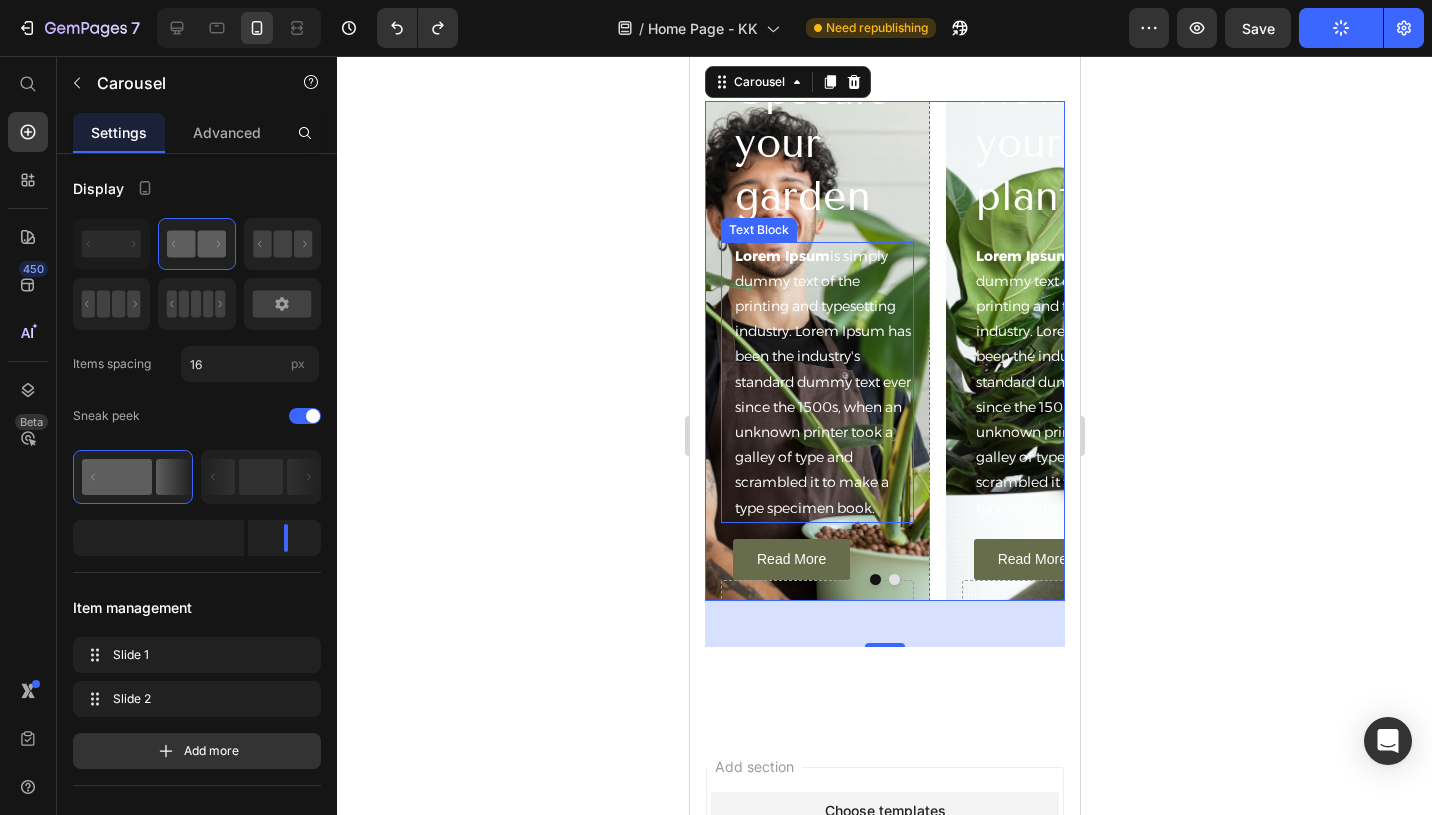 click on "Lorem Ipsum  is simply dummy text of the printing and typesetting industry. Lorem Ipsum has been the industry's standard dummy text ever since the 1500s, when an unknown printer took a galley of type and scrambled it to make a type specimen book." at bounding box center (822, 382) 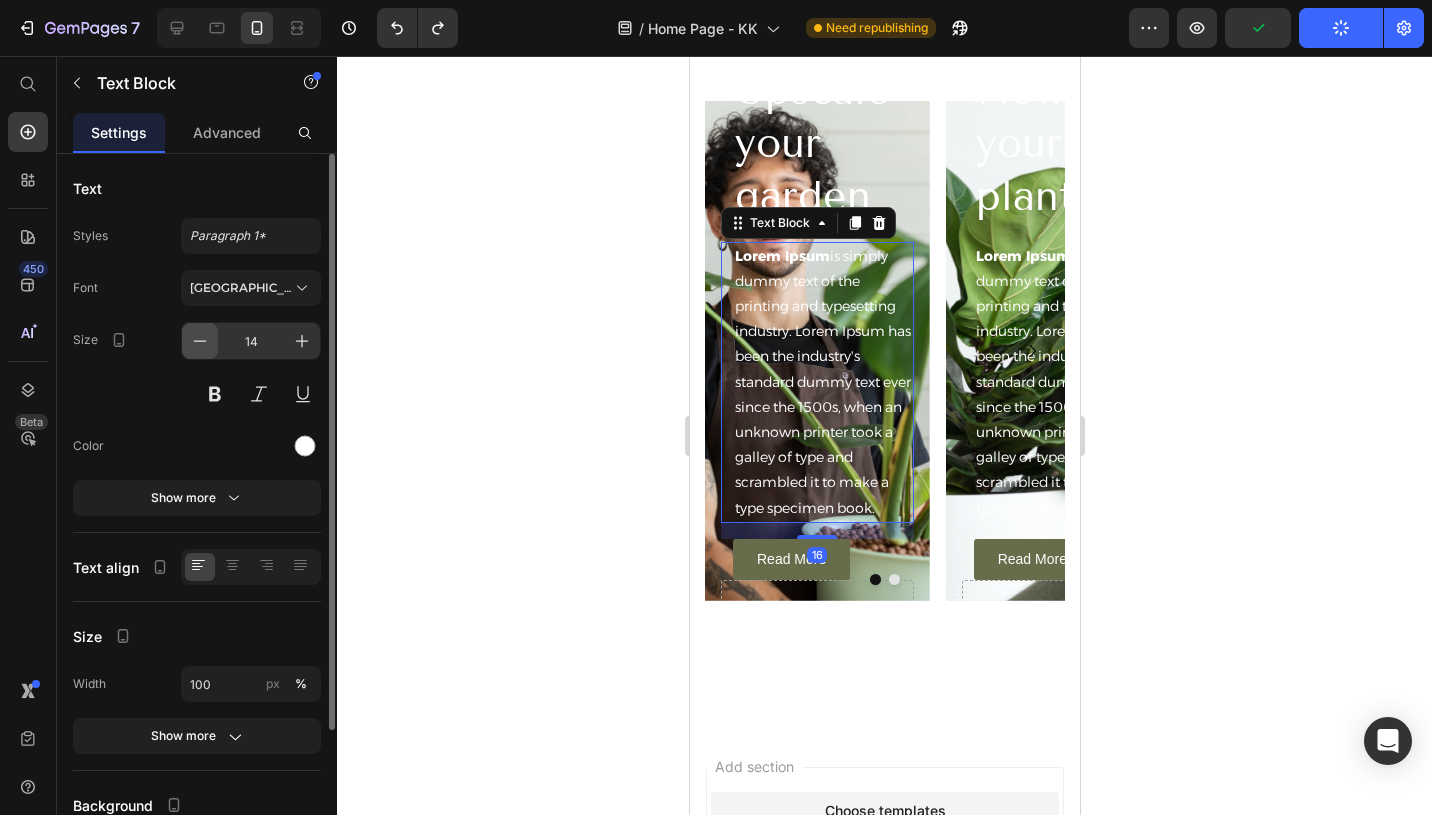 click 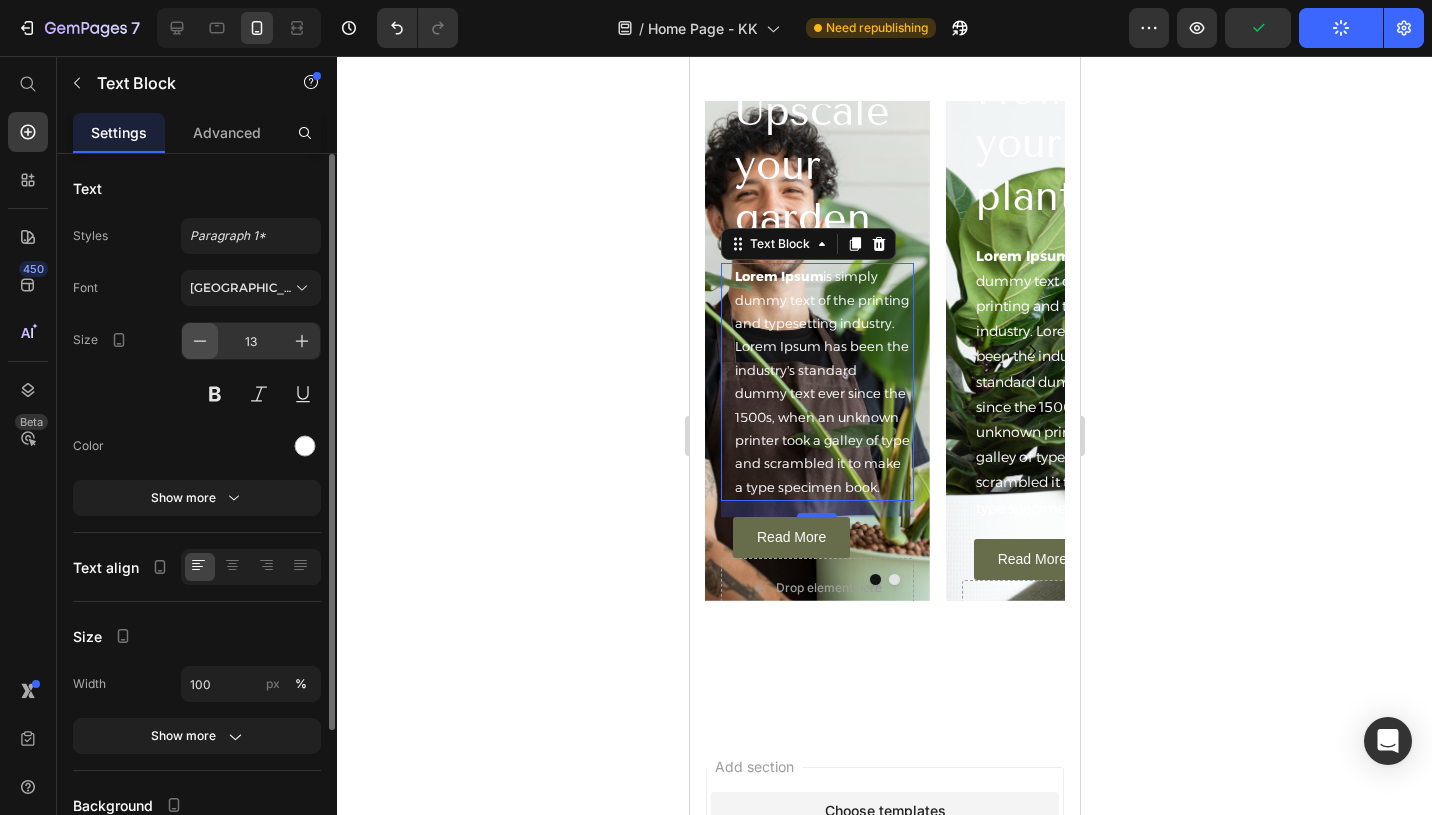 click 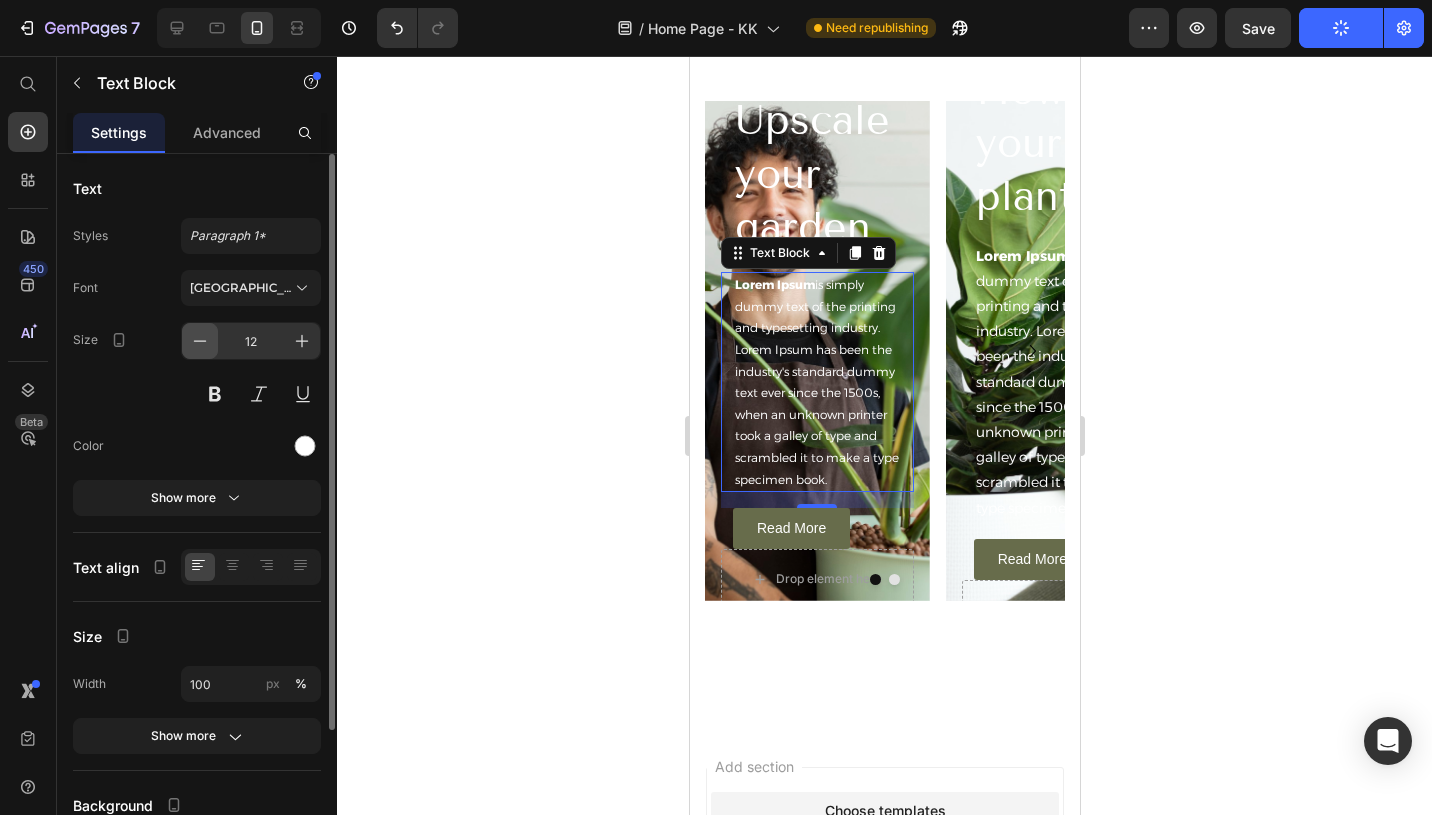 click 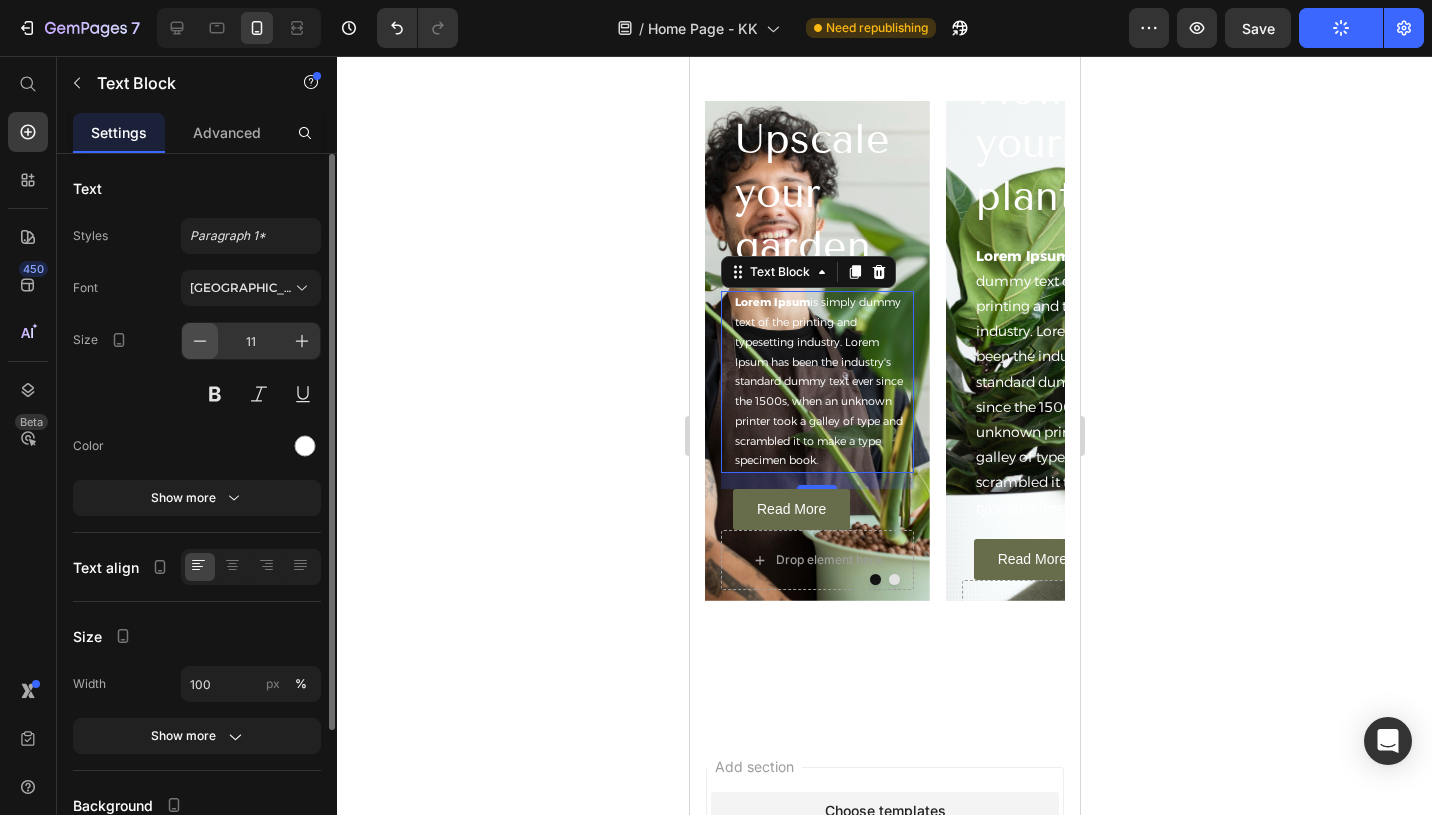 click 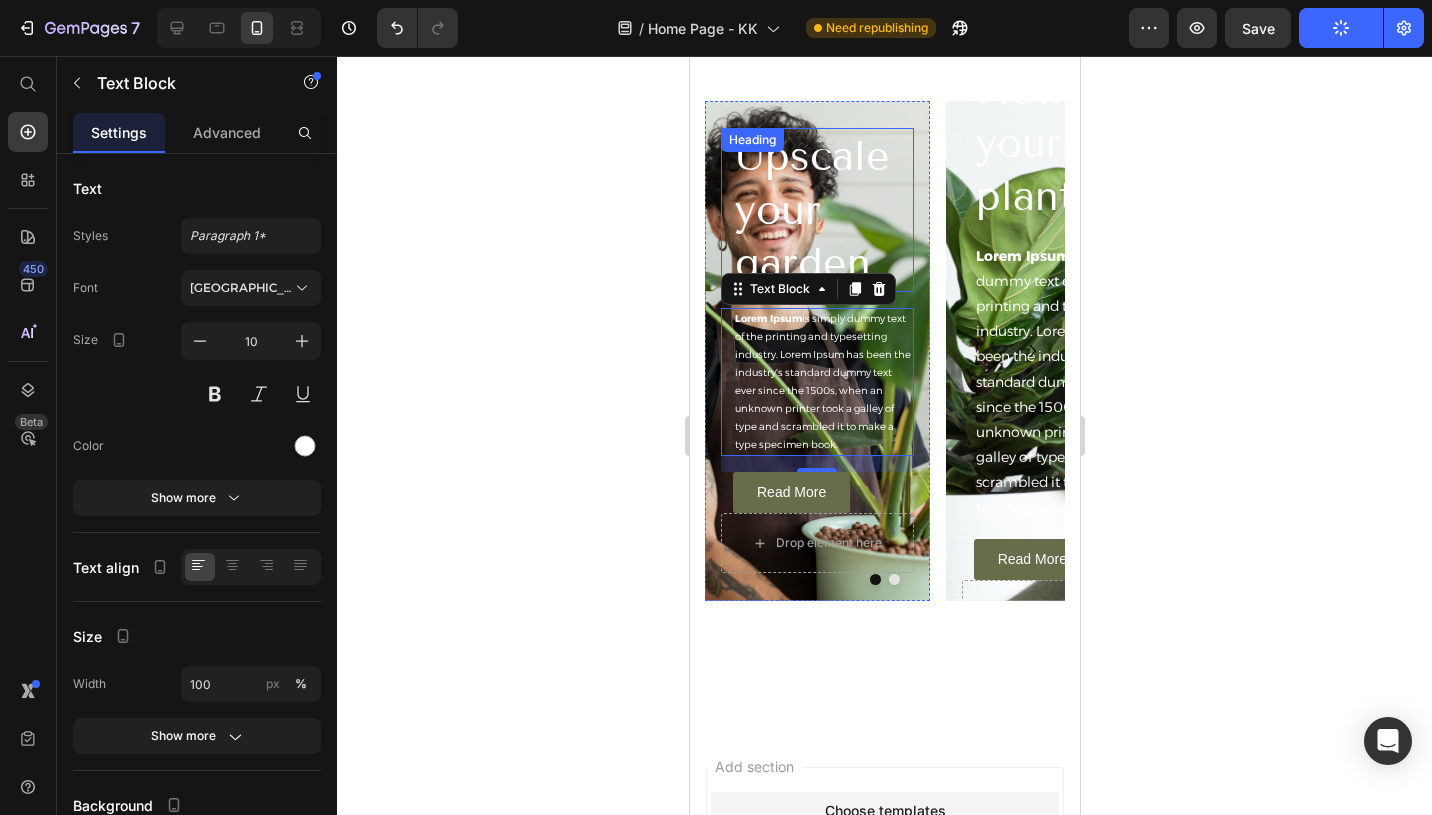 click on "Upscale your garden" at bounding box center [822, 210] 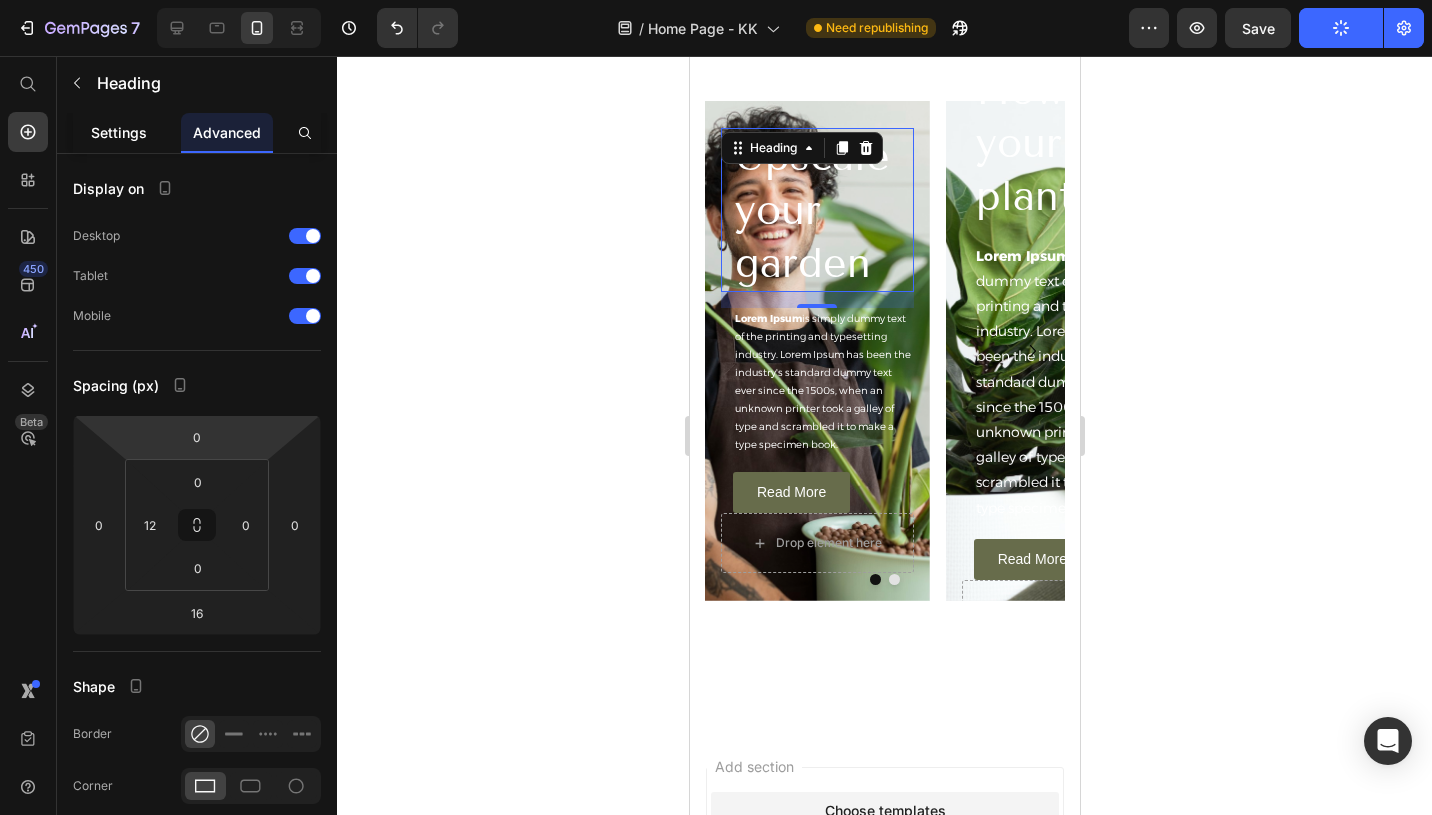 click on "Settings" at bounding box center (119, 132) 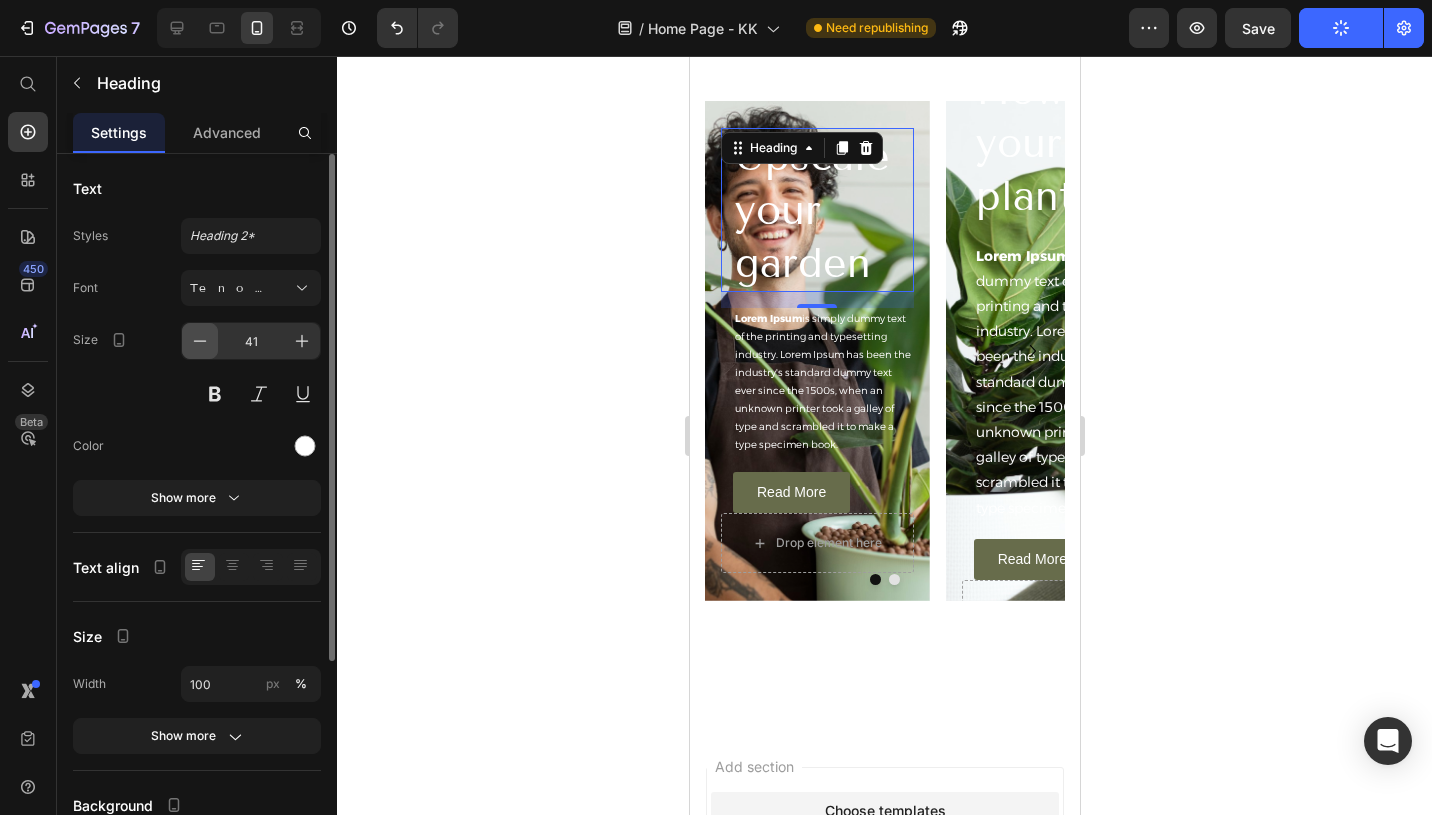 click 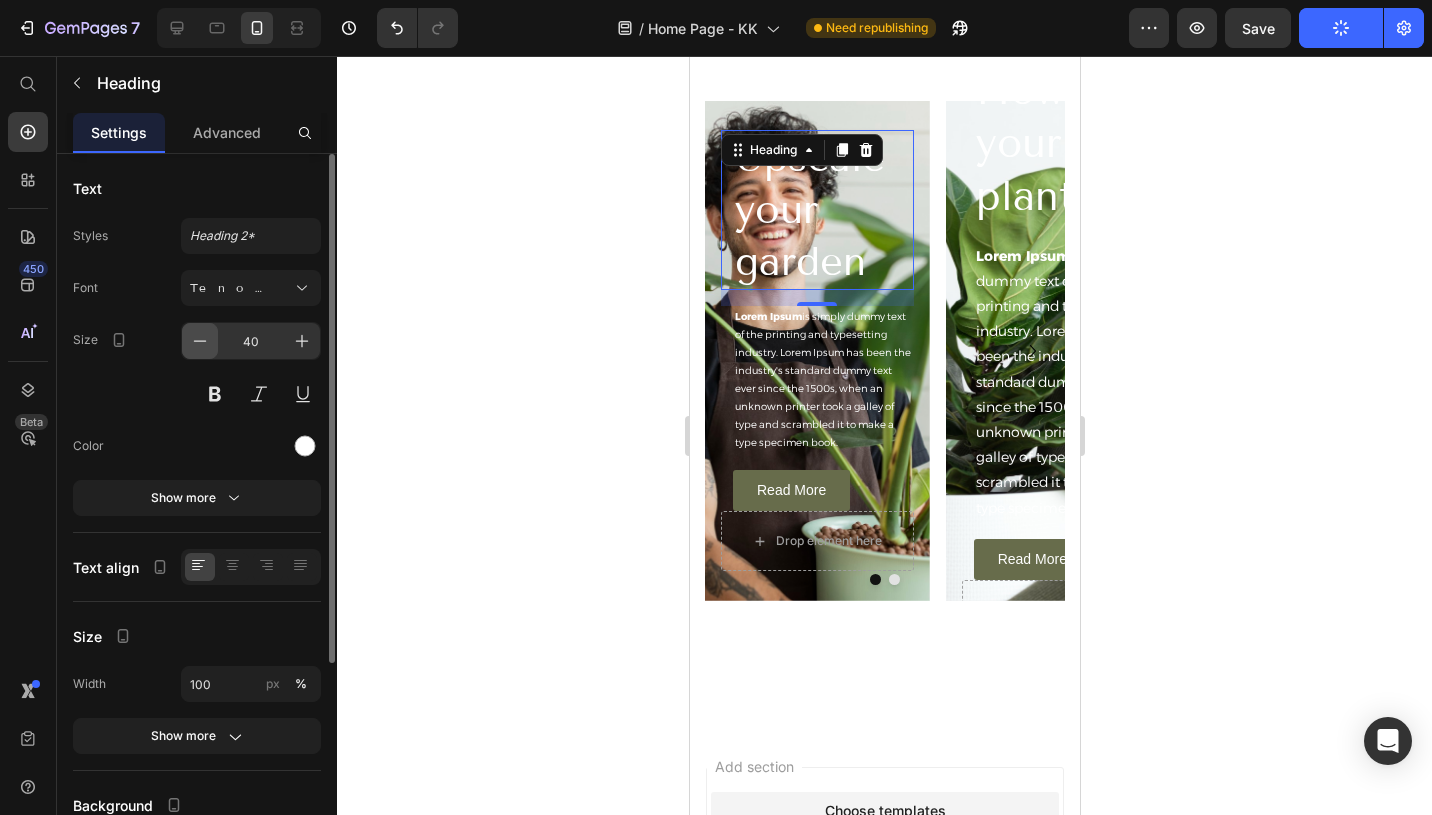 click 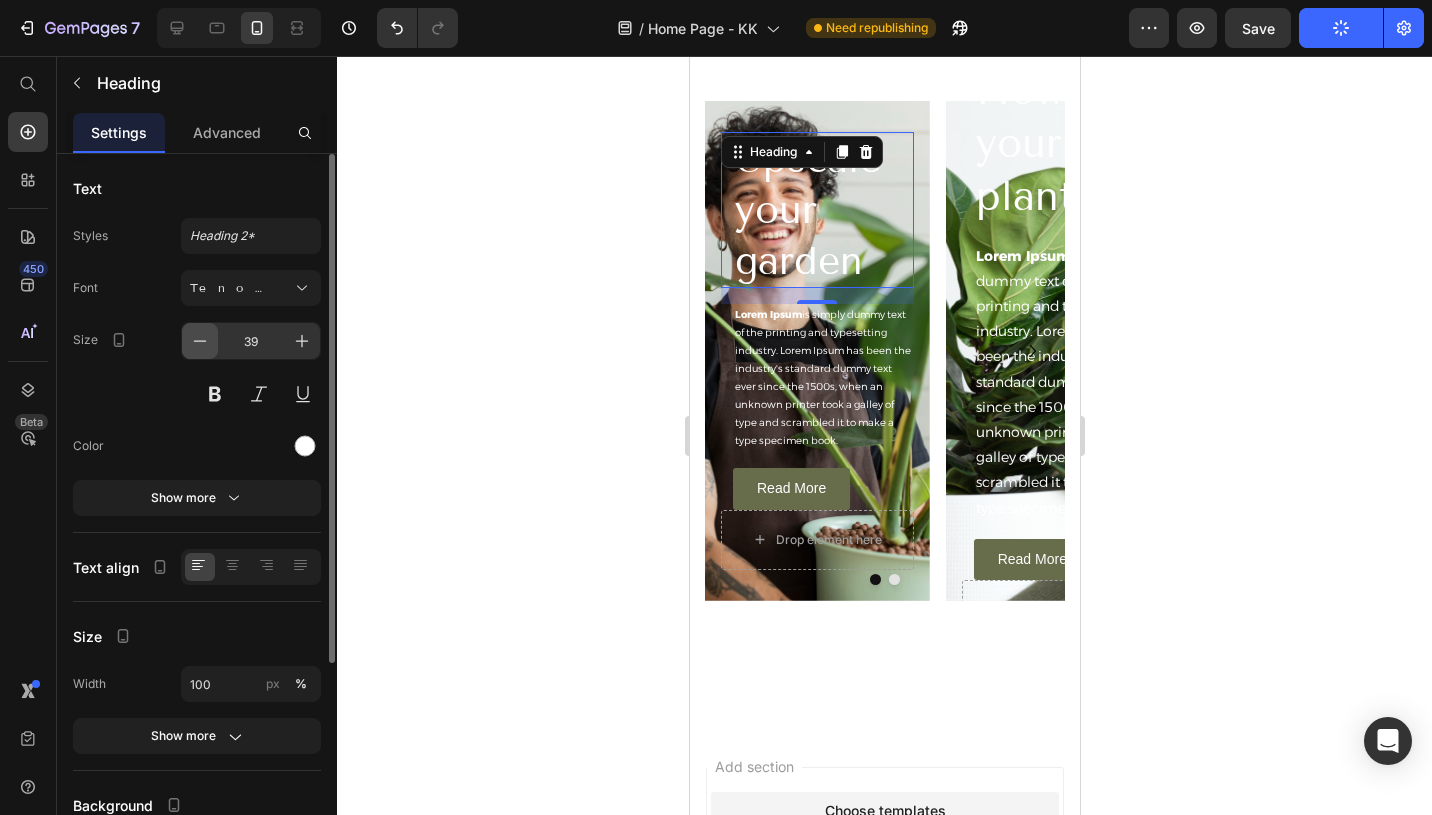 click 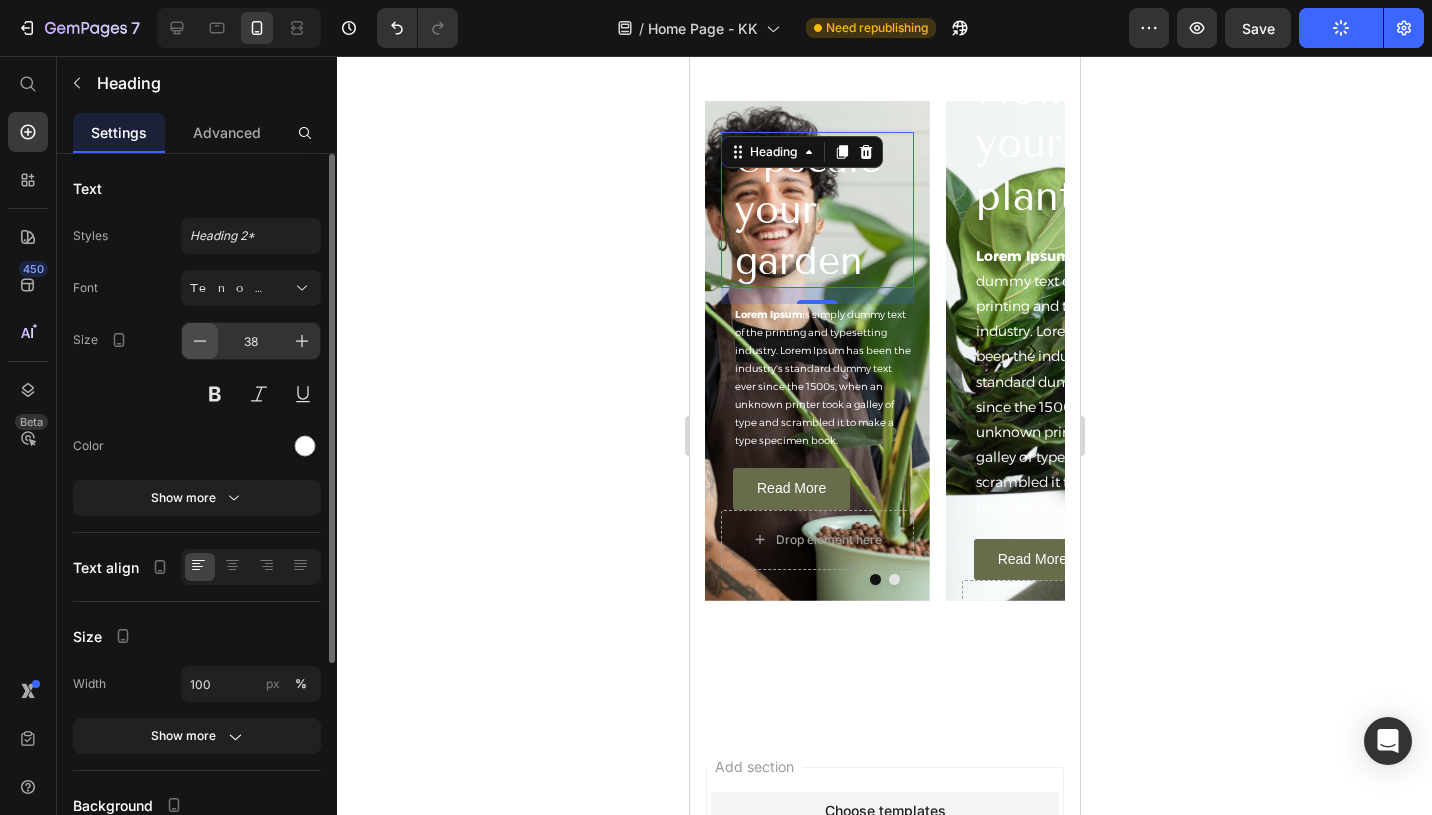 click 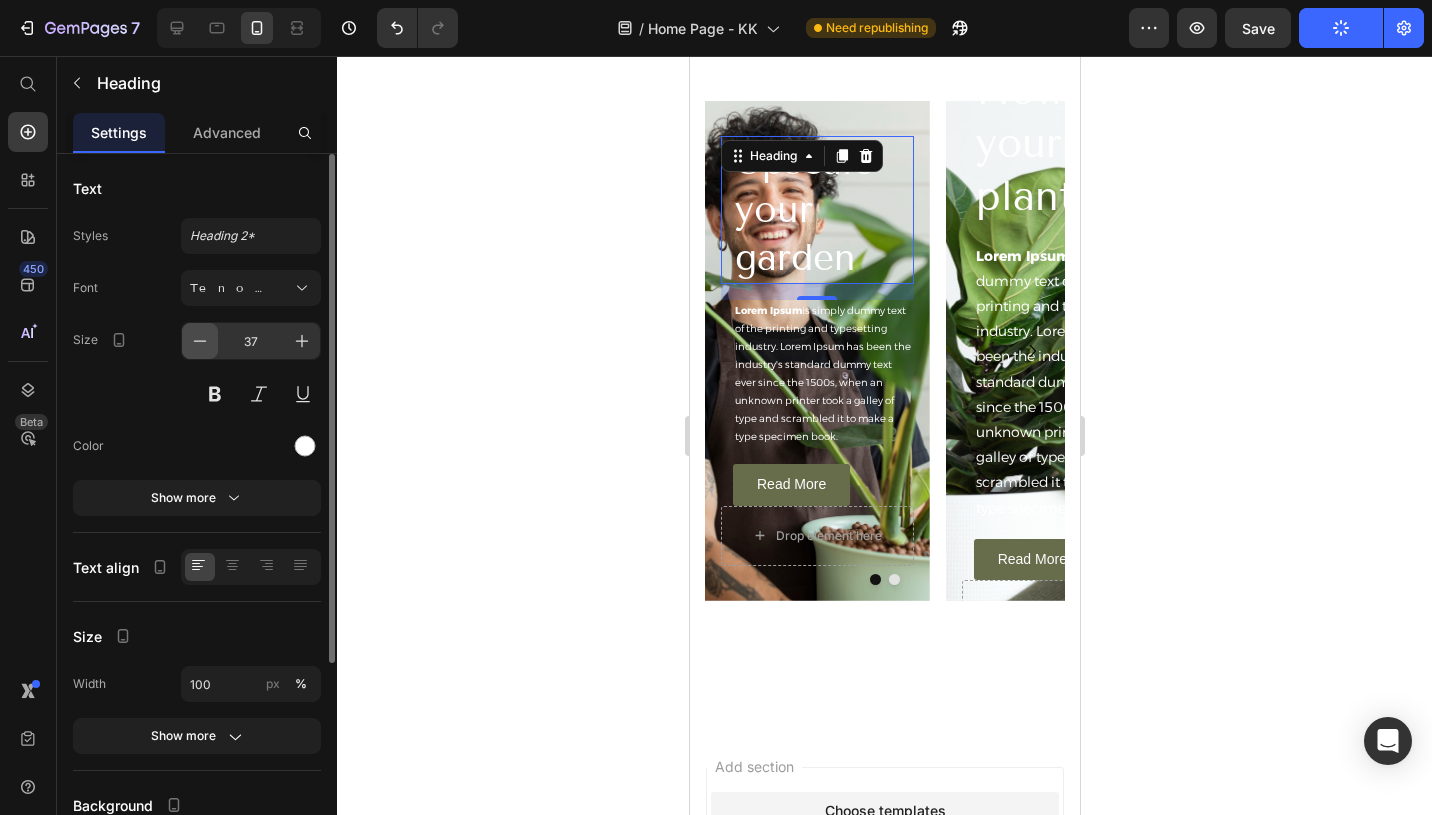 click 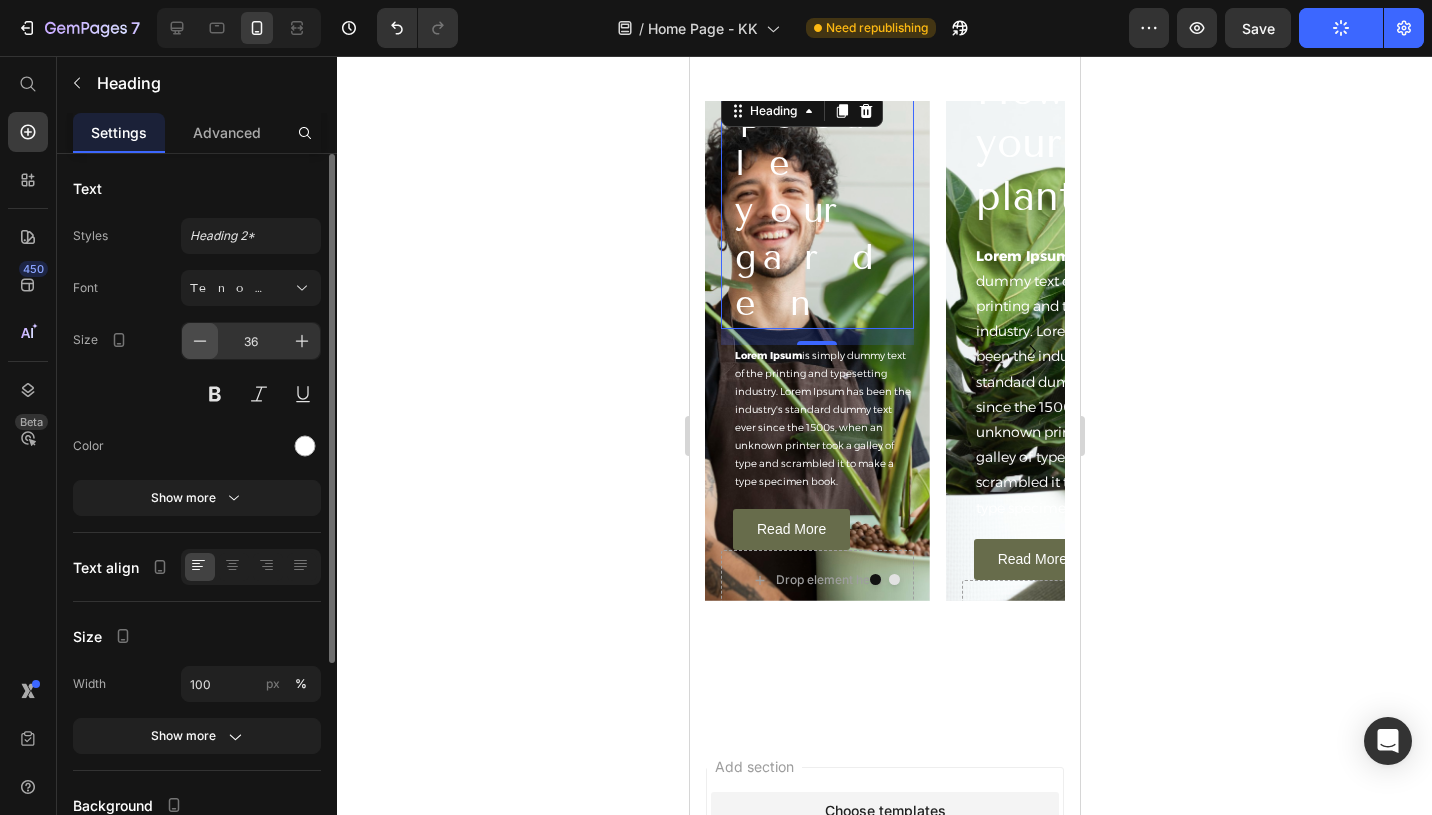 click 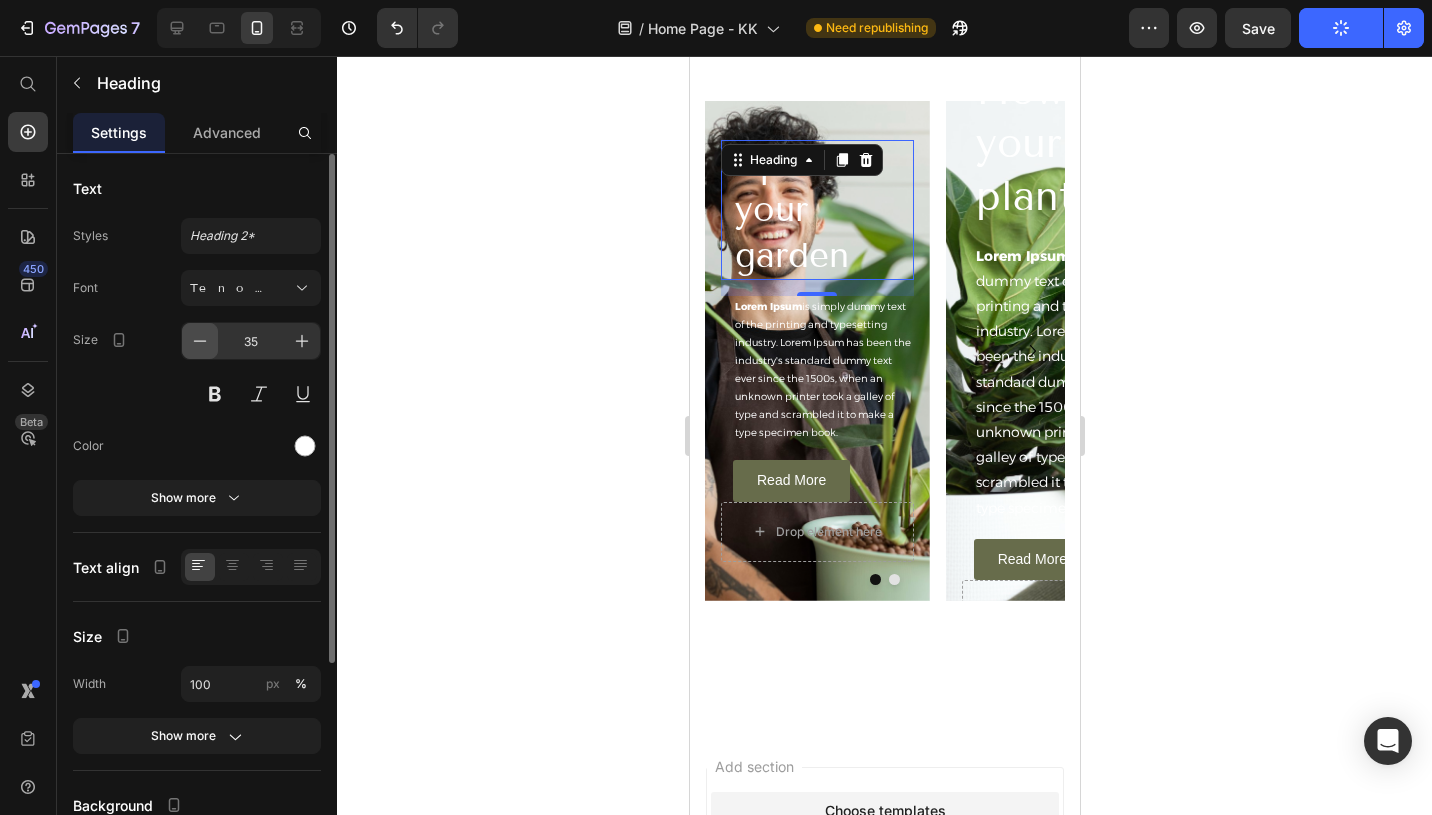 click 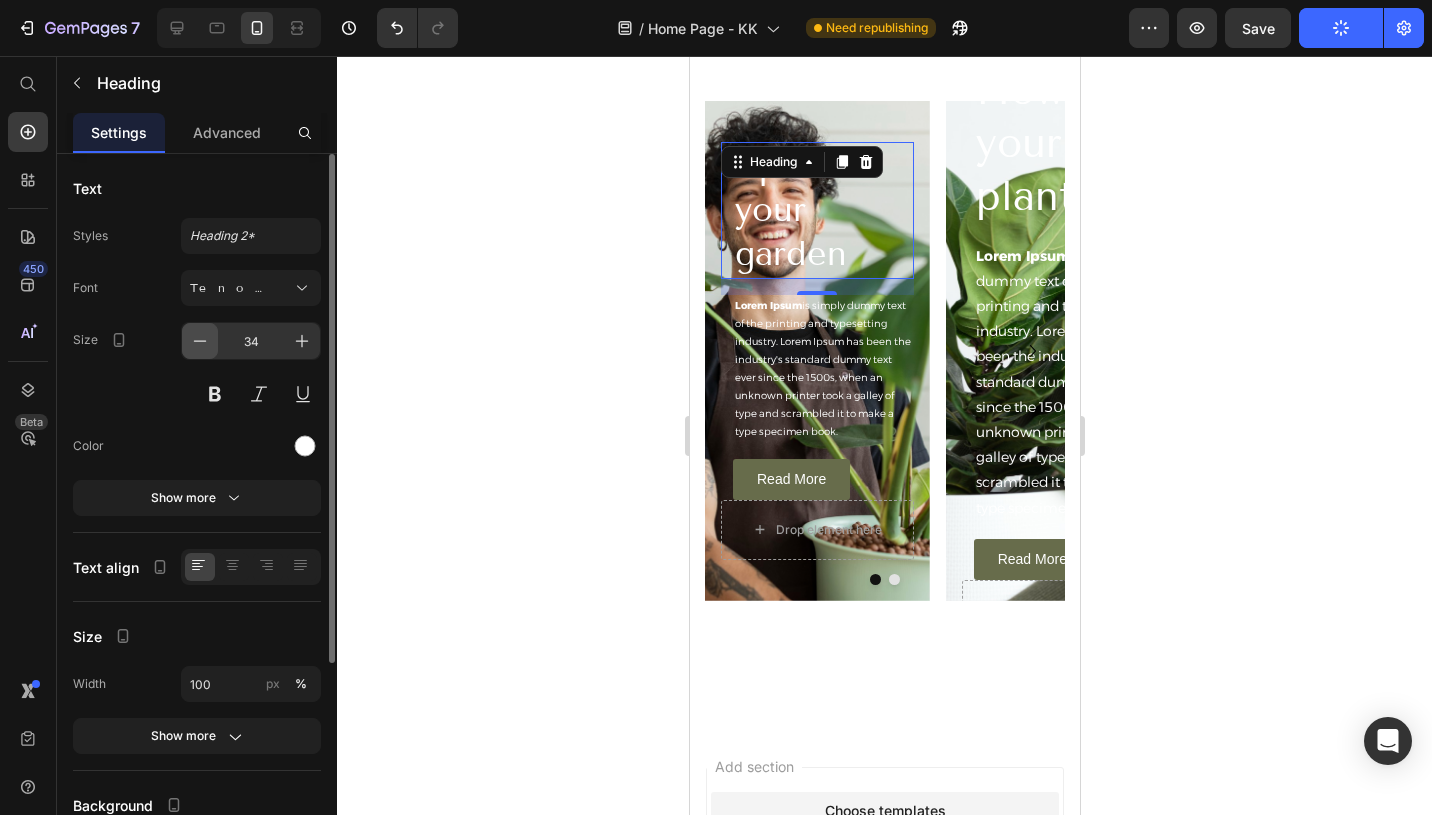 click 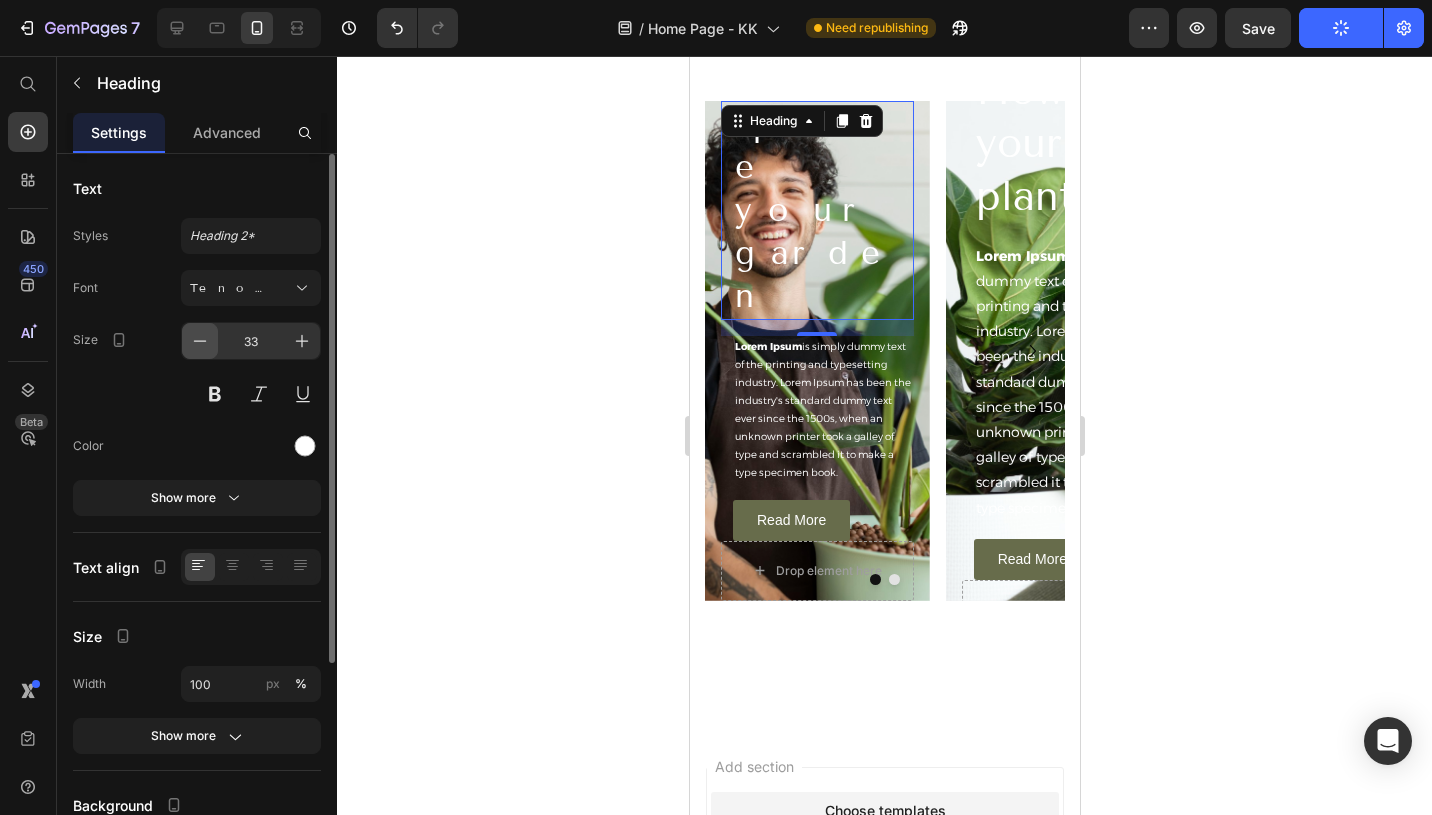 click 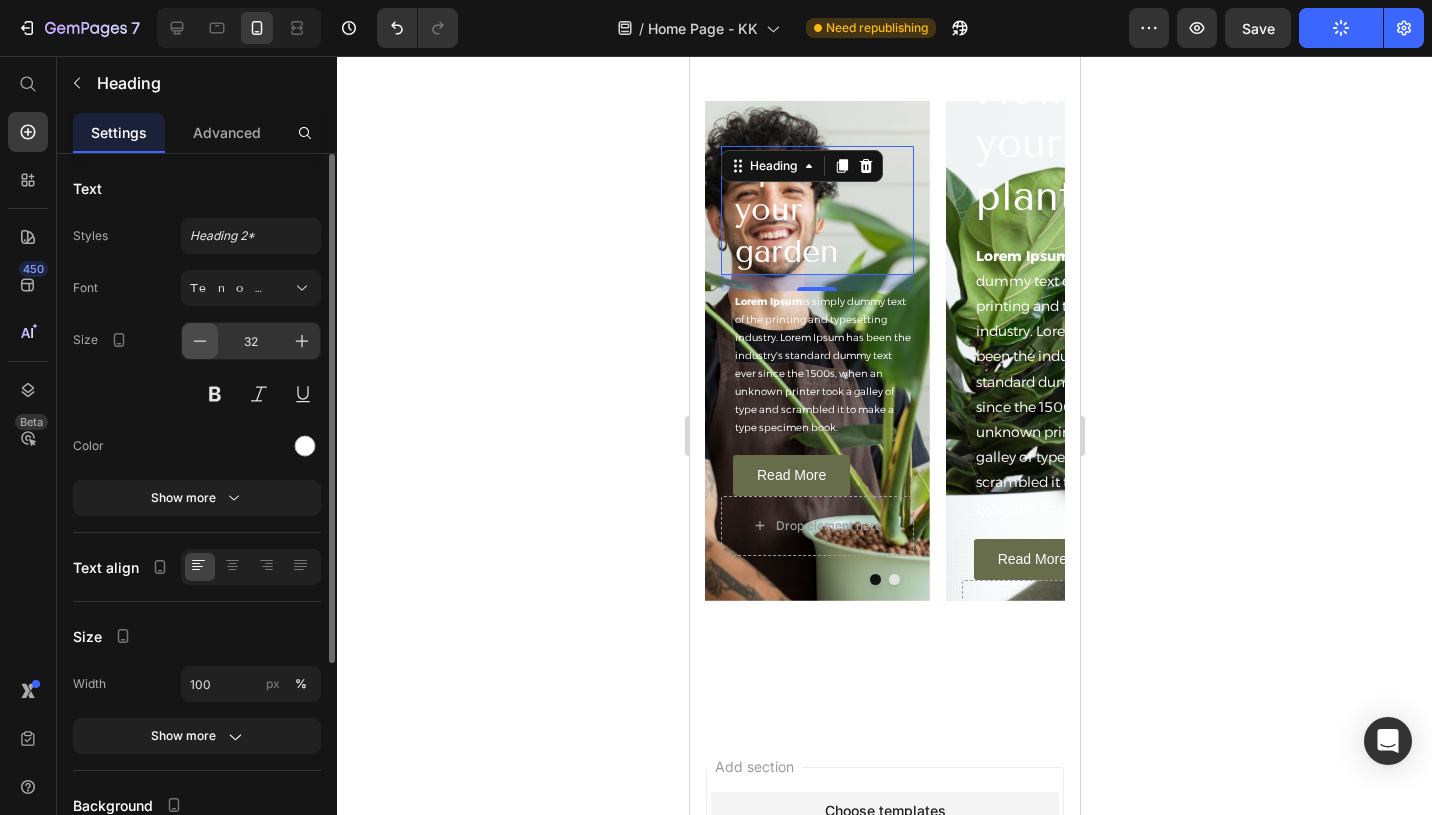 click 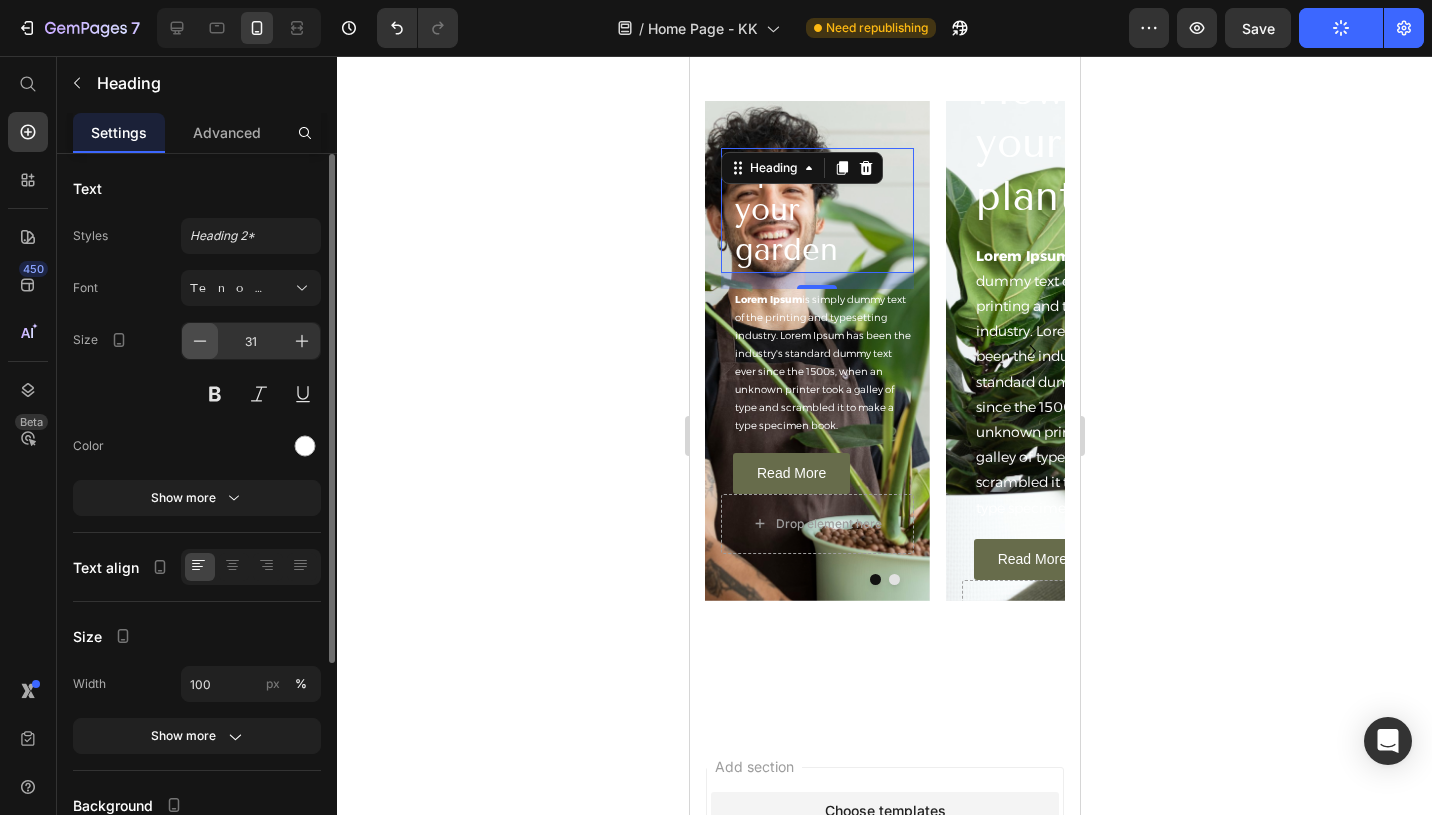 click 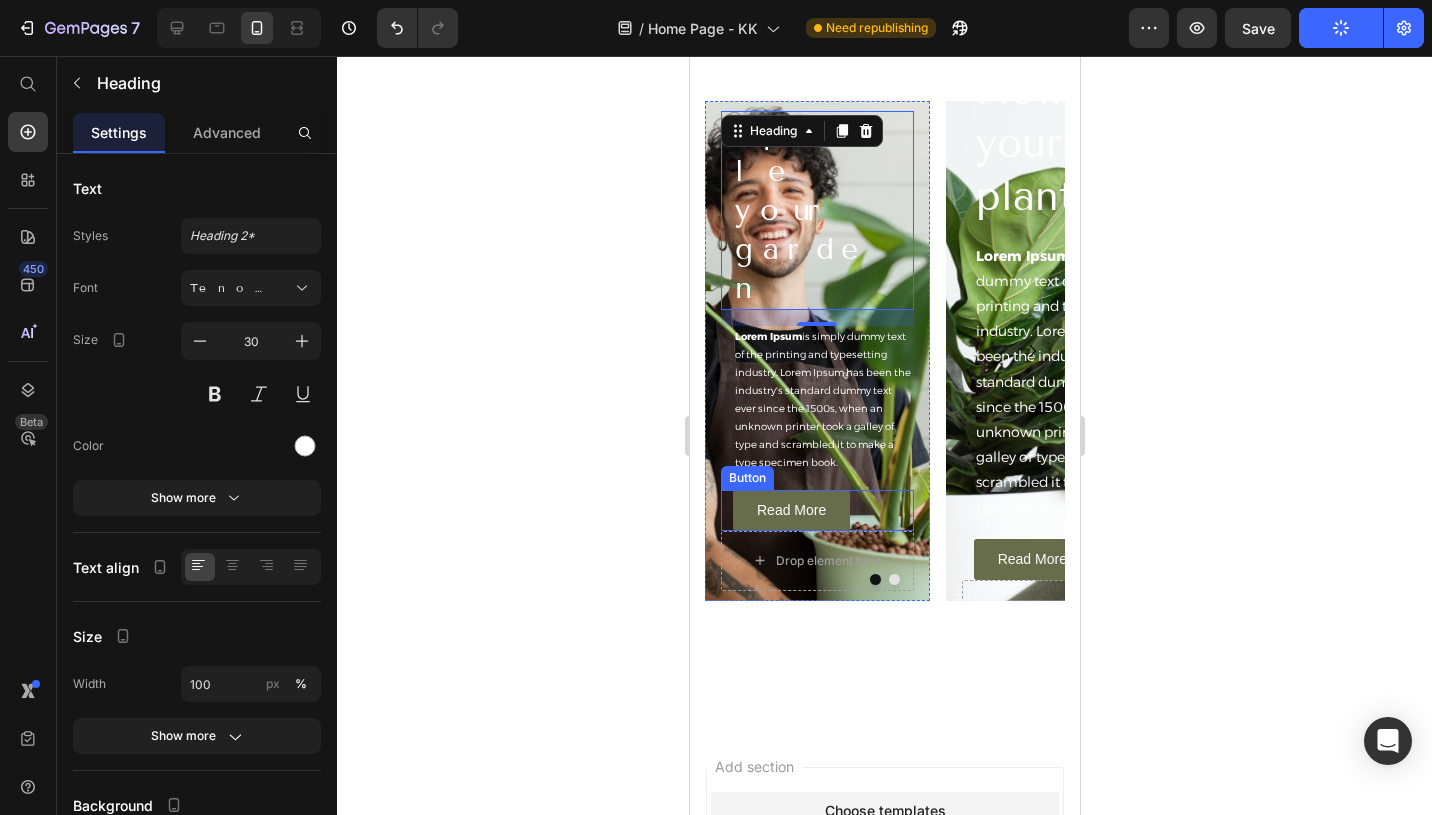 click on "Read More Button" at bounding box center (816, 510) 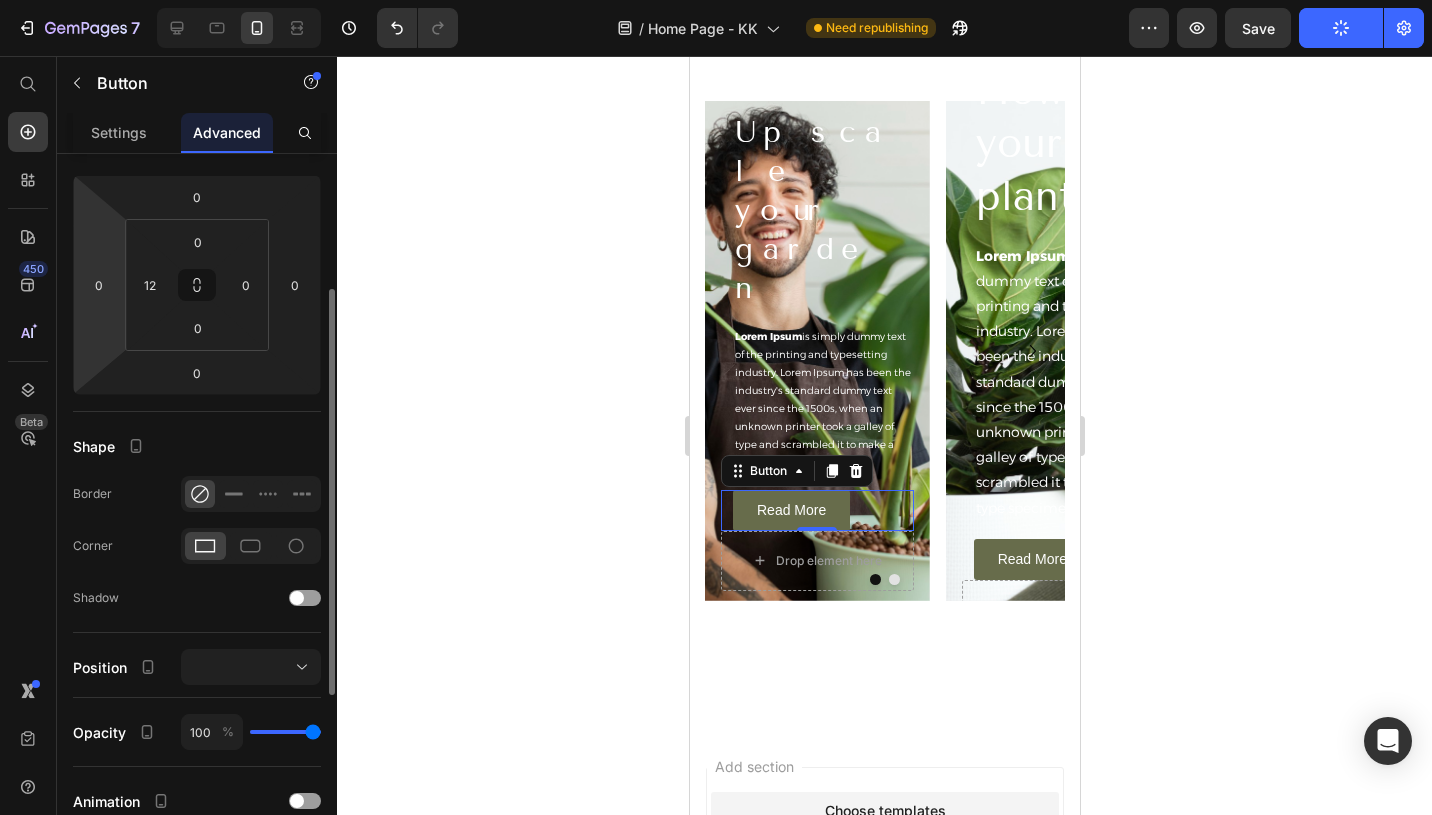 scroll, scrollTop: 551, scrollLeft: 0, axis: vertical 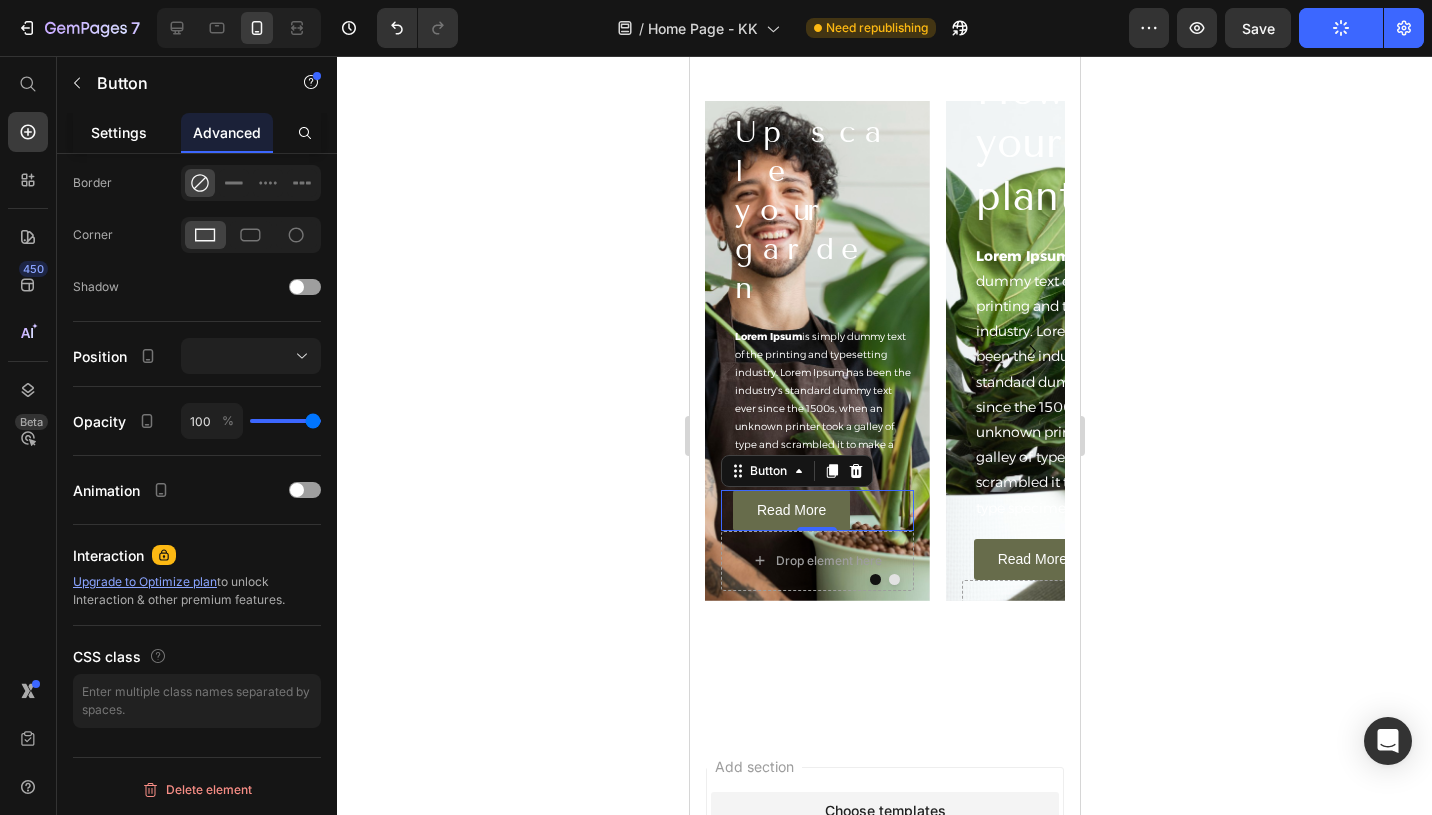 click on "Settings" at bounding box center [119, 132] 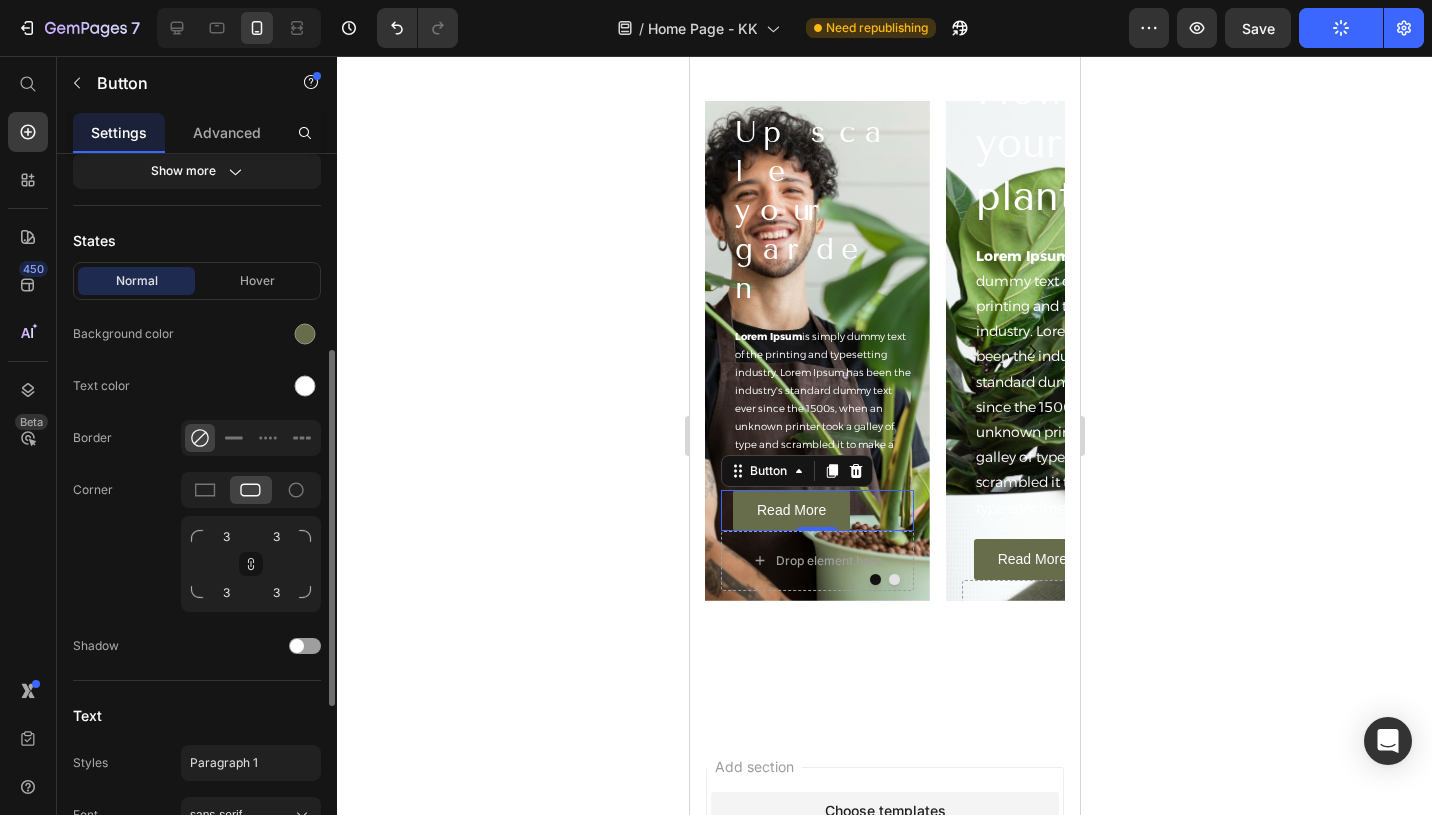 scroll, scrollTop: 727, scrollLeft: 0, axis: vertical 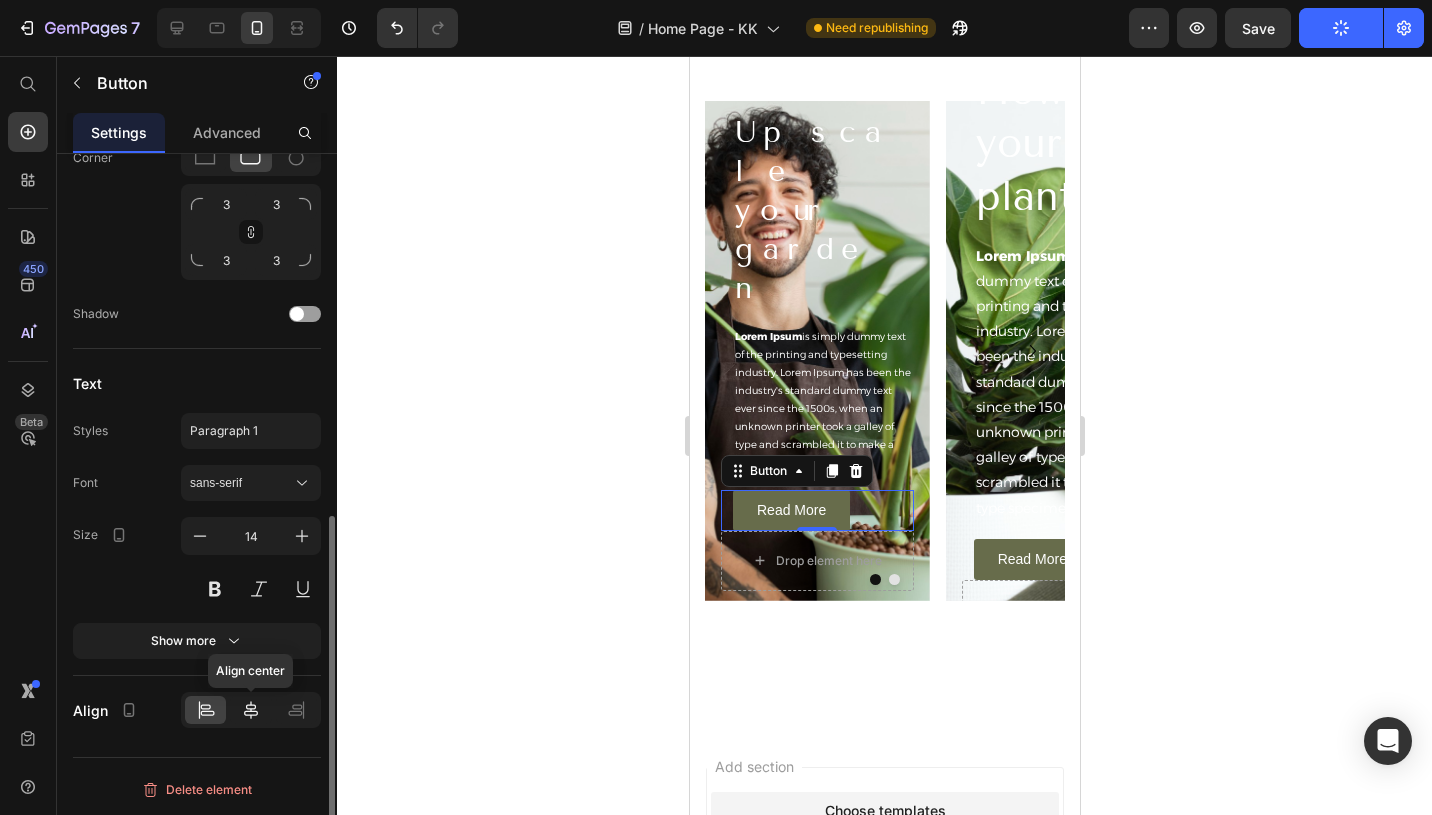 click 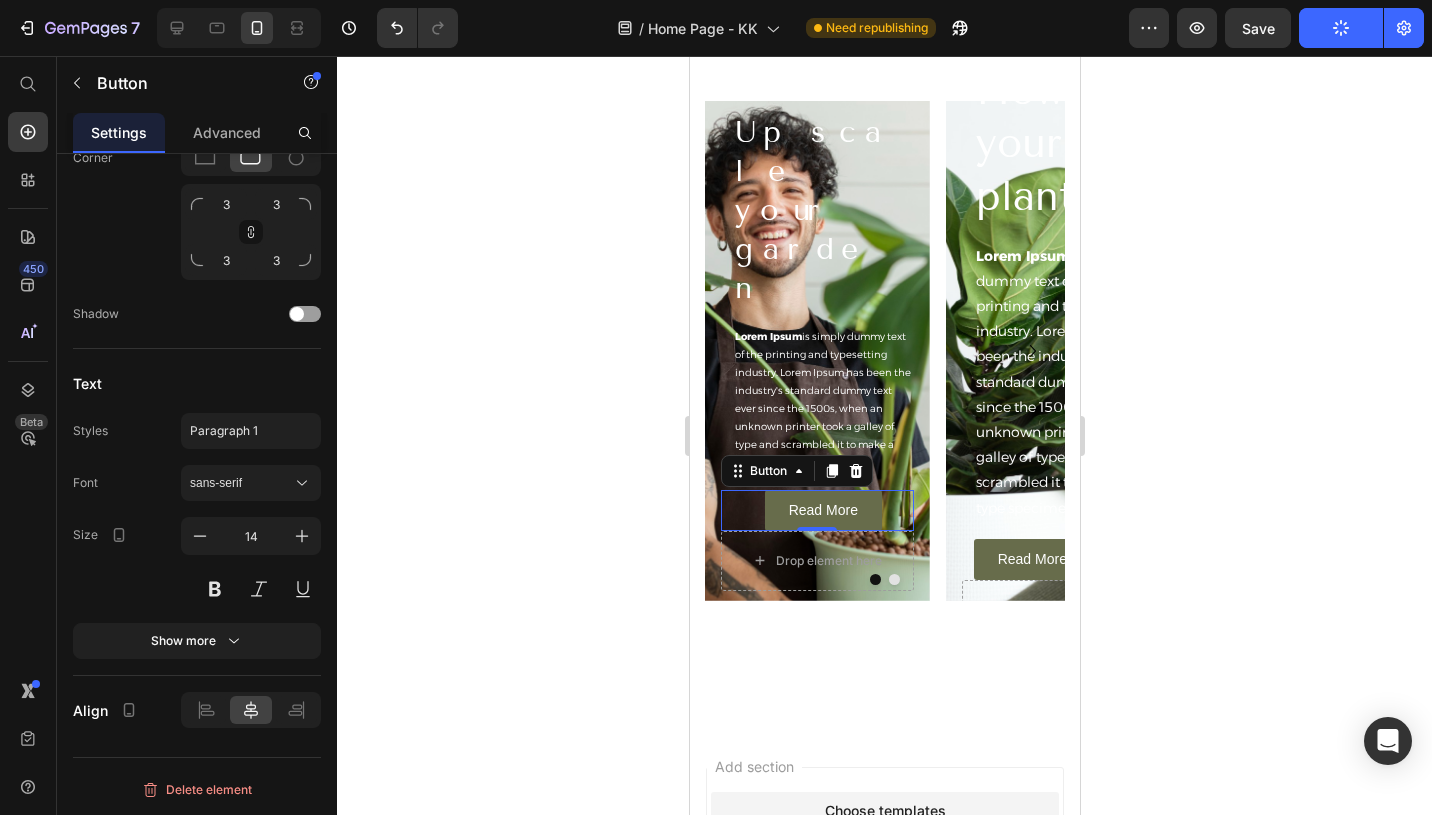 click 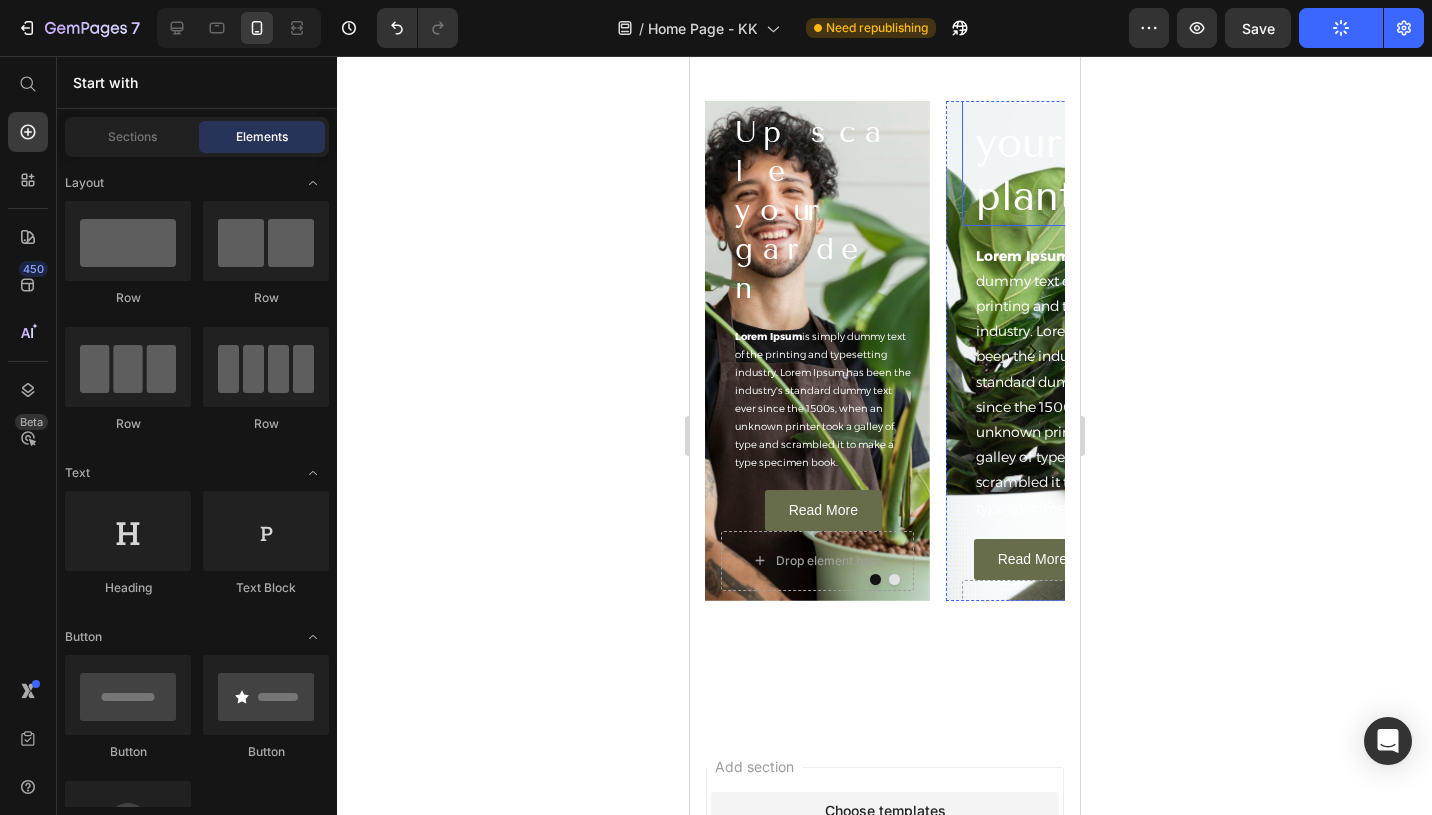 click on "How's your plant?" at bounding box center [1063, 144] 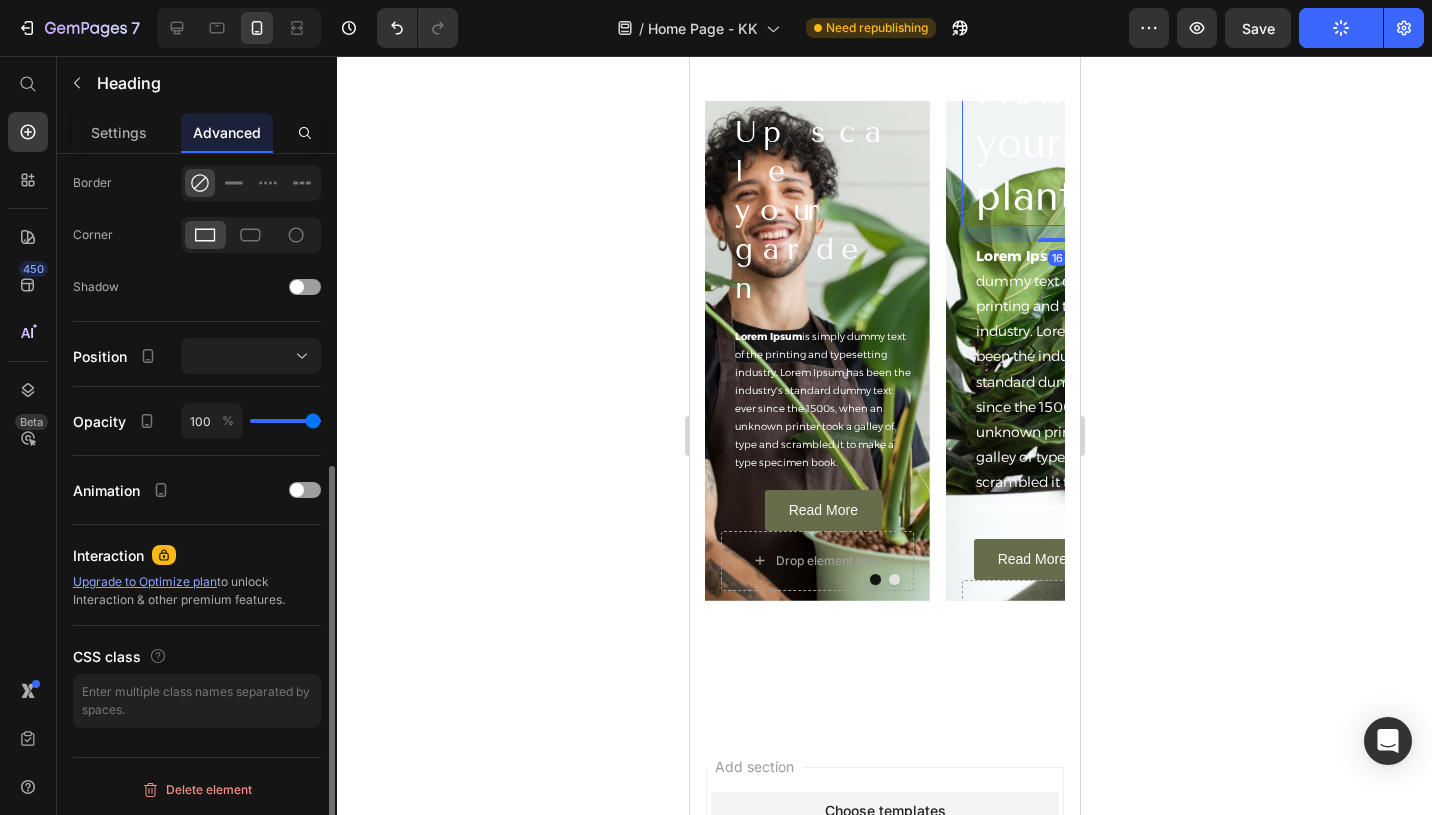 scroll, scrollTop: 0, scrollLeft: 0, axis: both 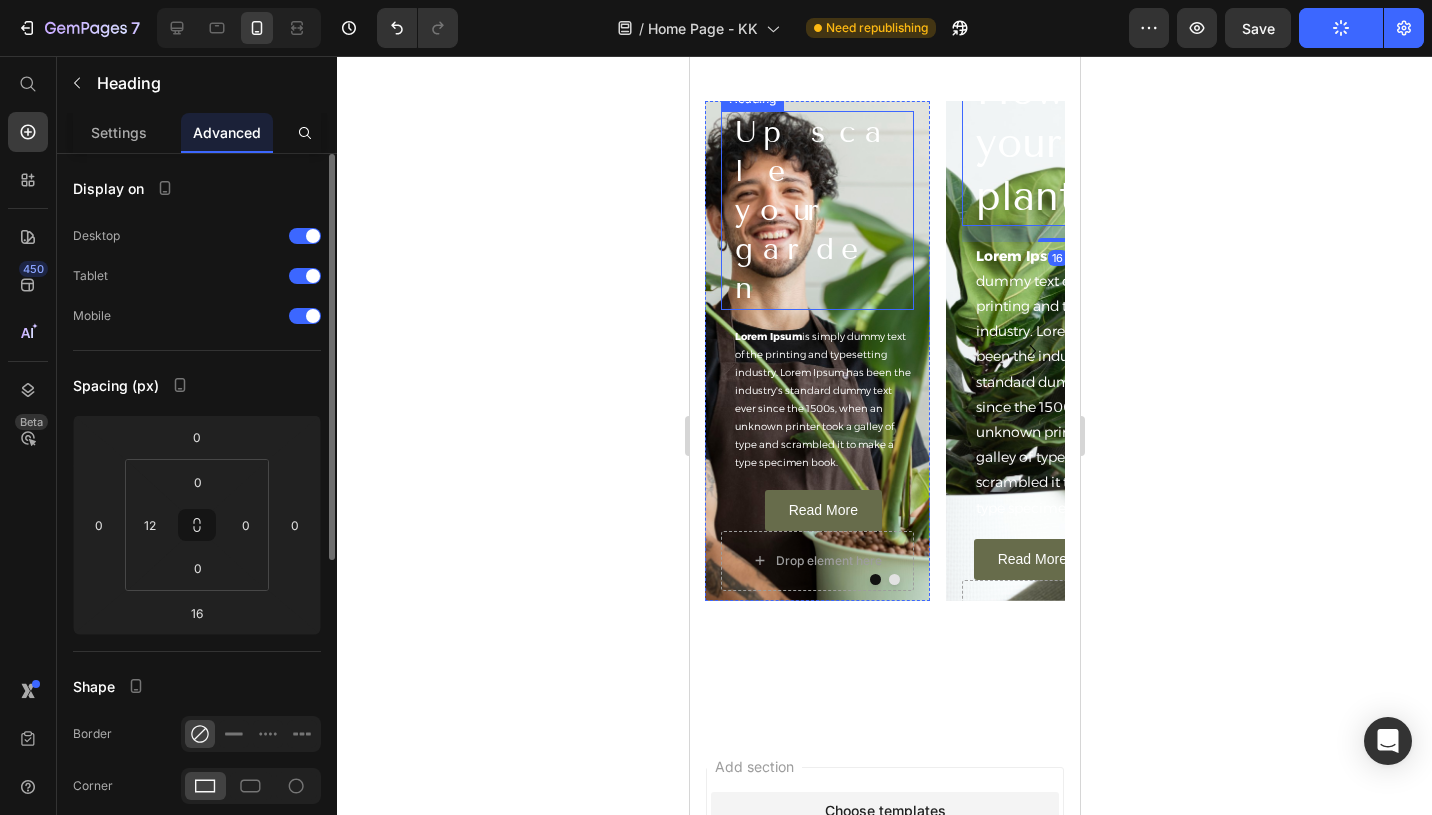 click on "Upscale your garden" at bounding box center (822, 210) 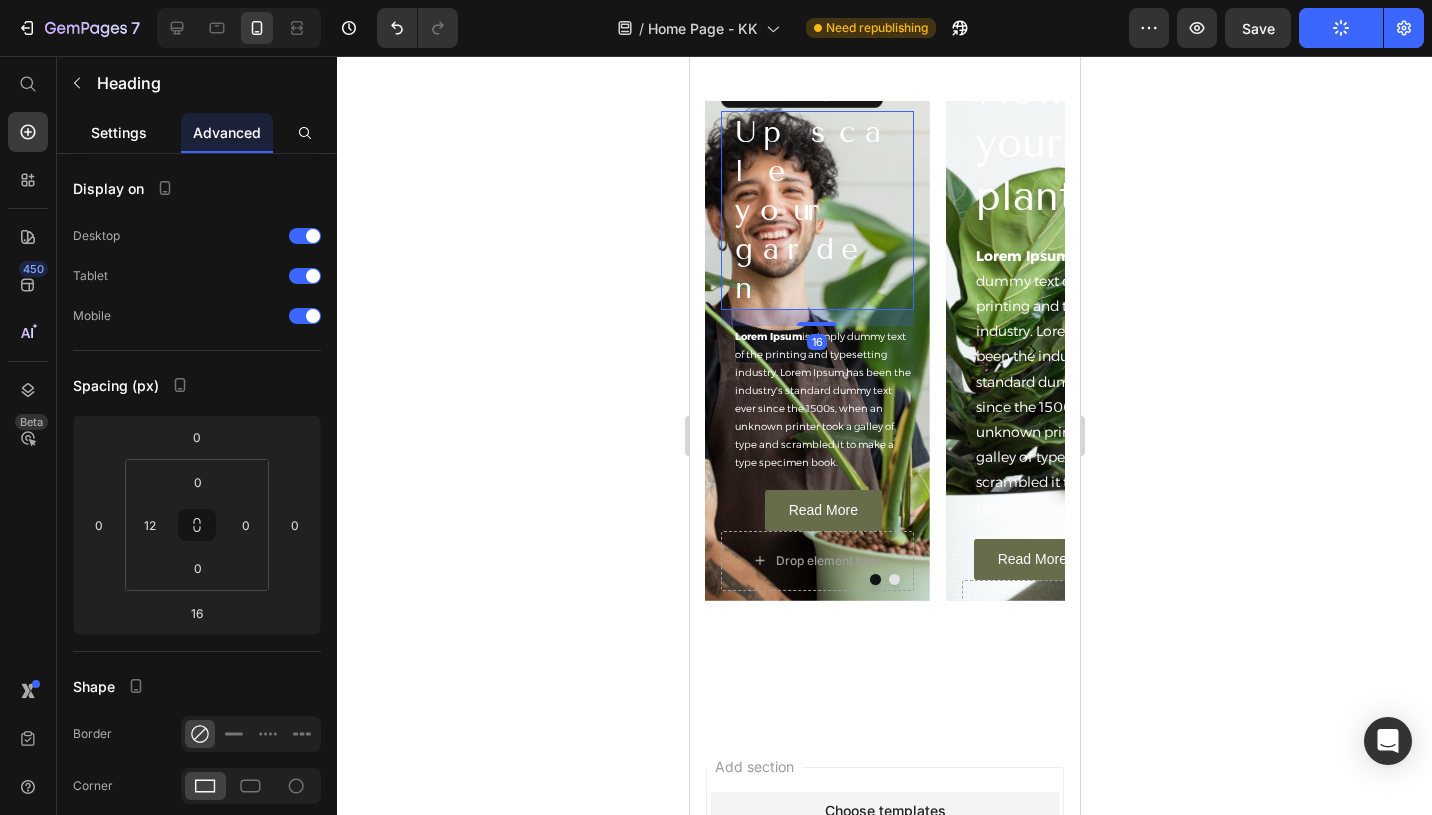click on "Settings" 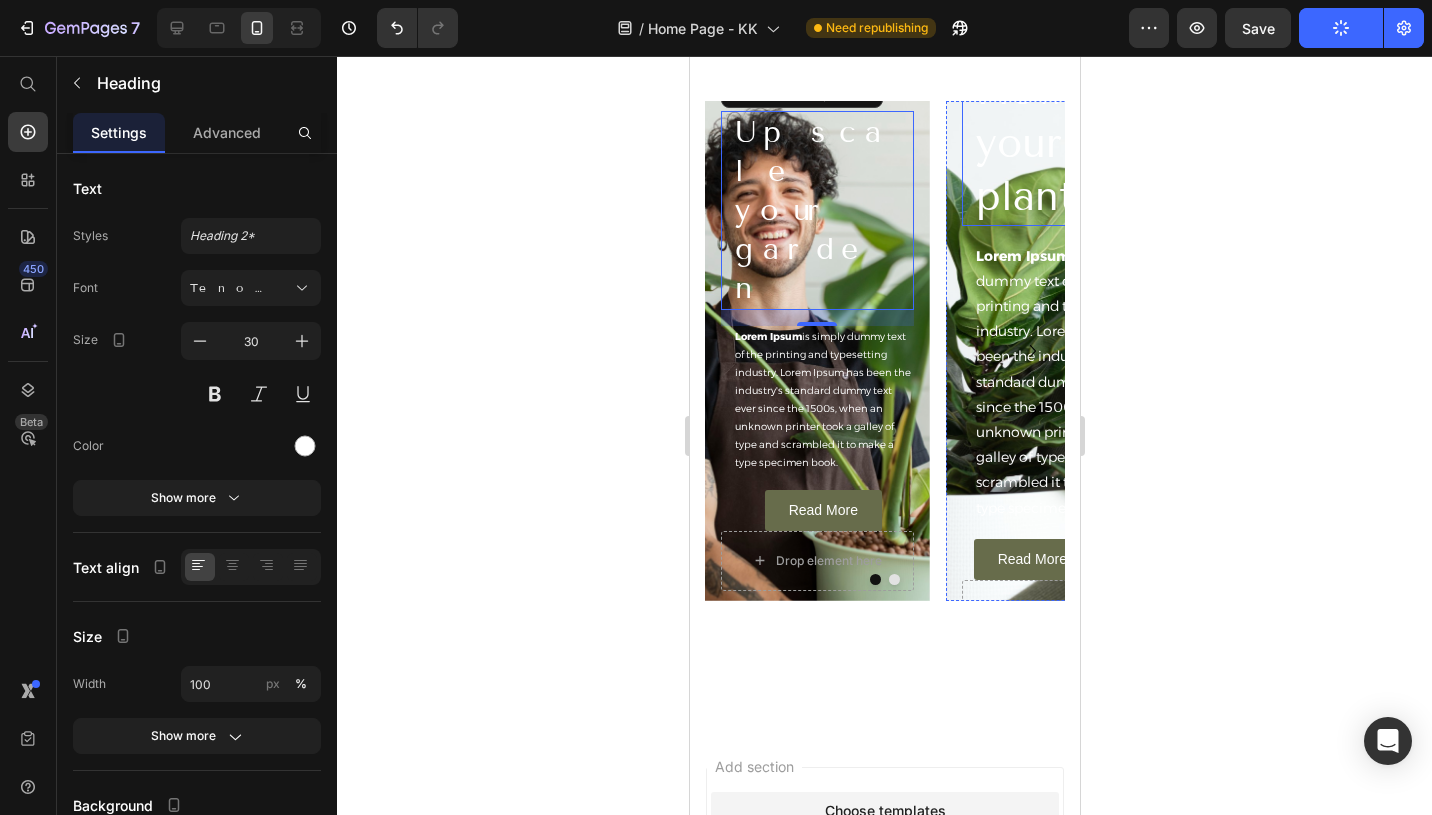 click on "How's your plant?" at bounding box center (1063, 144) 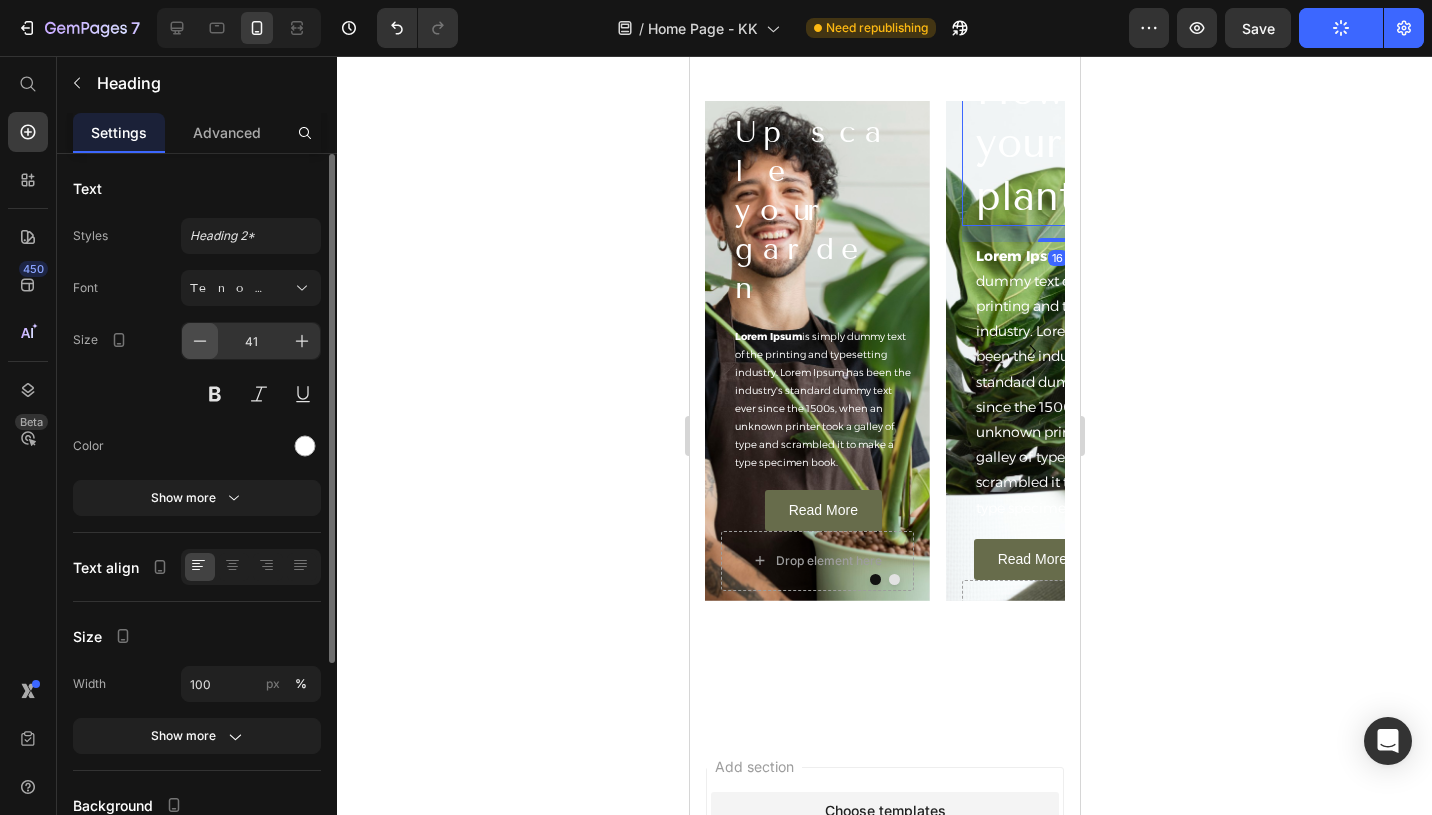 click 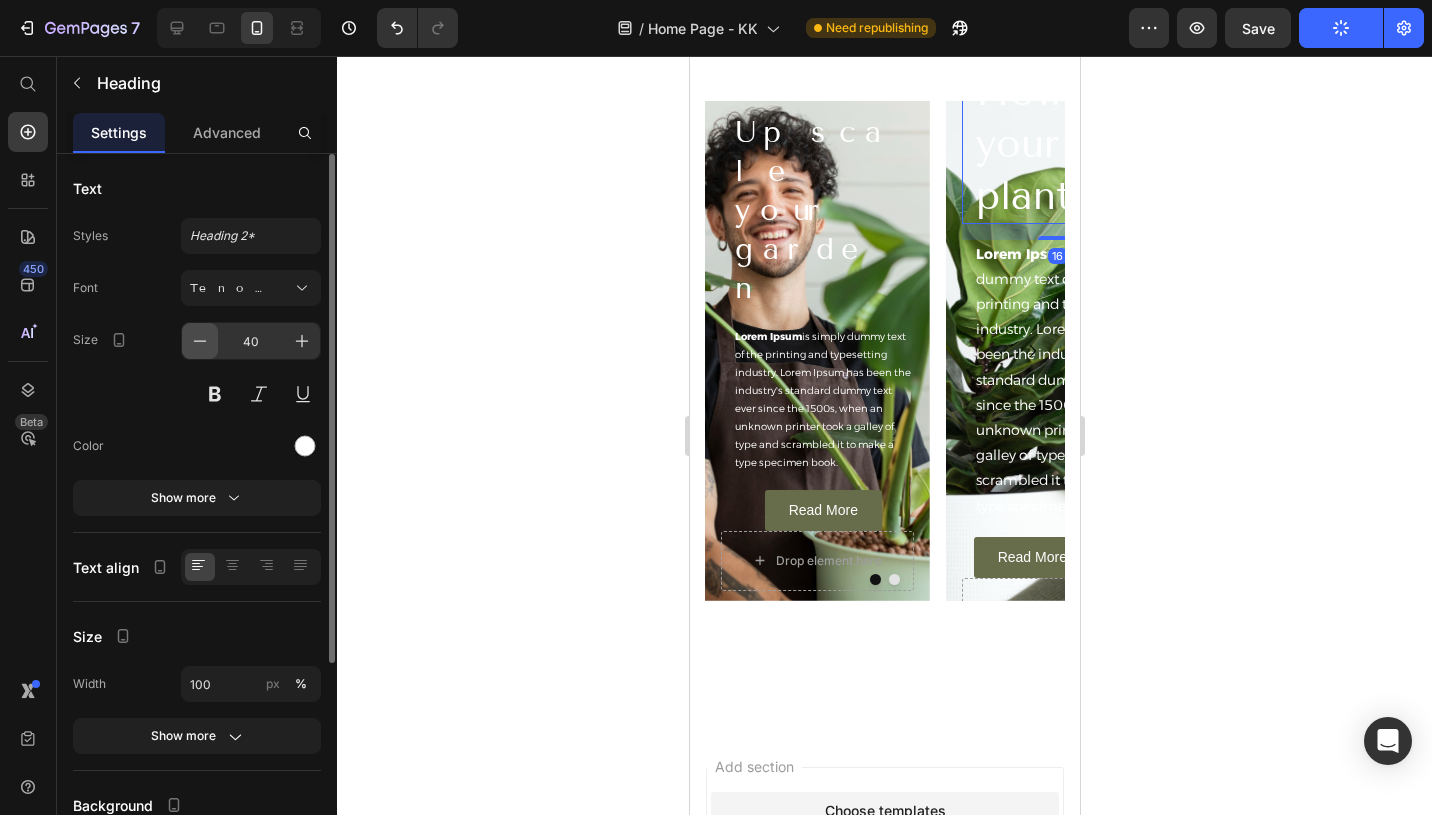 click 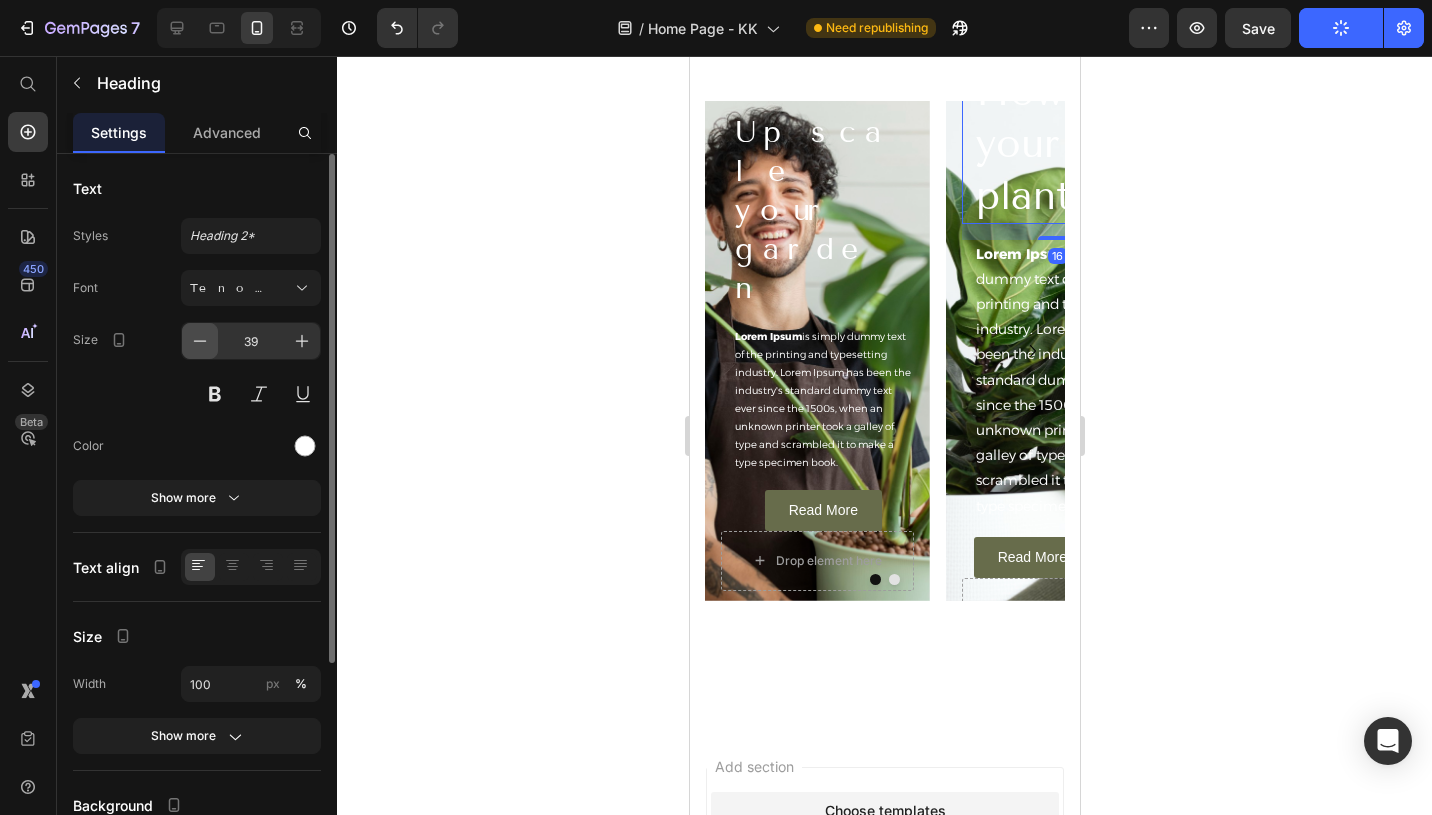 click 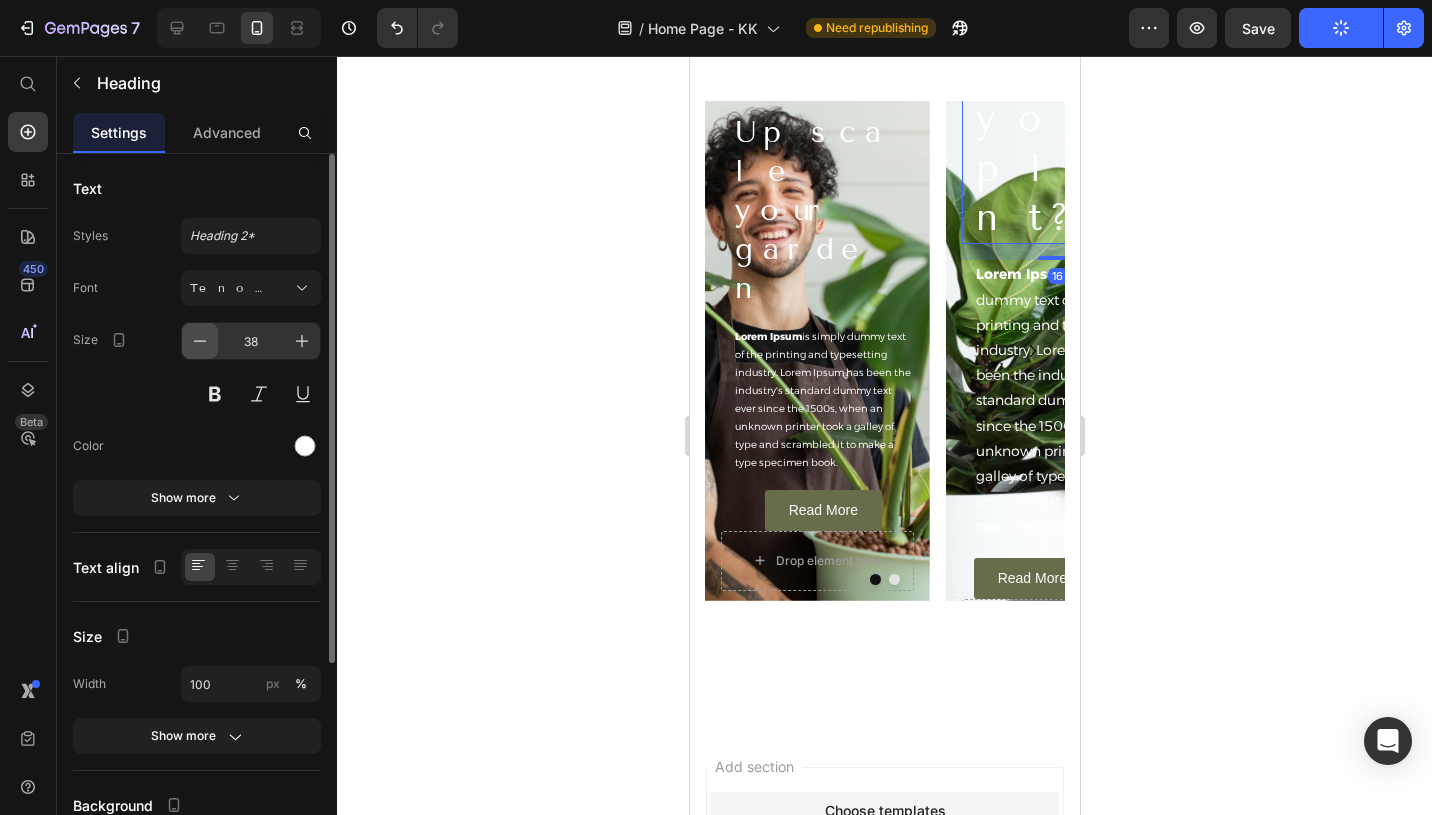 click 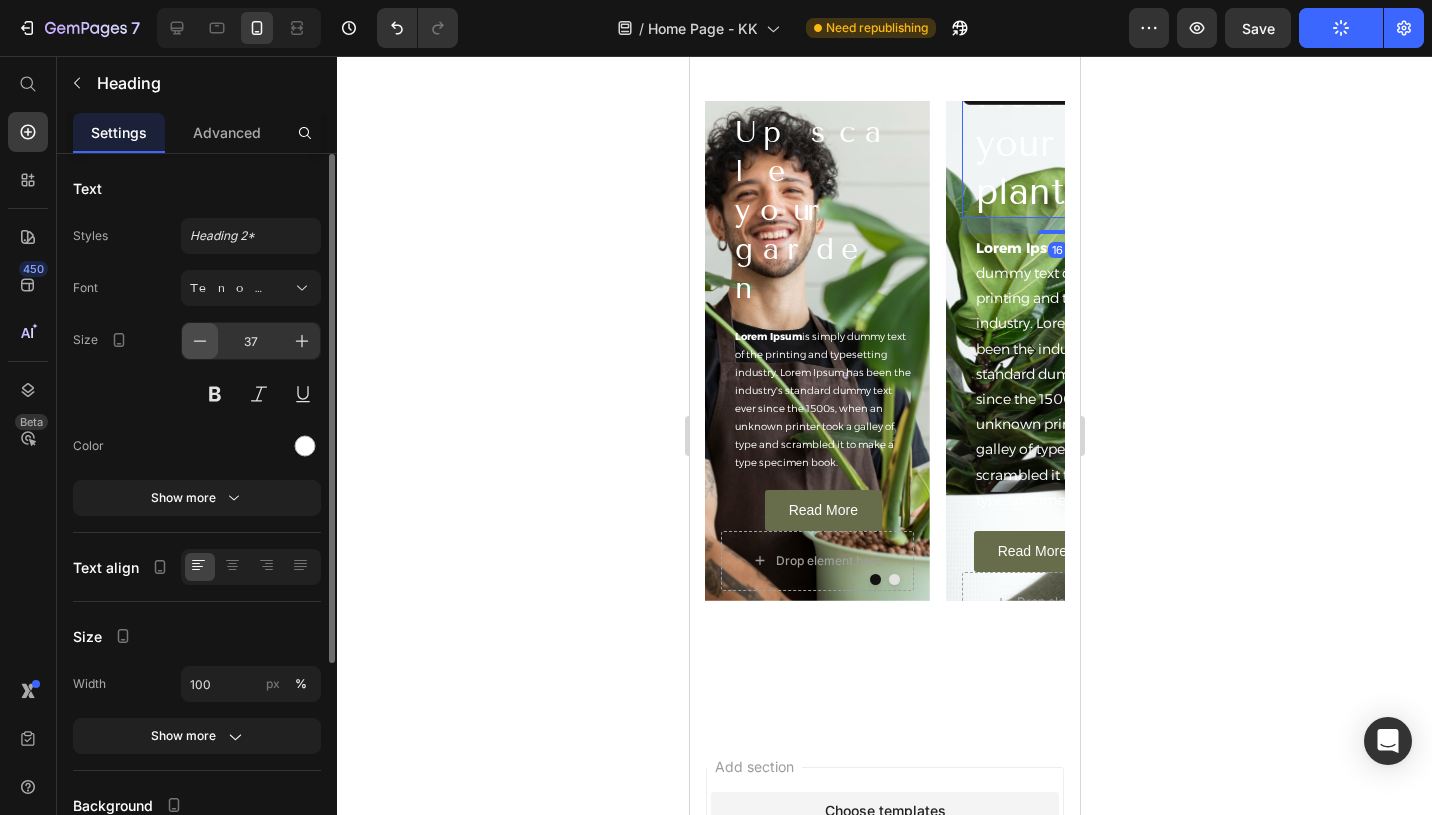 click 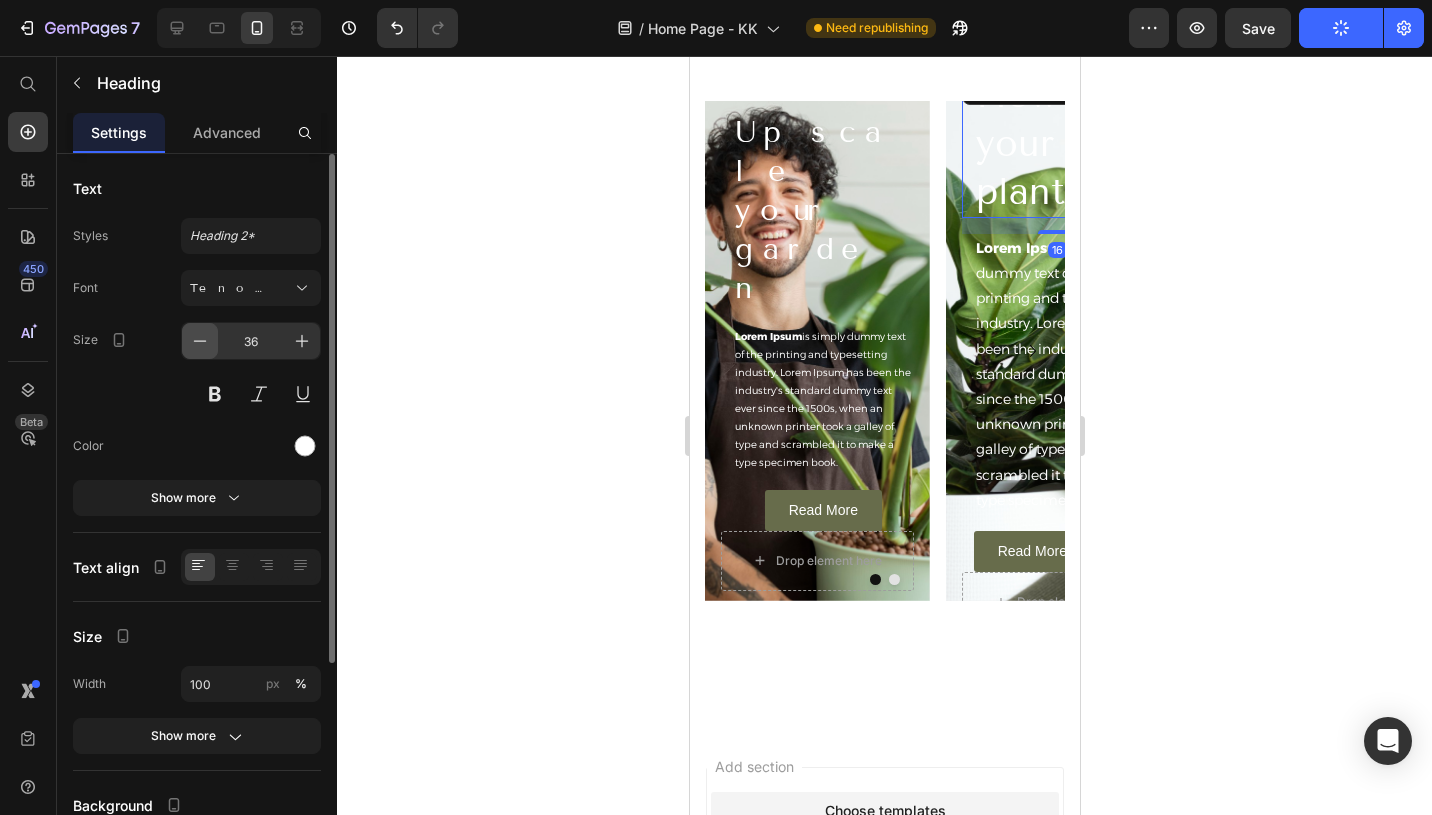click 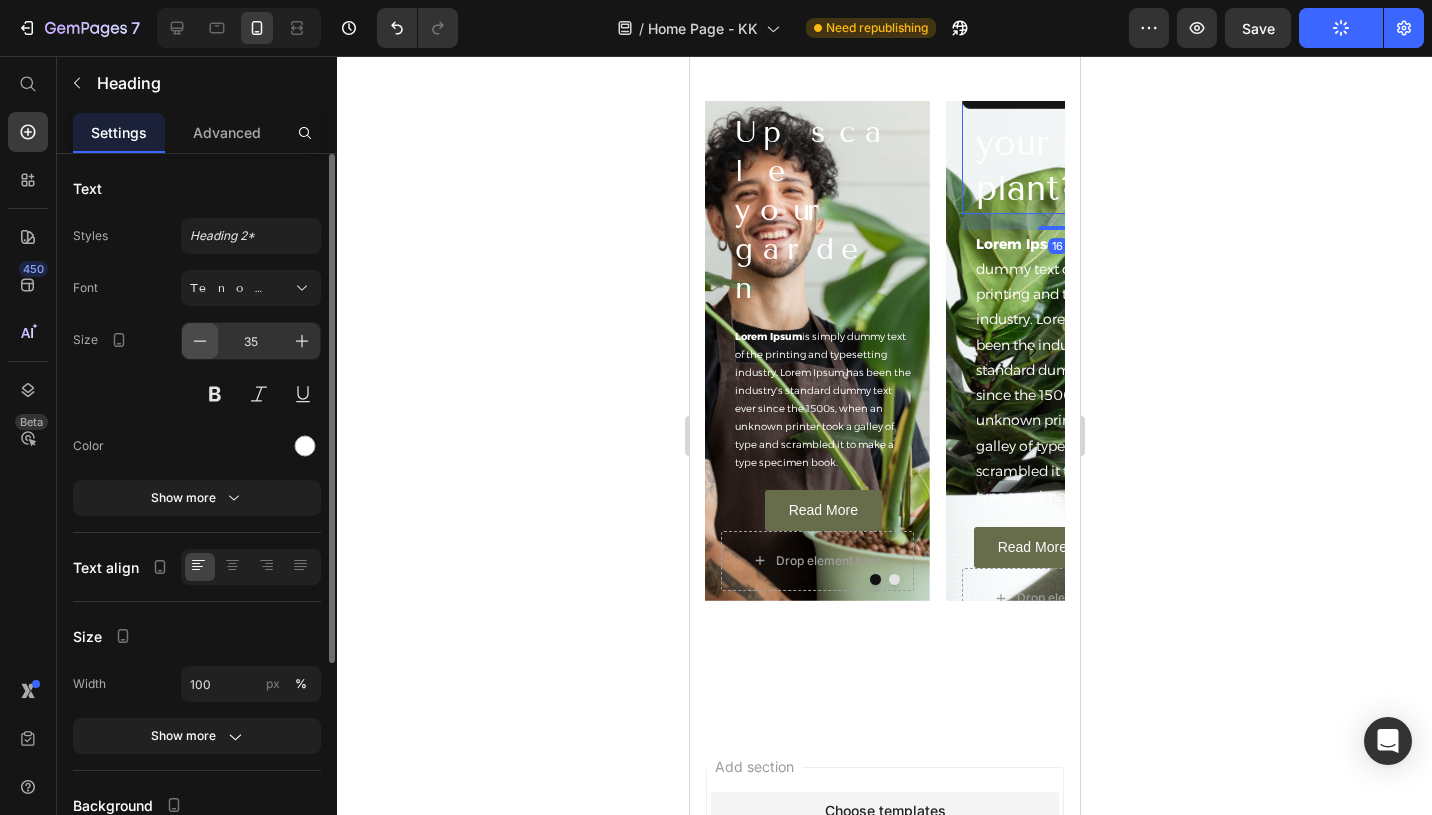 click 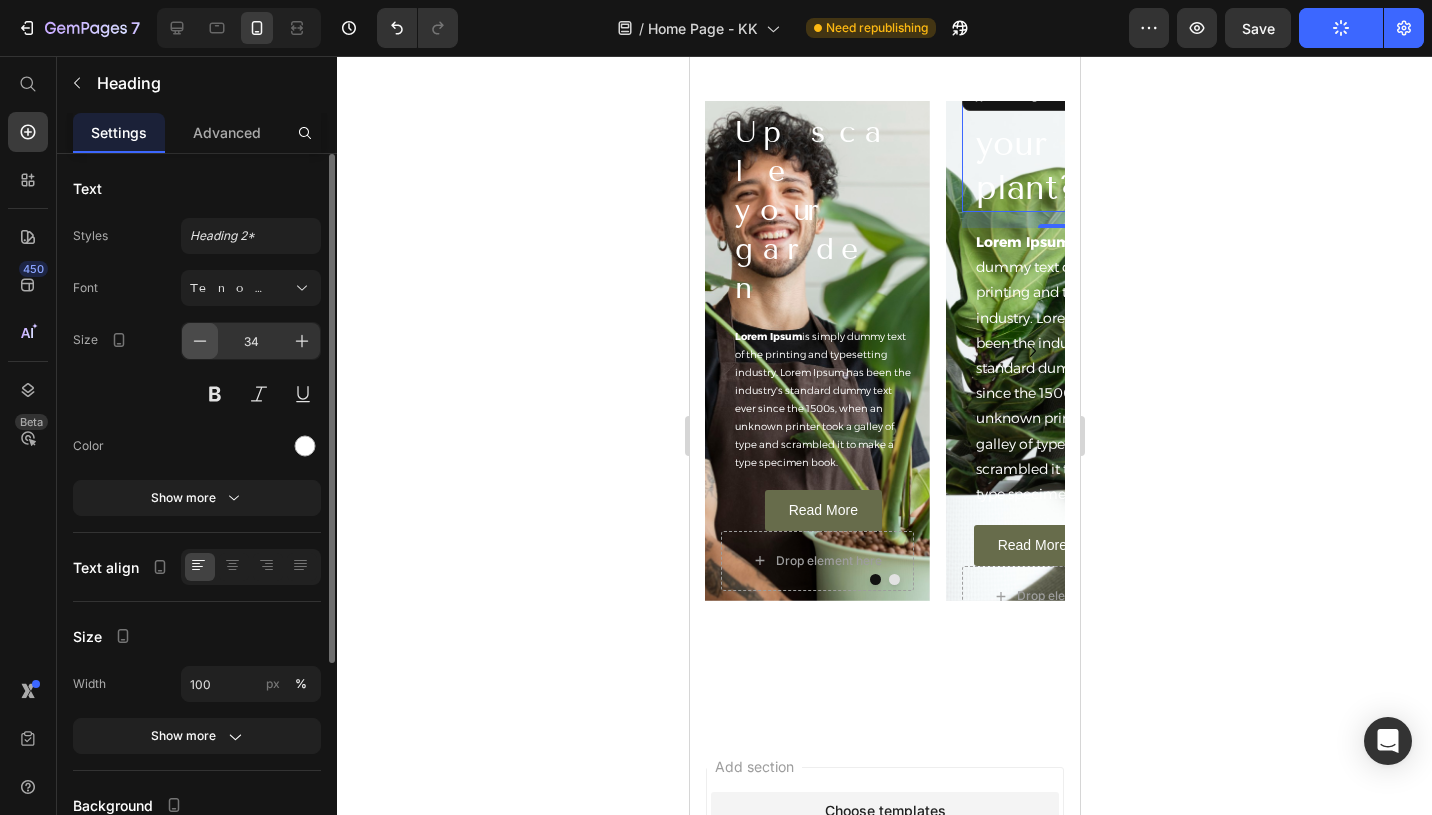 click 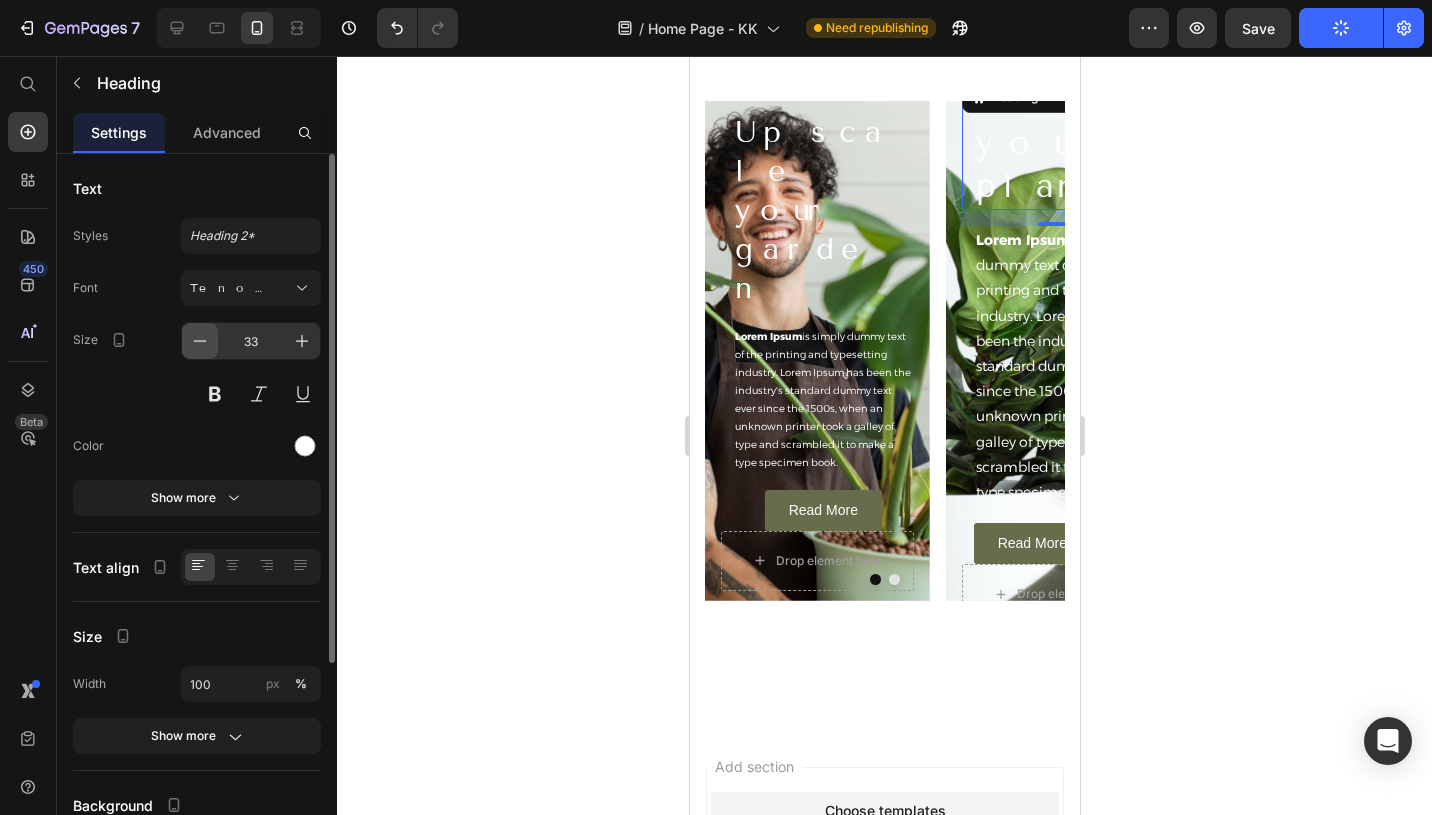 click 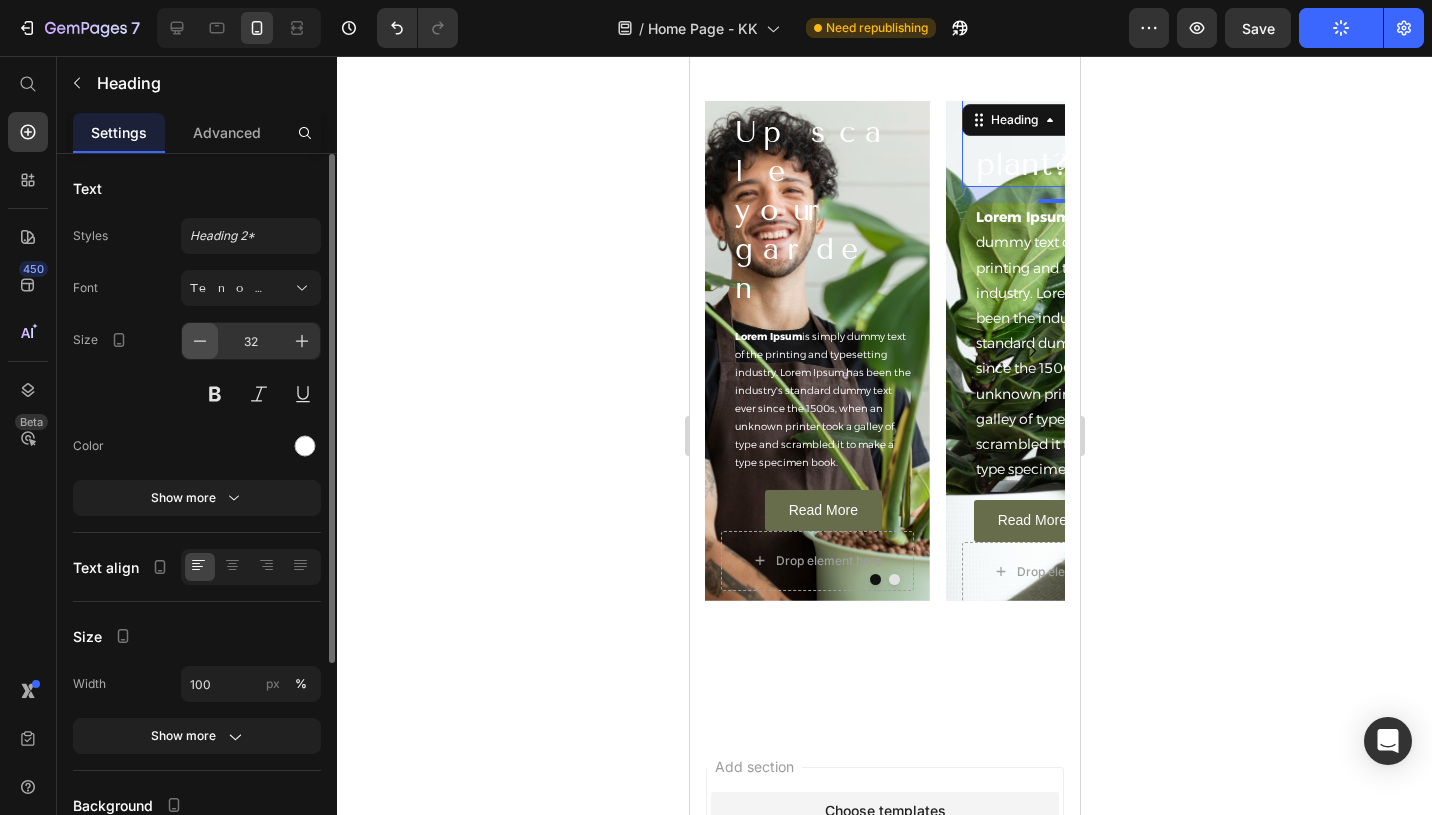 click 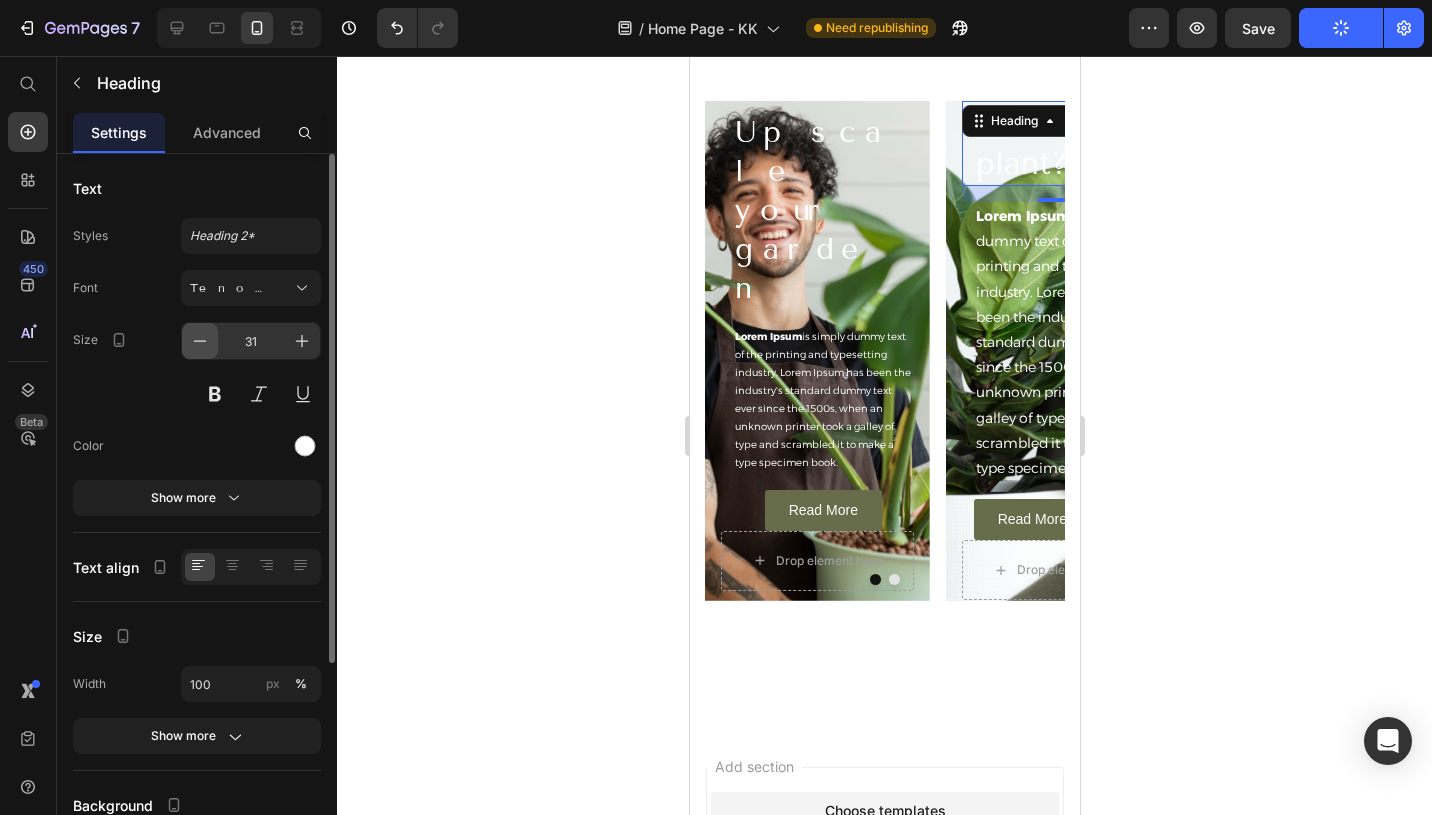 click 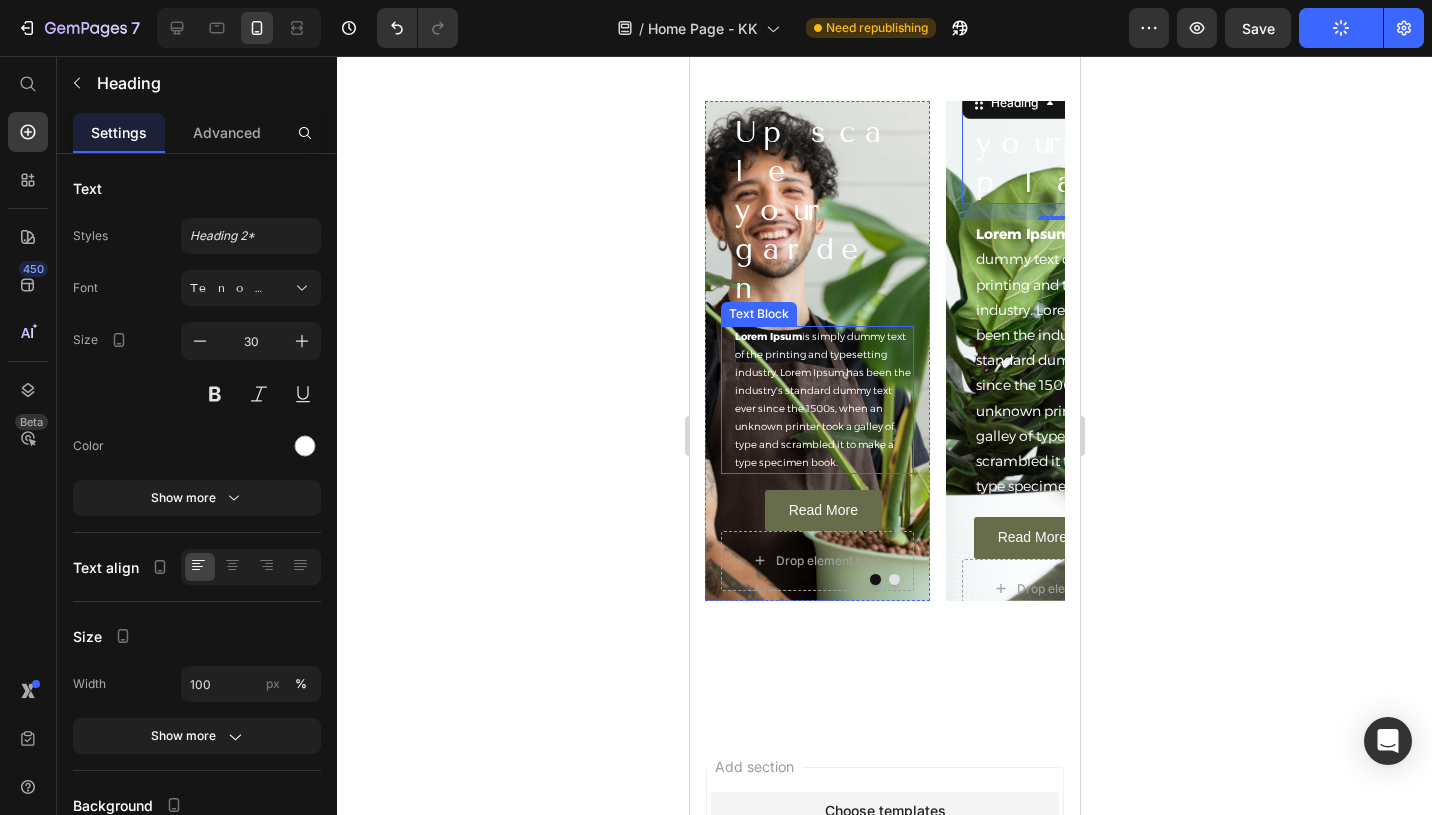 click on "Lorem Ipsum  is simply dummy text of the printing and typesetting industry. Lorem Ipsum has been the industry's standard dummy text ever since the 1500s, when an unknown printer took a galley of type and scrambled it to make a type specimen book." at bounding box center [822, 400] 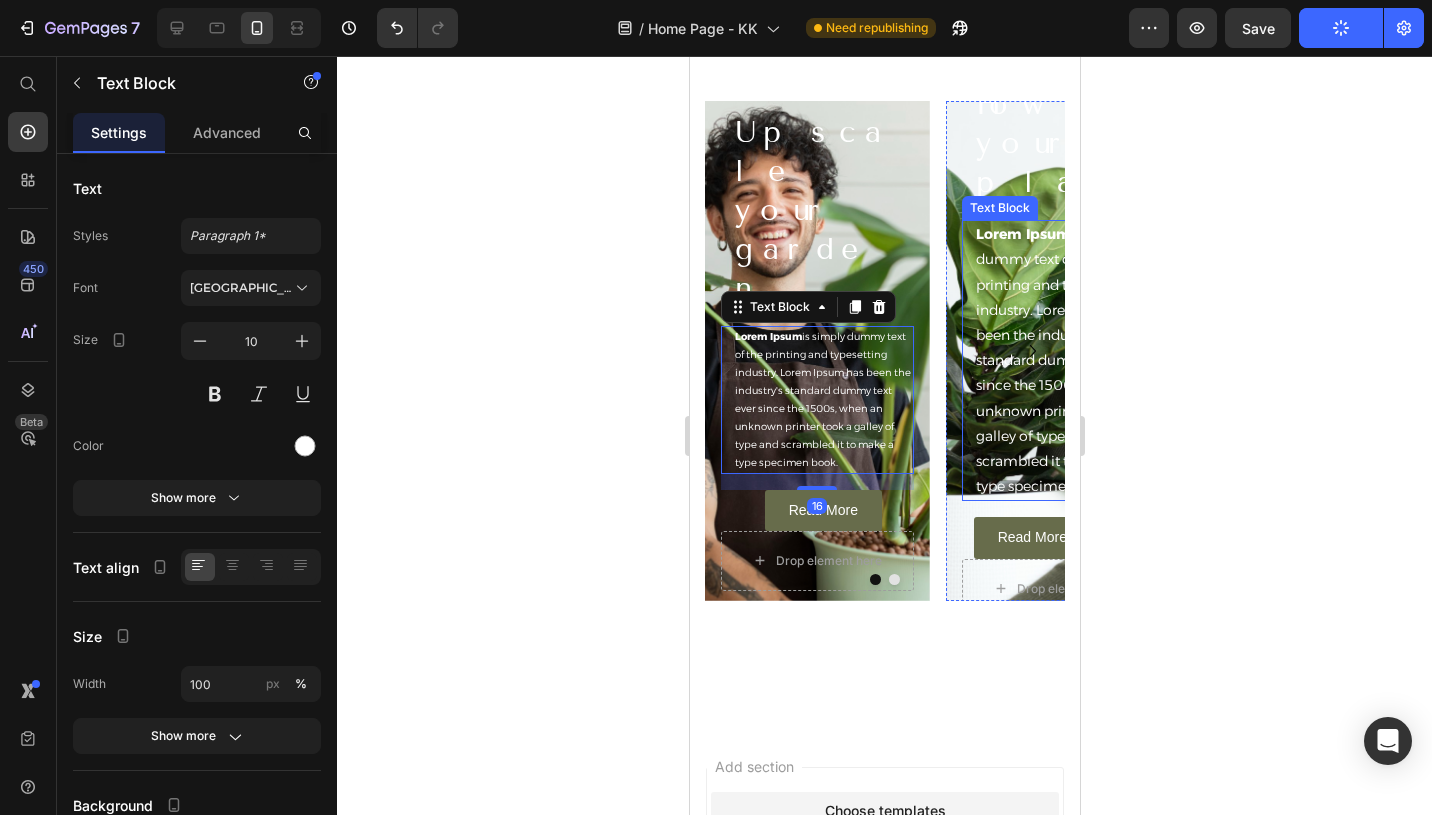 click on "Lorem Ipsum  is simply dummy text of the printing and typesetting industry. Lorem Ipsum has been the industry's standard dummy text ever since the 1500s, when an unknown printer took a galley of type and scrambled it to make a type specimen book." at bounding box center (1063, 360) 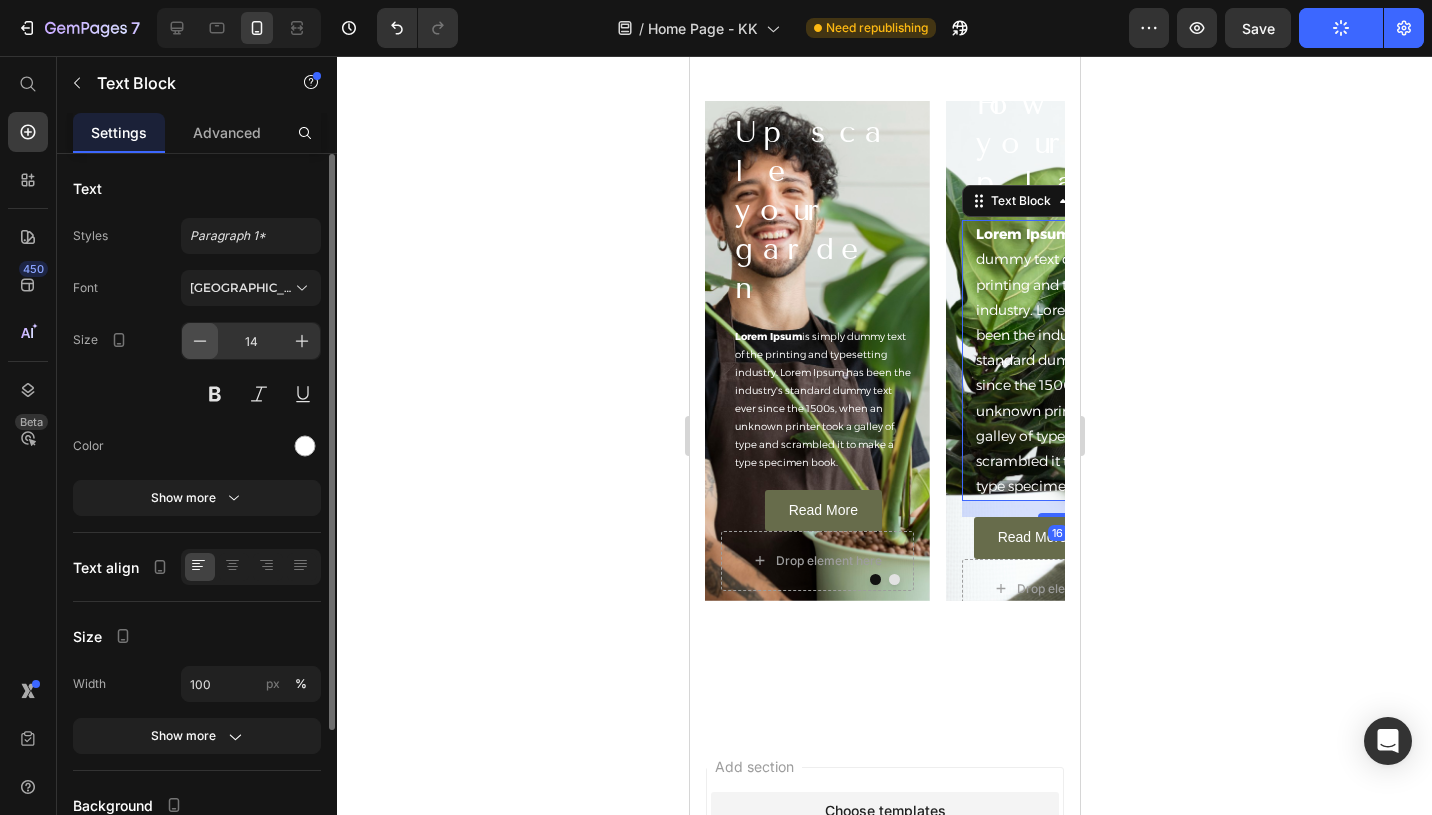 click at bounding box center [200, 341] 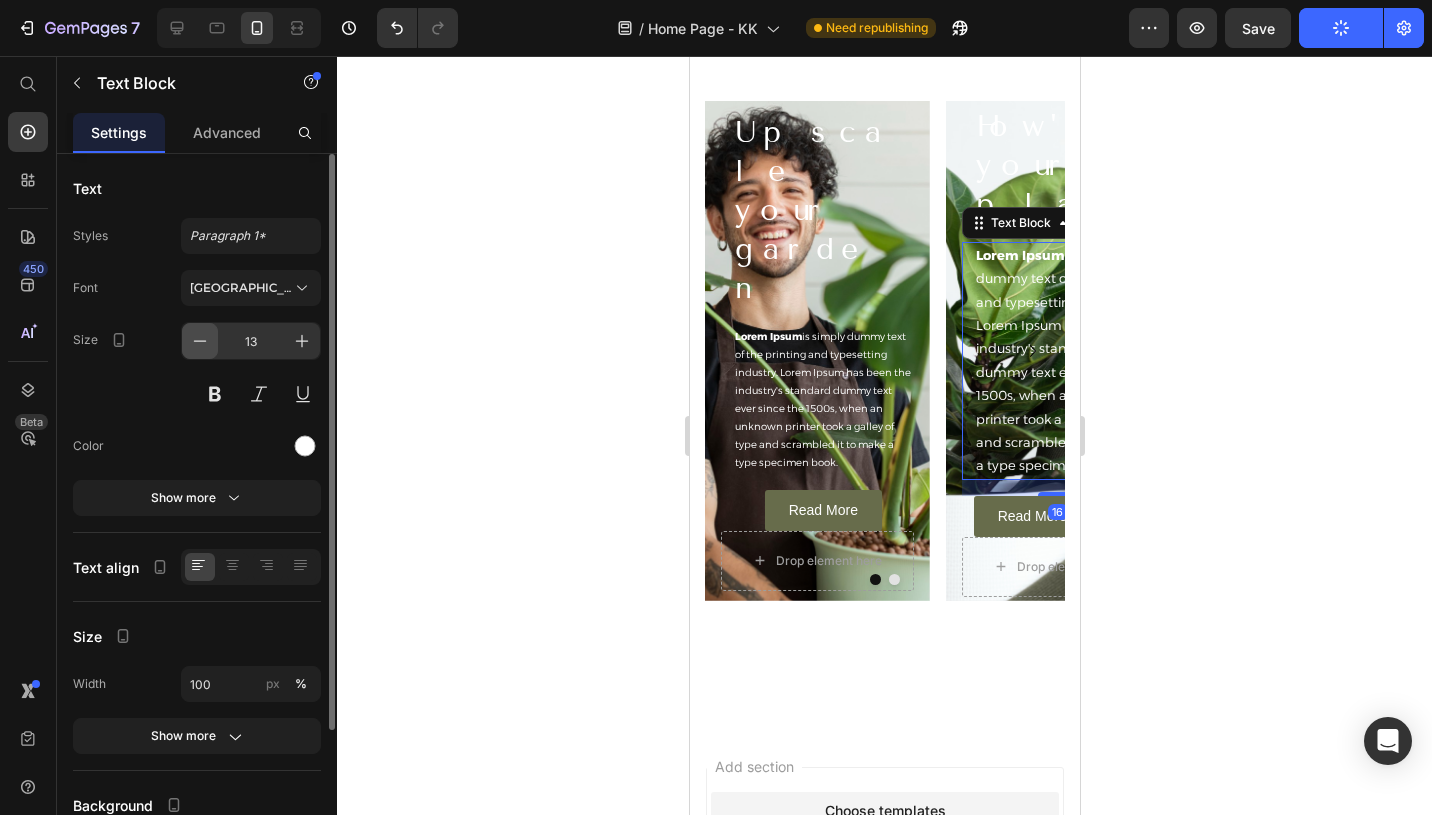click at bounding box center [200, 341] 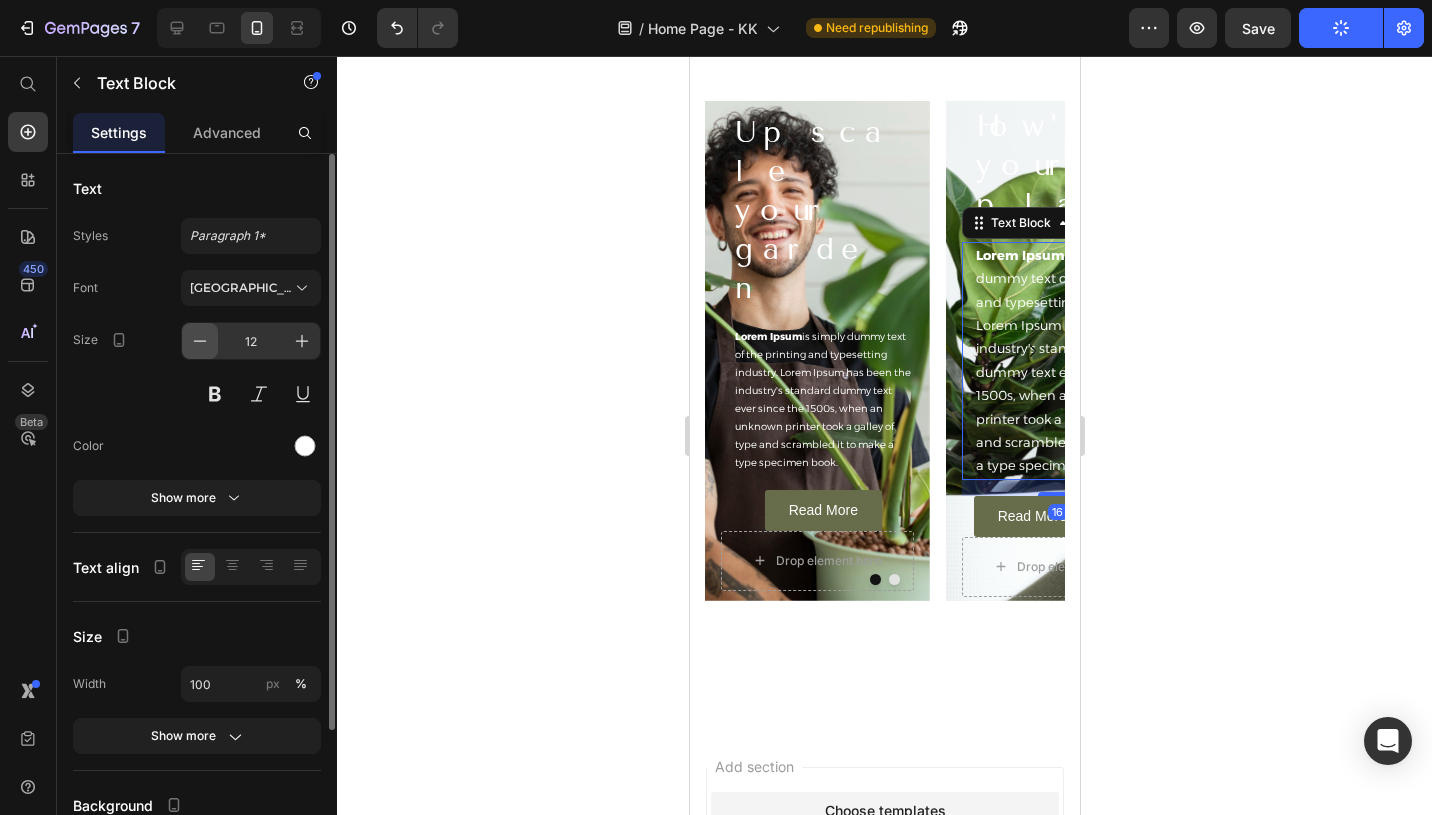 click at bounding box center [200, 341] 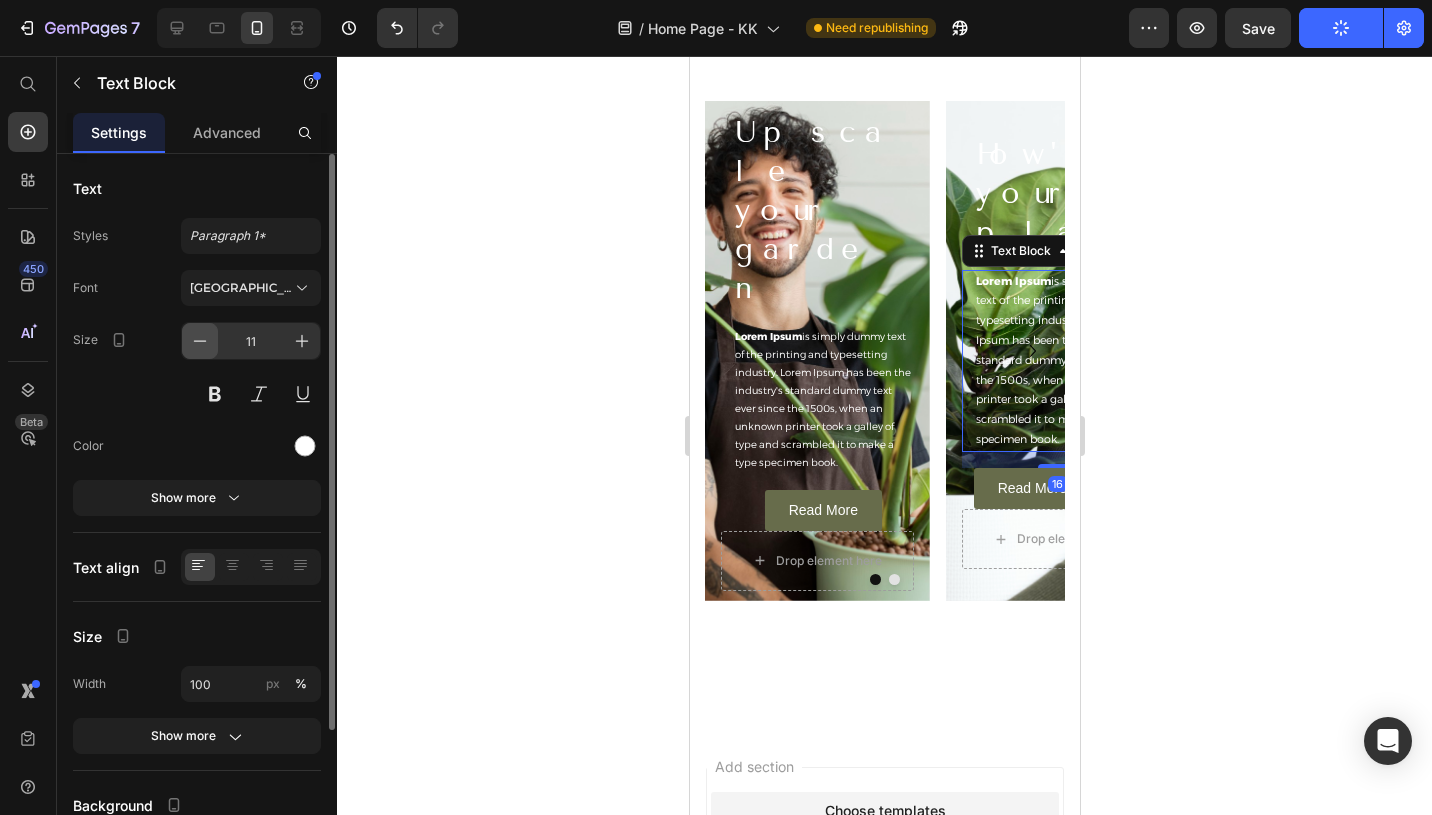 click at bounding box center (200, 341) 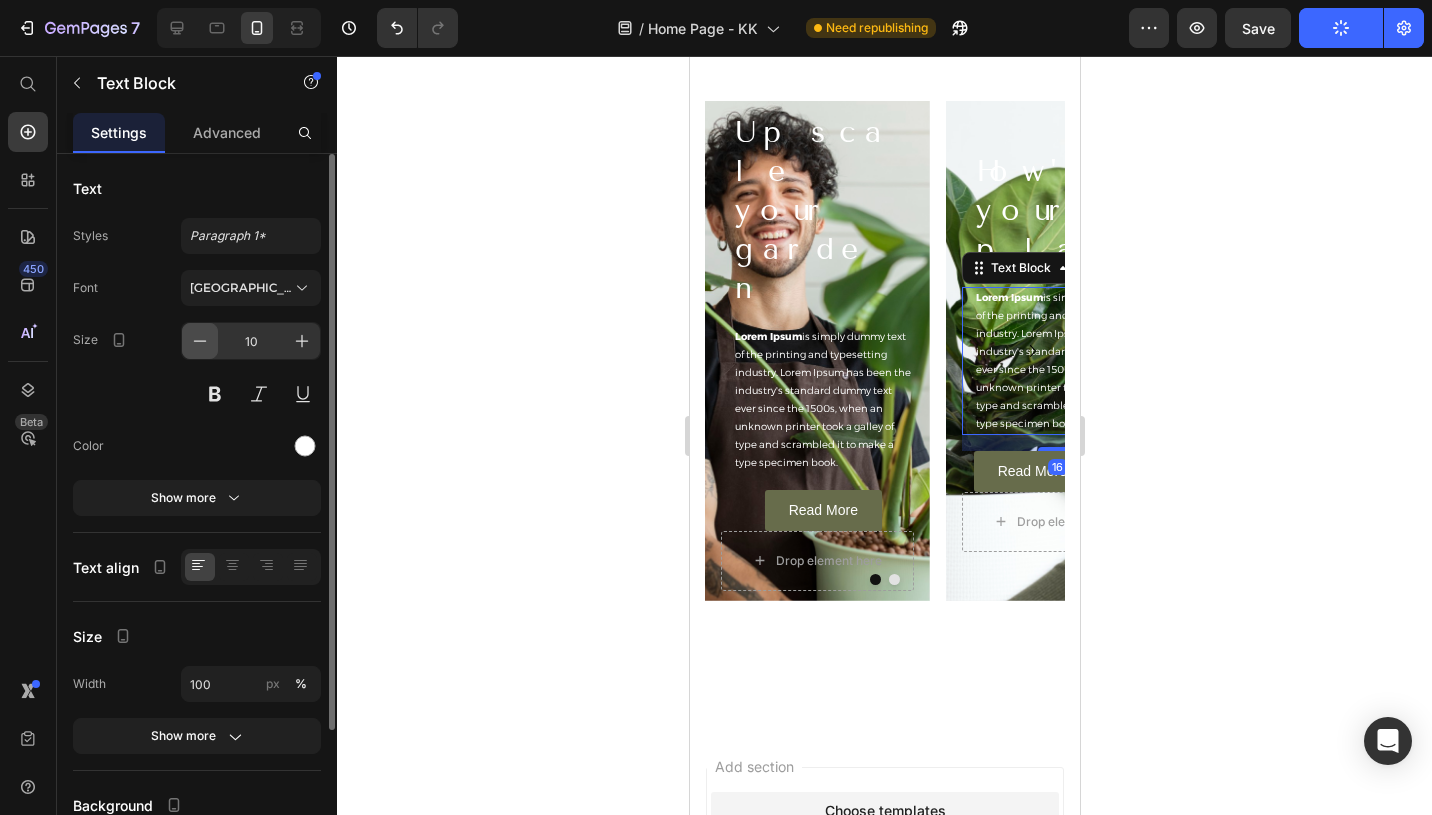 click at bounding box center (200, 341) 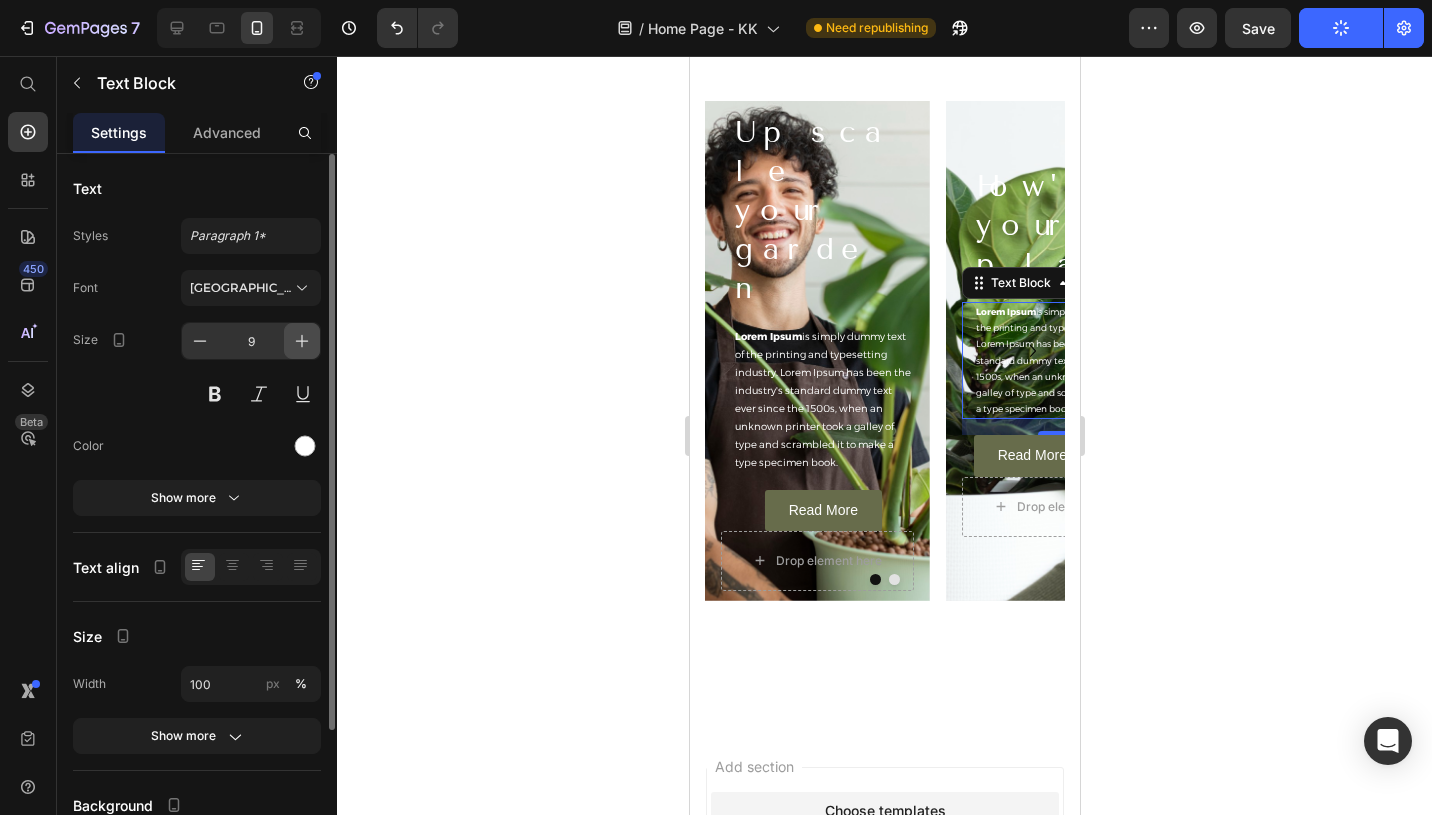 click 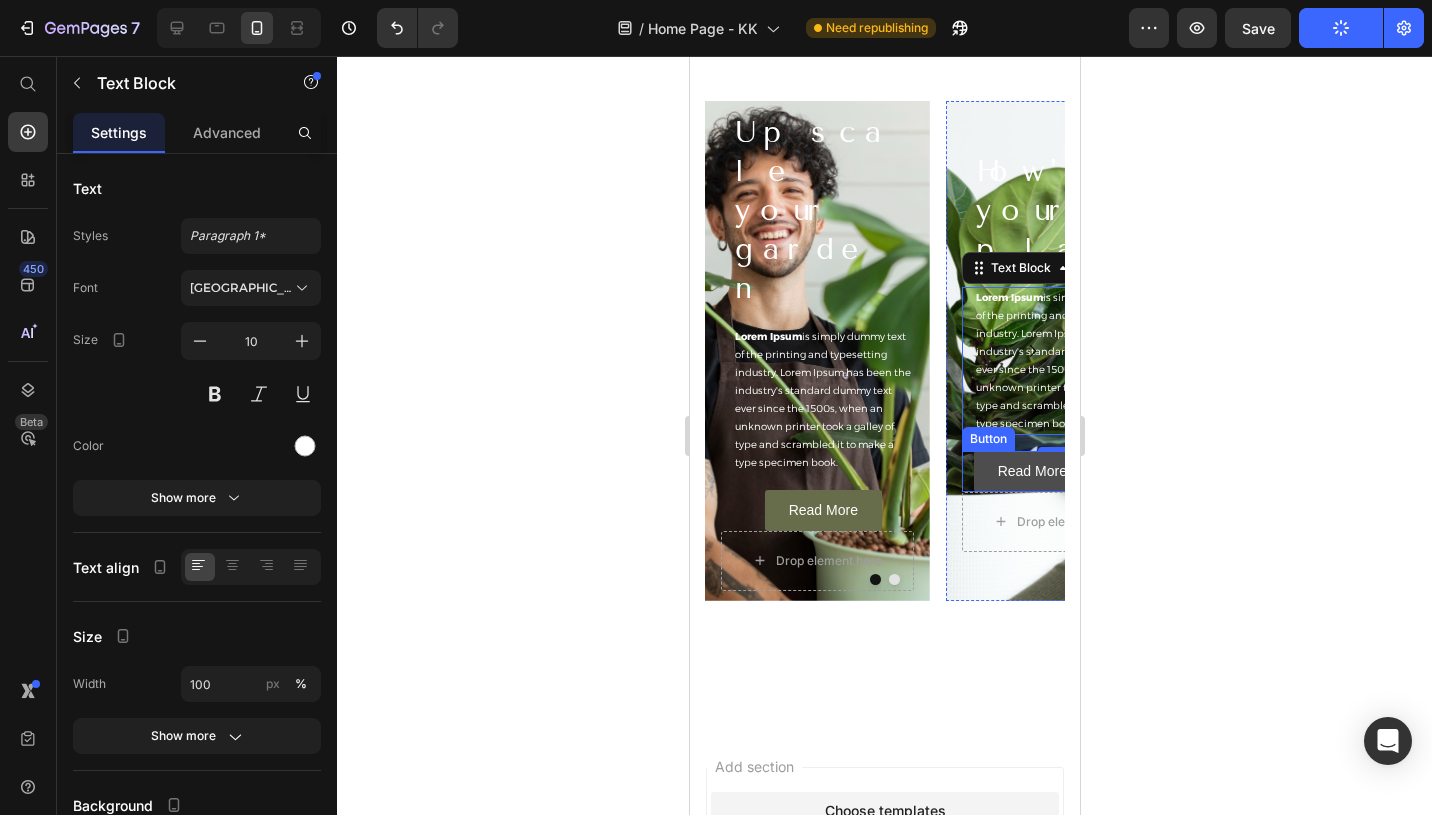 click on "Read More" at bounding box center (1031, 471) 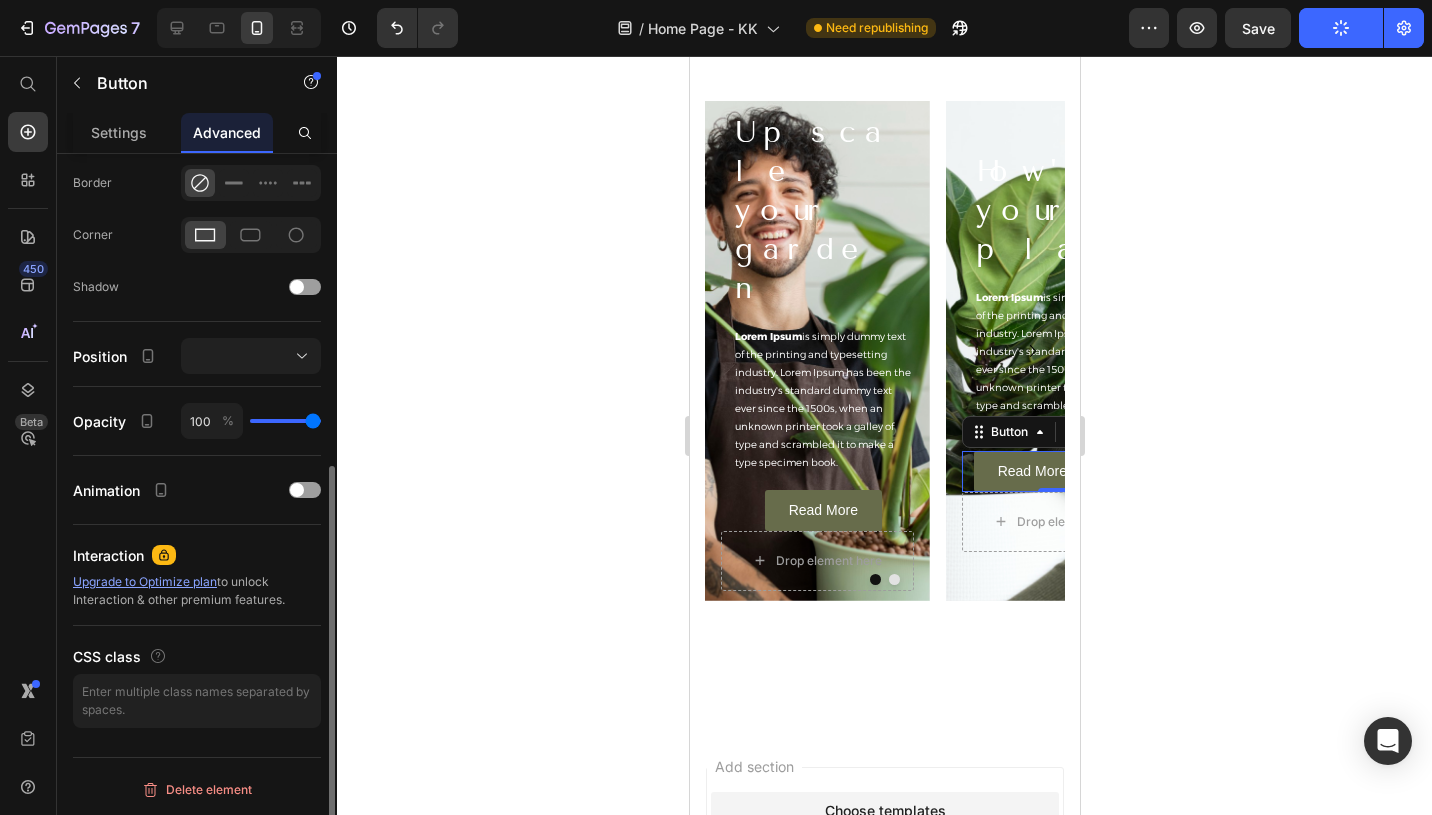 scroll, scrollTop: 0, scrollLeft: 0, axis: both 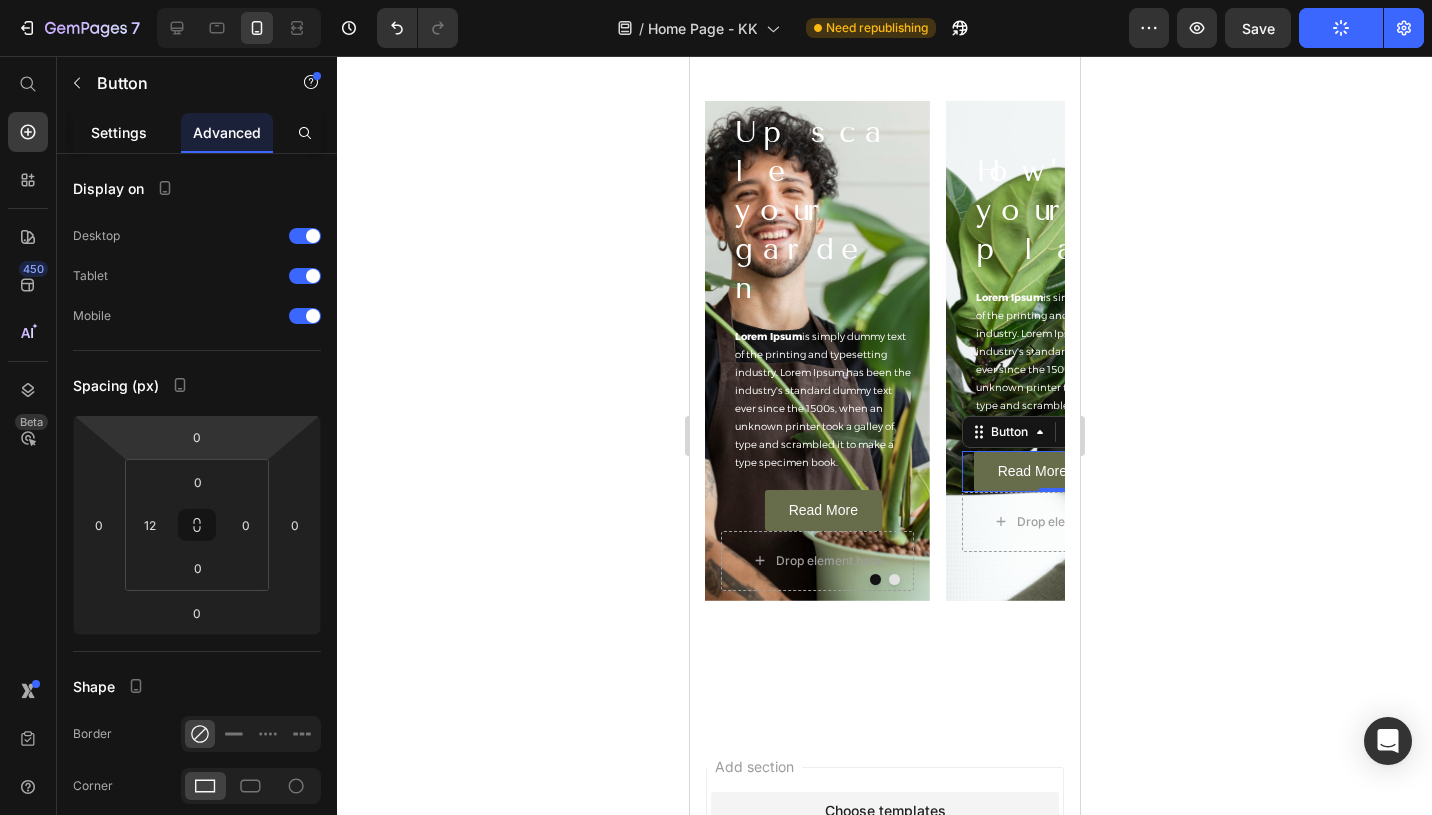 click on "Settings" at bounding box center (119, 132) 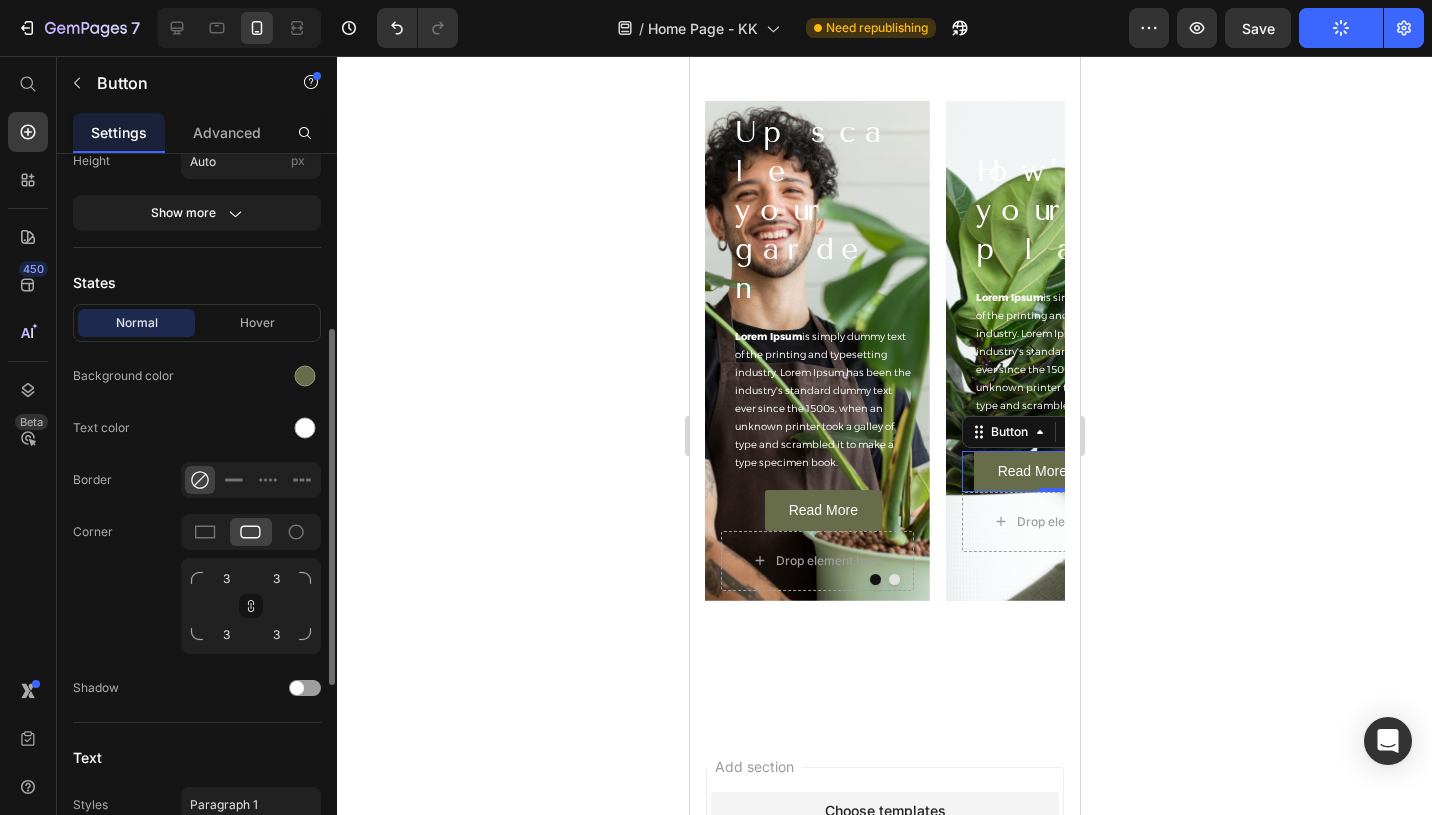 scroll, scrollTop: 727, scrollLeft: 0, axis: vertical 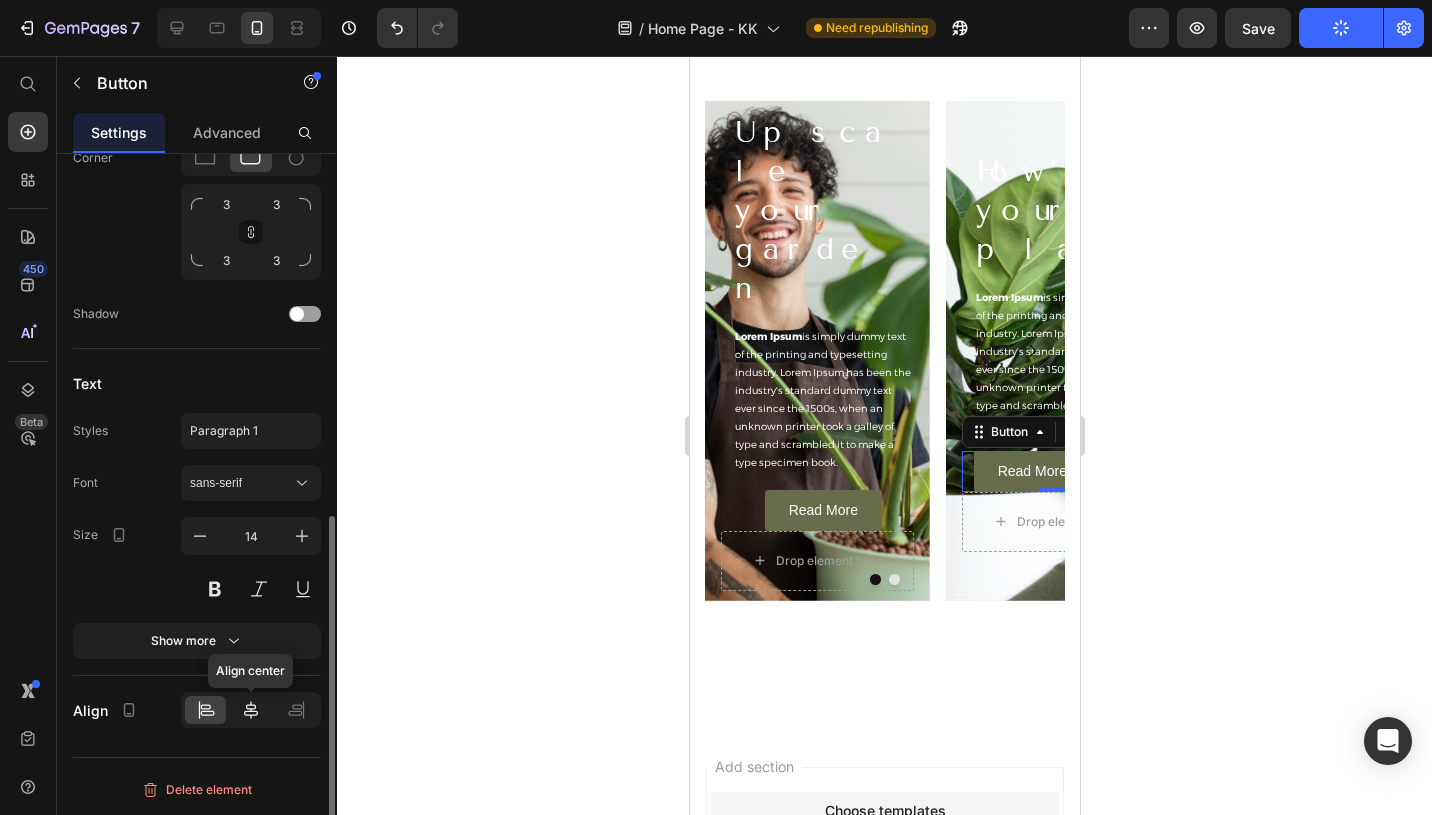 click 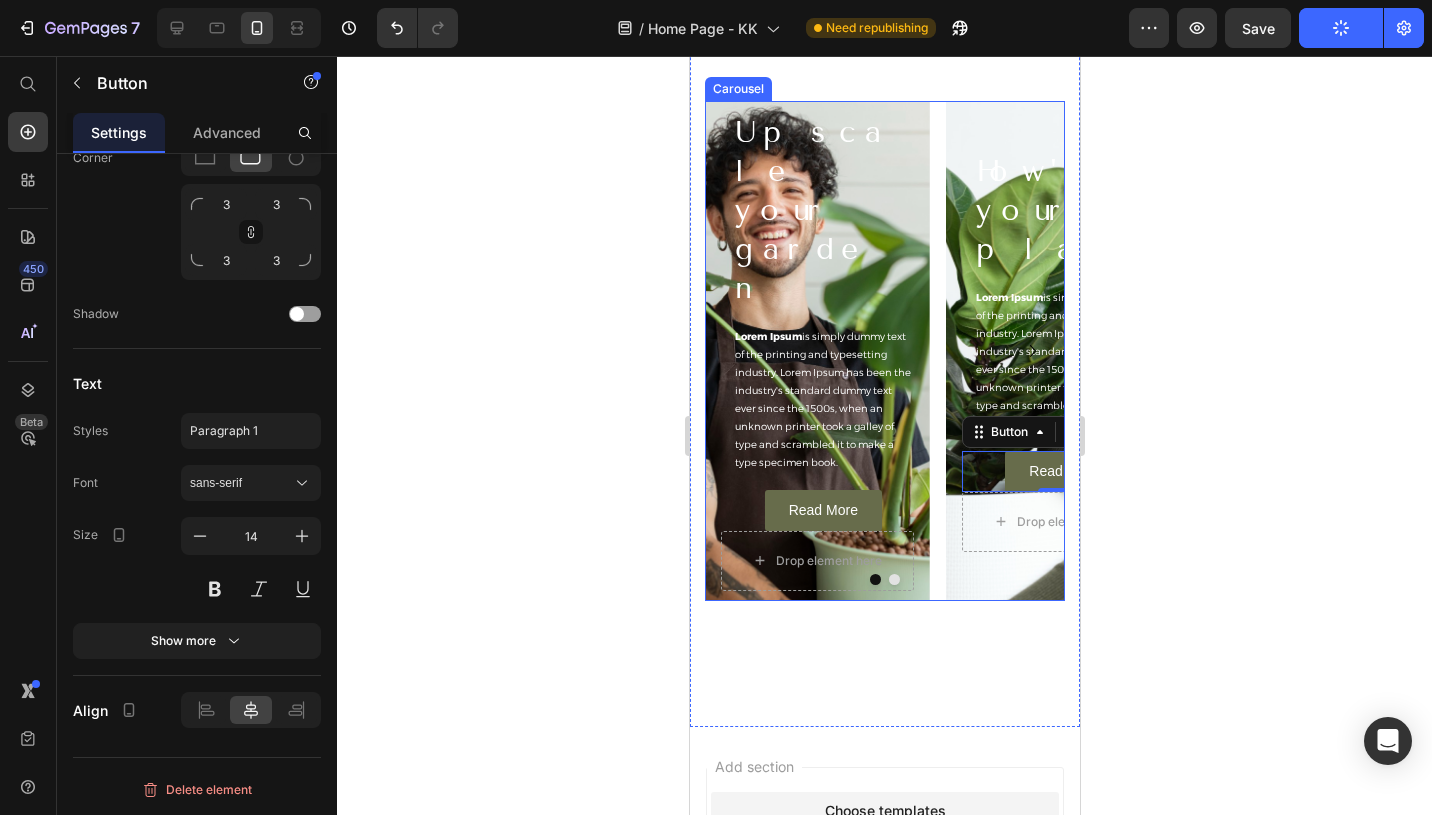 click at bounding box center (893, 579) 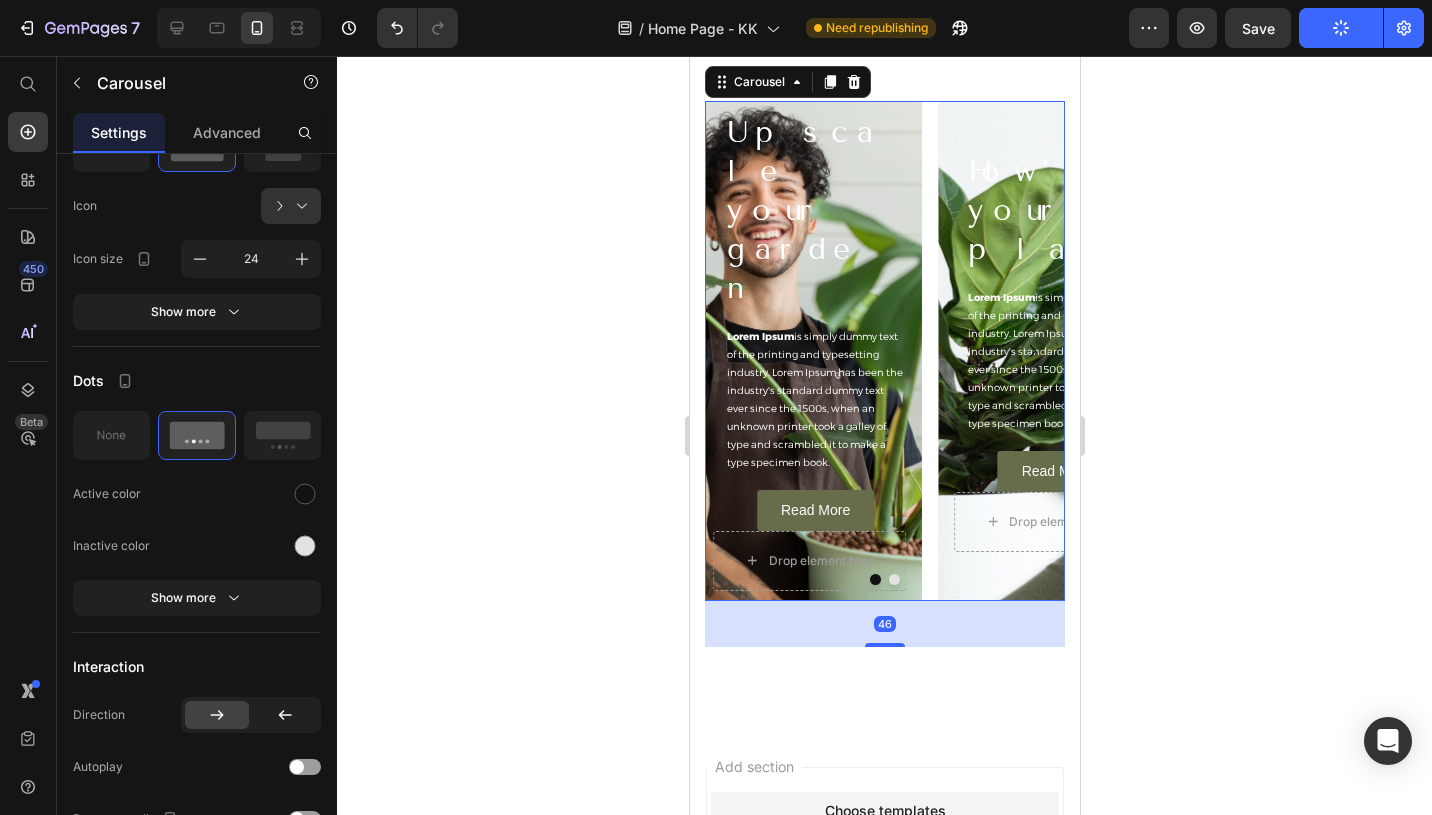 scroll, scrollTop: 0, scrollLeft: 0, axis: both 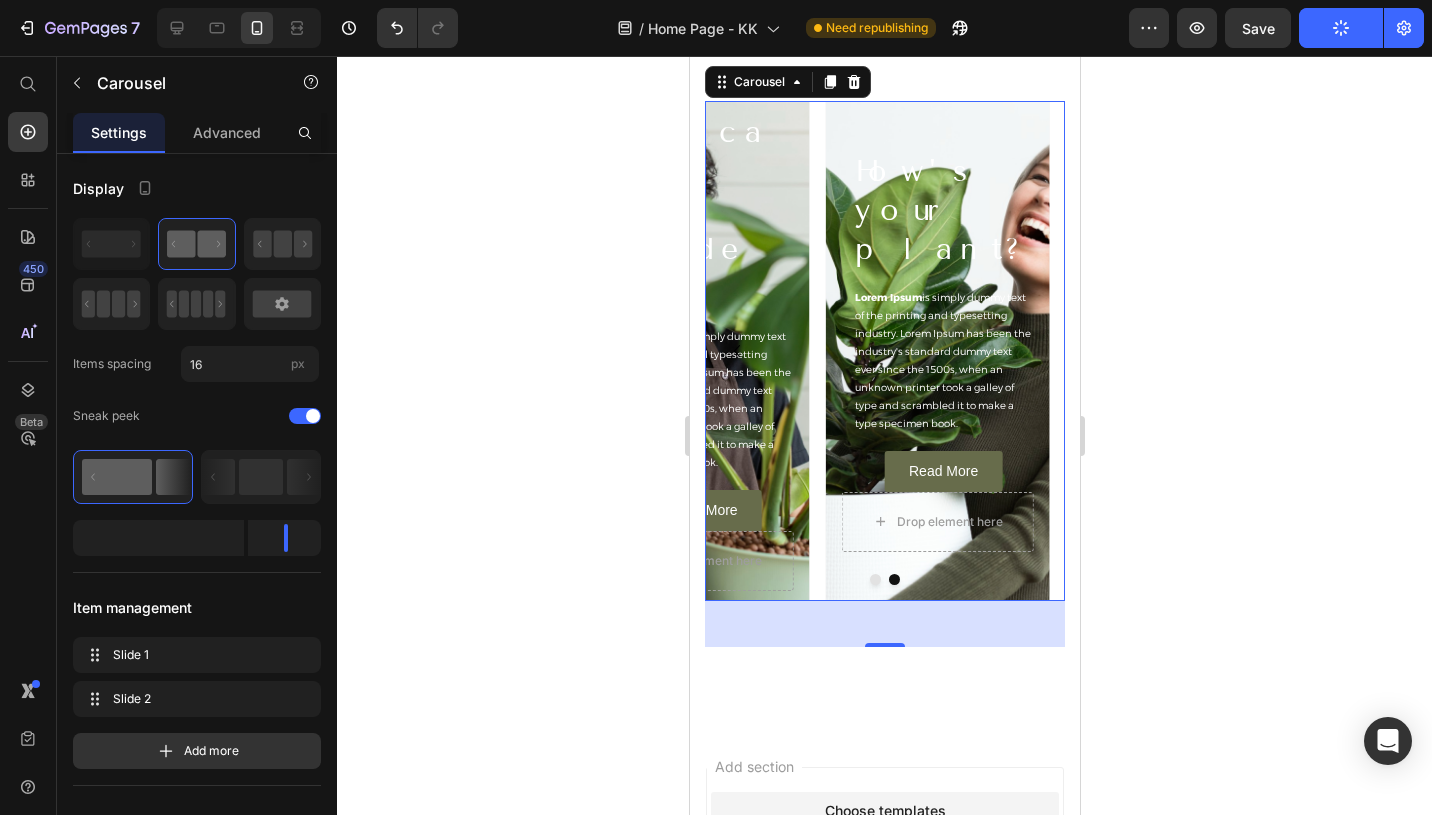 click at bounding box center (874, 579) 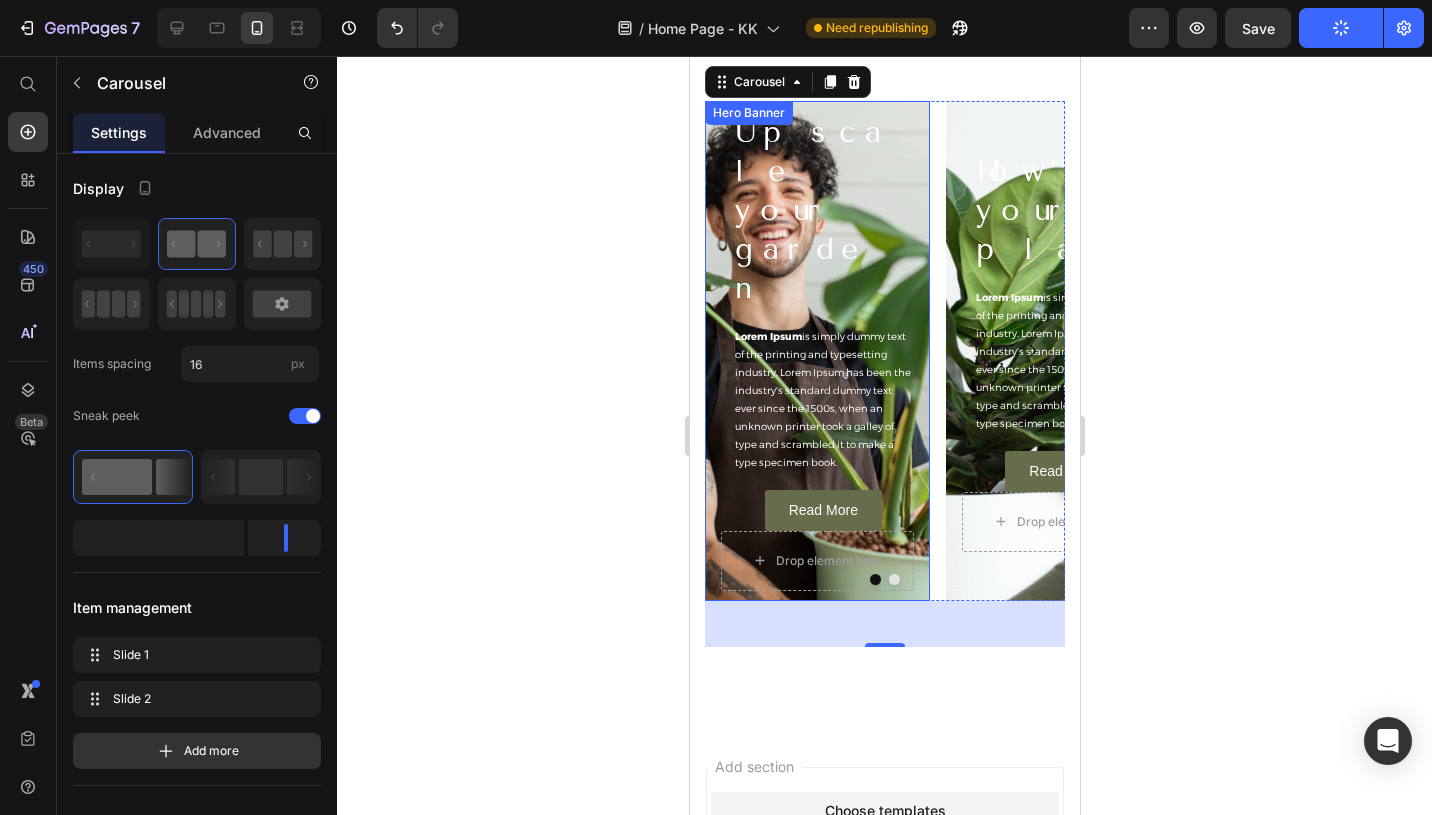 click at bounding box center (816, 351) 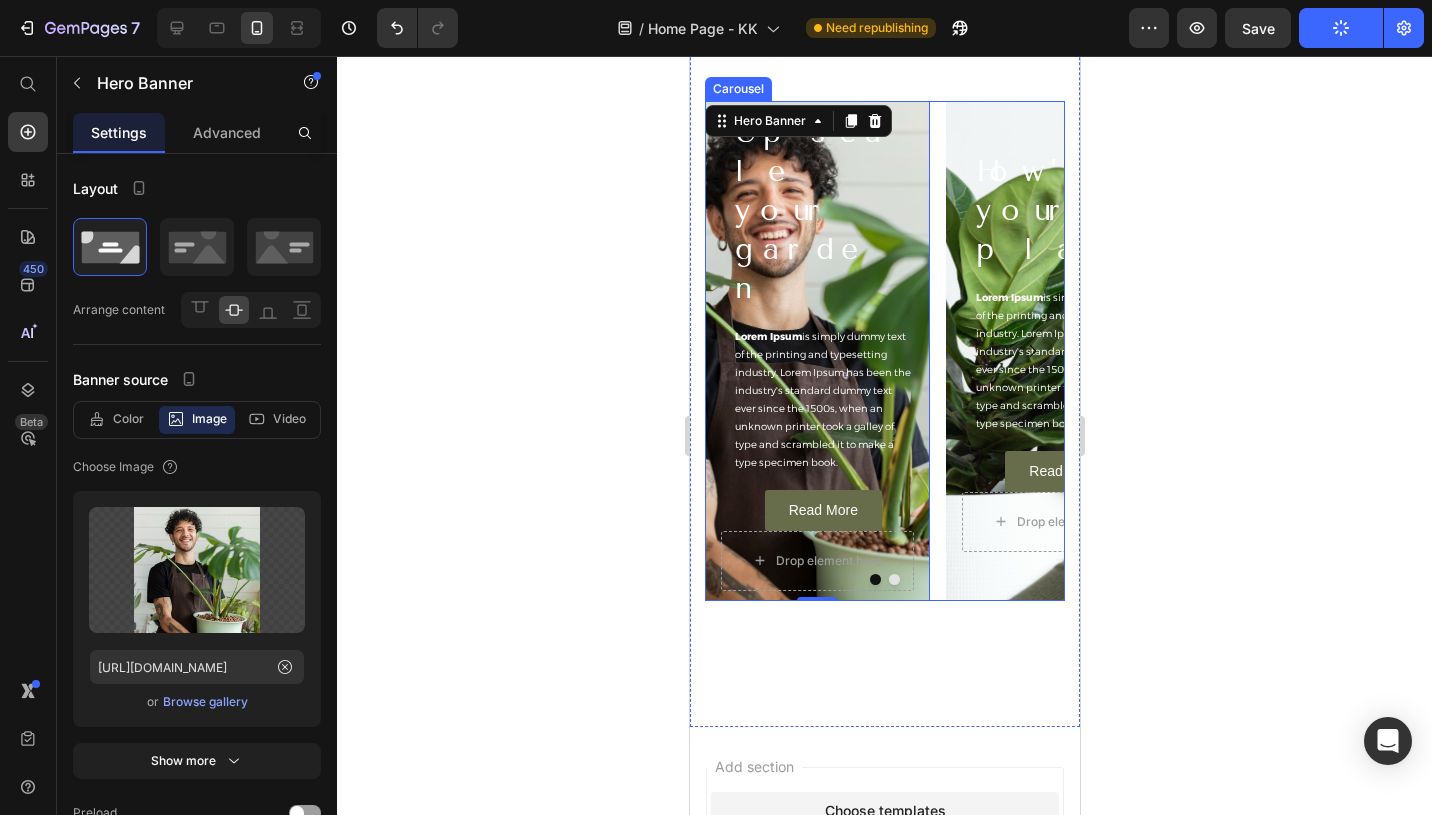 click at bounding box center [893, 579] 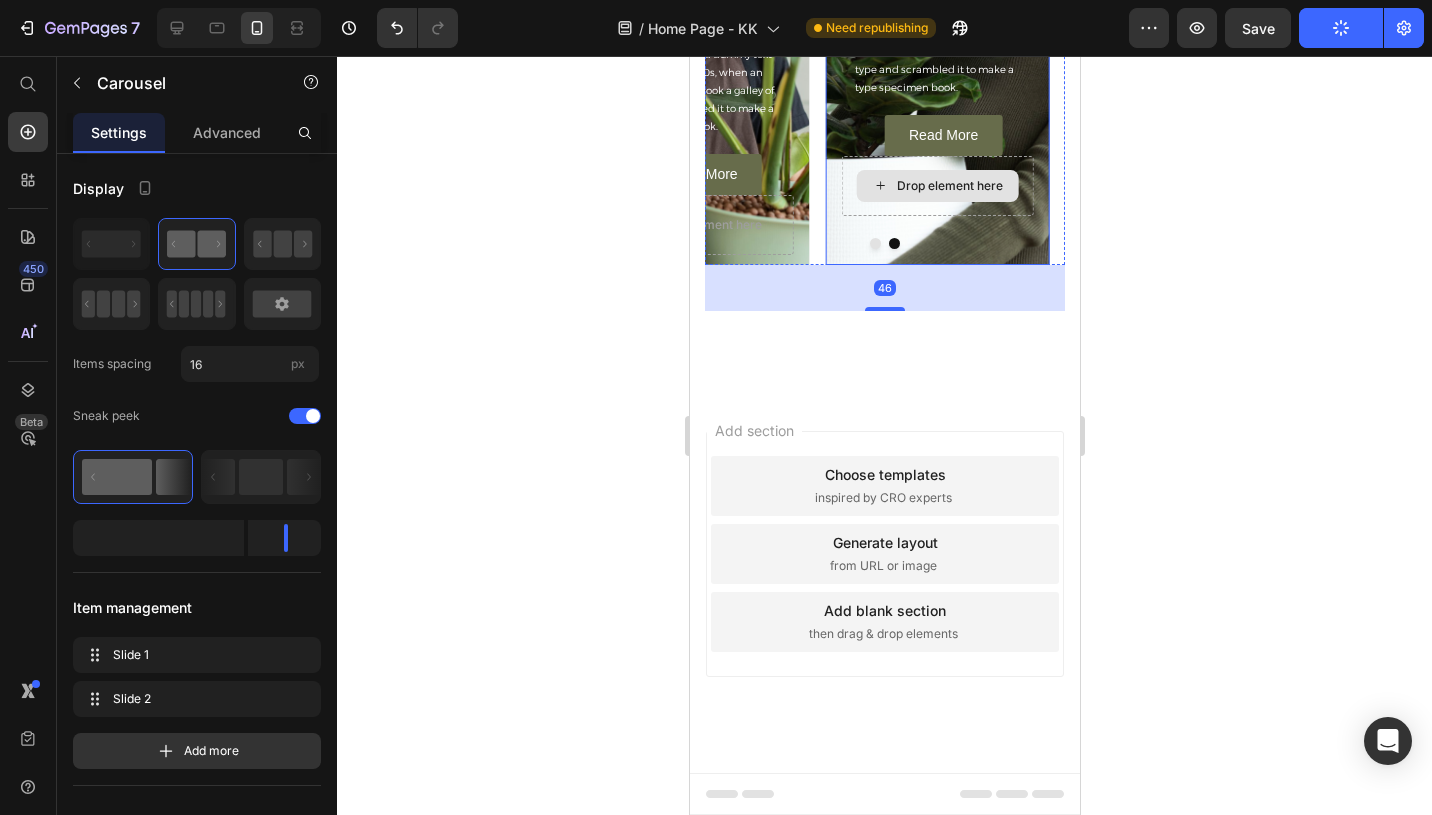 scroll, scrollTop: 7224, scrollLeft: 0, axis: vertical 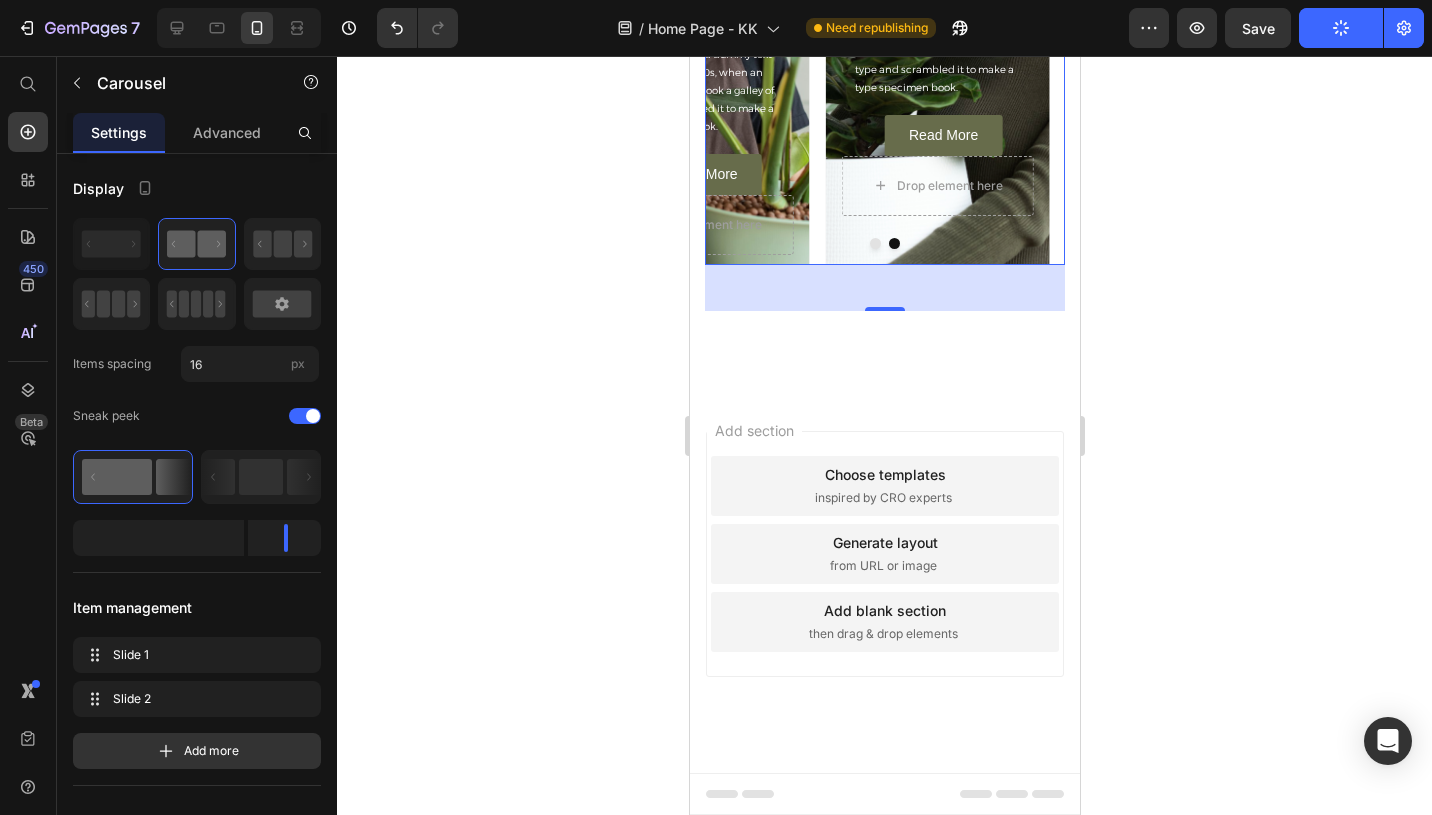 click on "WEEKLY BLOG" at bounding box center (884, -296) 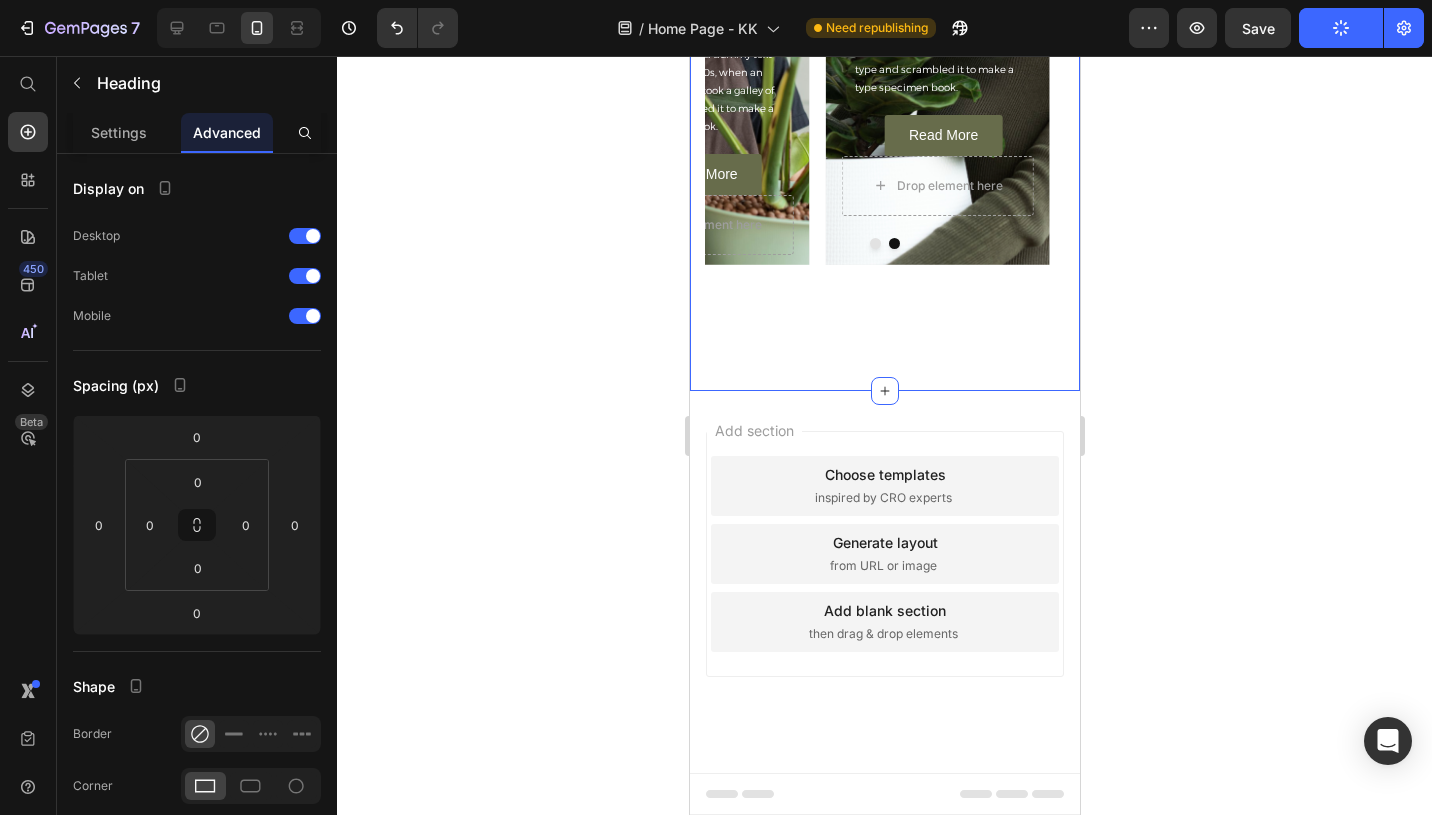 click on "WEEKLY BLOG Heading   0 Row
Upscale your garden Heading Lorem Ipsum  is simply dummy text of the printing and typesetting industry. Lorem Ipsum has been the industry's standard dummy text ever since the 1500s, when an unknown printer took a galley of type and scrambled it to make a type specimen book. Text Block Read More Button
Drop element here Hero Banner How's your plant? Heading Lorem Ipsum  is simply dummy text of the printing and typesetting industry. Lorem Ipsum has been the industry's standard dummy text ever since the 1500s, when an unknown printer took a galley of type and scrambled it to make a type specimen book. Text Block Read More Button
Drop element here Hero Banner
[GEOGRAPHIC_DATA]" at bounding box center (884, 1) 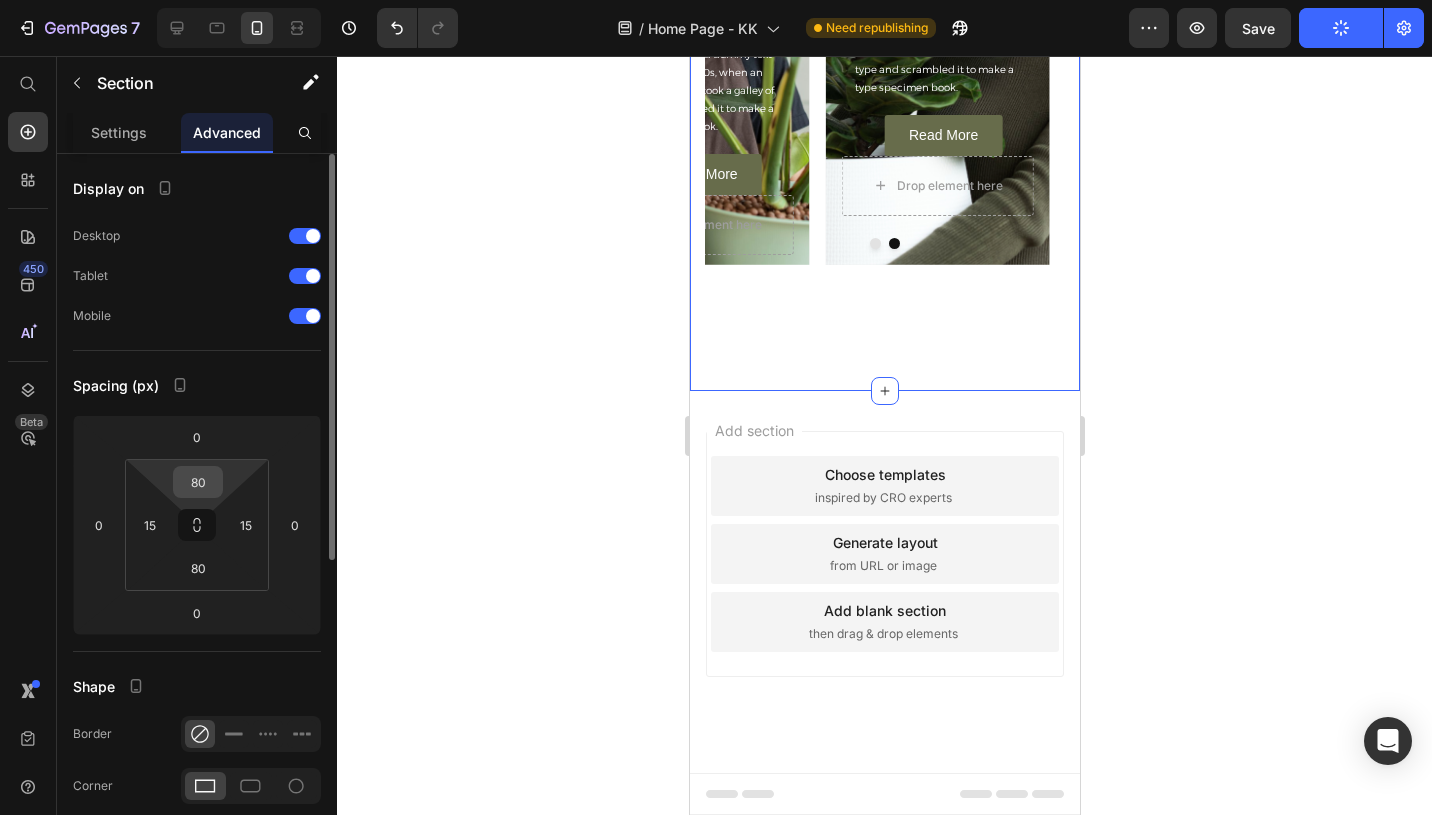 click on "80" at bounding box center (198, 482) 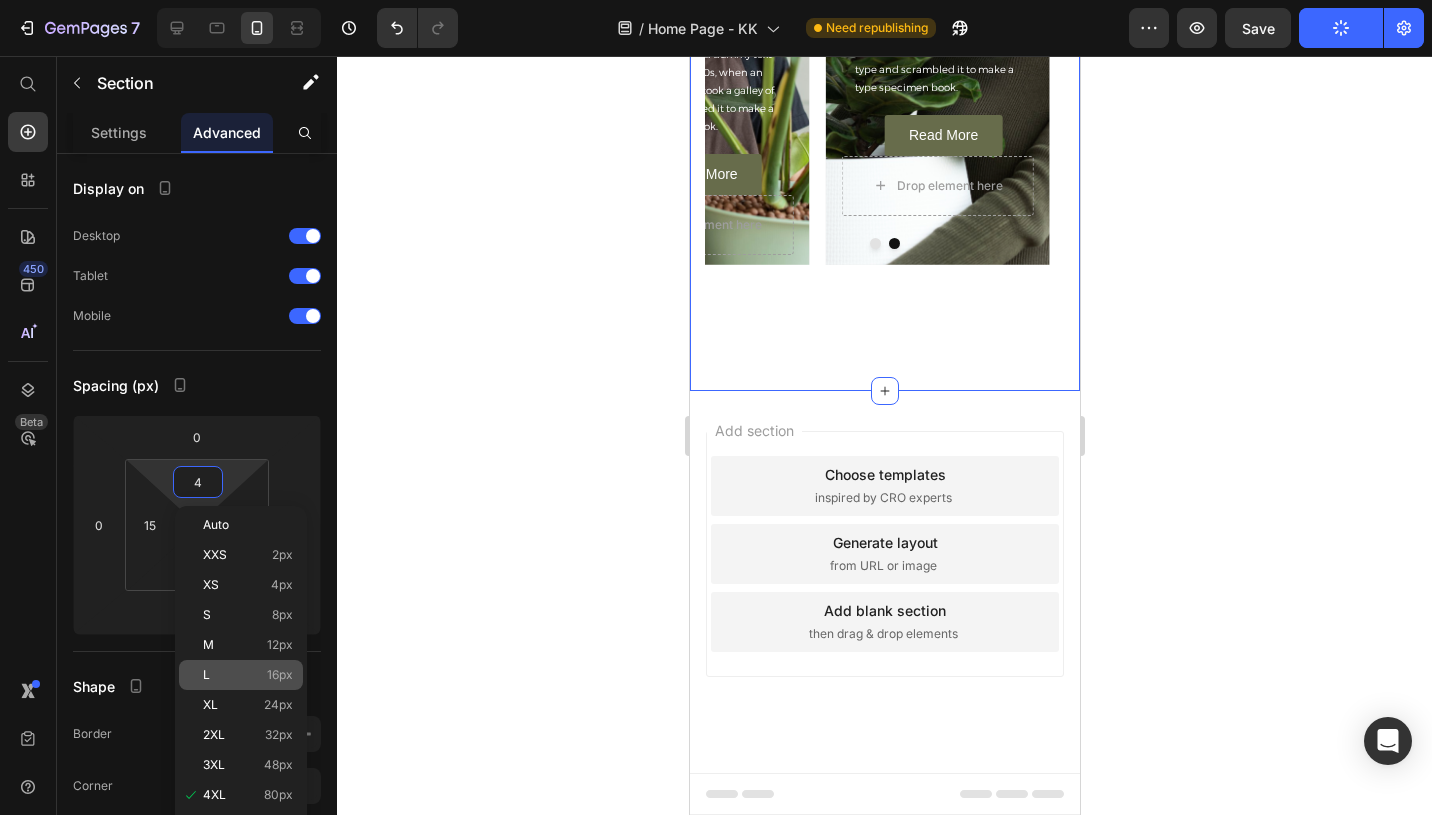 click on "L 16px" at bounding box center (248, 675) 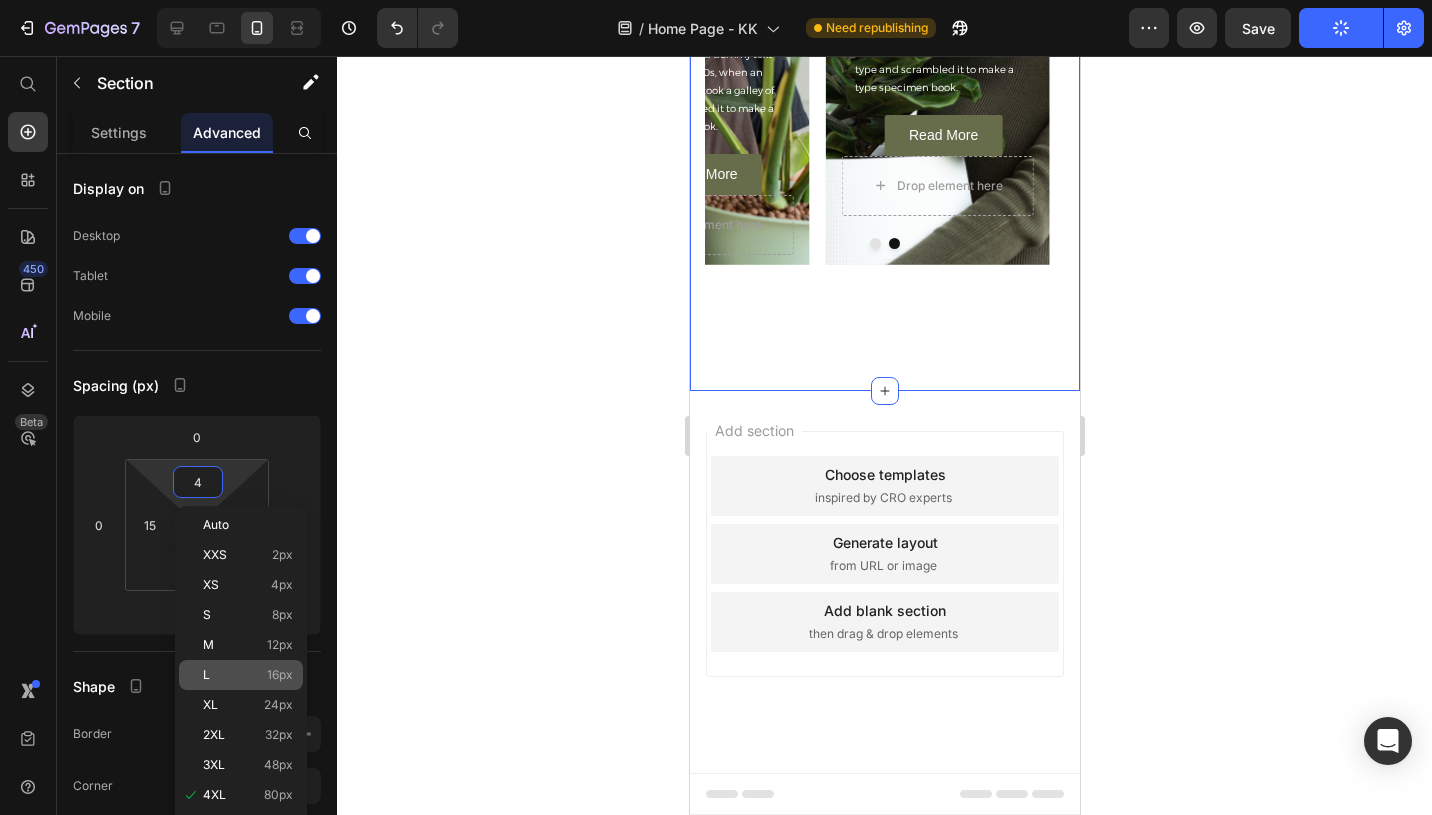 type on "16" 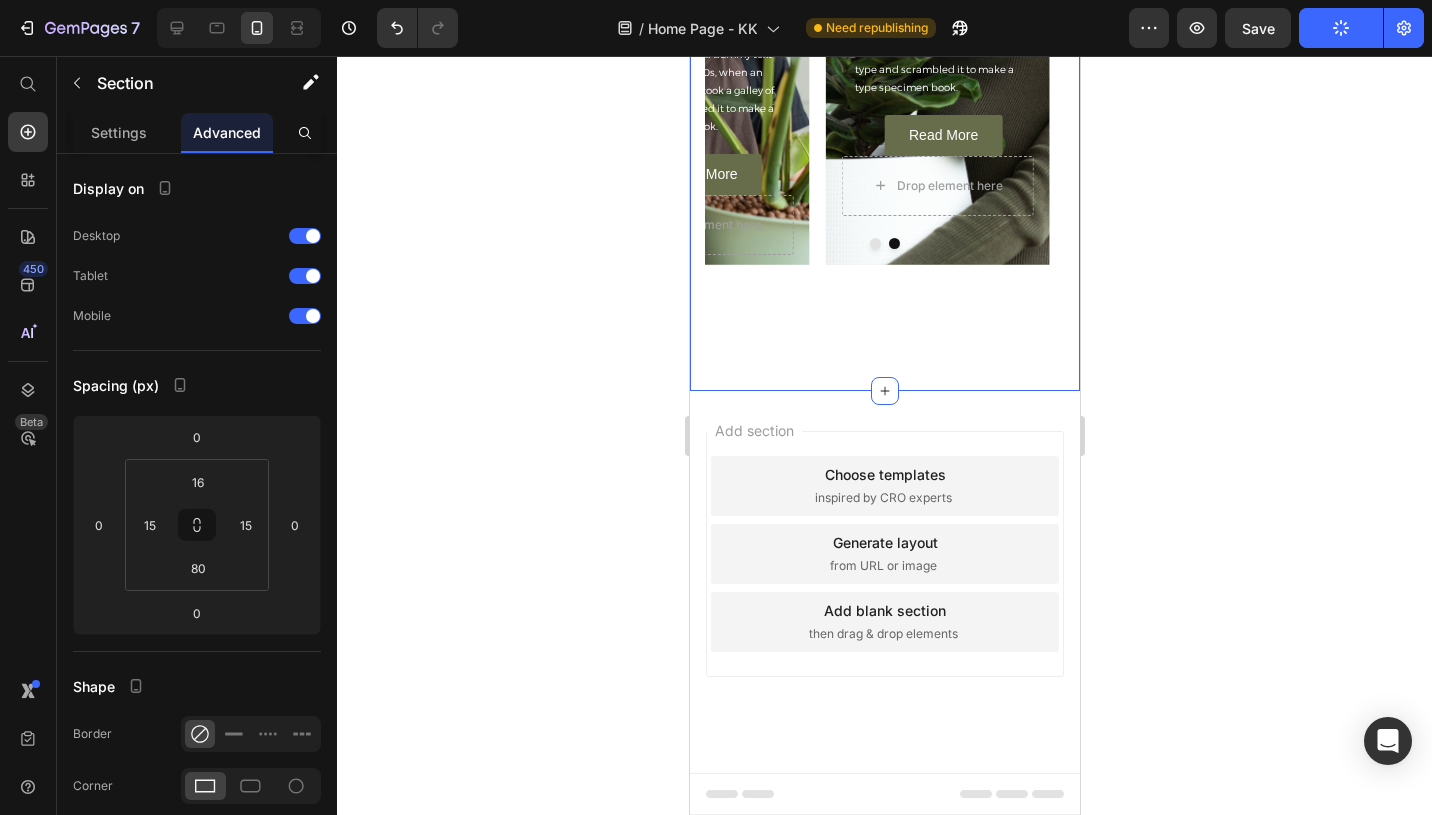 click 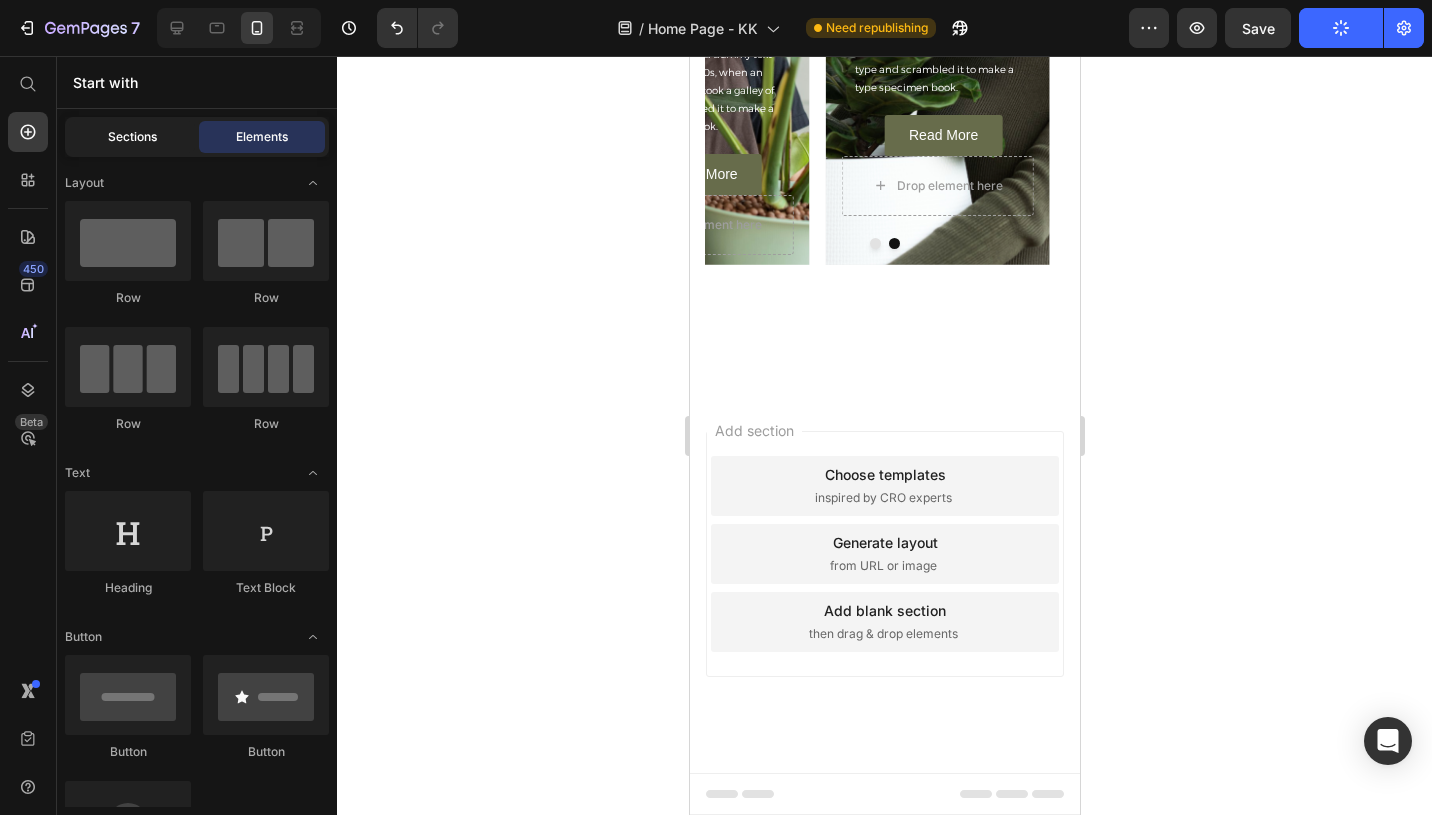 click on "Sections" at bounding box center [132, 137] 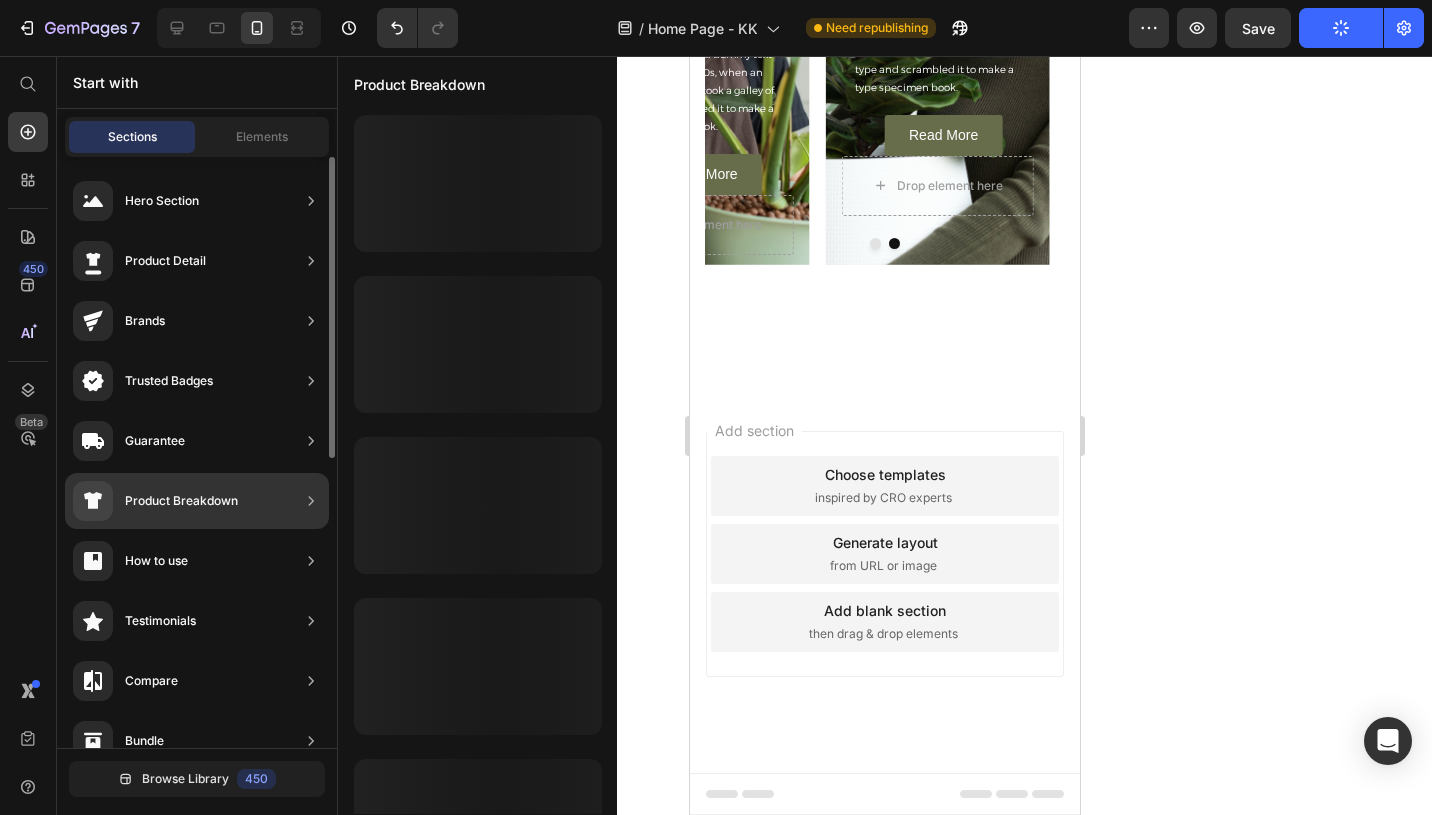 scroll, scrollTop: 362, scrollLeft: 0, axis: vertical 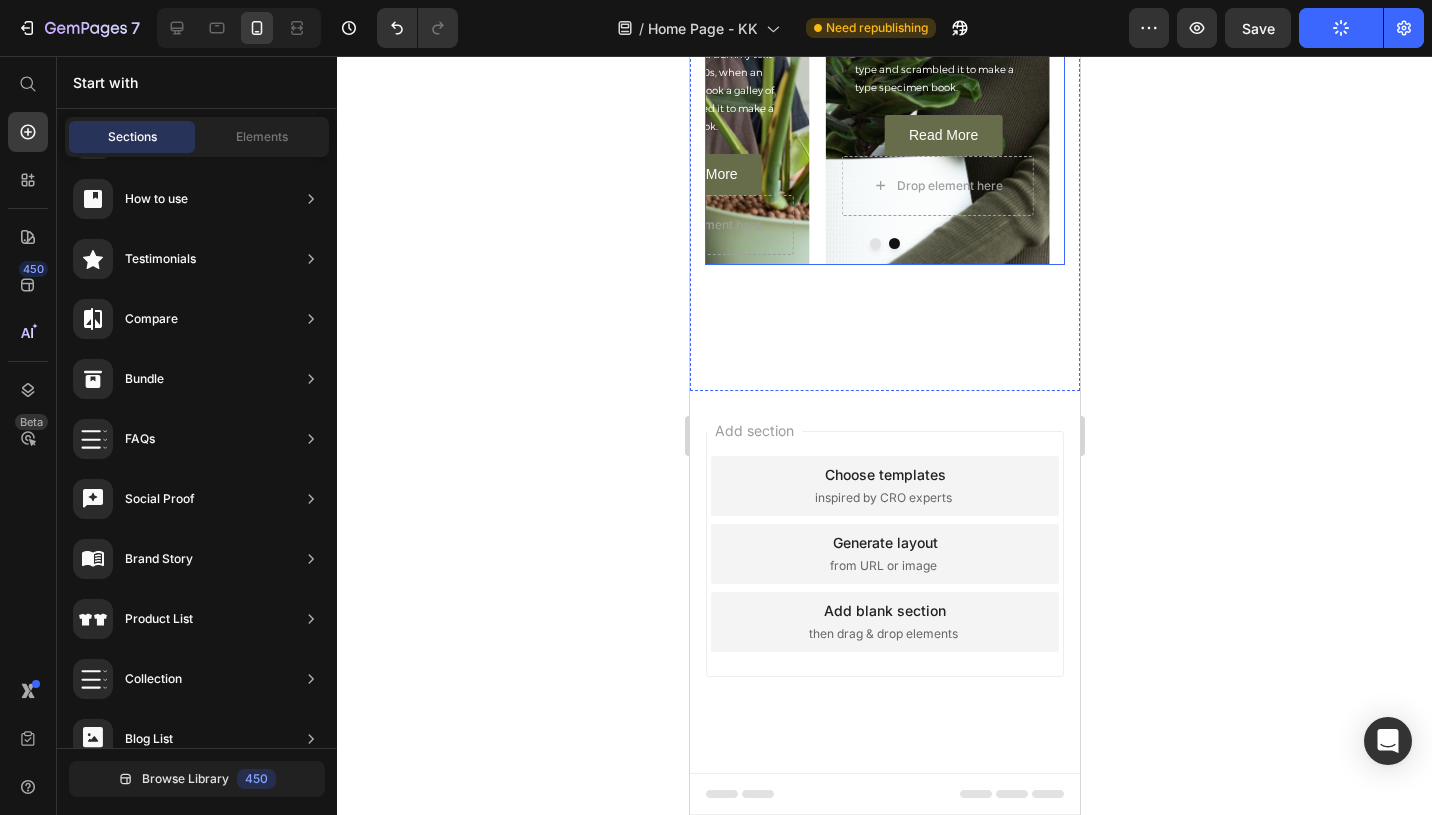 click on "Upscale your garden Heading Lorem Ipsum  is simply dummy text of the printing and typesetting industry. Lorem Ipsum has been the industry's standard dummy text ever since the 1500s, when an unknown printer took a galley of type and scrambled it to make a type specimen book. Text Block Read More Button
Drop element here Hero Banner How's your plant? Heading Lorem Ipsum  is simply dummy text of the printing and typesetting industry. Lorem Ipsum has been the industry's standard dummy text ever since the 1500s, when an unknown printer took a galley of type and scrambled it to make a type specimen book. Text Block Read More Button
Drop element here Hero Banner" at bounding box center (884, 15) 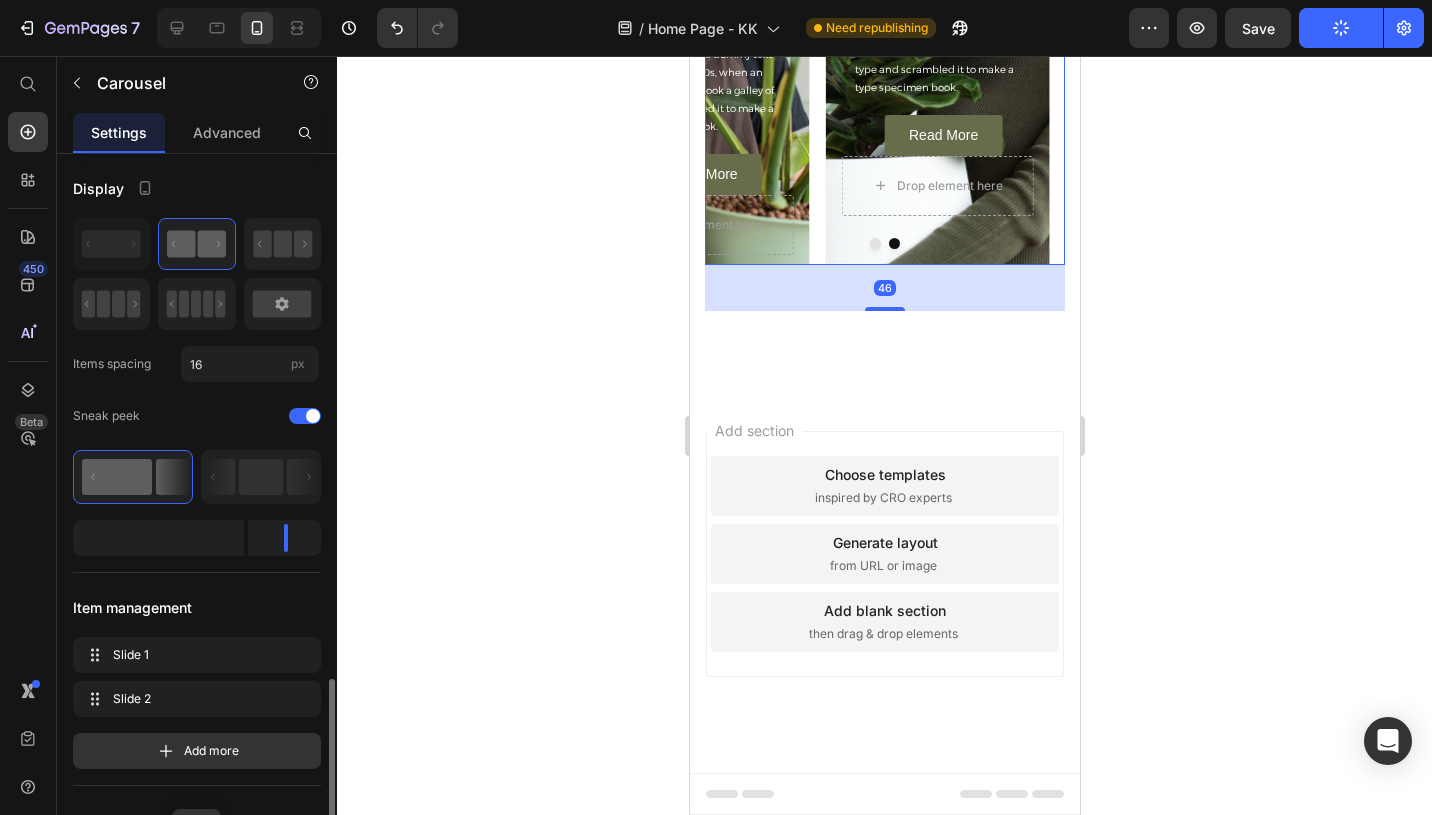 scroll, scrollTop: 399, scrollLeft: 0, axis: vertical 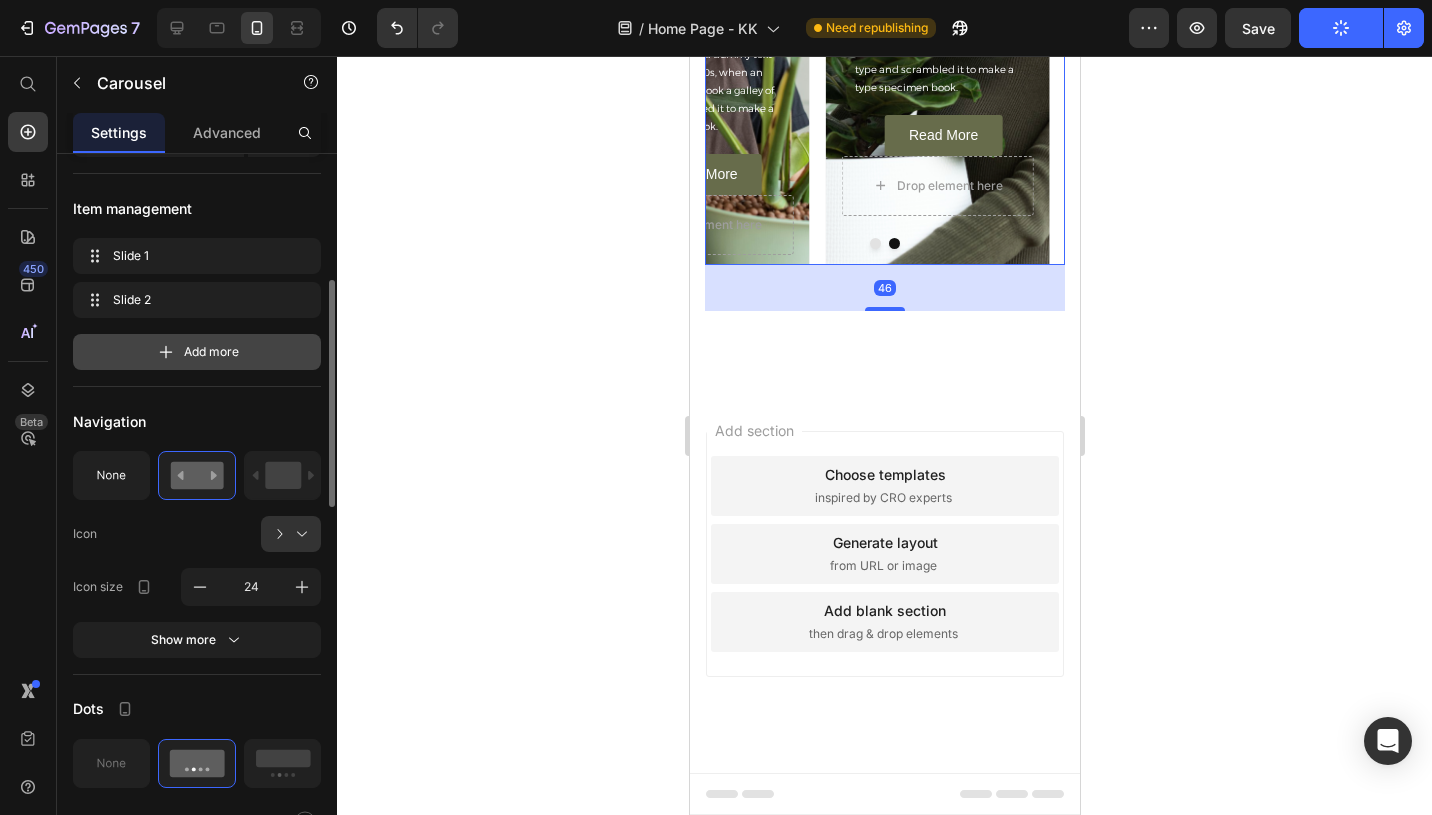 click on "Add more" at bounding box center (211, 352) 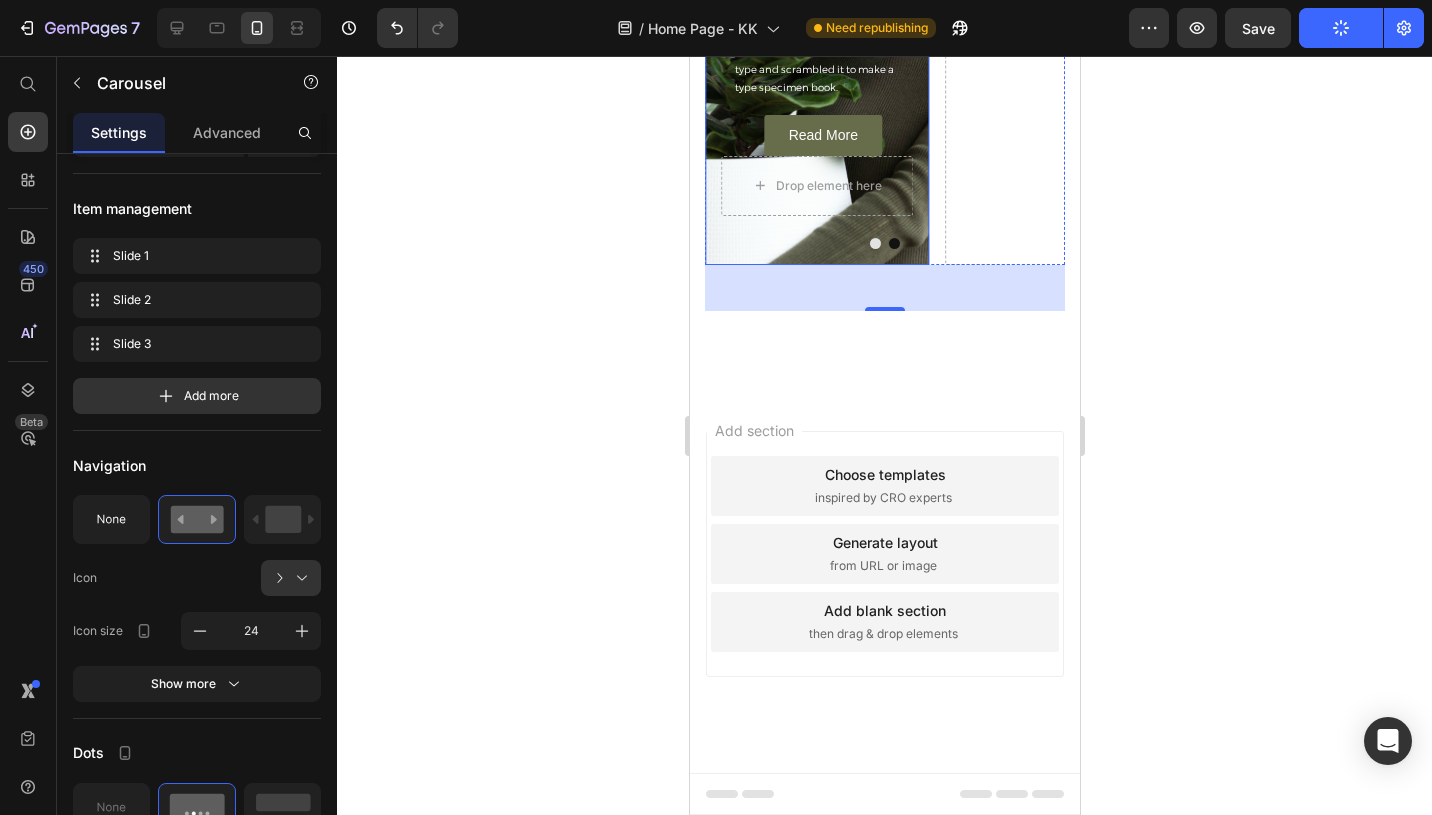 click on "Hero Banner" at bounding box center (748, -223) 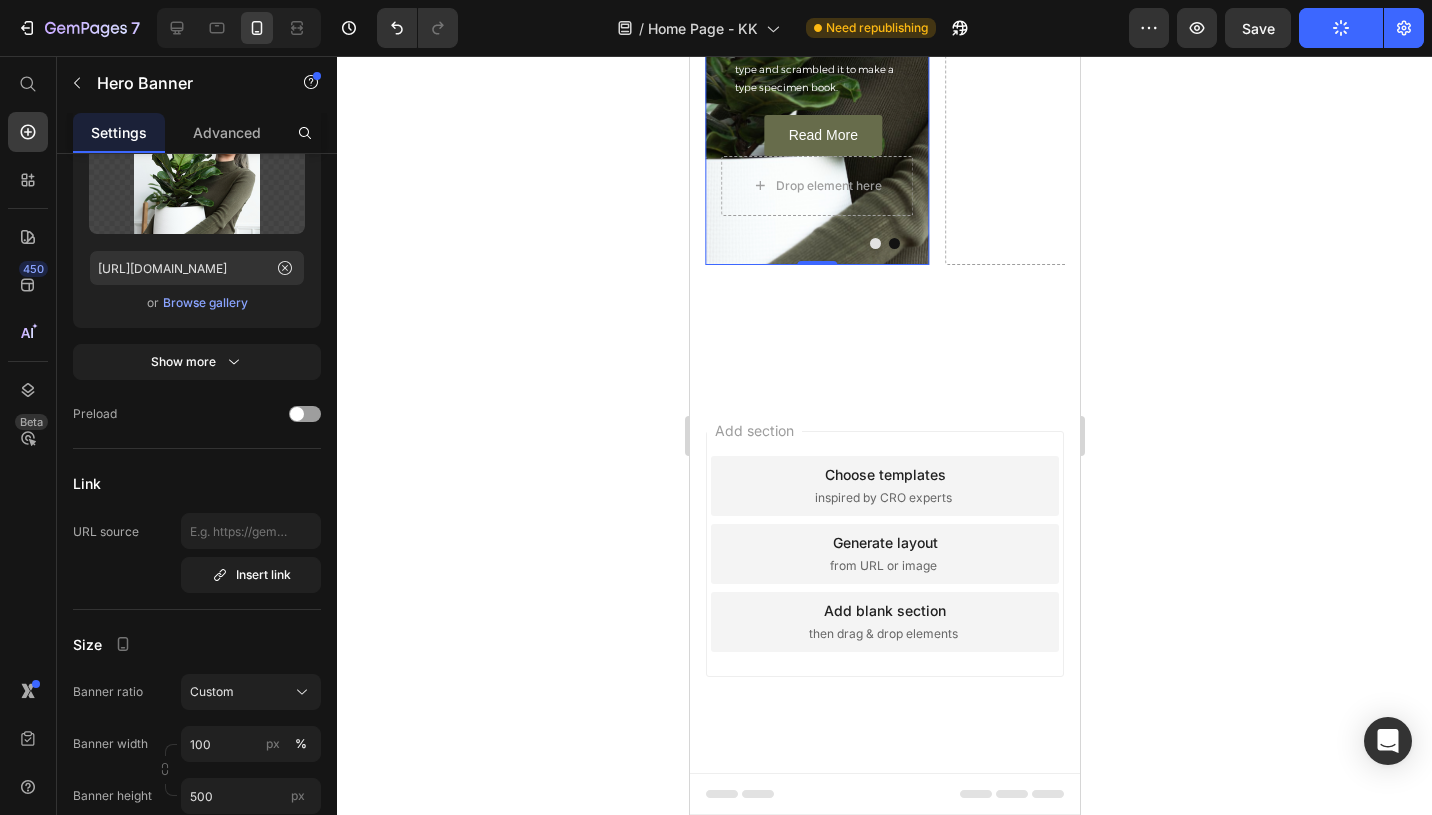 scroll, scrollTop: 0, scrollLeft: 0, axis: both 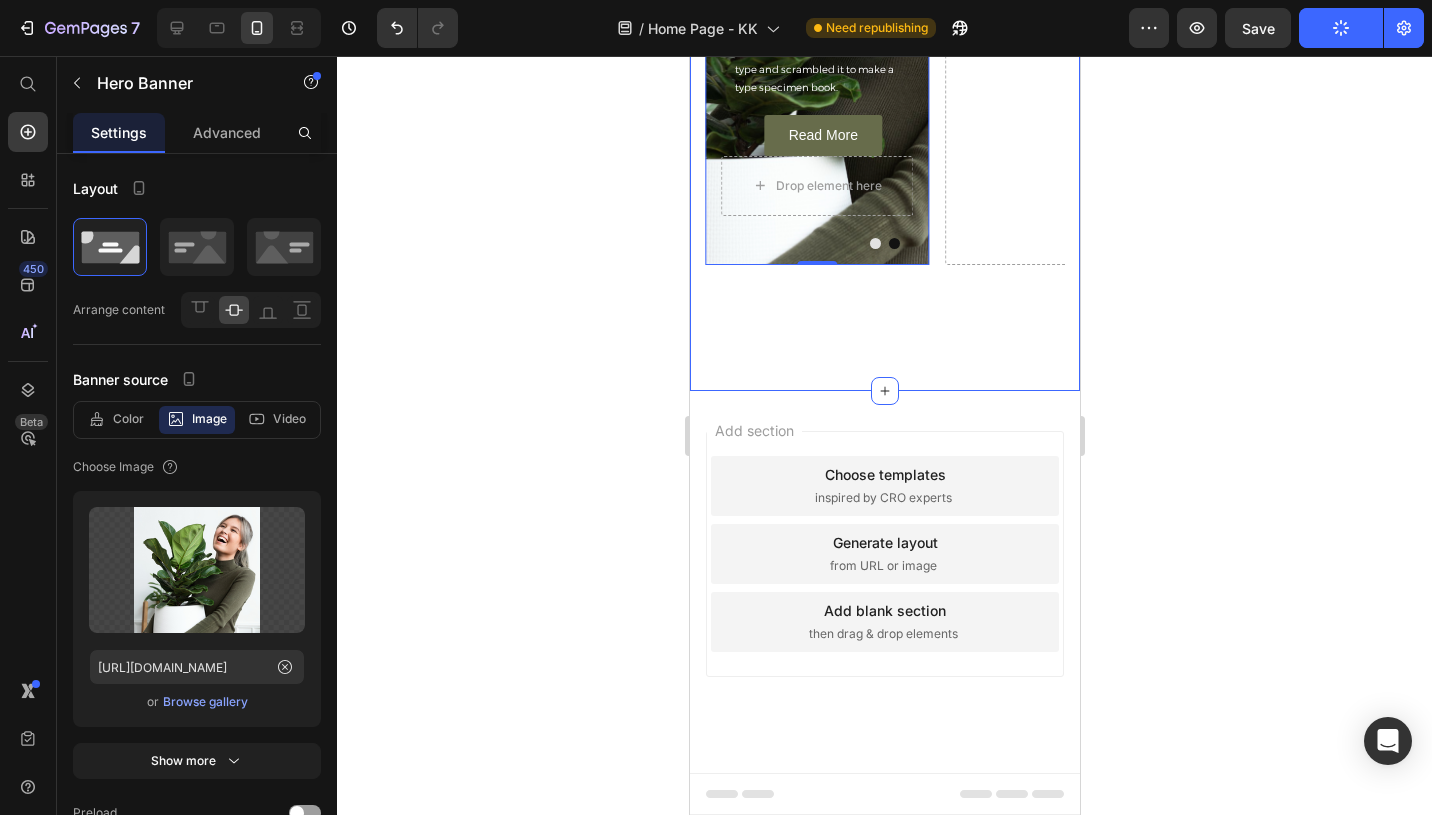 click 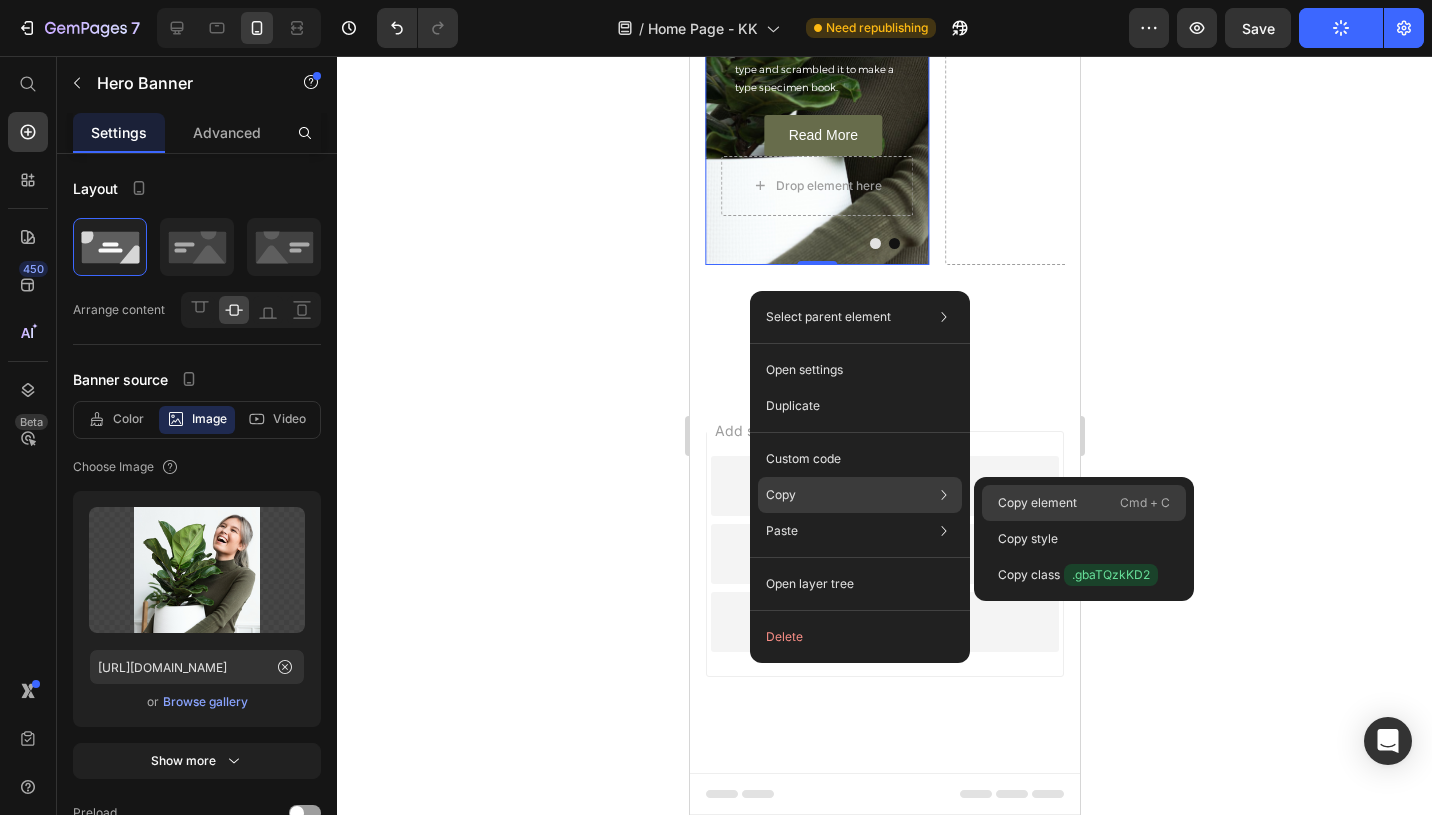 click on "Copy element" at bounding box center [1037, 503] 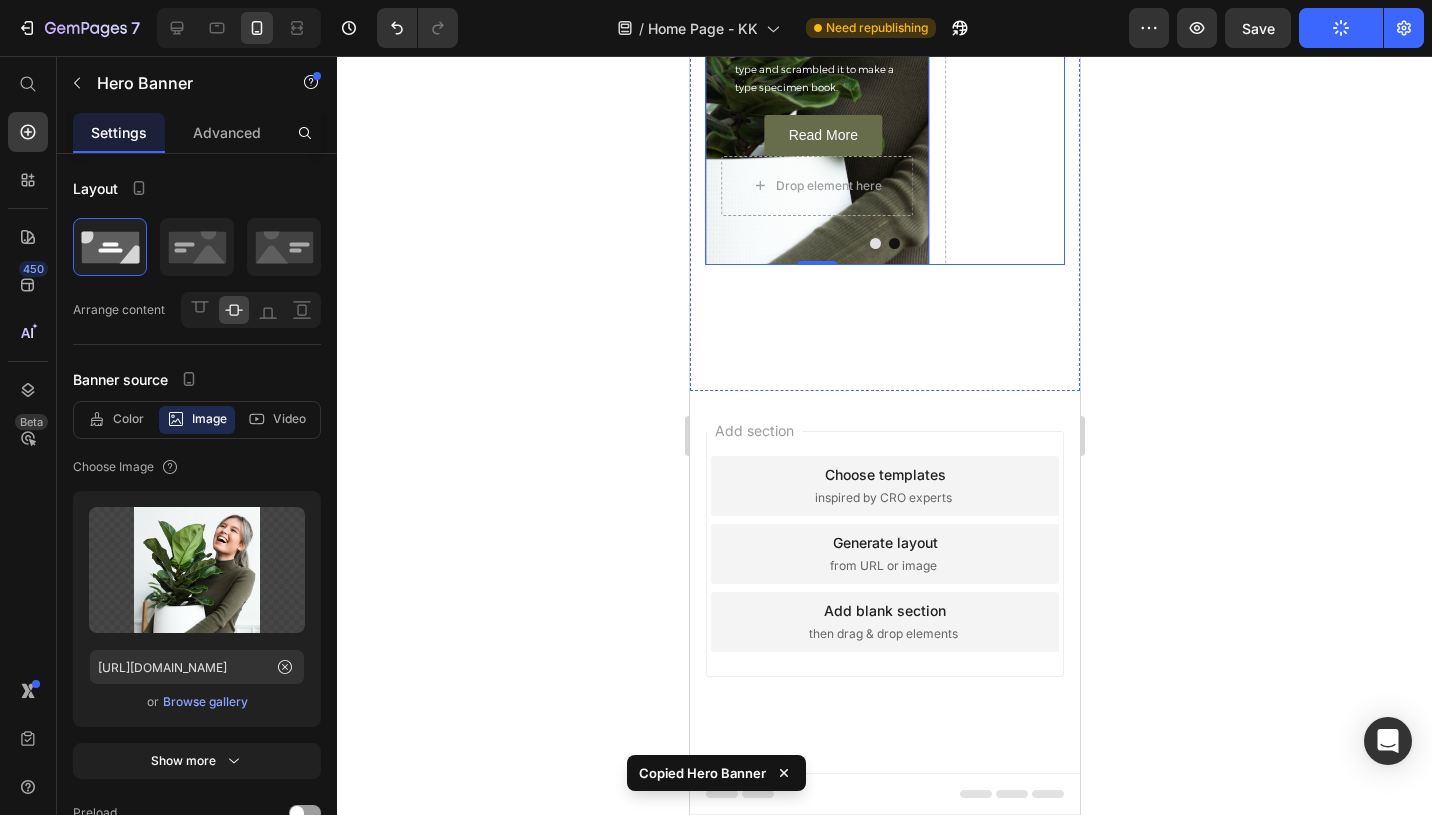 click on "Drop element here" at bounding box center [1057, 15] 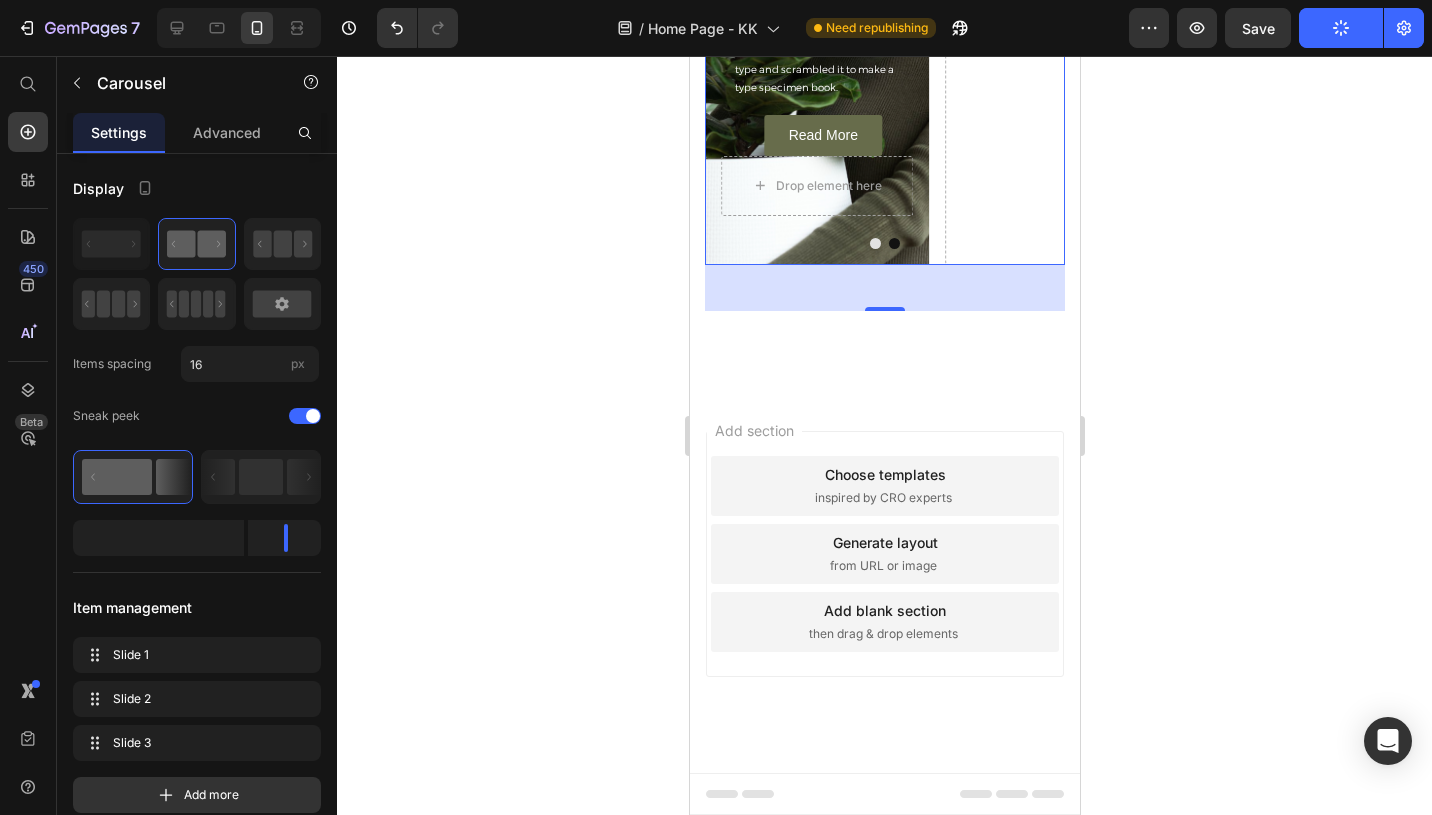 scroll, scrollTop: 34, scrollLeft: 0, axis: vertical 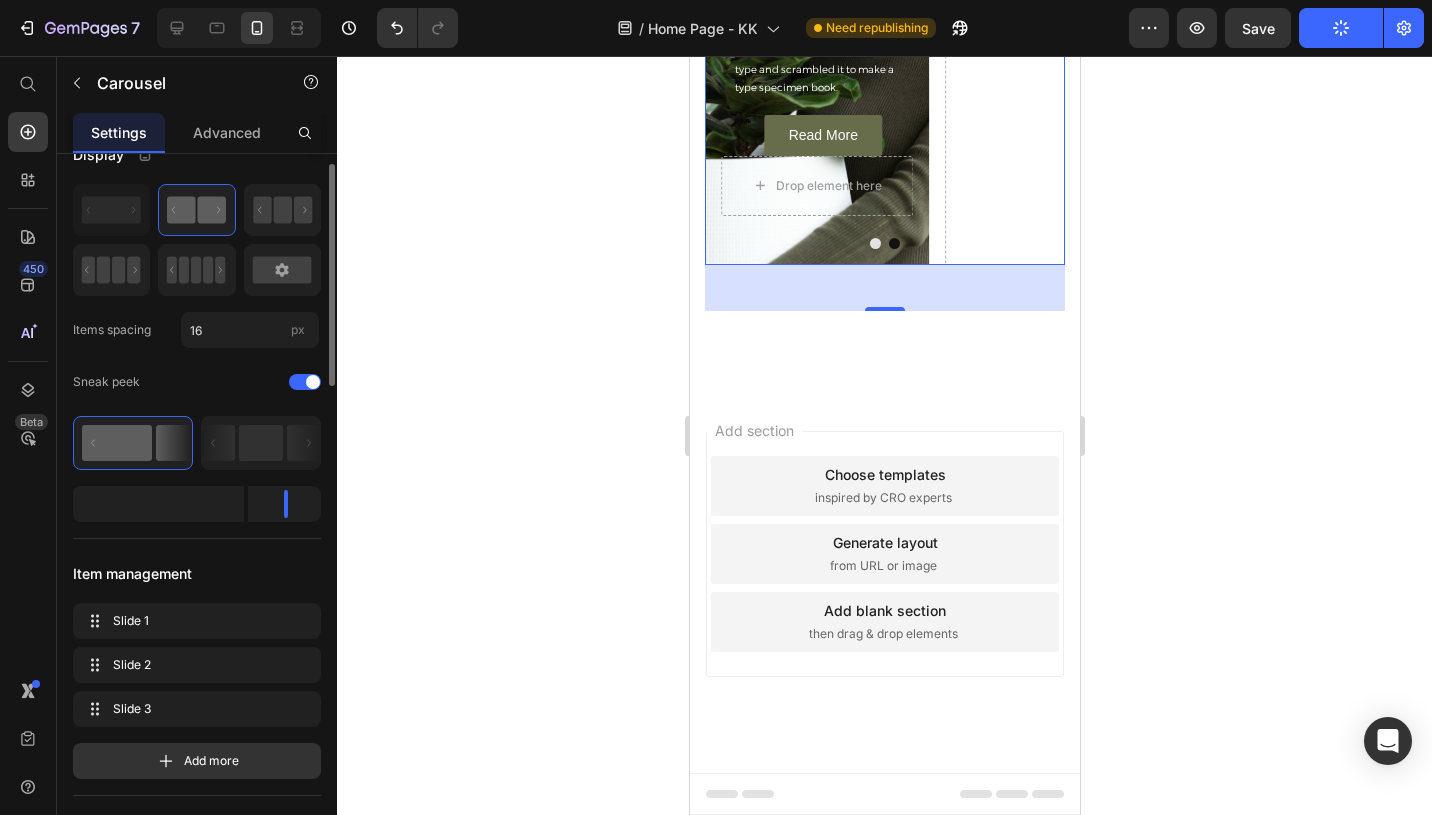 click on "Drop element here" at bounding box center [1057, 15] 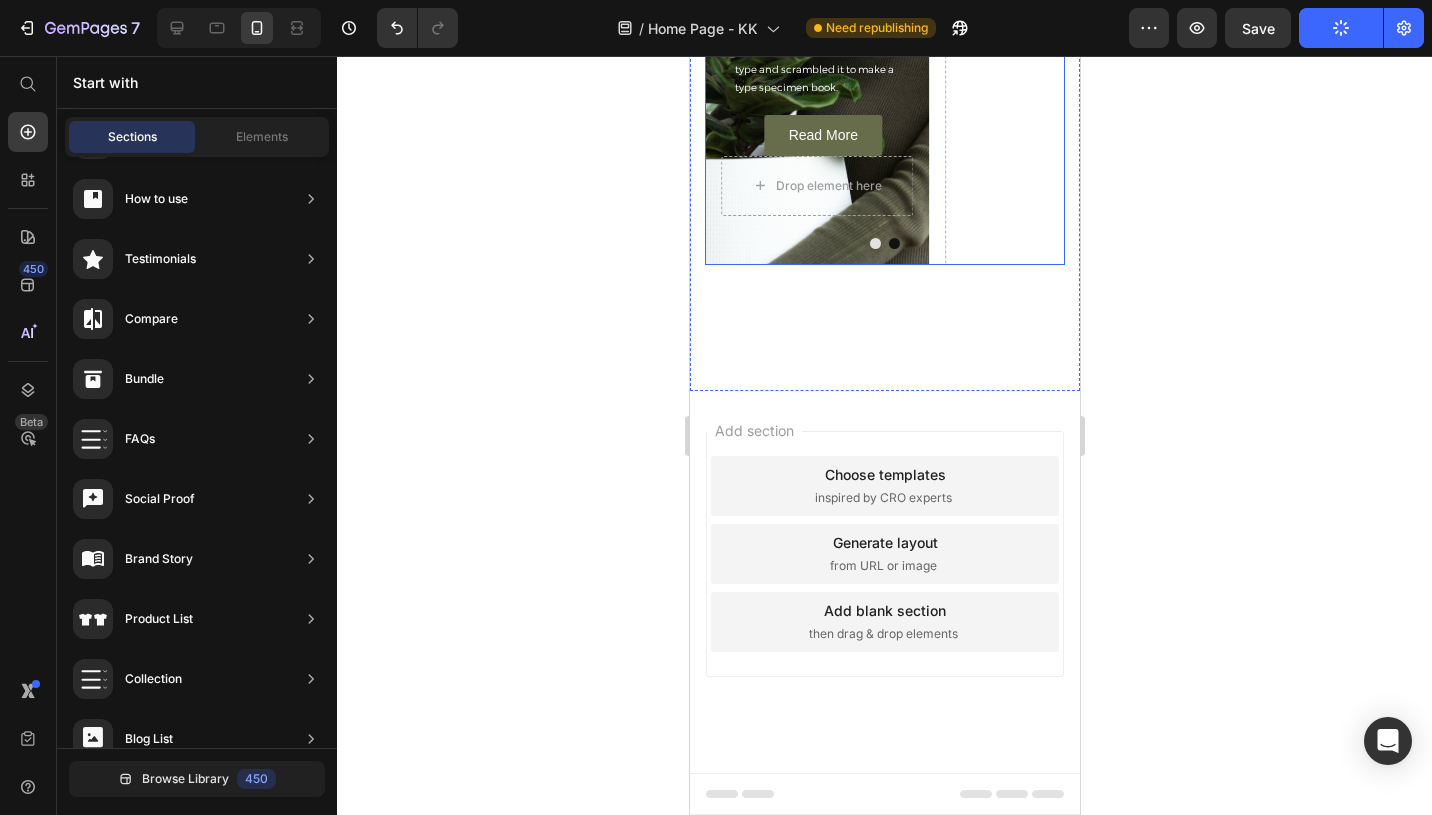 click 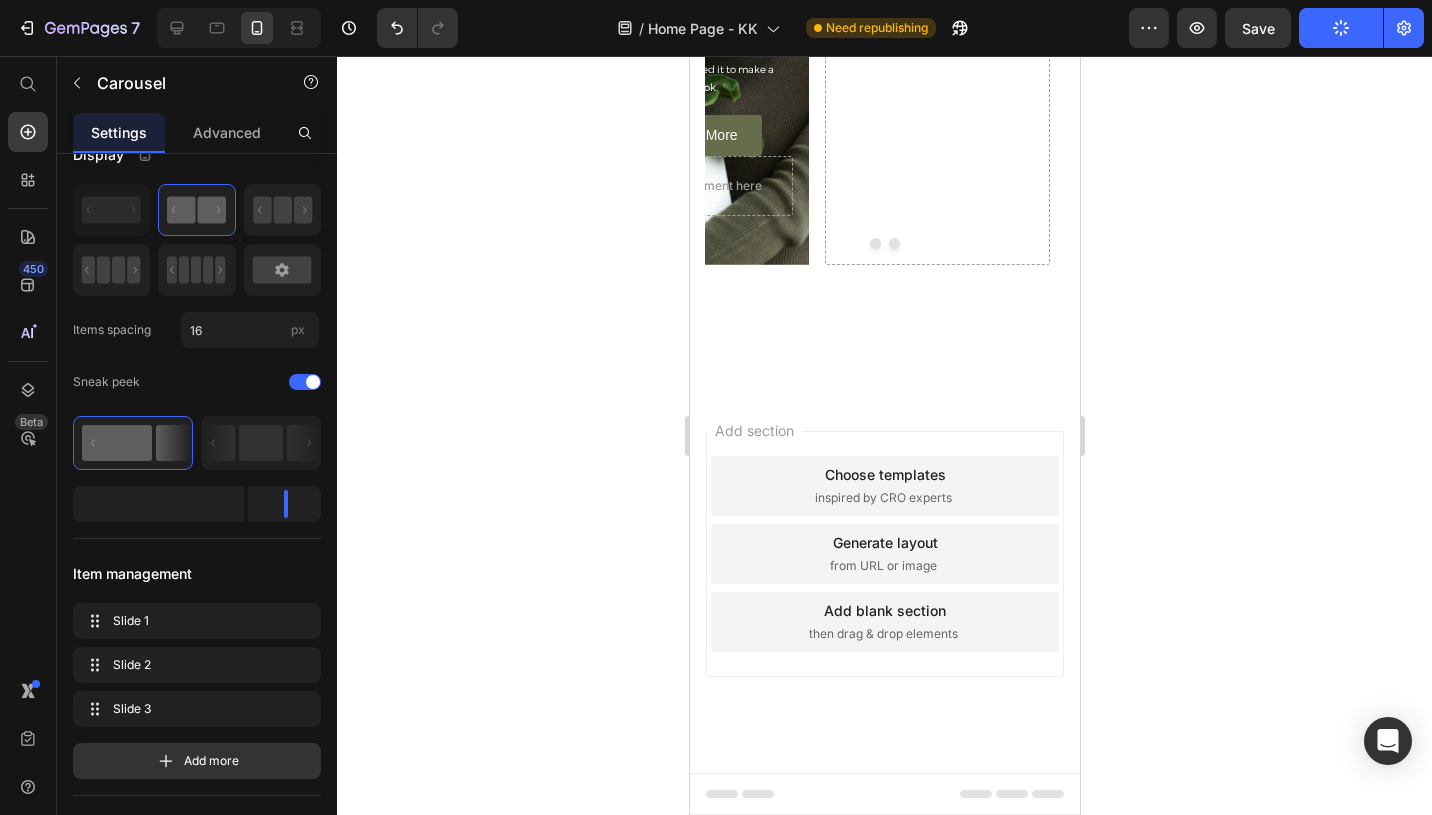click on "Drop element here" at bounding box center (949, 15) 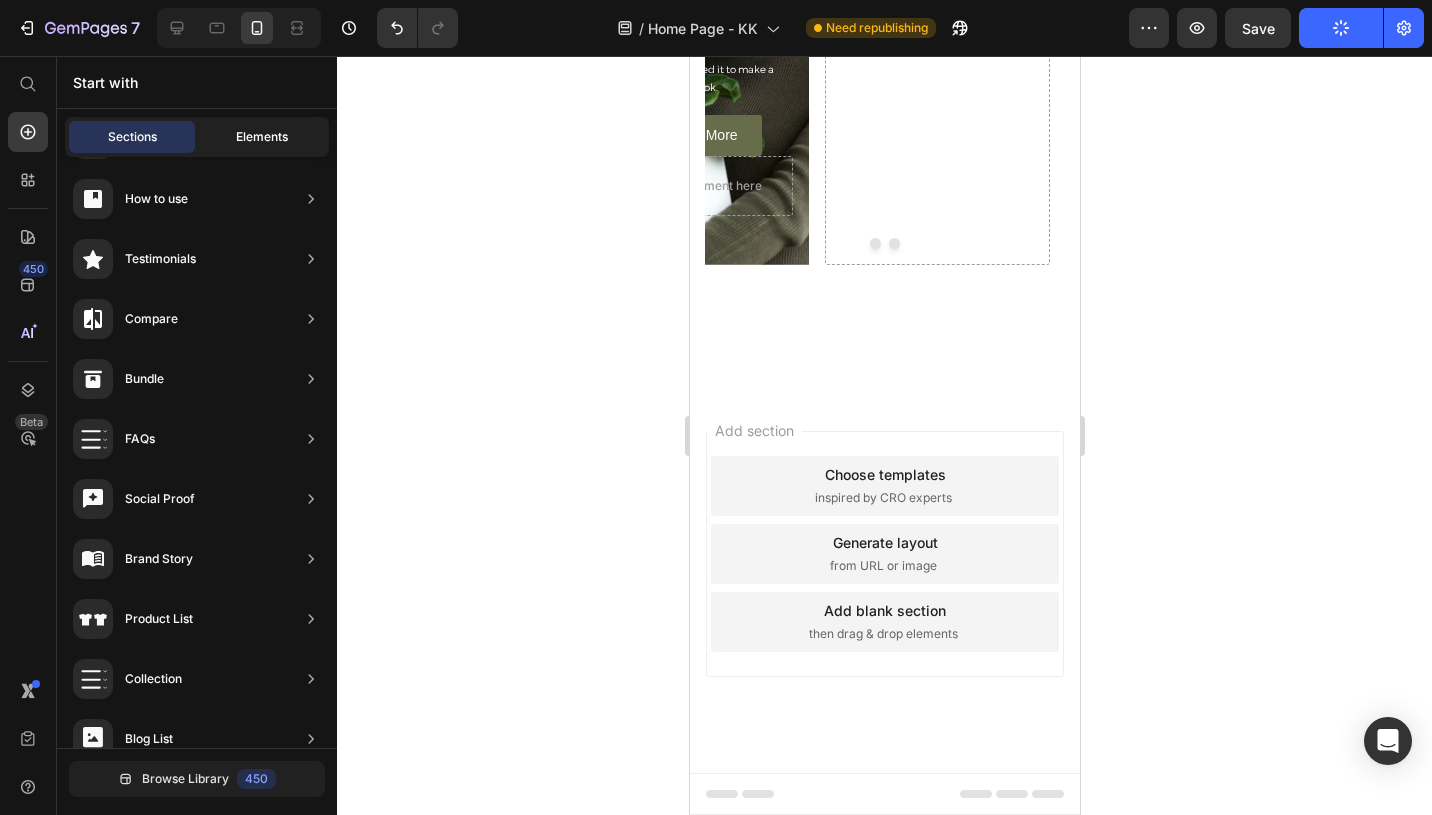 click on "Elements" 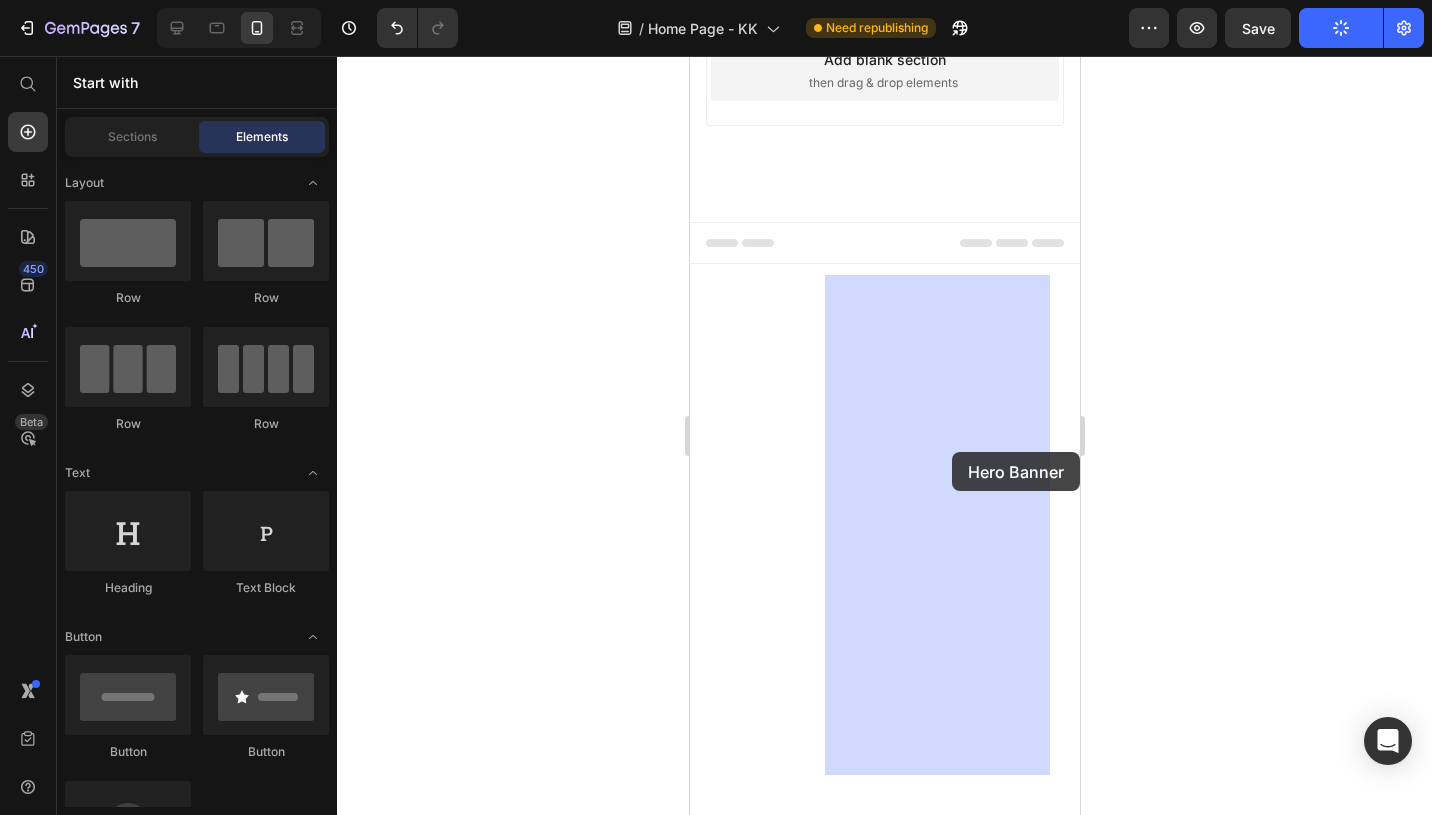 drag, startPoint x: 936, startPoint y: 562, endPoint x: 951, endPoint y: 452, distance: 111.01801 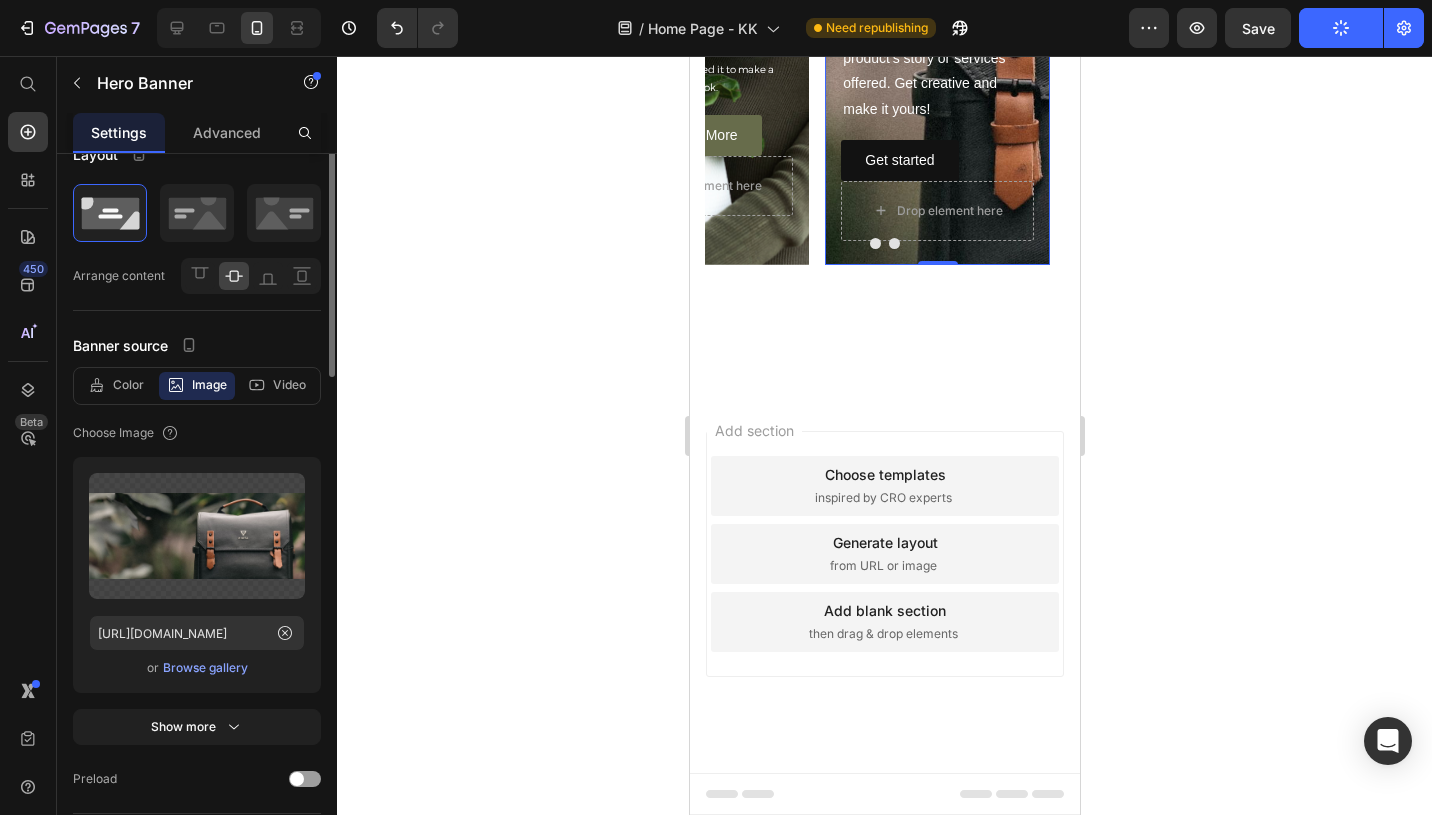 scroll, scrollTop: 0, scrollLeft: 0, axis: both 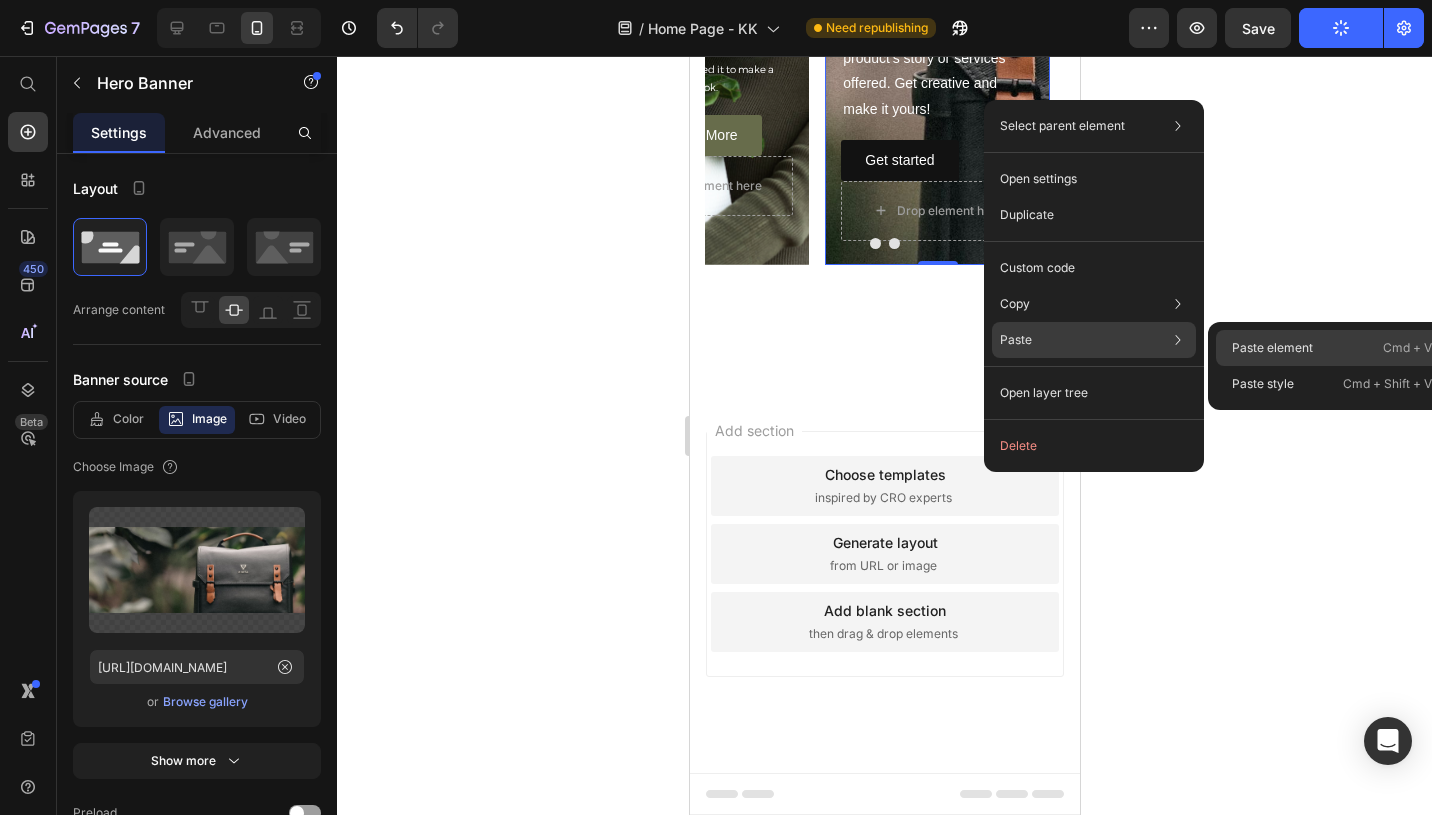 click on "Paste element" at bounding box center (1272, 348) 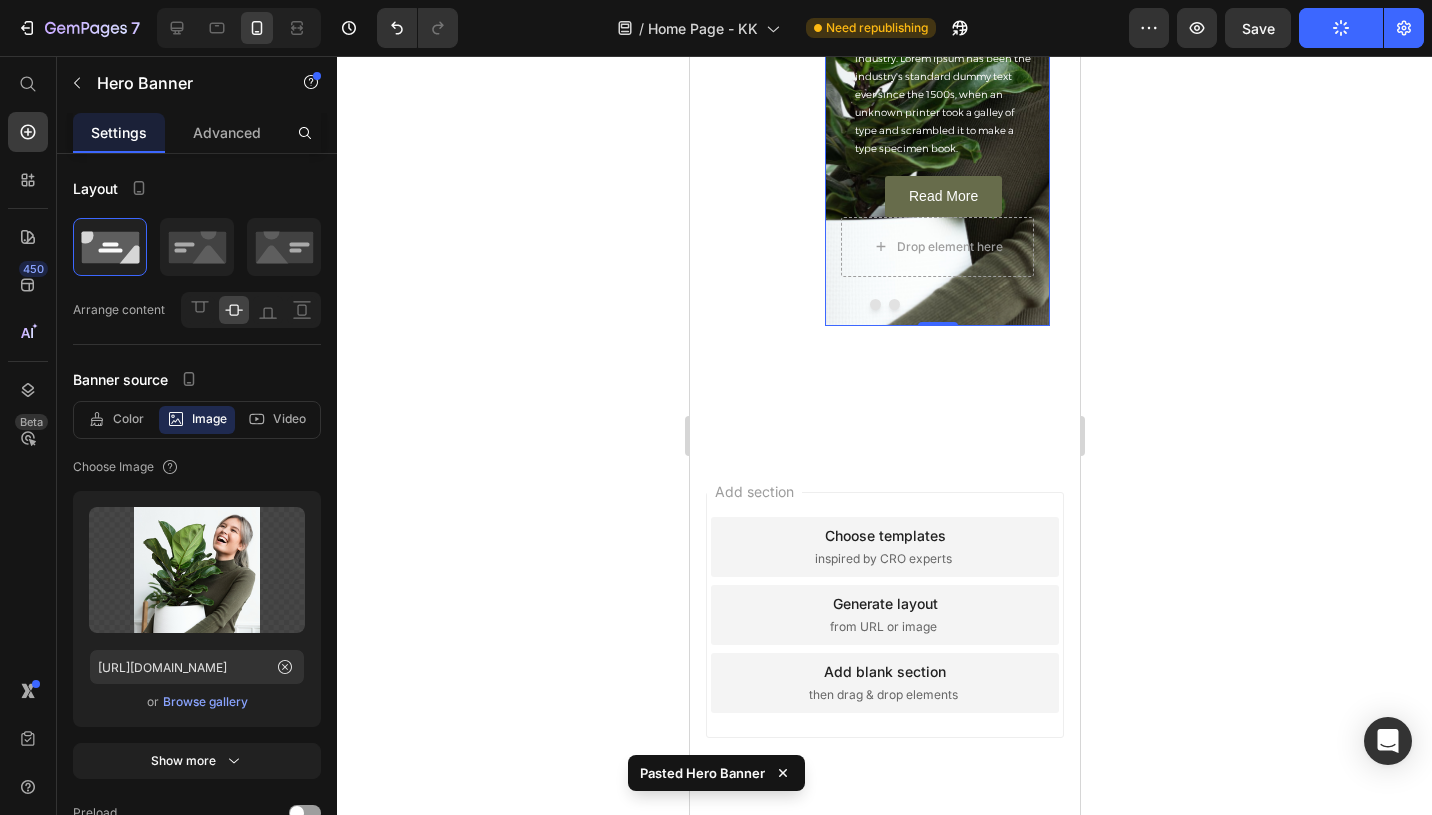 scroll, scrollTop: 7103, scrollLeft: 0, axis: vertical 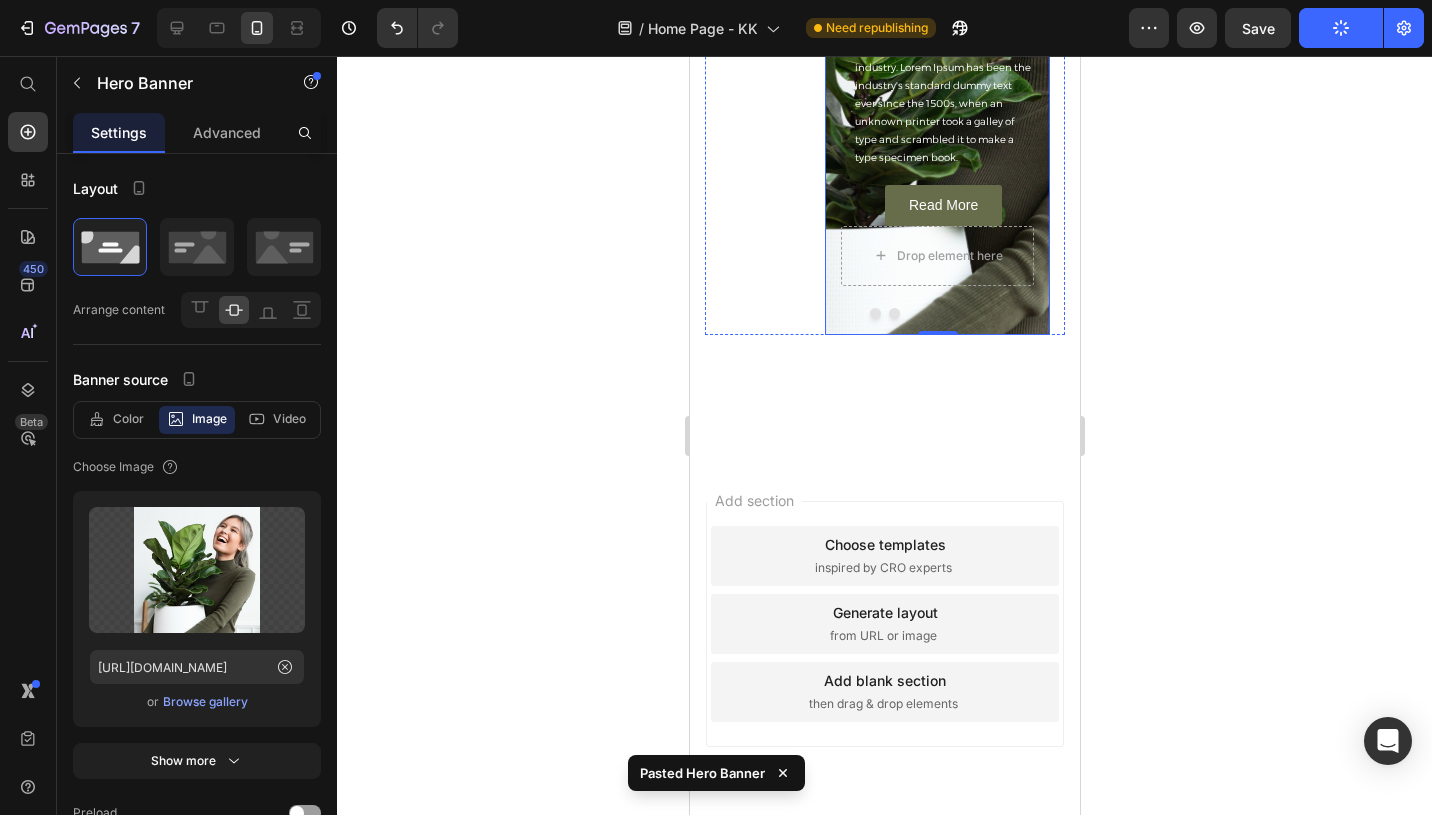click on "Hero Banner" at bounding box center (868, -653) 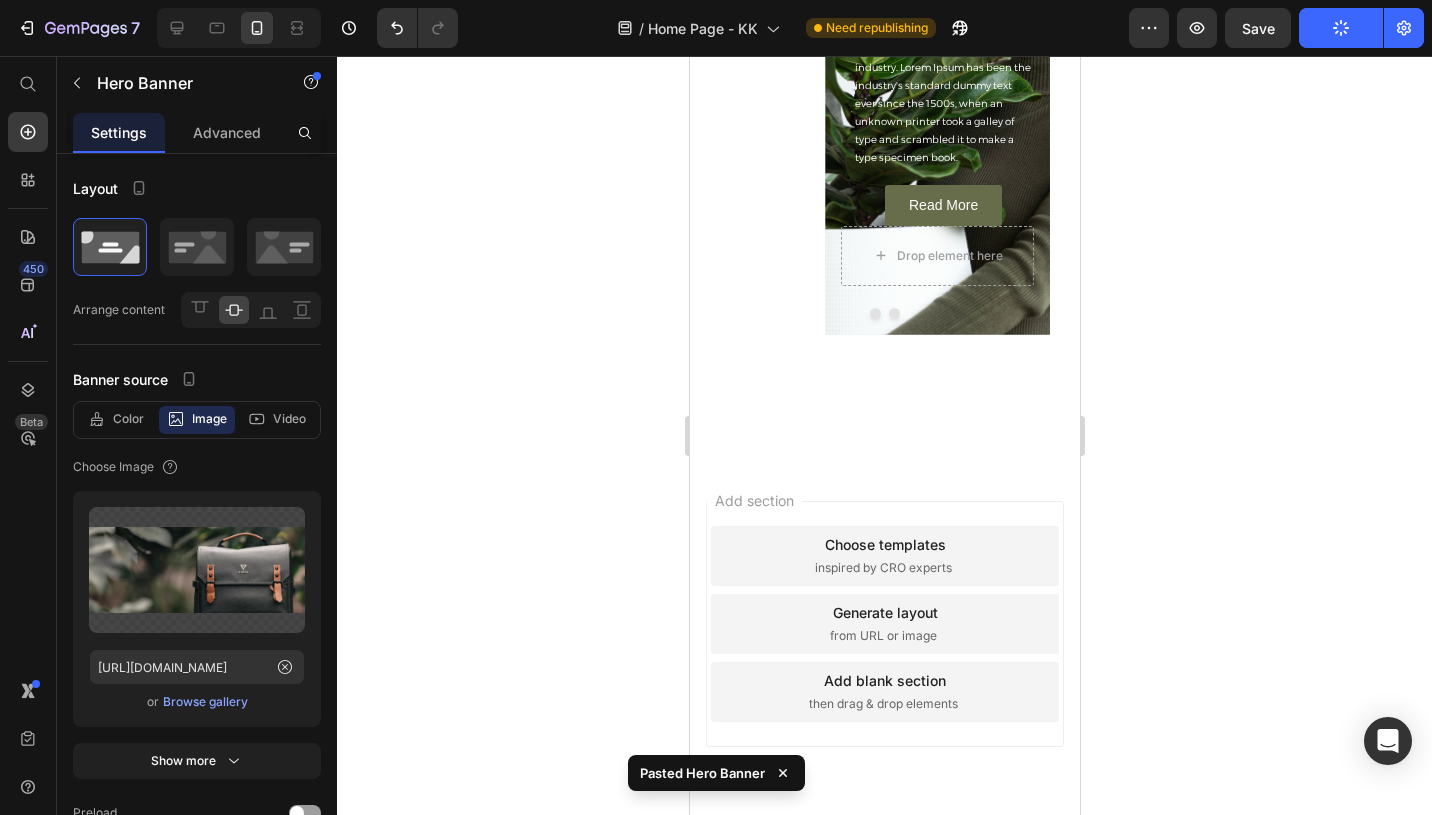 click 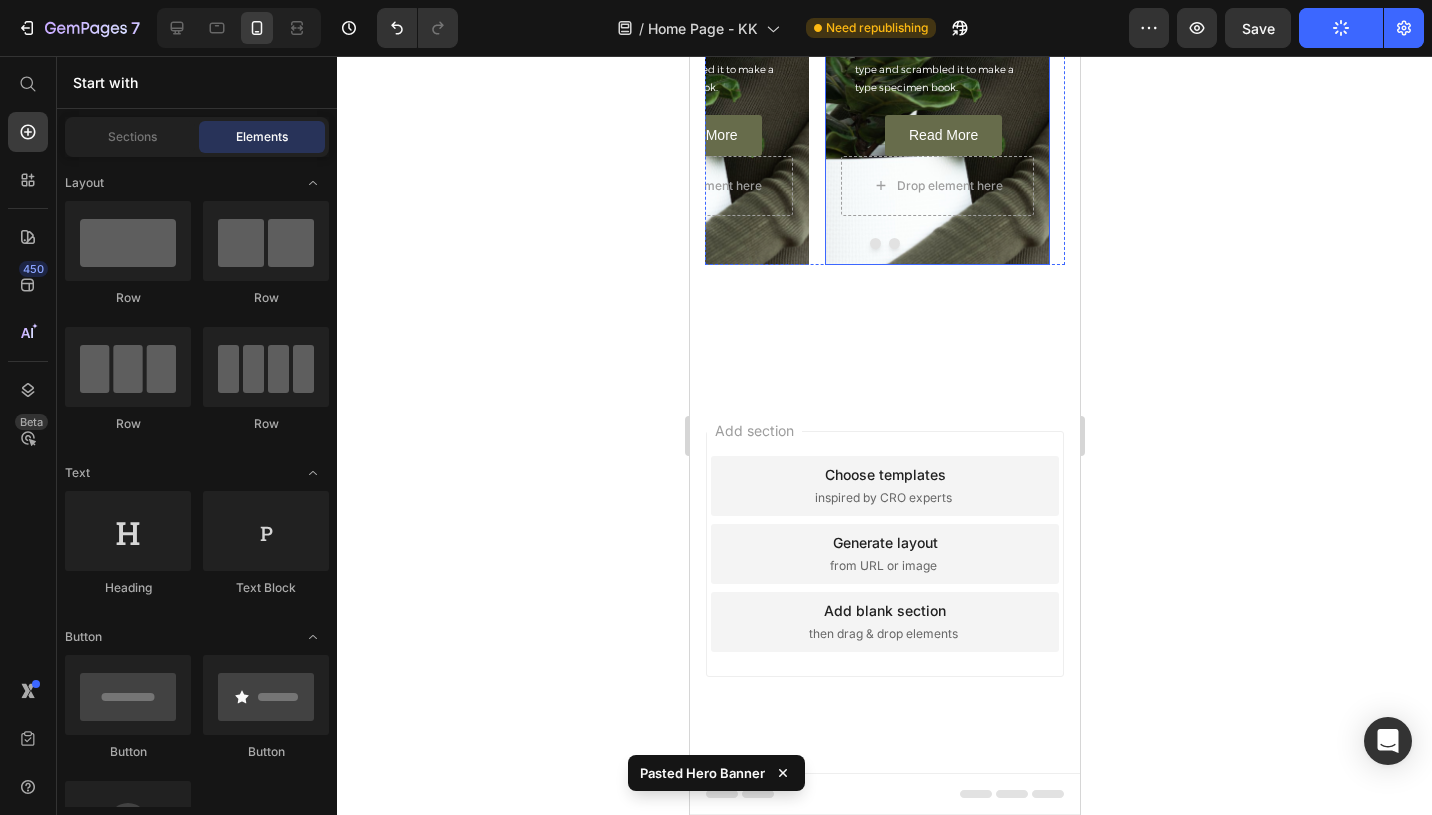 scroll, scrollTop: 7288, scrollLeft: 0, axis: vertical 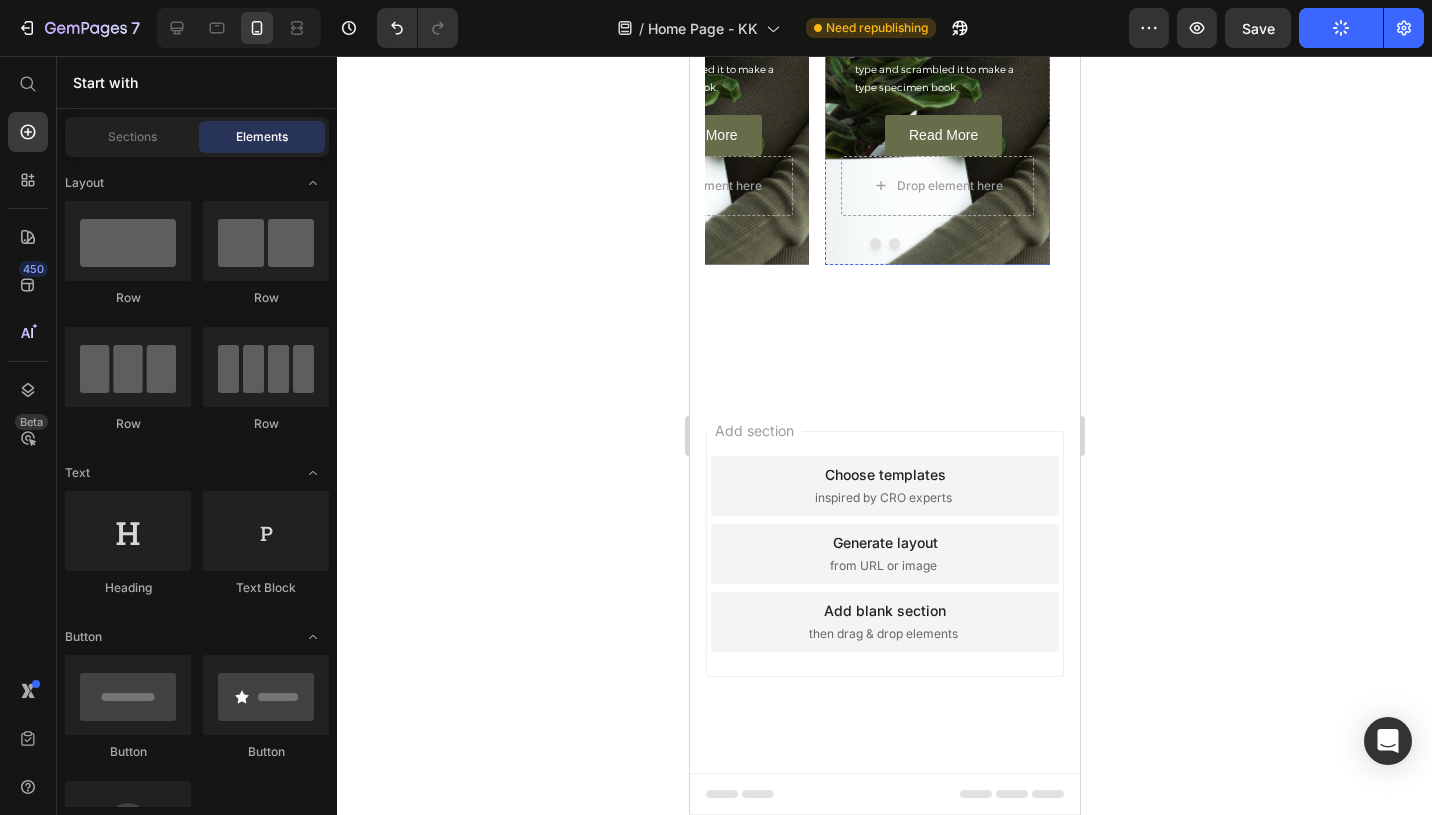 click on "How's your plant?" at bounding box center (942, -126) 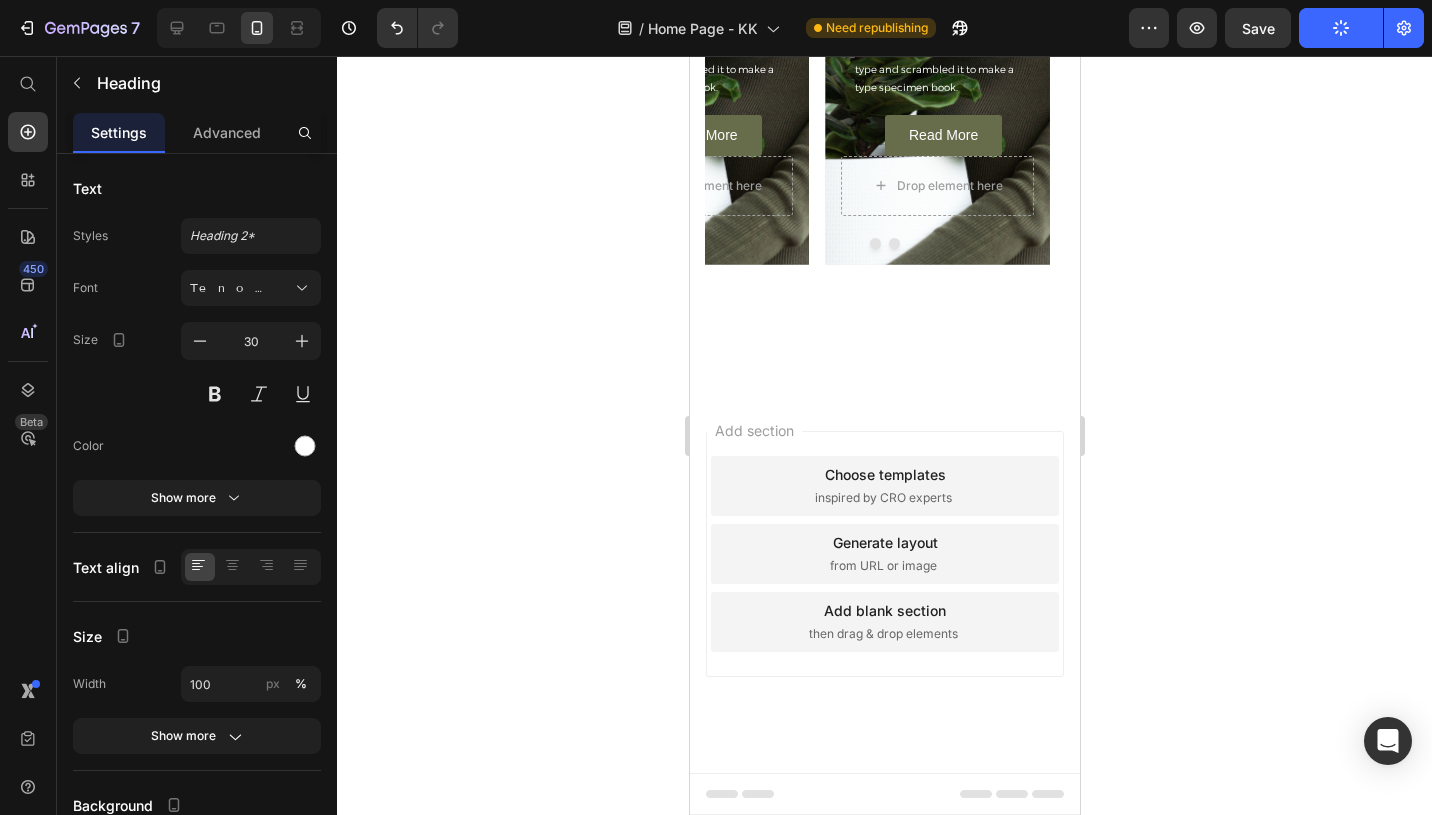 click on "How's your plant?" at bounding box center [942, -126] 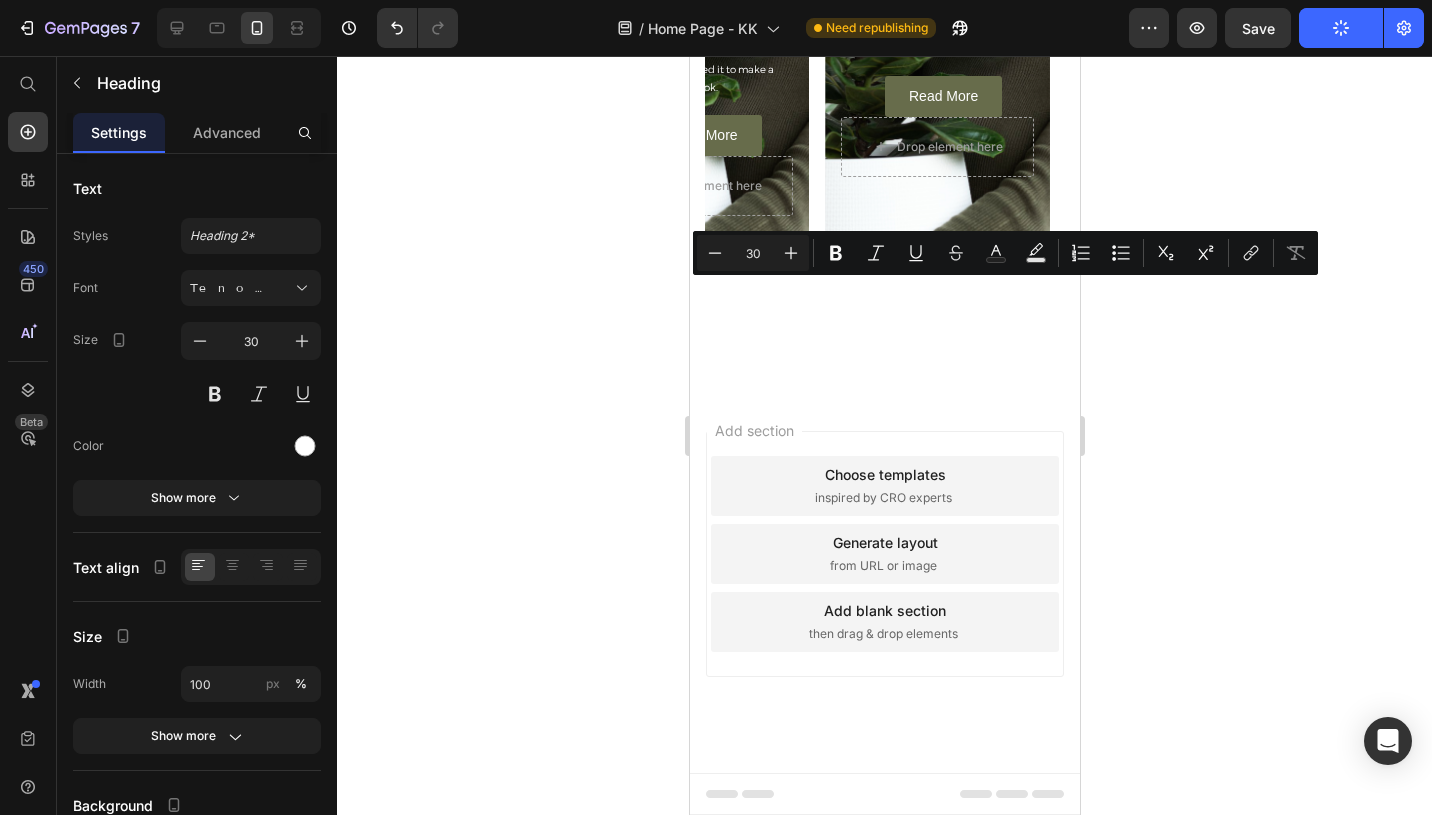 scroll, scrollTop: 7307, scrollLeft: 0, axis: vertical 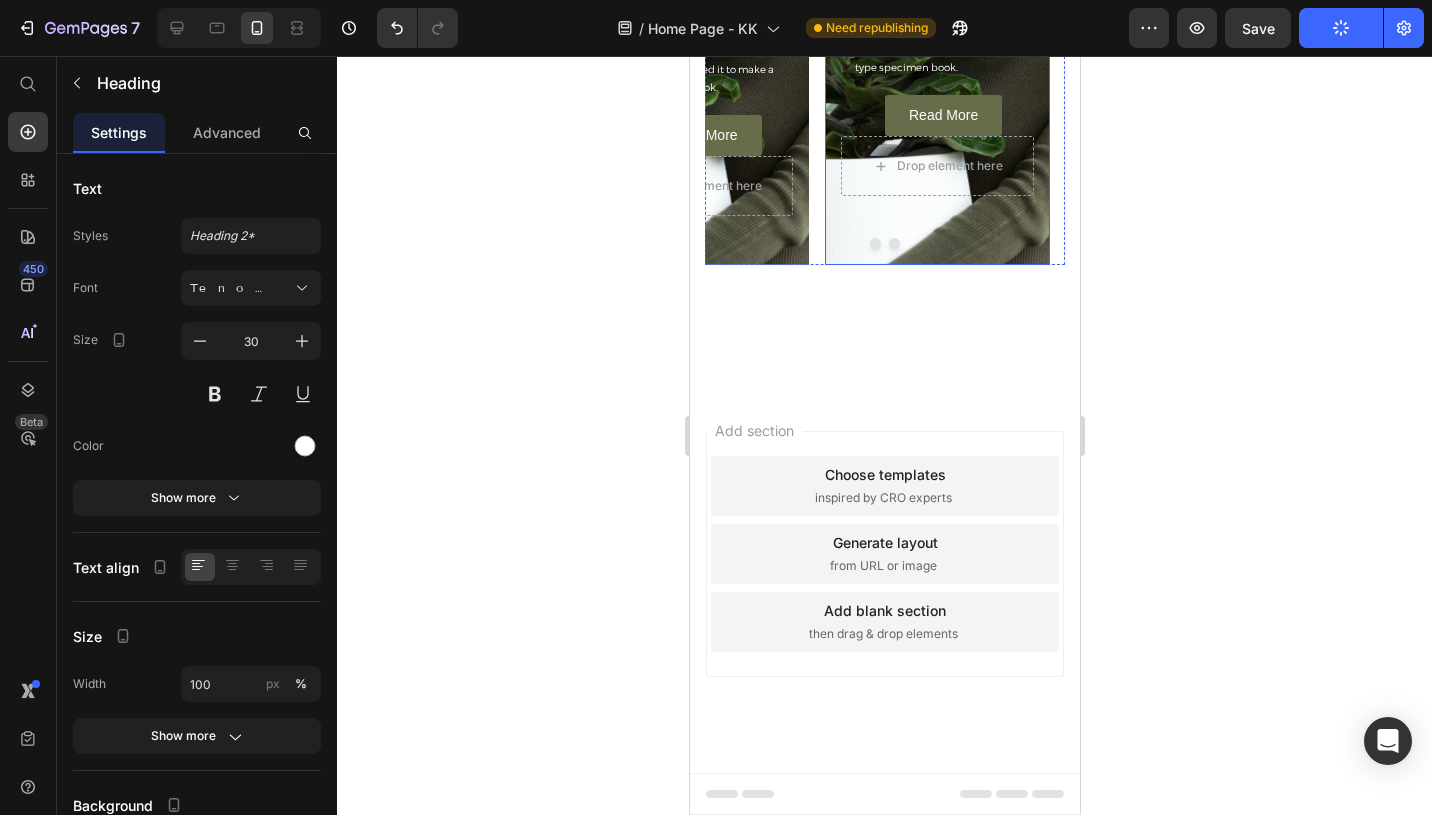 click on "Planting it Heading   16 Lorem Ipsum  is simply dummy text of the printing and typesetting industry. Lorem Ipsum has been the industry's standard dummy text ever since the 1500s, when an unknown printer took a galley of type and scrambled it to make a type specimen book. Text Block Read More Button
Drop element here" at bounding box center (936, 14) 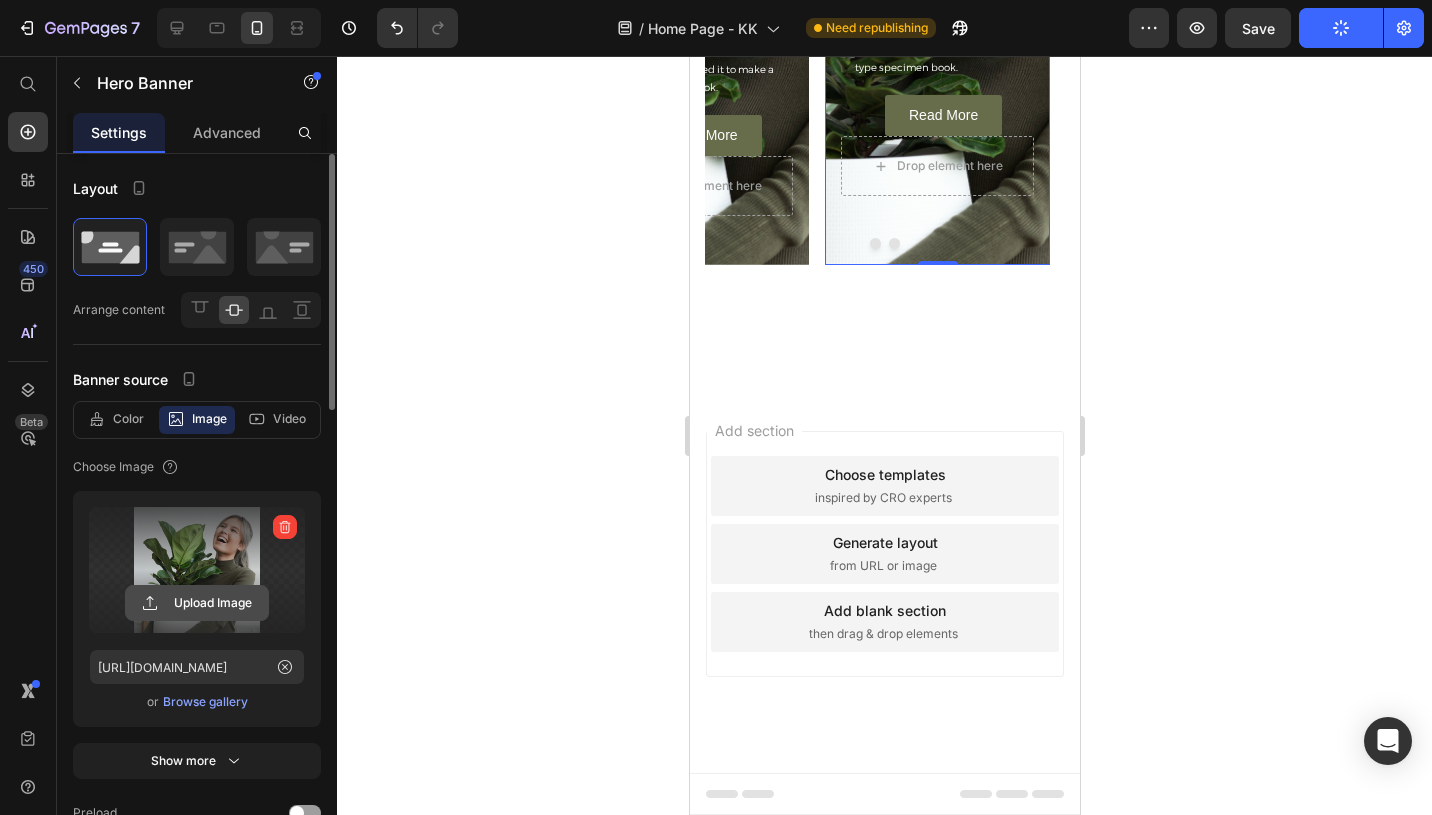 click 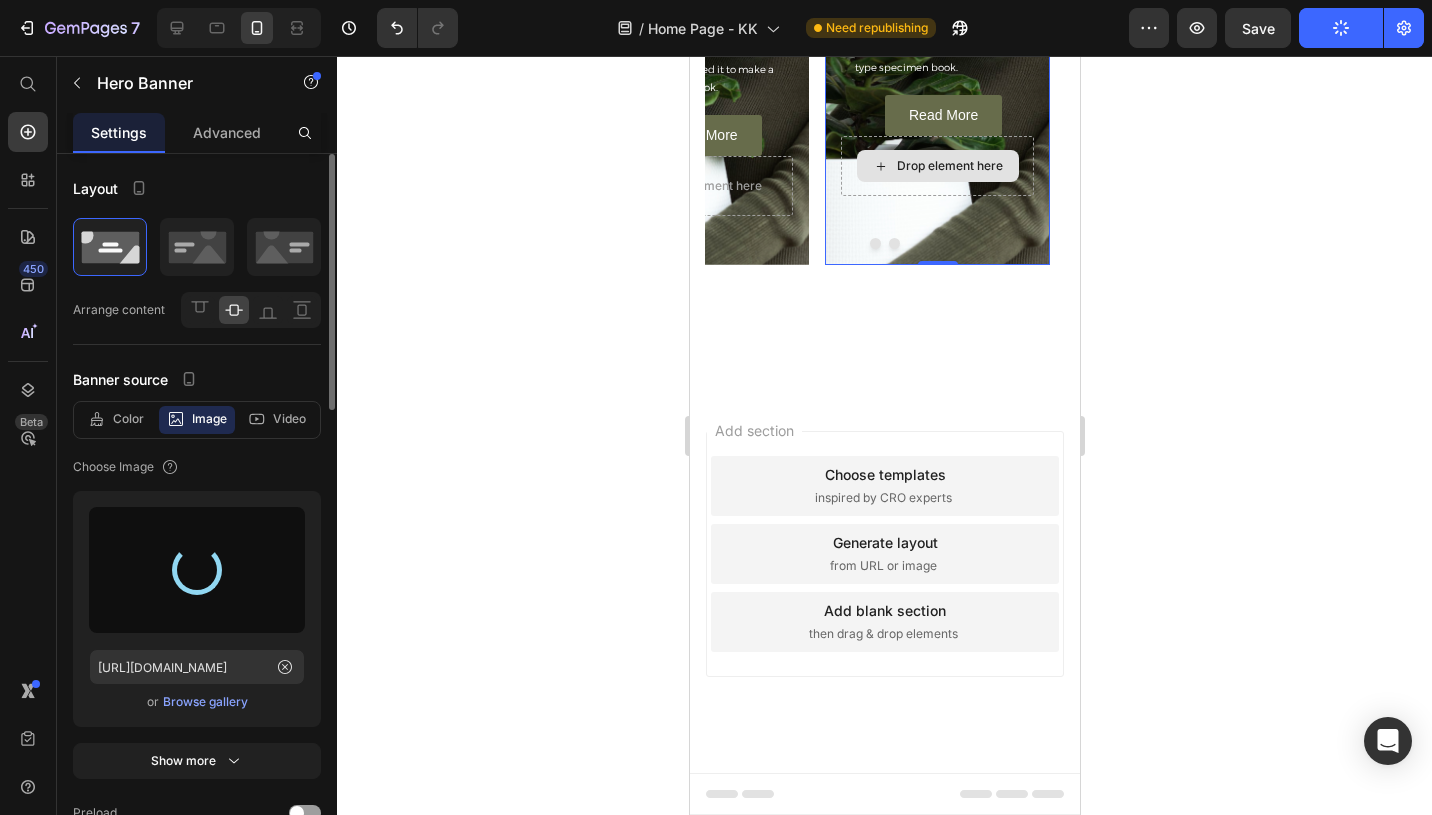 type on "[URL][DOMAIN_NAME]" 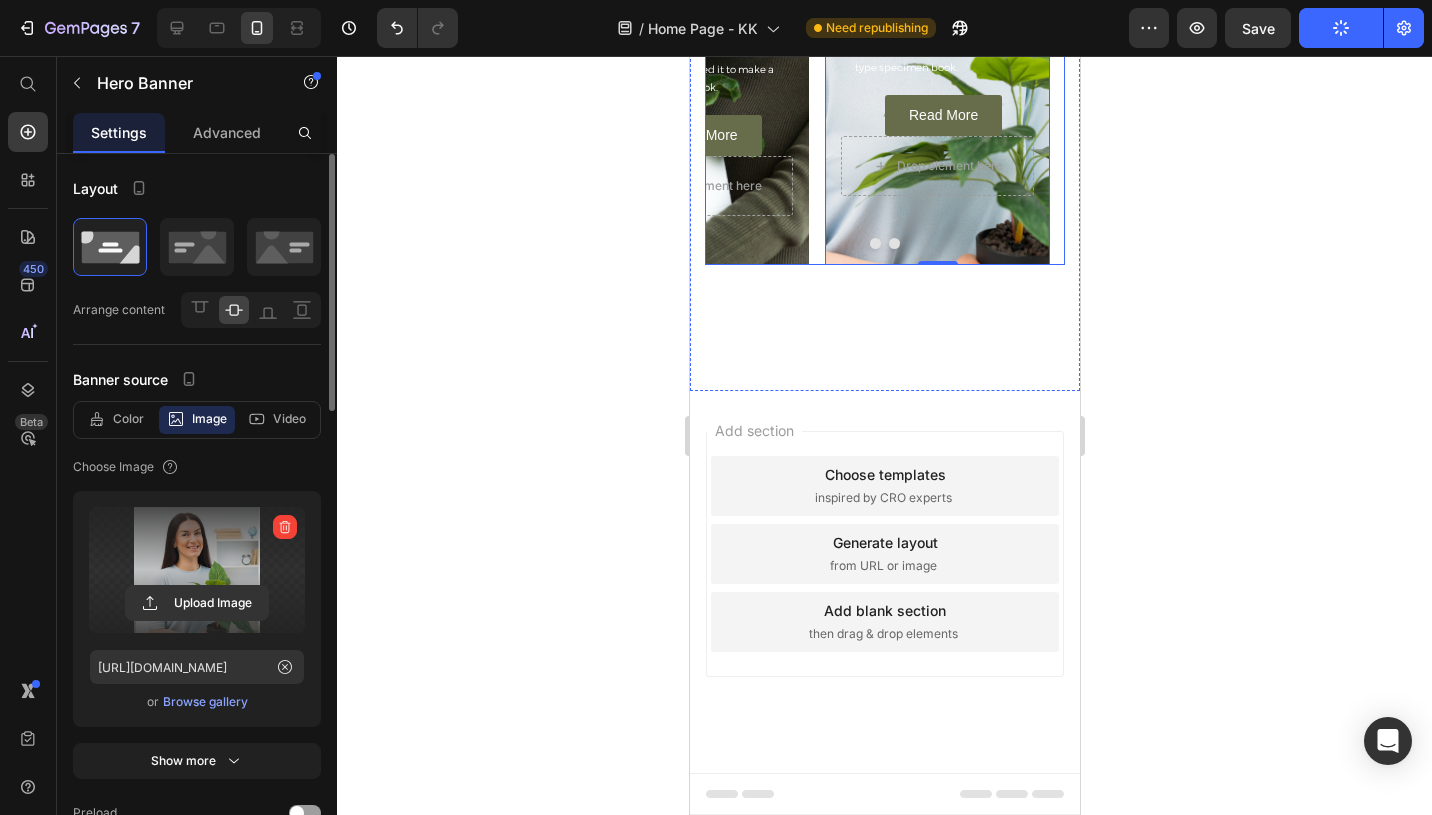 click at bounding box center [874, 243] 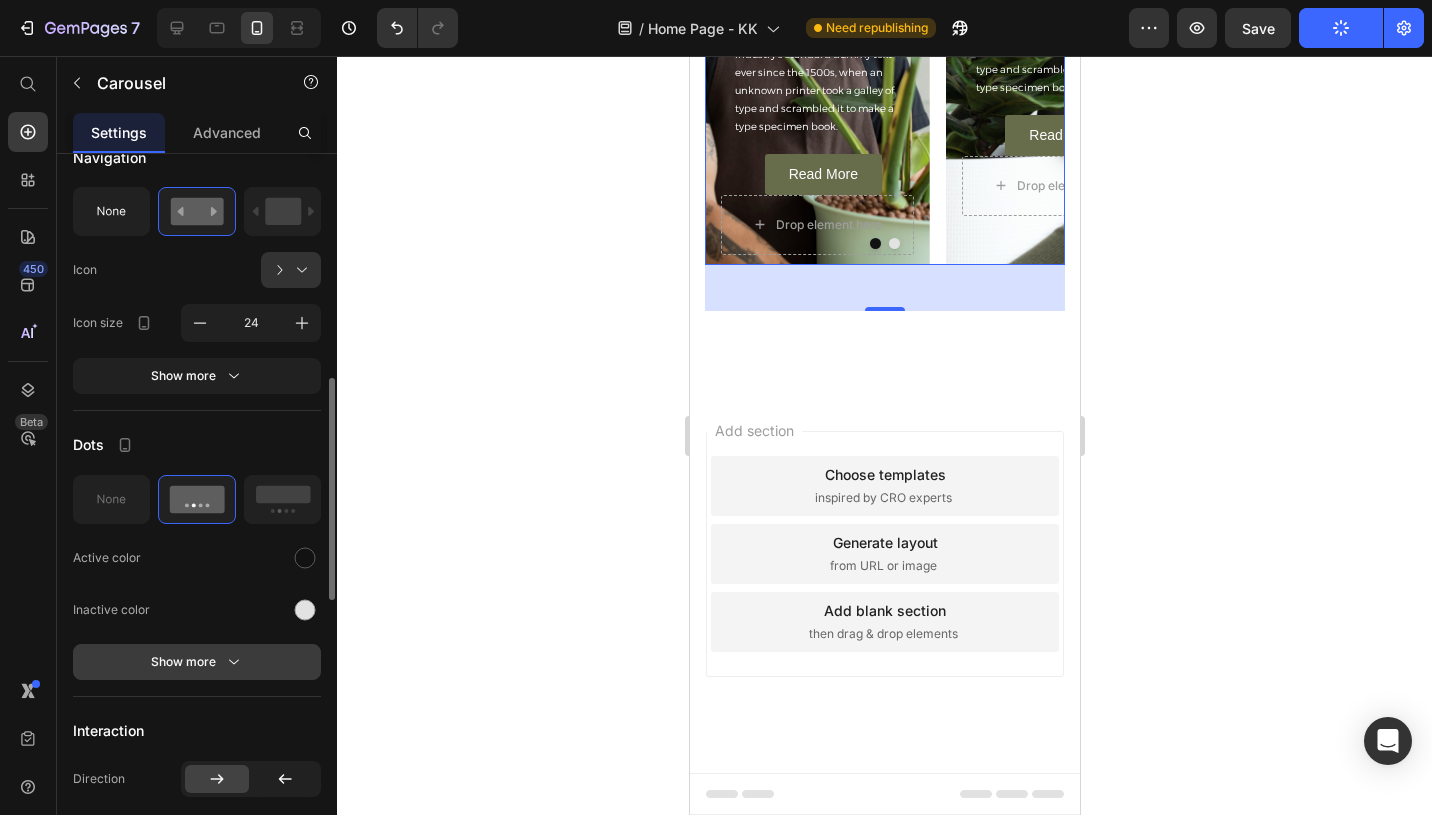 scroll, scrollTop: 711, scrollLeft: 0, axis: vertical 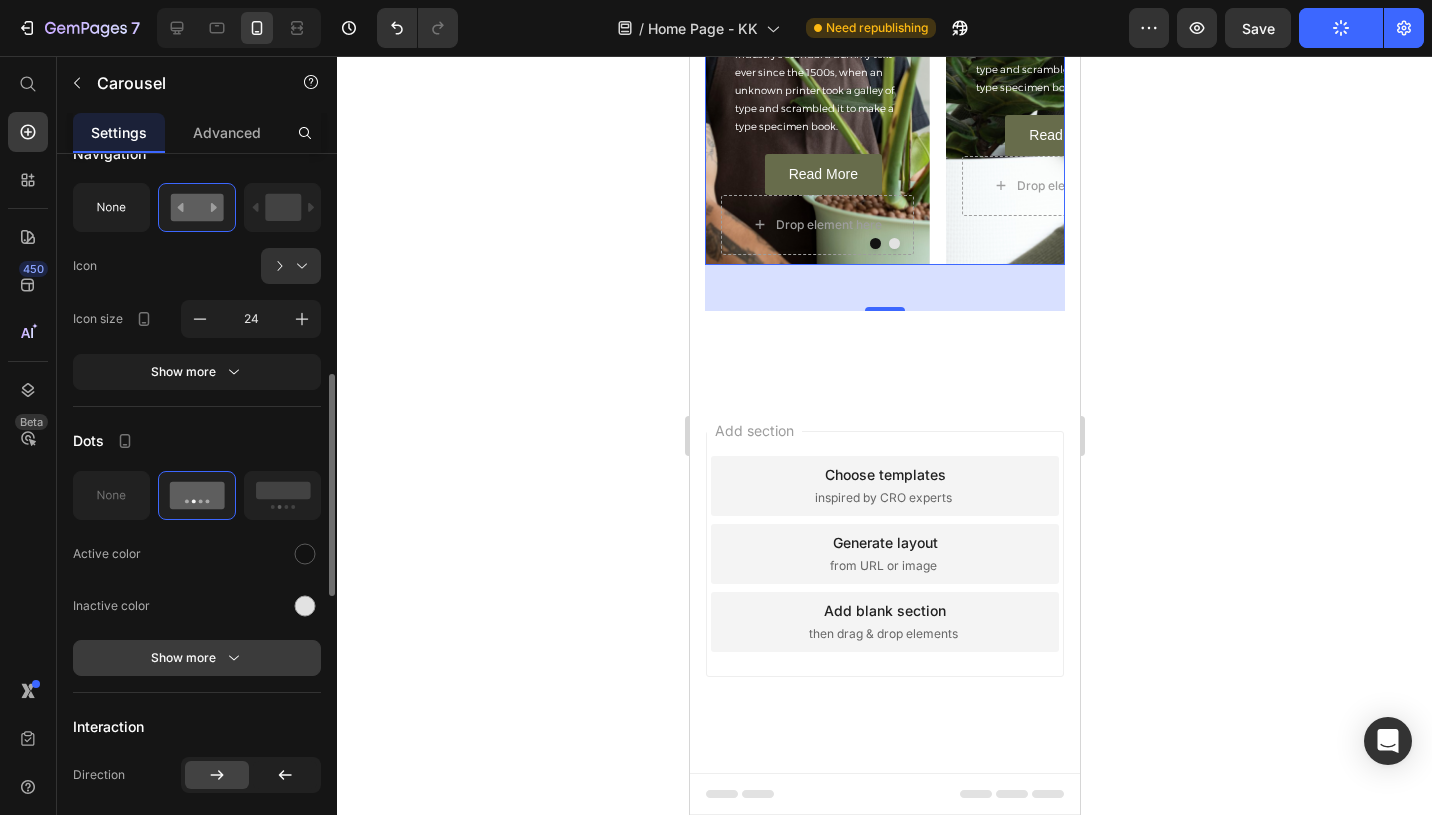 click on "Show more" at bounding box center (197, 658) 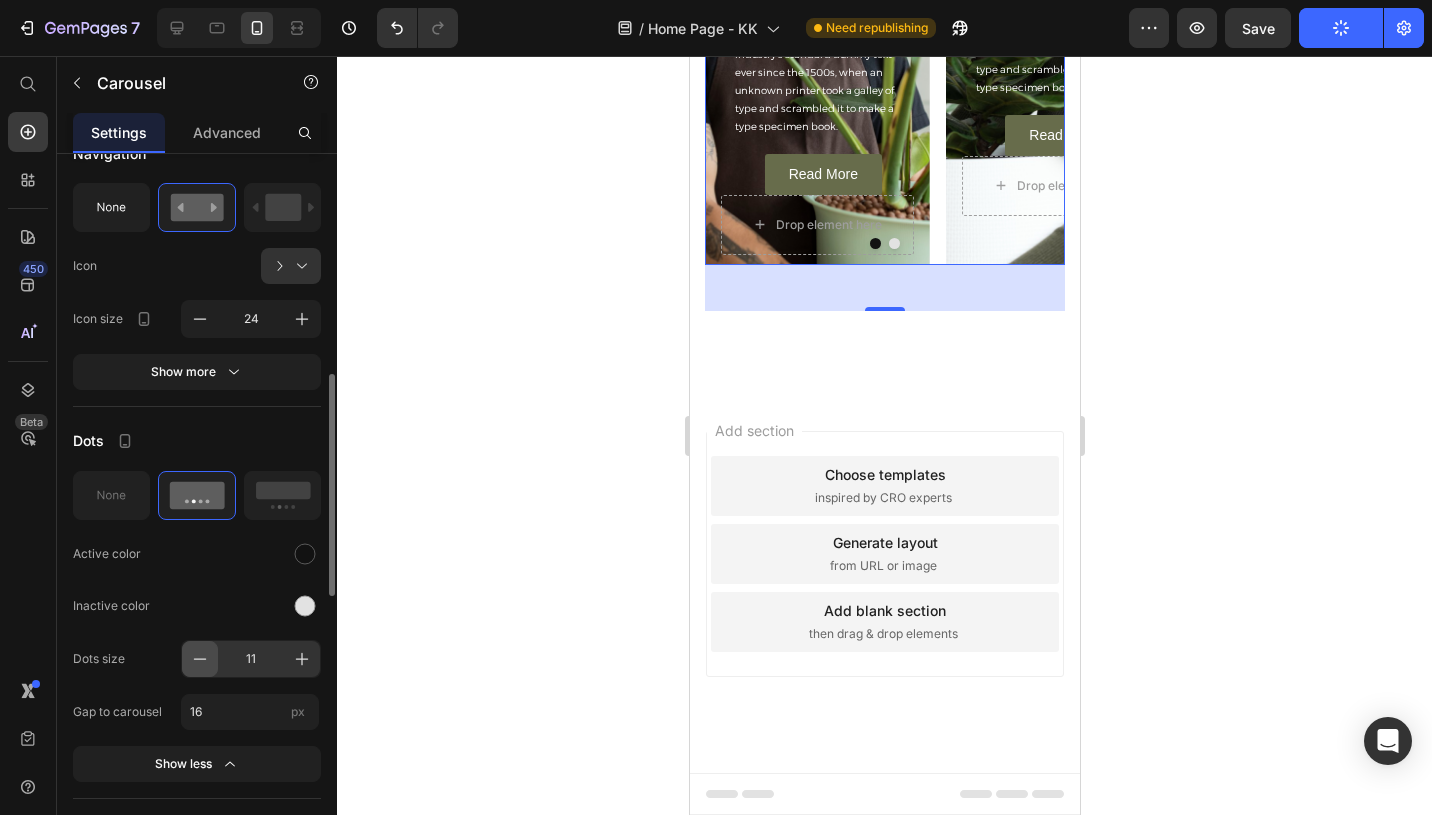 click 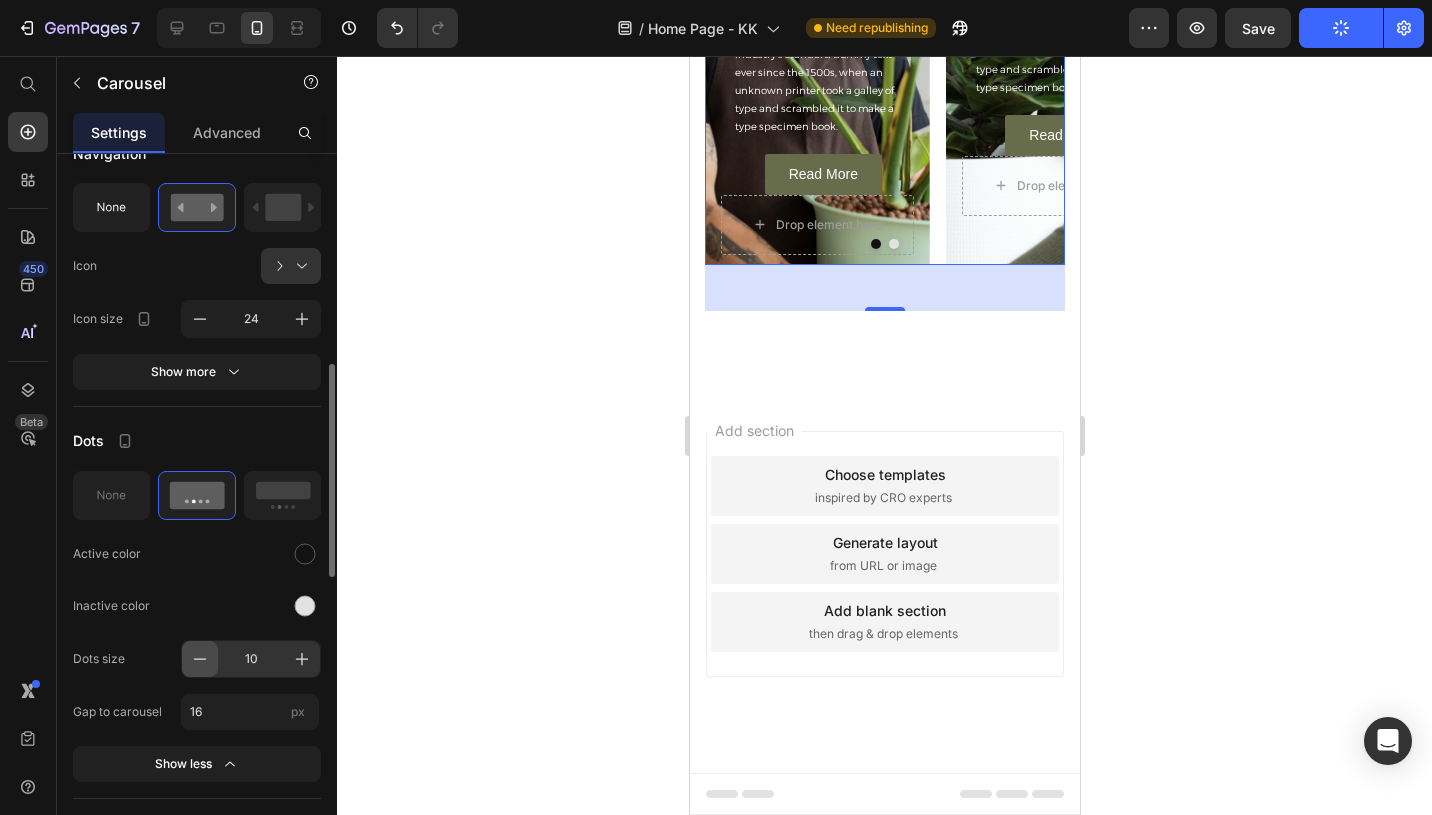 click 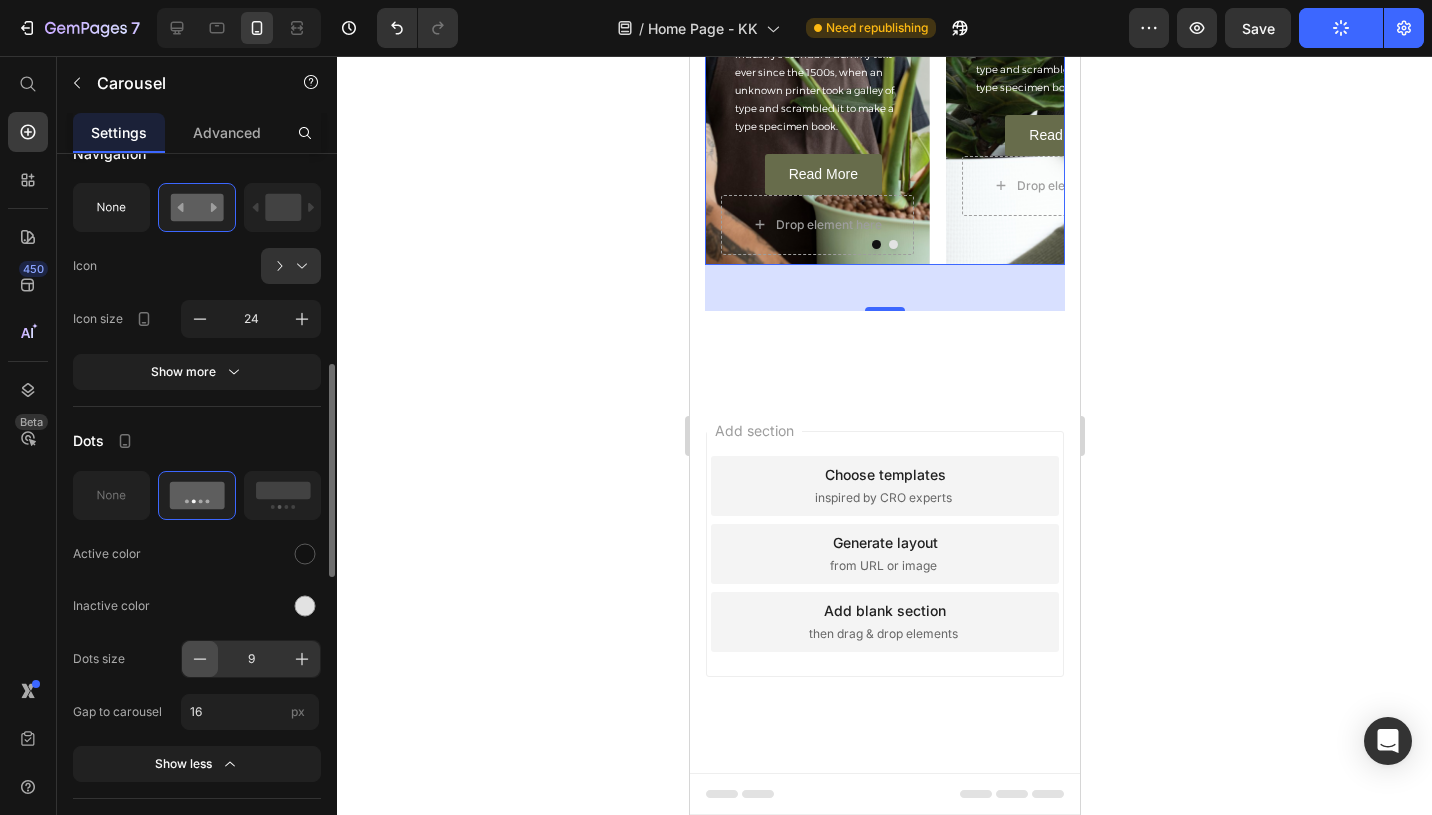 click 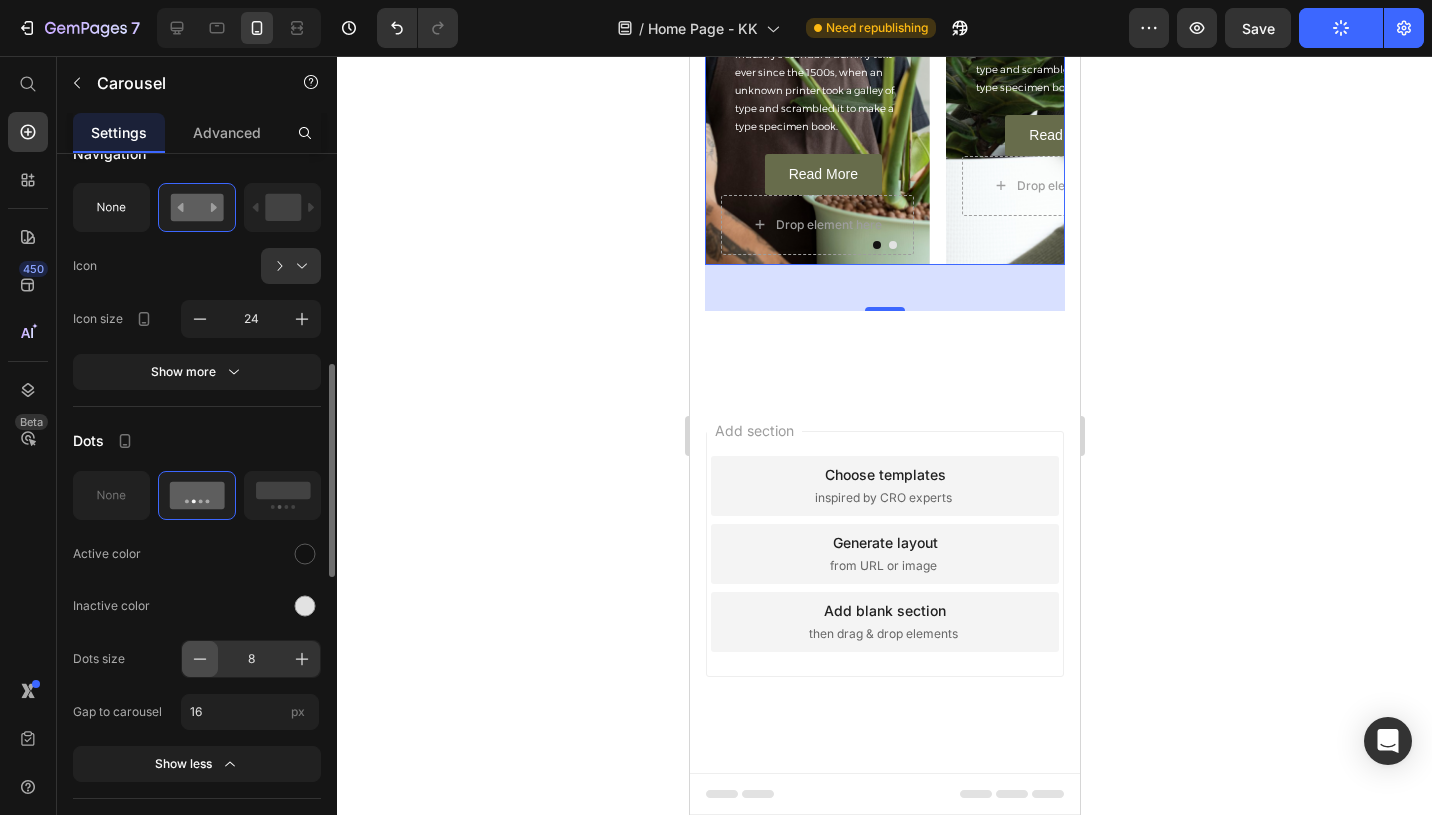 click 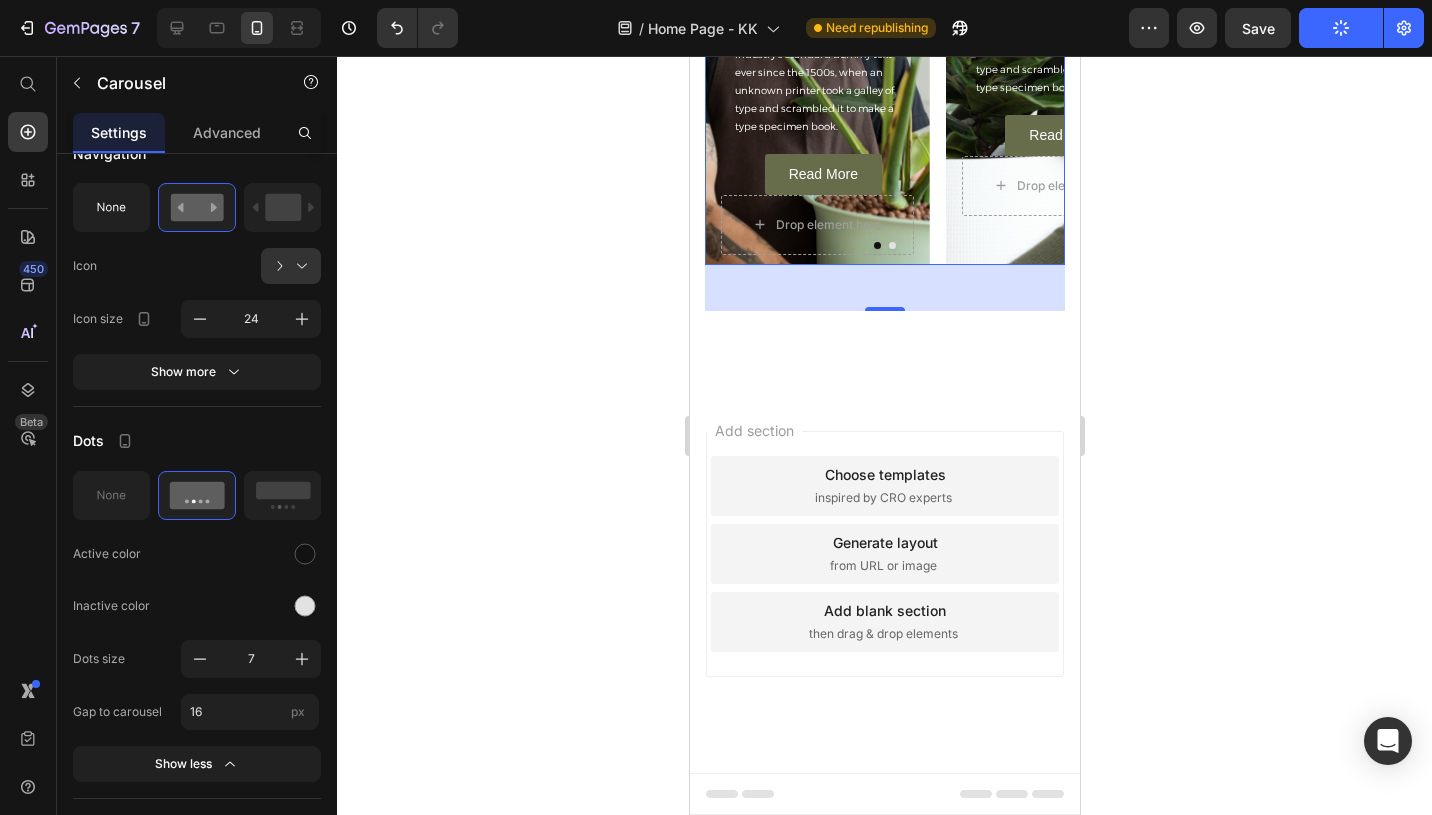click at bounding box center (891, 245) 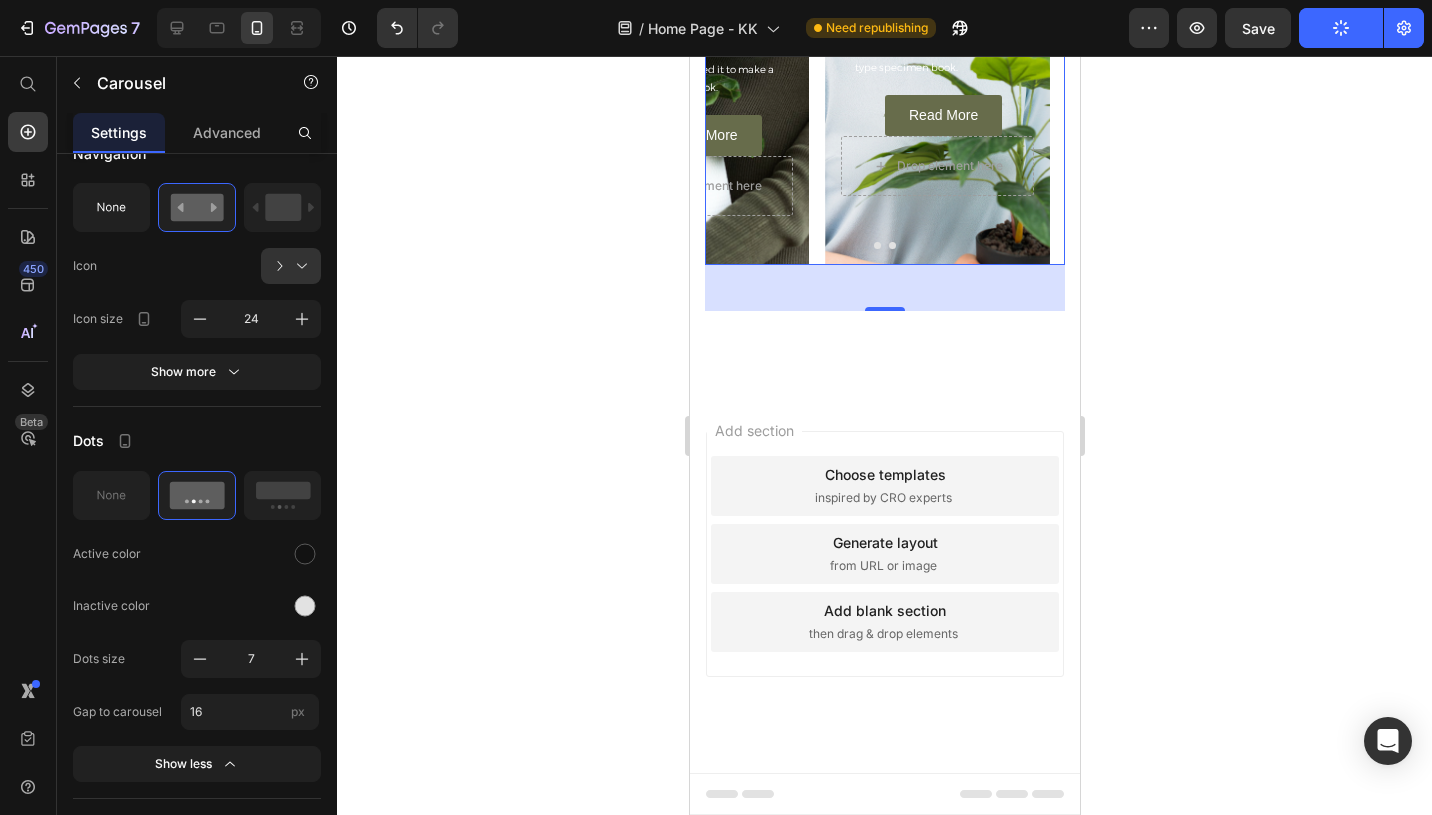 click at bounding box center [876, 245] 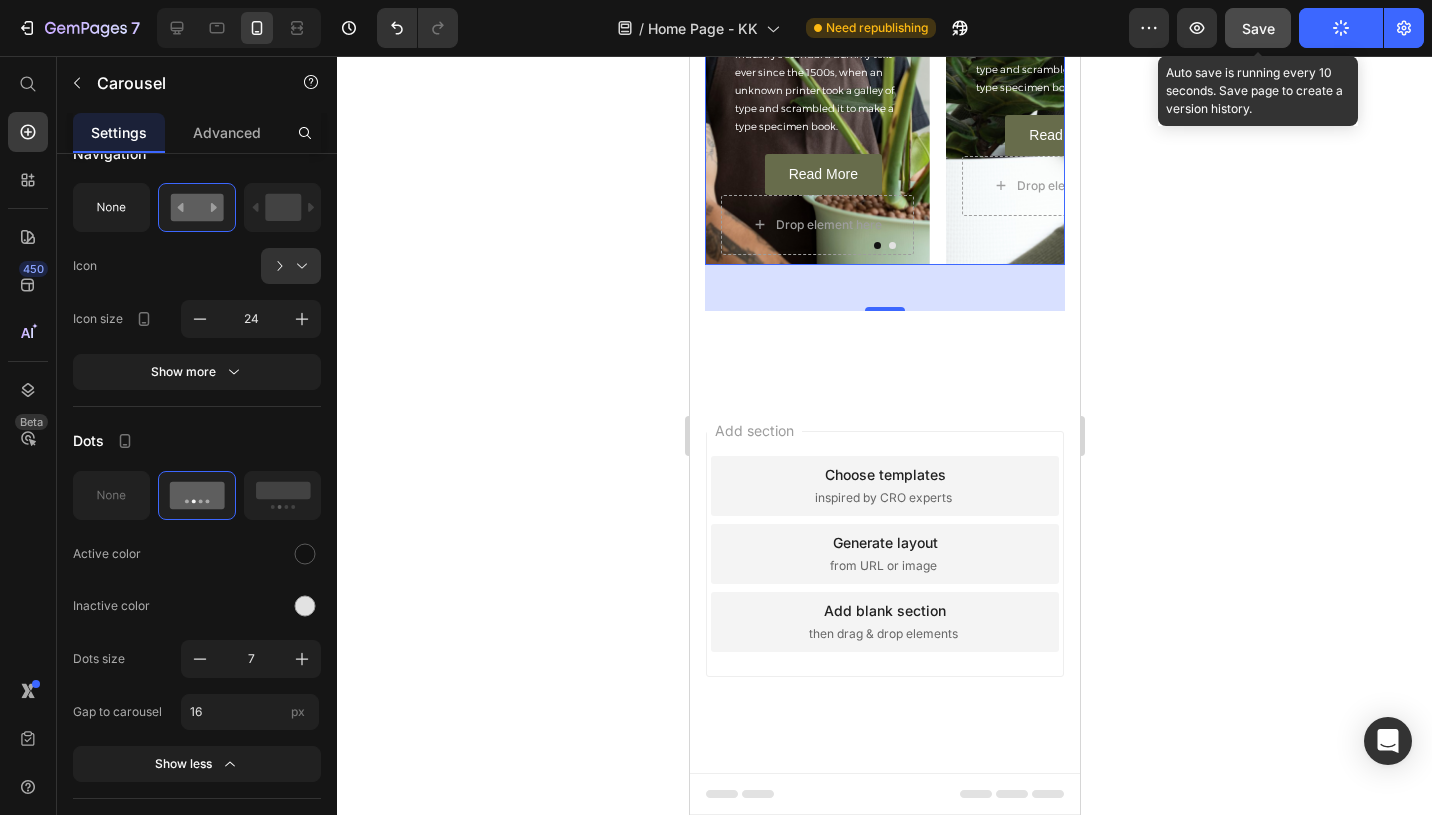 click on "Save" at bounding box center [1258, 28] 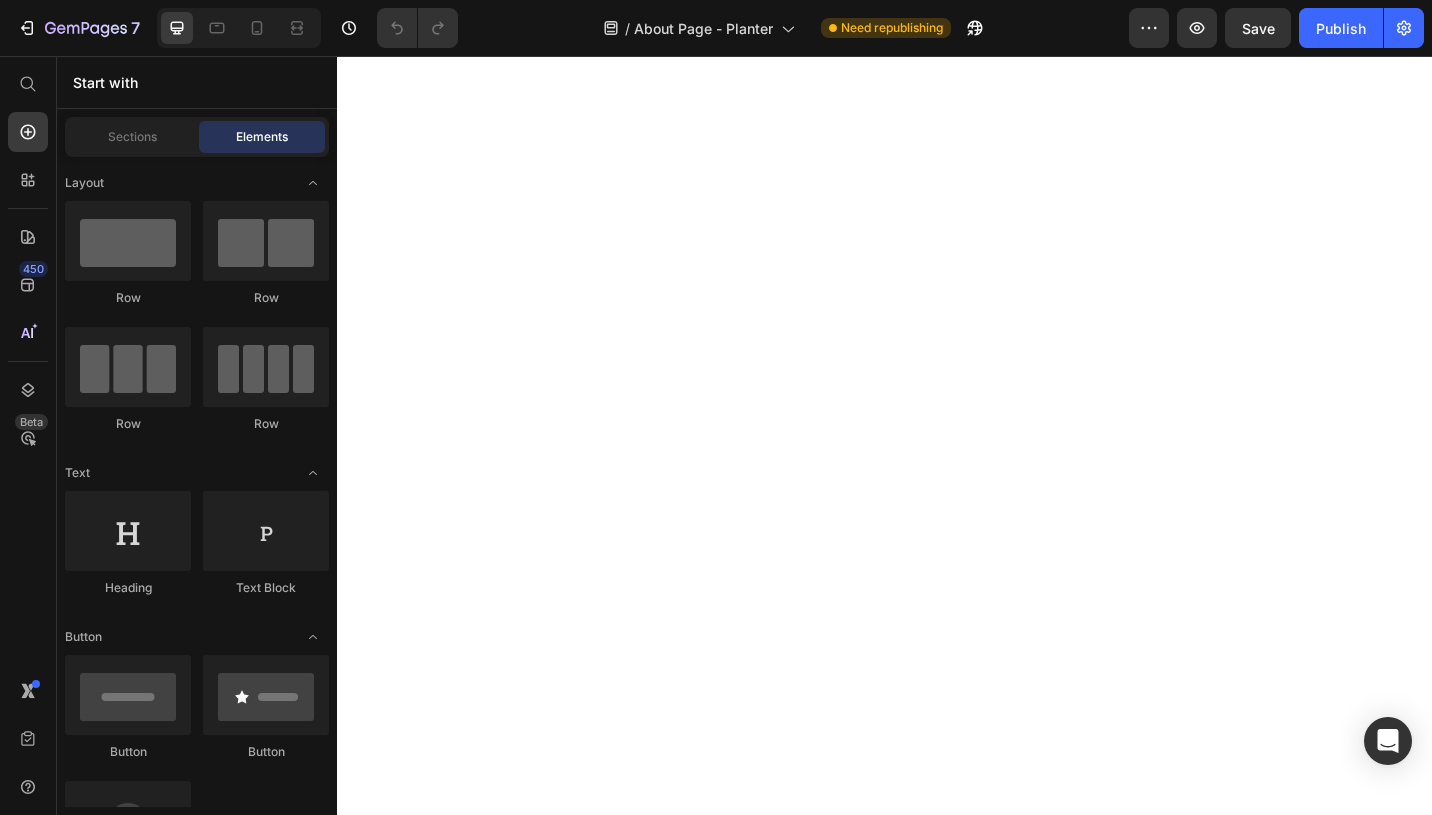 scroll, scrollTop: 0, scrollLeft: 0, axis: both 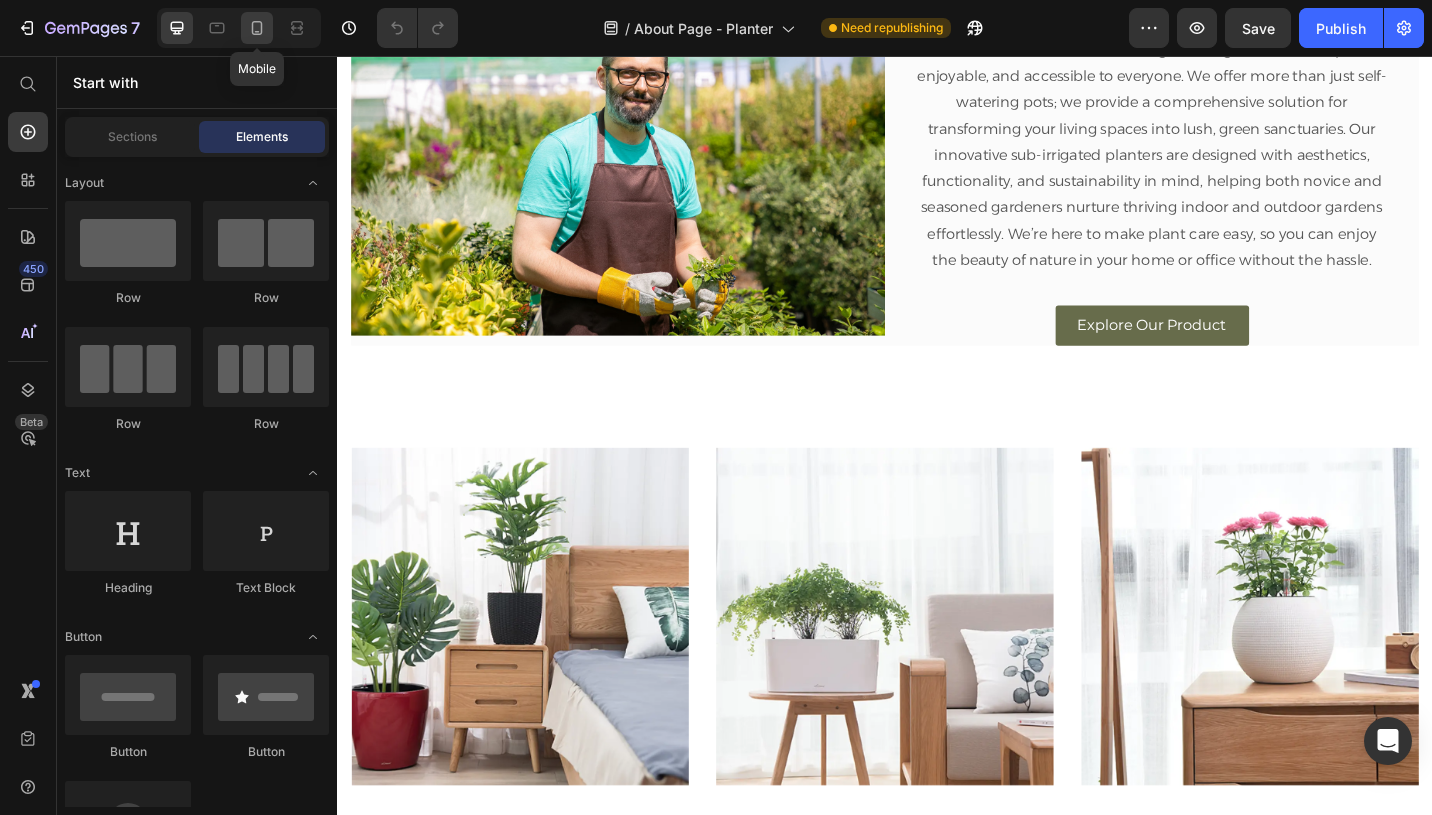 click 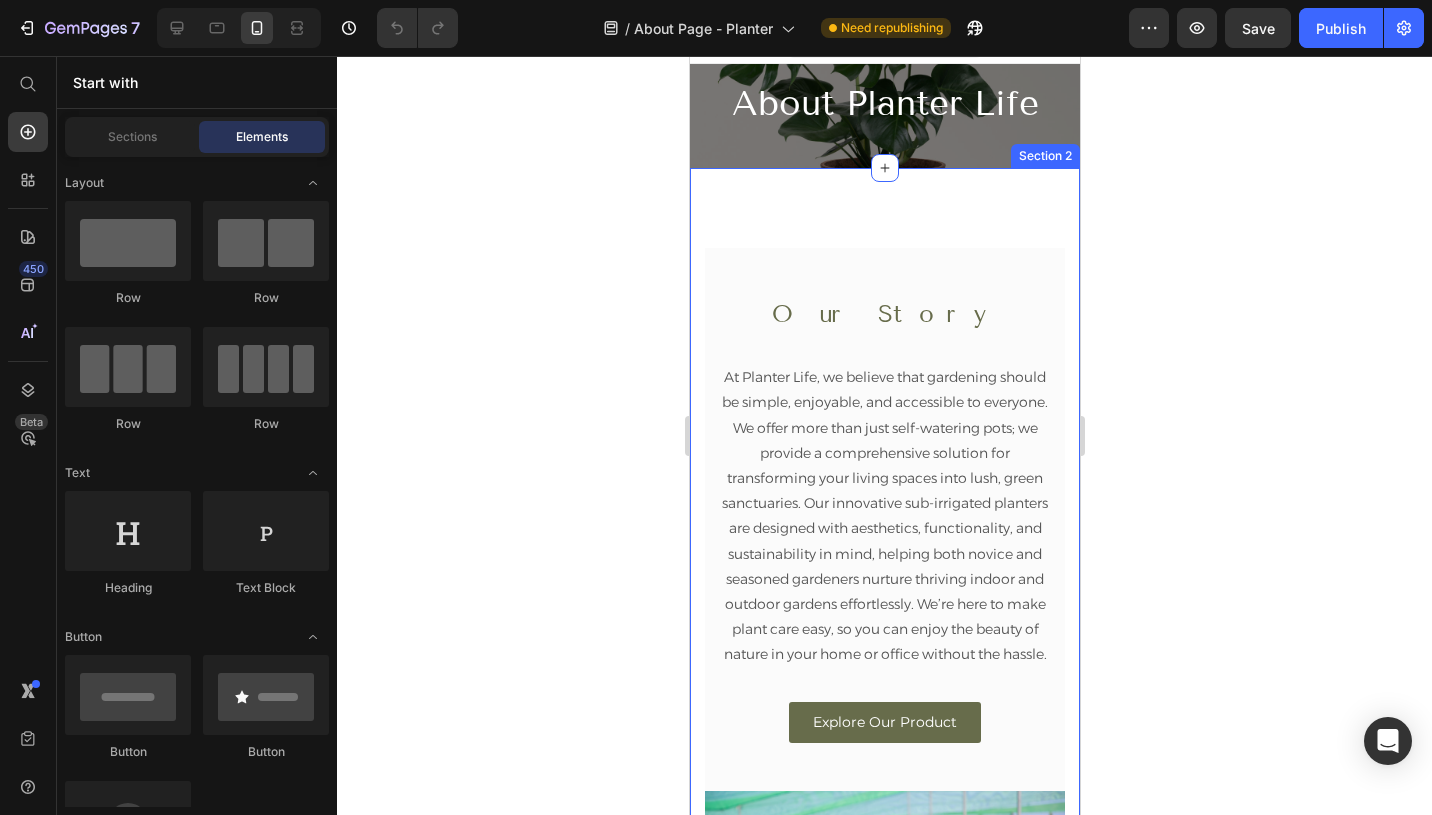 scroll, scrollTop: 34, scrollLeft: 0, axis: vertical 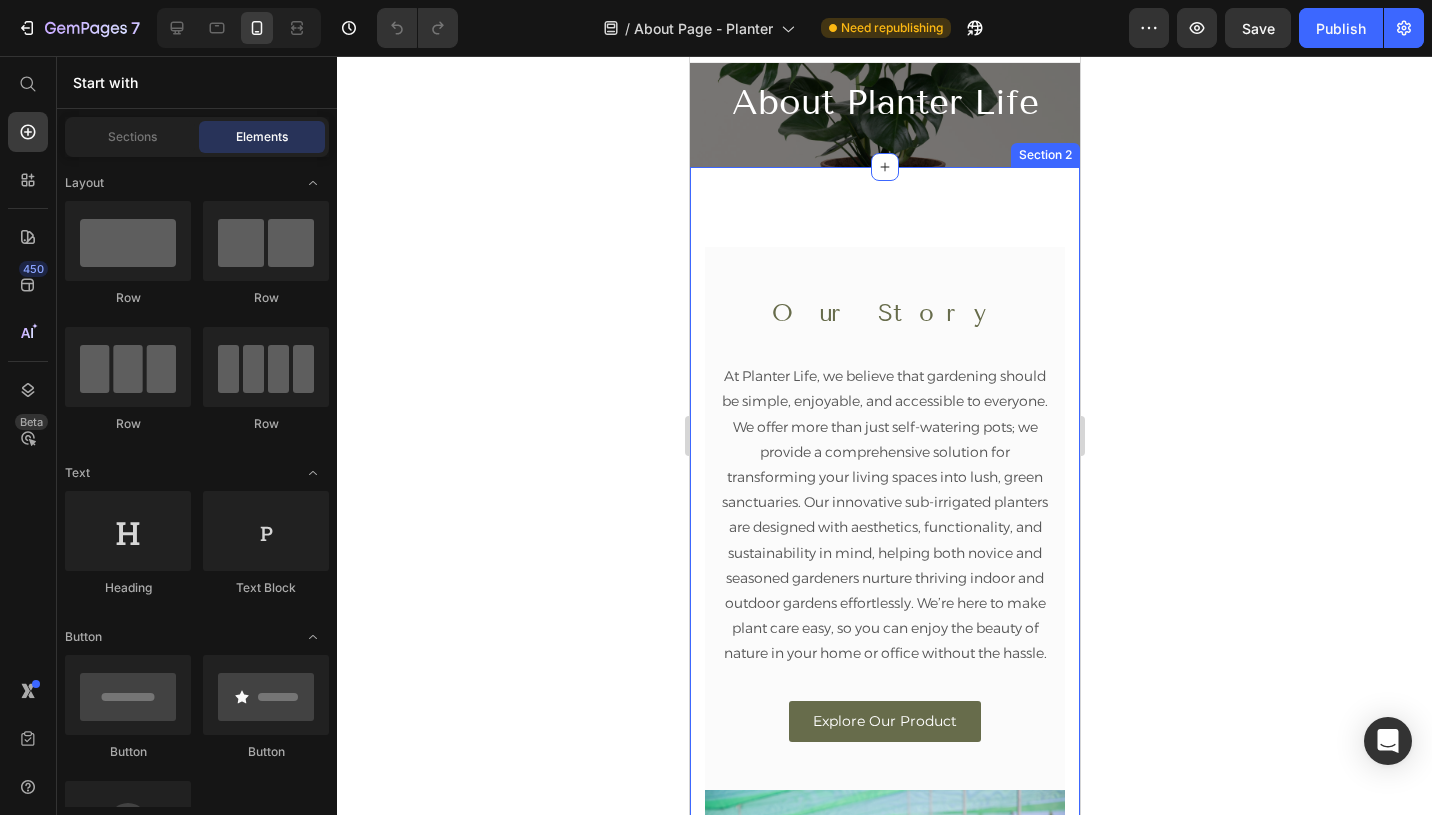 click on "Image Our Story Heading At Planter Life, we believe that gardening should be simple, enjoyable, and accessible to everyone. We offer more than just self-watering pots; we provide a comprehensive solution for transforming your living spaces into lush, green sanctuaries. Our innovative sub-irrigated planters are designed with aesthetics, functionality, and sustainability in mind, helping both novice and seasoned gardeners nurture thriving indoor and outdoor gardens effortlessly. We’re here to make plant care easy, so you can enjoy the beauty of nature in your home or office without the hassle. Text block Explore Our Product Button Row Row Section 2" at bounding box center [884, 638] 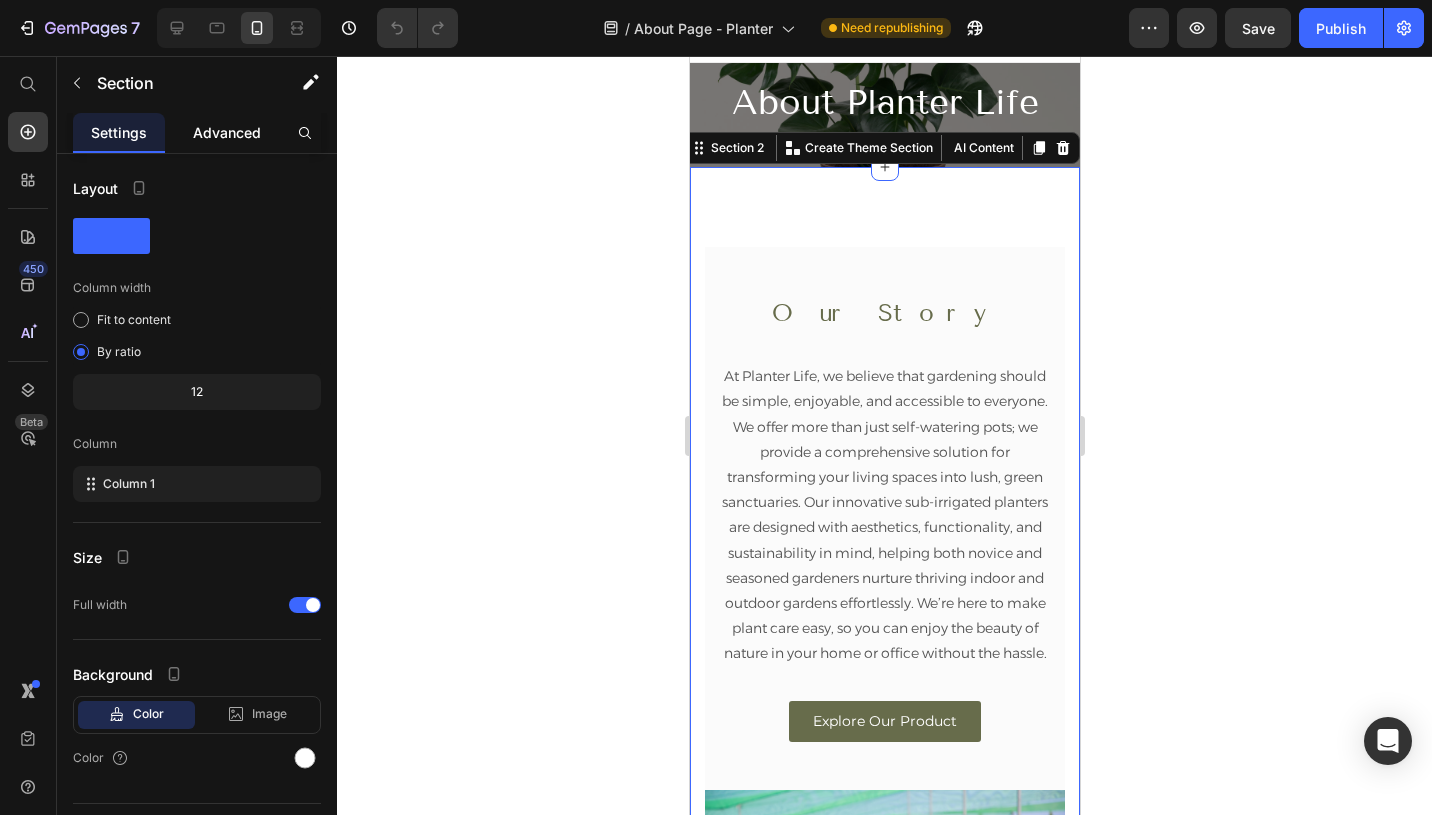 click on "Advanced" at bounding box center (227, 132) 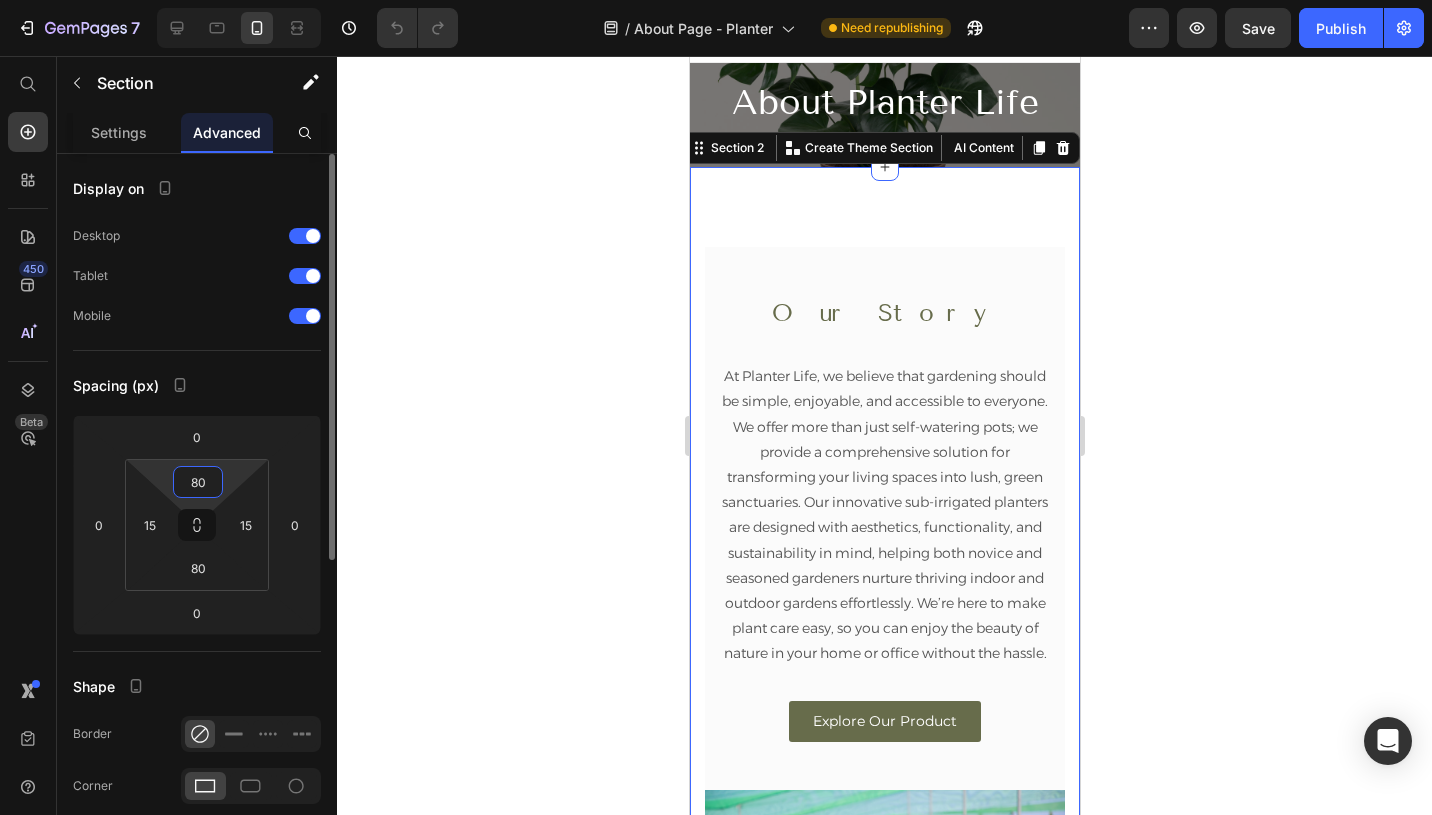 click on "80" at bounding box center [198, 482] 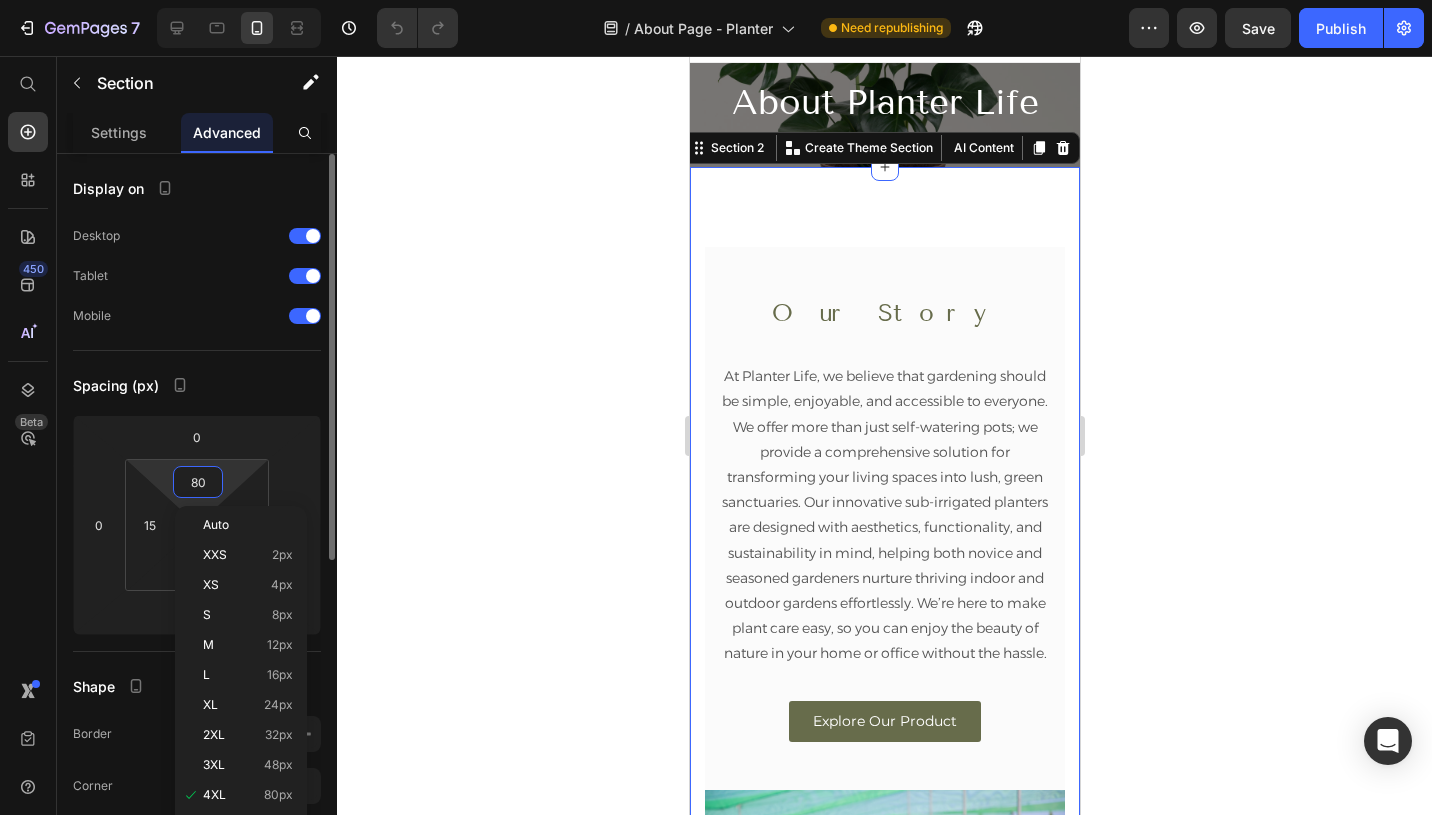 type on "0" 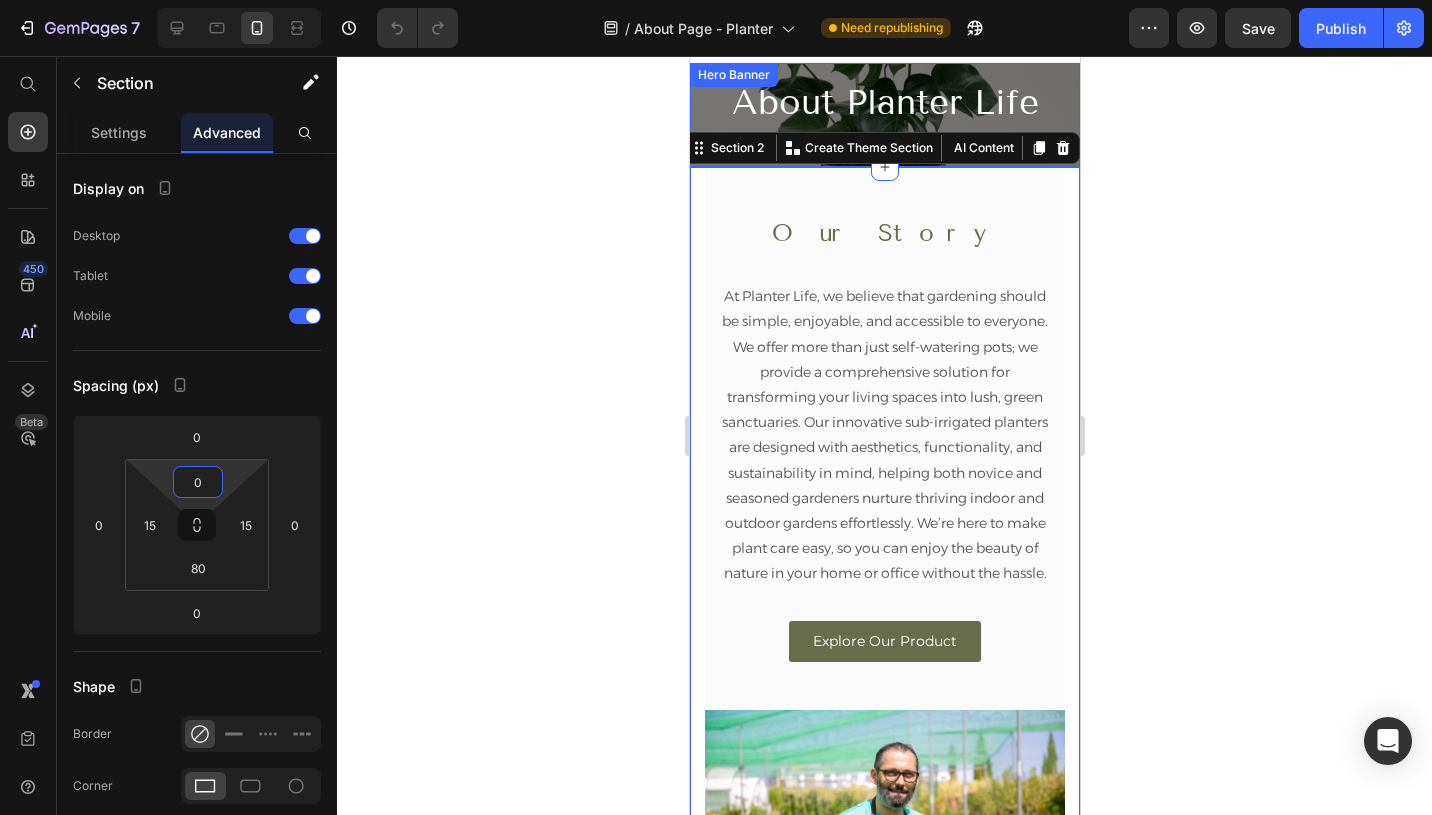 click on "About Planter Life Heading Row" at bounding box center [884, 115] 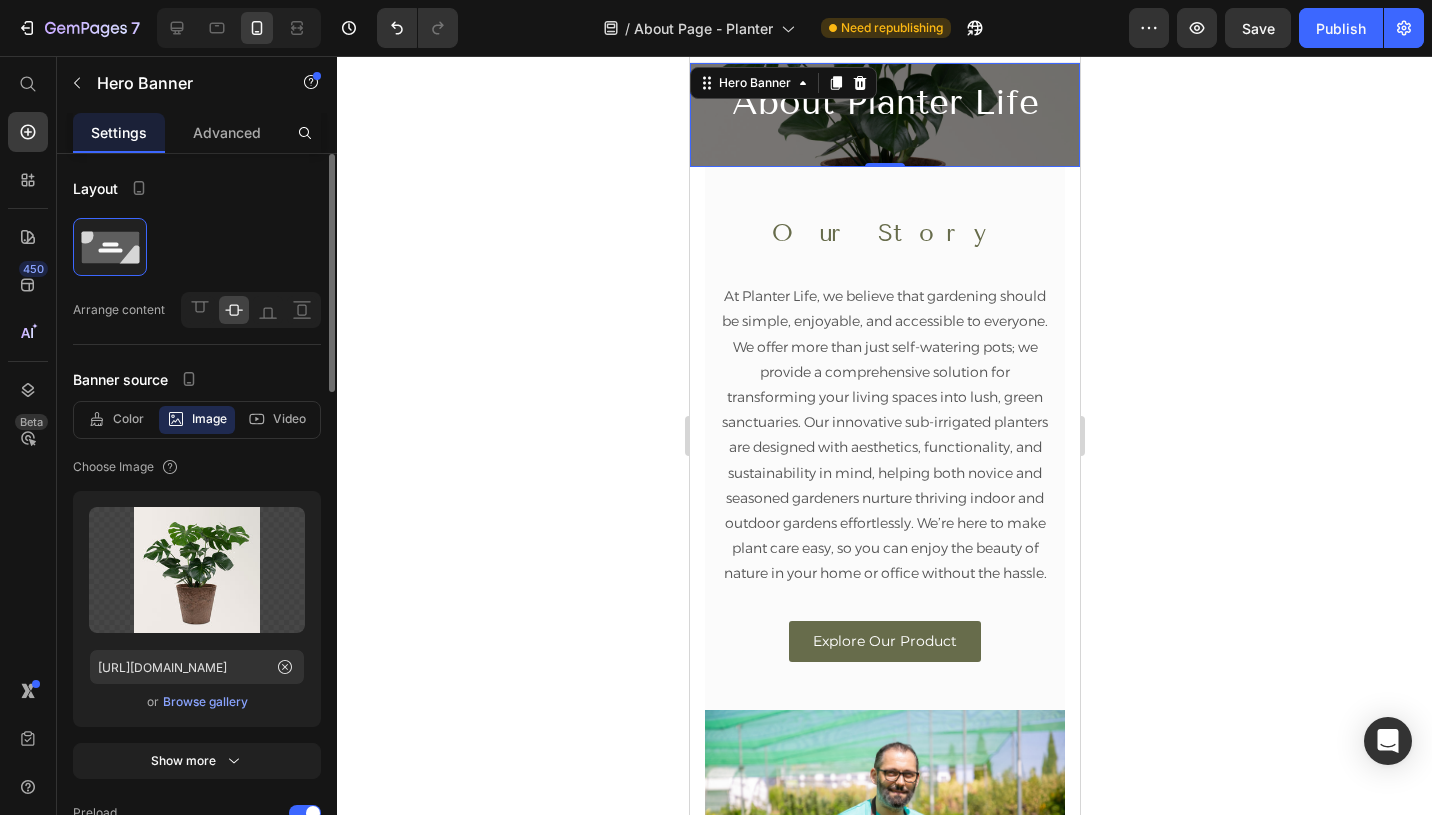 scroll, scrollTop: 375, scrollLeft: 0, axis: vertical 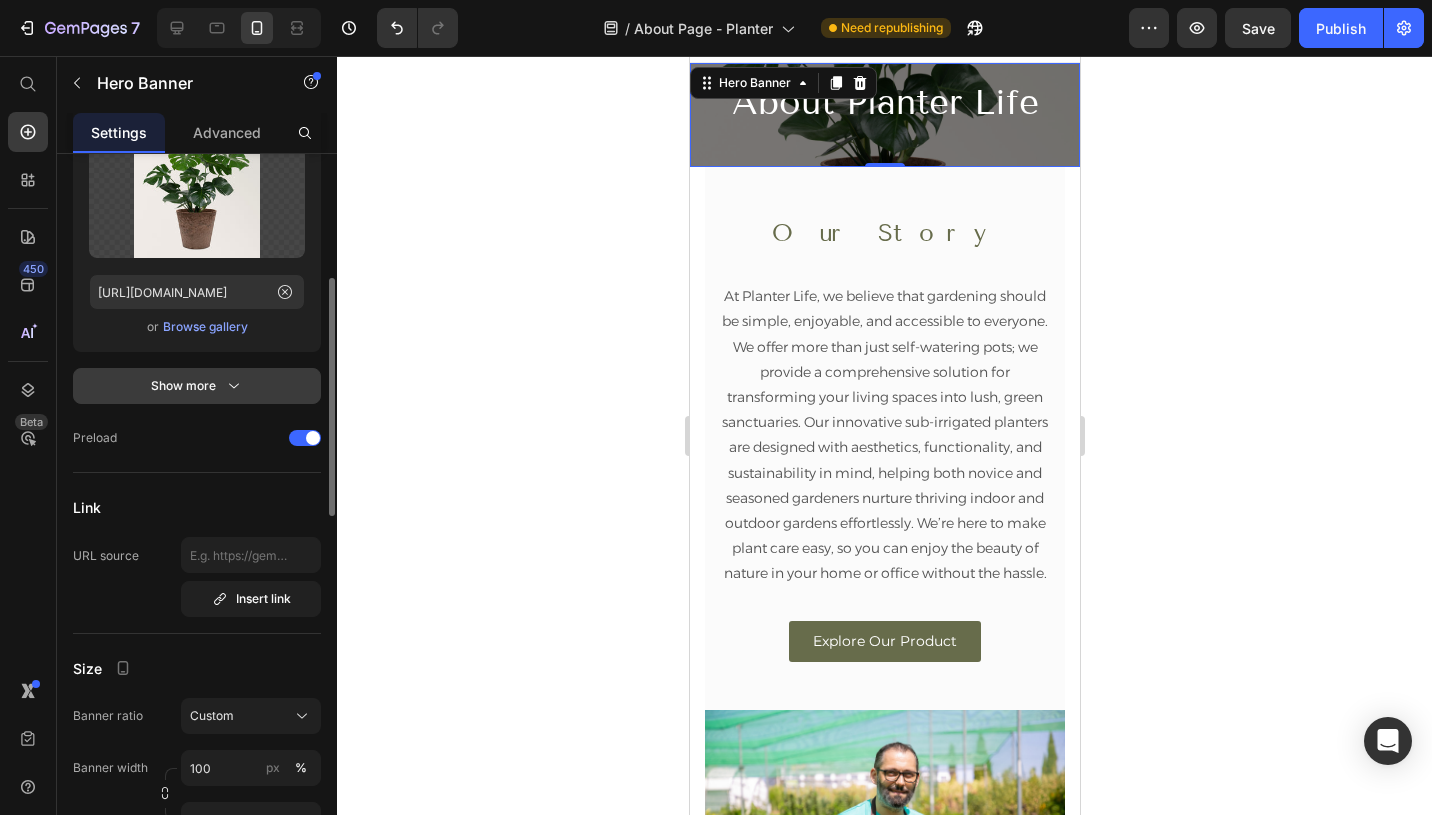click on "Show more" at bounding box center [197, 386] 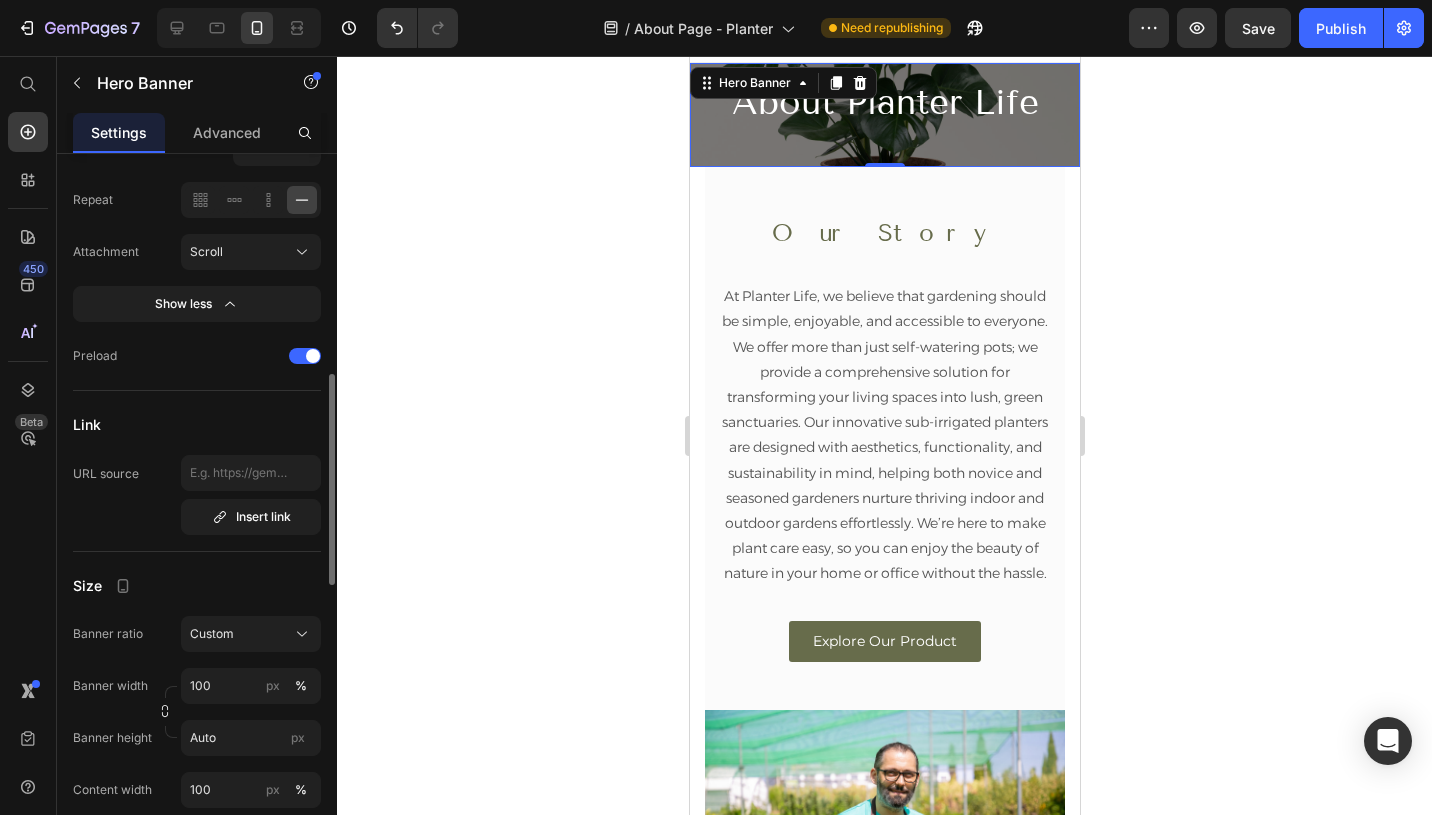 scroll, scrollTop: 1126, scrollLeft: 0, axis: vertical 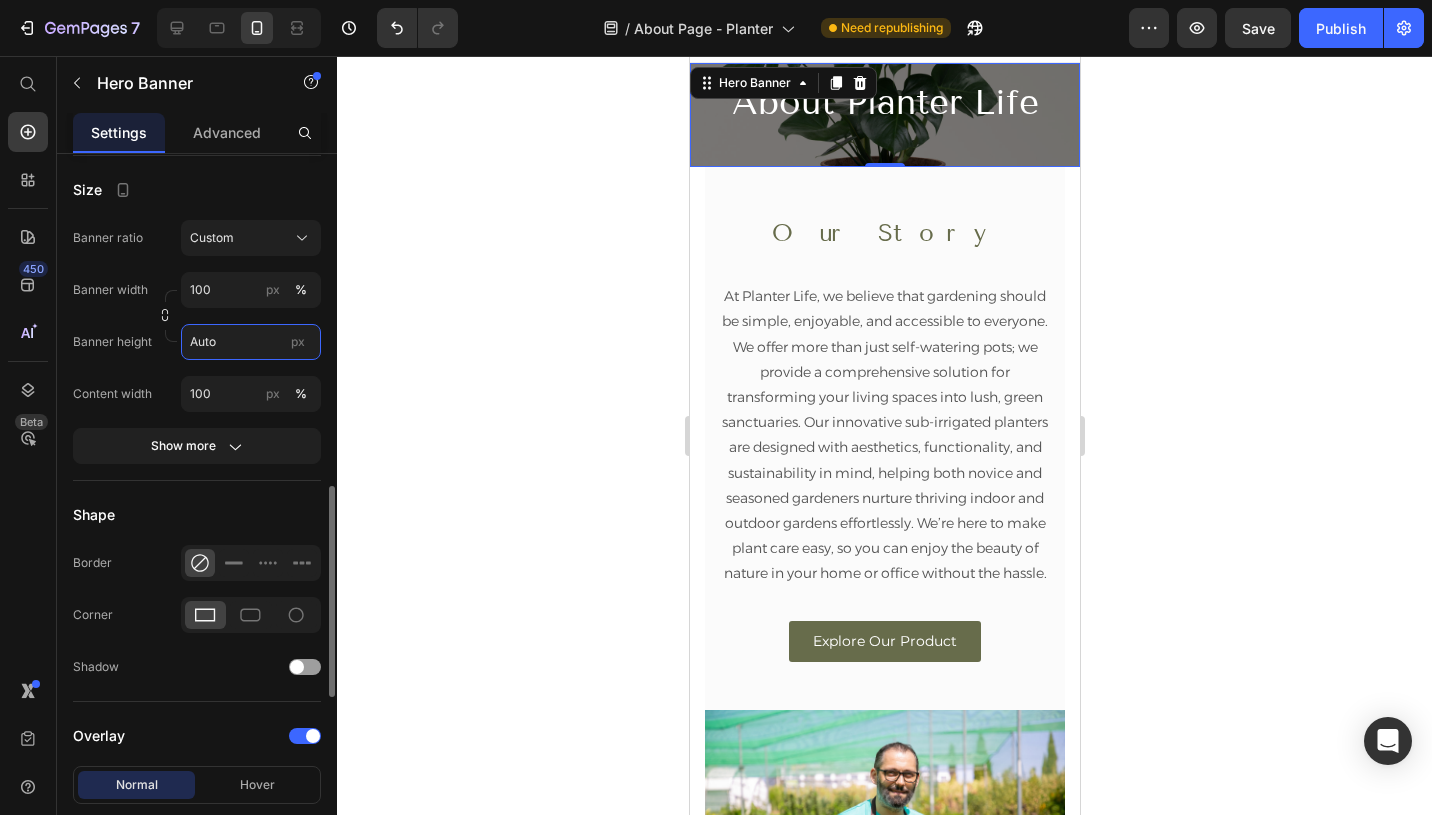 click on "Auto" at bounding box center (251, 342) 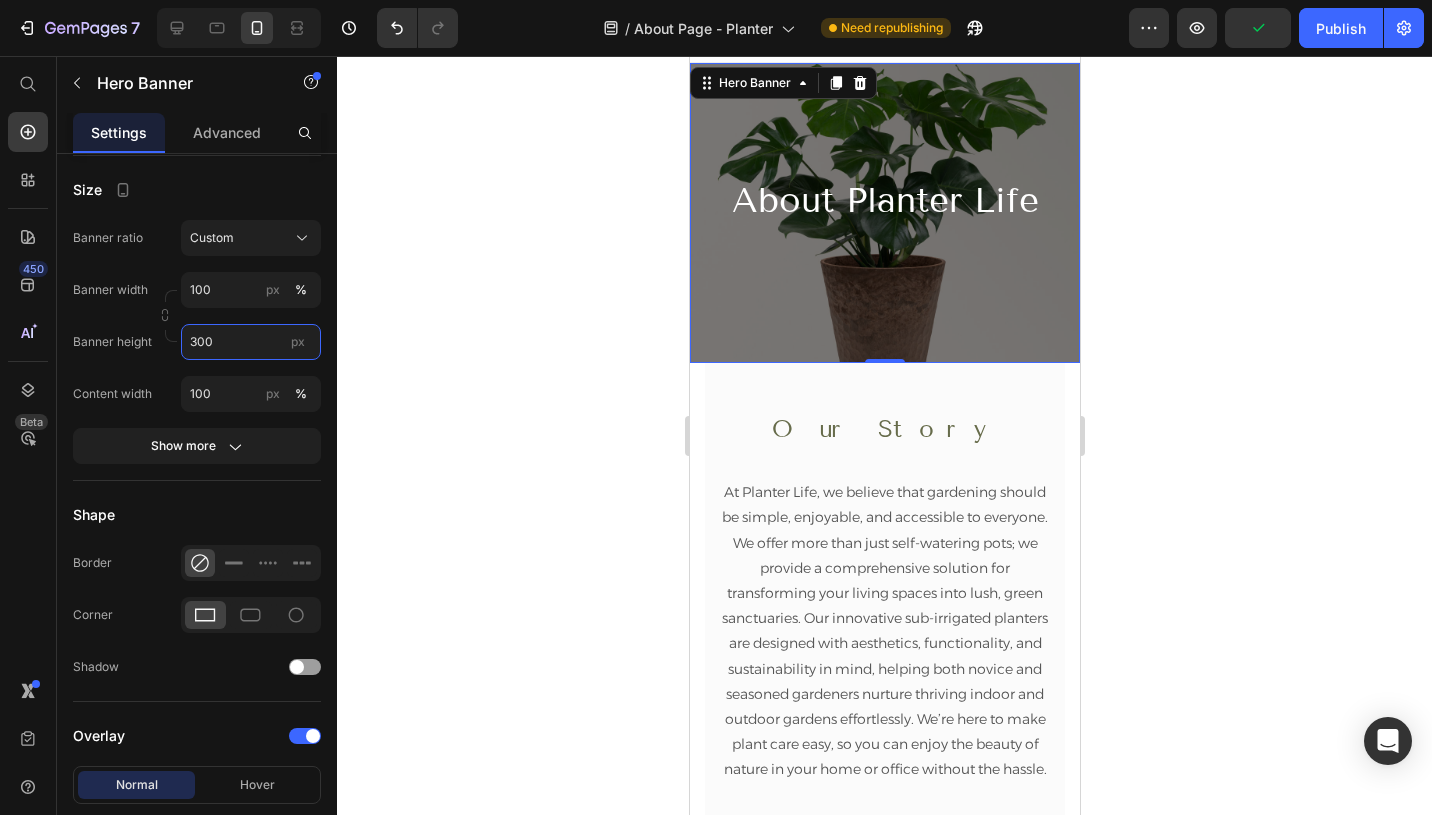 type on "300" 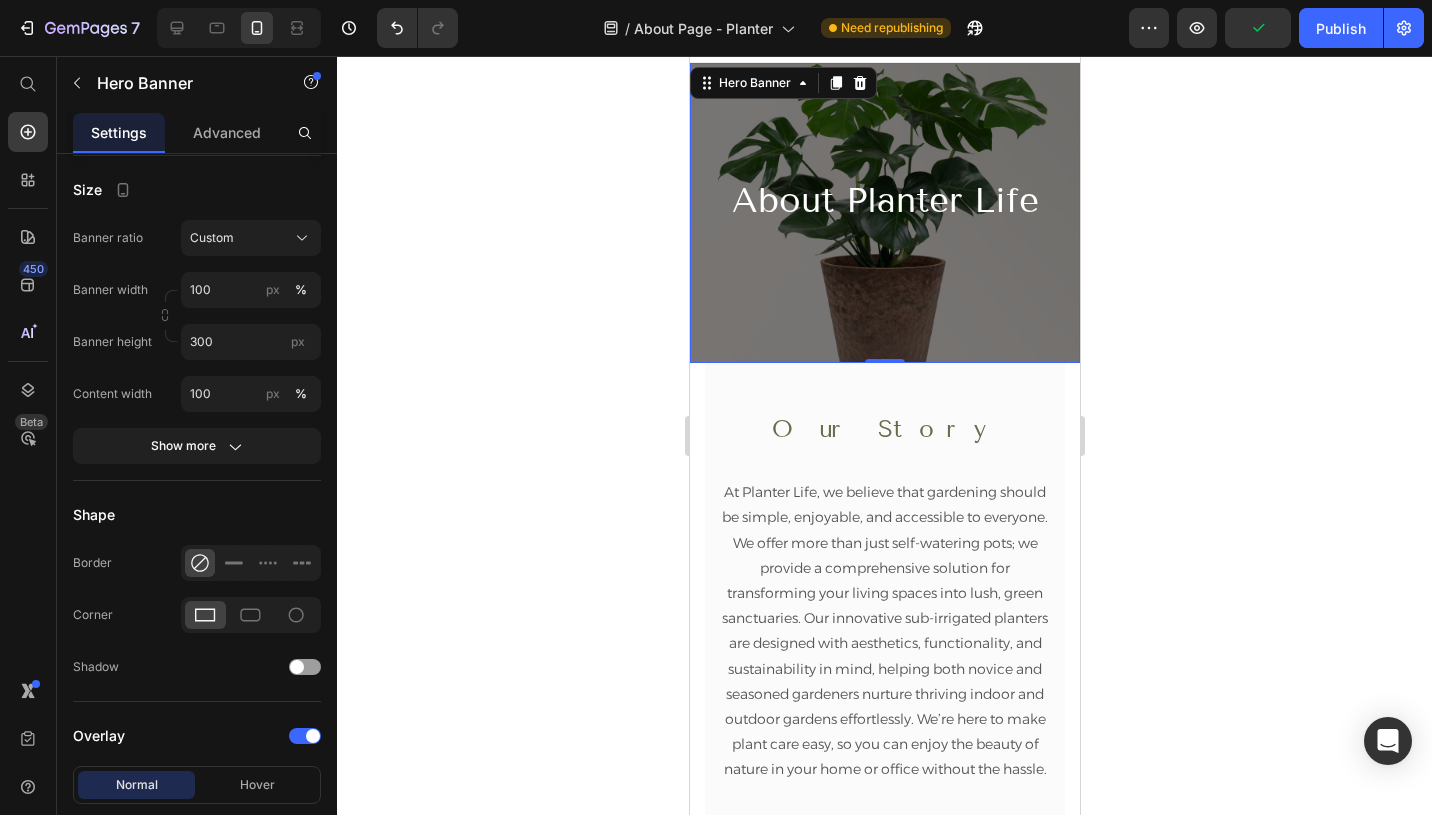 click 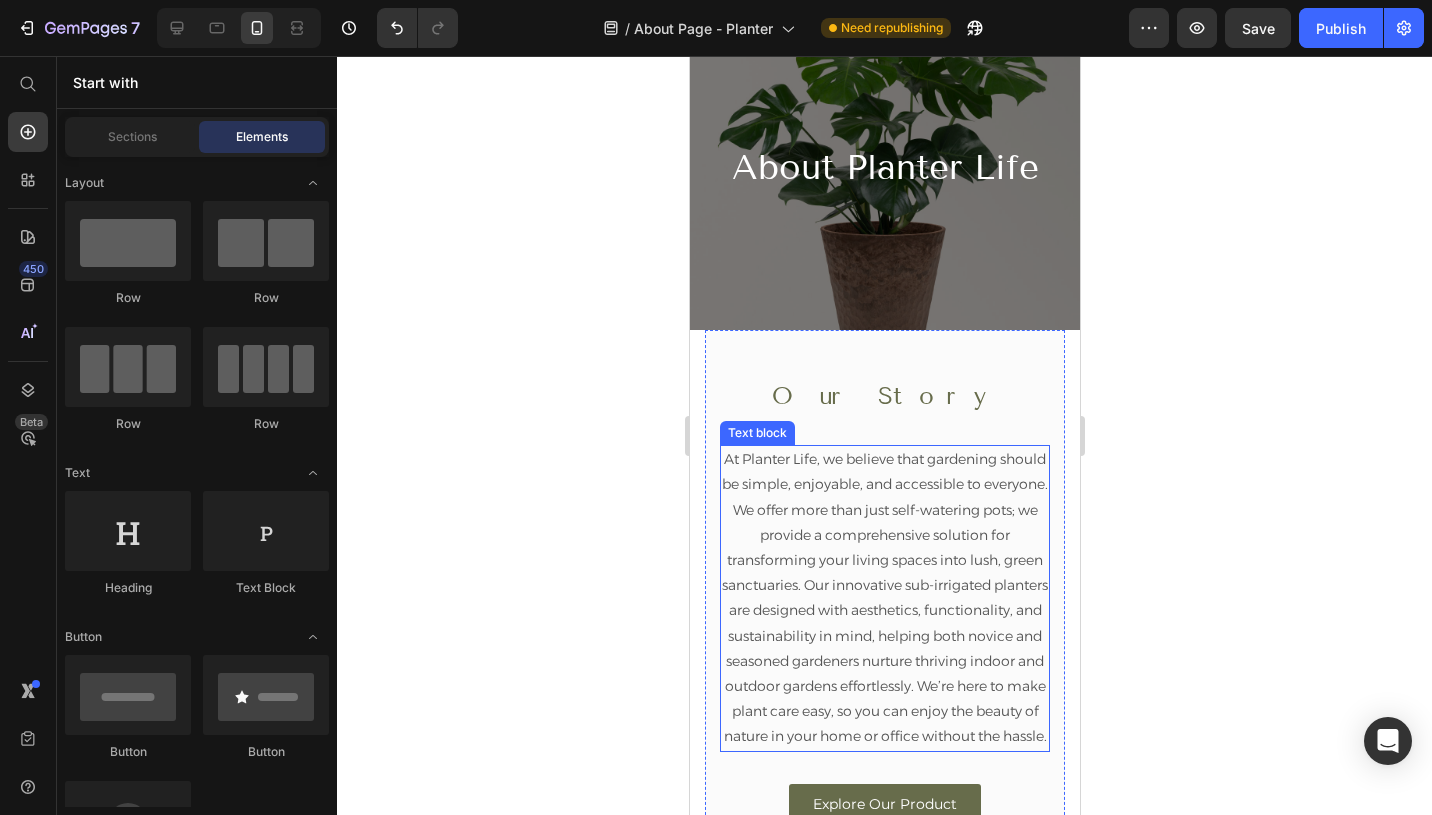 scroll, scrollTop: 177, scrollLeft: 0, axis: vertical 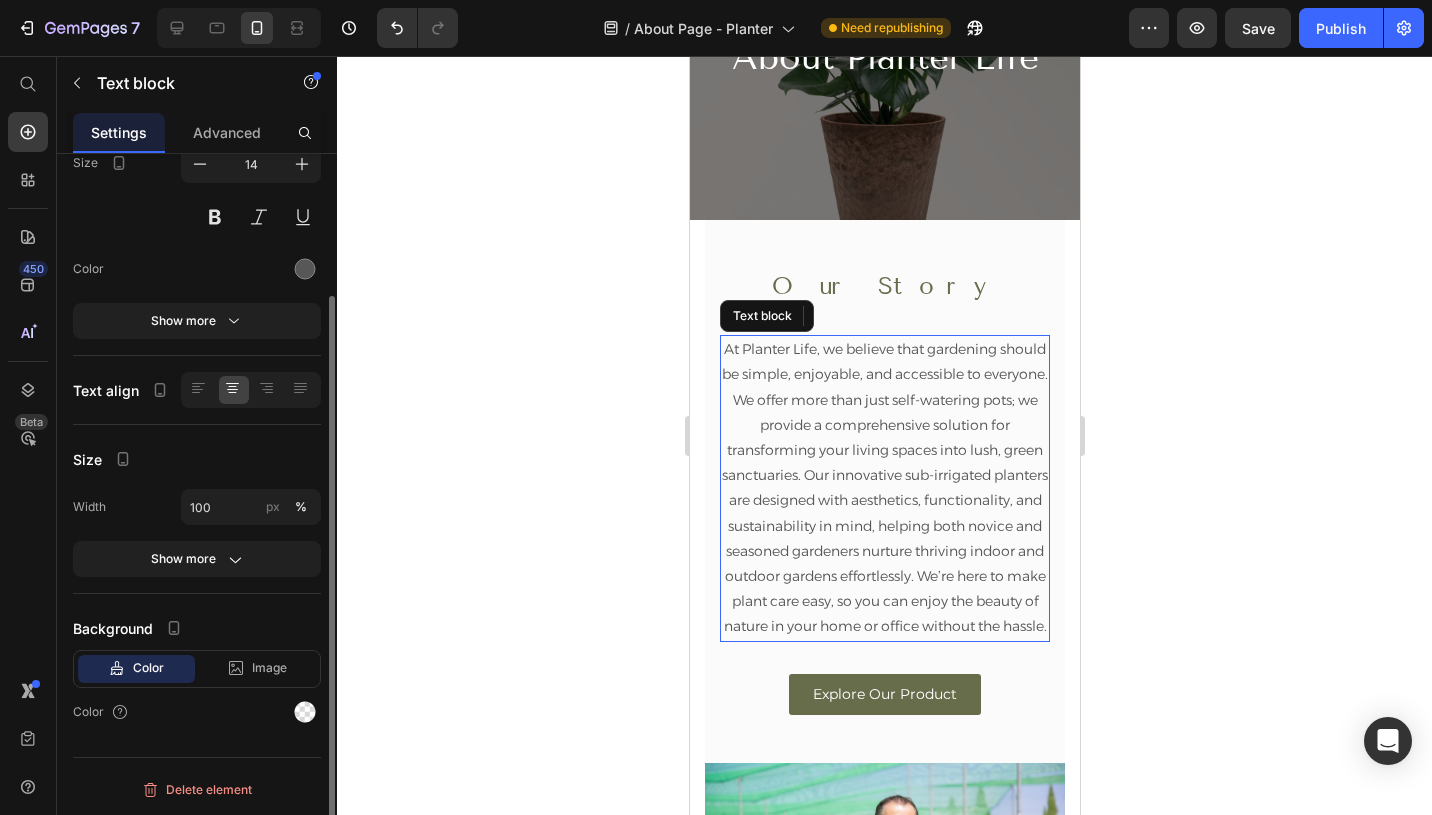 click on "At Planter Life, we believe that gardening should be simple, enjoyable, and accessible to everyone. We offer more than just self-watering pots; we provide a comprehensive solution for transforming your living spaces into lush, green sanctuaries. Our innovative sub-irrigated planters are designed with aesthetics, functionality, and sustainability in mind, helping both novice and seasoned gardeners nurture thriving indoor and outdoor gardens effortlessly. We’re here to make plant care easy, so you can enjoy the beauty of nature in your home or office without the hassle." at bounding box center (884, 488) 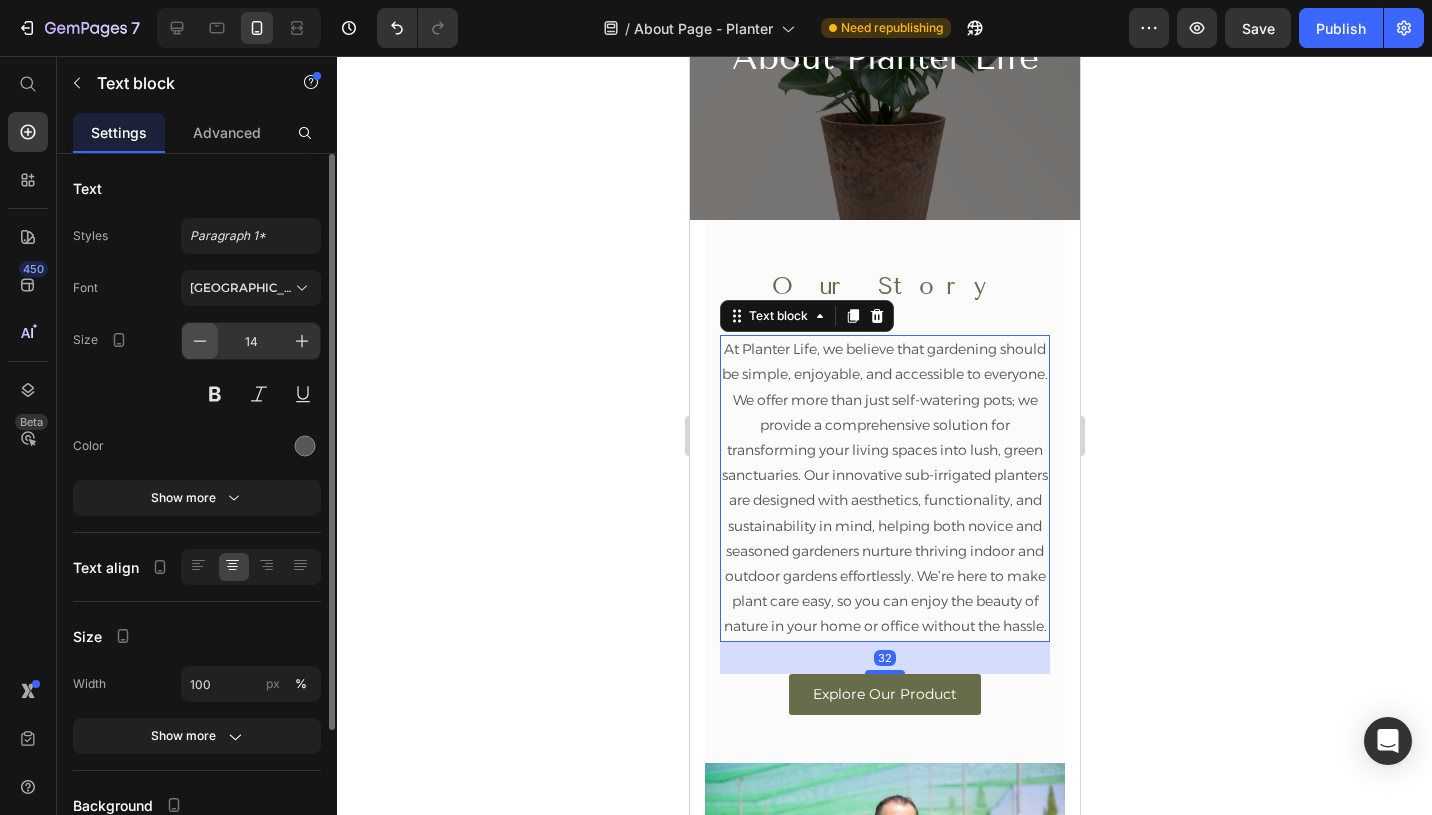 click 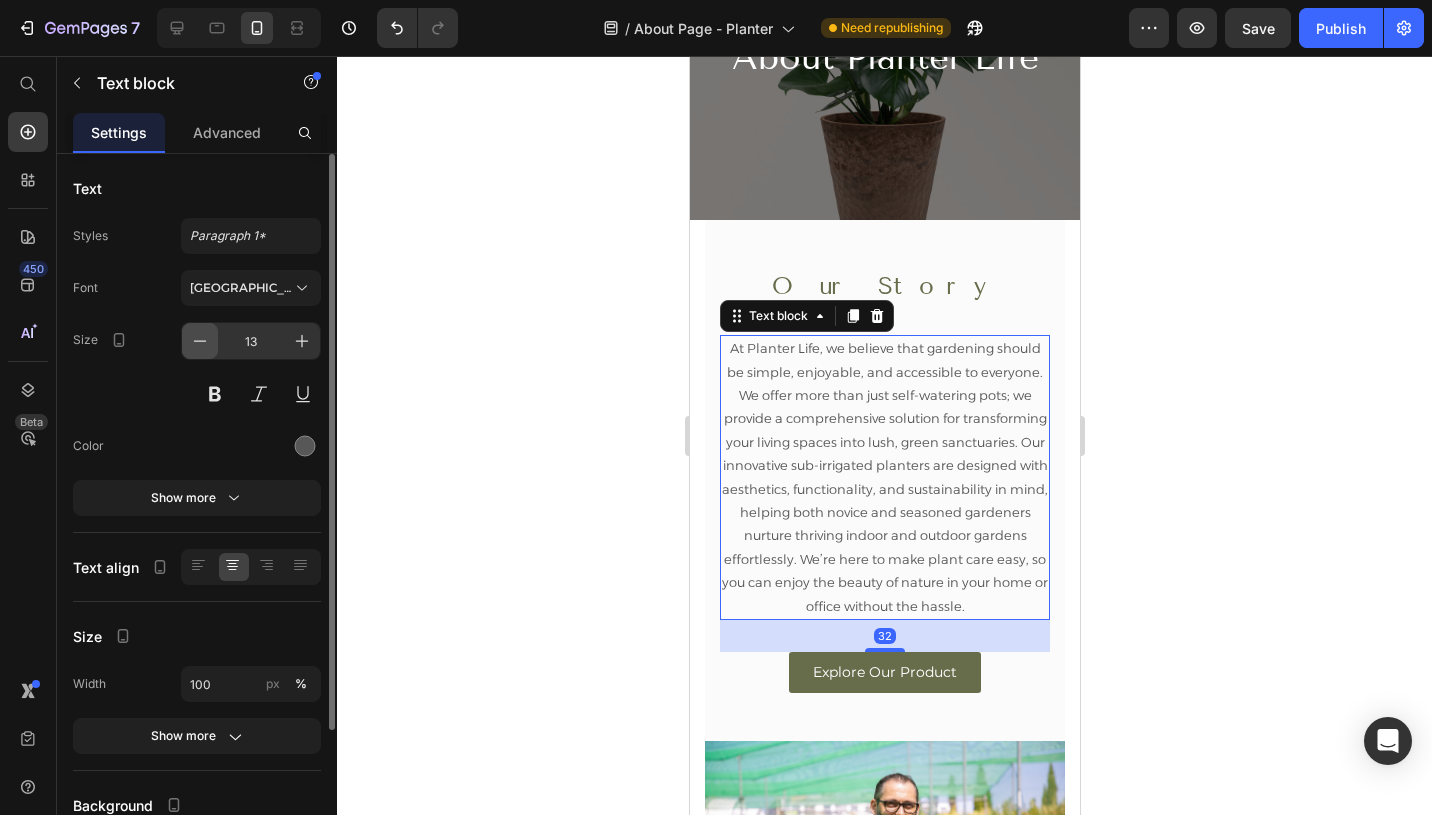 click 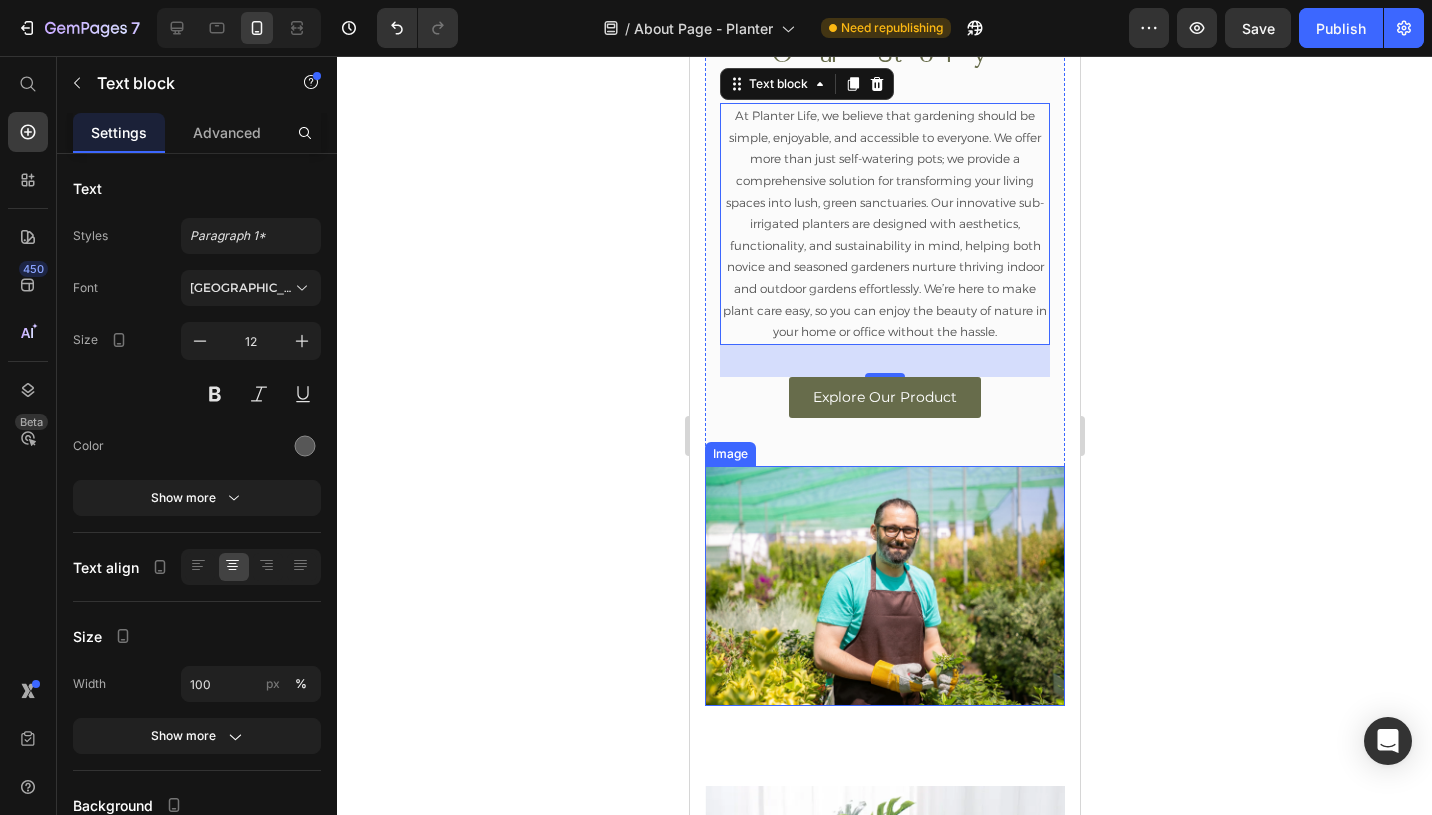 scroll, scrollTop: 288, scrollLeft: 0, axis: vertical 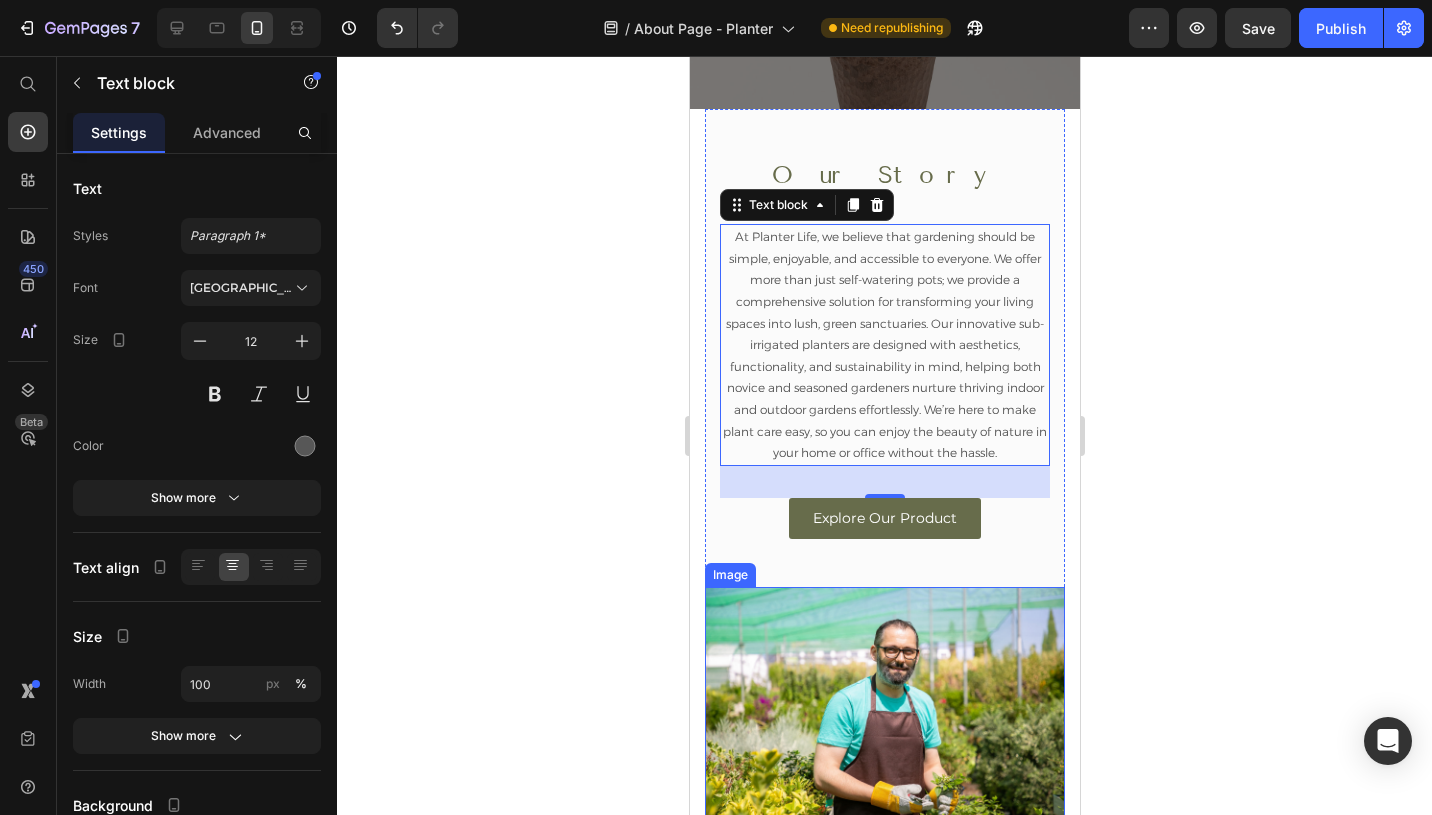 click at bounding box center (884, 707) 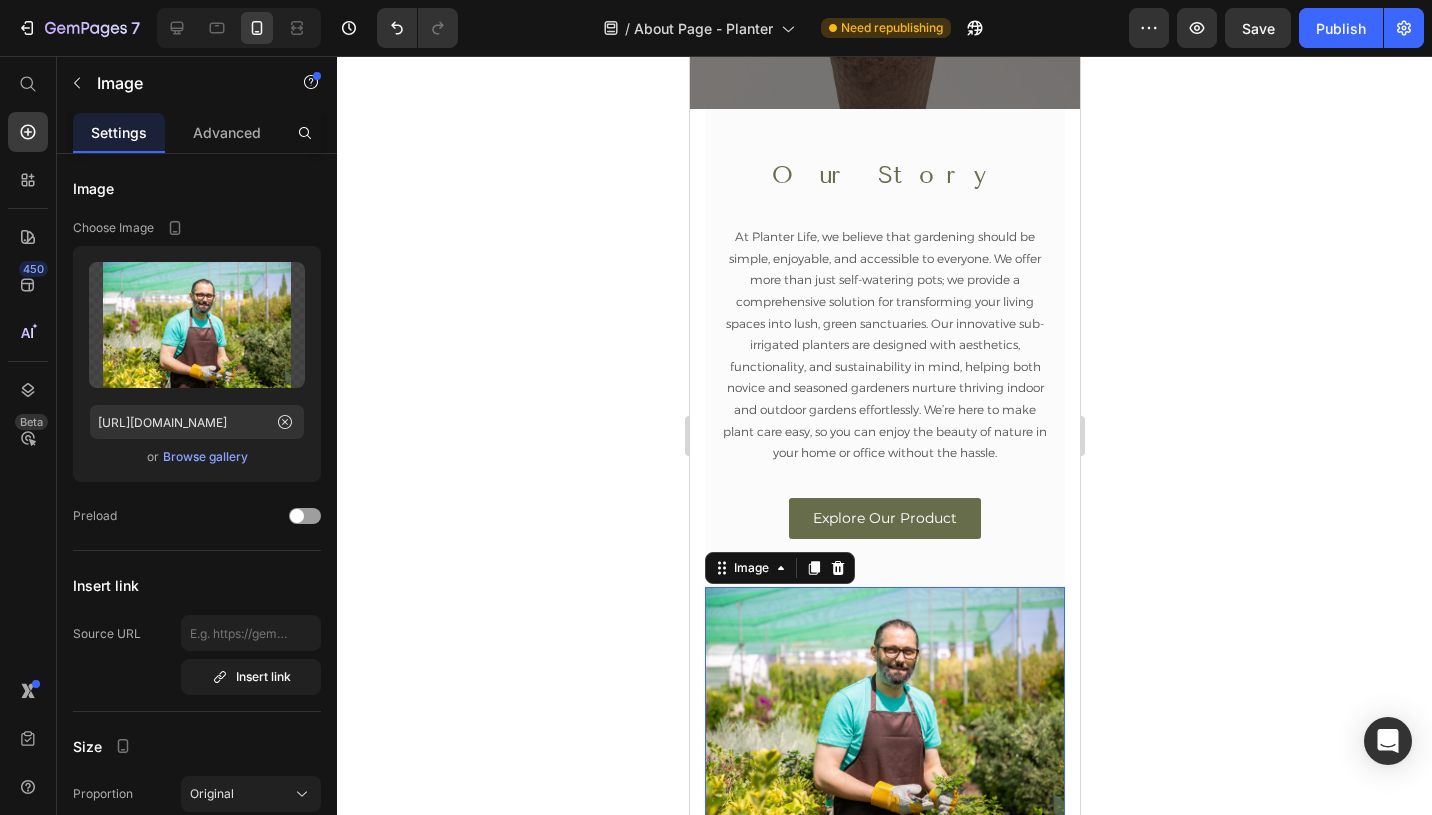 scroll, scrollTop: 324, scrollLeft: 0, axis: vertical 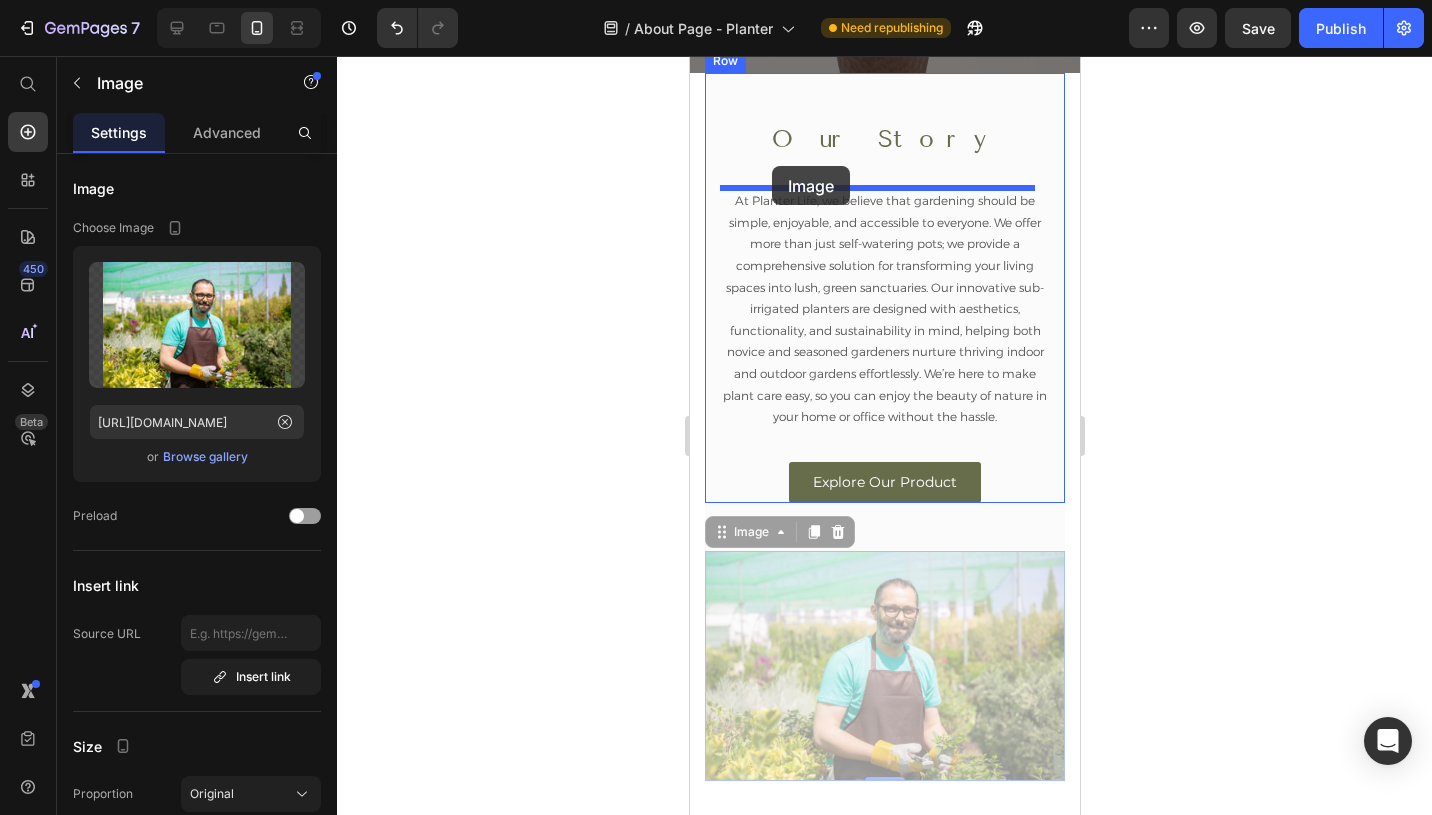 drag, startPoint x: 743, startPoint y: 536, endPoint x: 771, endPoint y: 168, distance: 369.0637 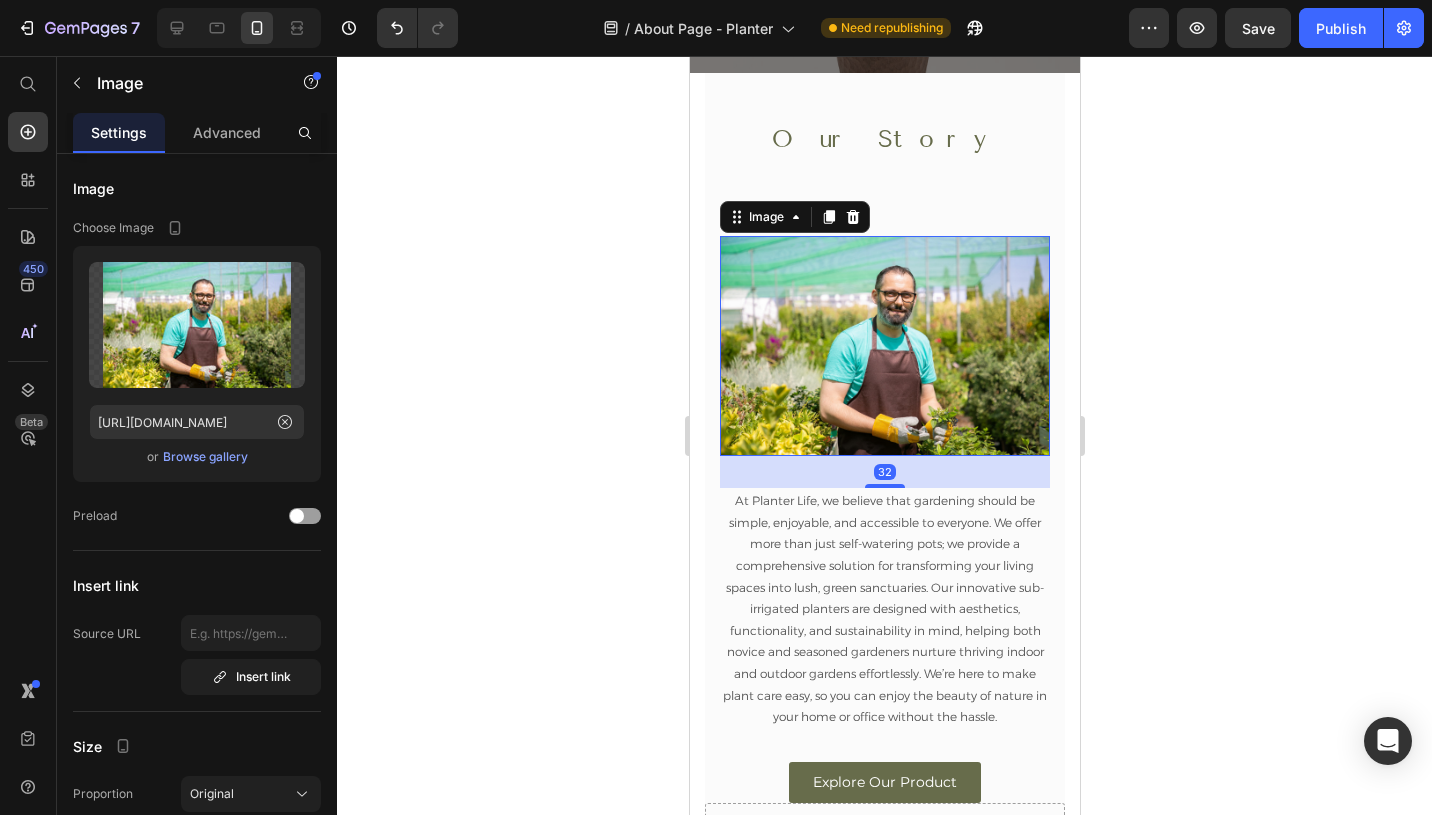 click 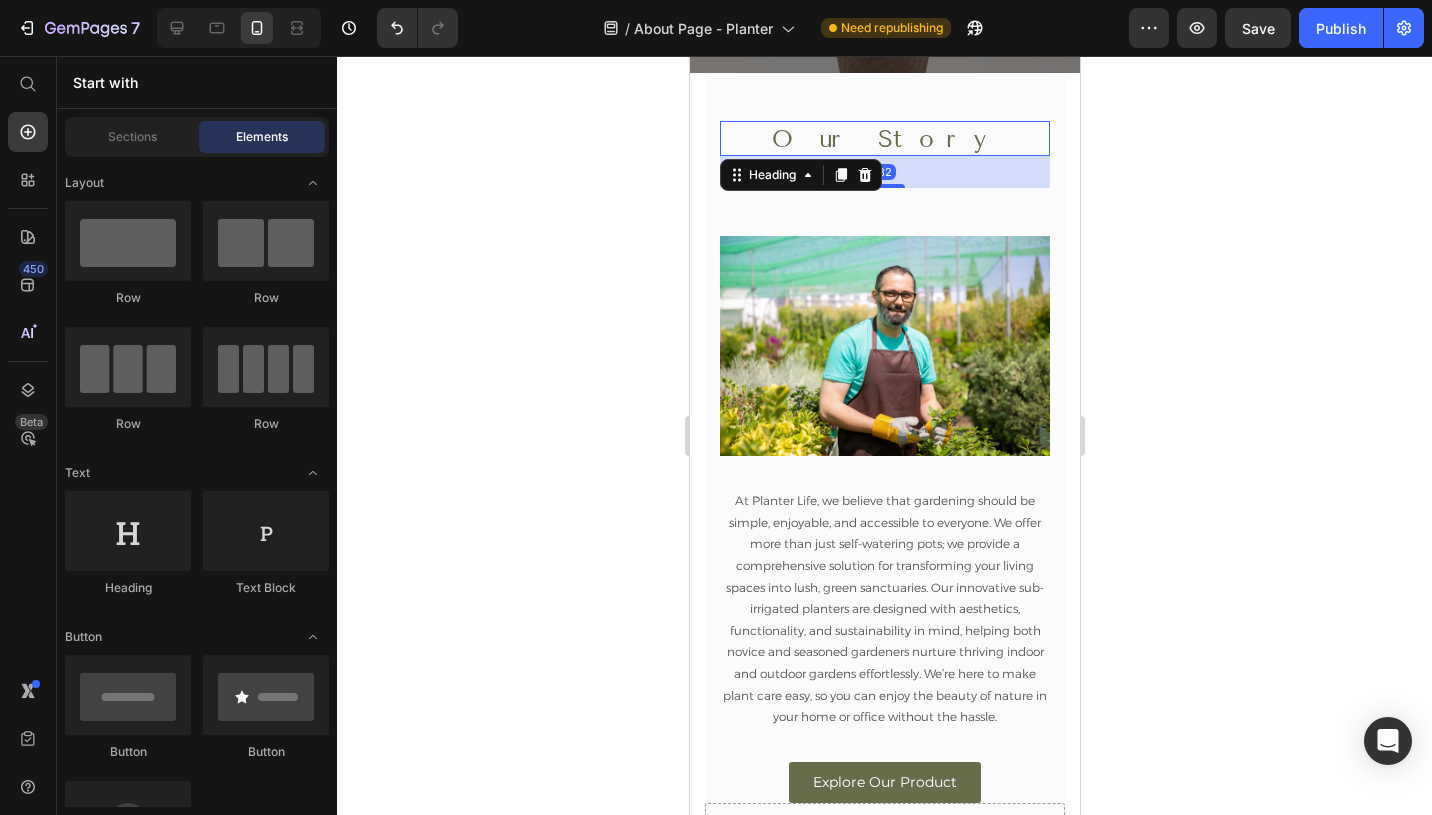 click on "Our Story" at bounding box center [884, 138] 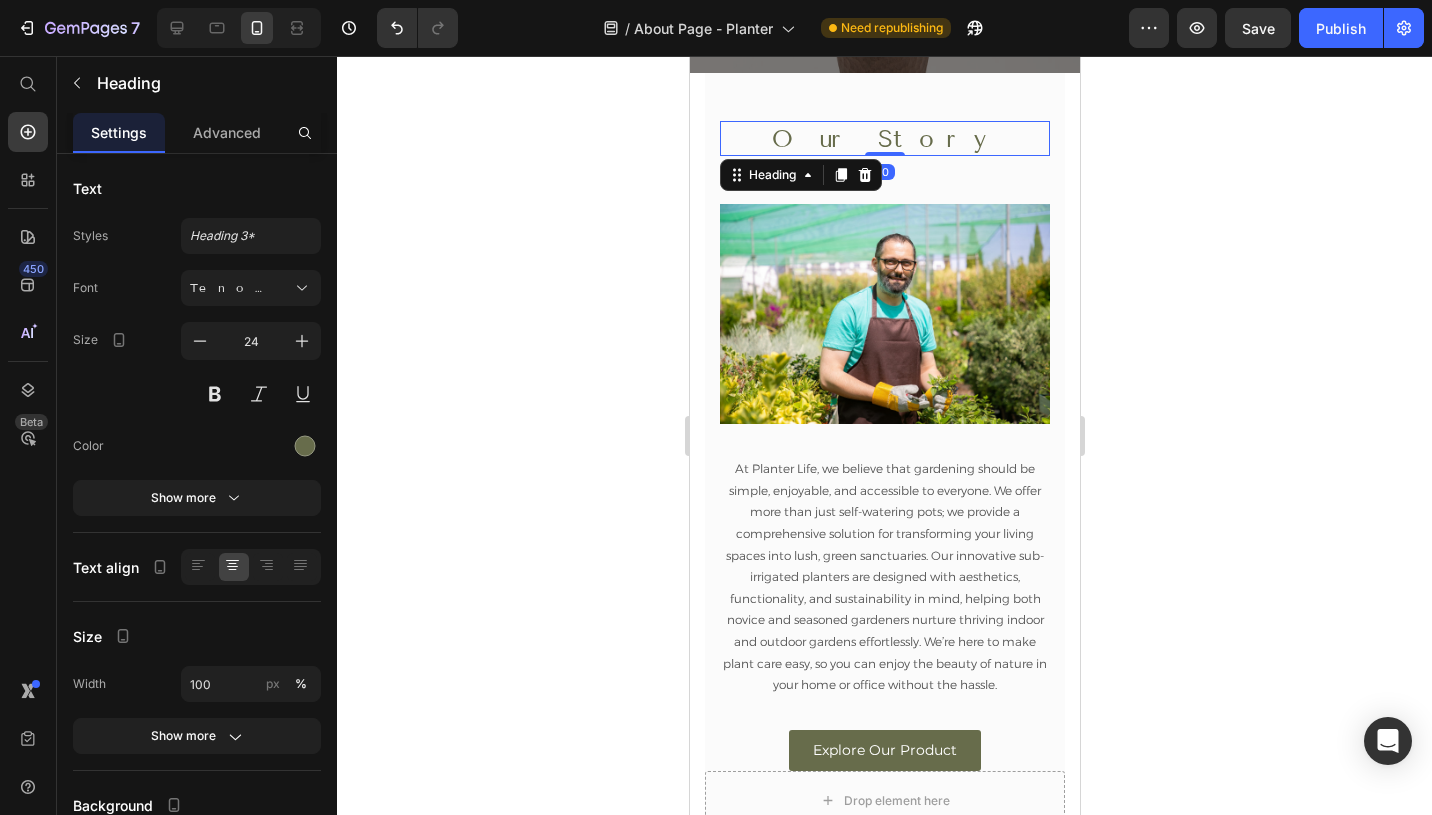drag, startPoint x: 886, startPoint y: 185, endPoint x: 901, endPoint y: 140, distance: 47.434166 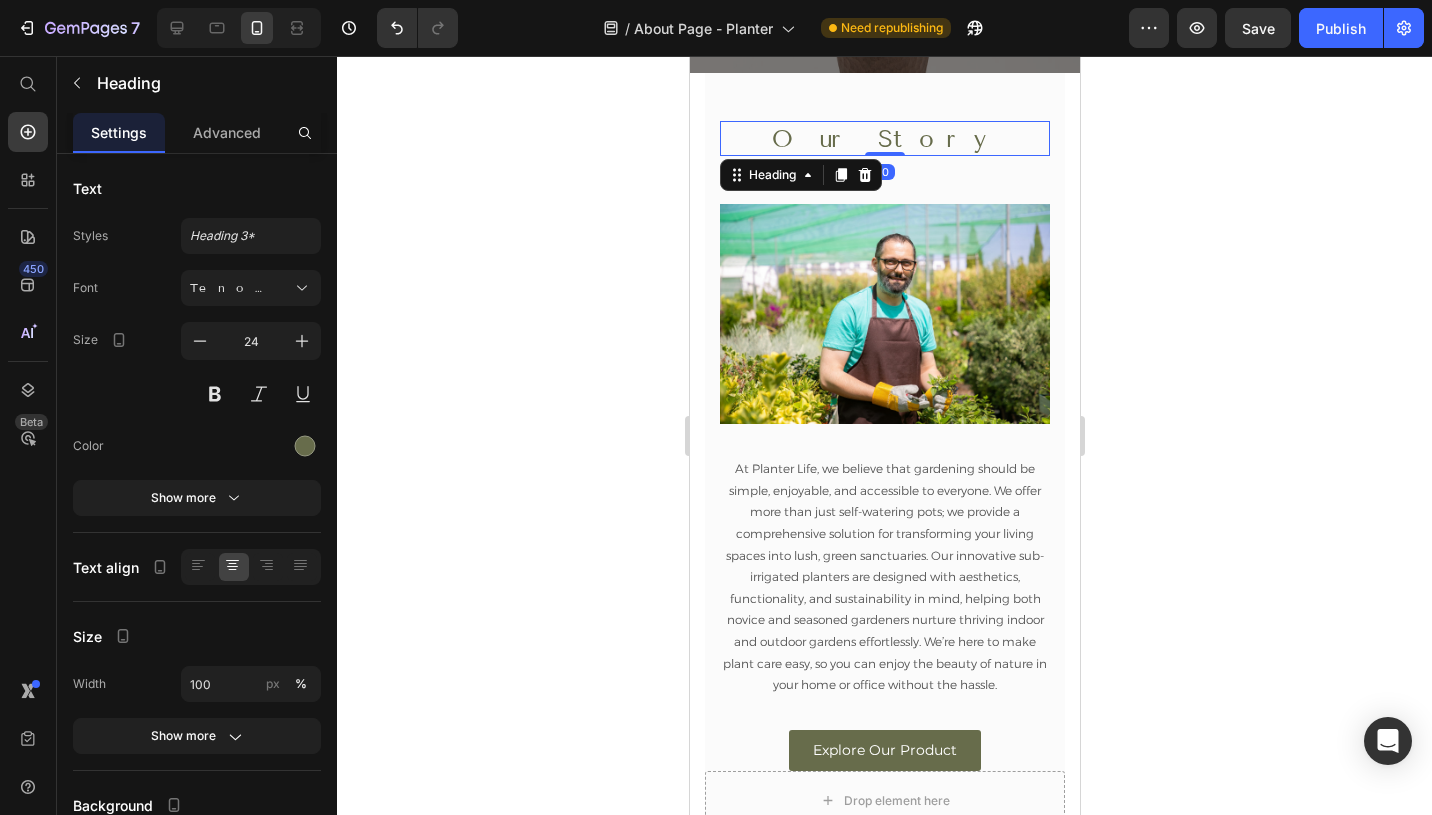 drag, startPoint x: 1178, startPoint y: 220, endPoint x: 288, endPoint y: 157, distance: 892.227 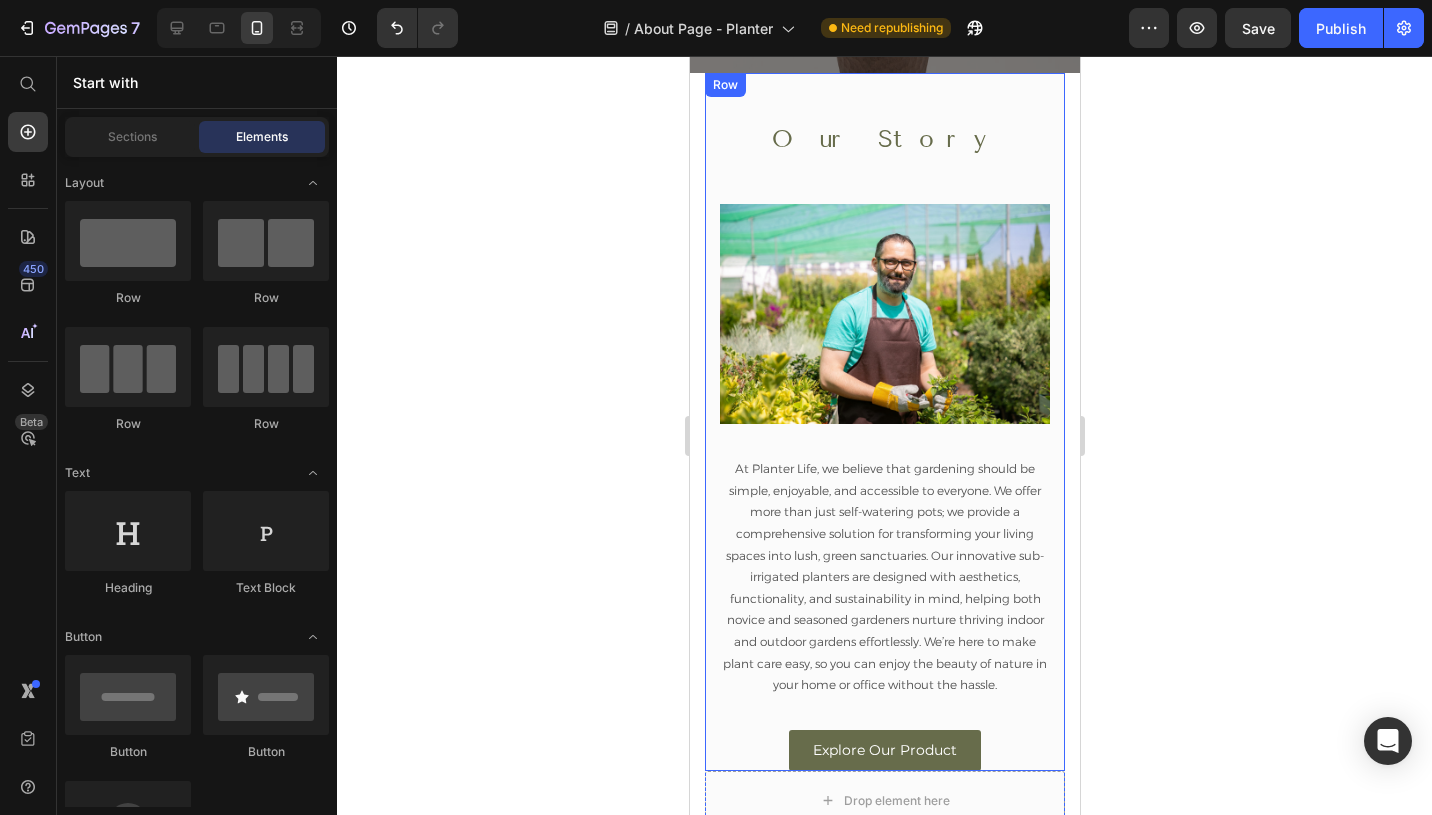 click on "Our Story Heading Image At Planter Life, we believe that gardening should be simple, enjoyable, and accessible to everyone. We offer more than just self-watering pots; we provide a comprehensive solution for transforming your living spaces into lush, green sanctuaries. Our innovative sub-irrigated planters are designed with aesthetics, functionality, and sustainability in mind, helping both novice and seasoned gardeners nurture thriving indoor and outdoor gardens effortlessly. We’re here to make plant care easy, so you can enjoy the beauty of nature in your home or office without the hassle. Text block Explore Our Product Button" at bounding box center (884, 446) 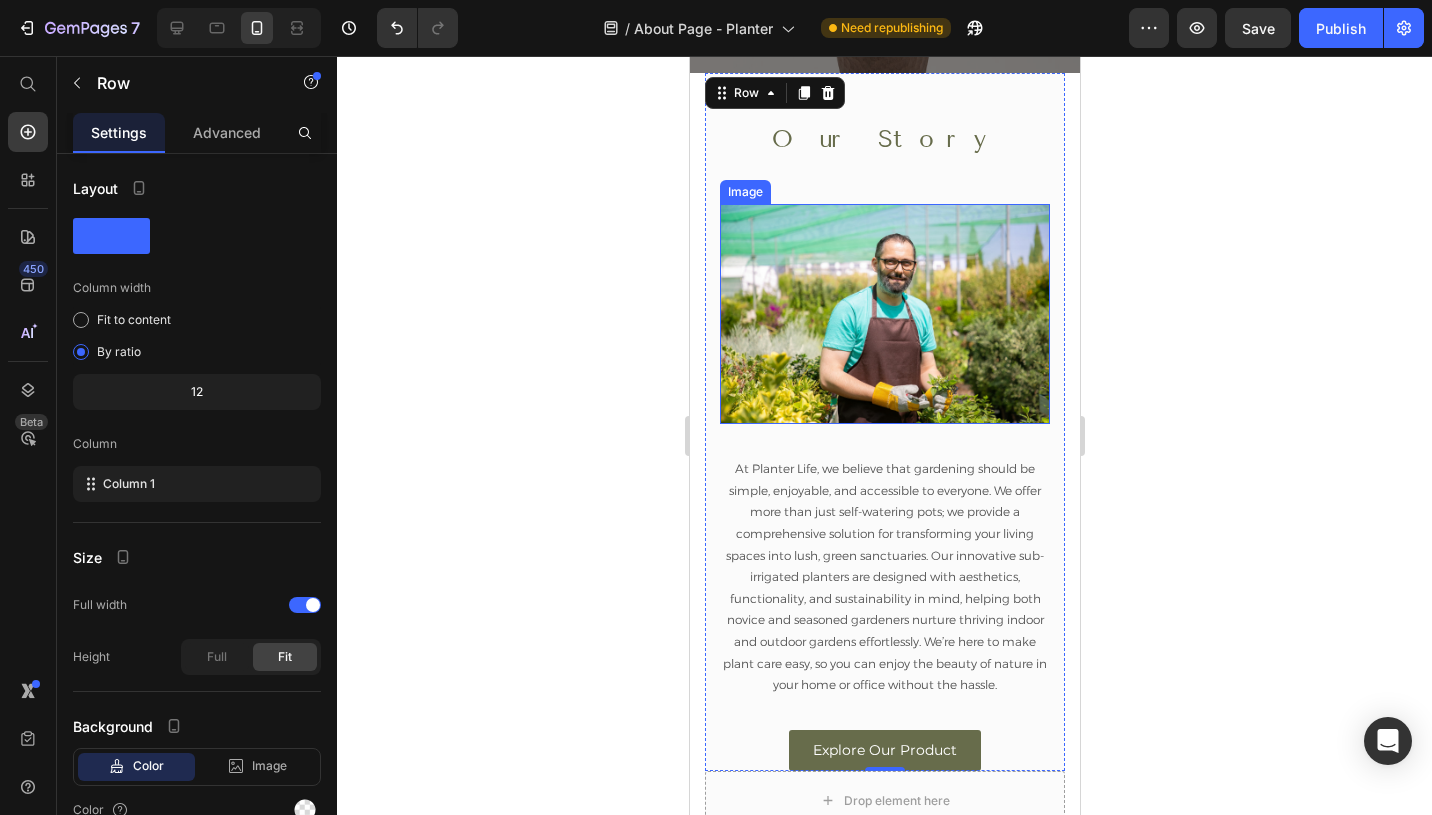 click at bounding box center (884, 314) 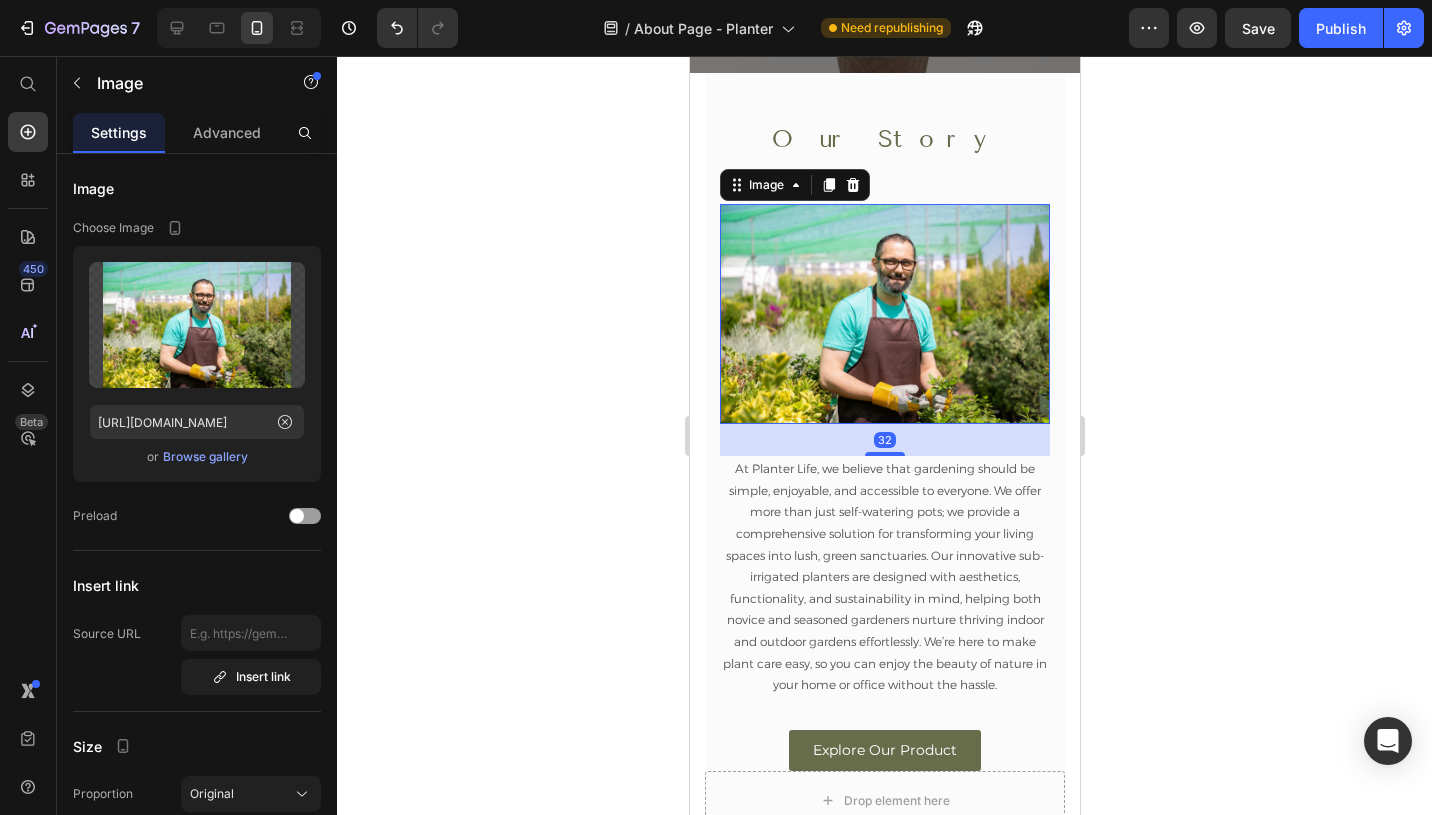 click 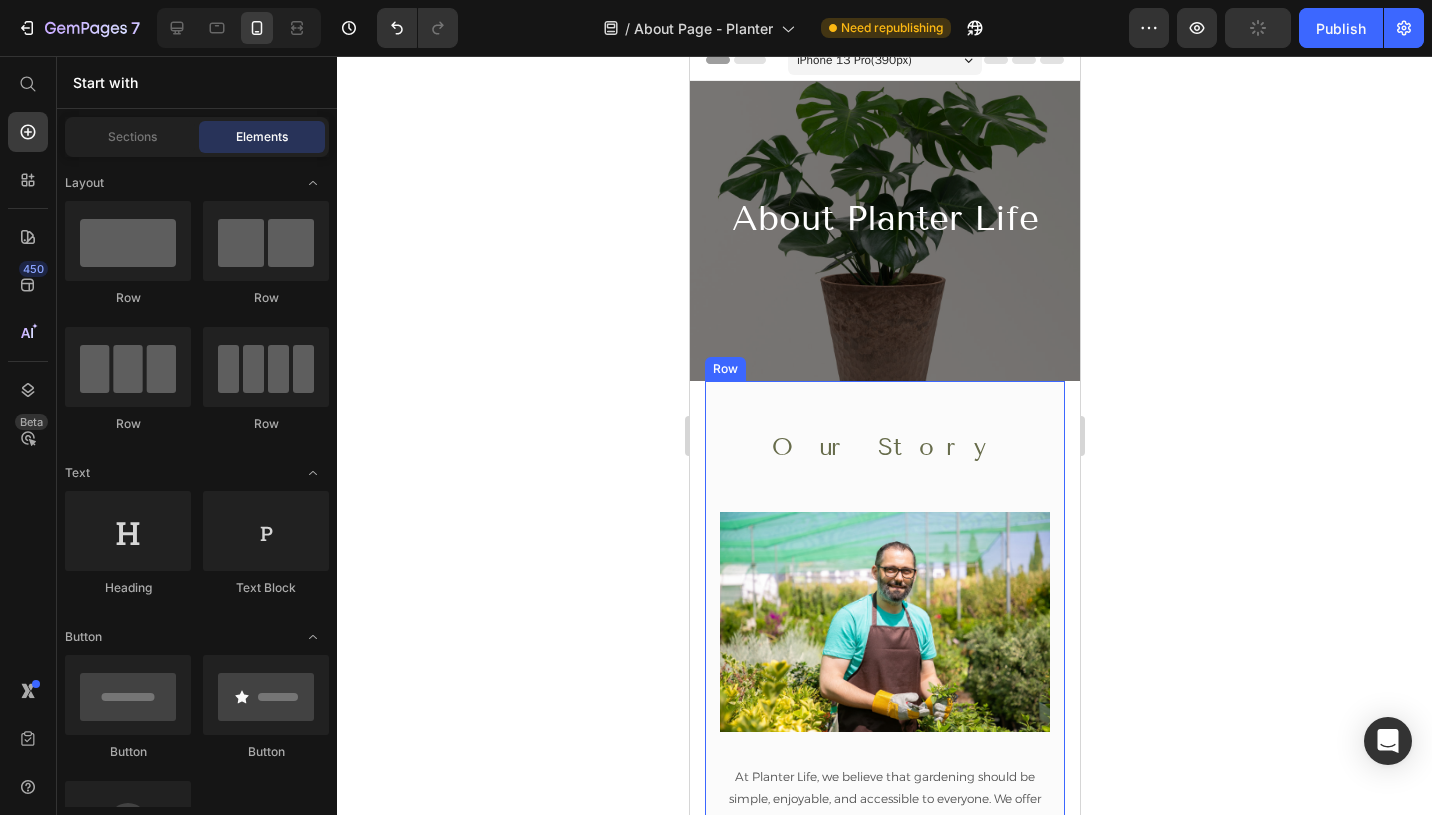 scroll, scrollTop: 187, scrollLeft: 0, axis: vertical 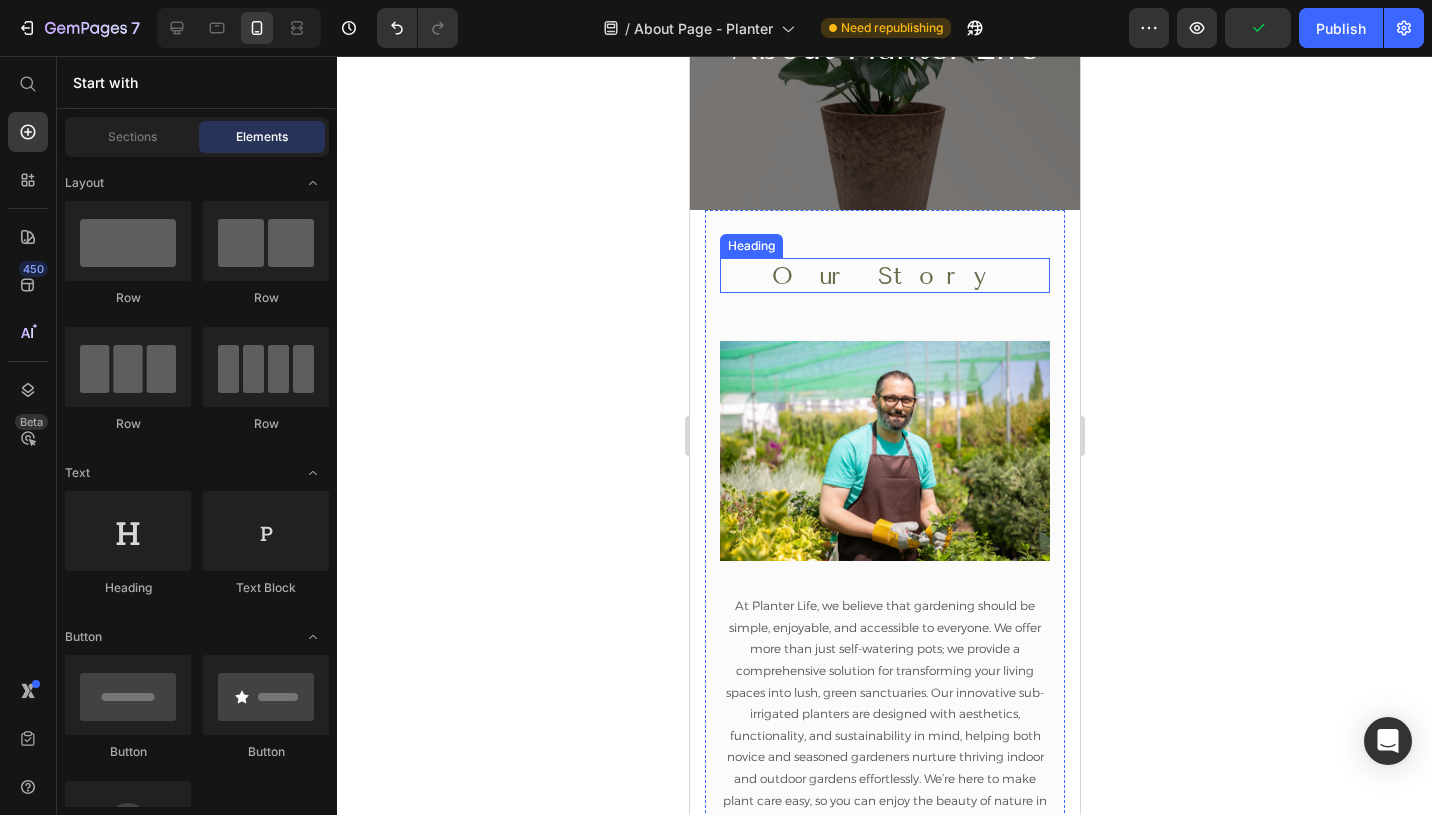 click on "Our Story" at bounding box center (884, 275) 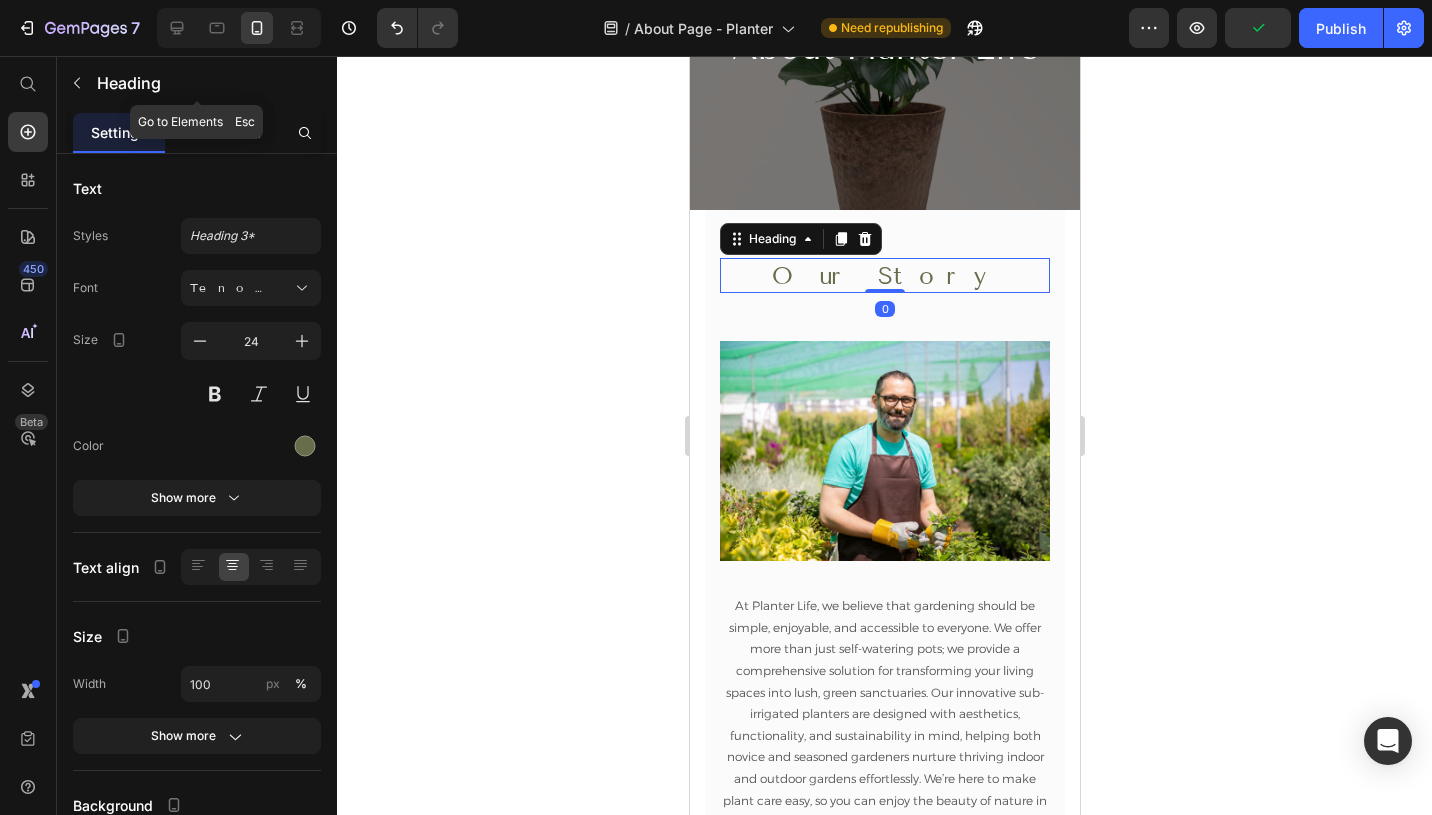 click on "Advanced" at bounding box center (227, 132) 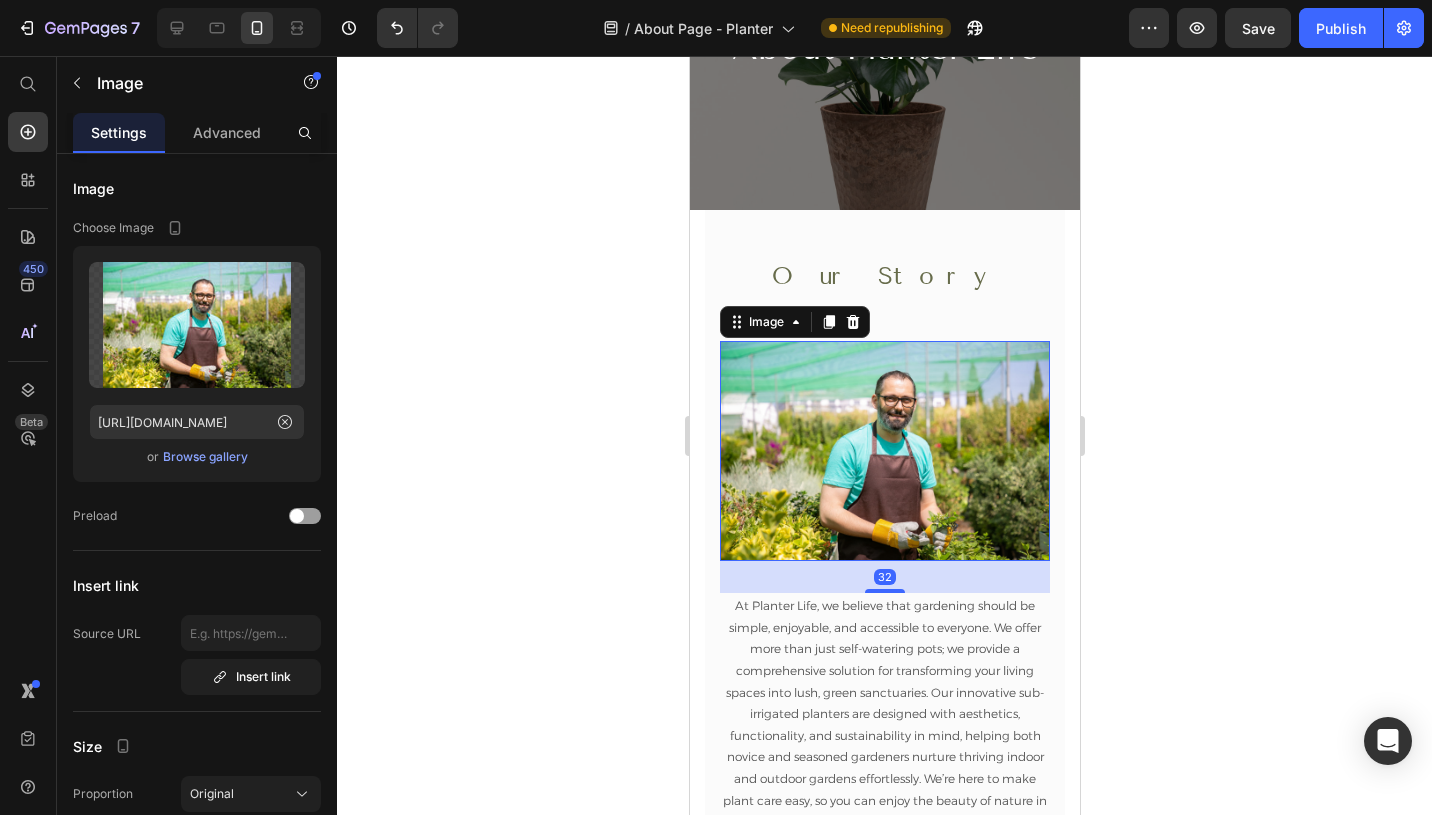 click at bounding box center (884, 451) 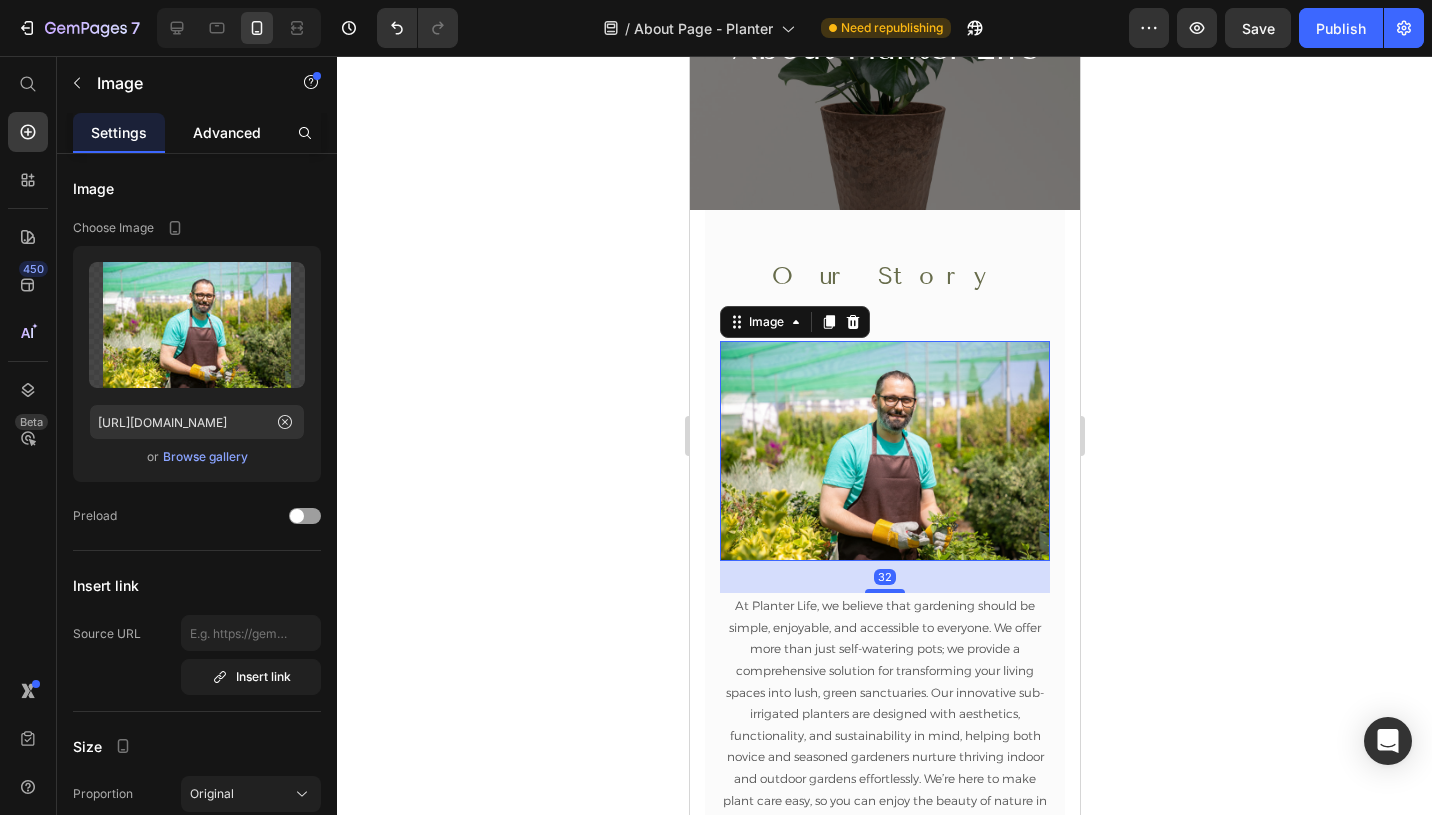 click on "Advanced" 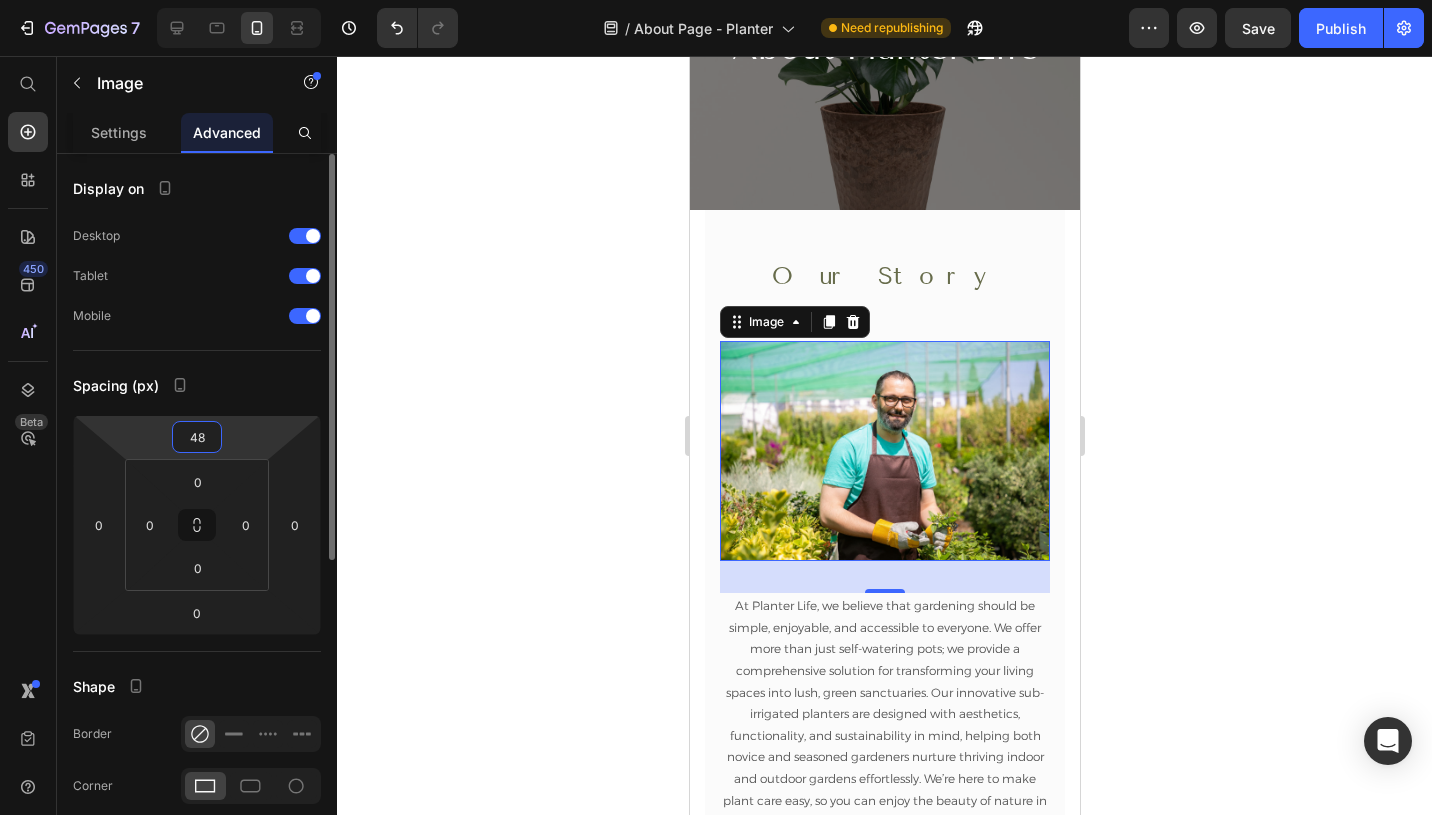 click on "48" at bounding box center [197, 437] 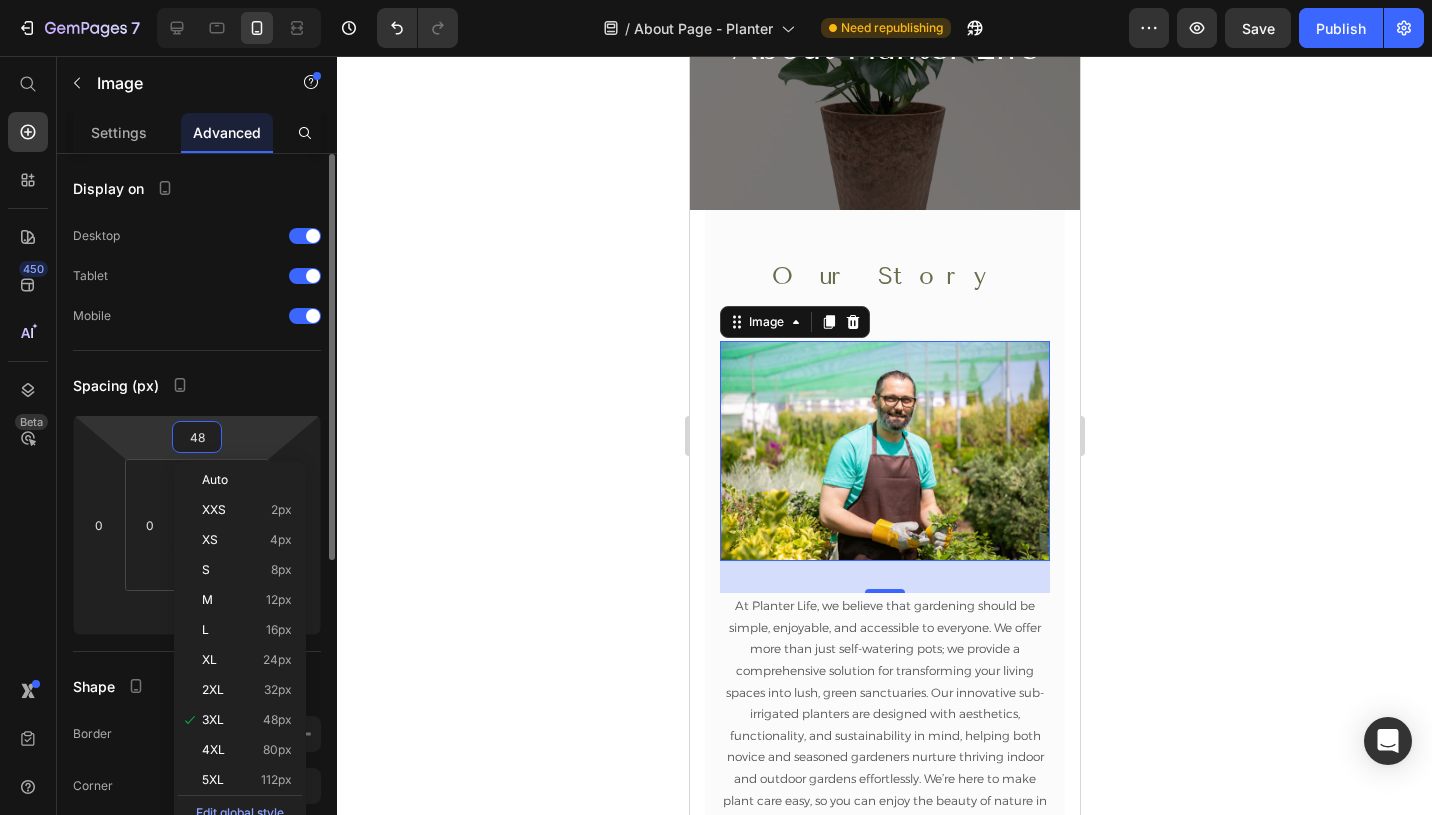 type on "0" 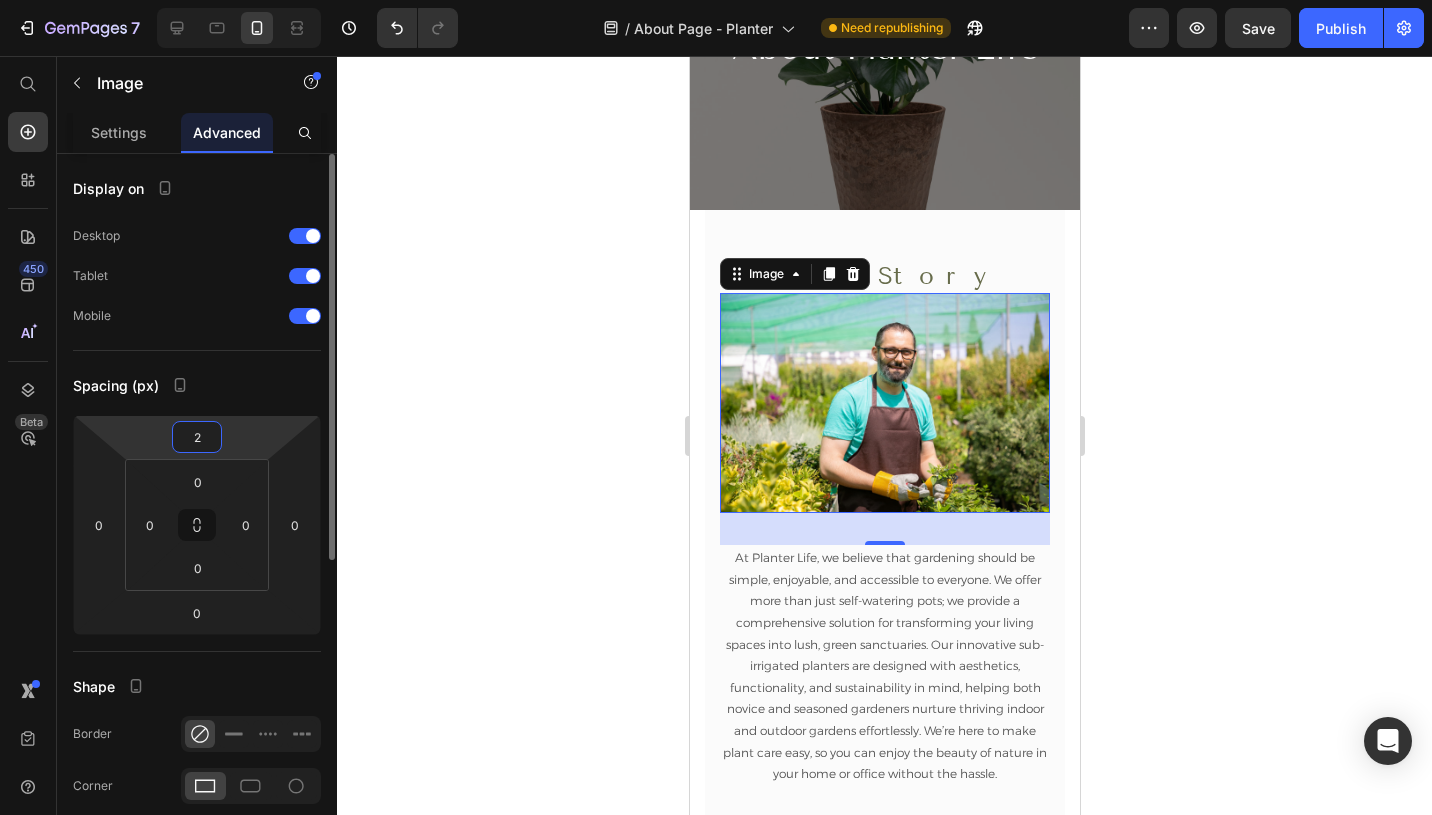 type on "20" 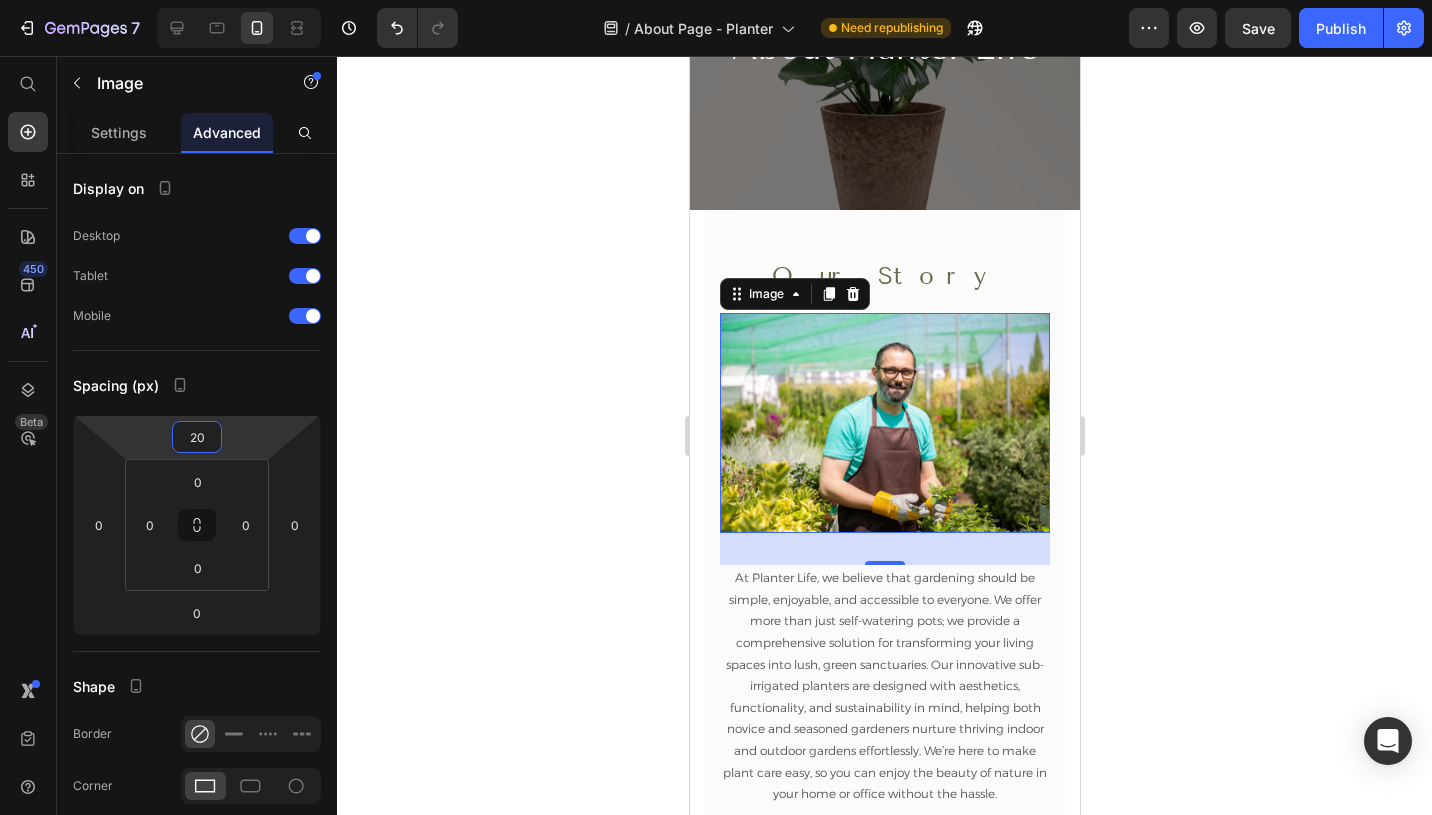 click 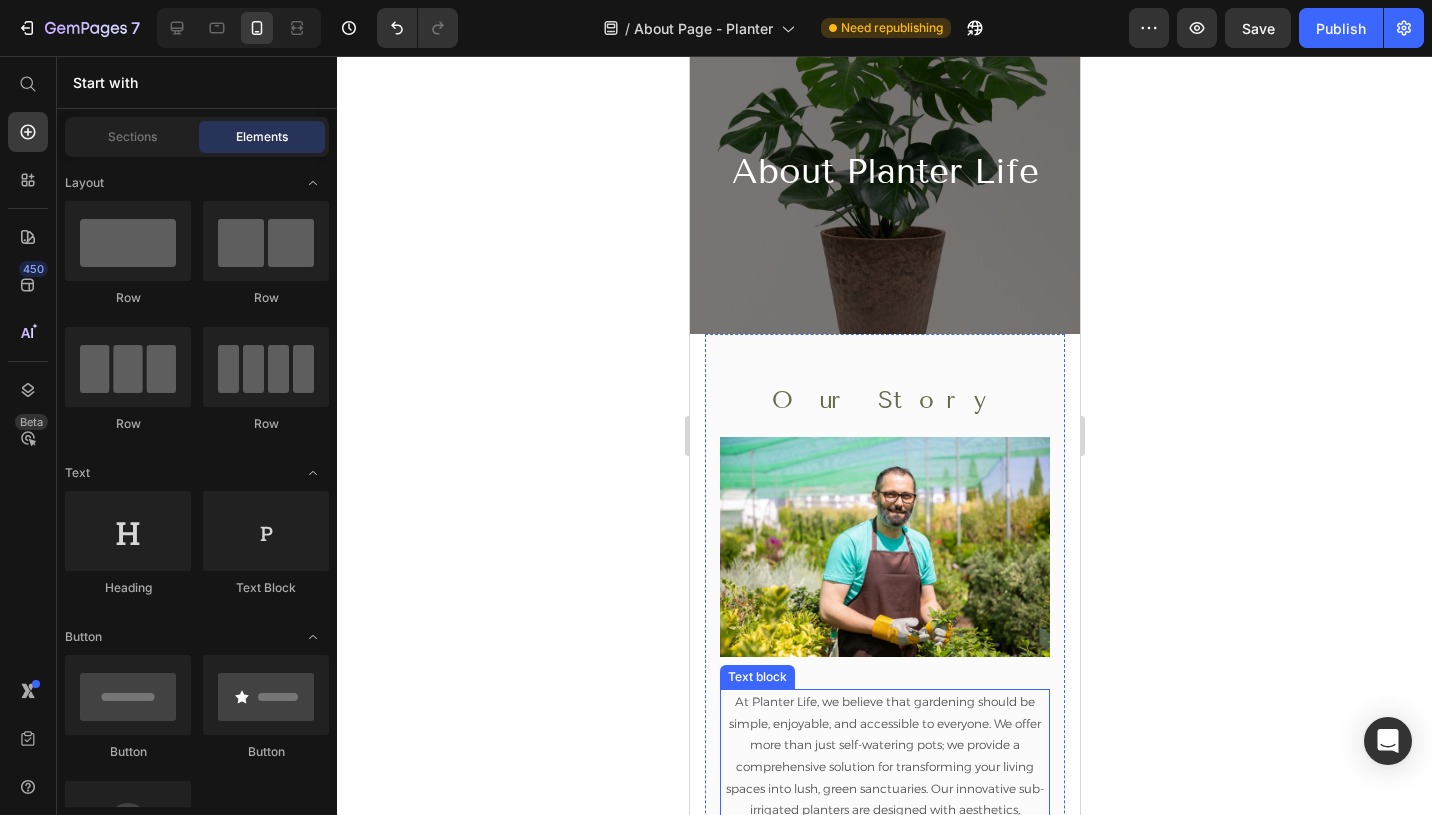 scroll, scrollTop: 107, scrollLeft: 0, axis: vertical 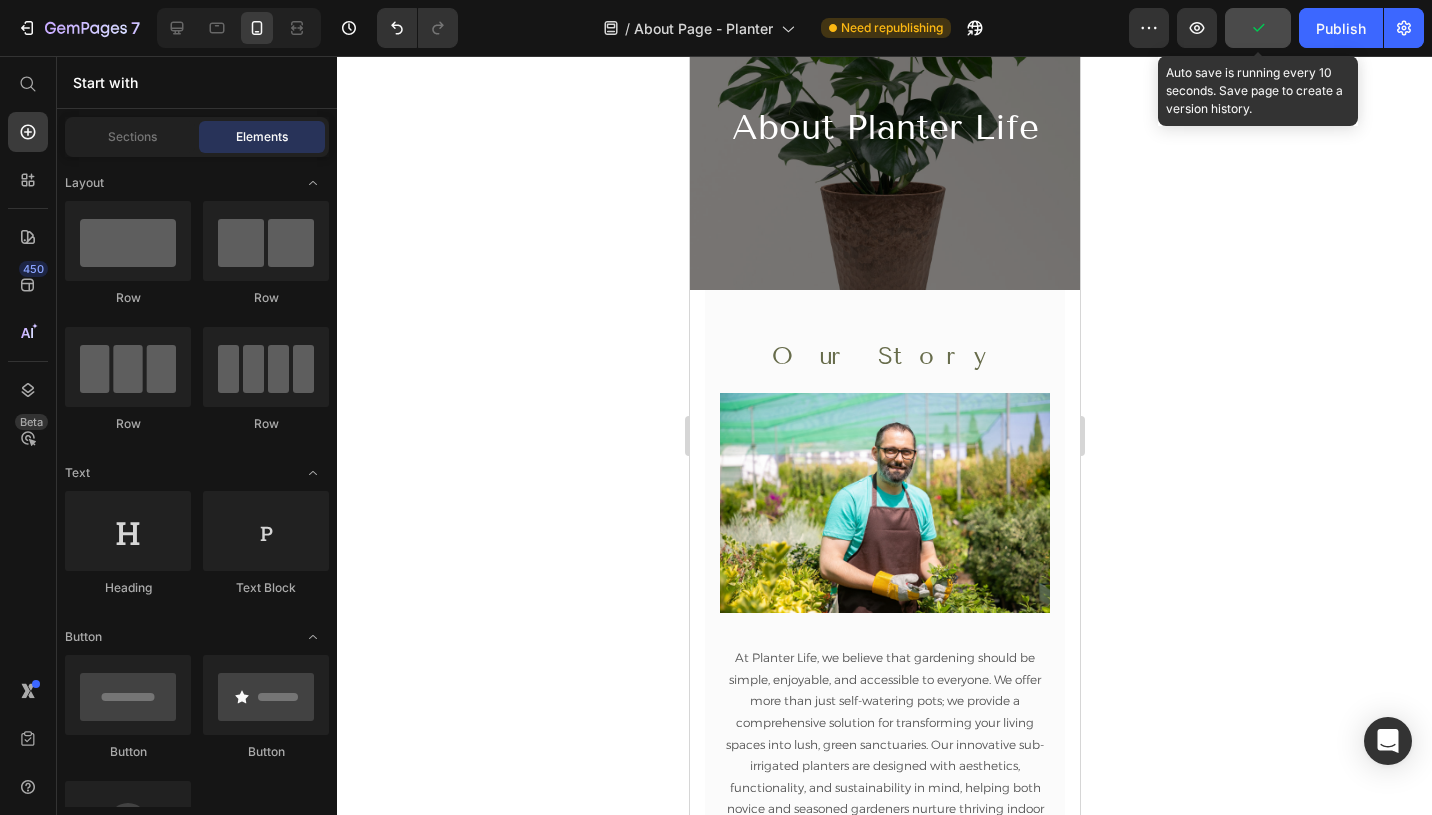 click 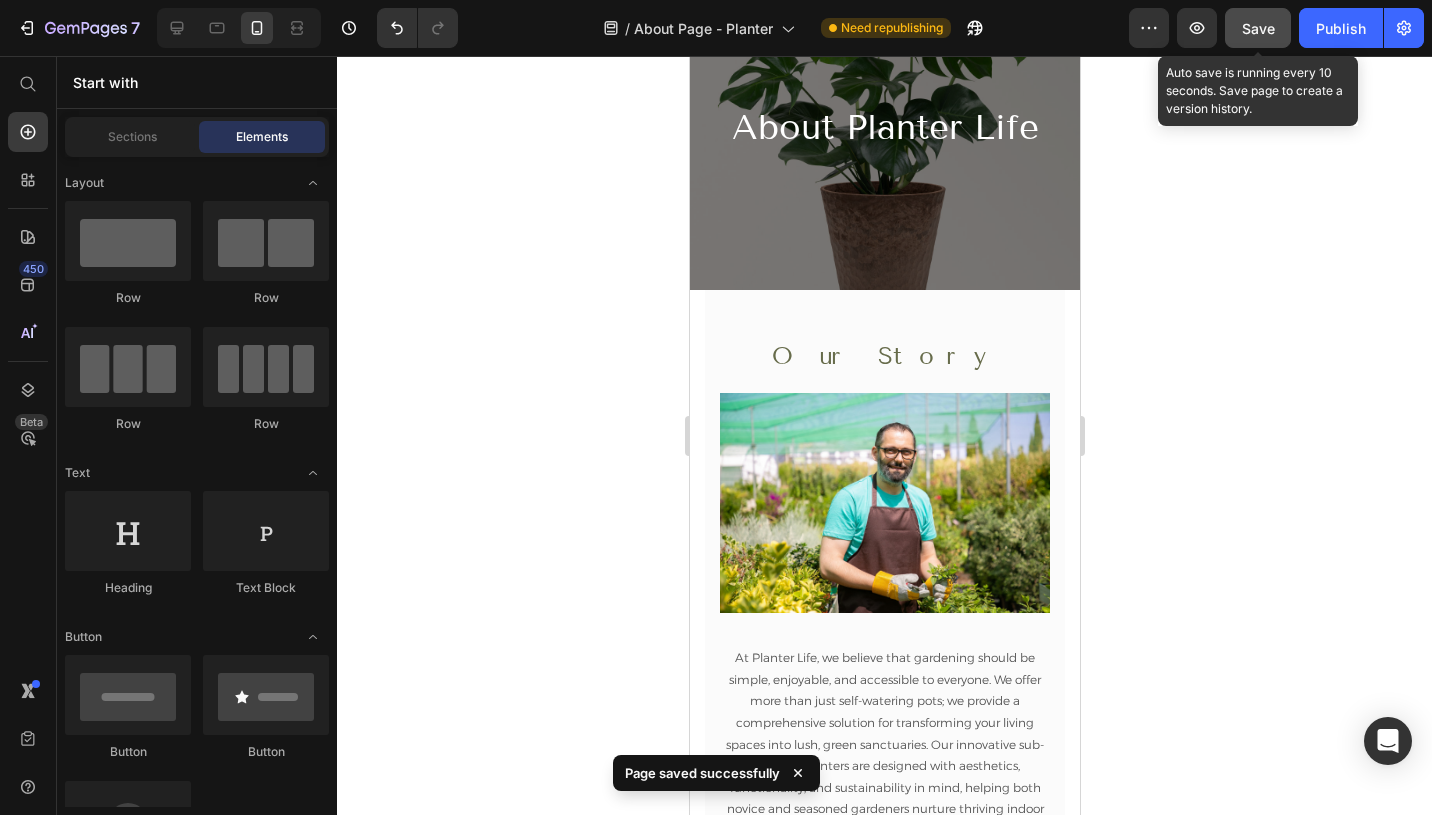 drag, startPoint x: 1253, startPoint y: 24, endPoint x: 1237, endPoint y: 33, distance: 18.35756 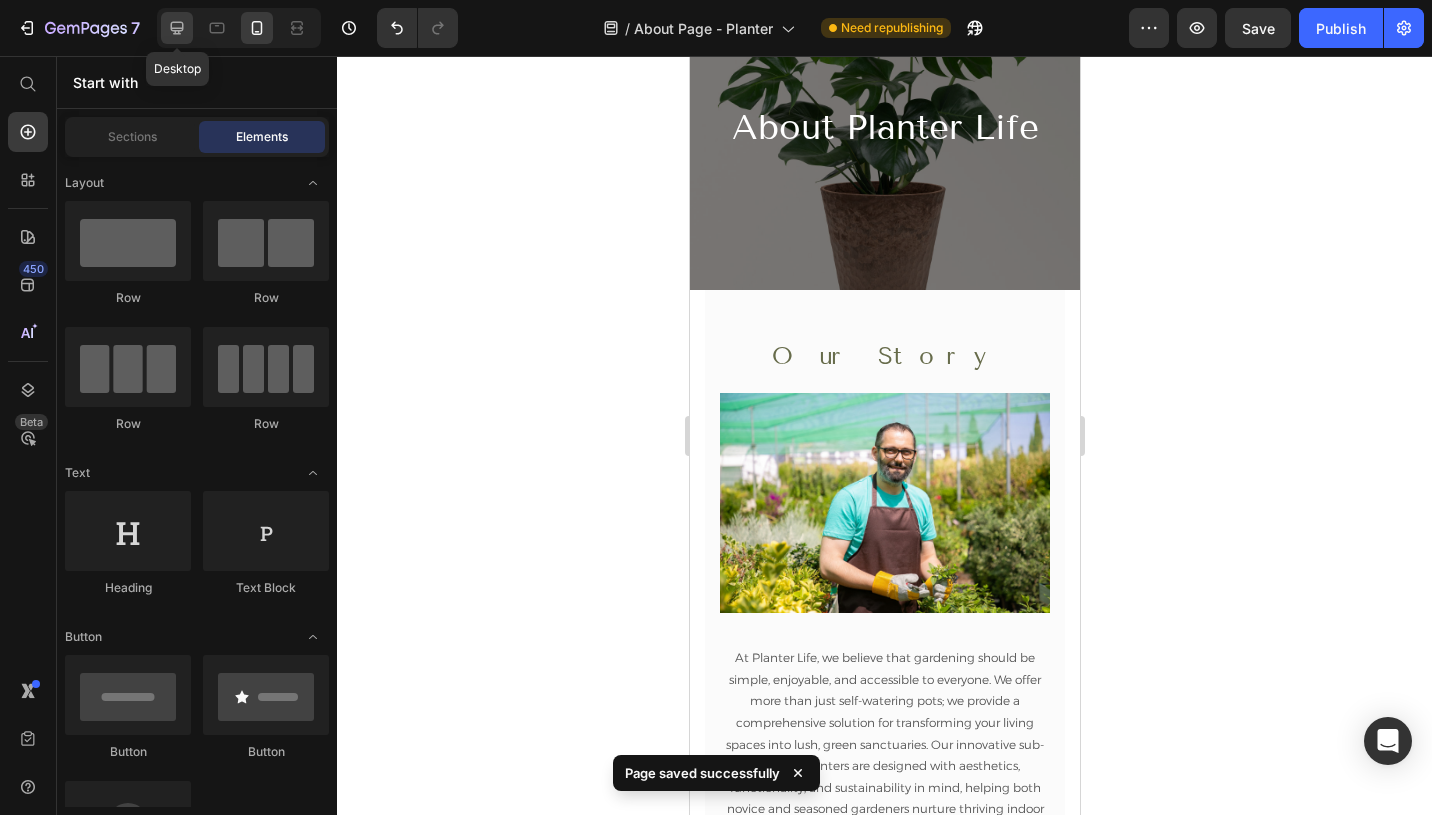click 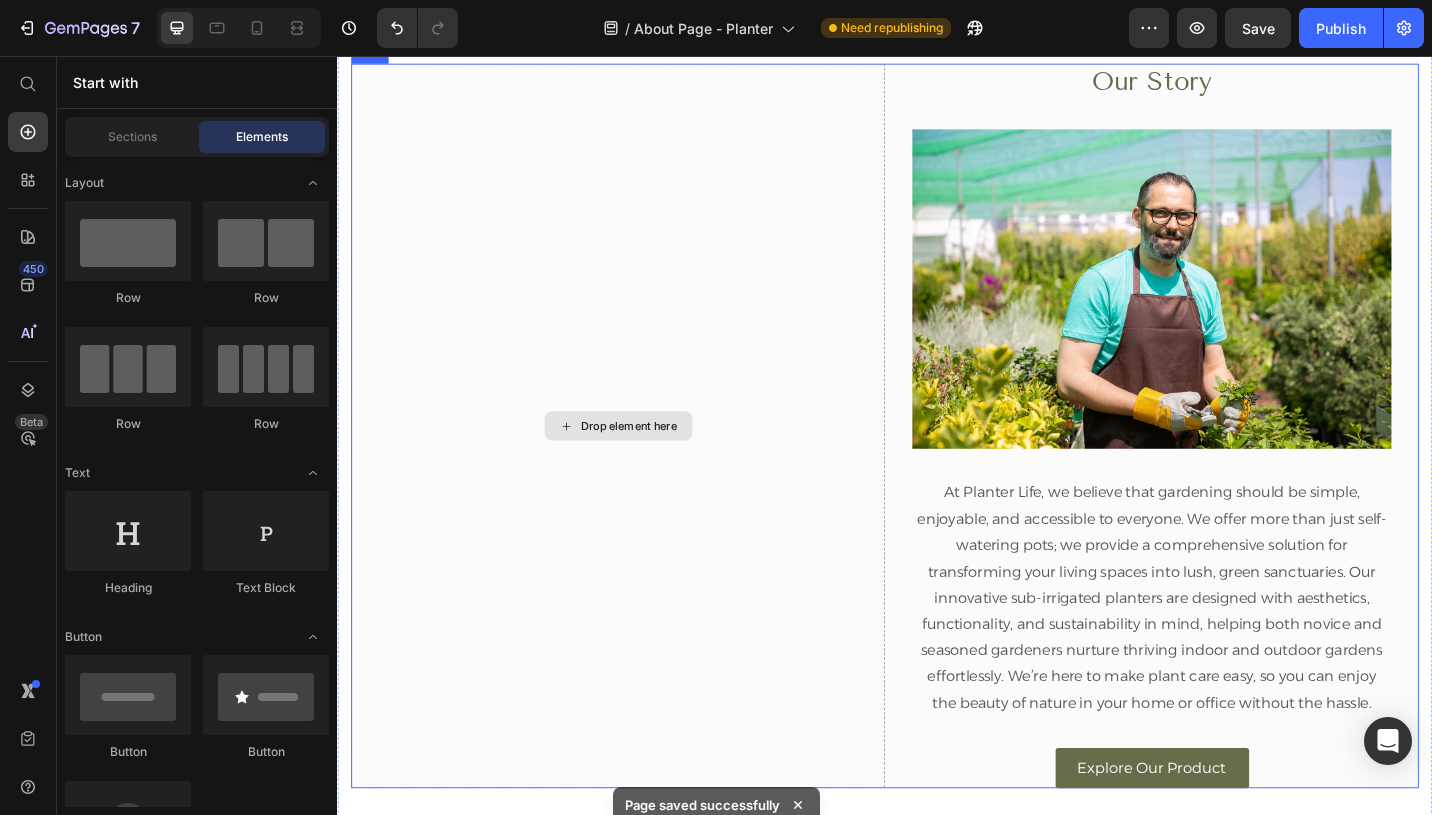 scroll, scrollTop: 452, scrollLeft: 0, axis: vertical 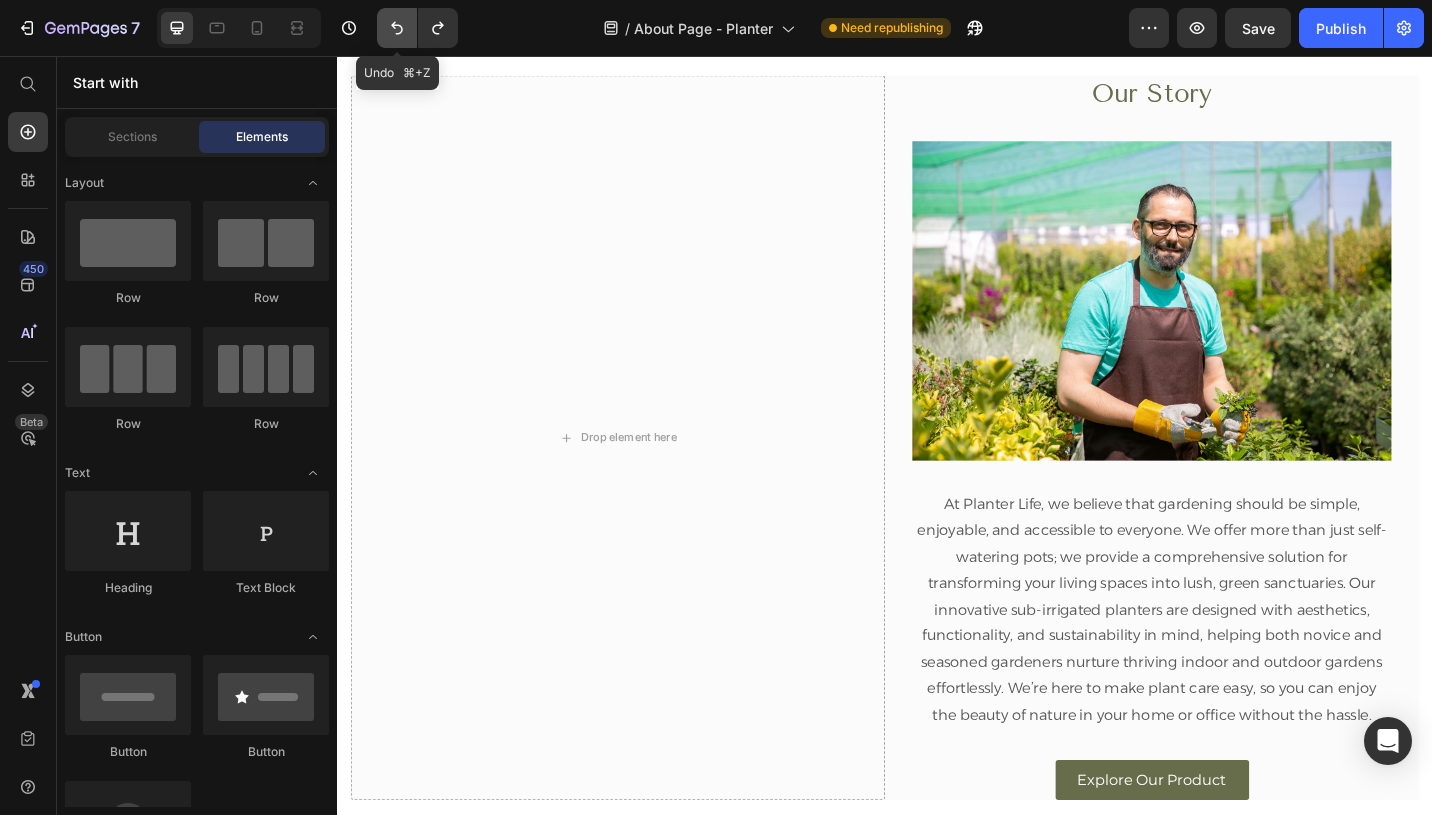click 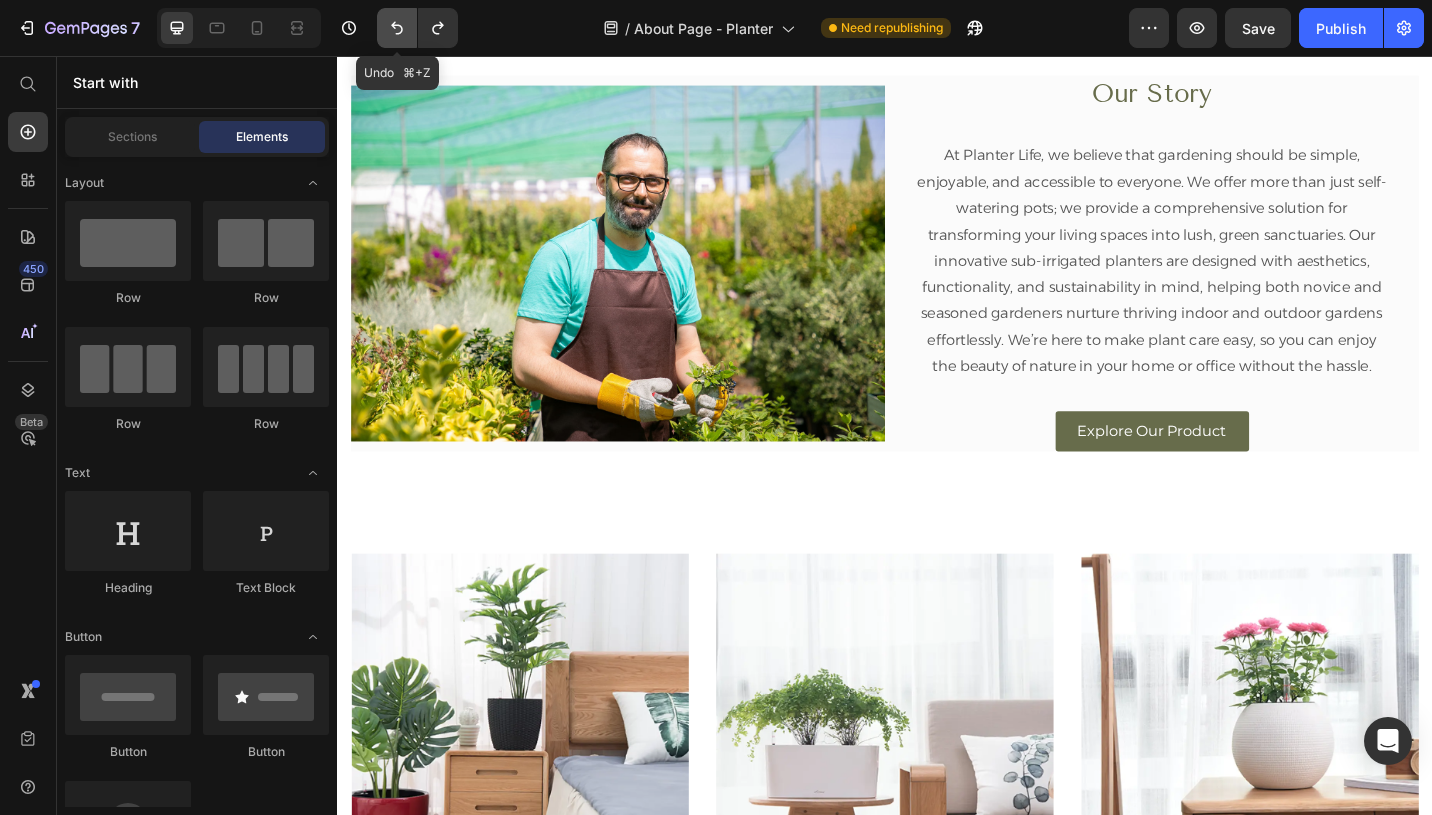 click 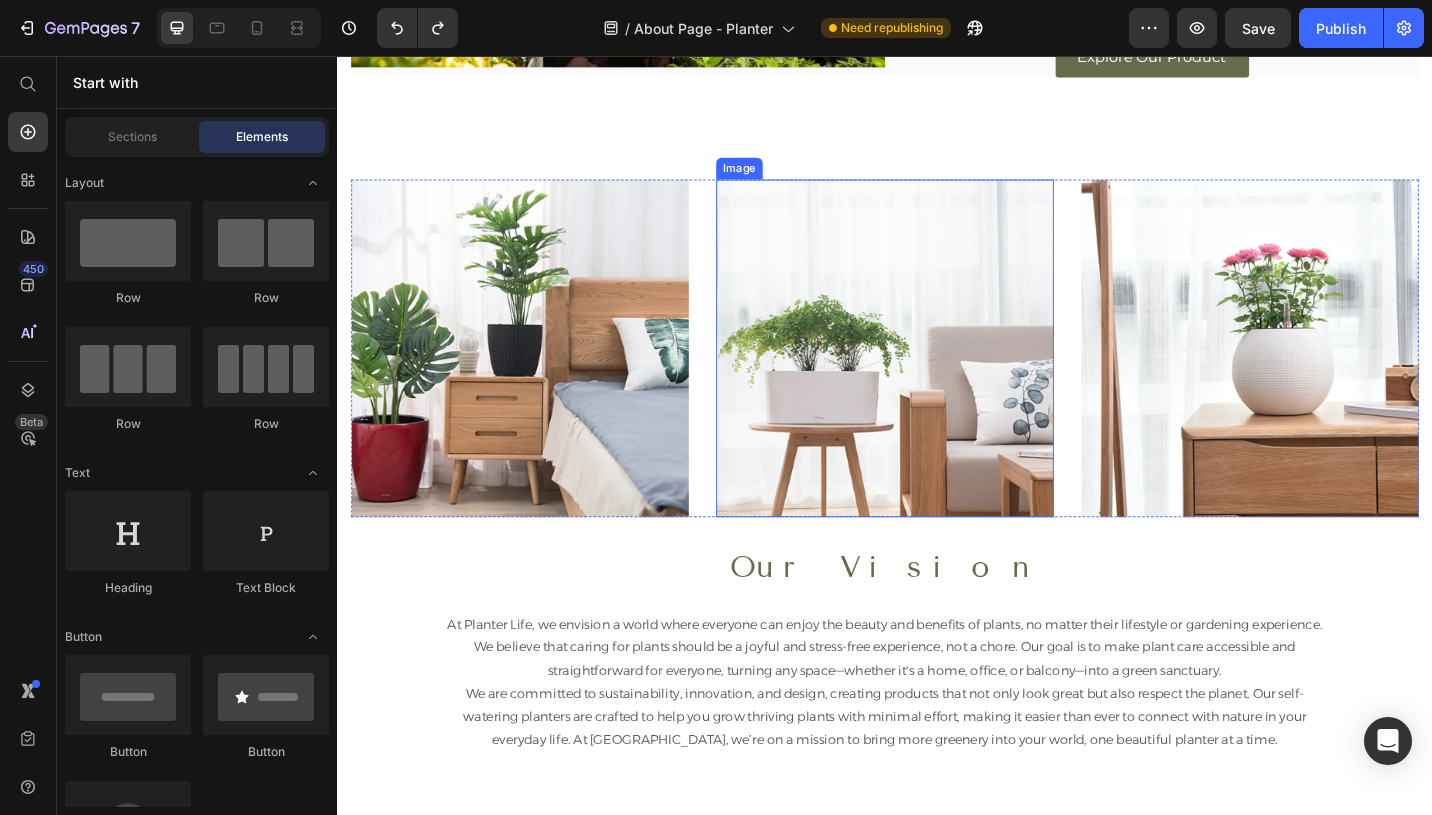 scroll, scrollTop: 963, scrollLeft: 0, axis: vertical 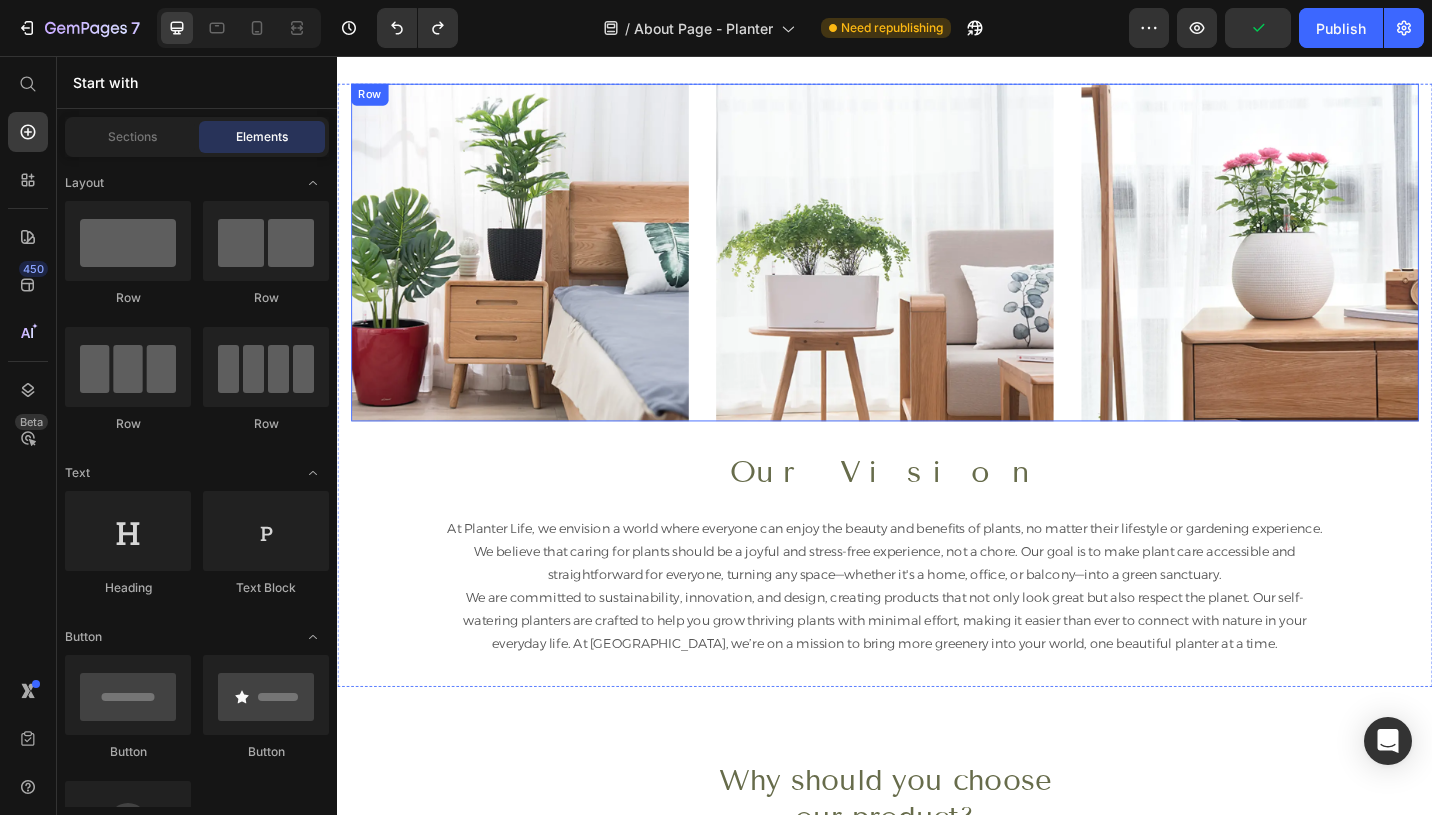 click on "Image Image Image Row" at bounding box center (937, 271) 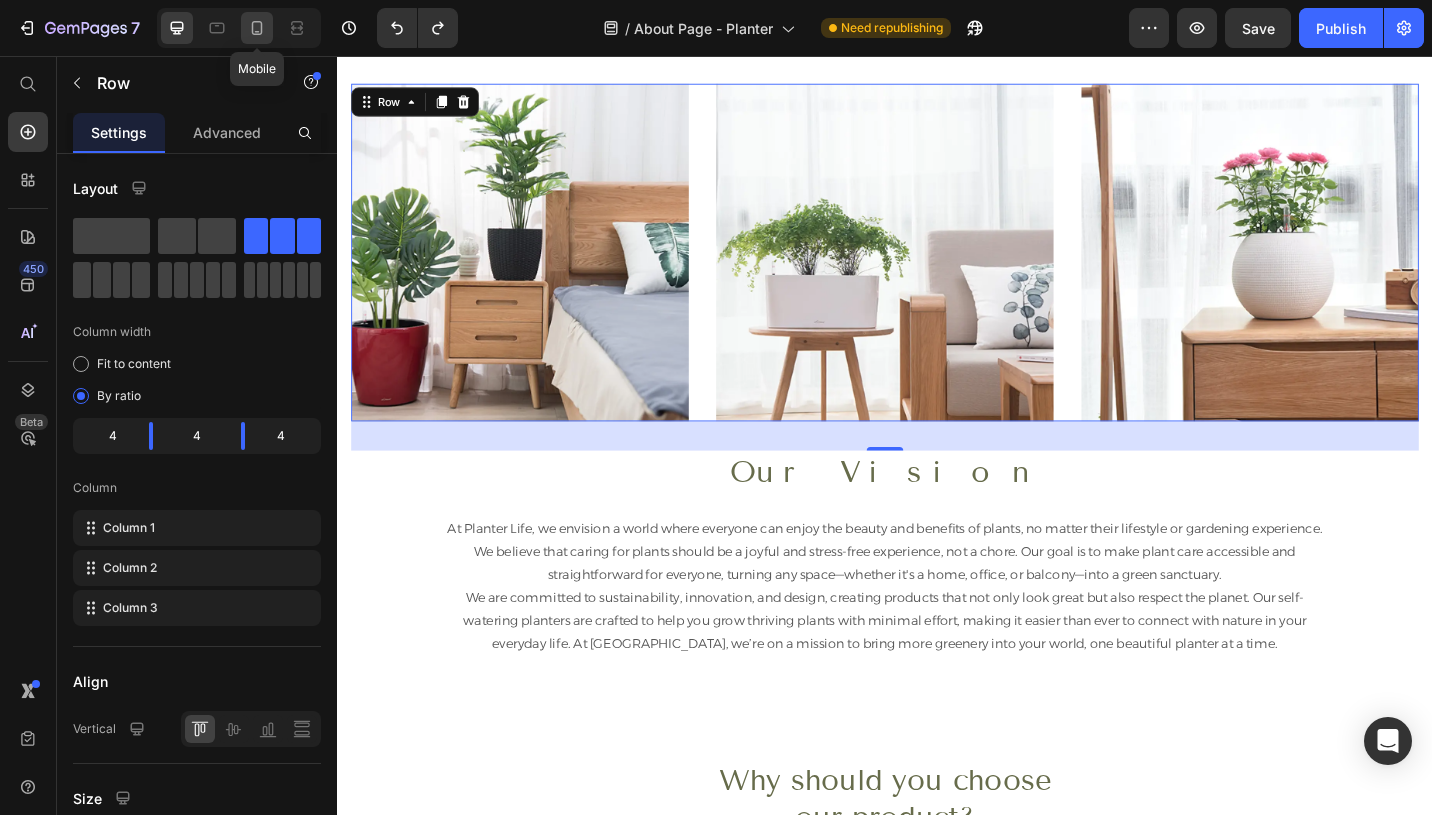 click 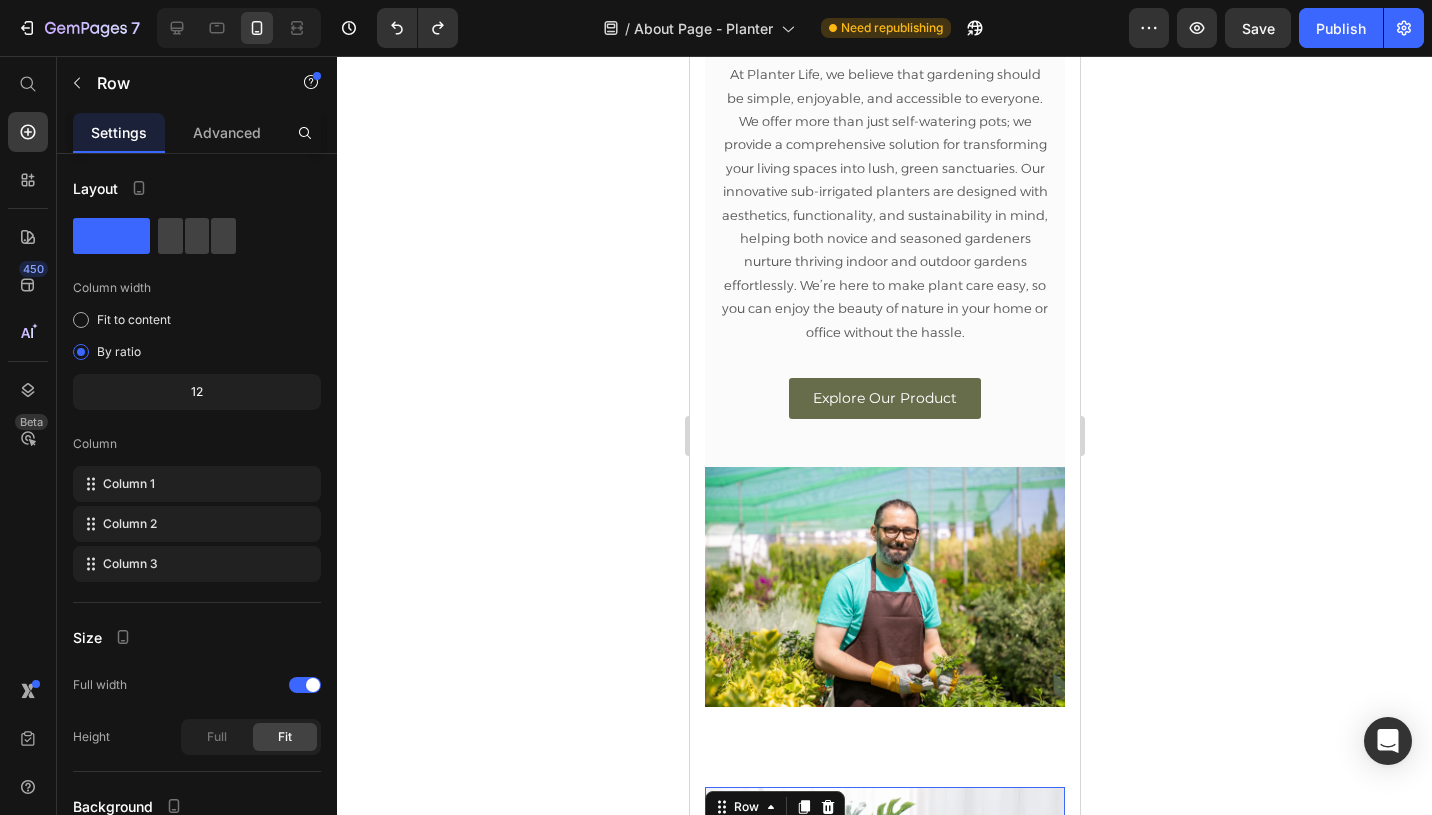 scroll, scrollTop: 552, scrollLeft: 0, axis: vertical 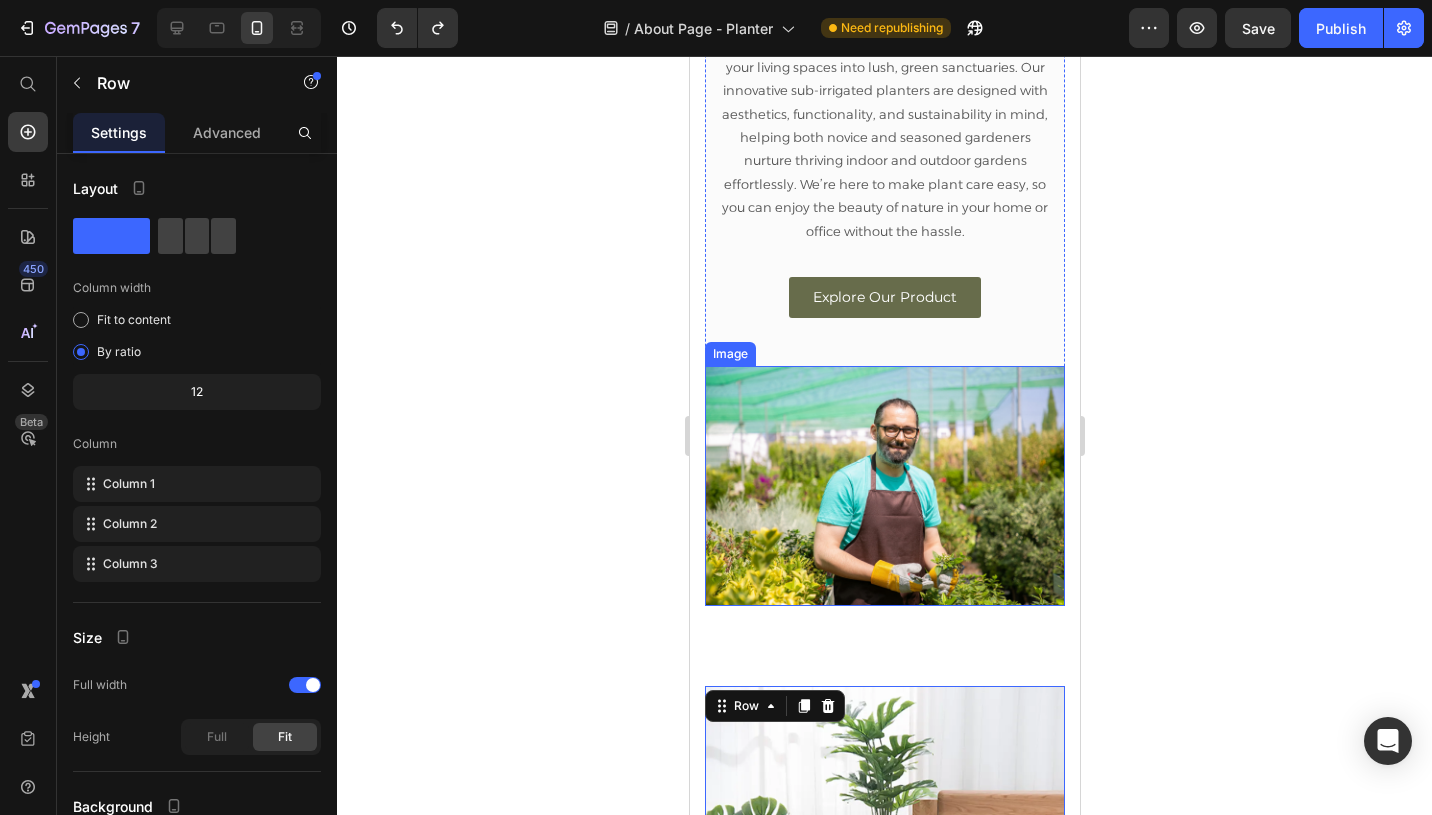 click at bounding box center [884, 486] 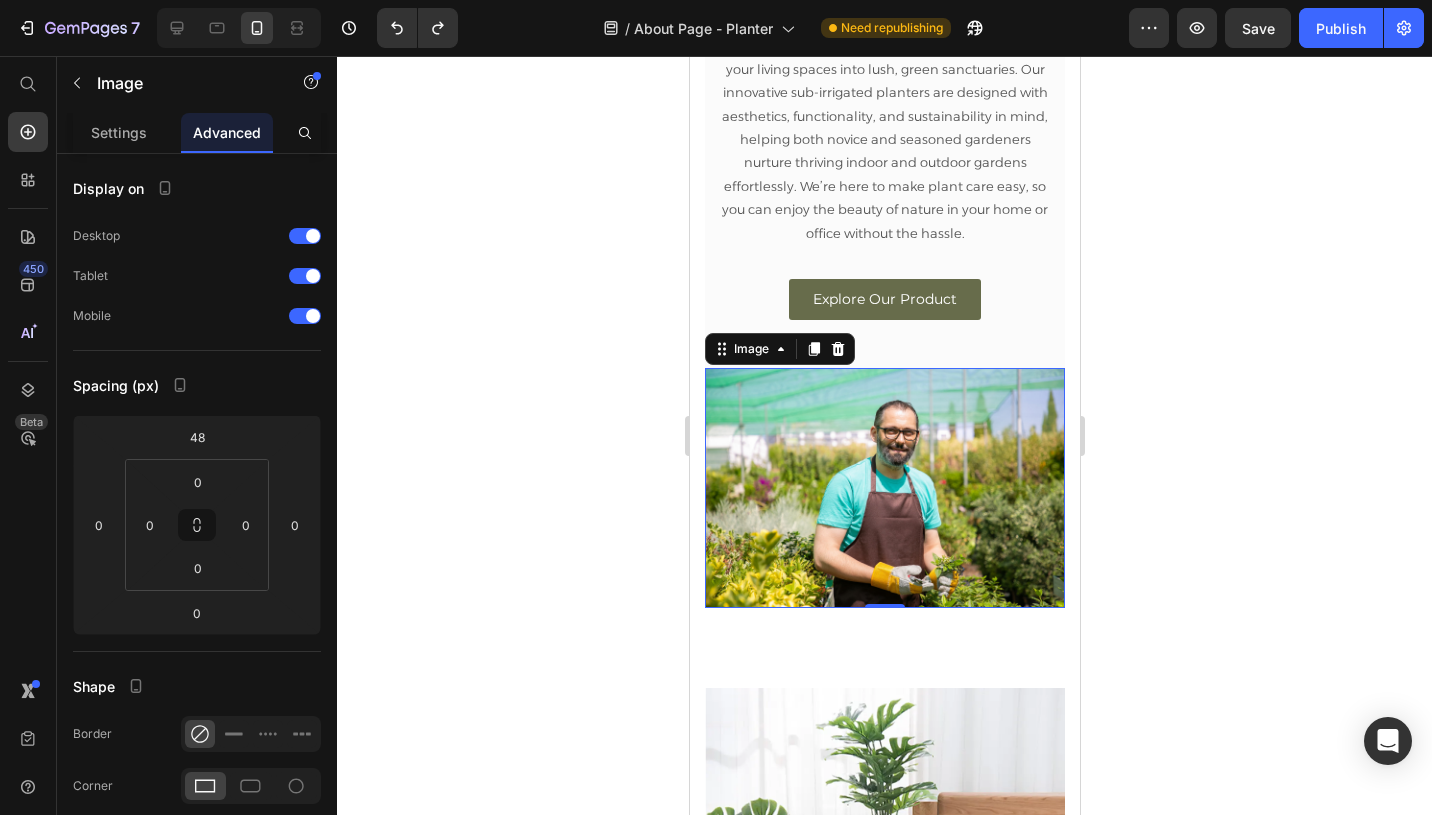scroll, scrollTop: 410, scrollLeft: 0, axis: vertical 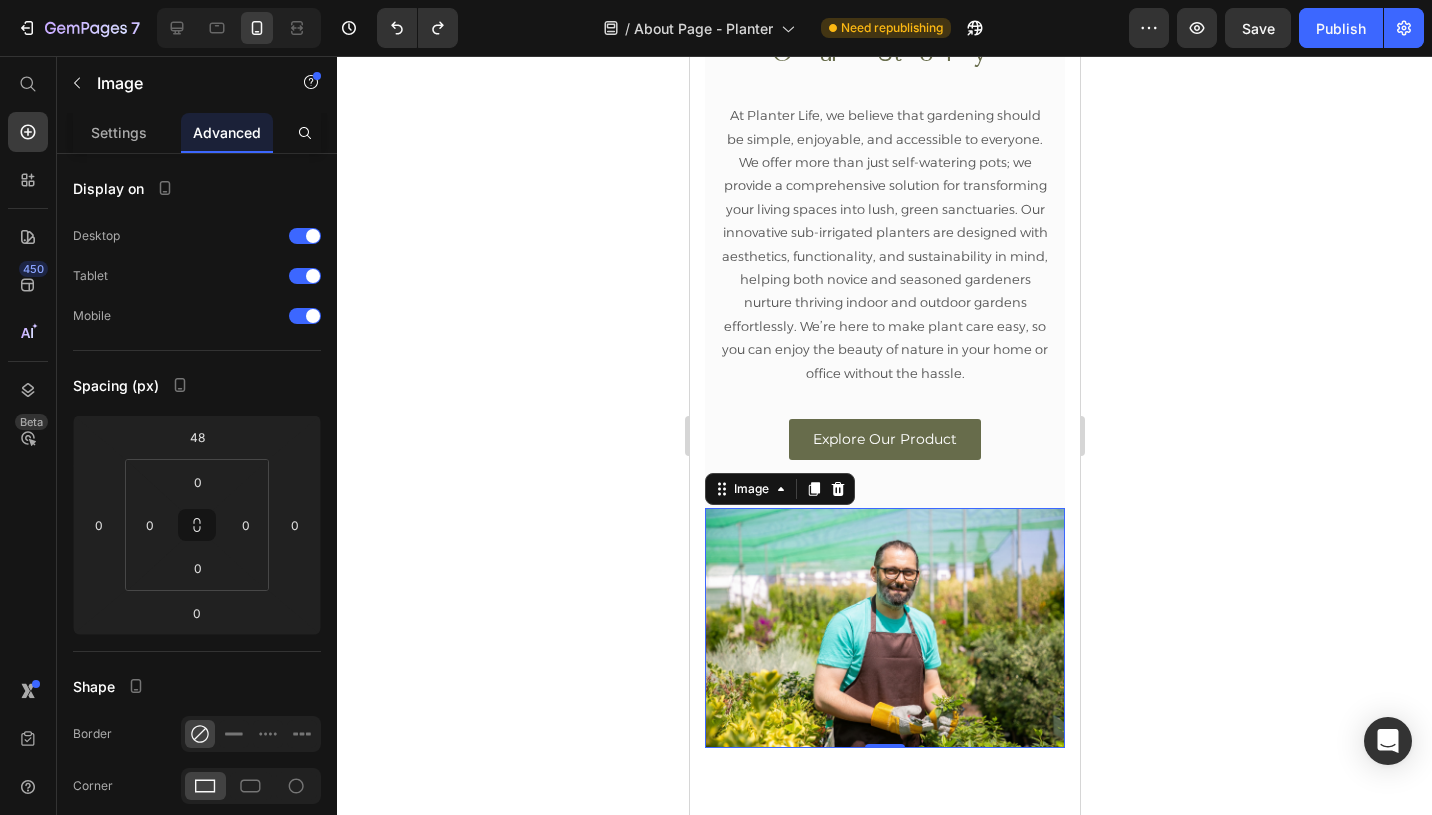 click at bounding box center [884, 628] 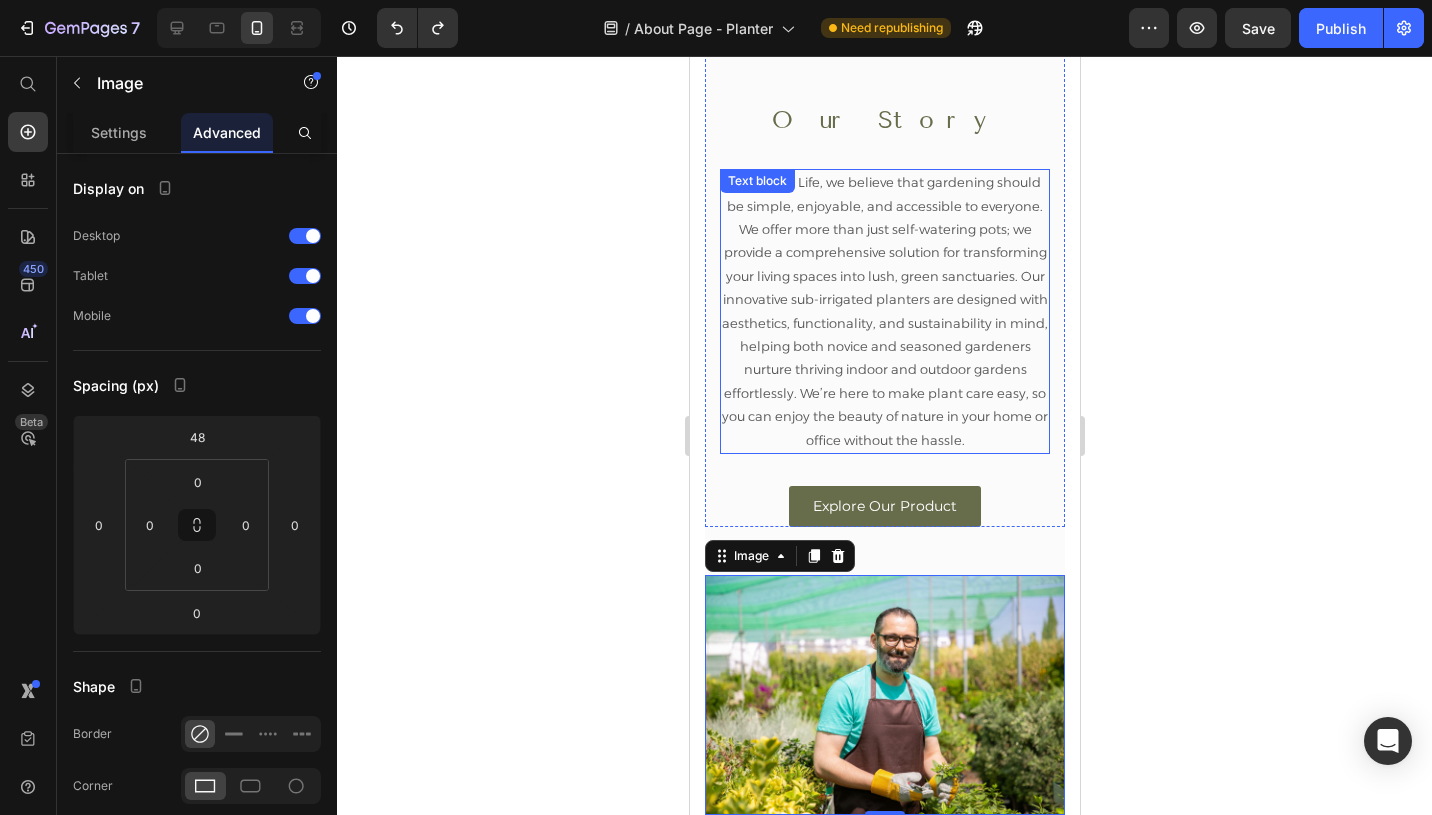 scroll, scrollTop: 249, scrollLeft: 0, axis: vertical 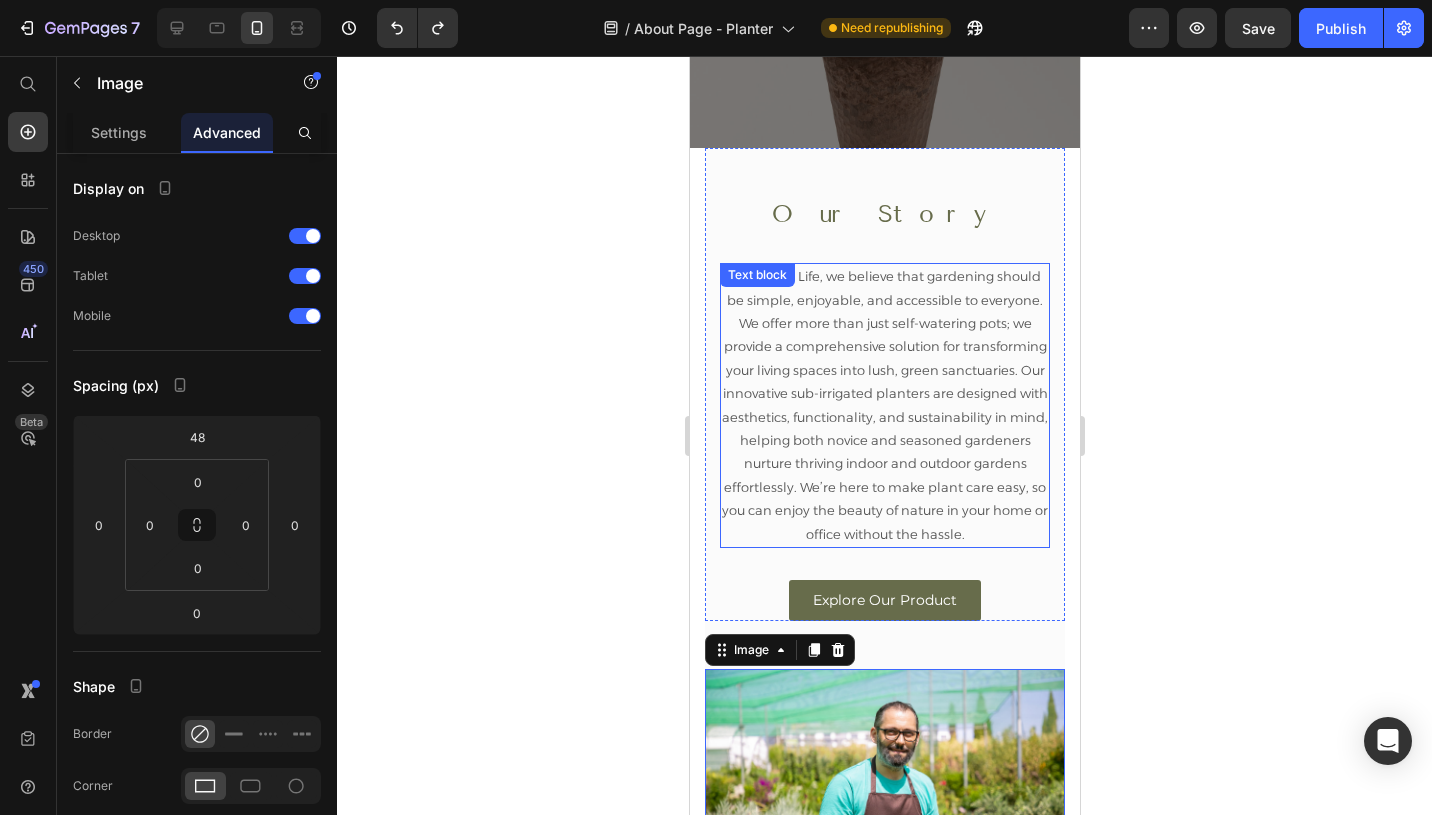 click on "At Planter Life, we believe that gardening should be simple, enjoyable, and accessible to everyone. We offer more than just self-watering pots; we provide a comprehensive solution for transforming your living spaces into lush, green sanctuaries. Our innovative sub-irrigated planters are designed with aesthetics, functionality, and sustainability in mind, helping both novice and seasoned gardeners nurture thriving indoor and outdoor gardens effortlessly. We’re here to make plant care easy, so you can enjoy the beauty of nature in your home or office without the hassle." at bounding box center [884, 405] 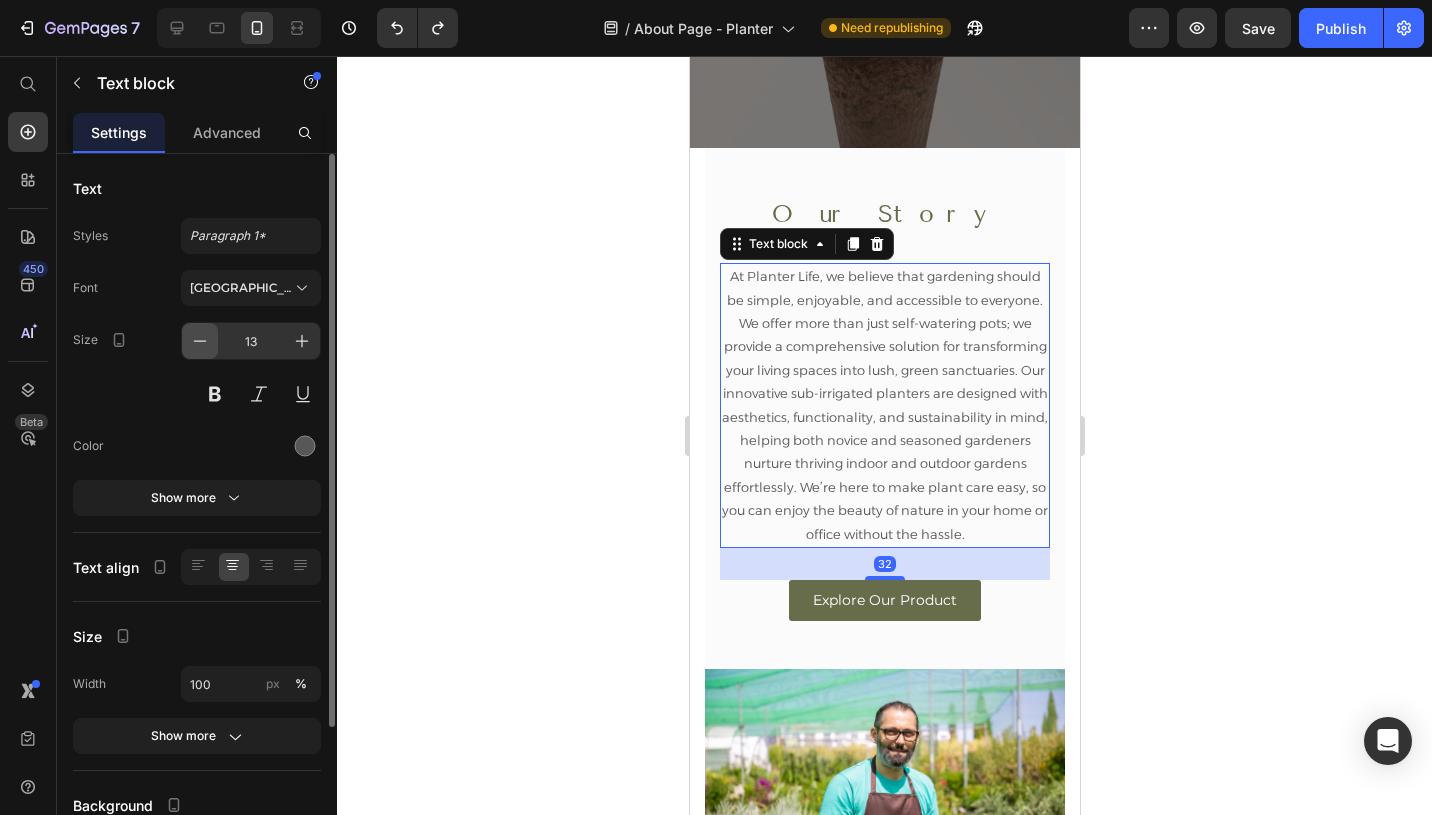click 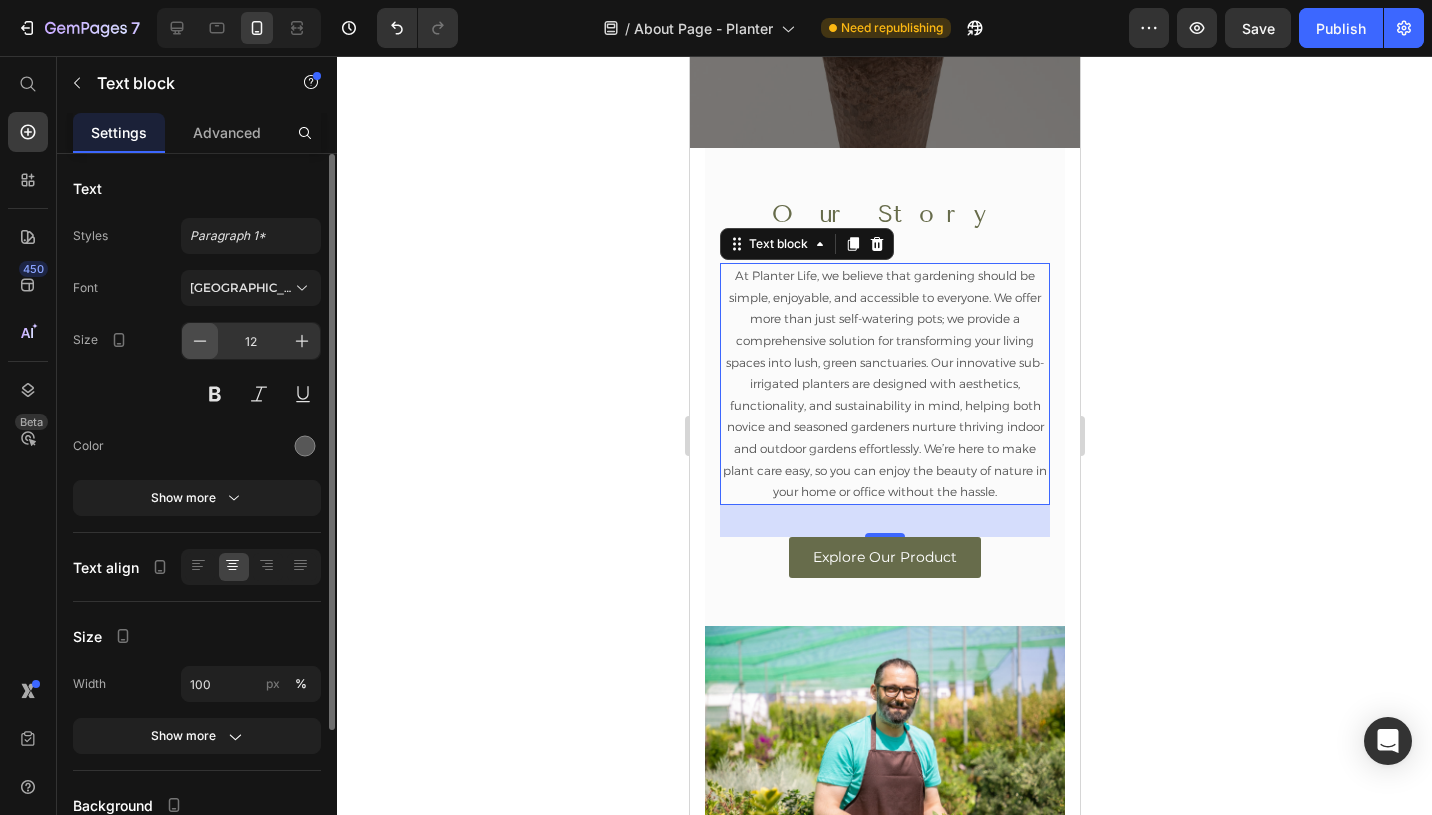 click 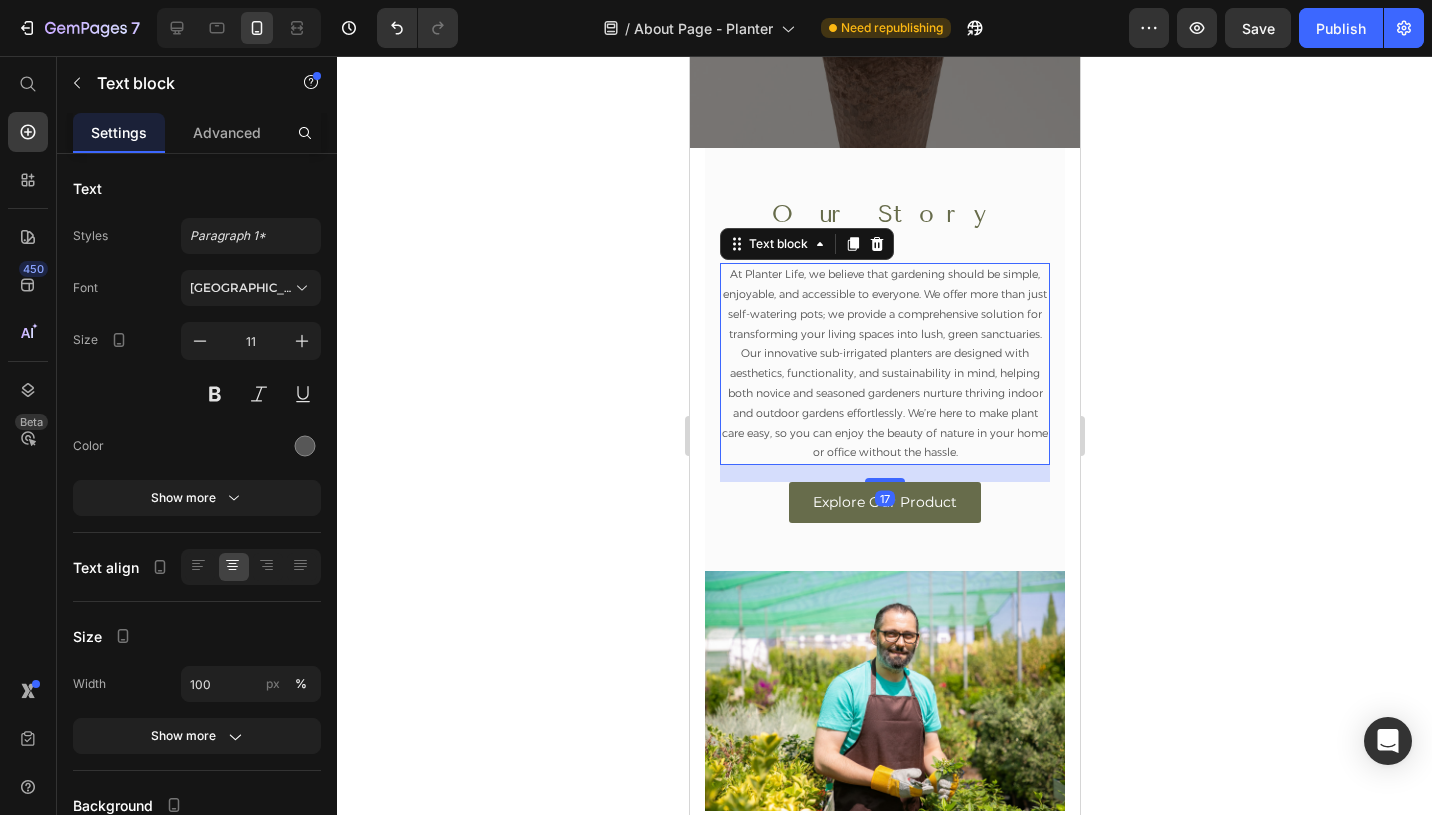 drag, startPoint x: 874, startPoint y: 515, endPoint x: 873, endPoint y: 468, distance: 47.010635 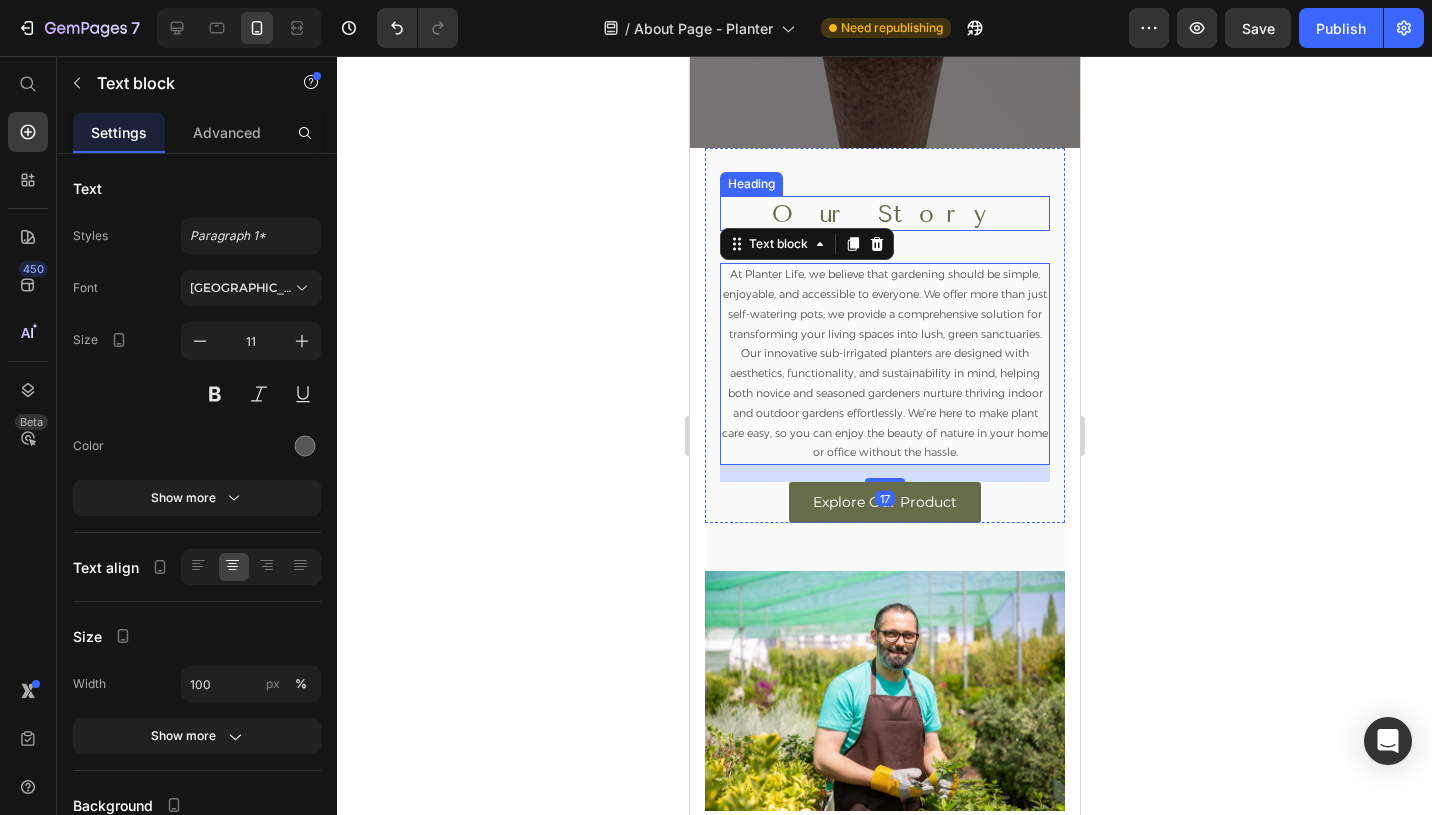 click on "Our Story" at bounding box center [884, 213] 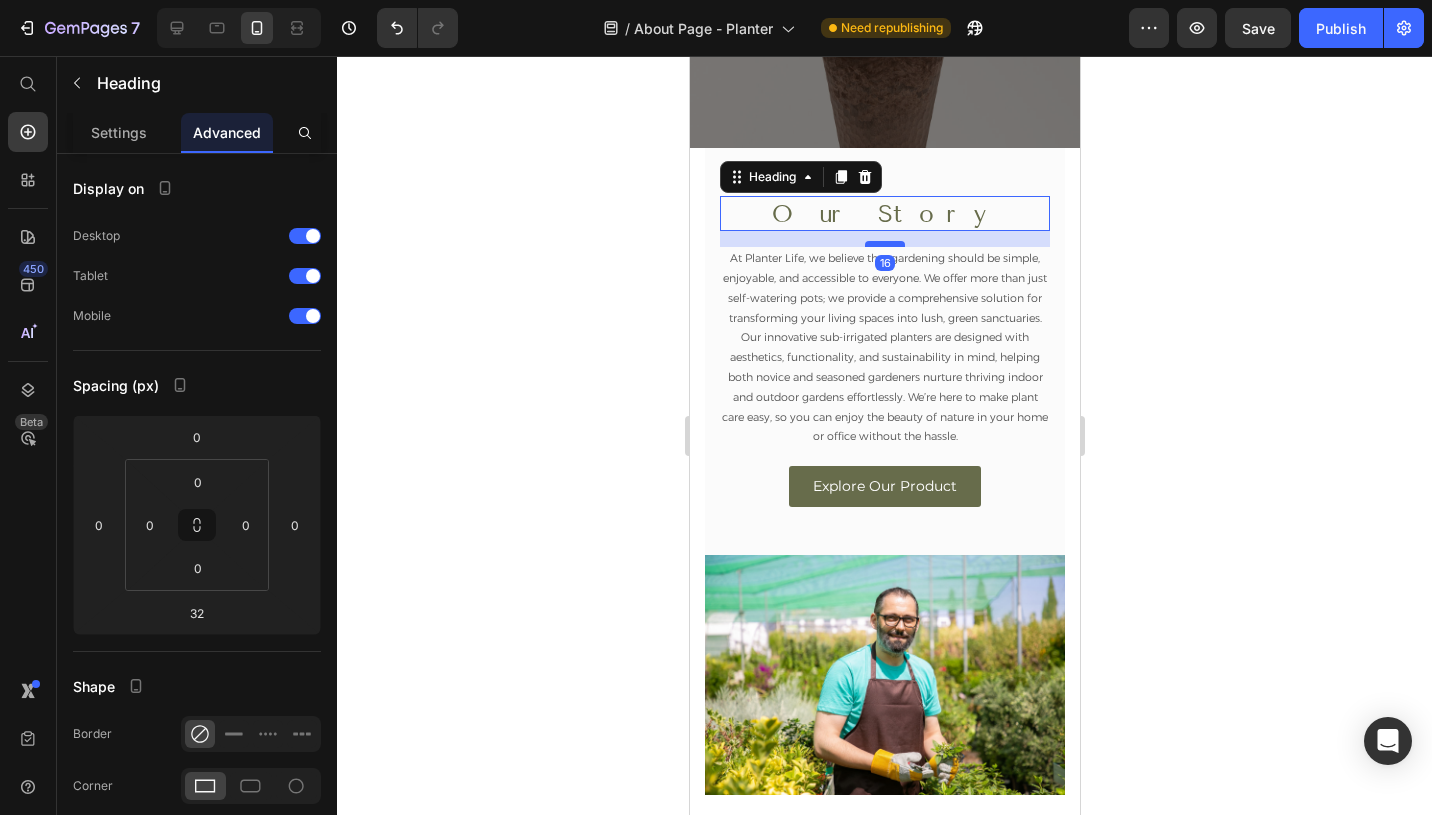 drag, startPoint x: 883, startPoint y: 260, endPoint x: 879, endPoint y: 244, distance: 16.492422 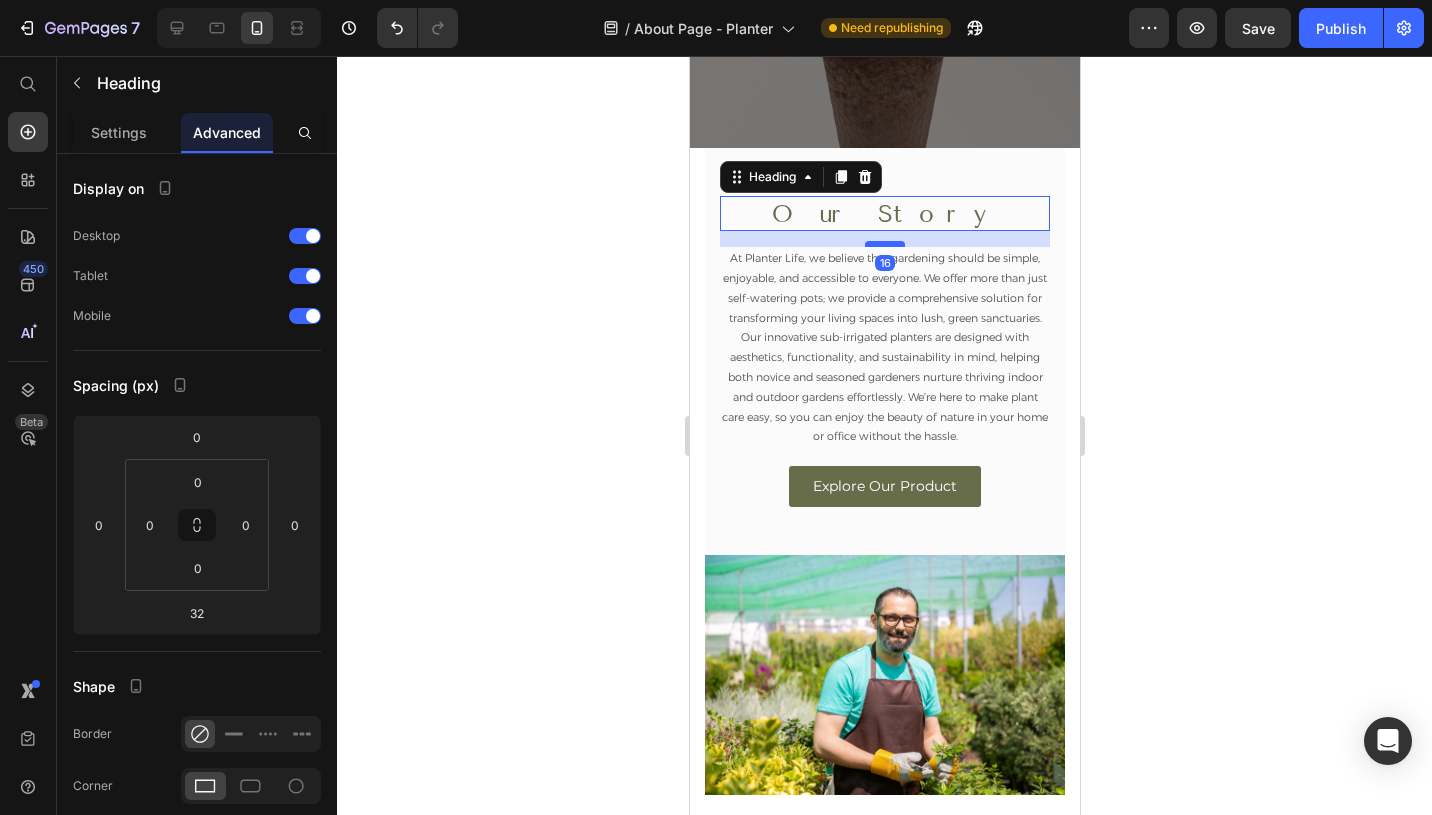 click at bounding box center (884, 244) 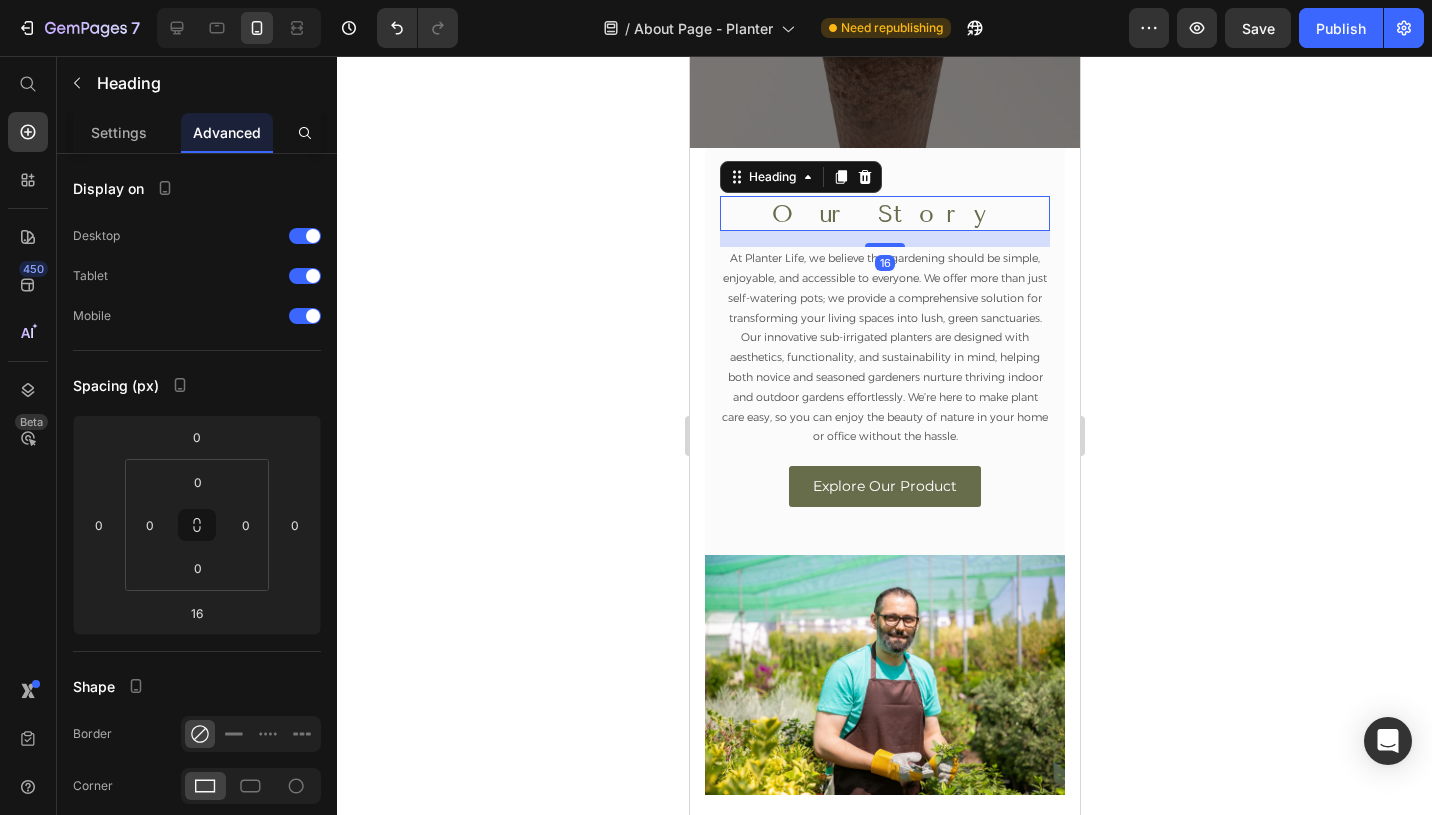 click 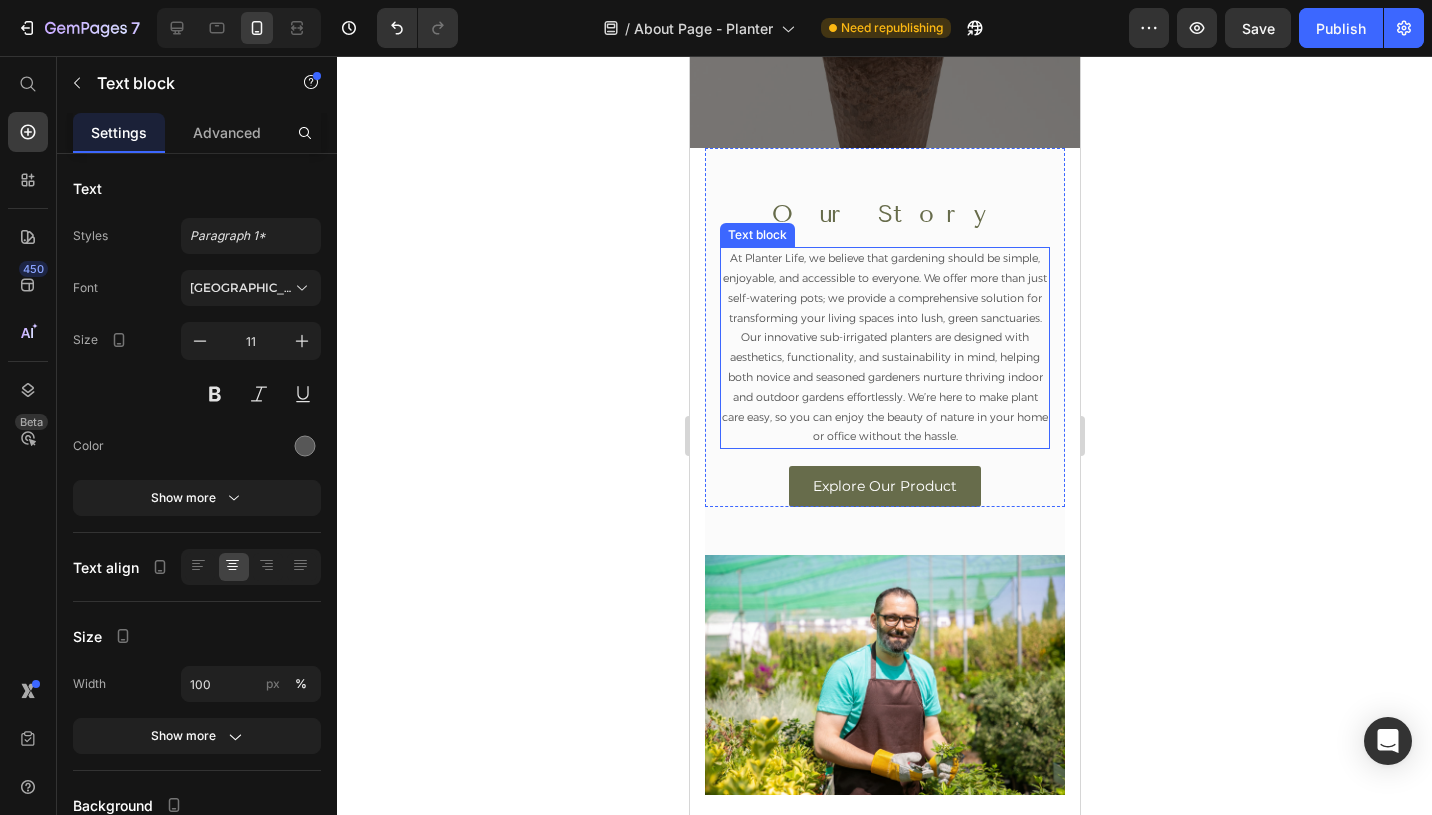 click on "At Planter Life, we believe that gardening should be simple, enjoyable, and accessible to everyone. We offer more than just self-watering pots; we provide a comprehensive solution for transforming your living spaces into lush, green sanctuaries. Our innovative sub-irrigated planters are designed with aesthetics, functionality, and sustainability in mind, helping both novice and seasoned gardeners nurture thriving indoor and outdoor gardens effortlessly. We’re here to make plant care easy, so you can enjoy the beauty of nature in your home or office without the hassle." at bounding box center [884, 348] 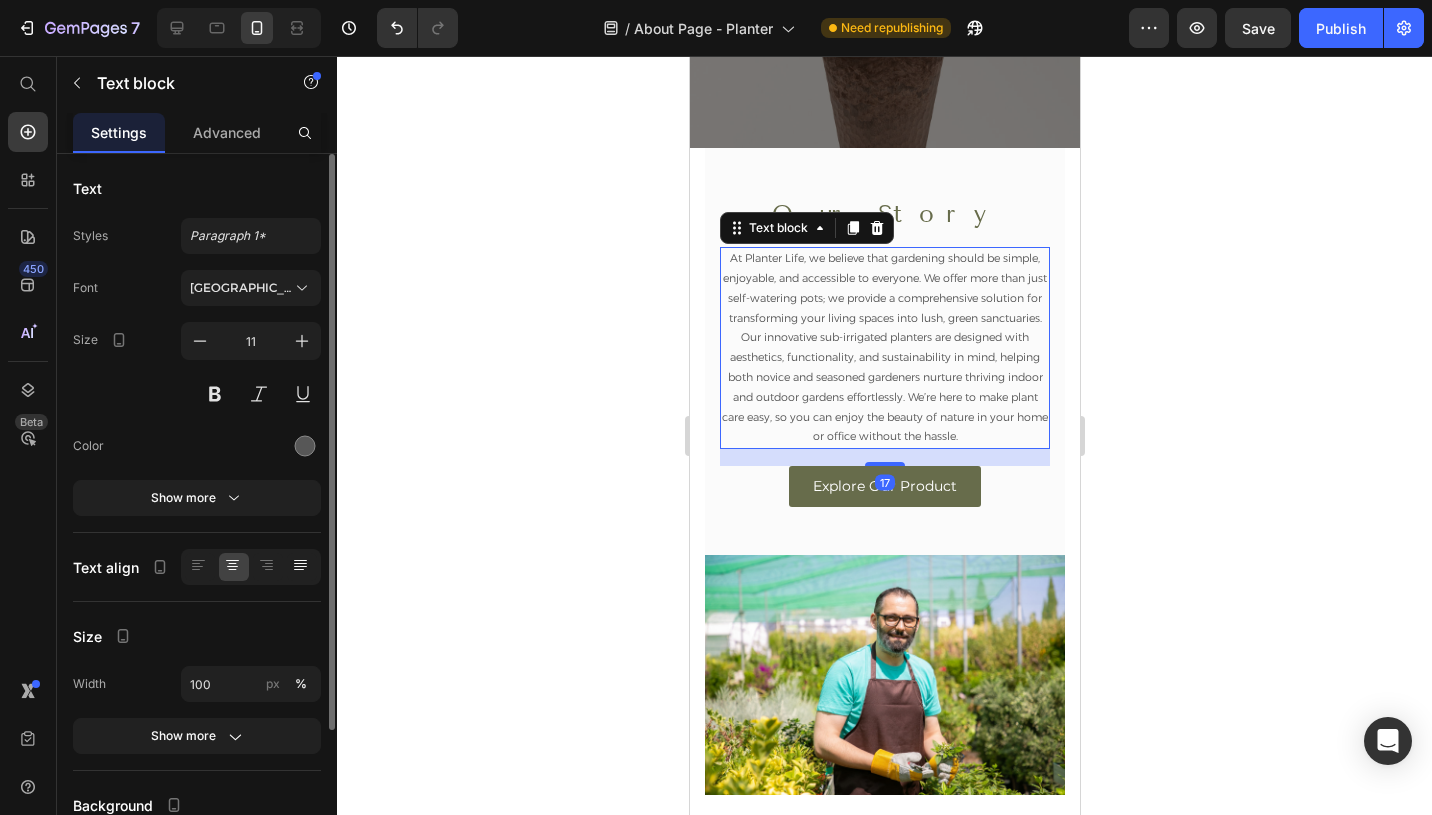 scroll, scrollTop: 162, scrollLeft: 0, axis: vertical 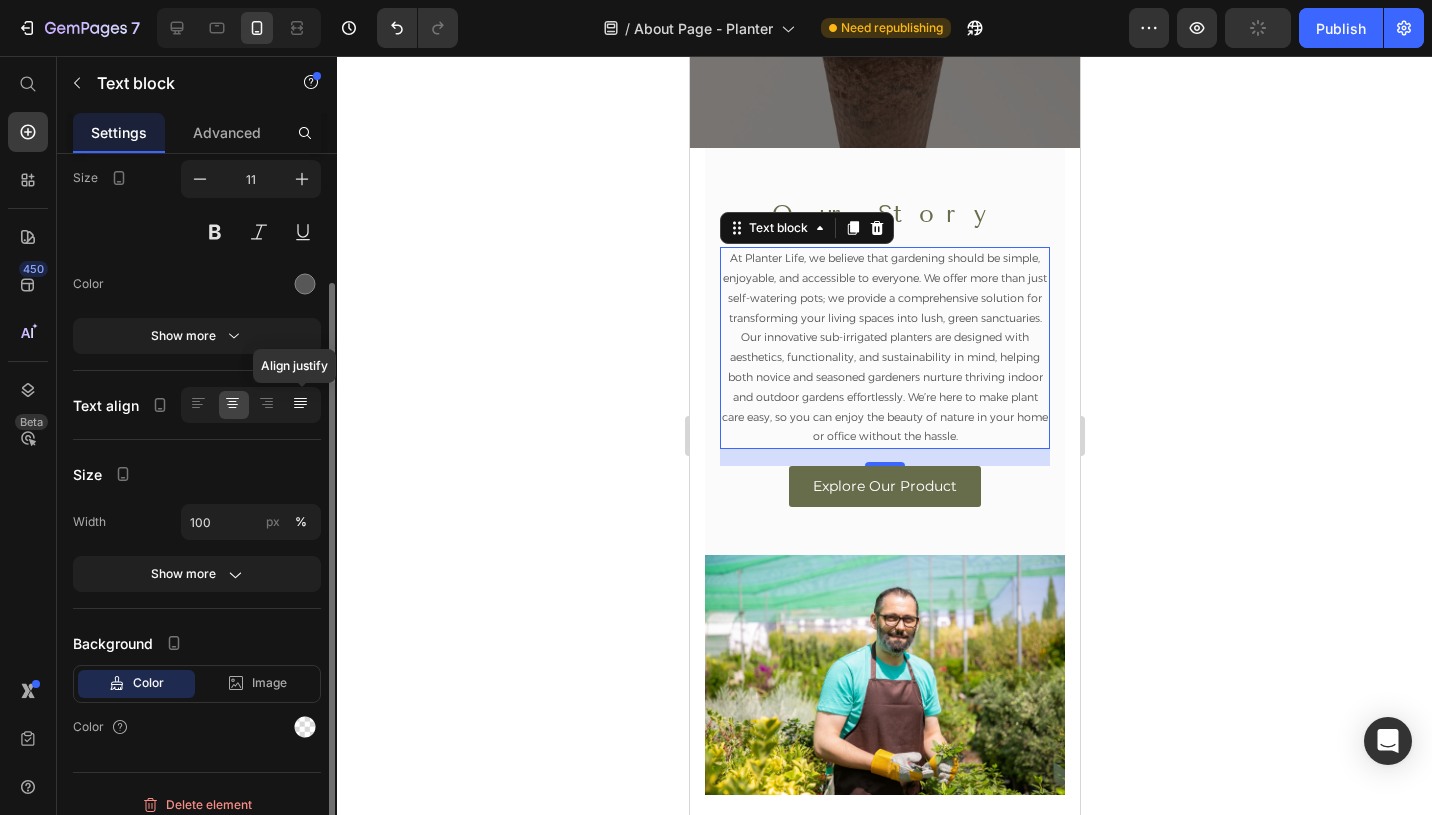 click 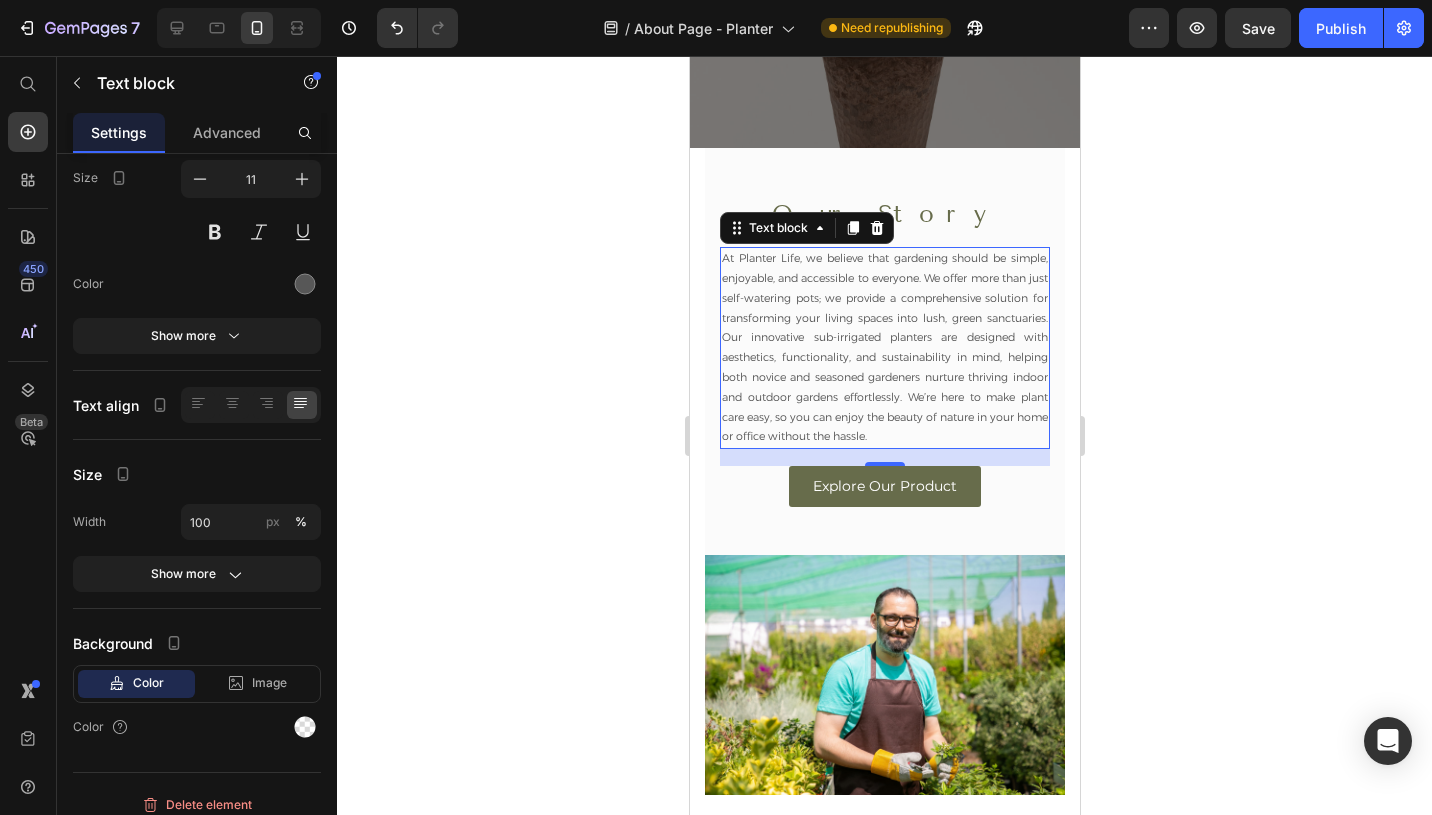click 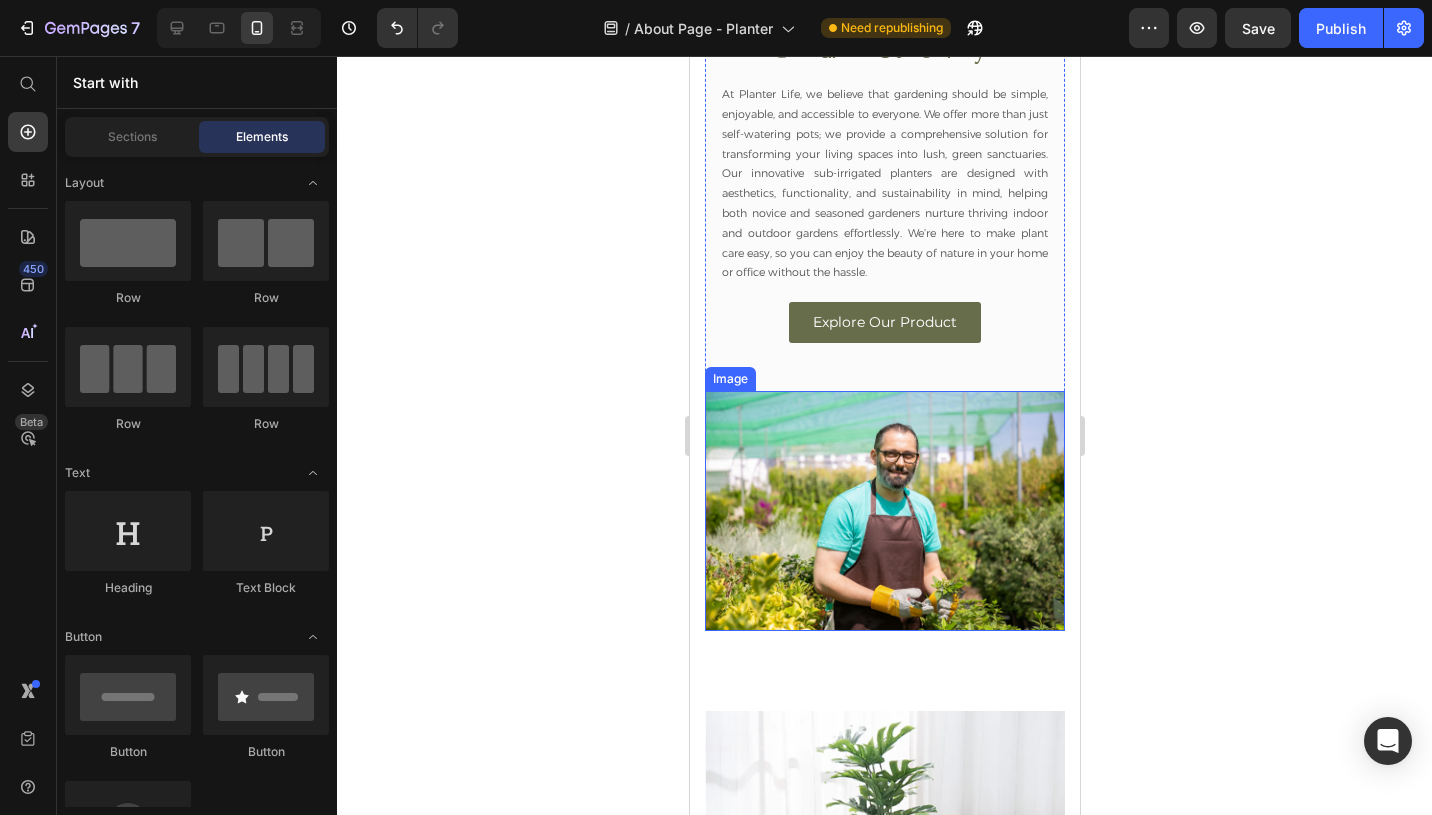 scroll, scrollTop: 414, scrollLeft: 0, axis: vertical 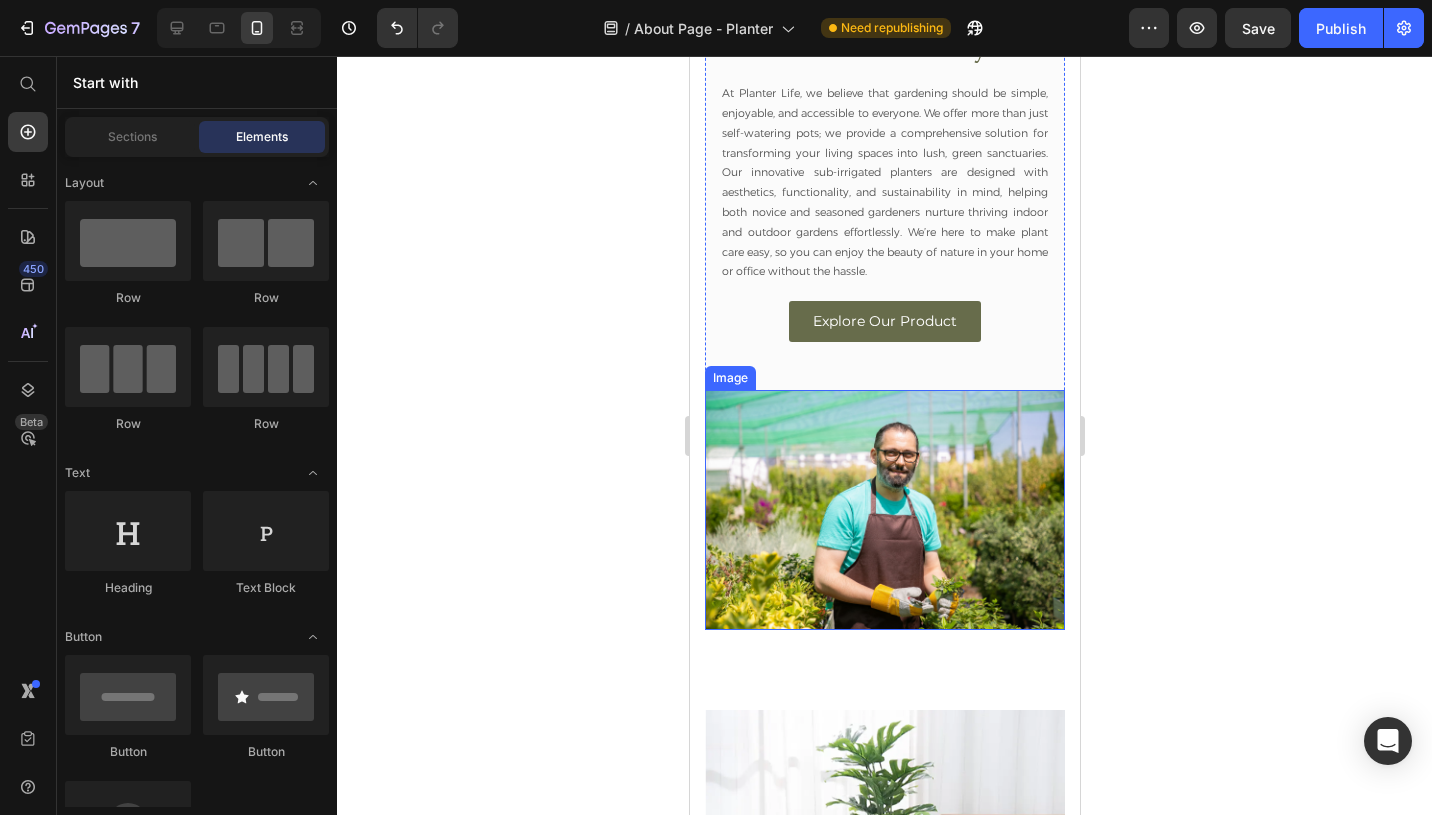 click at bounding box center (884, 510) 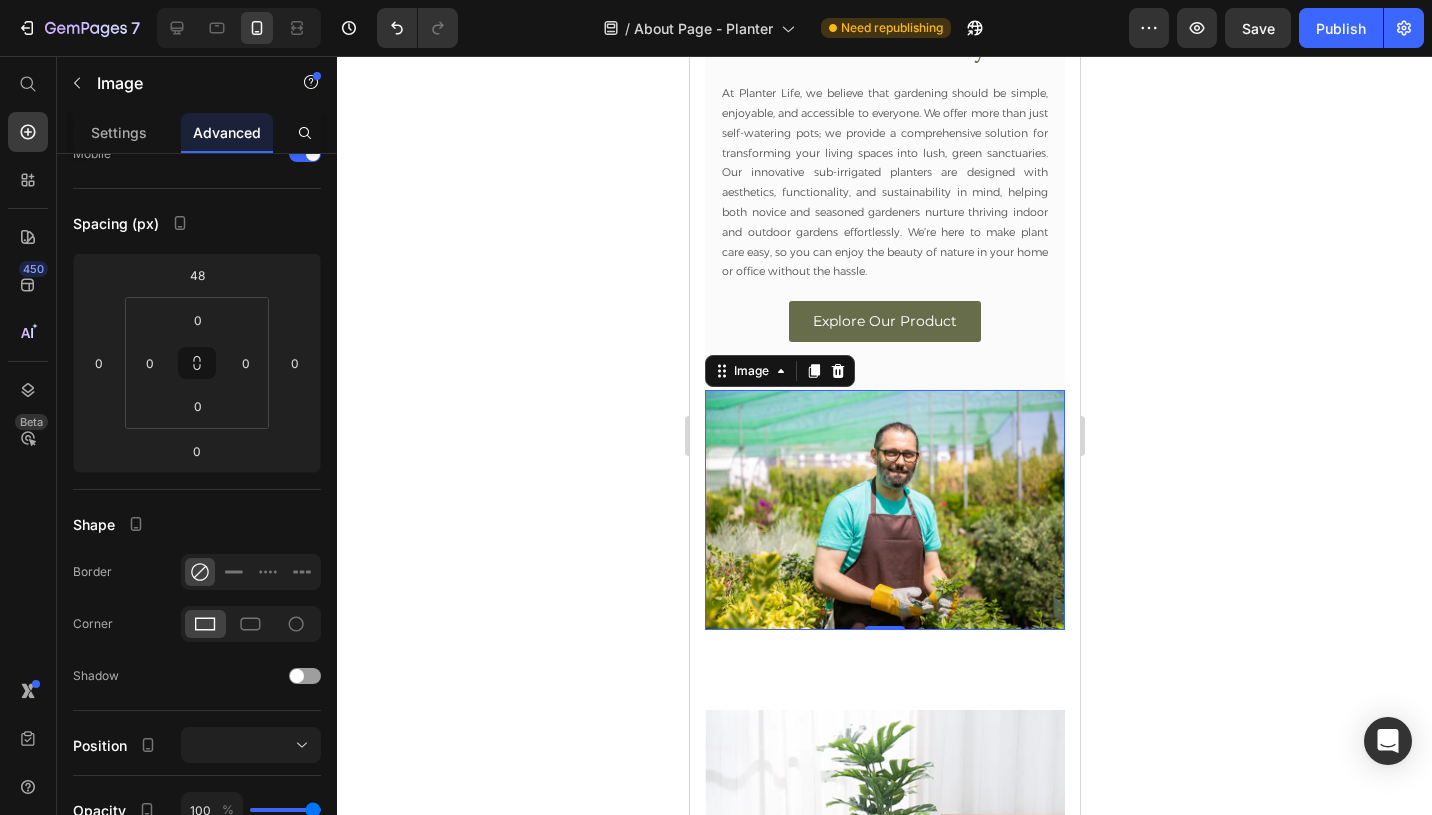 scroll, scrollTop: 0, scrollLeft: 0, axis: both 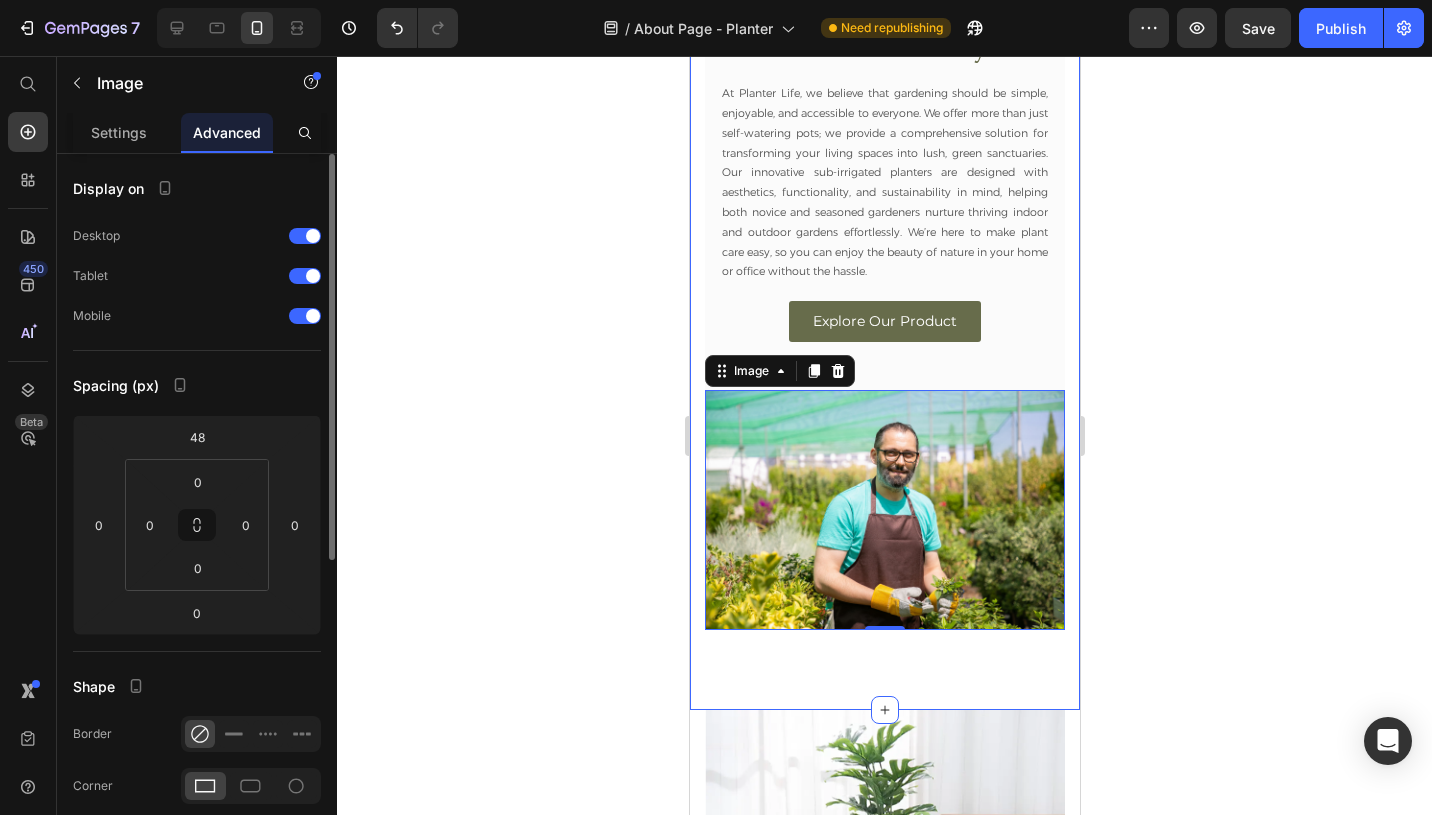 click 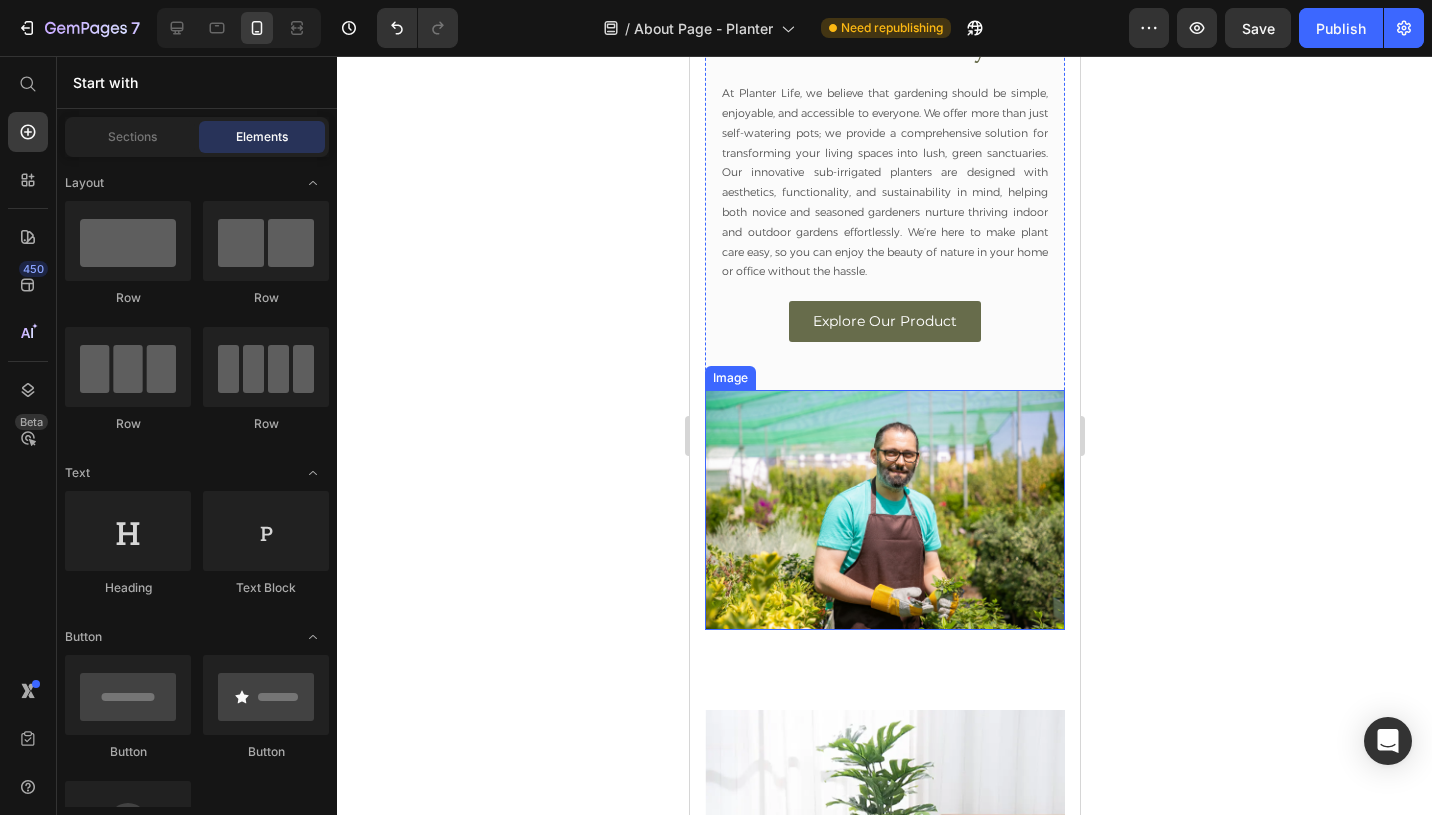 click at bounding box center [884, 510] 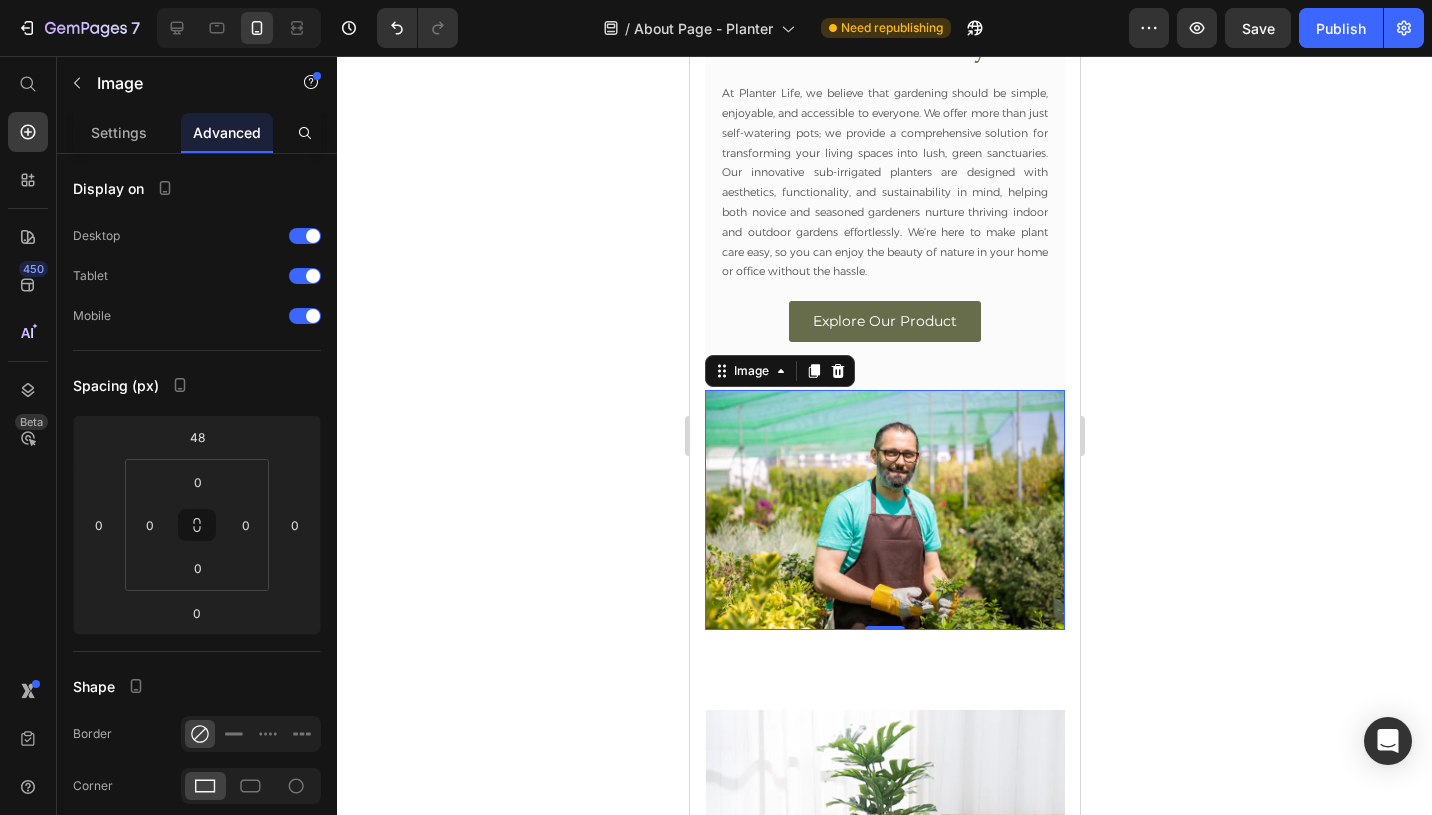 click 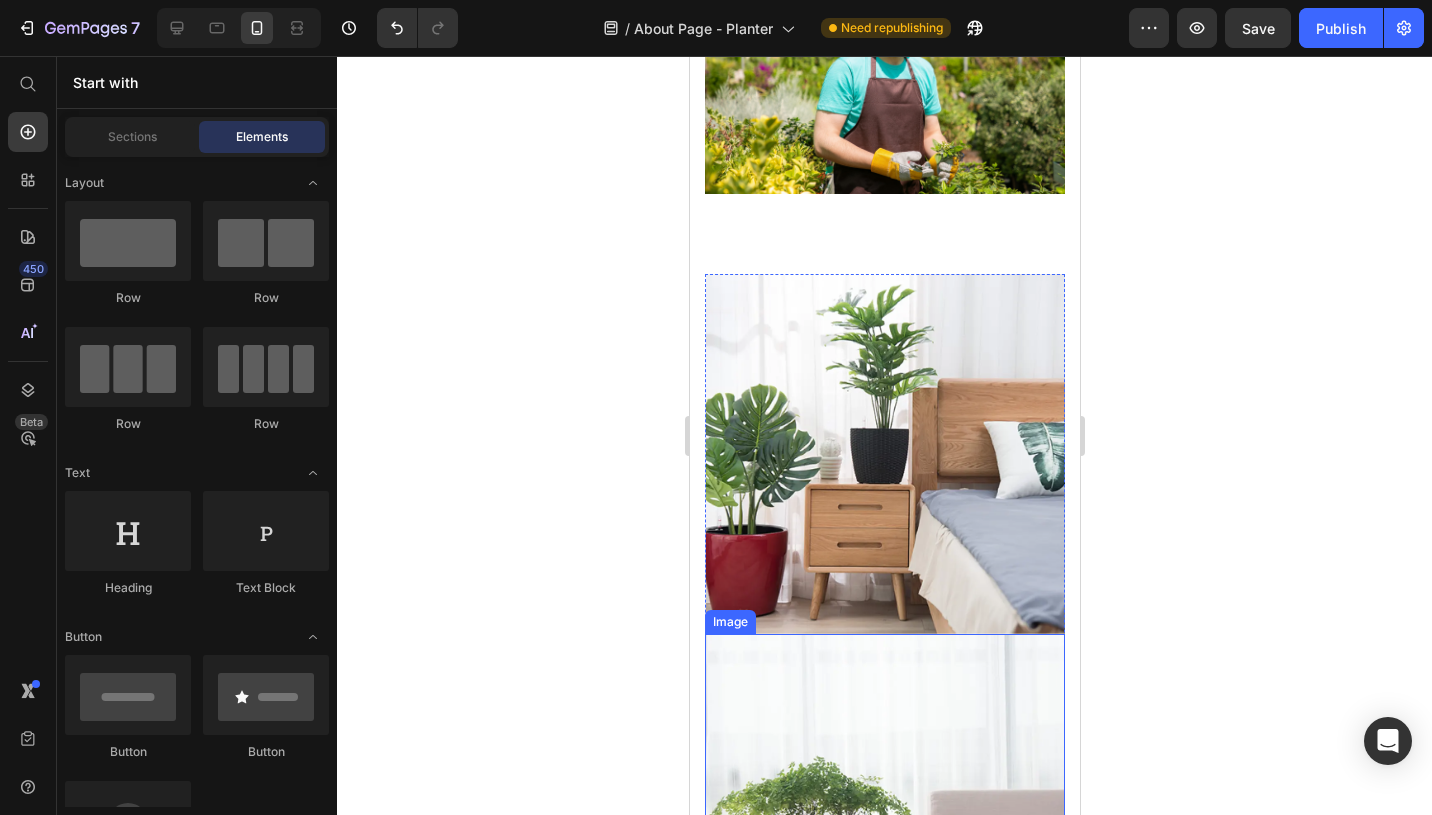 scroll, scrollTop: 1008, scrollLeft: 0, axis: vertical 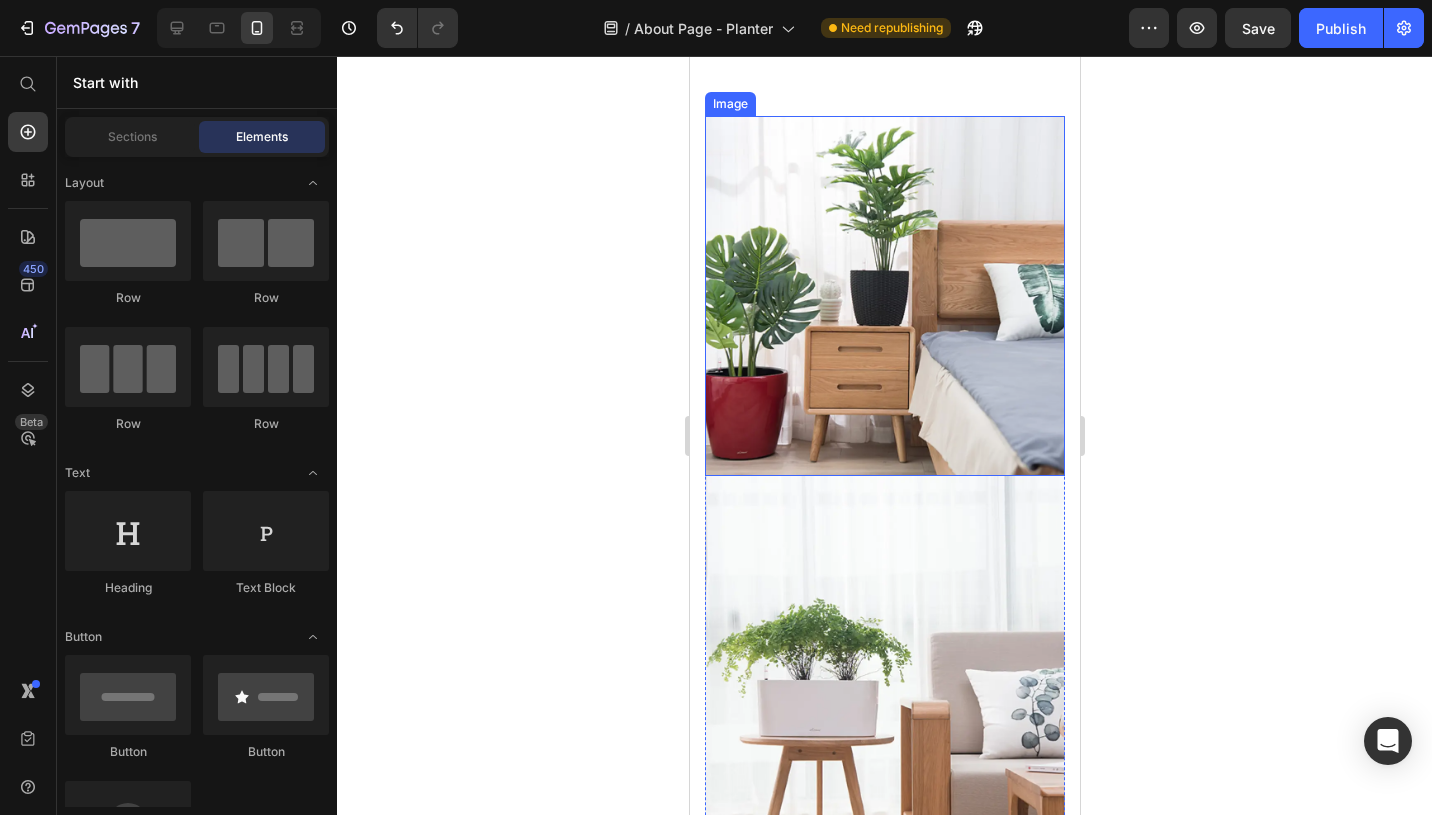 click at bounding box center [884, 296] 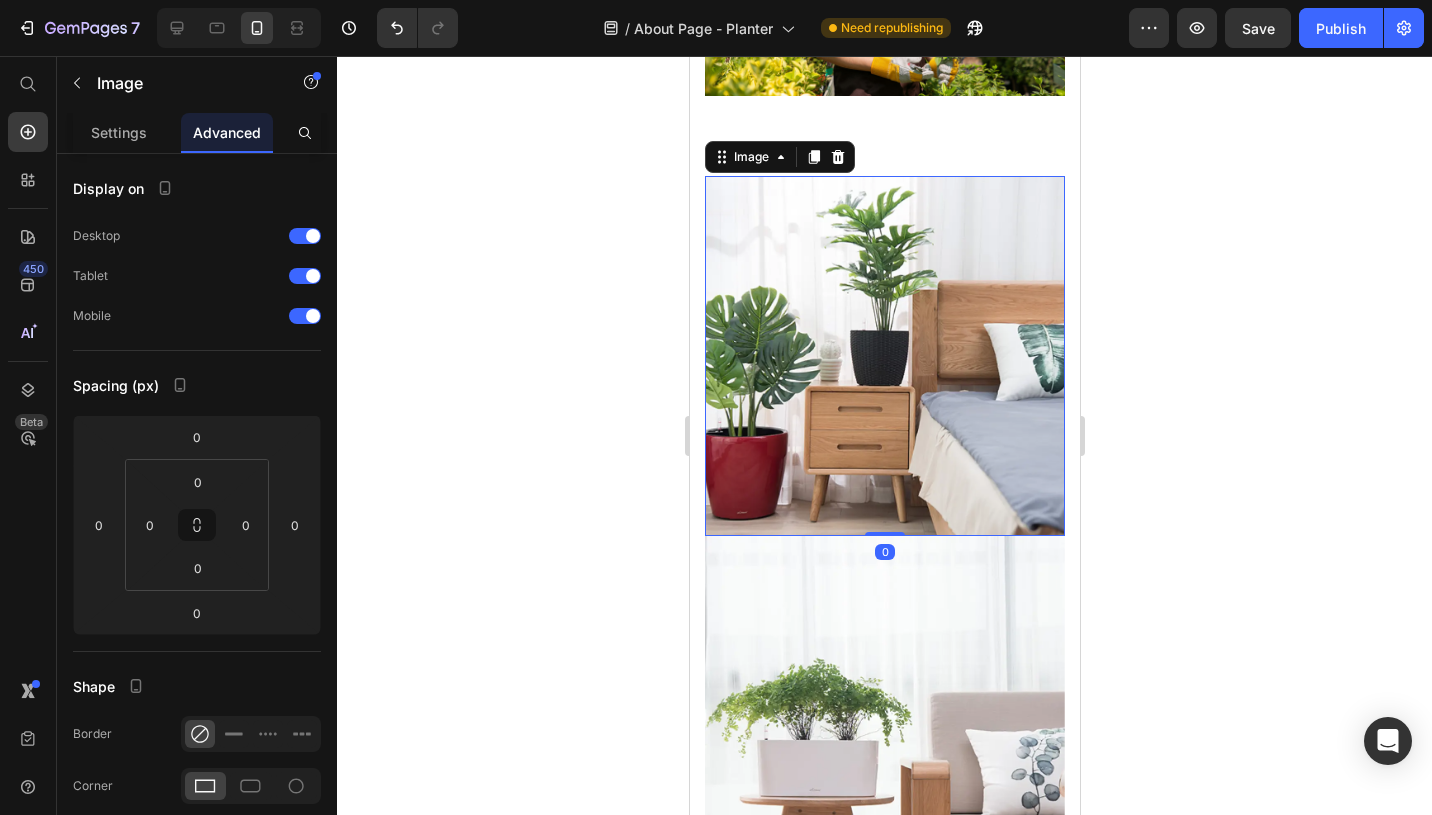 scroll, scrollTop: 896, scrollLeft: 0, axis: vertical 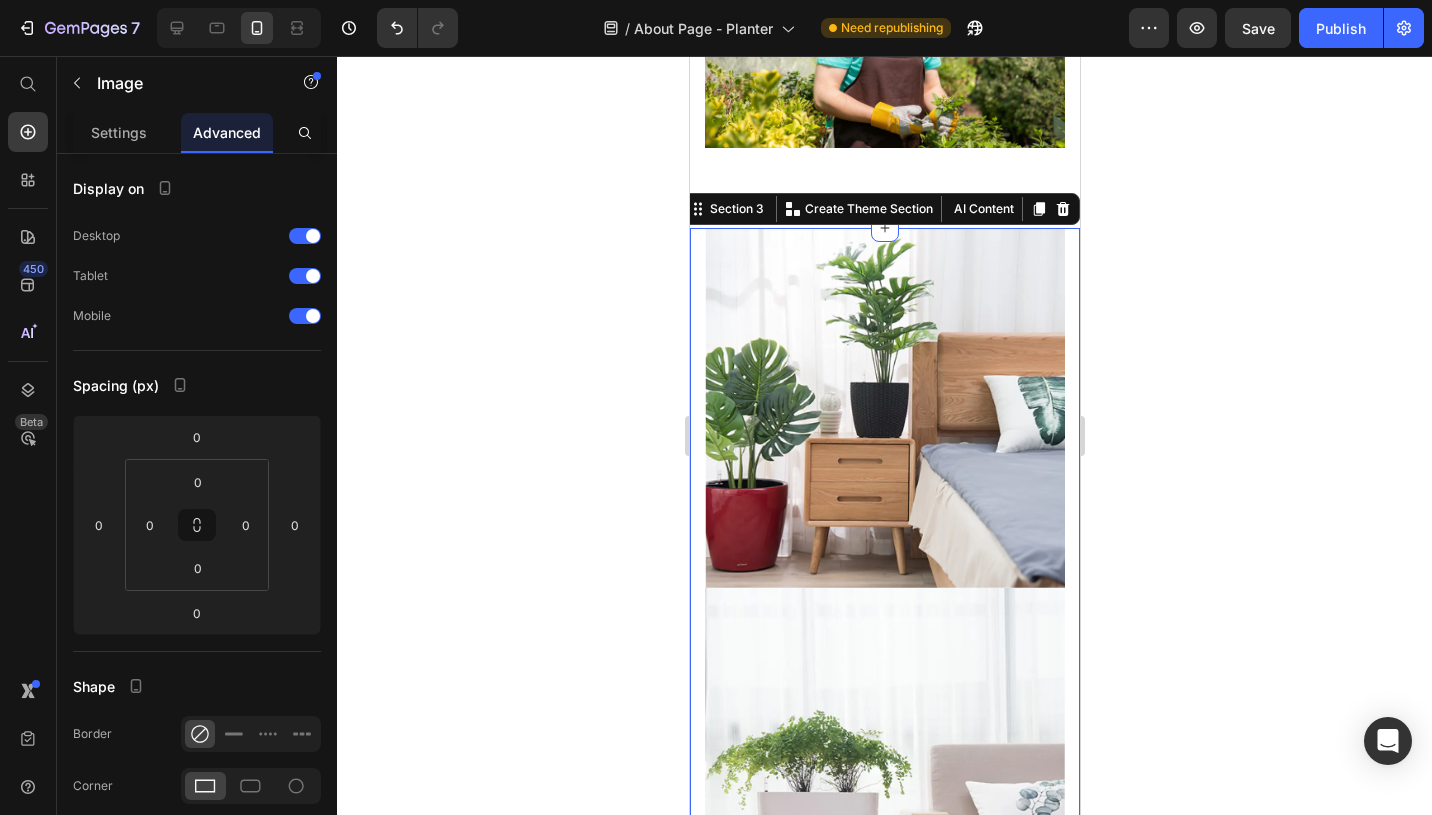 click on "Image Image Image Row Our Vision Heading At Planter Life, we envision a world where everyone can enjoy the beauty and benefits of plants, no matter their lifestyle or gardening experience. We believe that caring for plants should be a joyful and stress-free experience, not a chore. Our goal is to make plant care accessible and straightforward for everyone, turning any space—whether it's a home, office, or balcony—into a green sanctuary. We are committed to sustainability, innovation, and design, creating products that not only look great but also respect the planet. Our self-watering planters are crafted to help you grow thriving plants with minimal effort, making it easier than ever to connect with nature in your everyday life. At Planter Life, we’re on a mission to bring more greenery into your world, one beautiful planter at a time. Text block Row Section 3   You can create reusable sections Create Theme Section AI Content Write with GemAI What would you like to describe here? Tone and Voice Product" at bounding box center [884, 1089] 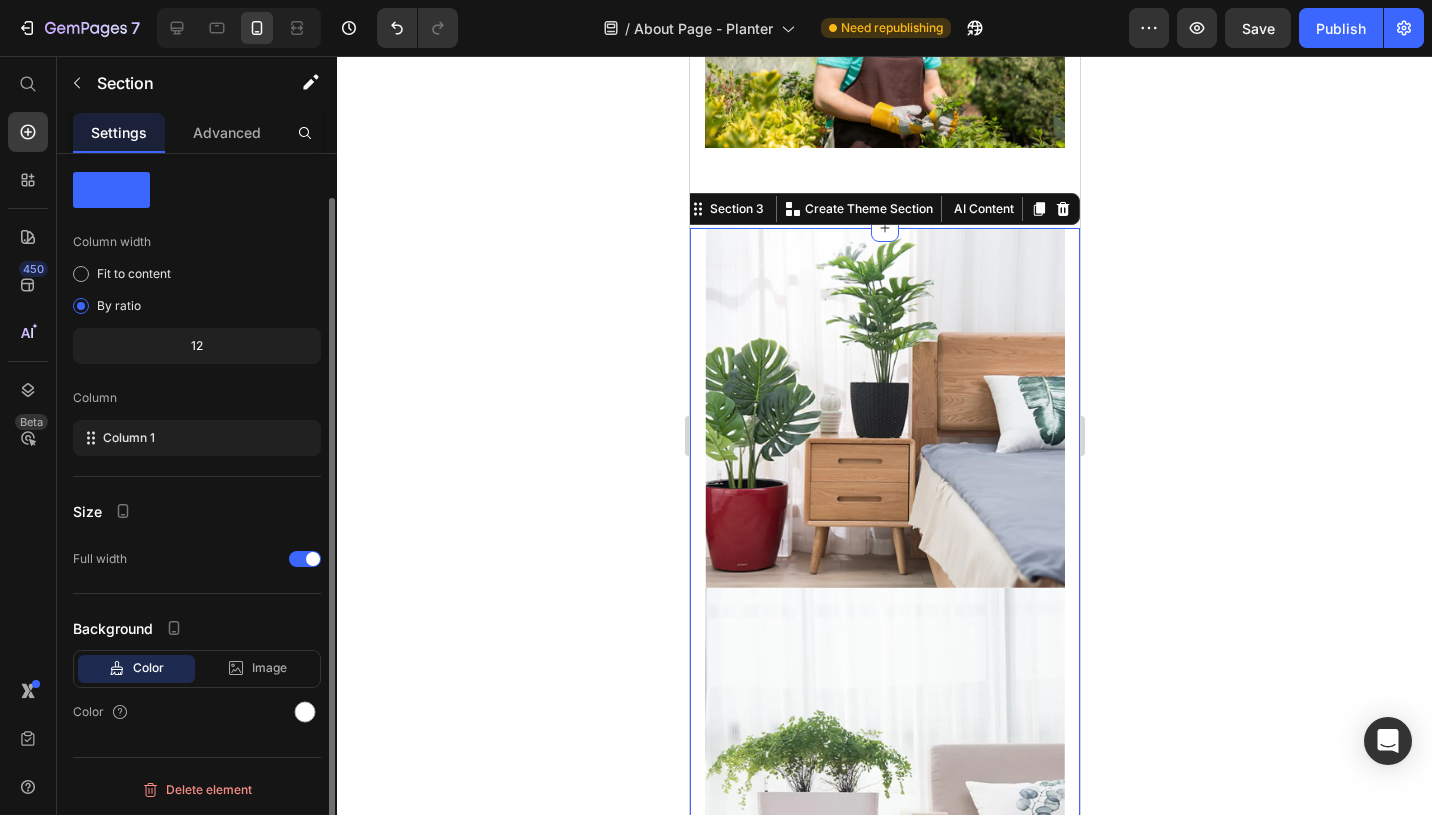 scroll, scrollTop: 0, scrollLeft: 0, axis: both 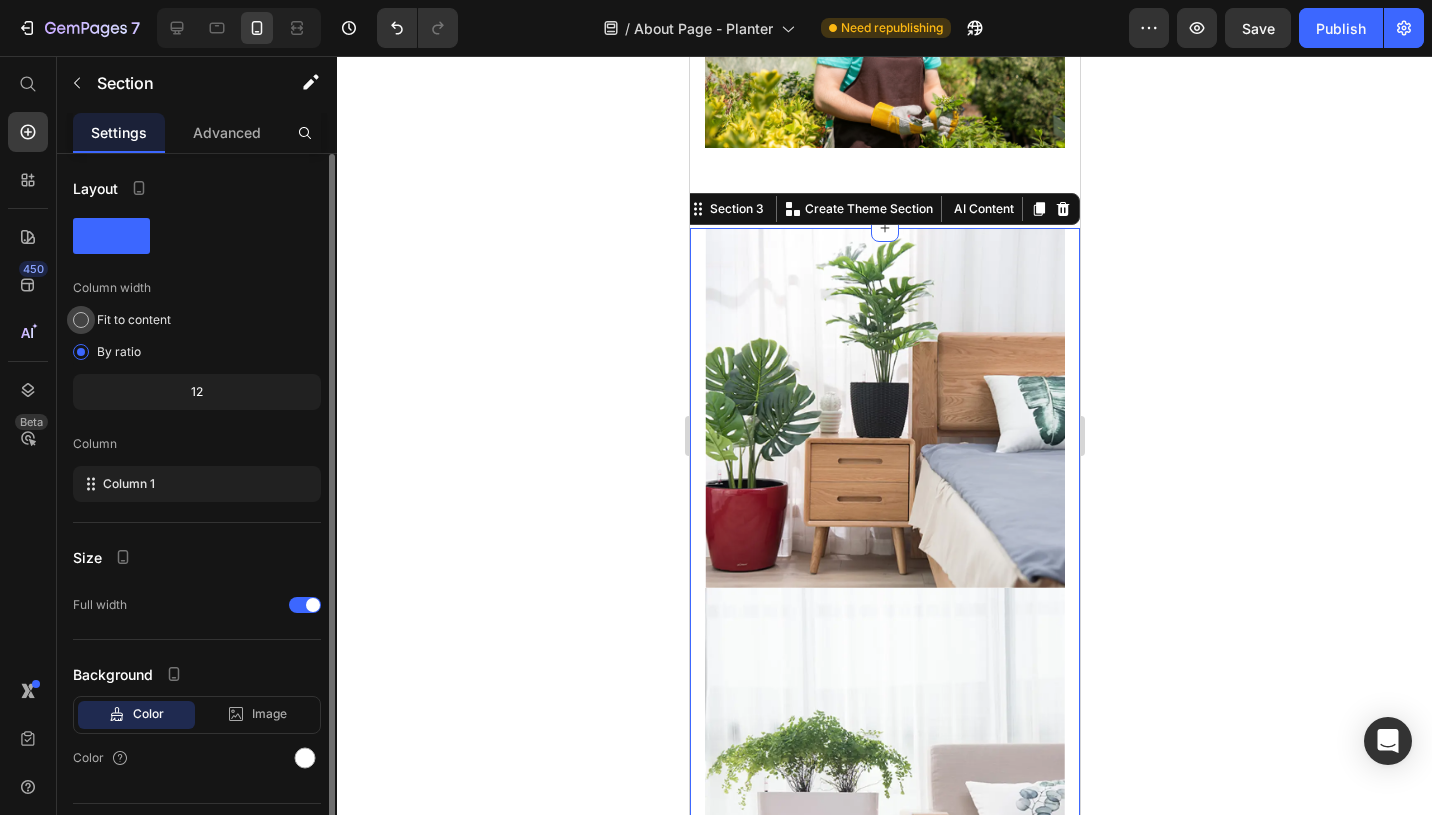 click on "Fit to content" at bounding box center [134, 320] 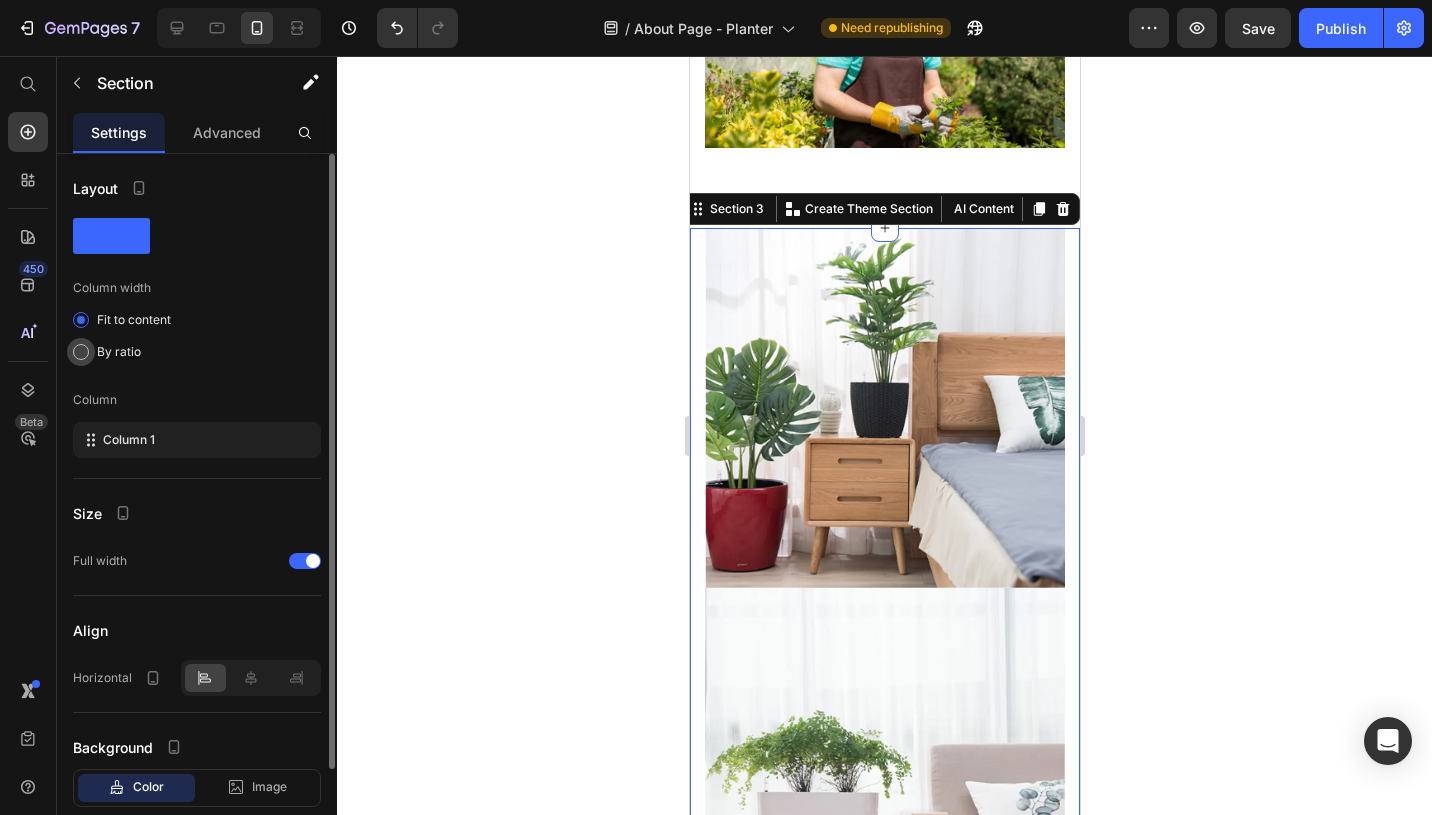 click on "By ratio" at bounding box center (119, 352) 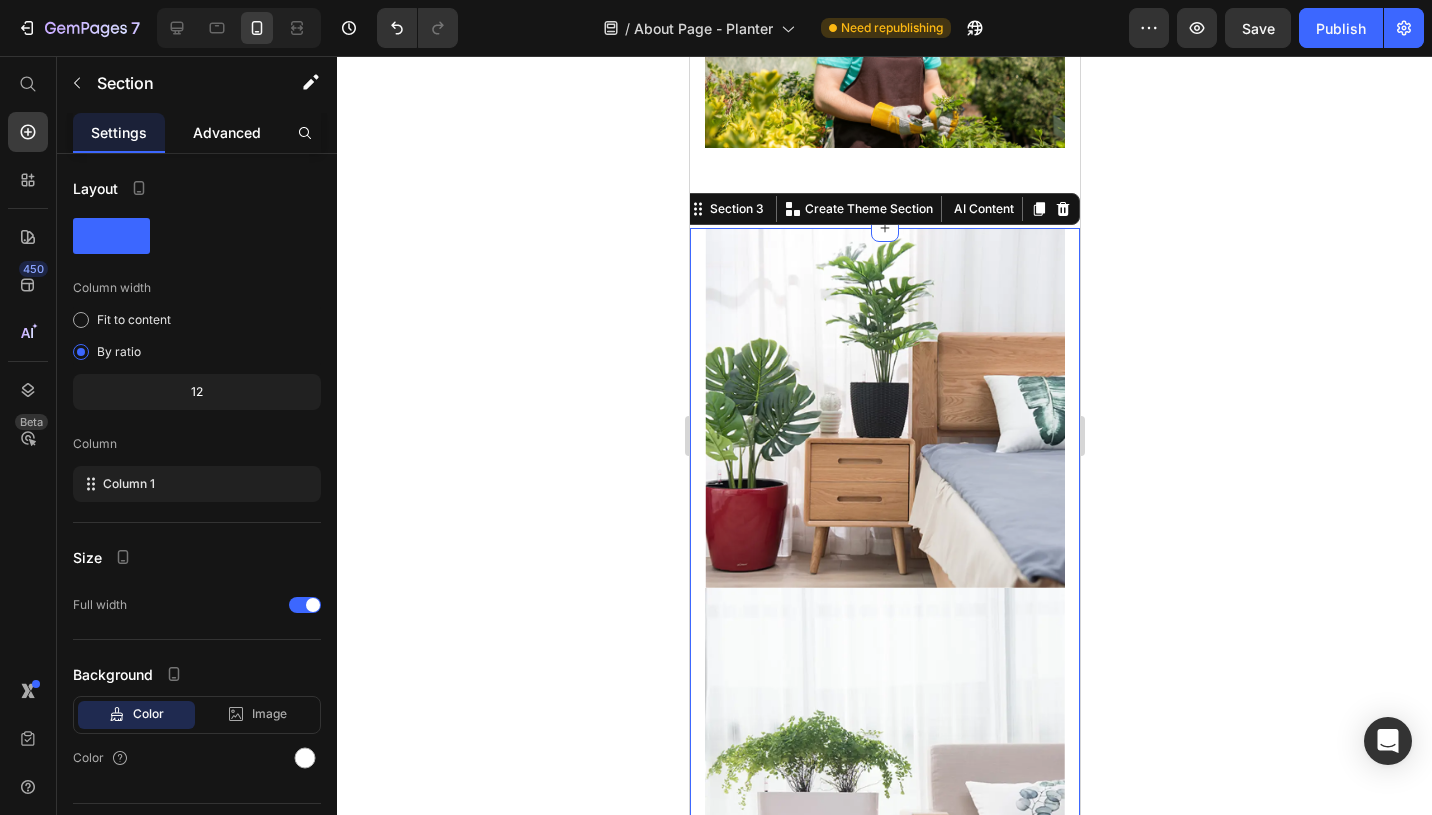 click on "Advanced" 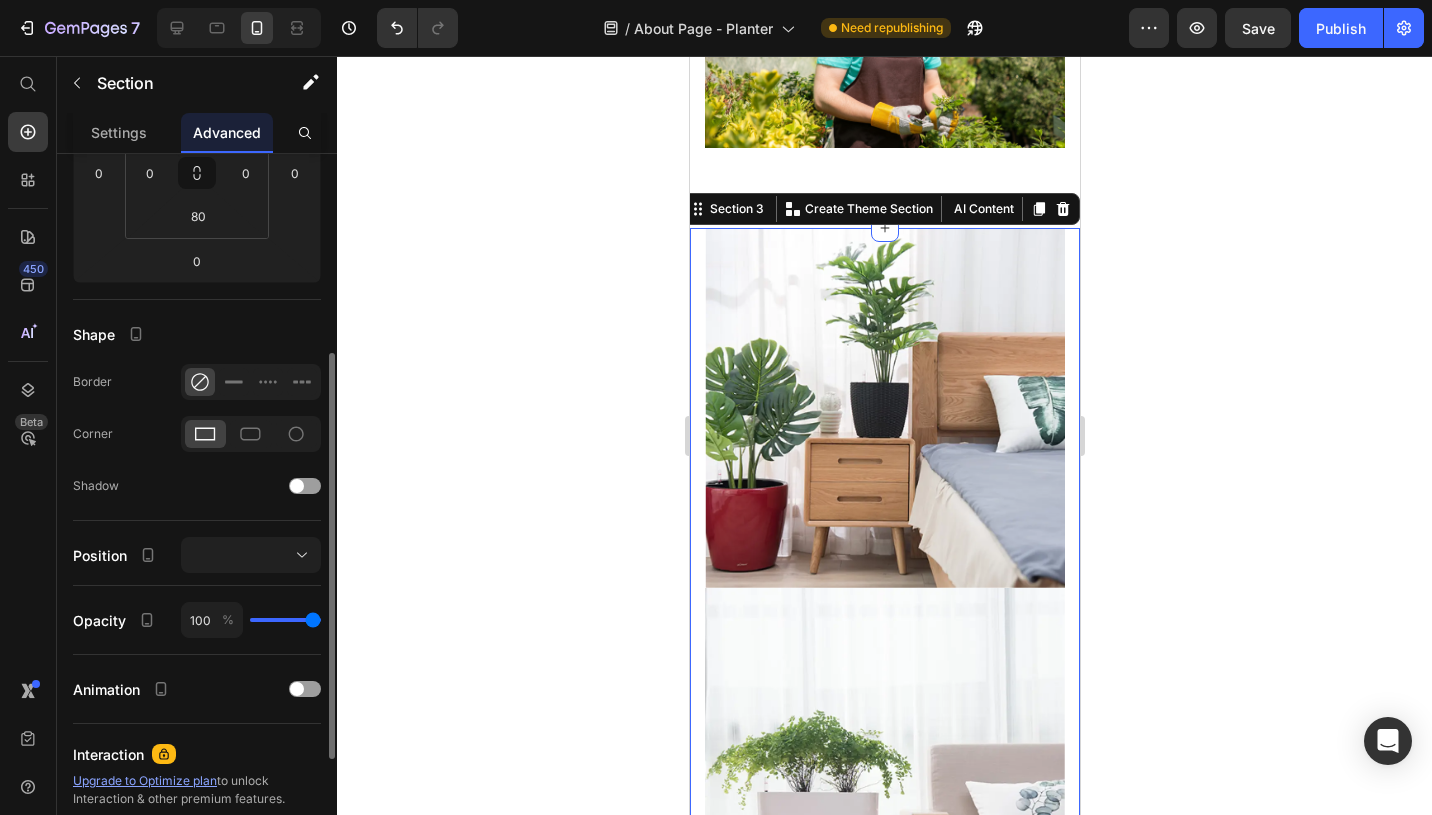 scroll, scrollTop: 551, scrollLeft: 0, axis: vertical 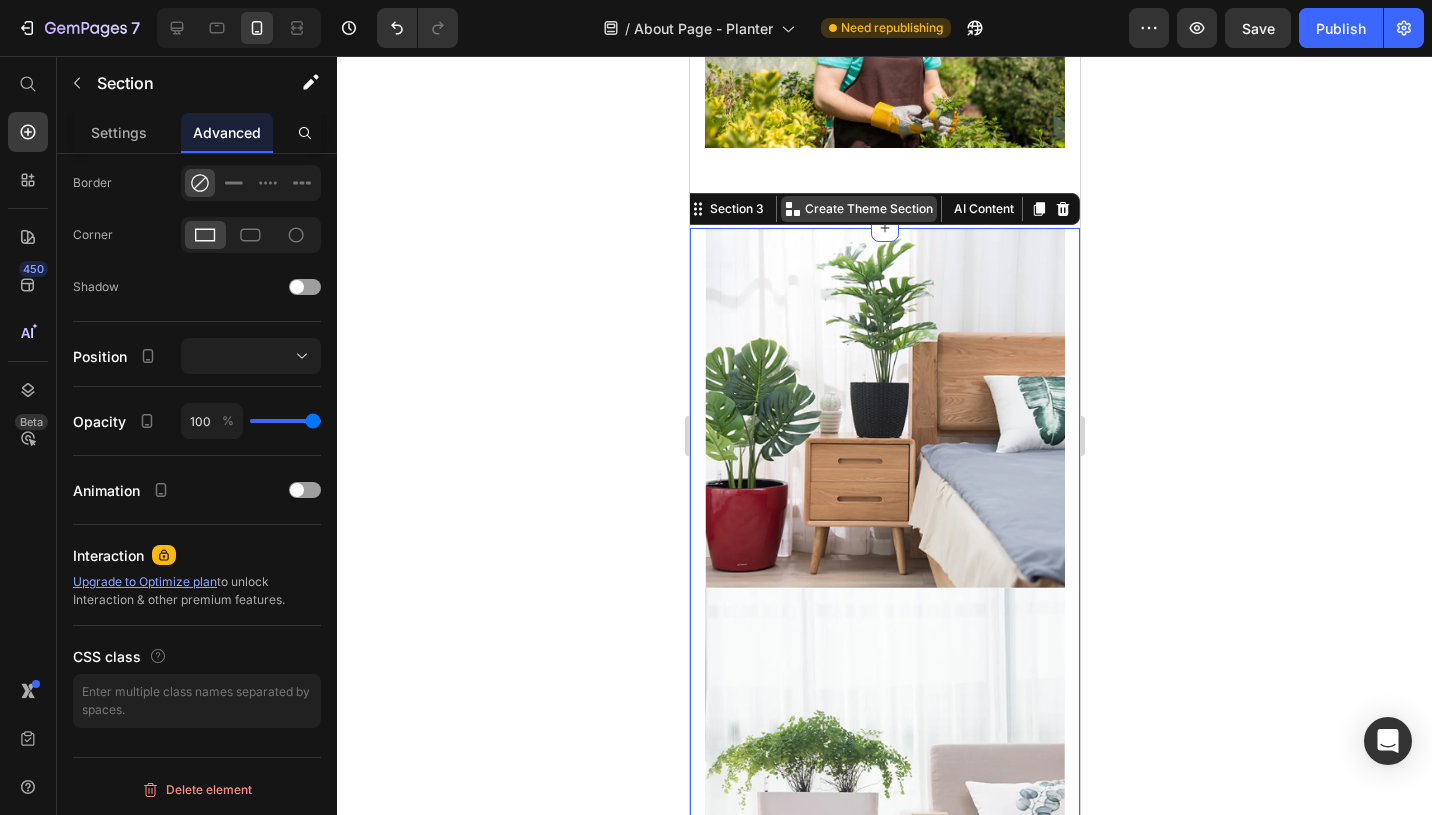 click on "Create Theme Section" at bounding box center (868, 209) 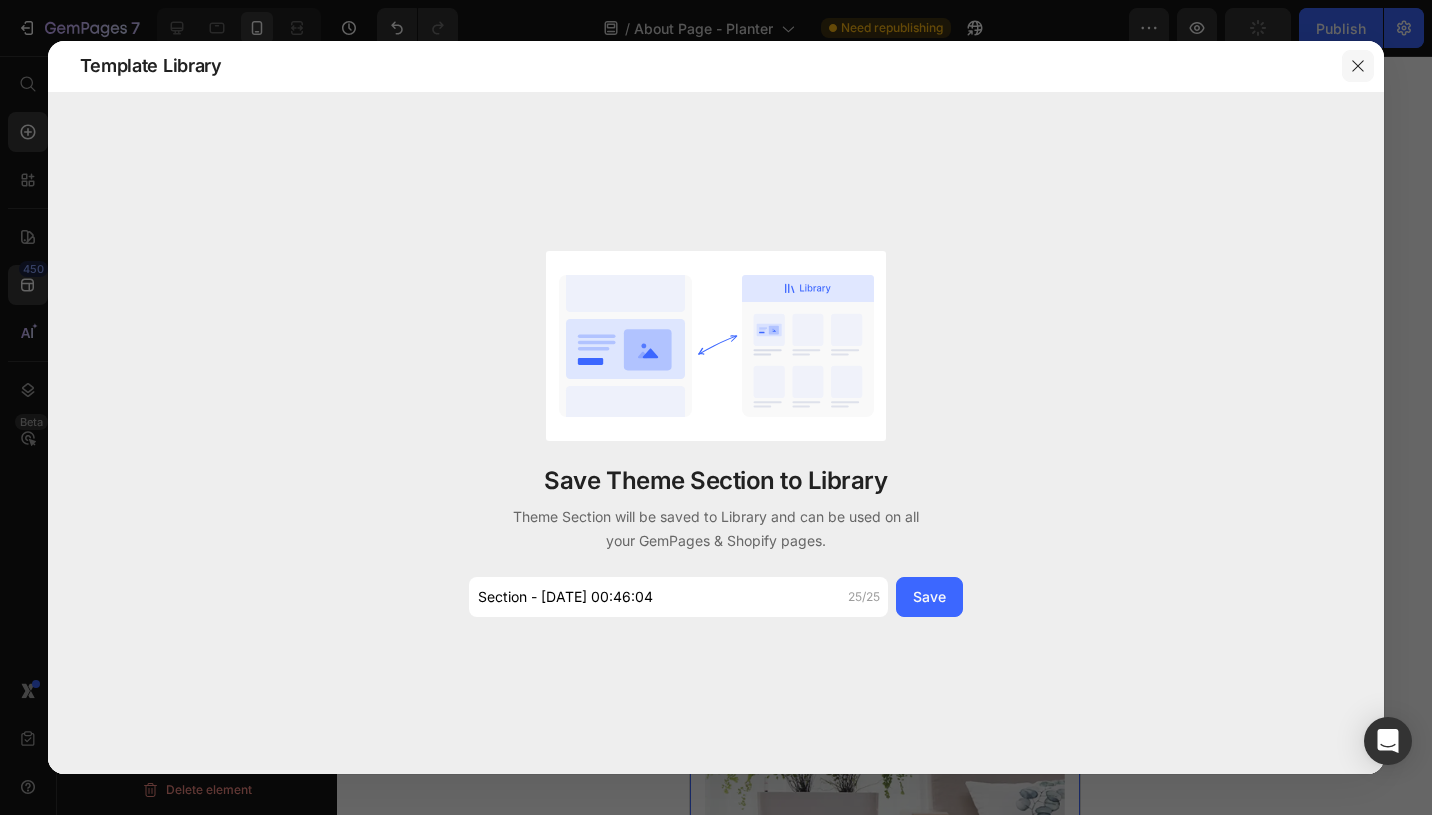 click 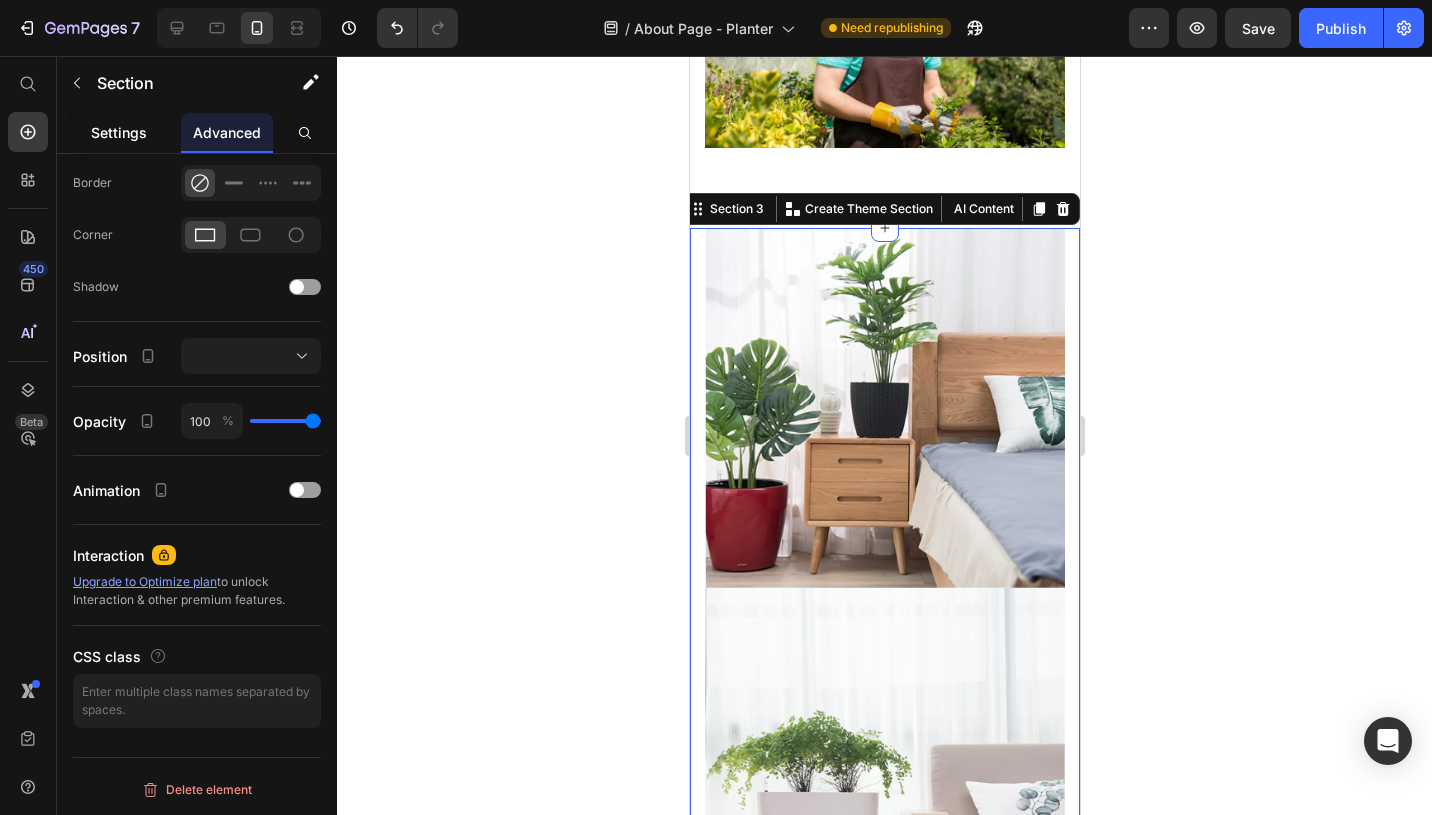 click on "Settings" 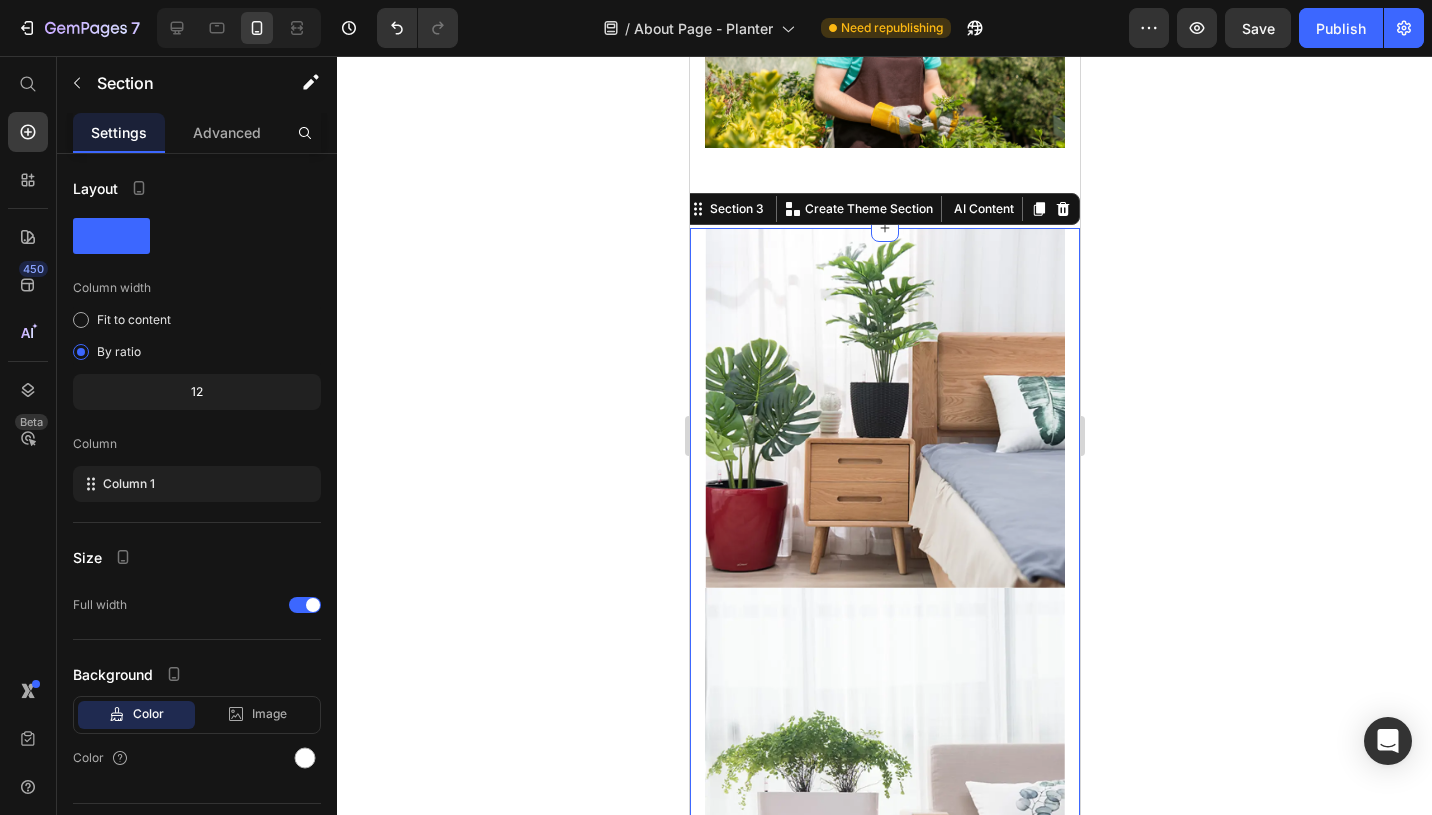 click 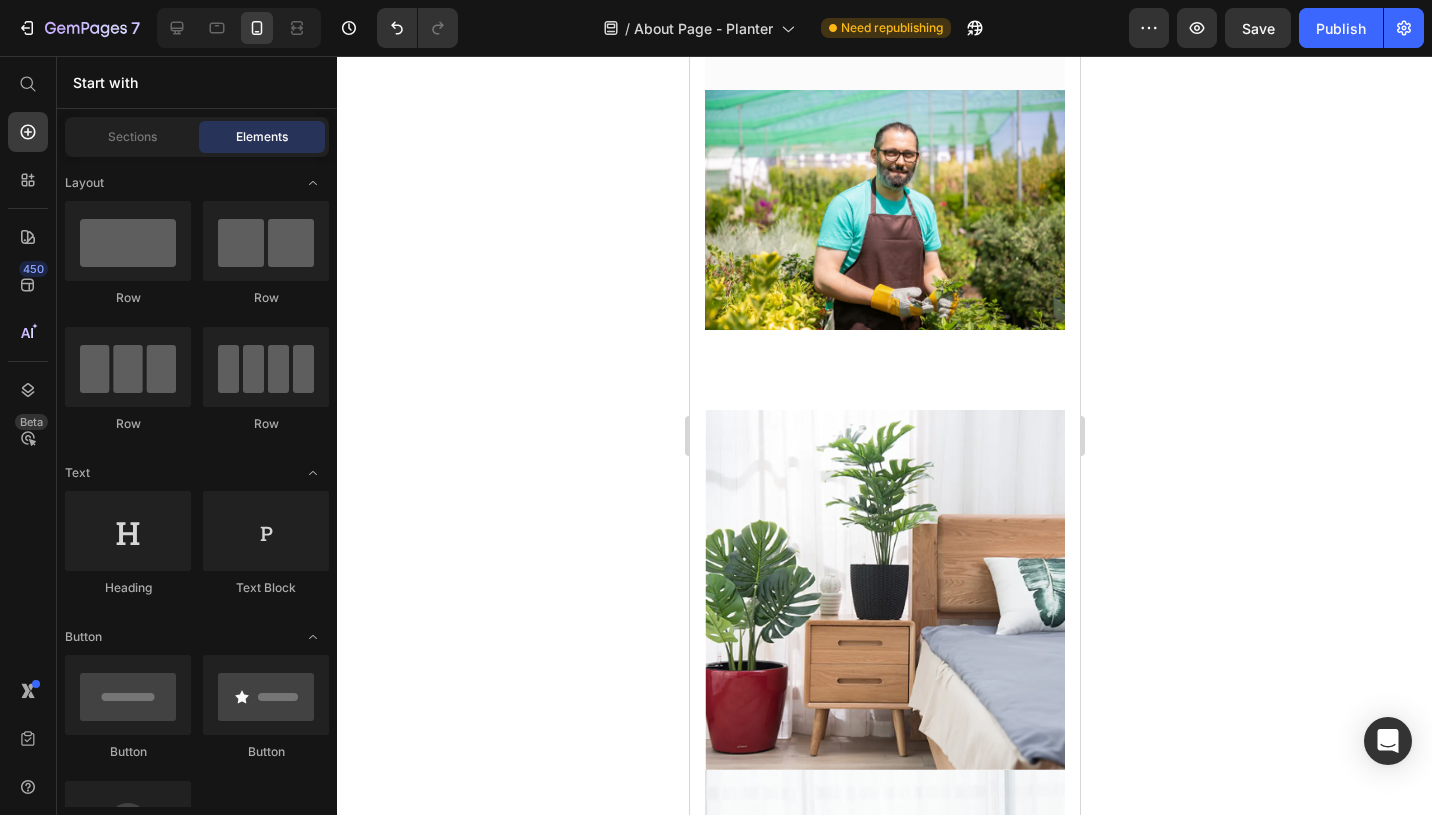 scroll, scrollTop: 895, scrollLeft: 0, axis: vertical 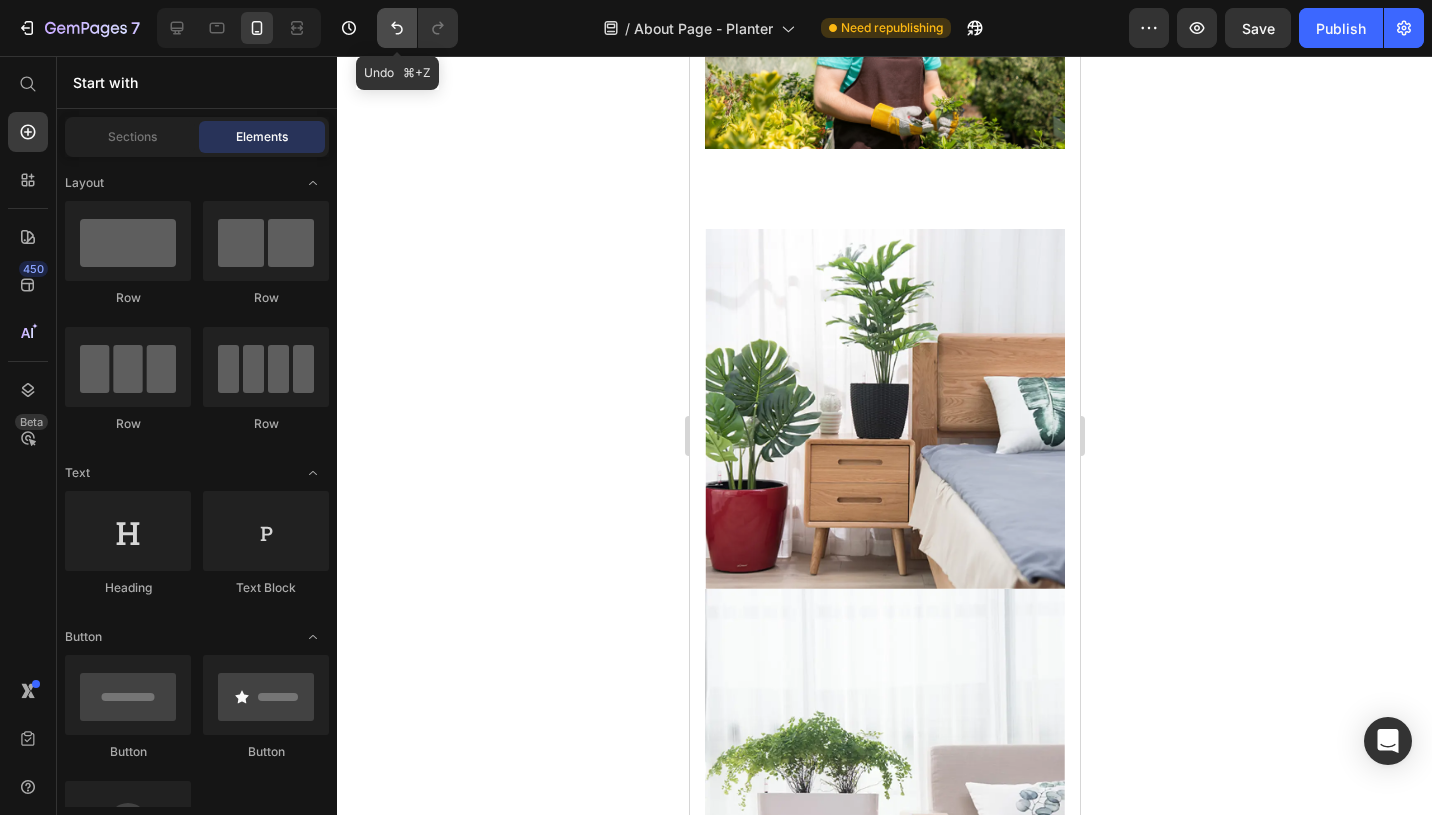 click 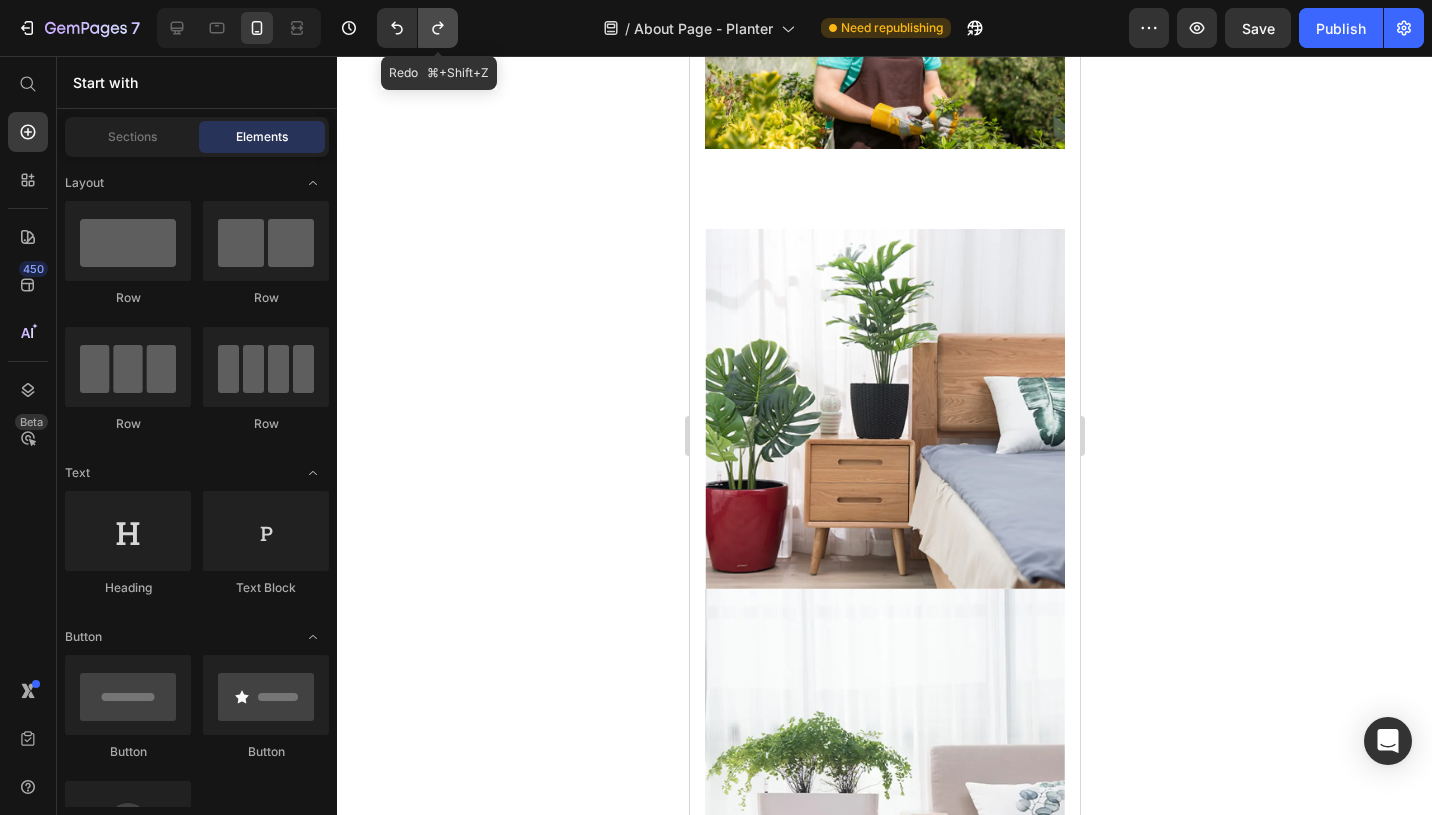 click 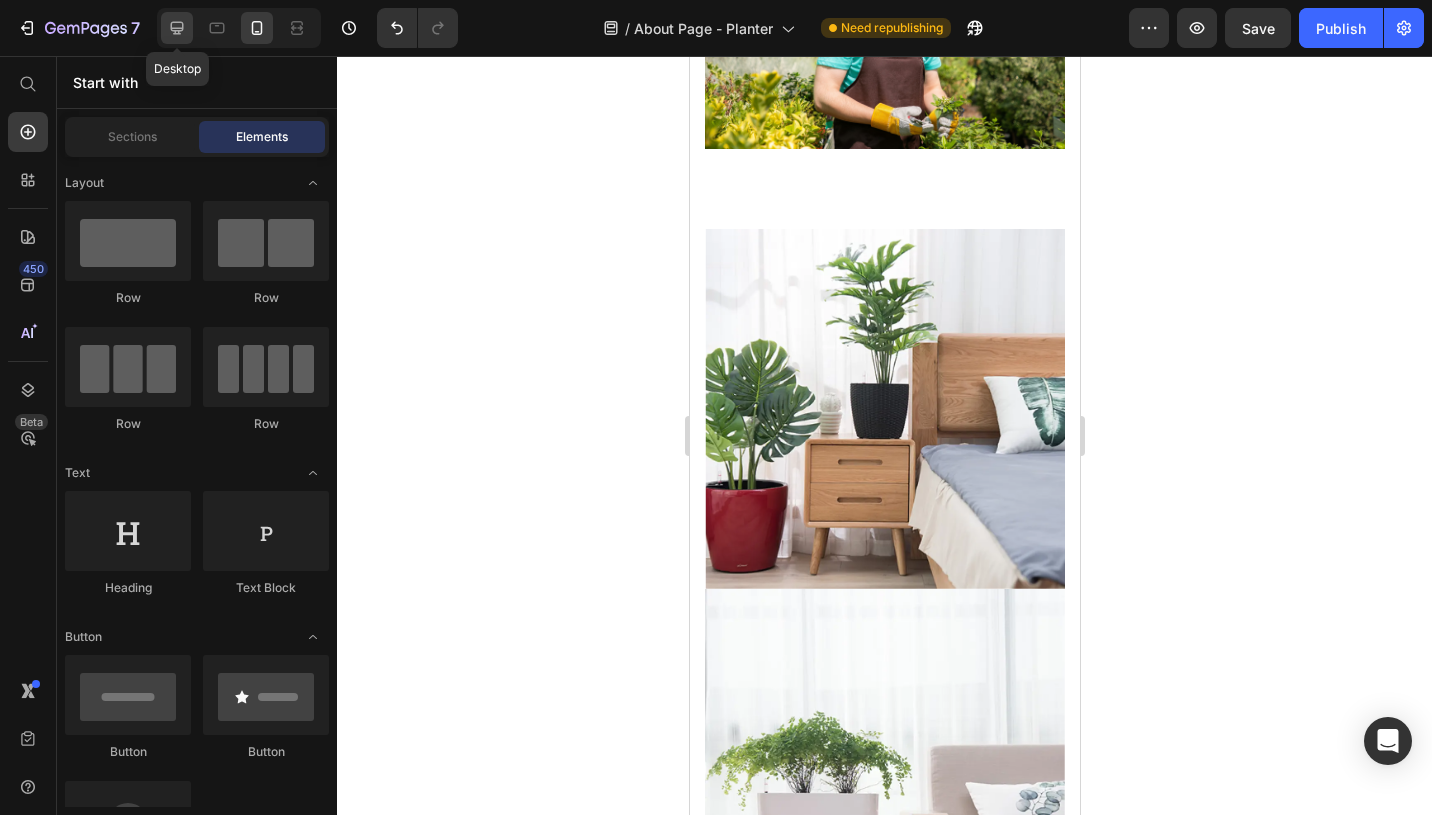 click 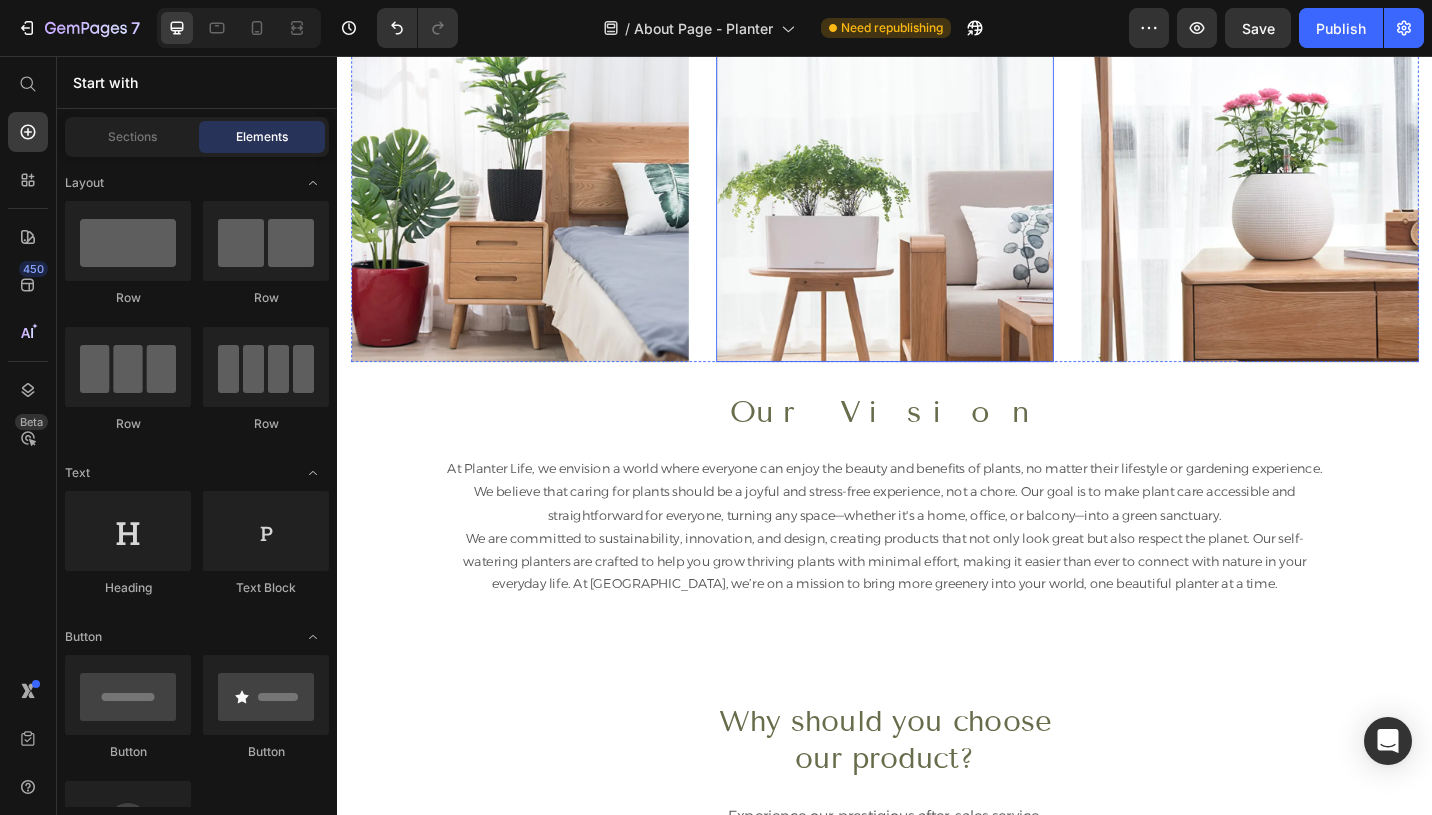click at bounding box center [937, 206] 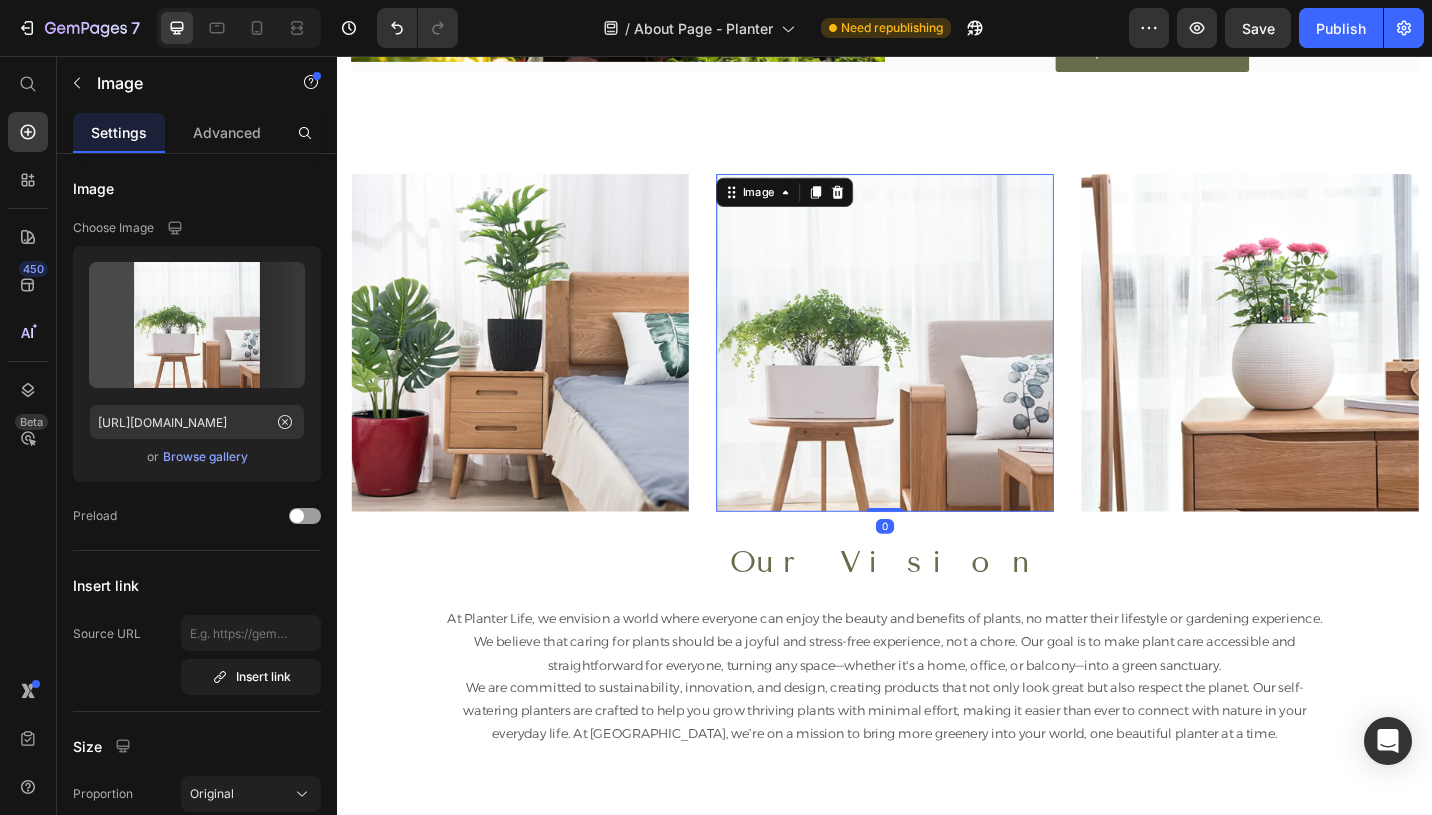 scroll, scrollTop: 844, scrollLeft: 0, axis: vertical 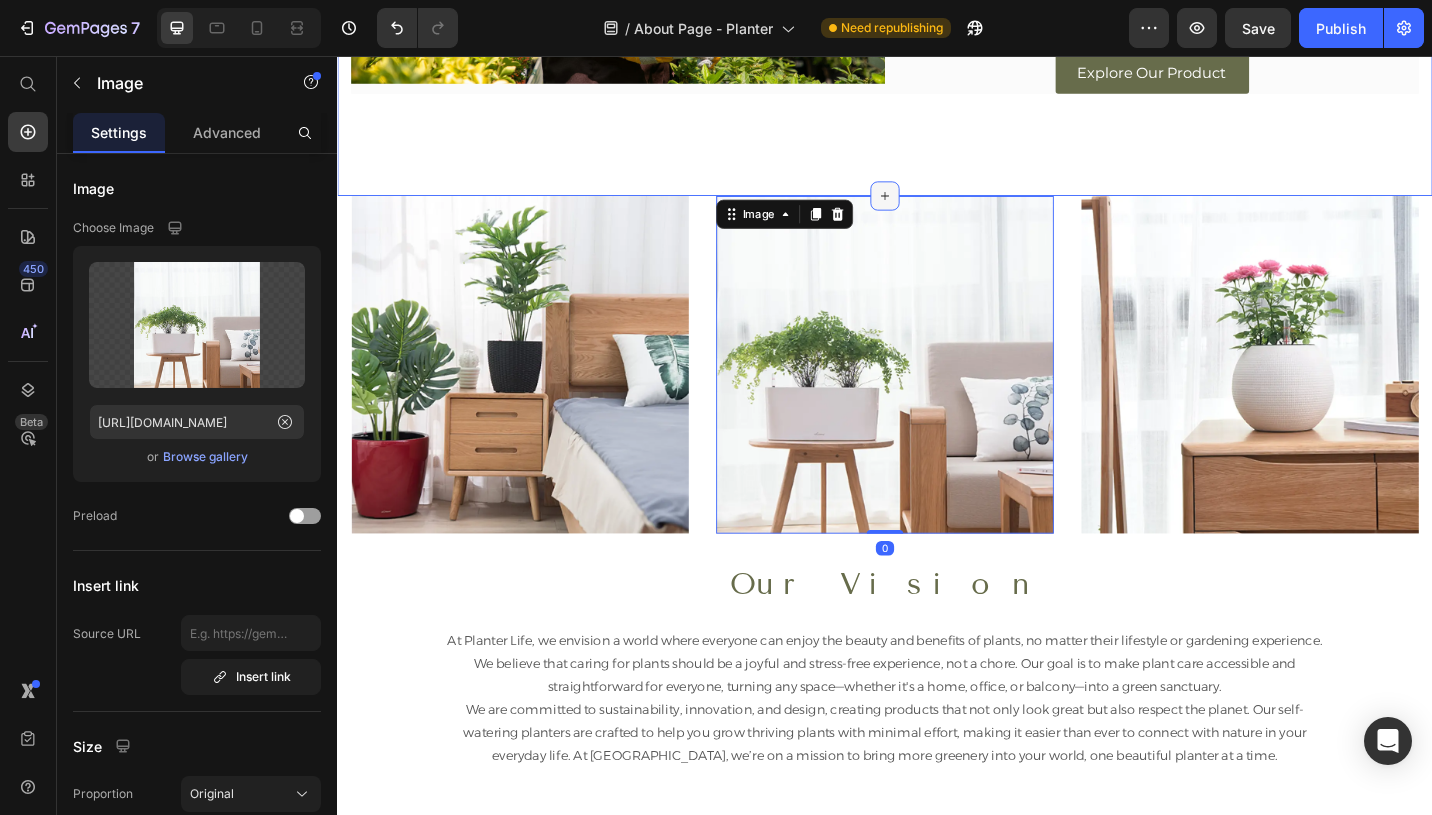 click at bounding box center (937, 209) 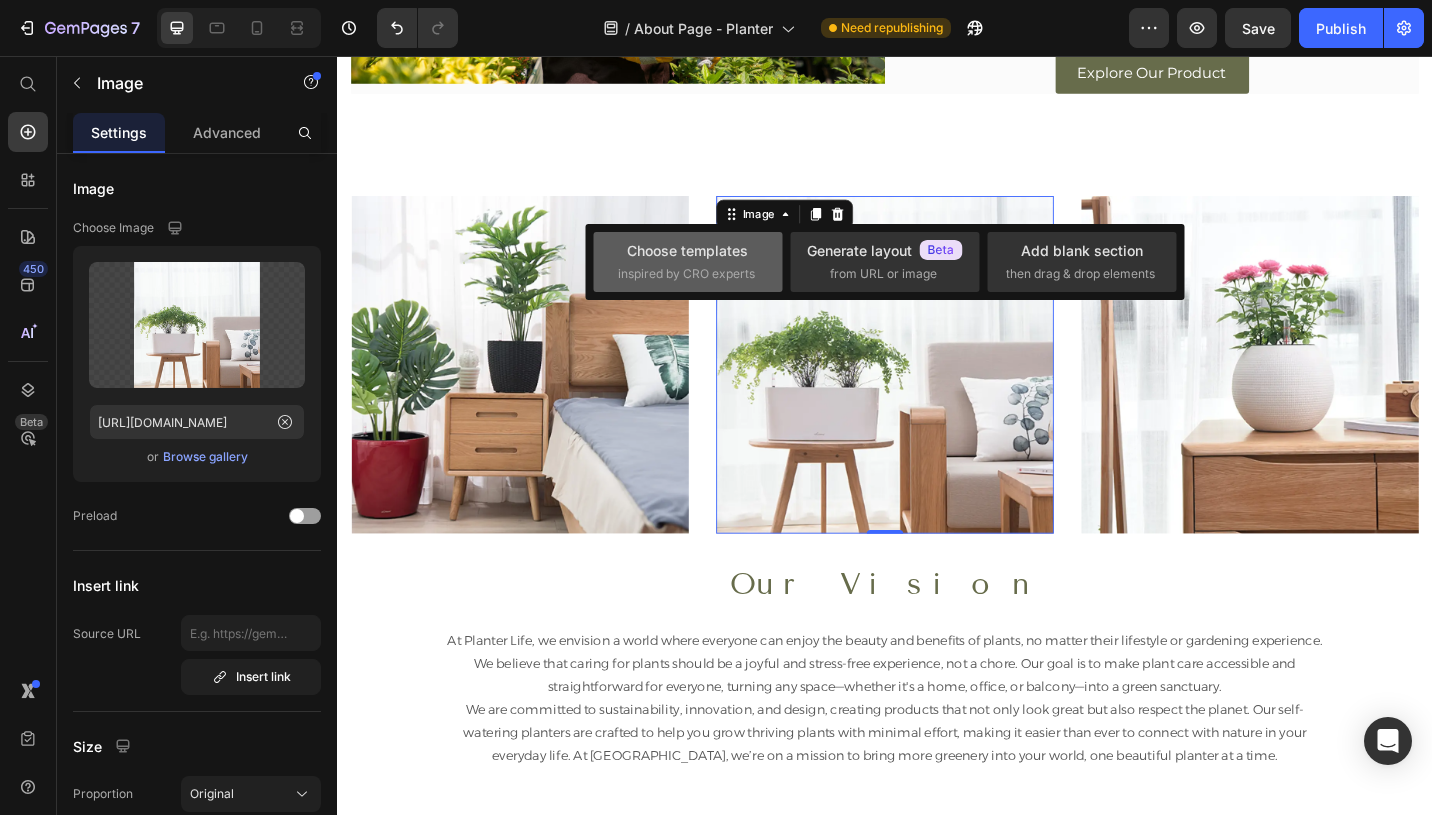click on "Choose templates" at bounding box center [687, 250] 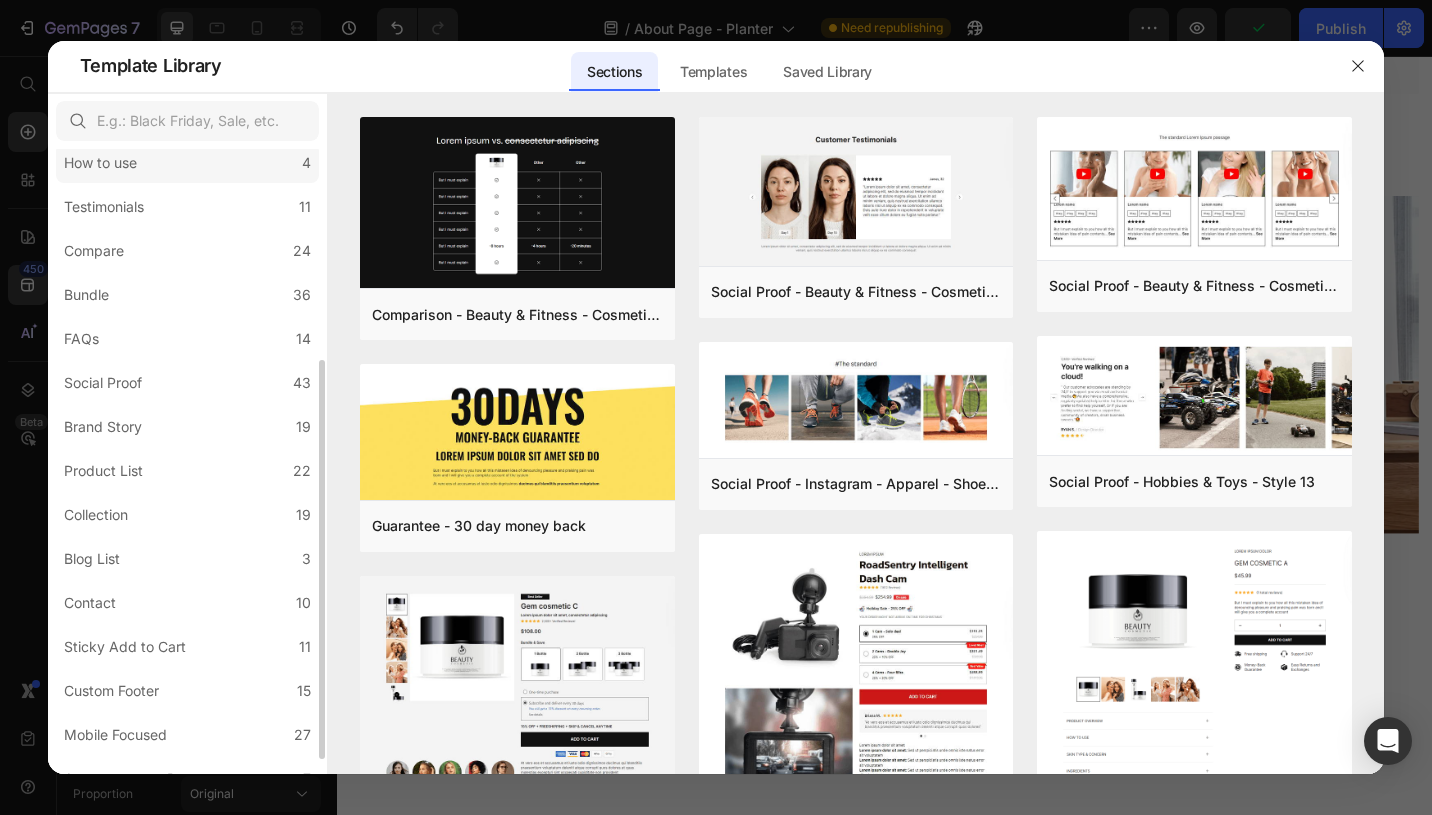 scroll, scrollTop: 354, scrollLeft: 0, axis: vertical 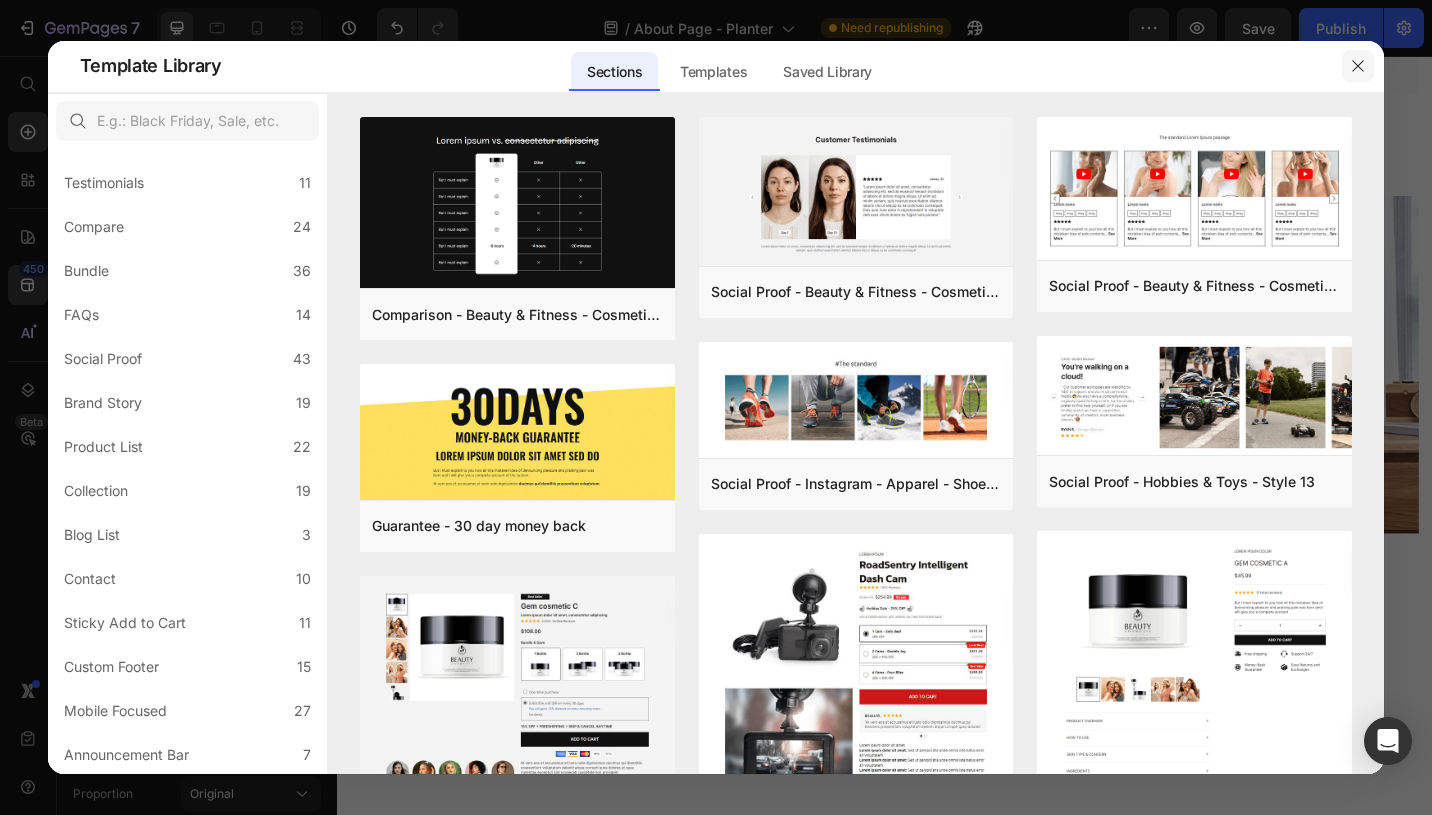 drag, startPoint x: 1363, startPoint y: 71, endPoint x: 1080, endPoint y: 25, distance: 286.71414 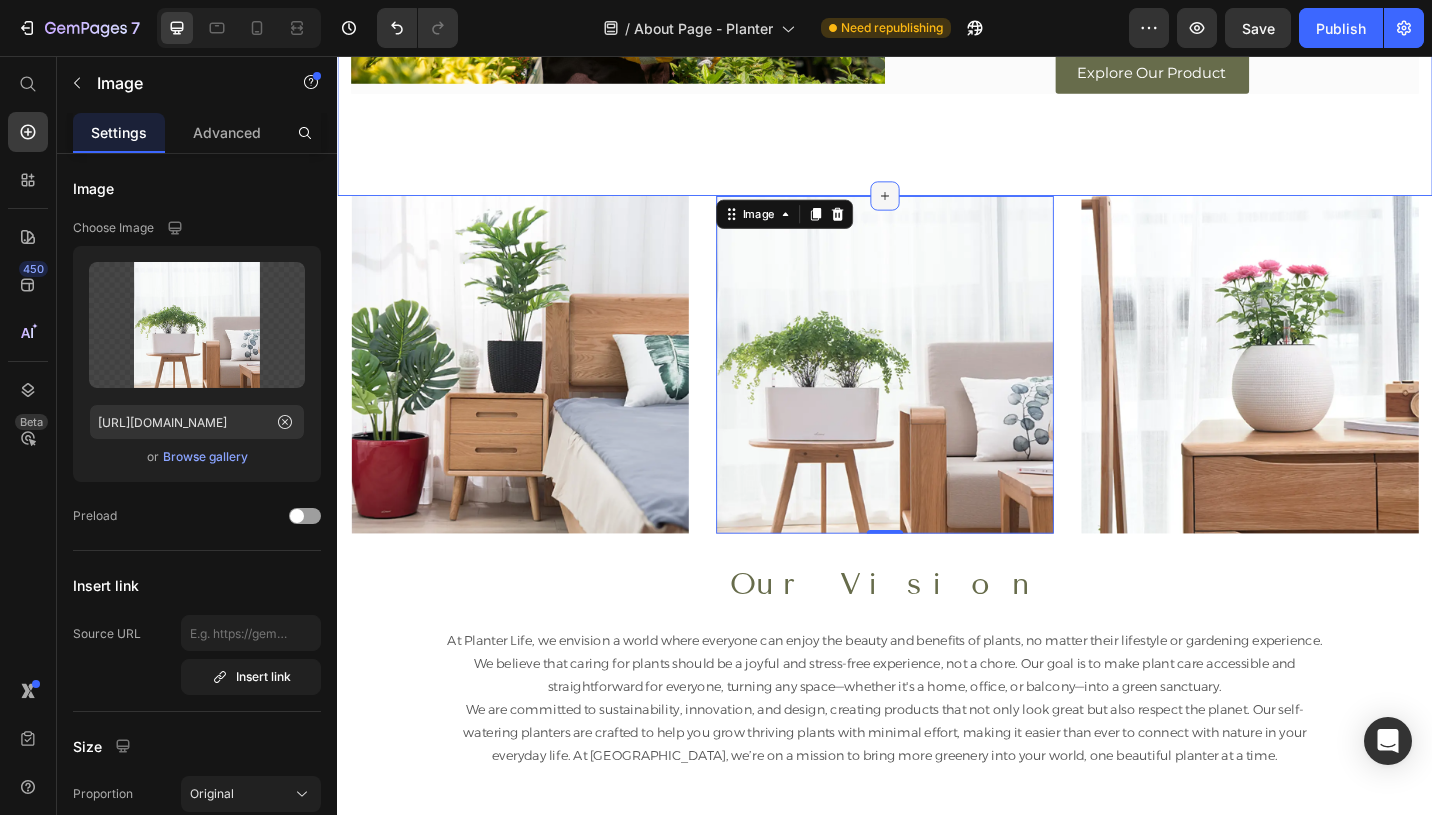 click 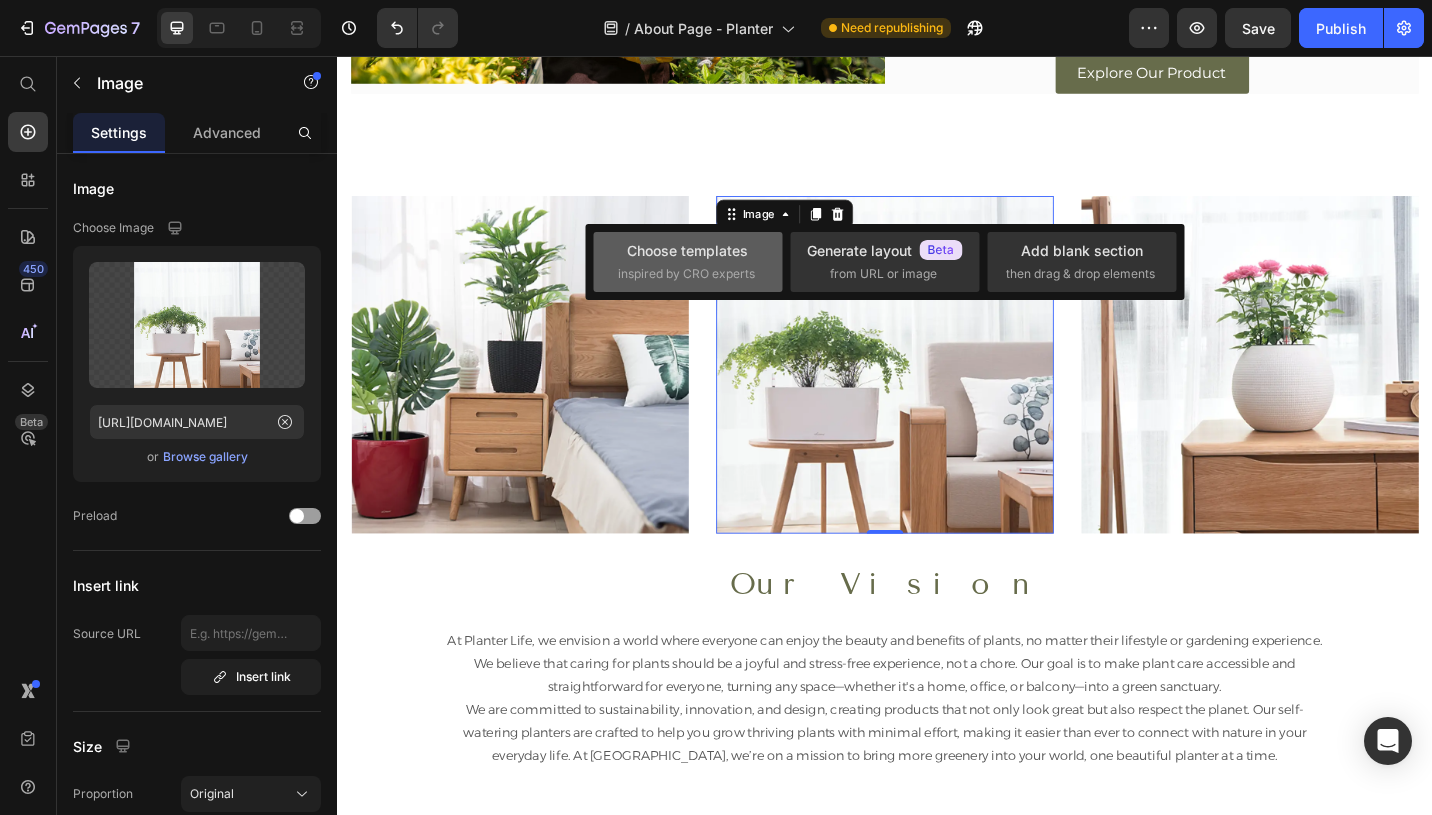 click on "inspired by CRO experts" at bounding box center [686, 274] 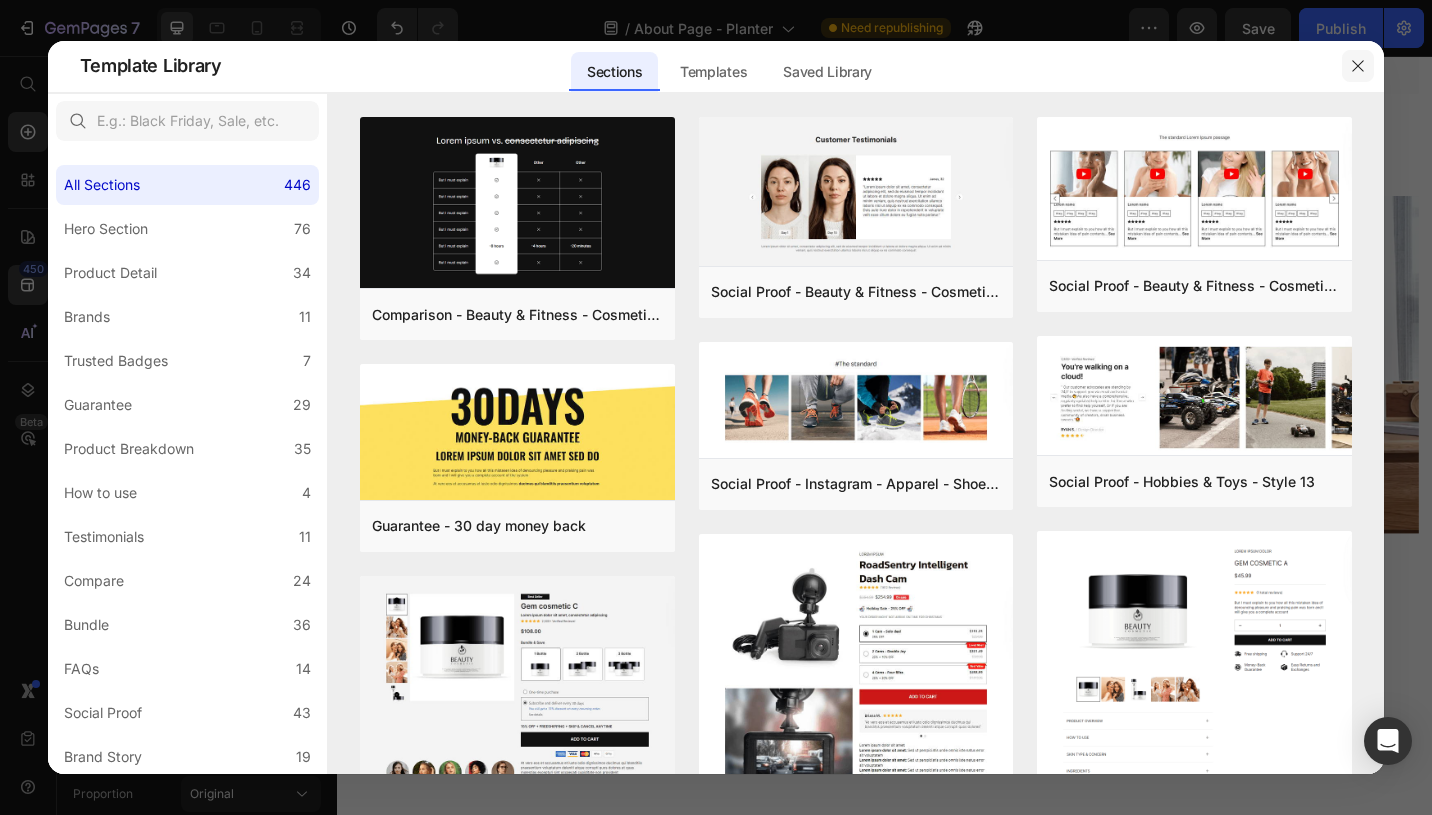 click 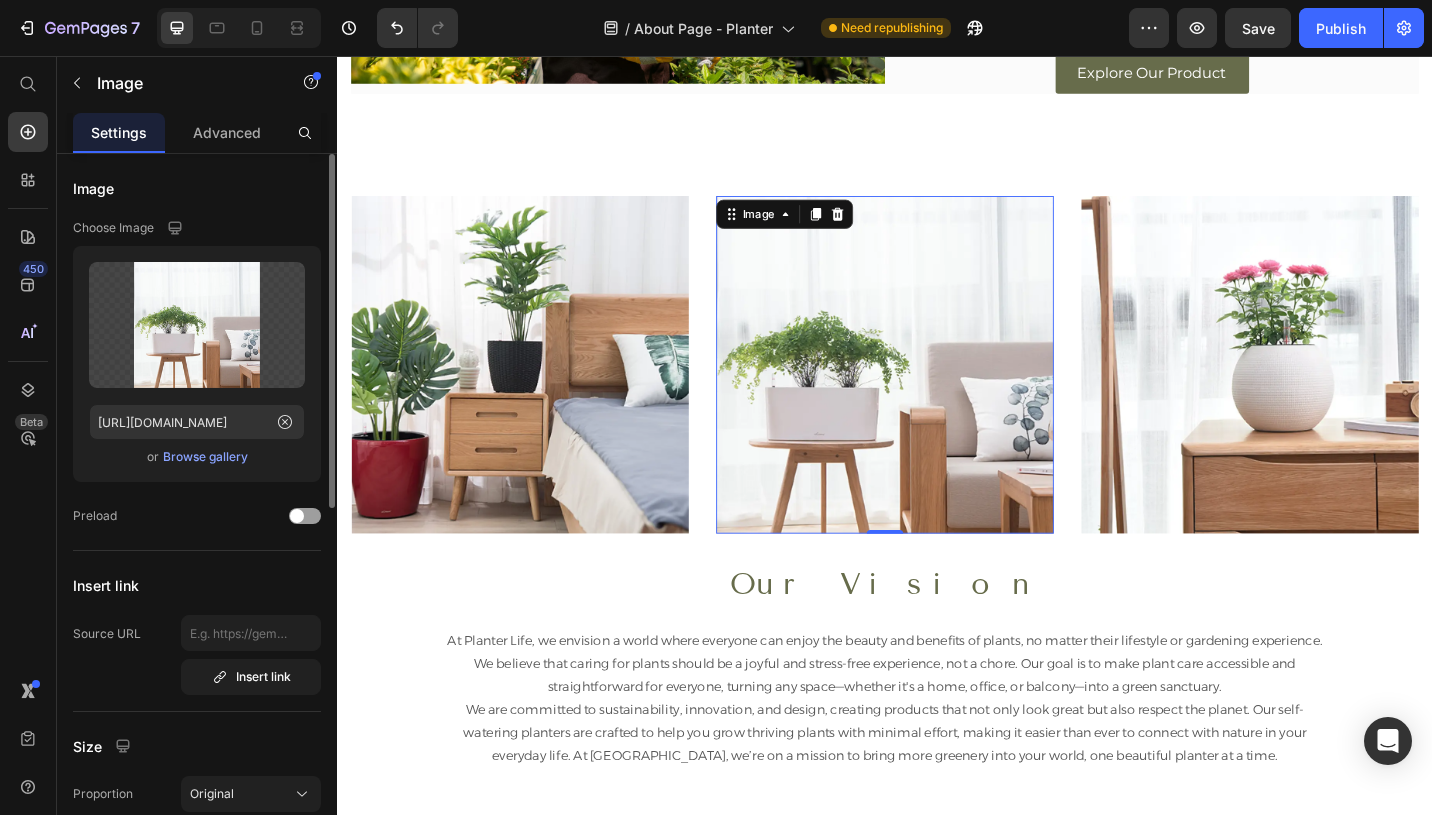 click on "Image Choose Image Upload Image https://cdn.shopify.com/s/files/1/0701/0104/1367/files/Urban_Dwellers.webp?v=1723619560  or   Browse gallery  Preload Insert link Source URL  Insert link  Size Proportion Original Width 370 px % Height px % Shape Border Corner Shadow Align SEO Alt text Alt Image Image title Image Title  Delete element" at bounding box center [197, 879] 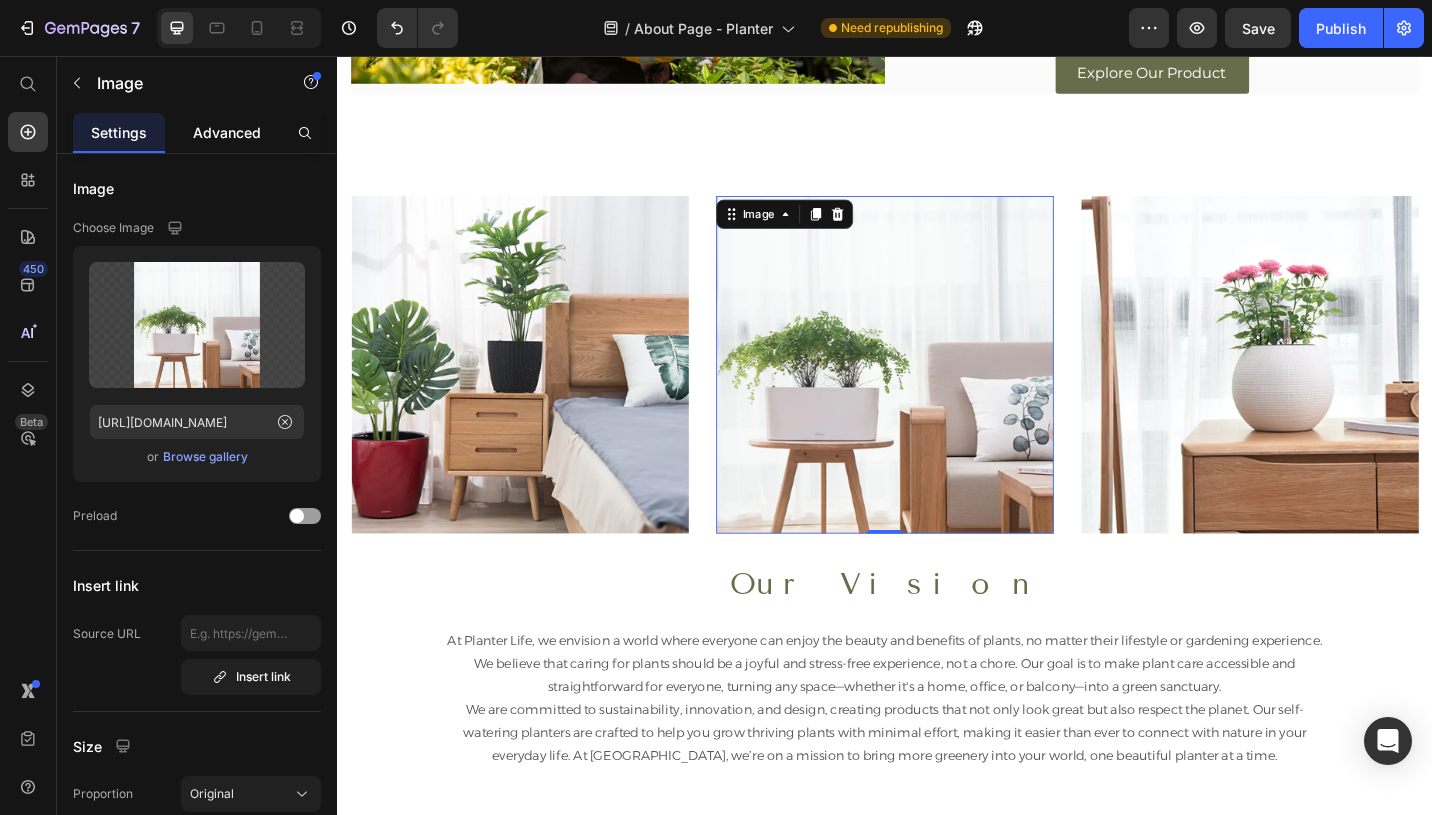 click on "Advanced" 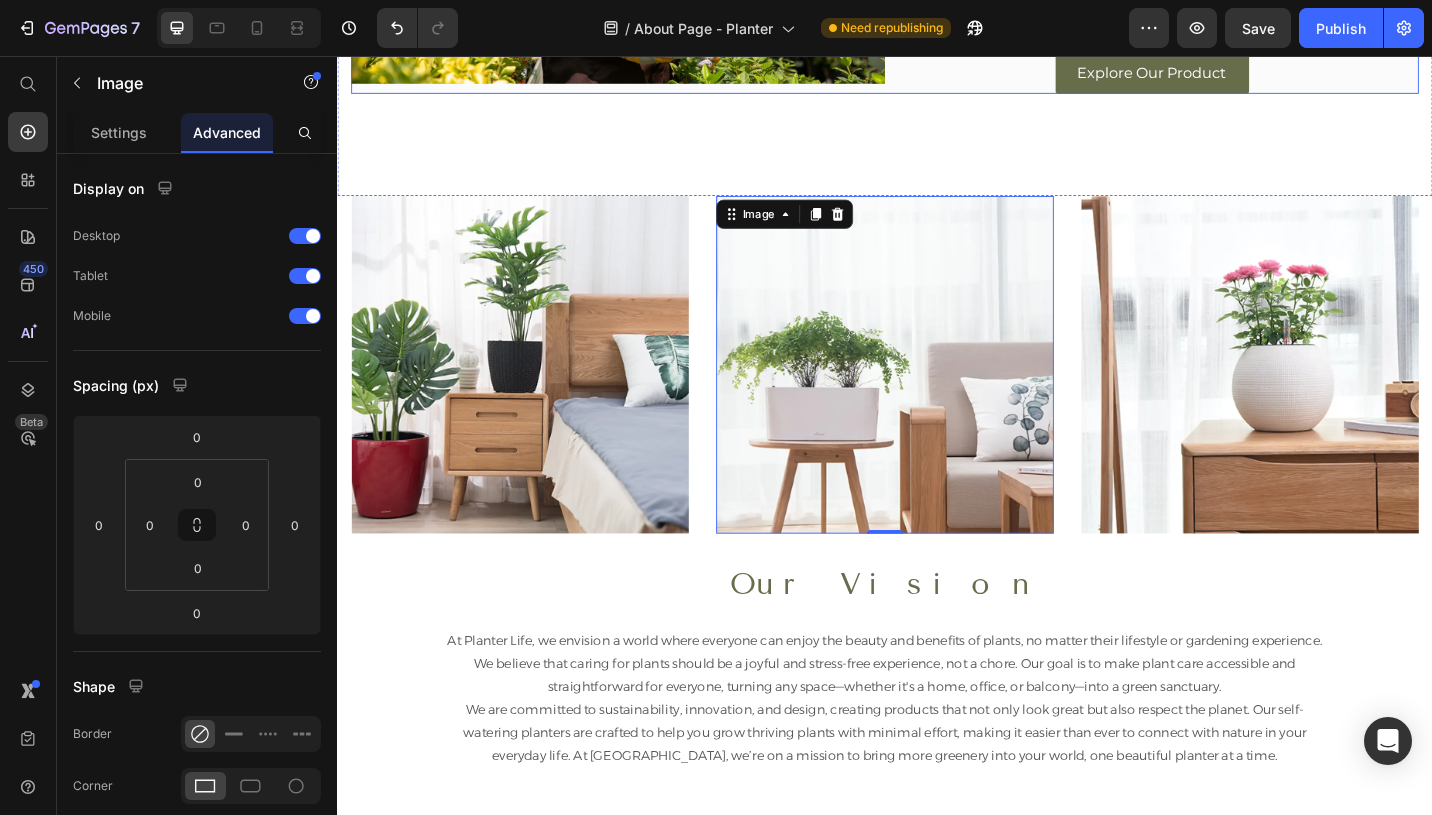 click on "Image" at bounding box center (644, -109) 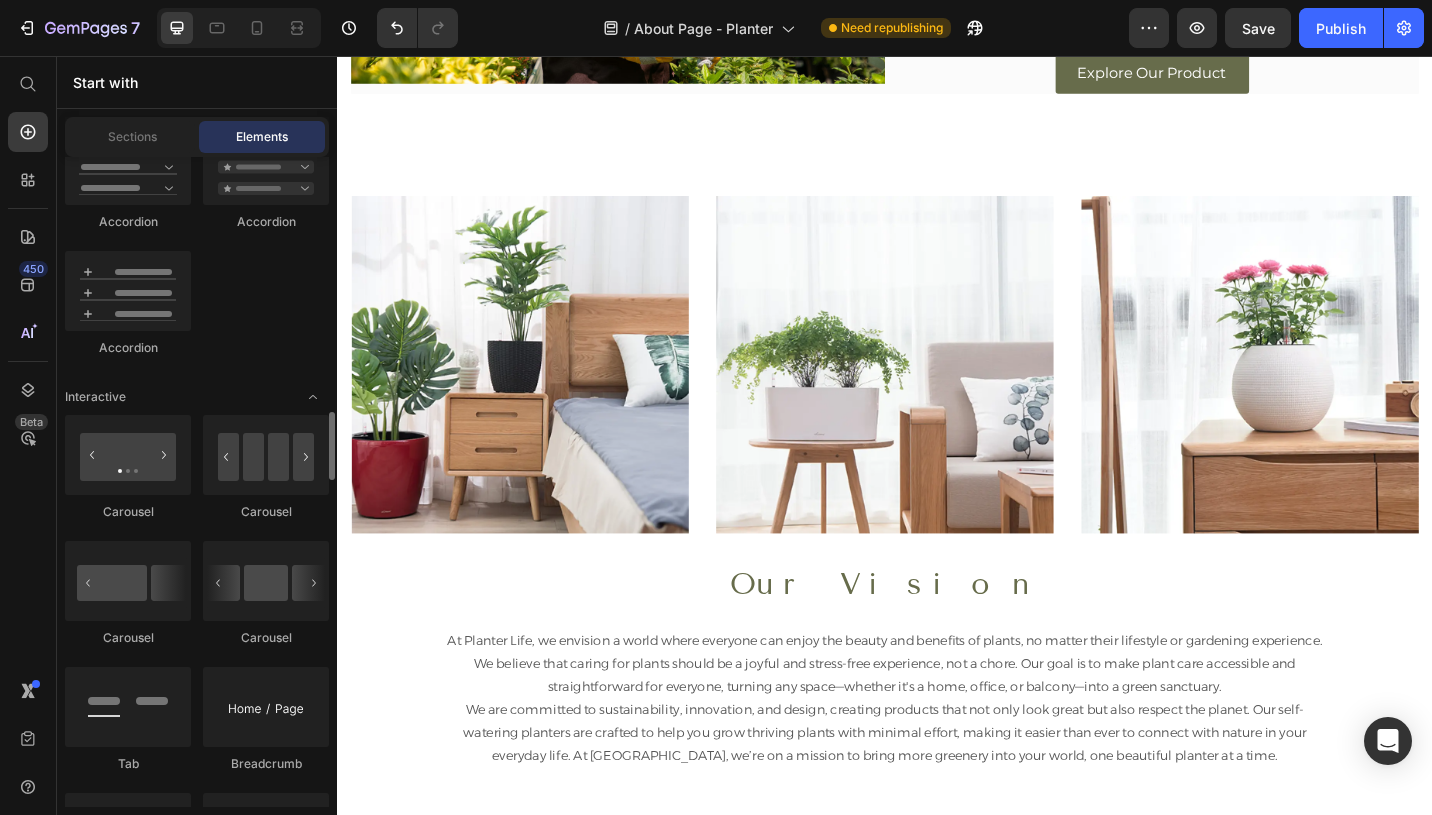 scroll, scrollTop: 1959, scrollLeft: 0, axis: vertical 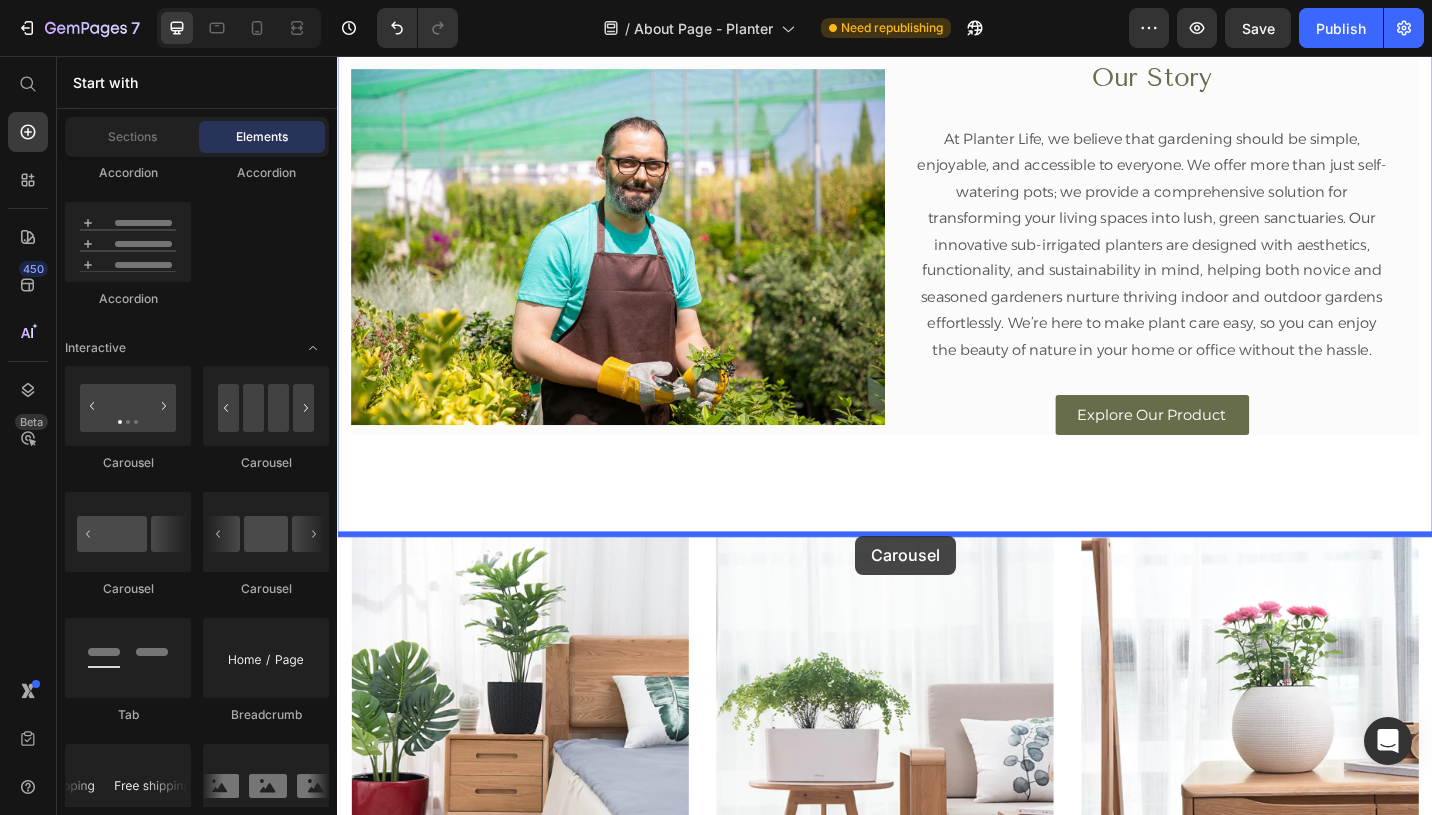 drag, startPoint x: 489, startPoint y: 474, endPoint x: 905, endPoint y: 582, distance: 429.79065 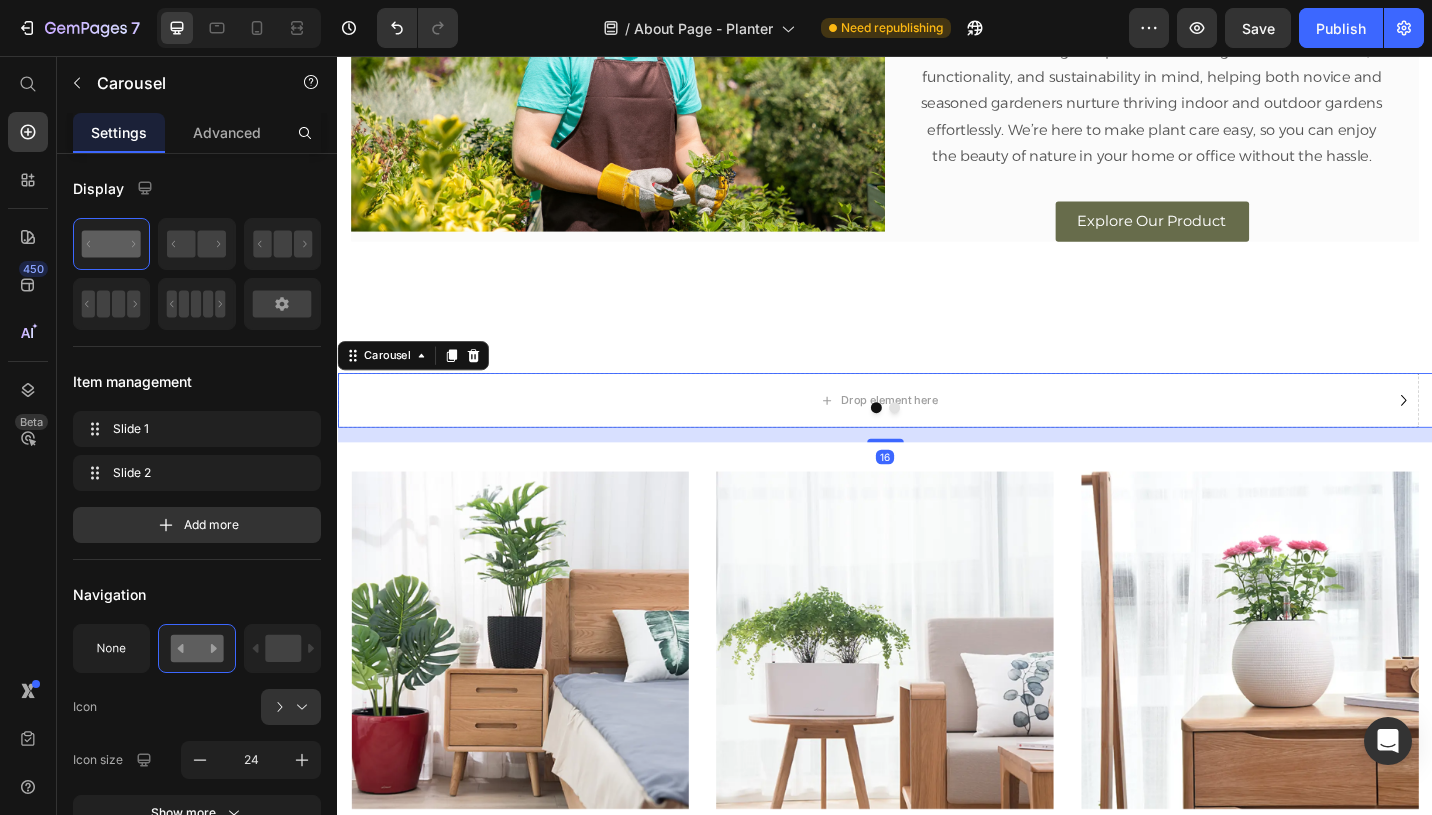 scroll, scrollTop: 687, scrollLeft: 0, axis: vertical 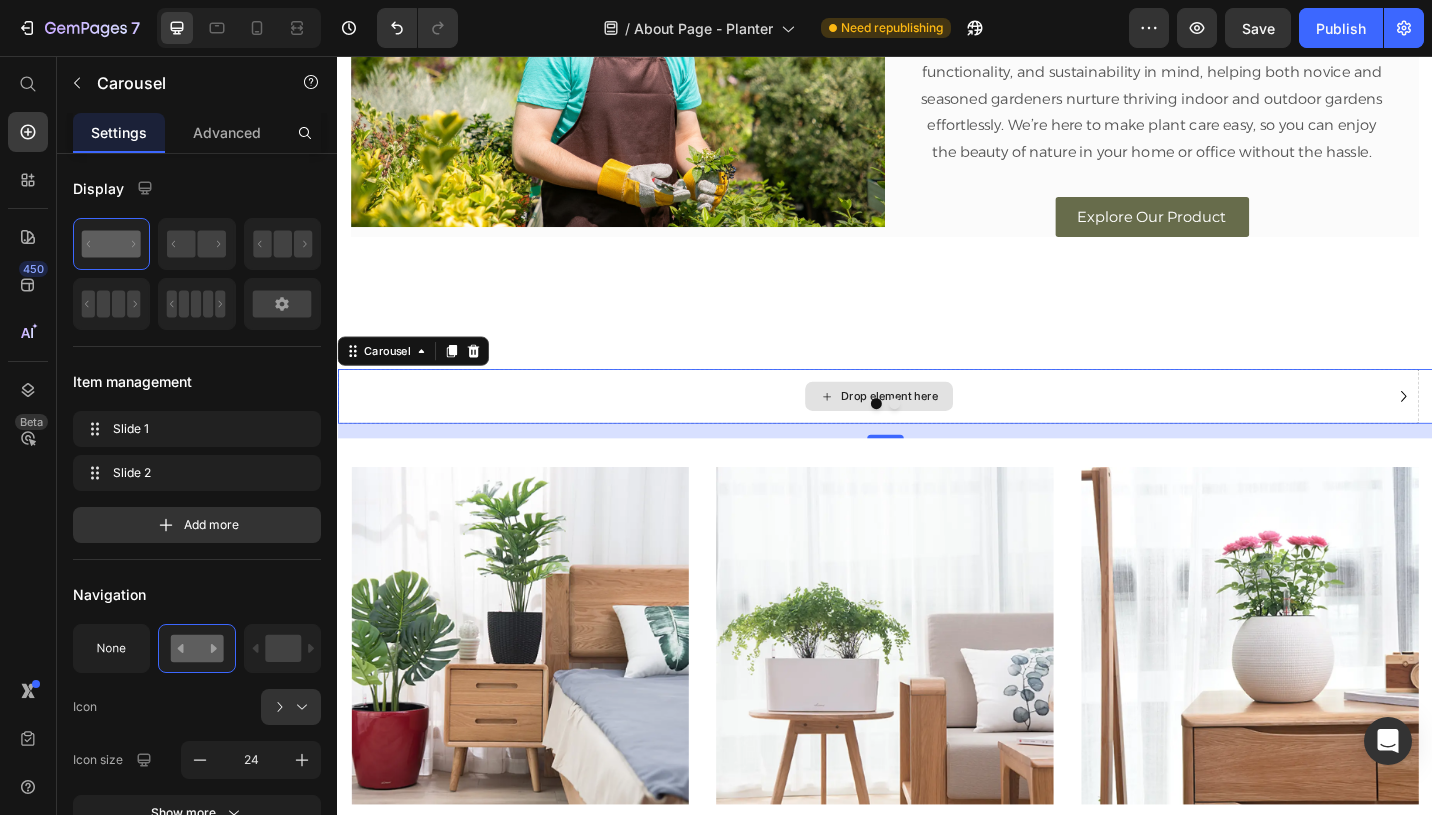 click on "Drop element here" at bounding box center (929, 428) 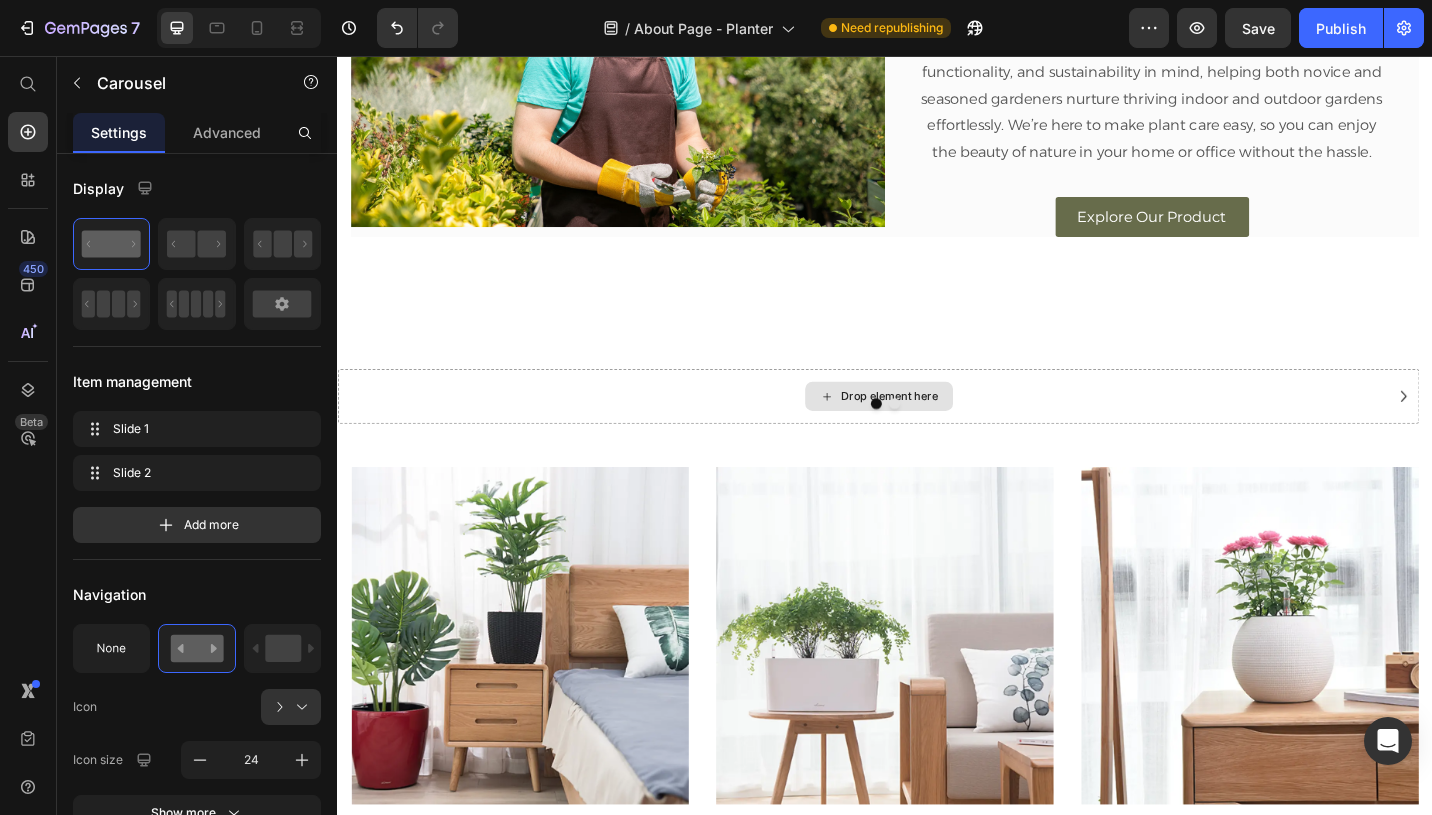 click on "Drop element here" at bounding box center (930, 428) 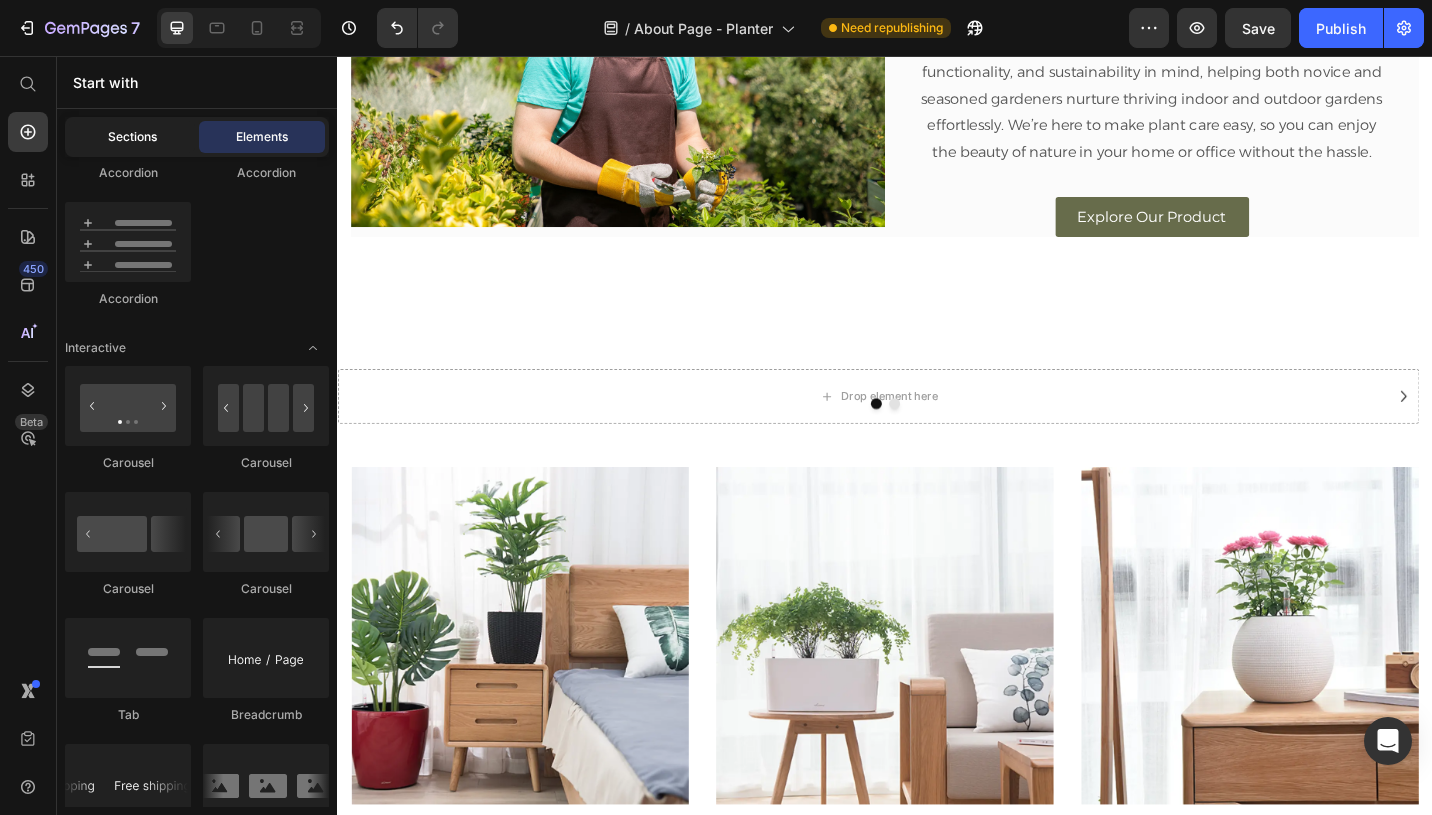 click on "Sections" at bounding box center [132, 137] 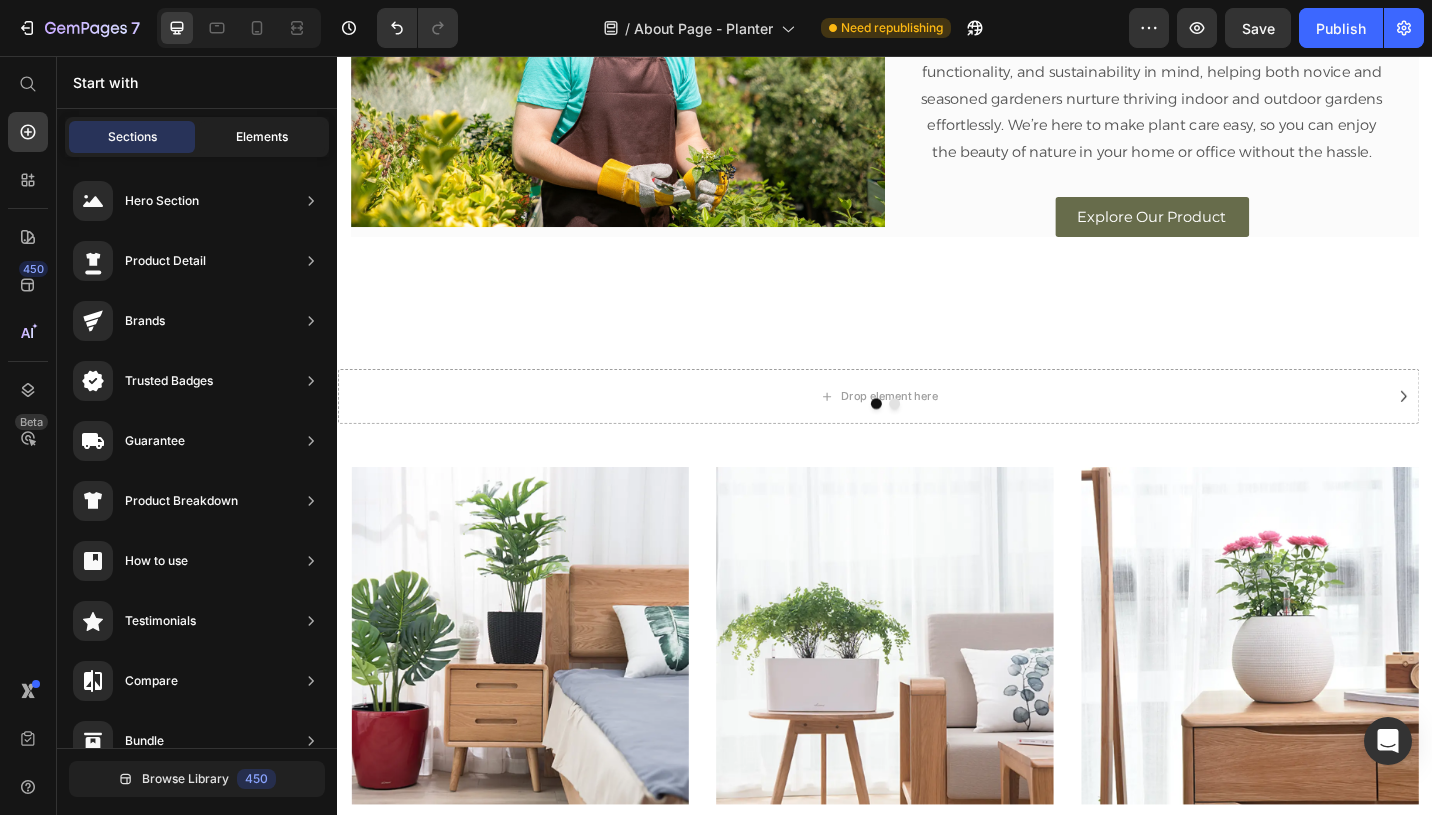 click on "Elements" 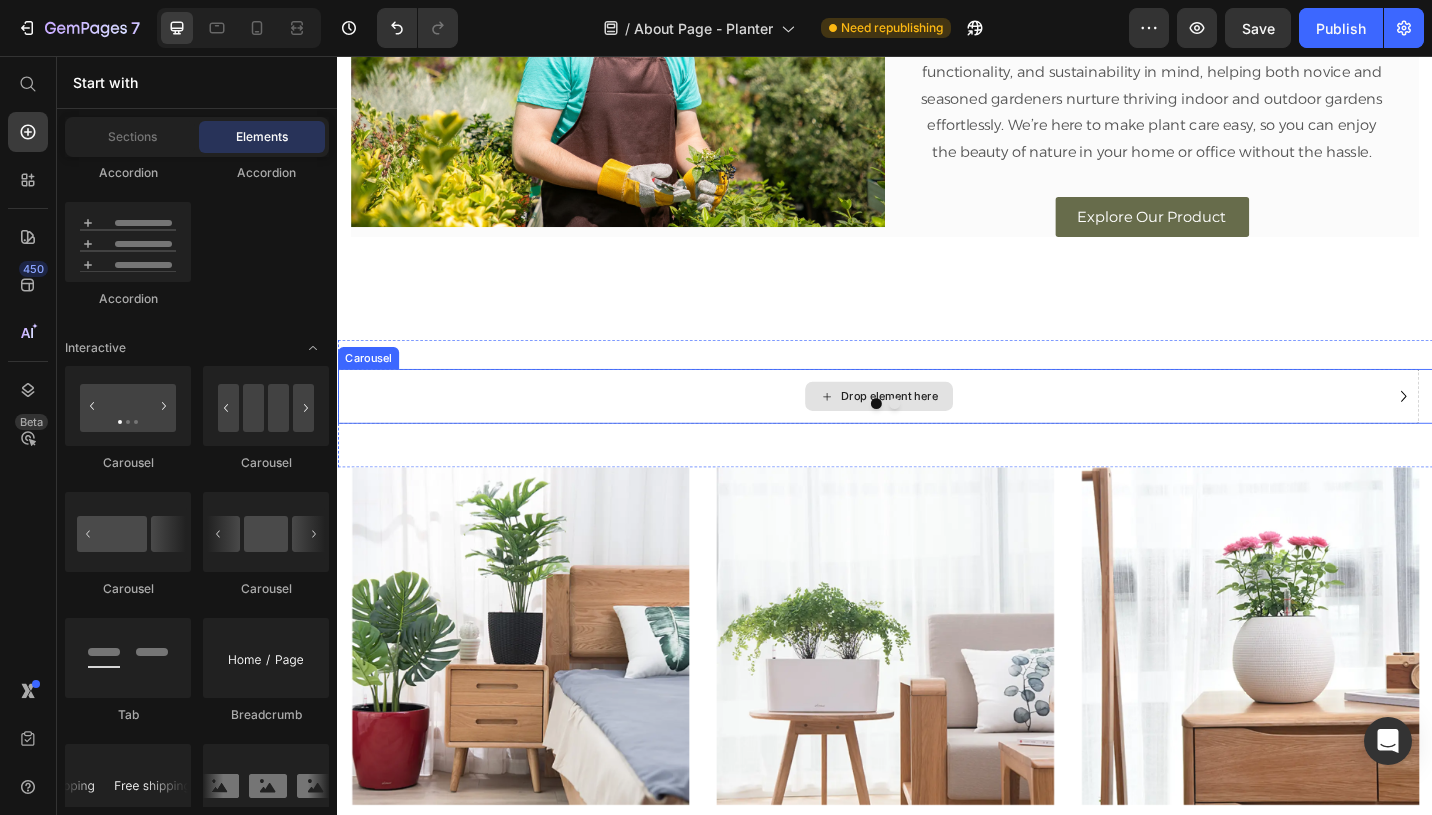 click on "Drop element here" at bounding box center [942, 428] 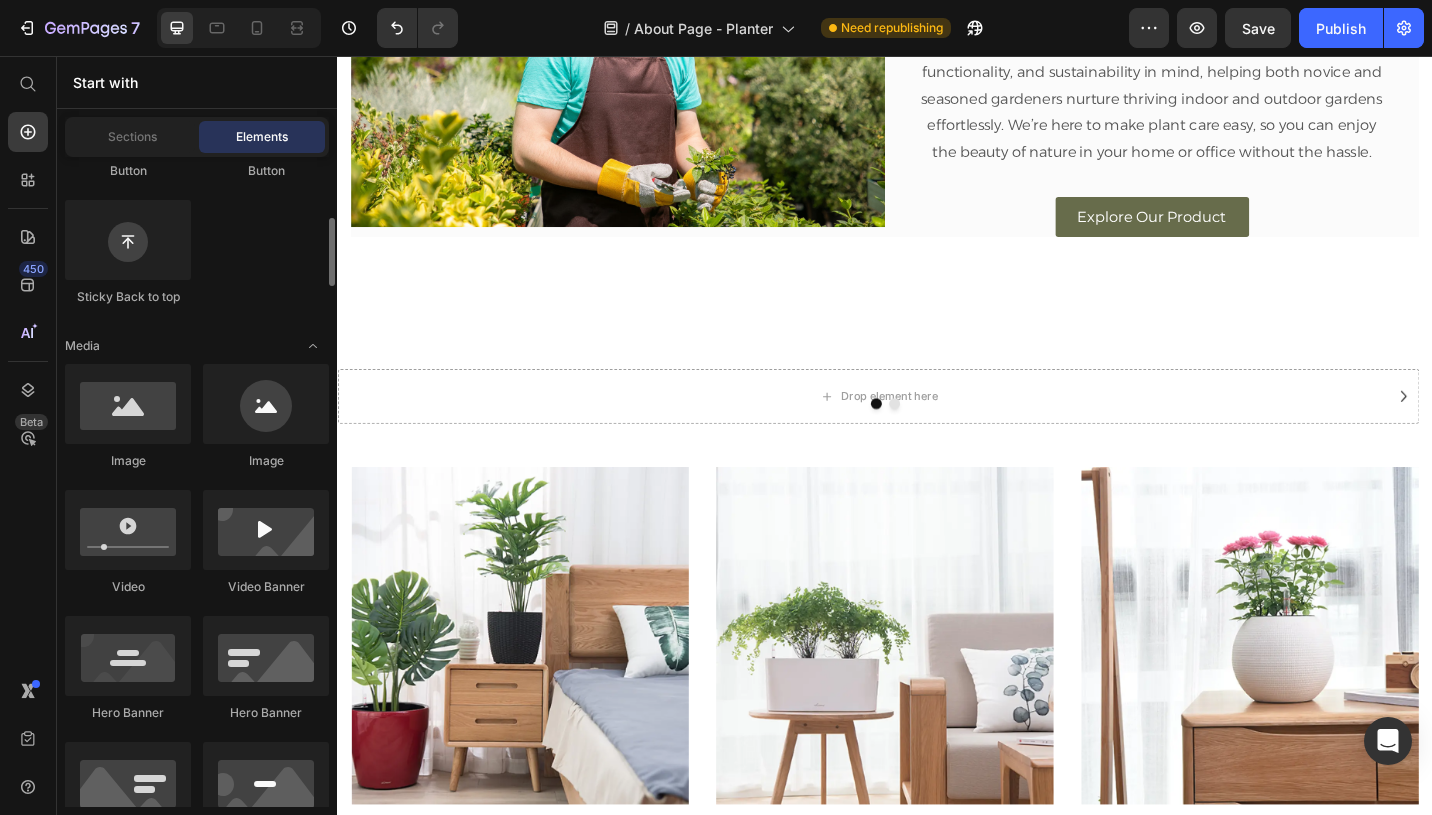 scroll, scrollTop: 609, scrollLeft: 0, axis: vertical 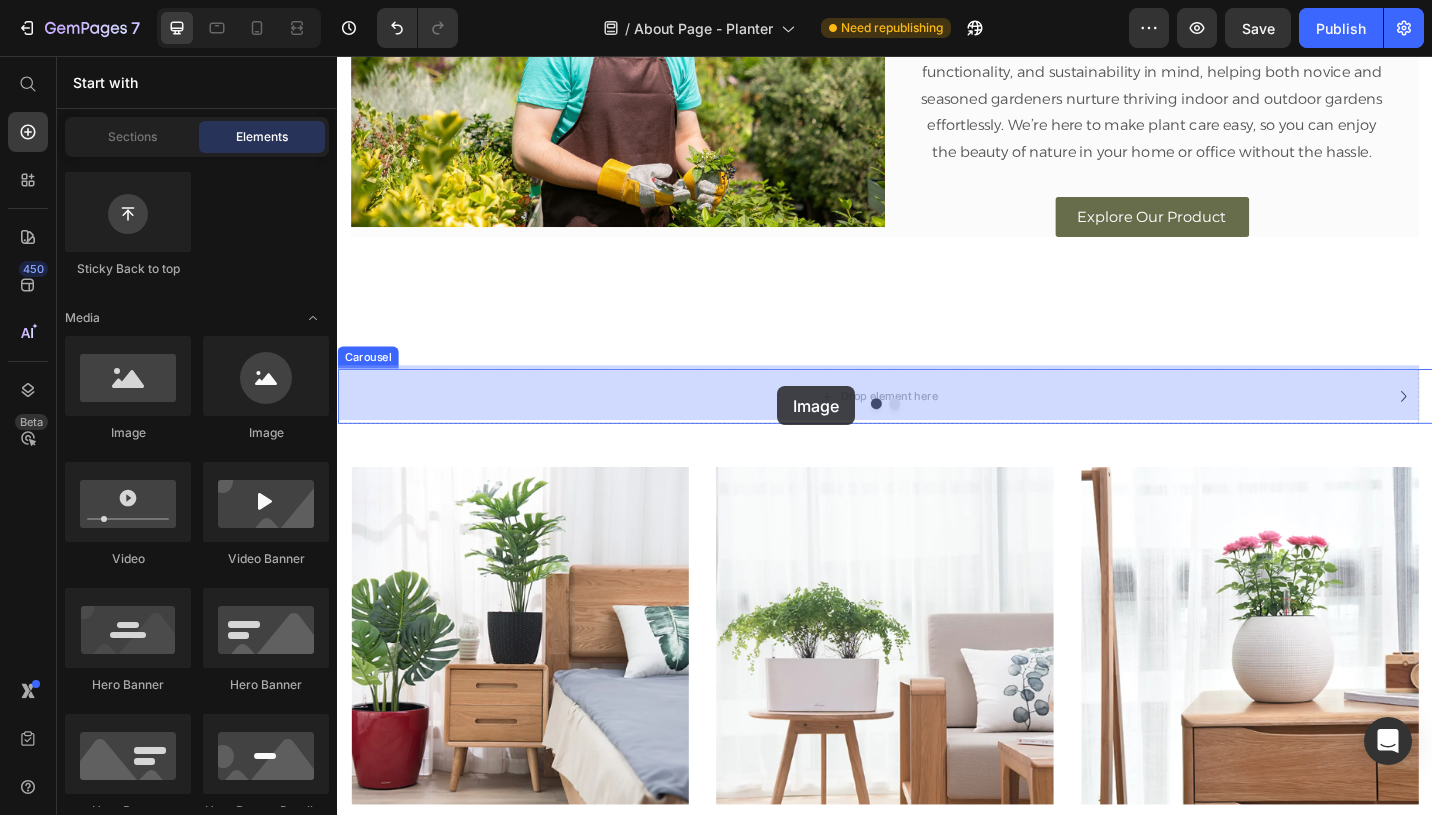 drag, startPoint x: 465, startPoint y: 446, endPoint x: 819, endPoint y: 420, distance: 354.95352 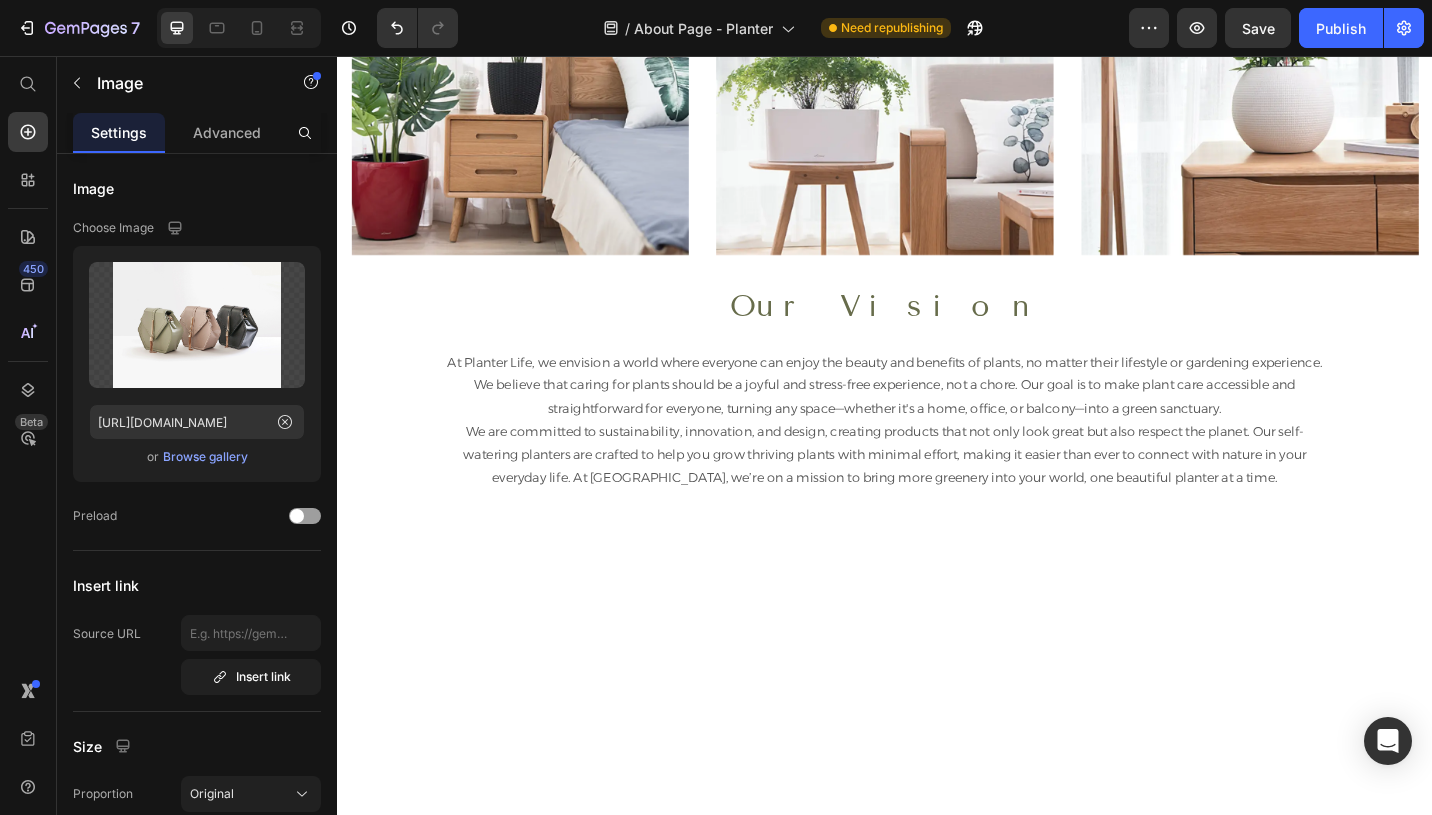 scroll, scrollTop: 1287, scrollLeft: 0, axis: vertical 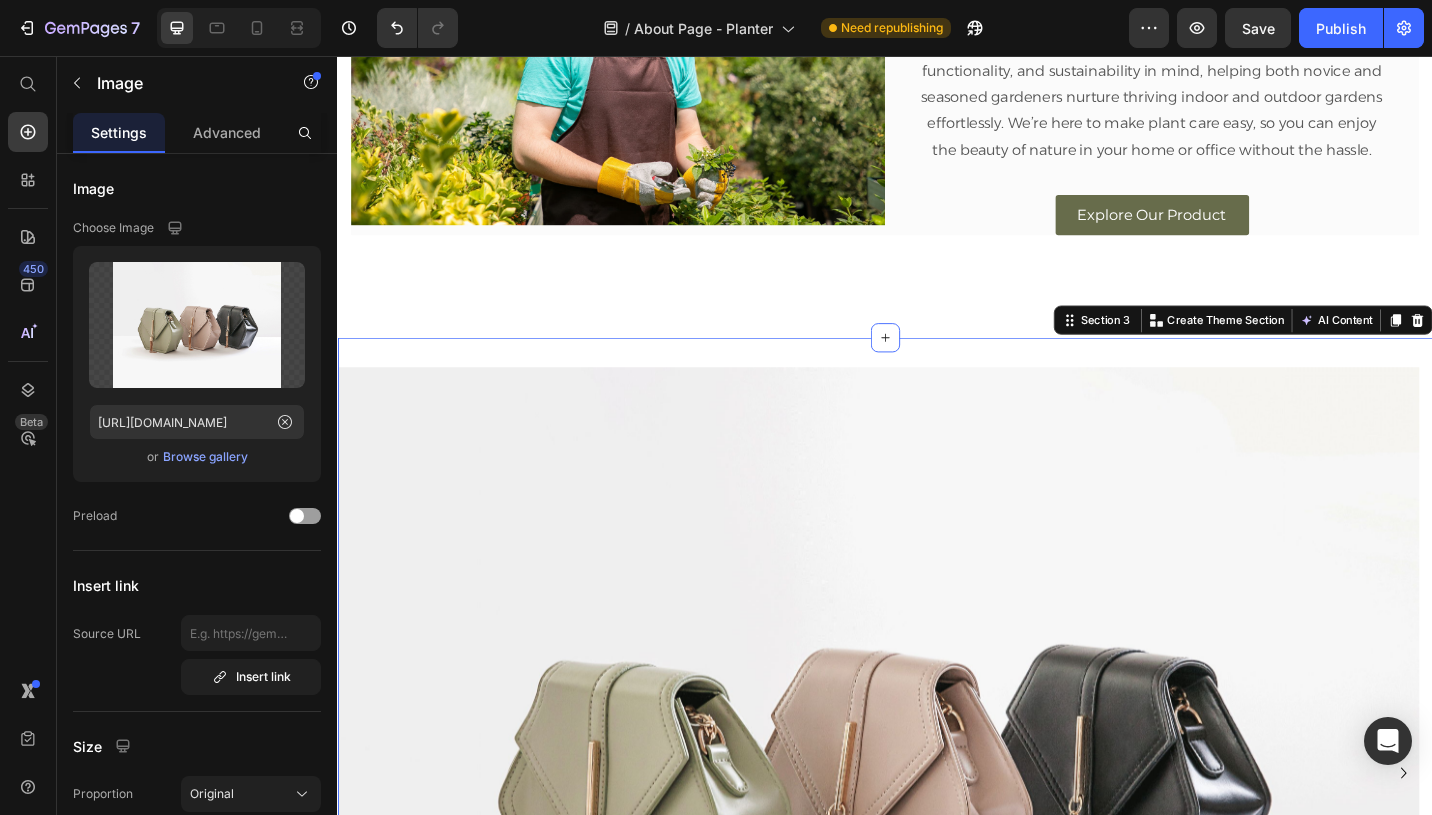 click on "Image
Drop element here
Carousel Section 3   You can create reusable sections Create Theme Section AI Content Write with GemAI What would you like to describe here? Tone and Voice Persuasive Product Wick Housing Show more Generate" at bounding box center (937, 848) 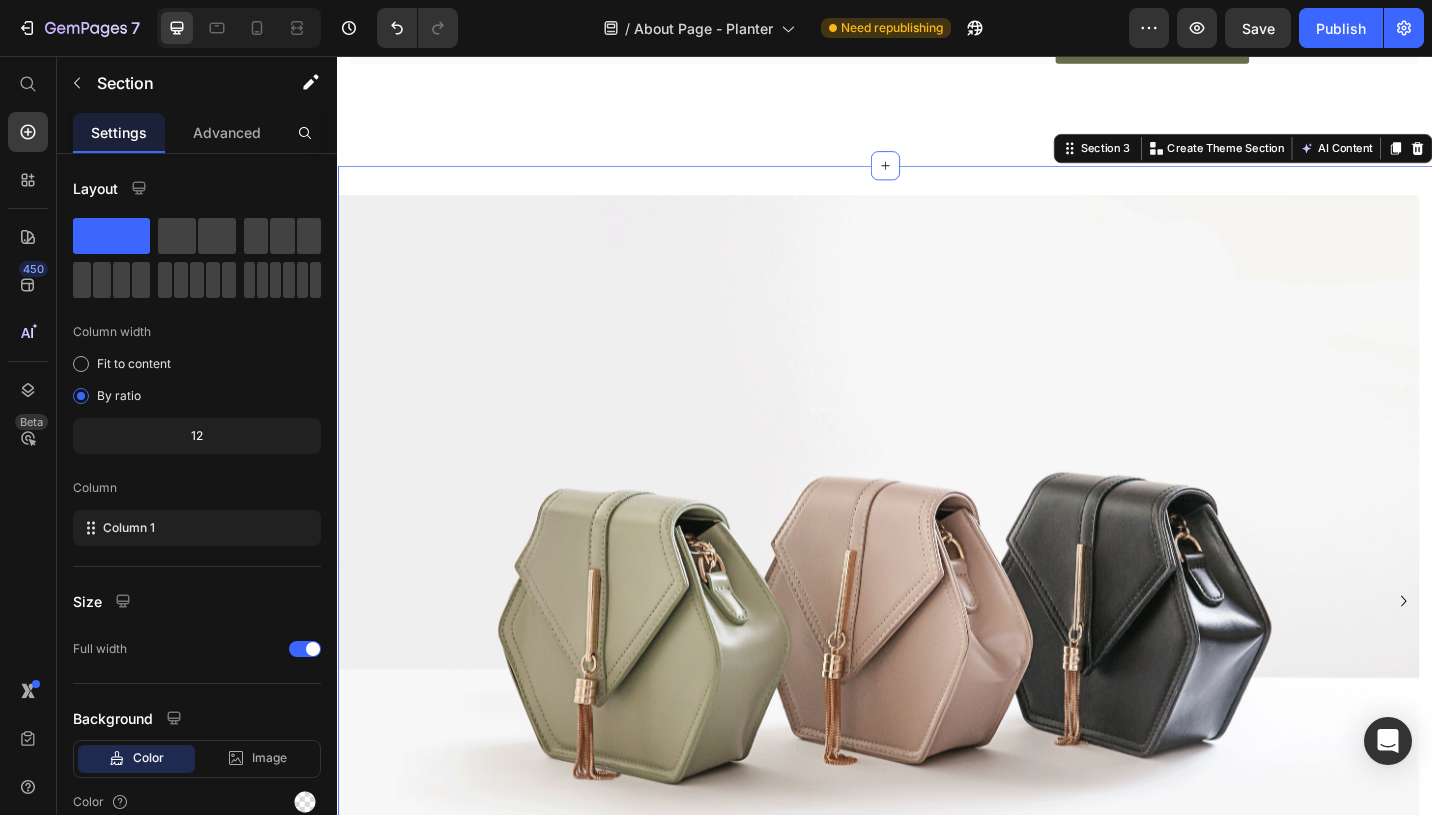 scroll, scrollTop: 1019, scrollLeft: 0, axis: vertical 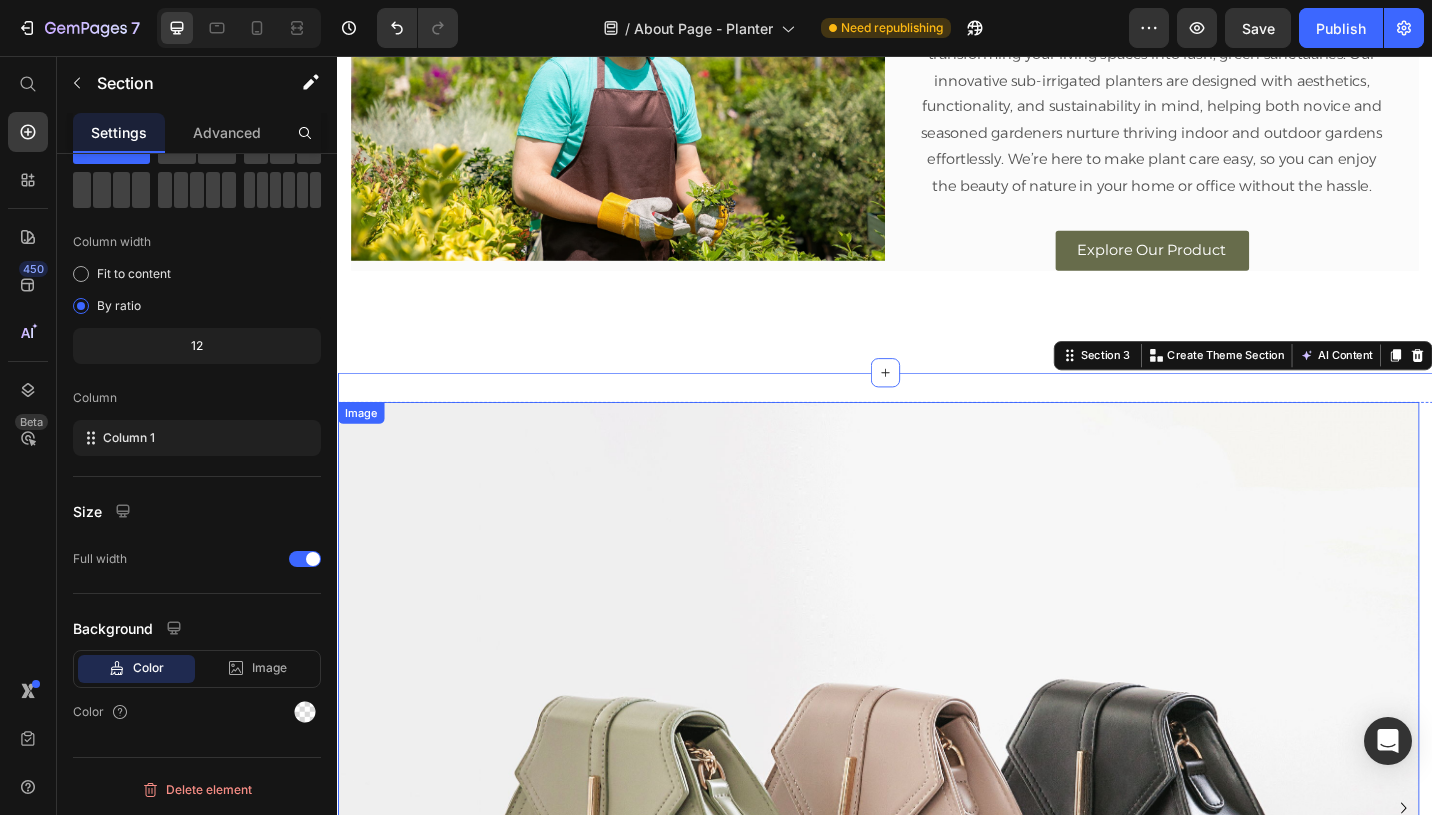 click at bounding box center (929, 879) 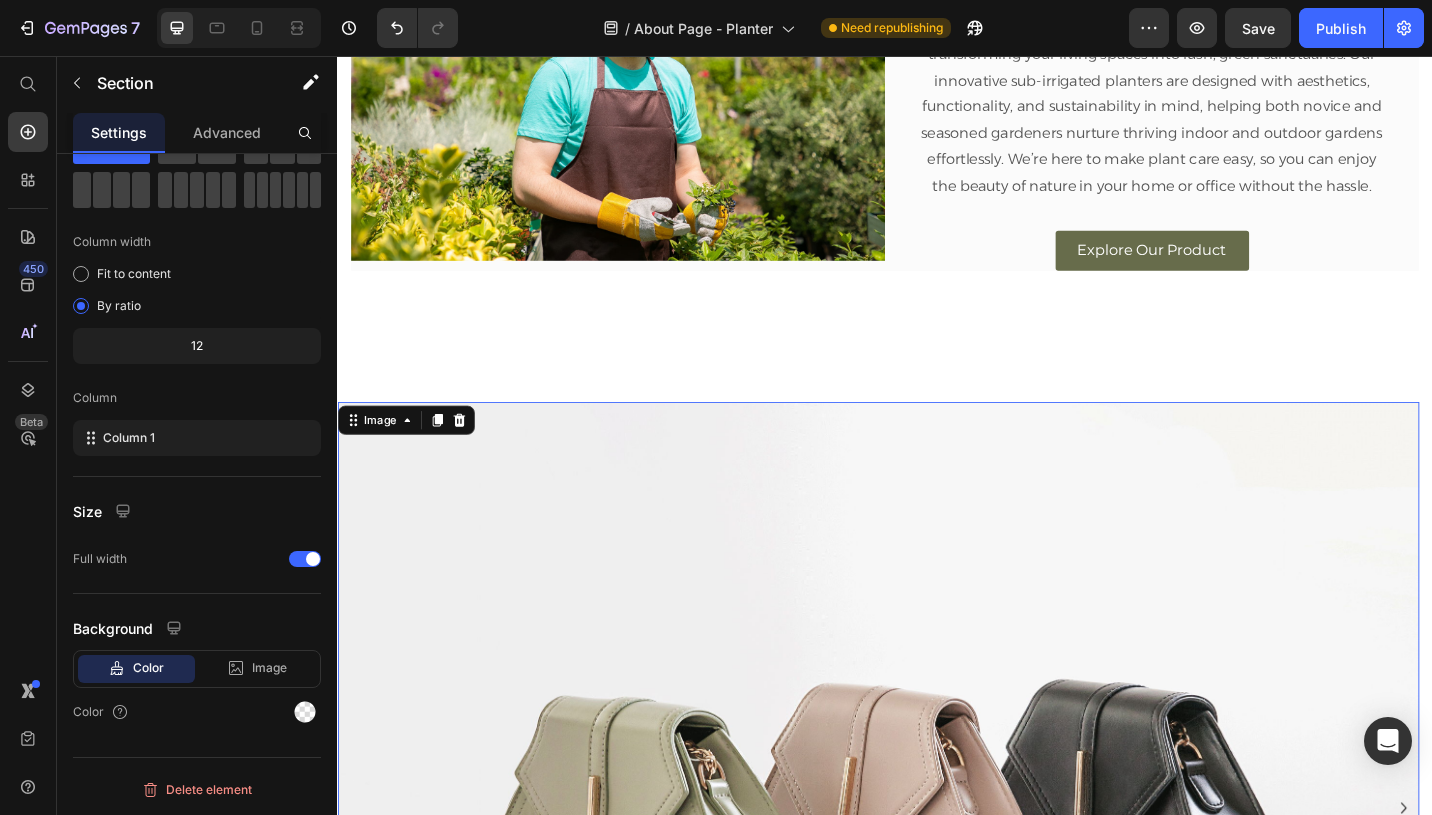 scroll, scrollTop: 0, scrollLeft: 0, axis: both 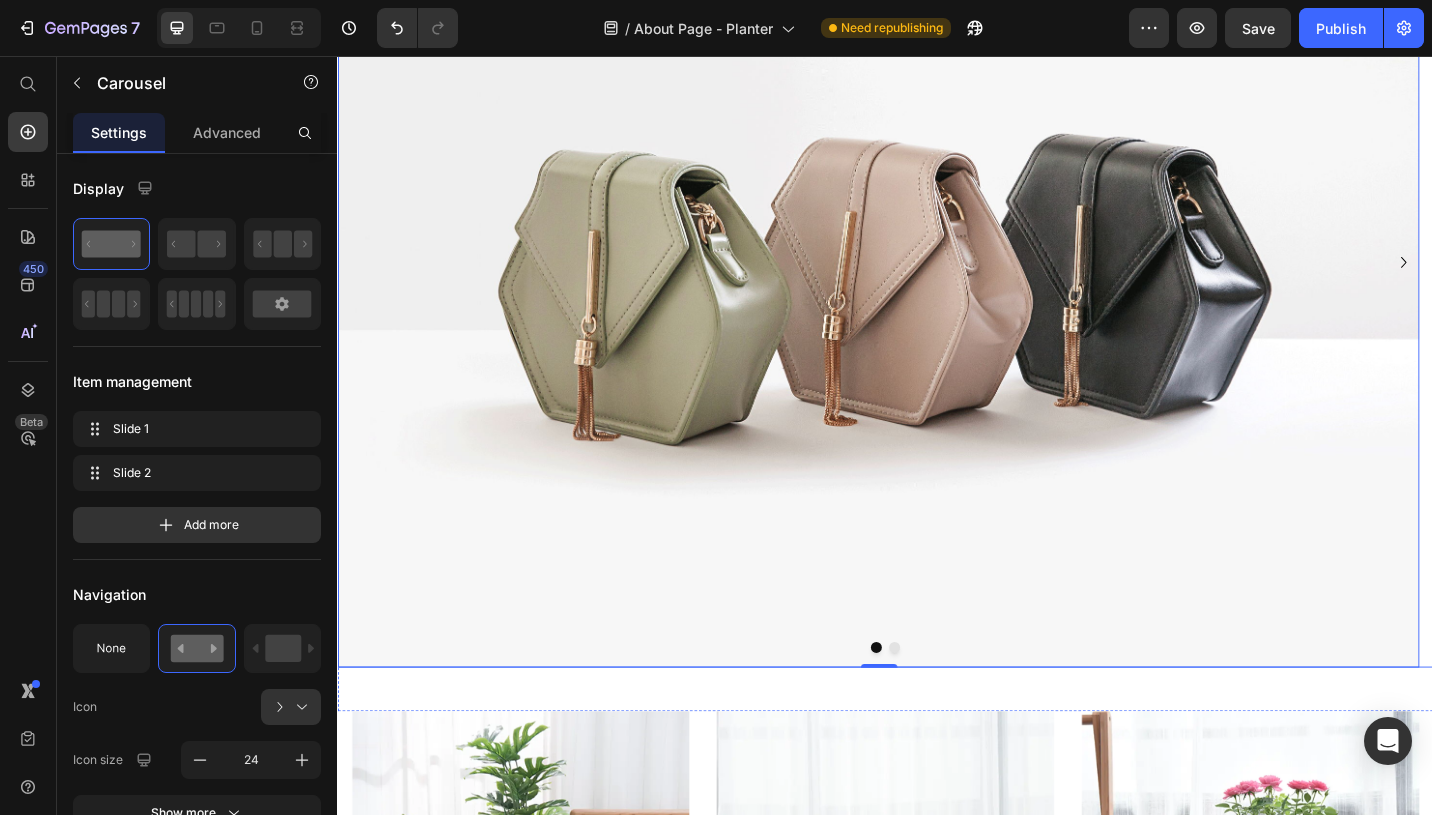 click at bounding box center (947, 704) 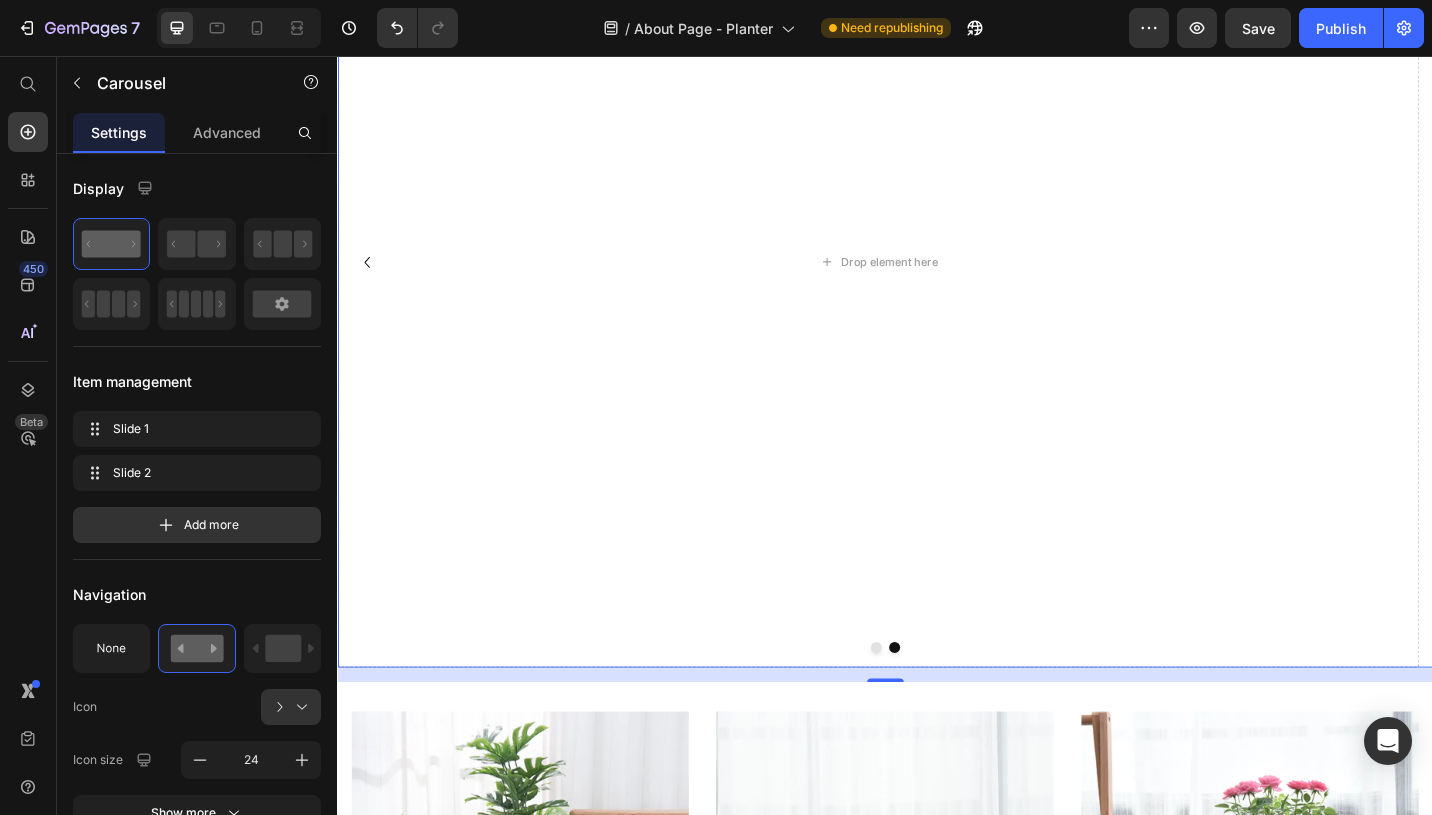 click at bounding box center [927, 704] 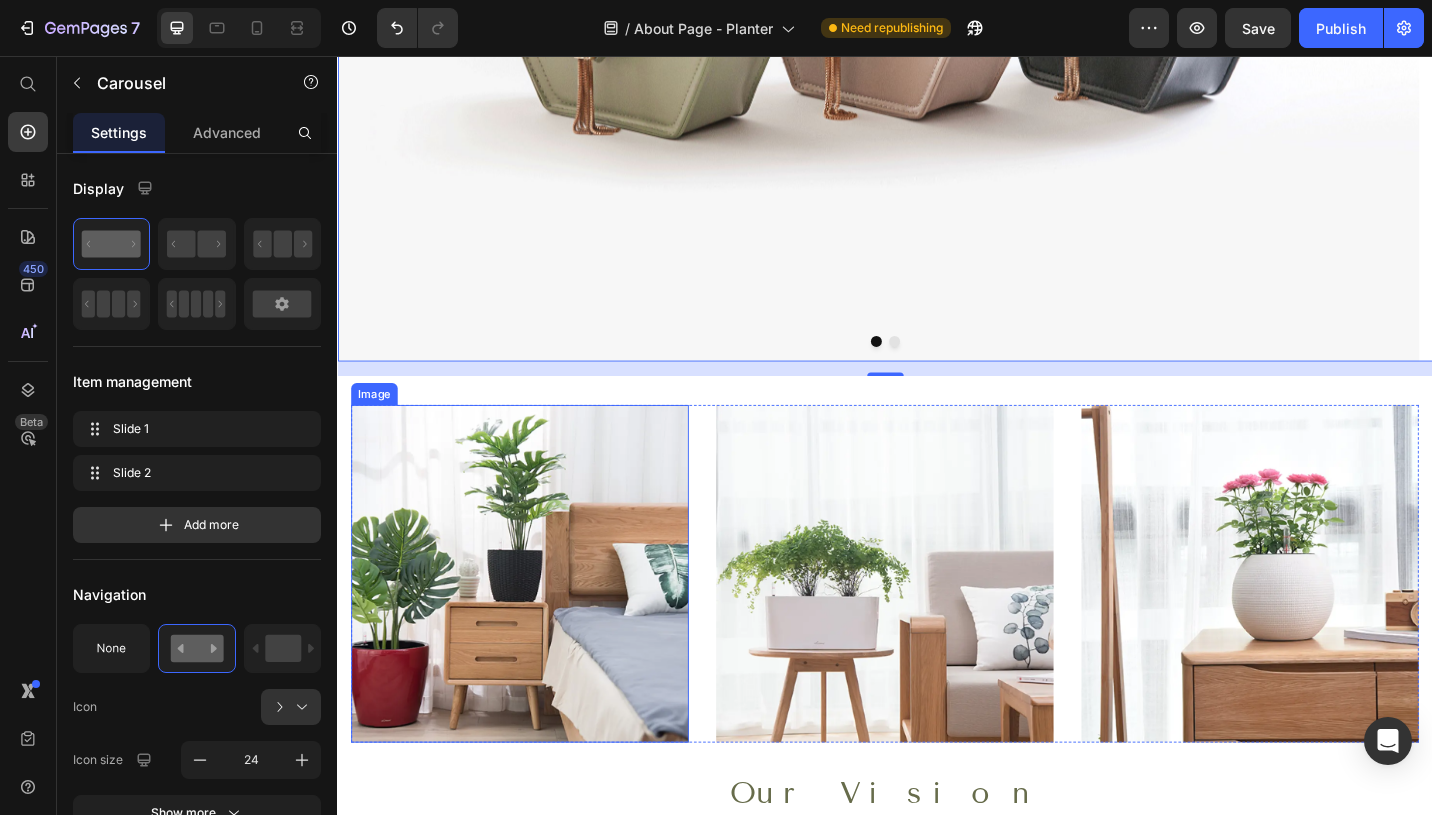 scroll, scrollTop: 1587, scrollLeft: 0, axis: vertical 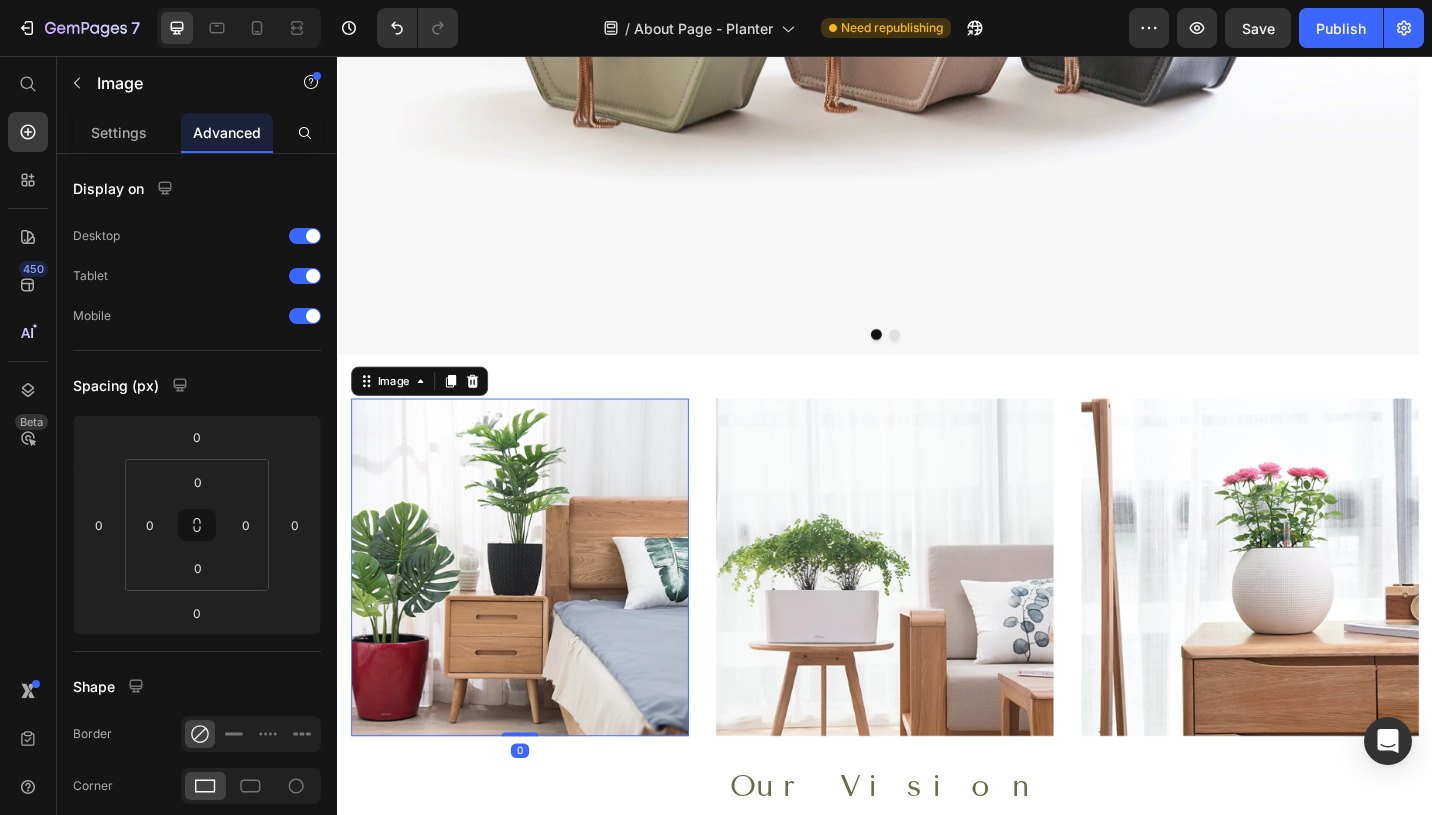 click at bounding box center [537, 616] 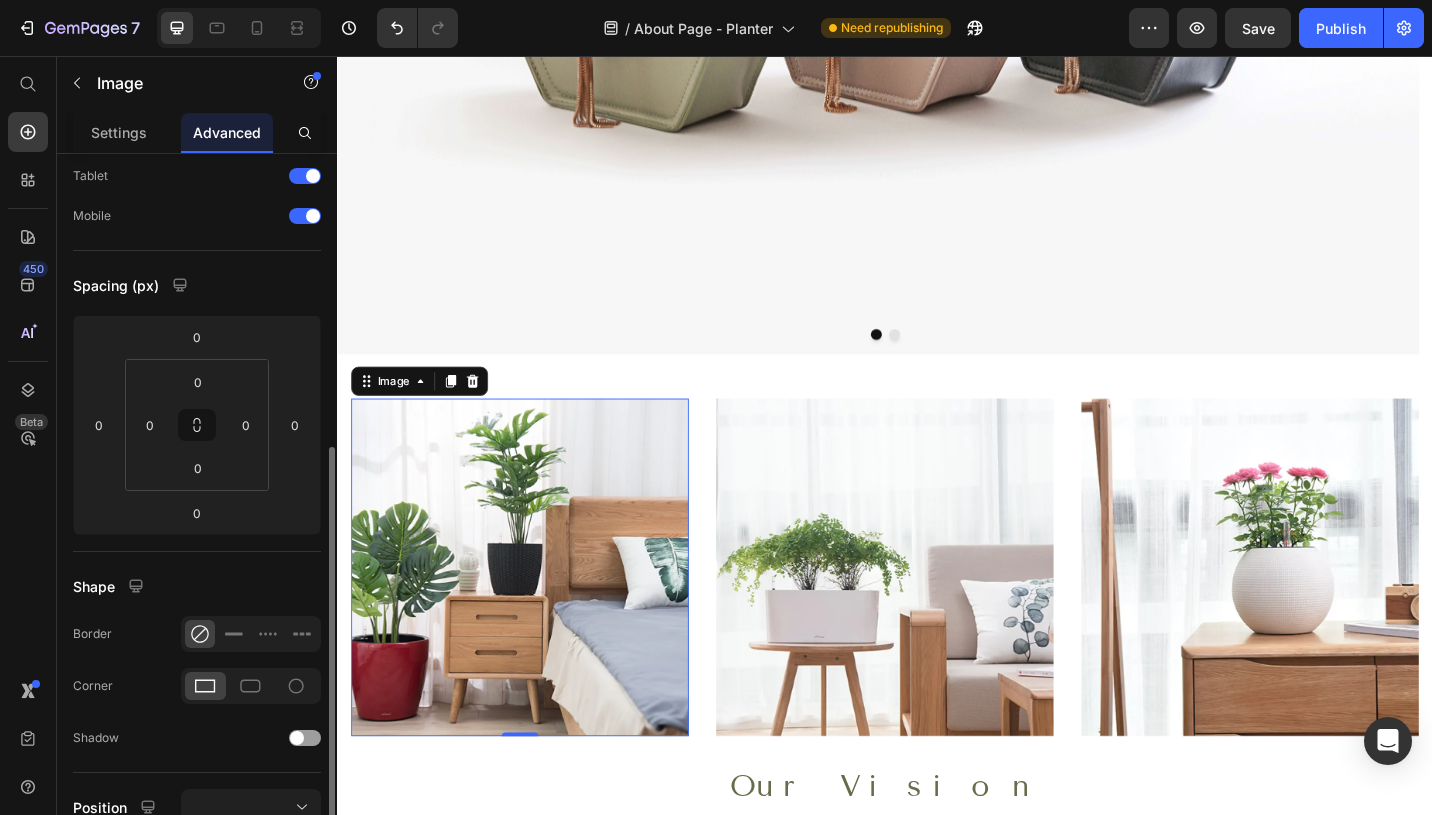 scroll, scrollTop: 0, scrollLeft: 0, axis: both 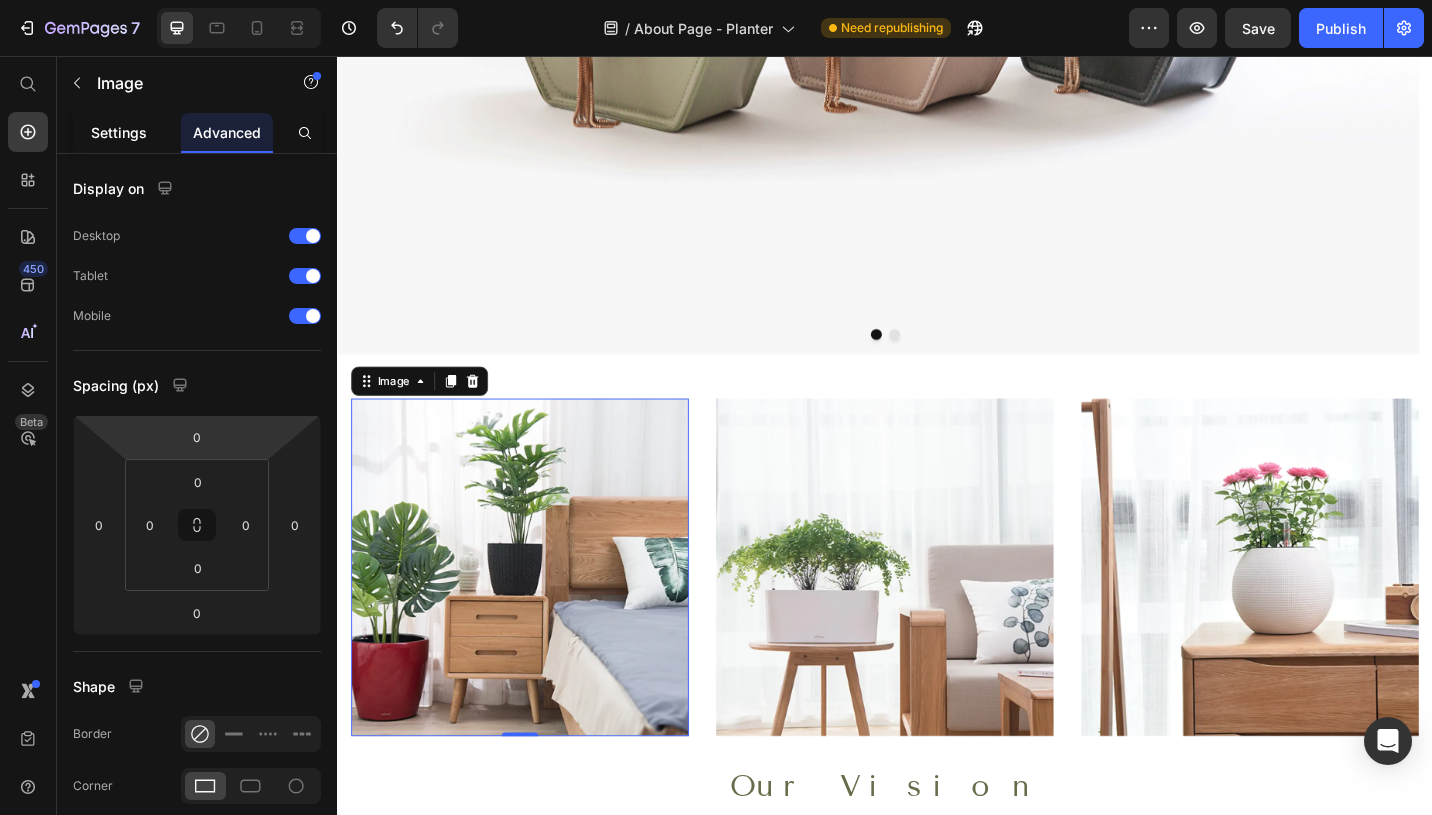click on "Settings" at bounding box center (119, 132) 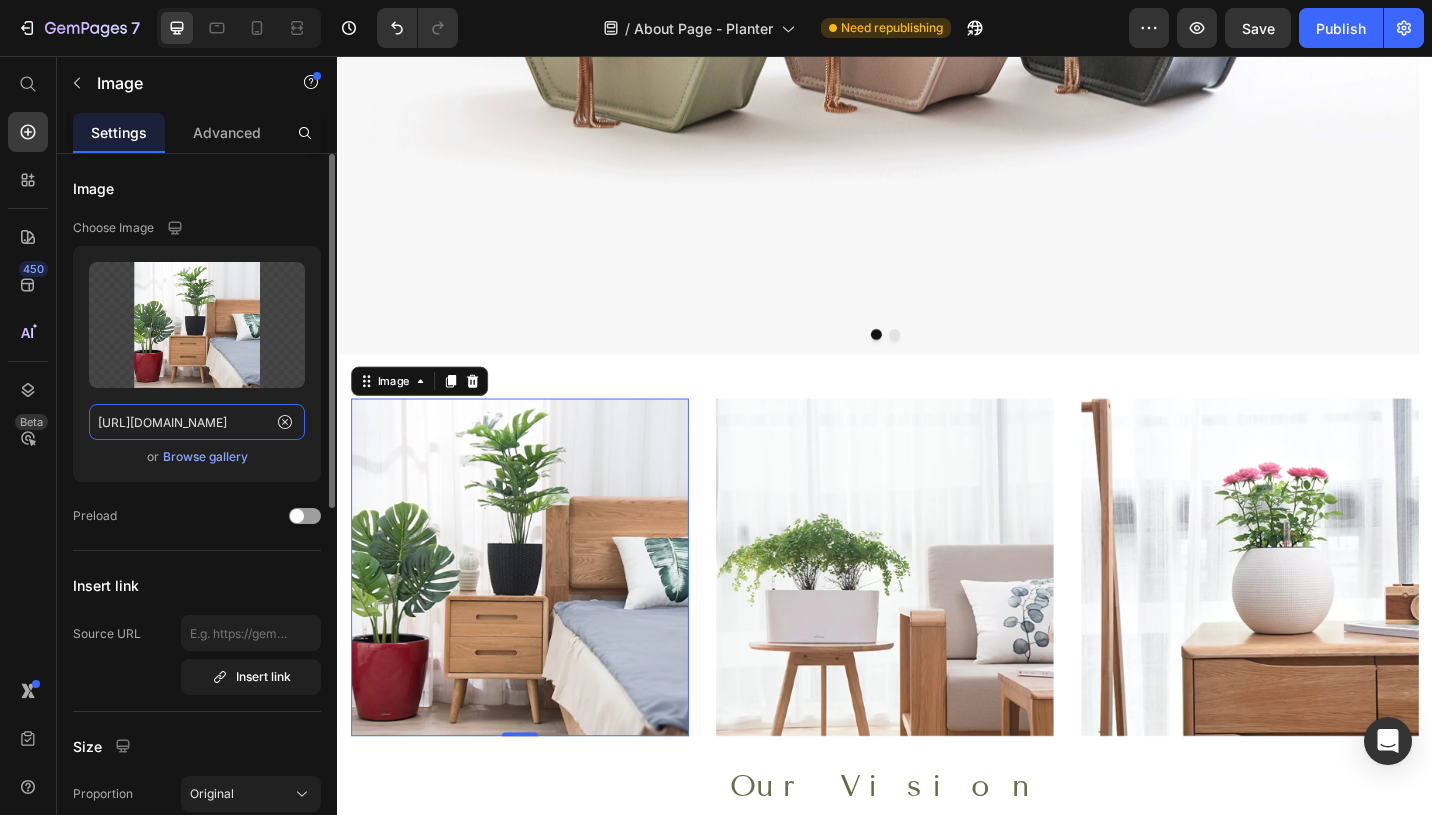 click on "https://cdn.shopify.com/s/files/1/0701/0104/1367/files/Home_Decor_Enthusiasts.webp?v=1723619560" 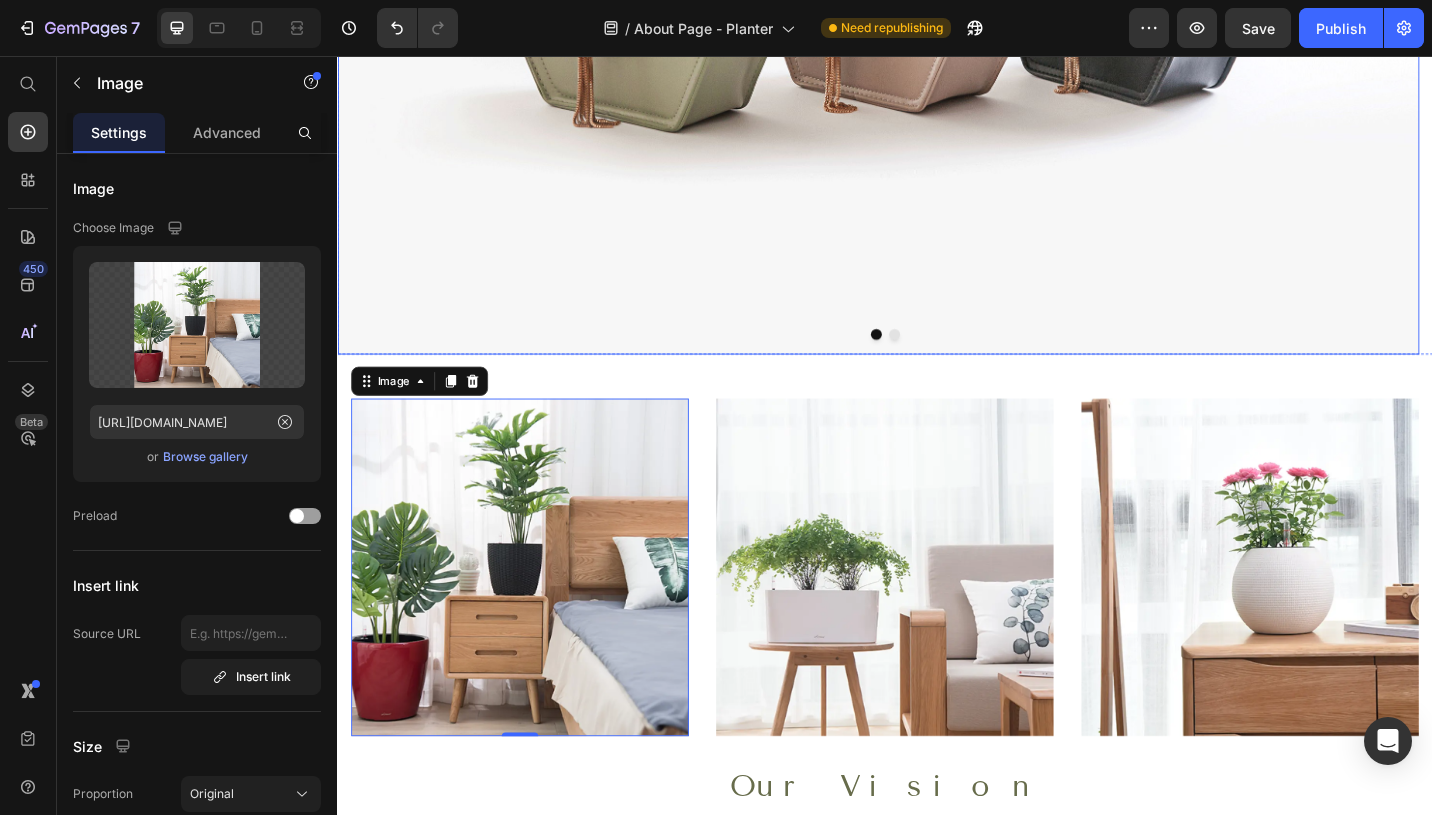 click at bounding box center (929, -62) 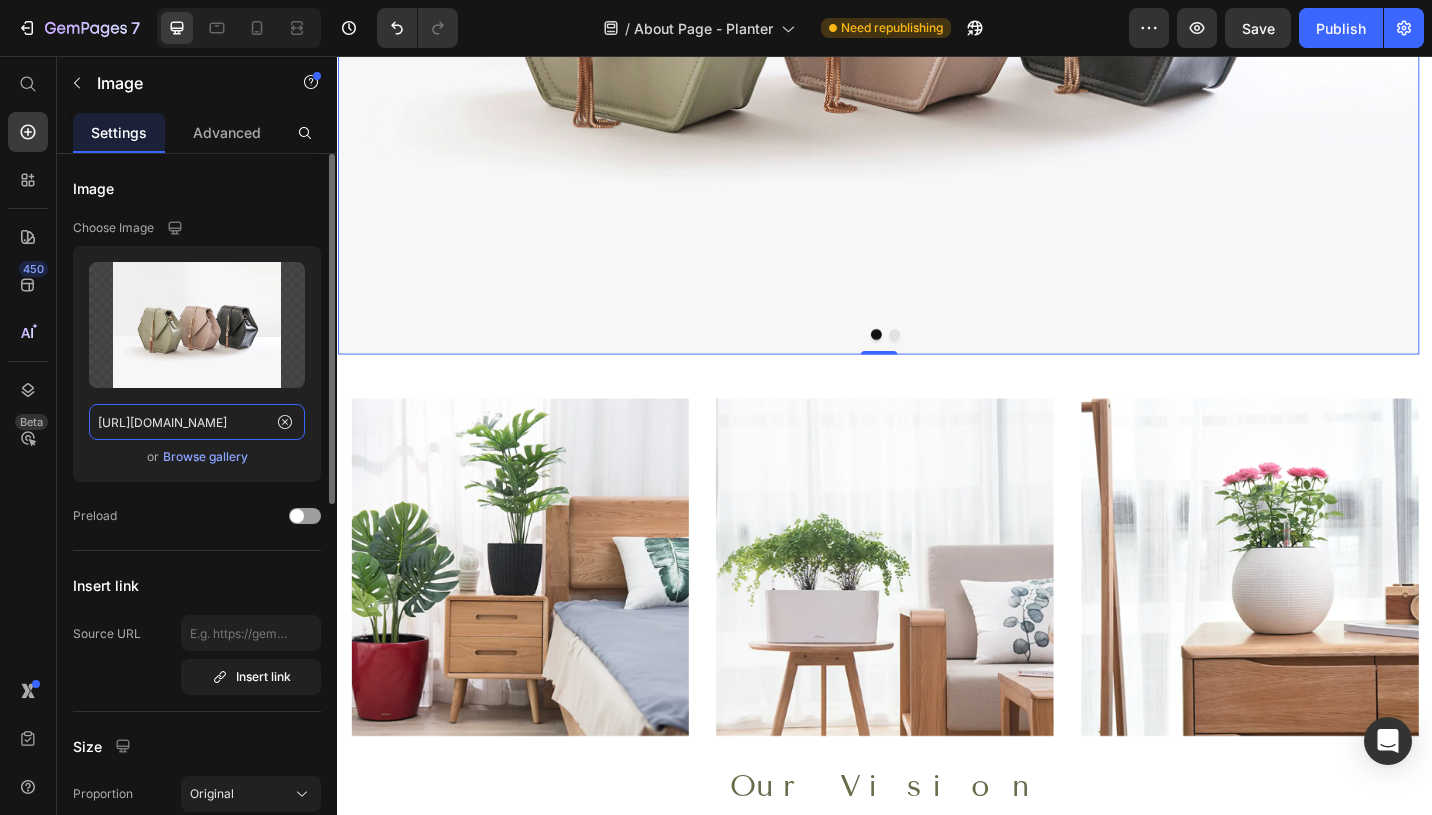 click on "https://ucarecdn.com/ee6d5074-1640-4cc7-8933-47c8589c3dee/-/format/auto/" 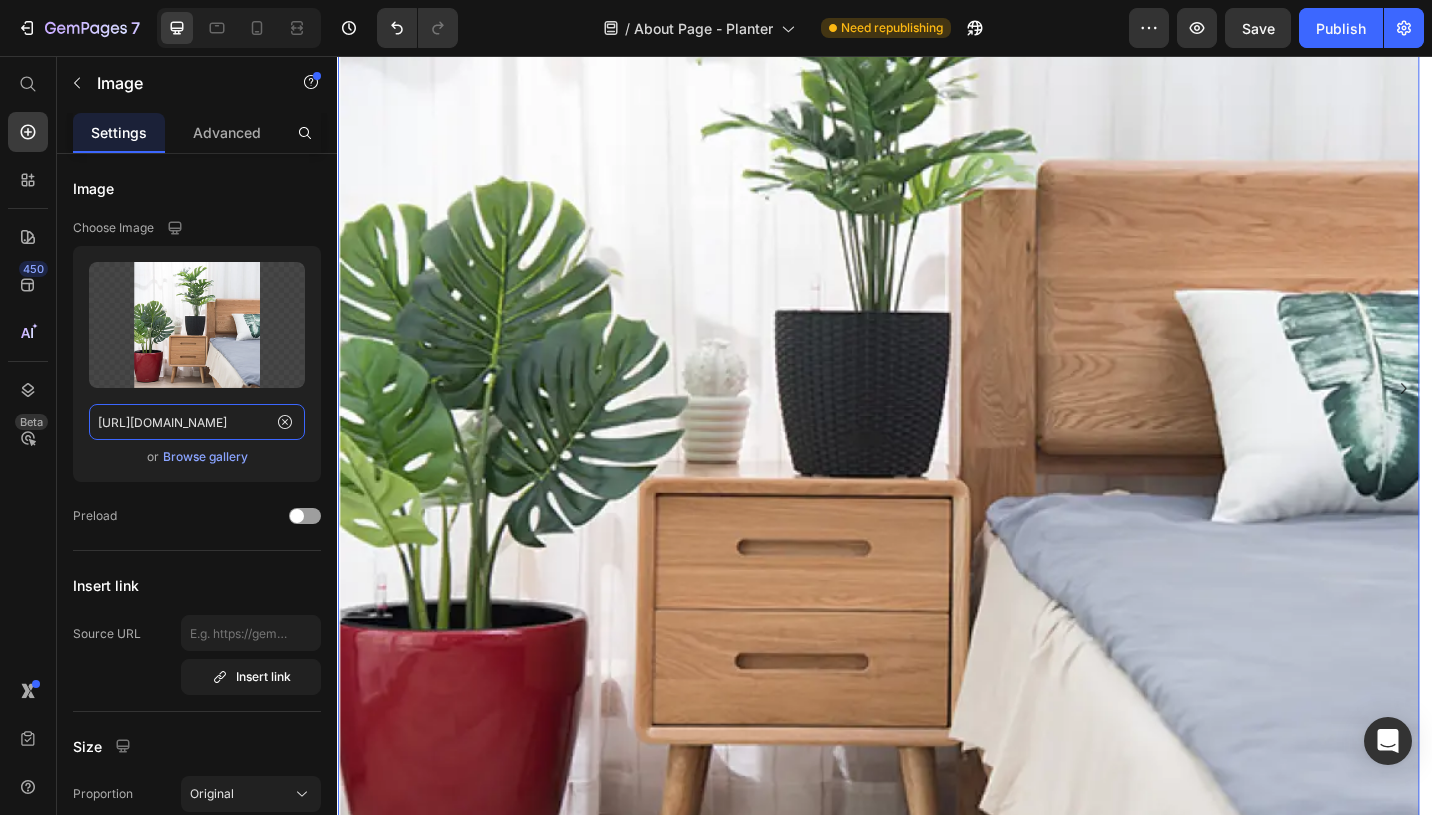 scroll, scrollTop: 1238, scrollLeft: 0, axis: vertical 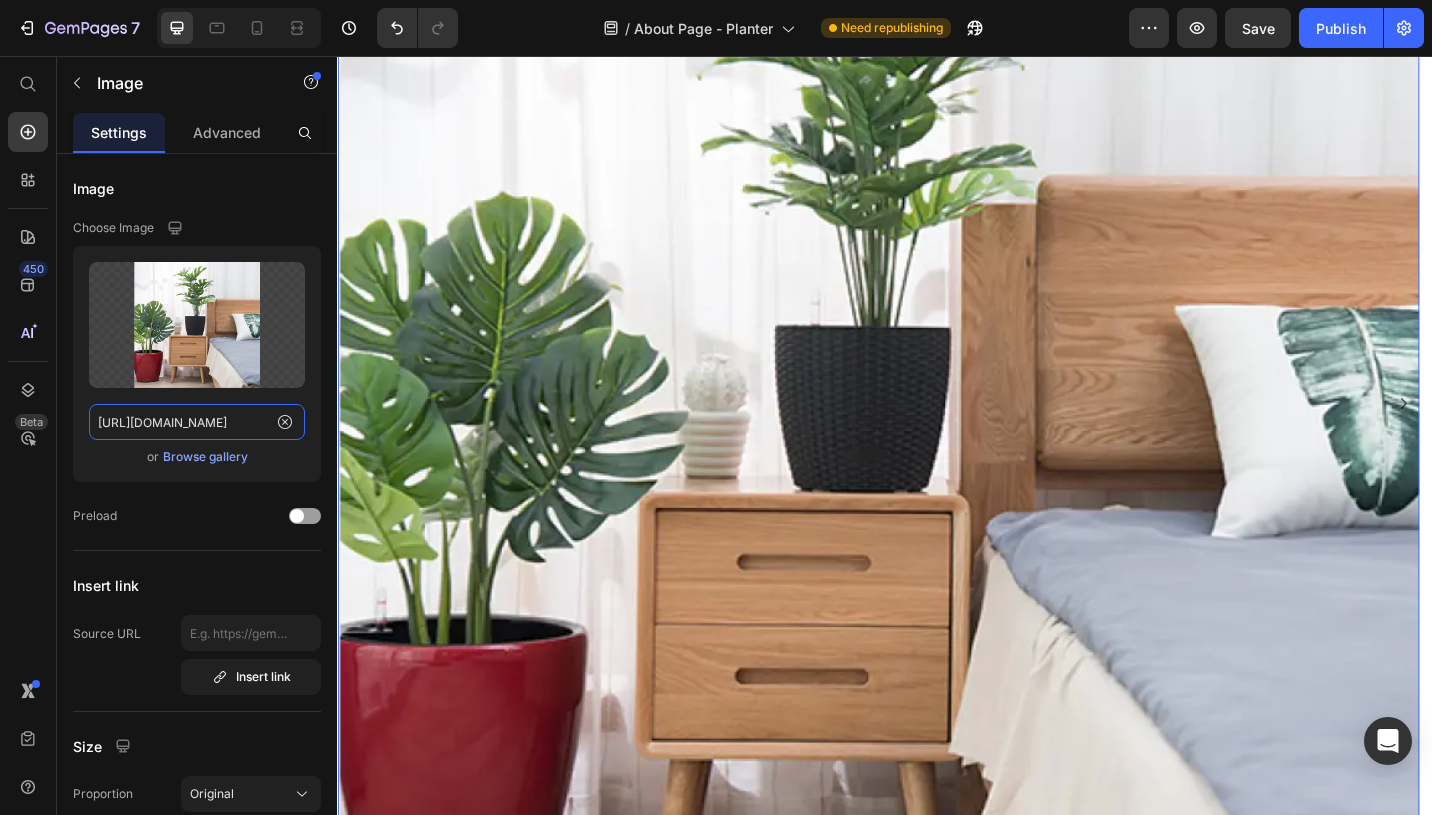 type on "https://cdn.shopify.com/s/files/1/0701/0104/1367/files/Home_Decor_Enthusiasts.webp?v=1723619560" 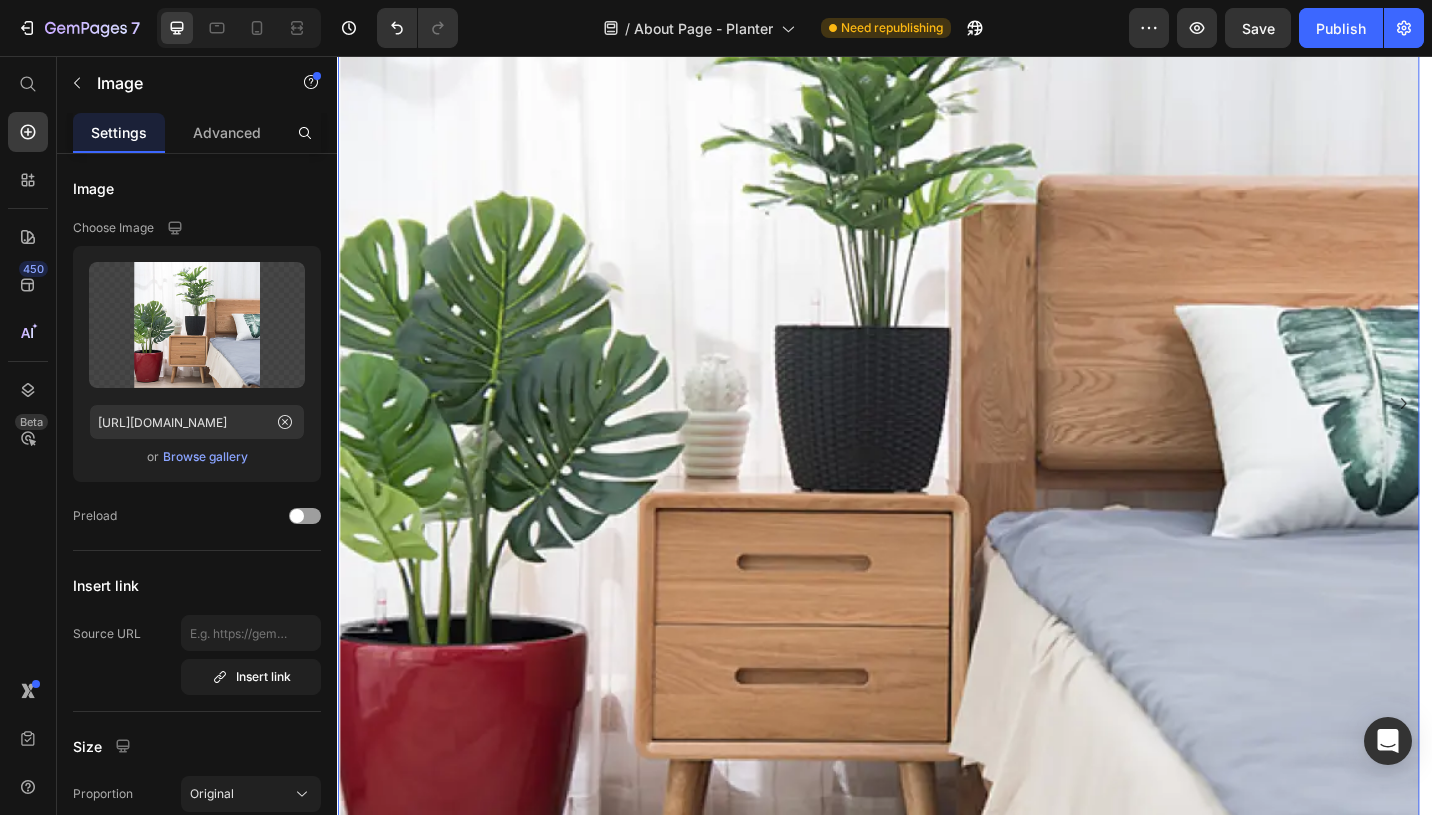 click at bounding box center [929, 435] 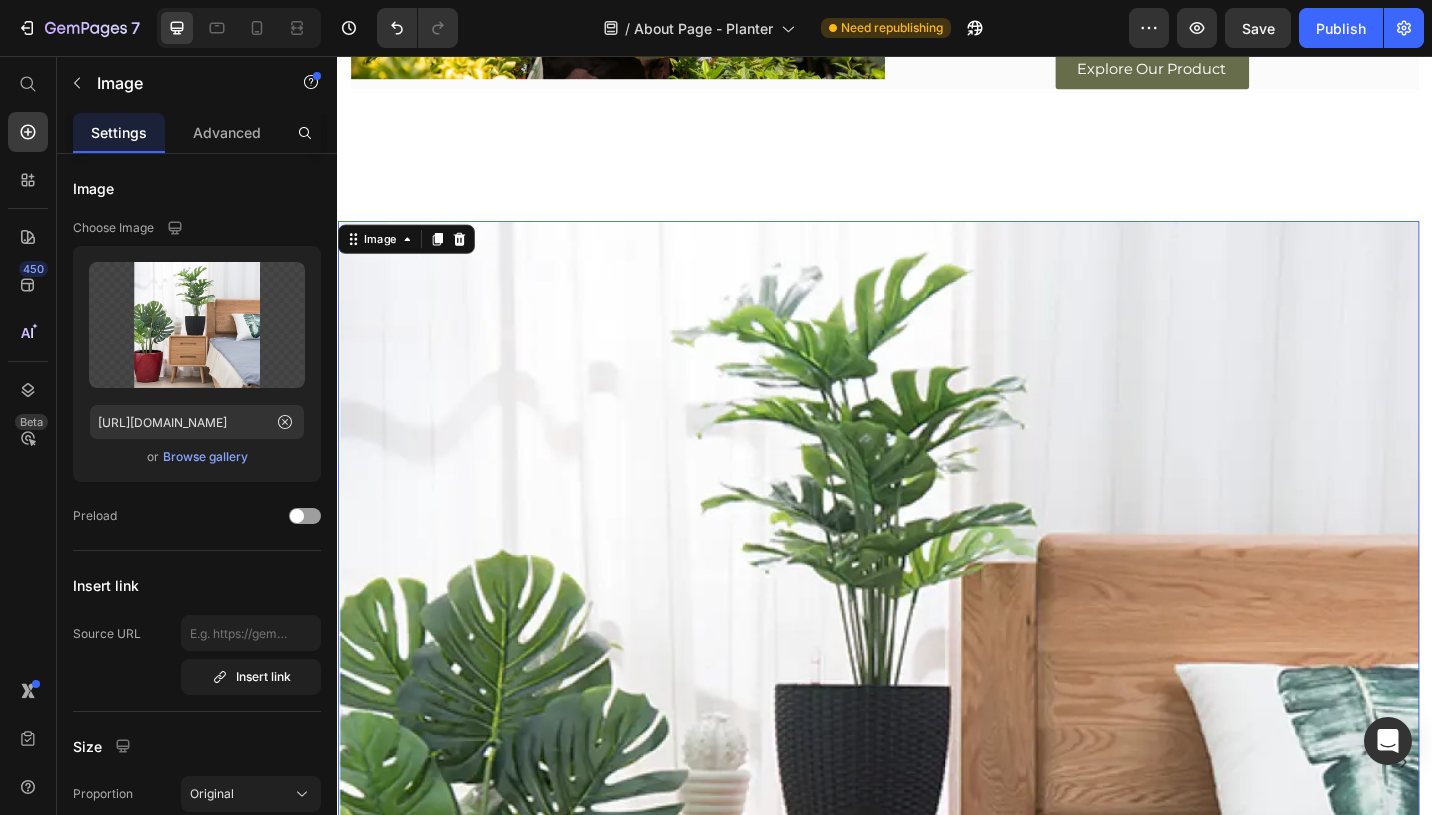 scroll, scrollTop: 836, scrollLeft: 0, axis: vertical 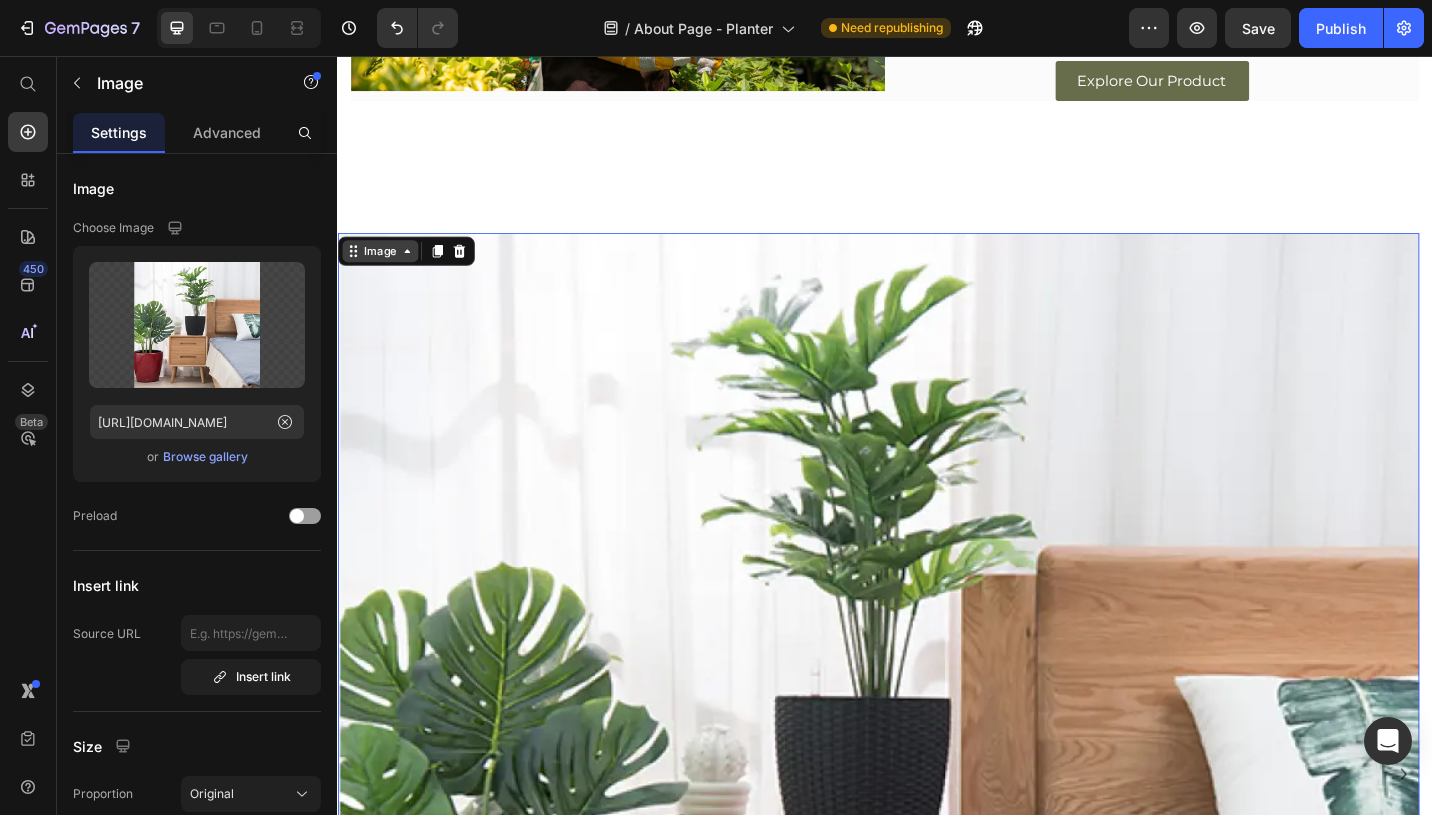 click on "Image" at bounding box center (383, 269) 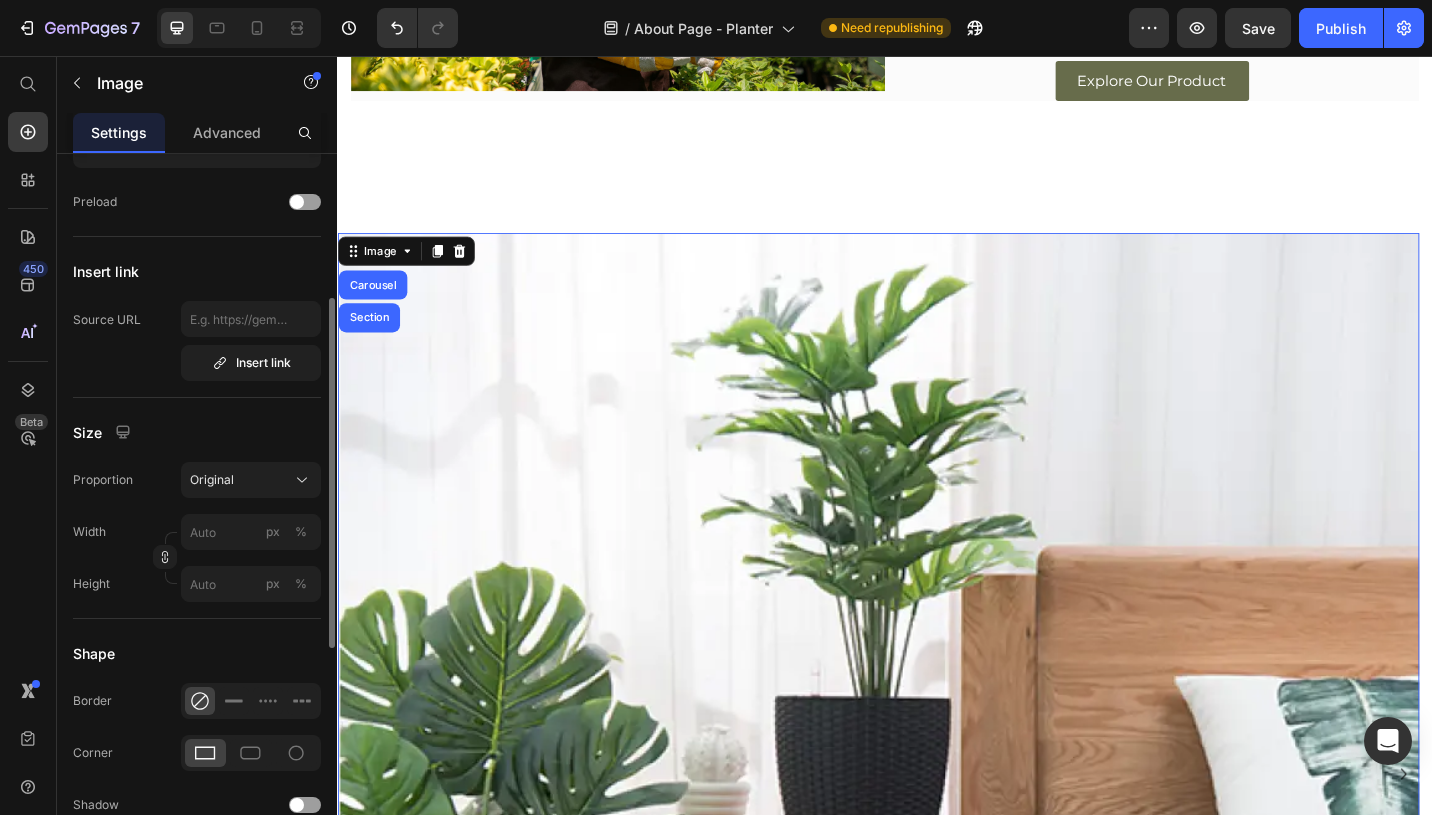 scroll, scrollTop: 351, scrollLeft: 0, axis: vertical 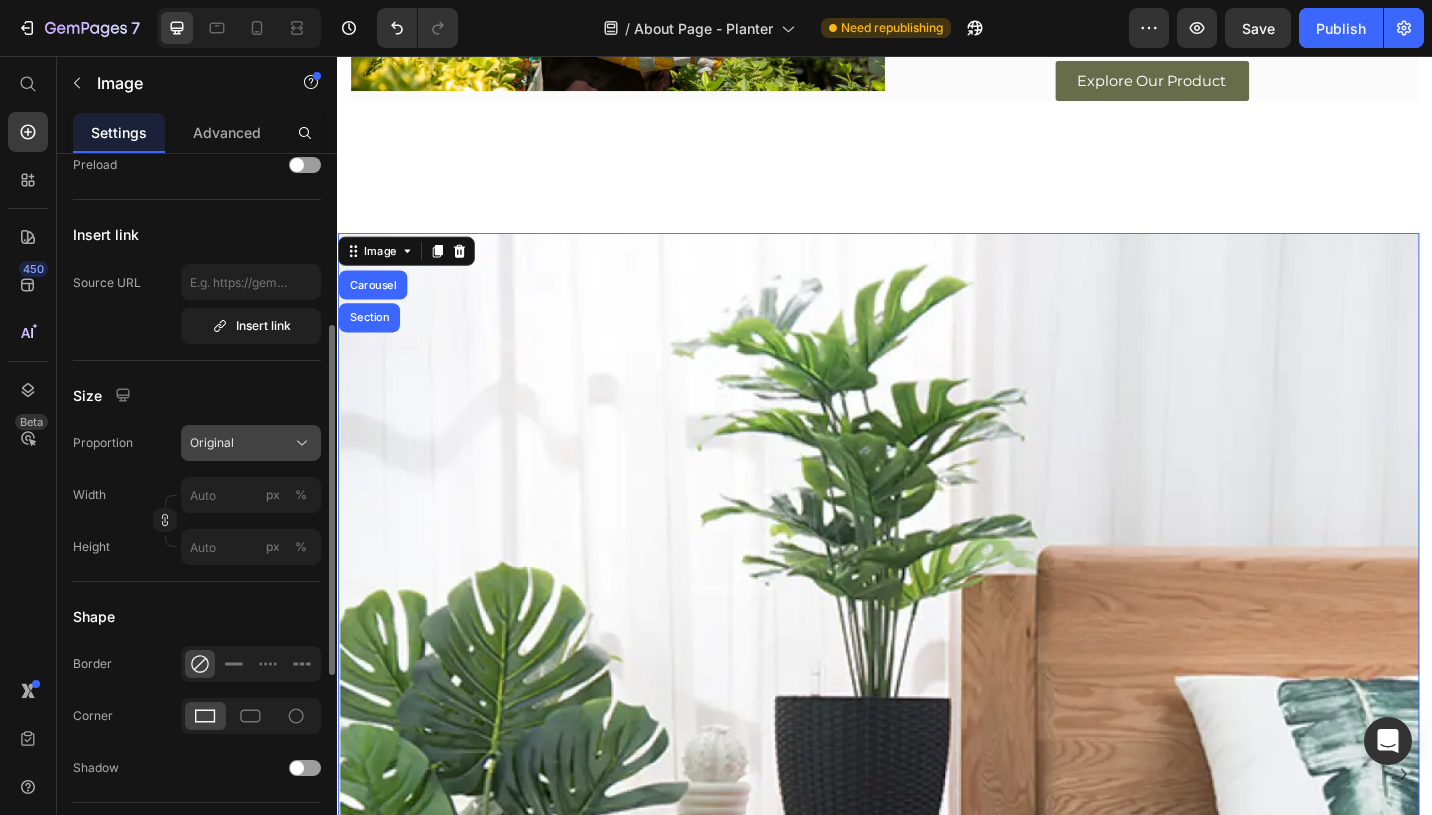 click on "Original" at bounding box center (212, 443) 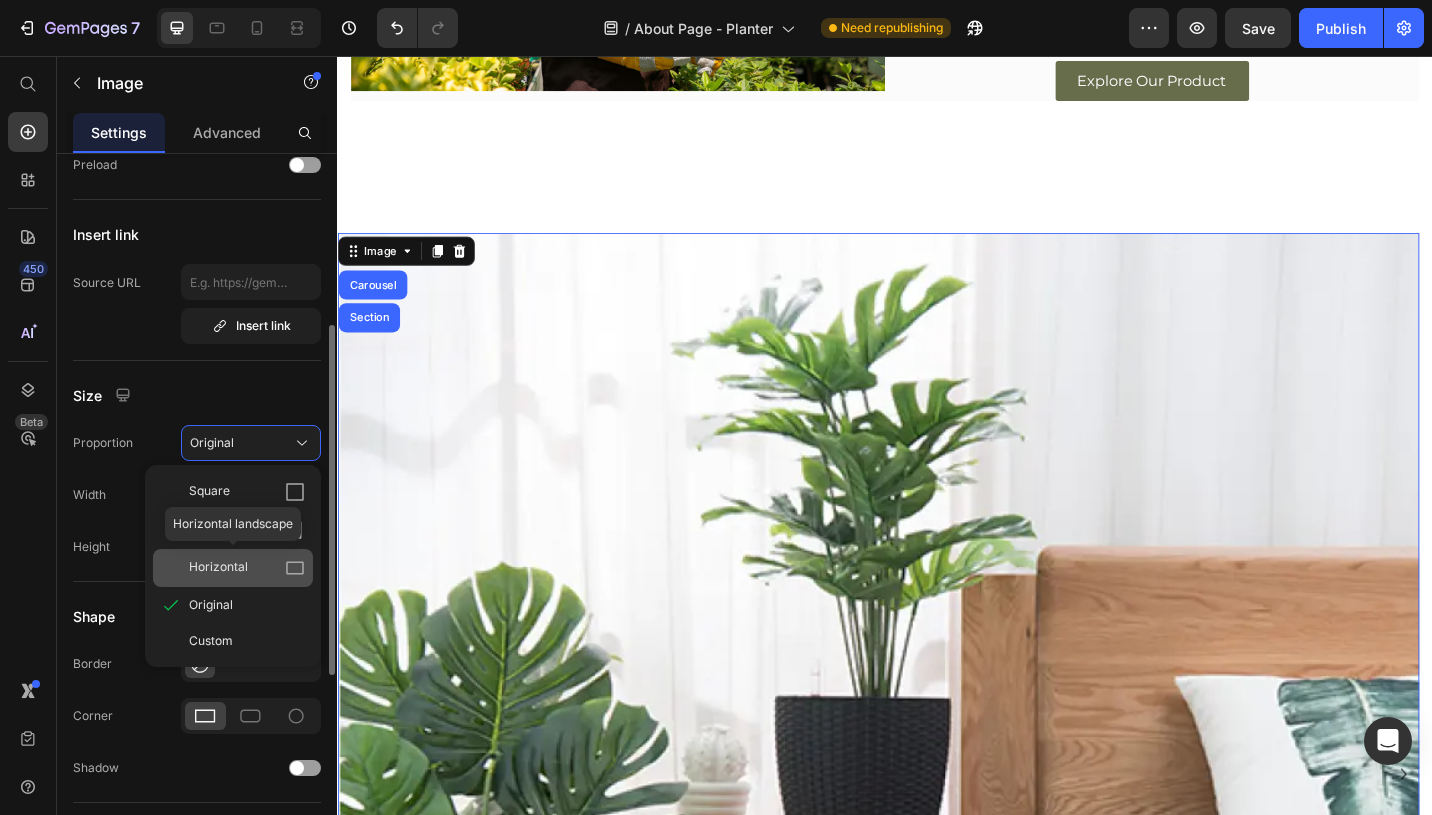 click on "Horizontal" at bounding box center [218, 568] 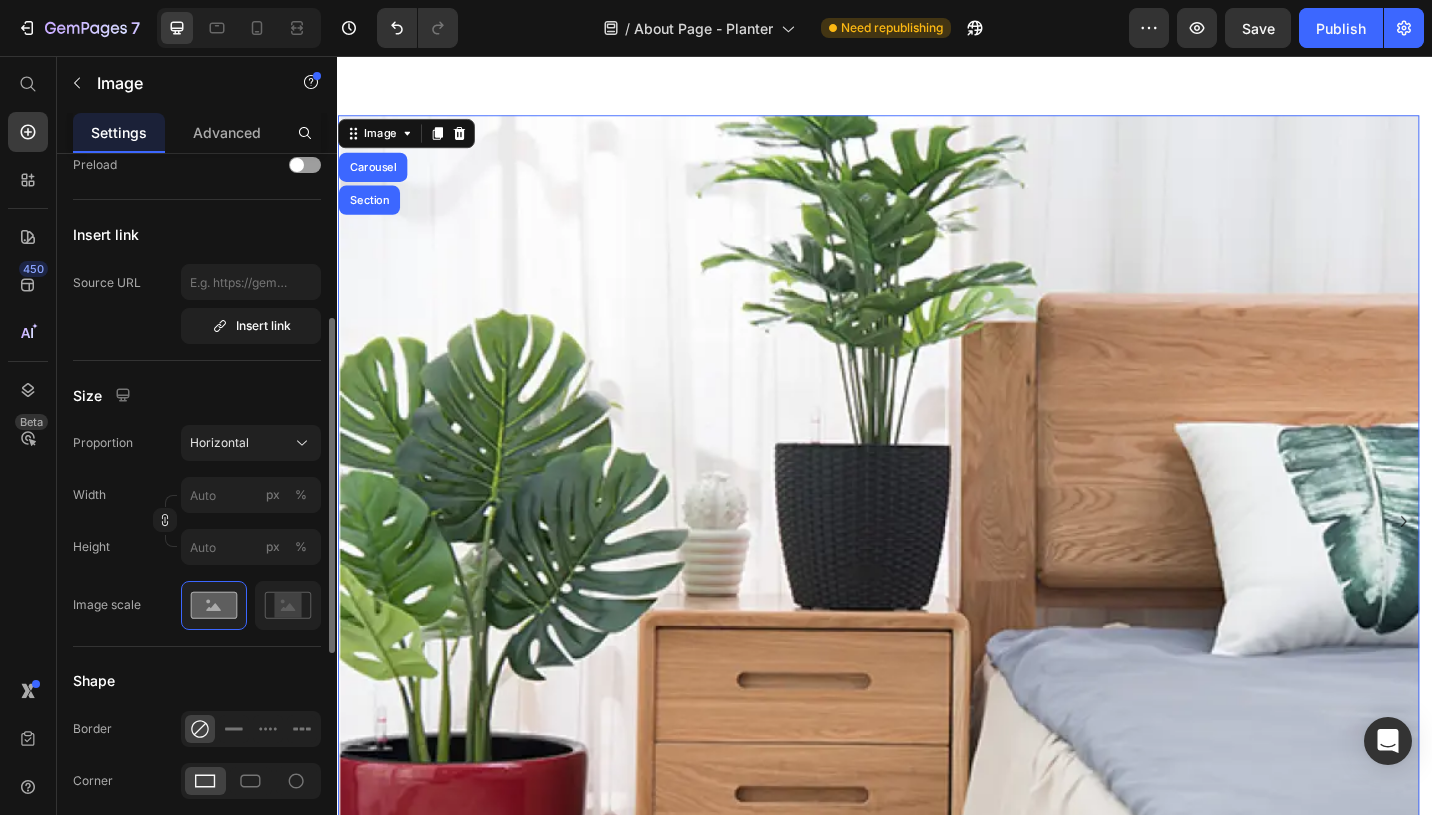 scroll, scrollTop: 952, scrollLeft: 0, axis: vertical 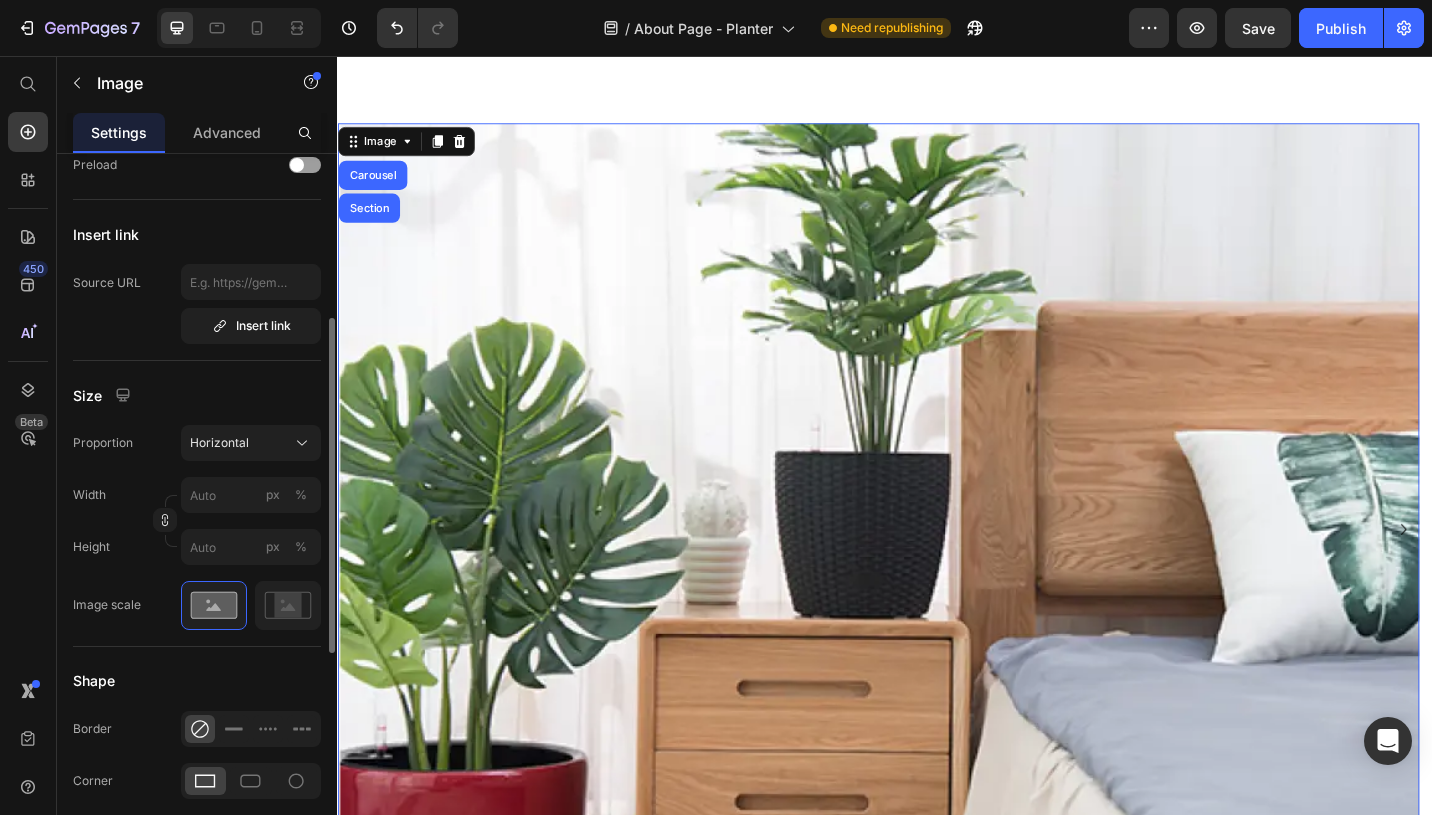 click on "Size" at bounding box center [197, 395] 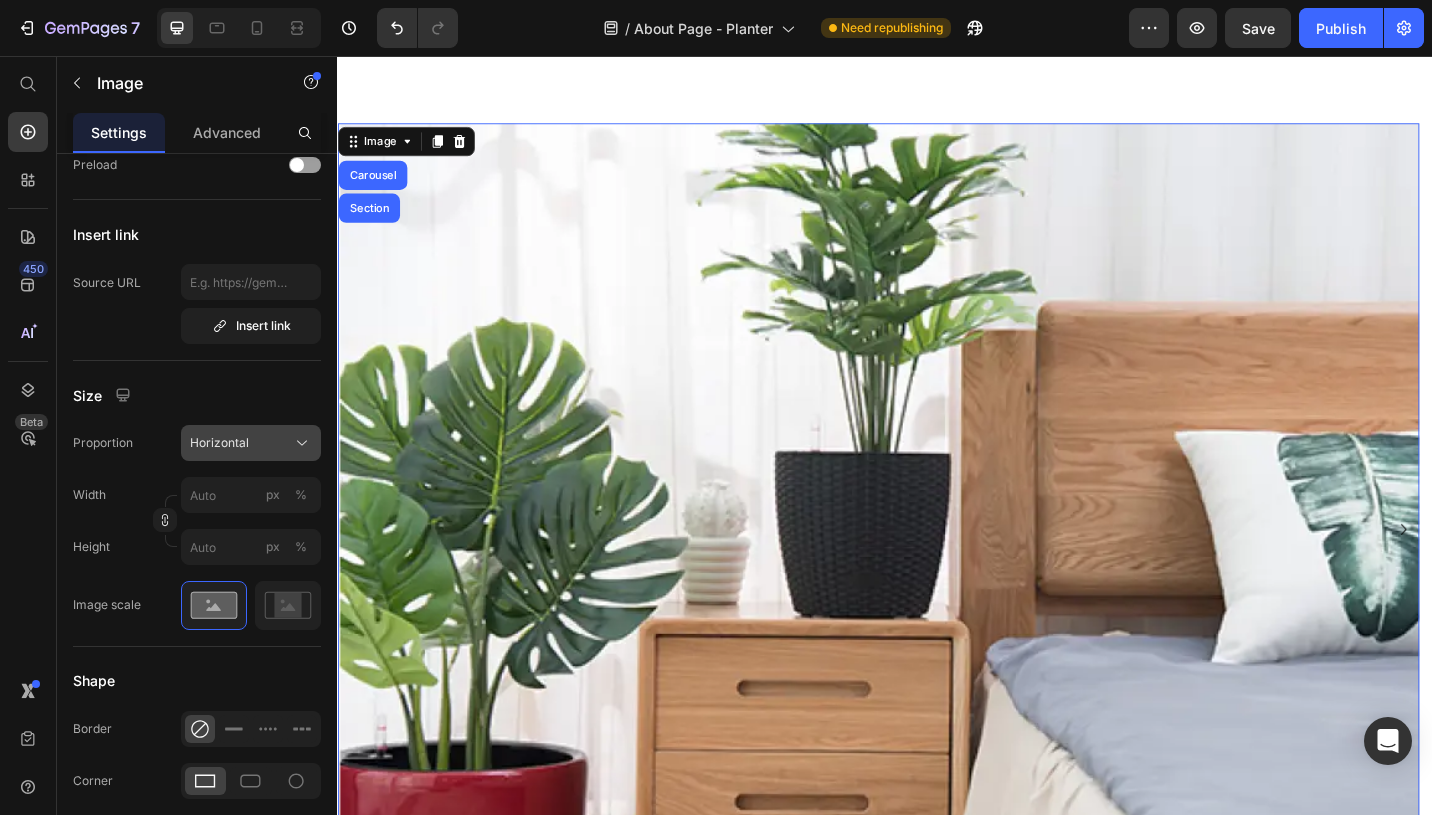 click on "Horizontal" 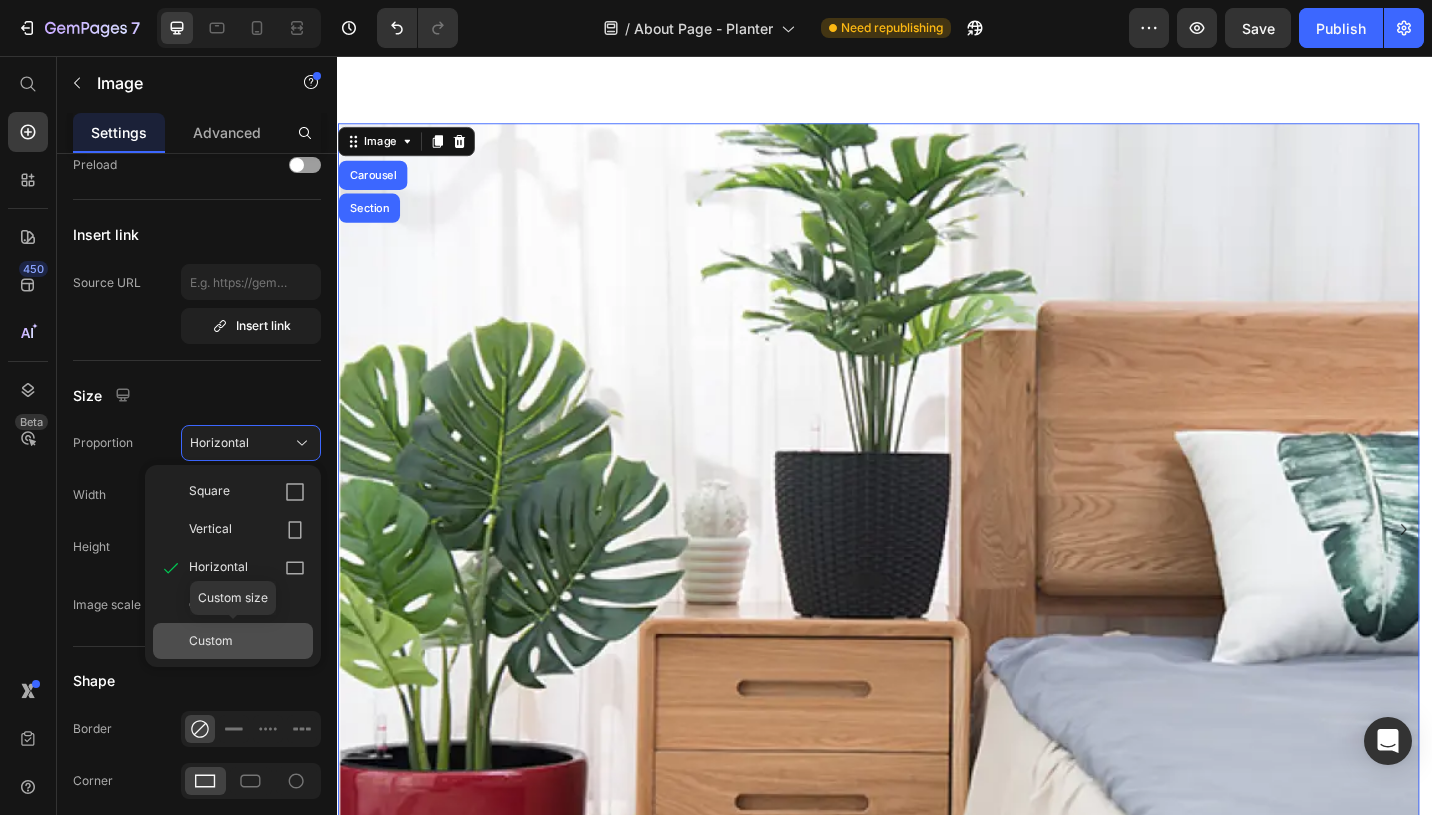 click on "Custom" at bounding box center (211, 641) 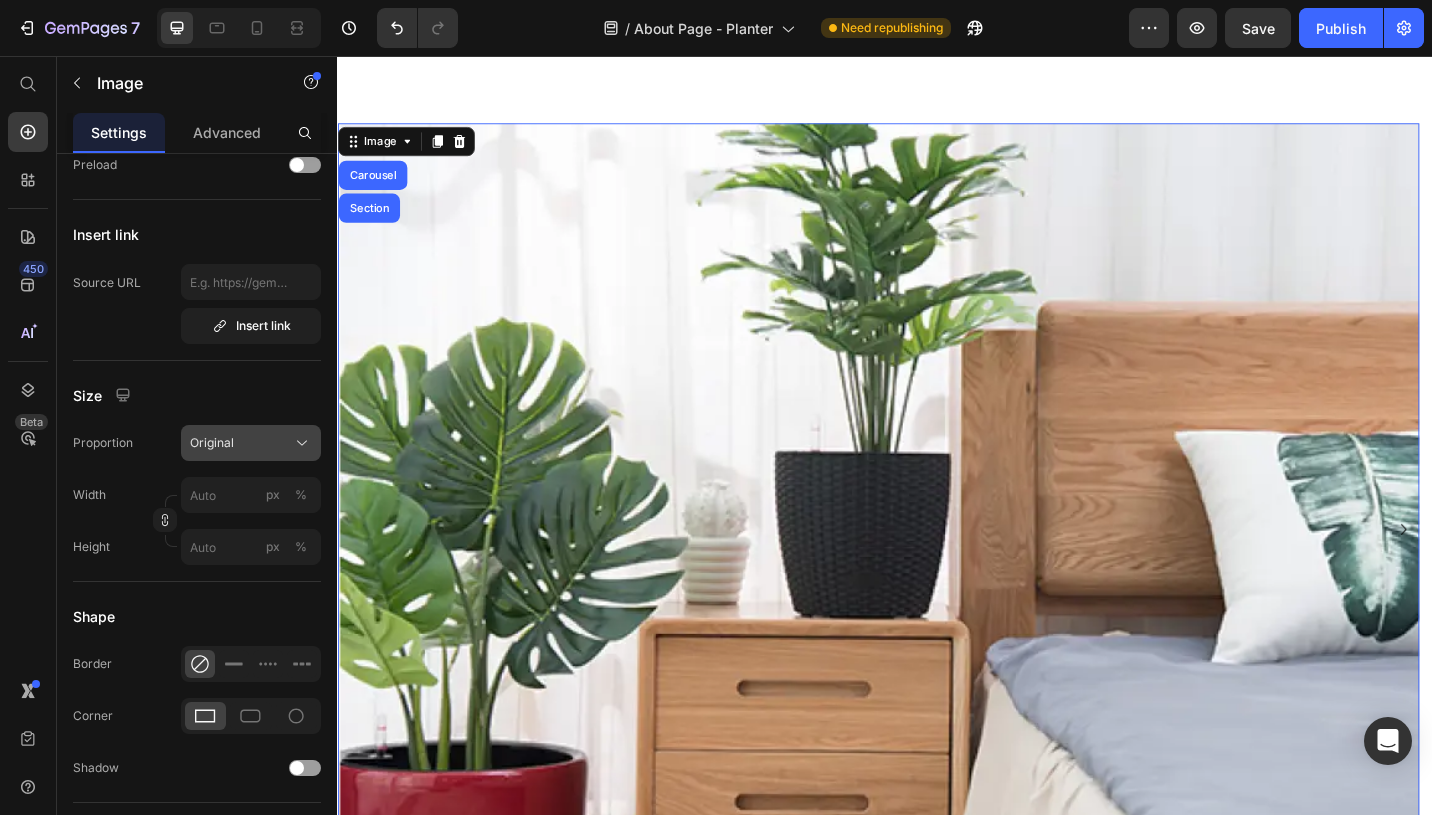 click on "Original" 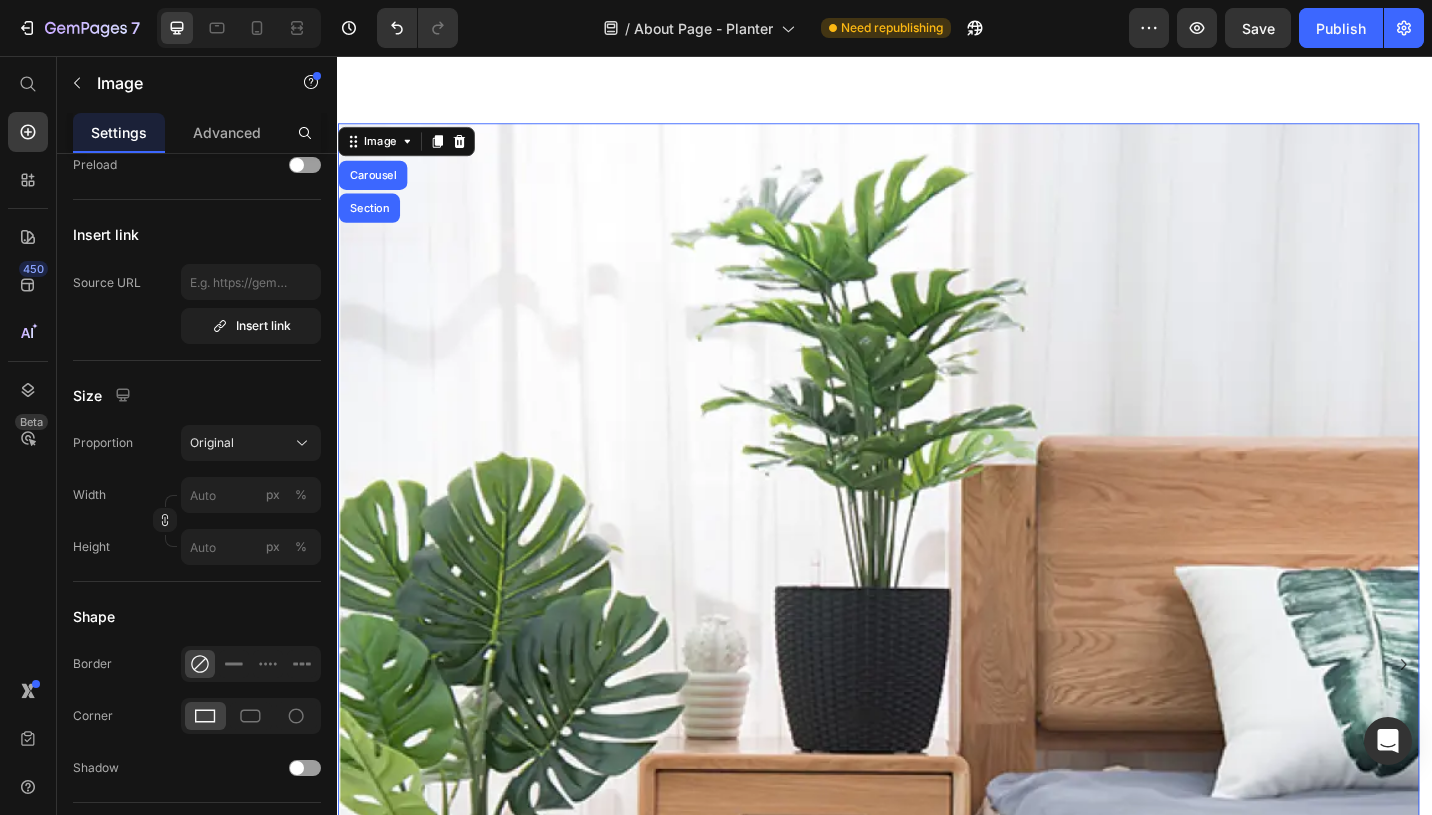 click on "Width" at bounding box center (89, 495) 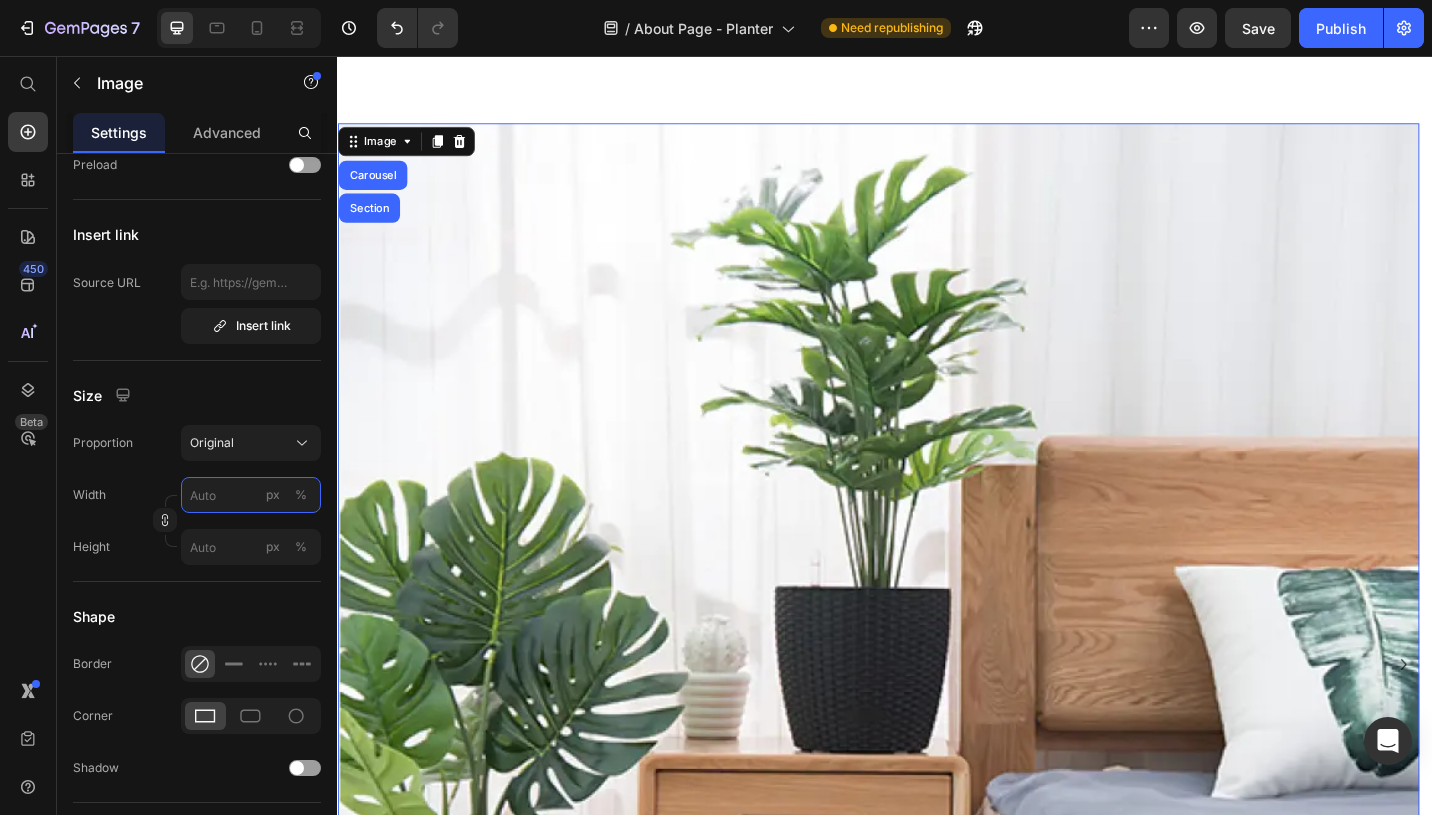 click on "px %" at bounding box center (251, 495) 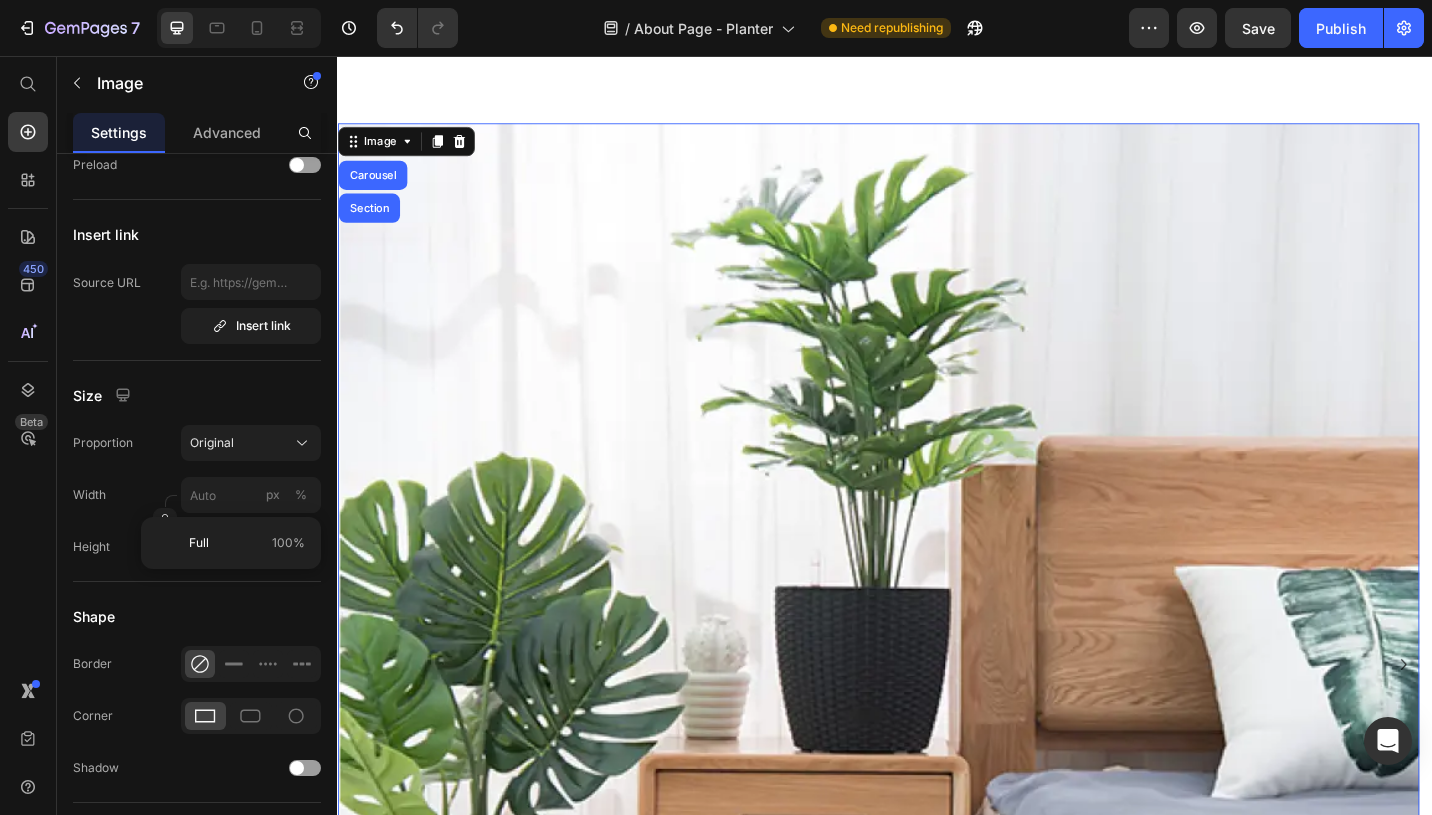 click on "Size Proportion Original Width px % Height px %" 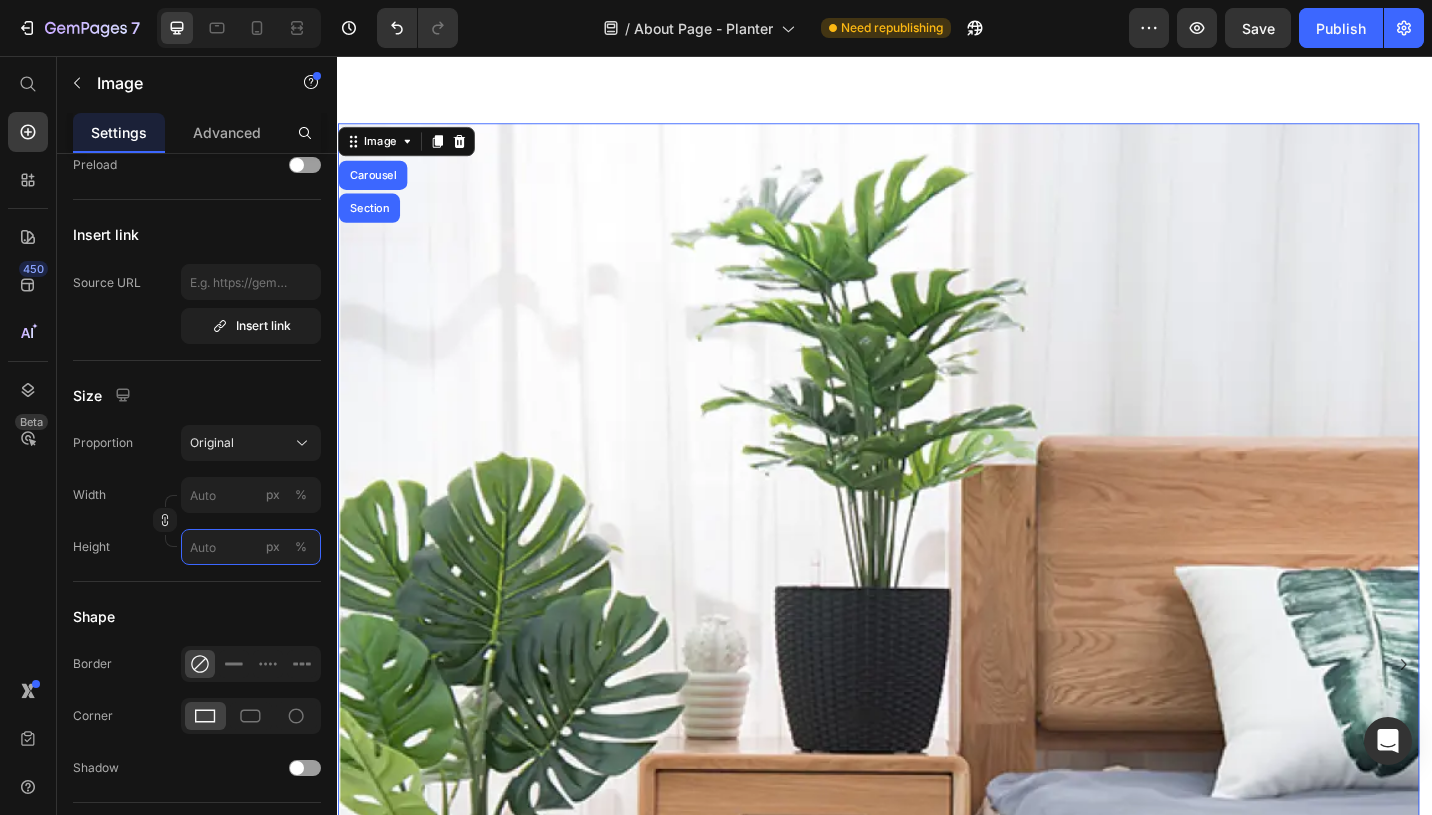 click on "px %" at bounding box center (251, 547) 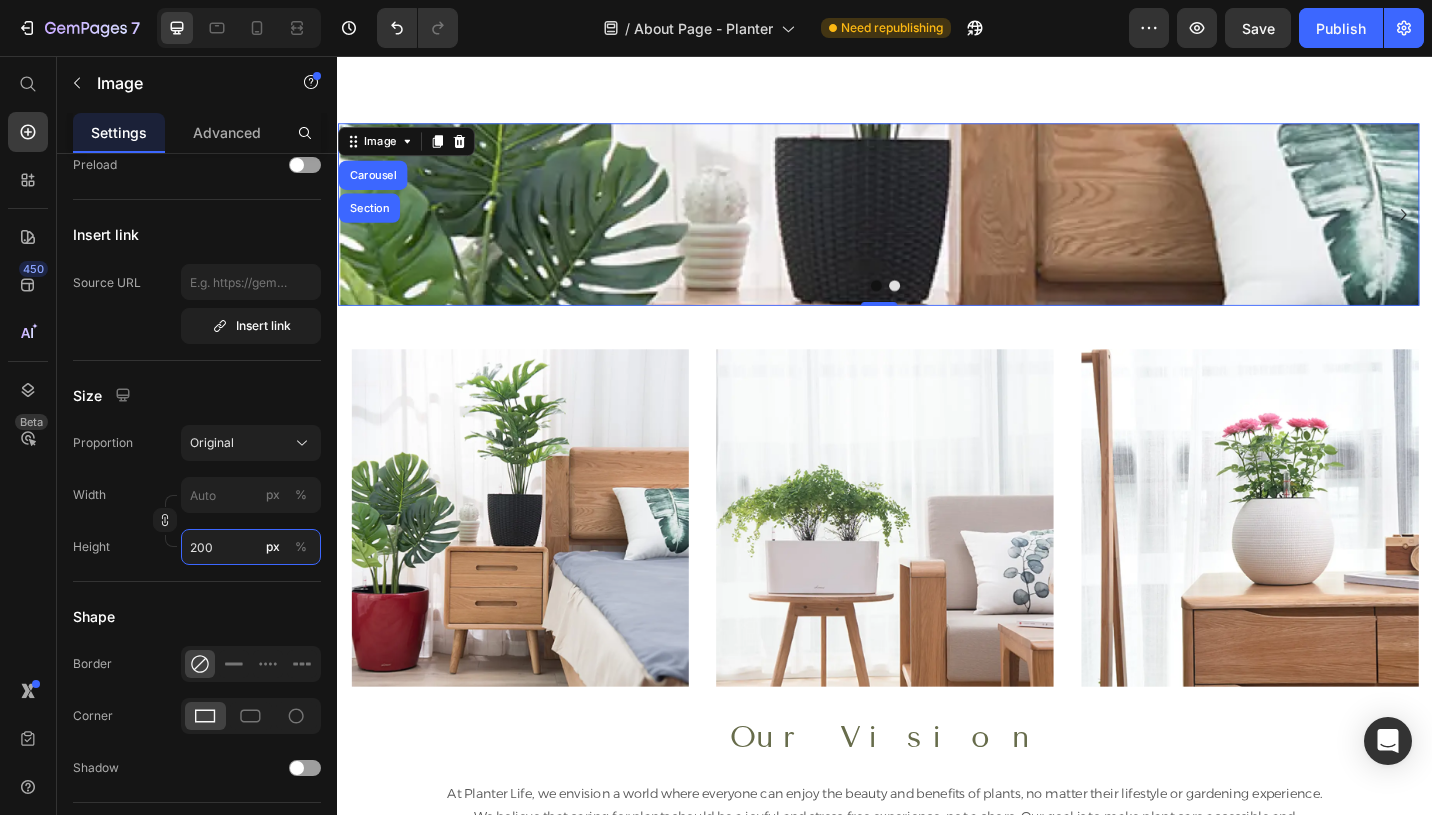 click on "200" at bounding box center [251, 547] 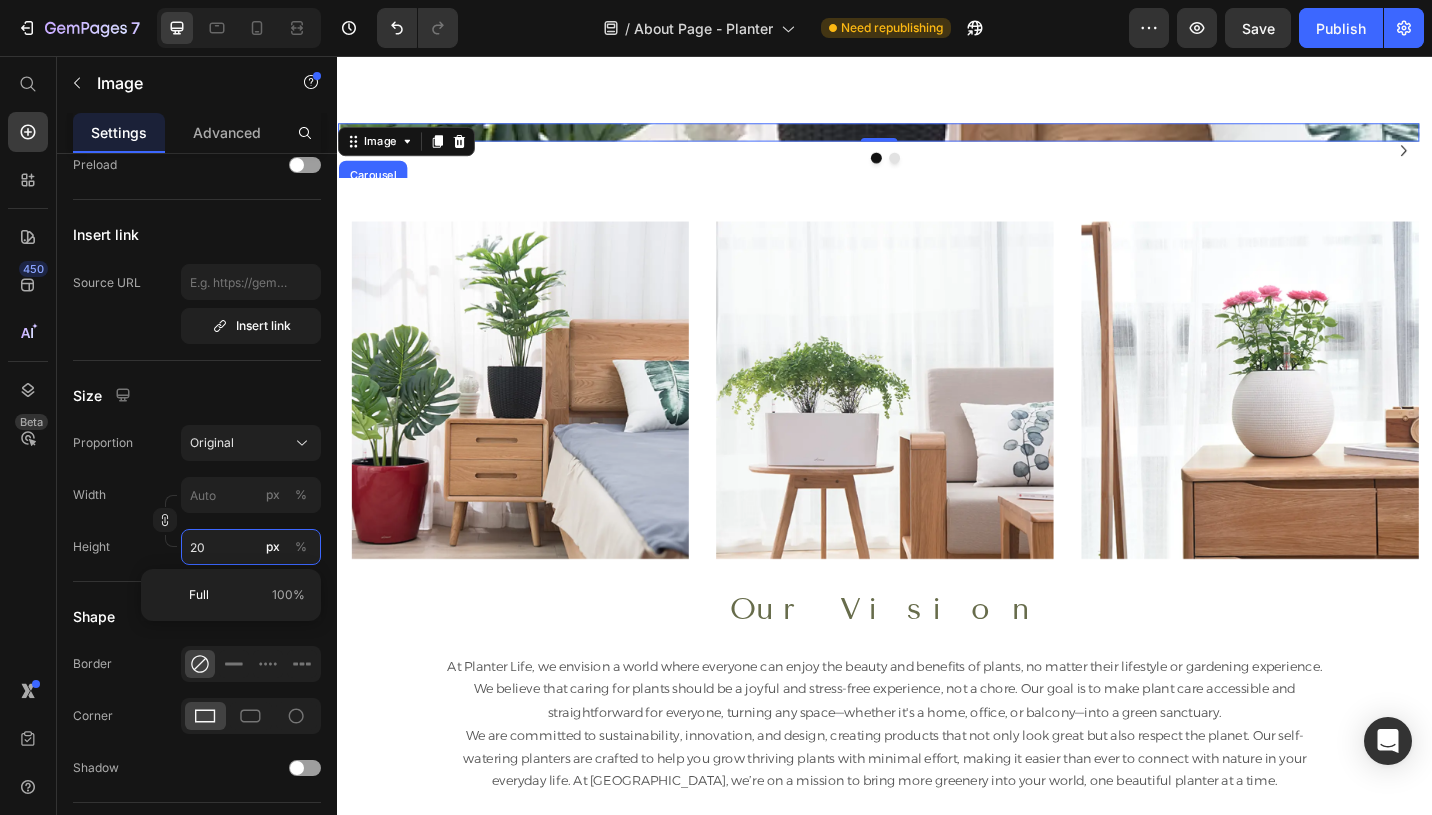 type on "2" 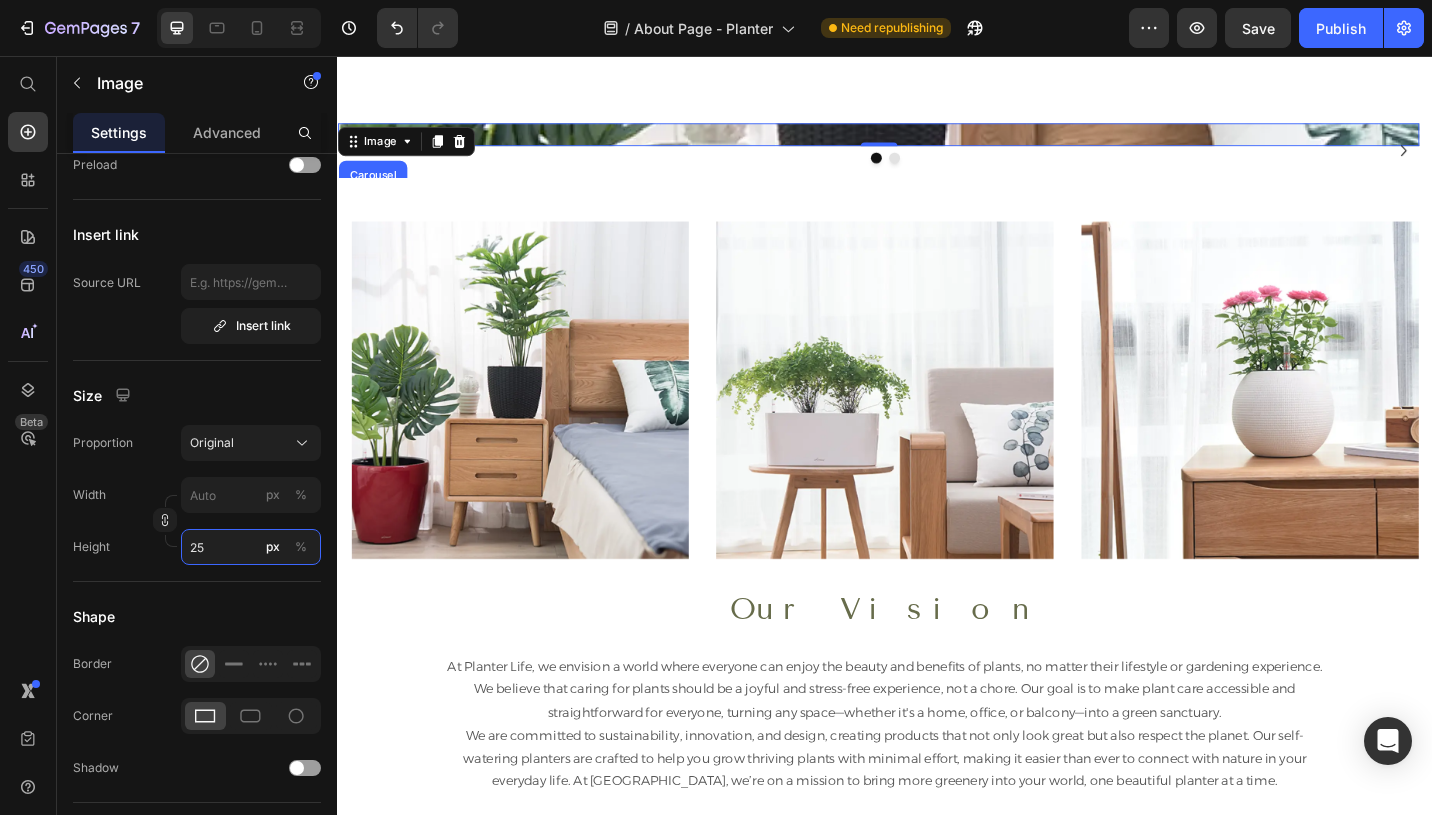 type on "2" 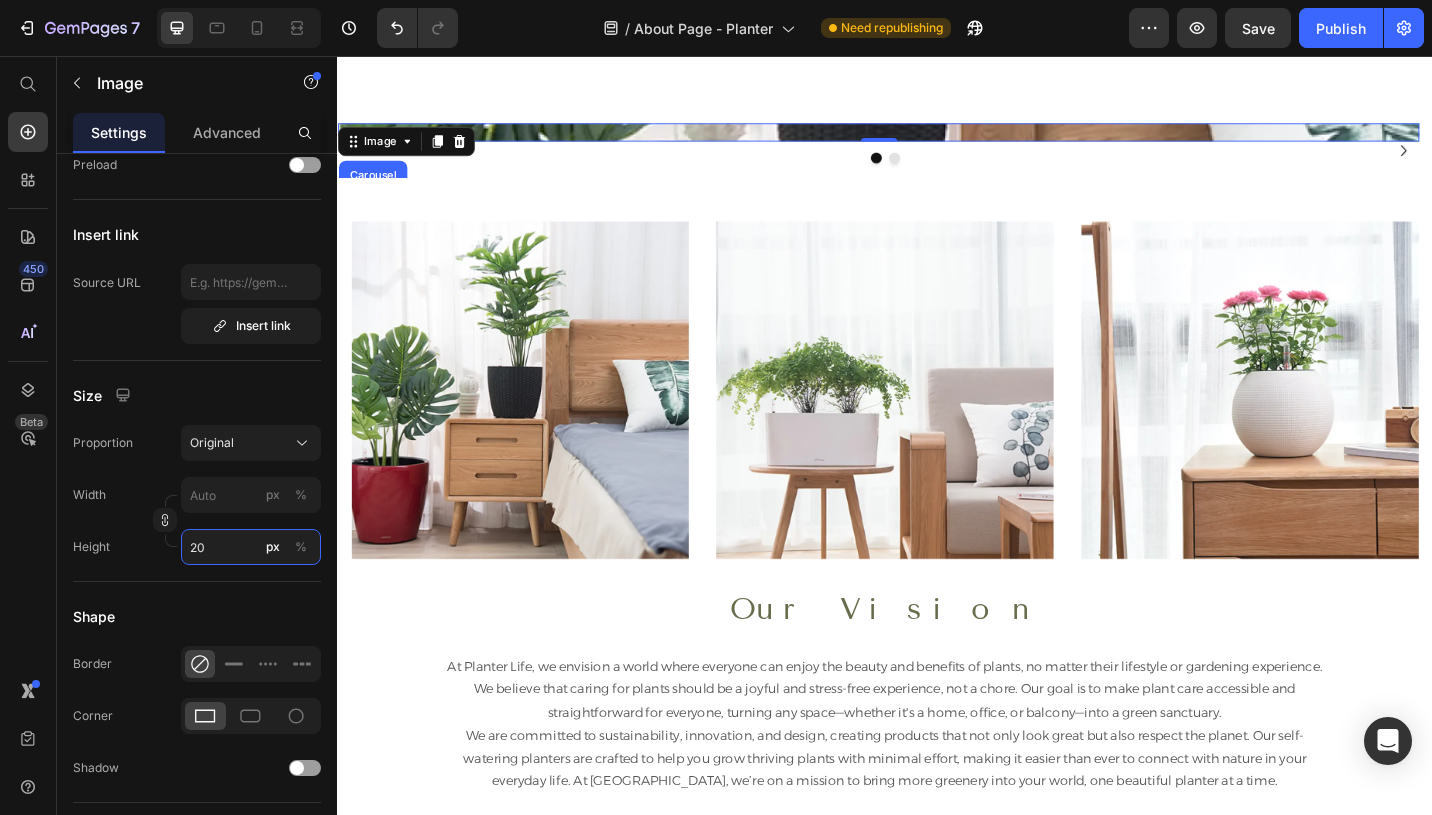 type on "2" 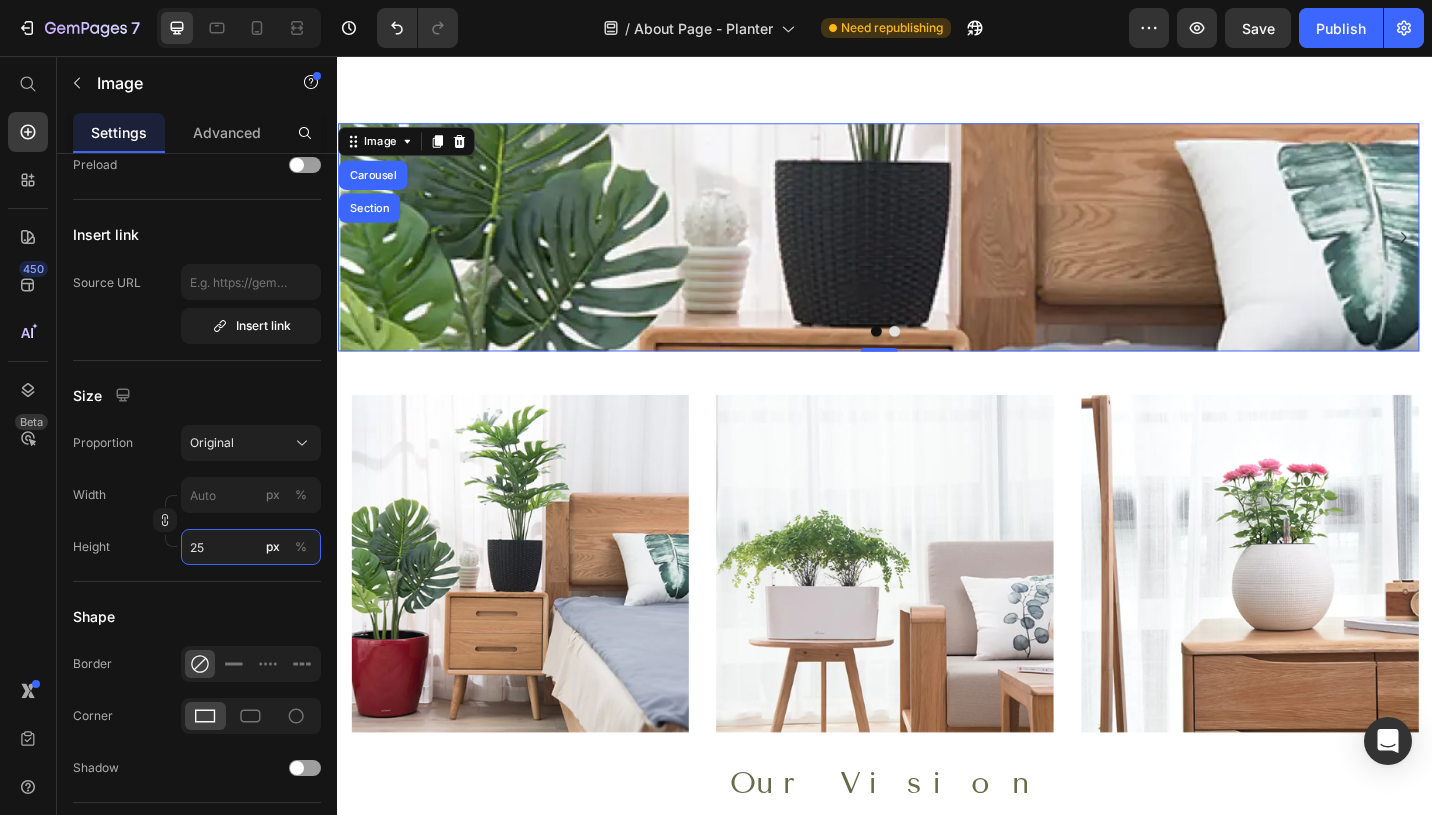 type on "2" 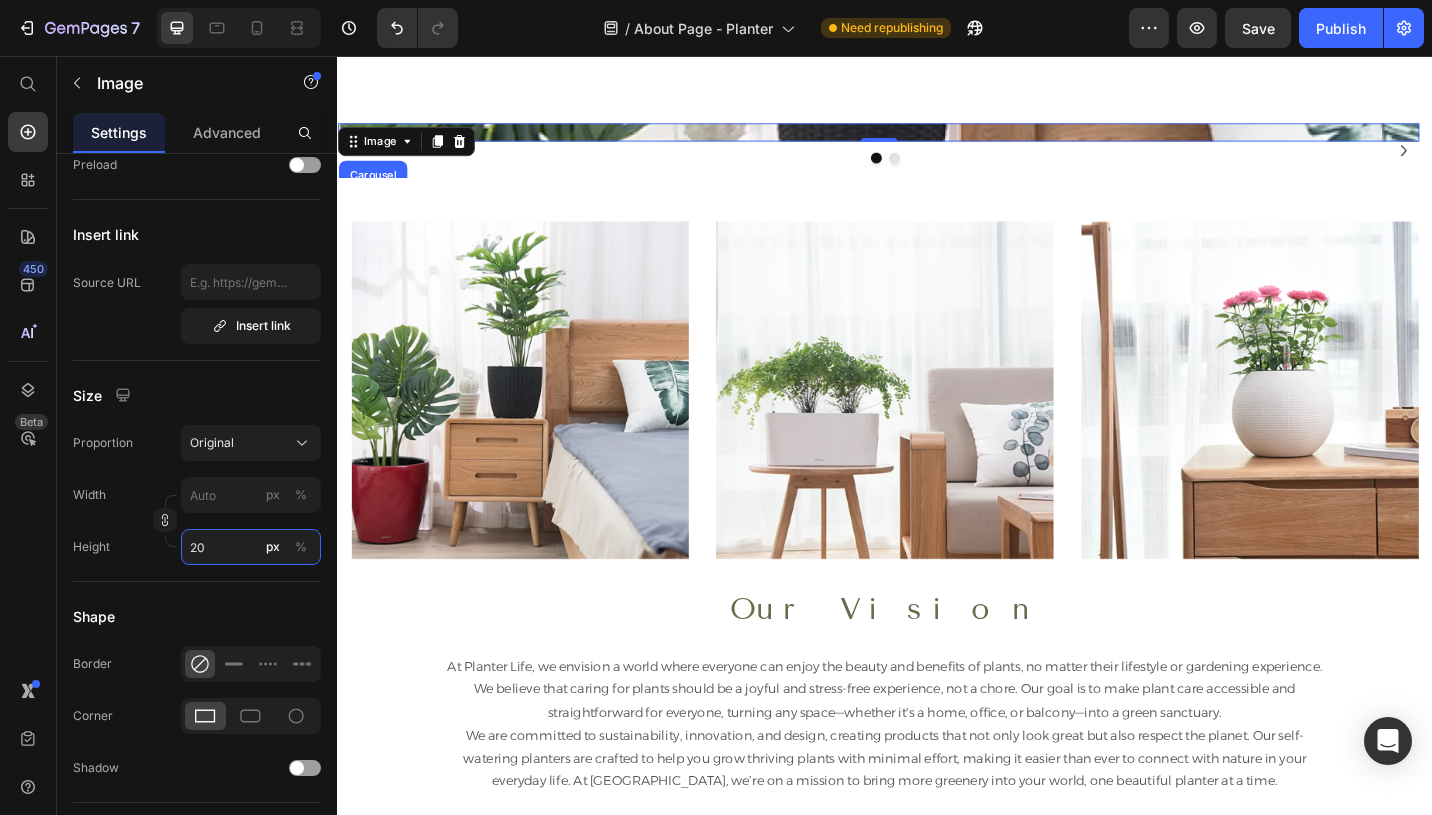 type on "2" 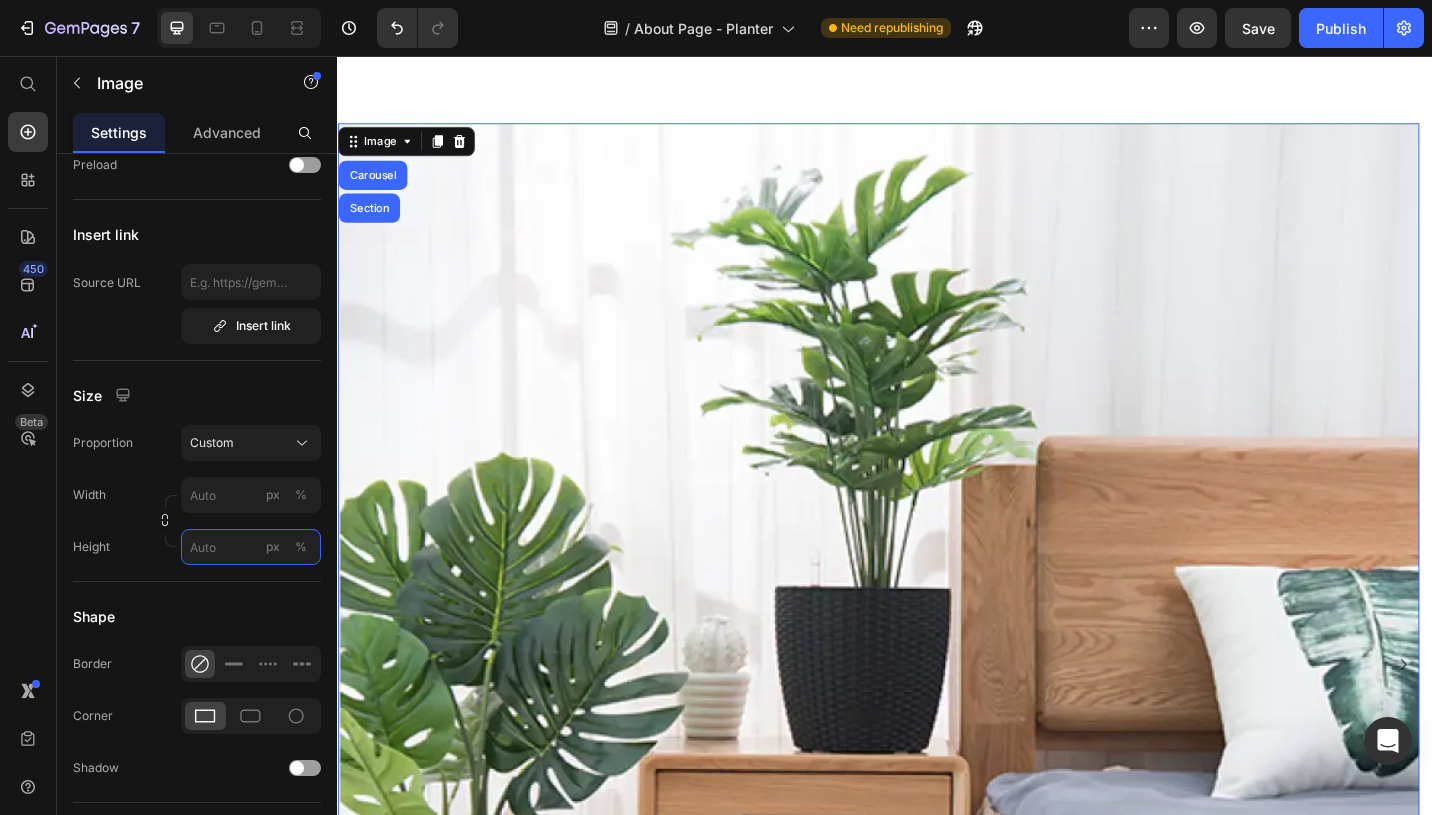 type on "2" 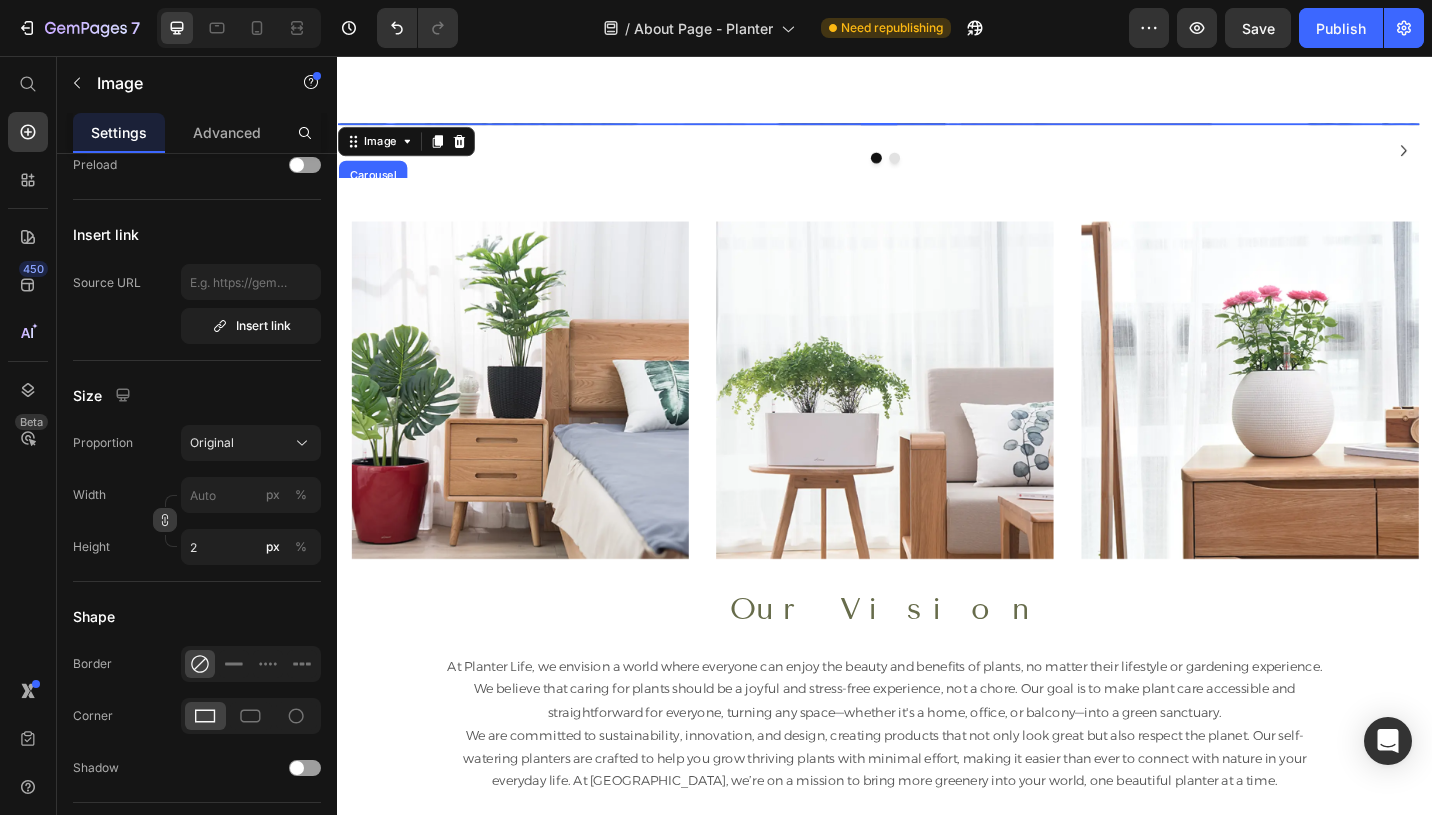 click 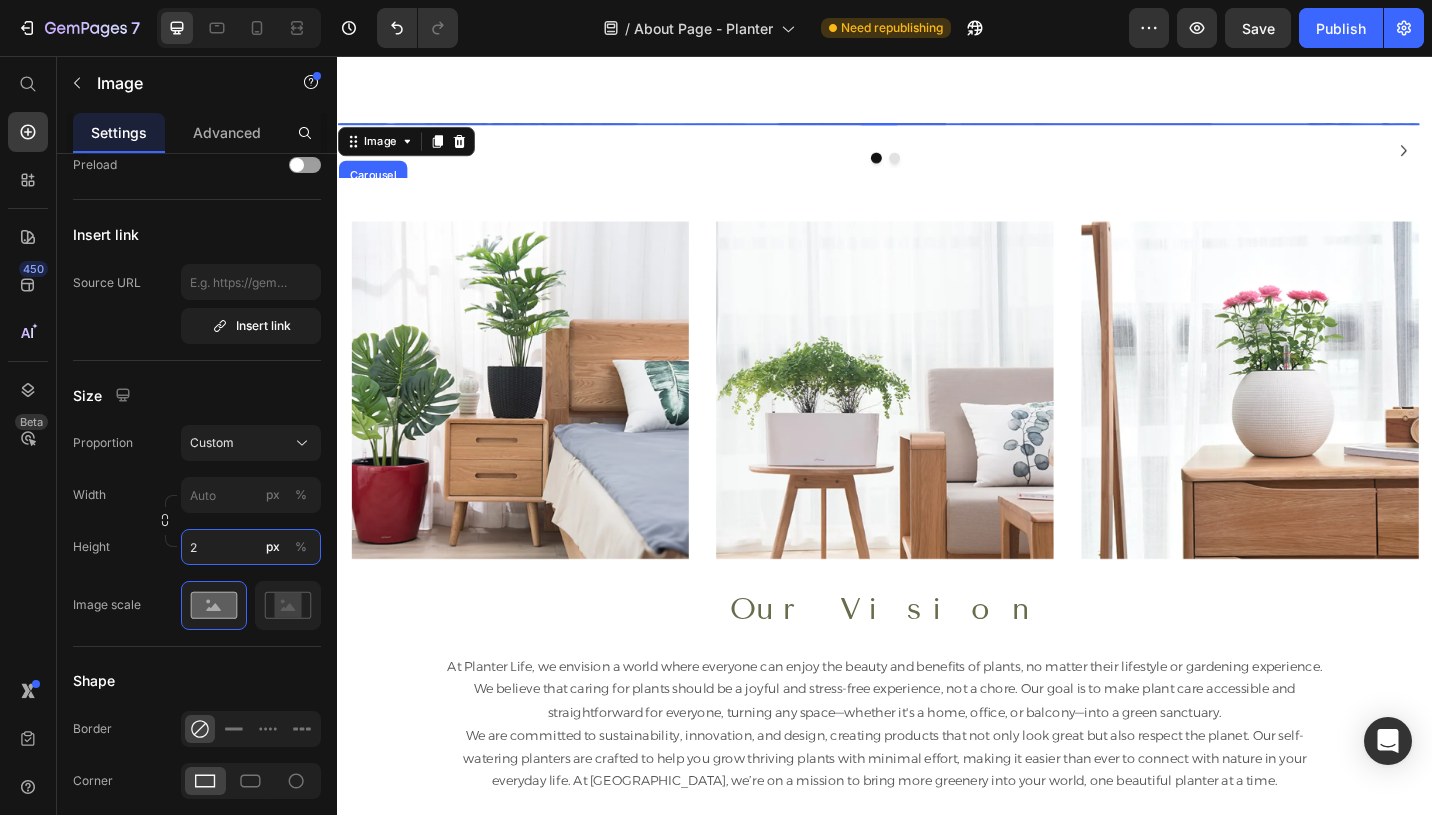 click on "2" at bounding box center (251, 547) 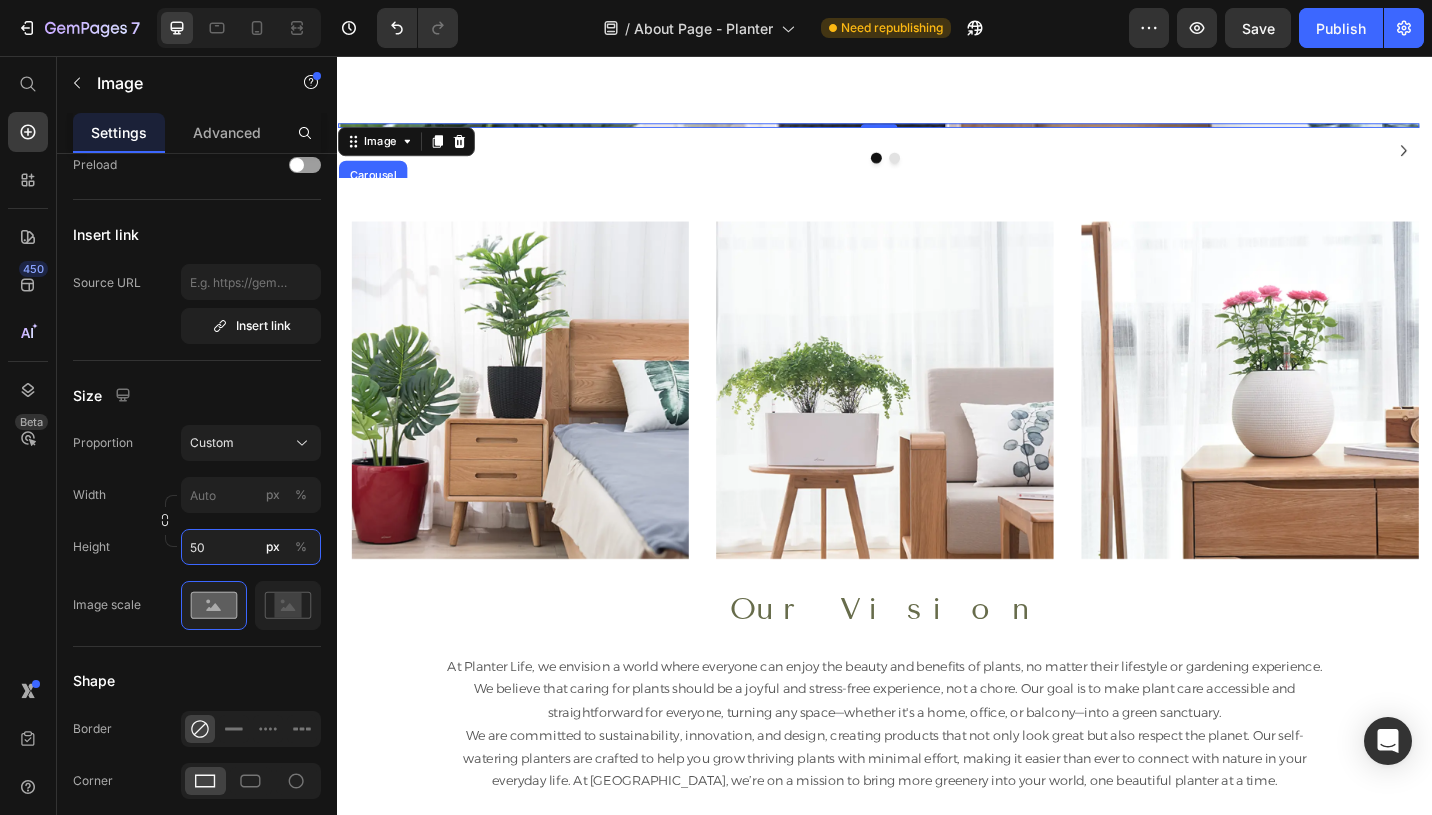 type on "500" 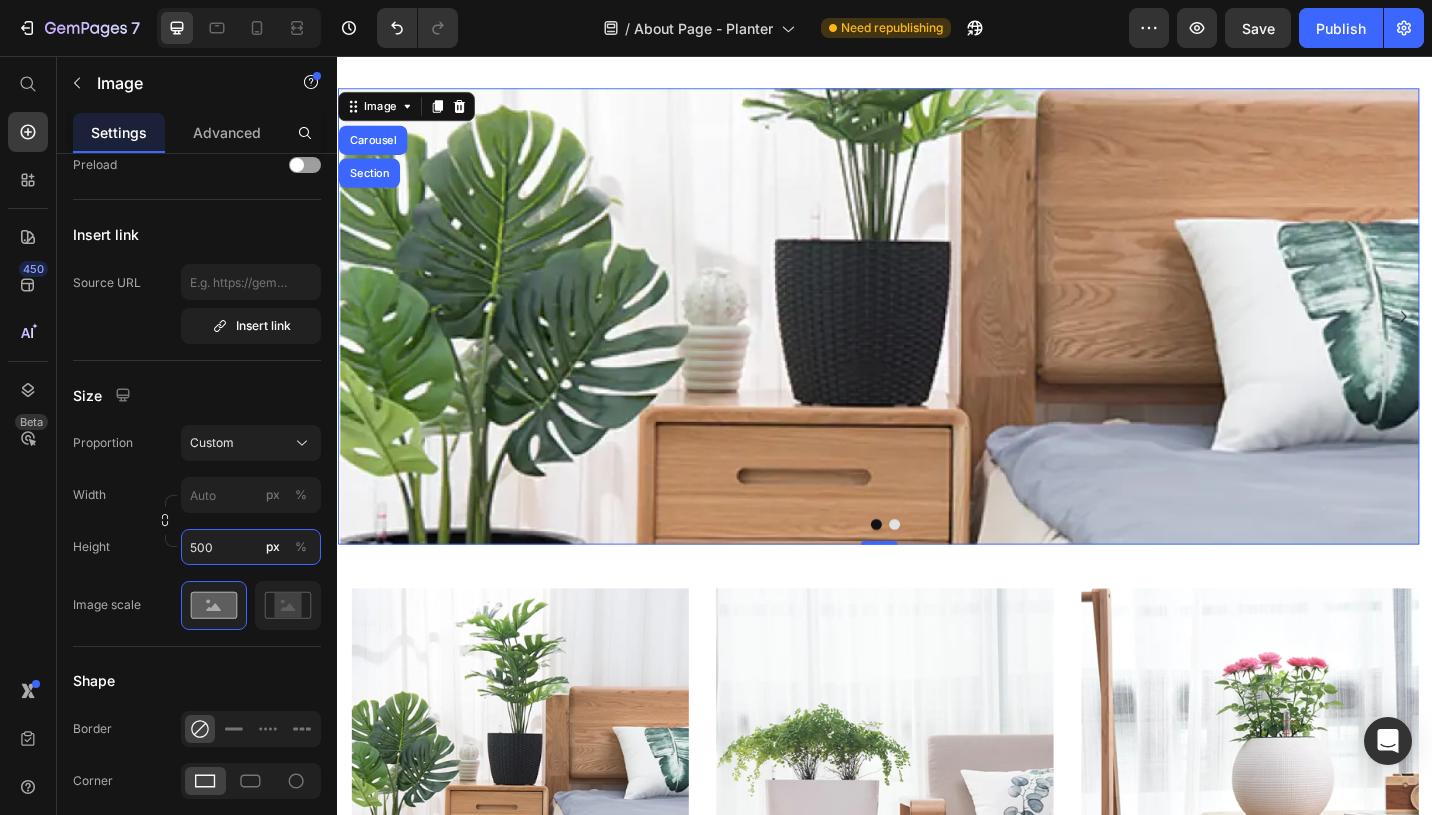scroll, scrollTop: 993, scrollLeft: 0, axis: vertical 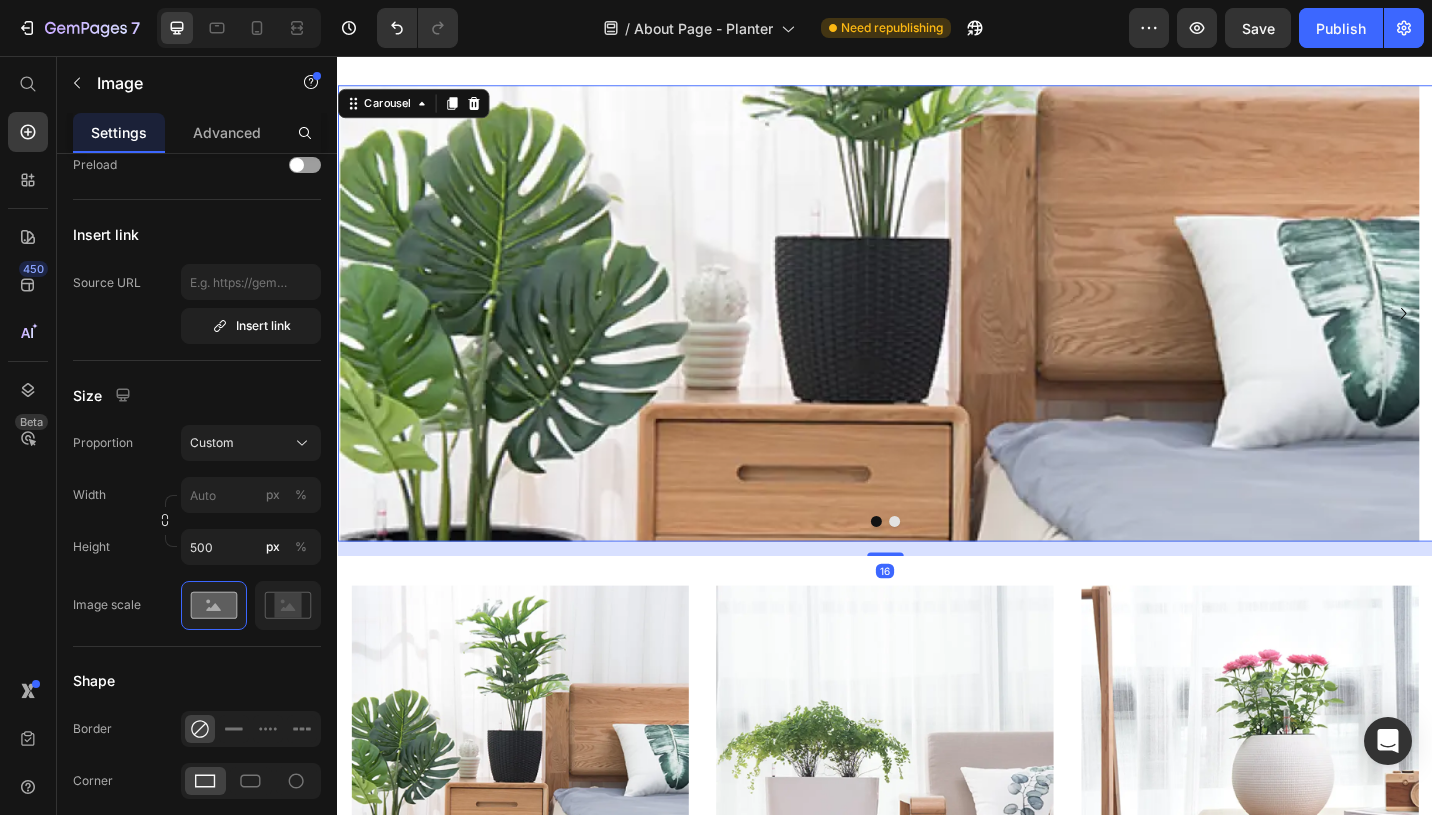 click at bounding box center [947, 566] 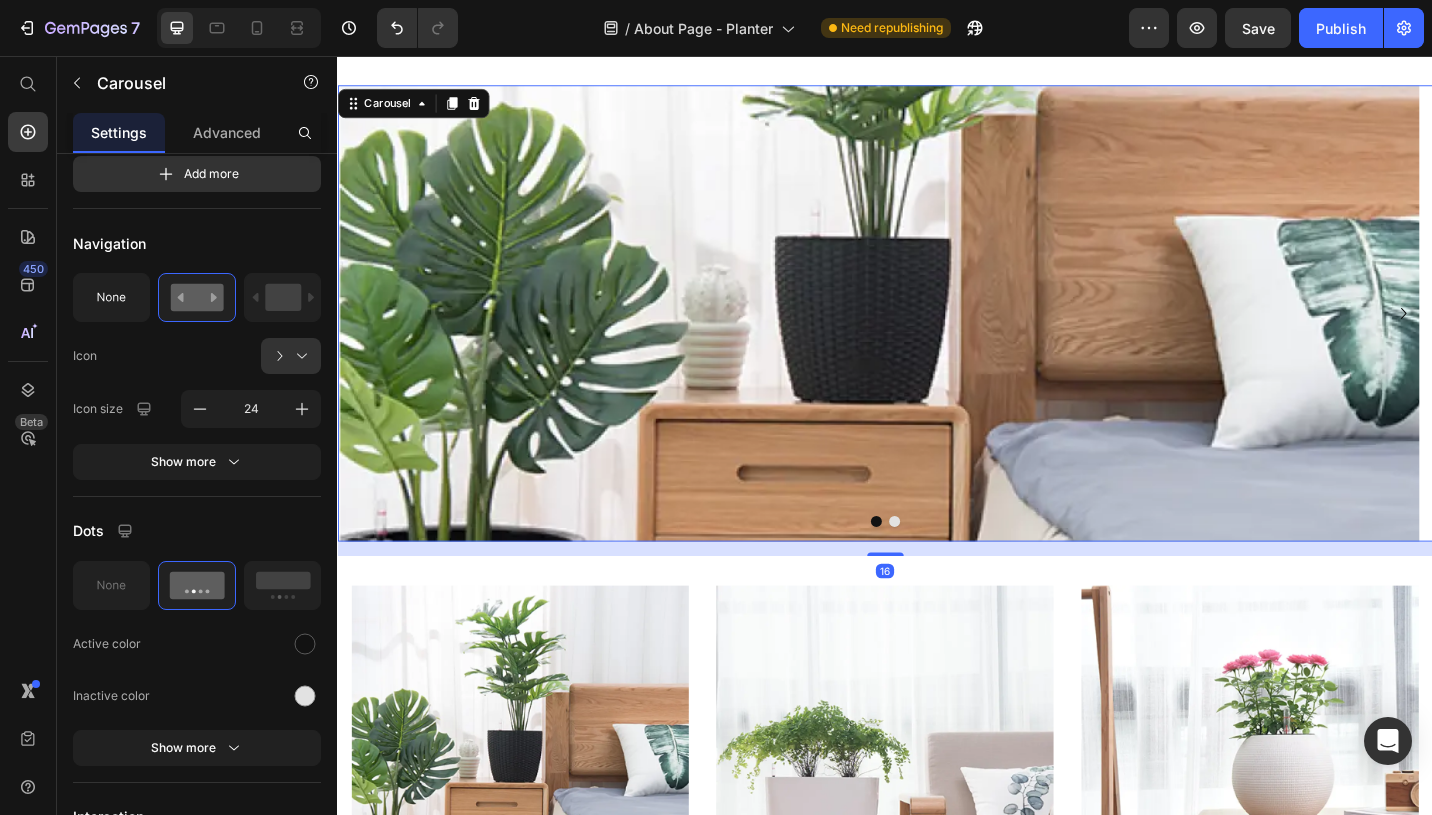 scroll, scrollTop: 0, scrollLeft: 0, axis: both 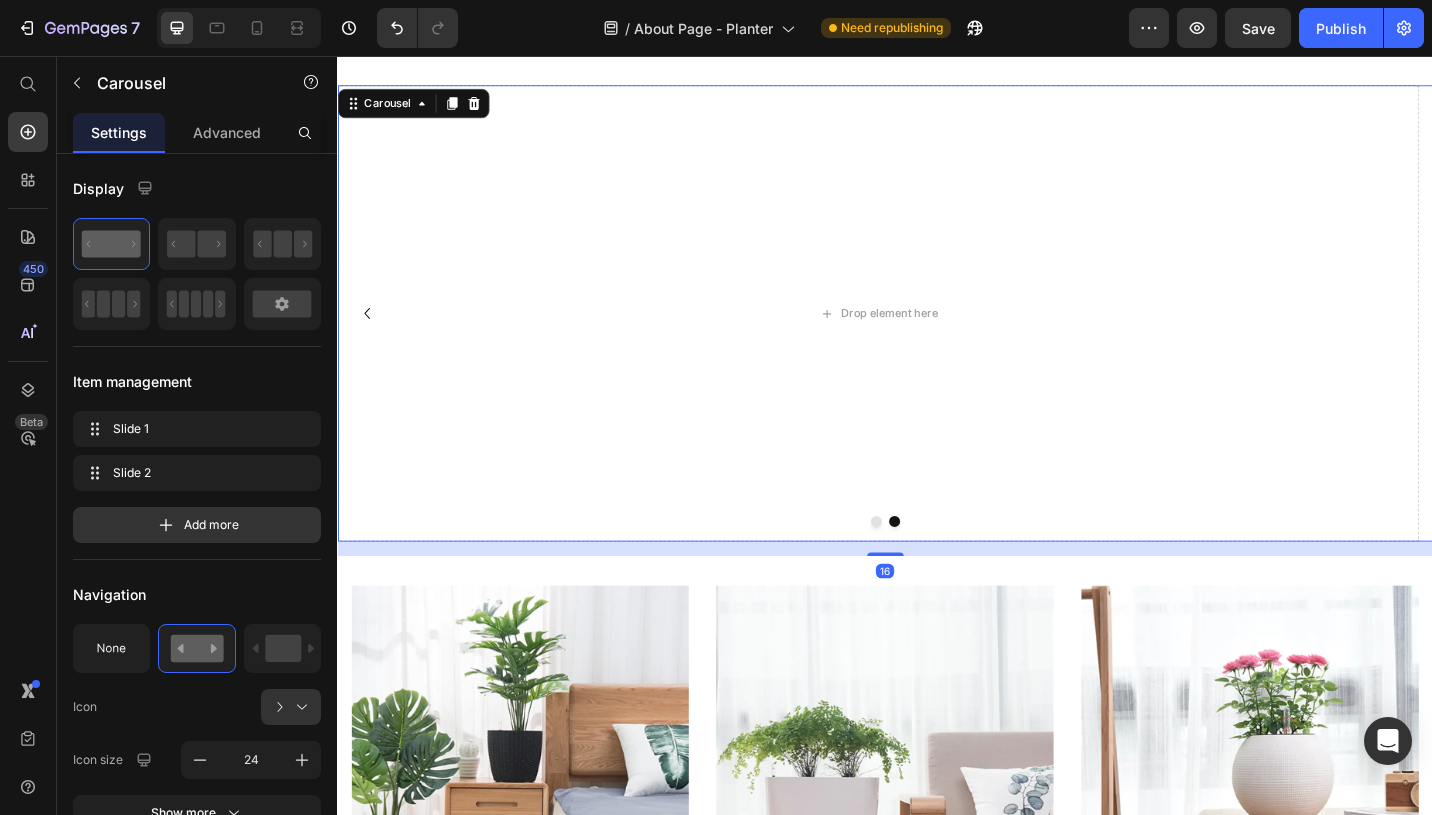 click at bounding box center [937, 566] 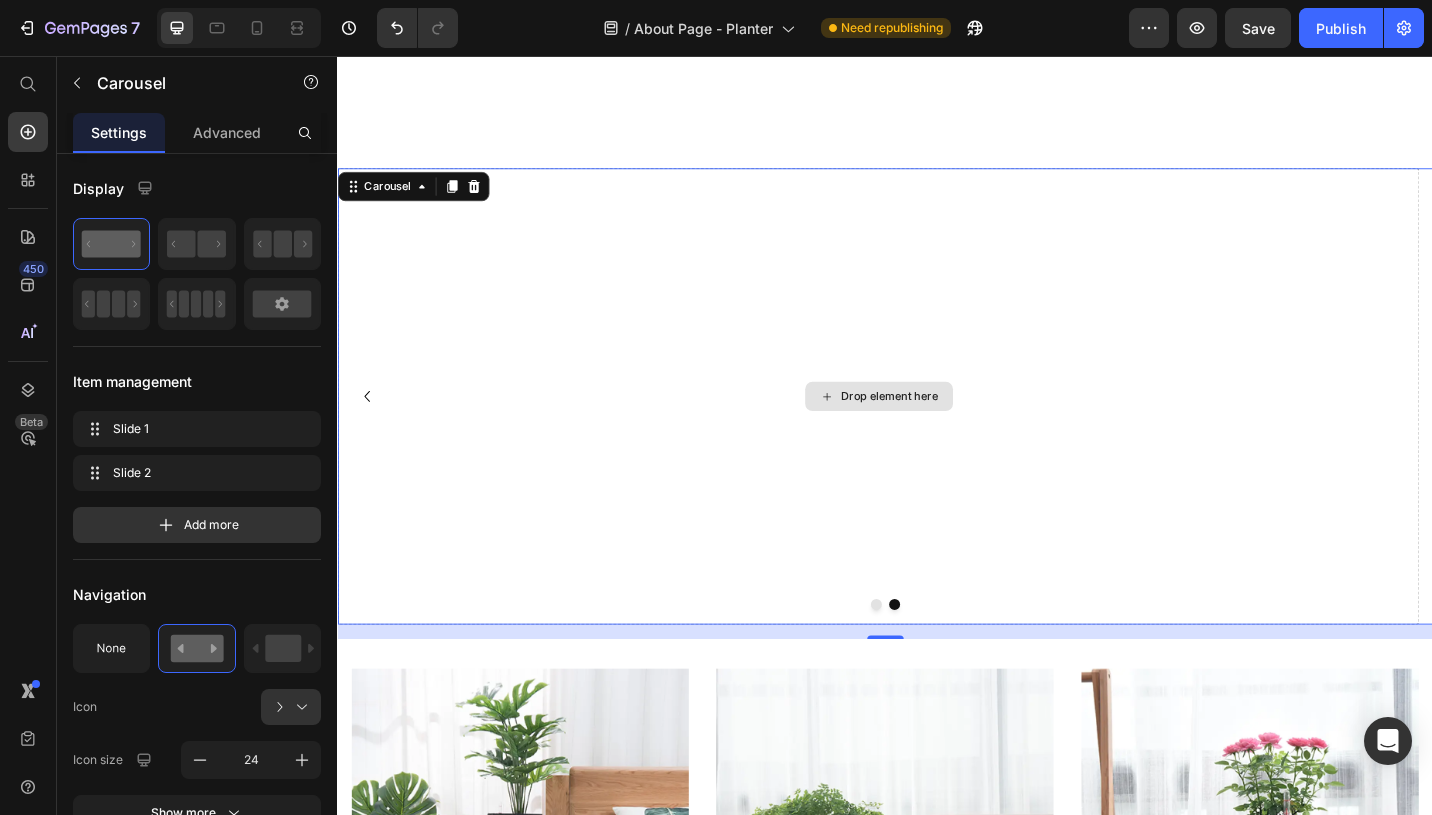 scroll, scrollTop: 869, scrollLeft: 0, axis: vertical 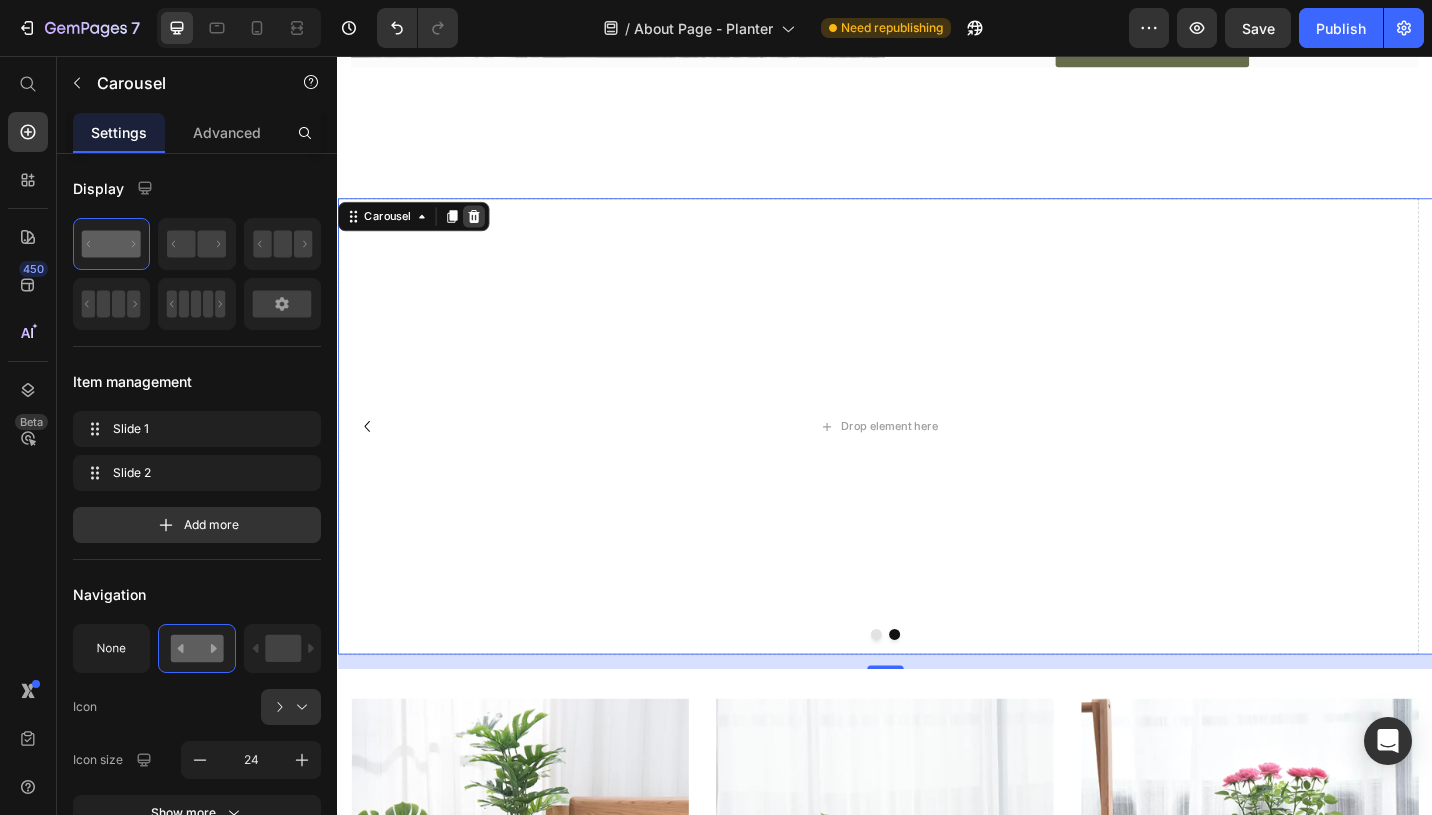 click 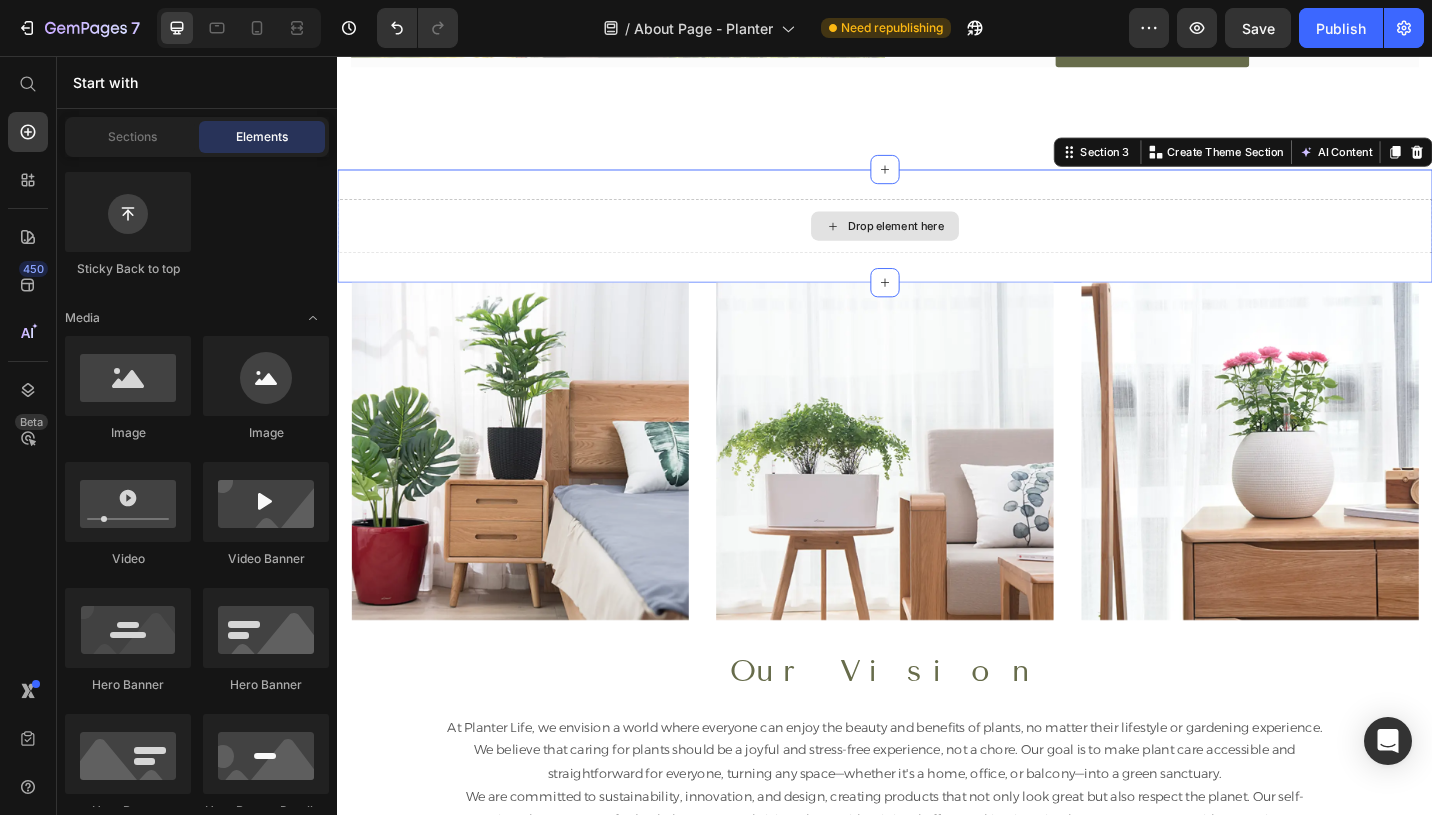 click on "Drop element here" at bounding box center [937, 242] 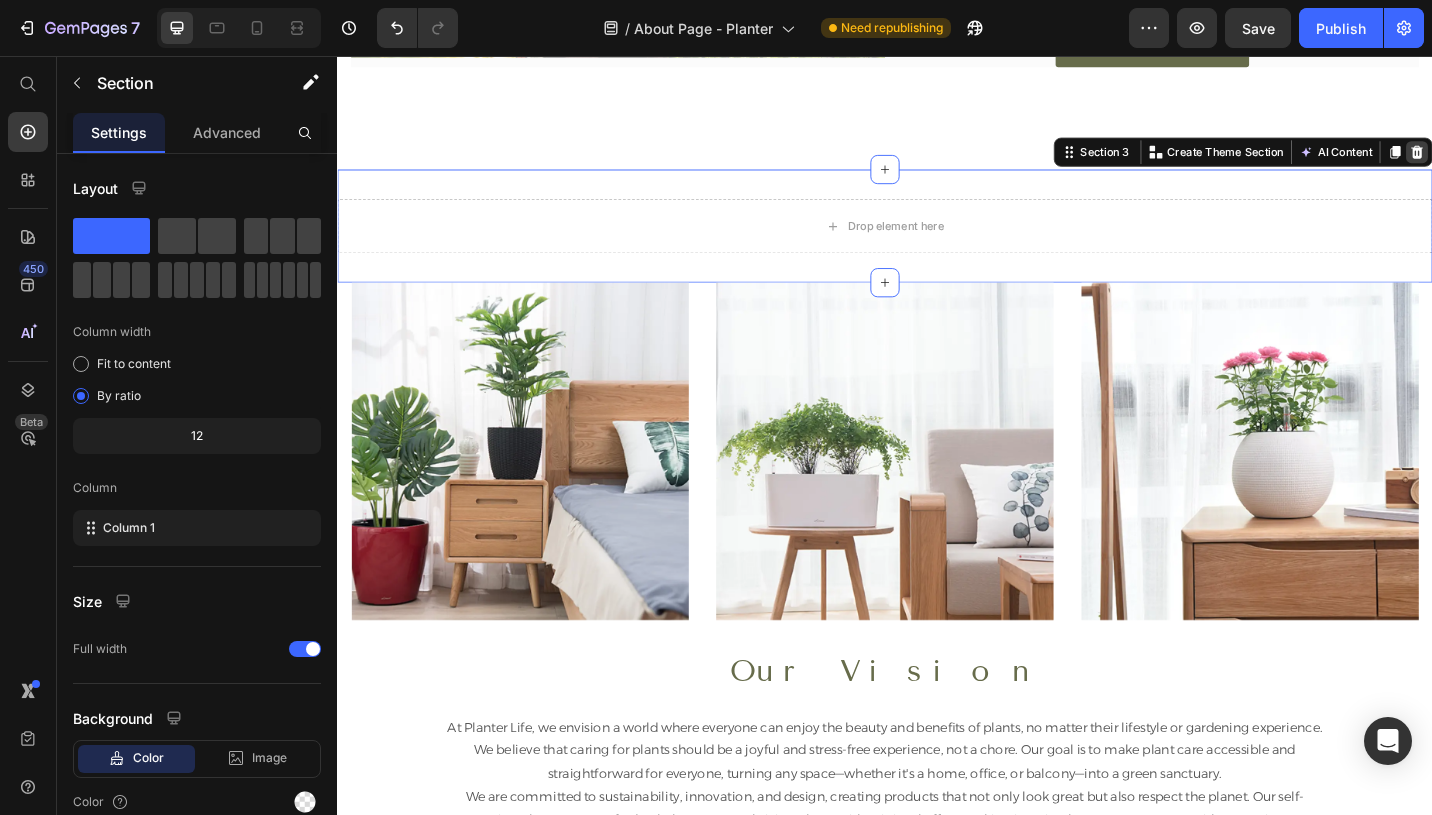 click 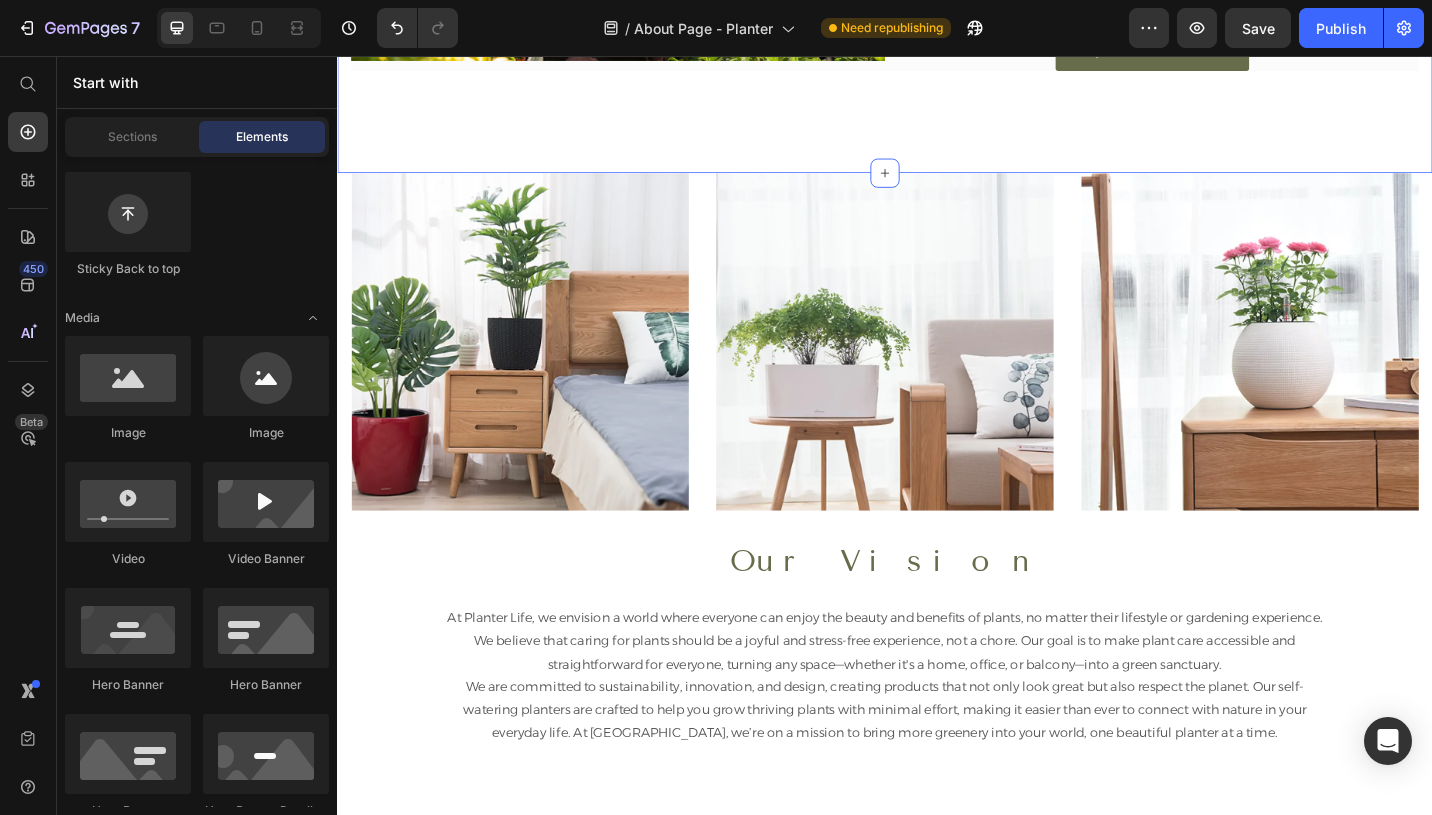 scroll, scrollTop: 841, scrollLeft: 0, axis: vertical 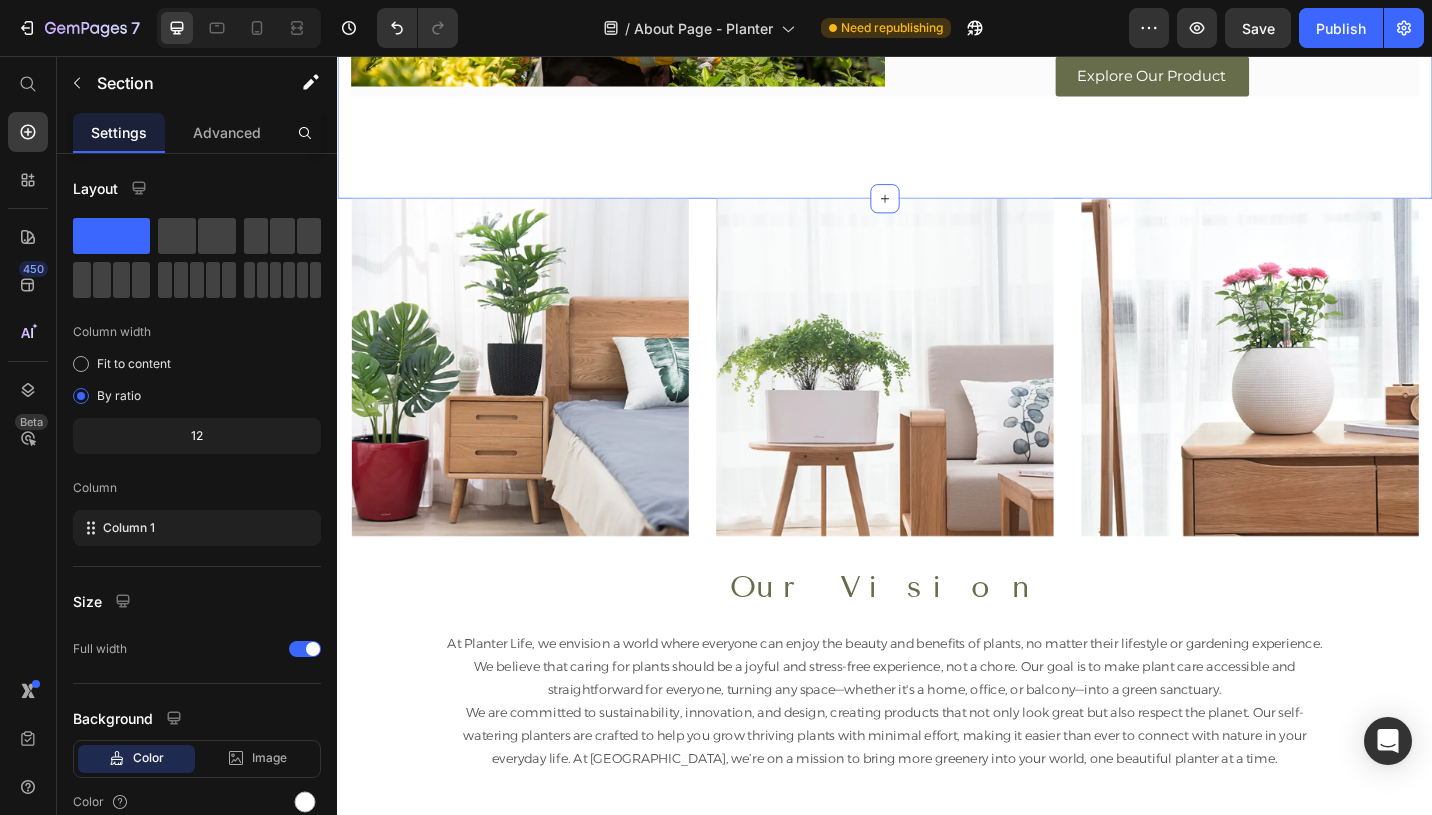 click on "Image Our Story Heading At Planter Life, we believe that gardening should be simple, enjoyable, and accessible to everyone. We offer more than just self-watering pots; we provide a comprehensive solution for transforming your living spaces into lush, green sanctuaries. Our innovative sub-irrigated planters are designed with aesthetics, functionality, and sustainability in mind, helping both novice and seasoned gardeners nurture thriving indoor and outdoor gardens effortlessly. We’re here to make plant care easy, so you can enjoy the beauty of nature in your home or office without the hassle. Text block Explore Our Product Button Row Row Section 2   You can create reusable sections Create Theme Section AI Content Write with GemAI What would you like to describe here? Tone and Voice Persuasive Product Wick Housing Show more Generate" at bounding box center [937, -106] 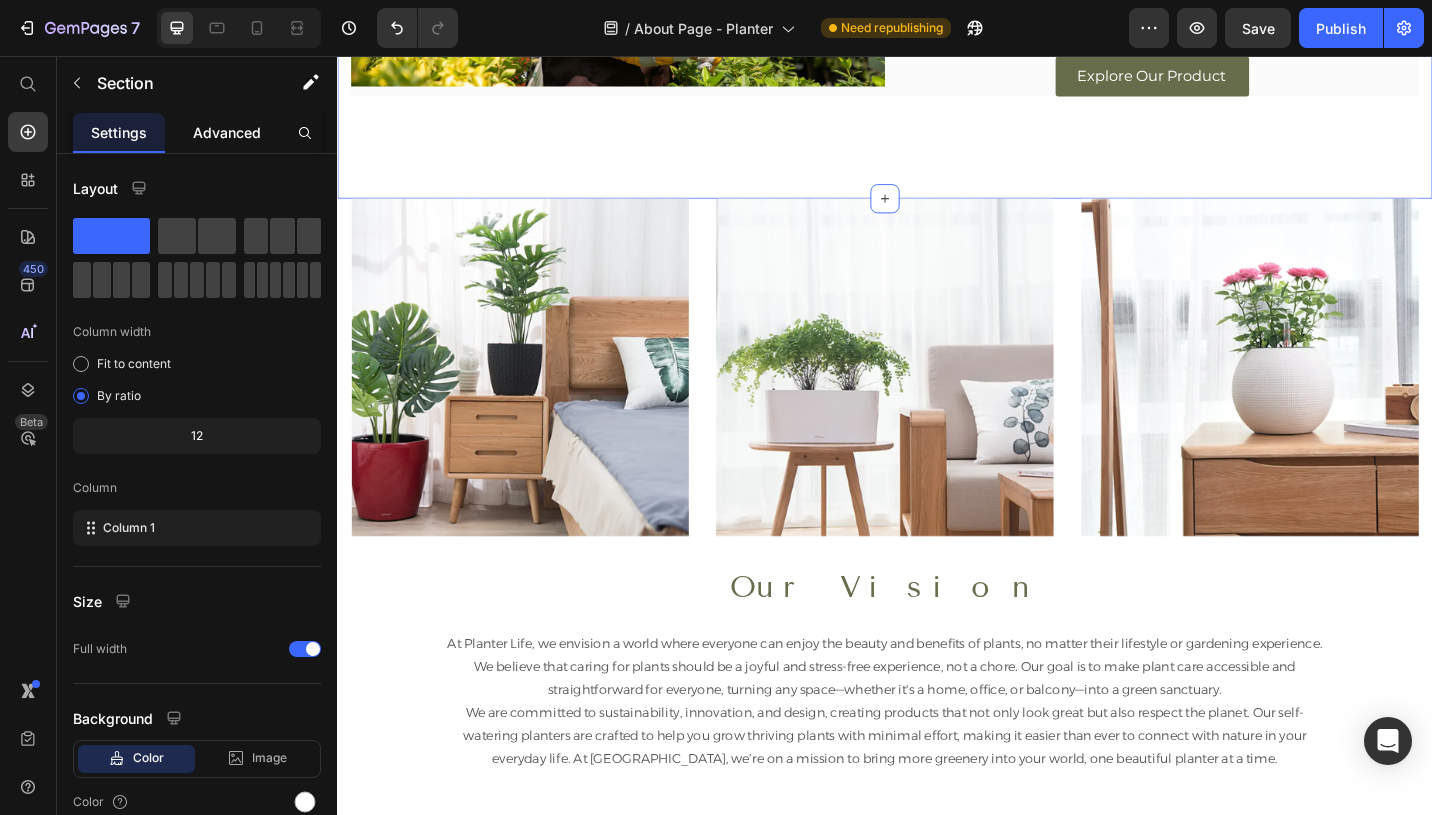 click on "Advanced" at bounding box center (227, 132) 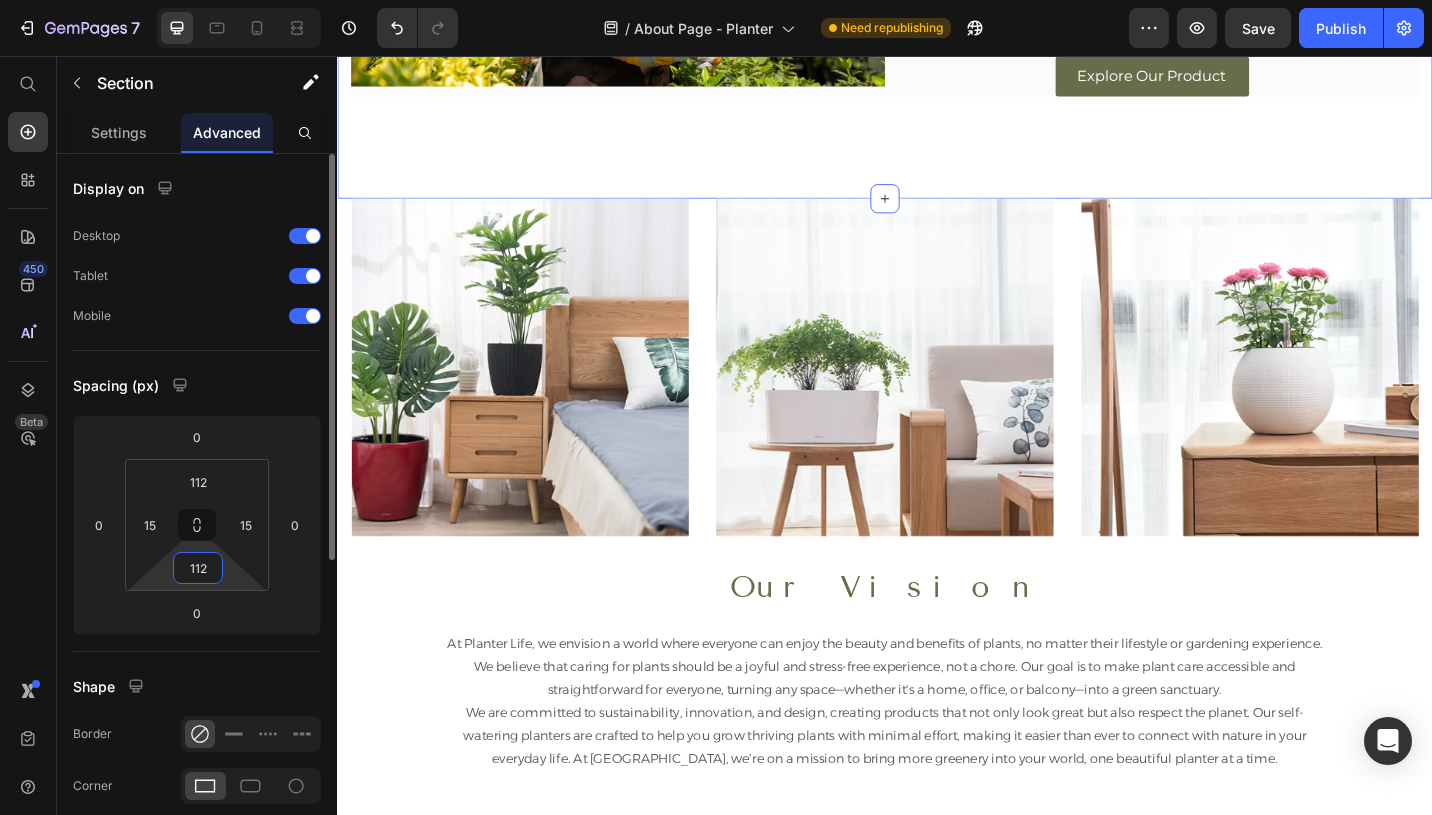 click on "112" at bounding box center [198, 568] 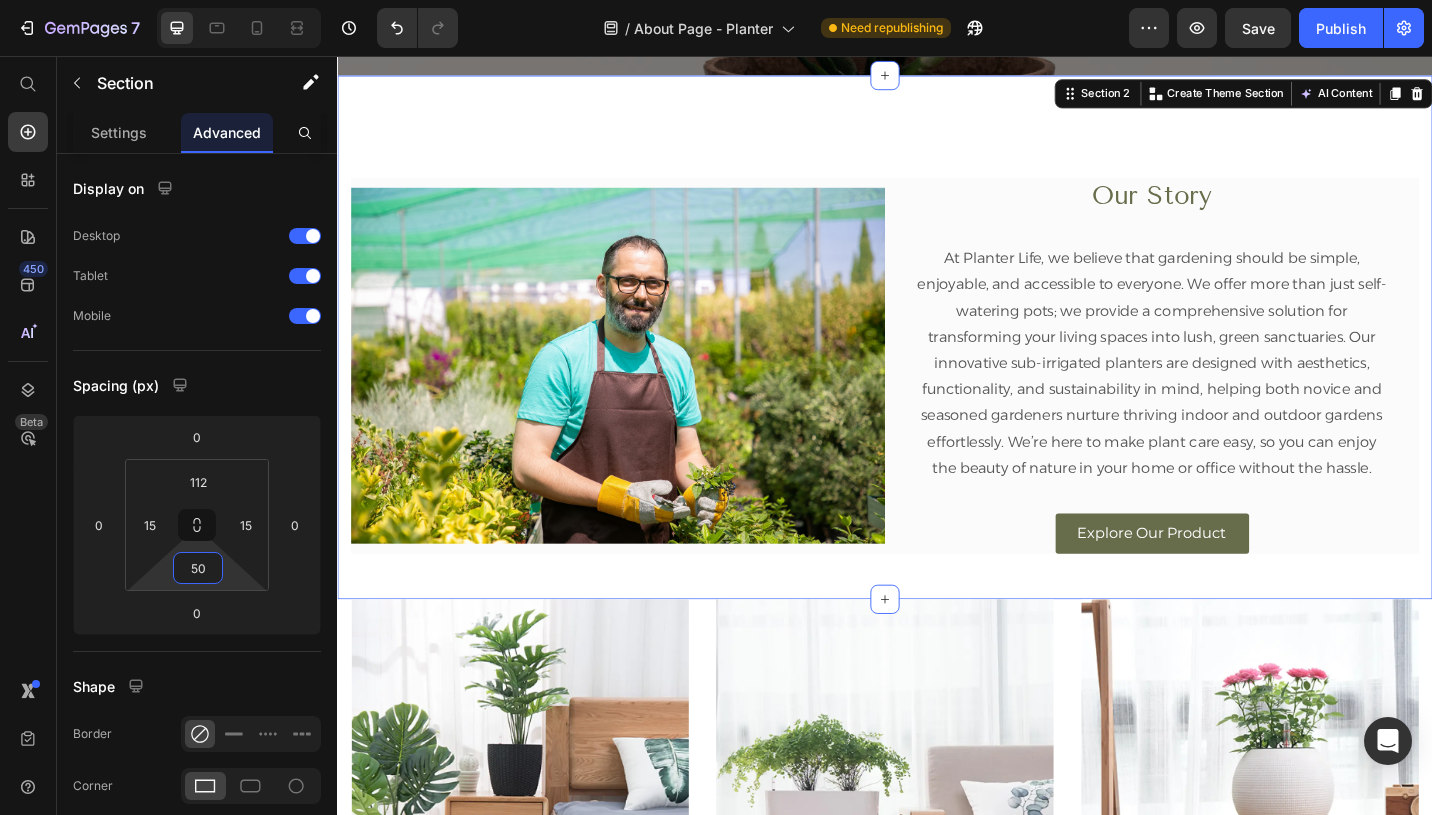 scroll, scrollTop: 365, scrollLeft: 0, axis: vertical 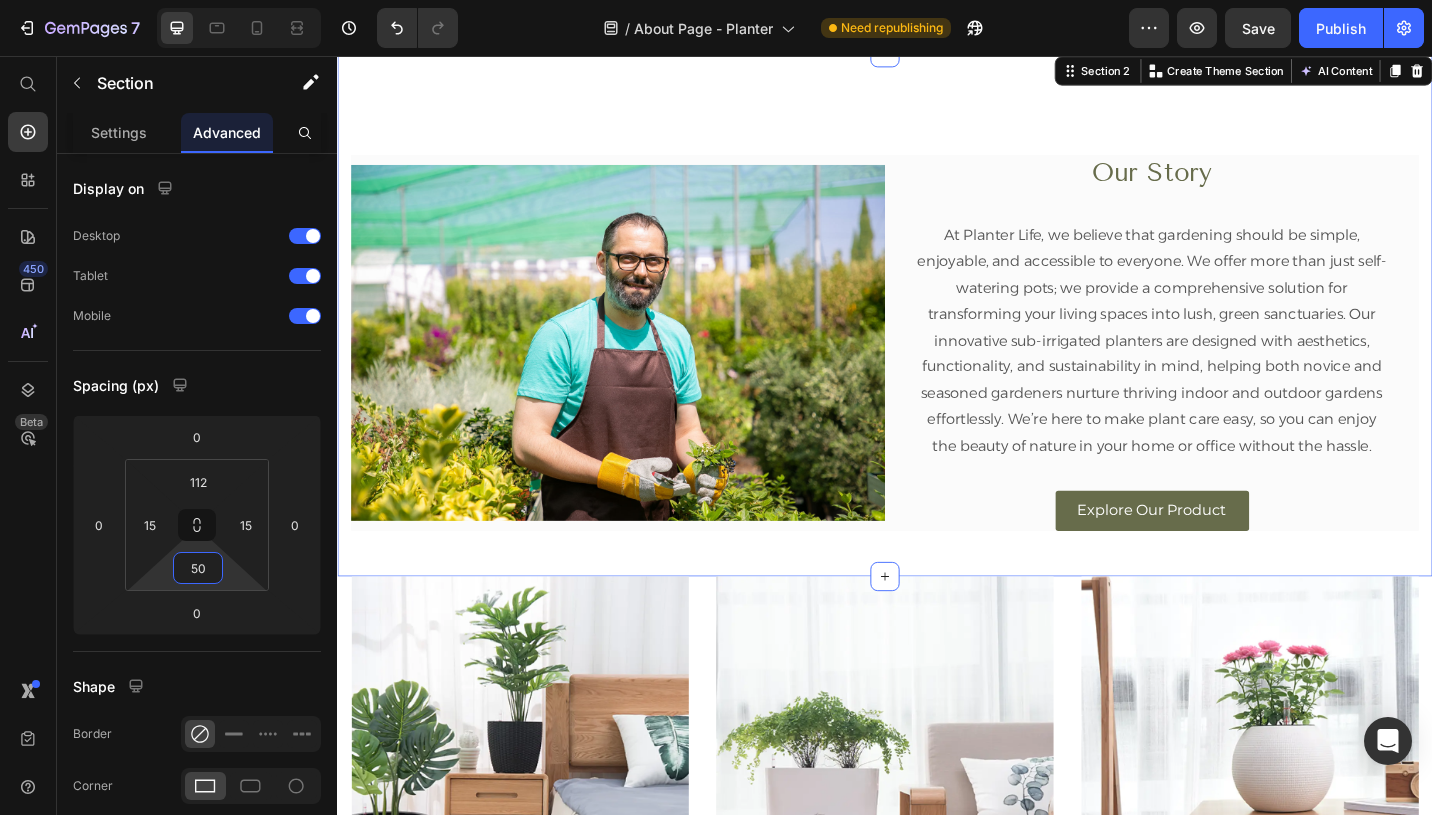 type on "5" 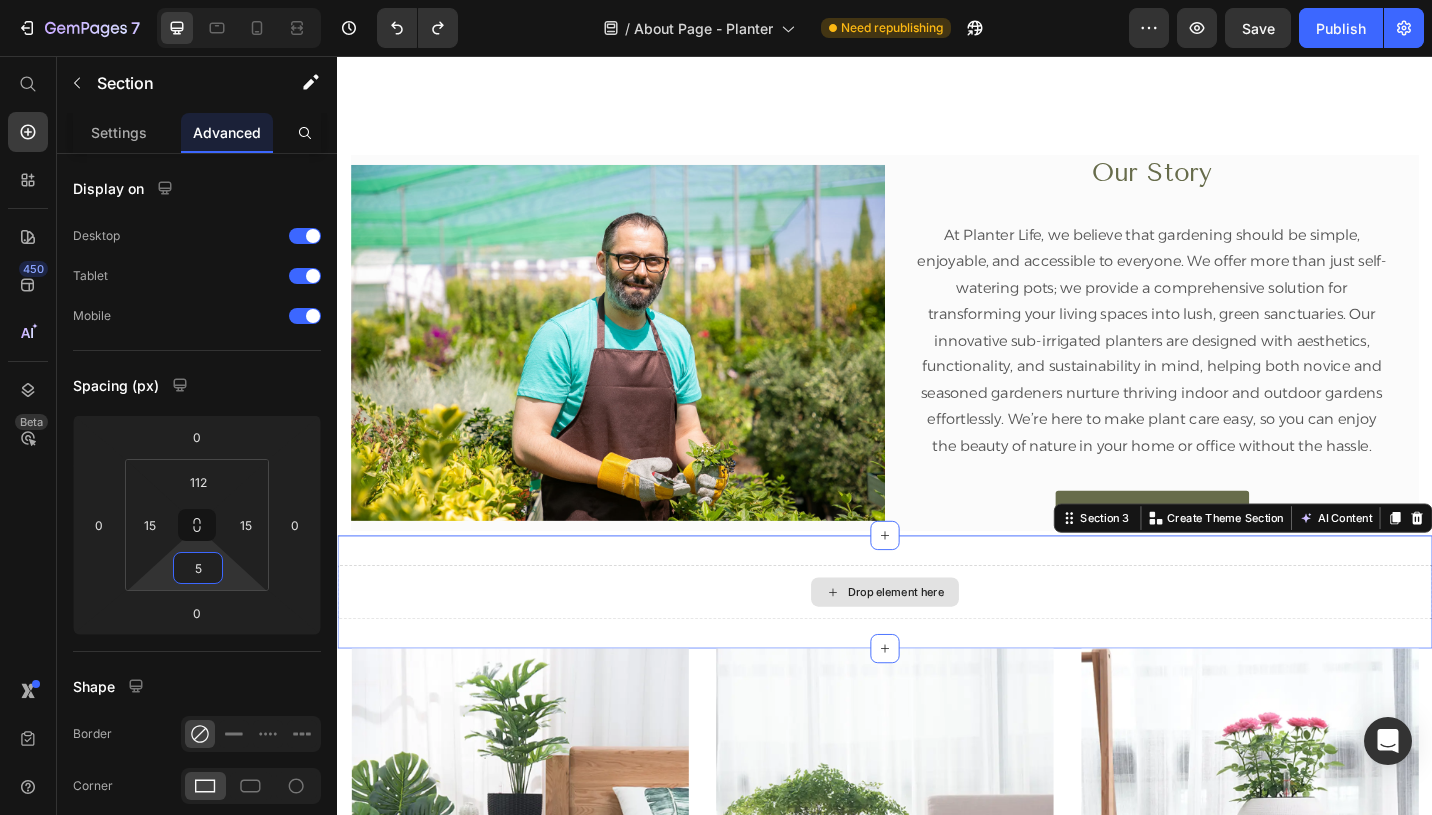 click on "Drop element here" at bounding box center [937, 643] 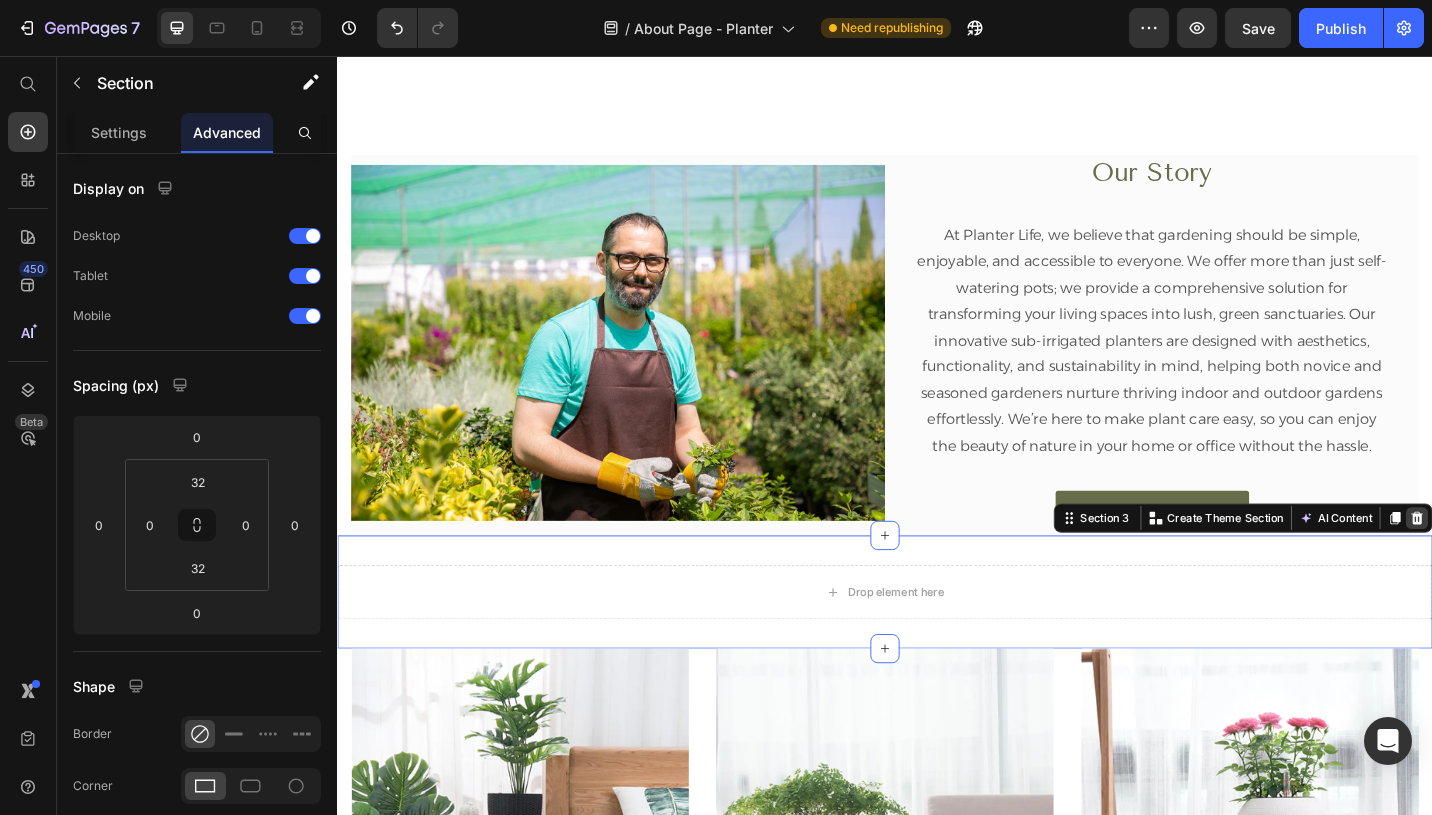 click 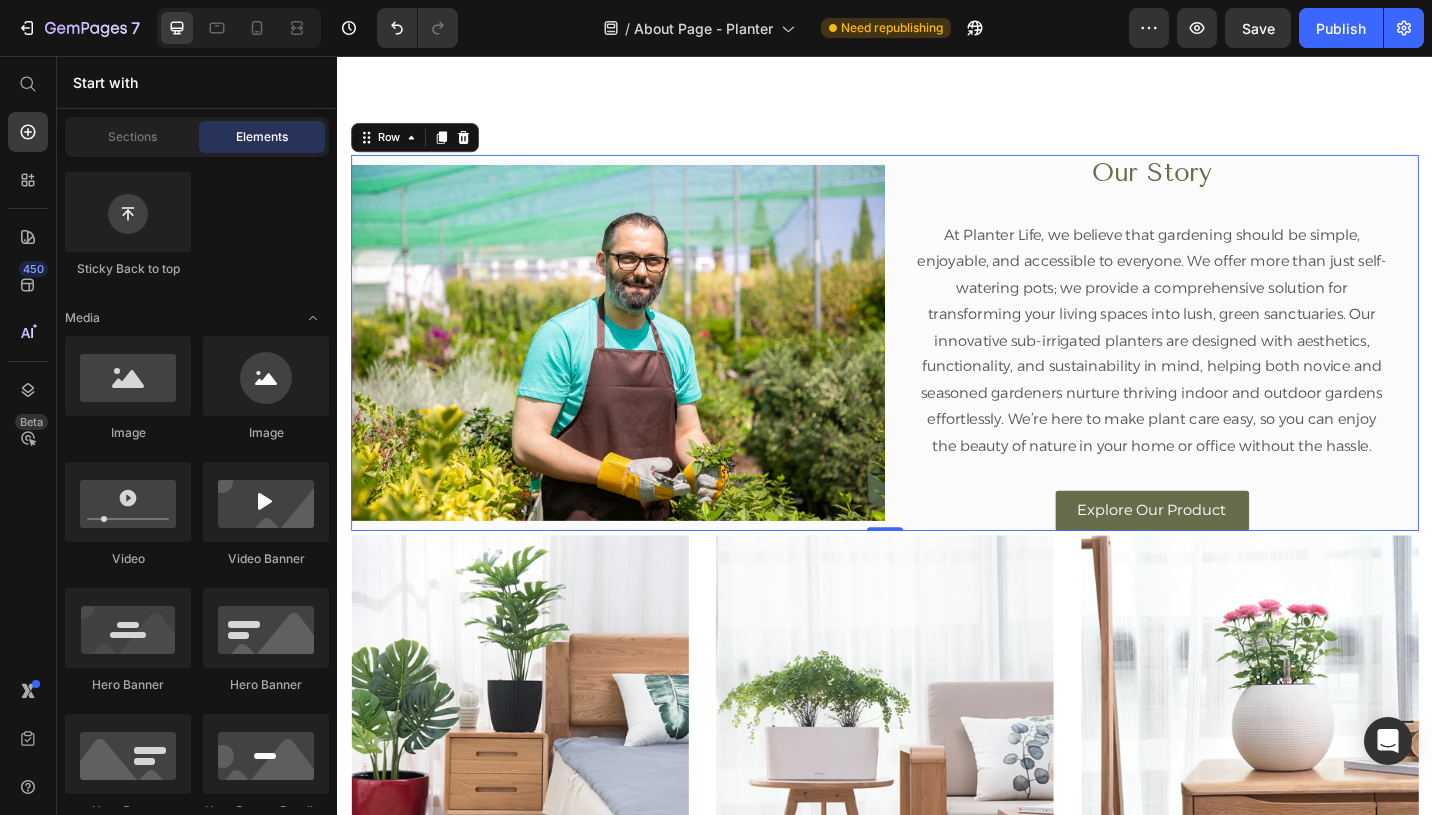 click on "Image Our Story Heading At Planter Life, we believe that gardening should be simple, enjoyable, and accessible to everyone. We offer more than just self-watering pots; we provide a comprehensive solution for transforming your living spaces into lush, green sanctuaries. Our innovative sub-irrigated planters are designed with aesthetics, functionality, and sustainability in mind, helping both novice and seasoned gardeners nurture thriving indoor and outdoor gardens effortlessly. We’re here to make plant care easy, so you can enjoy the beauty of nature in your home or office without the hassle. Text block Explore Our Product Button Row Row   0" at bounding box center (937, 370) 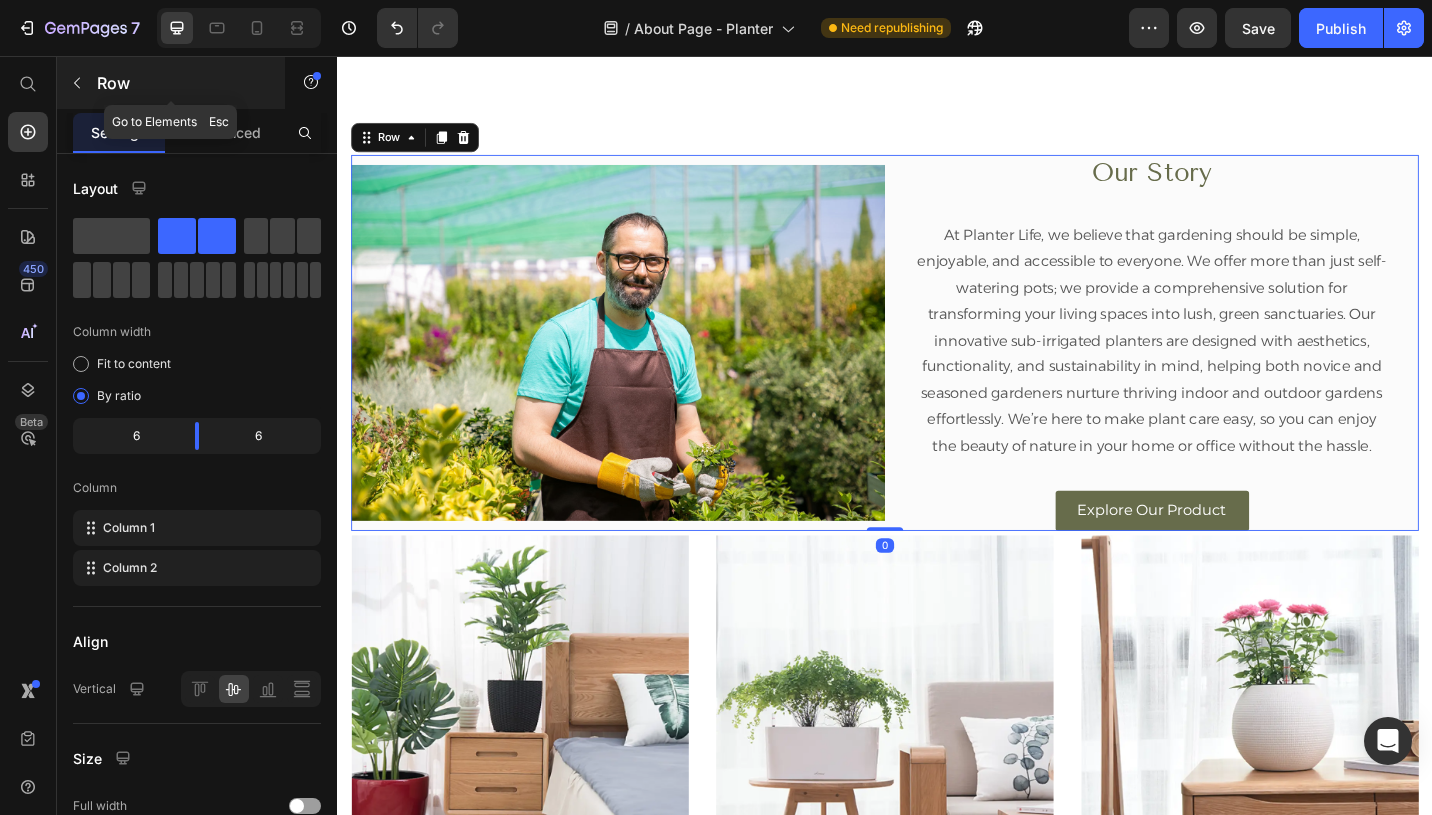 click on "Row" at bounding box center (171, 83) 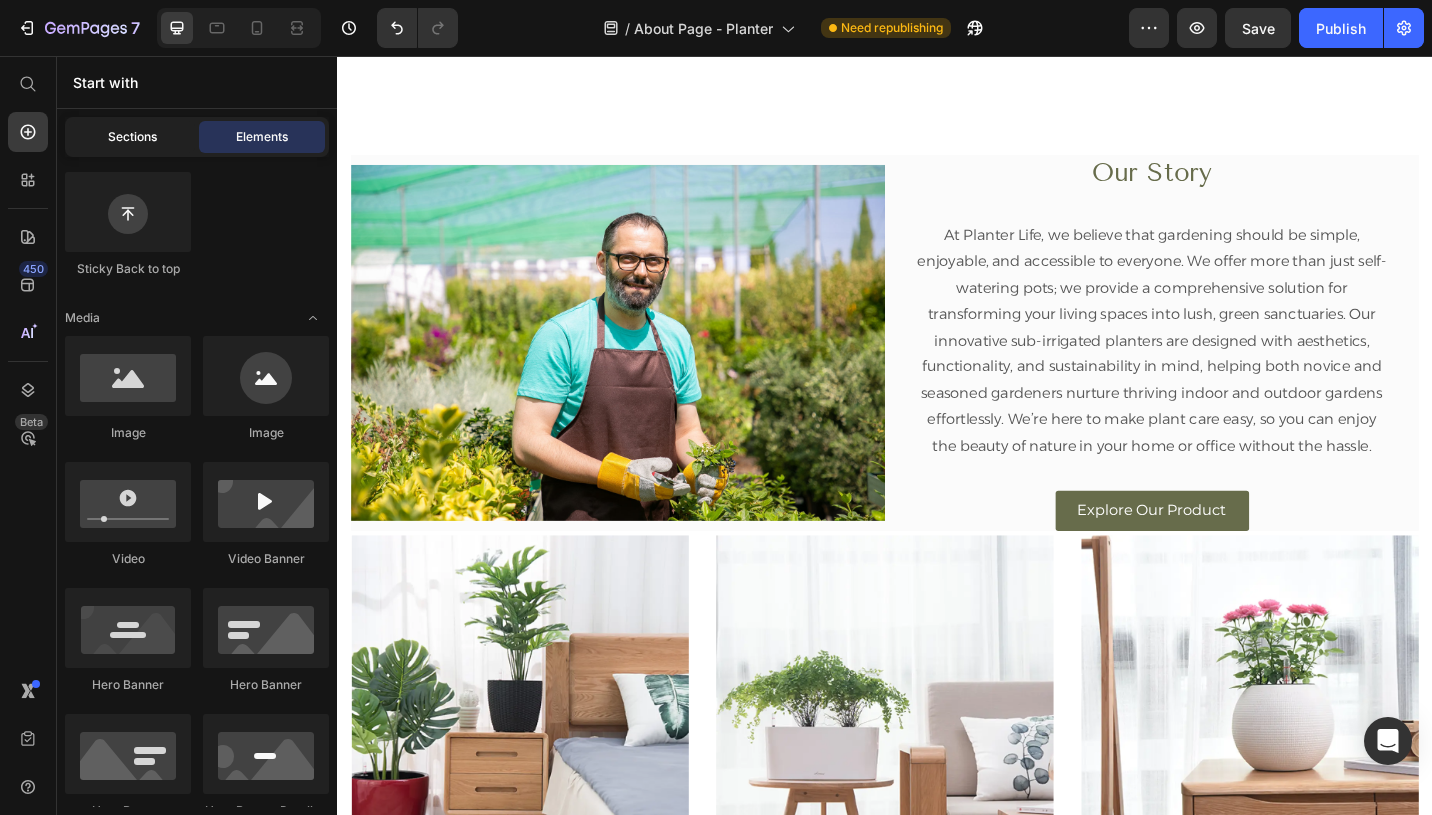 click on "Sections" 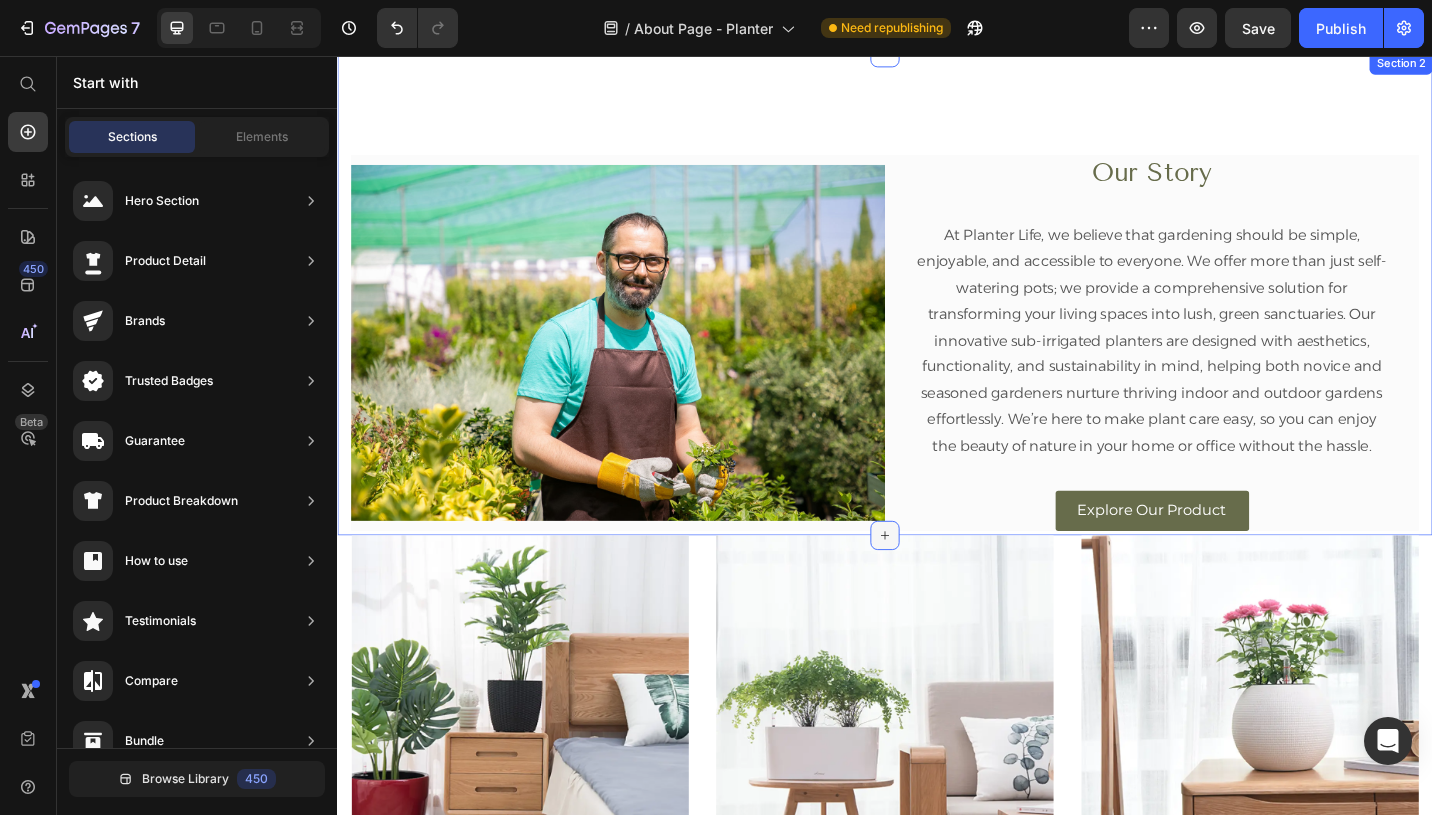 click 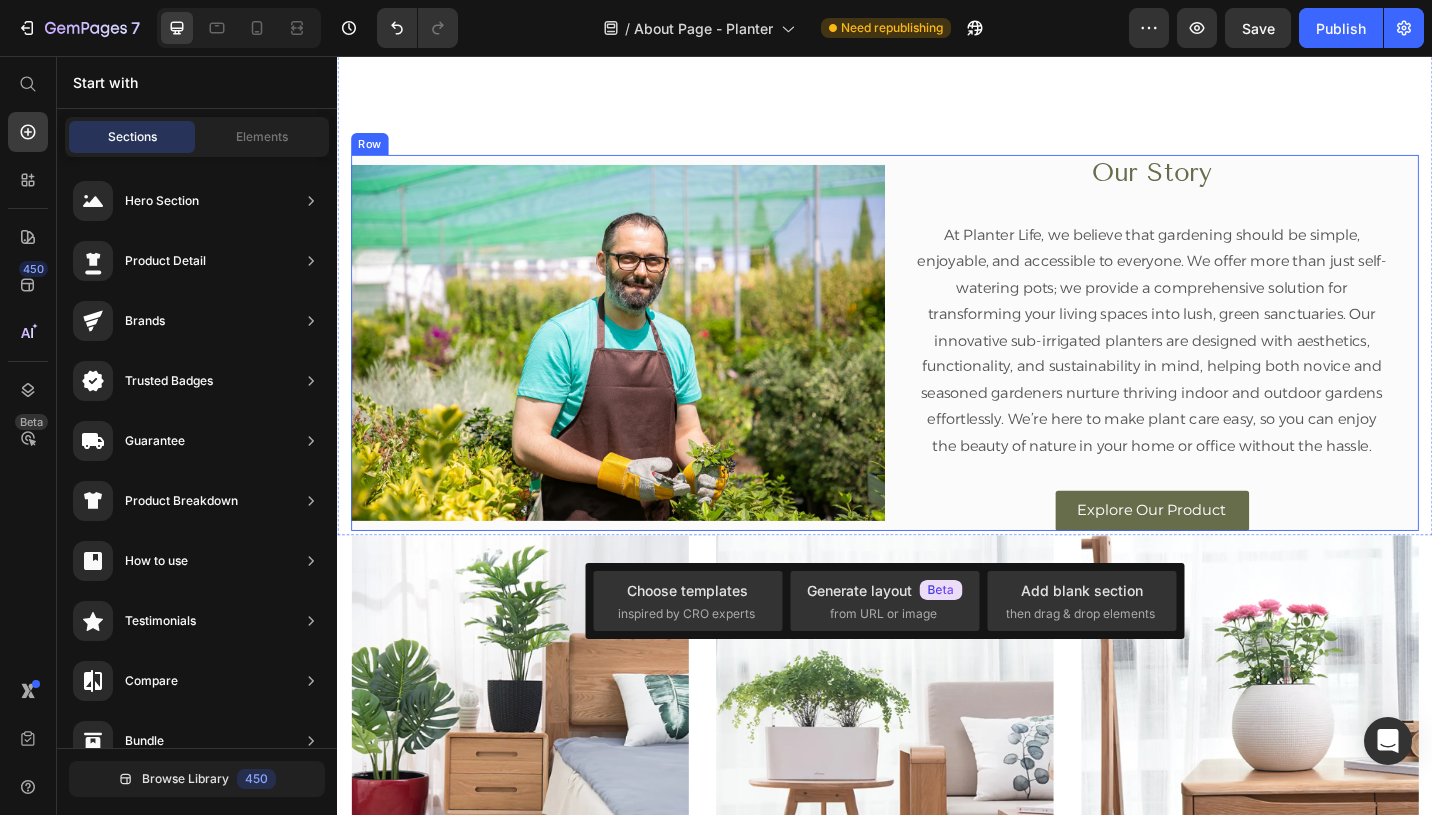 click on "Image" at bounding box center (644, 370) 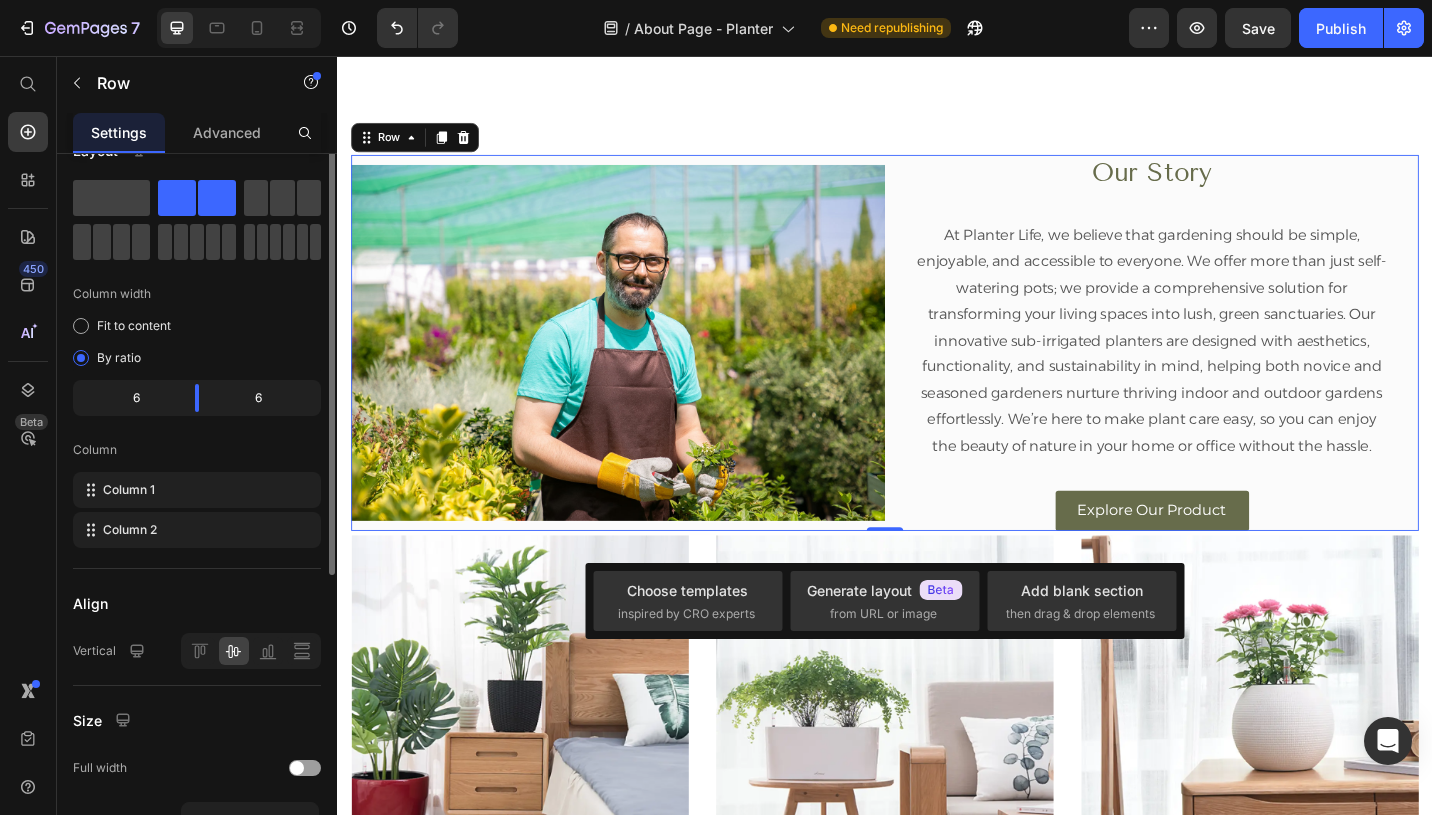 scroll, scrollTop: 0, scrollLeft: 0, axis: both 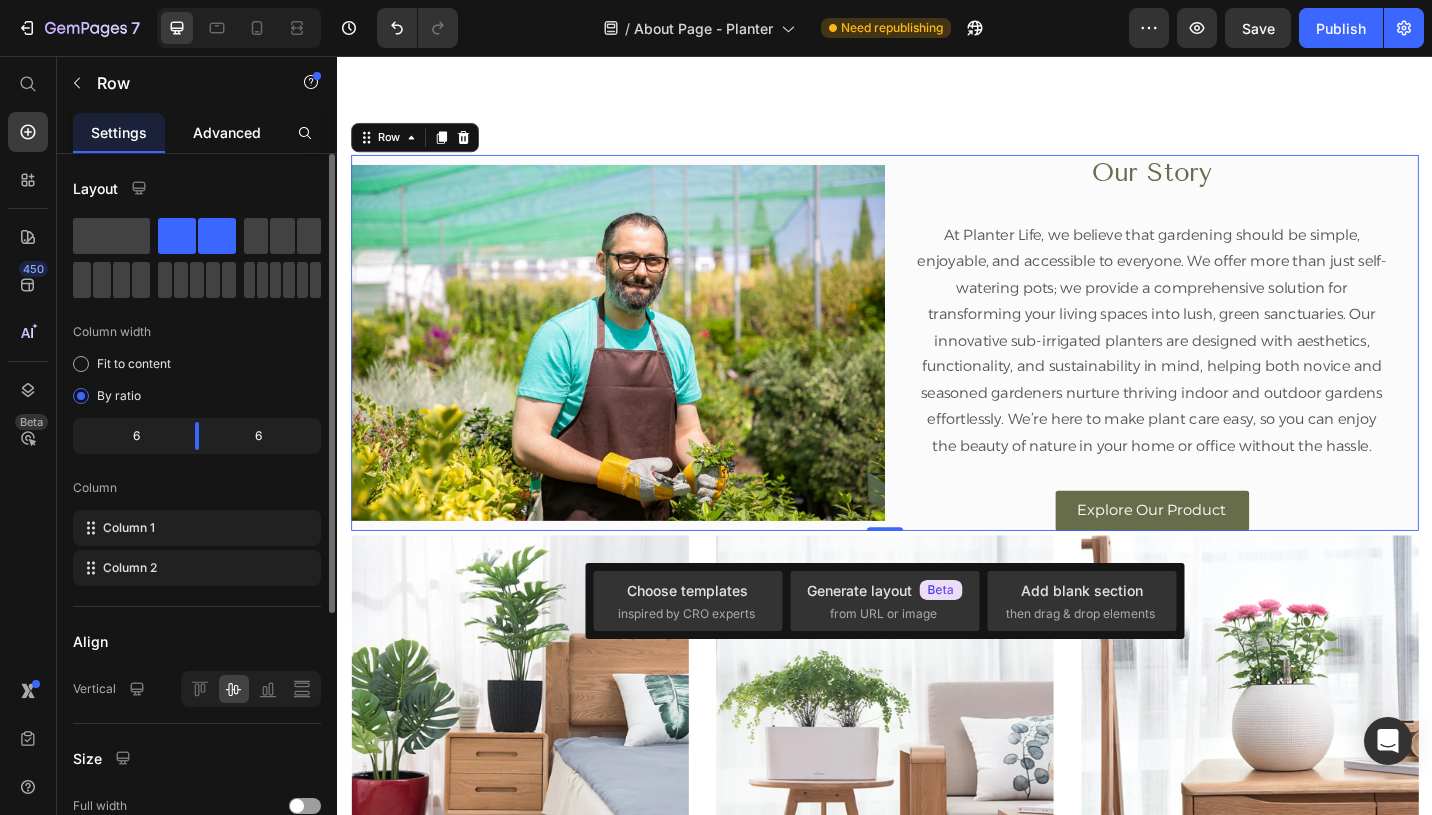 click on "Advanced" 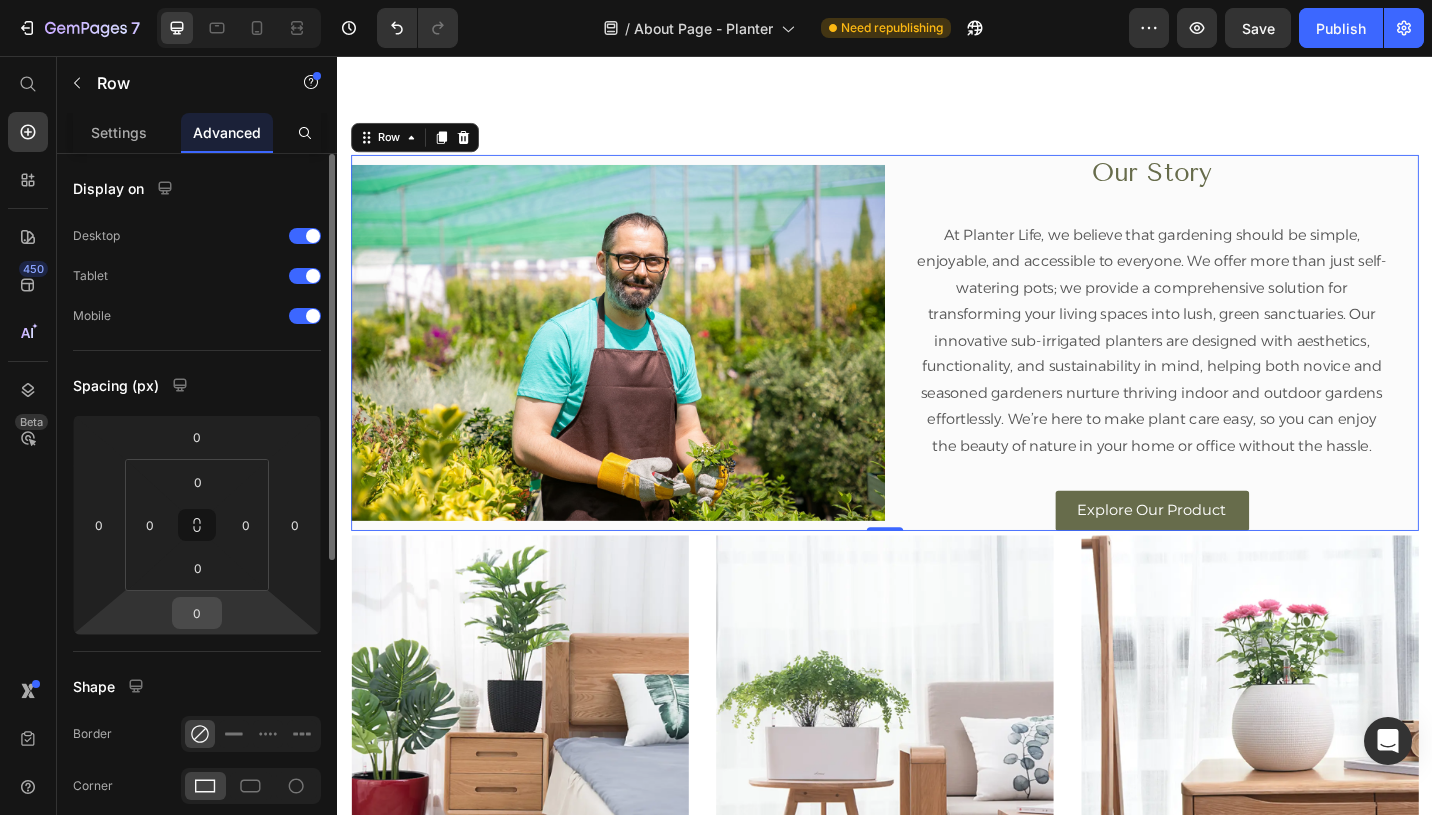 click on "0" at bounding box center (197, 613) 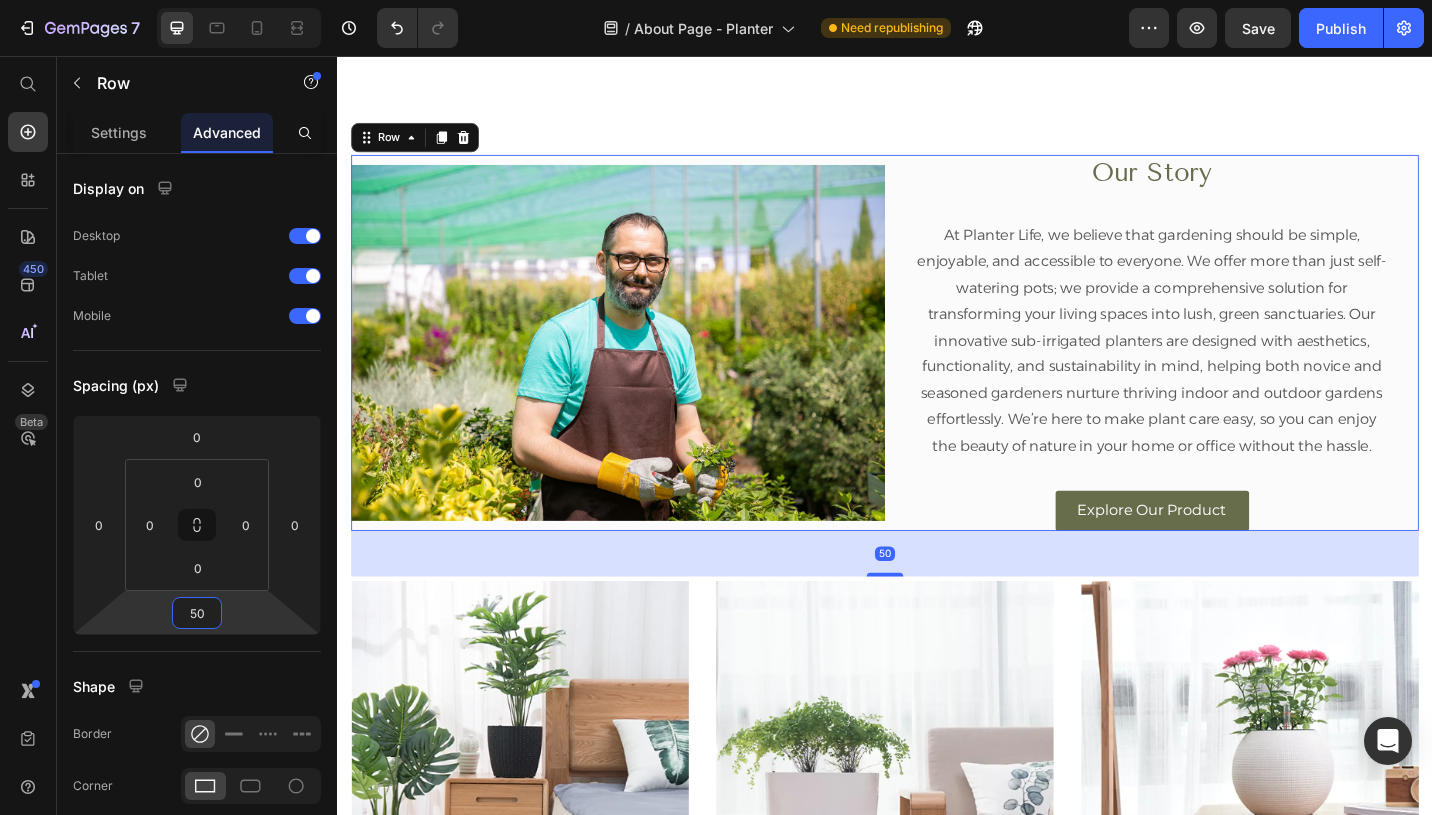 type on "50" 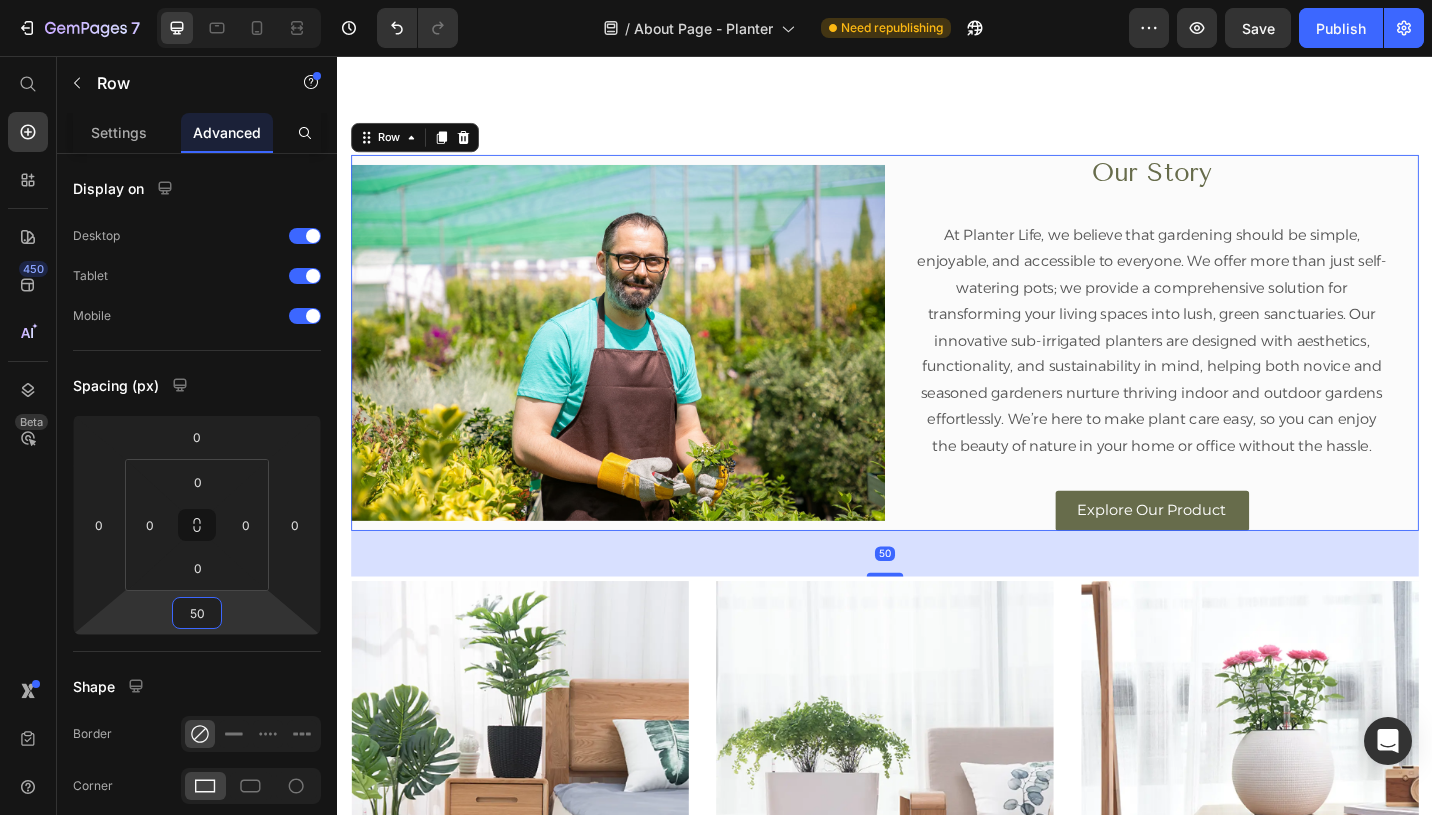 click on "Image" at bounding box center (644, 370) 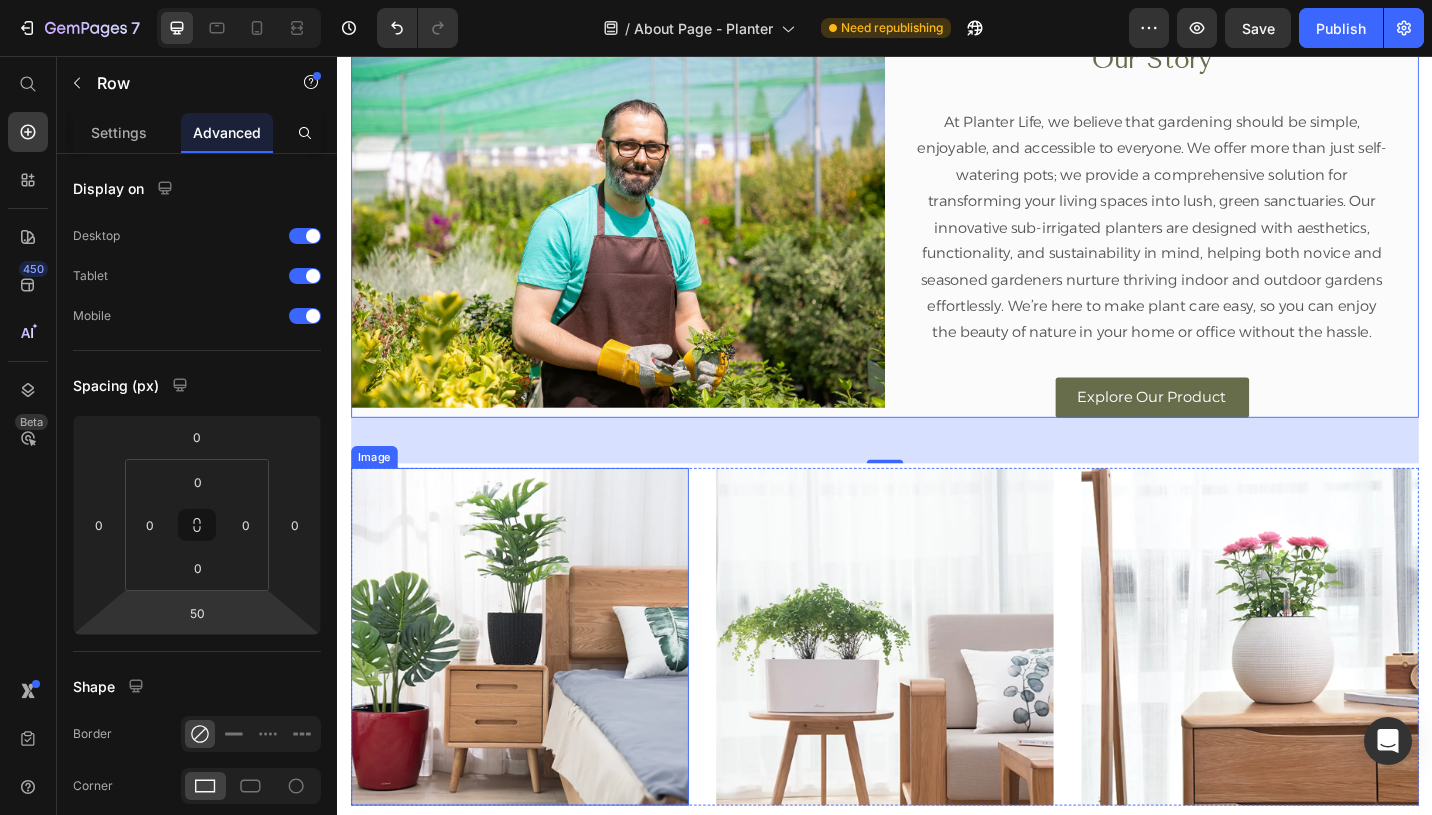 click at bounding box center [537, 692] 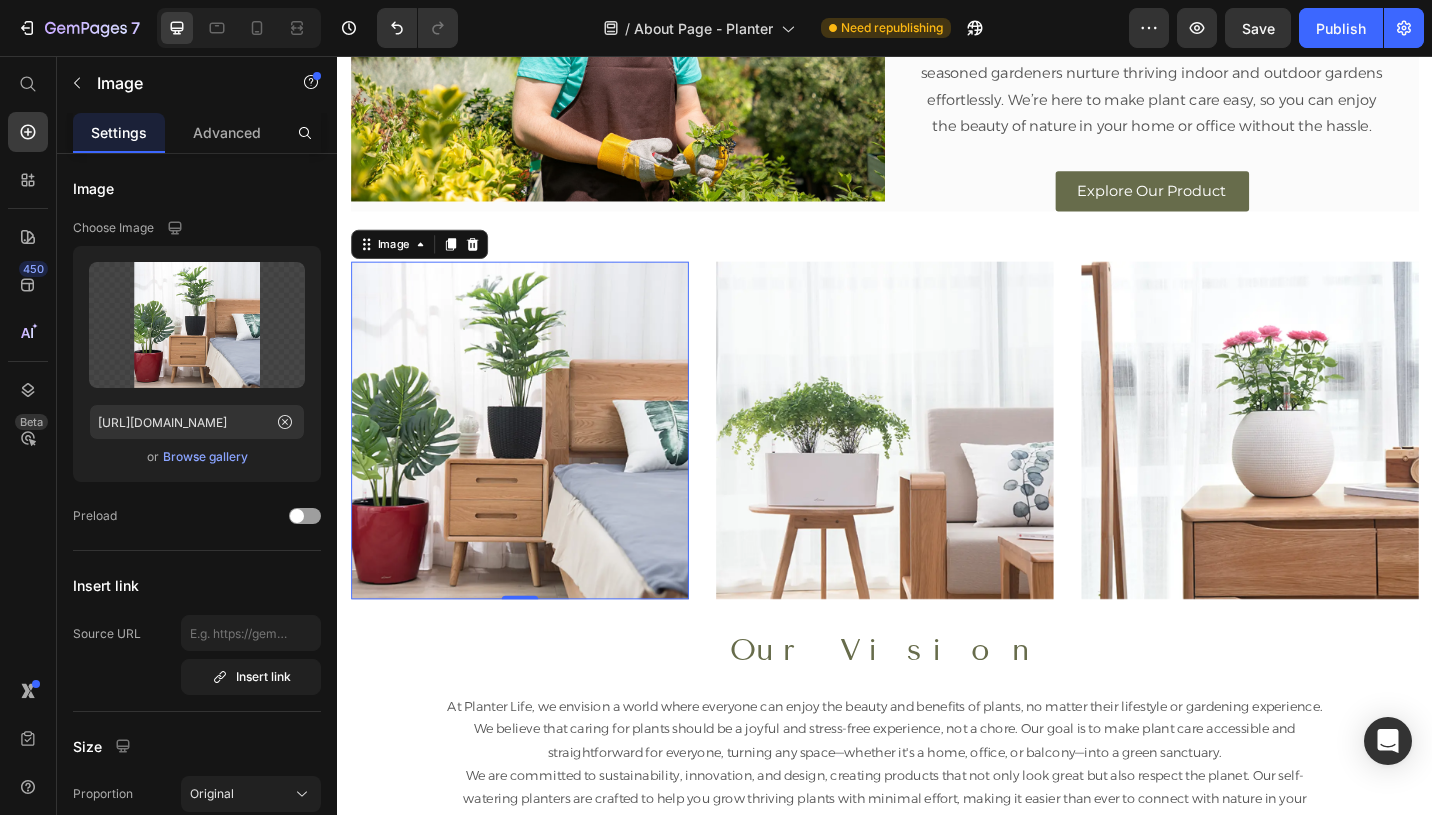 scroll, scrollTop: 796, scrollLeft: 0, axis: vertical 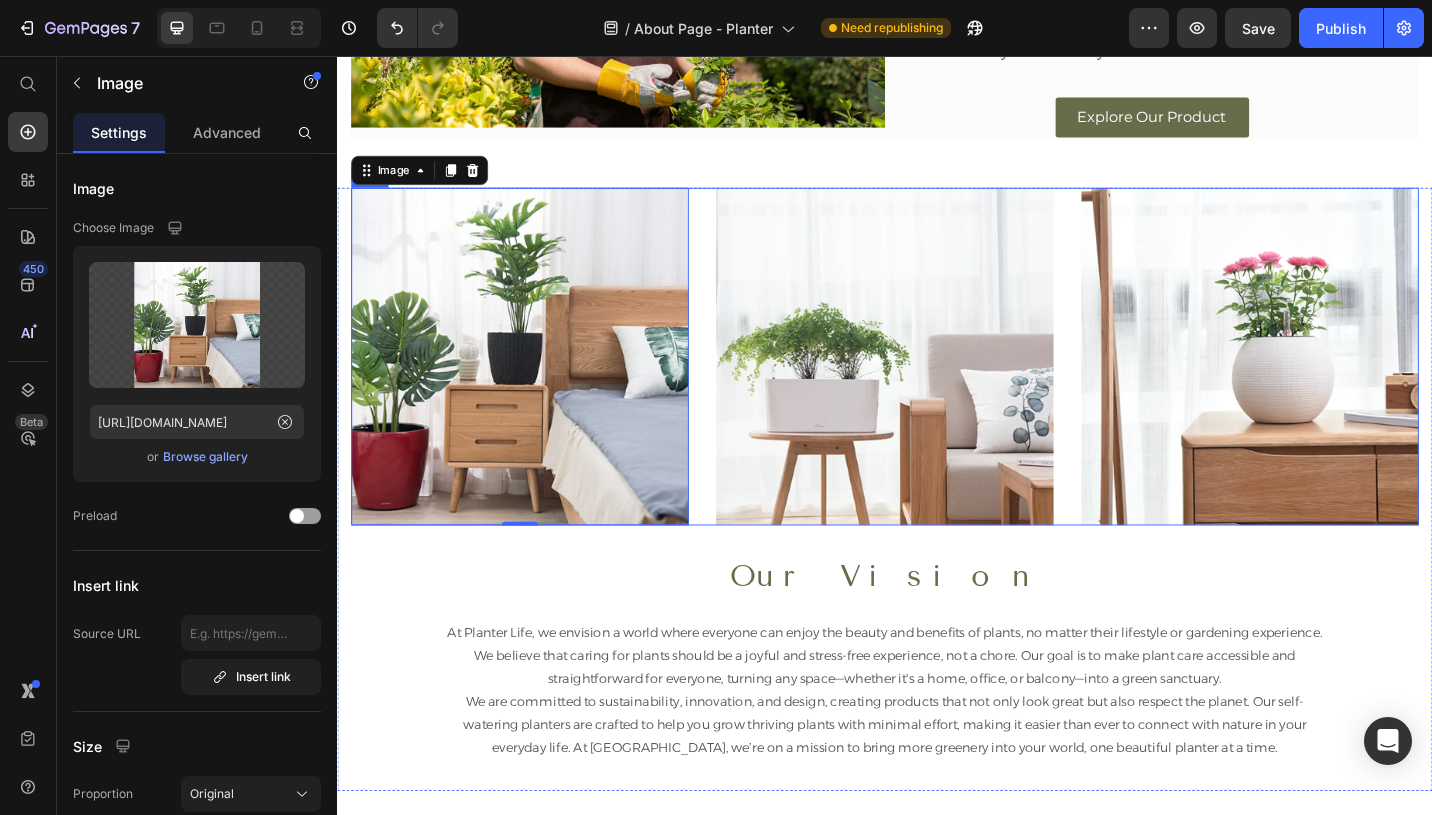 click on "Image   0 Image Image Row" at bounding box center (937, 385) 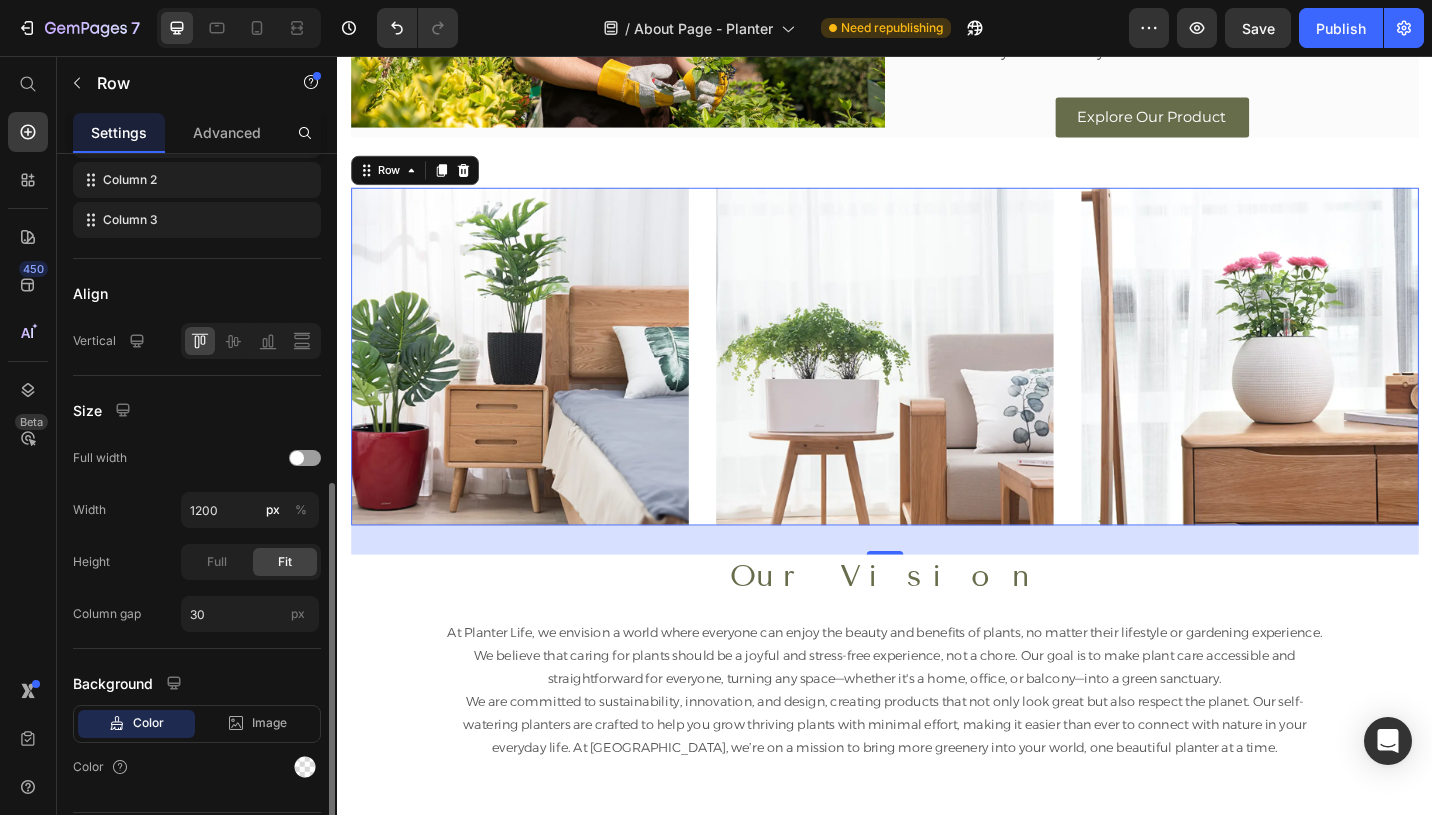 scroll, scrollTop: 443, scrollLeft: 0, axis: vertical 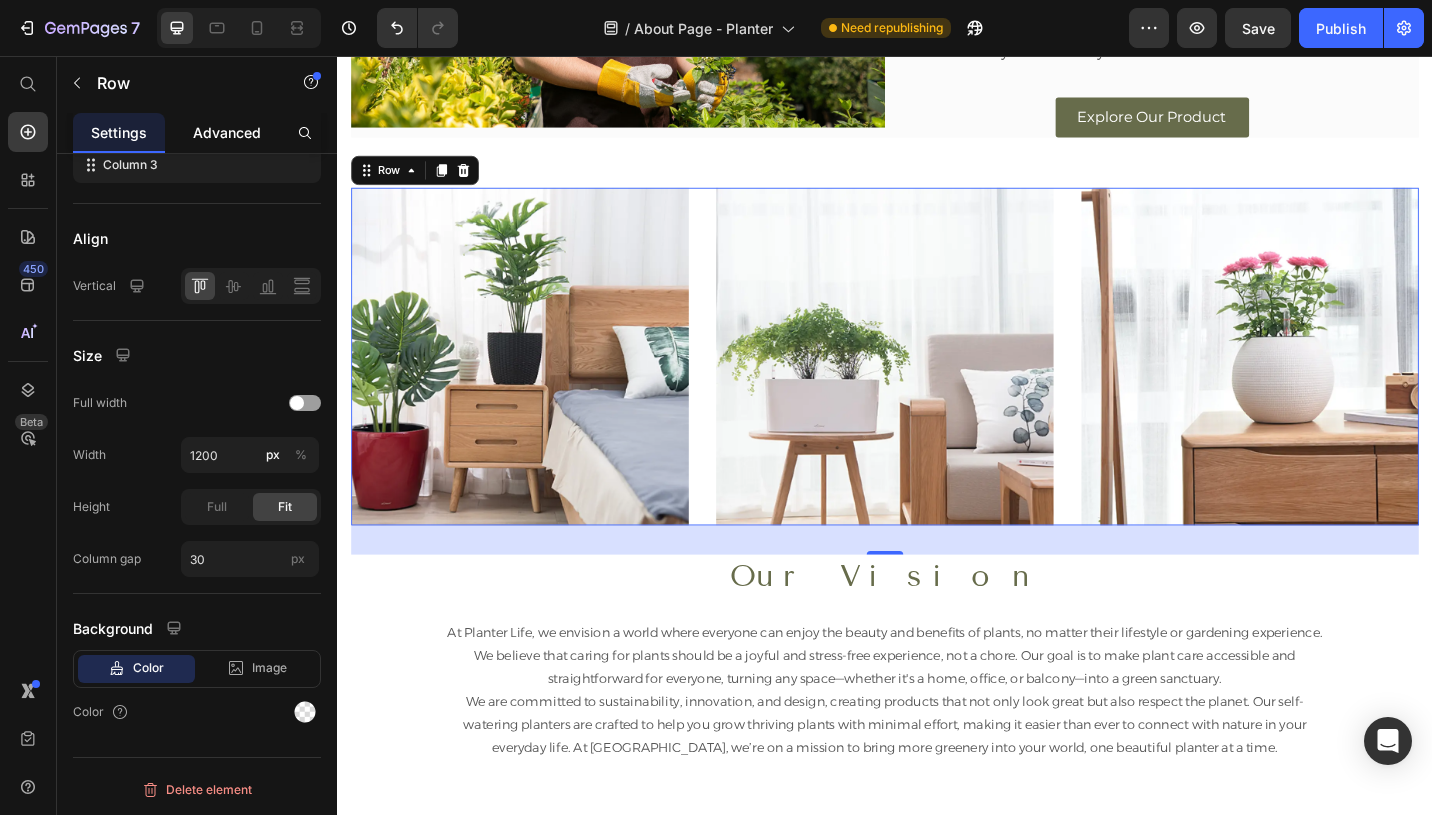 click on "Advanced" at bounding box center [227, 132] 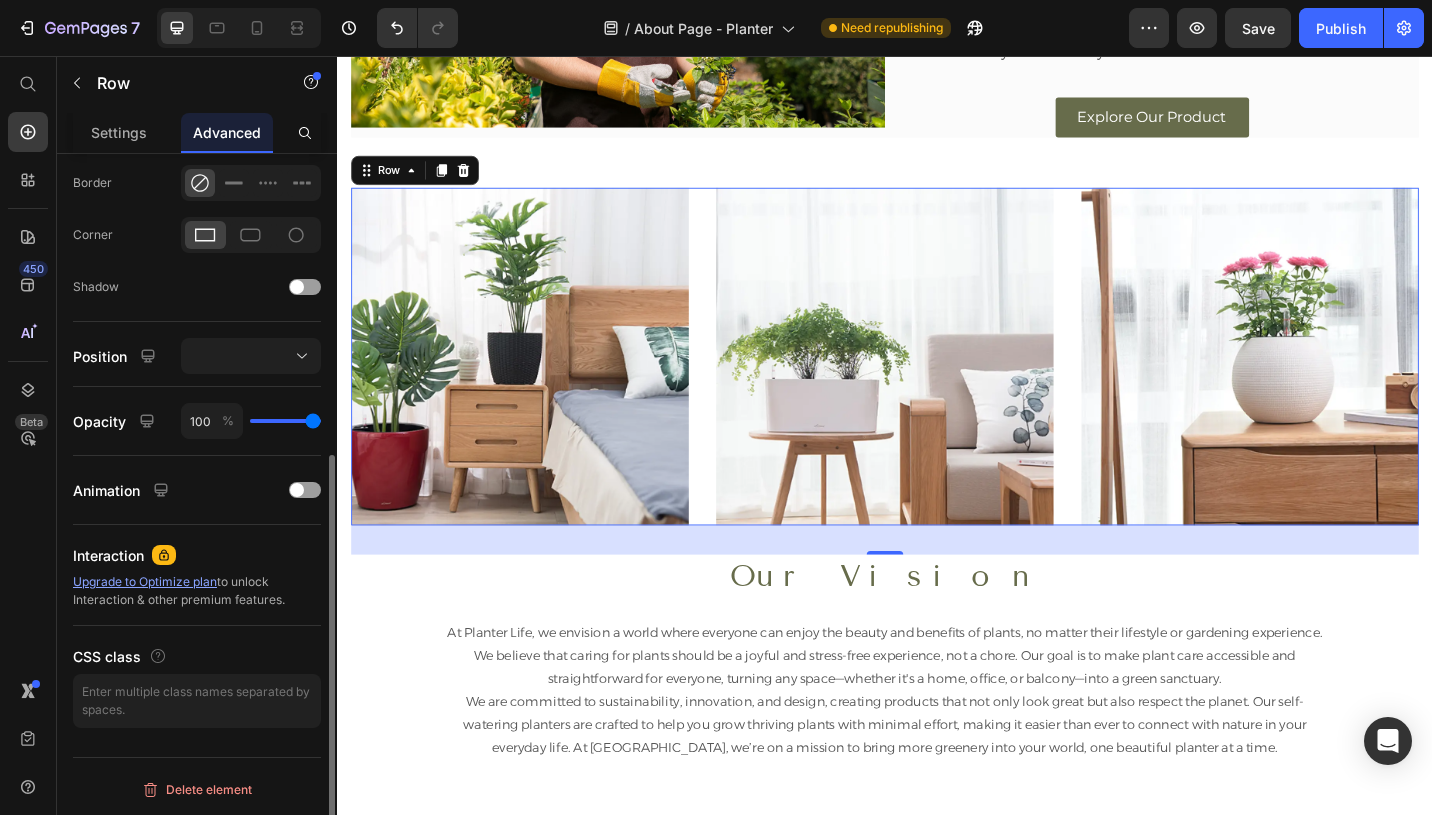 scroll, scrollTop: 544, scrollLeft: 0, axis: vertical 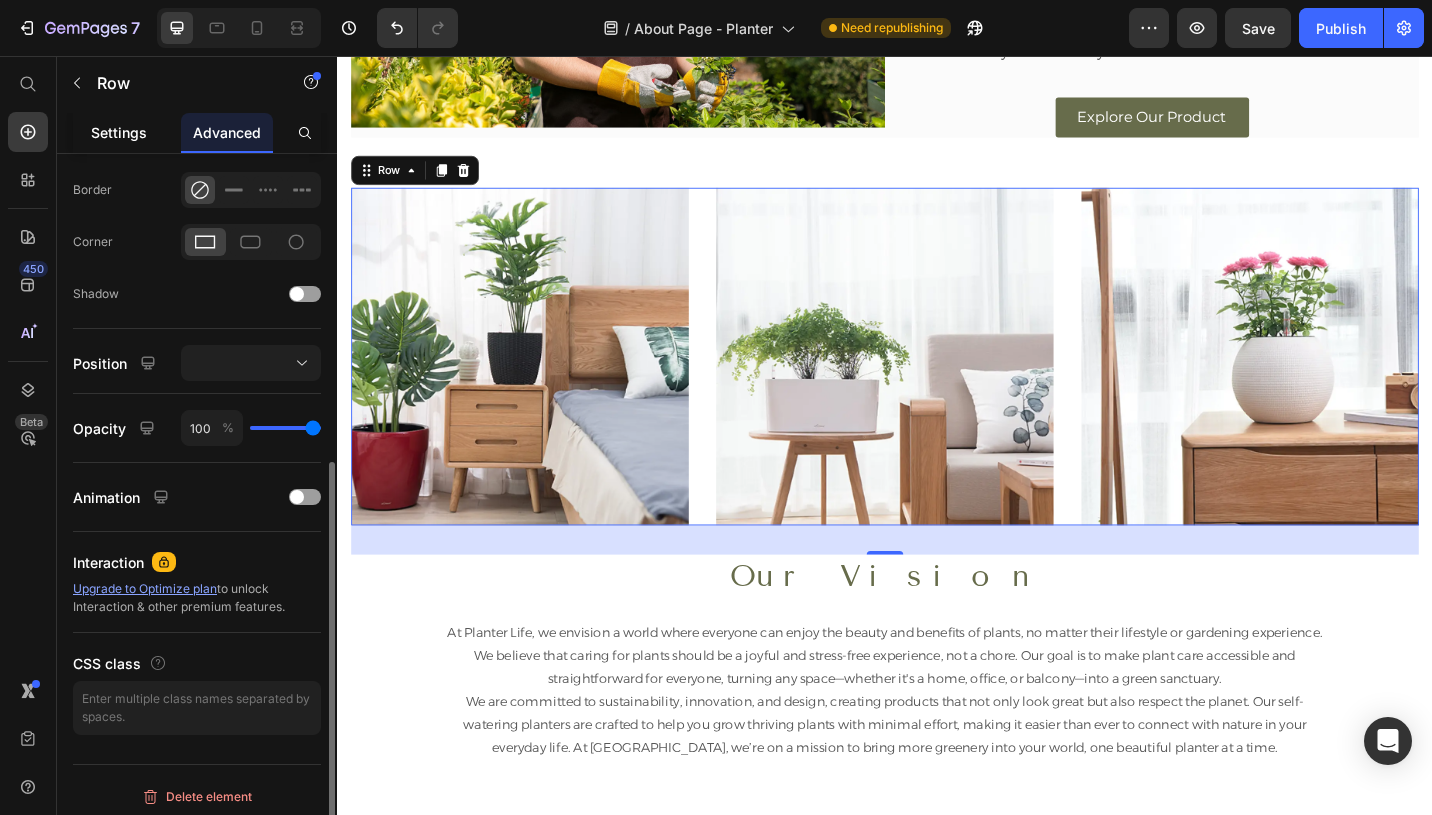 click on "Settings" 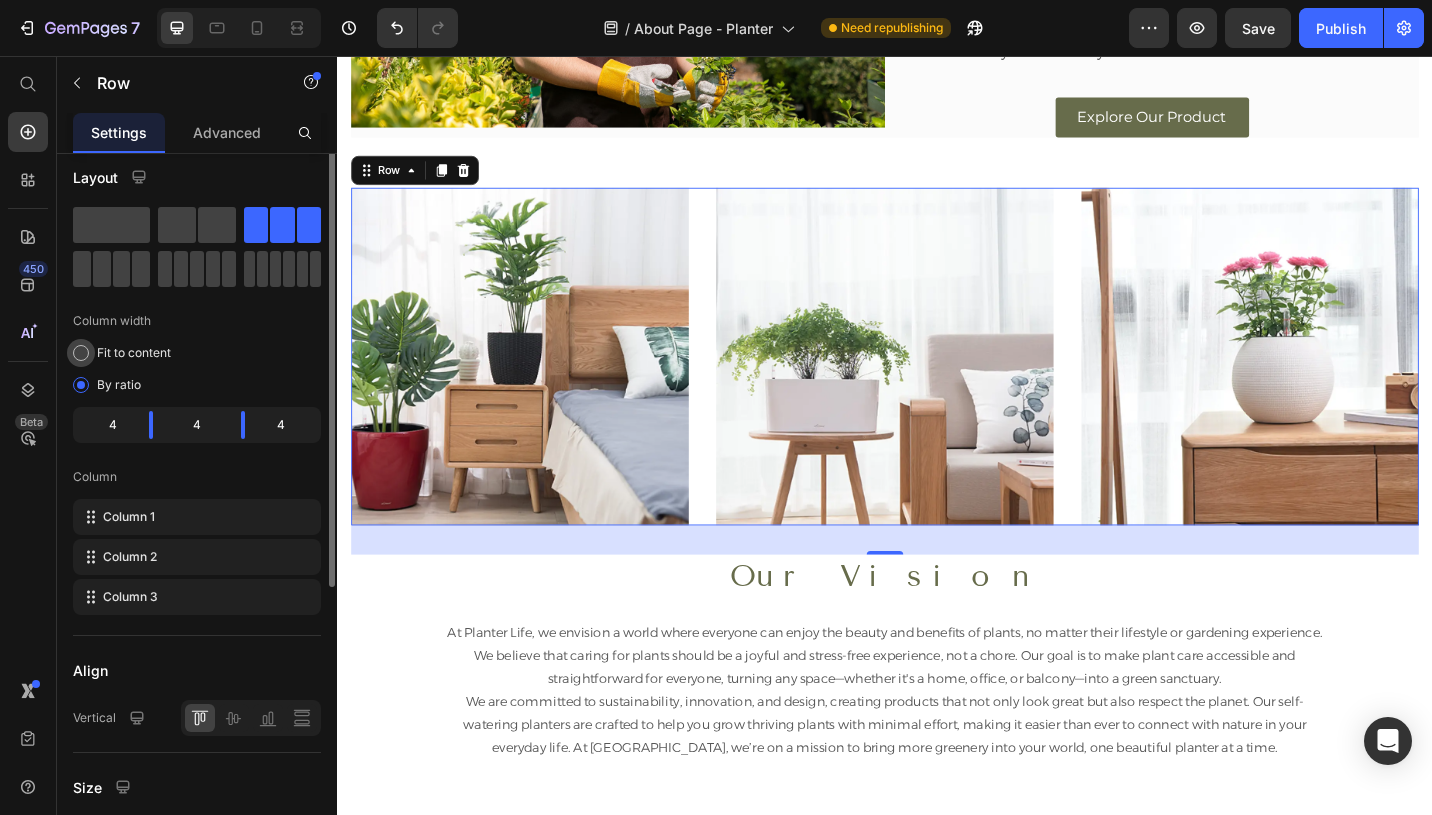 scroll, scrollTop: 0, scrollLeft: 0, axis: both 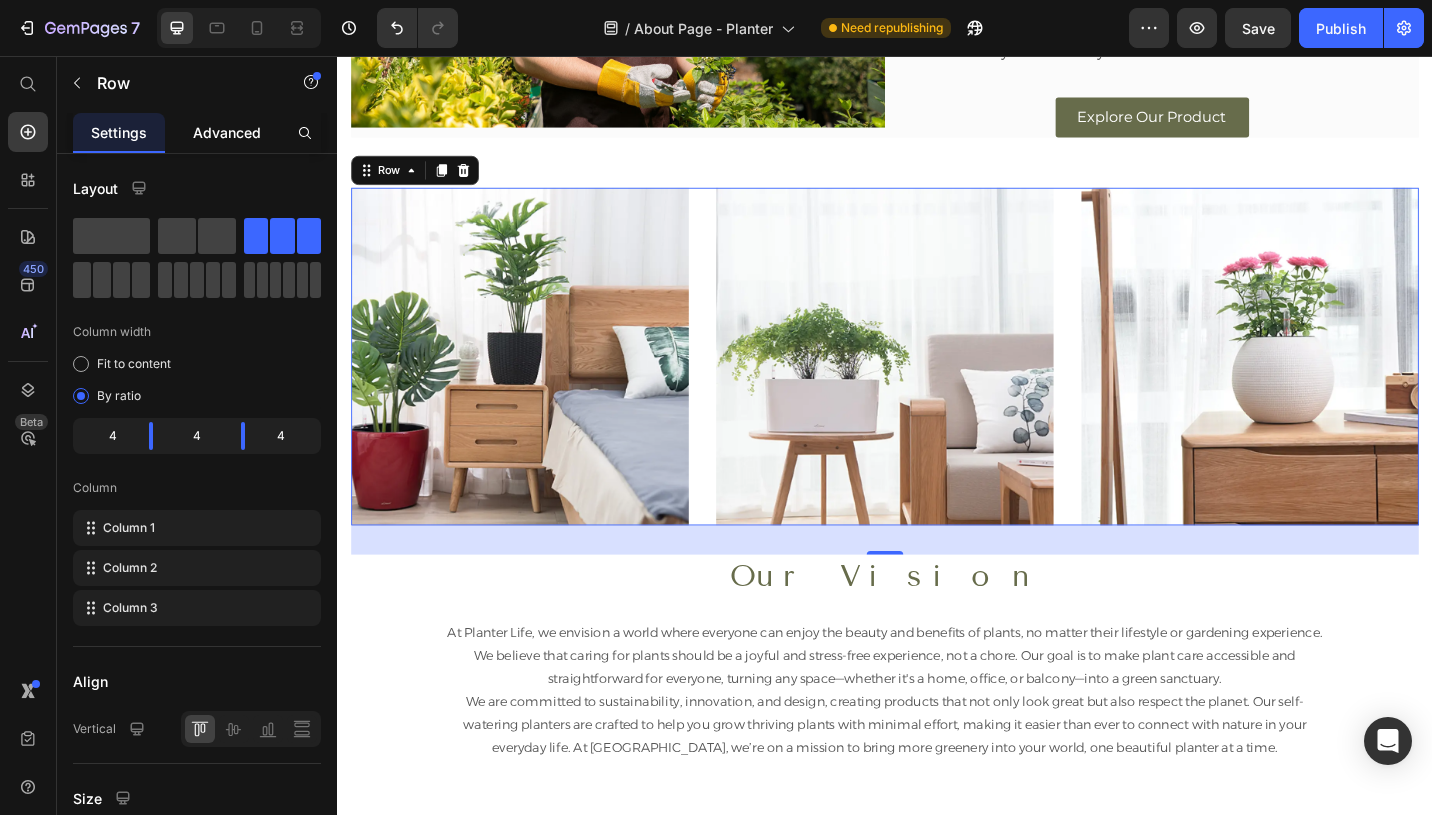 click on "Advanced" at bounding box center [227, 132] 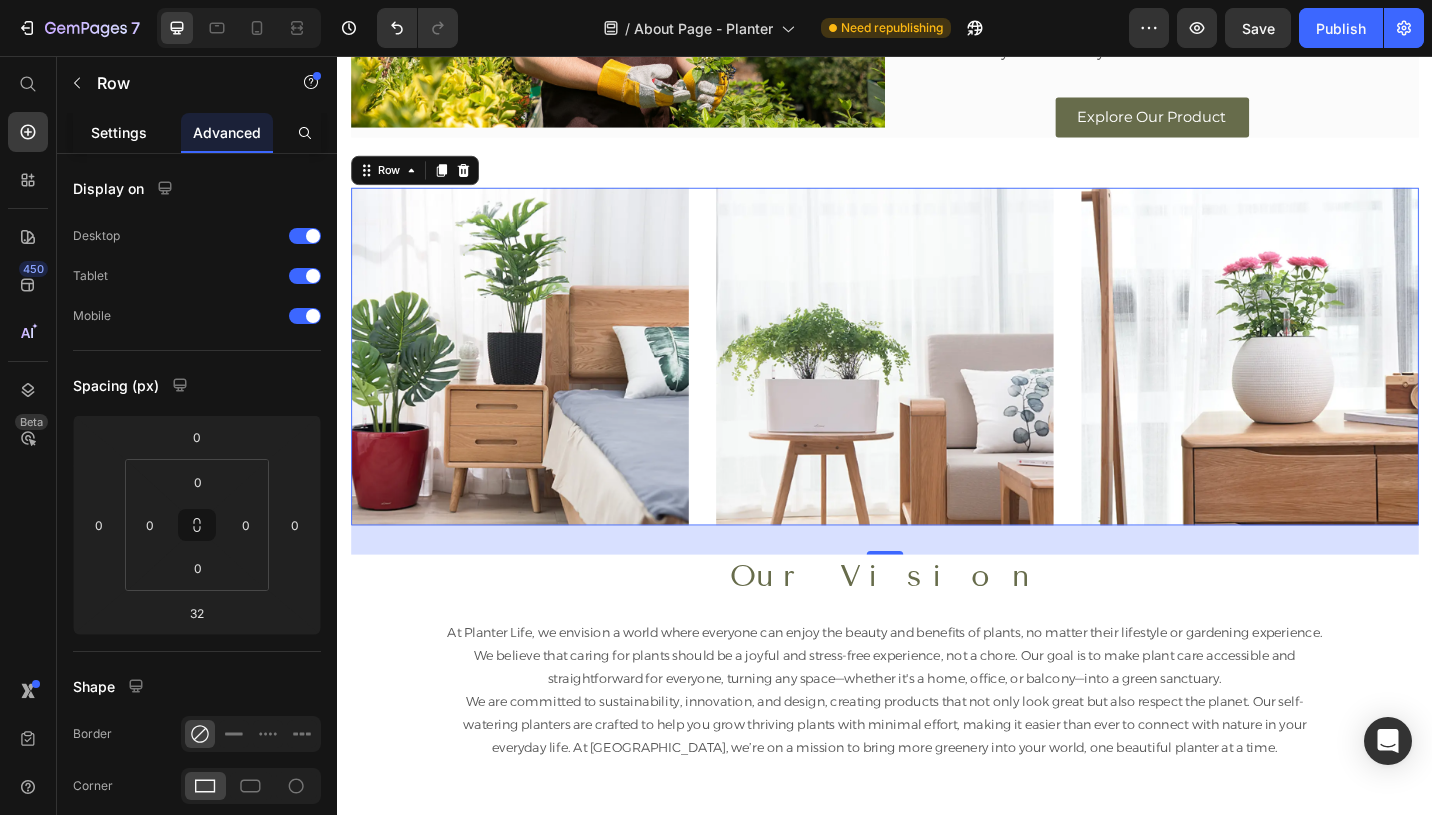 click on "Settings" at bounding box center (119, 132) 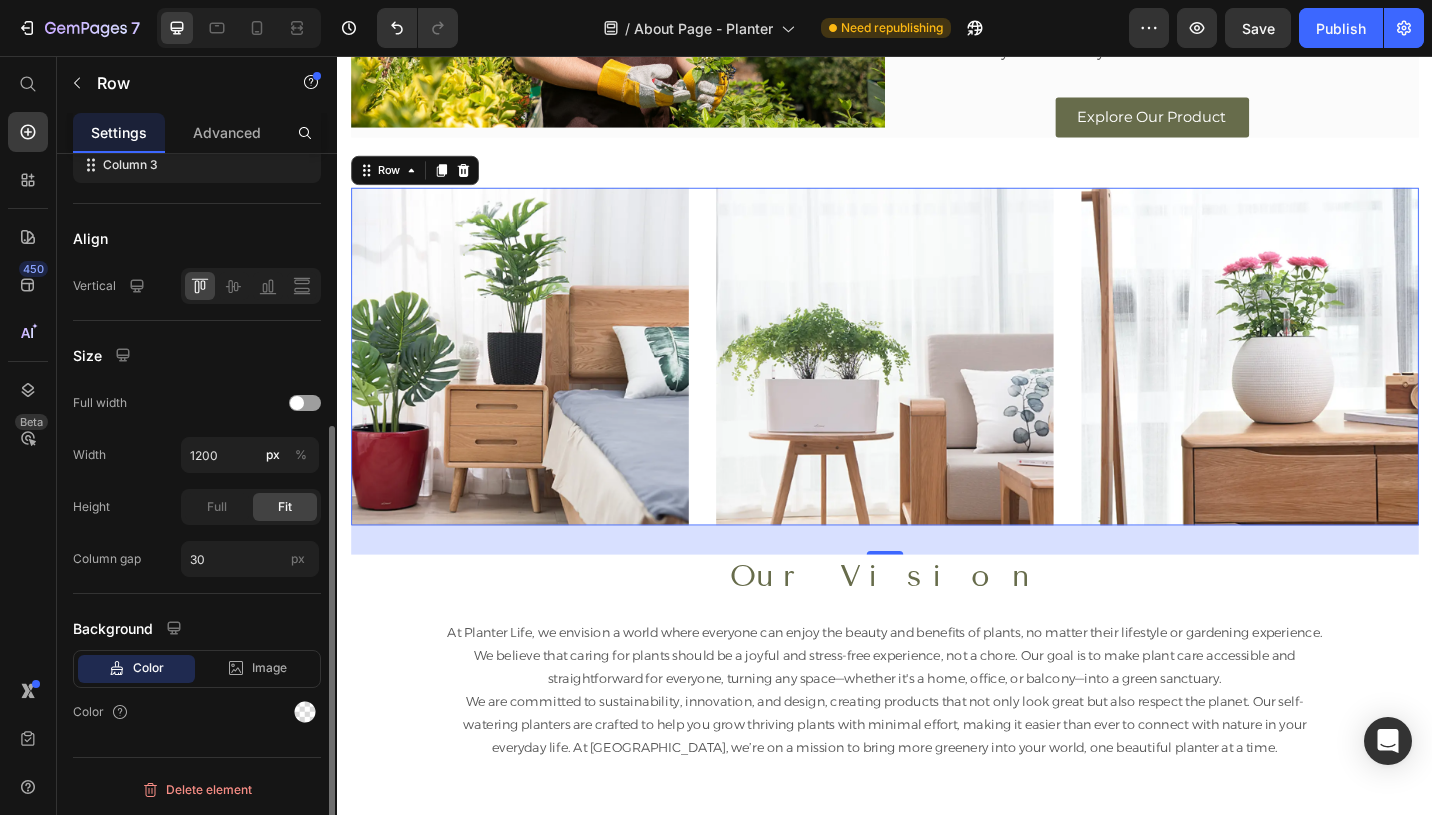 scroll, scrollTop: 442, scrollLeft: 0, axis: vertical 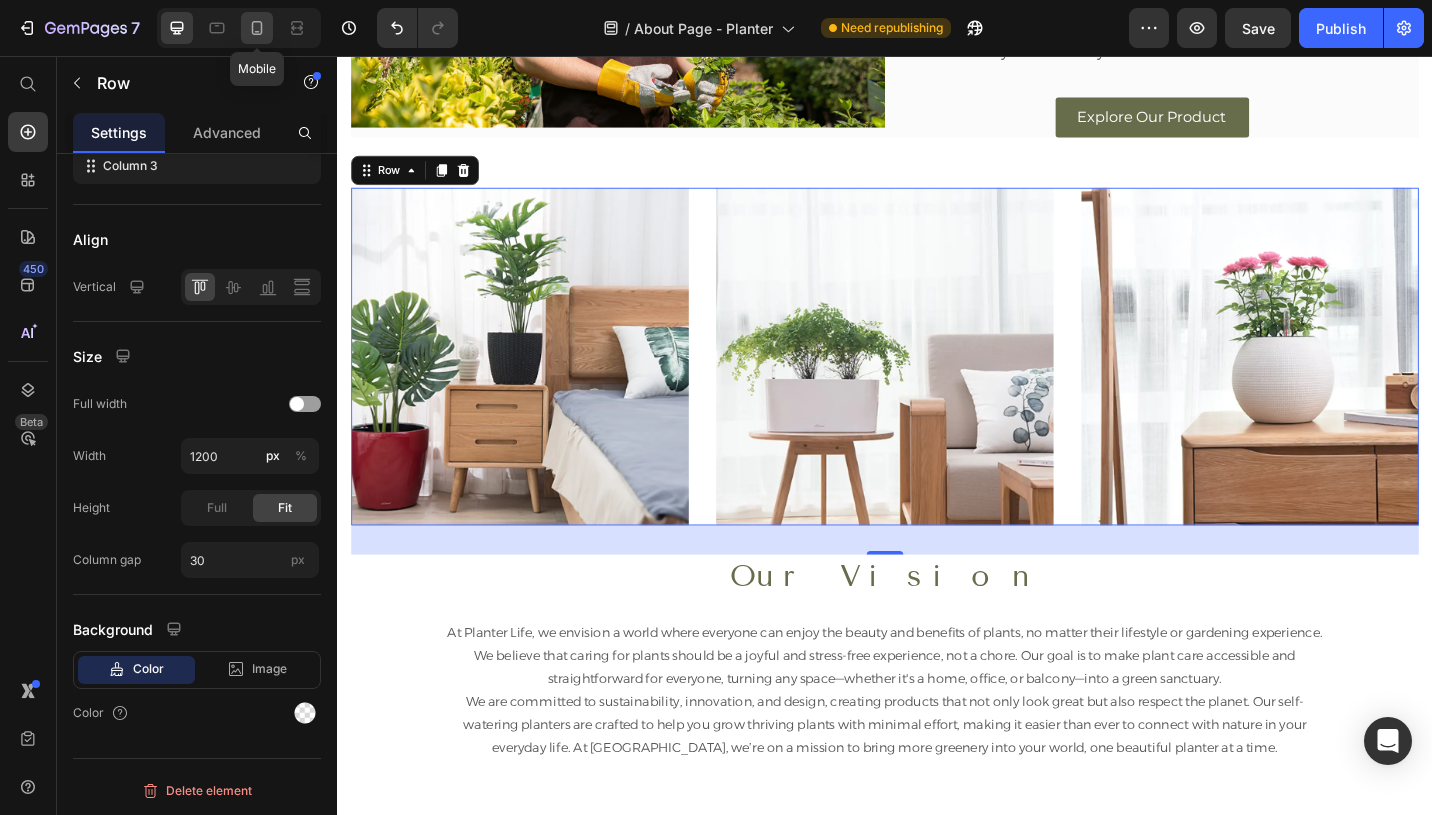 click 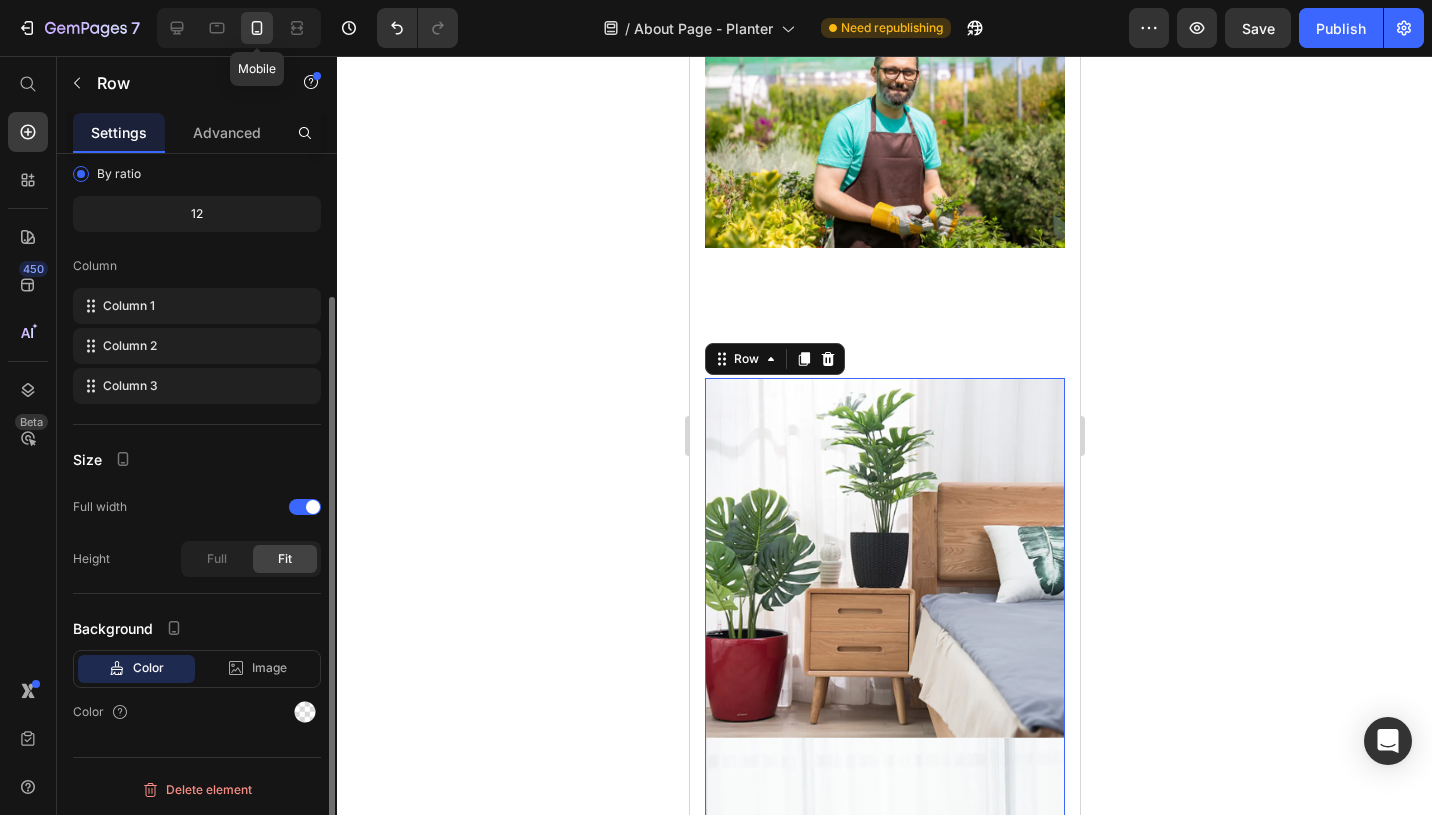 scroll, scrollTop: 848, scrollLeft: 0, axis: vertical 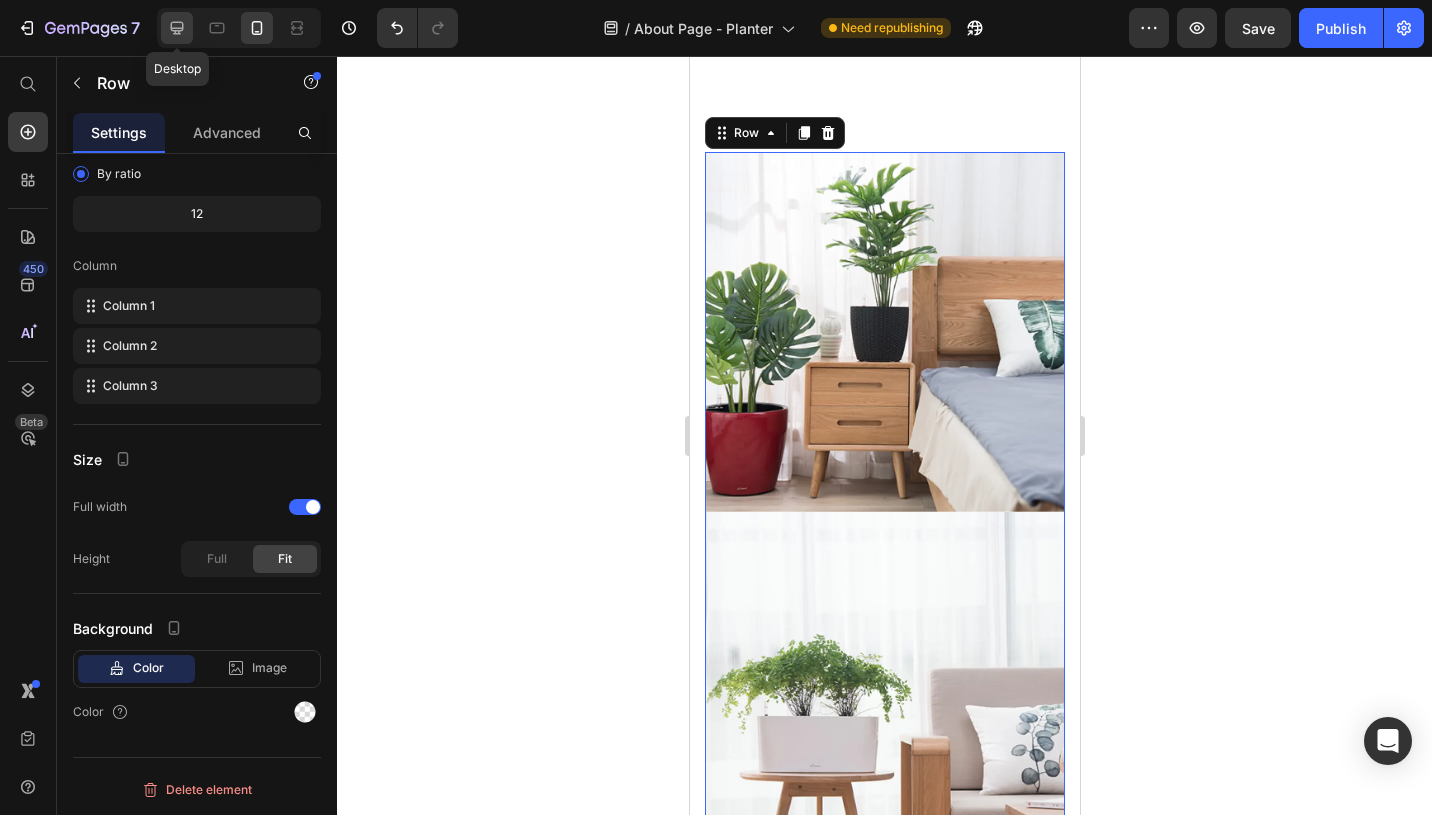 click 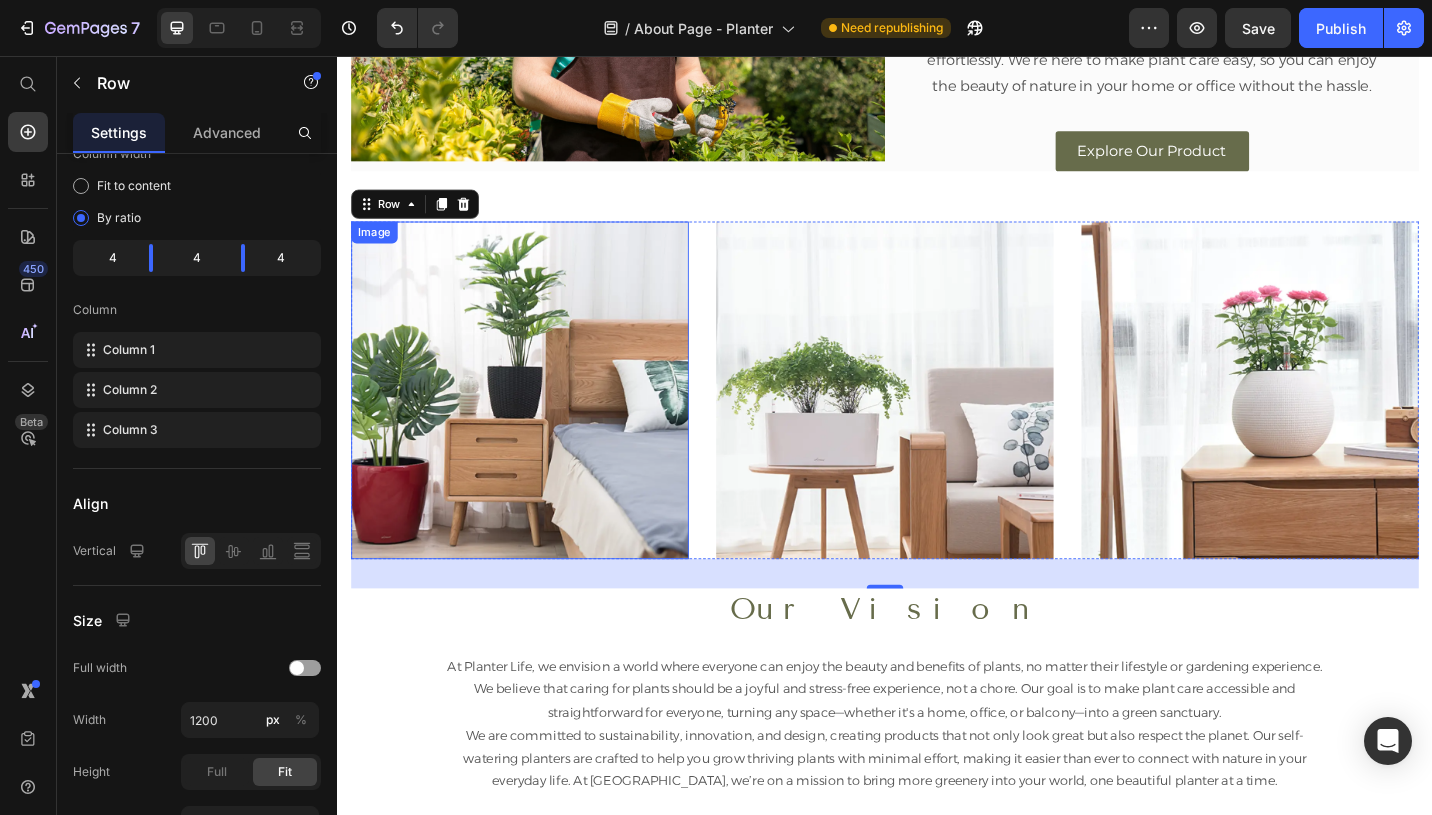 scroll, scrollTop: 751, scrollLeft: 0, axis: vertical 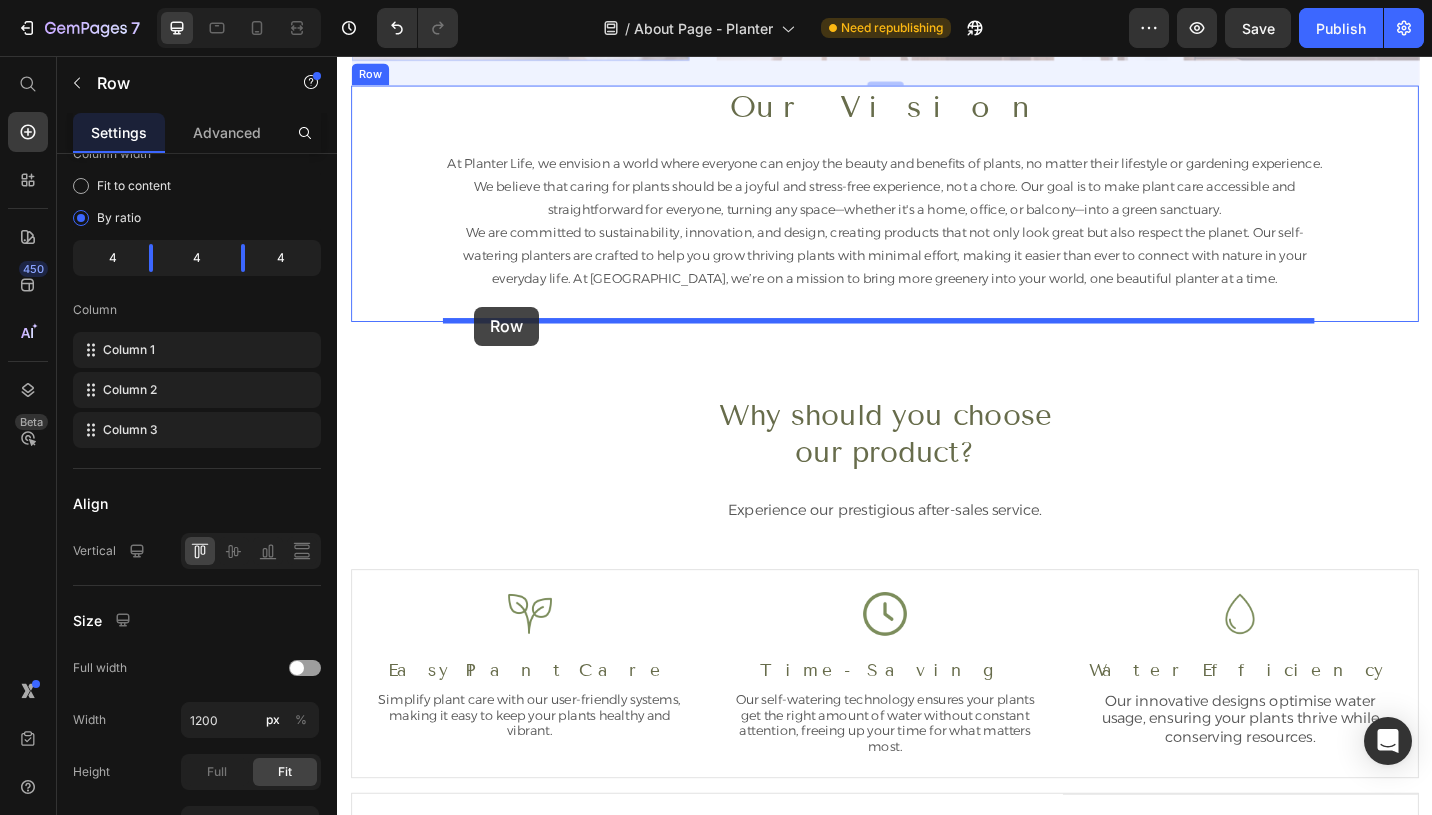 drag, startPoint x: 384, startPoint y: 222, endPoint x: 487, endPoint y: 331, distance: 149.96666 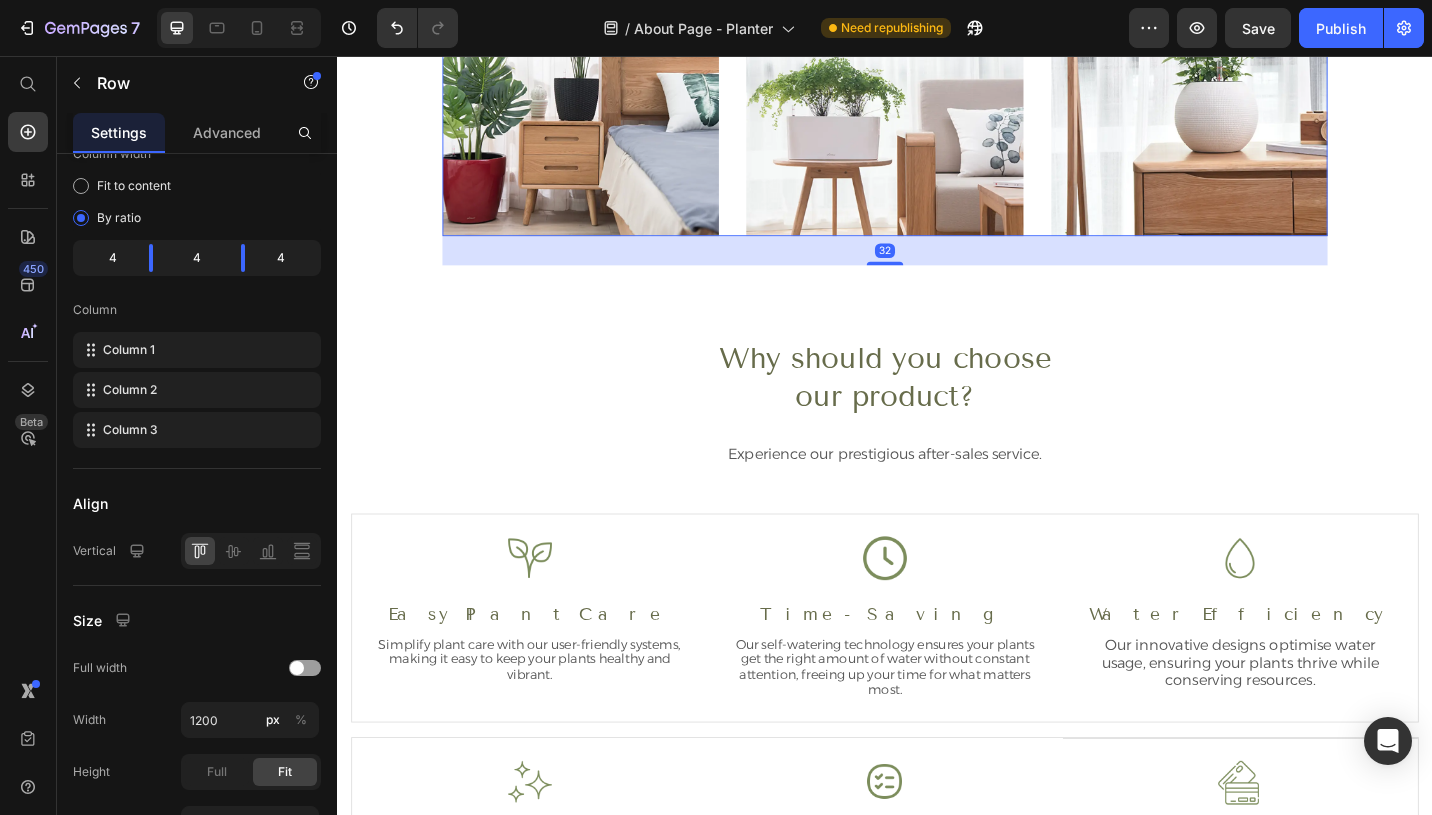 scroll, scrollTop: 904, scrollLeft: 0, axis: vertical 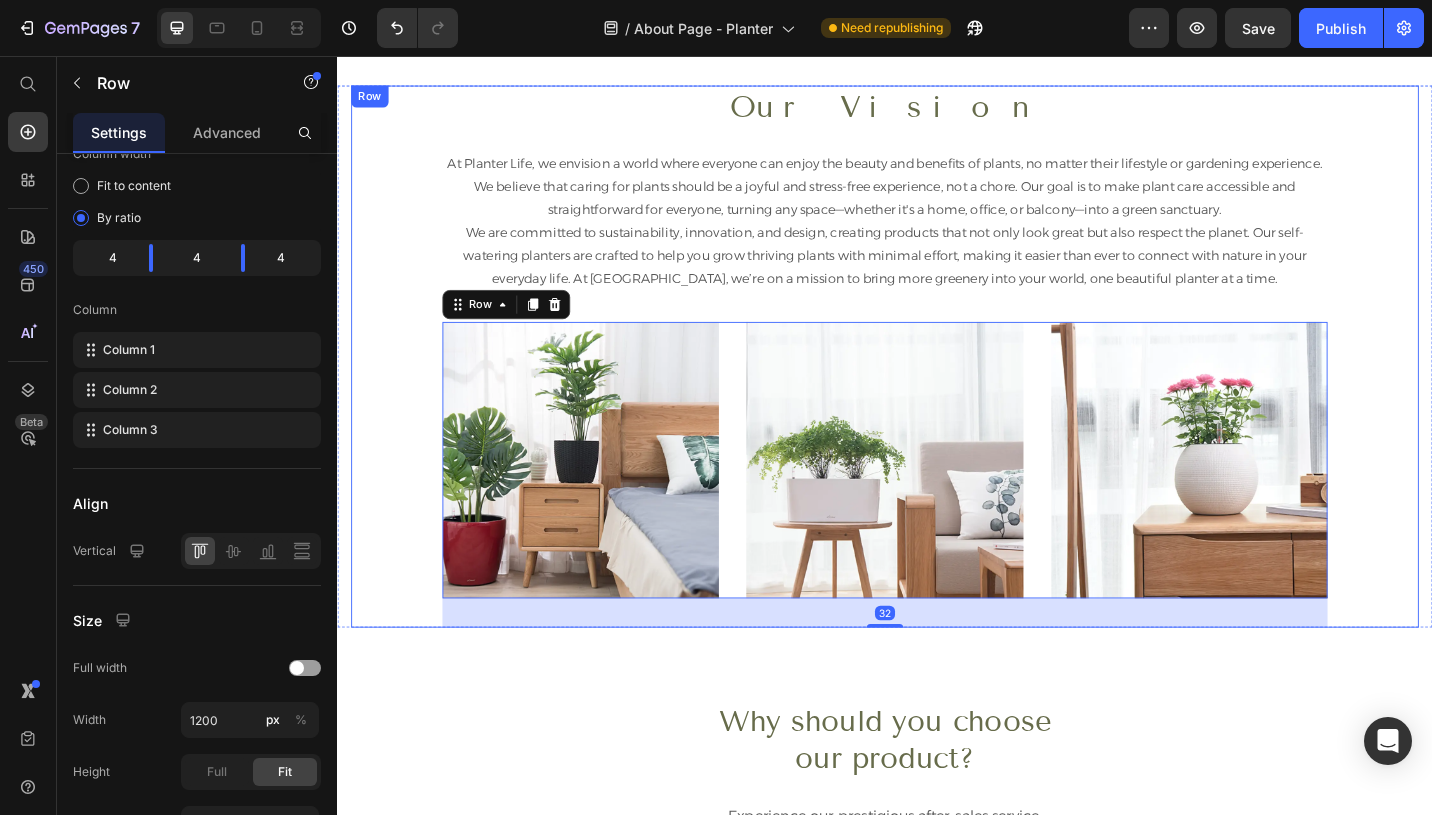 click on "Our Vision Heading At Planter Life, we envision a world where everyone can enjoy the beauty and benefits of plants, no matter their lifestyle or gardening experience. We believe that caring for plants should be a joyful and stress-free experience, not a chore. Our goal is to make plant care accessible and straightforward for everyone, turning any space—whether it's a home, office, or balcony—into a green sanctuary. We are committed to sustainability, innovation, and design, creating products that not only look great but also respect the planet. Our self-watering planters are crafted to help you grow thriving plants with minimal effort, making it easier than ever to connect with nature in your everyday life. At Planter Life, we’re on a mission to bring more greenery into your world, one beautiful planter at a time. Text block Image Image Image Row   32 Row" at bounding box center [937, 384] 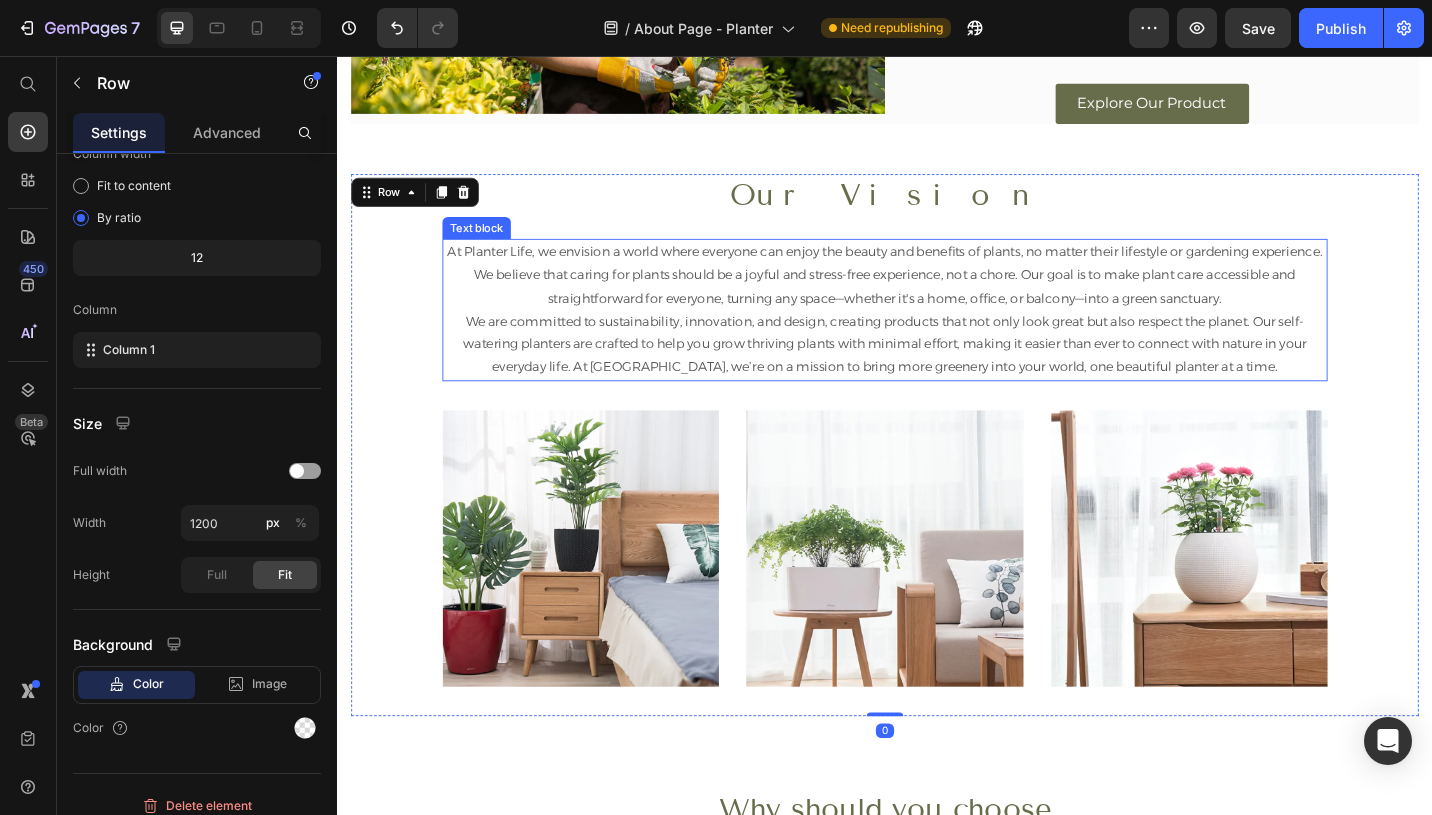 scroll, scrollTop: 805, scrollLeft: 0, axis: vertical 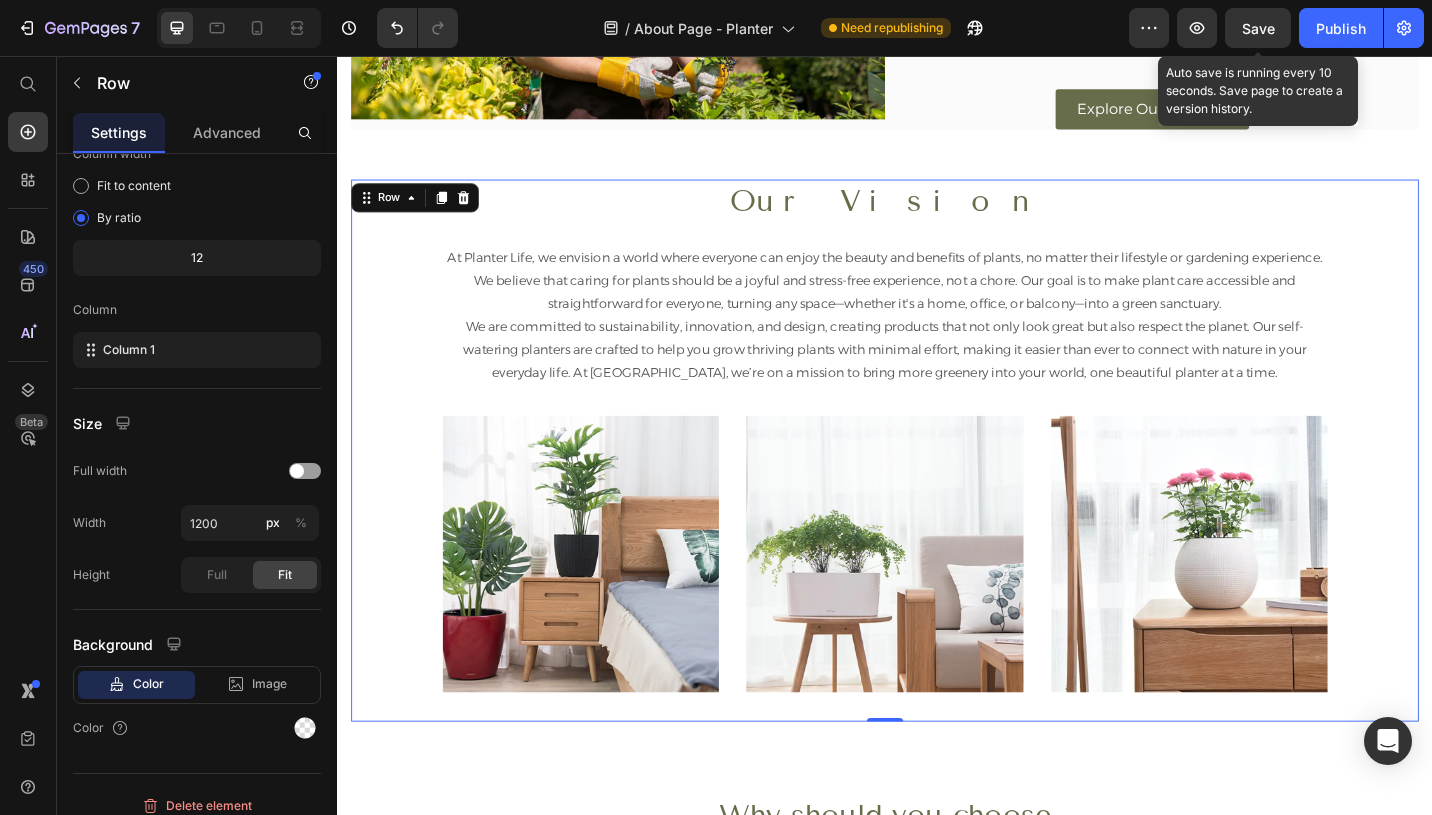 click on "Save" at bounding box center (1258, 28) 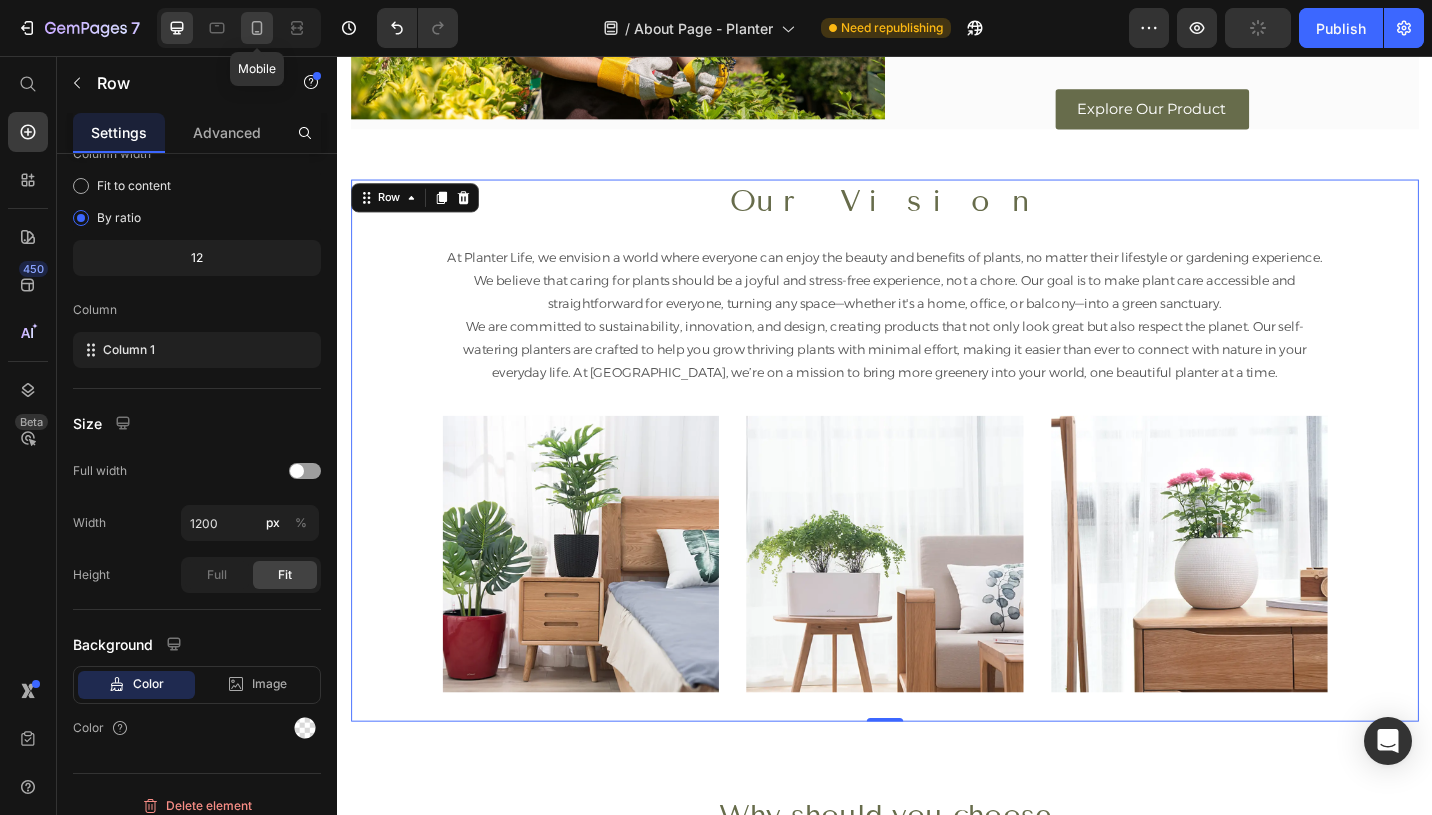 click 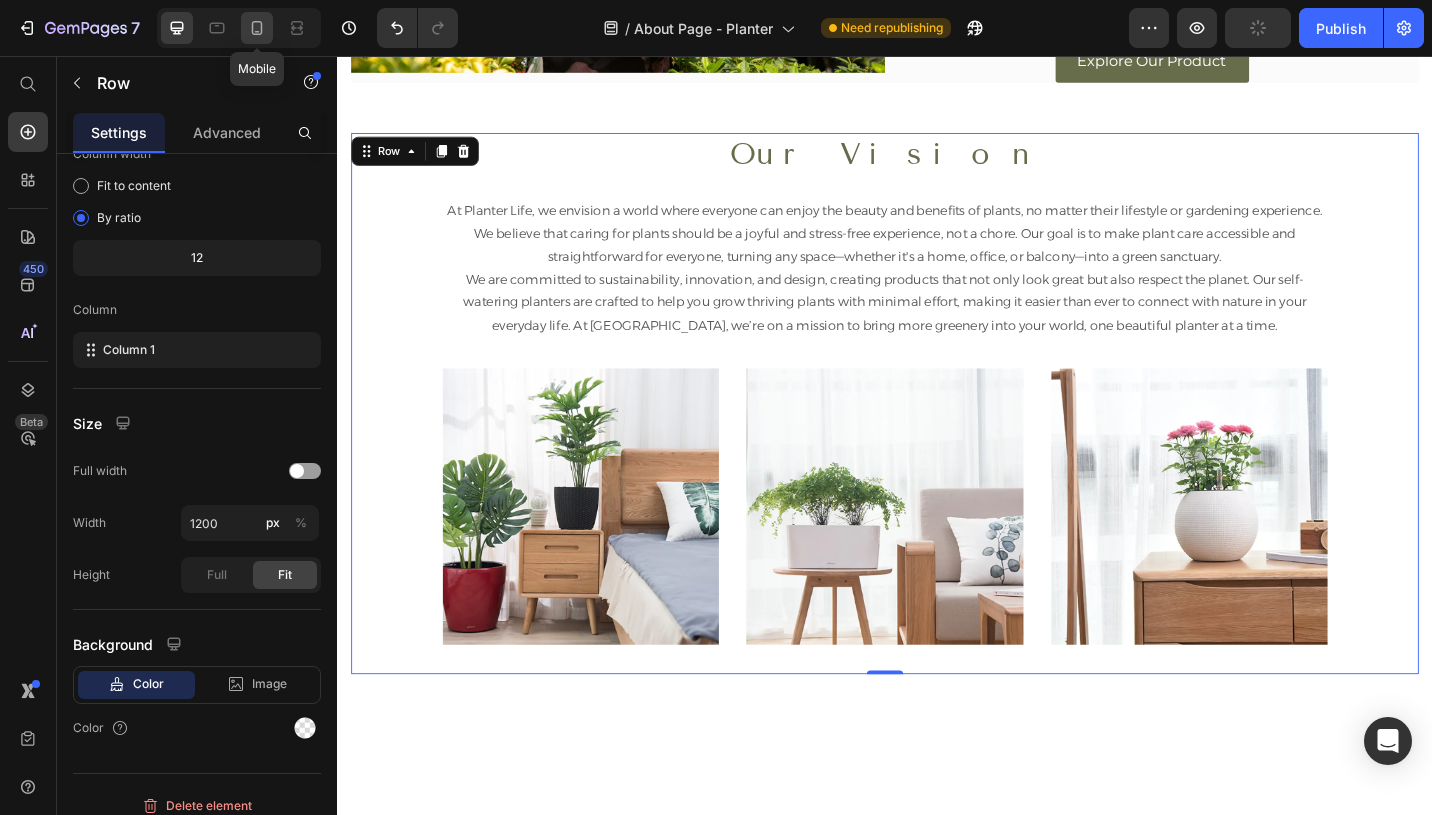 scroll, scrollTop: 98, scrollLeft: 0, axis: vertical 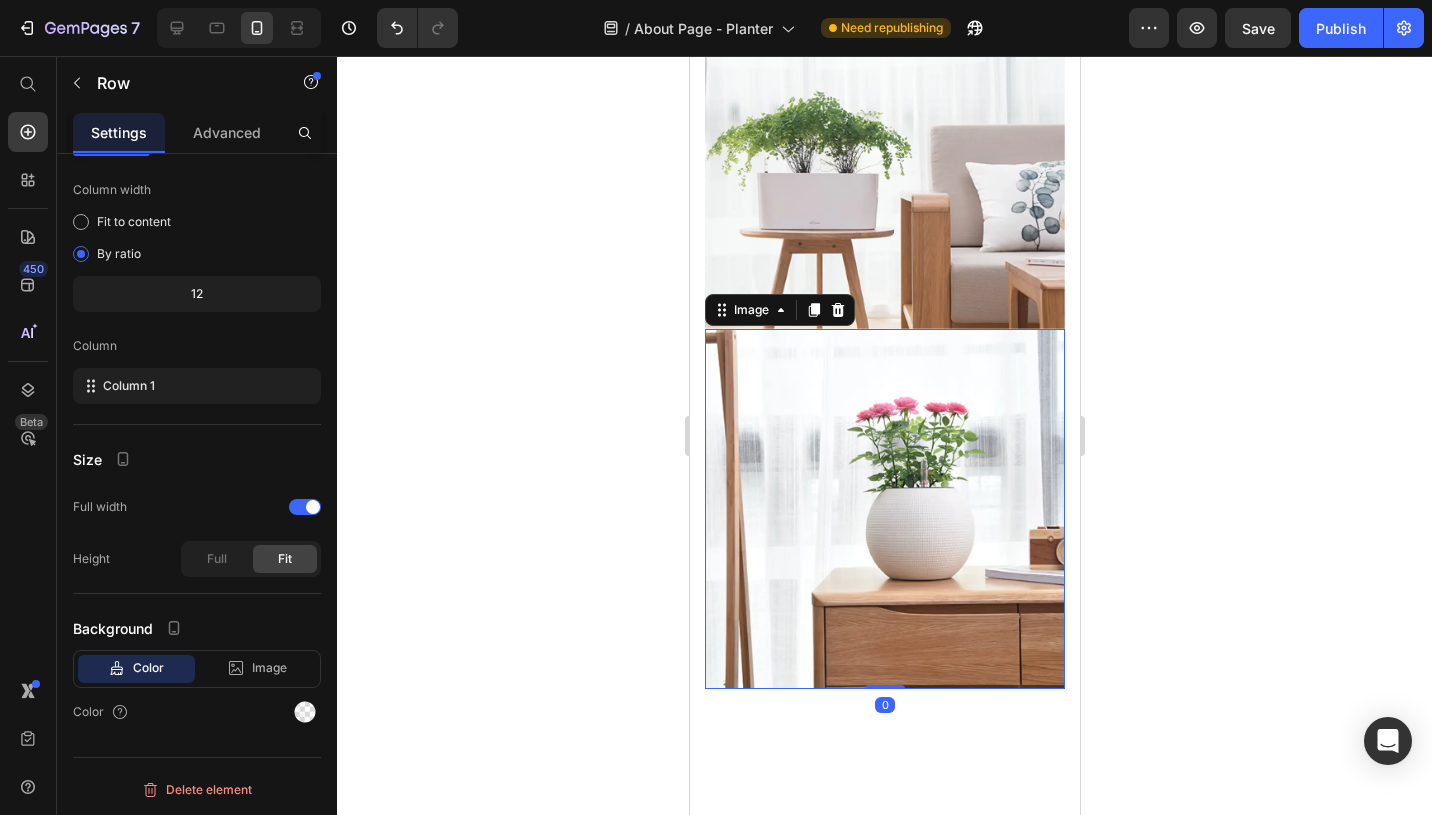 click at bounding box center [884, 509] 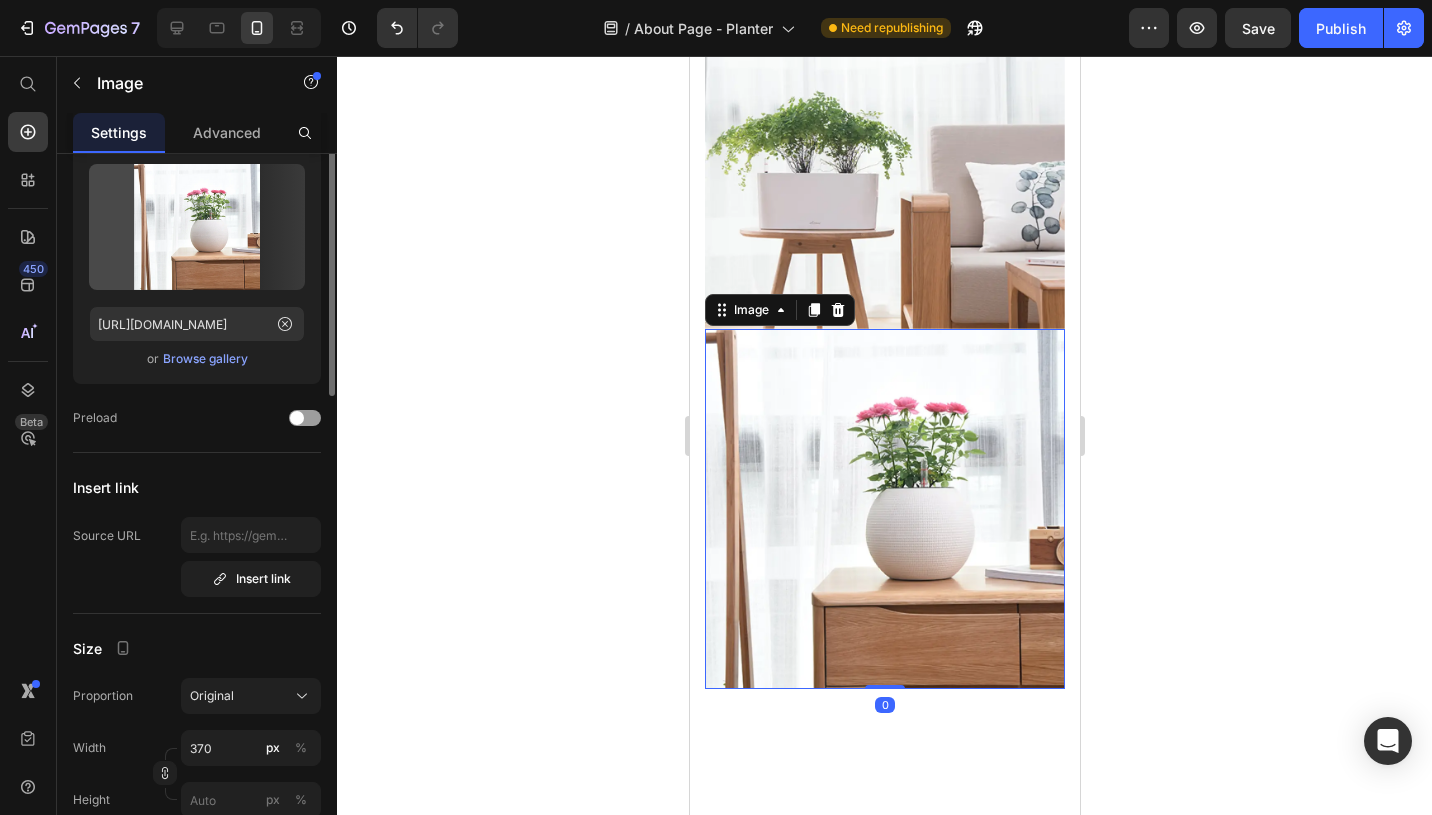 scroll, scrollTop: 0, scrollLeft: 0, axis: both 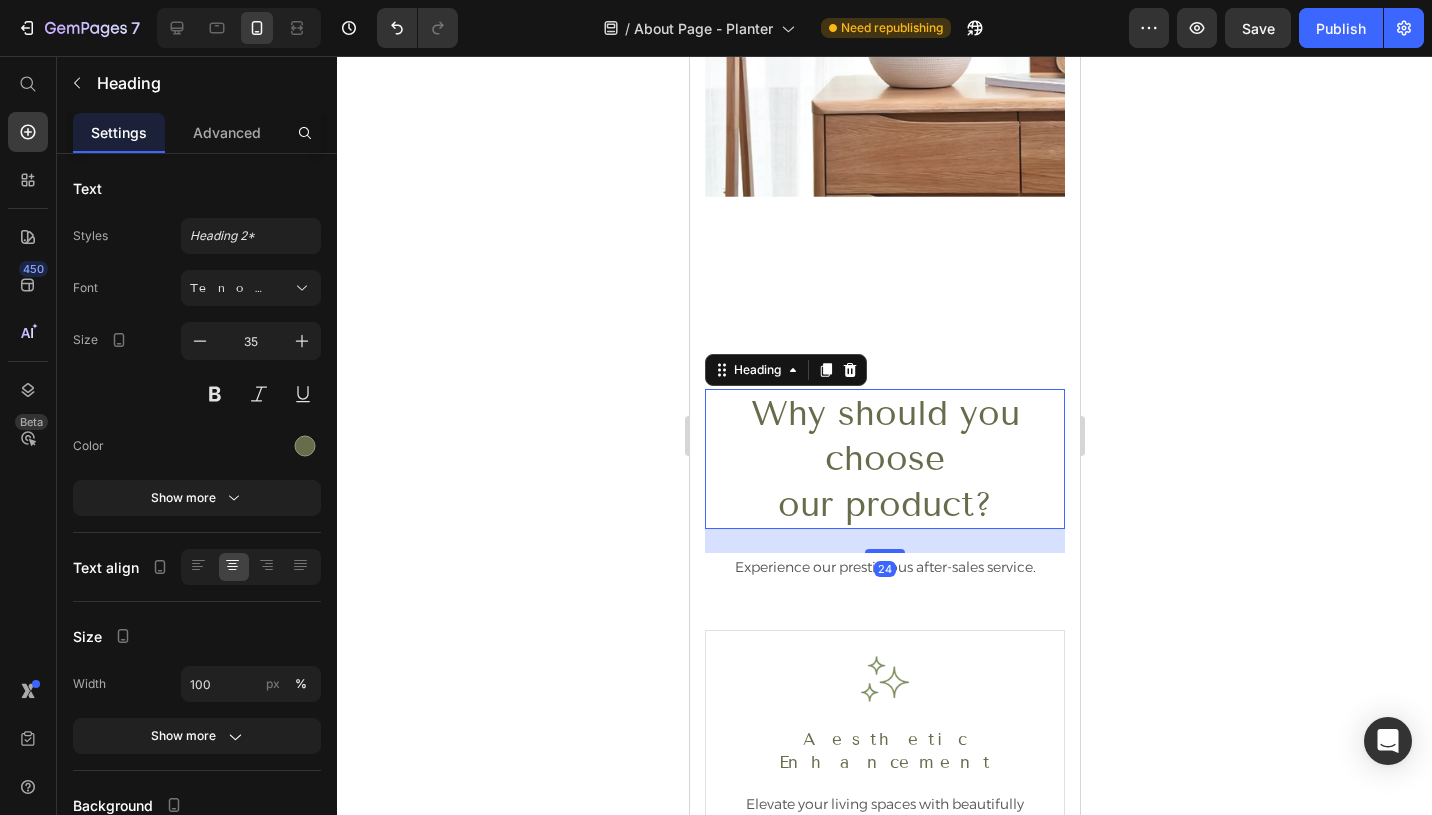 click on "Why should you choose our product?" at bounding box center [884, 459] 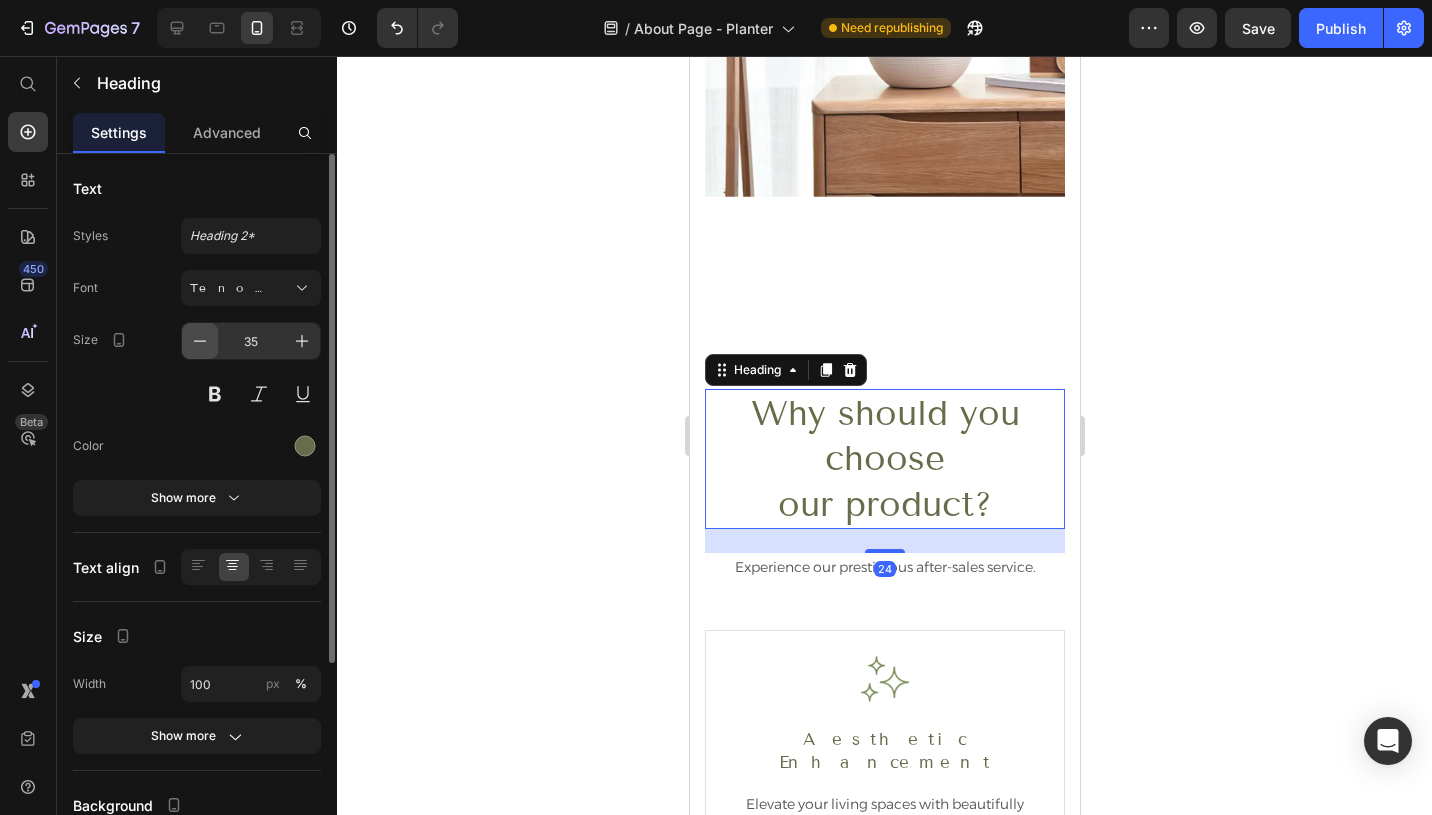 click at bounding box center [200, 341] 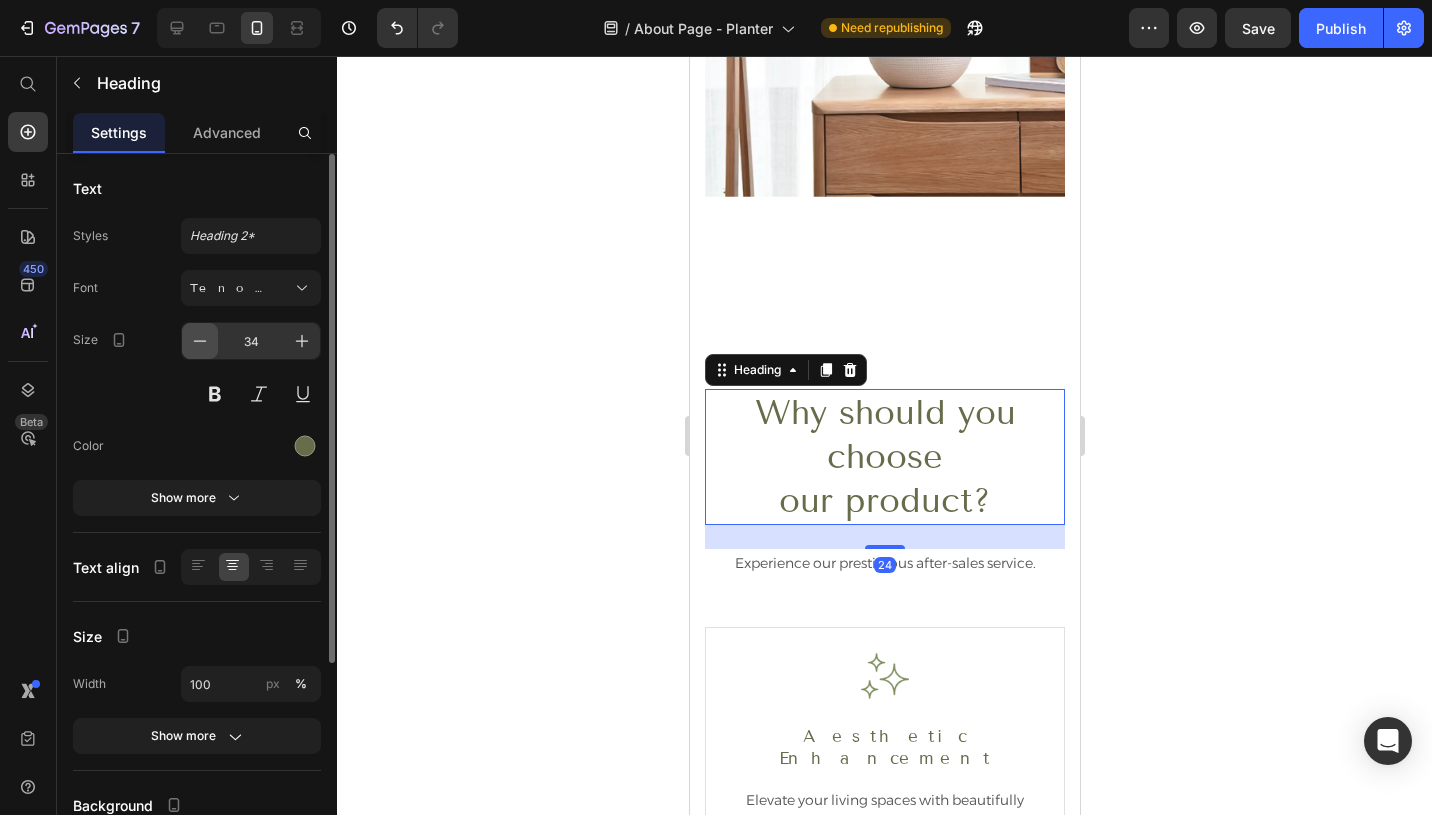 click at bounding box center (200, 341) 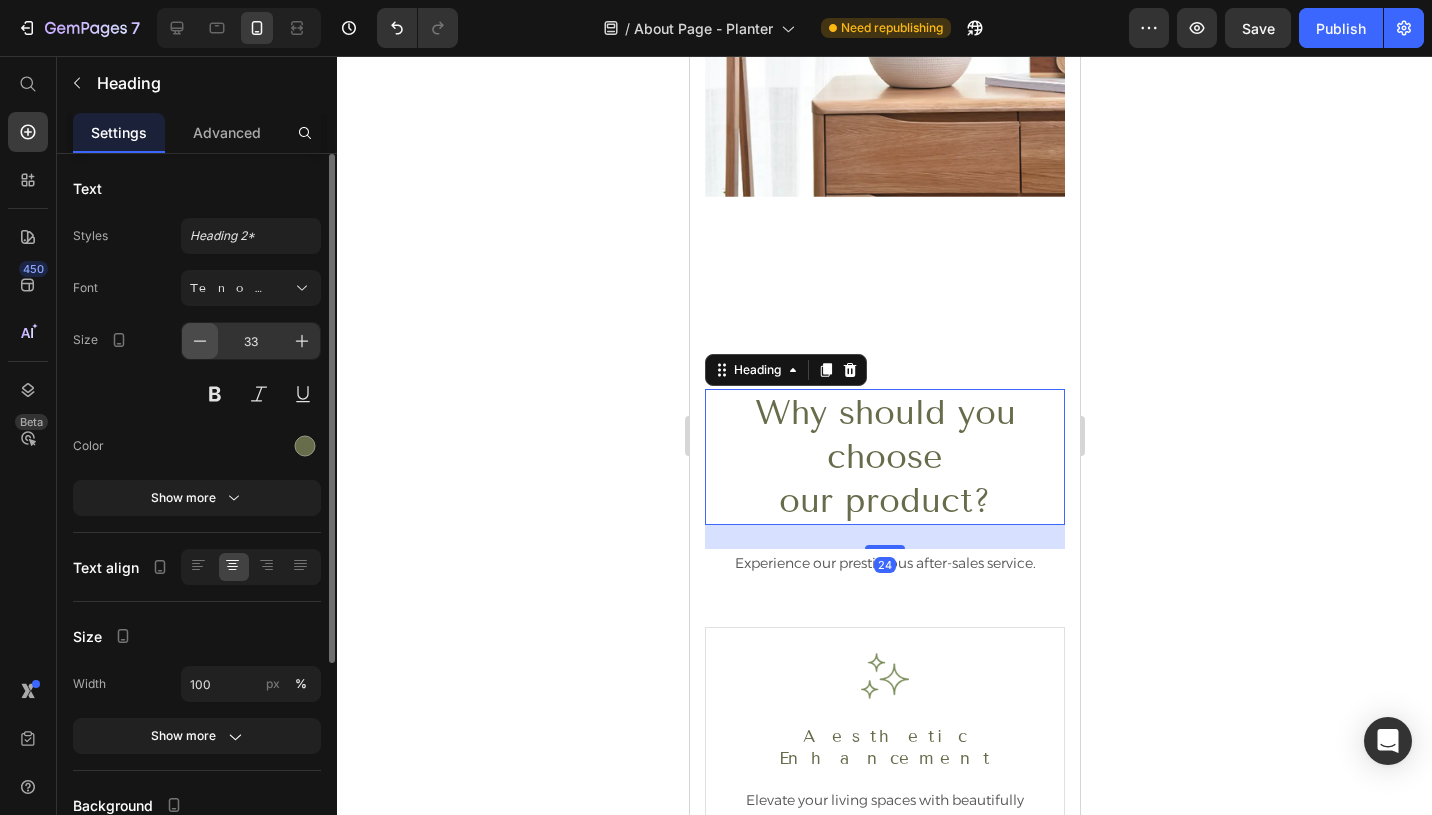 click at bounding box center (200, 341) 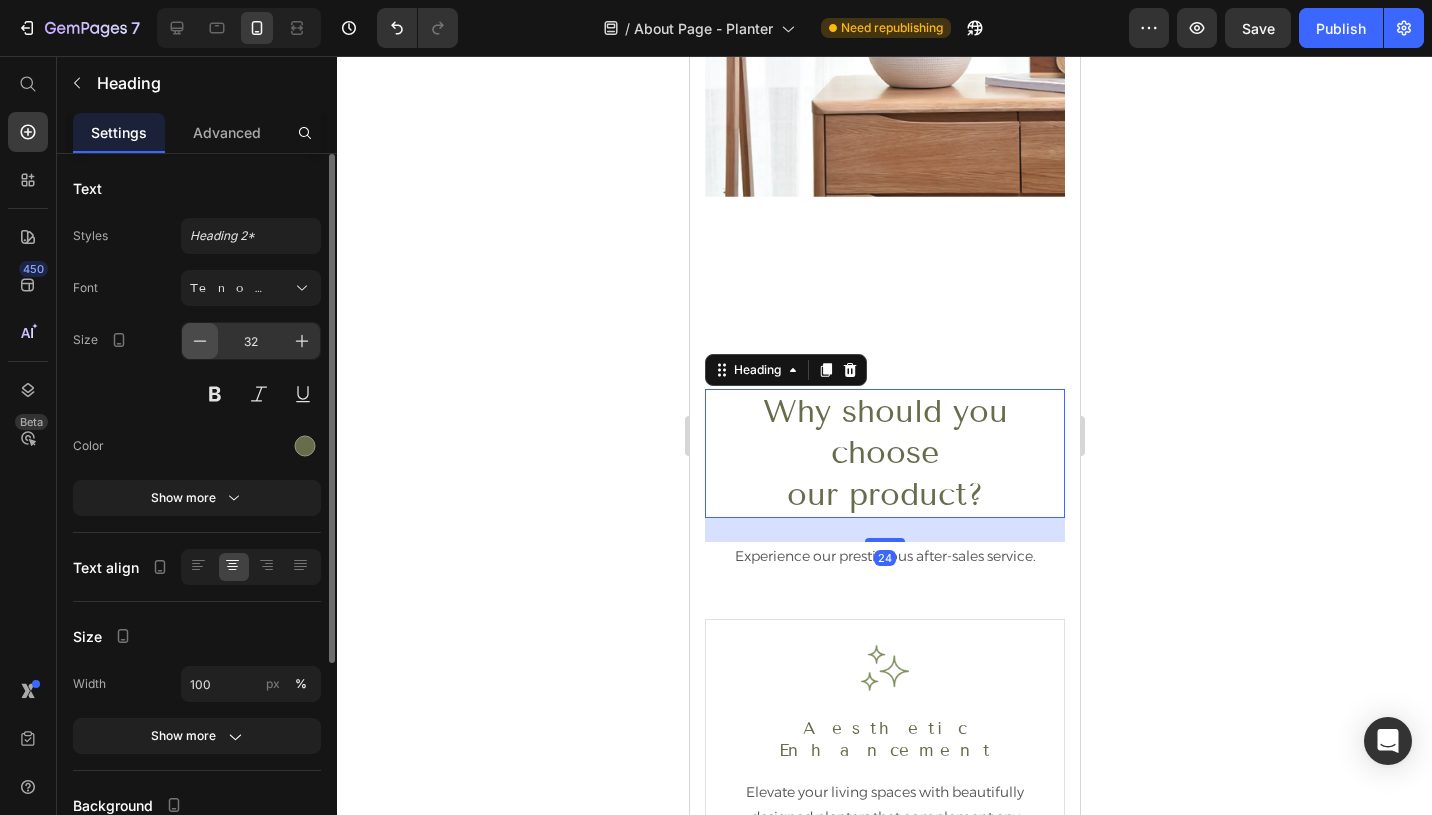 click at bounding box center (200, 341) 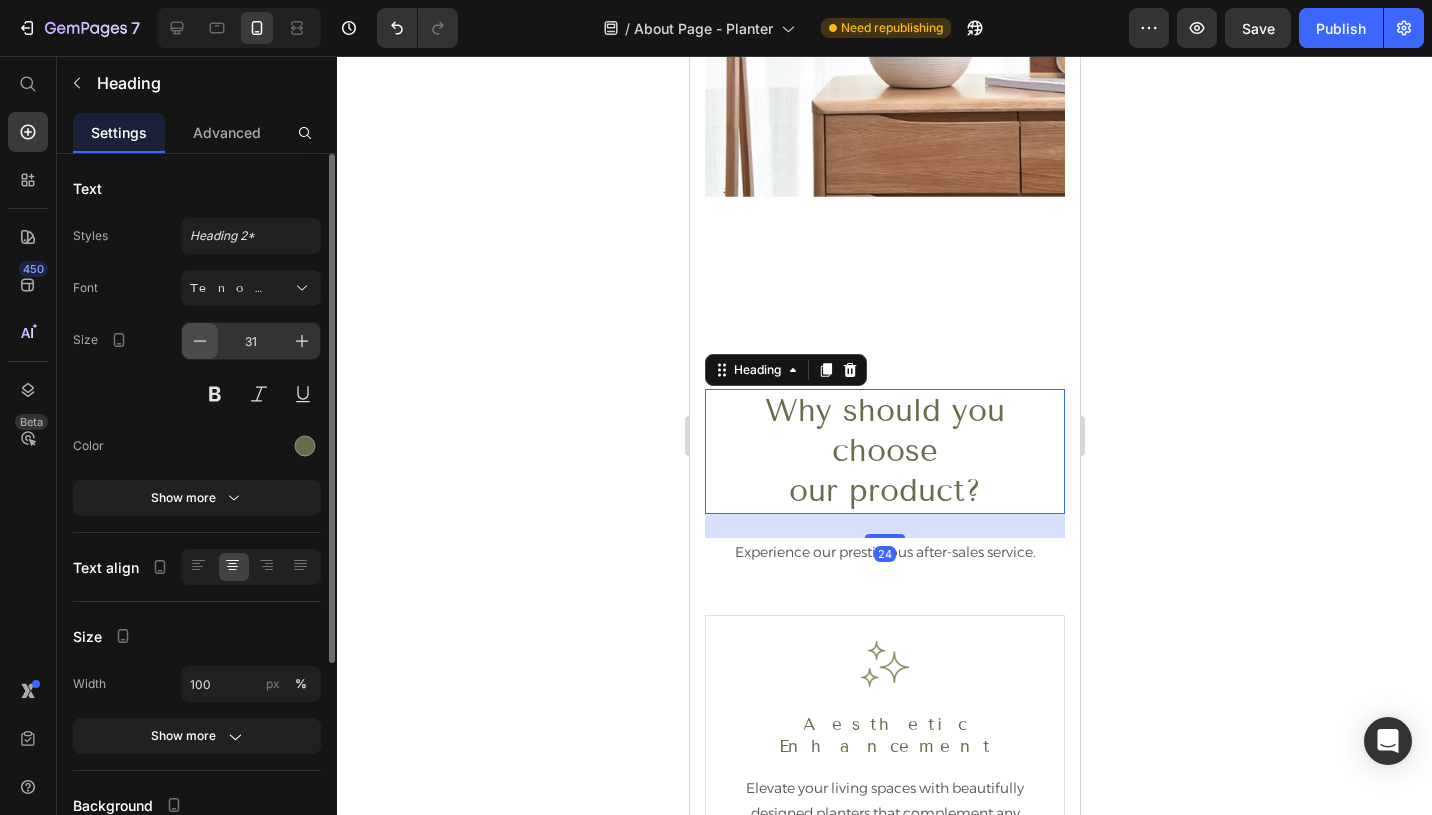 click at bounding box center (200, 341) 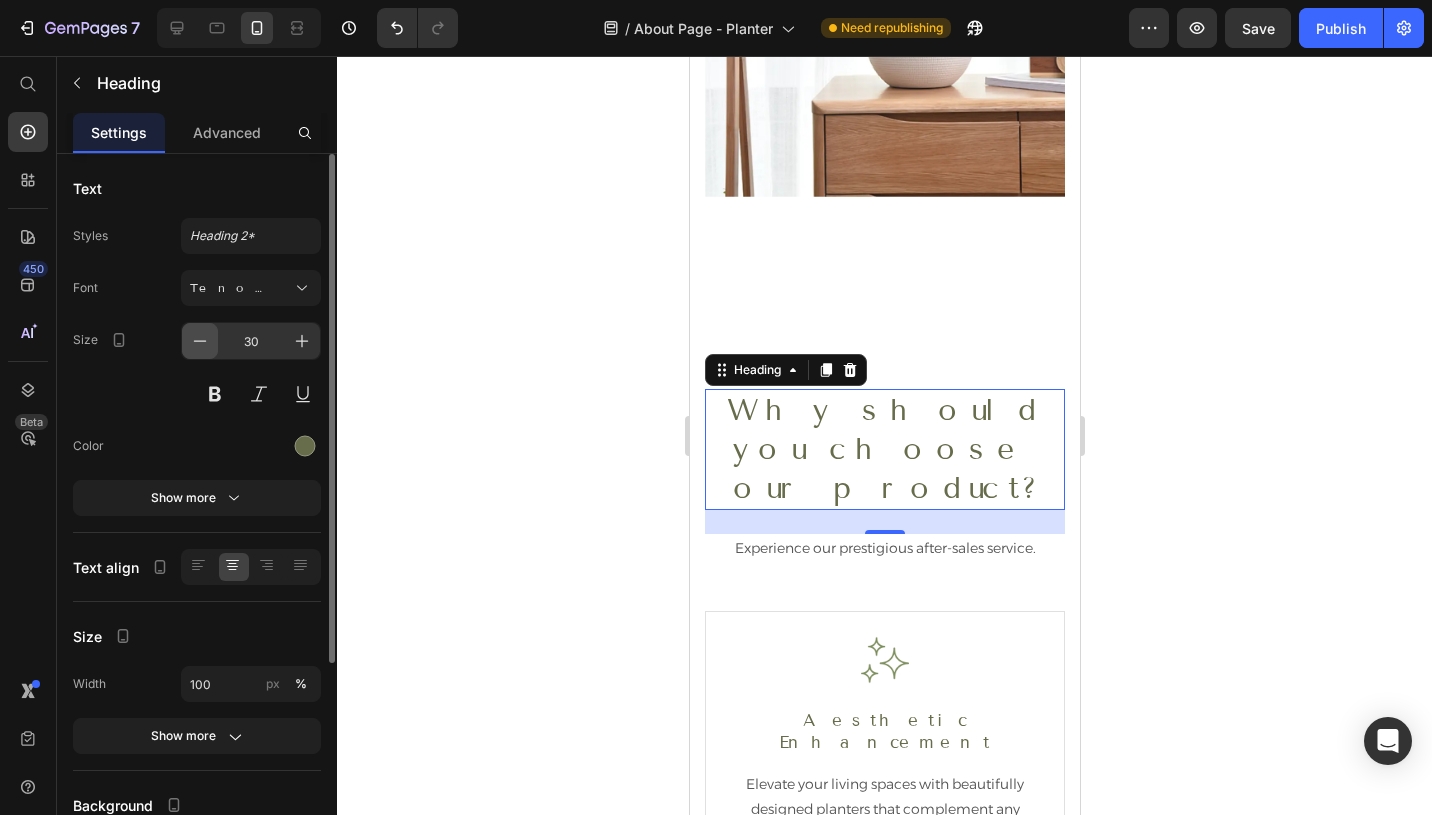 click at bounding box center (200, 341) 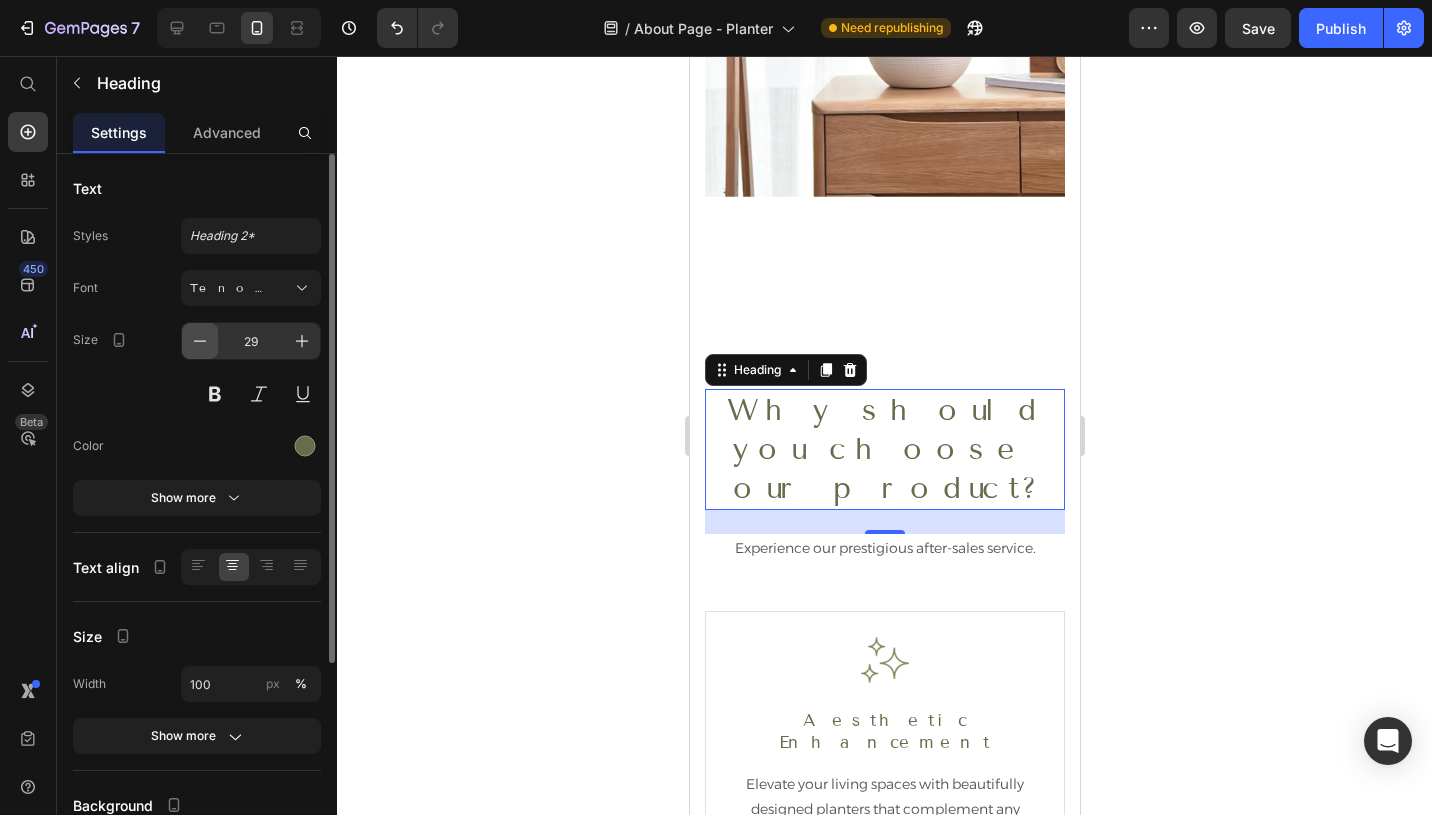 click at bounding box center [200, 341] 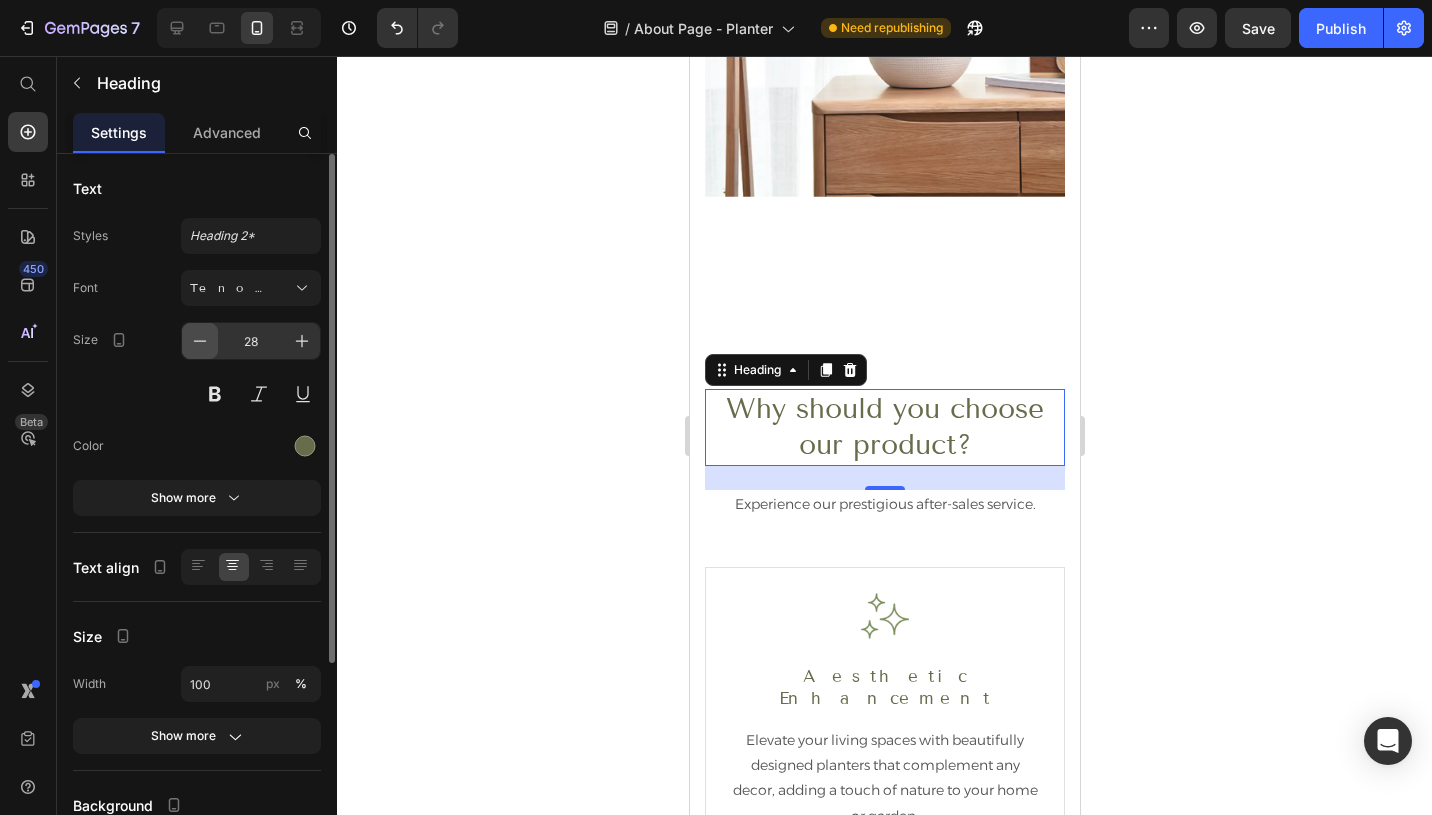 click at bounding box center (200, 341) 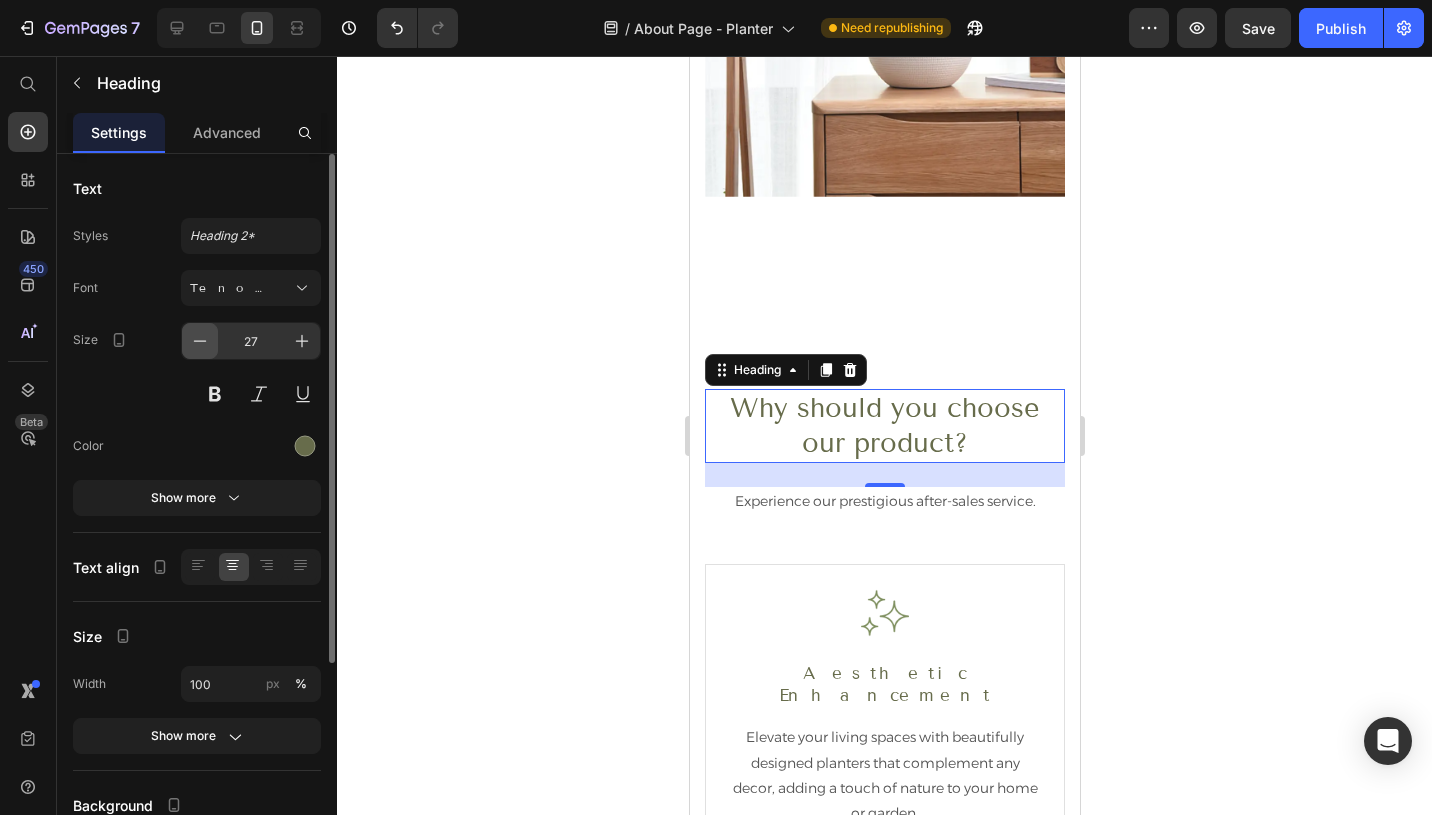 click at bounding box center (200, 341) 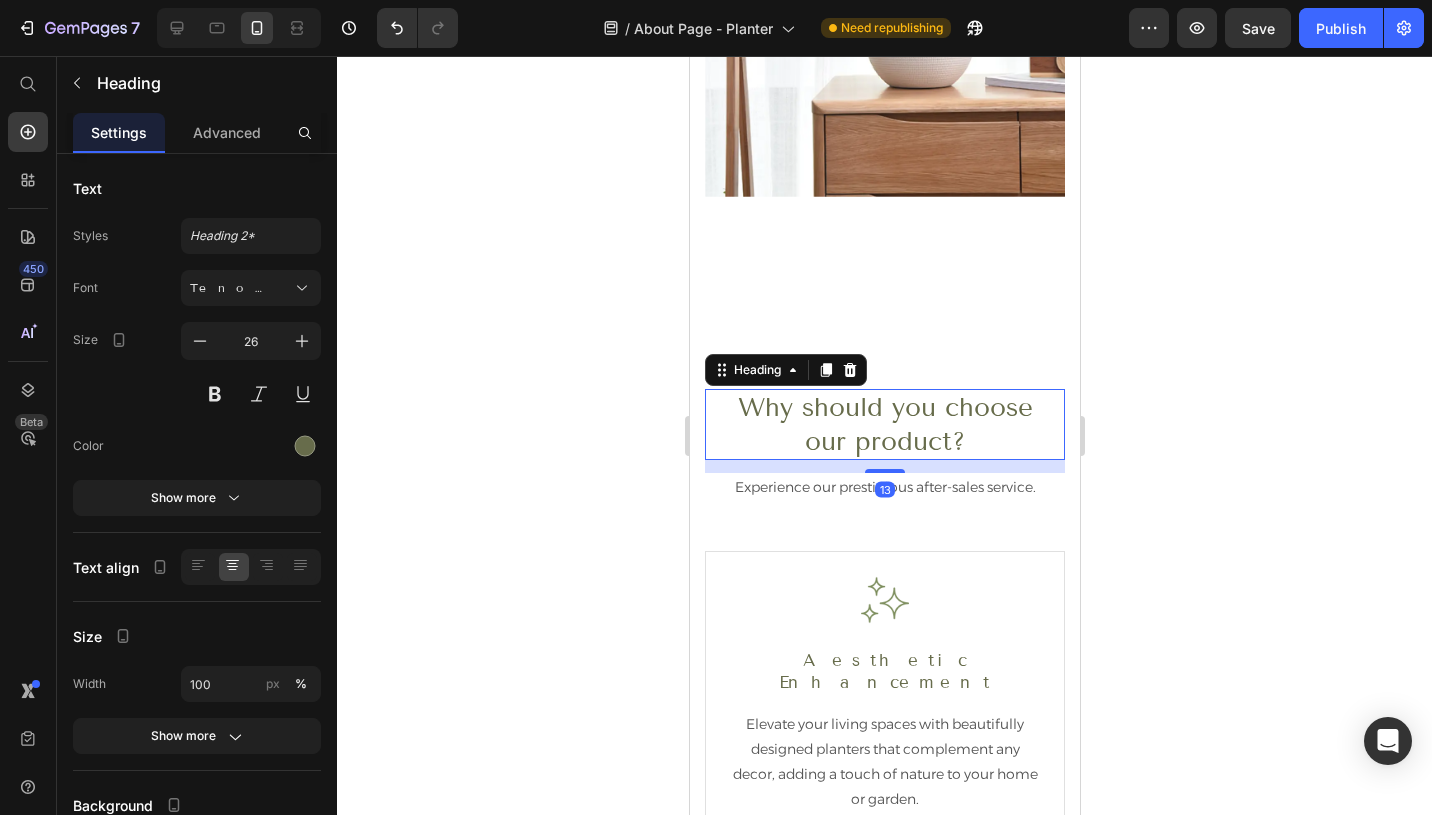 drag, startPoint x: 886, startPoint y: 457, endPoint x: 886, endPoint y: 446, distance: 11 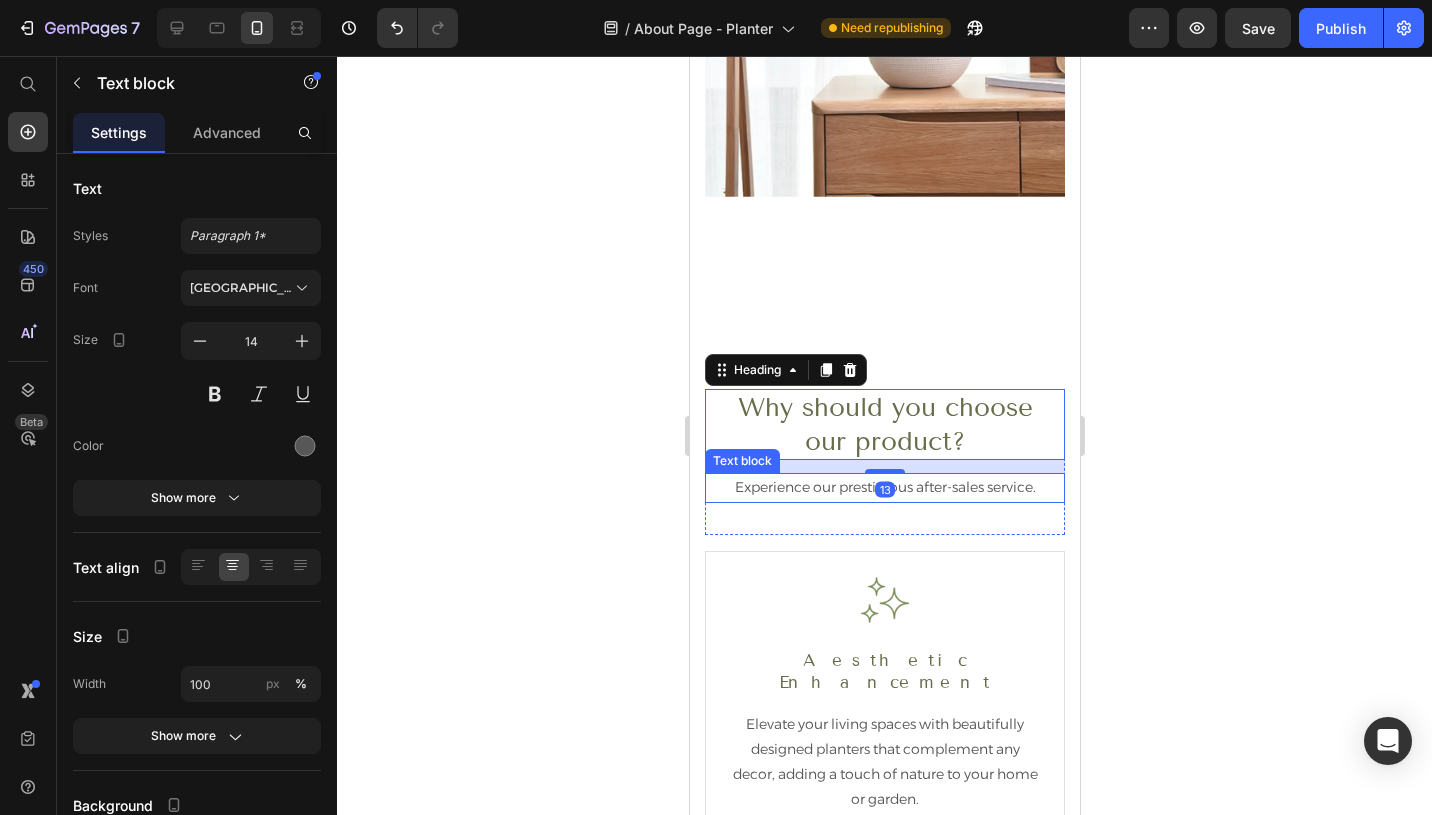 click on "Experience our prestigious after-sales service." at bounding box center [884, 487] 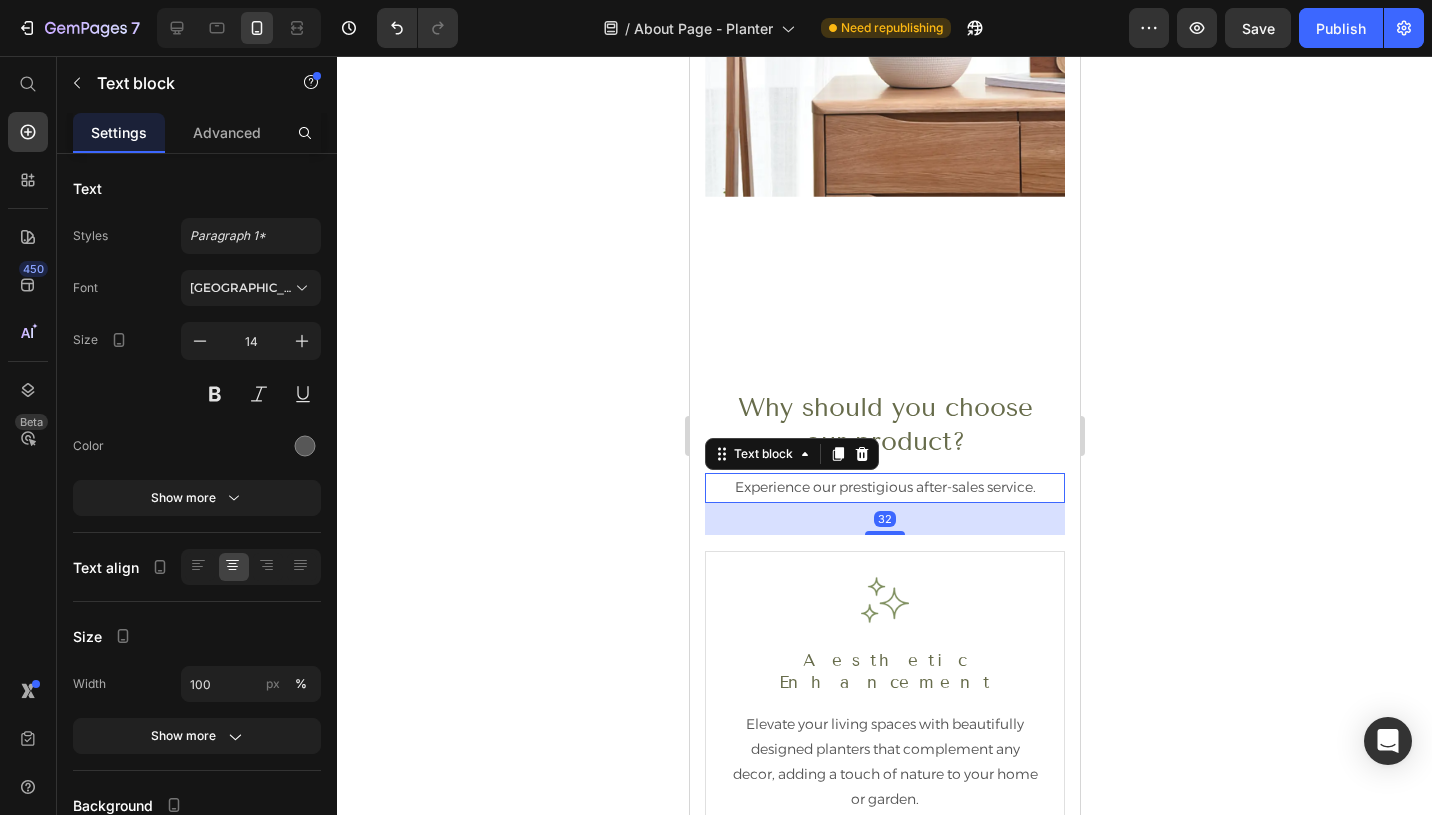 click on "32" at bounding box center (884, 519) 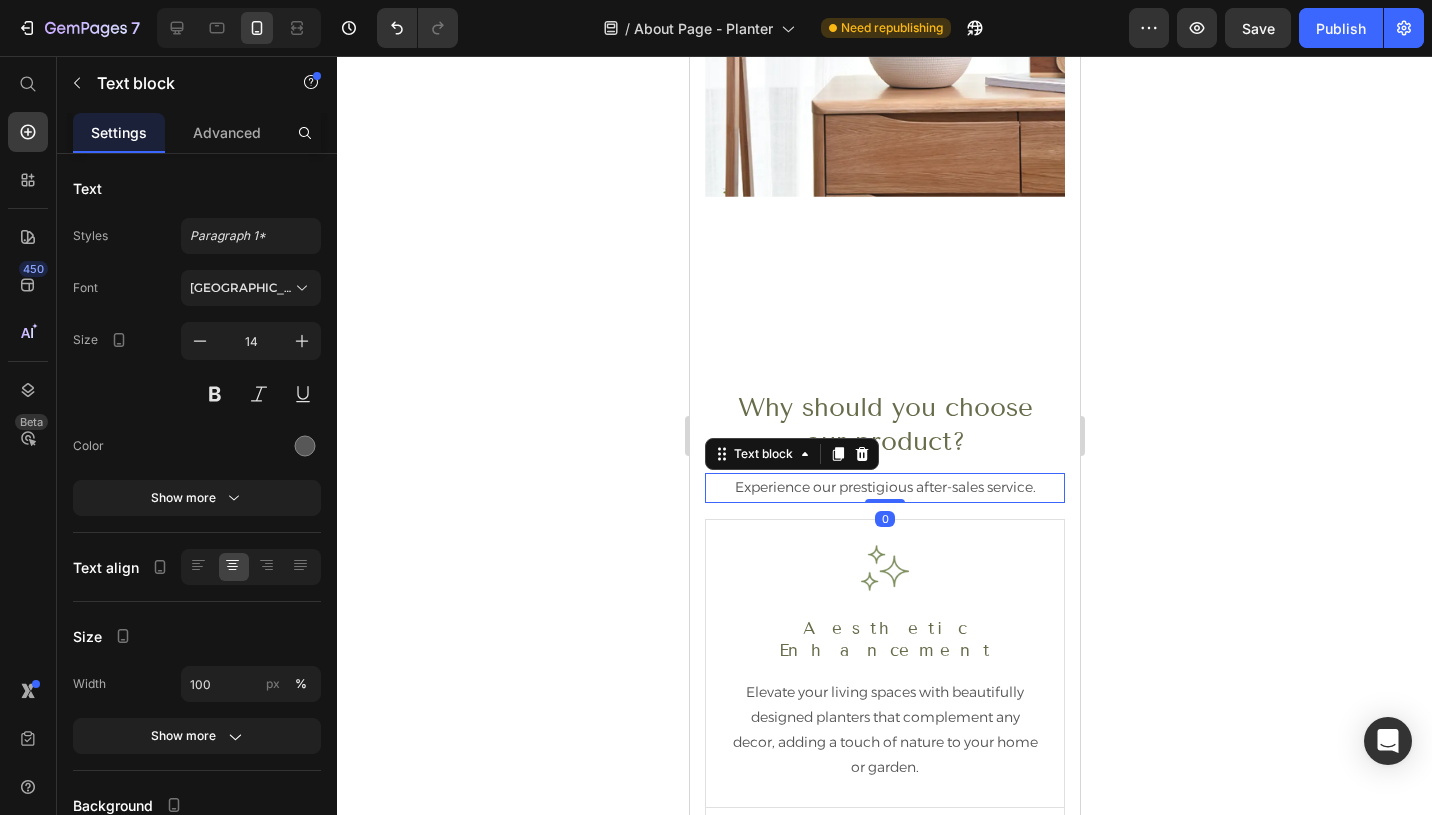 drag, startPoint x: 878, startPoint y: 510, endPoint x: 898, endPoint y: 446, distance: 67.052216 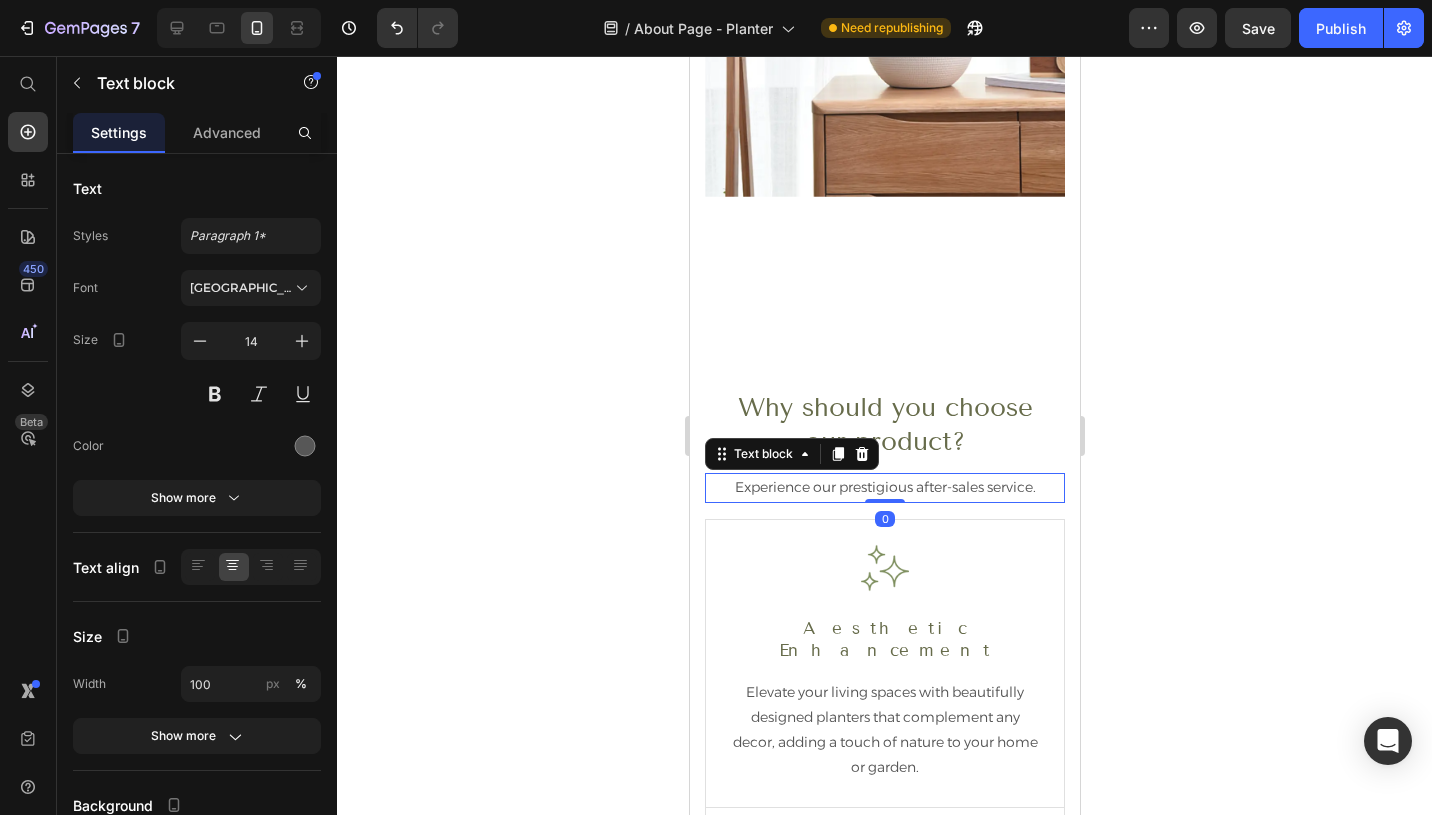 click 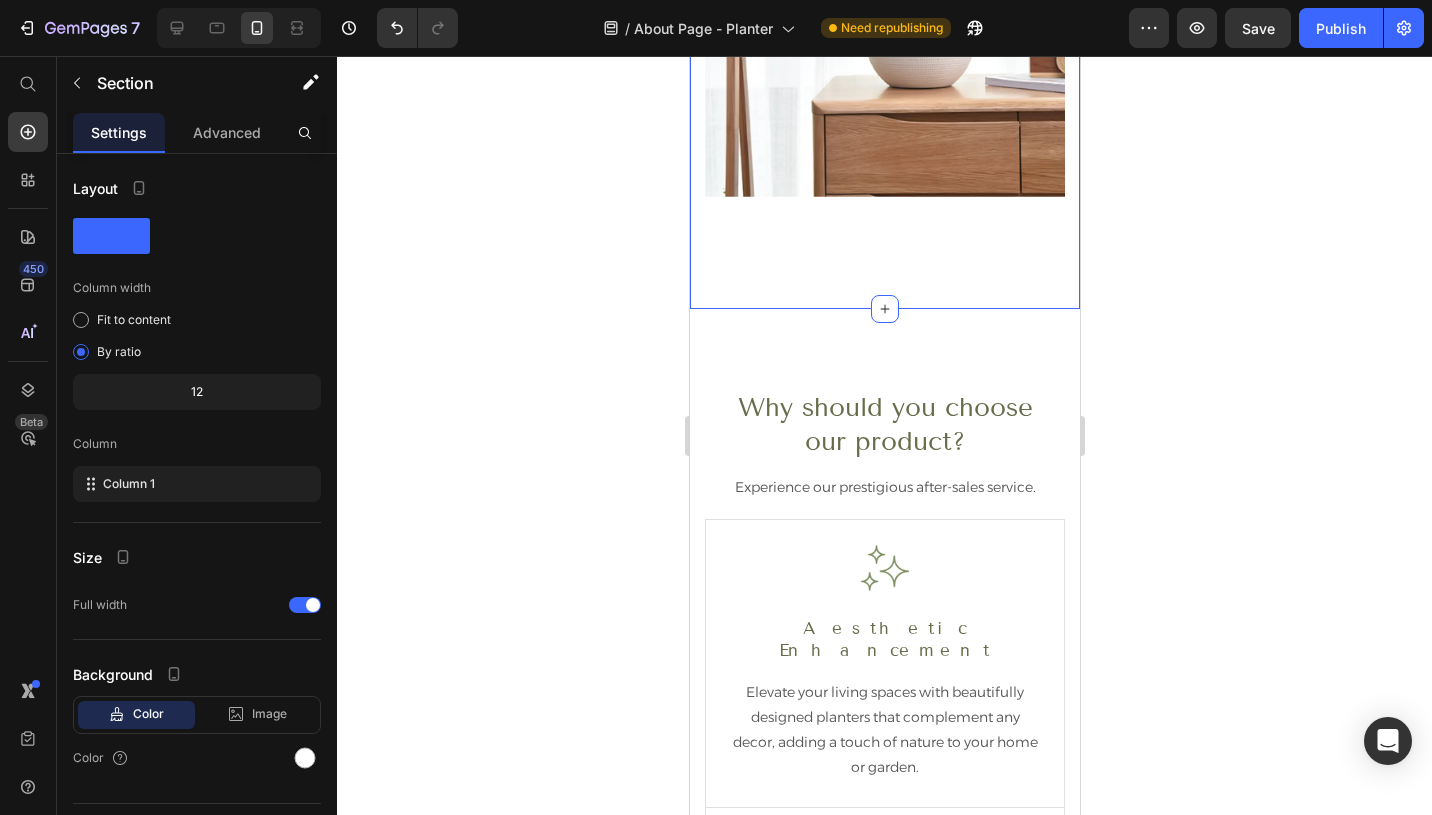 click on "Our Vision Heading At Planter Life, we envision a world where everyone can enjoy the beauty and benefits of plants, no matter their lifestyle or gardening experience. We believe that caring for plants should be a joyful and stress-free experience, not a chore. Our goal is to make plant care accessible and straightforward for everyone, turning any space—whether it's a home, office, or balcony—into a green sanctuary. We are committed to sustainability, innovation, and design, creating products that not only look great but also respect the planet. Our self-watering planters are crafted to help you grow thriving plants with minimal effort, making it easier than ever to connect with nature in your everyday life. At Planter Life, we’re on a mission to bring more greenery into your world, one beautiful planter at a time. Text block Image Image Image Row Row Section 3   You can create reusable sections Create Theme Section AI Content Write with GemAI What would you like to describe here? Tone and Voice Product" at bounding box center (884, -552) 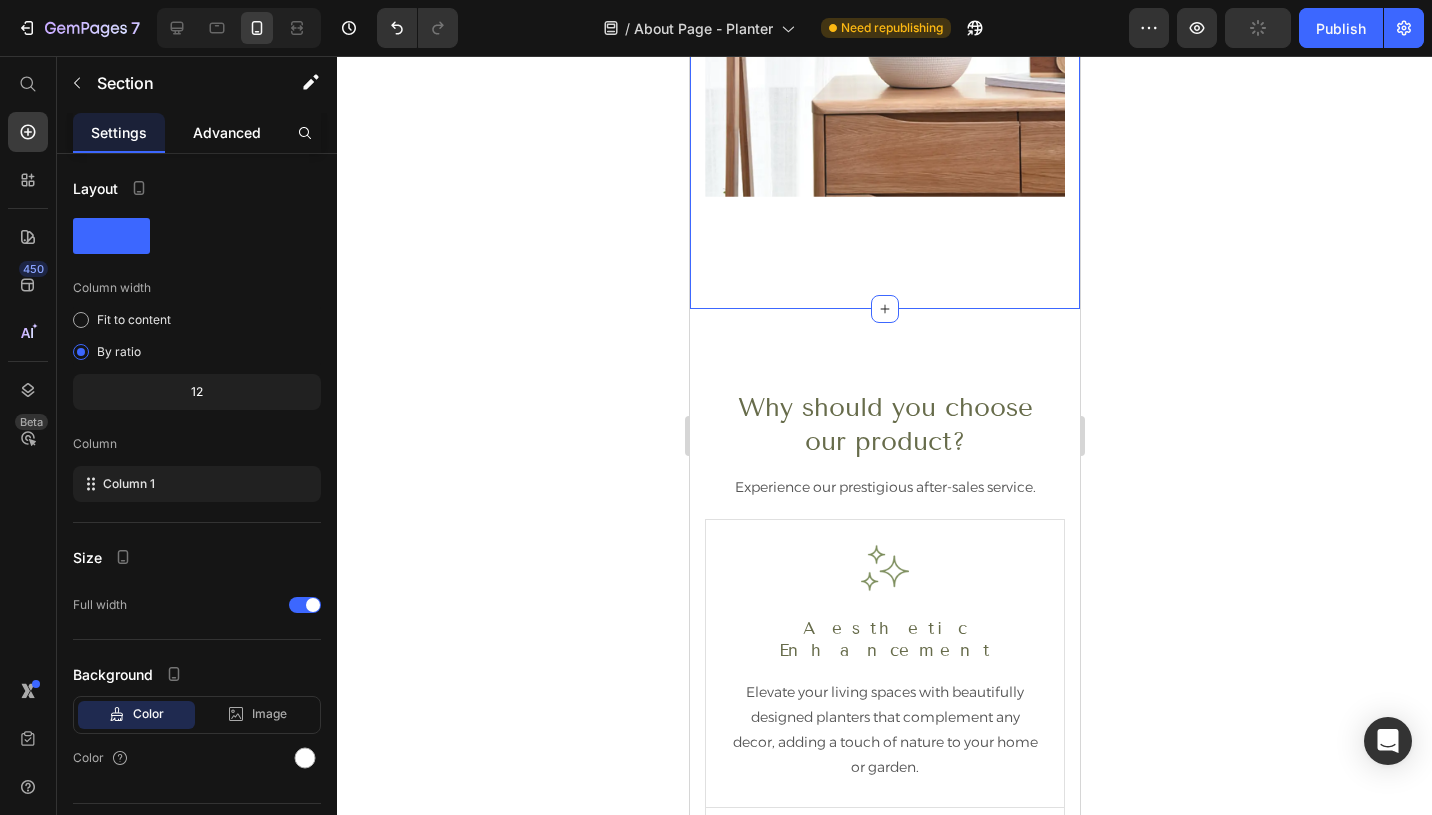 click on "Advanced" at bounding box center [227, 132] 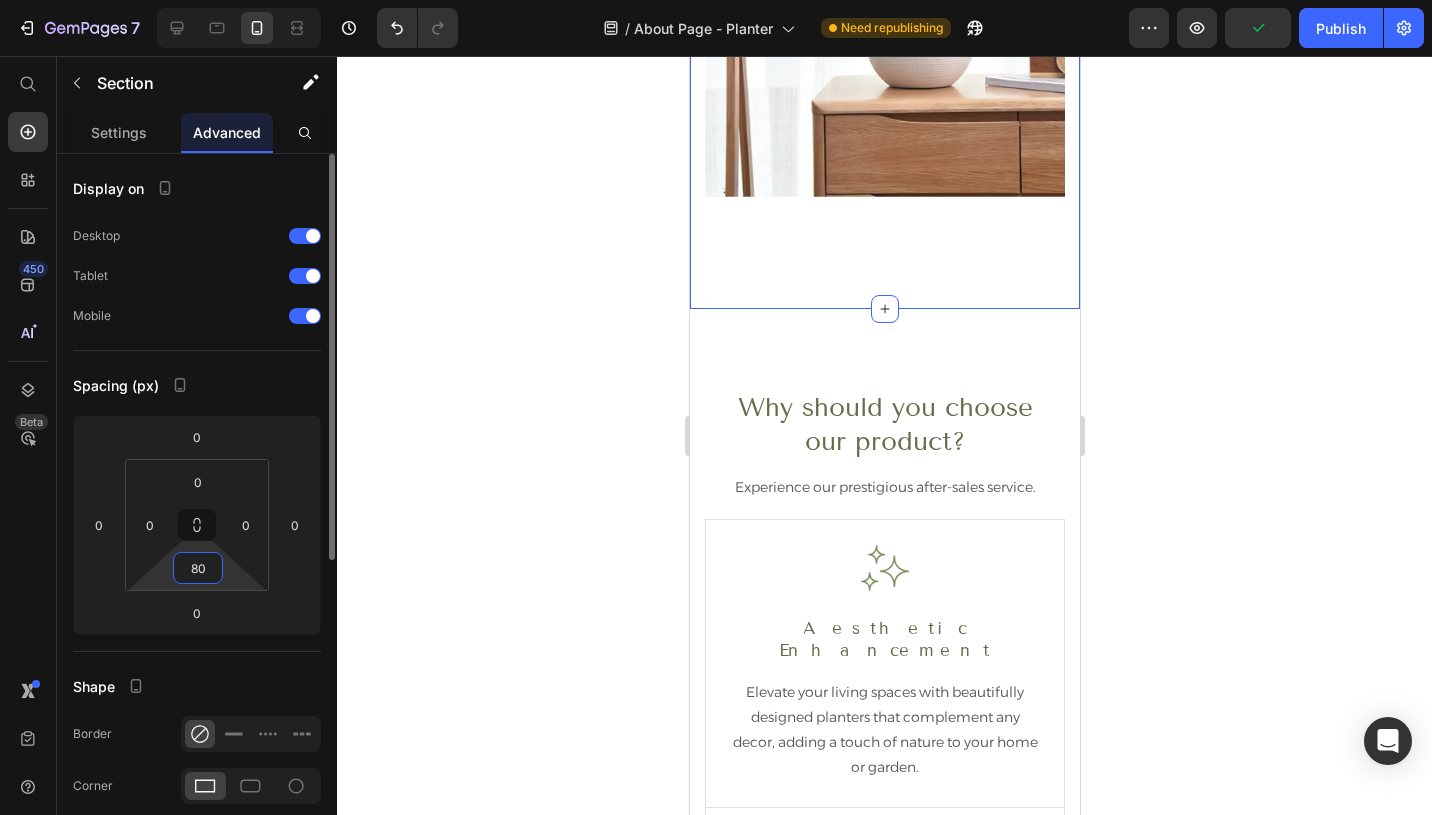 click on "80" at bounding box center [198, 568] 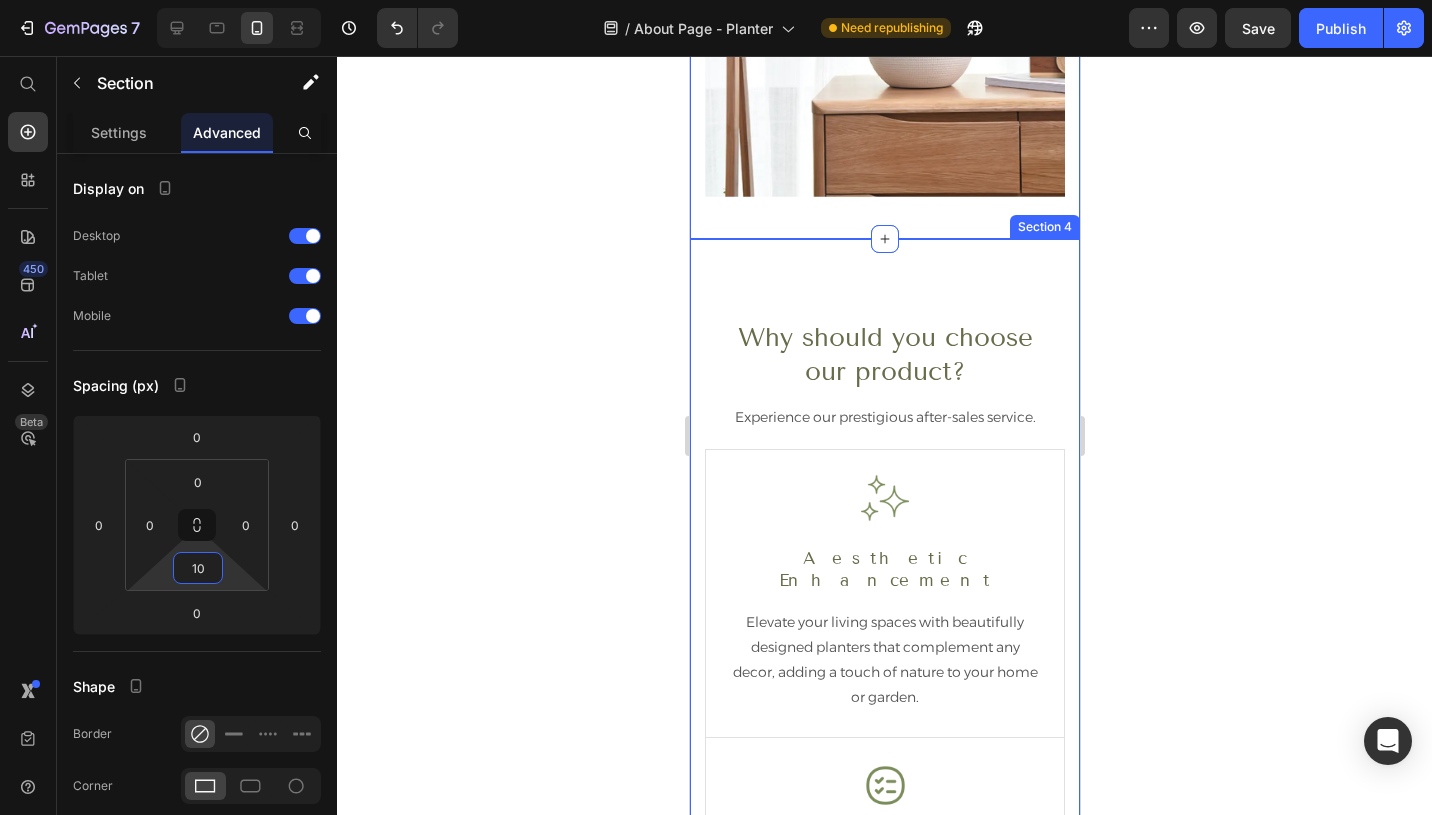 type on "10" 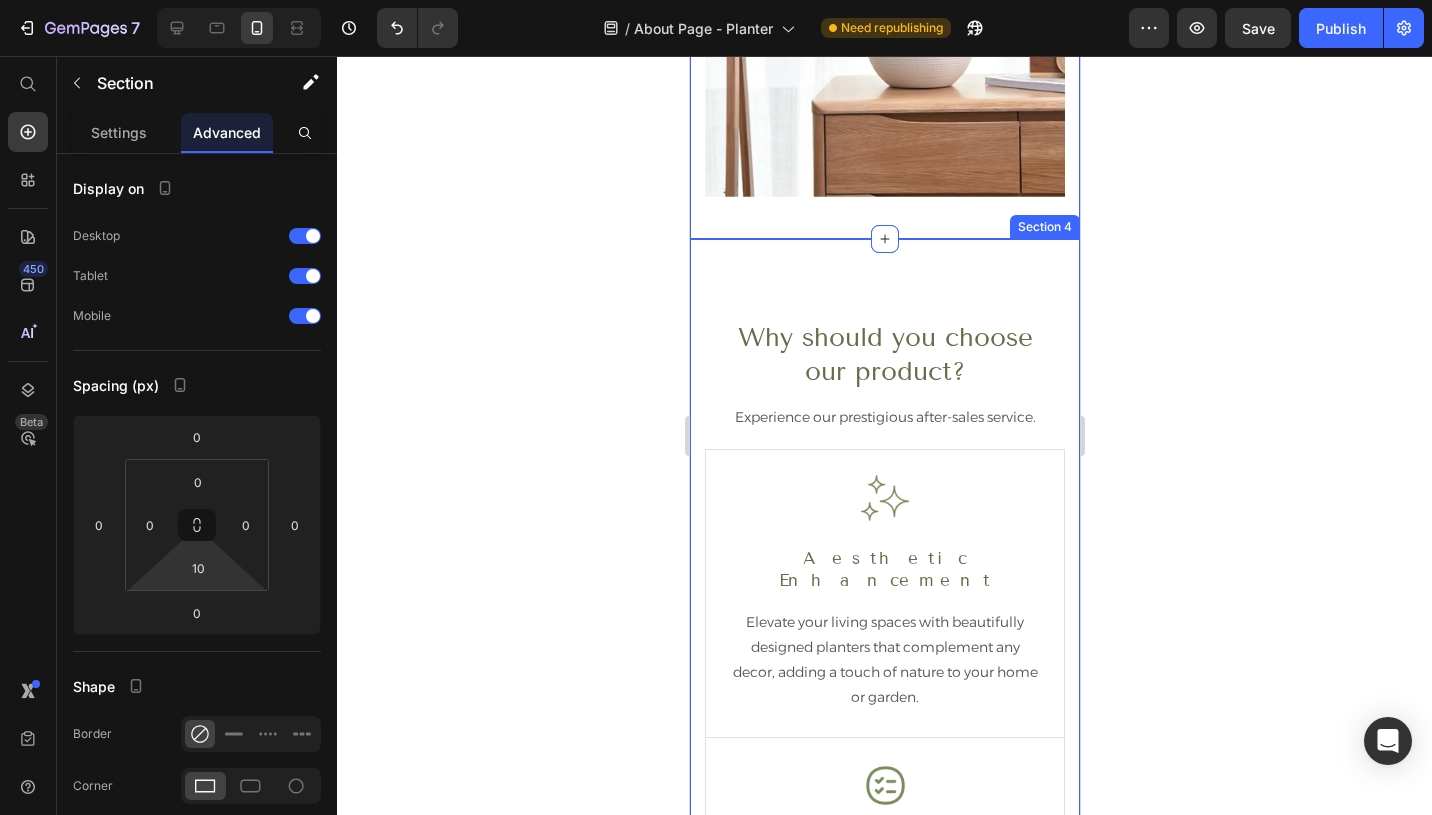 click 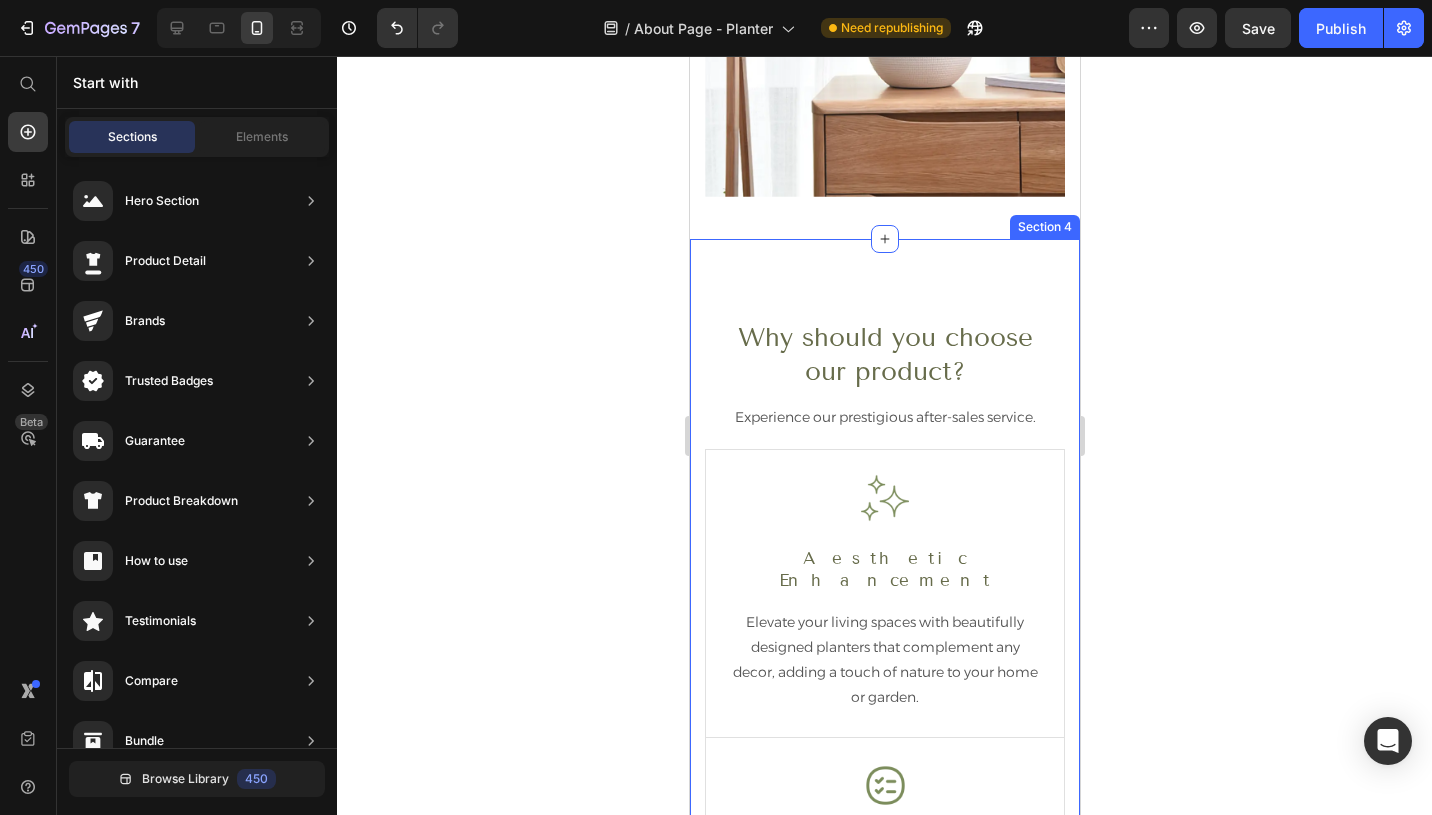 click on "Why should you choose our product? Heading Experience our prestigious after-sales service. Text block Row Image Easy Plant Care Text Block Simplify plant care with our user-friendly systems, making it easy to keep your plants healthy and vibrant. Text block Row Image Time-Saving Text Block Our self-watering technology ensures your plants get the right amount of water without constant attention, freeing up your time for what matters most. Text block Row Image Water Efficiency Text Block Our innovative designs optimise water usage, ensuring your plants thrive while conserving resources. Text block Row Row Image Aesthetic Enhancement Text Block Elevate your living spaces with beautifully designed planters that complement any decor, adding a touch of nature to your home or garden. Text block Row Image Long-Lasting Quality Text Block Benefit from durable, high-quality materials that ensure long-term performance and reliability. Text block Row Image Eco-Friendly Living Text Block Text block Row Row Section 4" at bounding box center (884, 798) 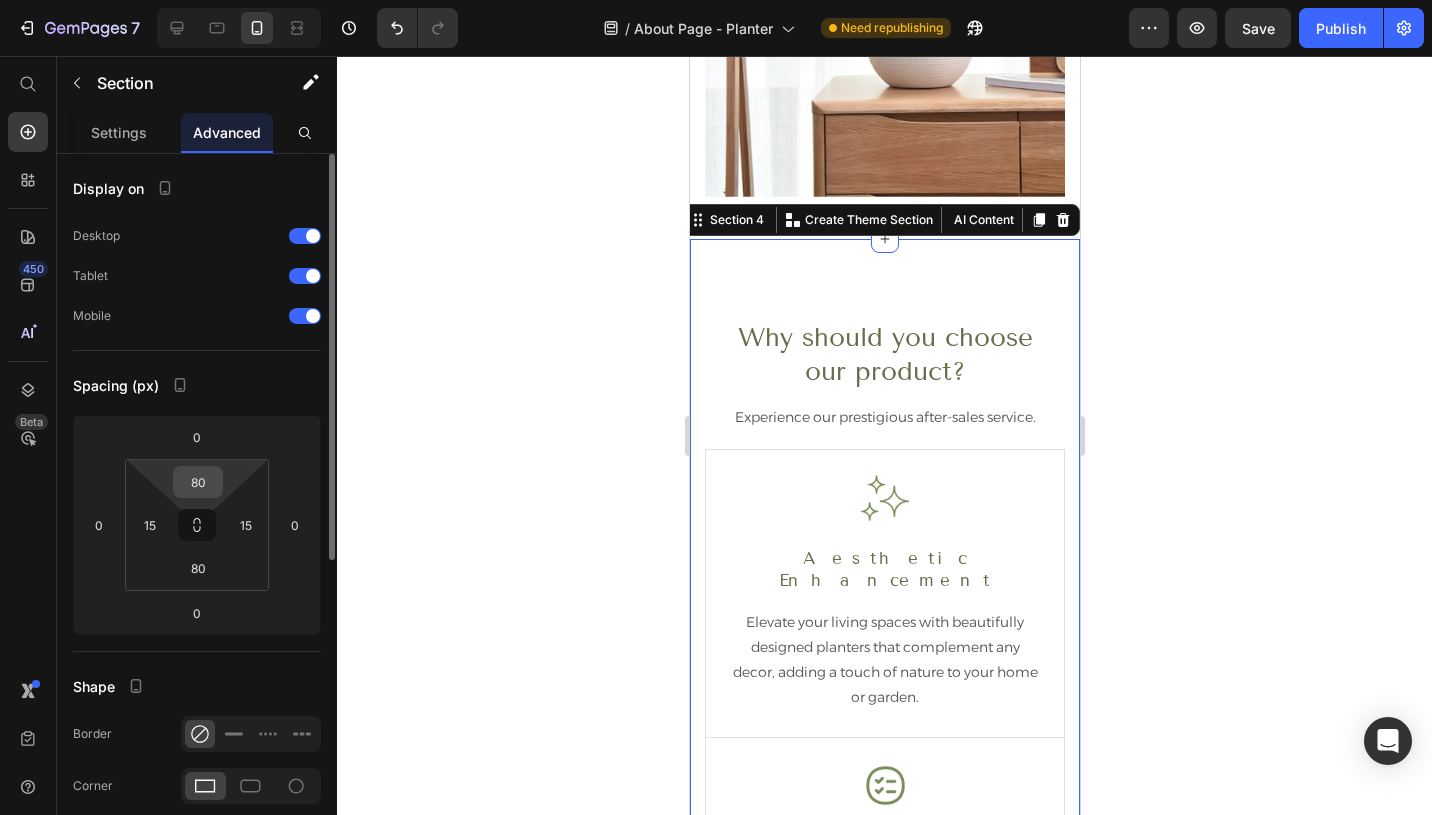 click on "80" at bounding box center [198, 482] 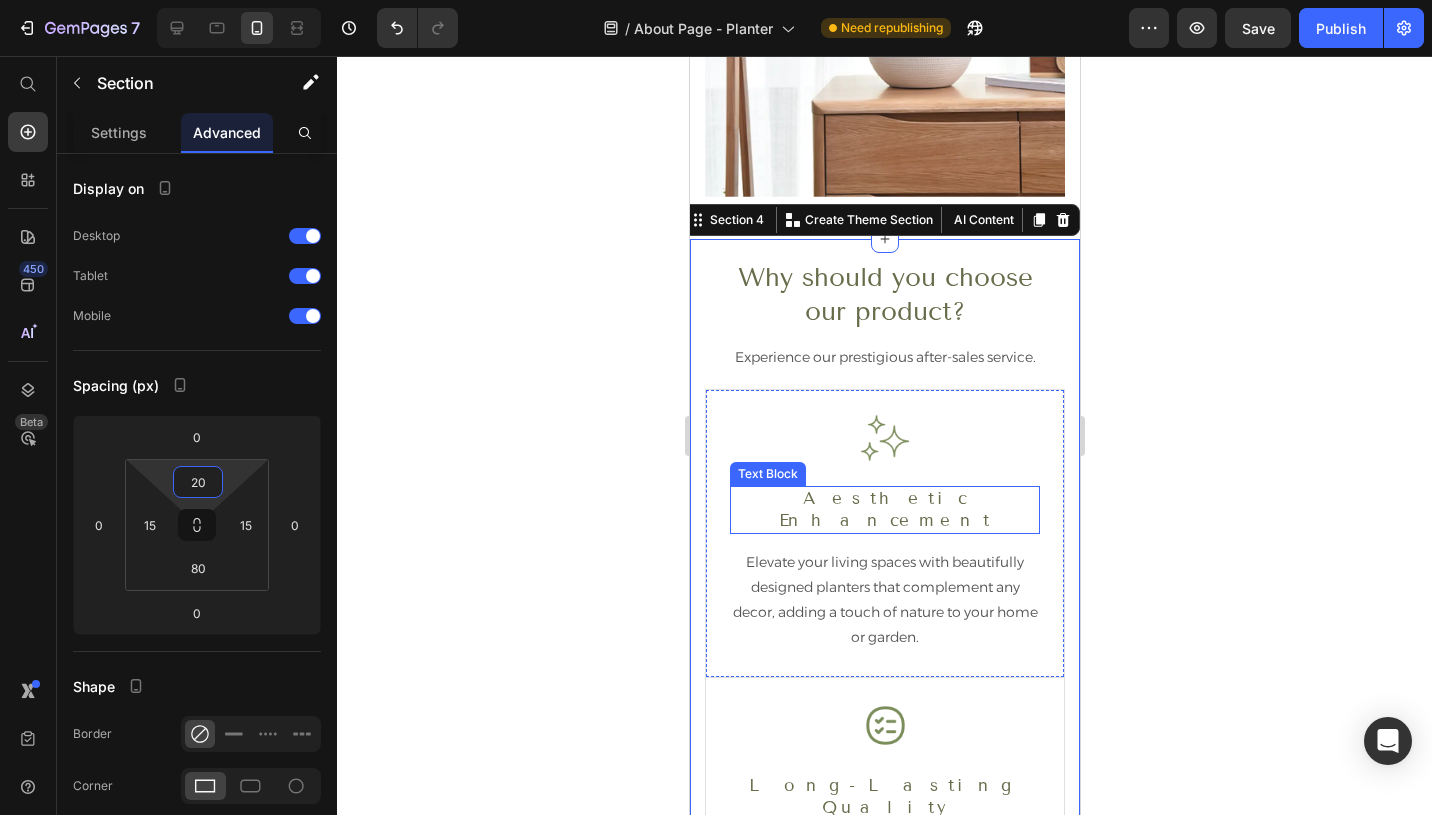 type on "20" 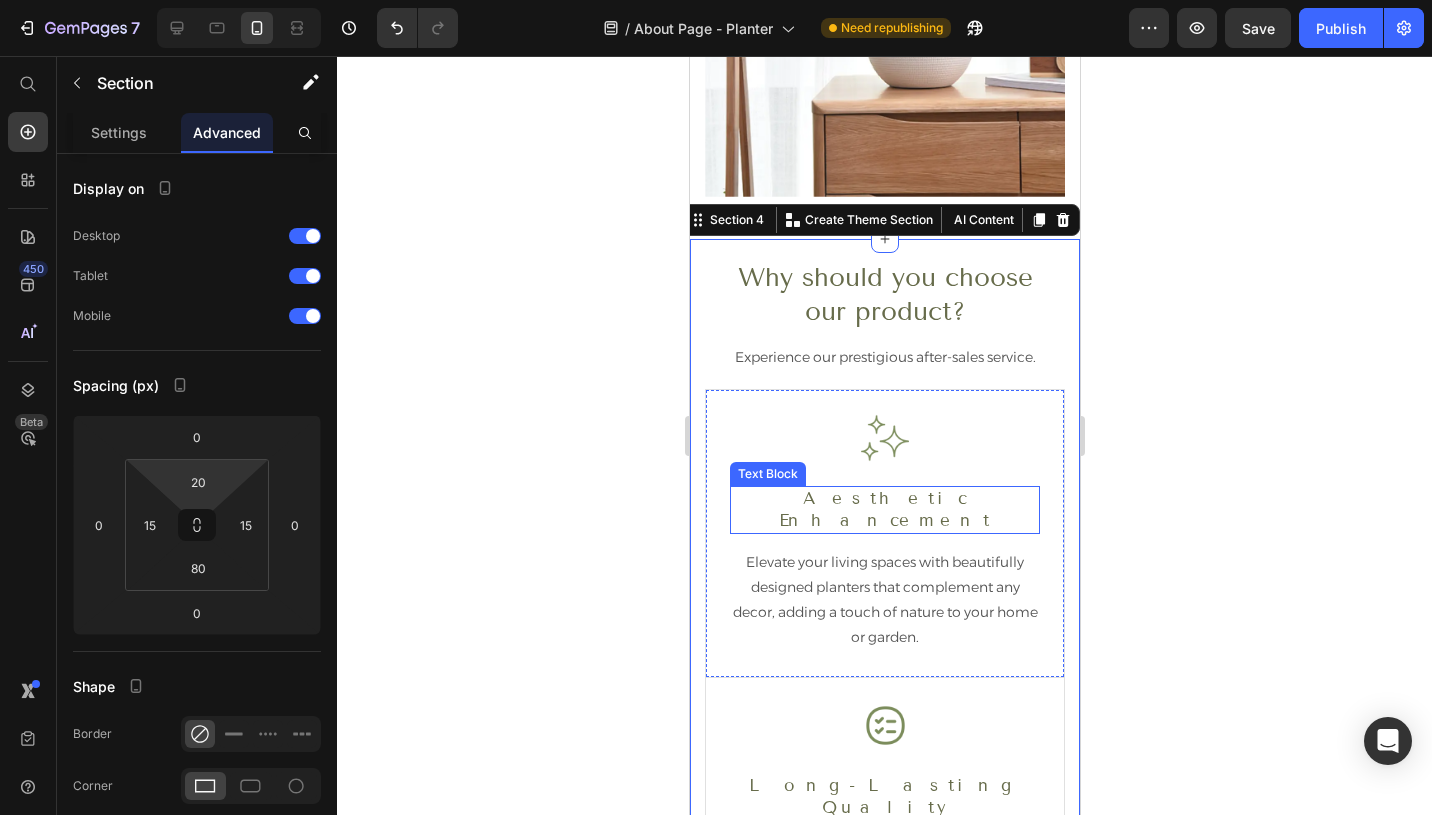click 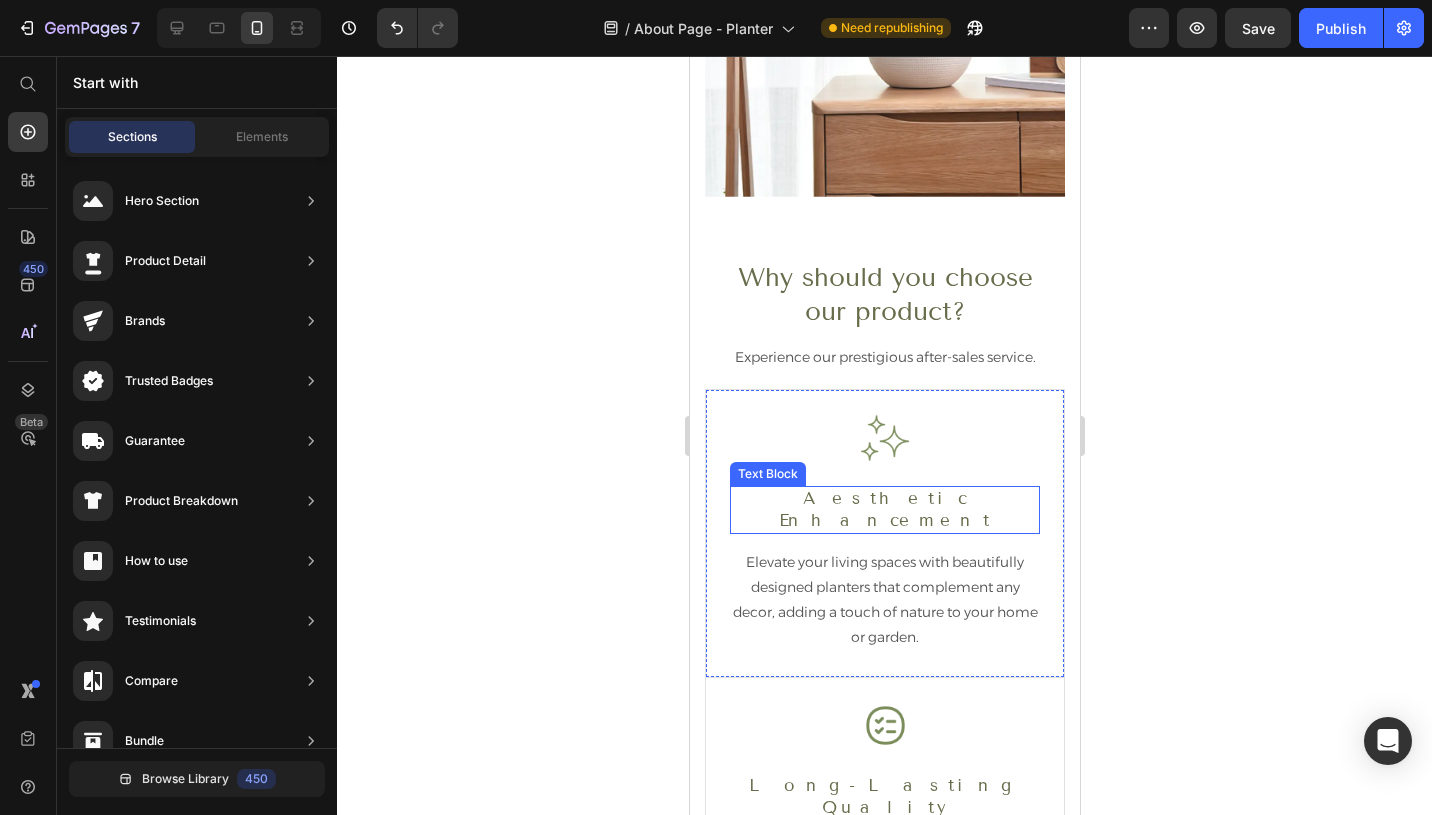 click 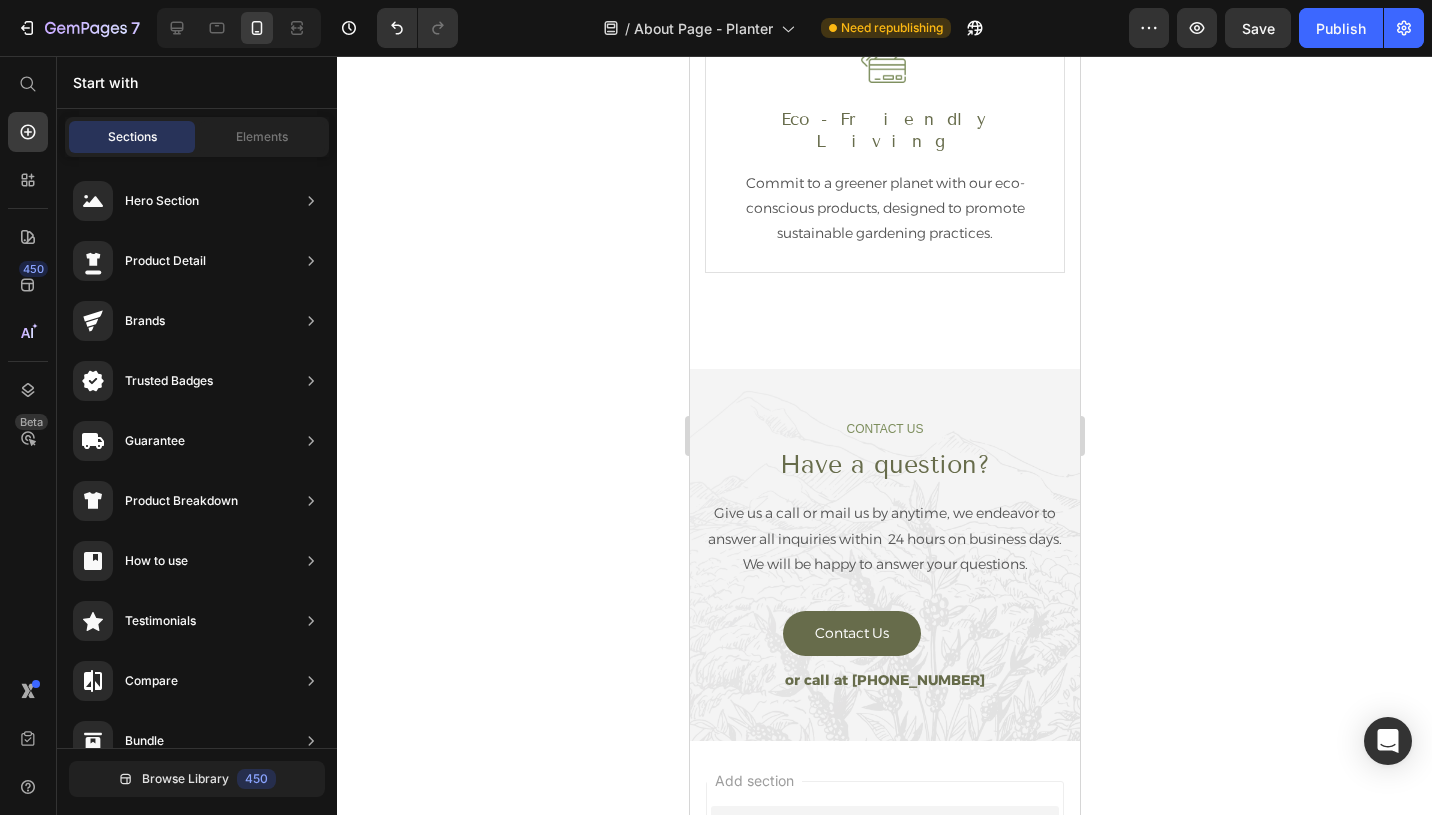 scroll, scrollTop: 3446, scrollLeft: 0, axis: vertical 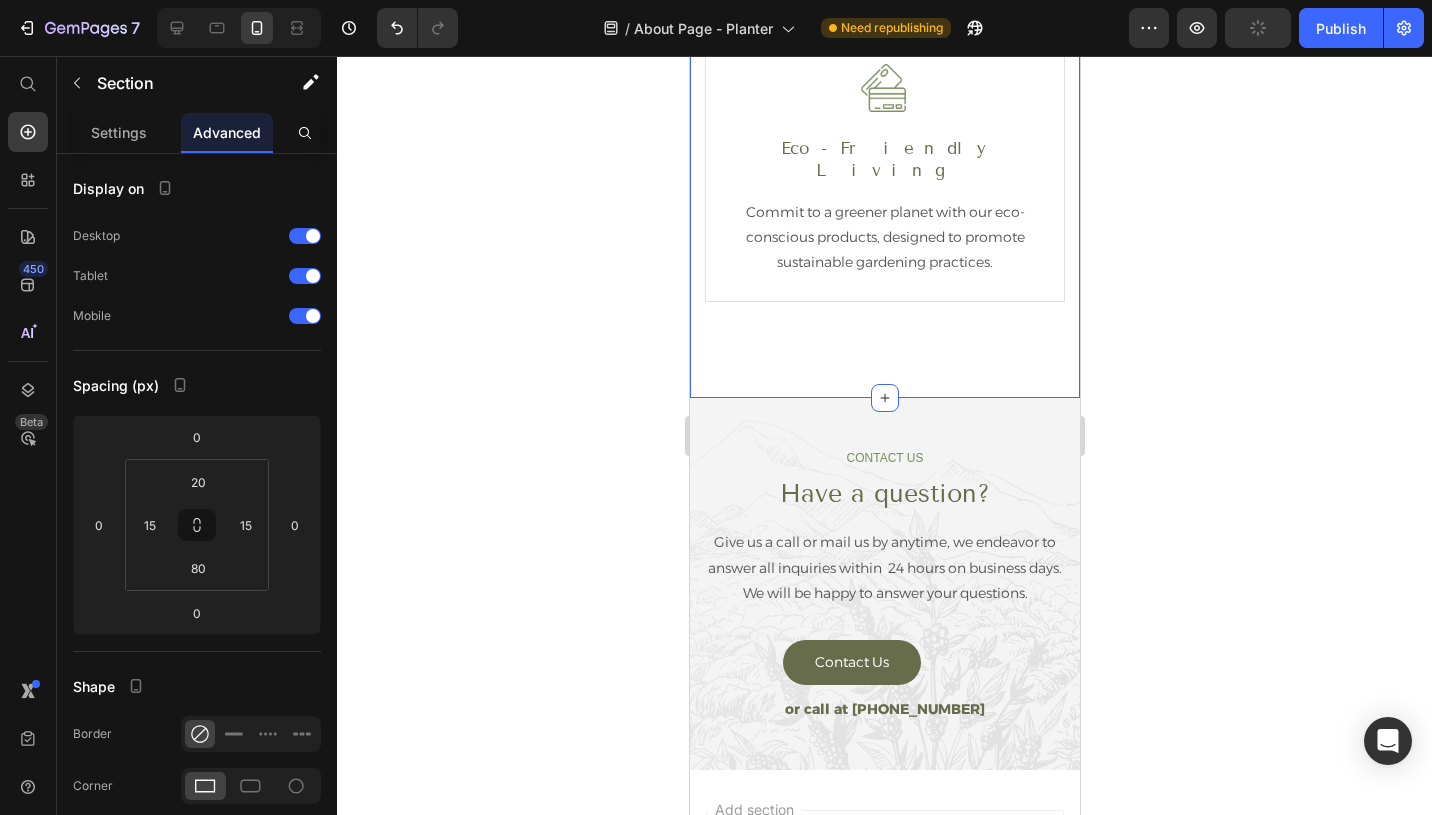 click on "Why should you choose our product? Heading Experience our prestigious after-sales service. Text block Row Image Easy Plant Care Text Block Simplify plant care with our user-friendly systems, making it easy to keep your plants healthy and vibrant. Text block Row Image Time-Saving Text Block Our self-watering technology ensures your plants get the right amount of water without constant attention, freeing up your time for what matters most. Text block Row Image Water Efficiency Text Block Our innovative designs optimise water usage, ensuring your plants thrive while conserving resources. Text block Row Row Image Aesthetic Enhancement Text Block Elevate your living spaces with beautifully designed planters that complement any decor, adding a touch of nature to your home or garden. Text block Row Image Long-Lasting Quality Text Block Benefit from durable, high-quality materials that ensure long-term performance and reliability. Text block Row Image Eco-Friendly Living Text Block Text block Row Row Section 4" at bounding box center [884, -132] 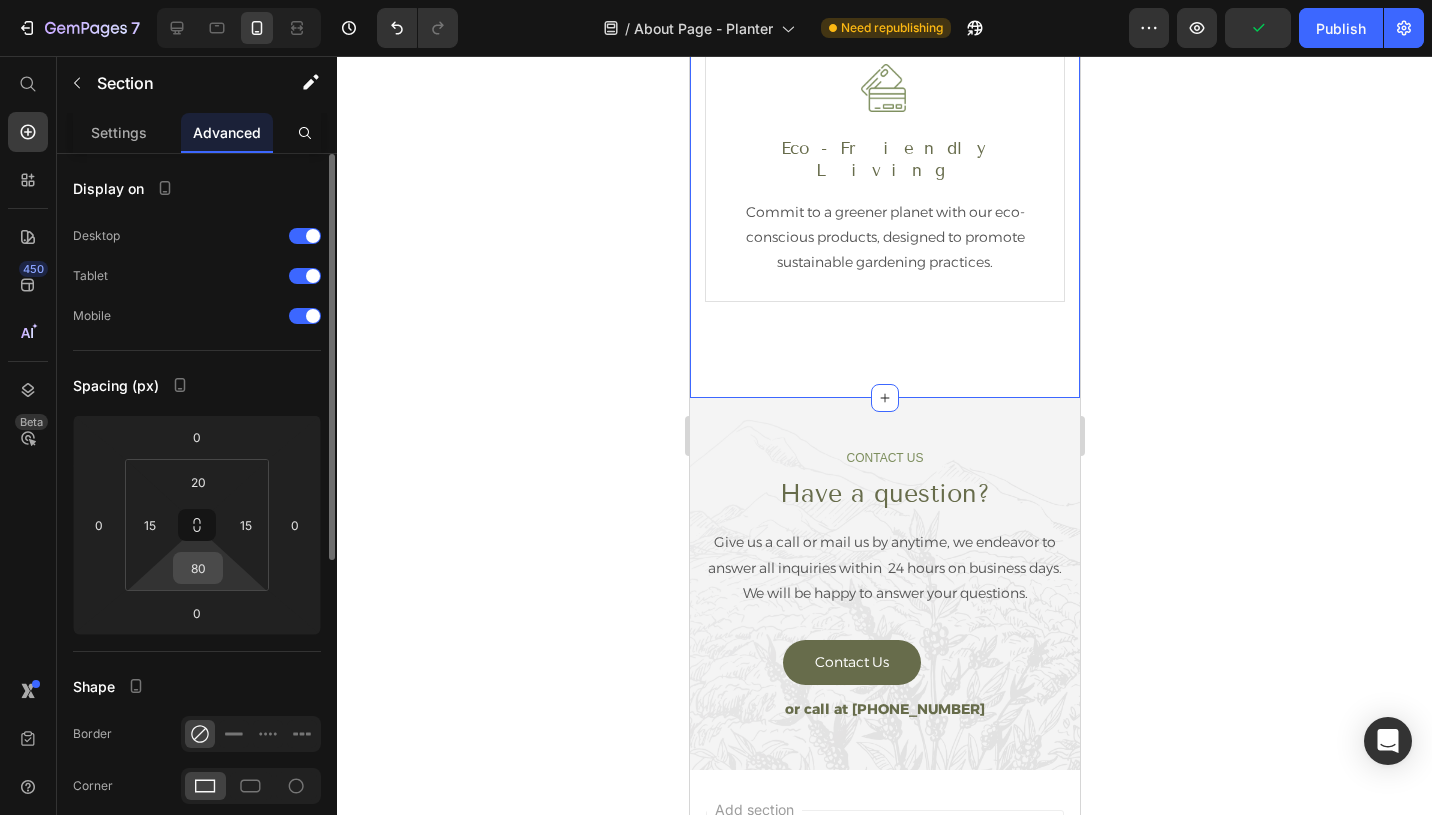 click on "80" at bounding box center [198, 568] 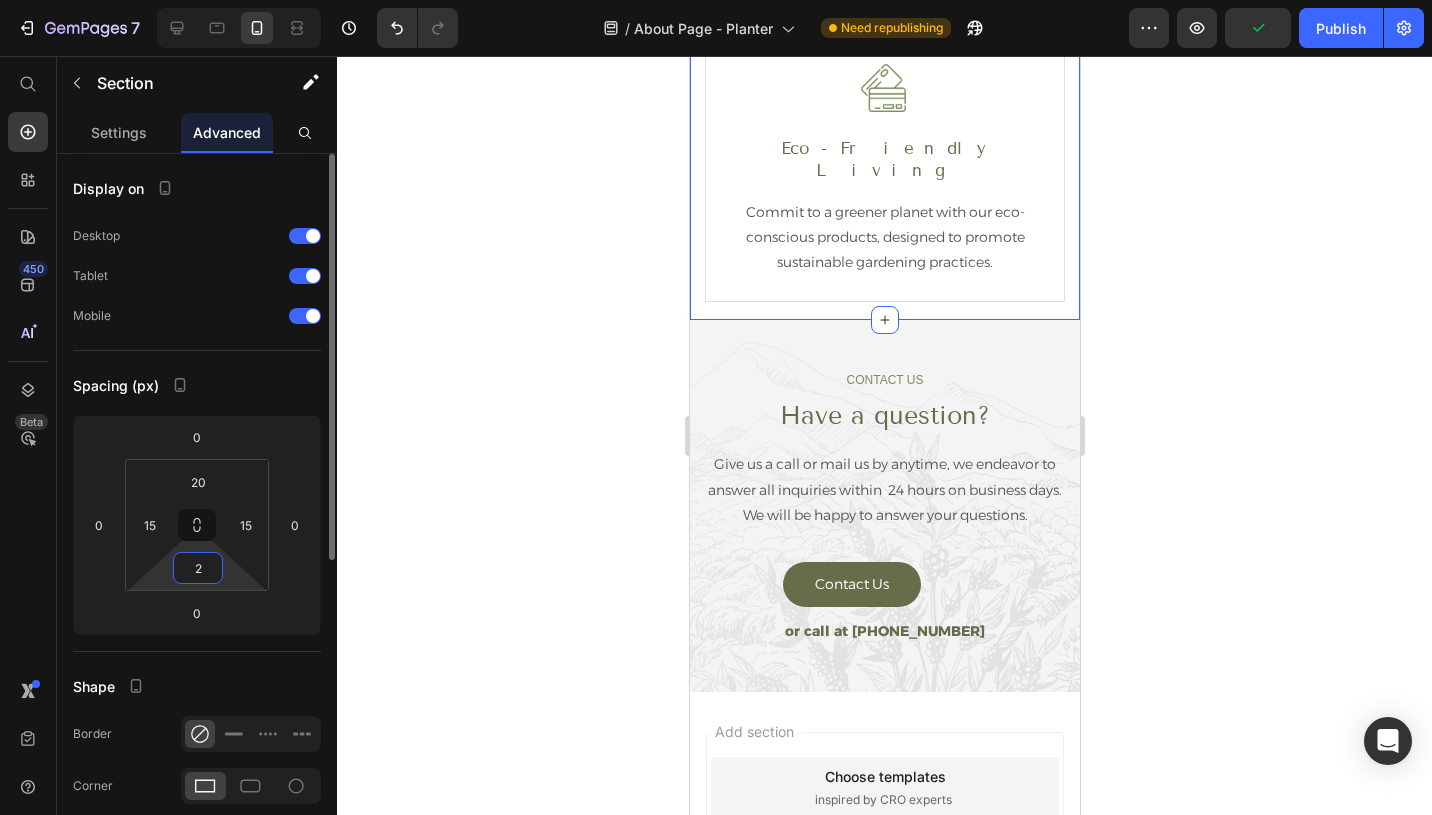 type on "20" 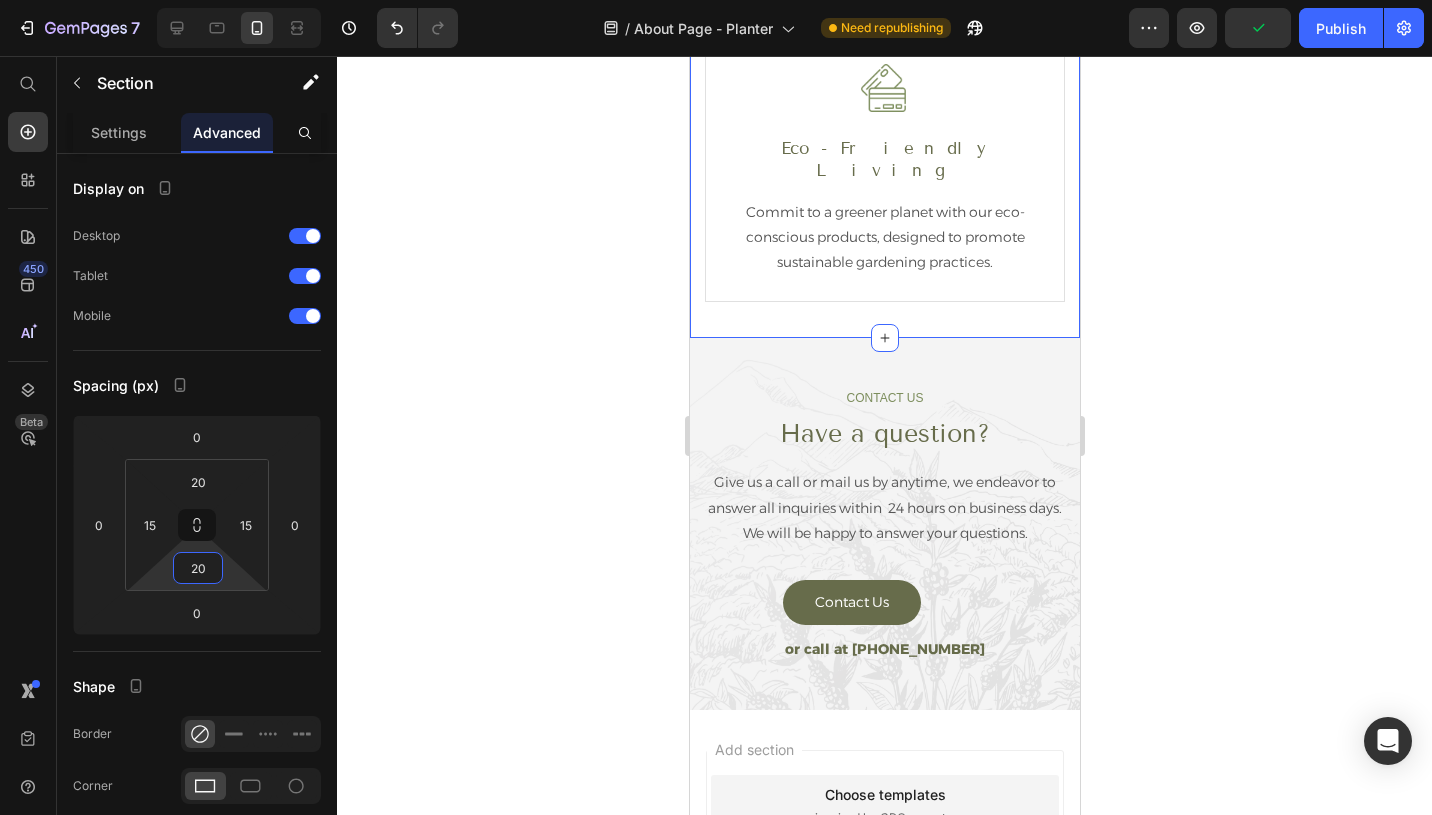 click 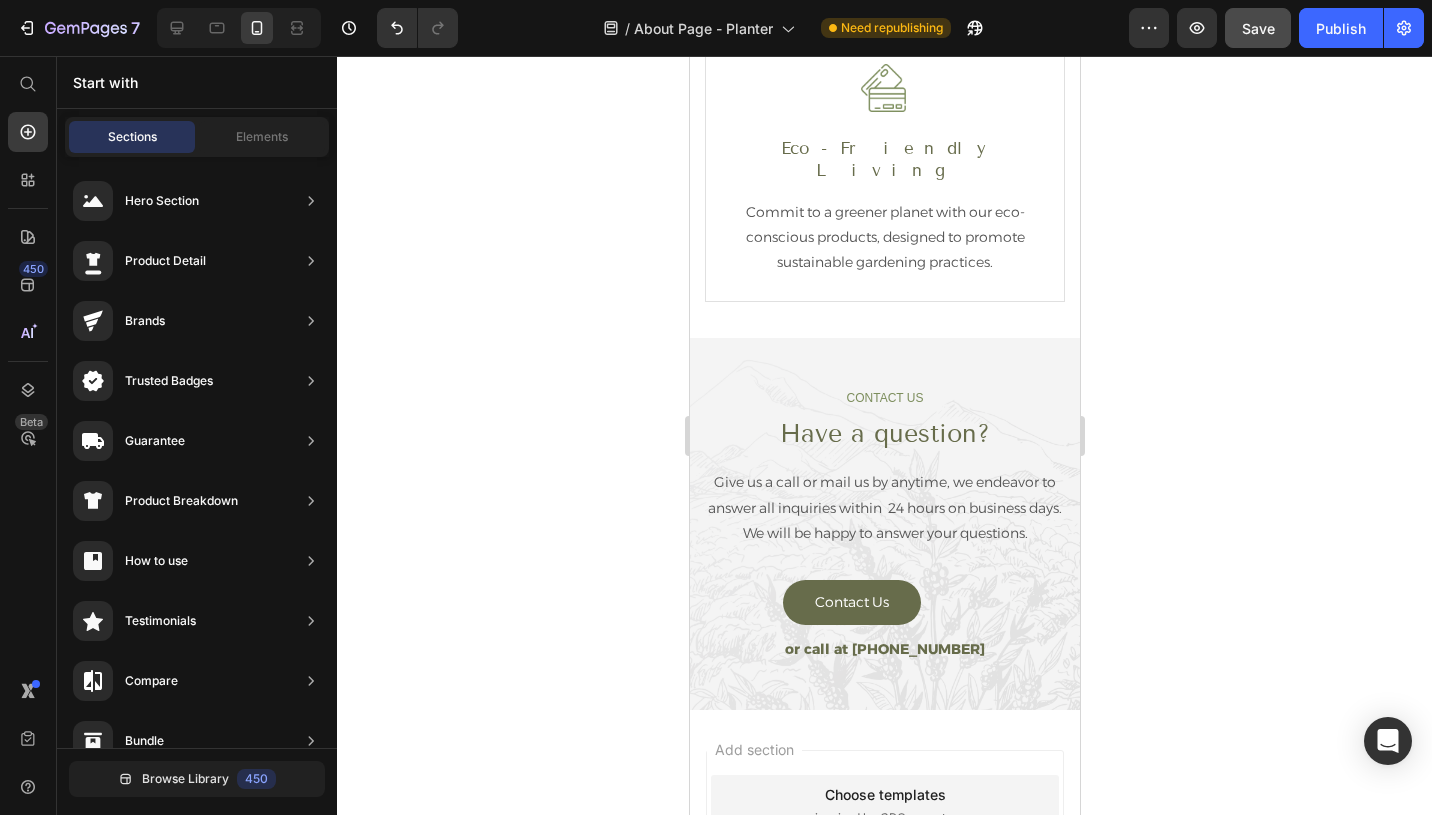 click on "Save" 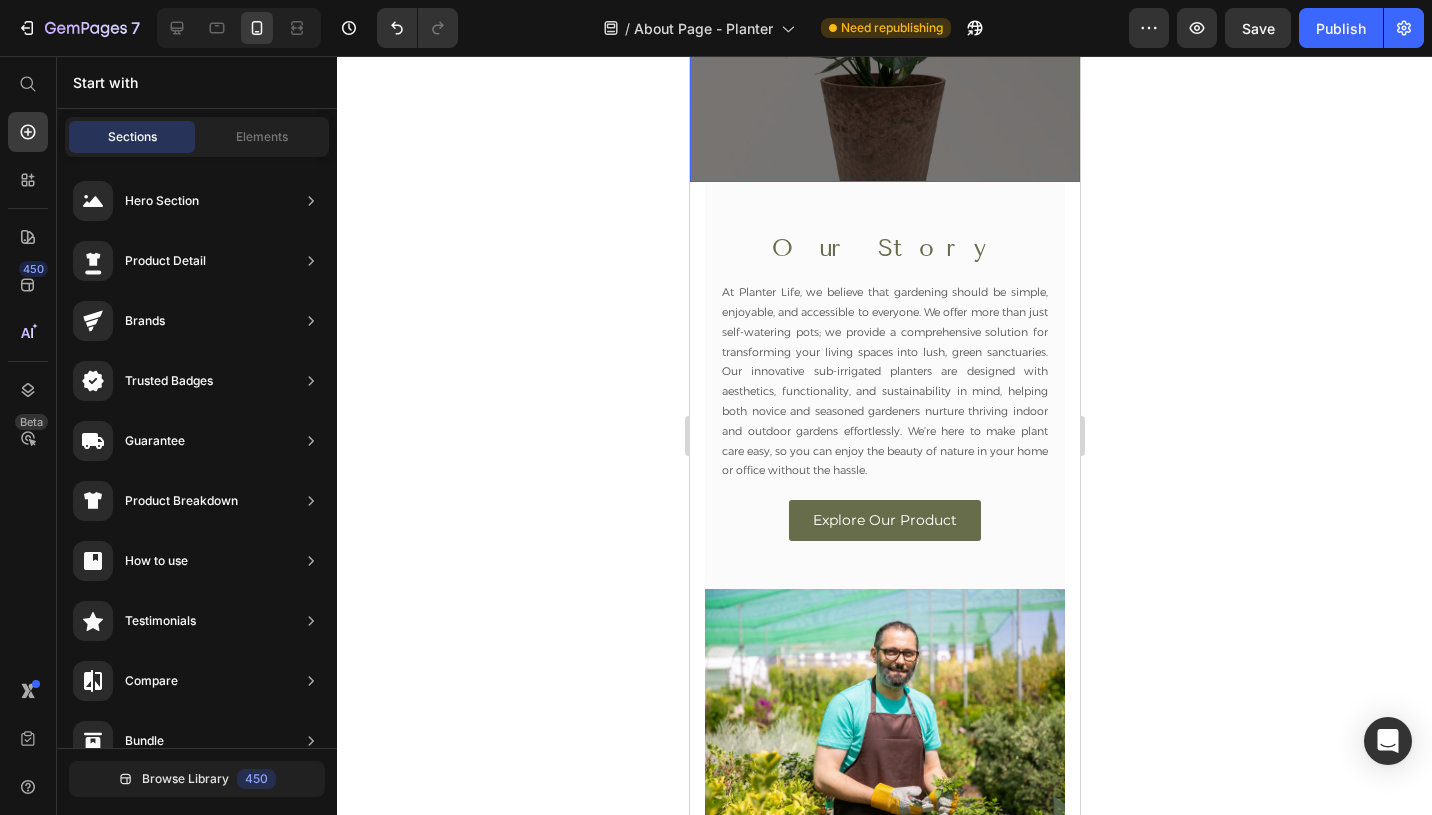 scroll, scrollTop: 0, scrollLeft: 0, axis: both 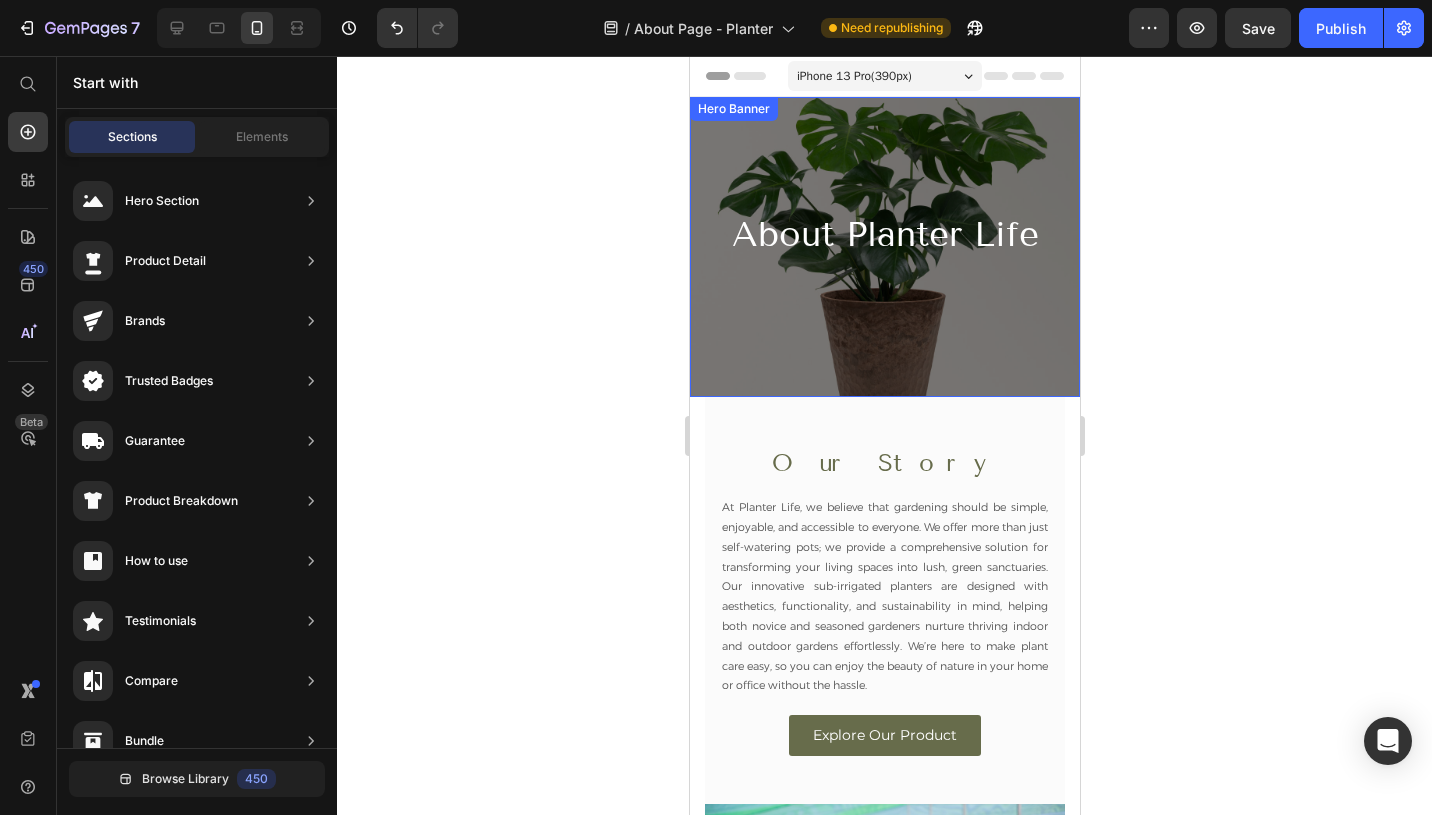 click on "About Planter Life Heading Row Hero Banner" at bounding box center [884, 247] 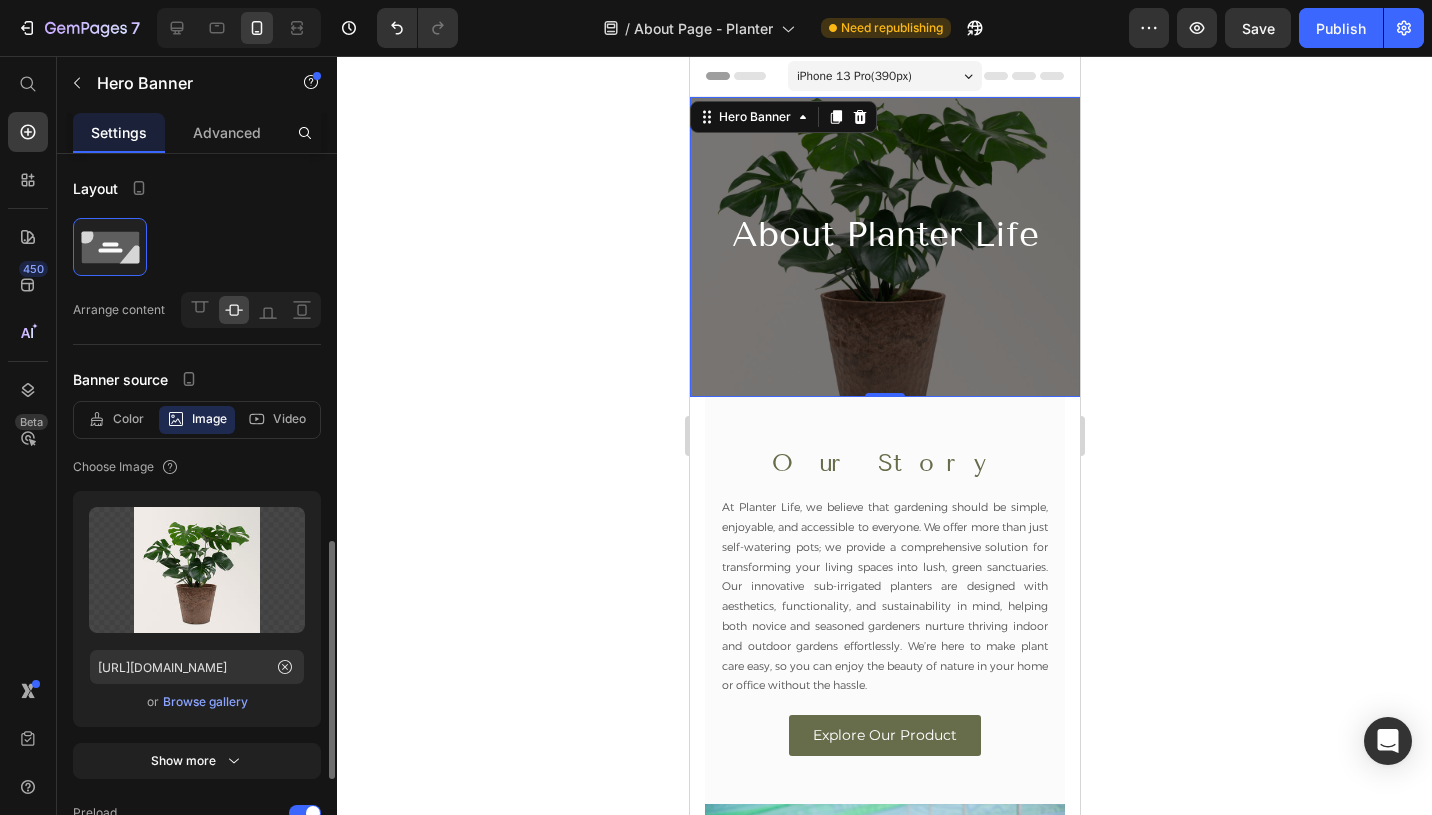 scroll, scrollTop: 291, scrollLeft: 0, axis: vertical 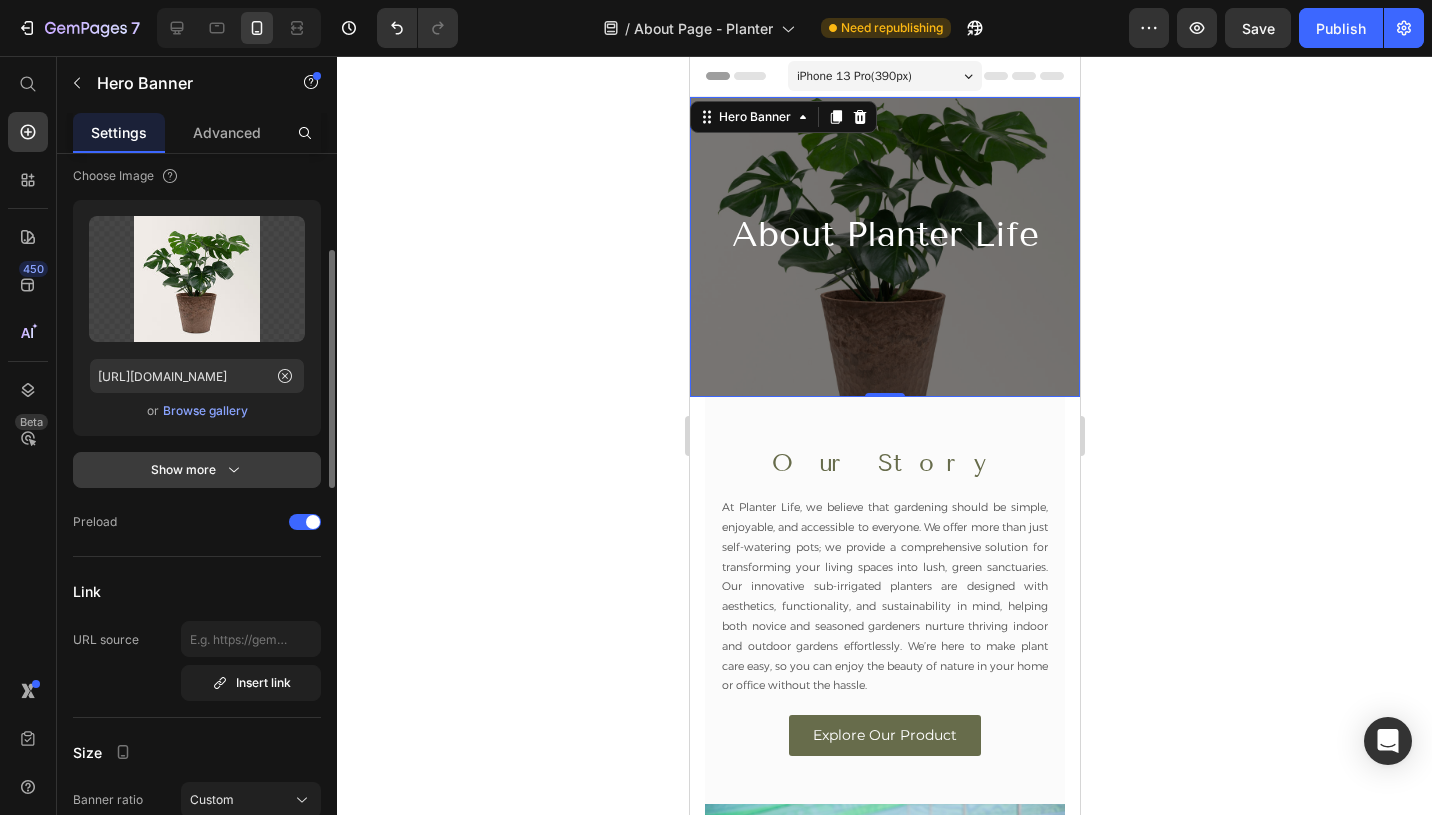 click 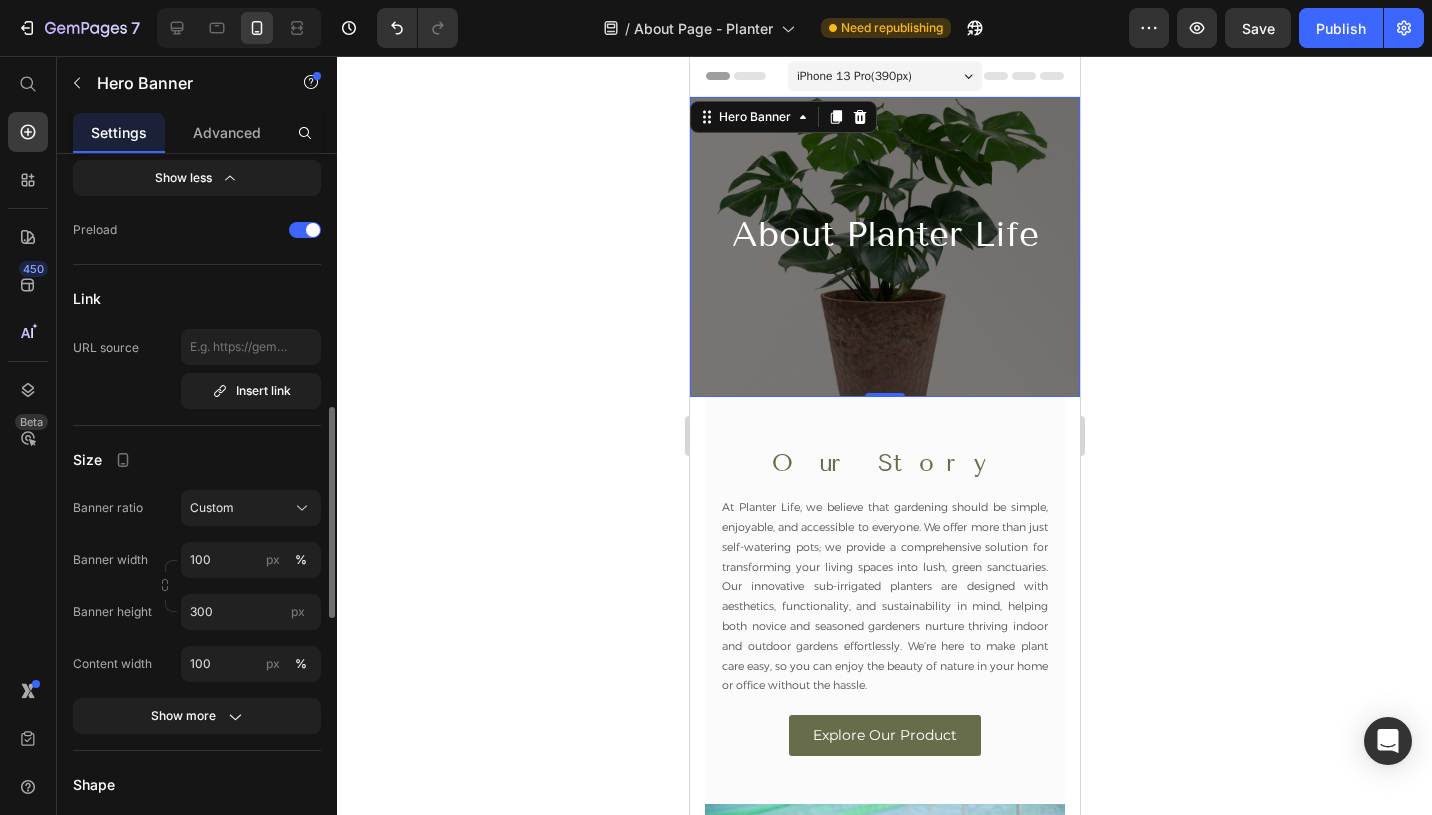 scroll, scrollTop: 1030, scrollLeft: 0, axis: vertical 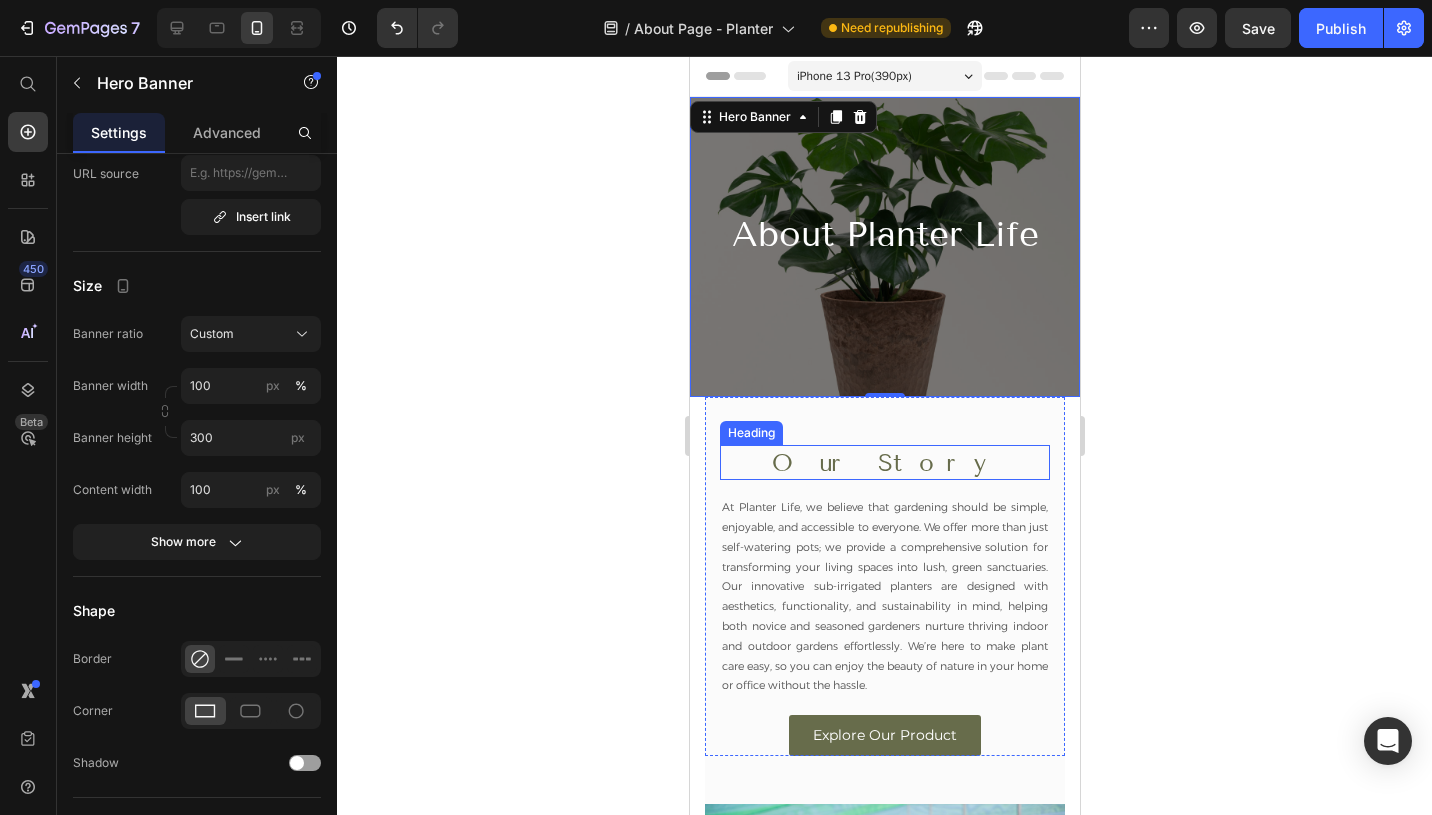 click on "Our Story" at bounding box center [884, 462] 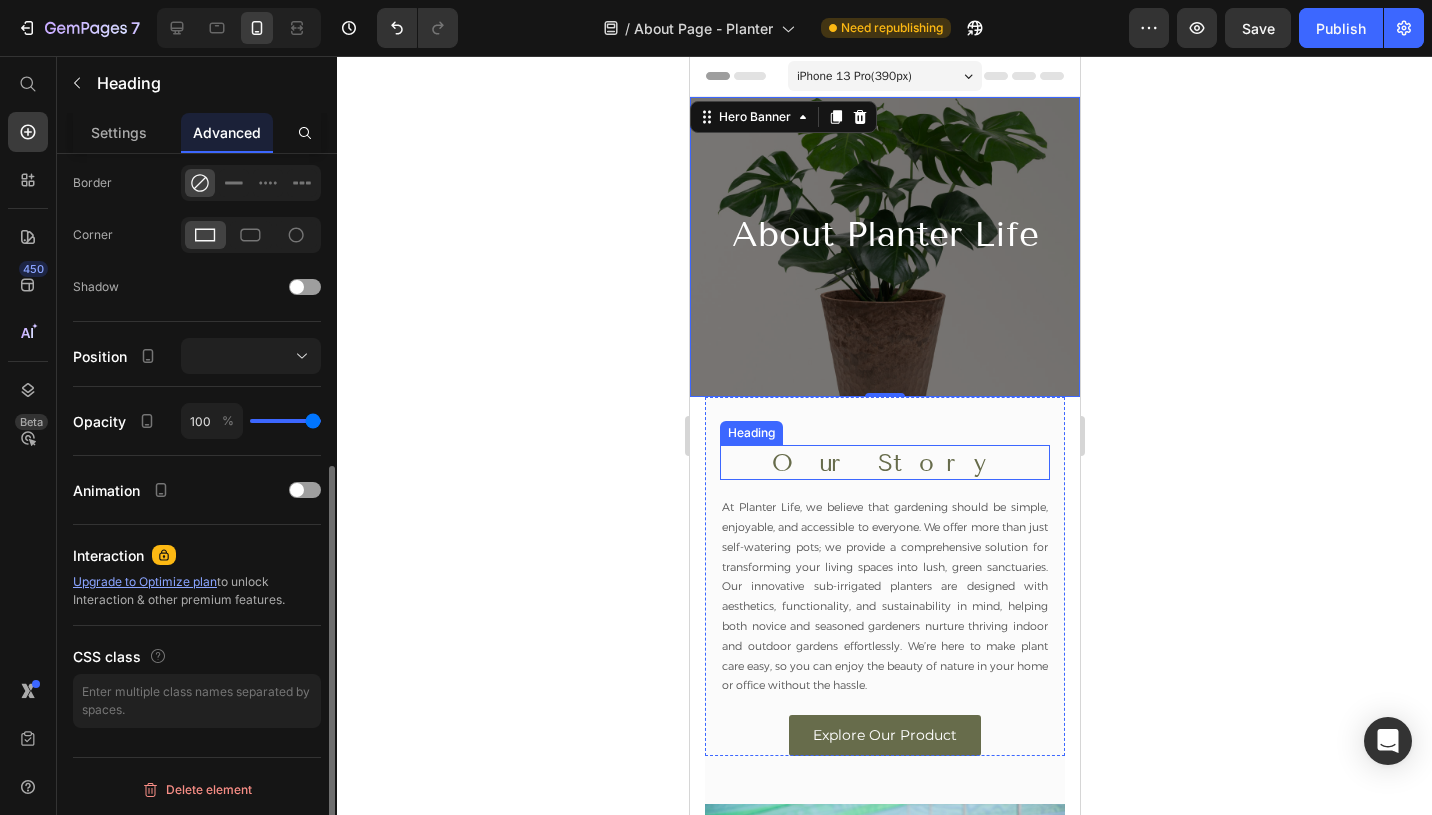 scroll, scrollTop: 0, scrollLeft: 0, axis: both 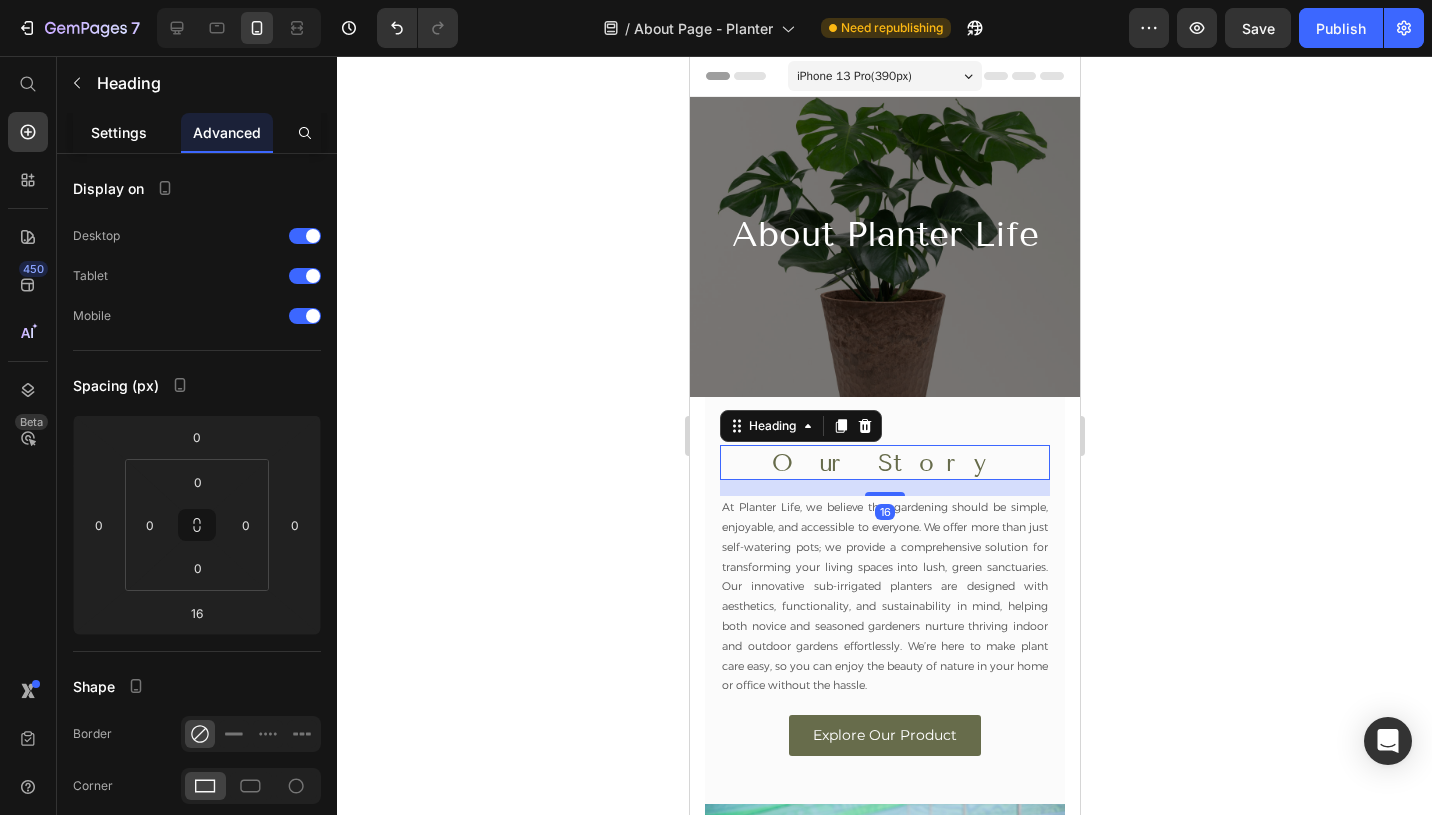click on "Settings" at bounding box center [119, 132] 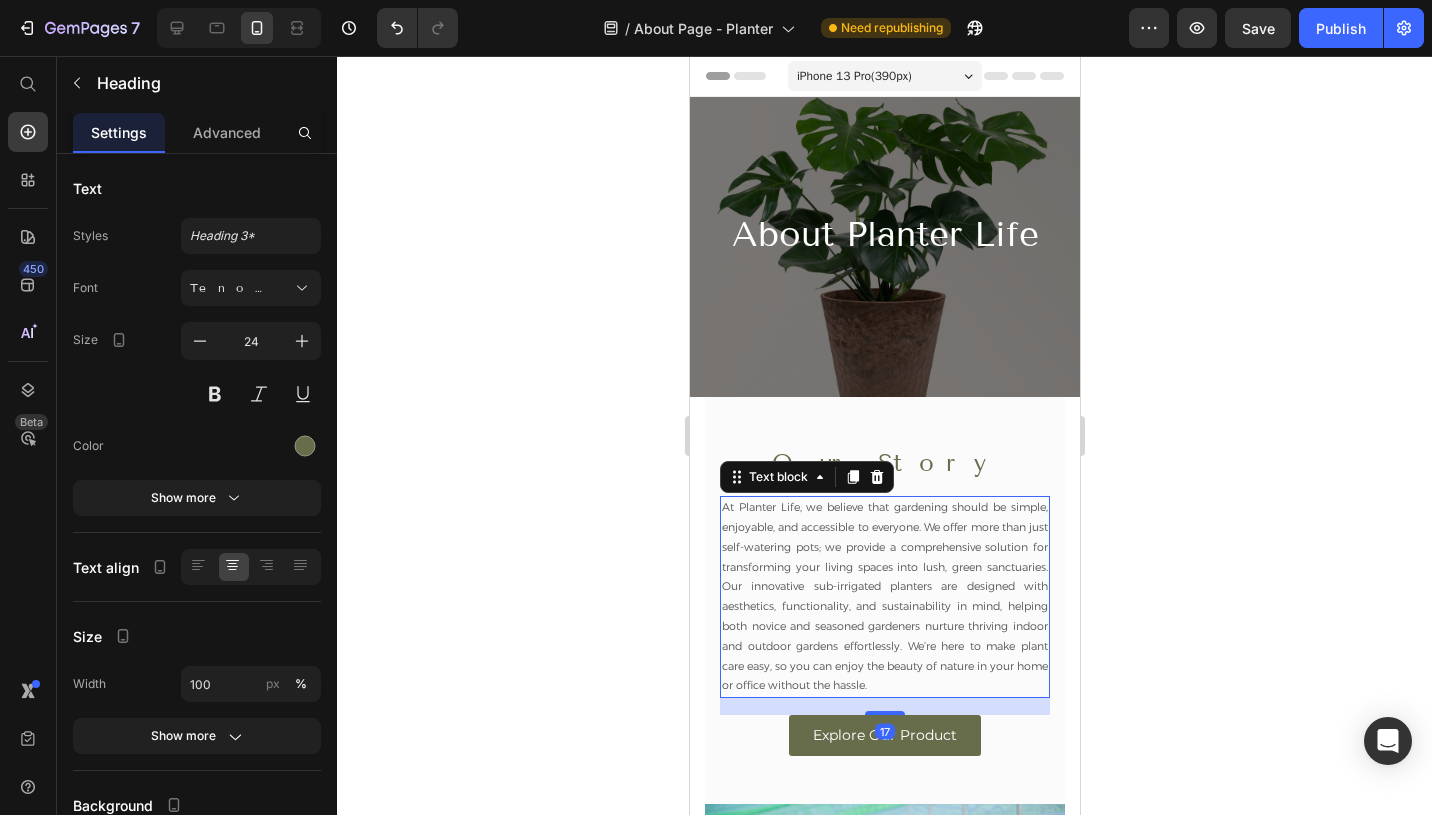 click on "At Planter Life, we believe that gardening should be simple, enjoyable, and accessible to everyone. We offer more than just self-watering pots; we provide a comprehensive solution for transforming your living spaces into lush, green sanctuaries. Our innovative sub-irrigated planters are designed with aesthetics, functionality, and sustainability in mind, helping both novice and seasoned gardeners nurture thriving indoor and outdoor gardens effortlessly. We’re here to make plant care easy, so you can enjoy the beauty of nature in your home or office without the hassle." at bounding box center [884, 597] 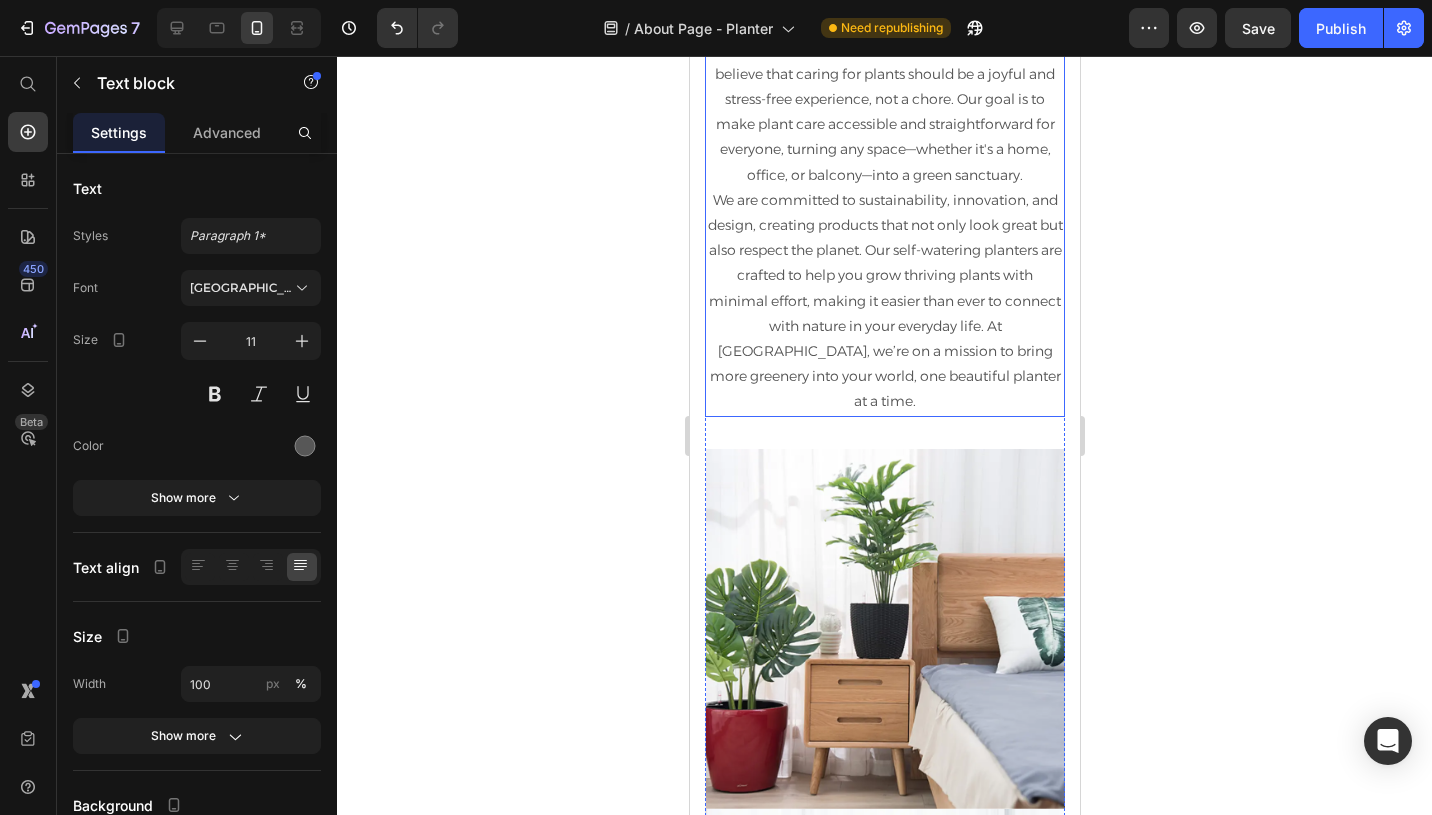 scroll, scrollTop: 1237, scrollLeft: 0, axis: vertical 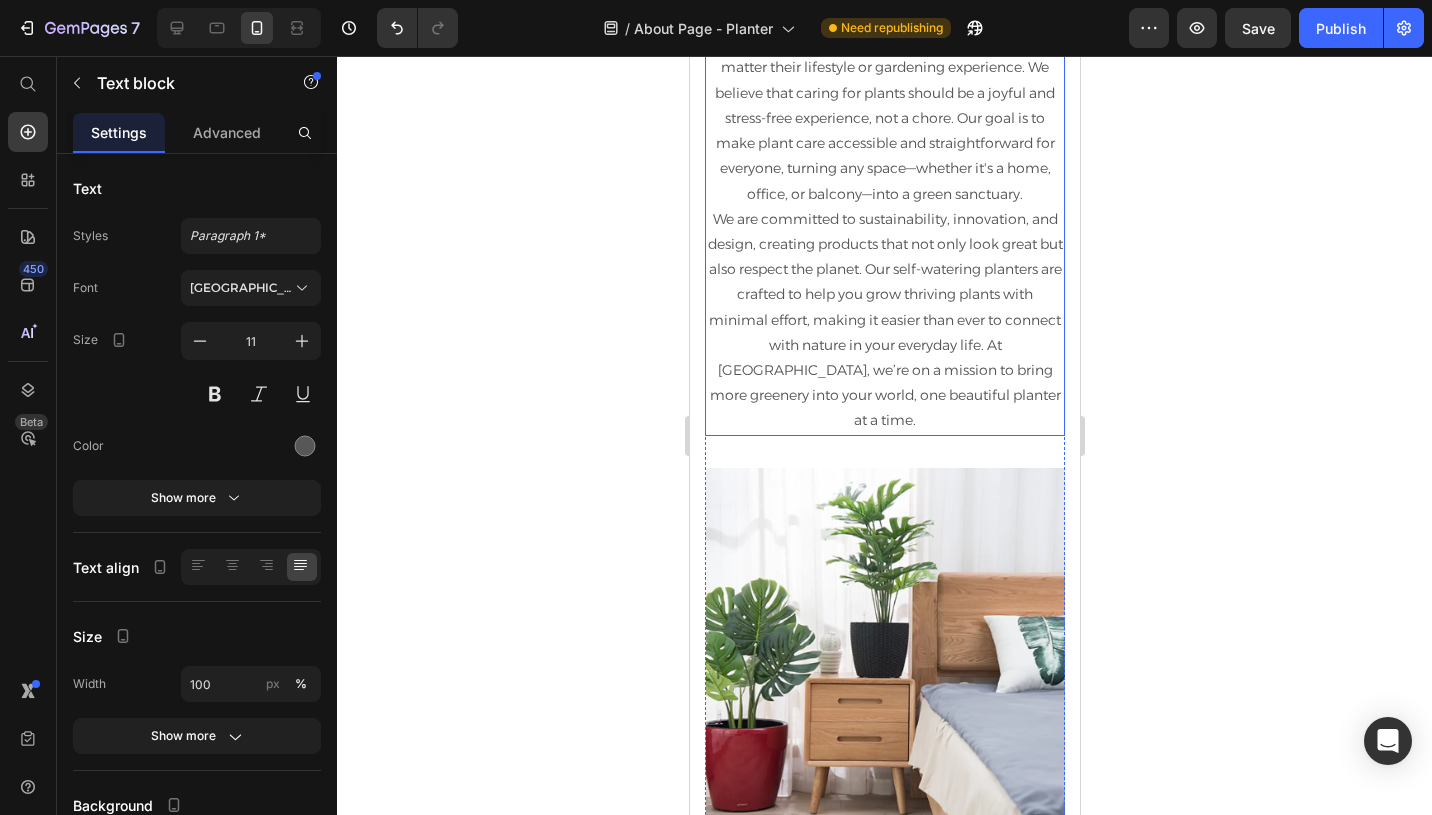 click on "We are committed to sustainability, innovation, and design, creating products that not only look great but also respect the planet. Our self-watering planters are crafted to help you grow thriving plants with minimal effort, making it easier than ever to connect with nature in your everyday life. At Planter Life, we’re on a mission to bring more greenery into your world, one beautiful planter at a time." at bounding box center [884, 320] 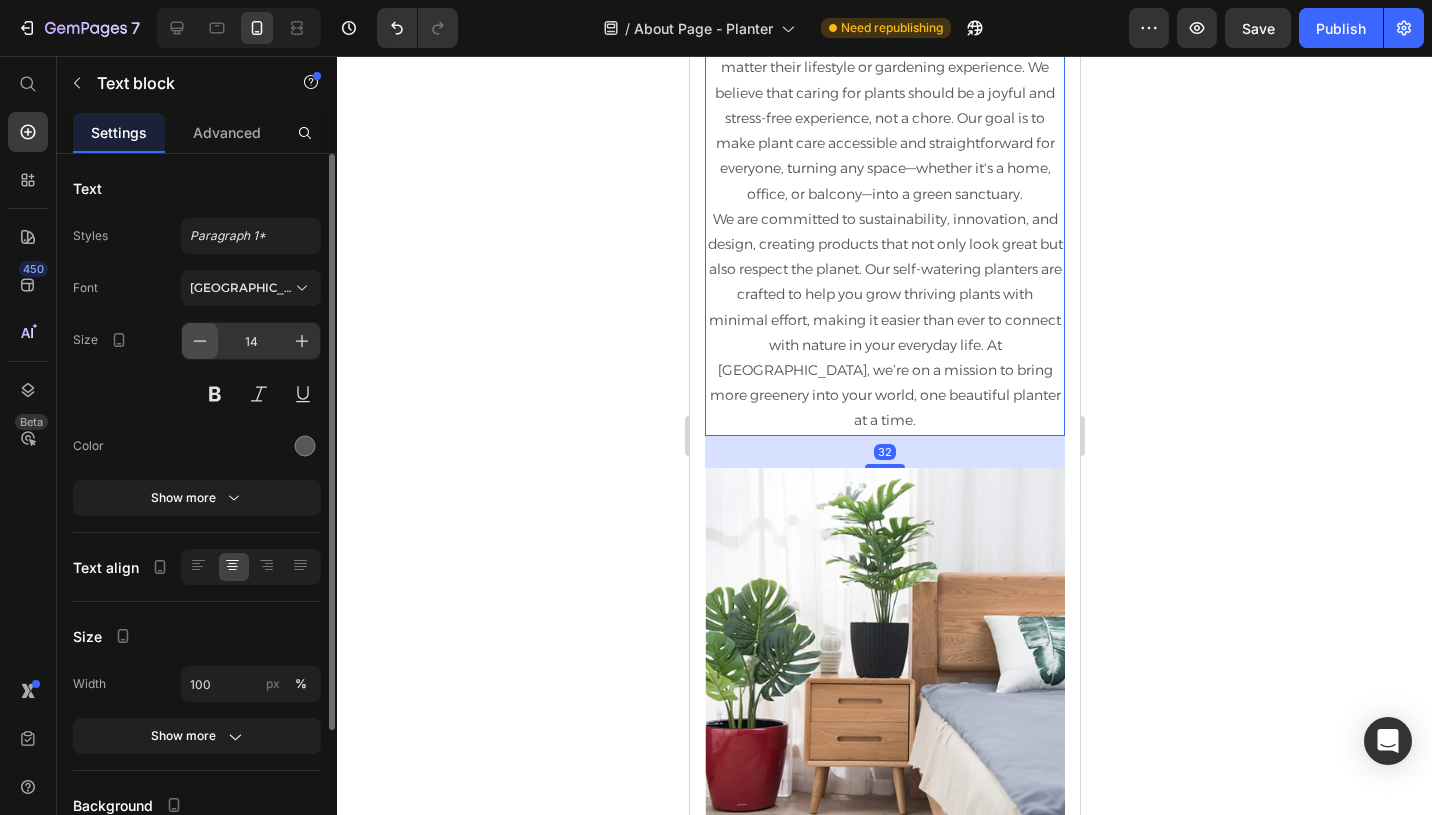 click 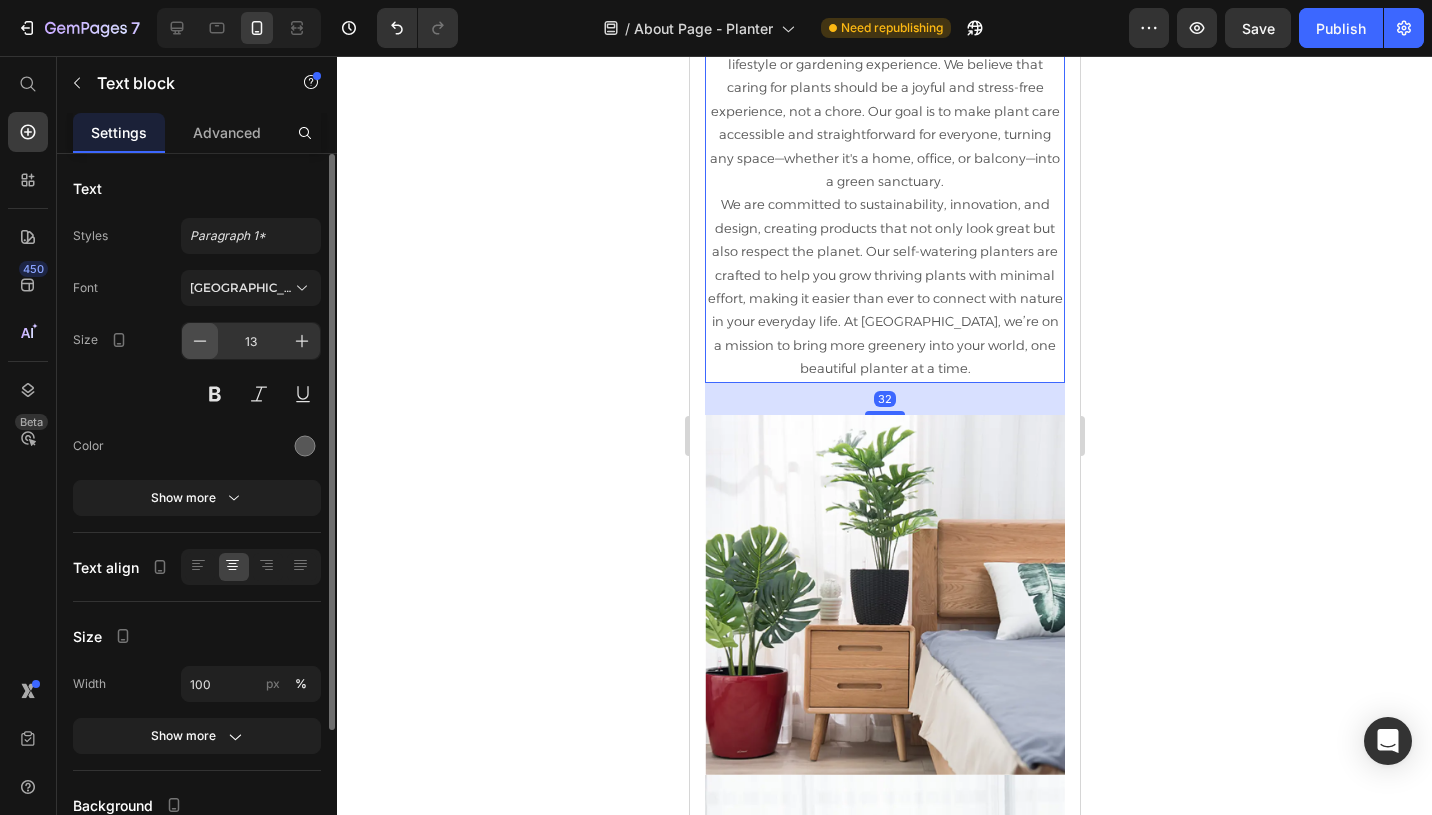 click 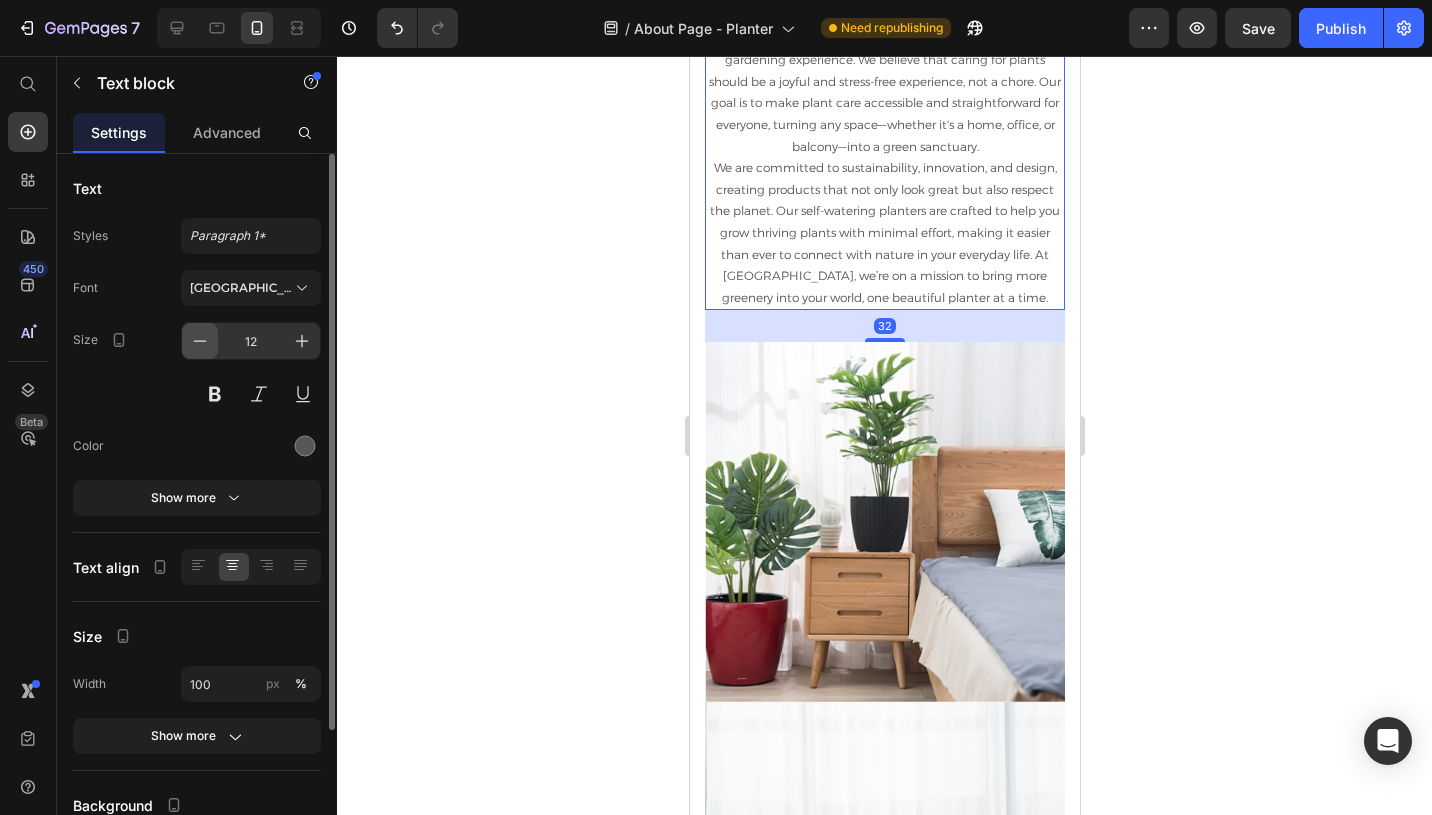 click 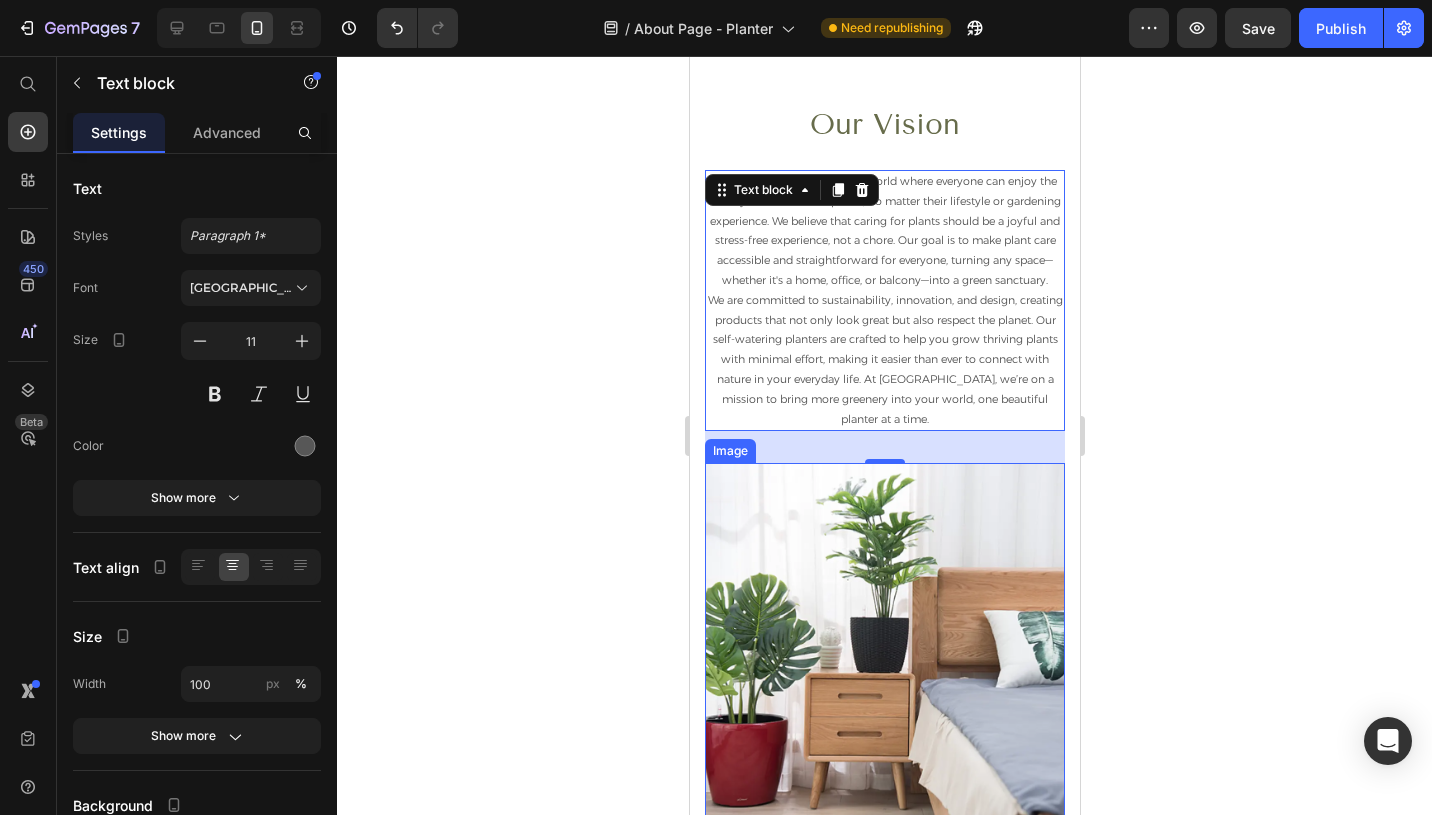 scroll, scrollTop: 1040, scrollLeft: 0, axis: vertical 